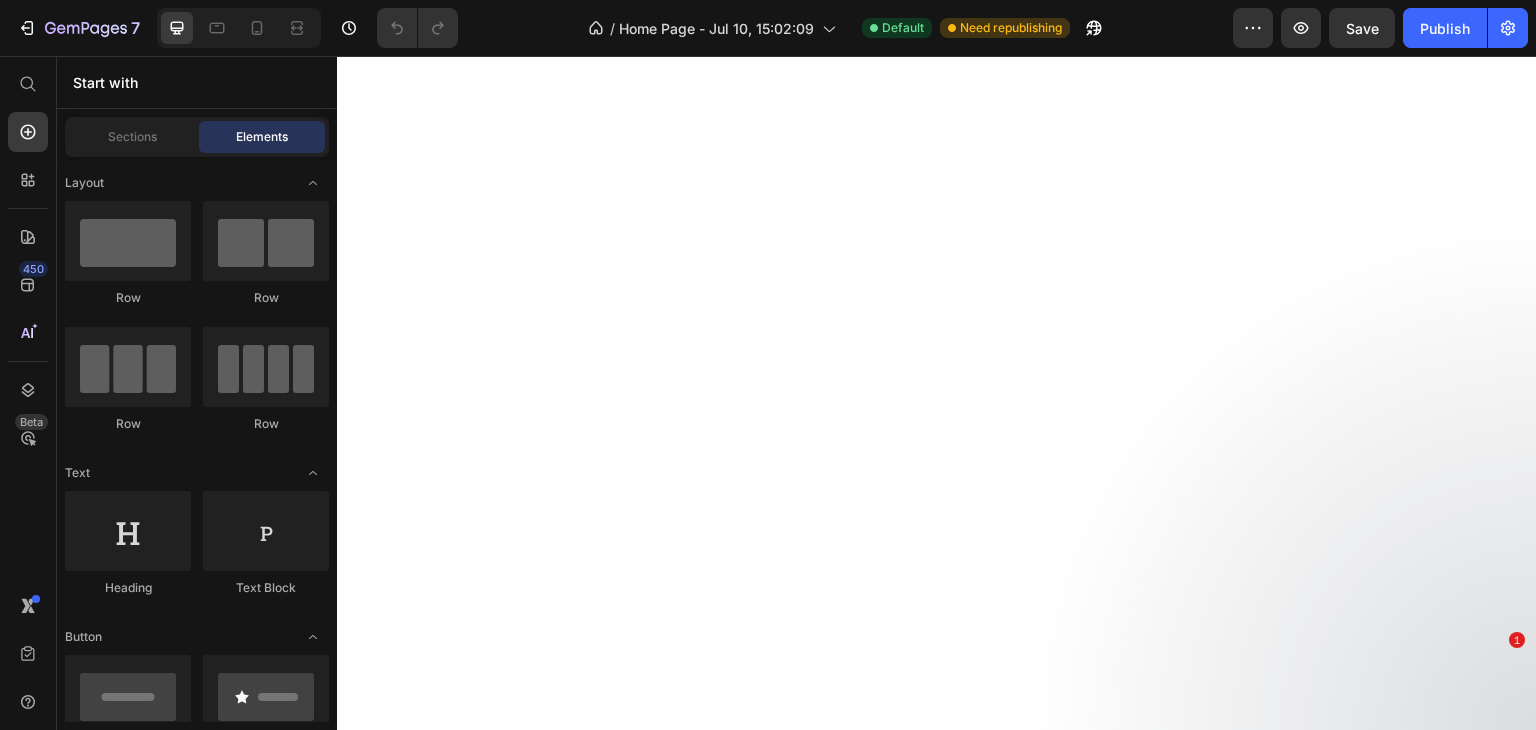scroll, scrollTop: 0, scrollLeft: 0, axis: both 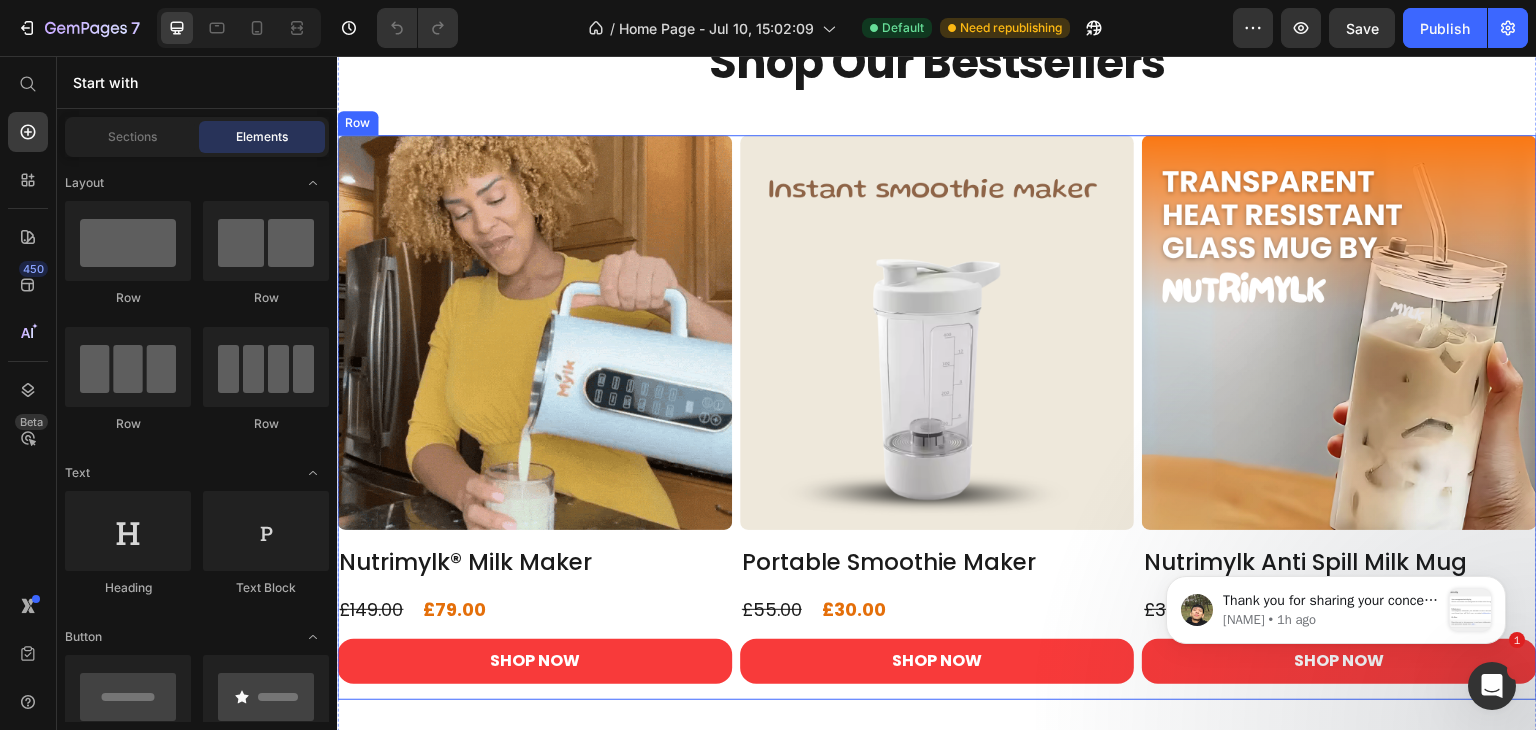 click on "Product Images Nutrimylk® Milk Maker Product Title £79.00 Product Price £149.00 Product Price Row SHOP NOW Product Cart Button Row Product List Product Images Portable Smoothie Maker Product Title £30.00 Product Price £55.00 Product Price Row SHOP NOW Product Cart Button Row Product List Product Images Nutrimylk Anti Spill Milk Mug Product Title £20.00 Product Price £35.00 Product Price Row SHOP NOW Product Cart Button Row Product List Row" at bounding box center [937, 417] 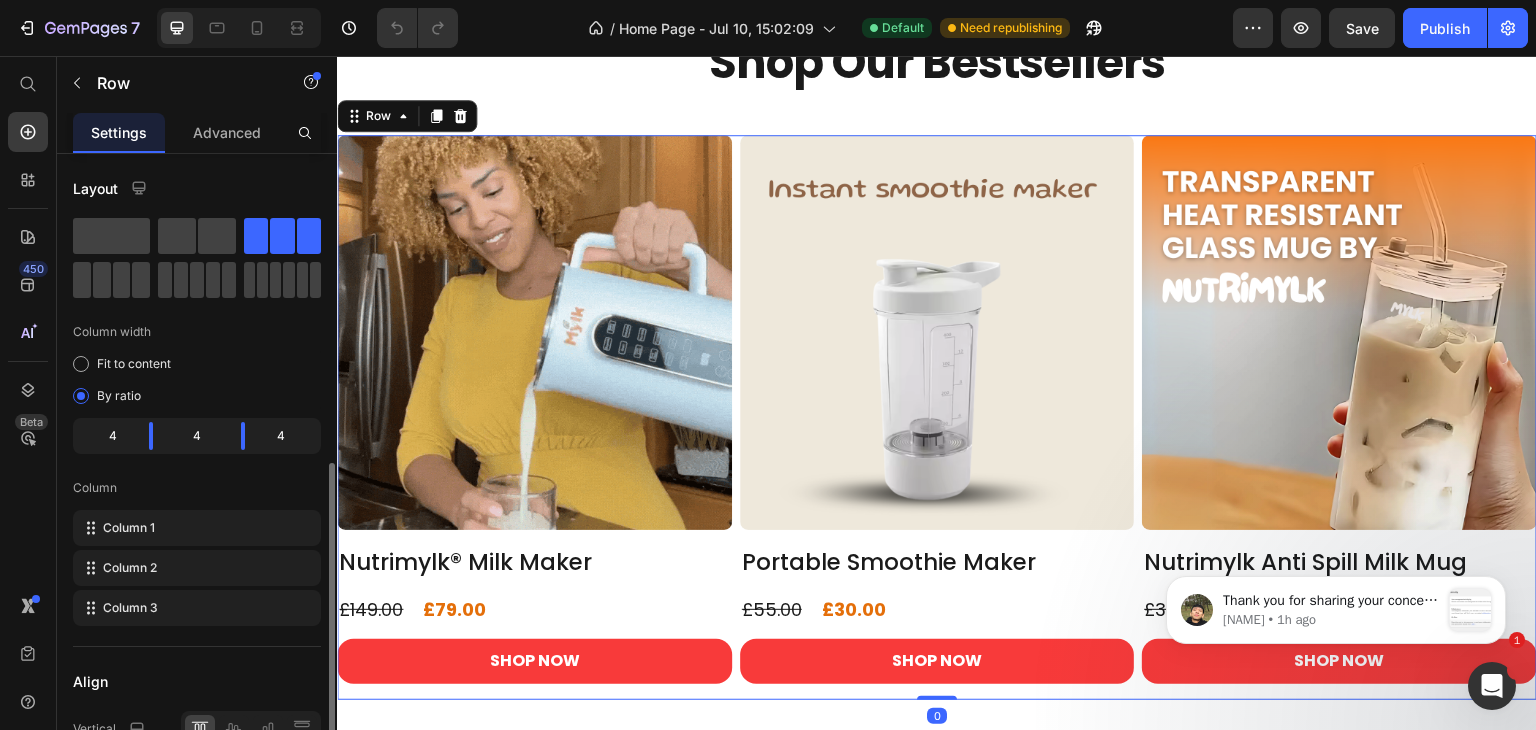 scroll, scrollTop: 300, scrollLeft: 0, axis: vertical 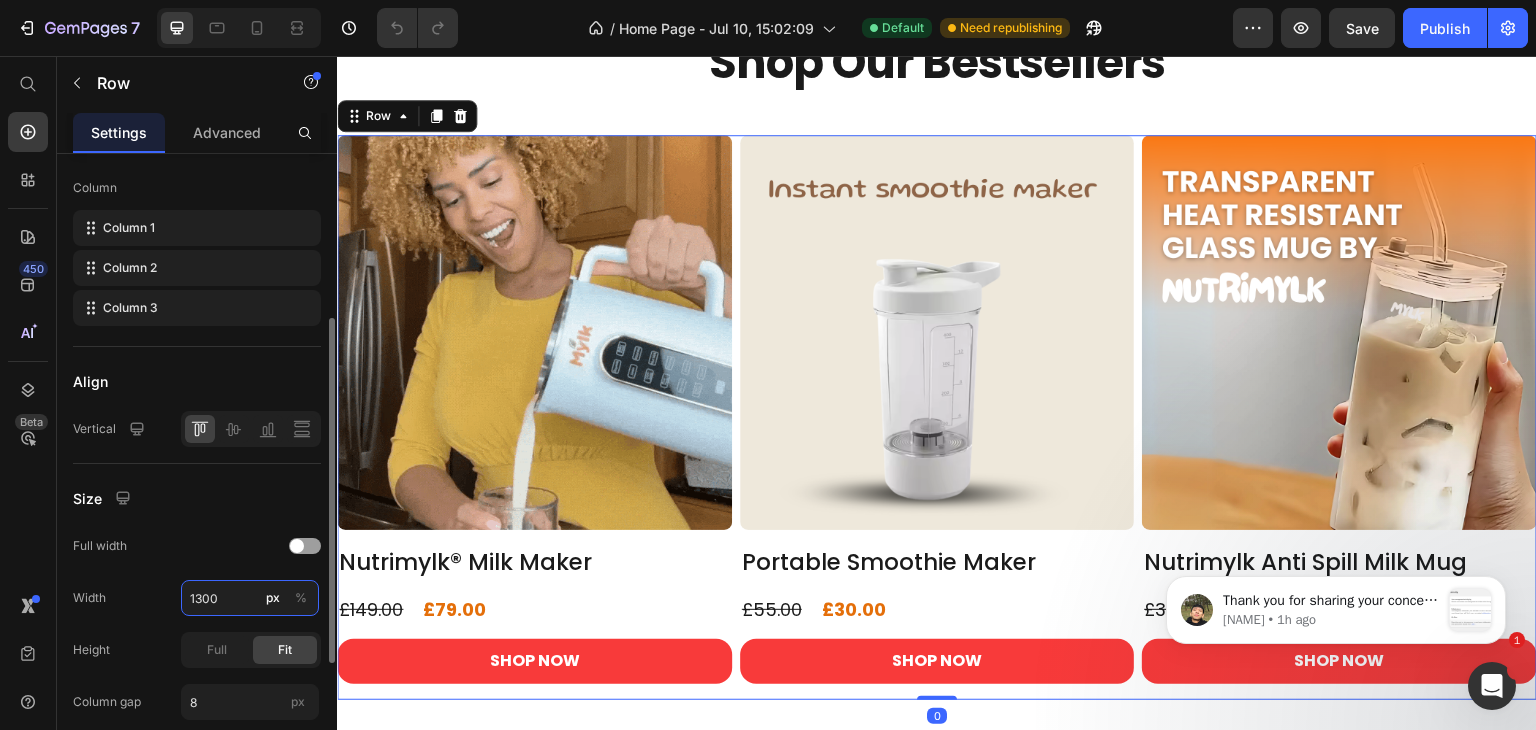 click on "1300" at bounding box center [250, 598] 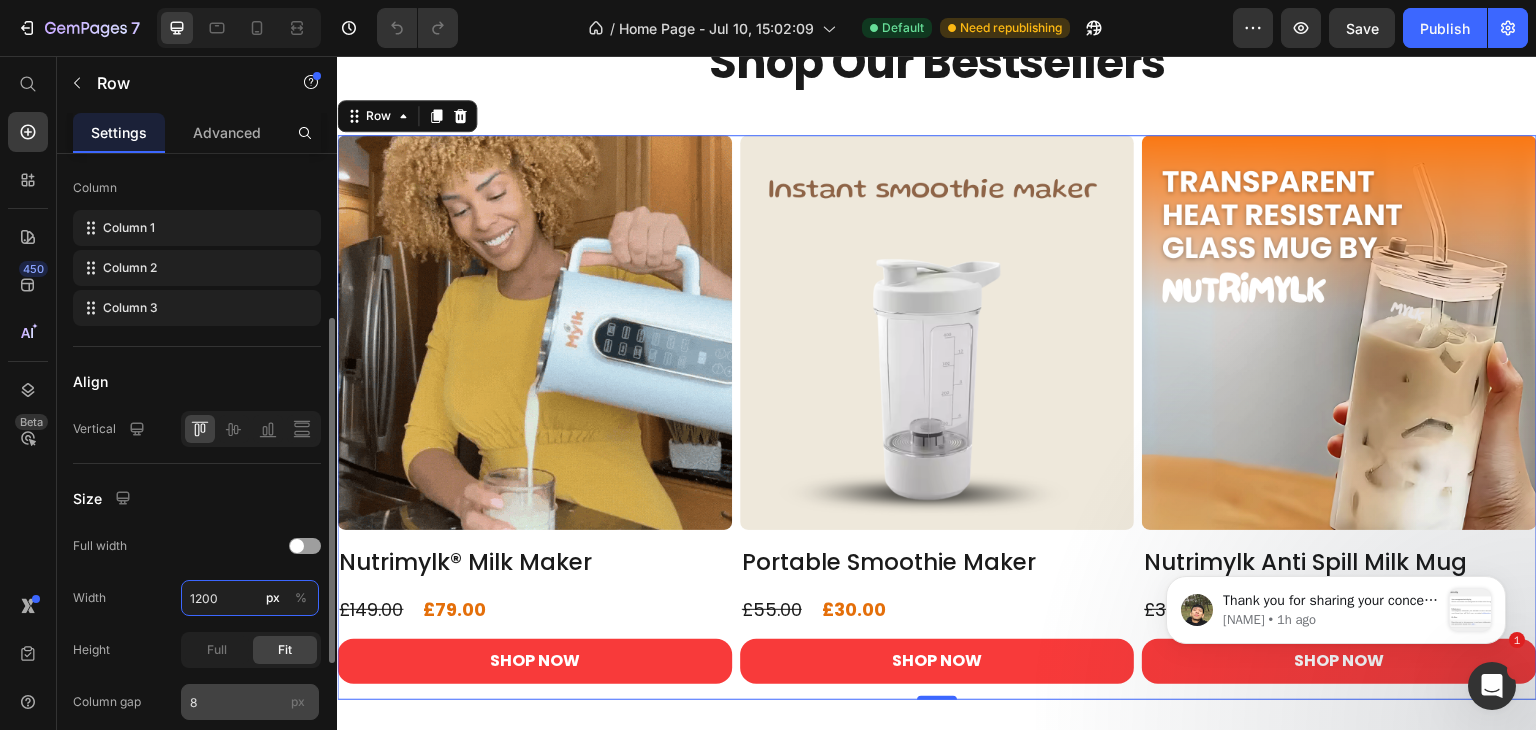 type on "1200" 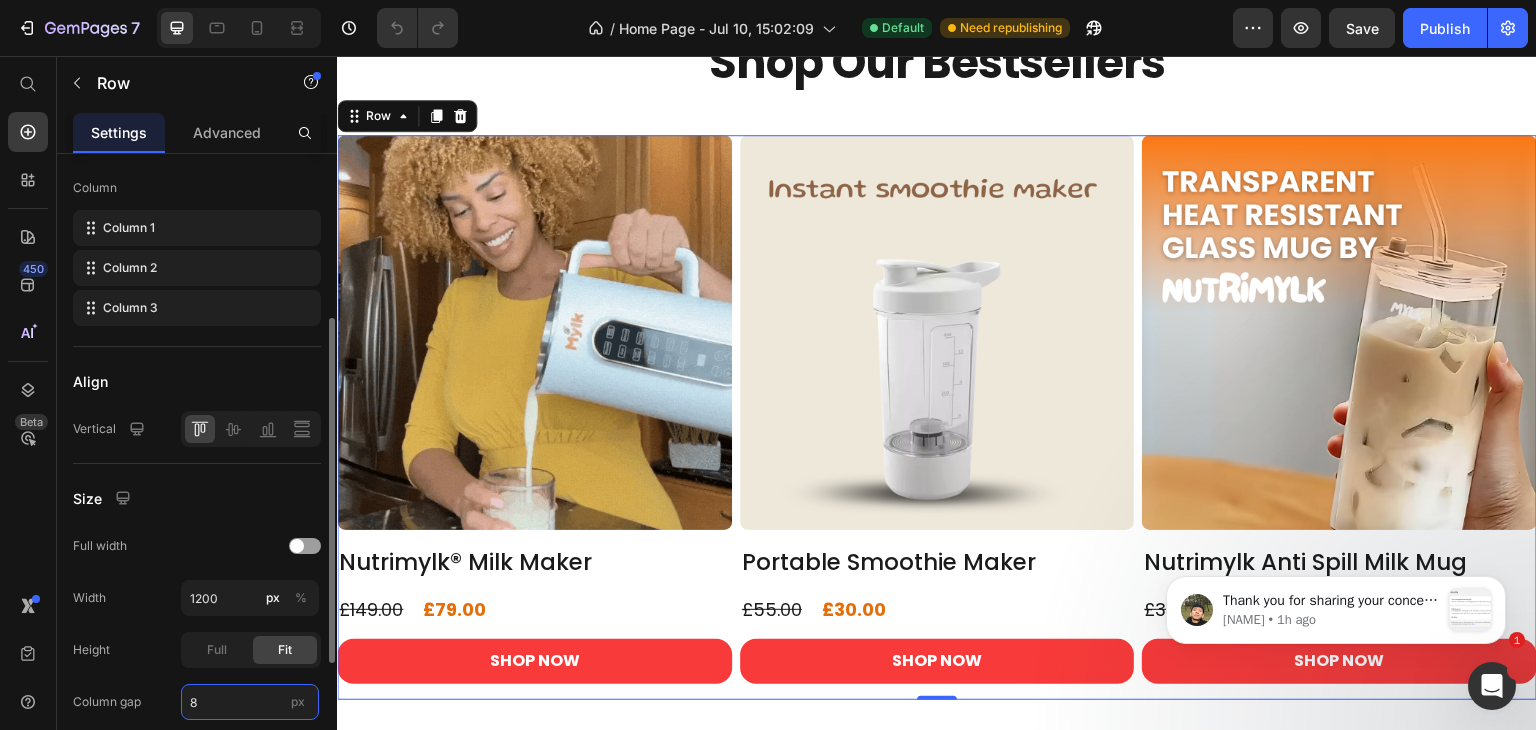 click on "8" at bounding box center (250, 702) 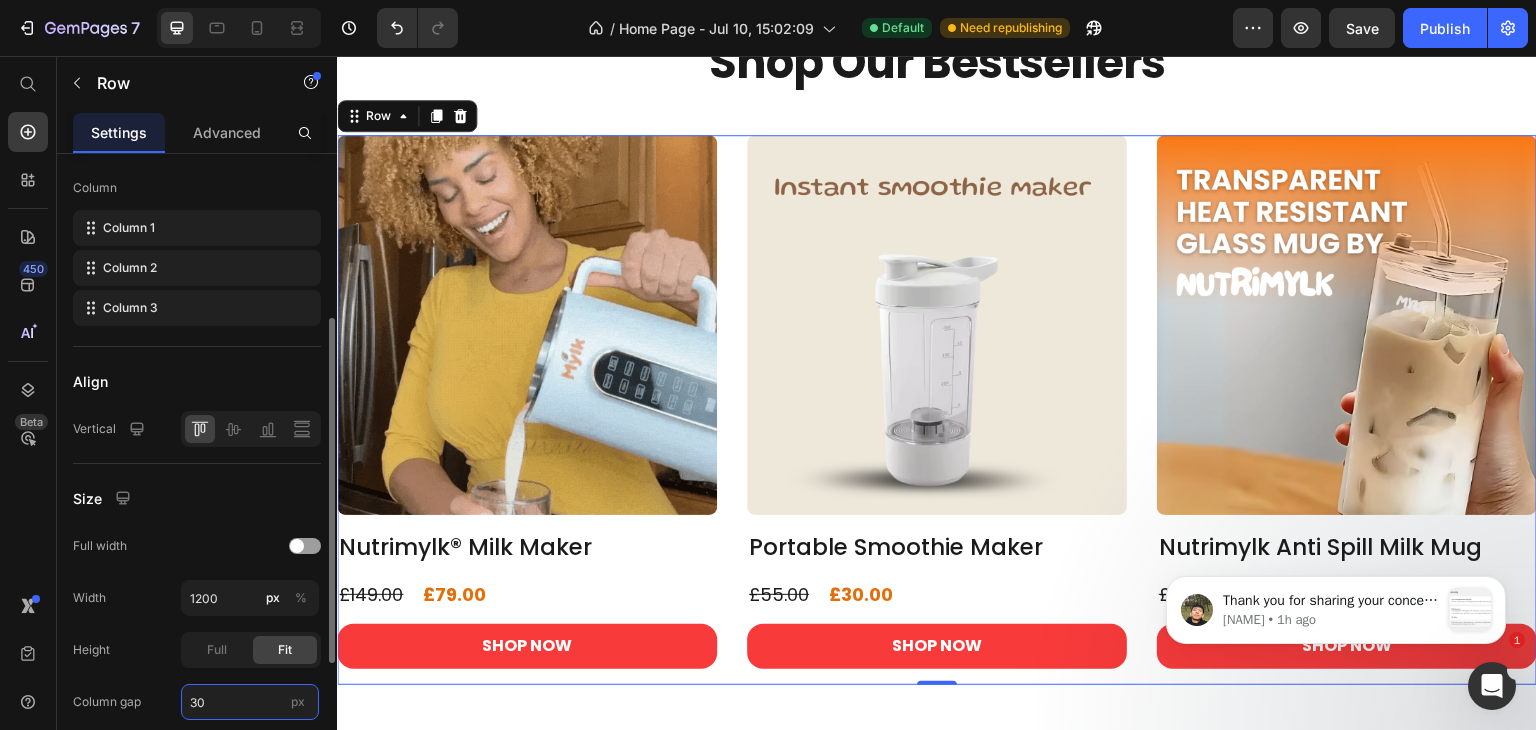 type on "30" 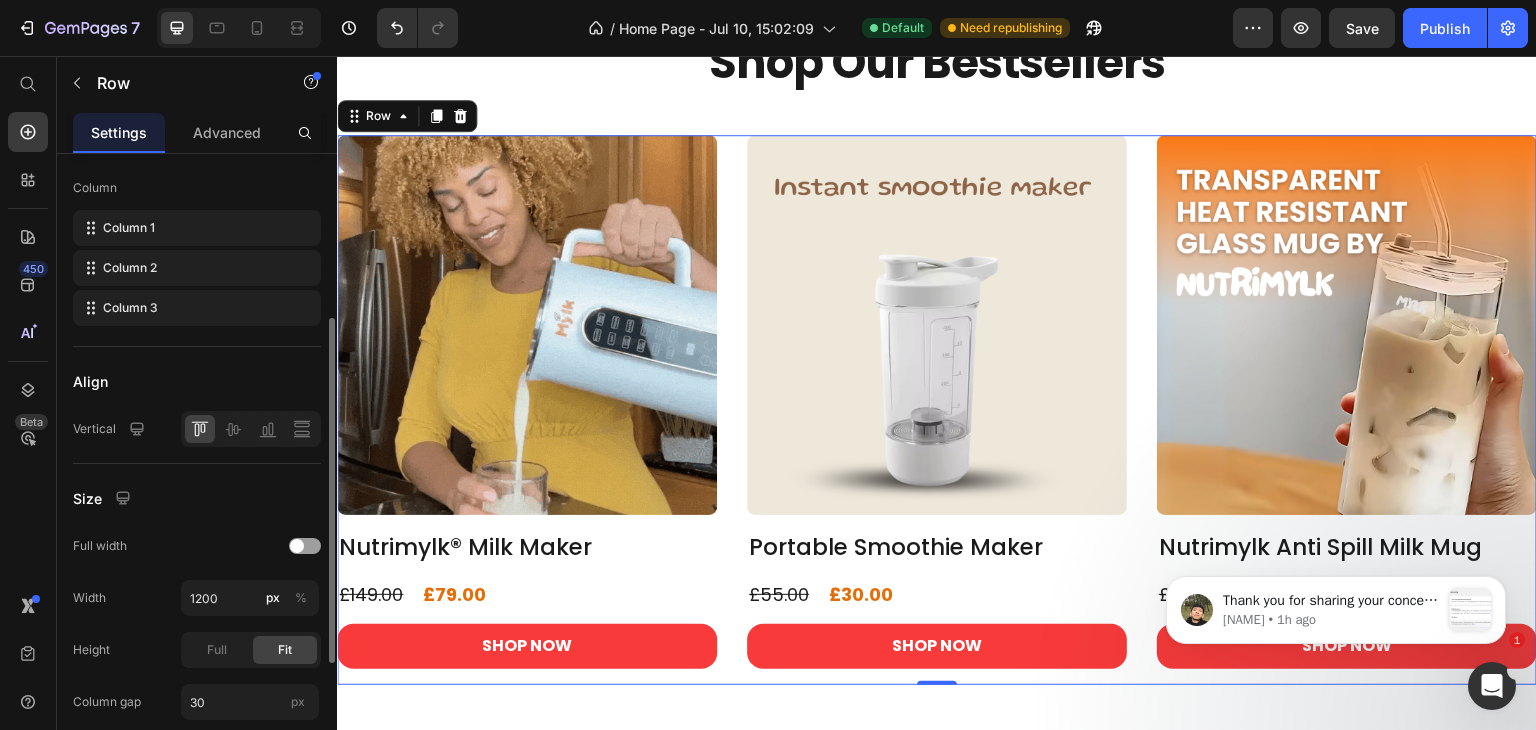 click on "Size" at bounding box center (197, 498) 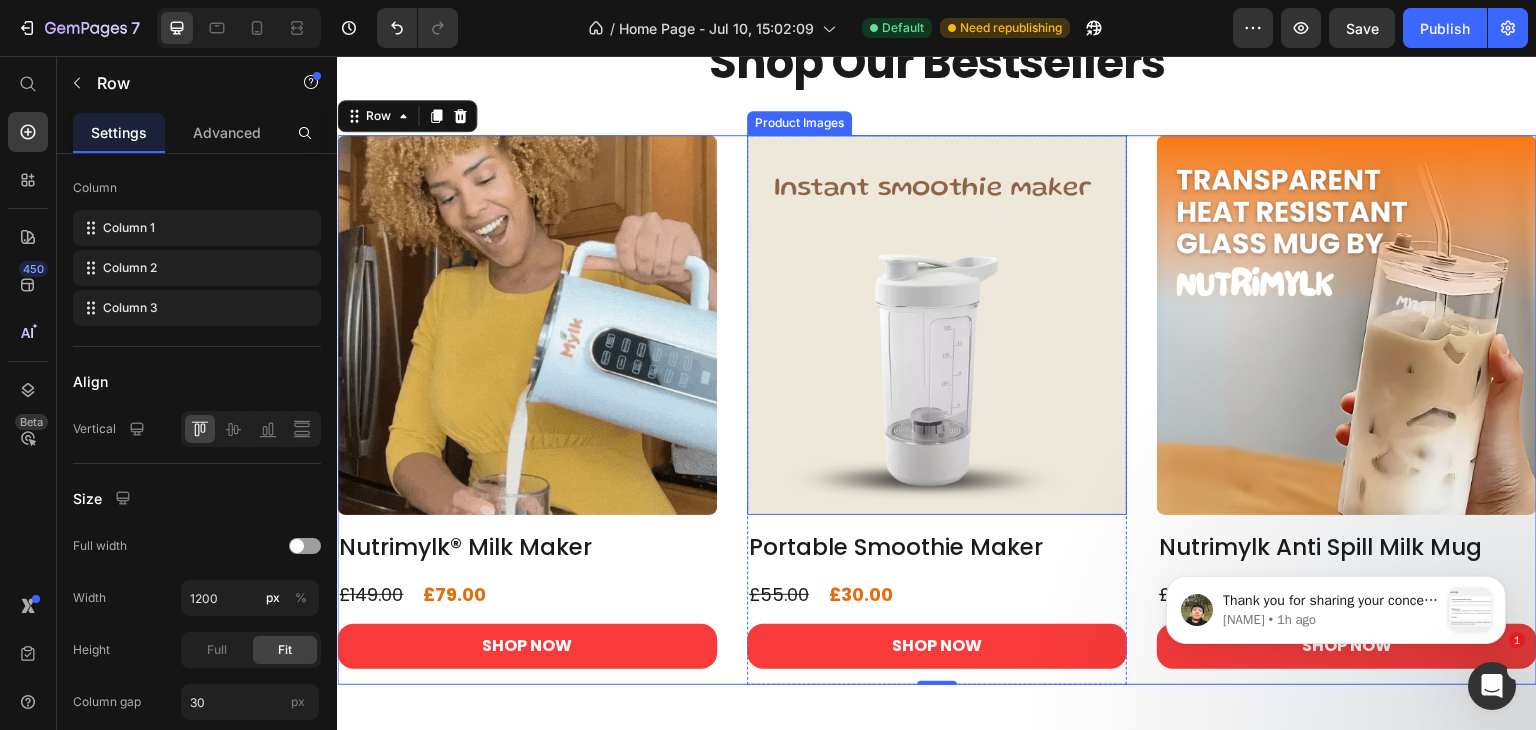 click at bounding box center [937, 325] 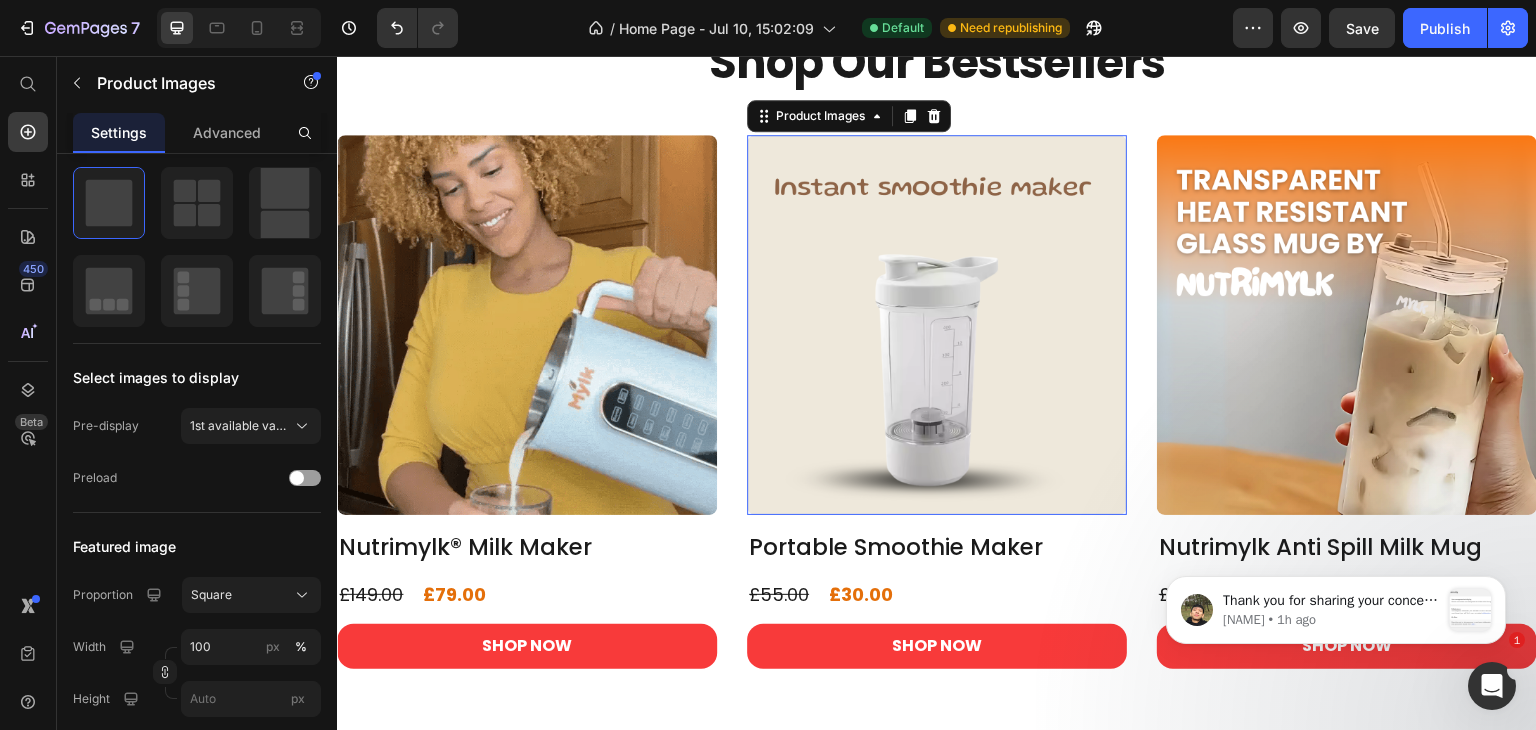 scroll, scrollTop: 0, scrollLeft: 0, axis: both 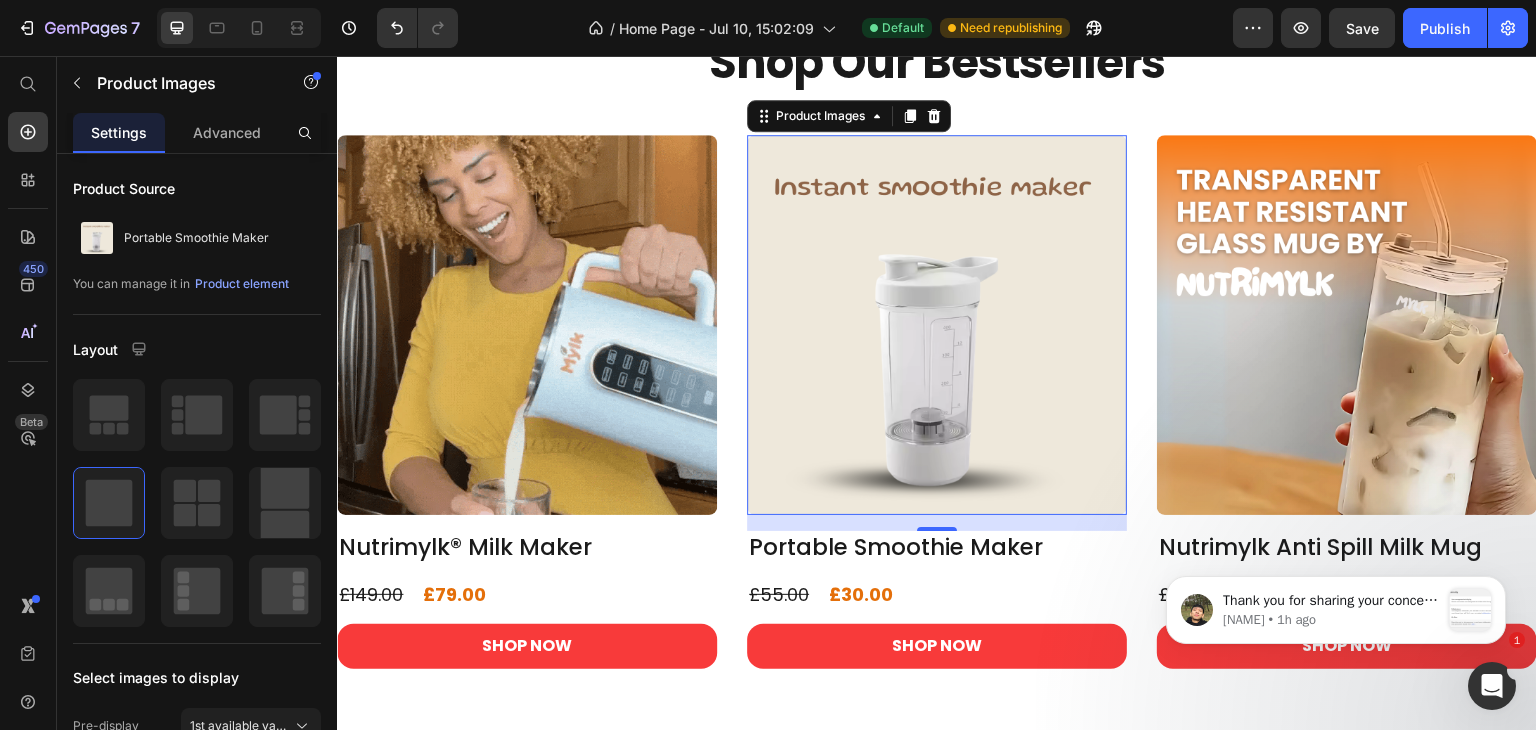 click at bounding box center (937, 325) 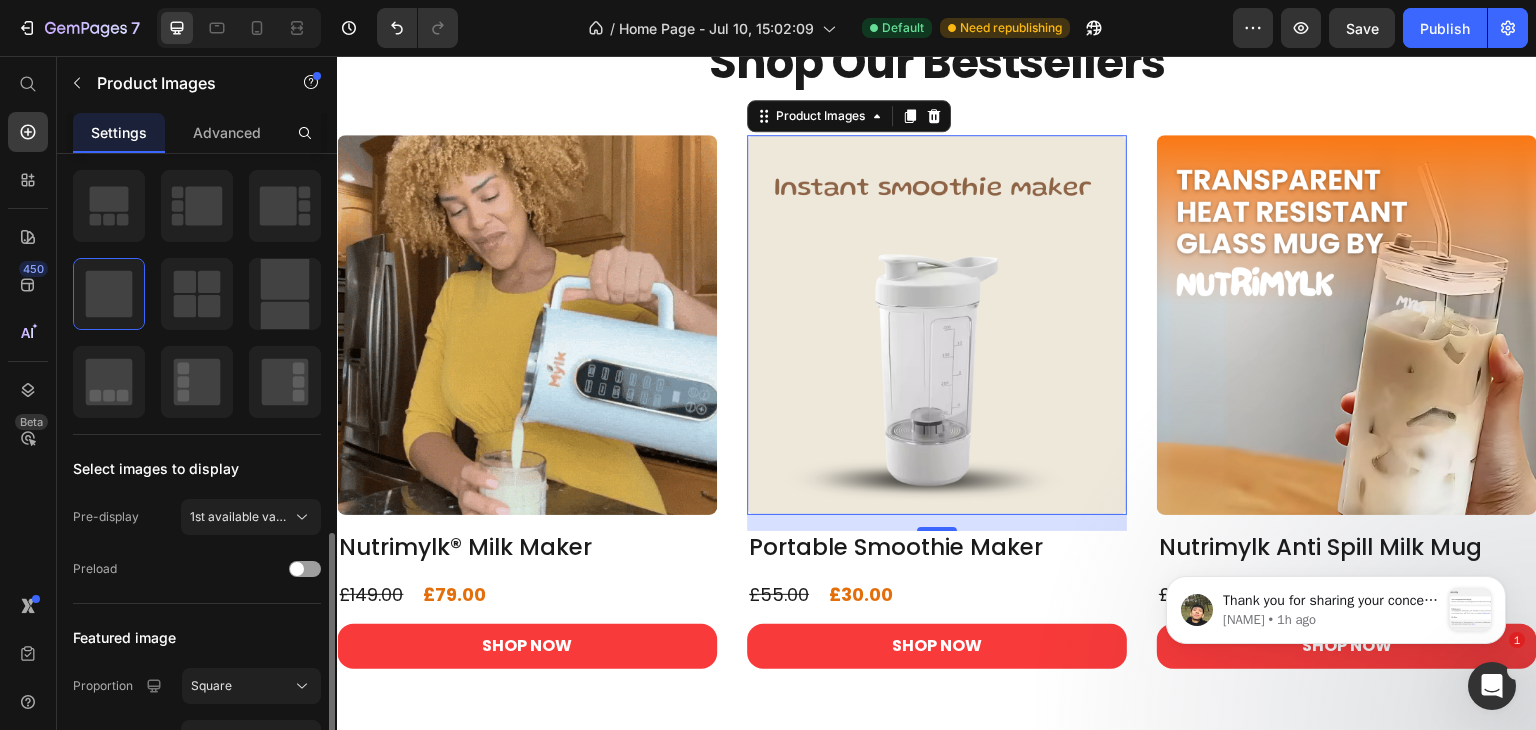scroll, scrollTop: 409, scrollLeft: 0, axis: vertical 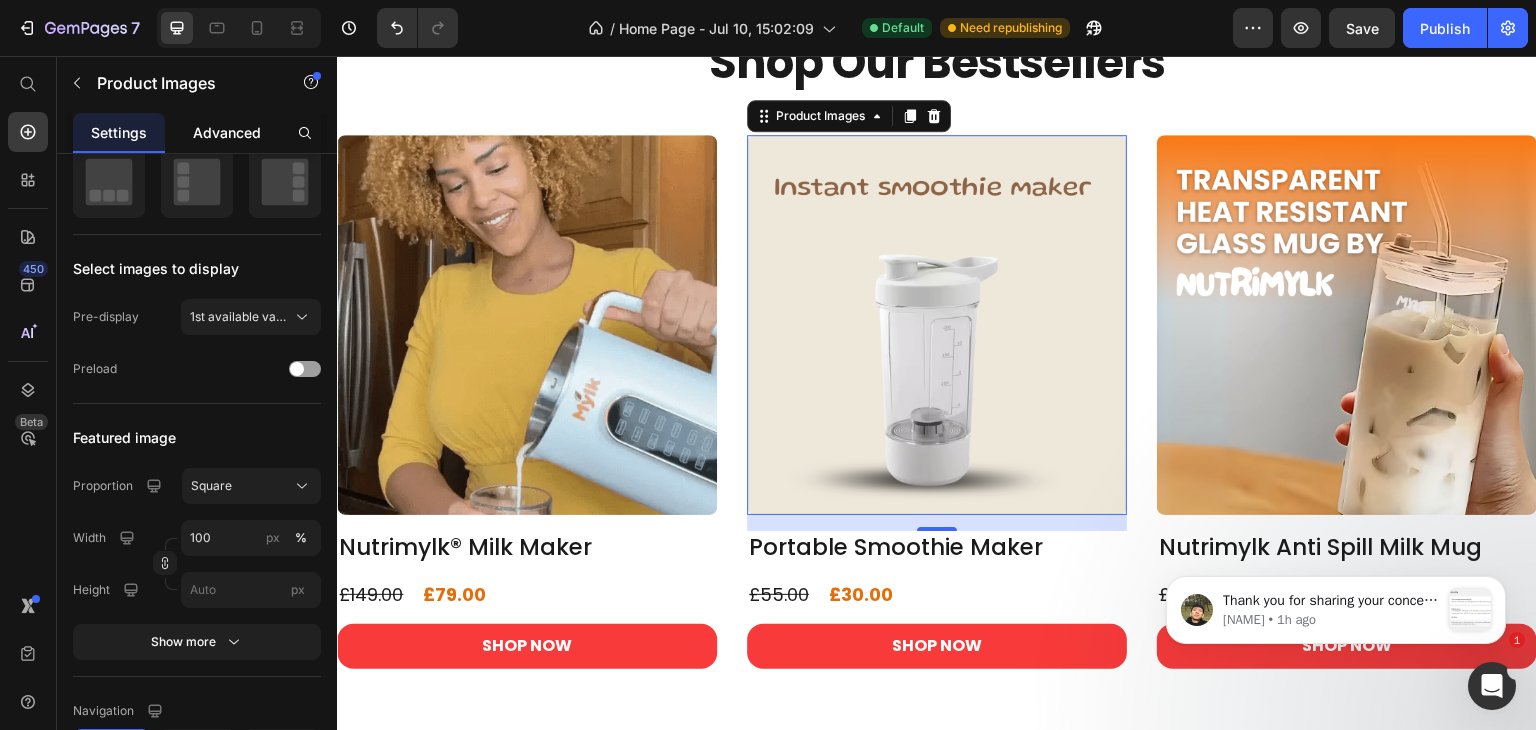 click on "Advanced" at bounding box center (227, 132) 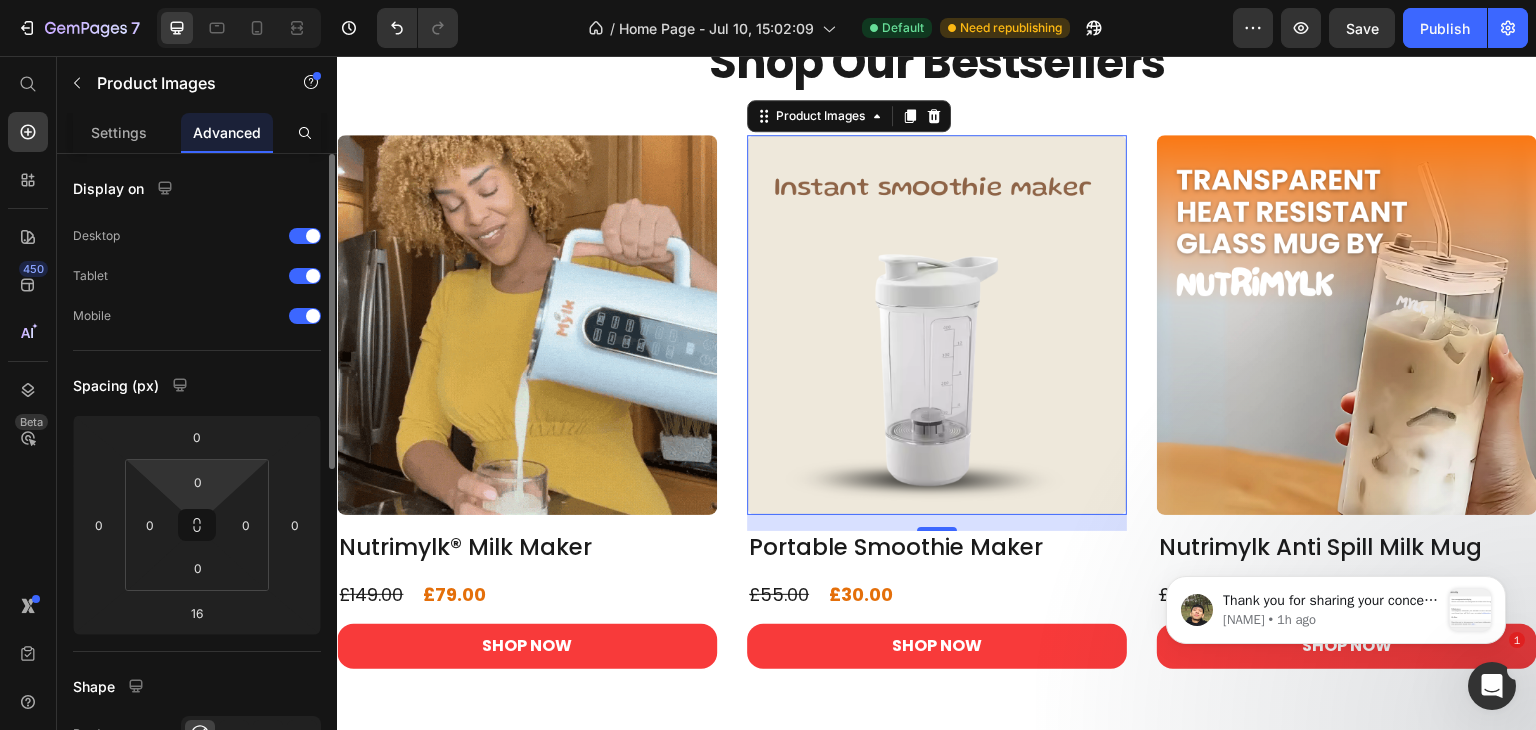 scroll, scrollTop: 400, scrollLeft: 0, axis: vertical 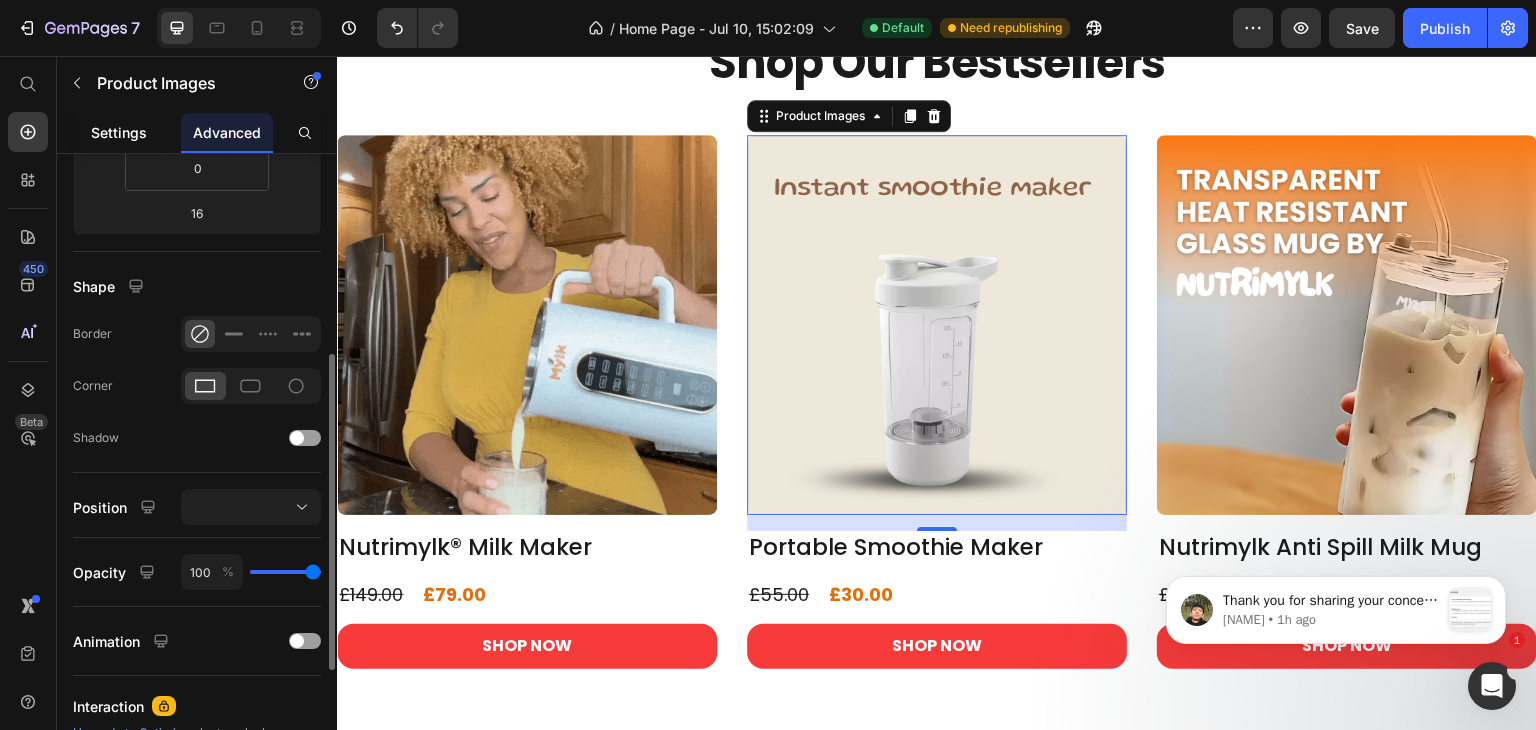 click on "Settings" at bounding box center (119, 132) 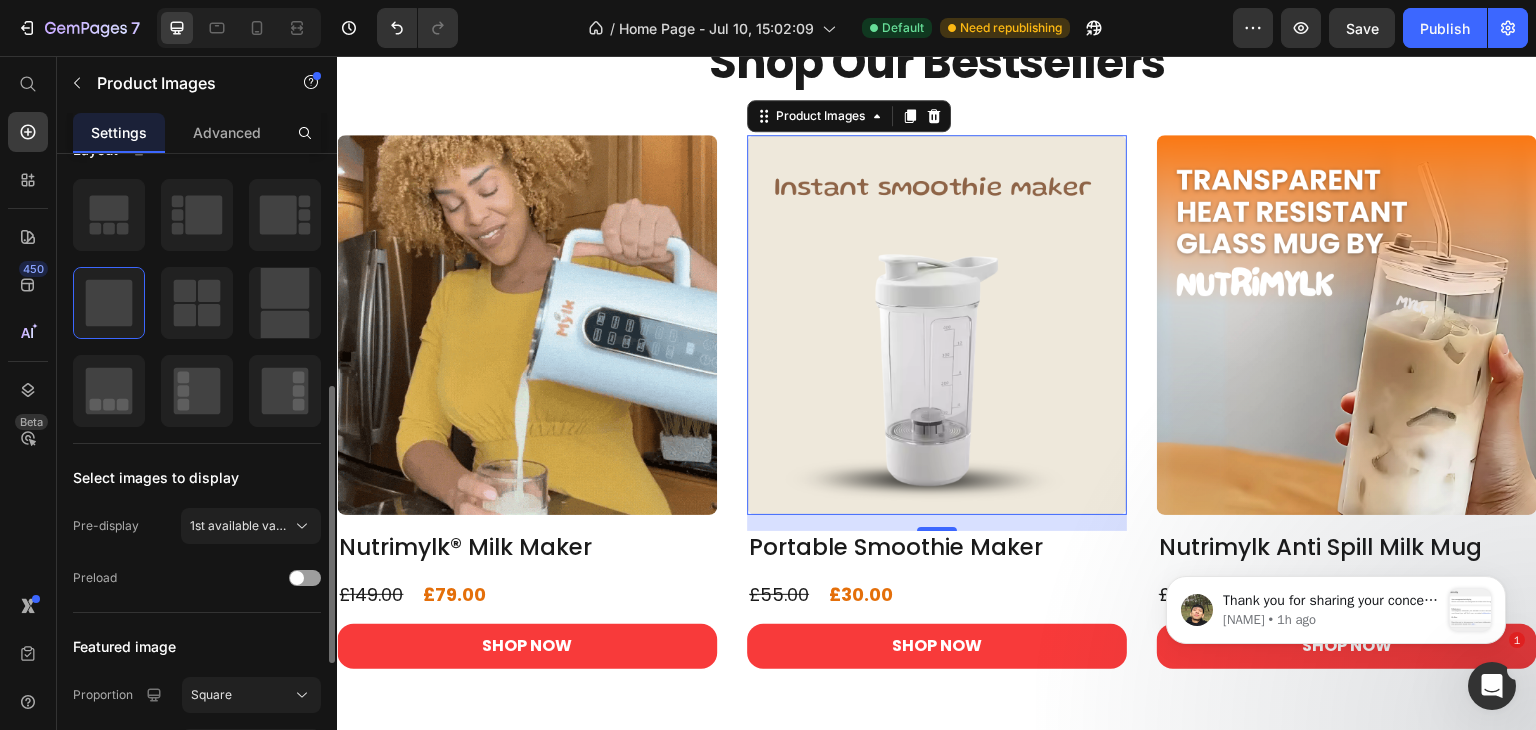 scroll, scrollTop: 300, scrollLeft: 0, axis: vertical 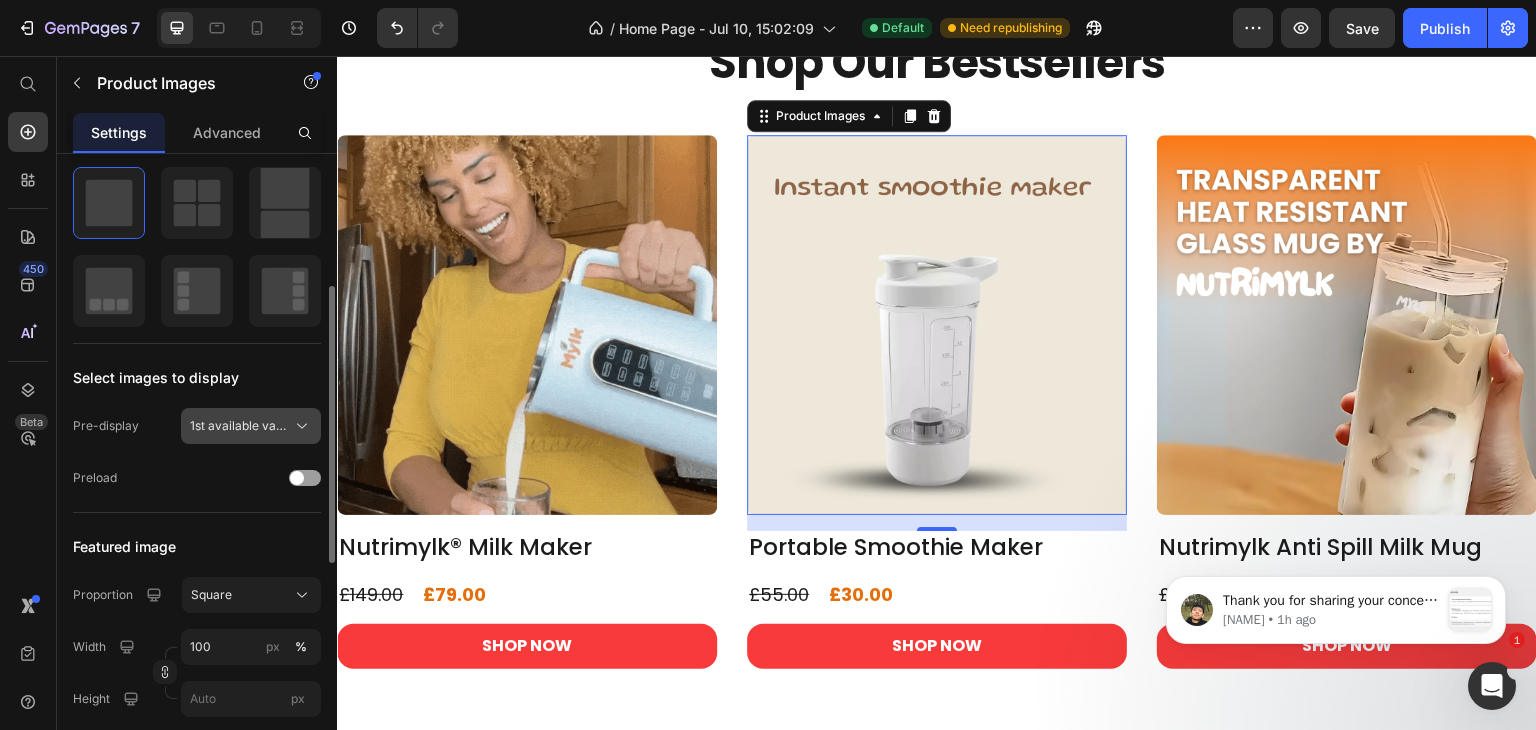 click on "1st available variant" at bounding box center (251, 426) 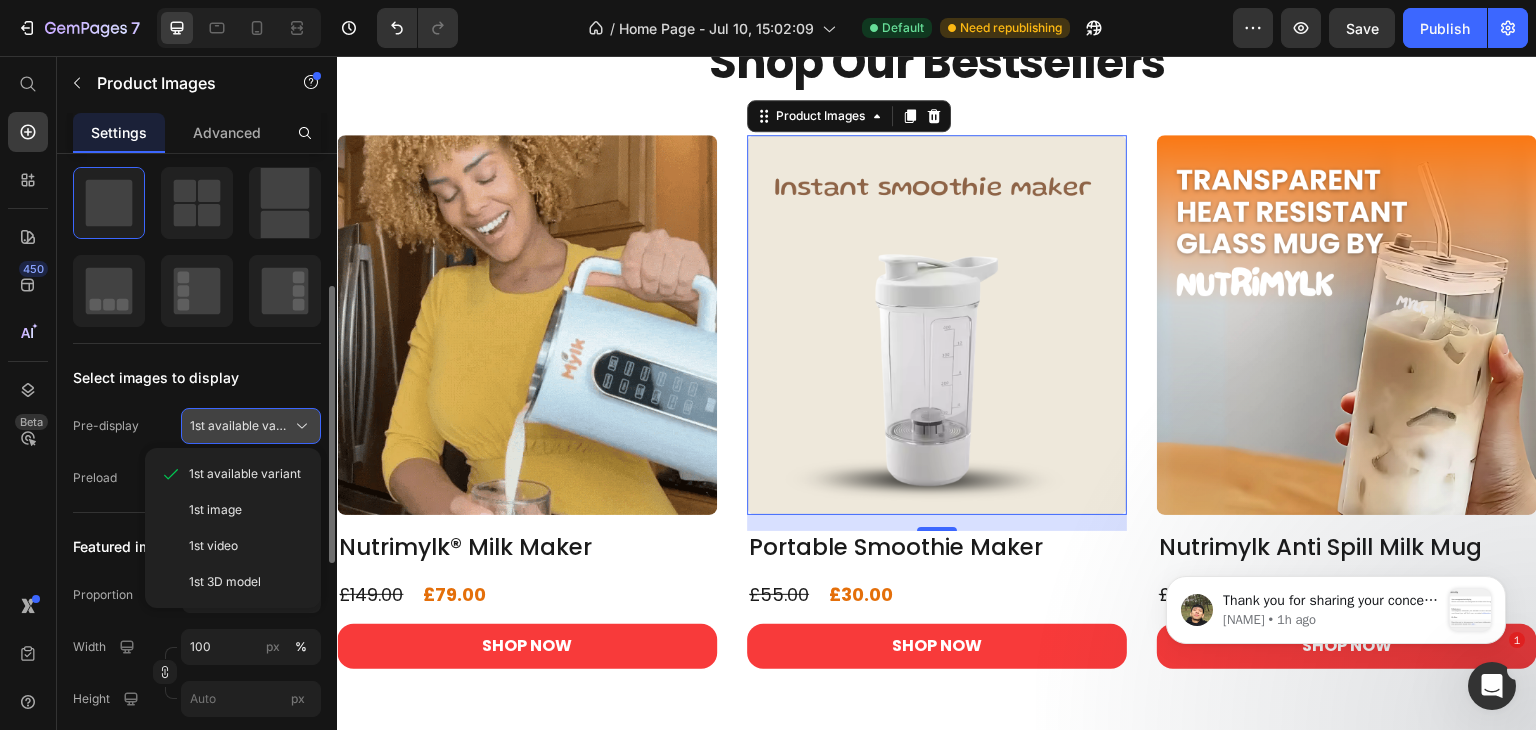 click 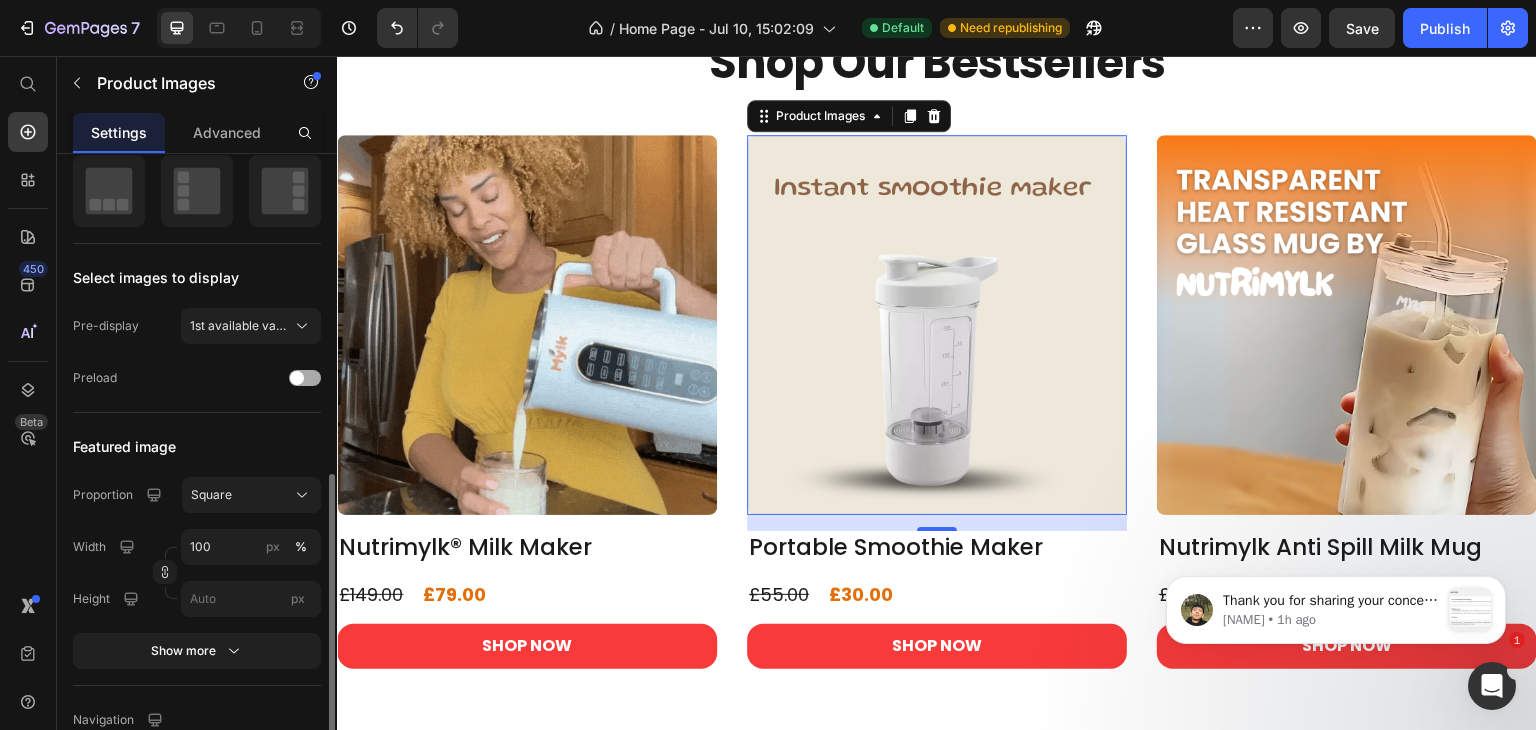 scroll, scrollTop: 500, scrollLeft: 0, axis: vertical 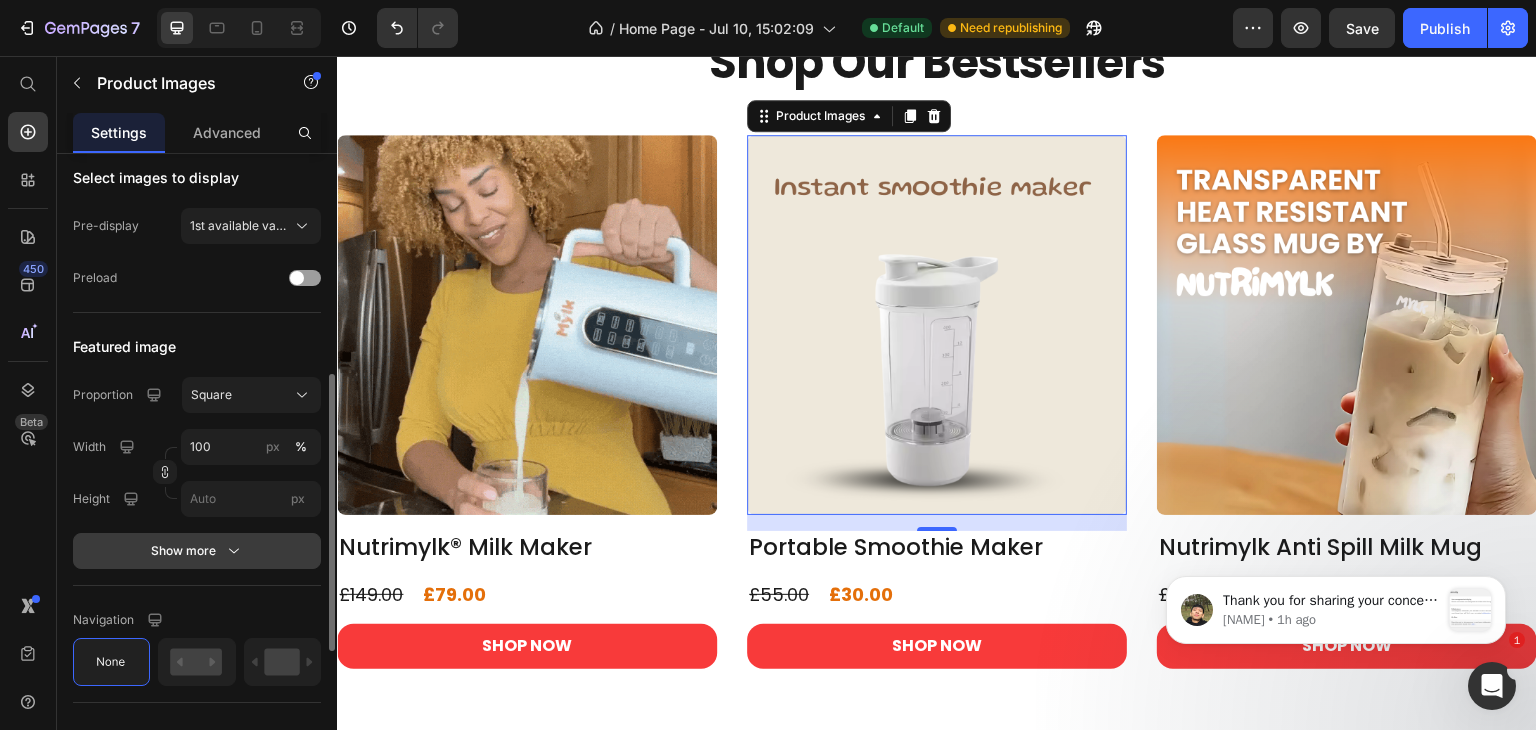 click on "Show more" at bounding box center [197, 551] 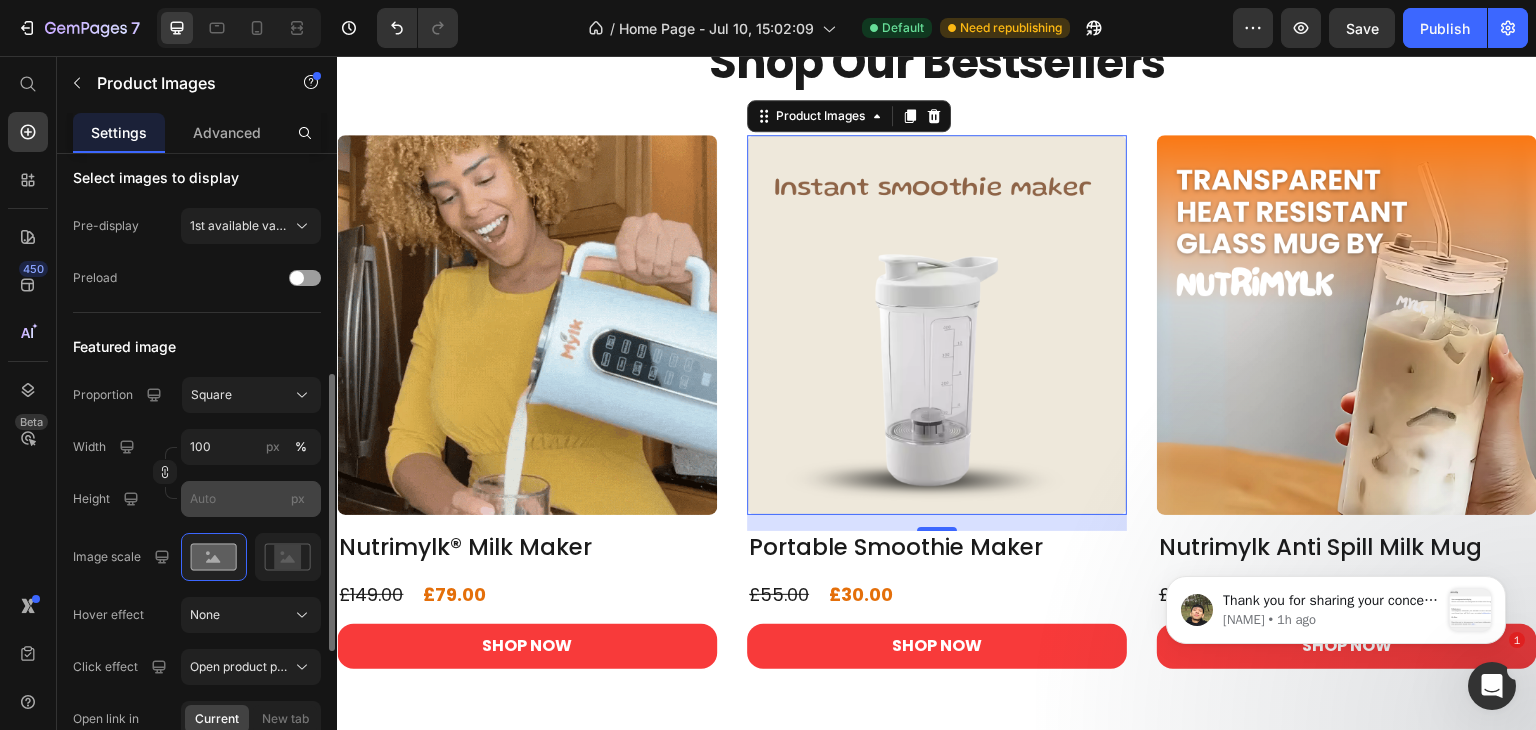 scroll, scrollTop: 700, scrollLeft: 0, axis: vertical 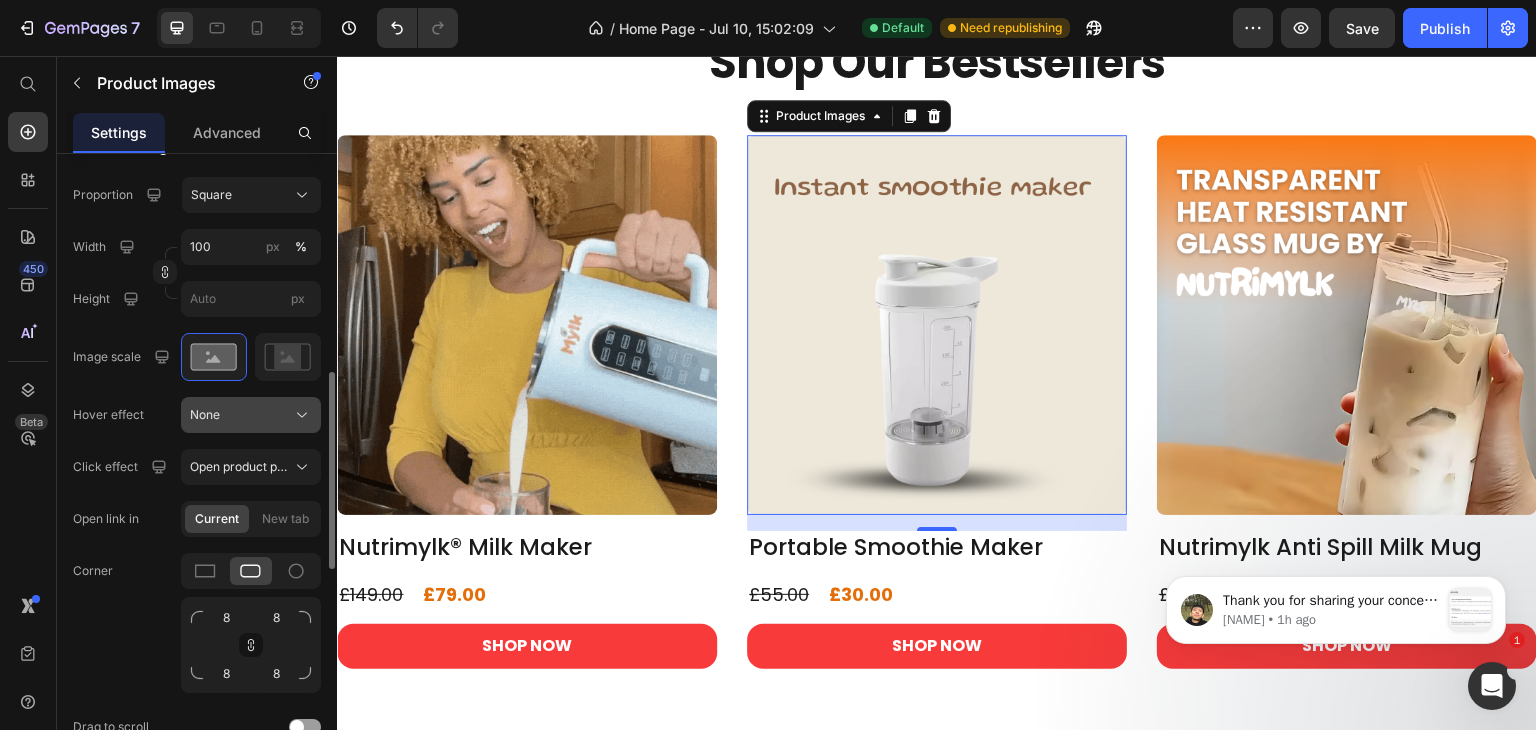 click on "None" 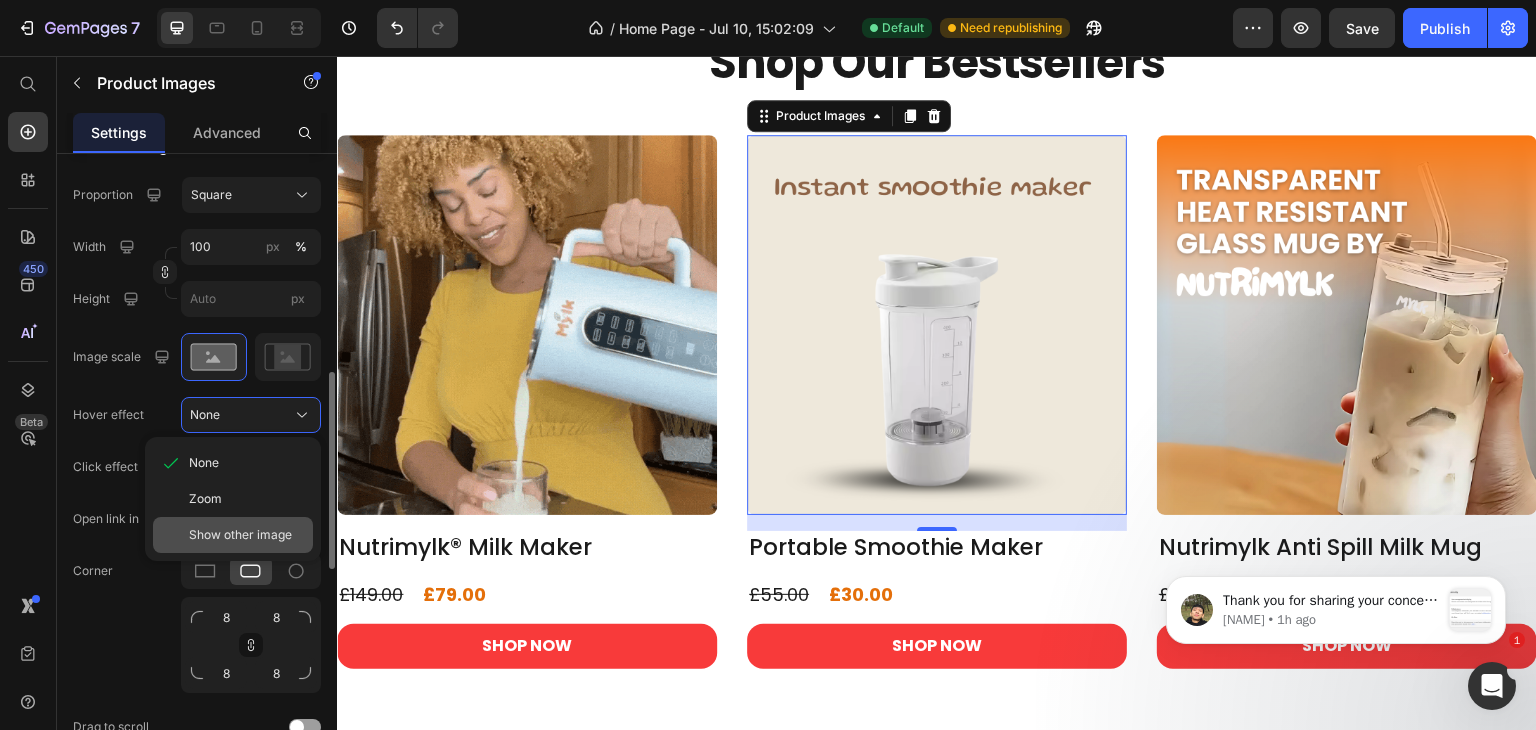 click on "Show other image" at bounding box center (240, 535) 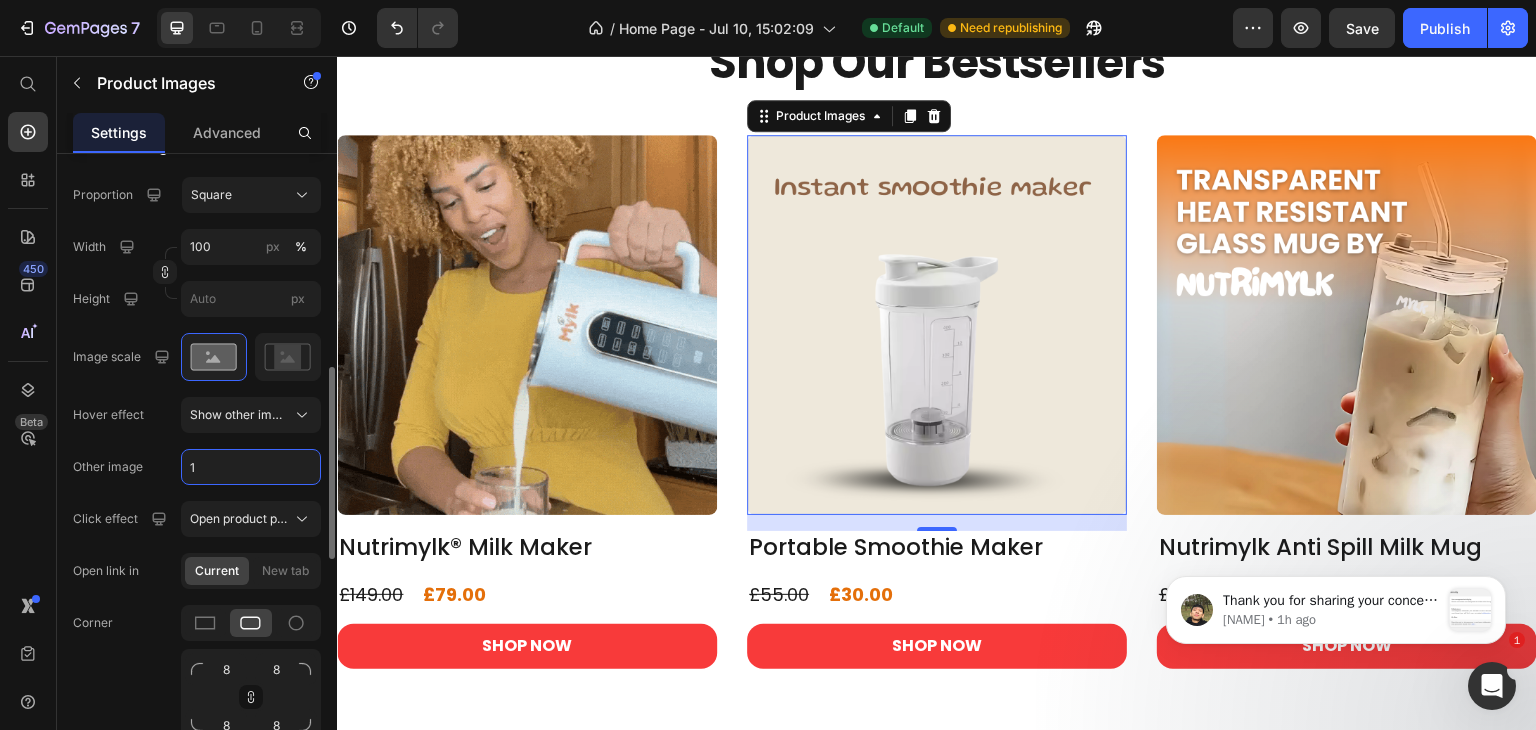 click on "1" at bounding box center (251, 467) 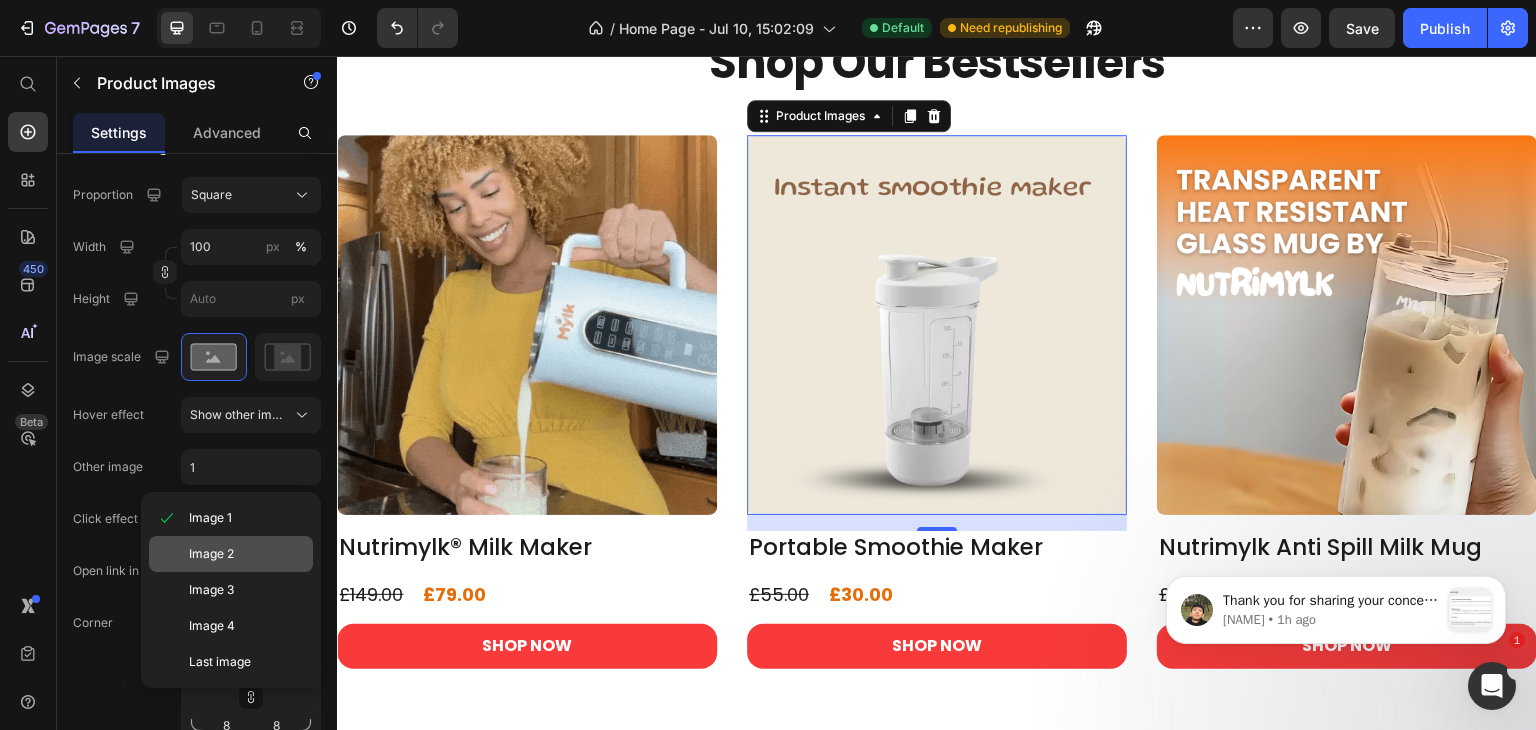 click on "Image 2" at bounding box center (211, 554) 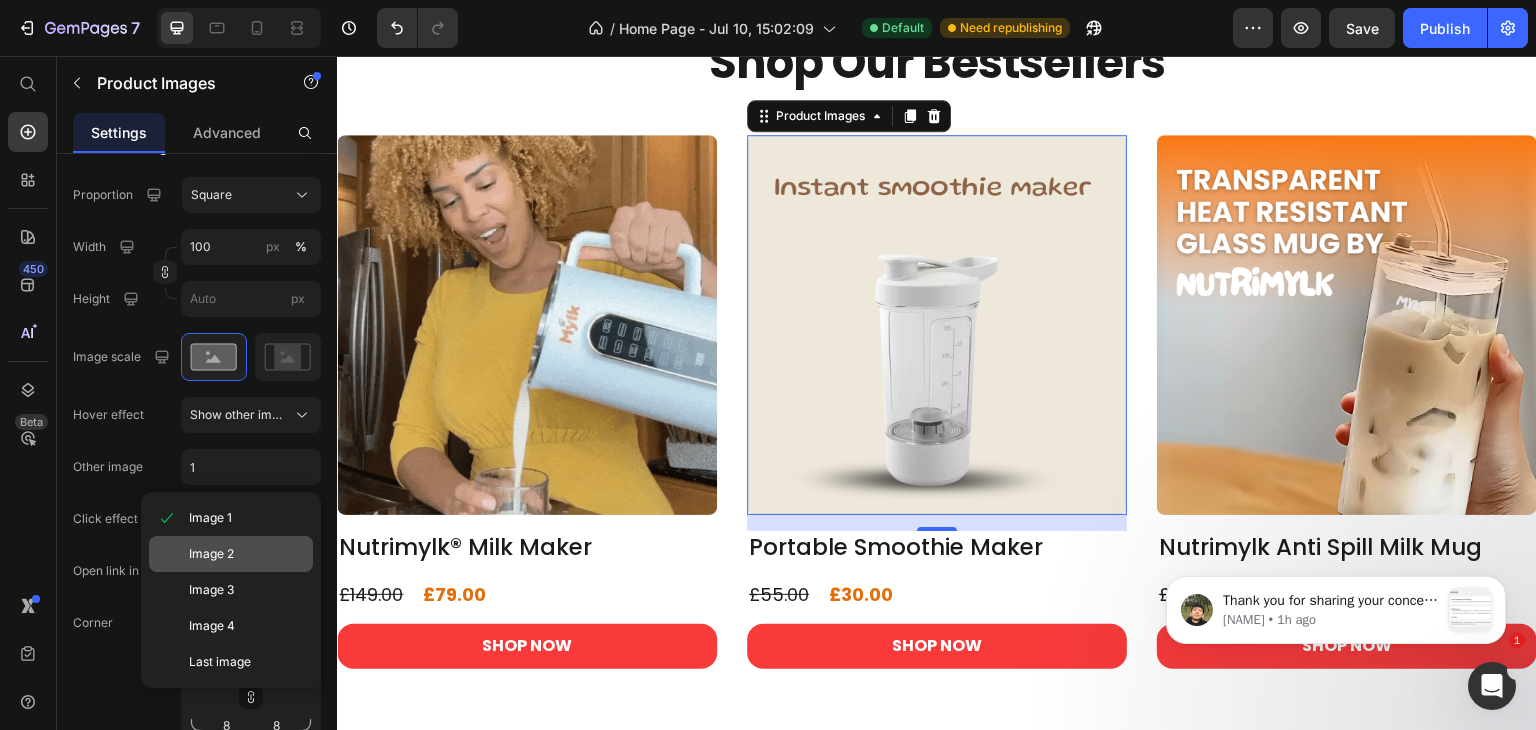 type on "2" 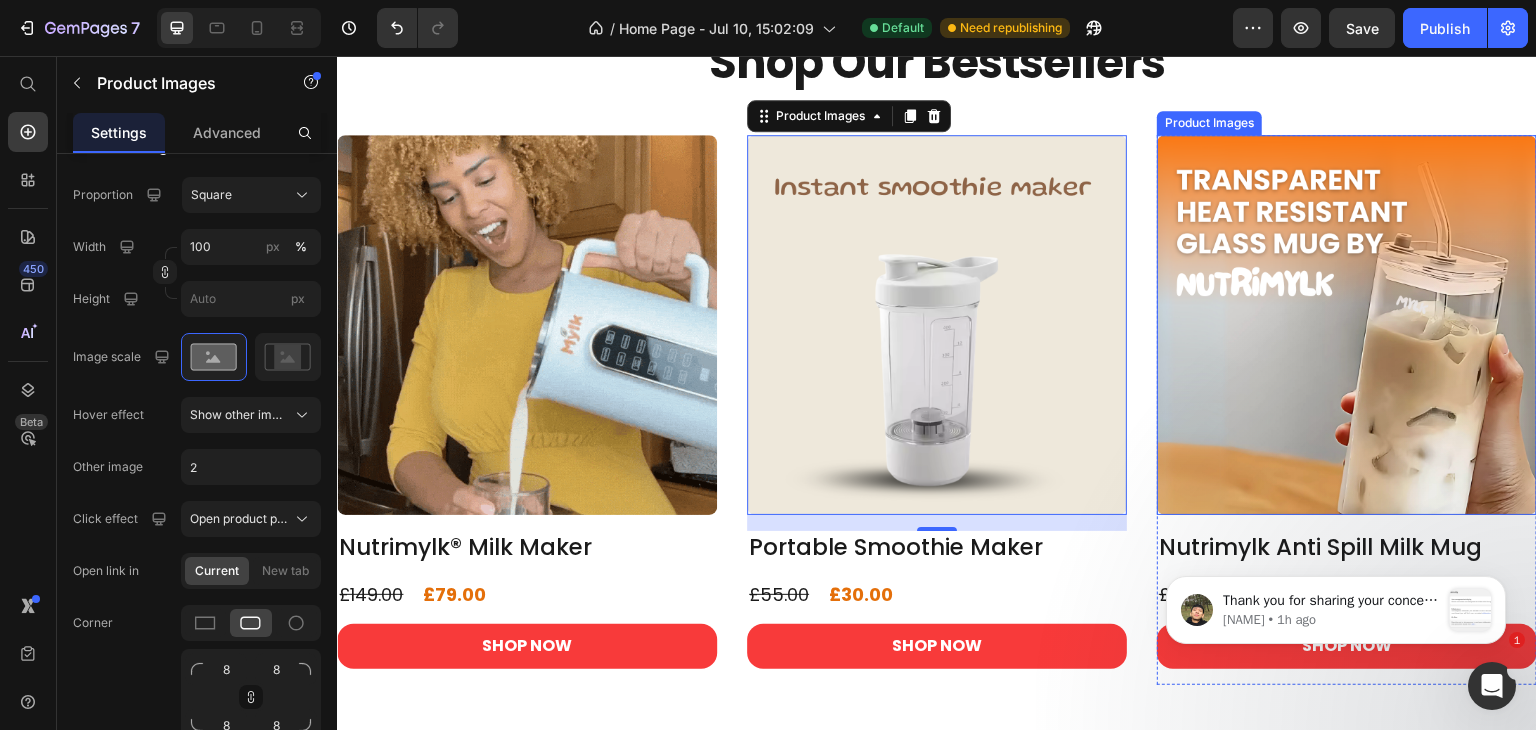 click at bounding box center (1347, 325) 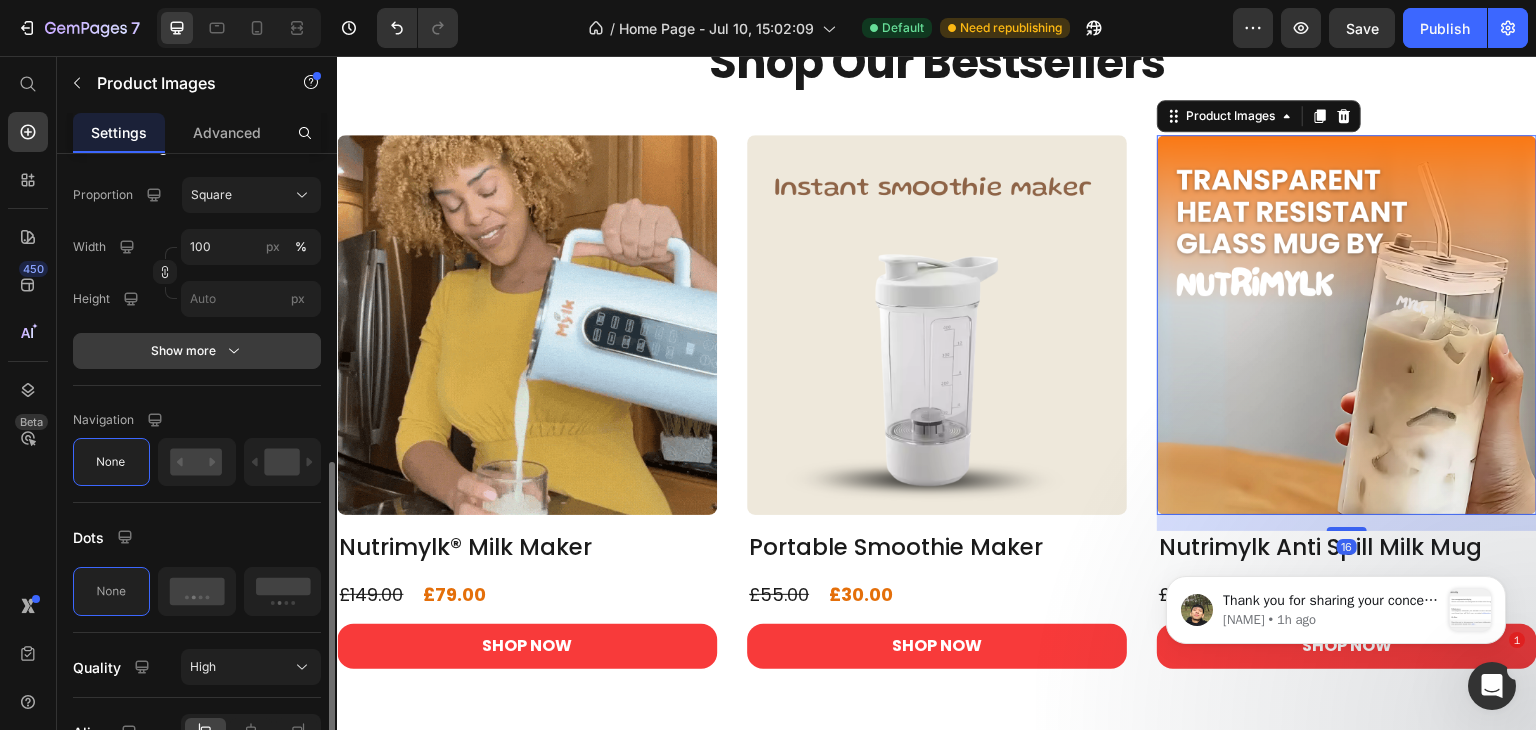 click on "Show more" at bounding box center [197, 351] 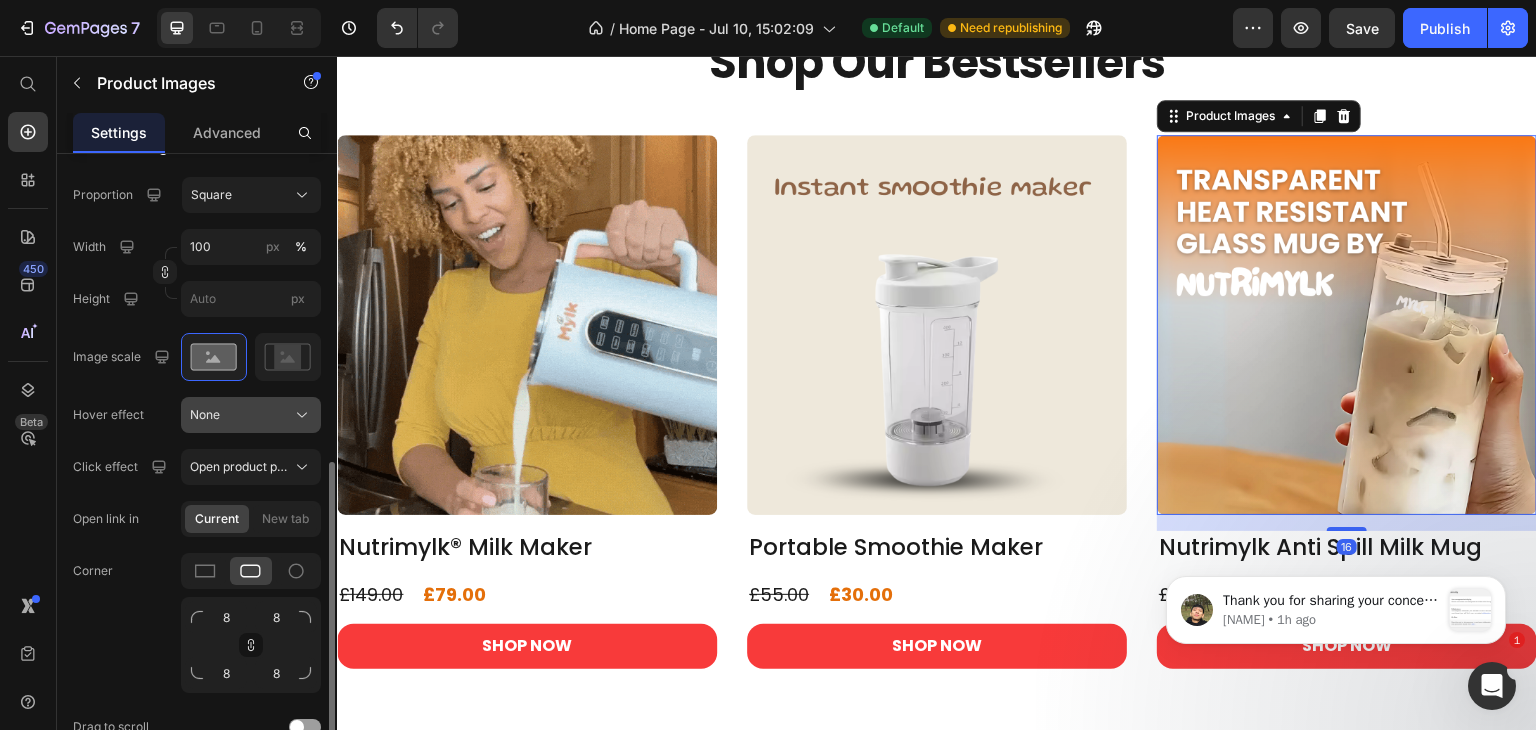 click on "None" 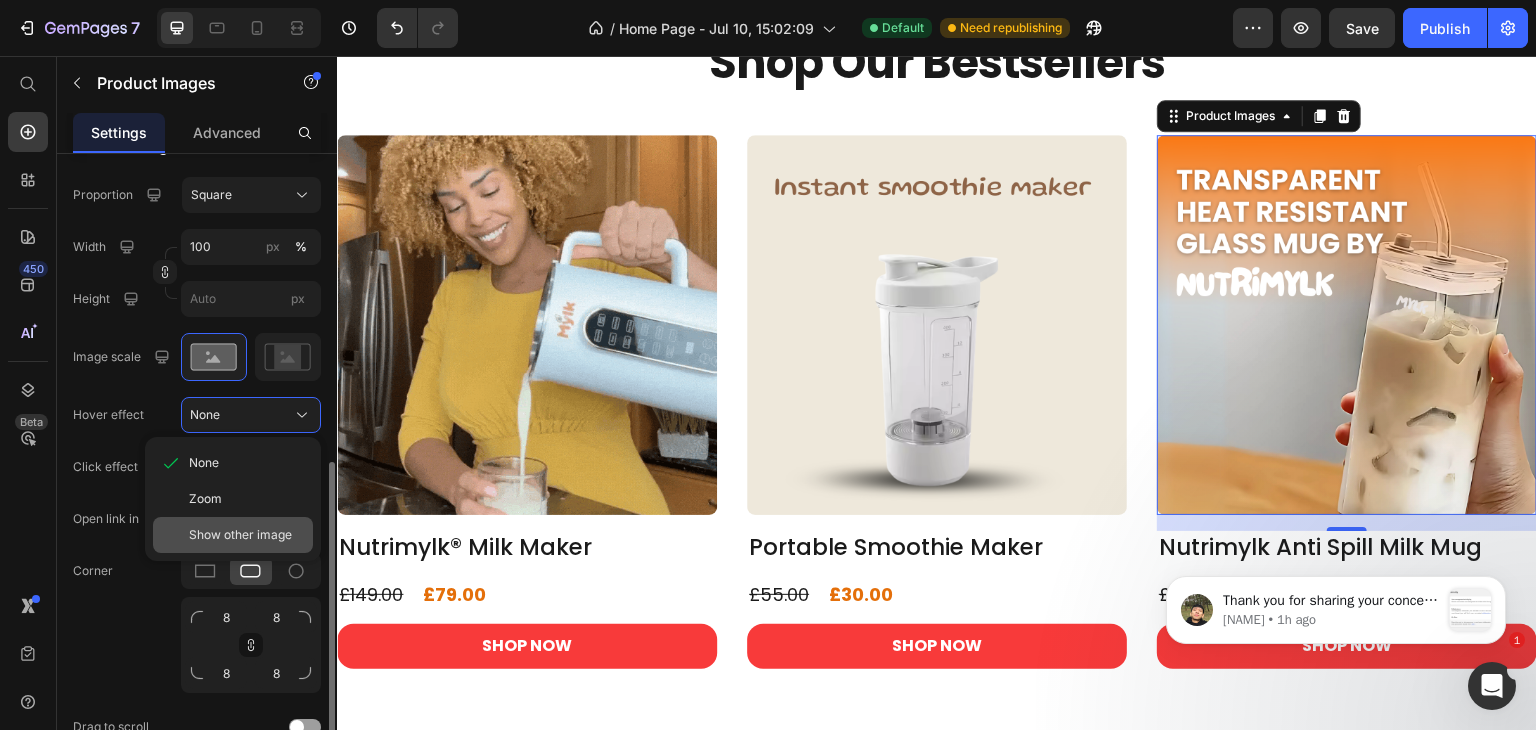 click on "Show other image" at bounding box center (240, 535) 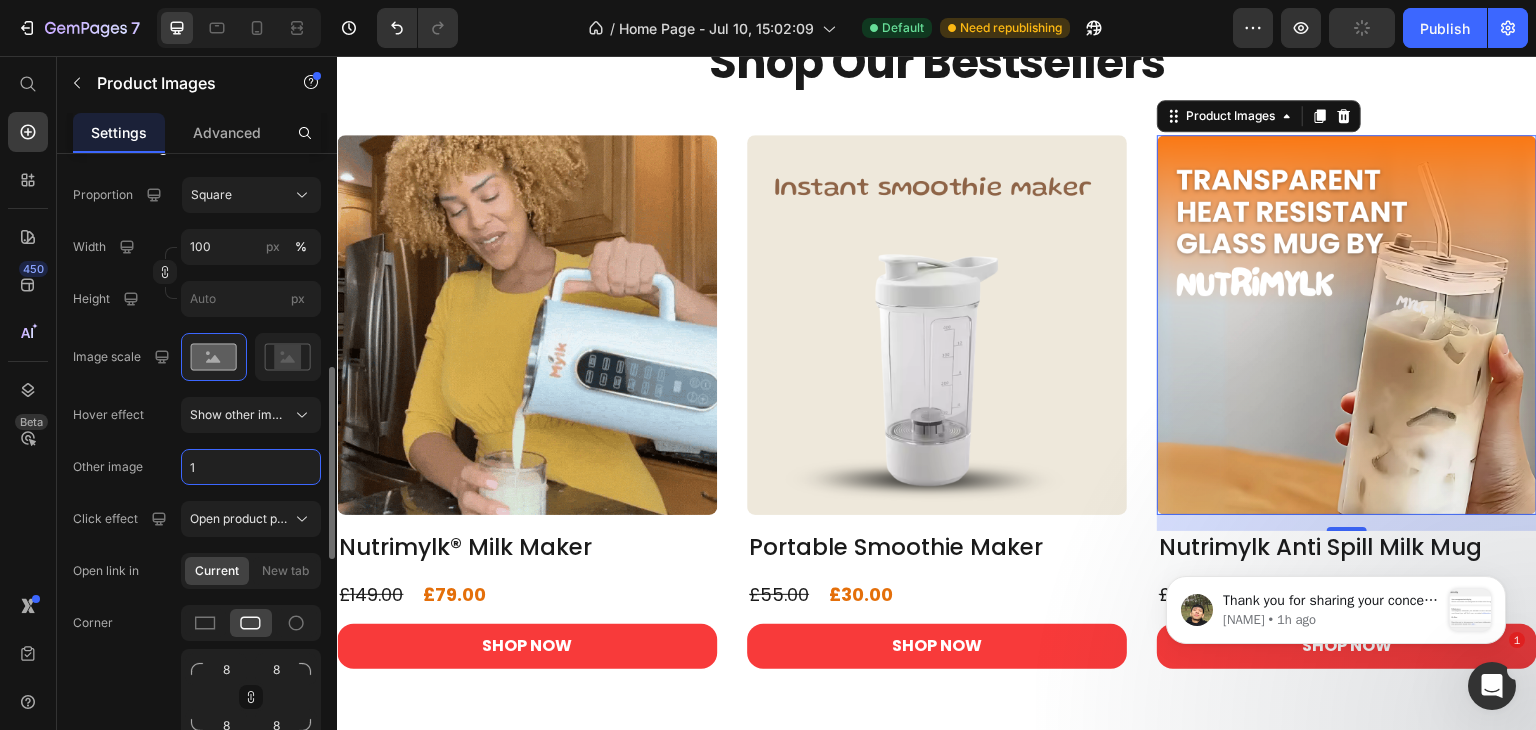 click on "1" at bounding box center [251, 467] 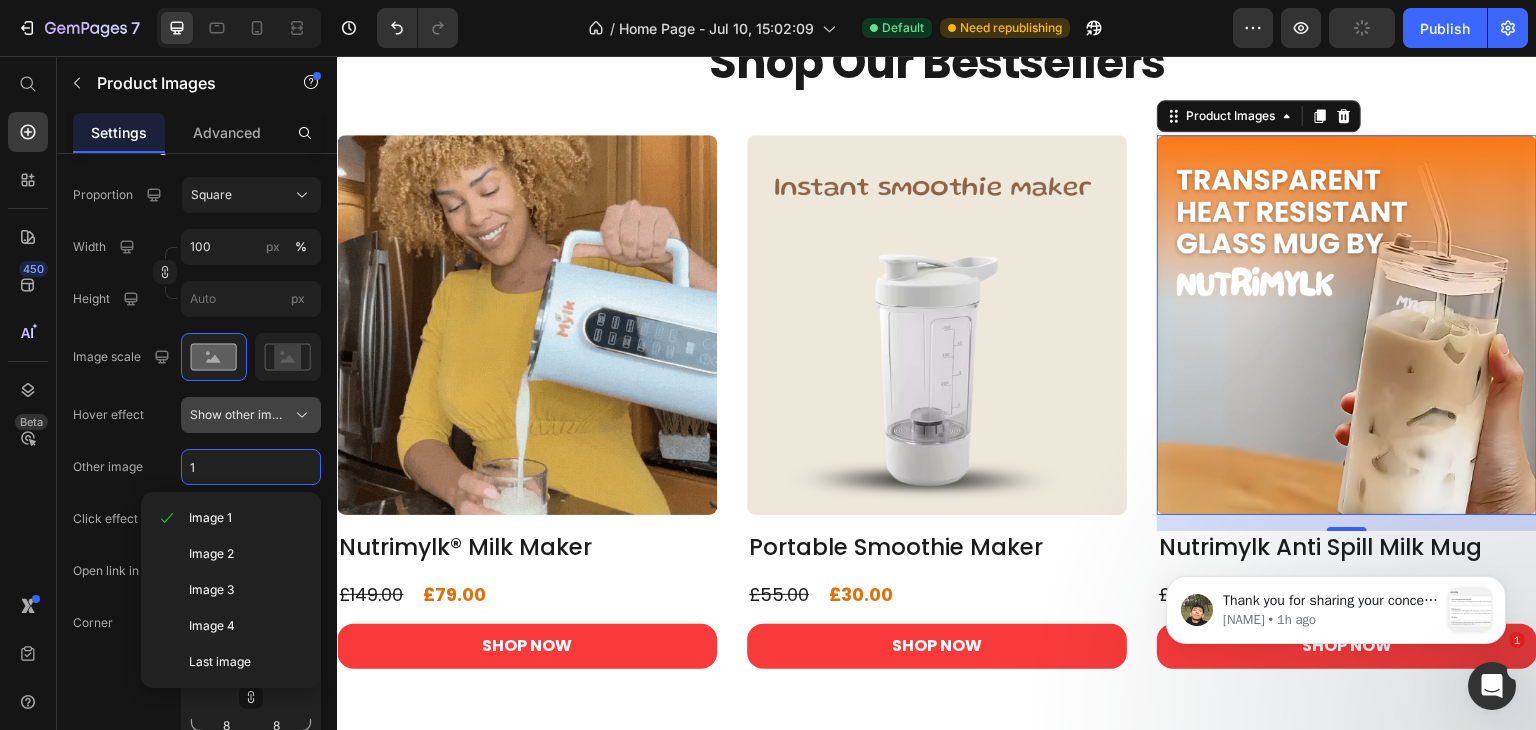 type on "2" 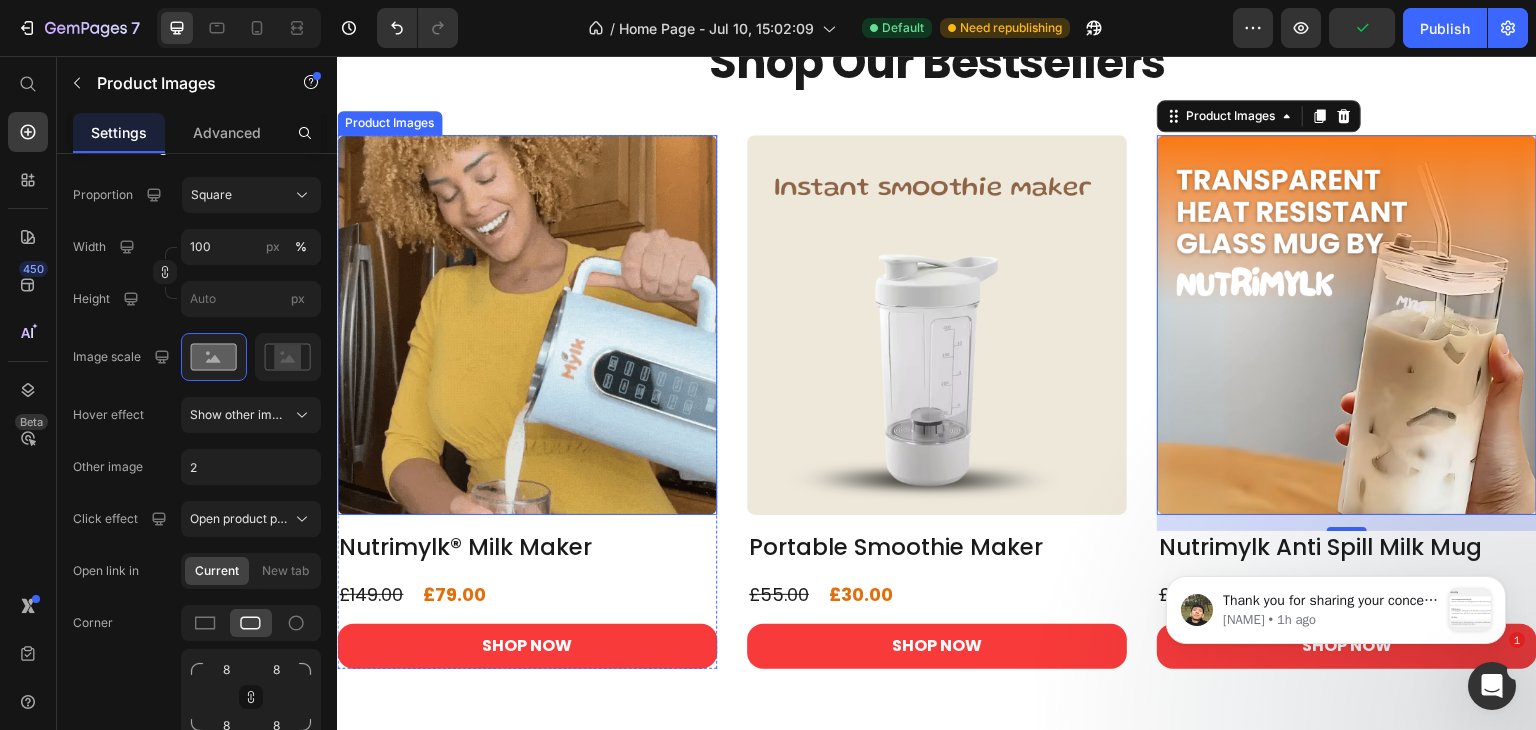click at bounding box center (527, 325) 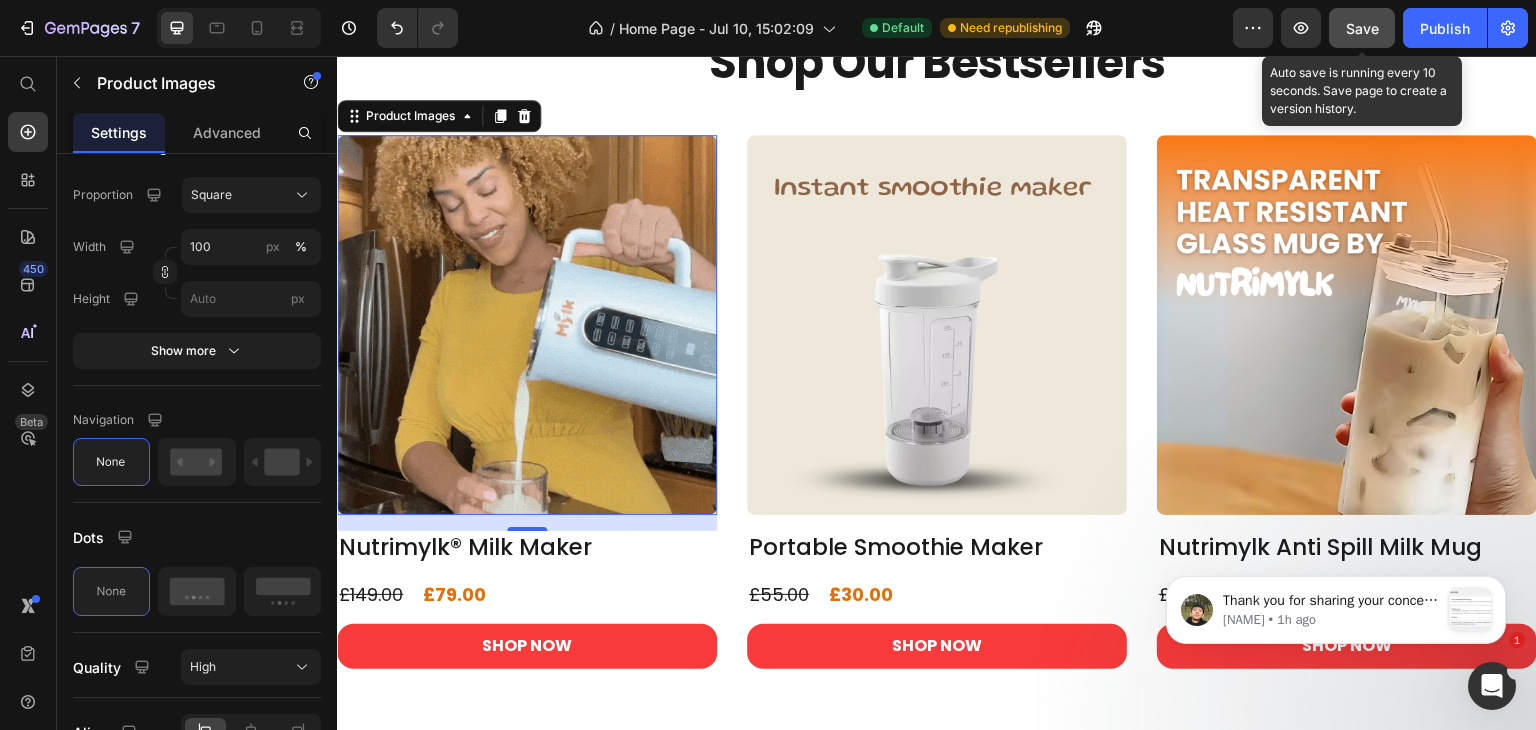 click on "Save" at bounding box center (1362, 28) 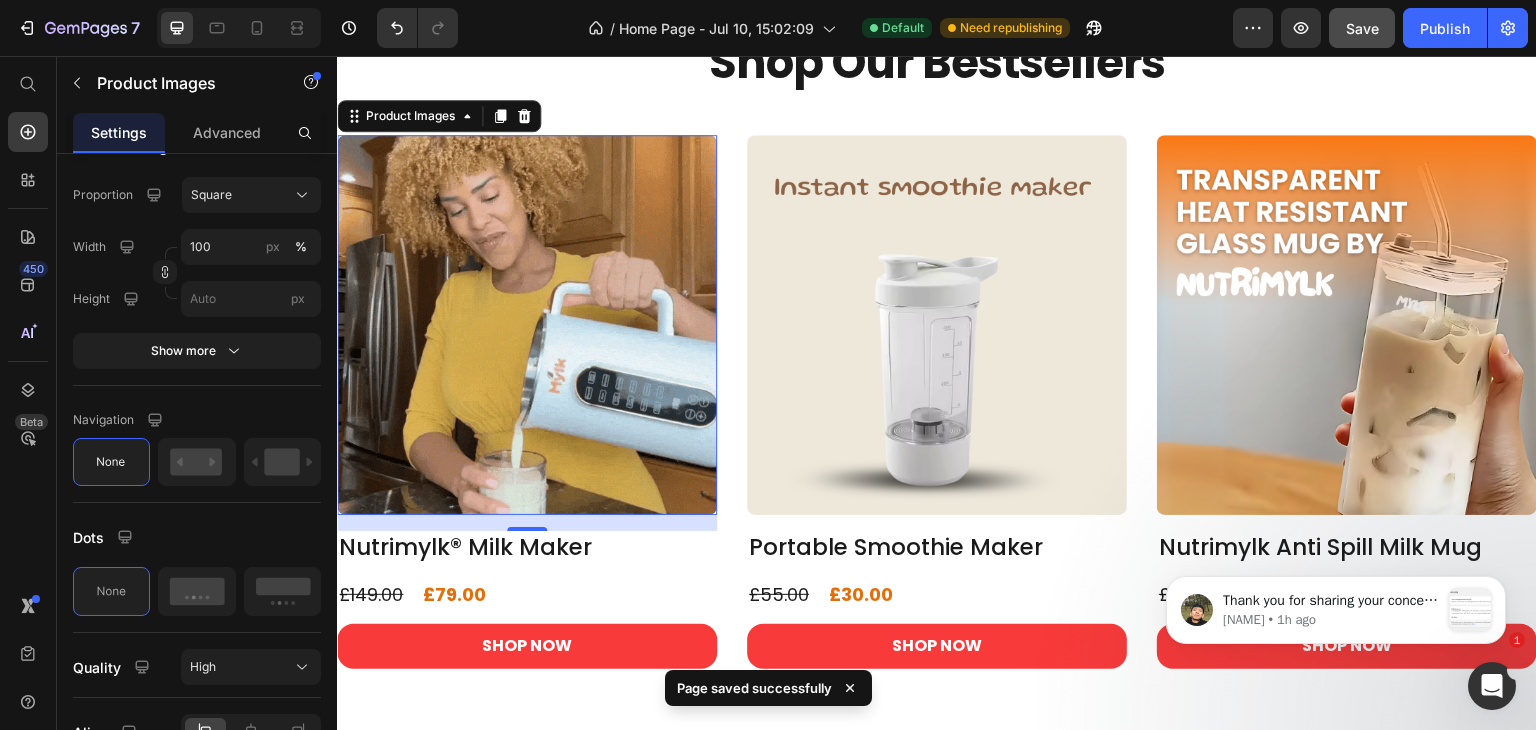 click at bounding box center (527, 325) 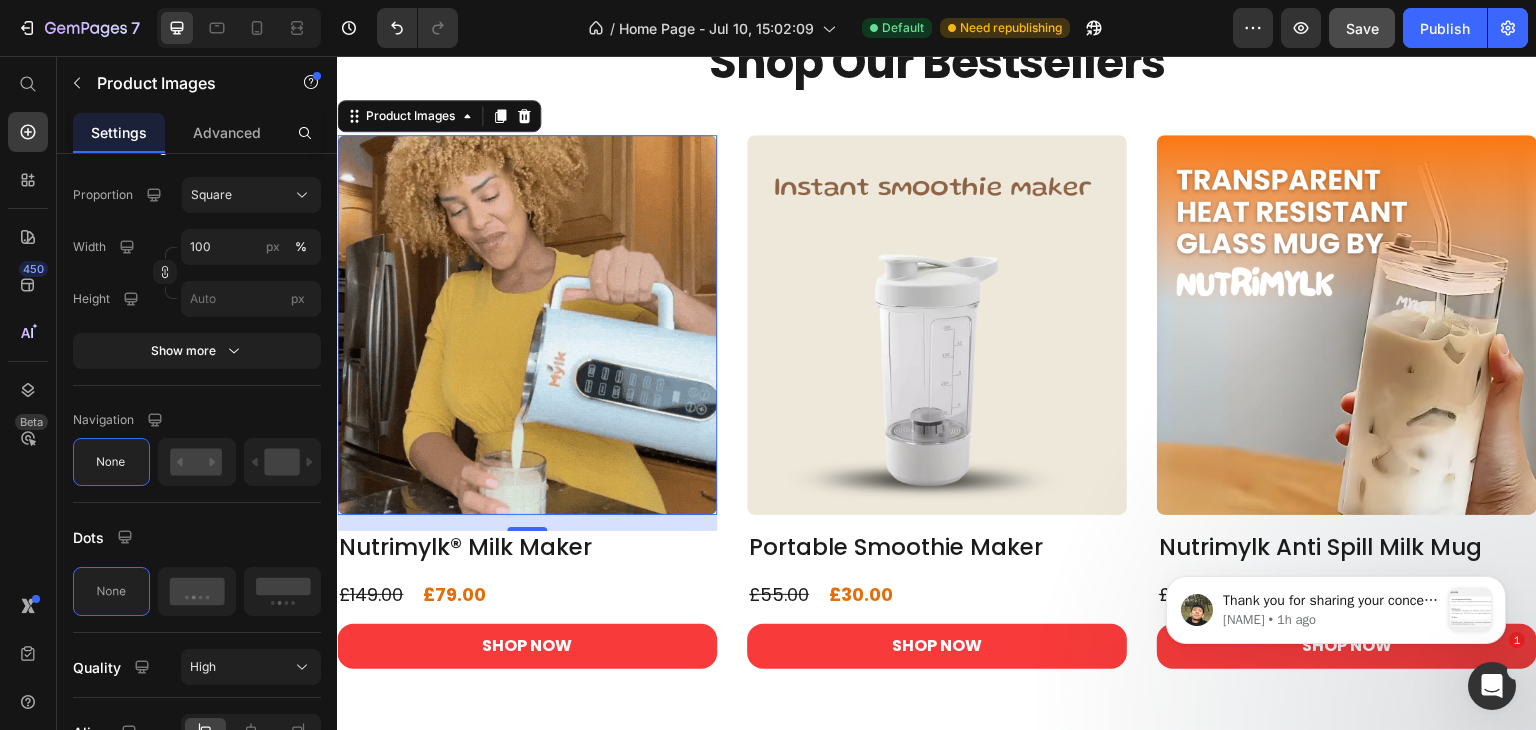 click at bounding box center [527, 325] 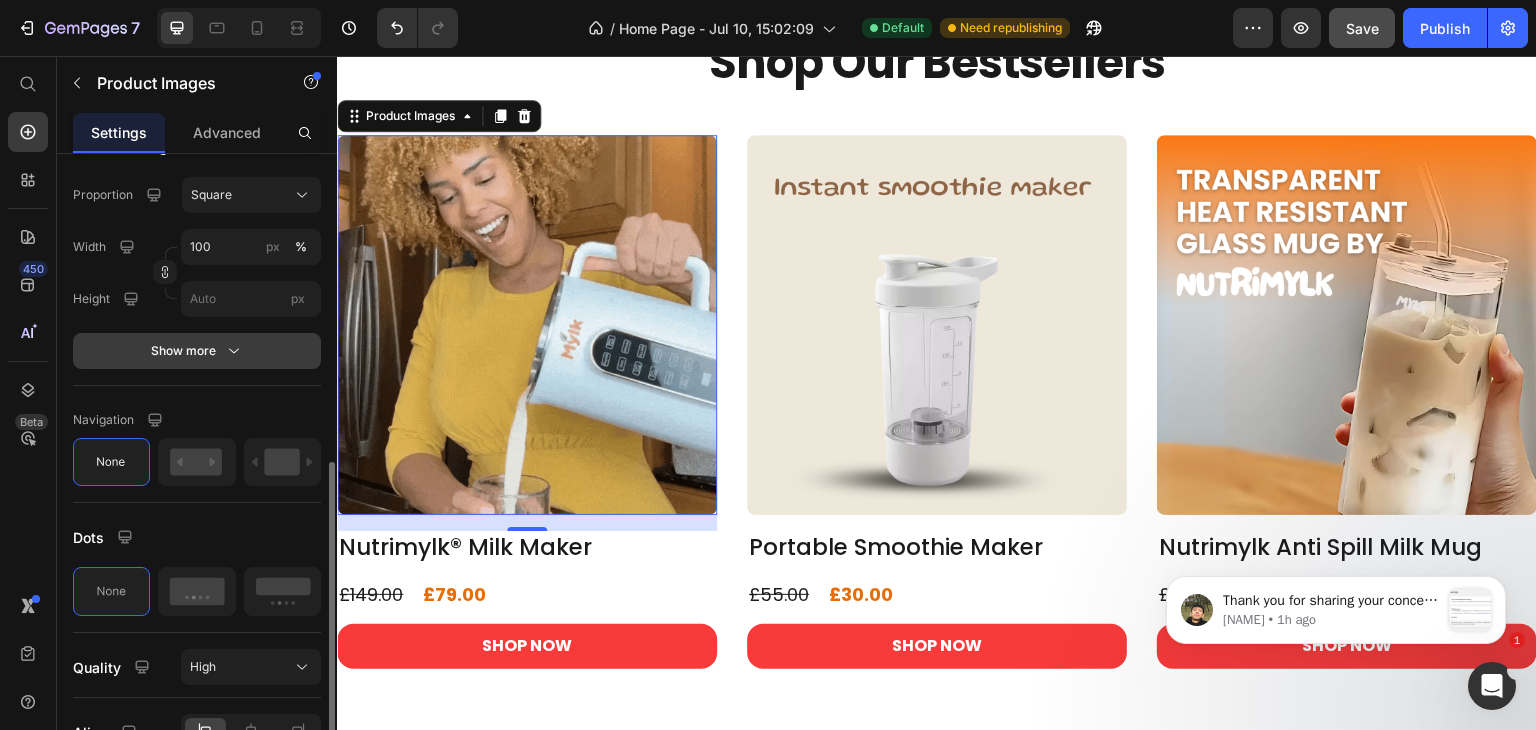 click on "Show more" at bounding box center (197, 351) 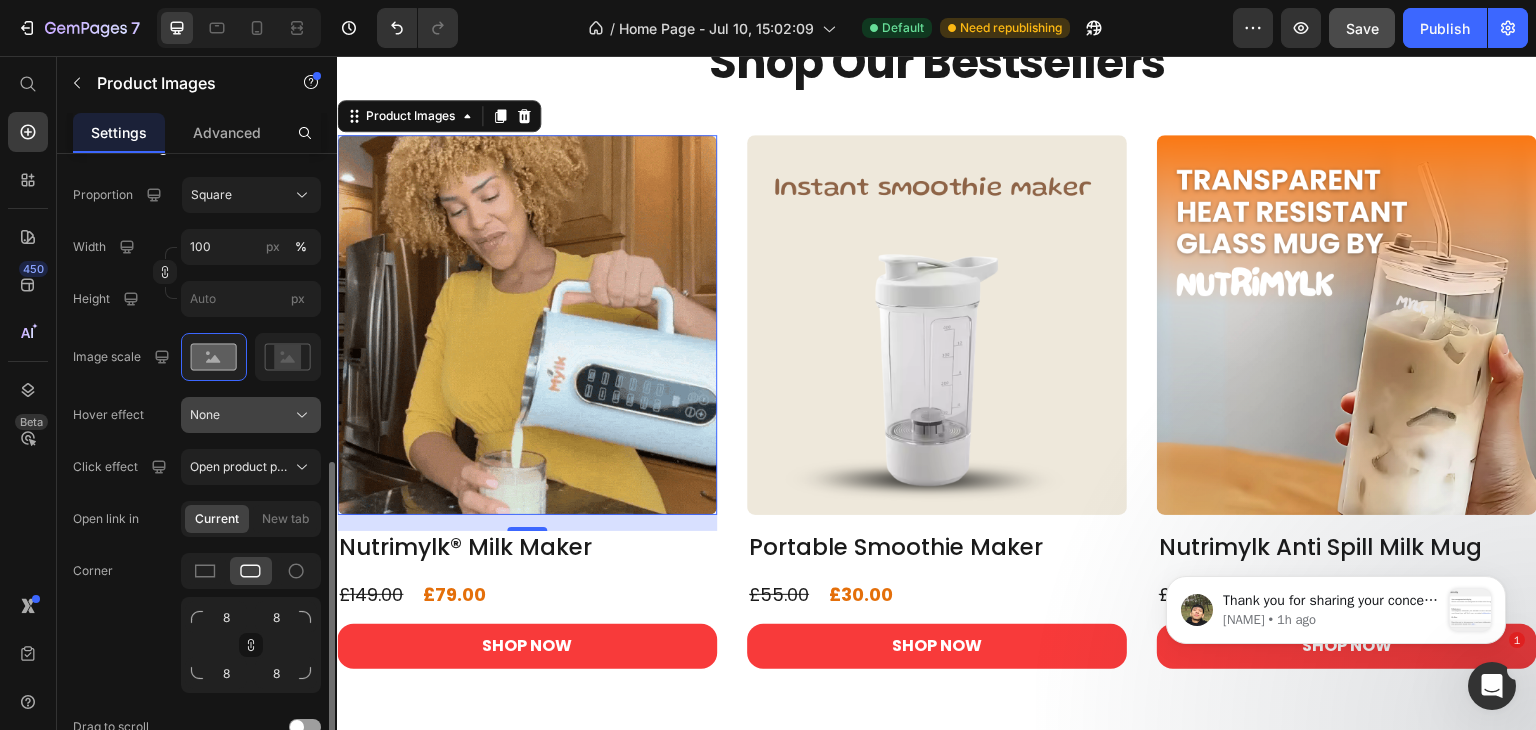 click on "None" 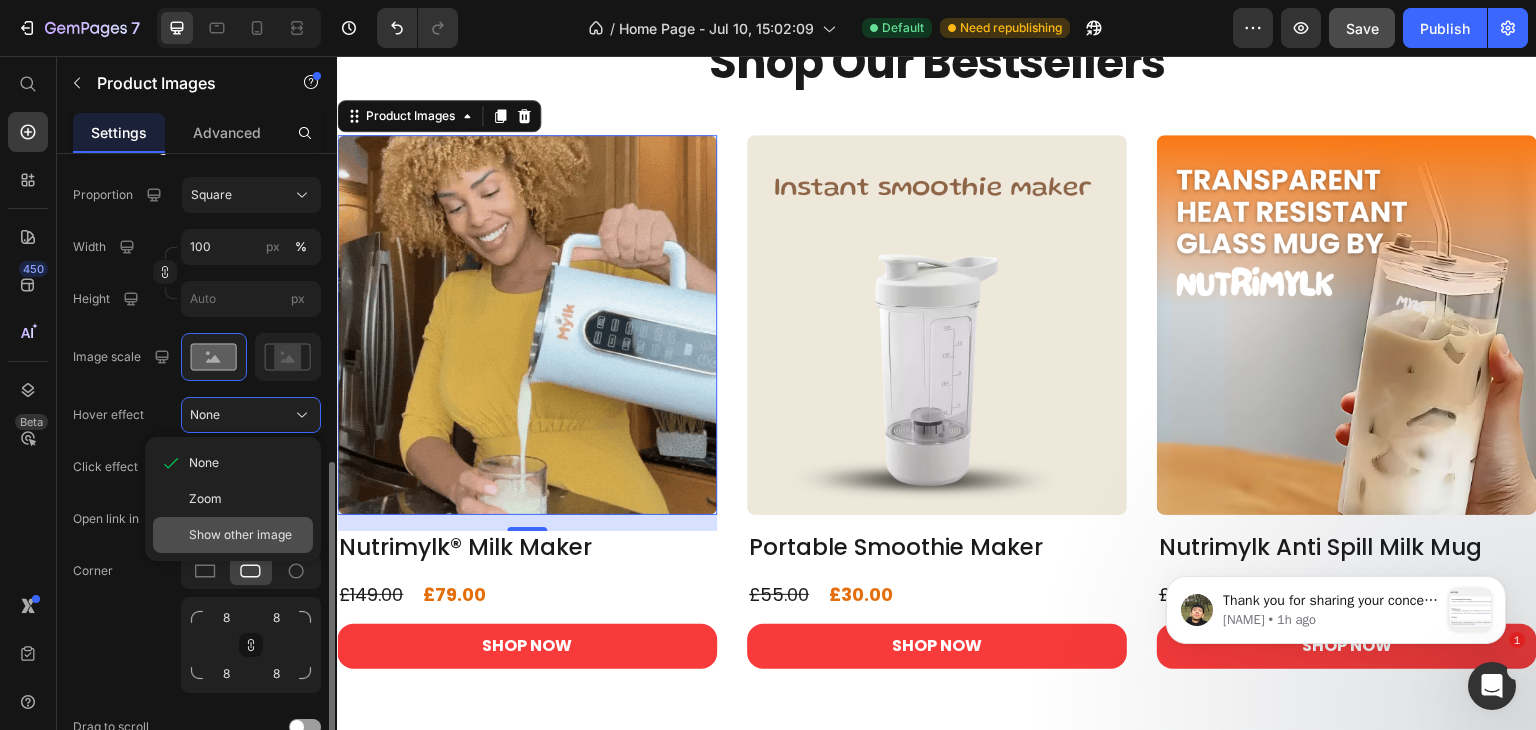 click on "Show other image" at bounding box center [240, 535] 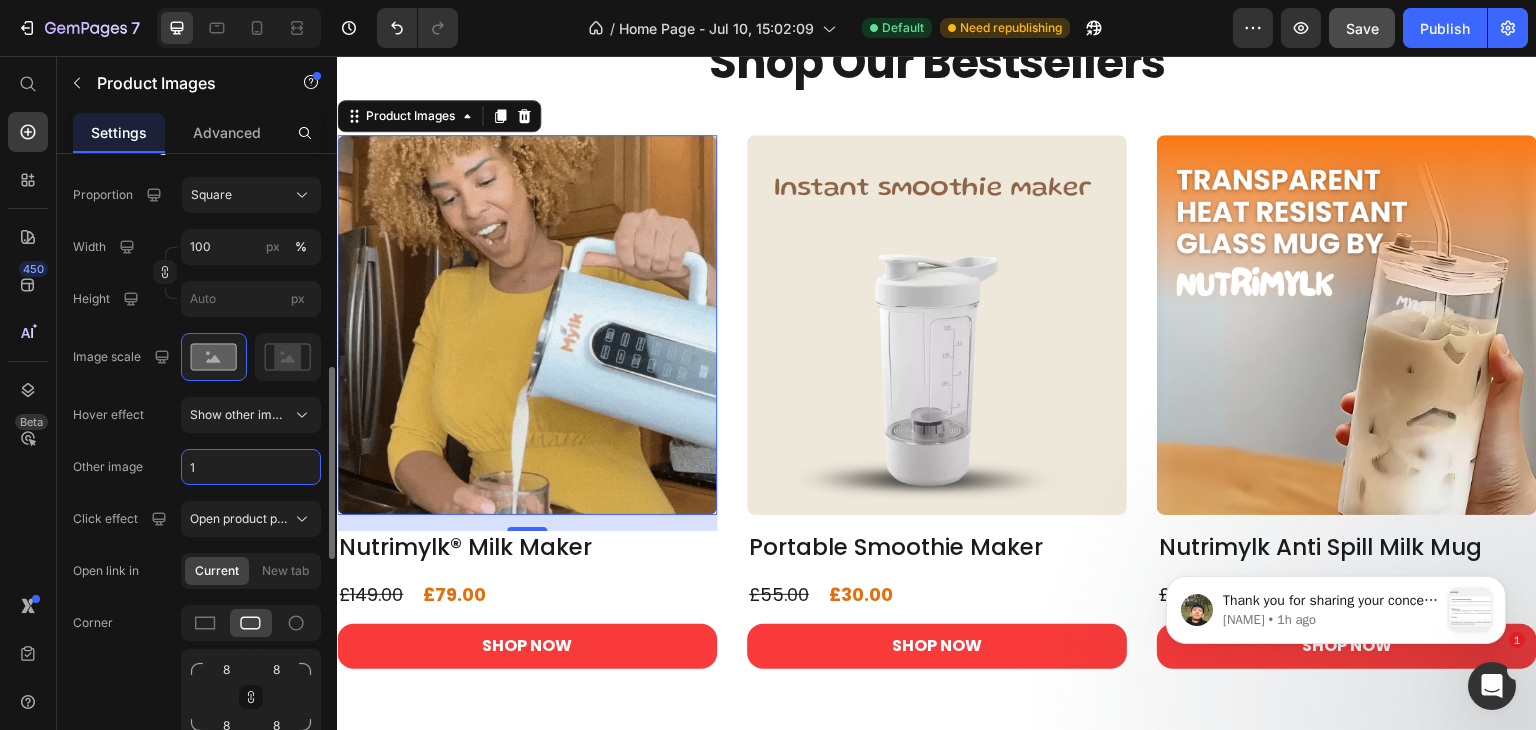 click on "1" at bounding box center [251, 467] 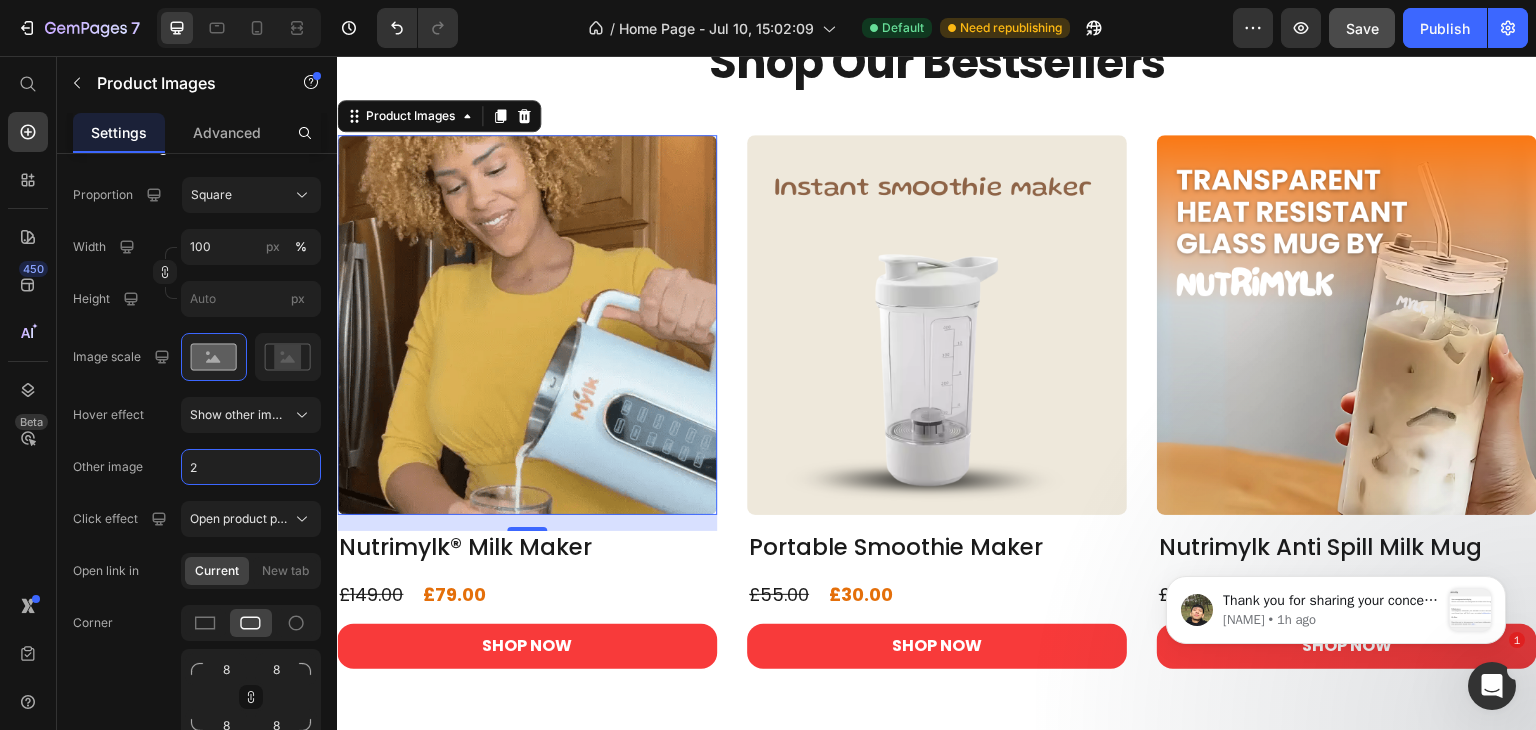 type on "2" 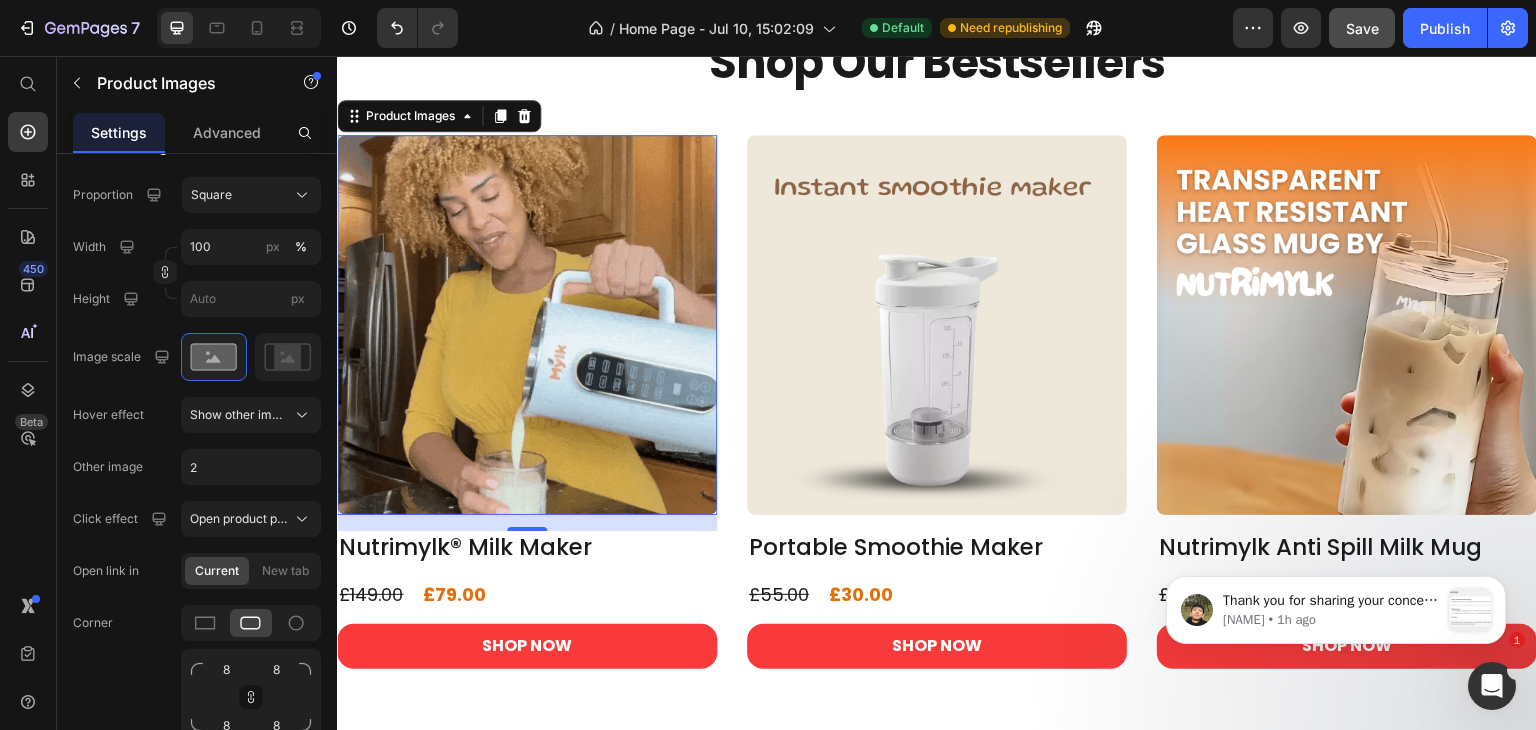 click on "450 Beta" at bounding box center [28, 393] 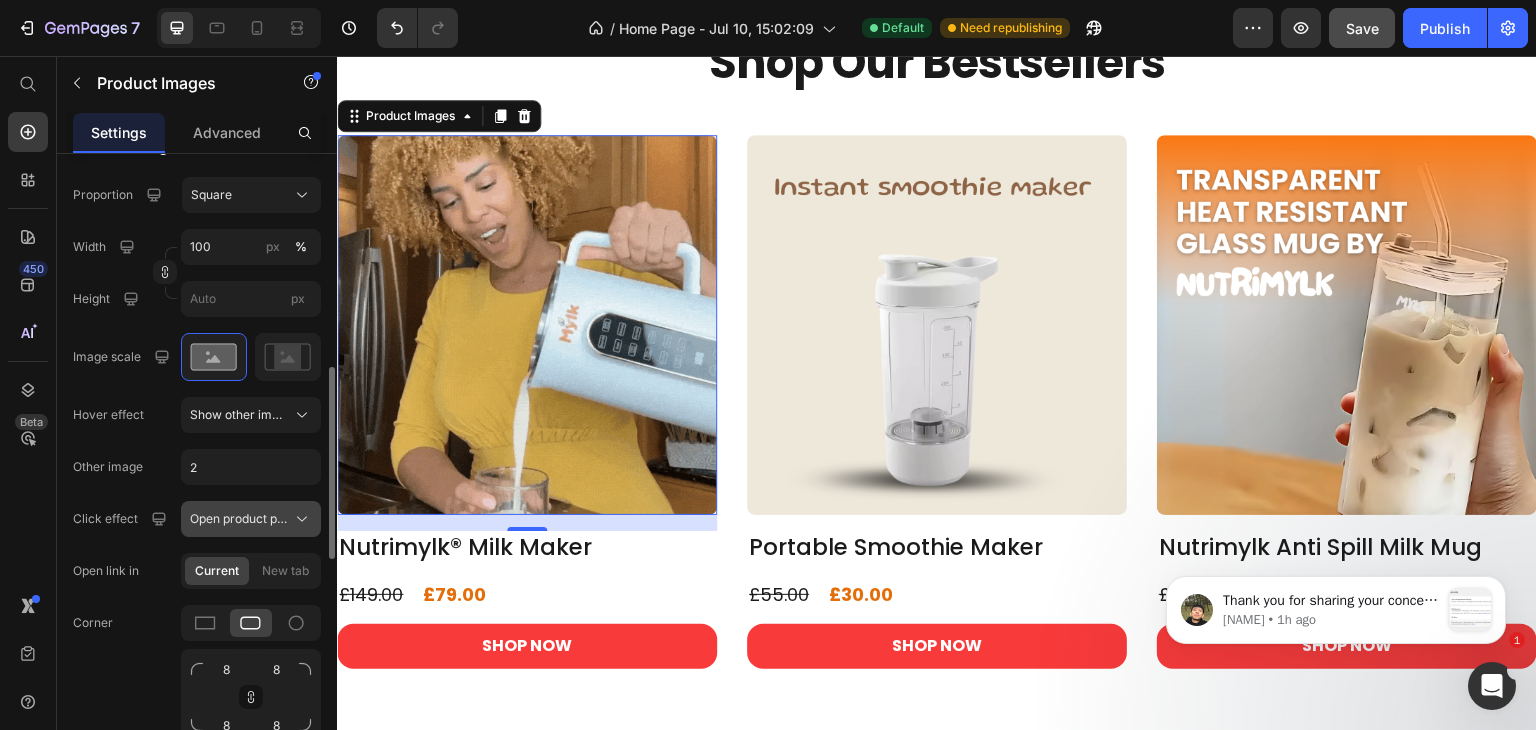 click on "Open product page" at bounding box center (251, 519) 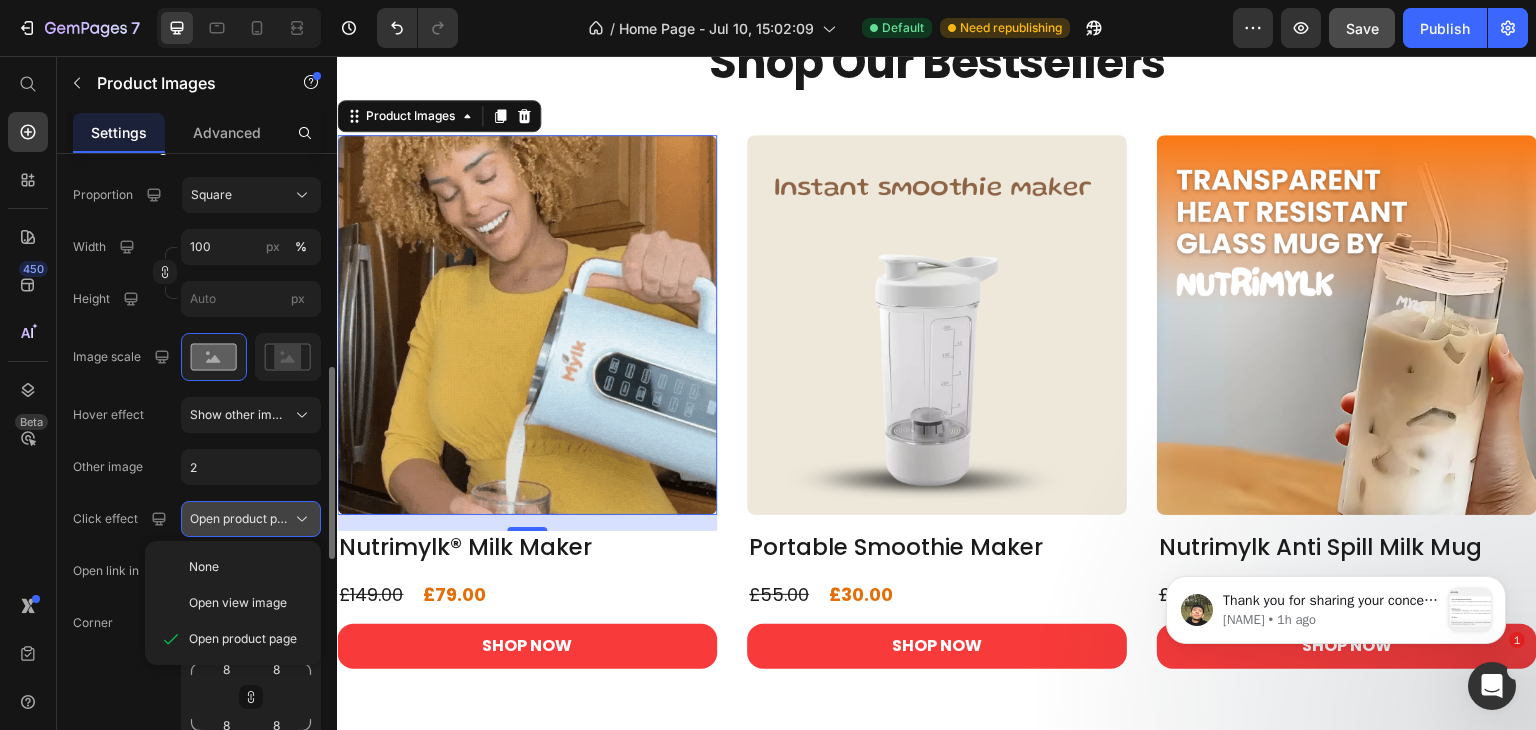 click on "Open product page" at bounding box center (251, 519) 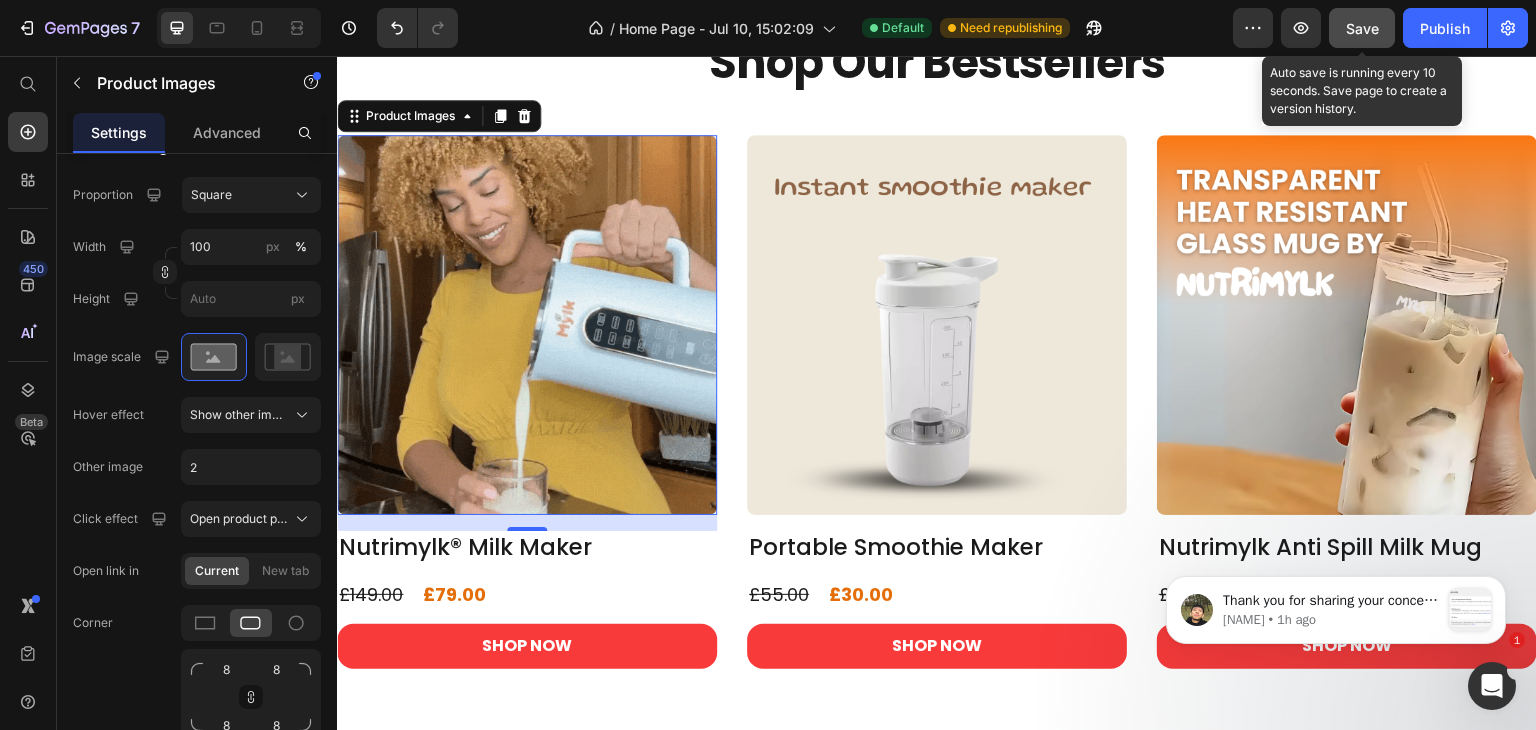 click on "Save" at bounding box center (1362, 28) 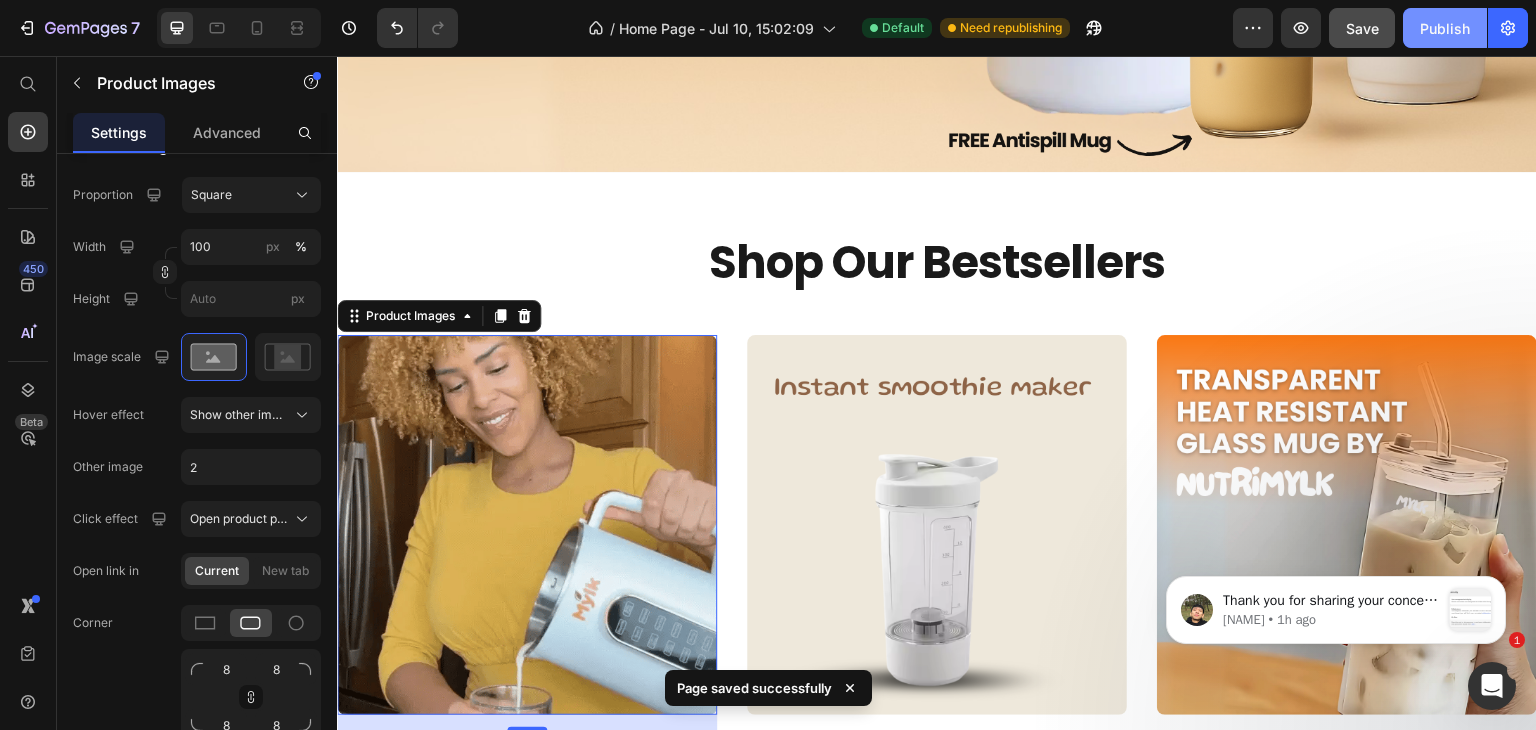 drag, startPoint x: 1457, startPoint y: 25, endPoint x: 990, endPoint y: 73, distance: 469.46033 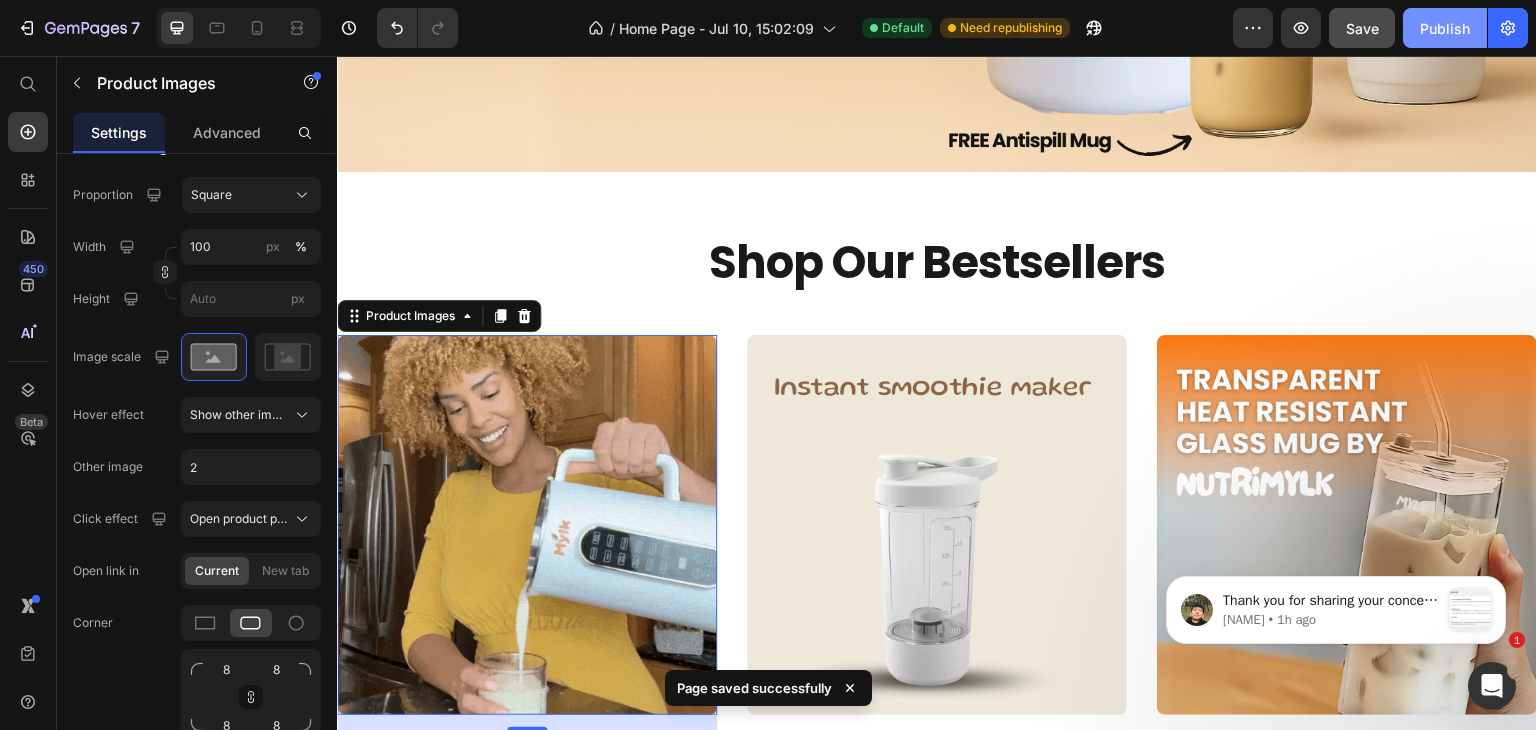 click on "Publish" at bounding box center (1445, 28) 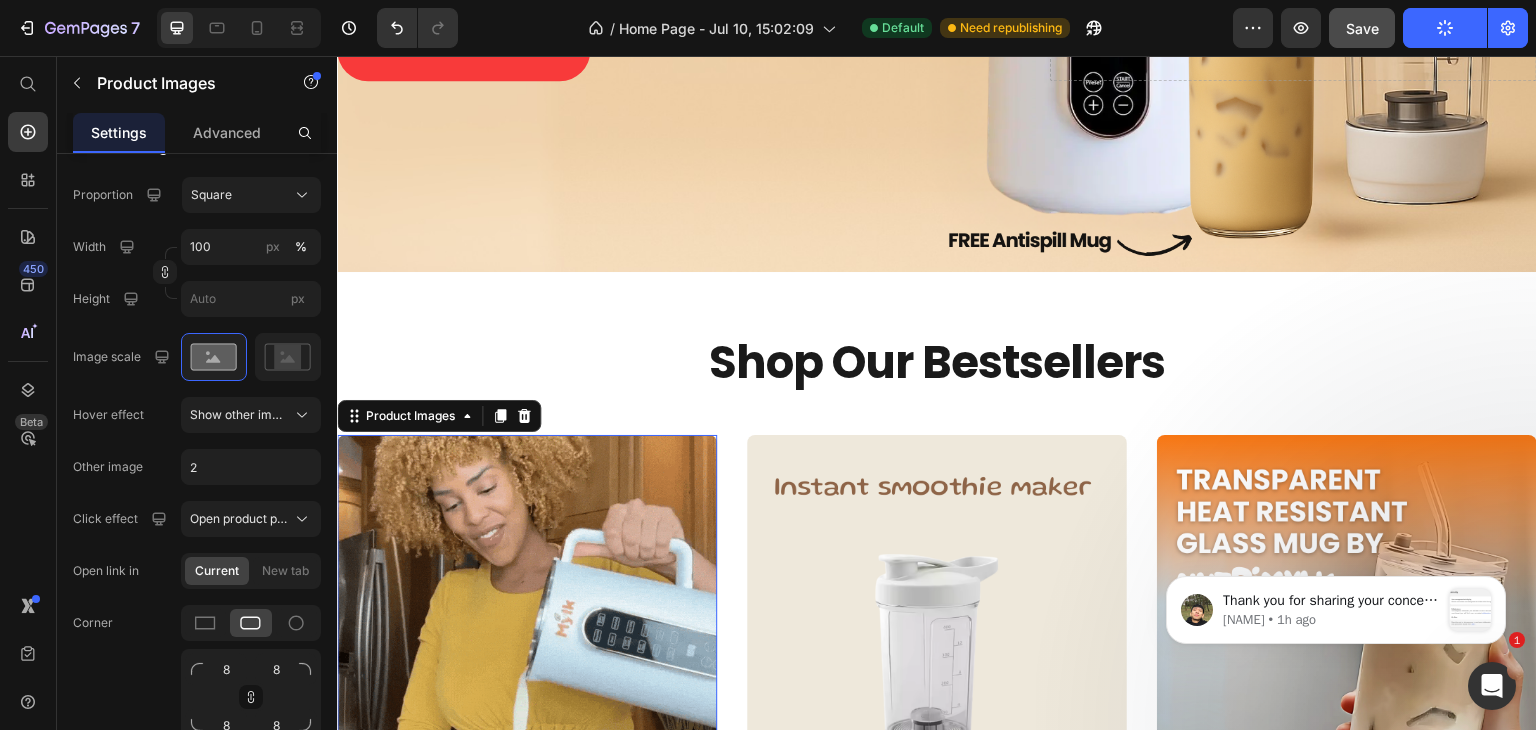 scroll, scrollTop: 0, scrollLeft: 0, axis: both 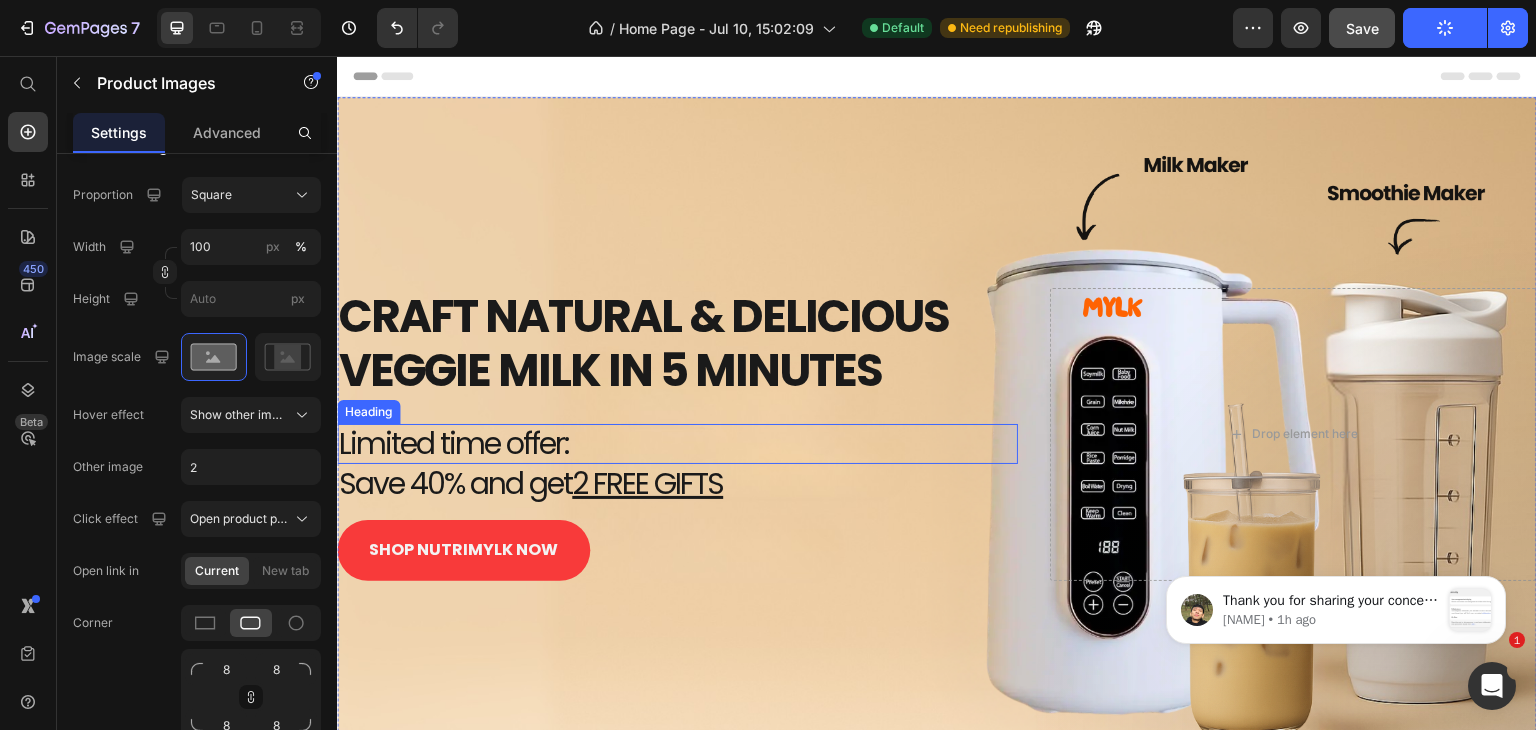 click on "Limited time offer:" at bounding box center (677, 444) 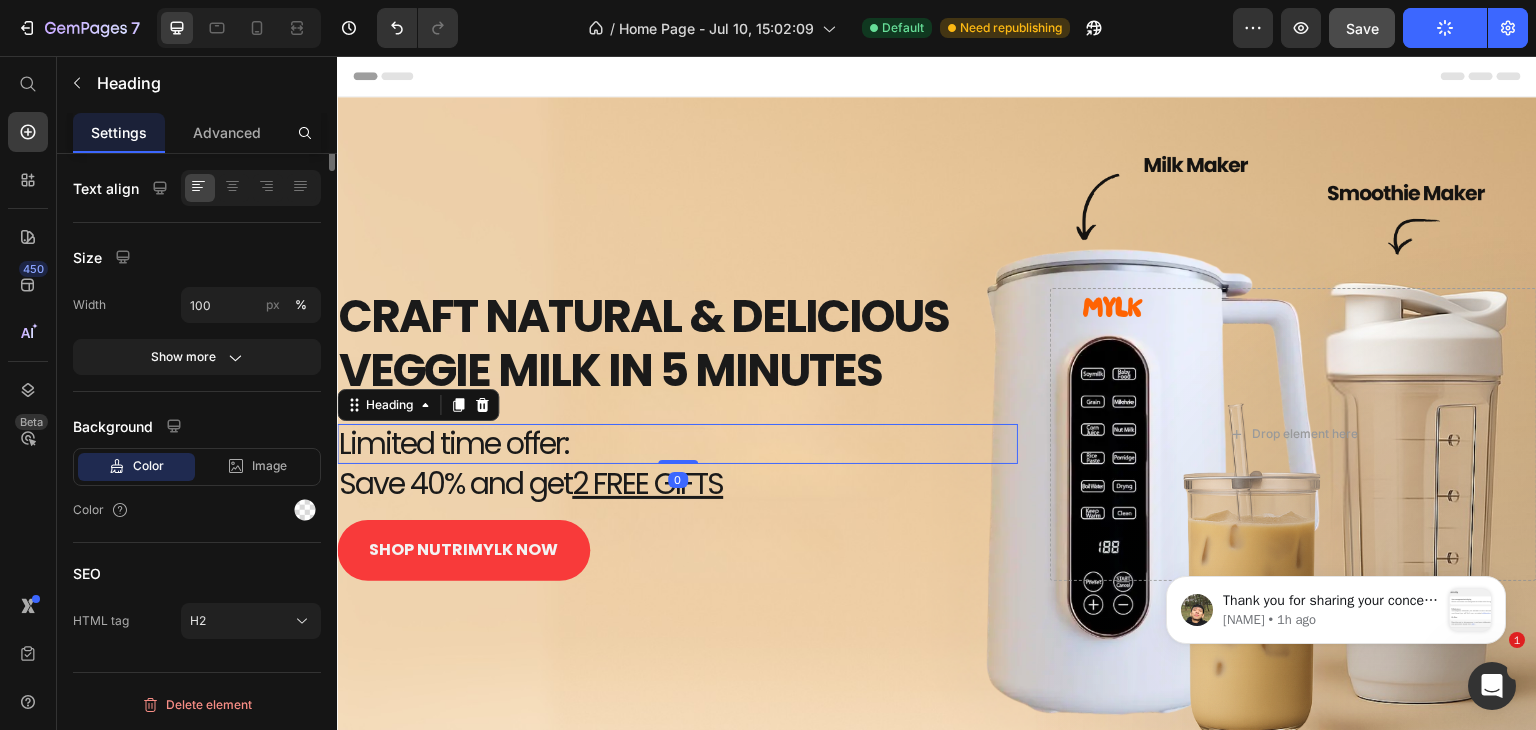 scroll, scrollTop: 0, scrollLeft: 0, axis: both 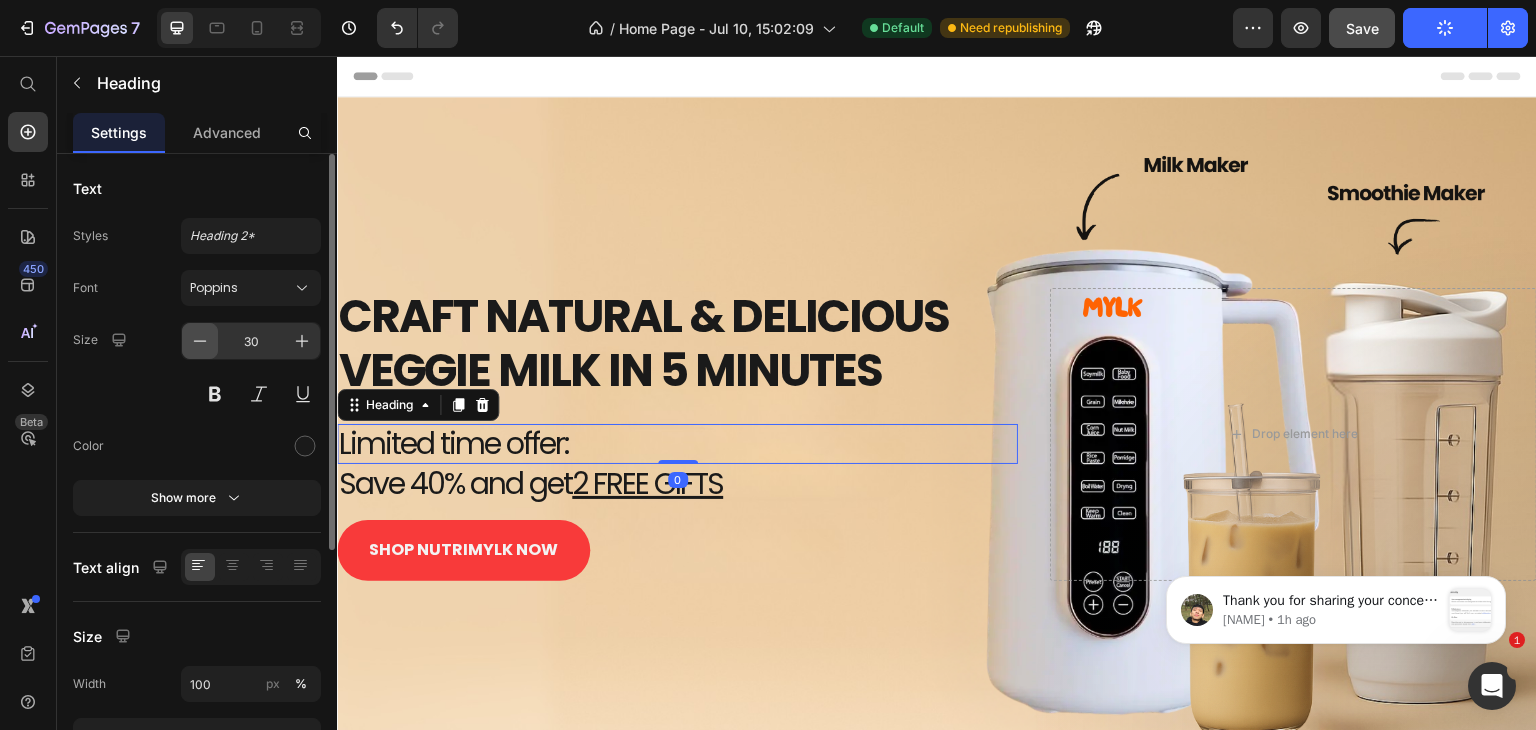 click 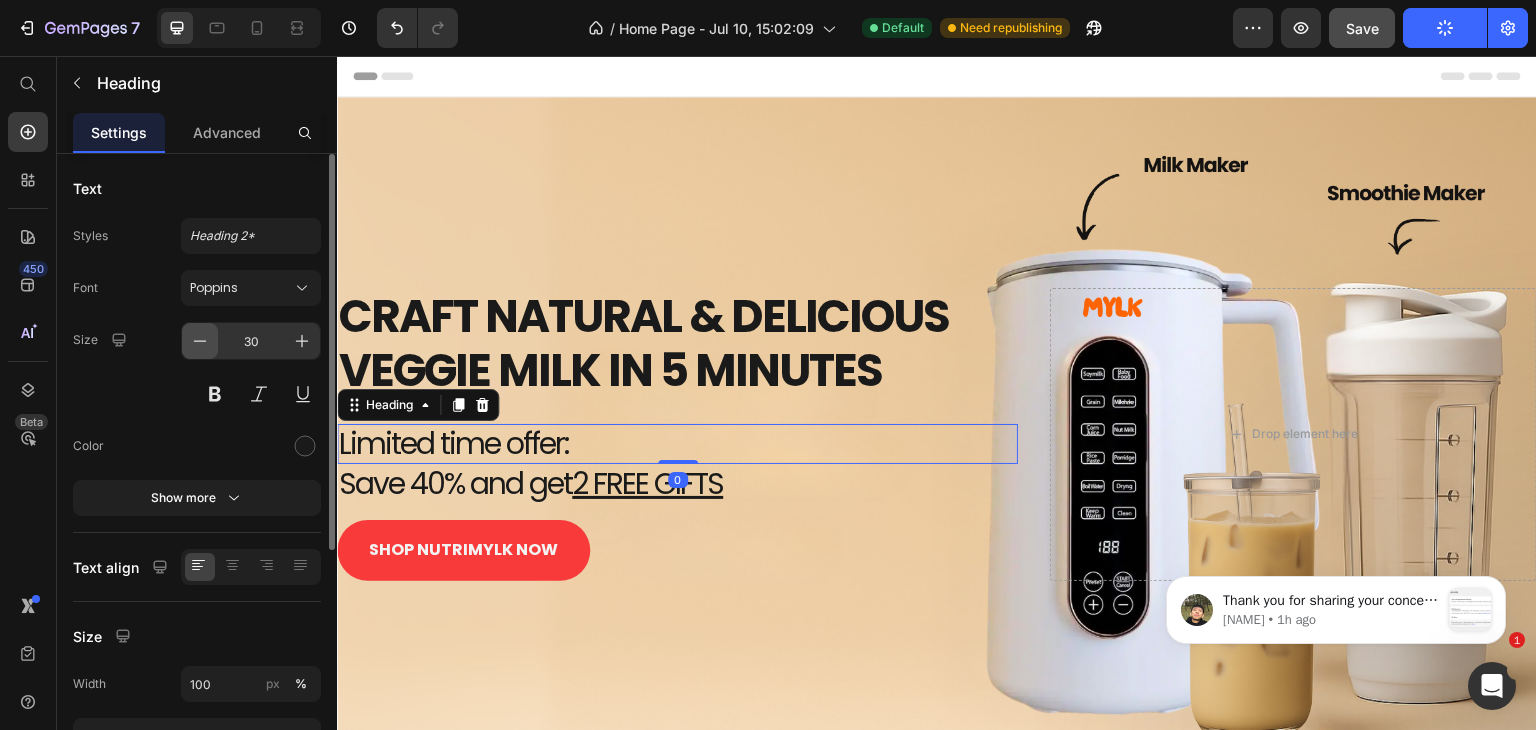 click 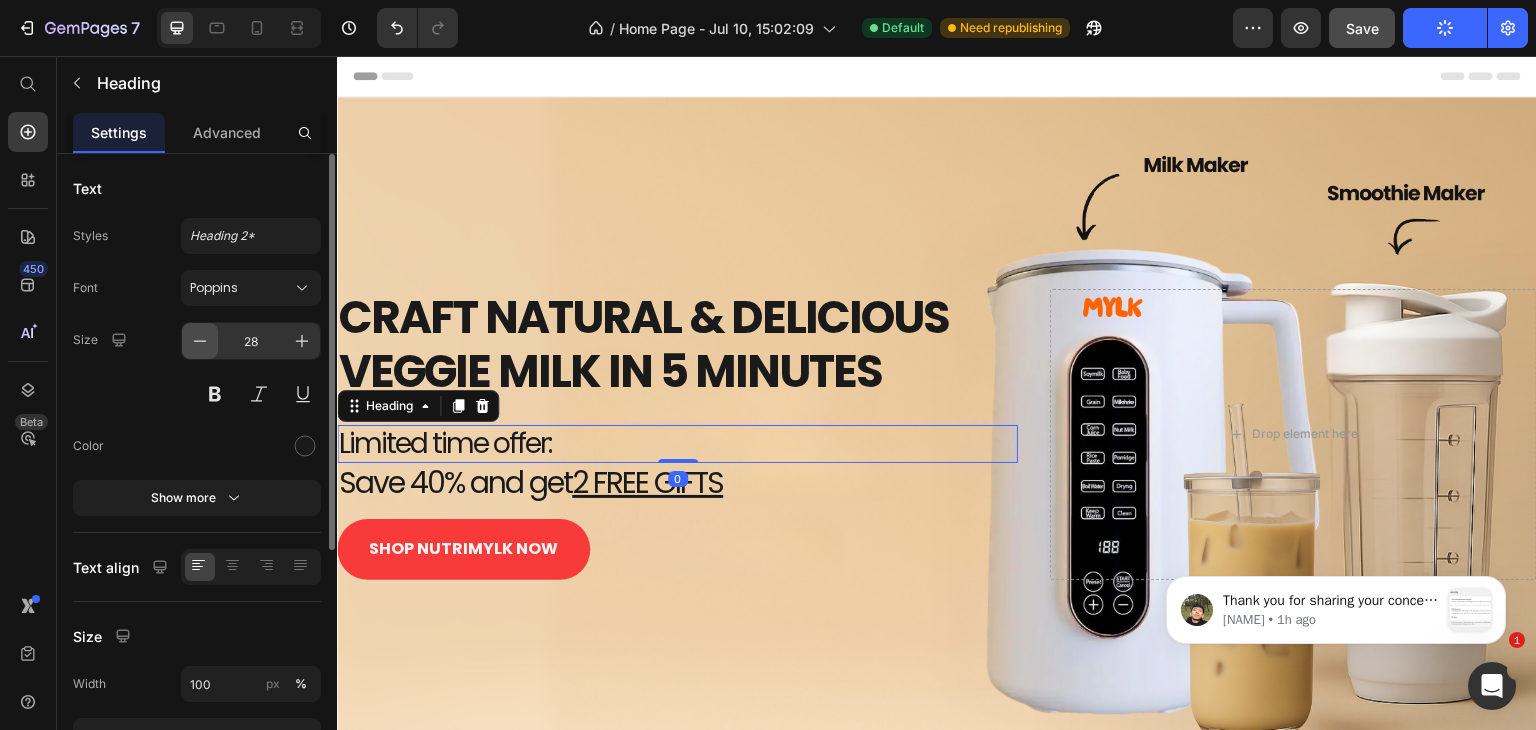 click 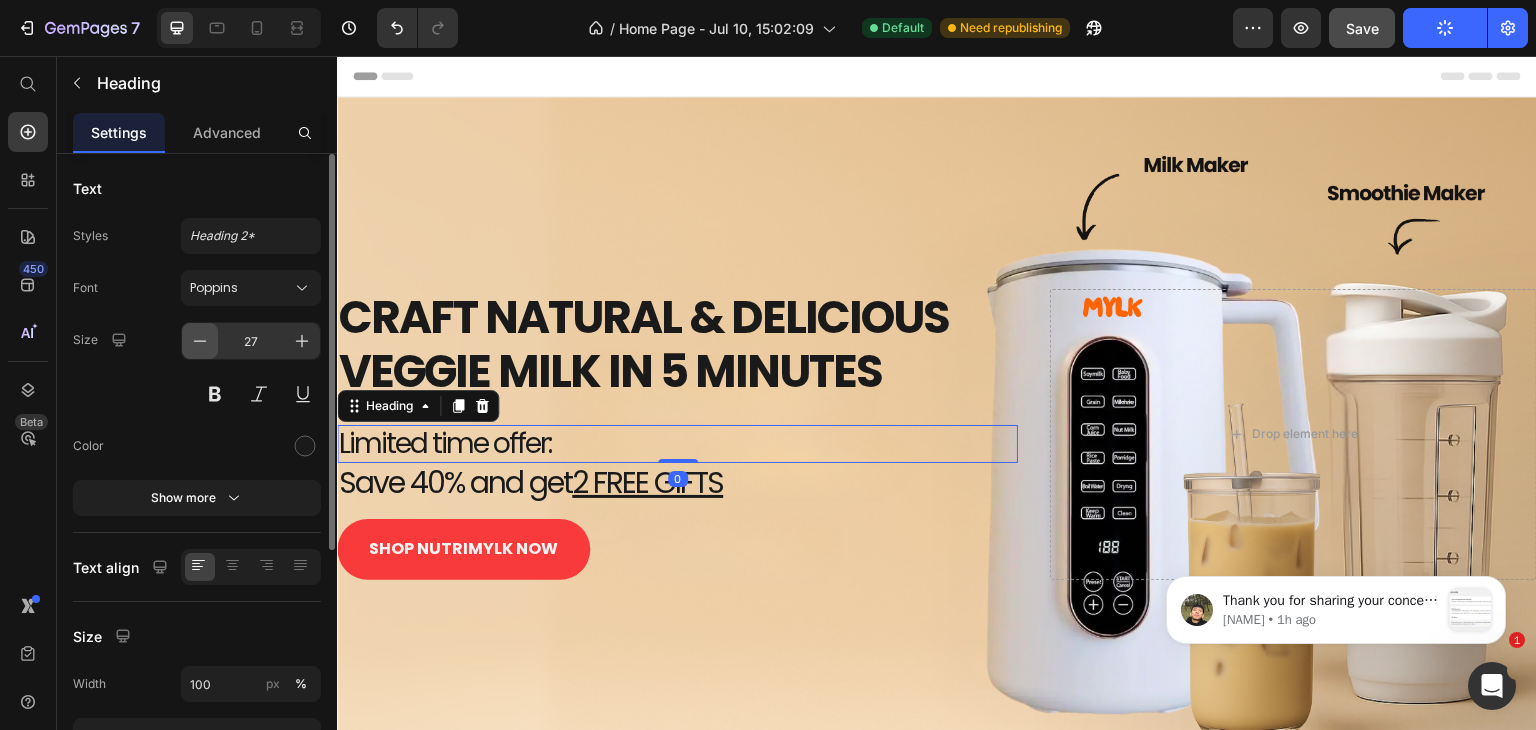 click 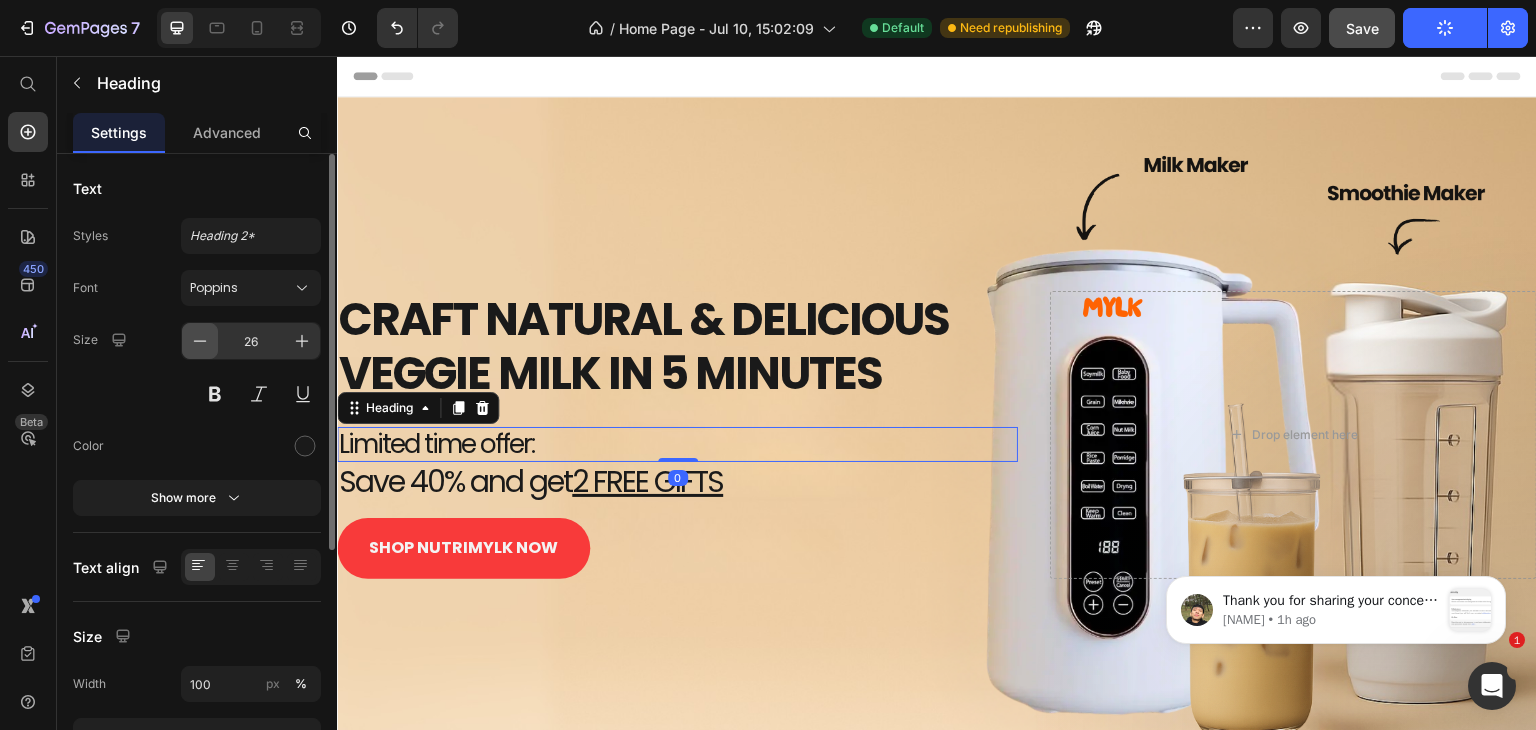 click 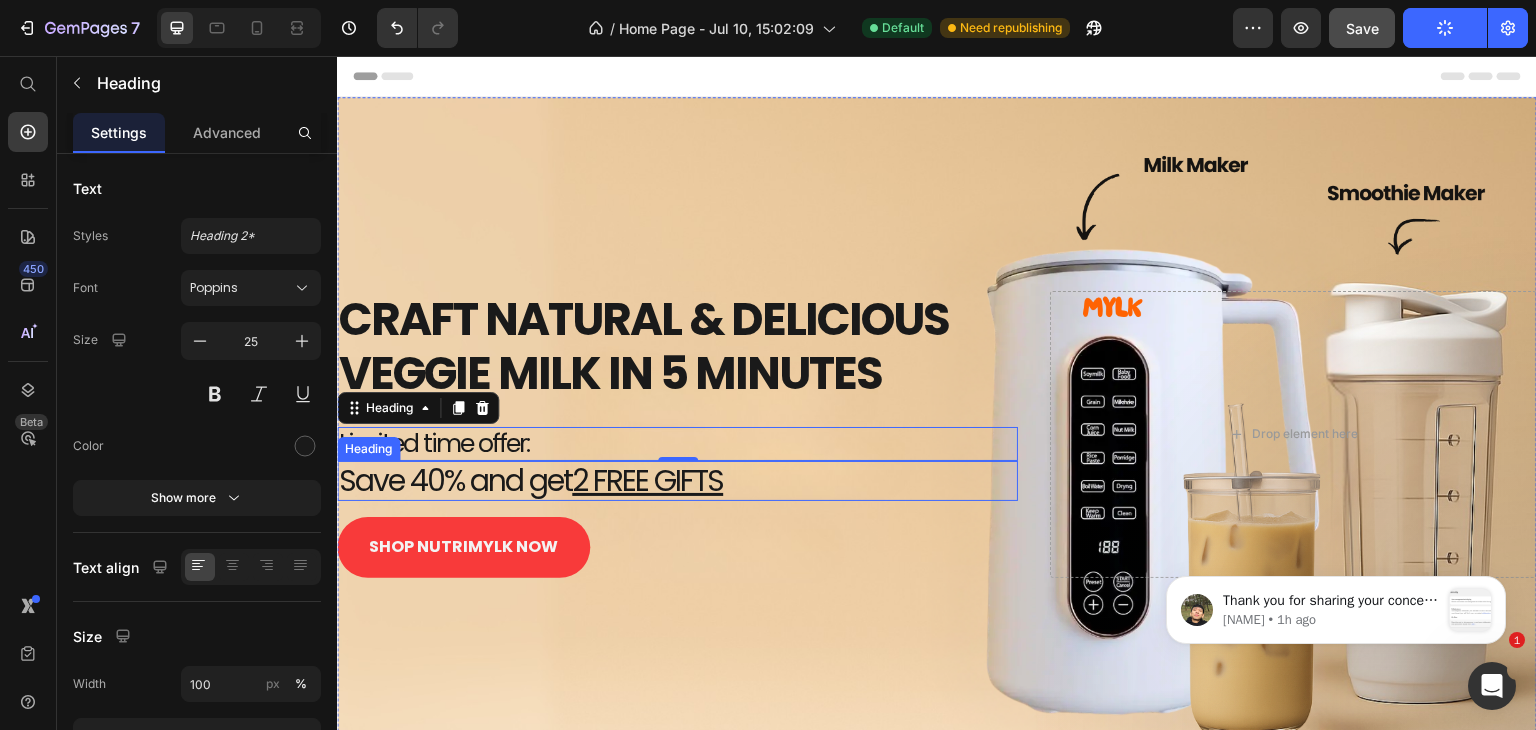 click on "Save 40% and get  2 FREE GIFTS" at bounding box center (677, 481) 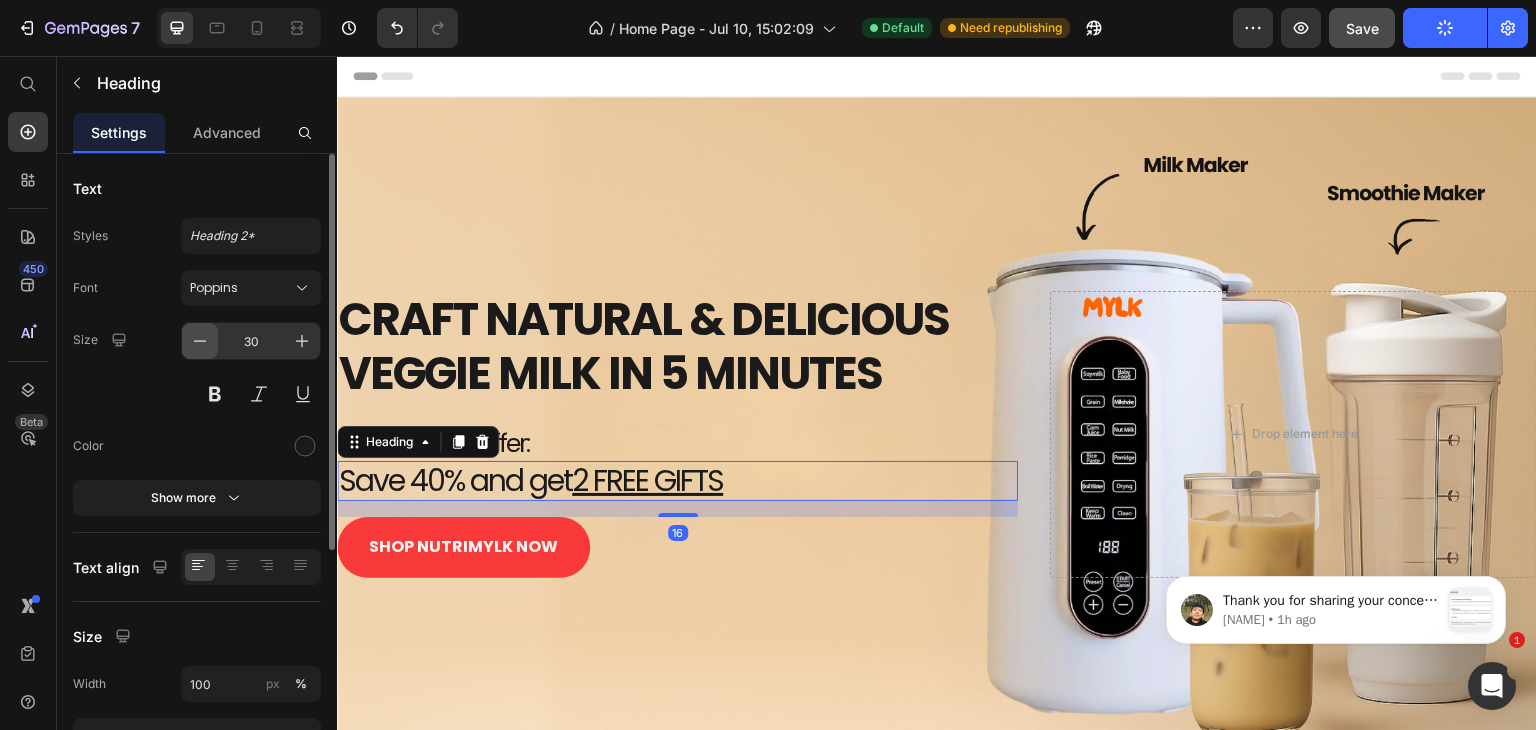 click 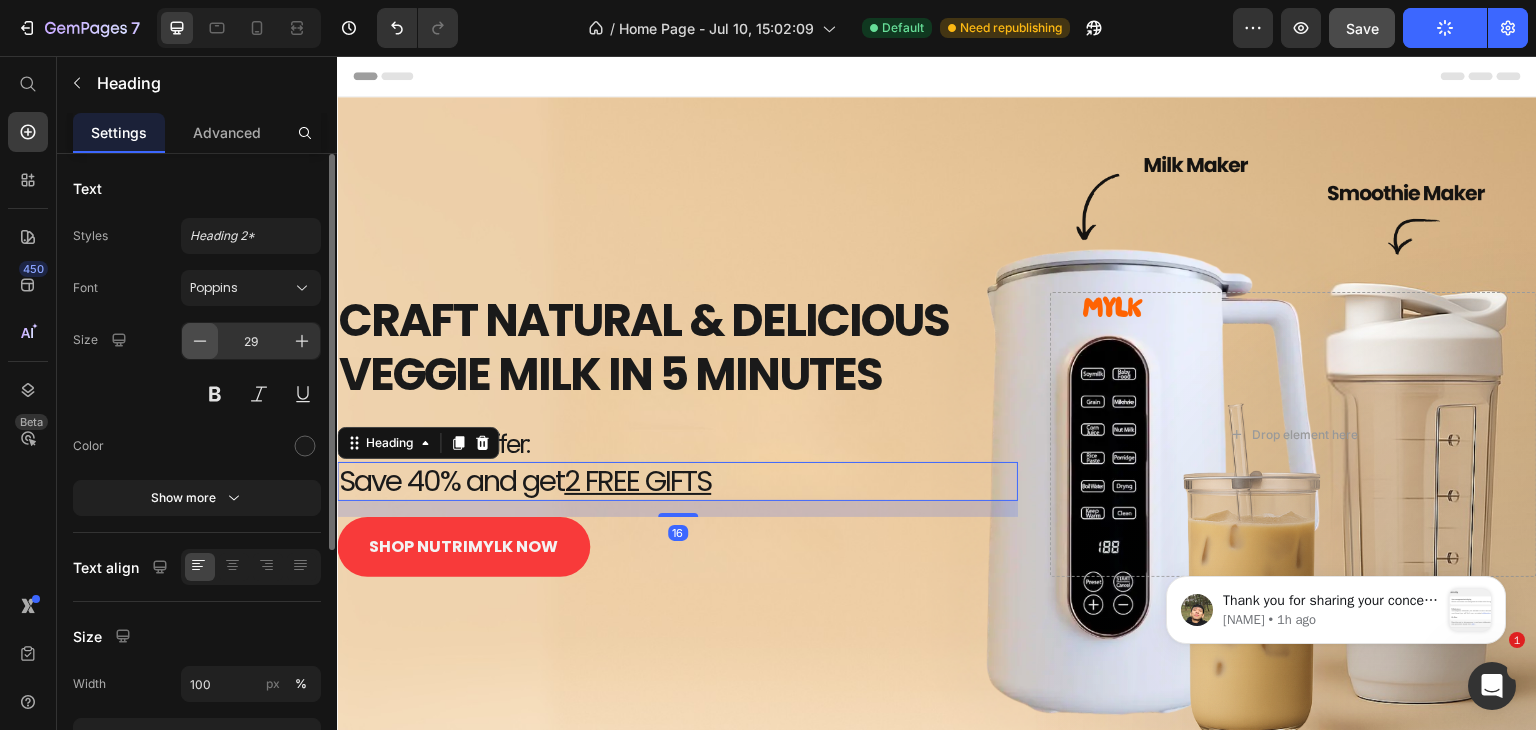 click 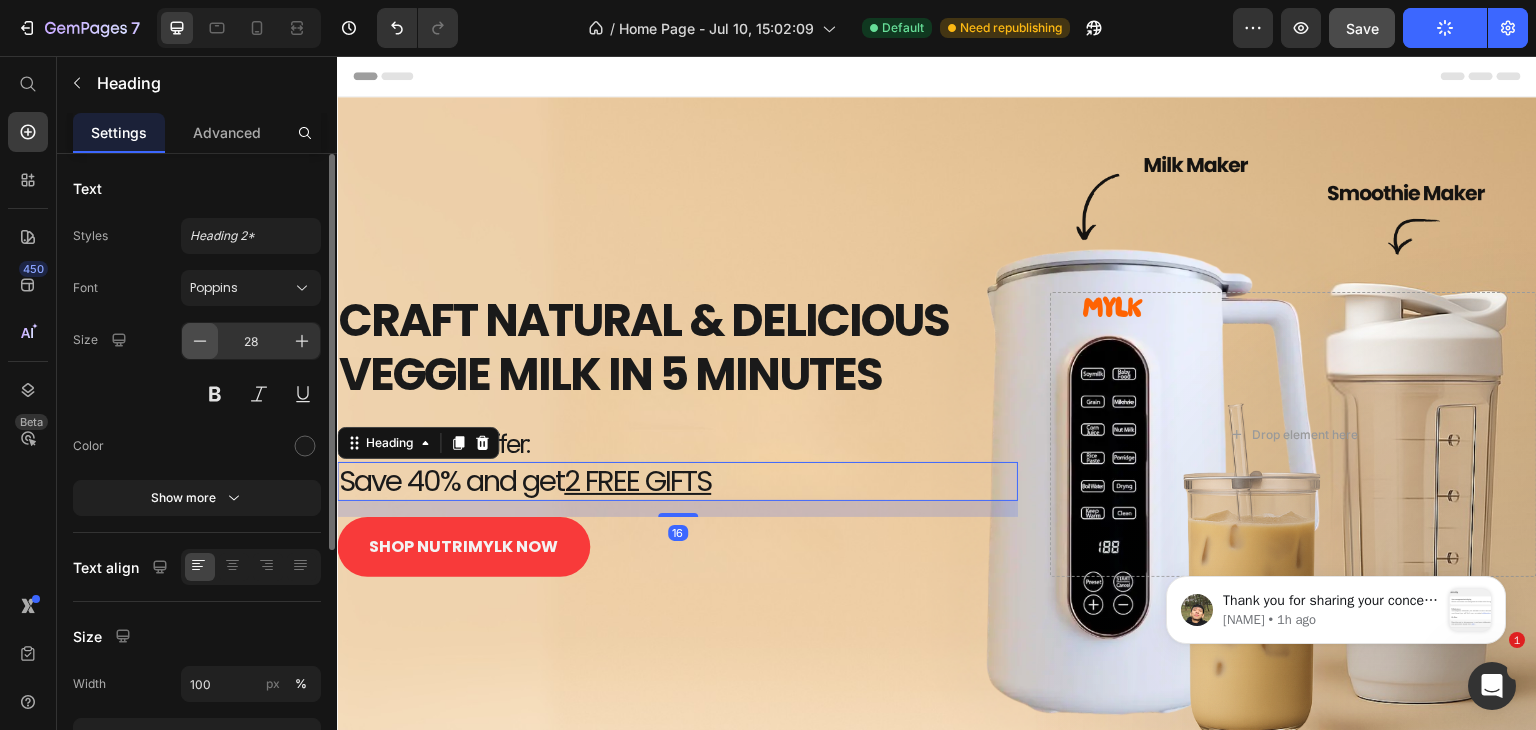 click 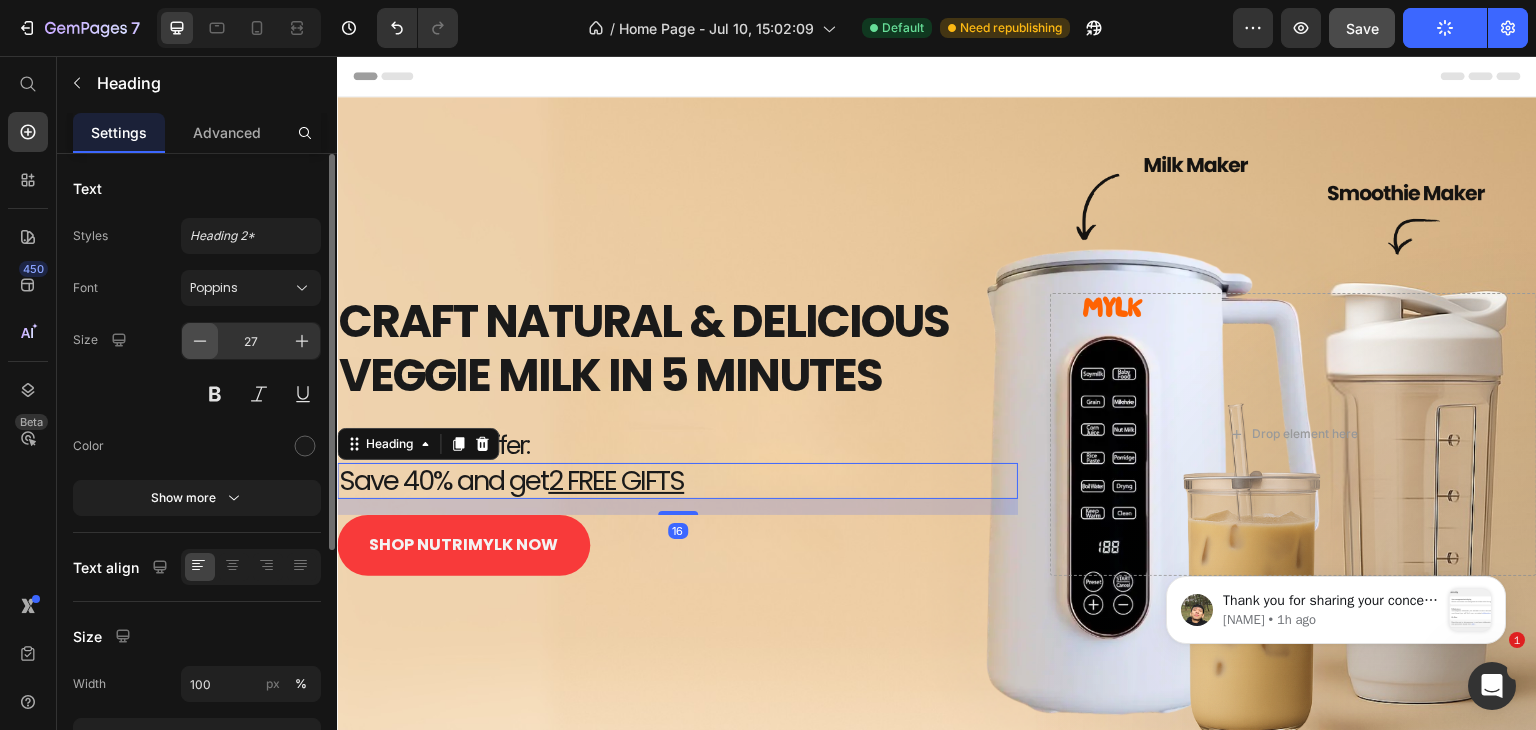 click 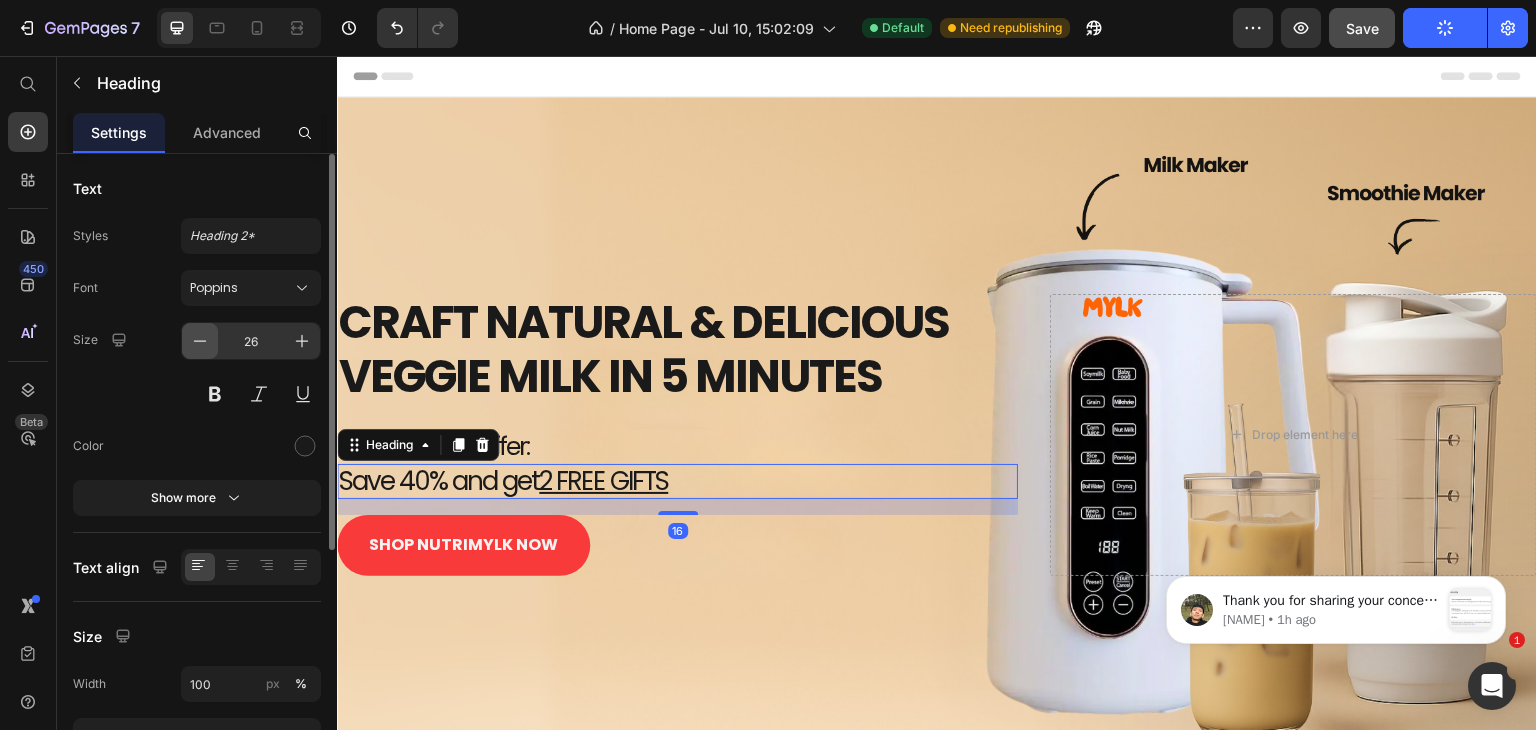 click 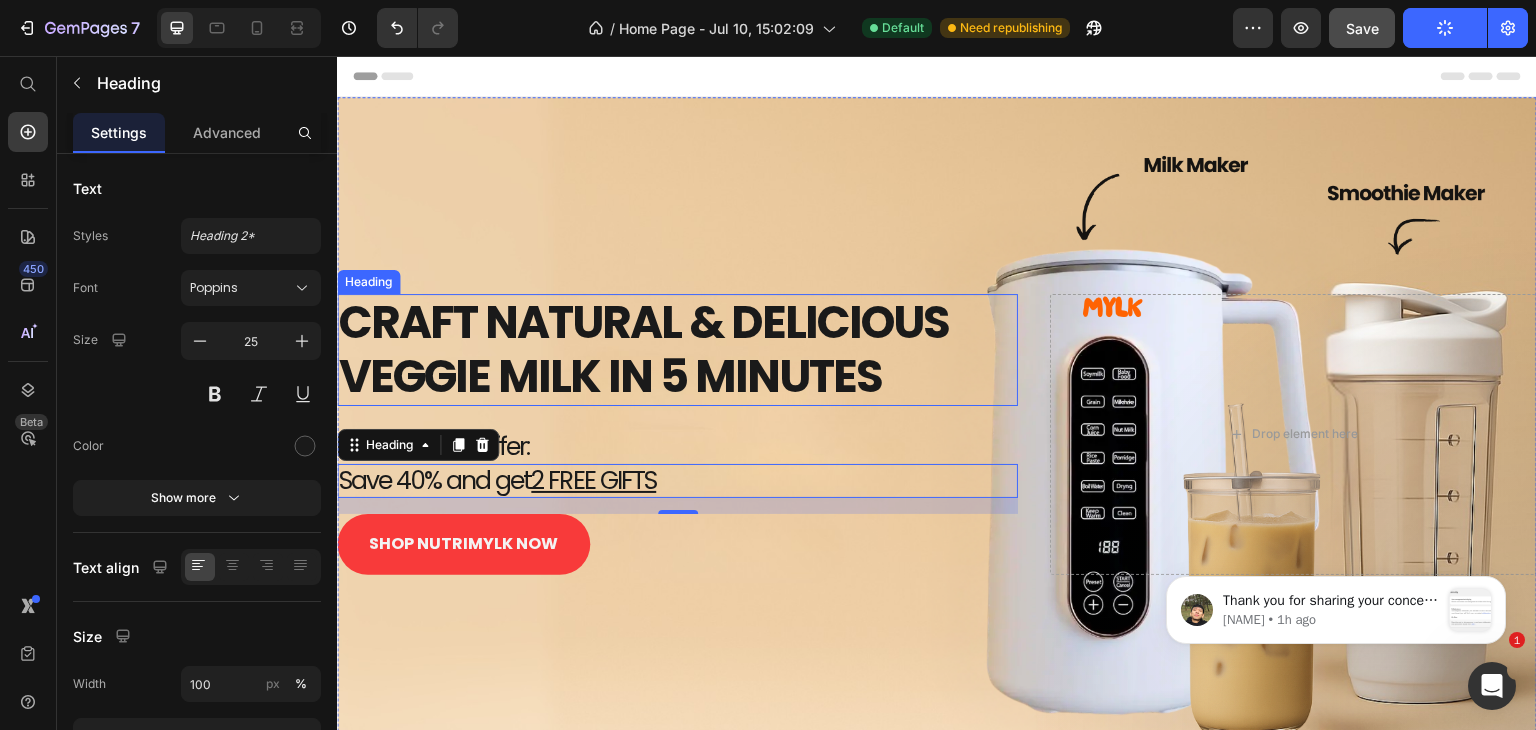 click at bounding box center [937, 434] 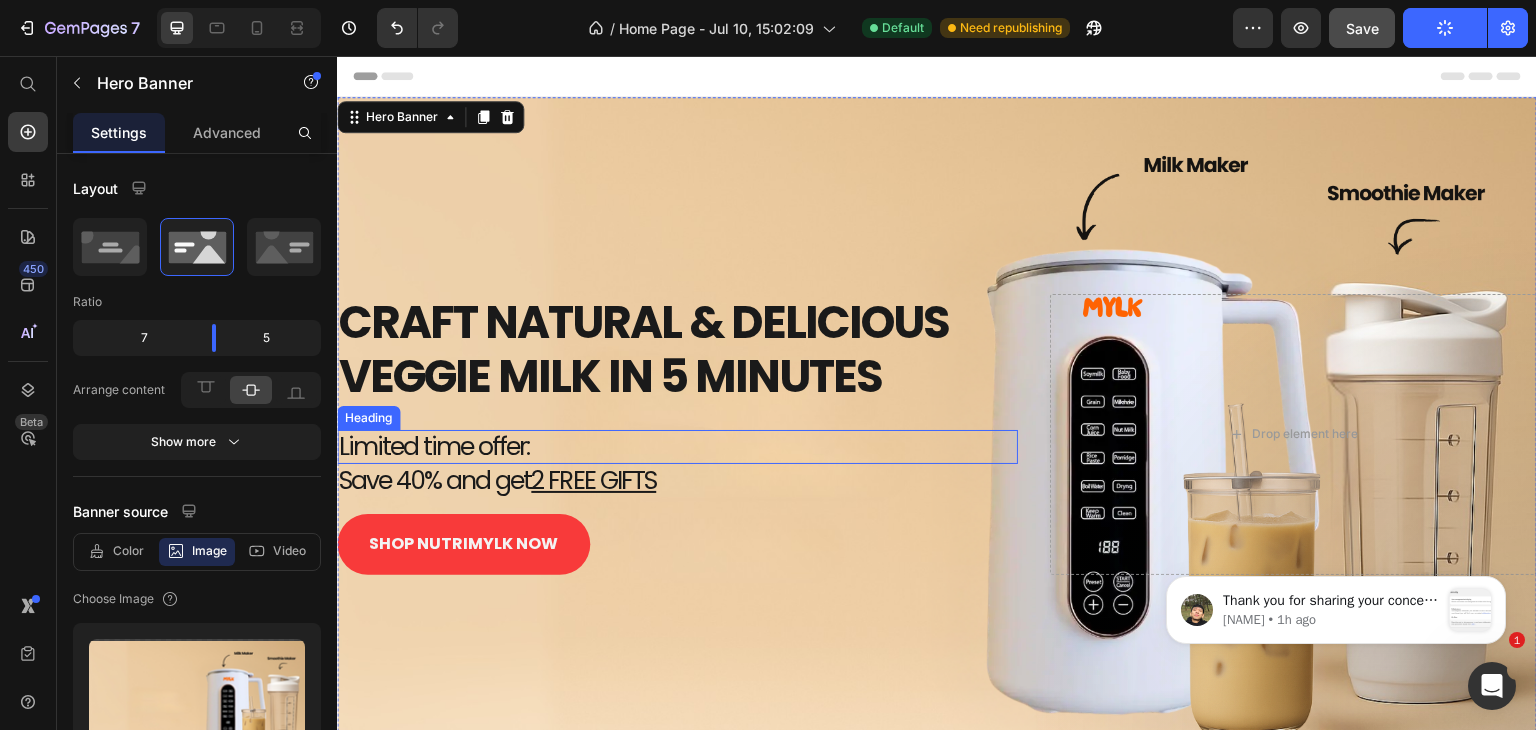 click on "Limited time offer:" at bounding box center (677, 447) 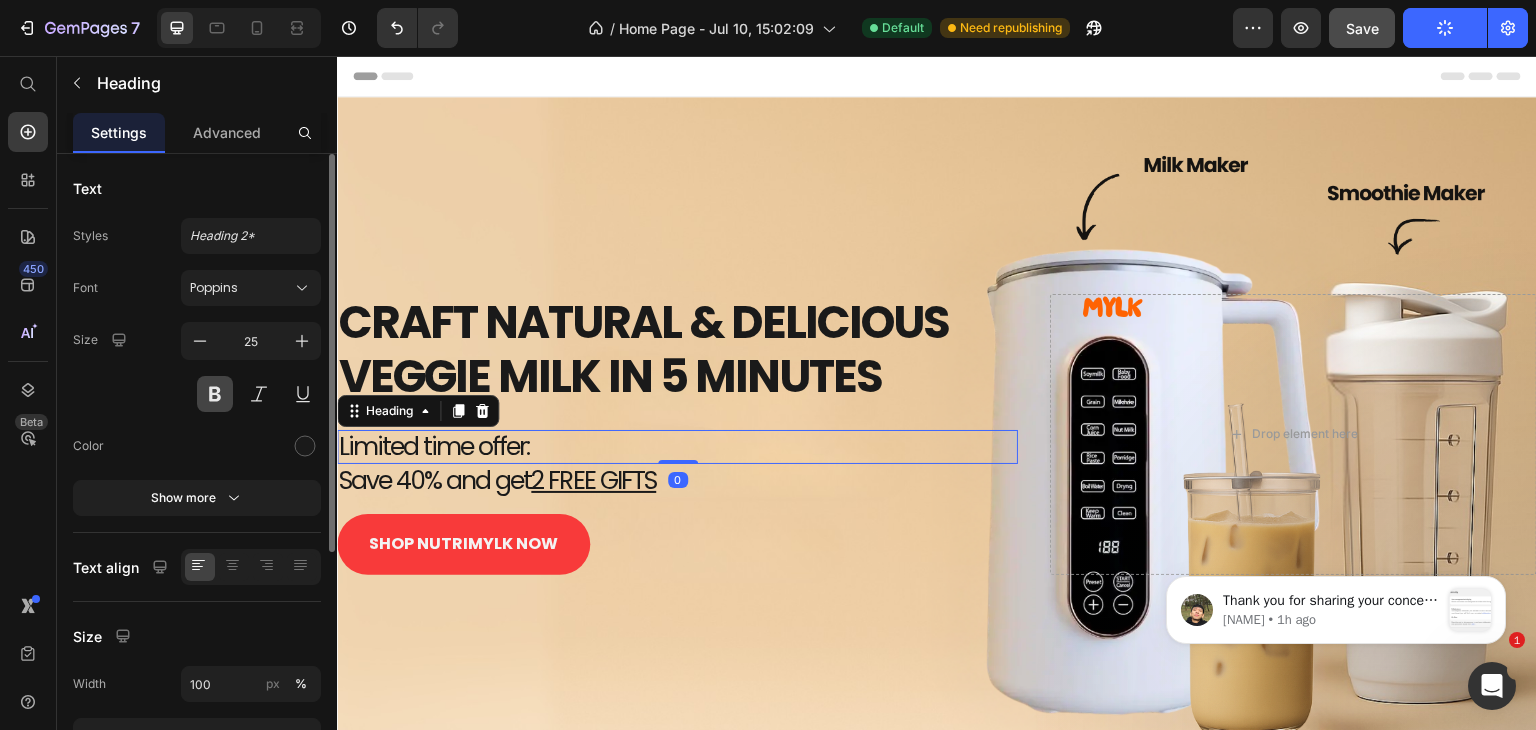 click at bounding box center [215, 394] 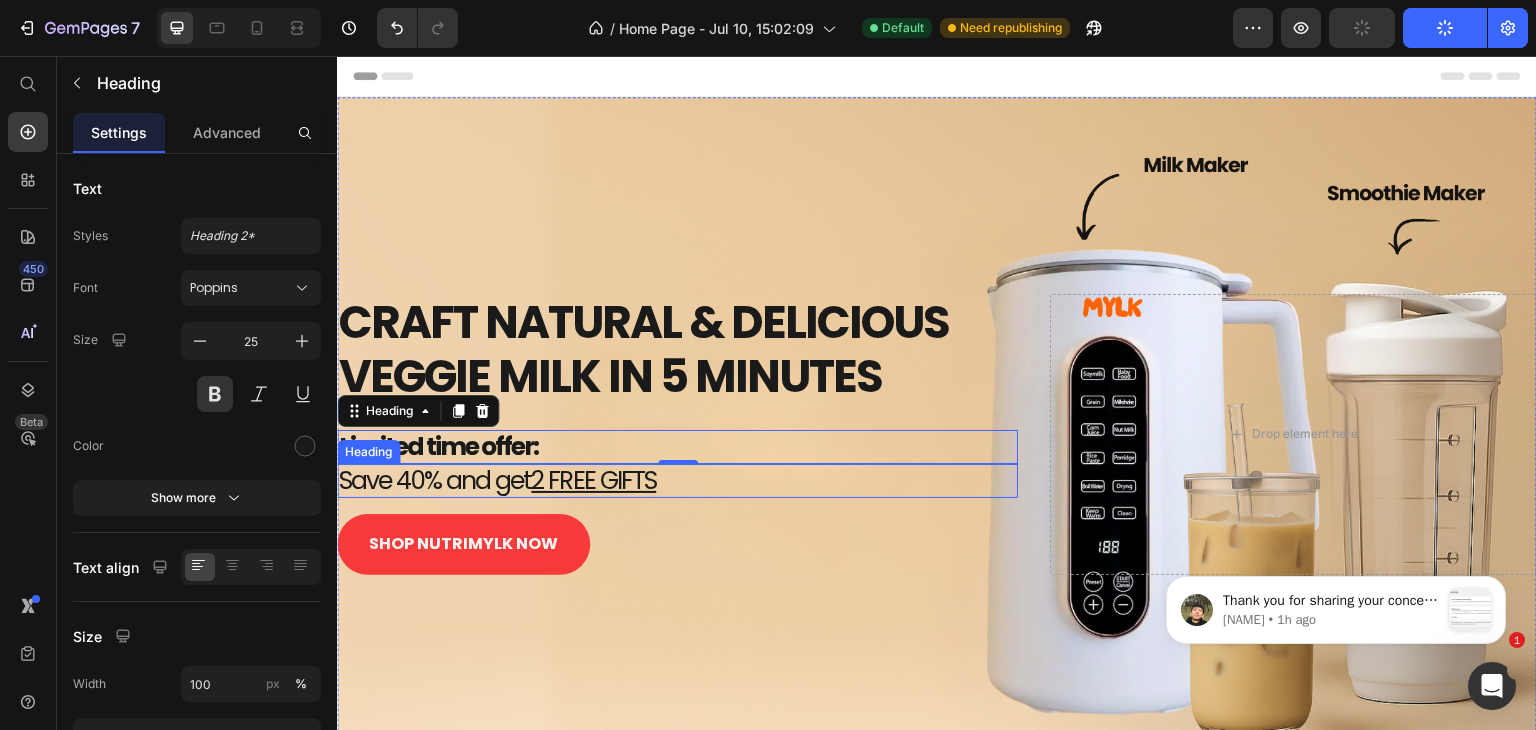click on "Save 40% and get  2 FREE GIFTS" at bounding box center [677, 481] 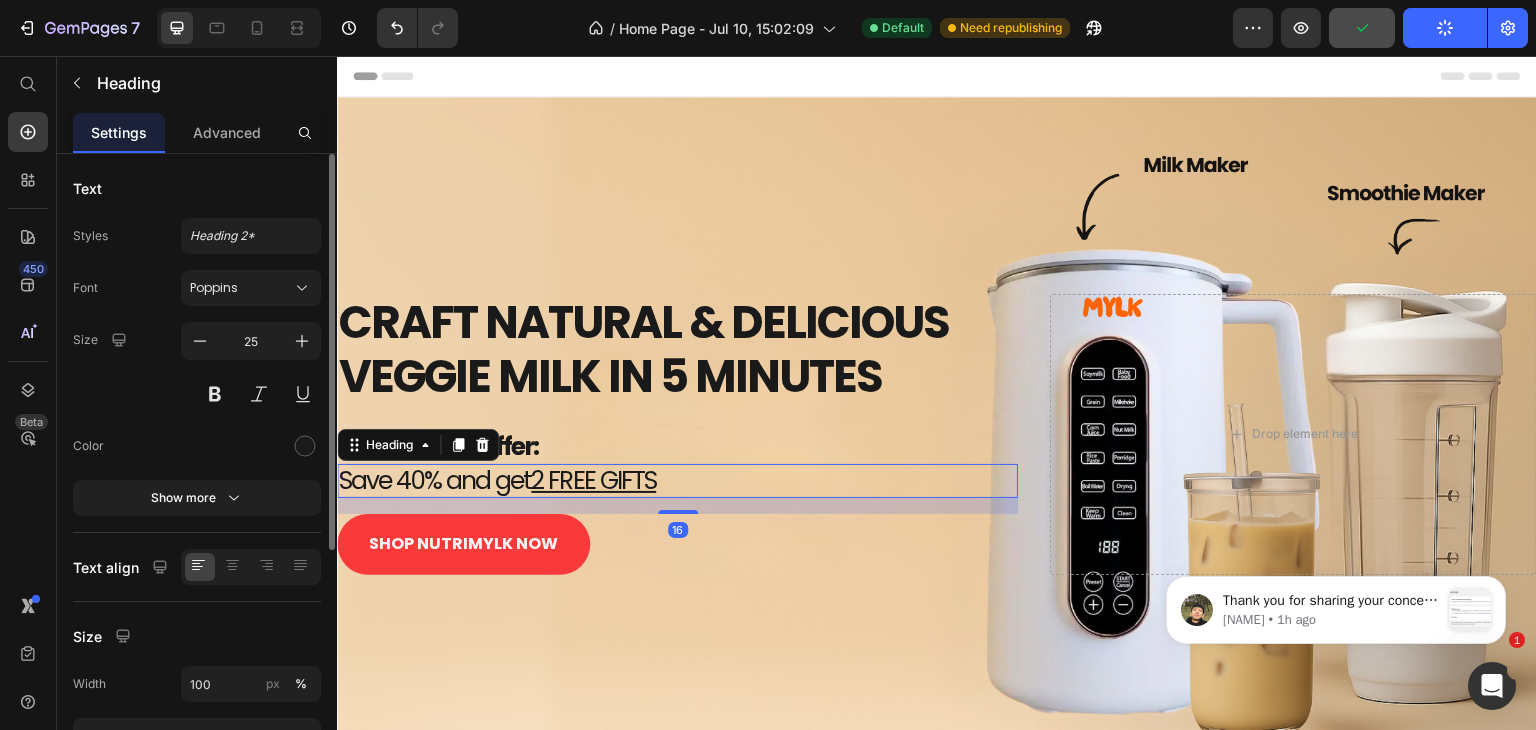 click at bounding box center (251, 394) 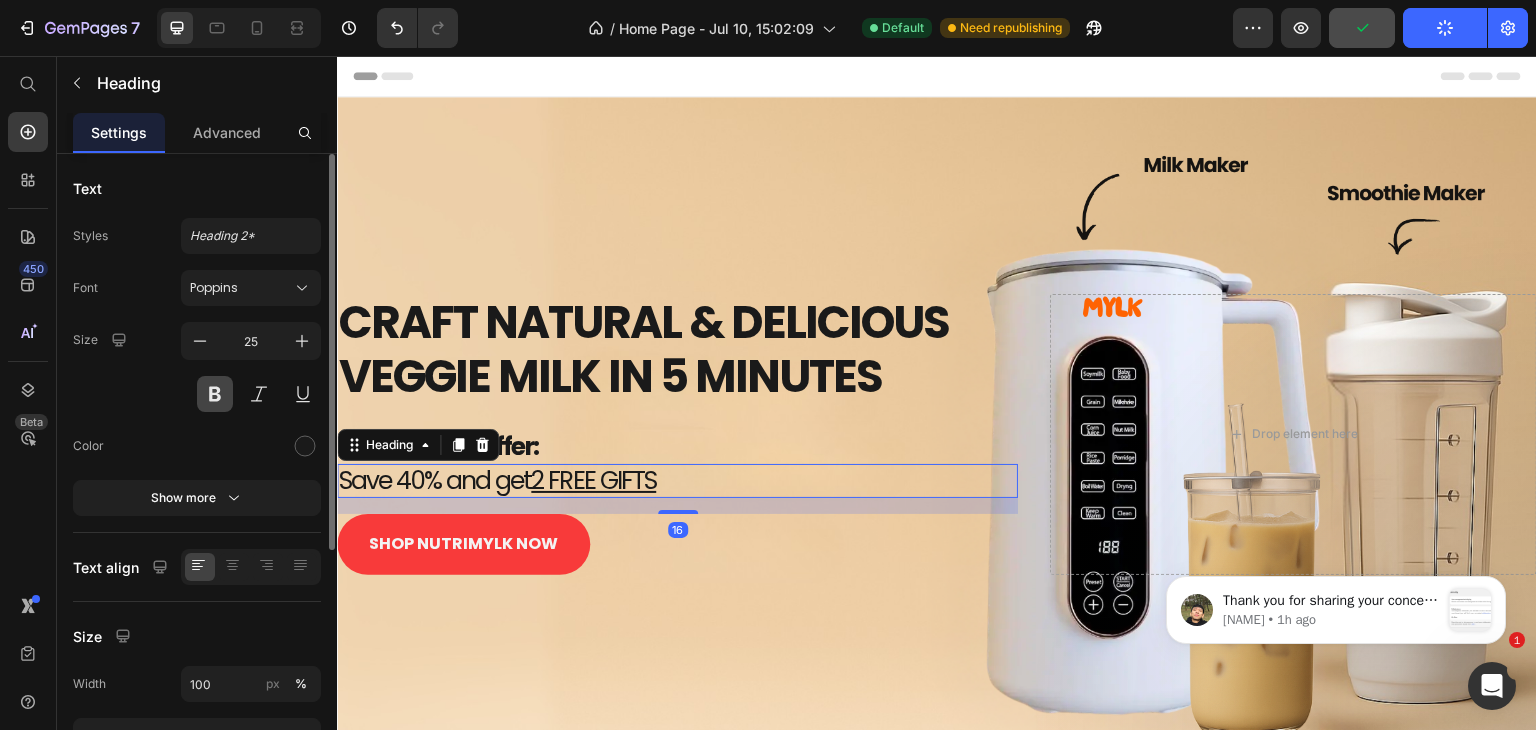 click at bounding box center [215, 394] 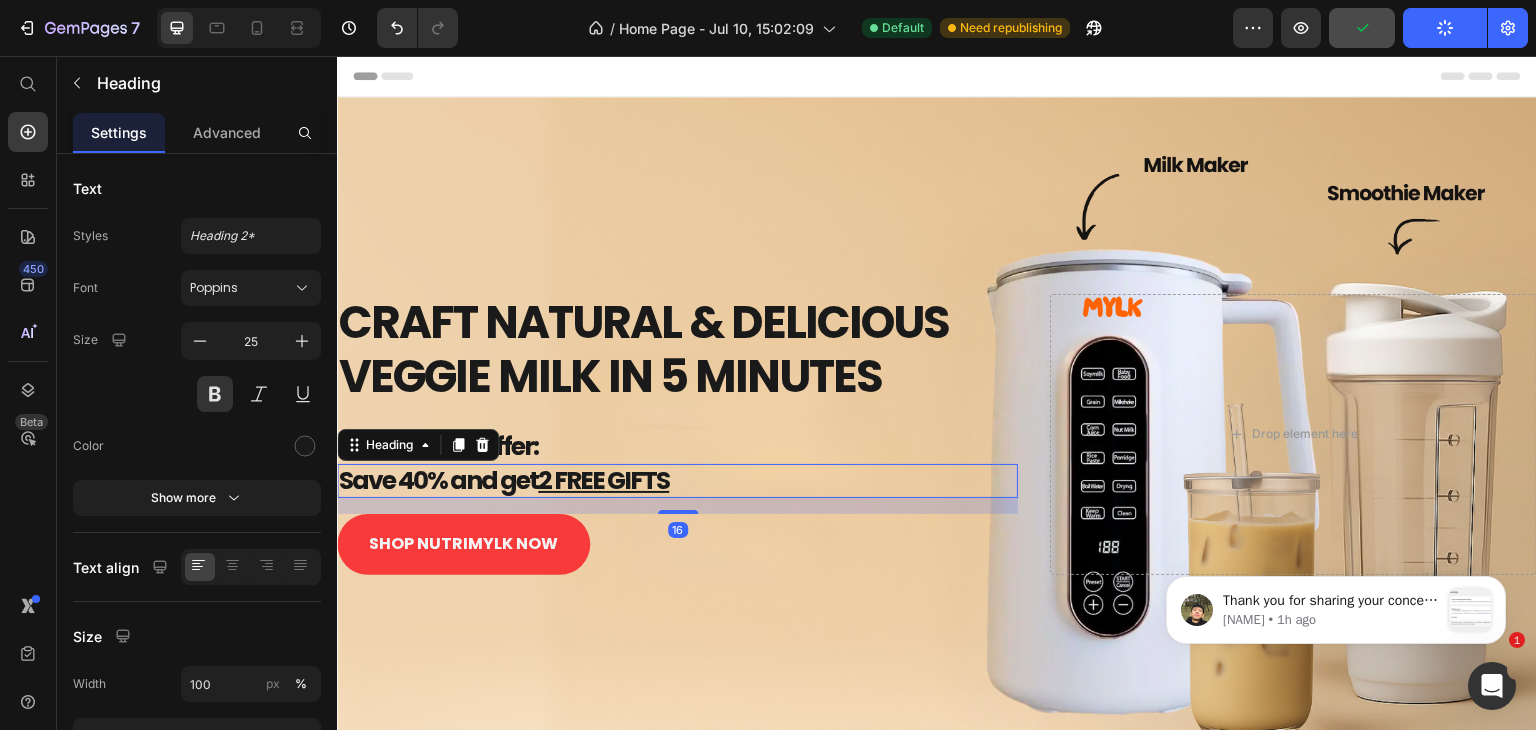 click on "CRAFT NATURAL & DELICIOUS VEGGIE MILK IN 5 MINUTES" at bounding box center [677, 350] 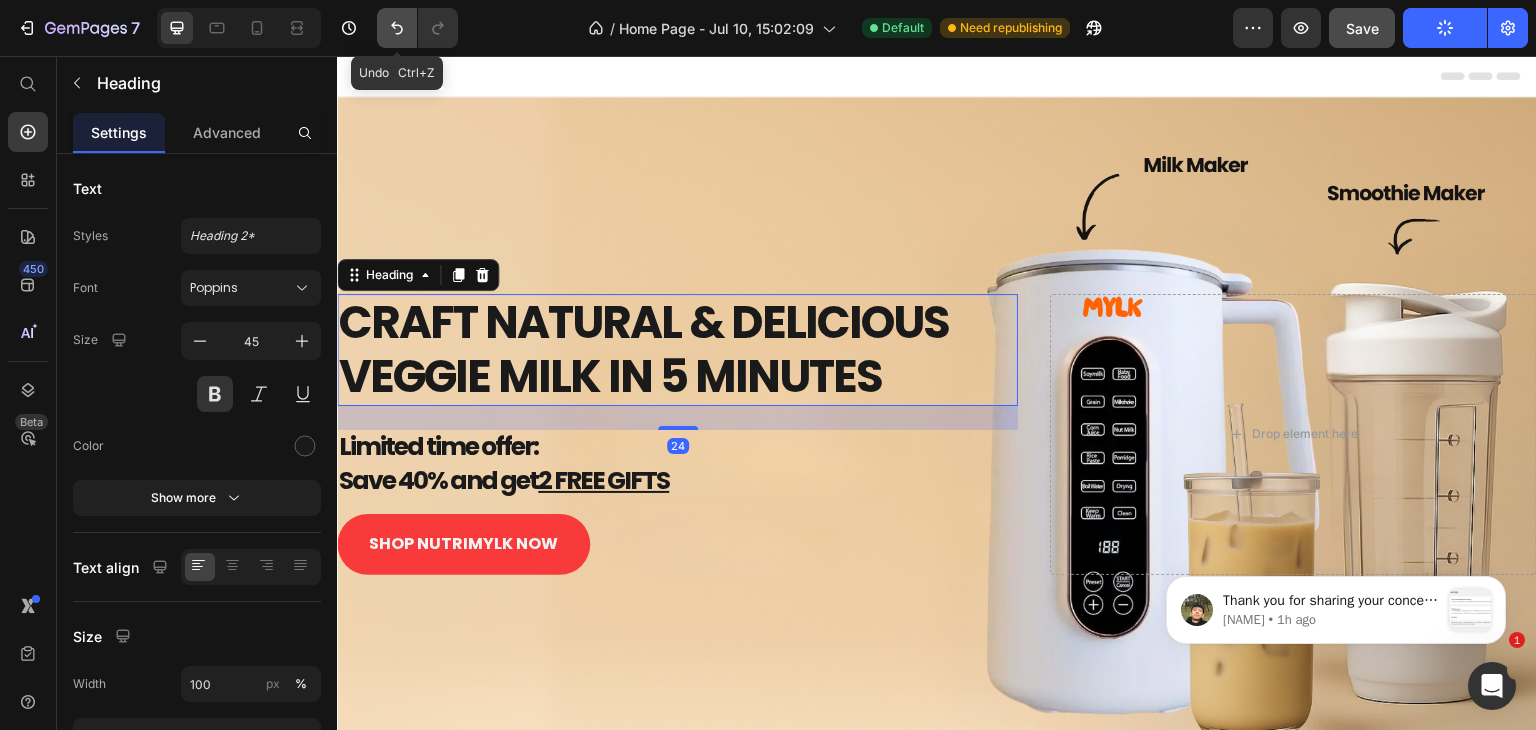 click 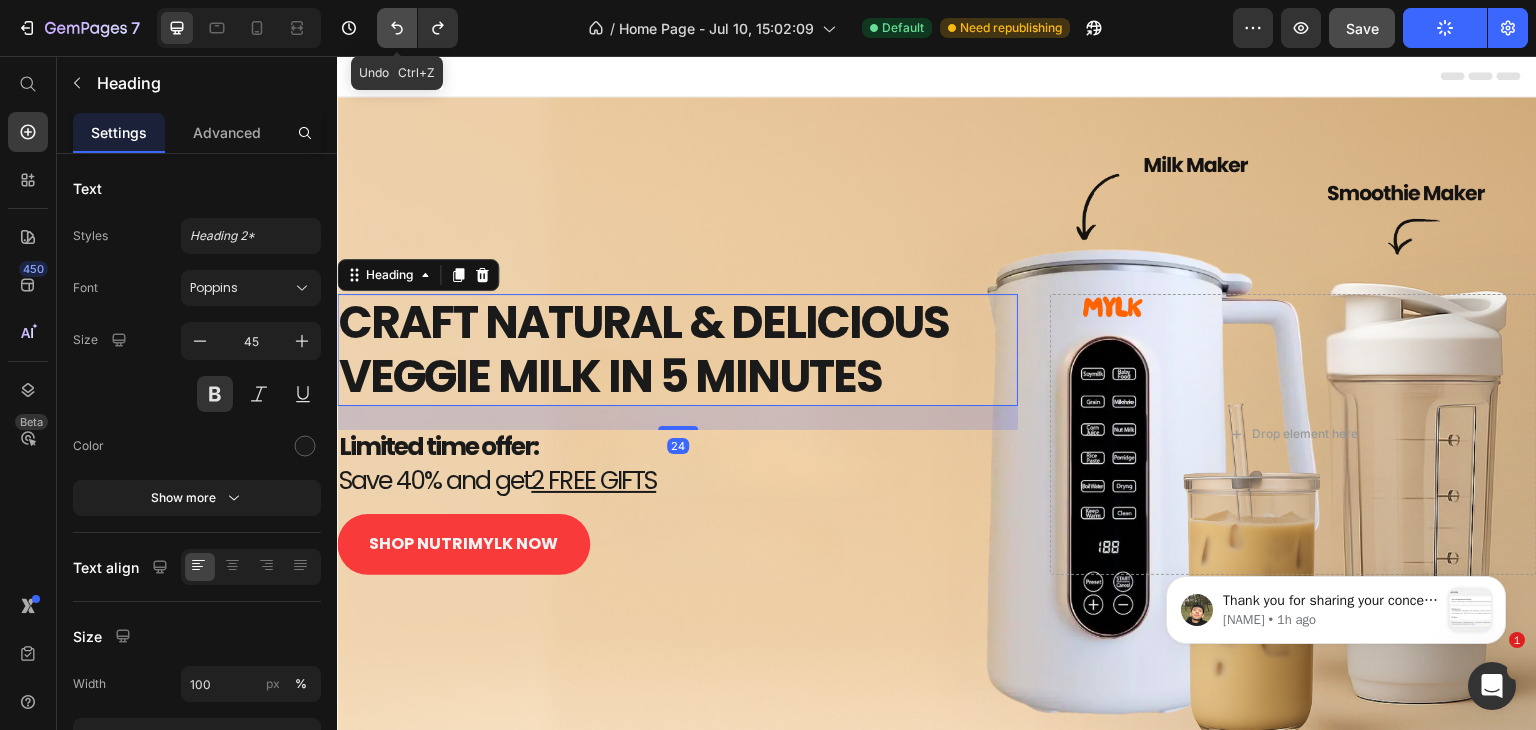 click 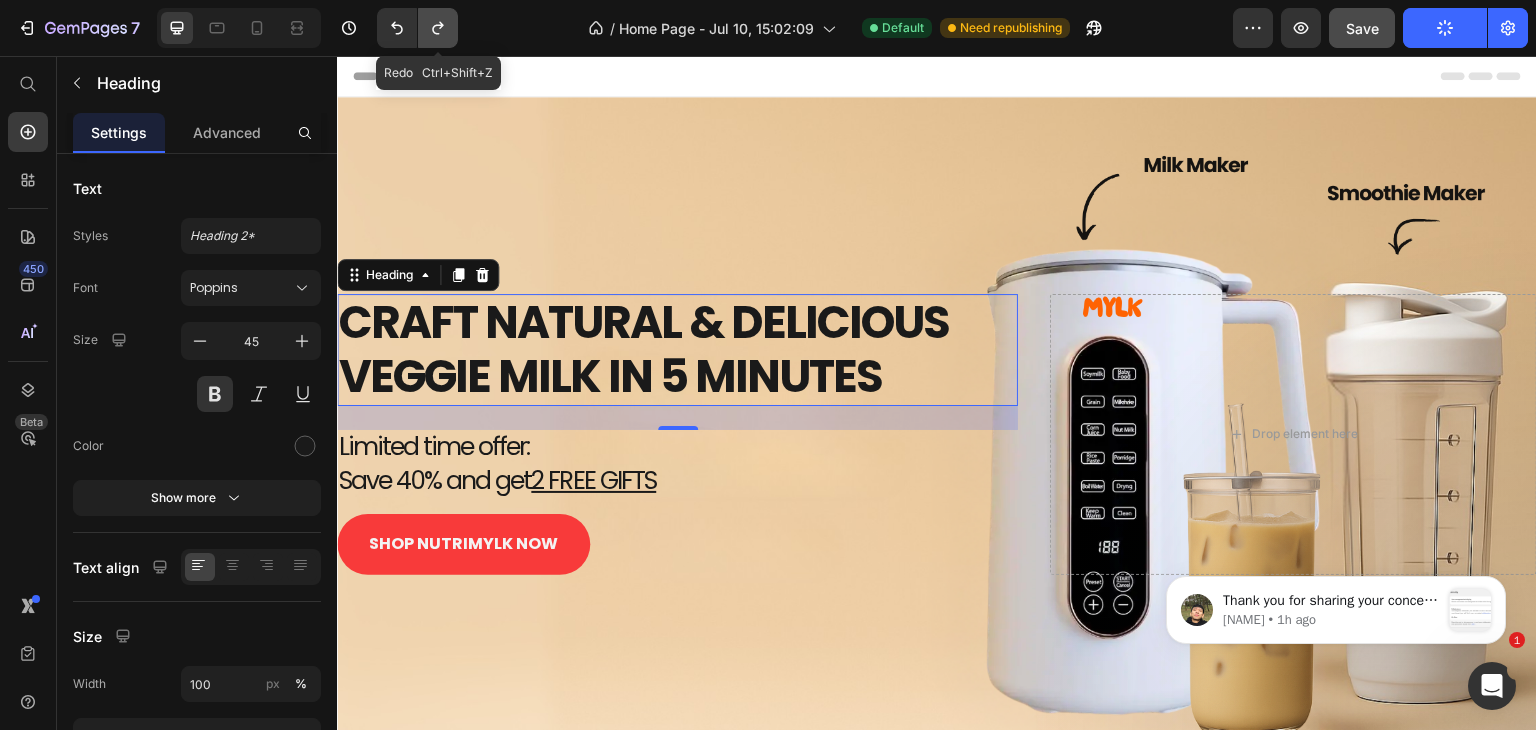 click 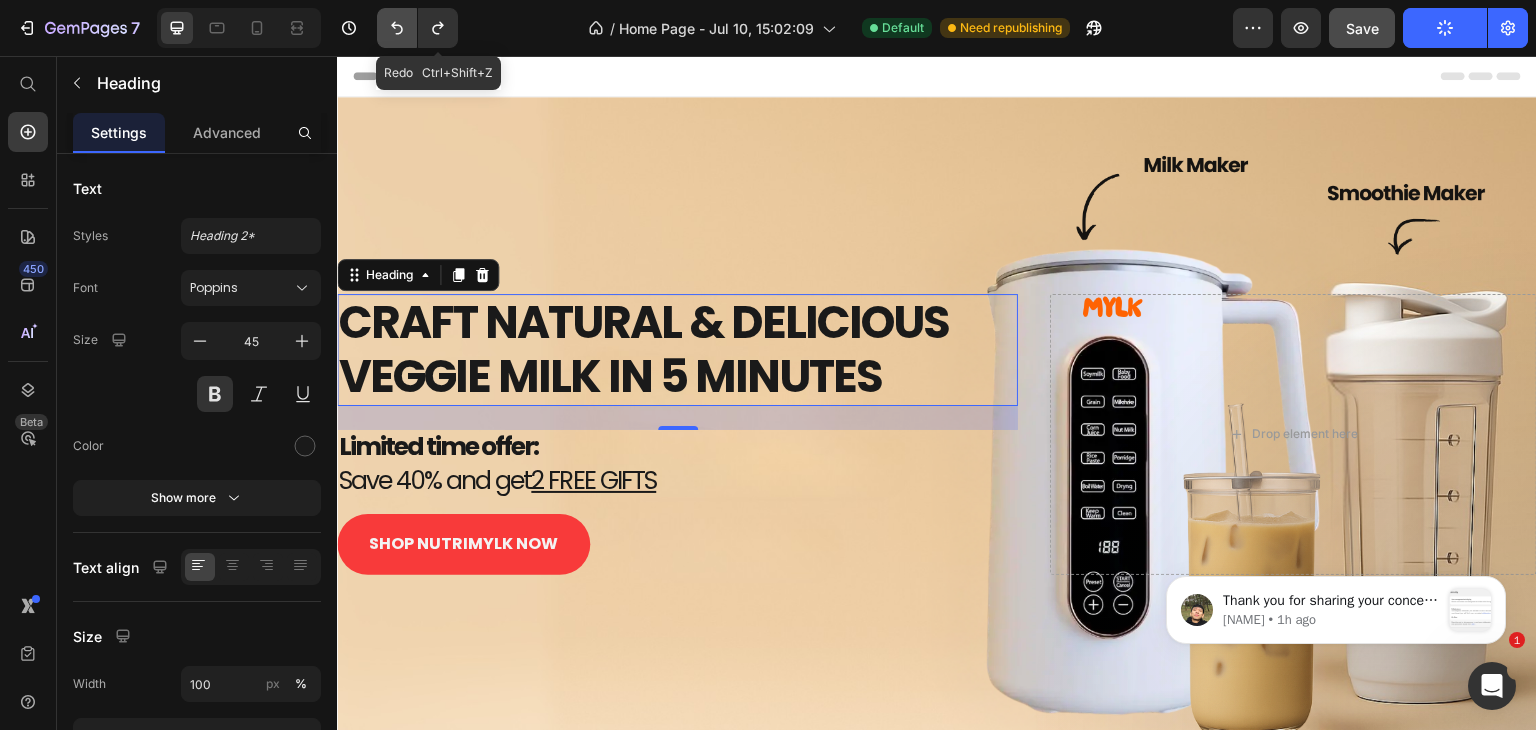 click 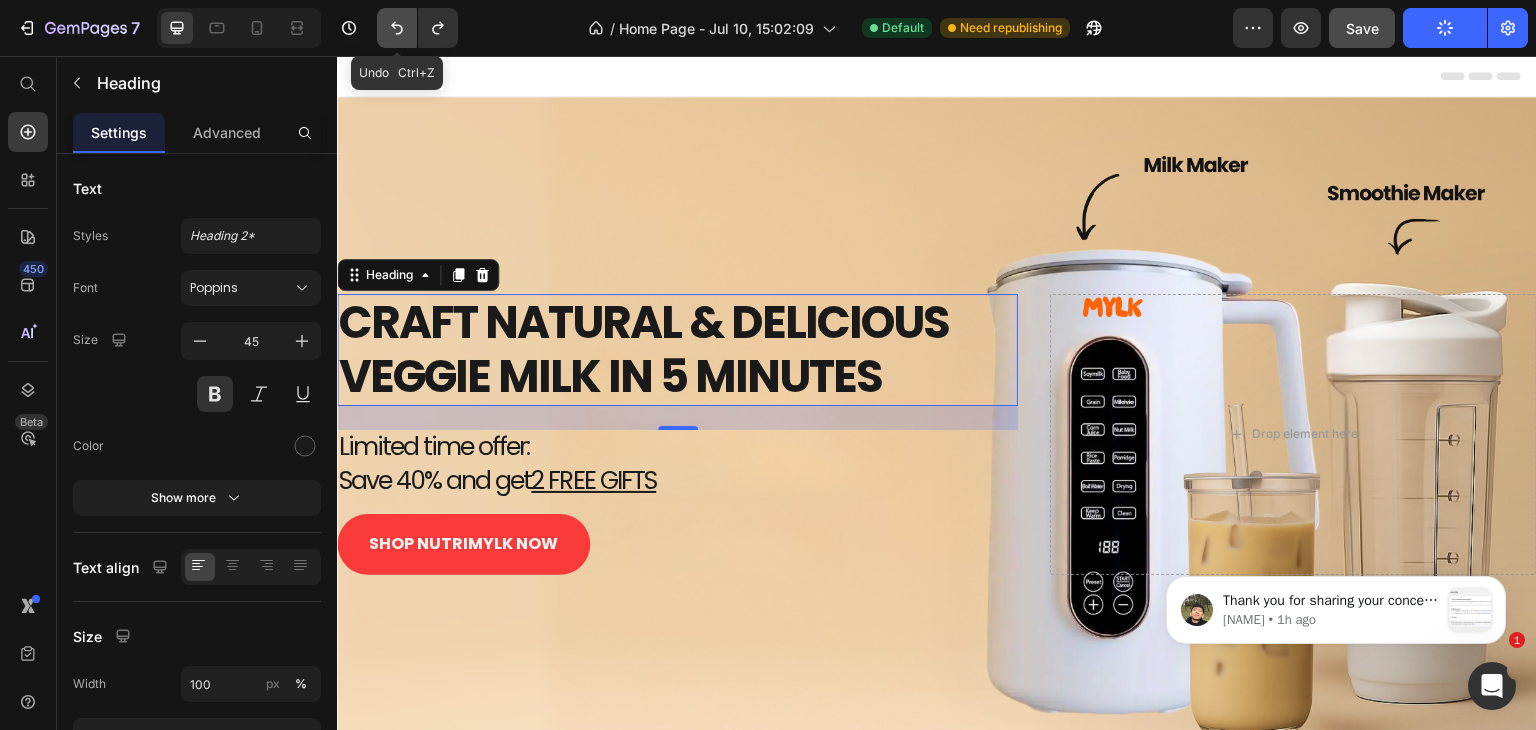click 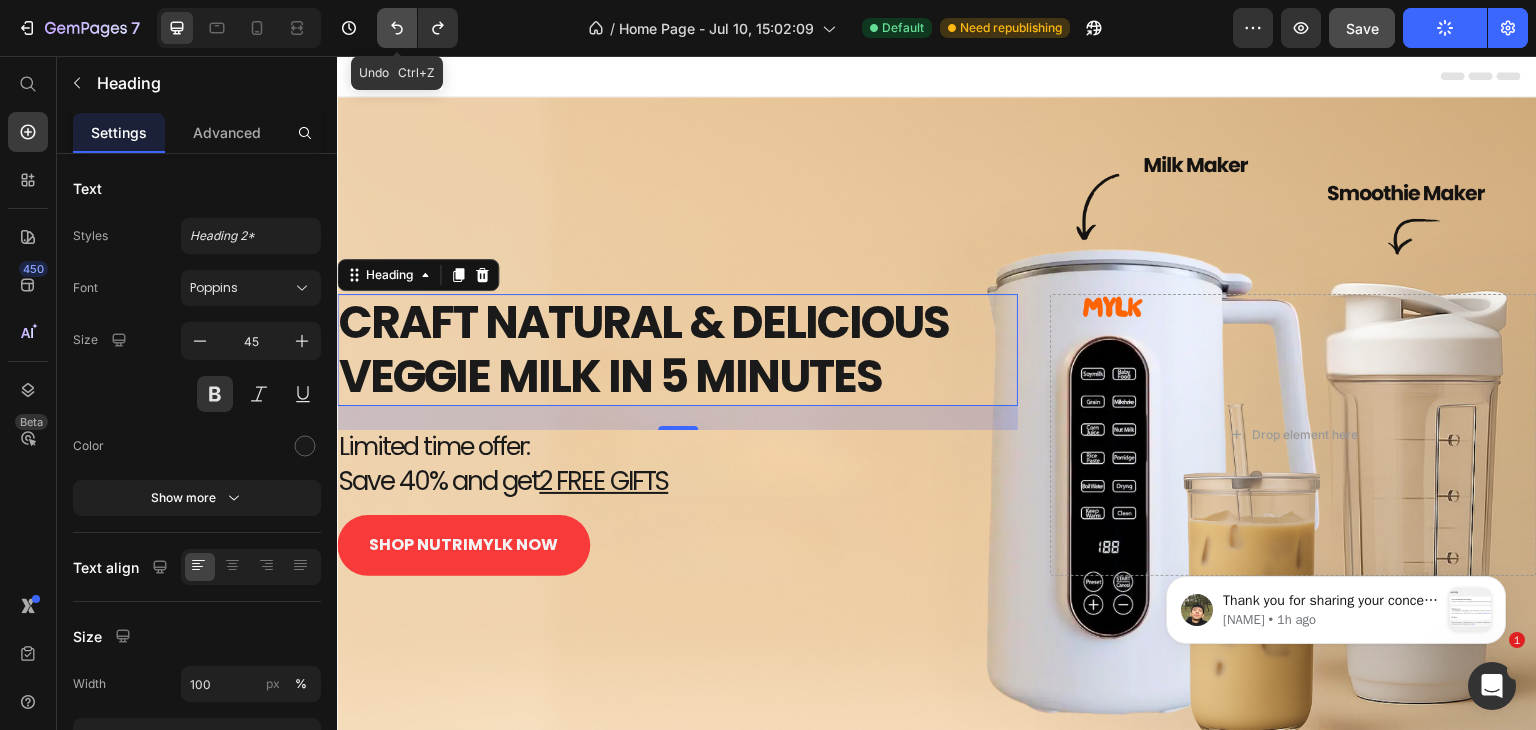 click 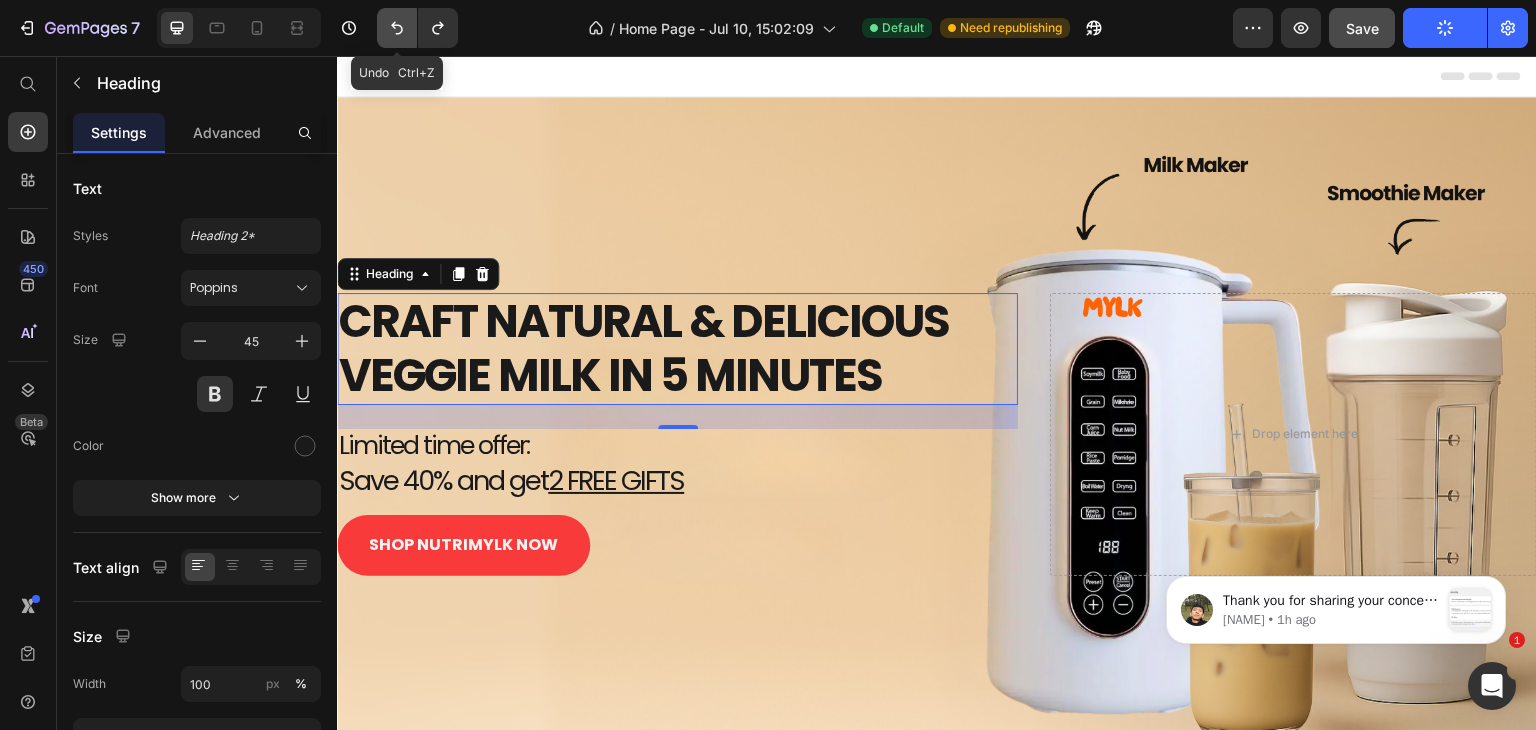 click 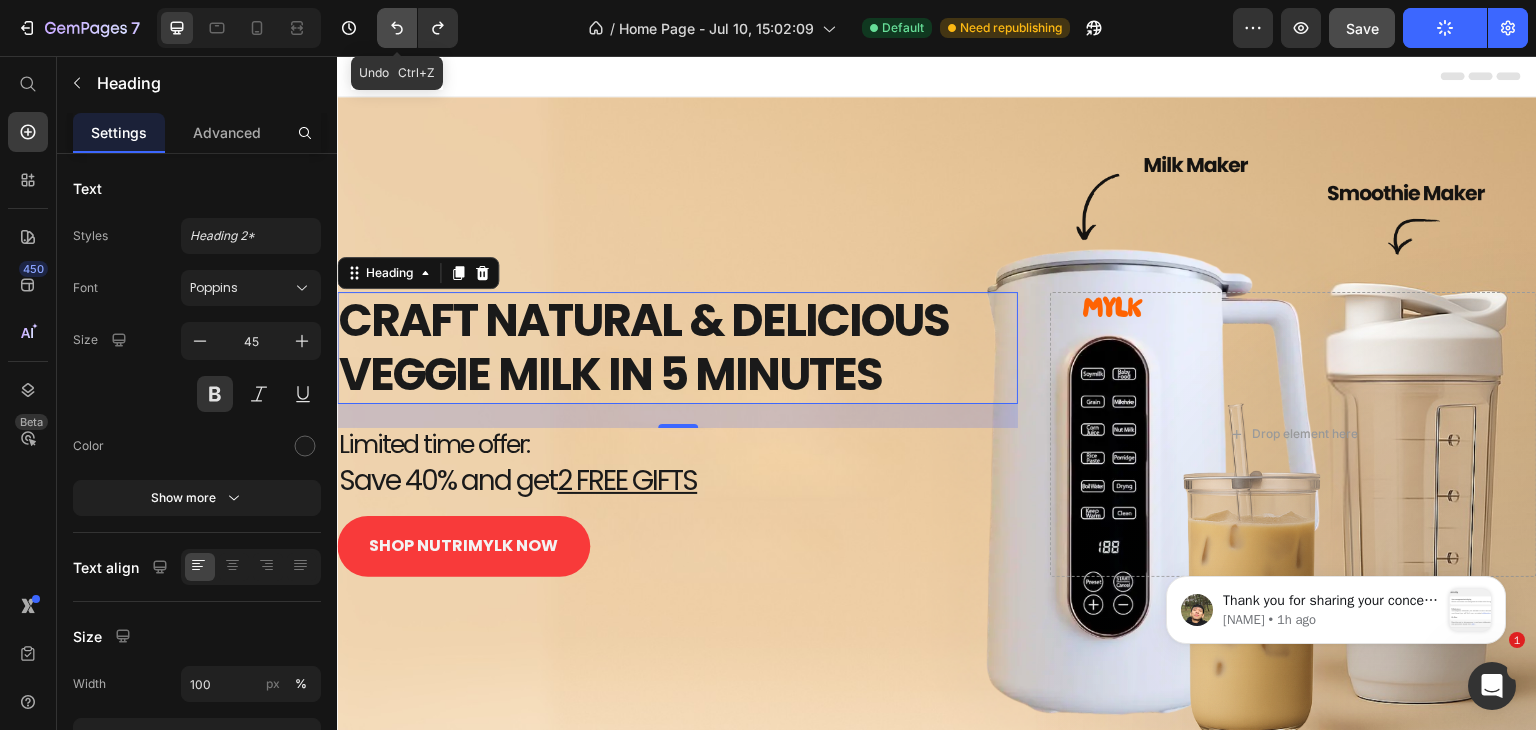 click 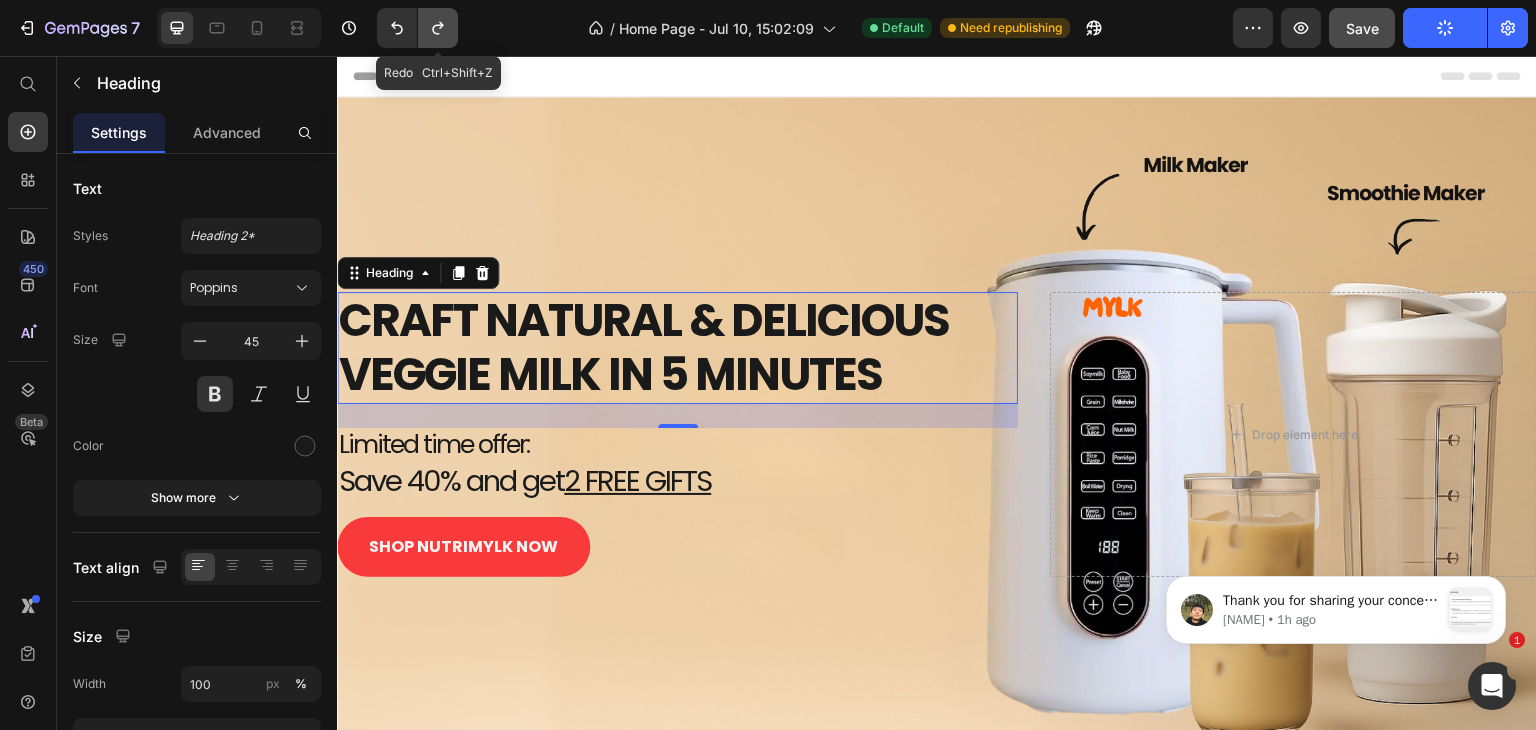 click 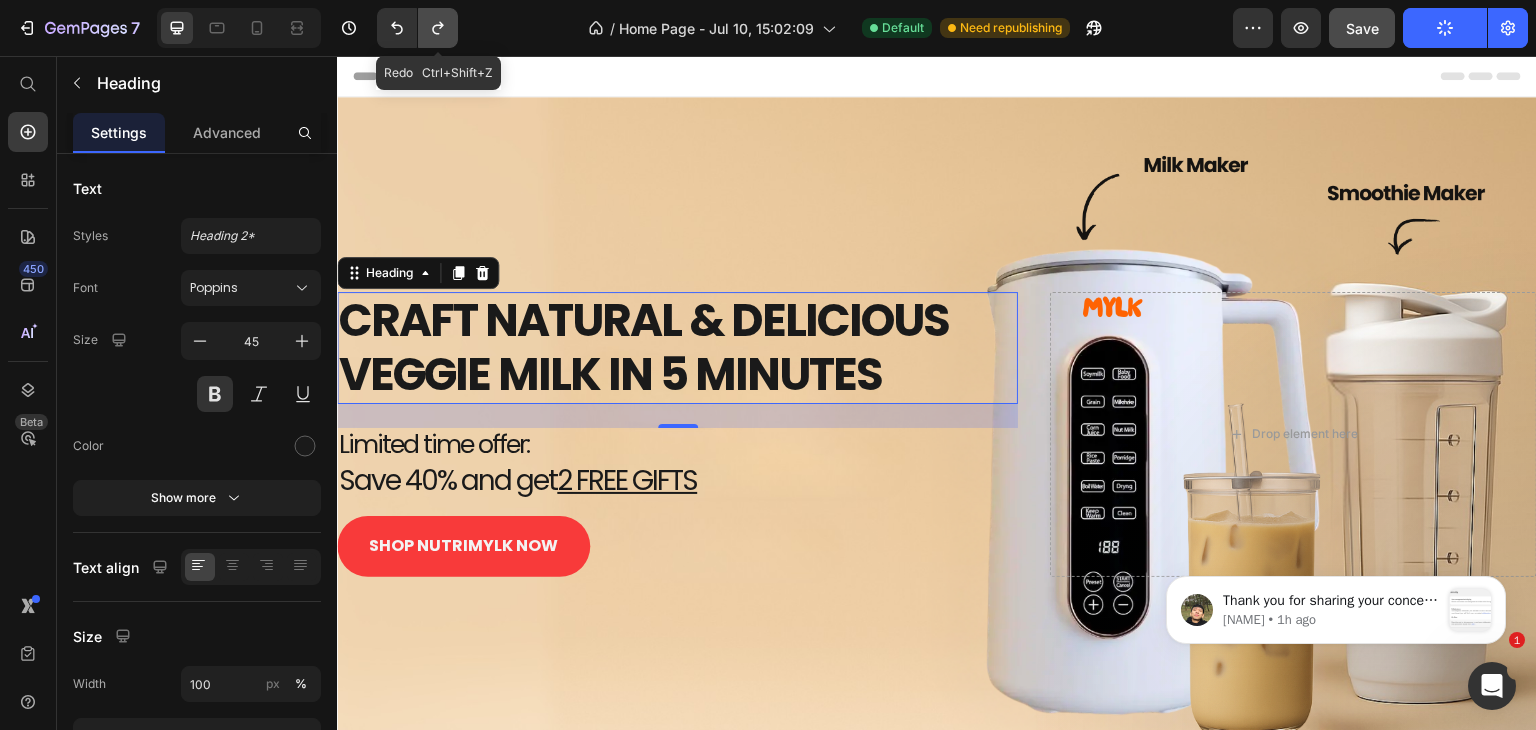 click 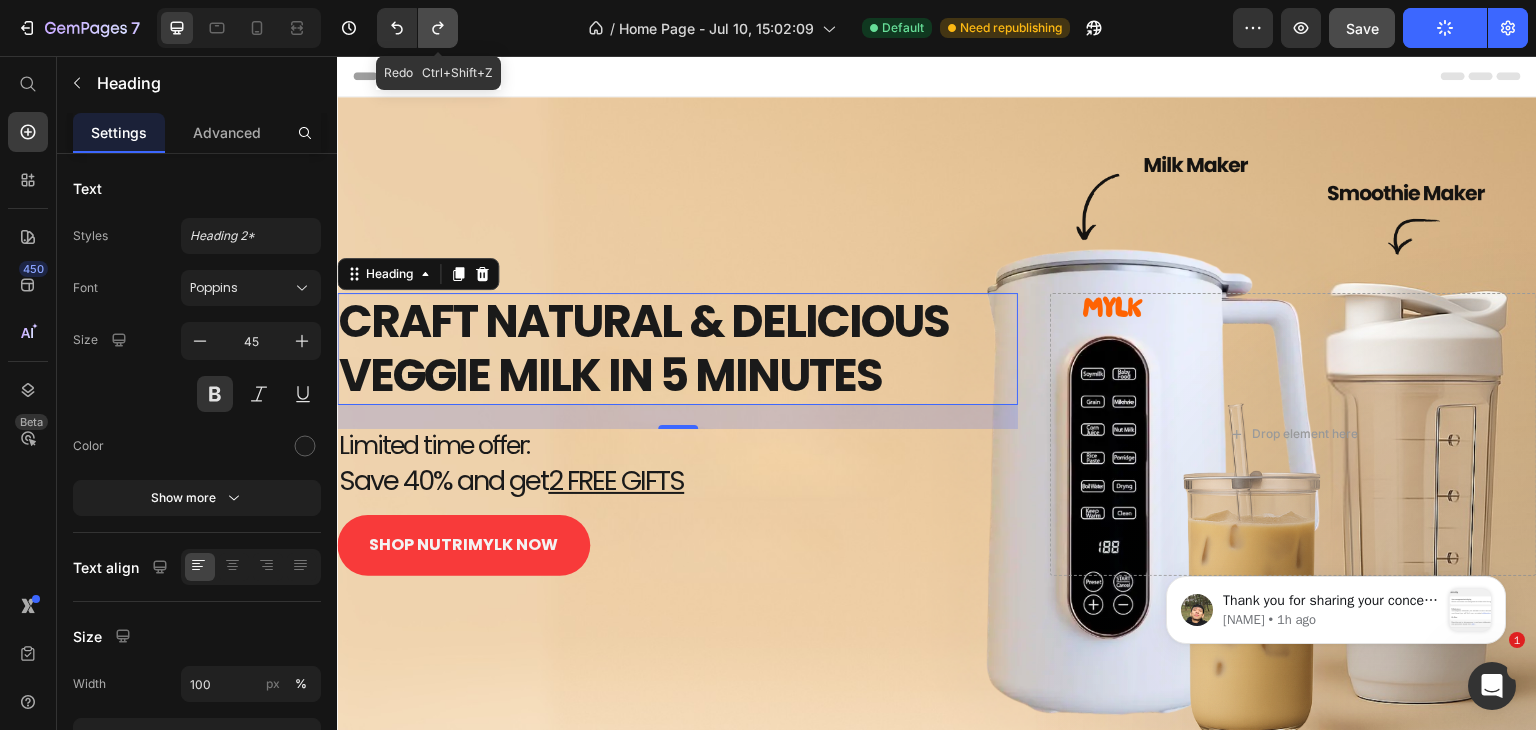 click 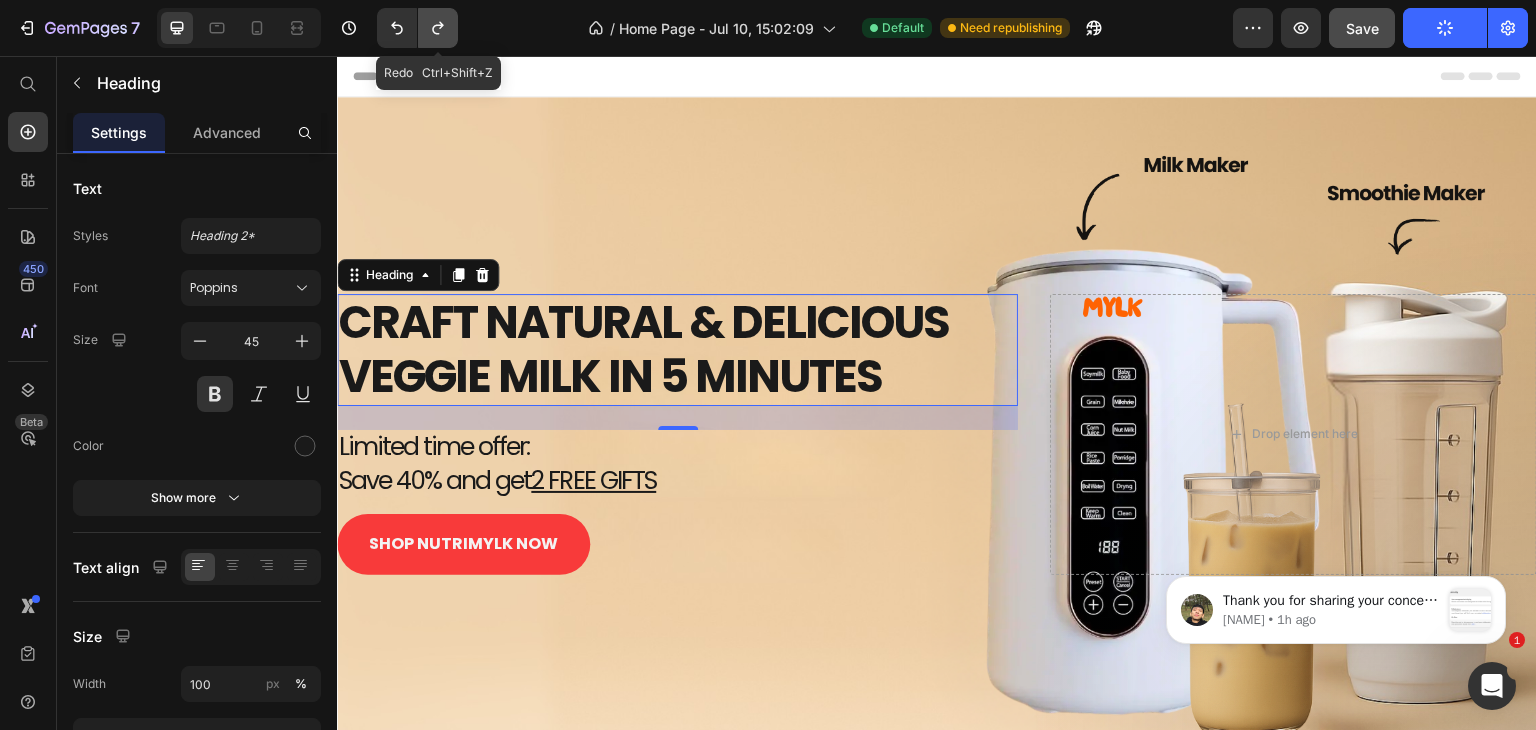 click 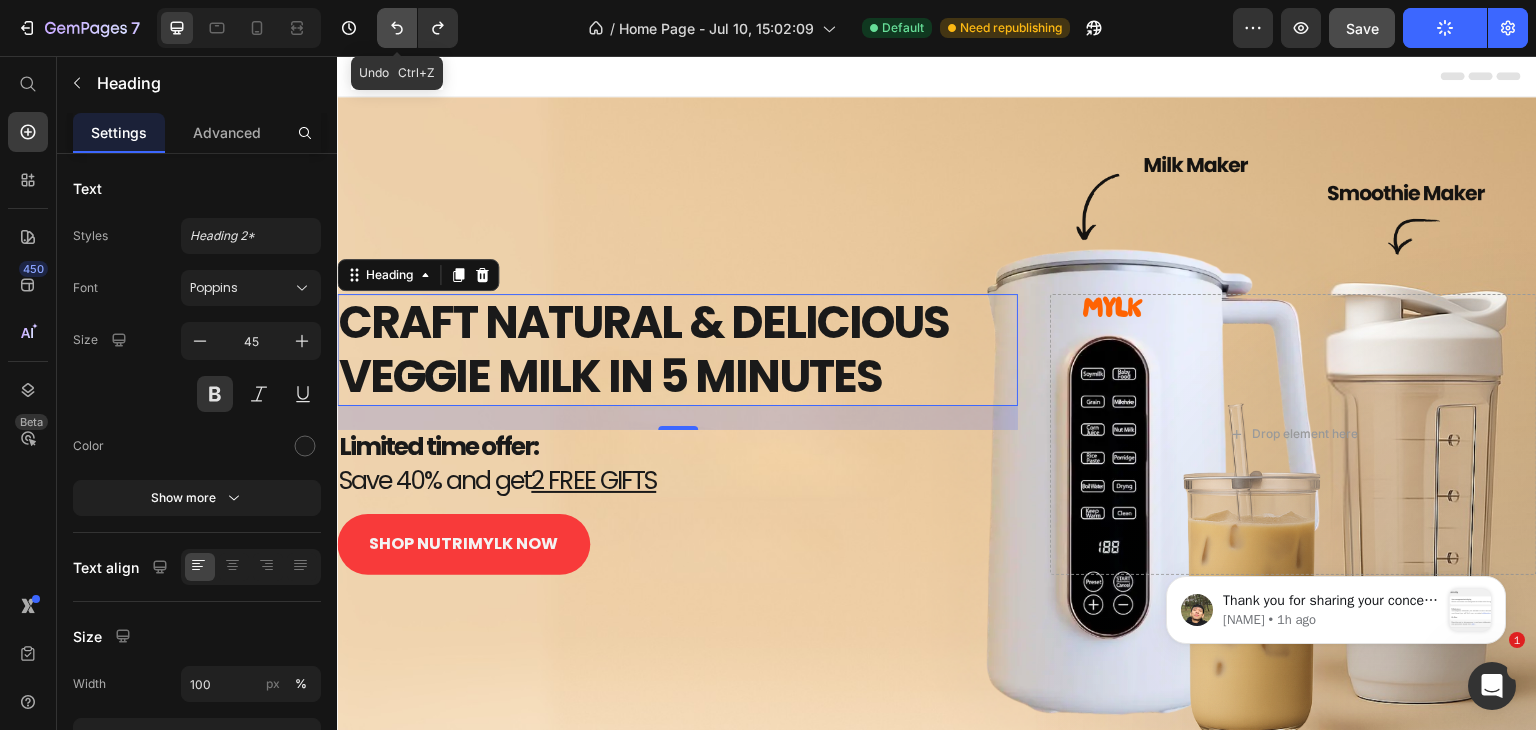 drag, startPoint x: 391, startPoint y: 25, endPoint x: 107, endPoint y: 58, distance: 285.91083 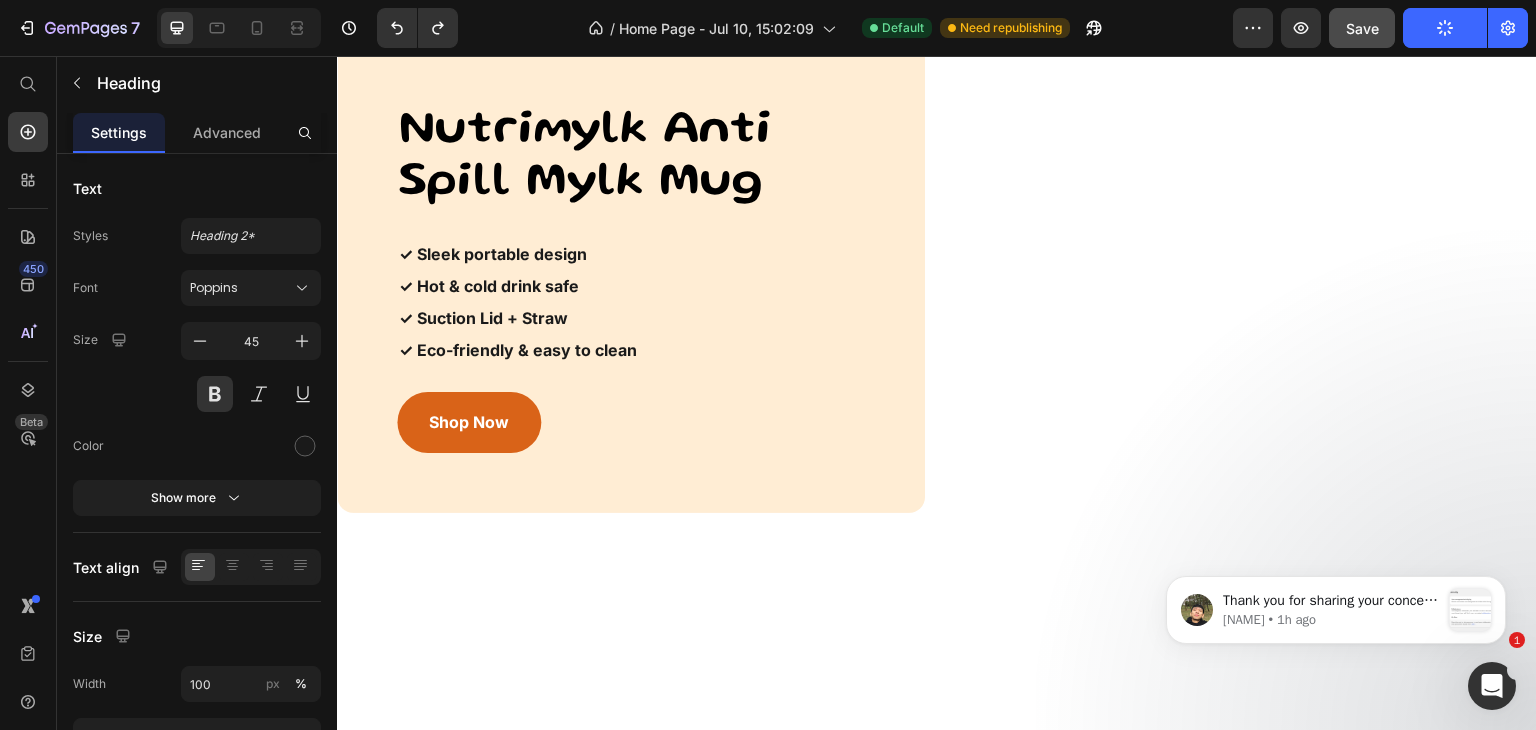 scroll, scrollTop: 3300, scrollLeft: 0, axis: vertical 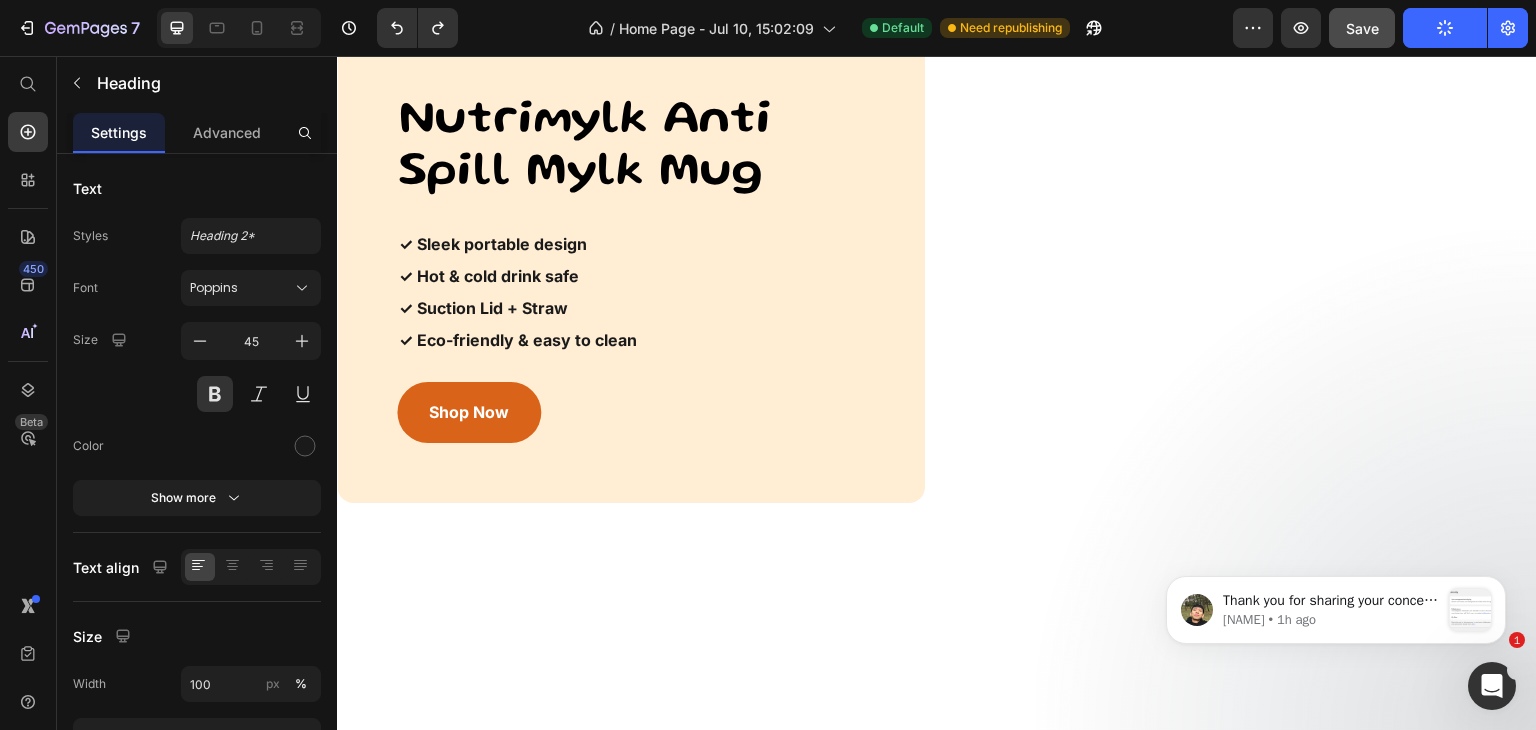 click at bounding box center [937, -736] 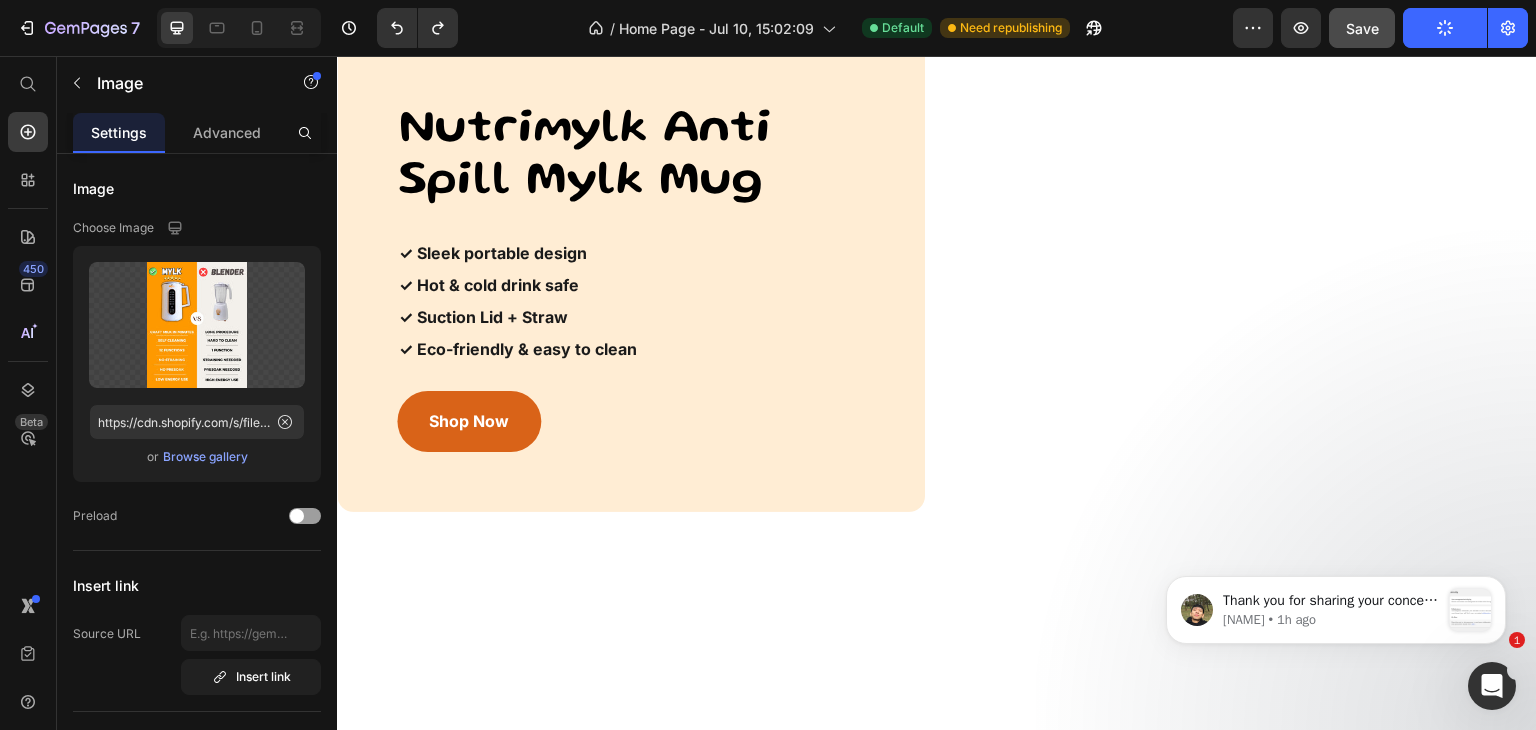drag, startPoint x: 937, startPoint y: 246, endPoint x: 806, endPoint y: 340, distance: 161.23586 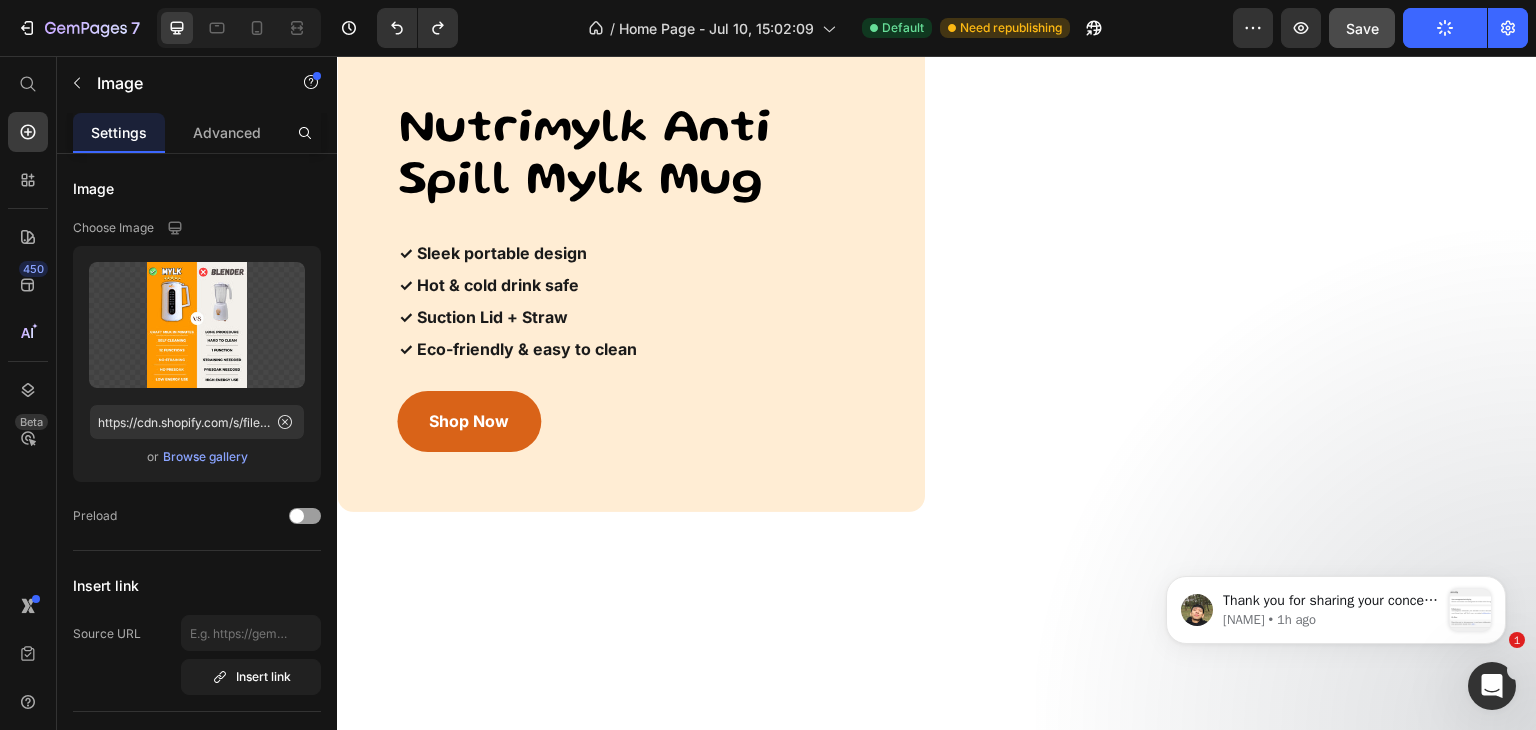 click at bounding box center [937, -709] 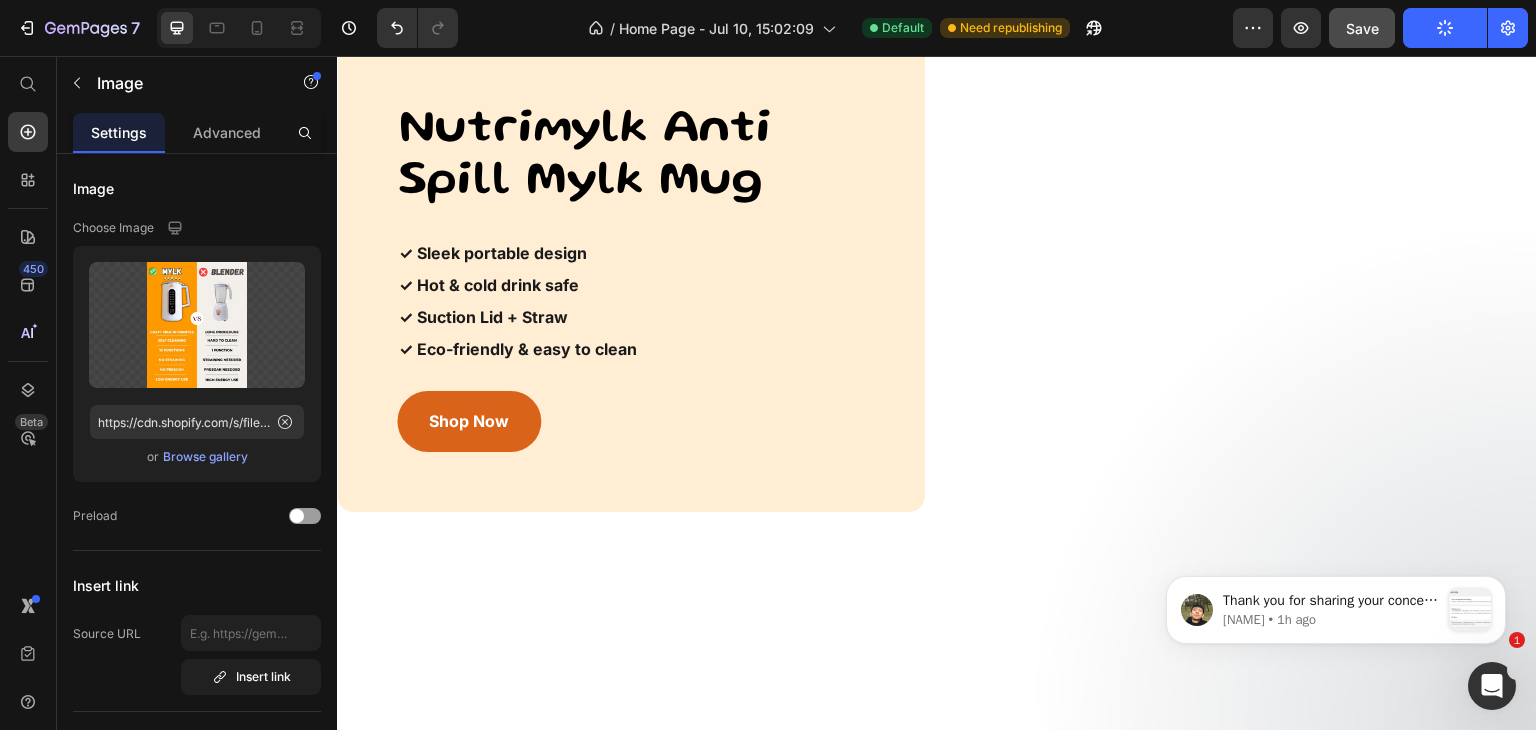 click on "8 REASONS TO DRINK PLANT MILK AT HOME Heading Row Image Naturally Healthy Heading No more sugars, oils, or additives. Just 100% natural, fresh Veggie milk. Text Block Row Image Save Money Heading Save up to $275 a year on grocery bills with a convenient, long-lasting solution! Text Block Row Image Delicious Heading Up to 40% pure nuts/grains VS just 2% in store alternatives. For more flavorful veggie milk. Text Block Row Image 100% Sustainable Heading No more wasted milk cartons. Eco-friendly and cruelty-free solution for a better Planet. Text Block Row Row Image Premium Quality Heading Designed in Italy. Made with stainless steel and food-grade 100% sustainable materials comfort and reliability. Text Block Row Image Self-Cleaning Heading 100°C sterilization and cleaning program for easy, hassle-free maintenance. Text Block Row Image Countless Combinations Heading Craft your milk and explore new delicious ideas using our recipes book. Text Block Row Image 5 Minutes Prep Heading Text Block Row Row Button" at bounding box center [937, -311] 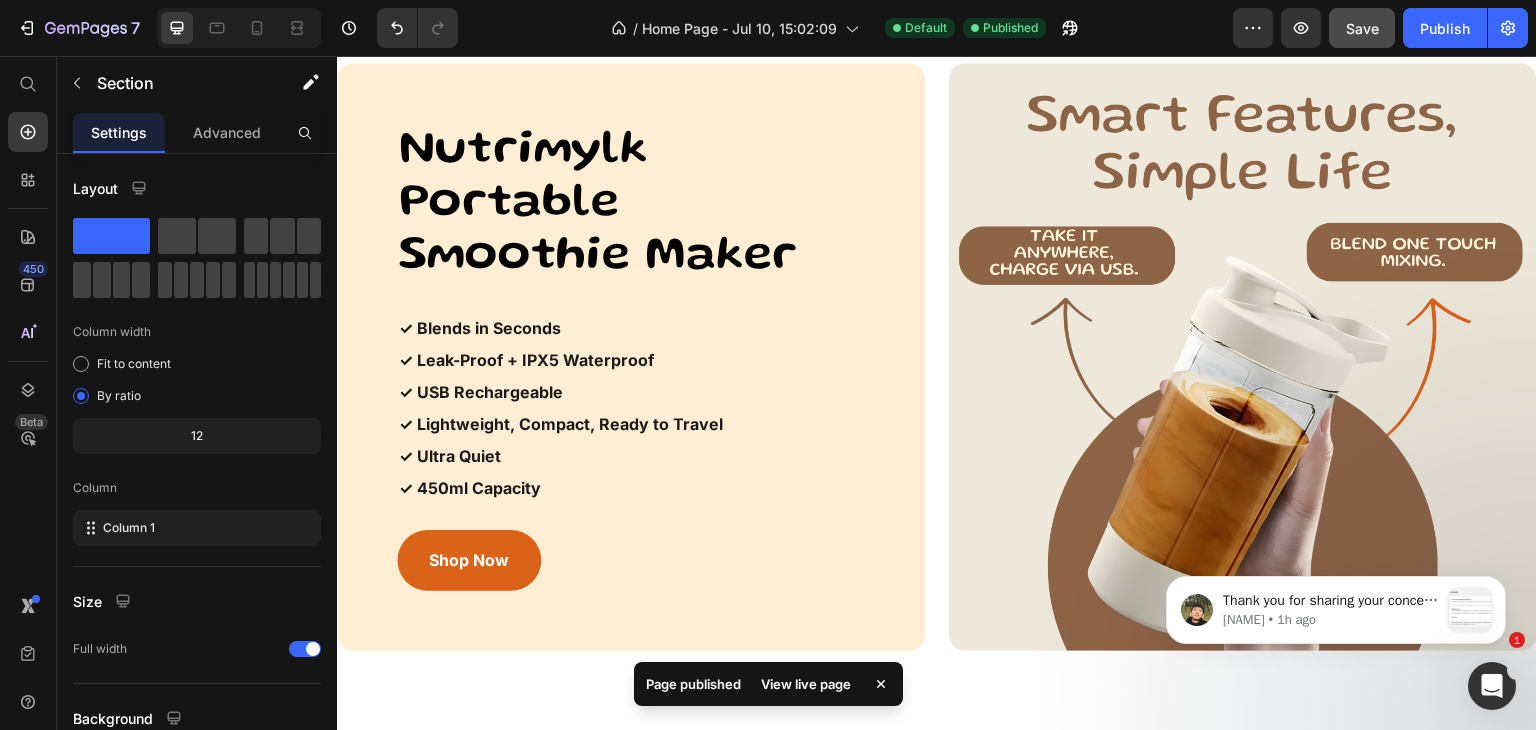 scroll, scrollTop: 3772, scrollLeft: 0, axis: vertical 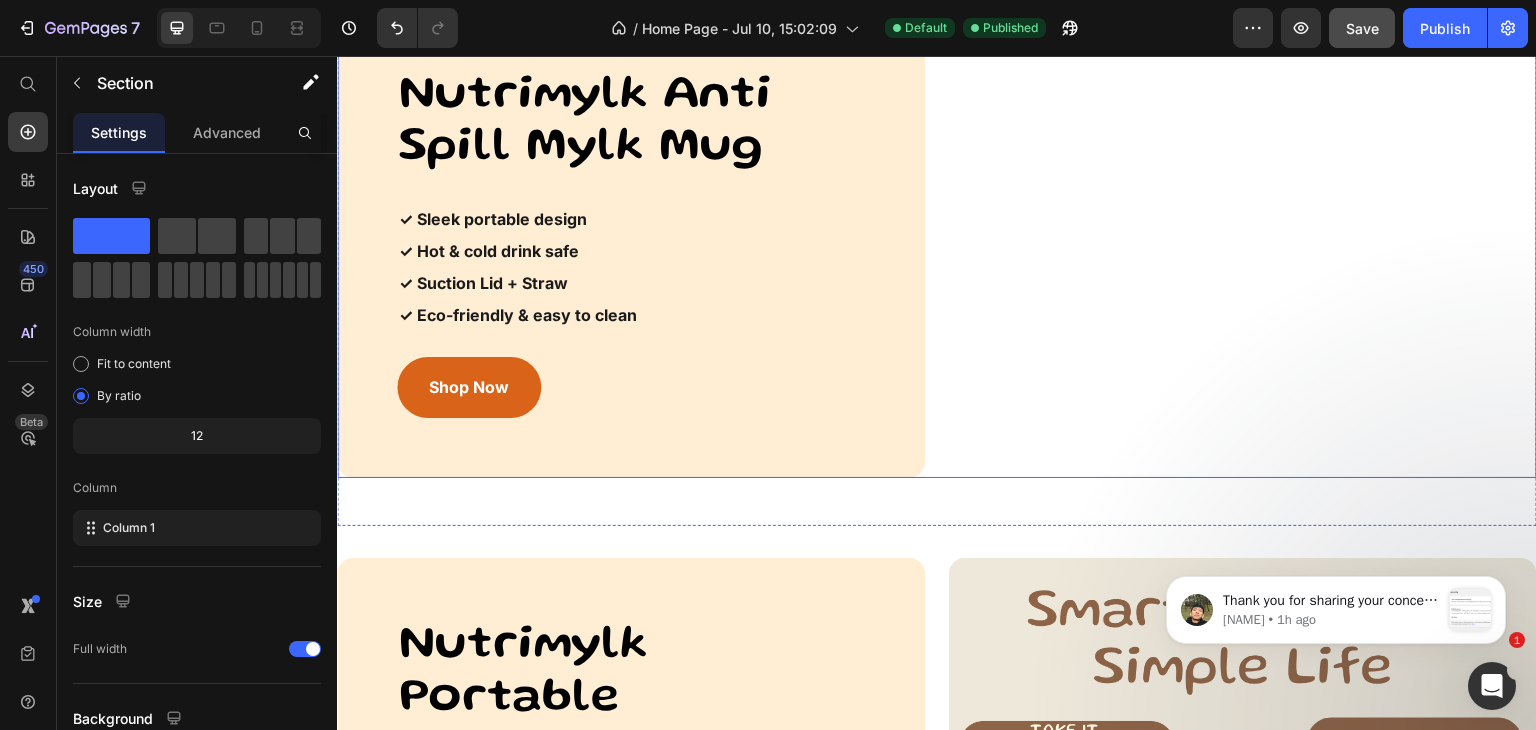 click on "Image Nutrimylk Anti Spill Mylk Mug Heading ✓ Sleek portable design ✓ Hot & cold drink safe ✓ Suction Lid + Straw ✓ Eco-friendly & easy to clean Text Block Shop Now Button Row Row" at bounding box center [937, 243] 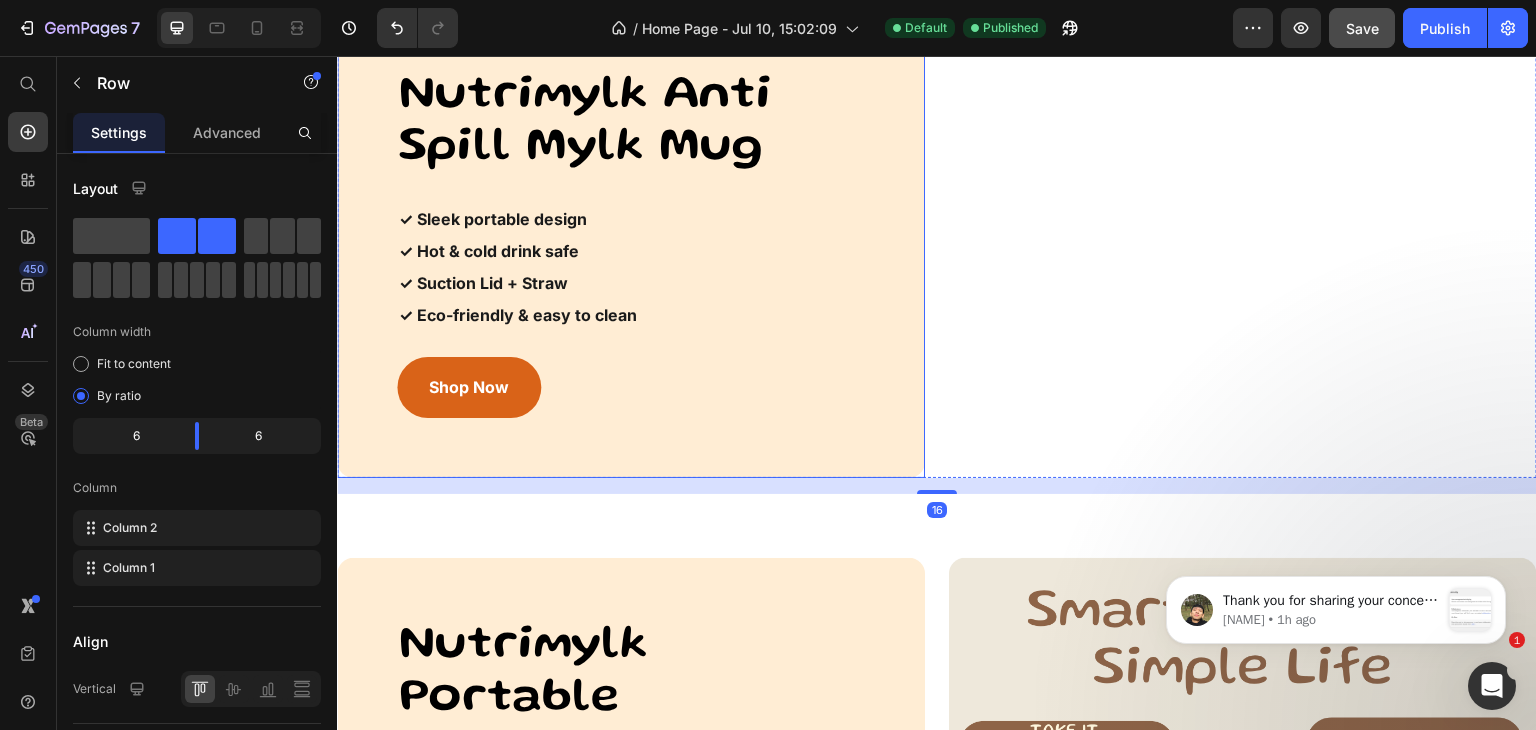 click on "Nutrimylk Anti Spill Mylk Mug Heading ✓ Sleek portable design ✓ Hot & cold drink safe ✓ Suction Lid + Straw ✓ Eco-friendly & easy to clean Text Block Shop Now Button Row" at bounding box center [631, 243] 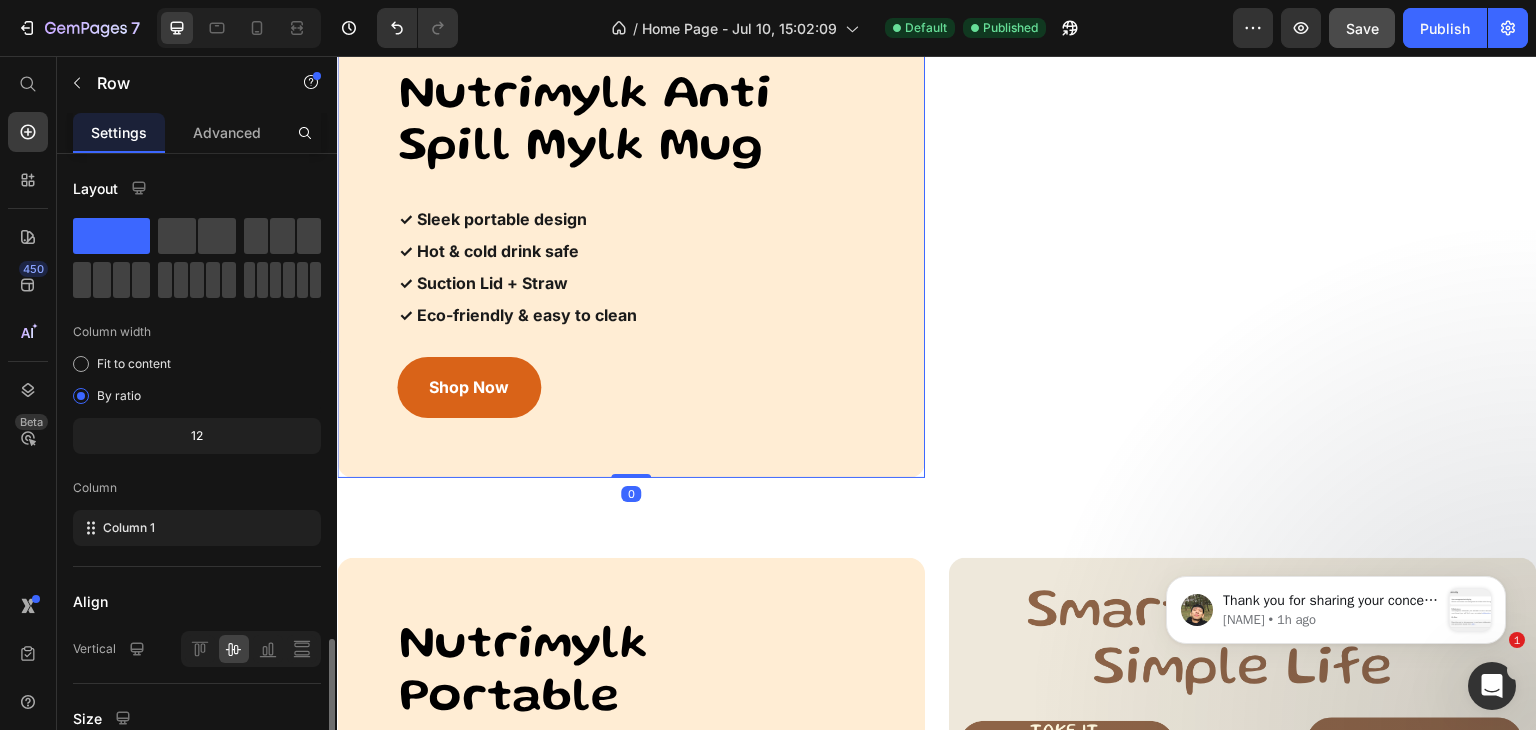 scroll, scrollTop: 394, scrollLeft: 0, axis: vertical 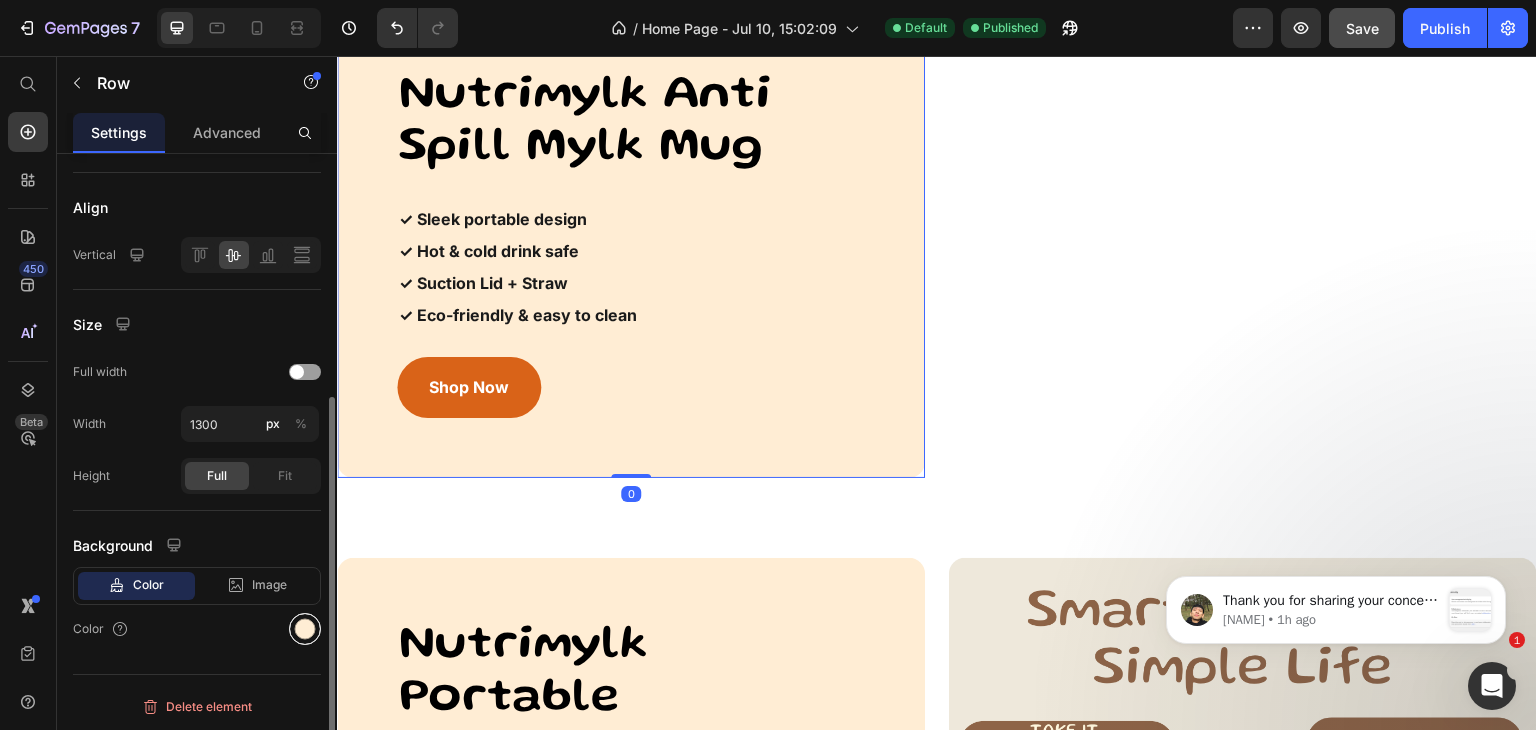 click on "Color" at bounding box center [197, 629] 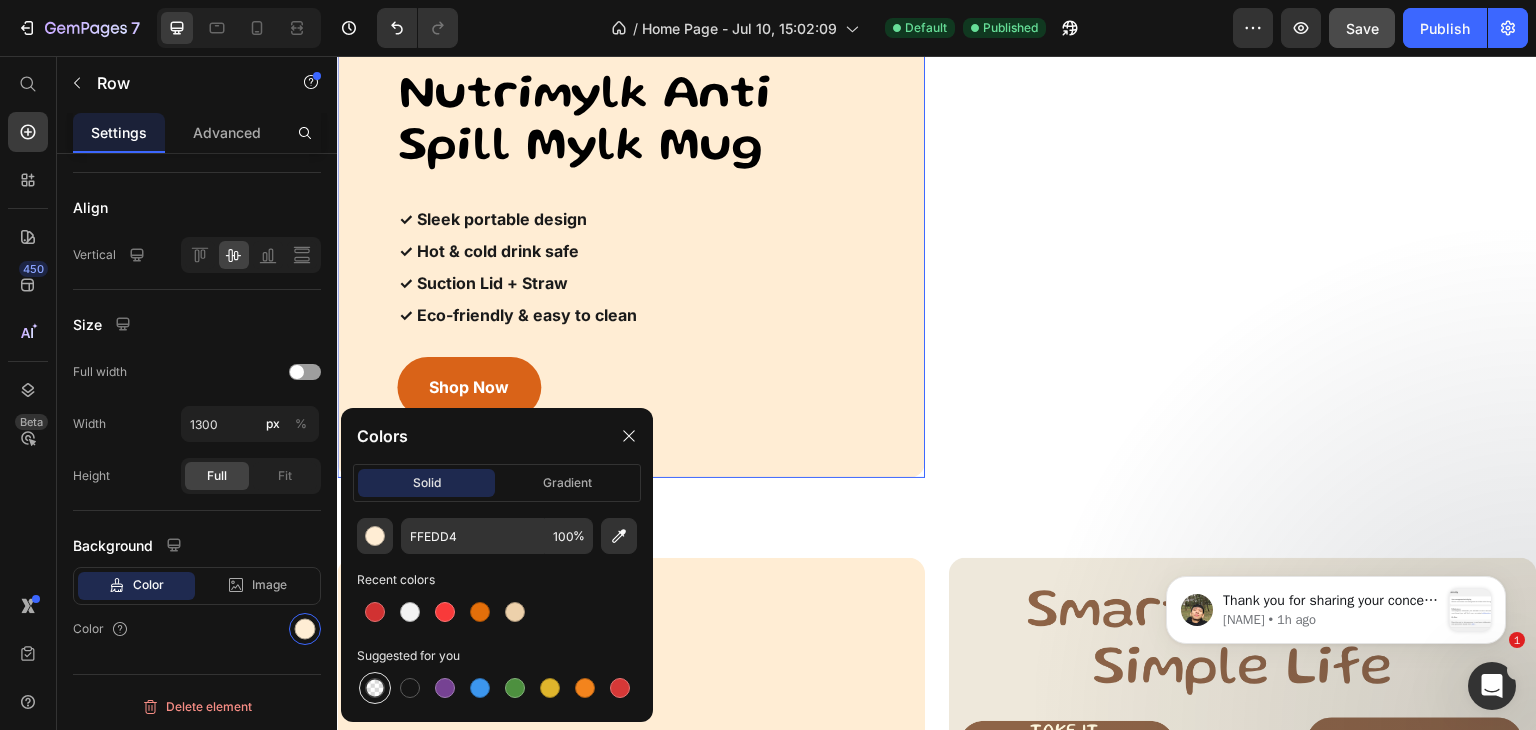 click at bounding box center (375, 688) 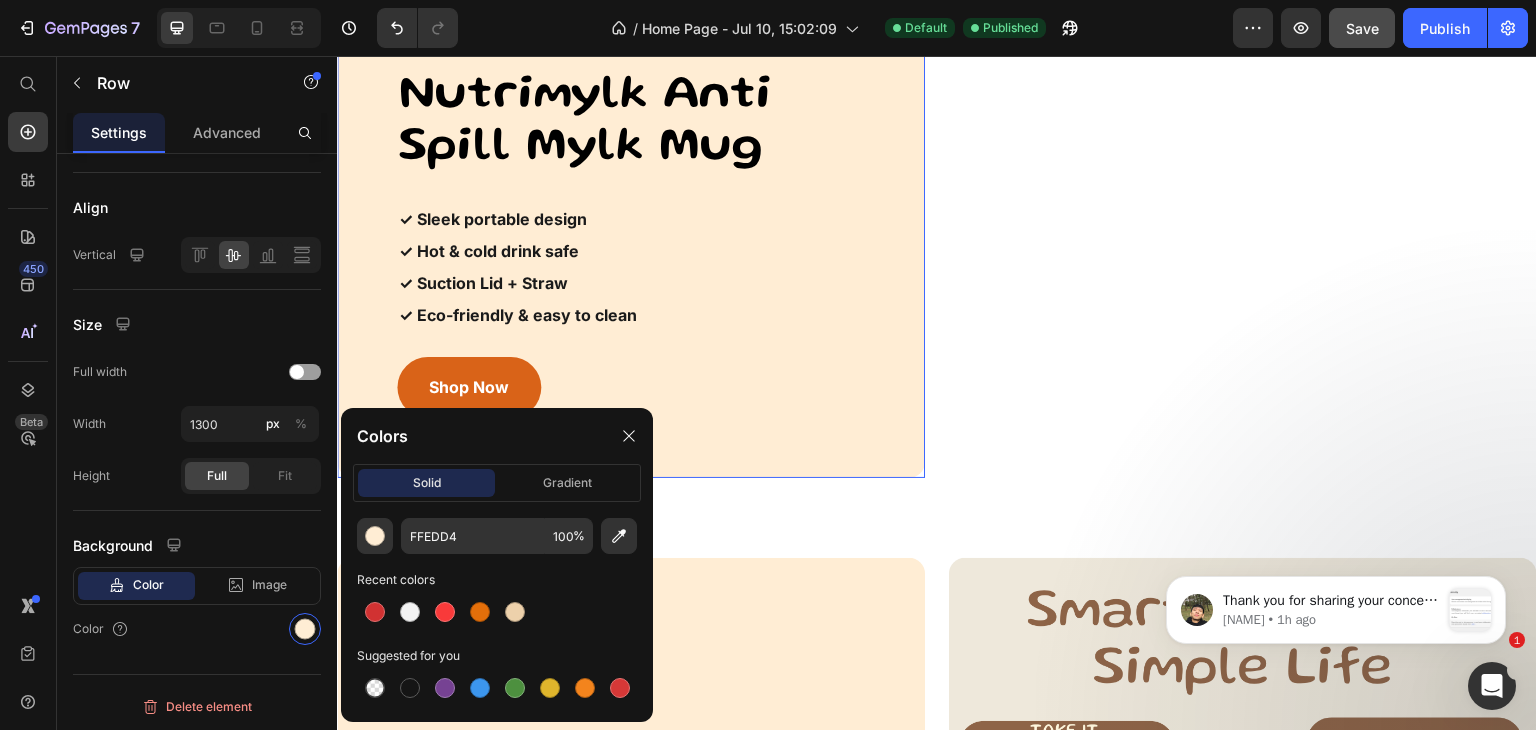 type on "000000" 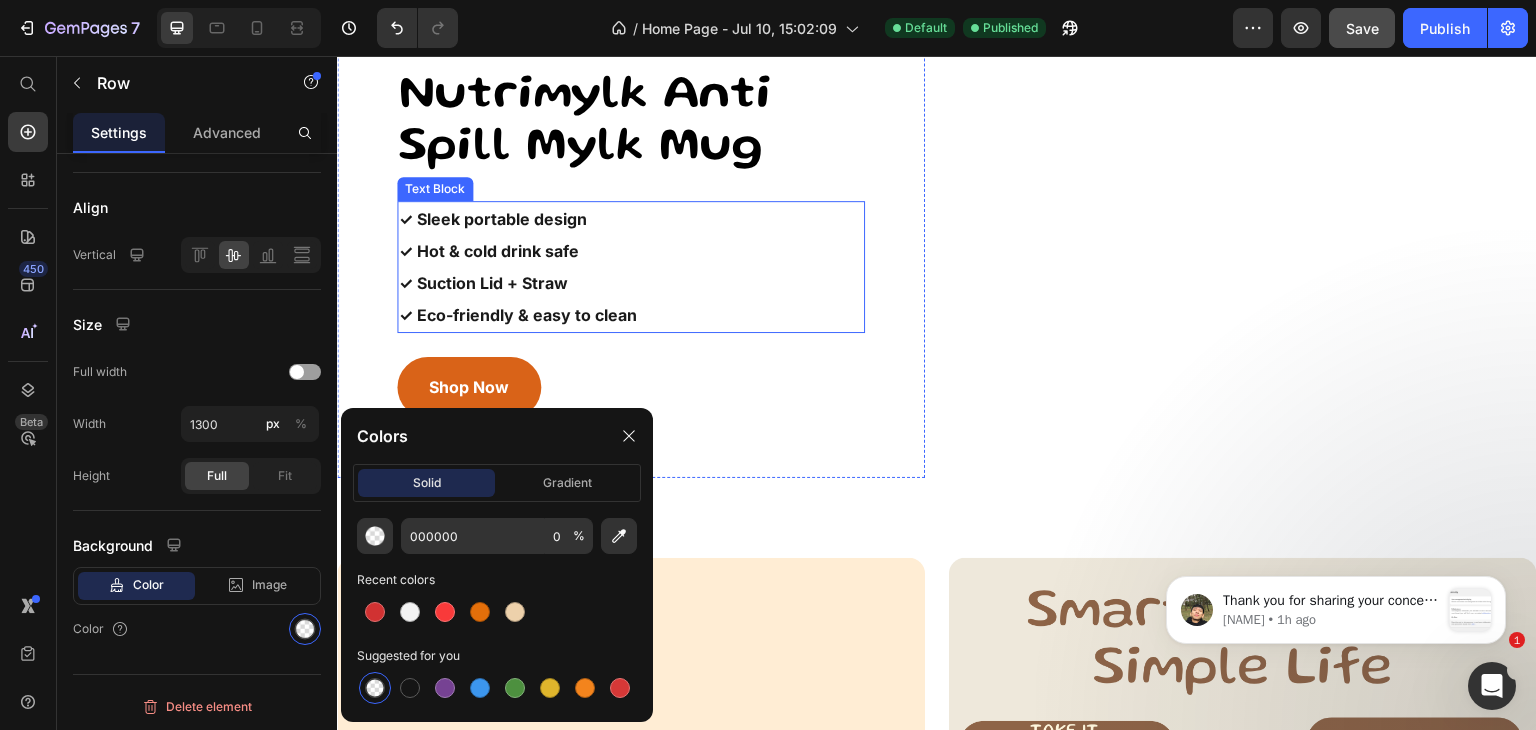click at bounding box center [1243, 8] 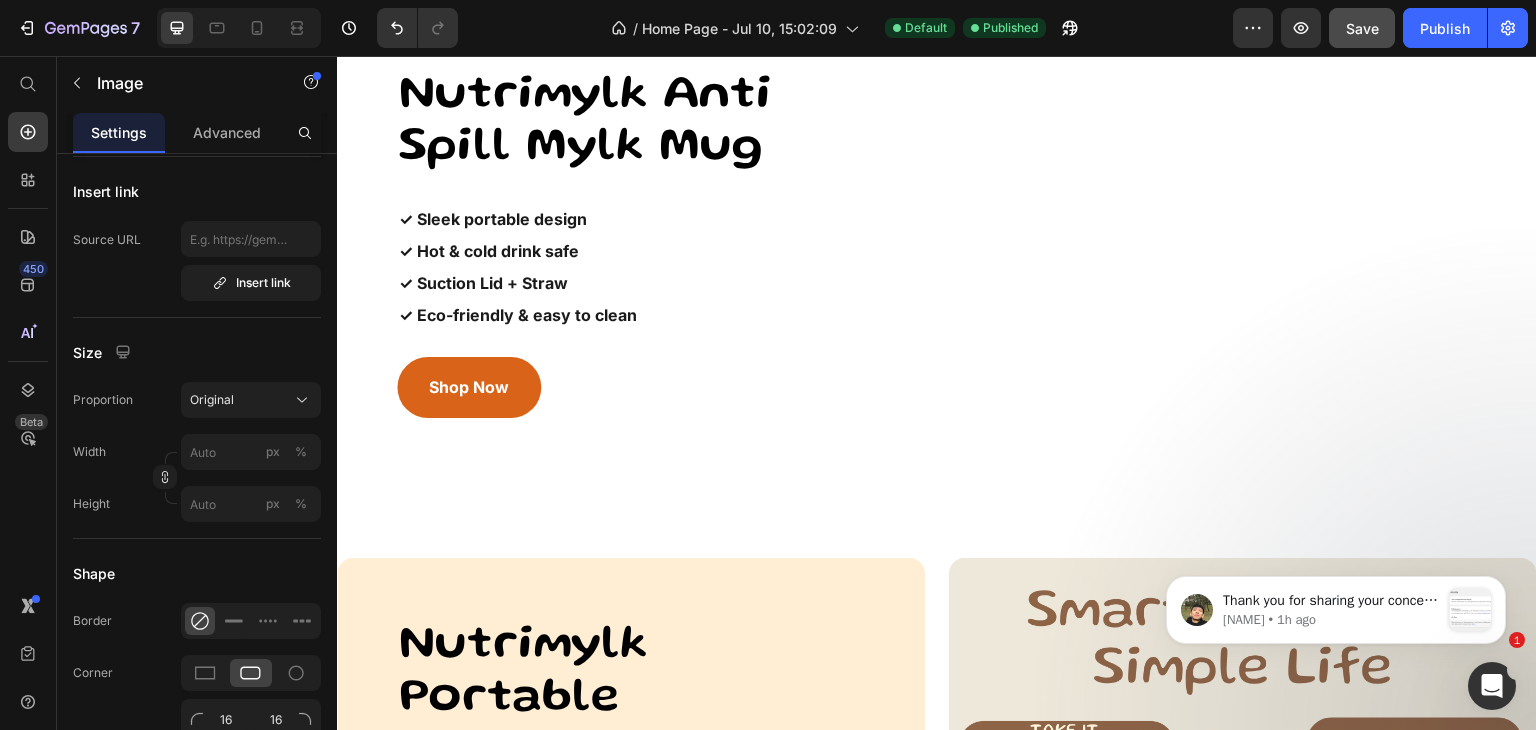 scroll, scrollTop: 0, scrollLeft: 0, axis: both 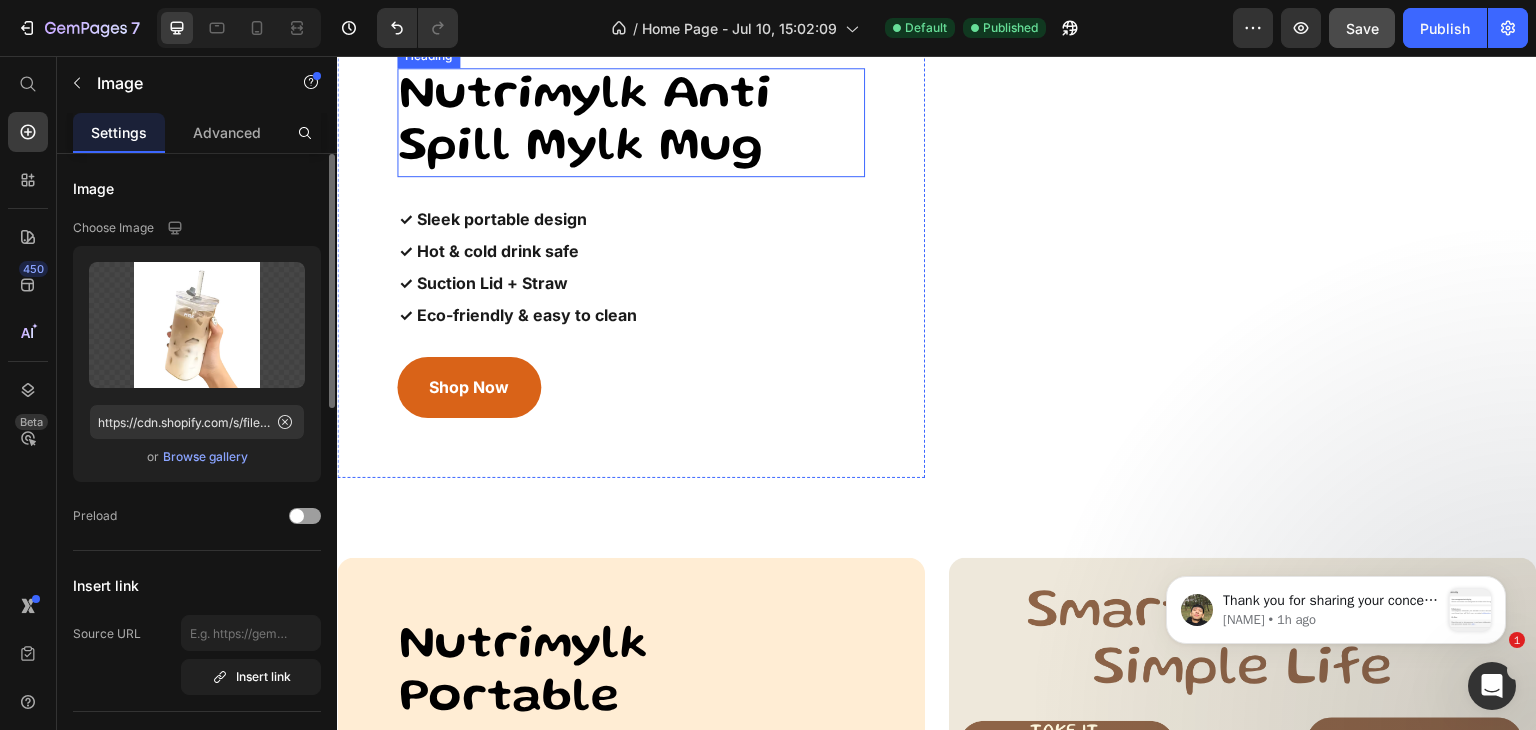 click on "Nutrimylk Anti Spill Mylk Mug" at bounding box center [631, 123] 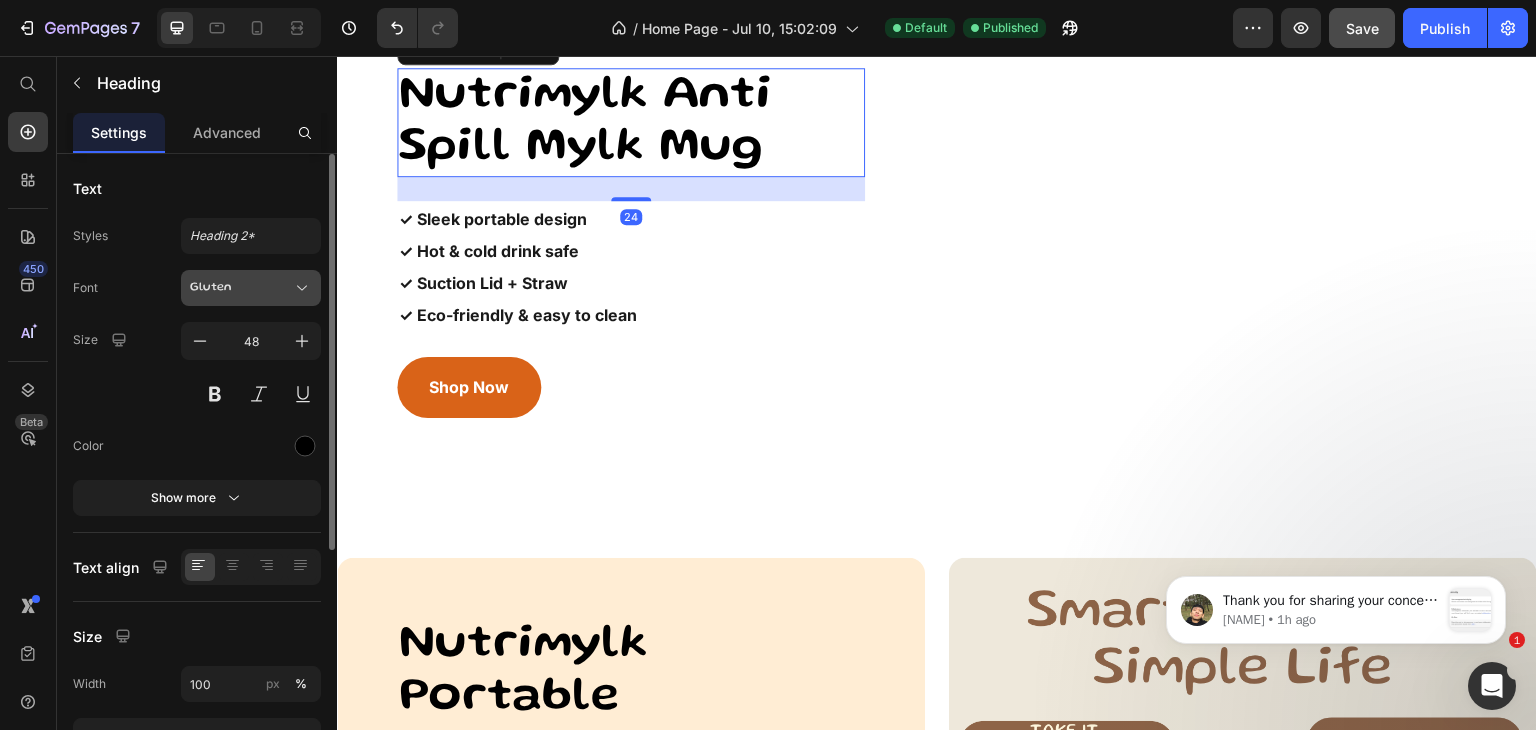 click on "Gluten" at bounding box center [241, 288] 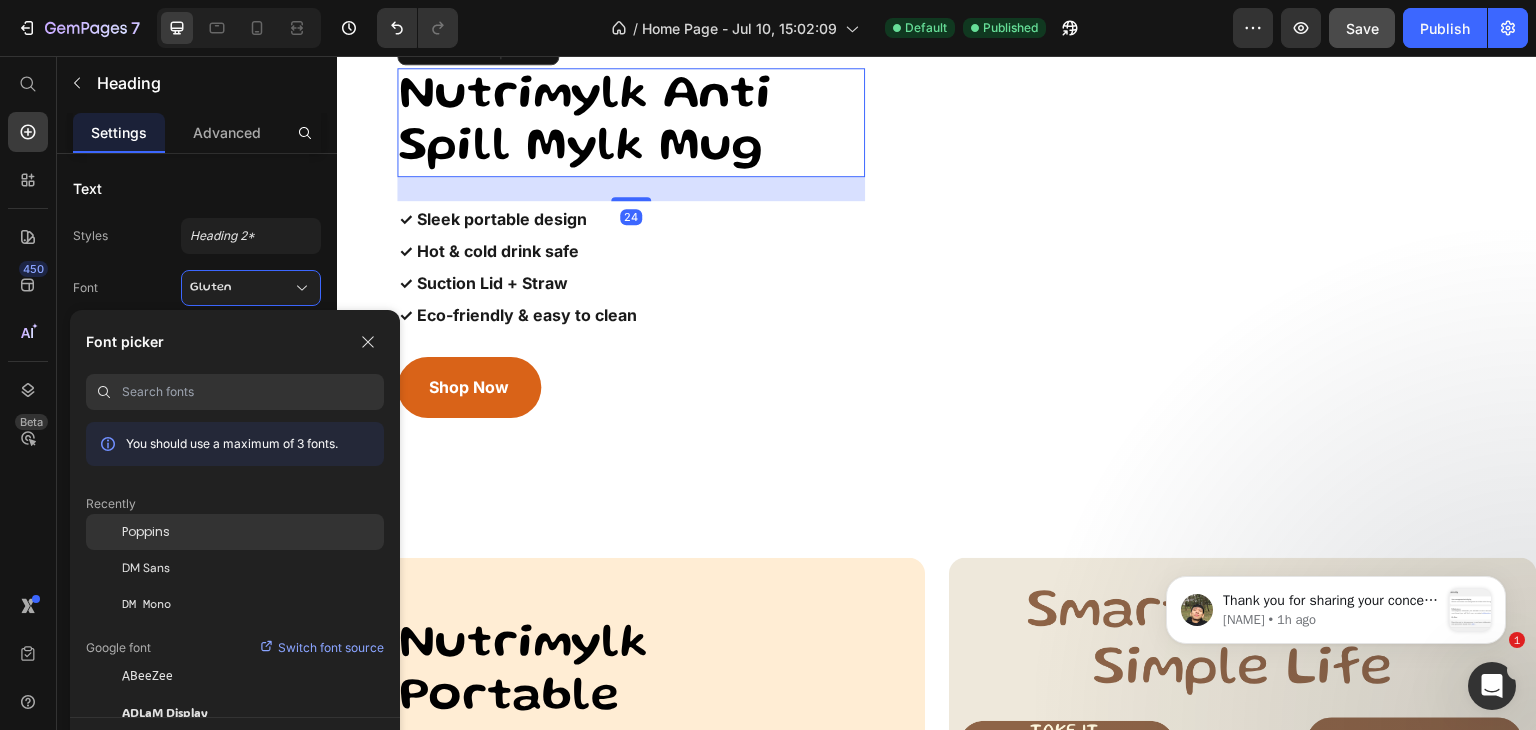 click on "Poppins" 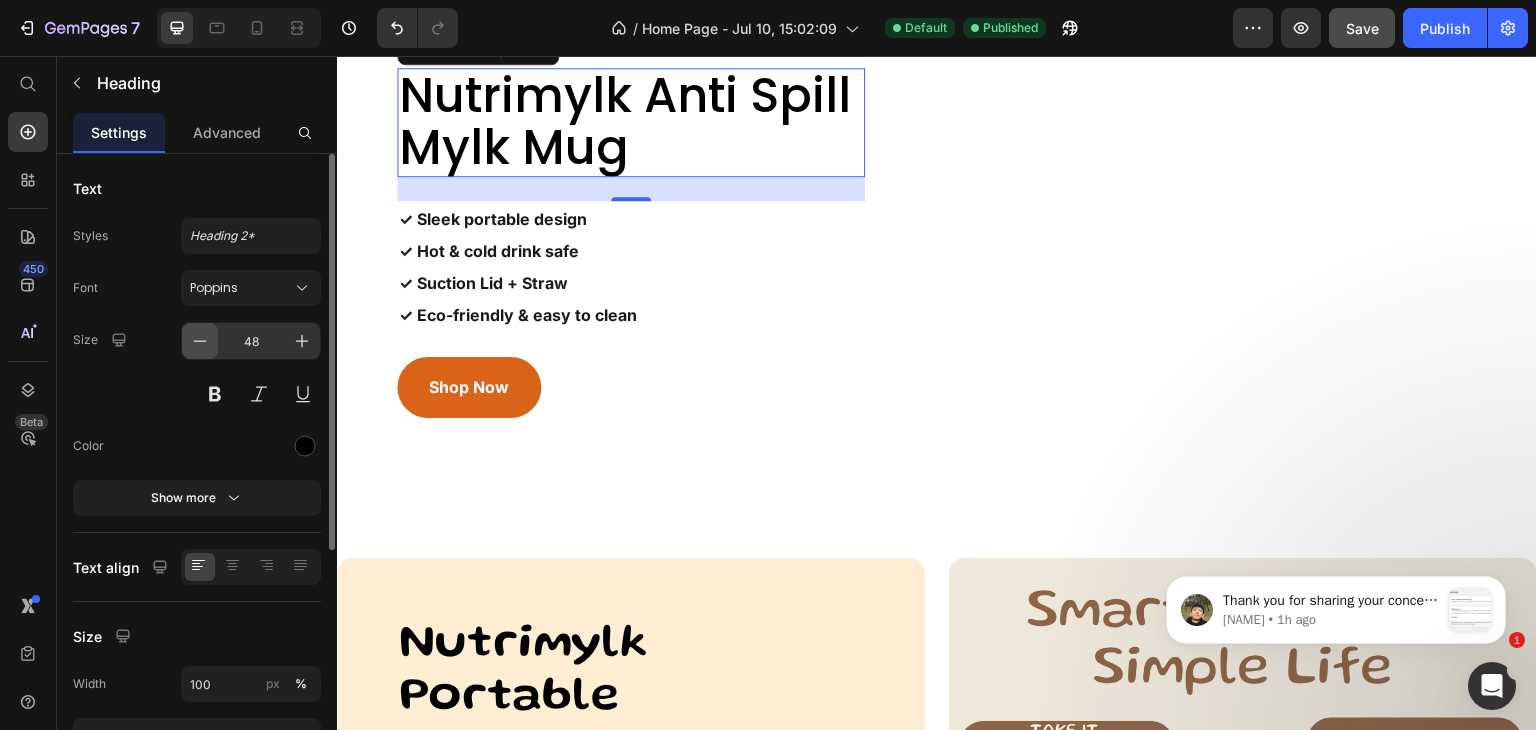 click 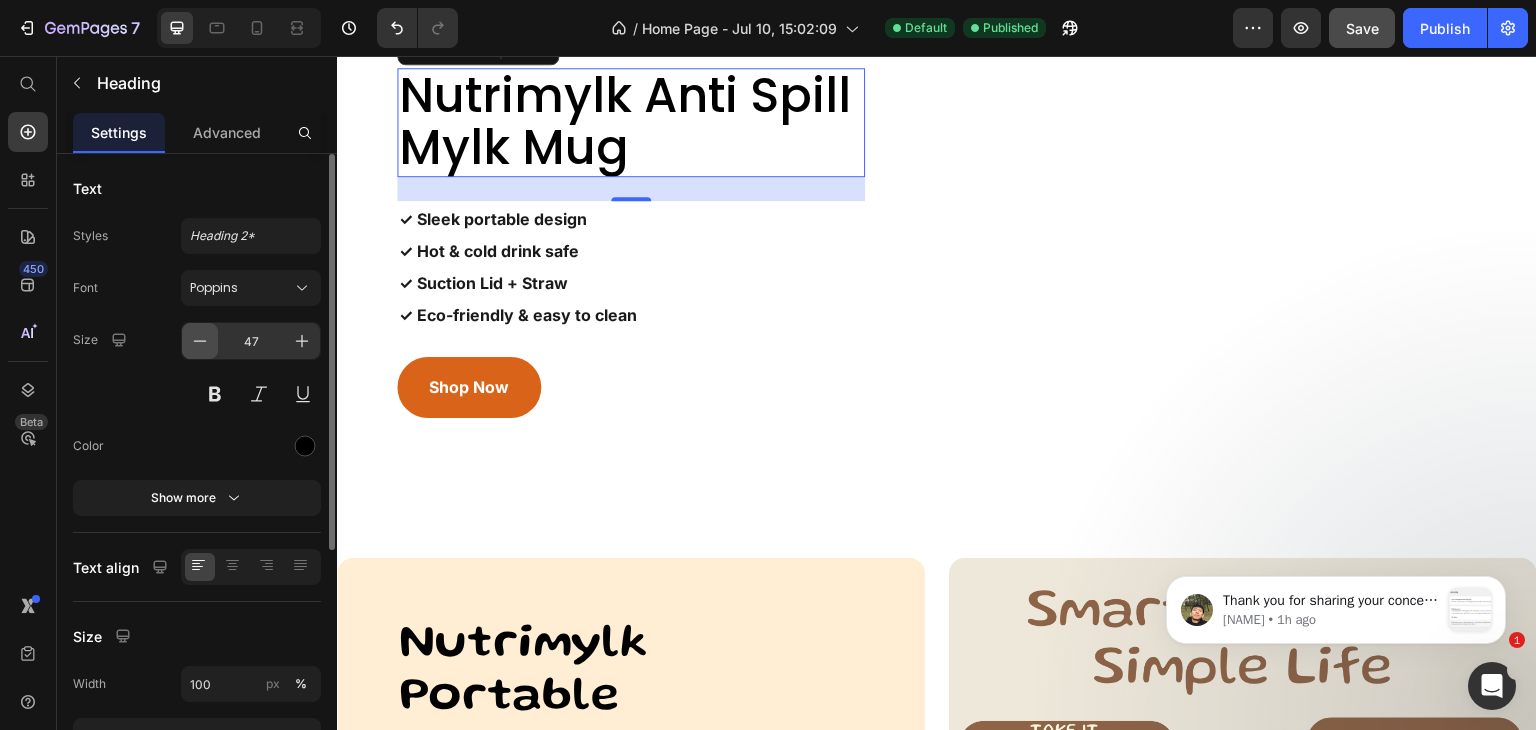 click 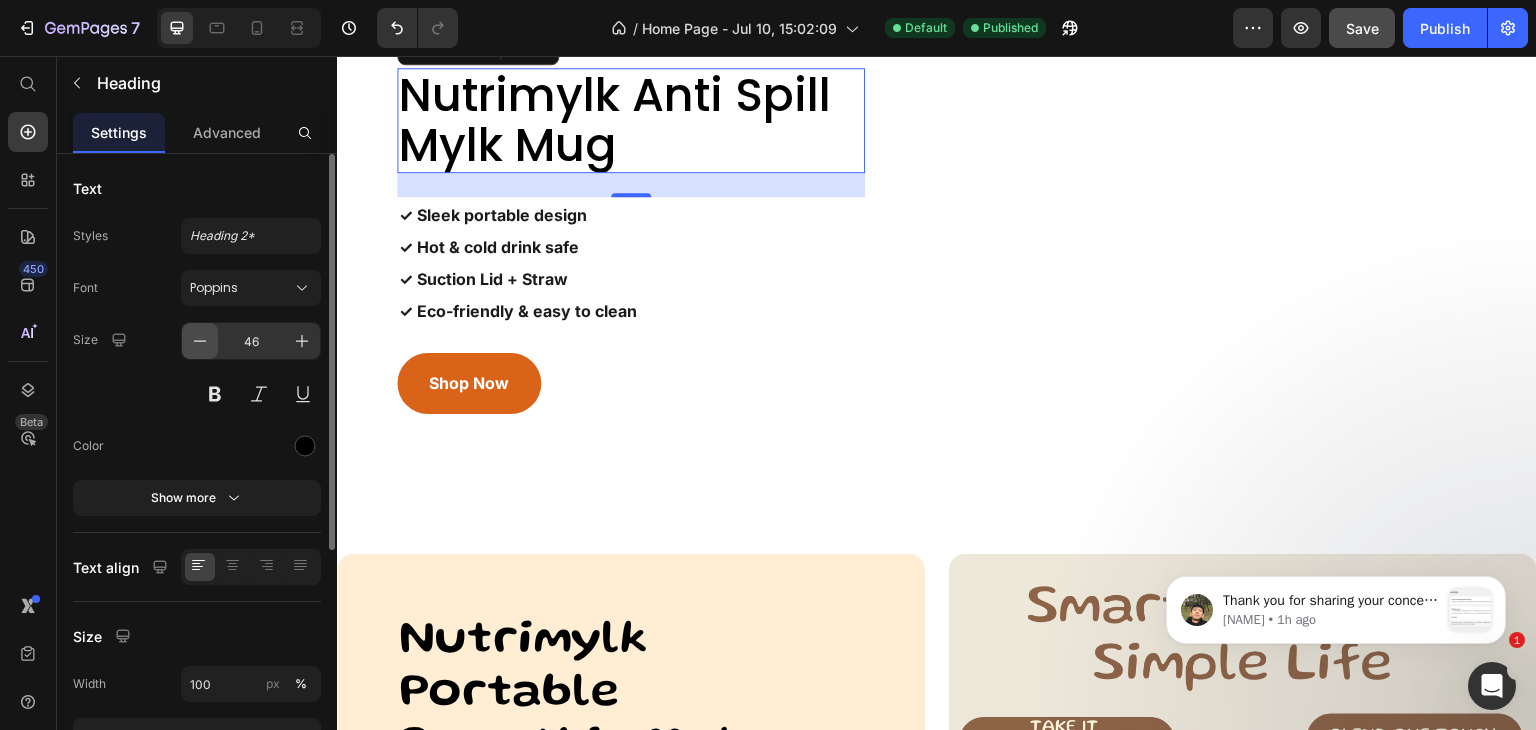 click 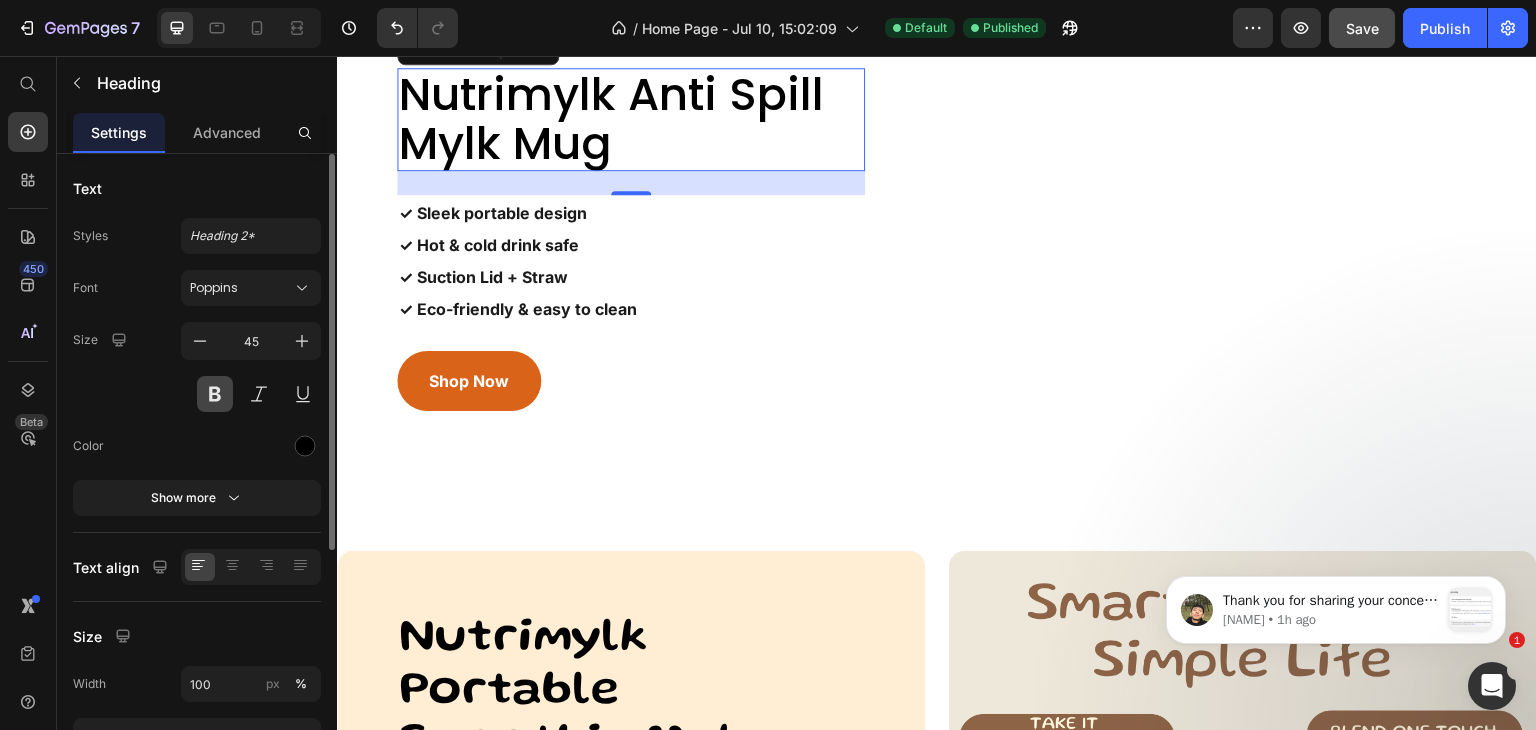 click at bounding box center [215, 394] 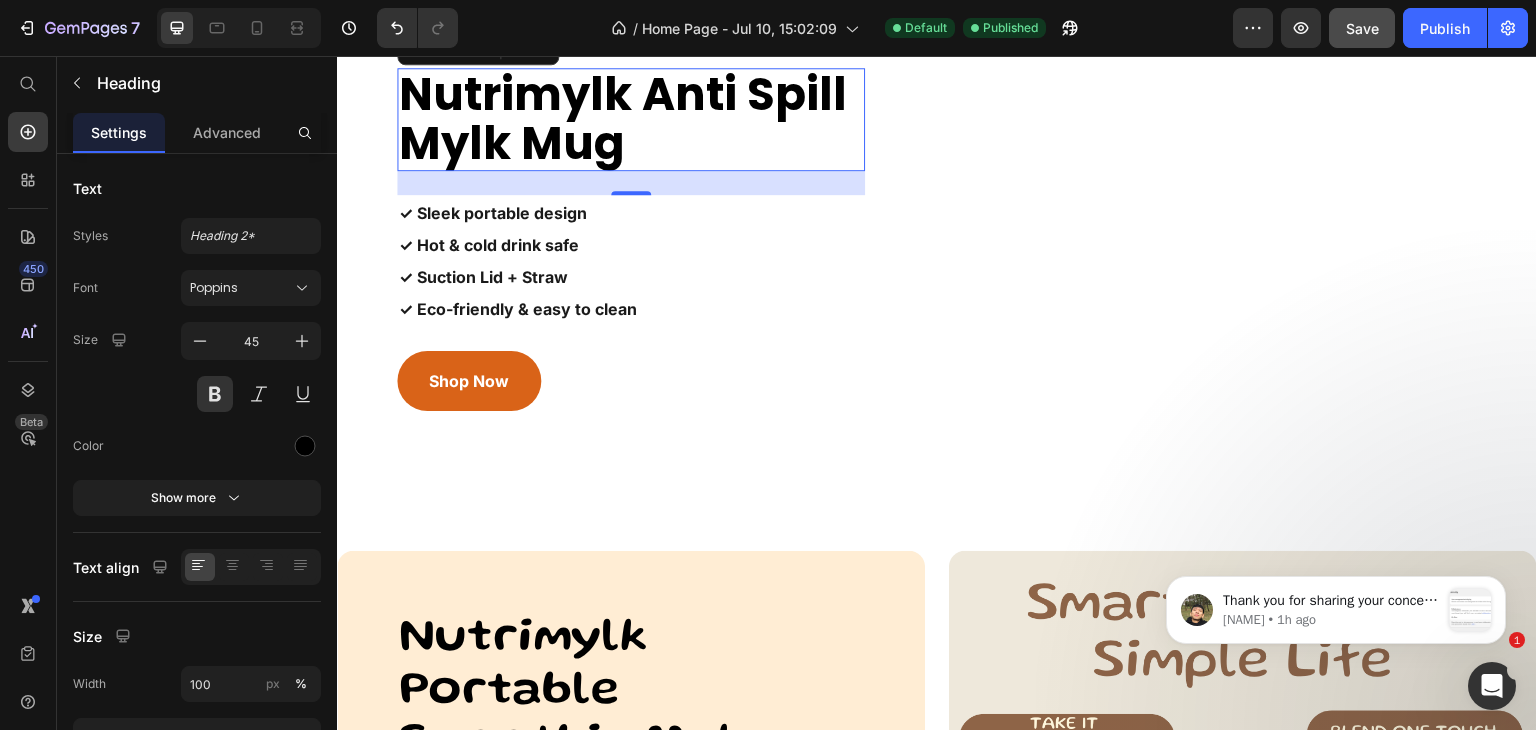 click on "Nutrimylk Anti Spill Mylk Mug" at bounding box center (631, 119) 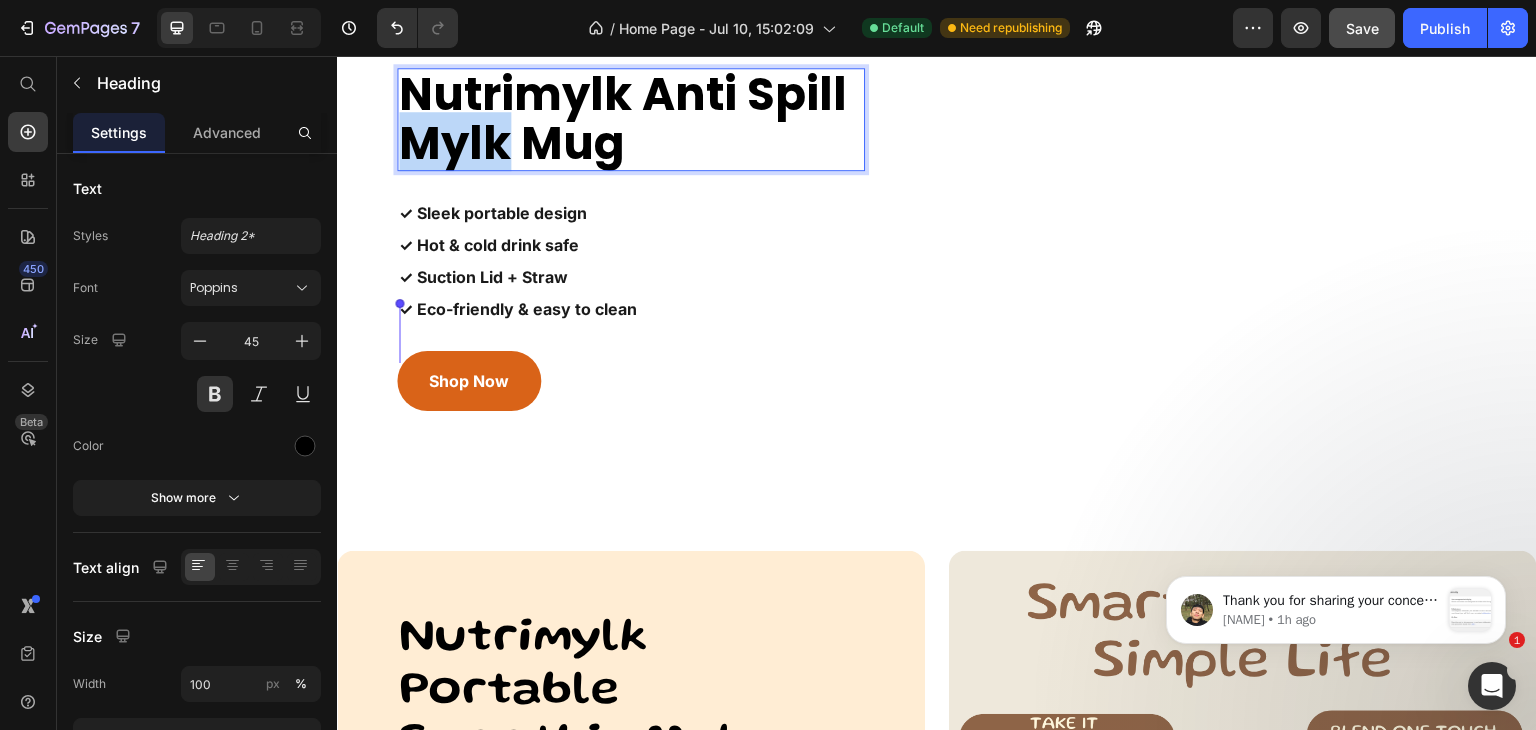 drag, startPoint x: 506, startPoint y: 338, endPoint x: 413, endPoint y: 346, distance: 93.34345 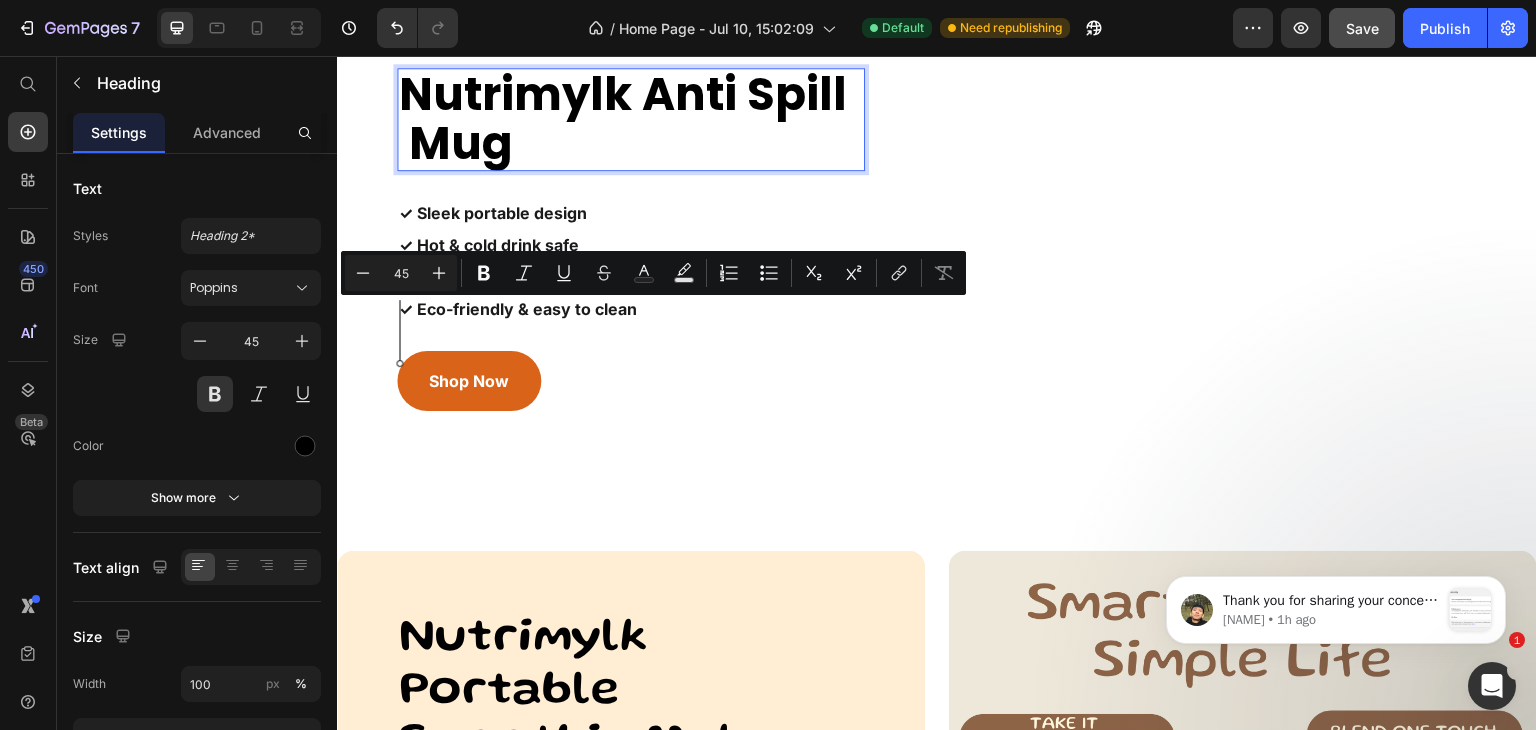 scroll, scrollTop: 4, scrollLeft: 0, axis: vertical 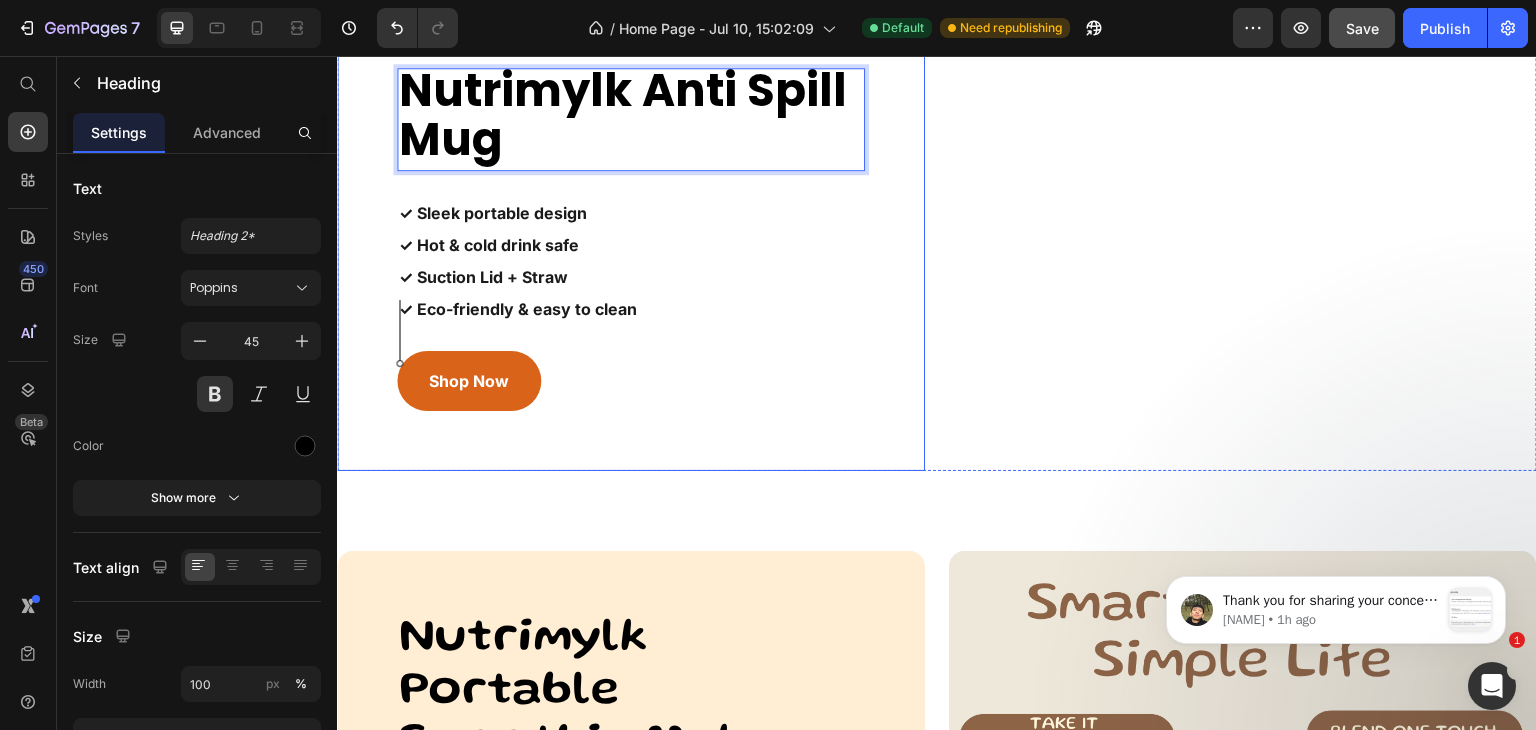 click on "Nutrimylk Anti Spill Mug Heading   24 ✓ Sleek portable design ✓ Hot & cold drink safe ✓ Suction Lid + Straw ✓ Eco-friendly & easy to clean Text Block Shop Now Button Row" at bounding box center [631, 240] 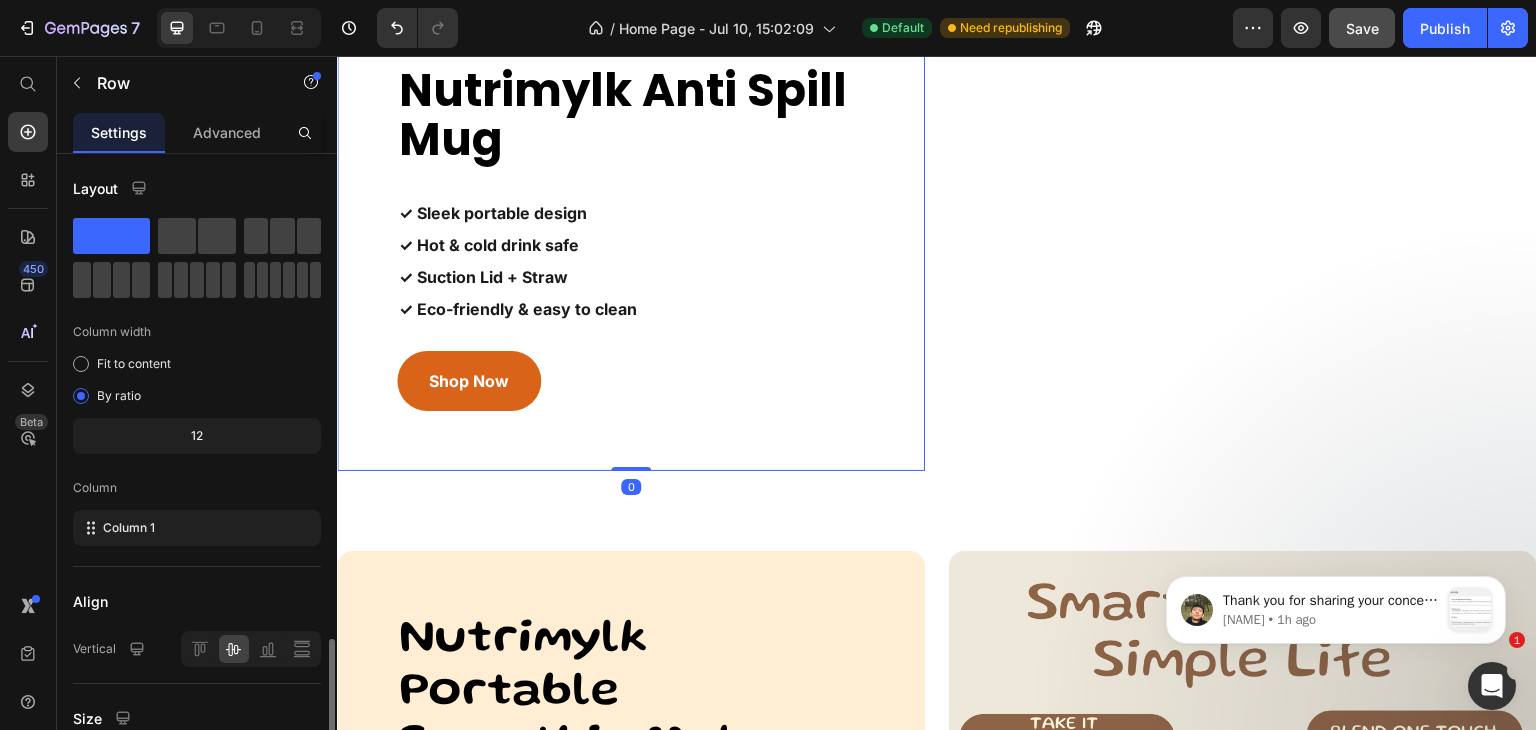 scroll, scrollTop: 394, scrollLeft: 0, axis: vertical 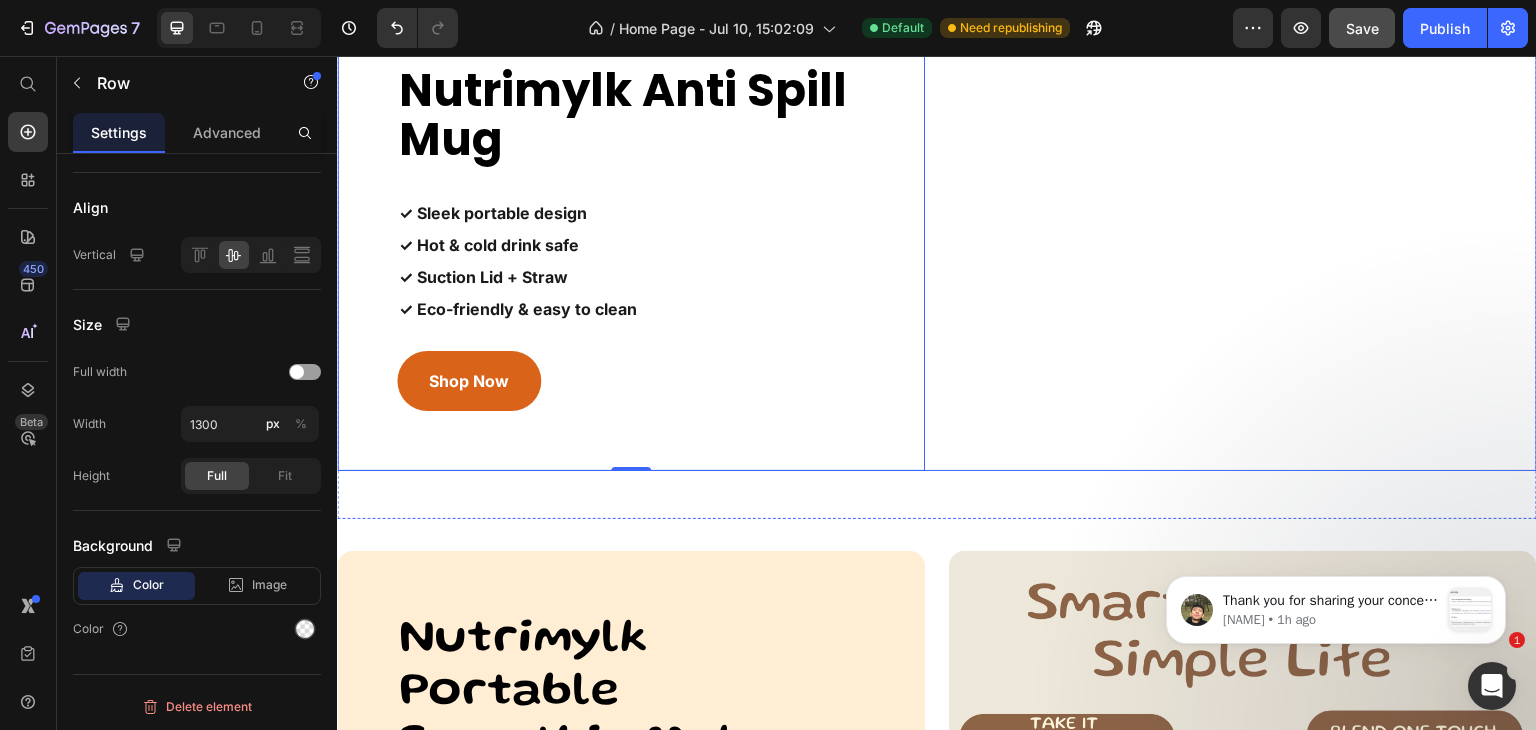 click on "Image Nutrimylk Anti Spill Mug Heading ✓ Sleek portable design ✓ Hot & cold drink safe ✓ Suction Lid + Straw ✓ Eco-friendly & easy to clean Text Block Shop Now Button Row   0 Row" at bounding box center (937, 240) 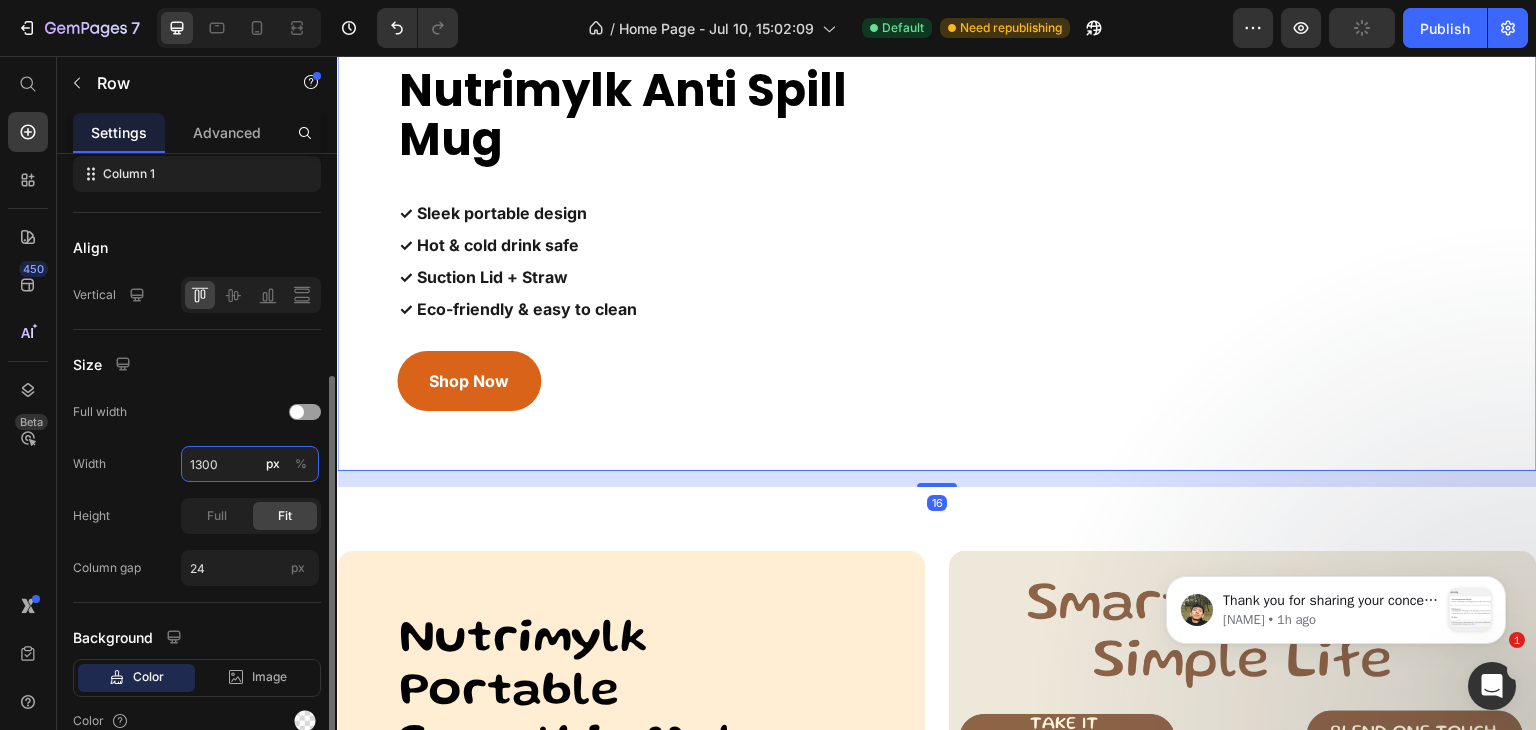 click on "1300" at bounding box center (250, 464) 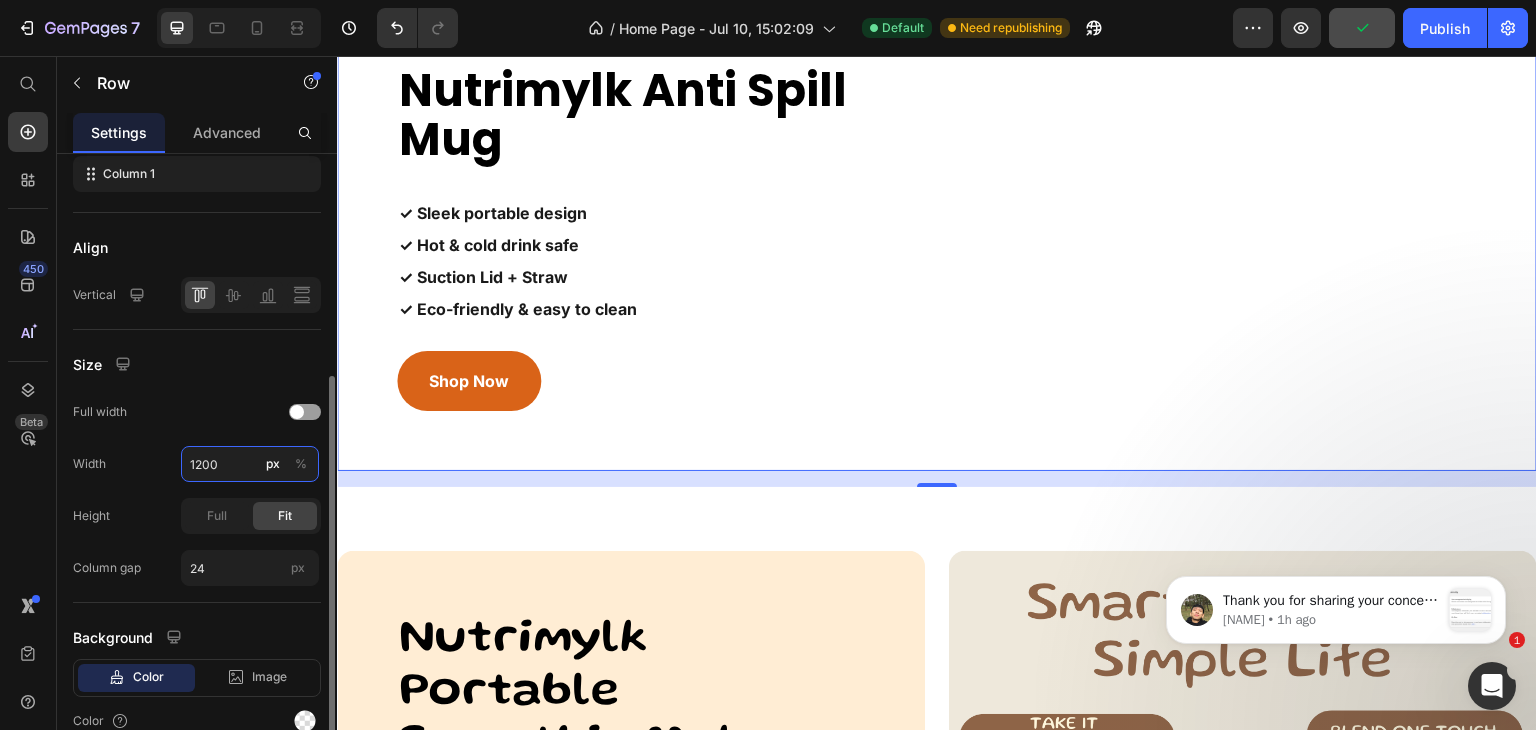 type on "1200" 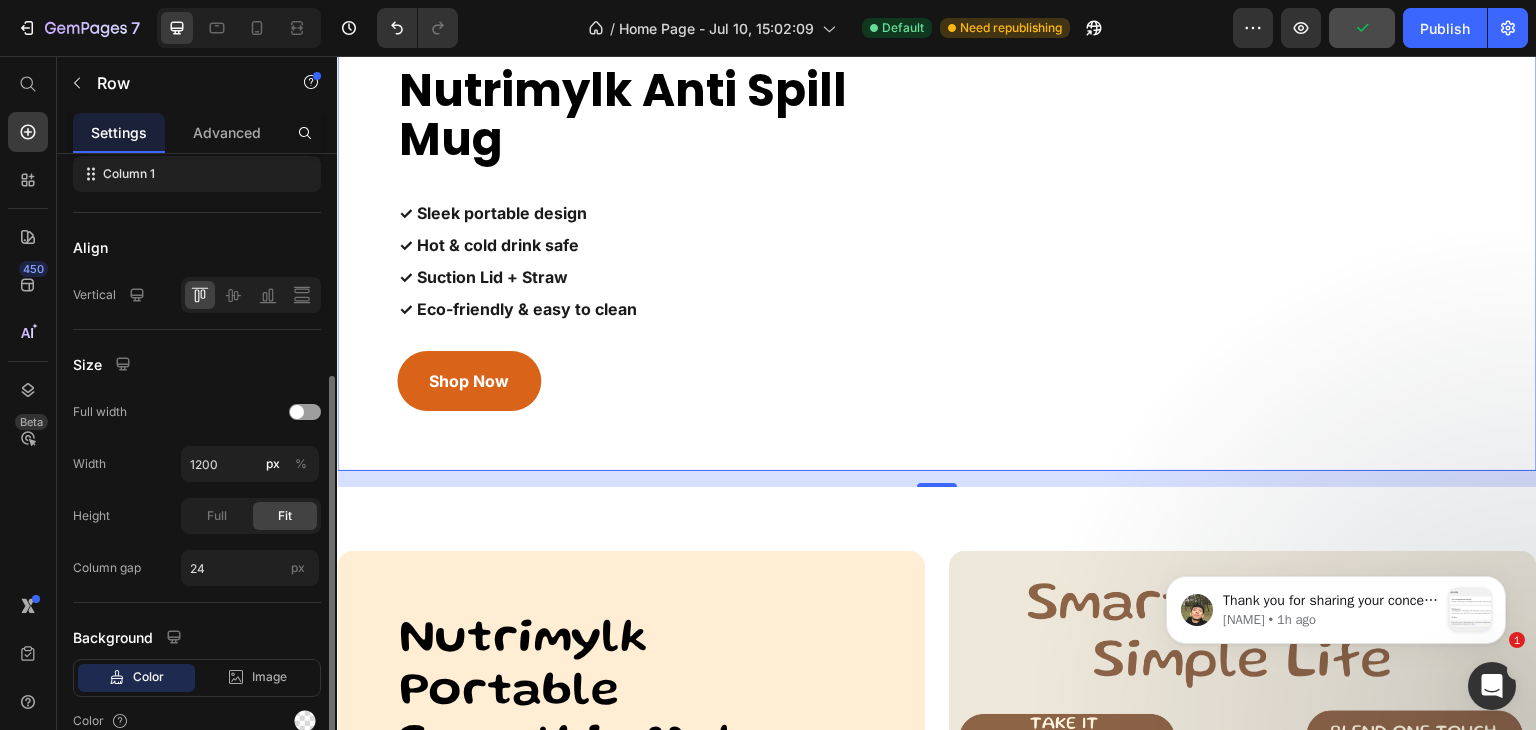 click on "Size" at bounding box center [197, 364] 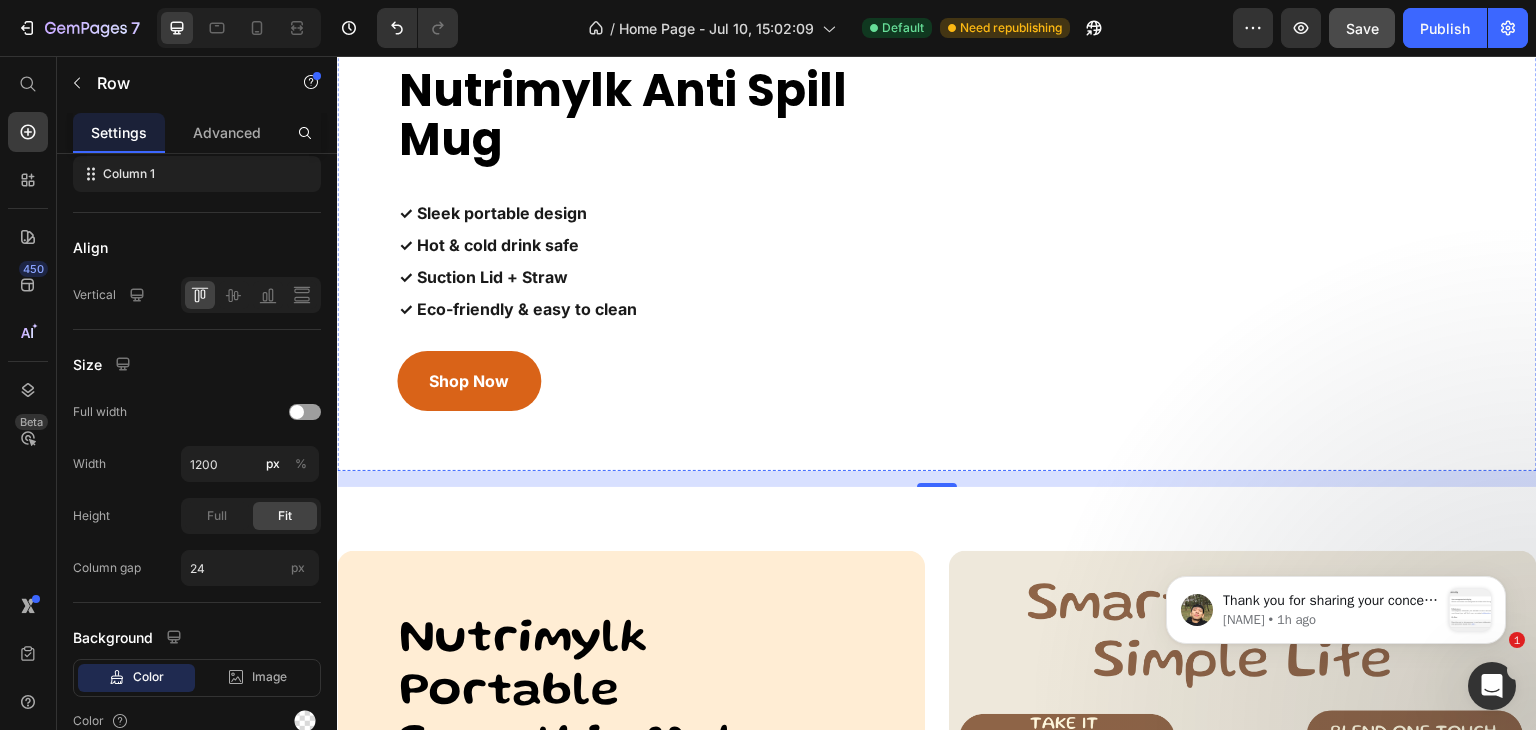 click at bounding box center (1243, 8) 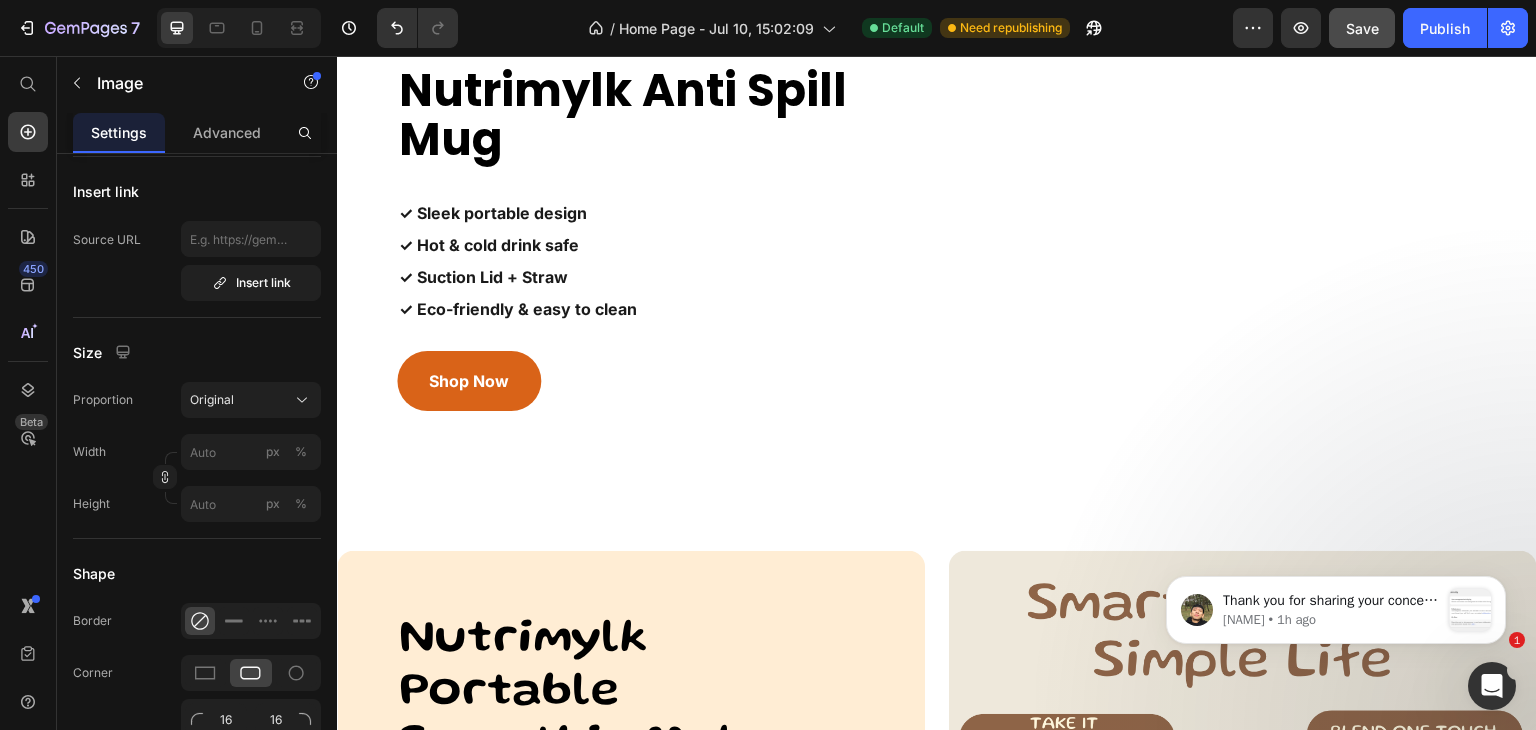 scroll, scrollTop: 0, scrollLeft: 0, axis: both 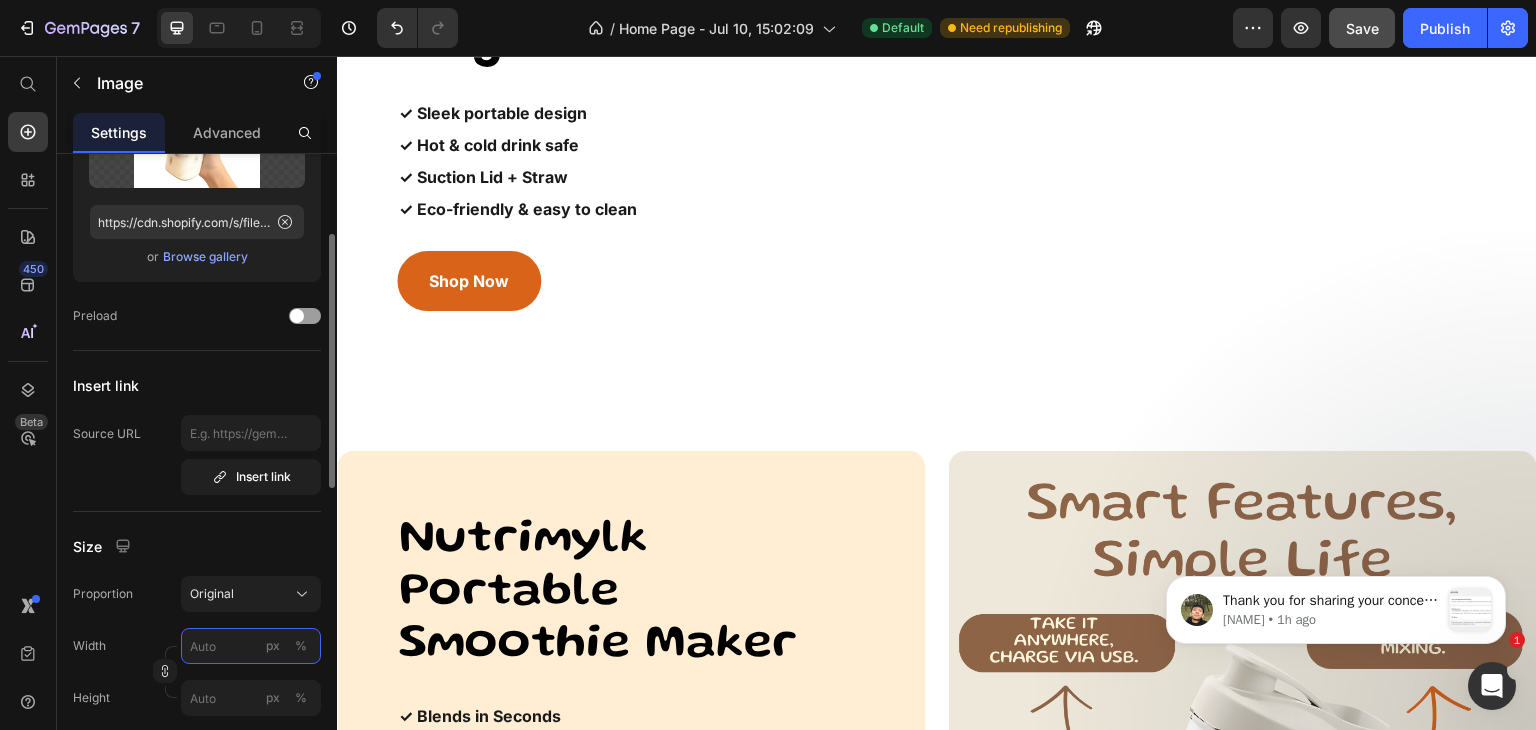click on "px %" at bounding box center [251, 646] 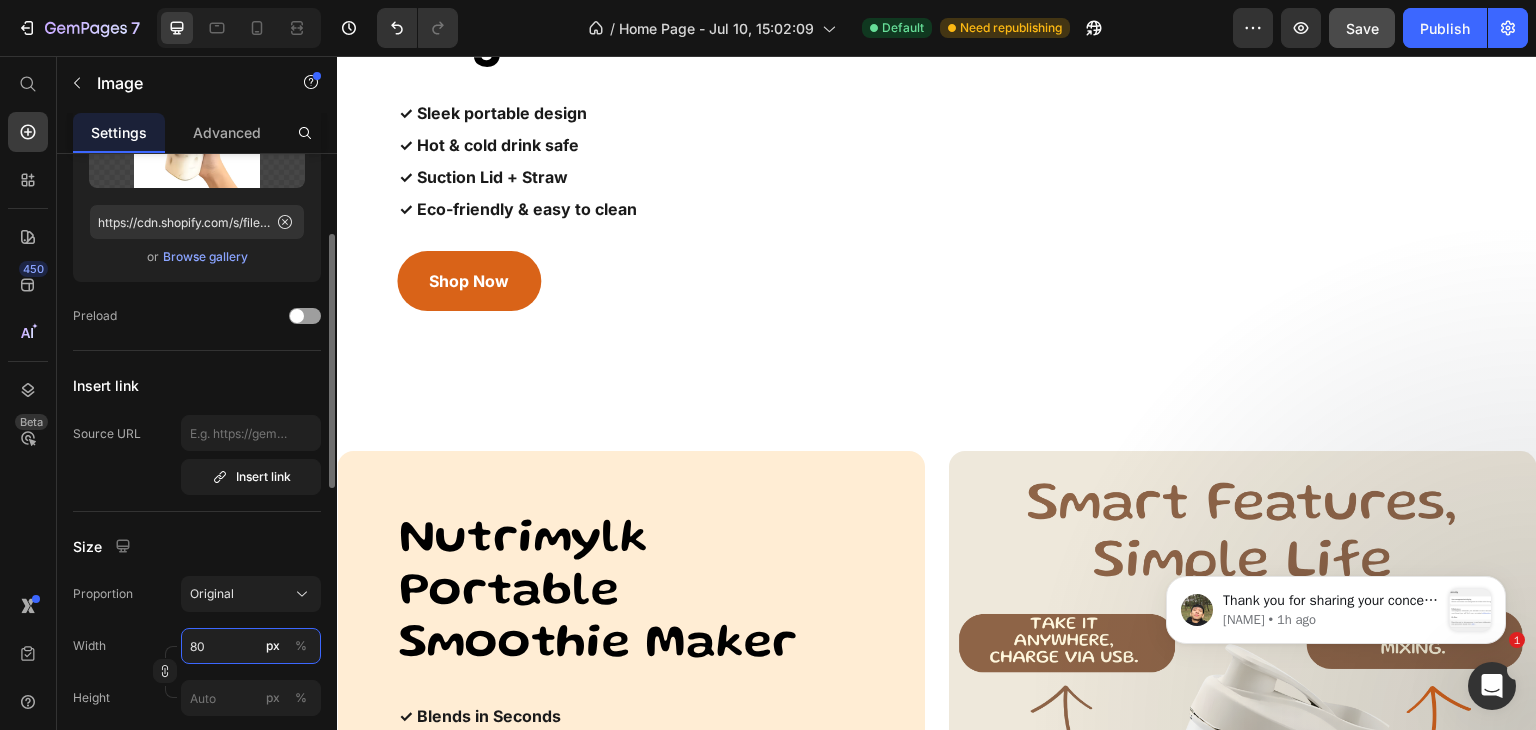 type on "80" 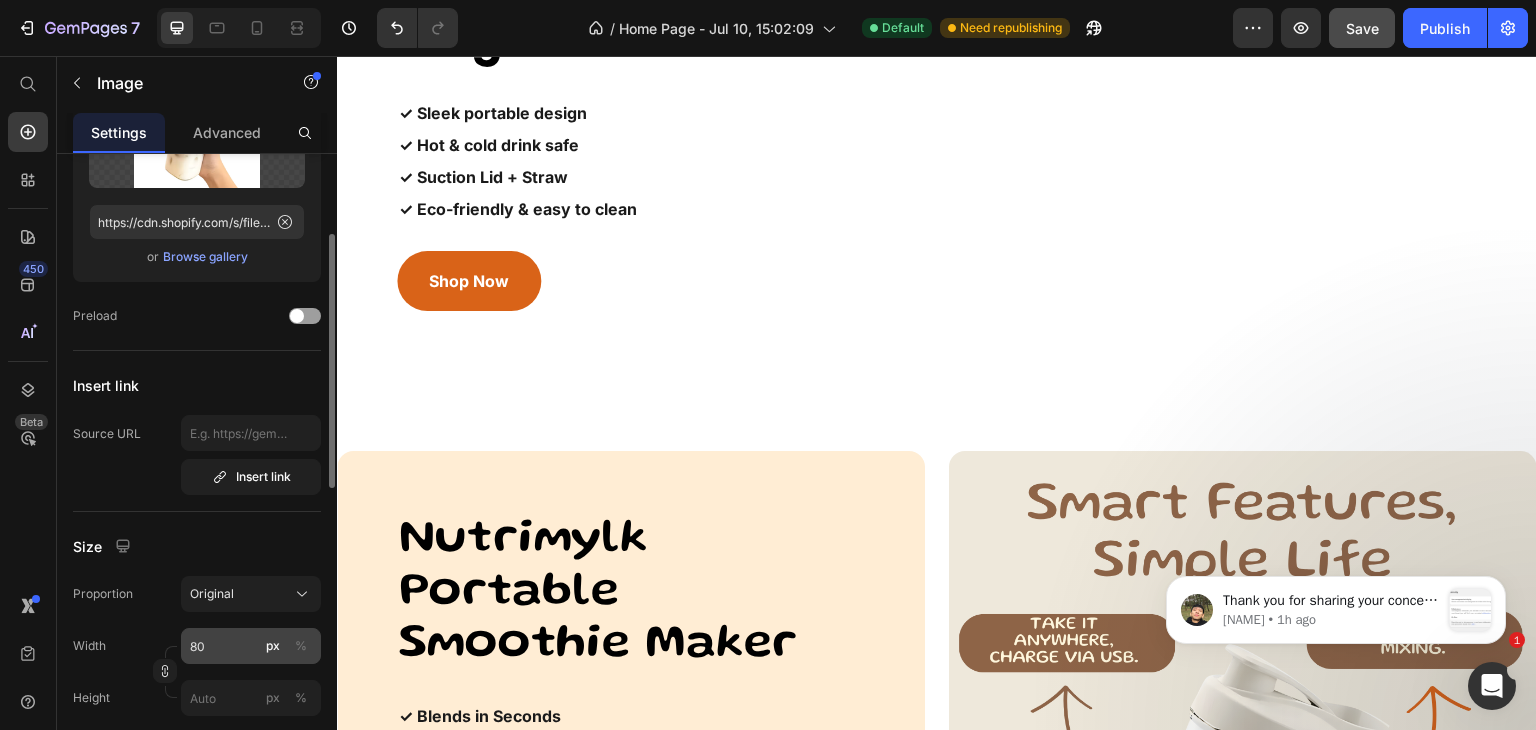 click on "%" 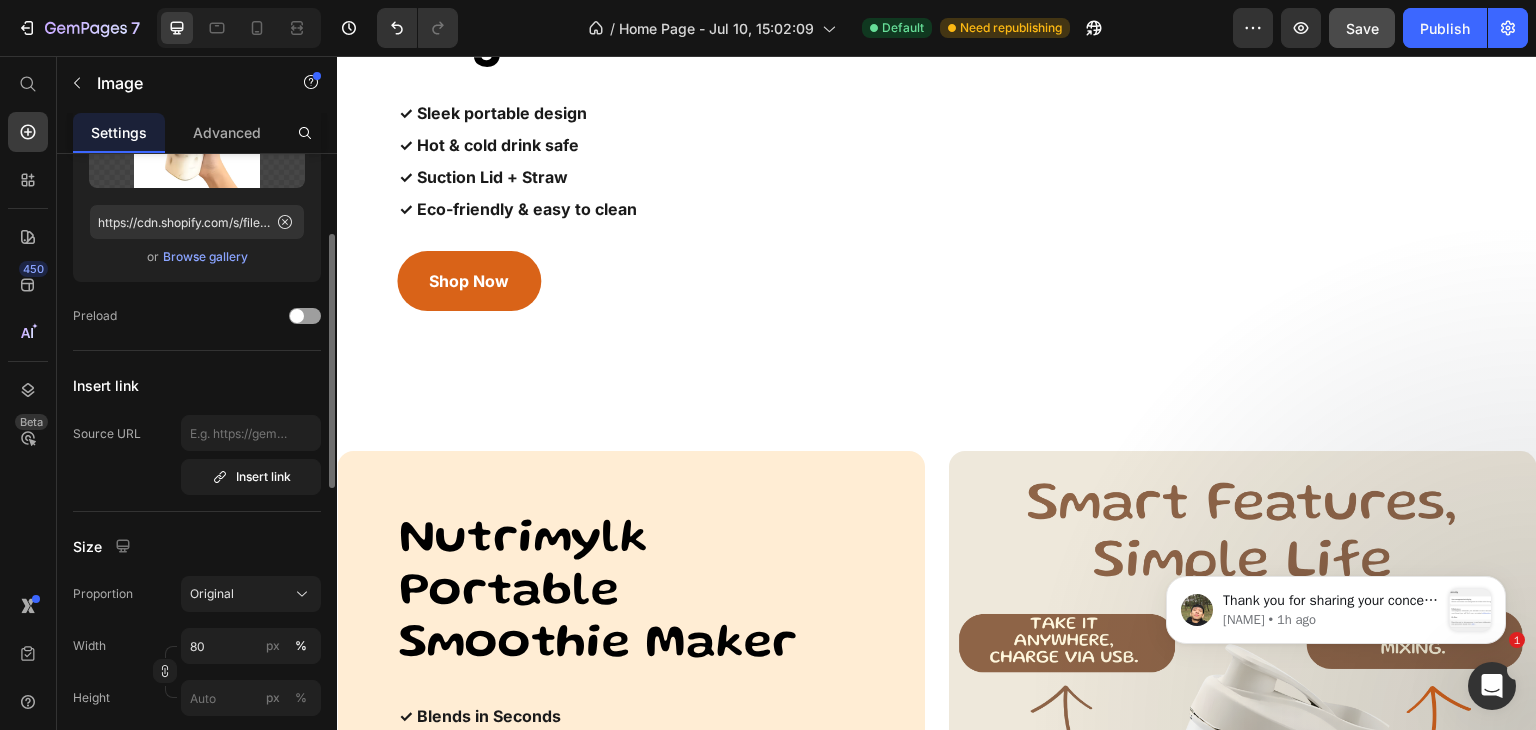 click on "Image Choose Image Upload Image https://cdn.shopify.com/s/files/1/0964/4533/3842/files/gempages_574671668476118128-b096eb5a-573e-403f-abd7-8729b26ec136.png  or   Browse gallery  Preload Insert link Source URL  Insert link  Size Proportion Original Width 80 px % Height px % Shape Border Corner 16 16 16 16 Shadow Align SEO Alt text Image title" at bounding box center [197, 692] 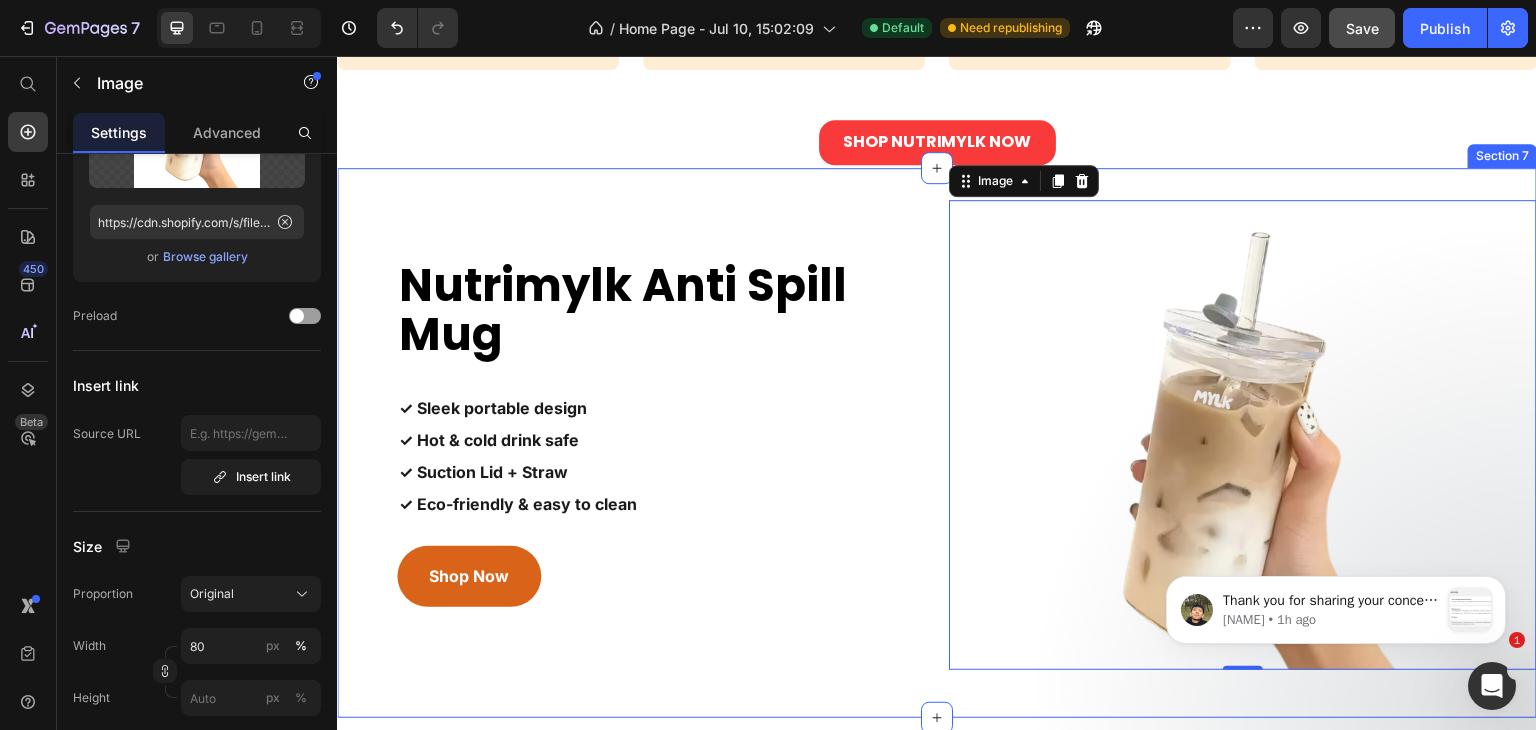 scroll, scrollTop: 3572, scrollLeft: 0, axis: vertical 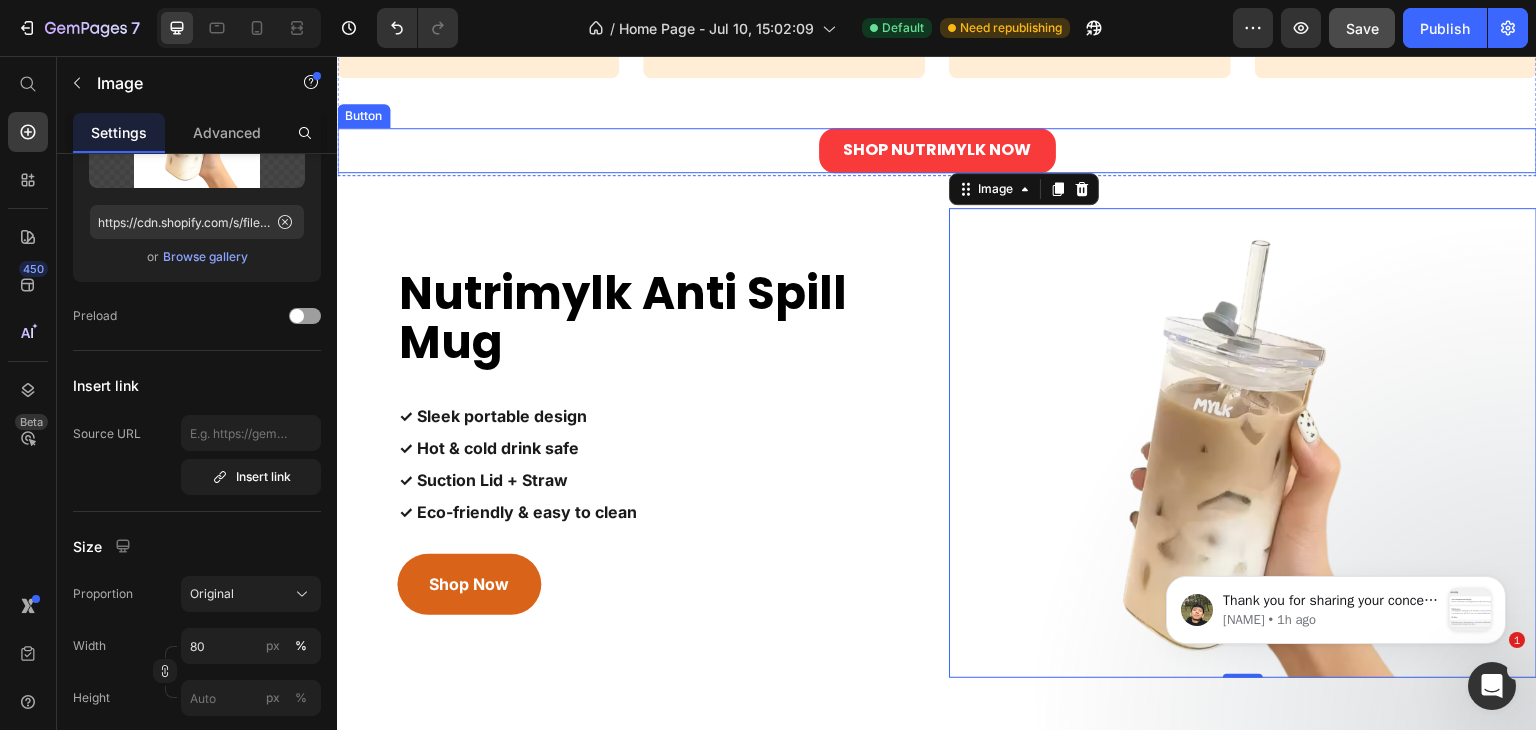 click on "SHOP NUTRIMYLK NOW Button" at bounding box center [937, 150] 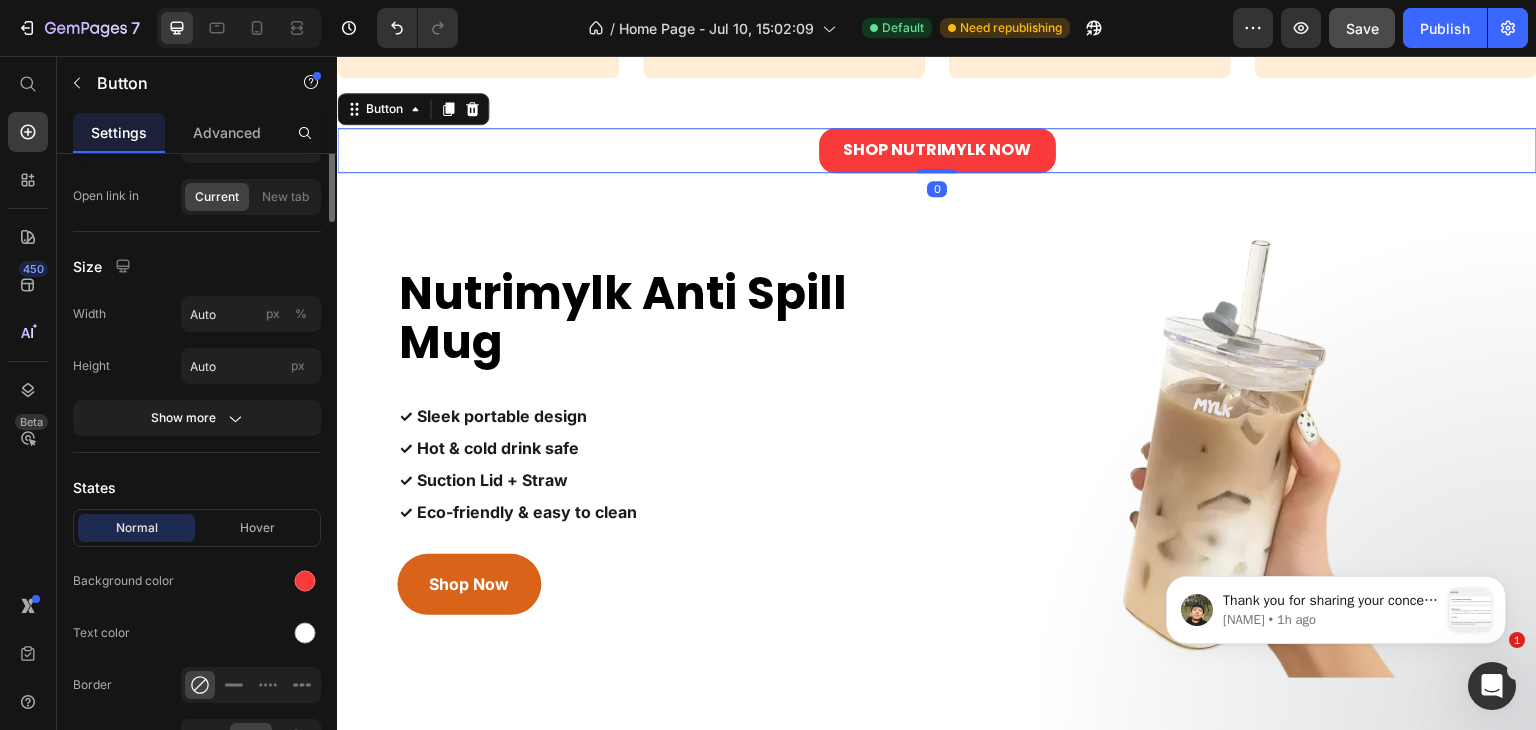 scroll, scrollTop: 0, scrollLeft: 0, axis: both 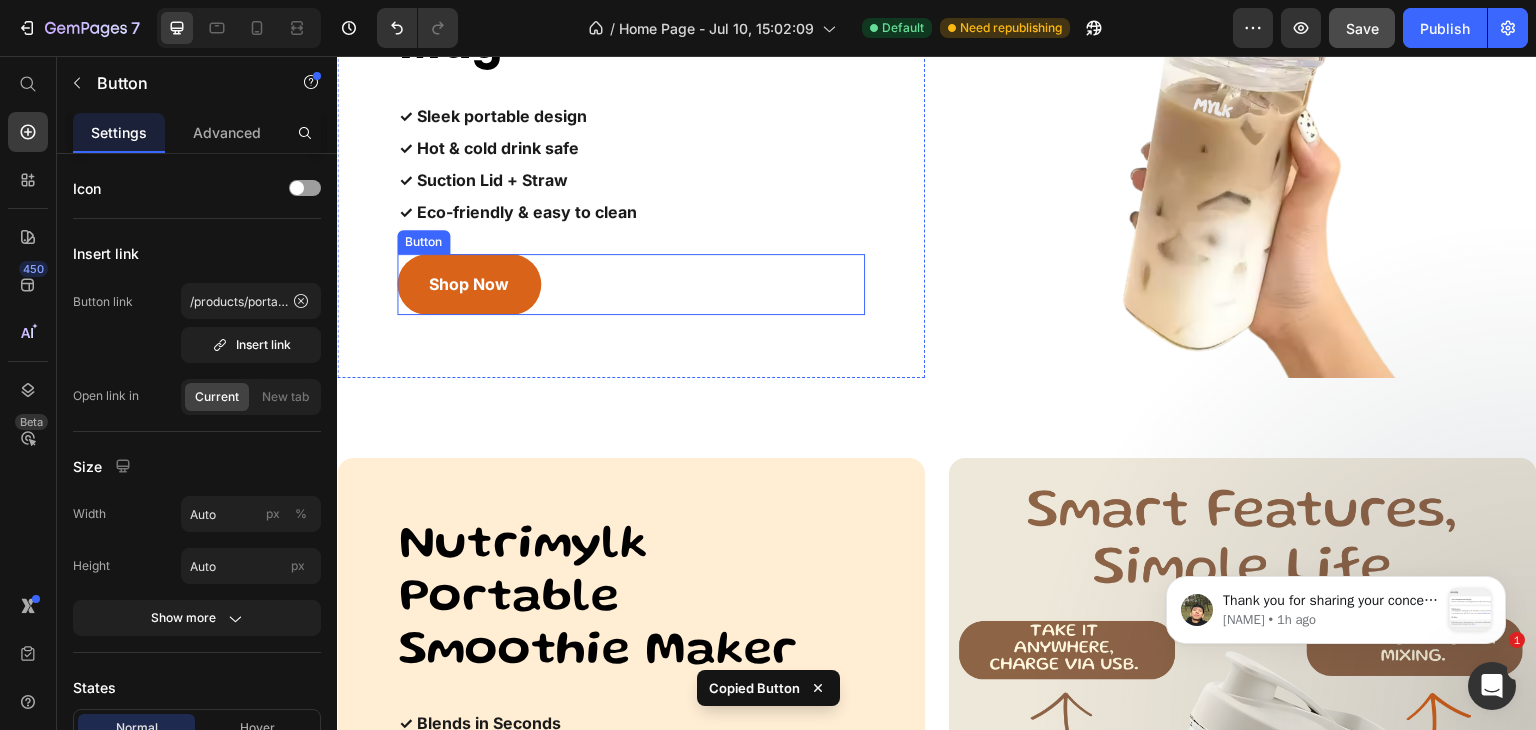 click on "Shop Now Button" at bounding box center [631, 284] 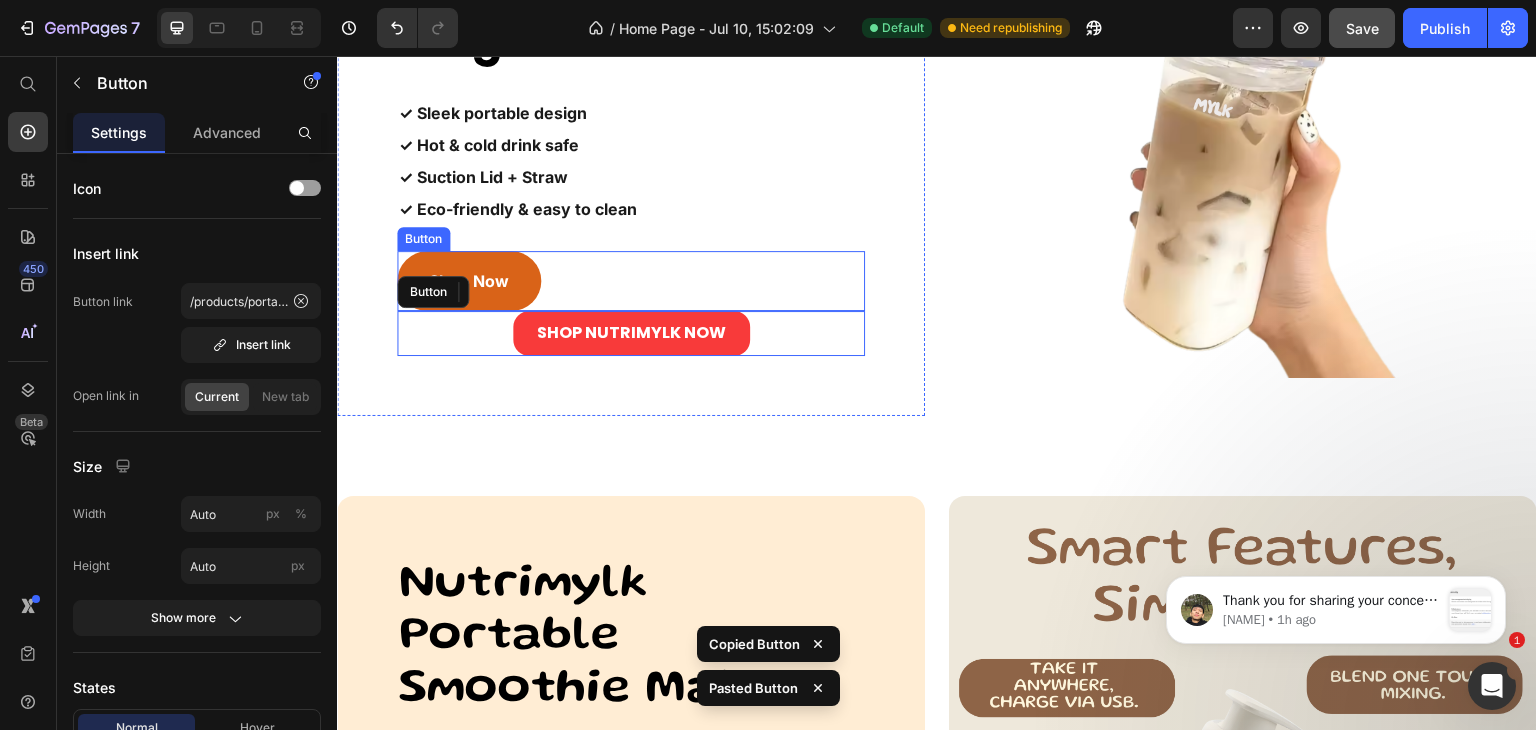 click on "Shop Now Button   0" at bounding box center (631, 281) 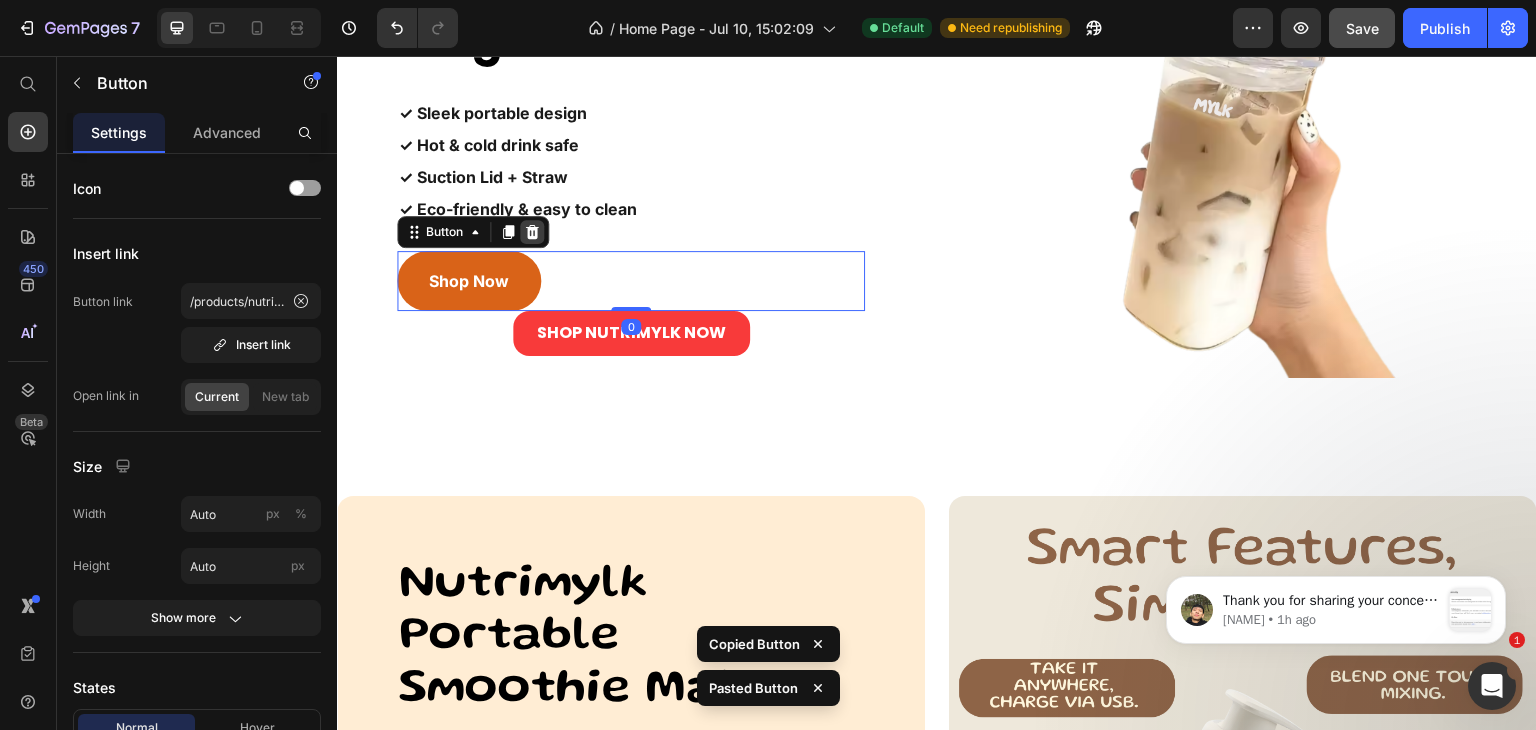 click 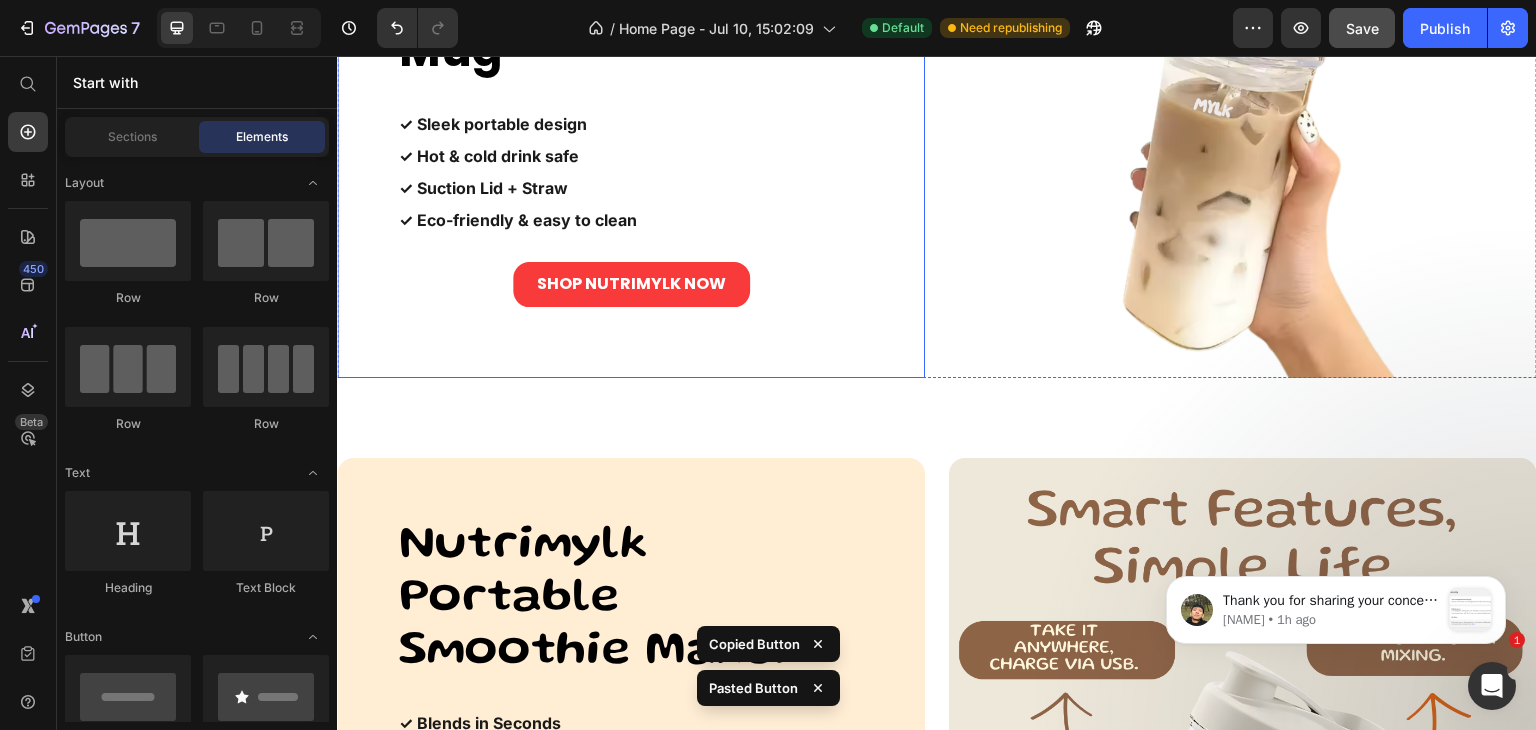 click on "SHOP NUTRIMYLK NOW Button" at bounding box center (631, 284) 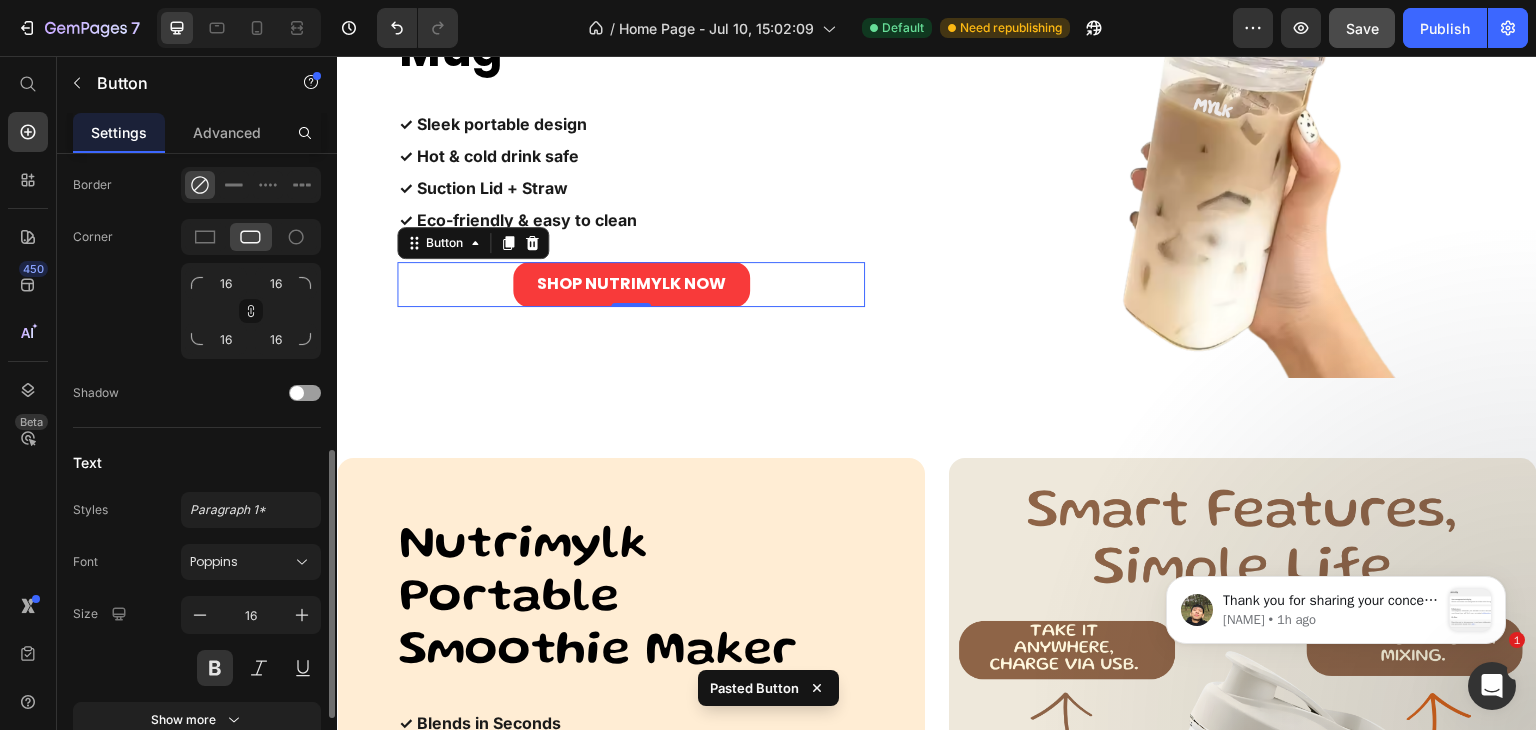 scroll, scrollTop: 862, scrollLeft: 0, axis: vertical 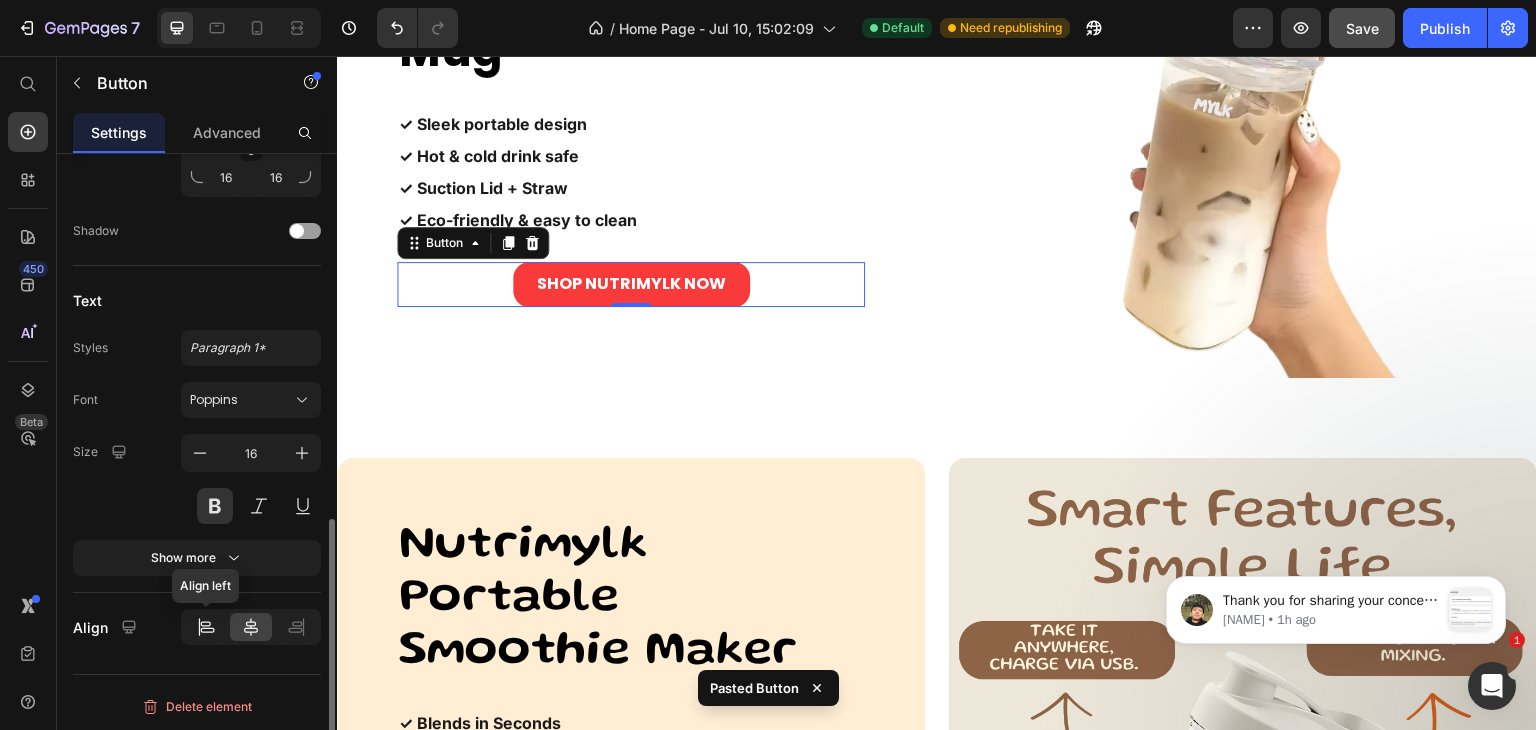 click 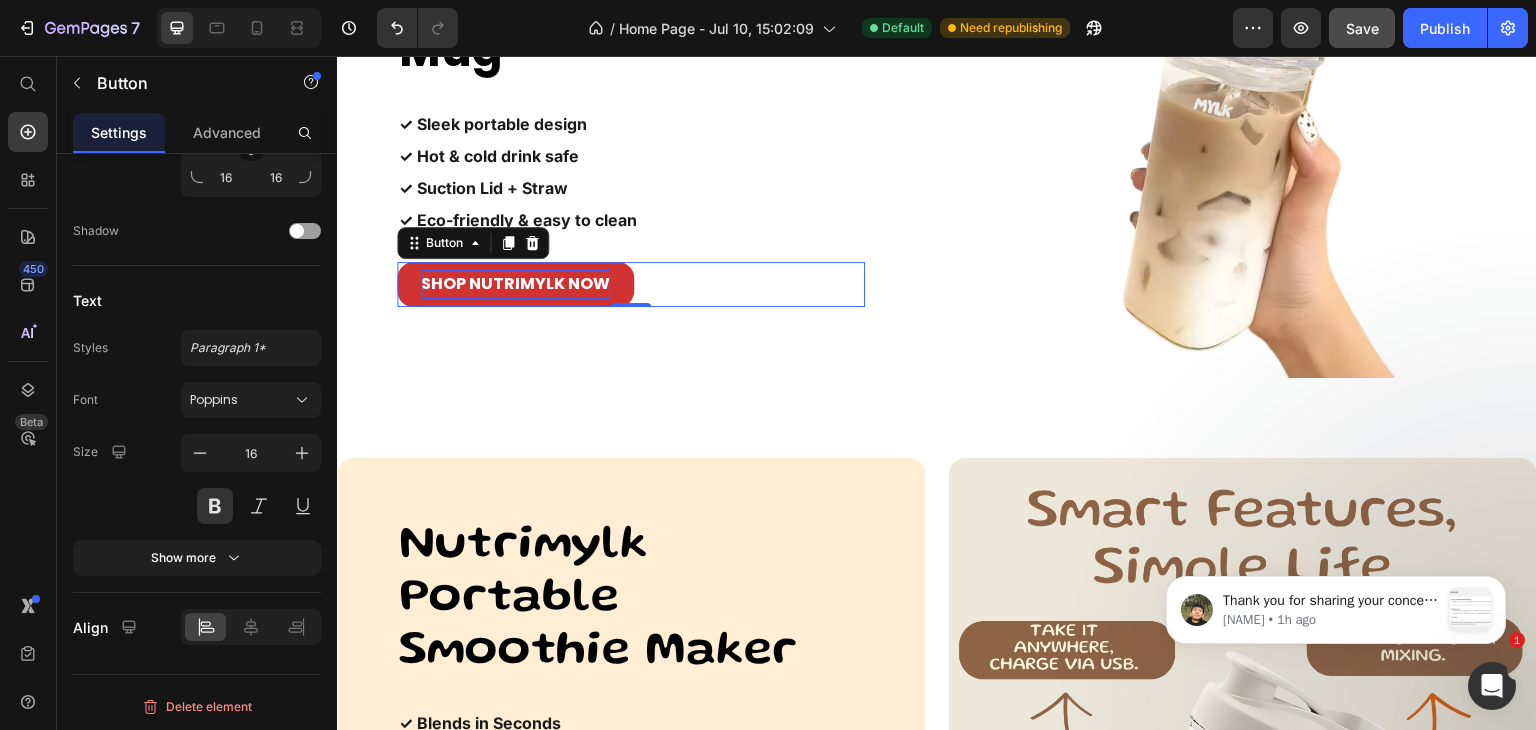 click on "SHOP NUTRIMYLK NOW" at bounding box center [515, 284] 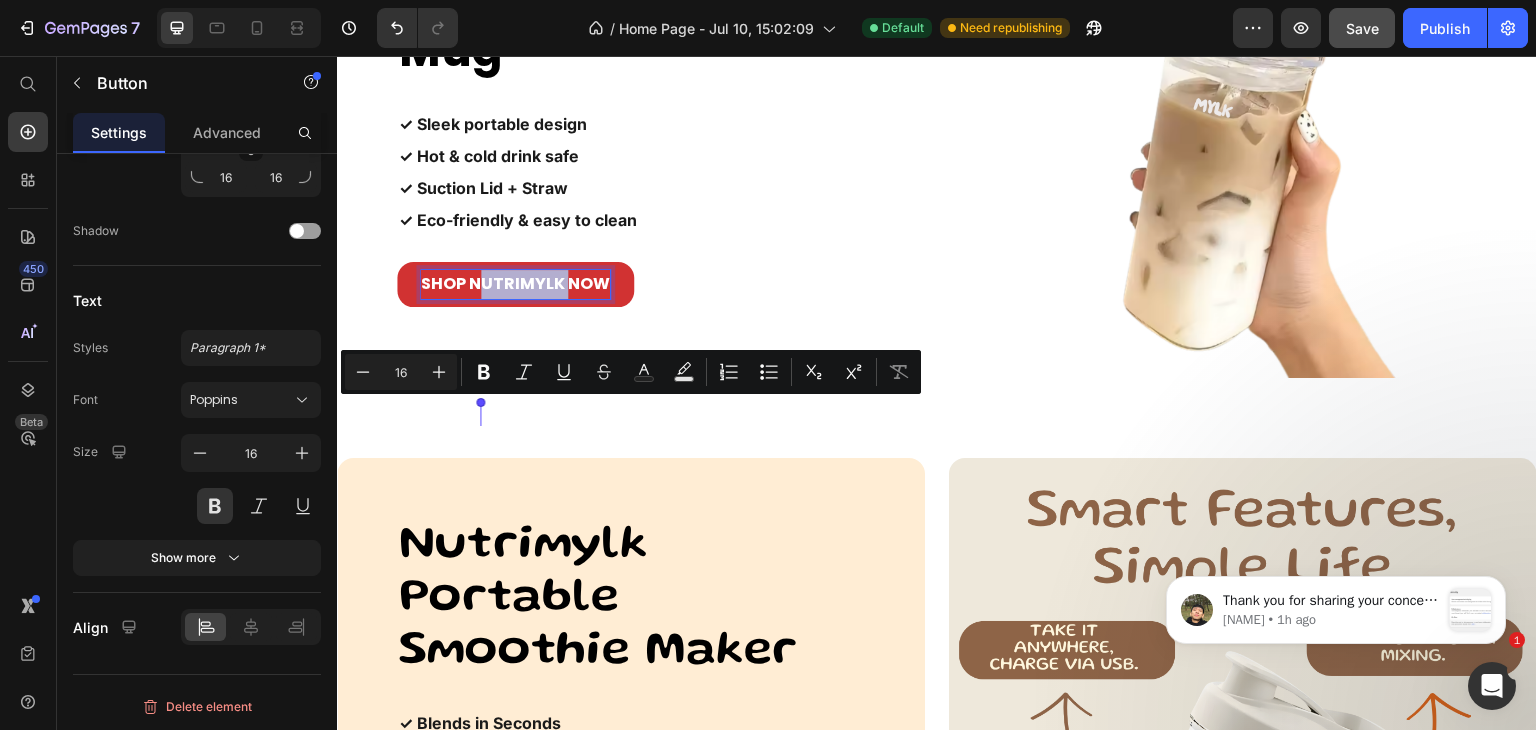 drag, startPoint x: 565, startPoint y: 419, endPoint x: 474, endPoint y: 419, distance: 91 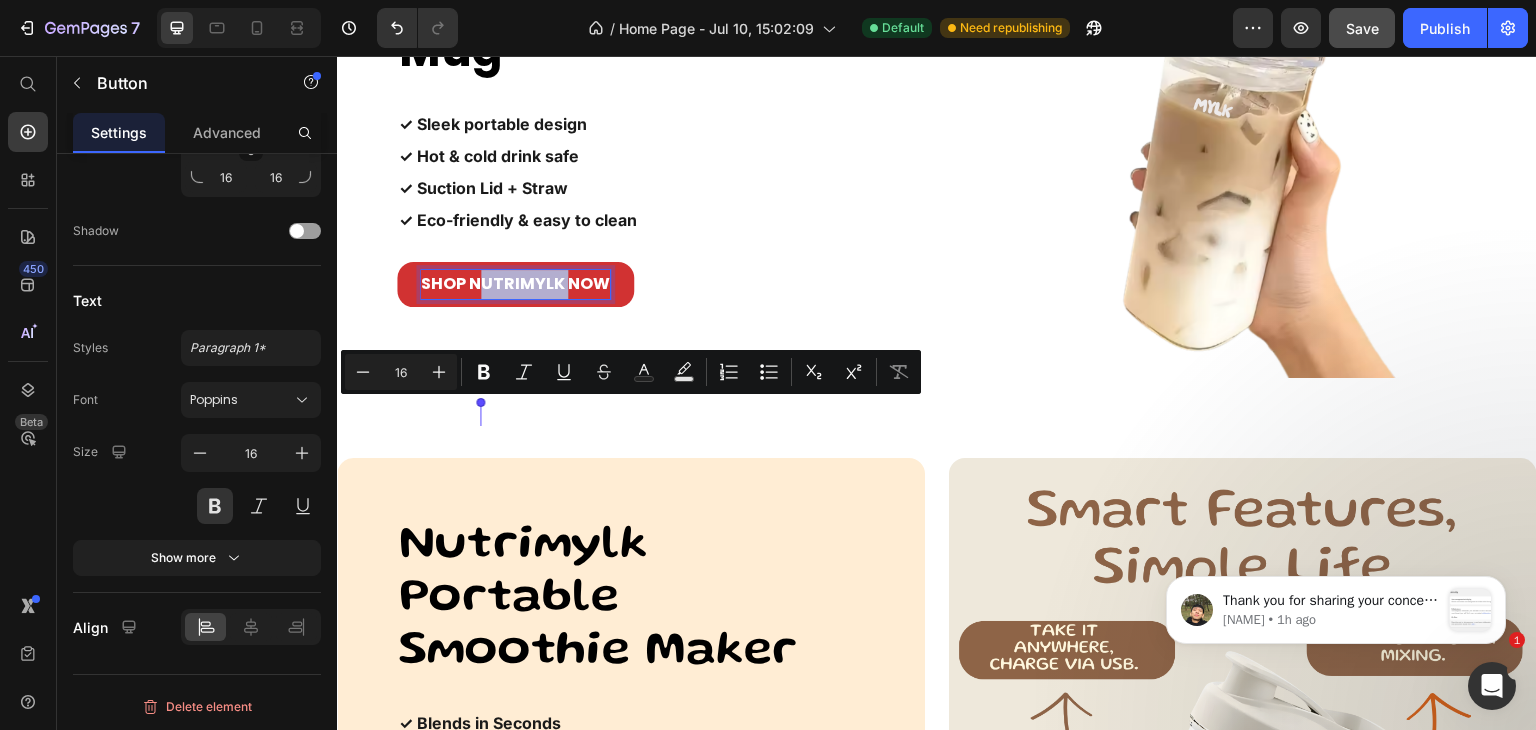 click on "SHOP NUTRIMYLK NOW" at bounding box center (515, 284) 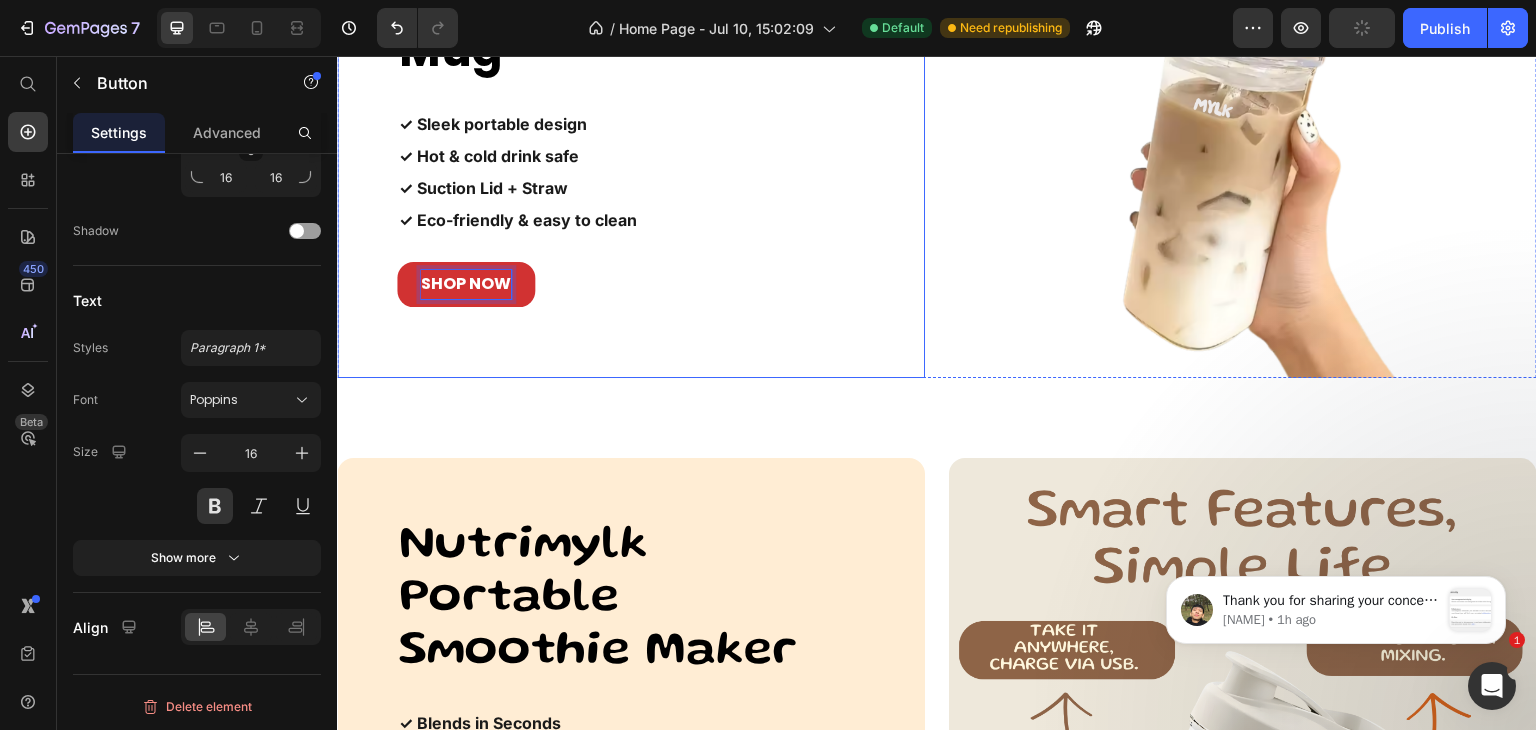 click on "Nutrimylk Anti Spill Mug Heading ✓ Sleek portable design ✓ Hot & cold drink safe ✓ Suction Lid + Straw ✓ Eco-friendly & easy to clean Text Block SHOP NOW Button   0" at bounding box center (631, 143) 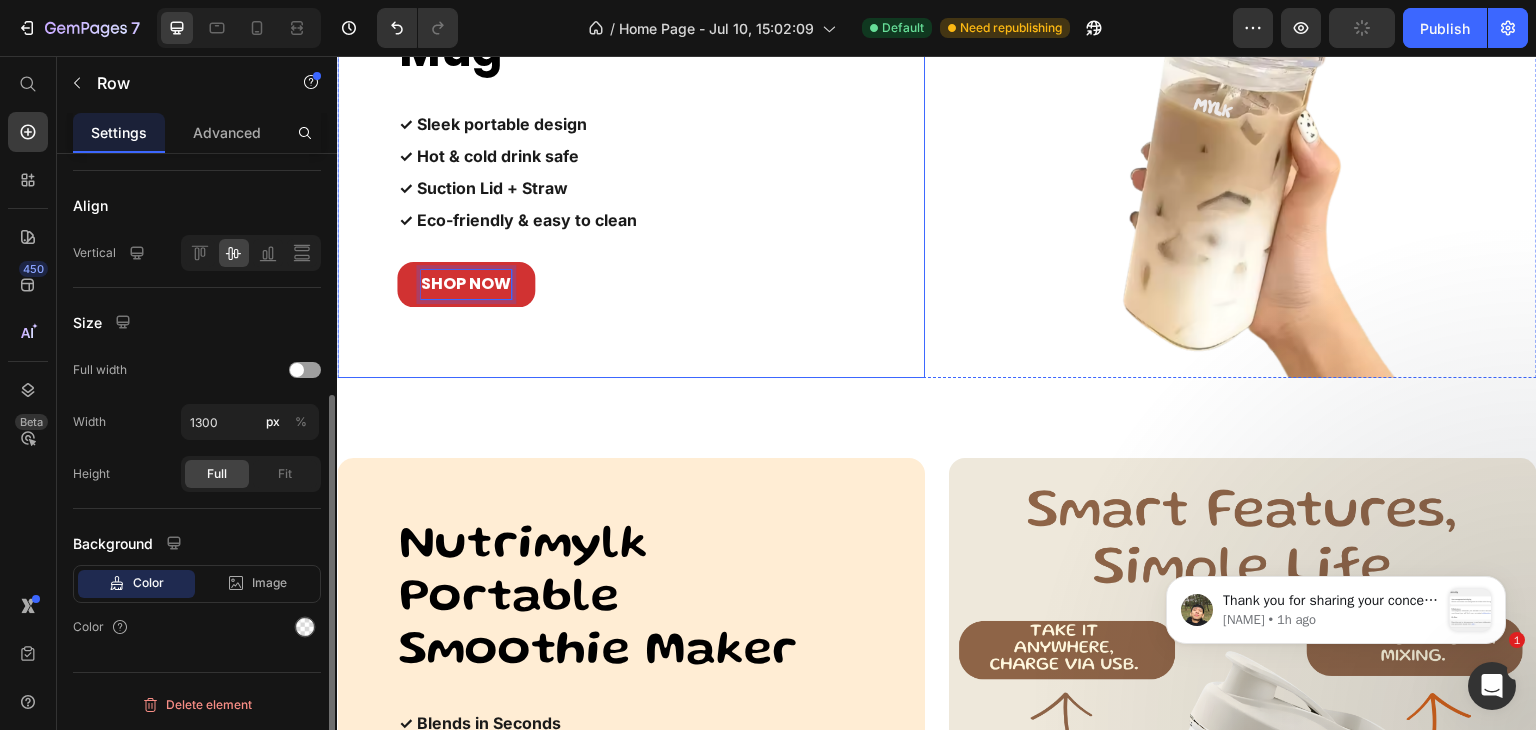 scroll, scrollTop: 0, scrollLeft: 0, axis: both 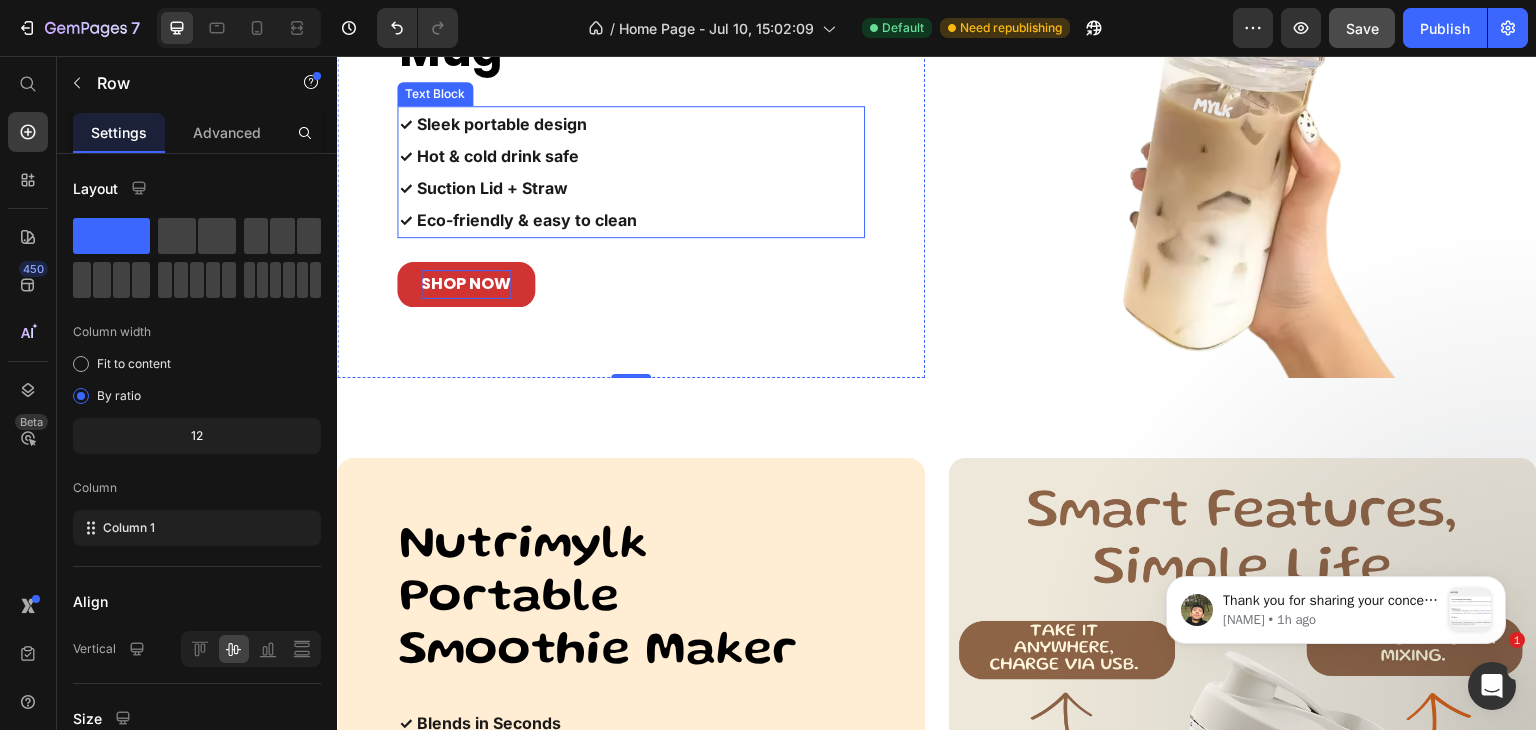 click on "✓ Sleek portable design ✓ Hot & cold drink safe ✓ Suction Lid + Straw ✓ Eco-friendly & easy to clean" at bounding box center (631, 172) 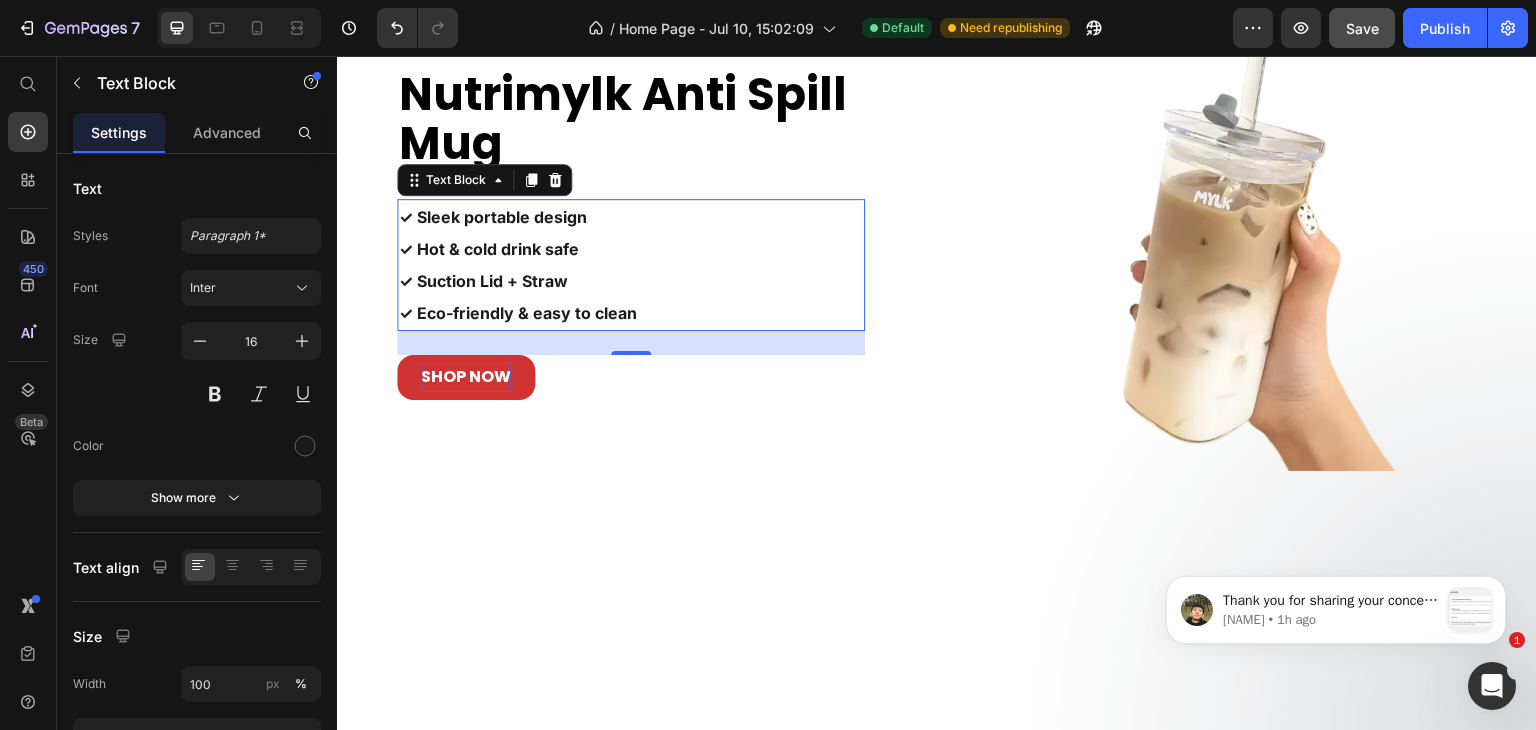 scroll, scrollTop: 2972, scrollLeft: 0, axis: vertical 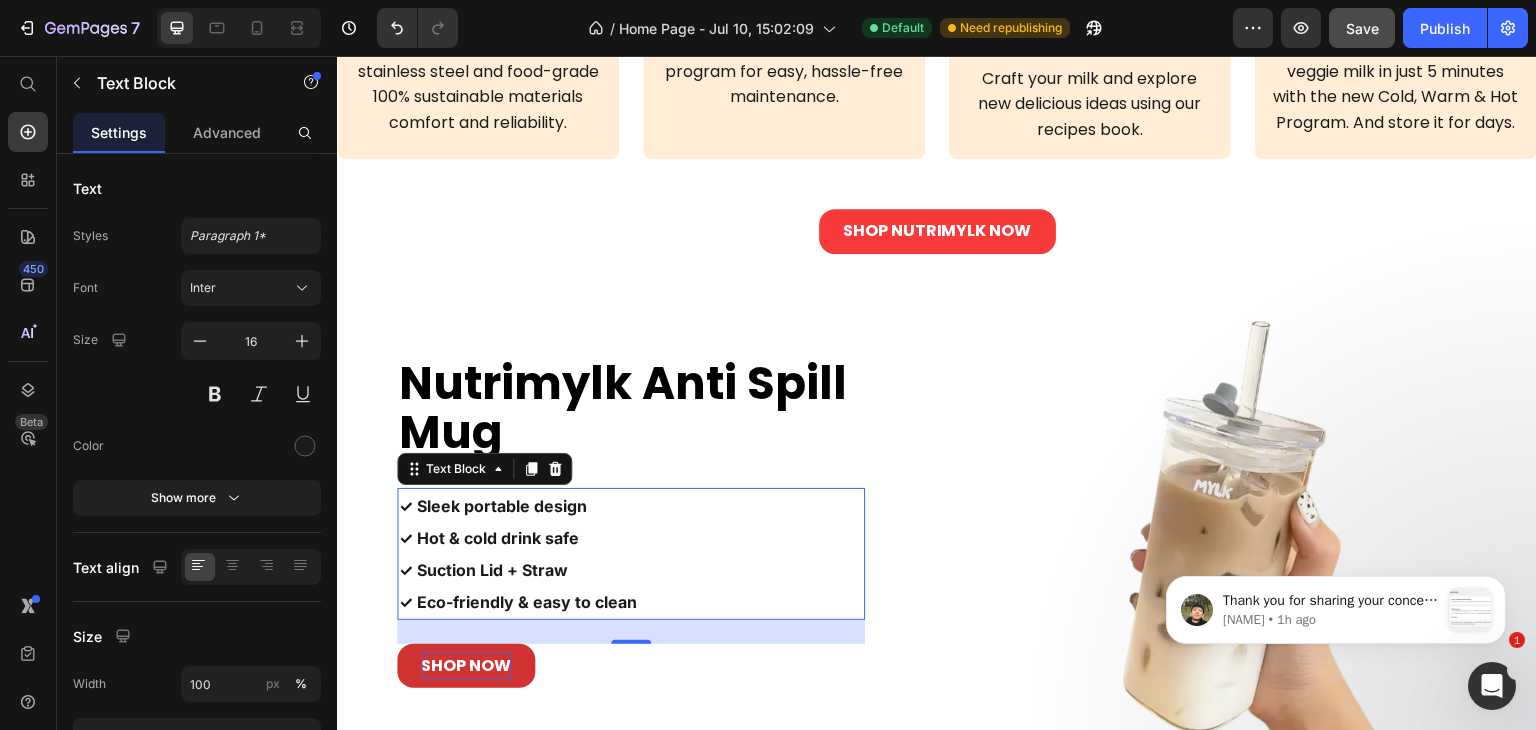 click on "Image Save Money Heading Save up to $275 a year on grocery bills with a convenient, long-lasting solution! Text Block" at bounding box center (784, -143) 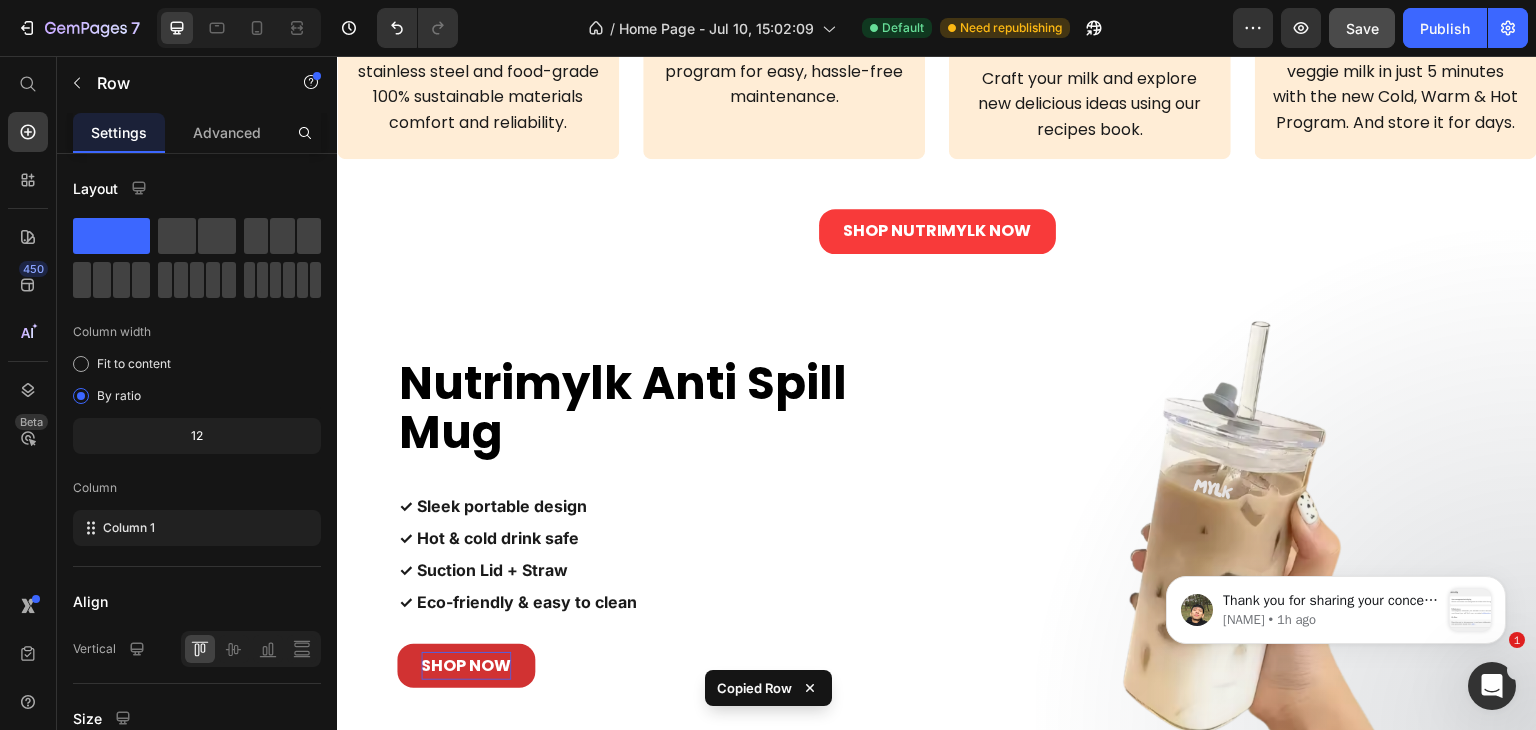click at bounding box center [784, -209] 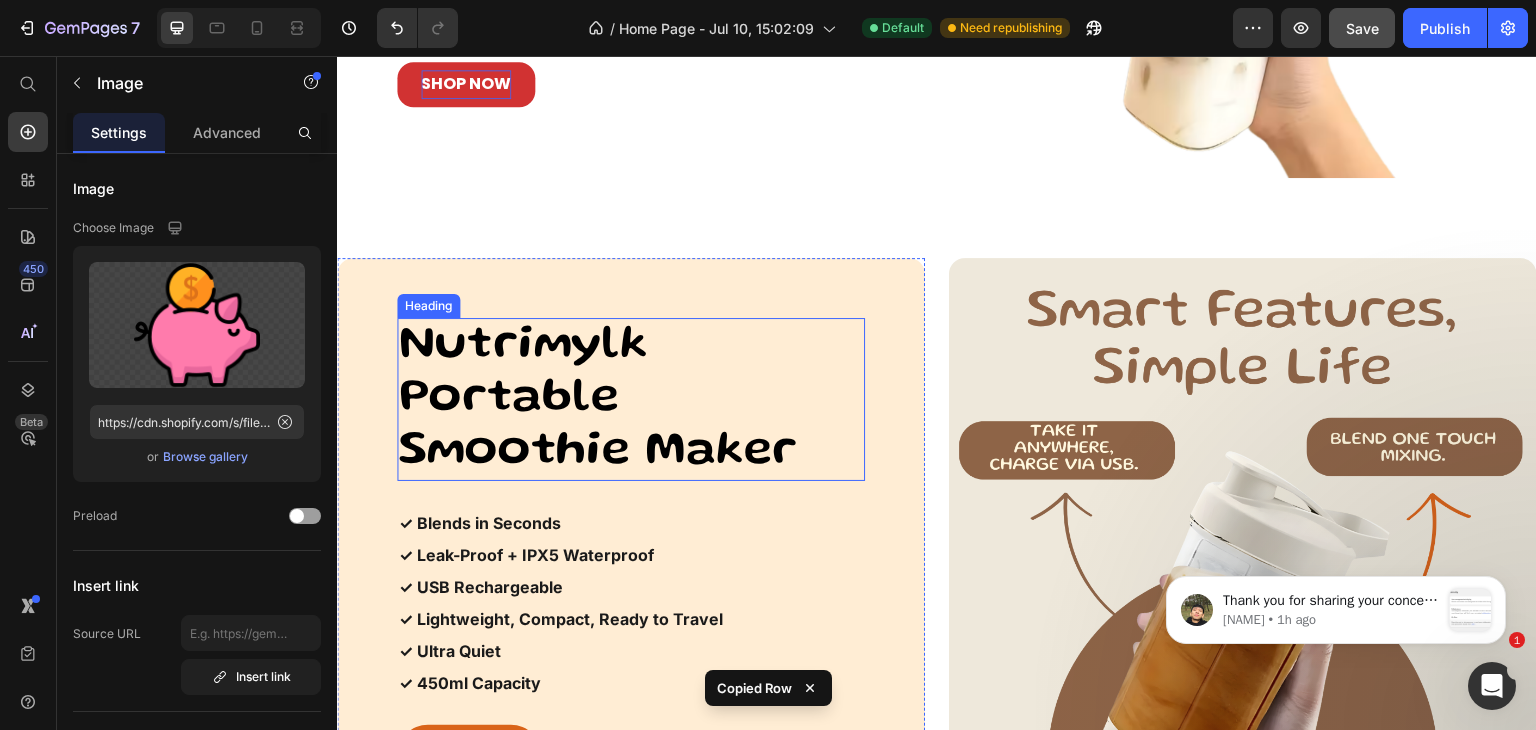 scroll, scrollTop: 3672, scrollLeft: 0, axis: vertical 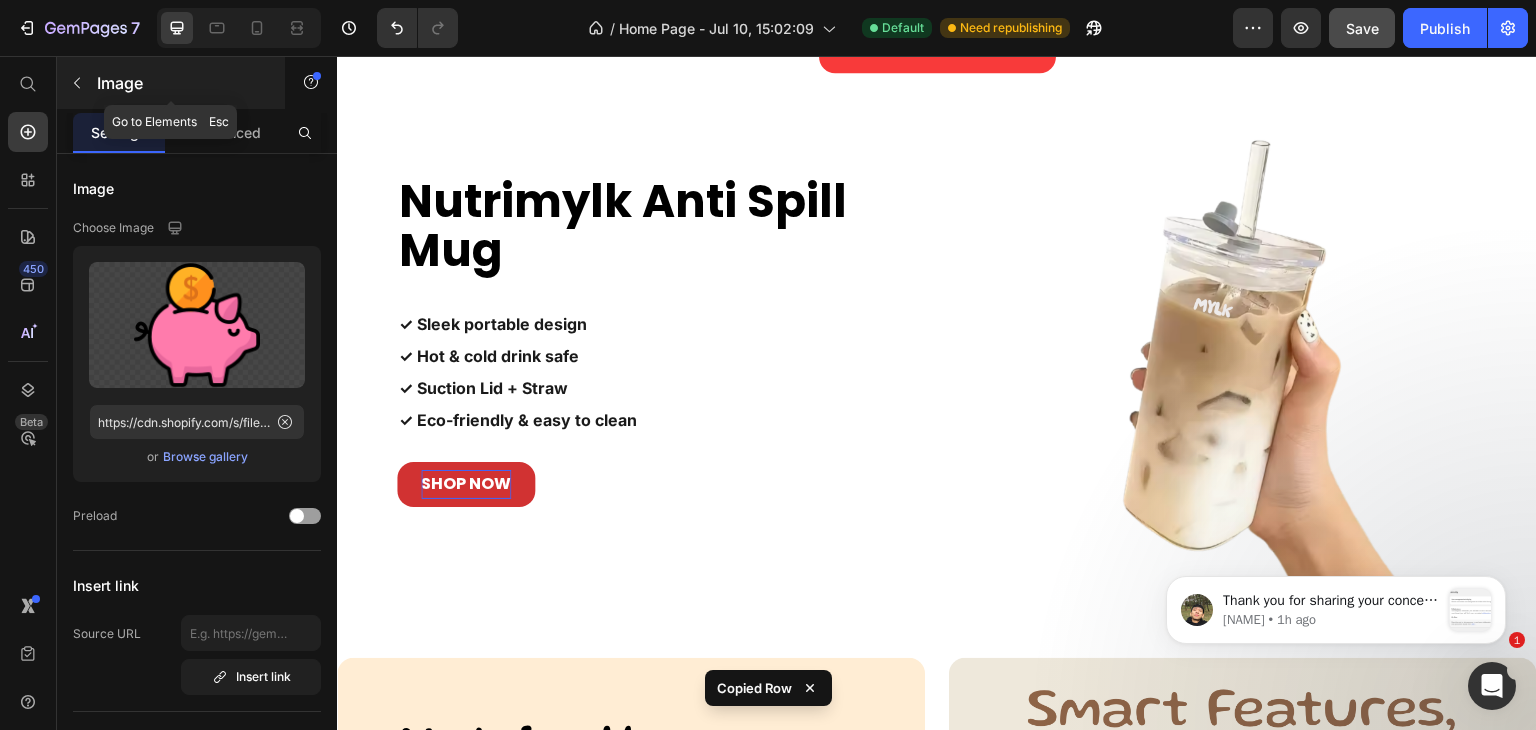click at bounding box center (77, 83) 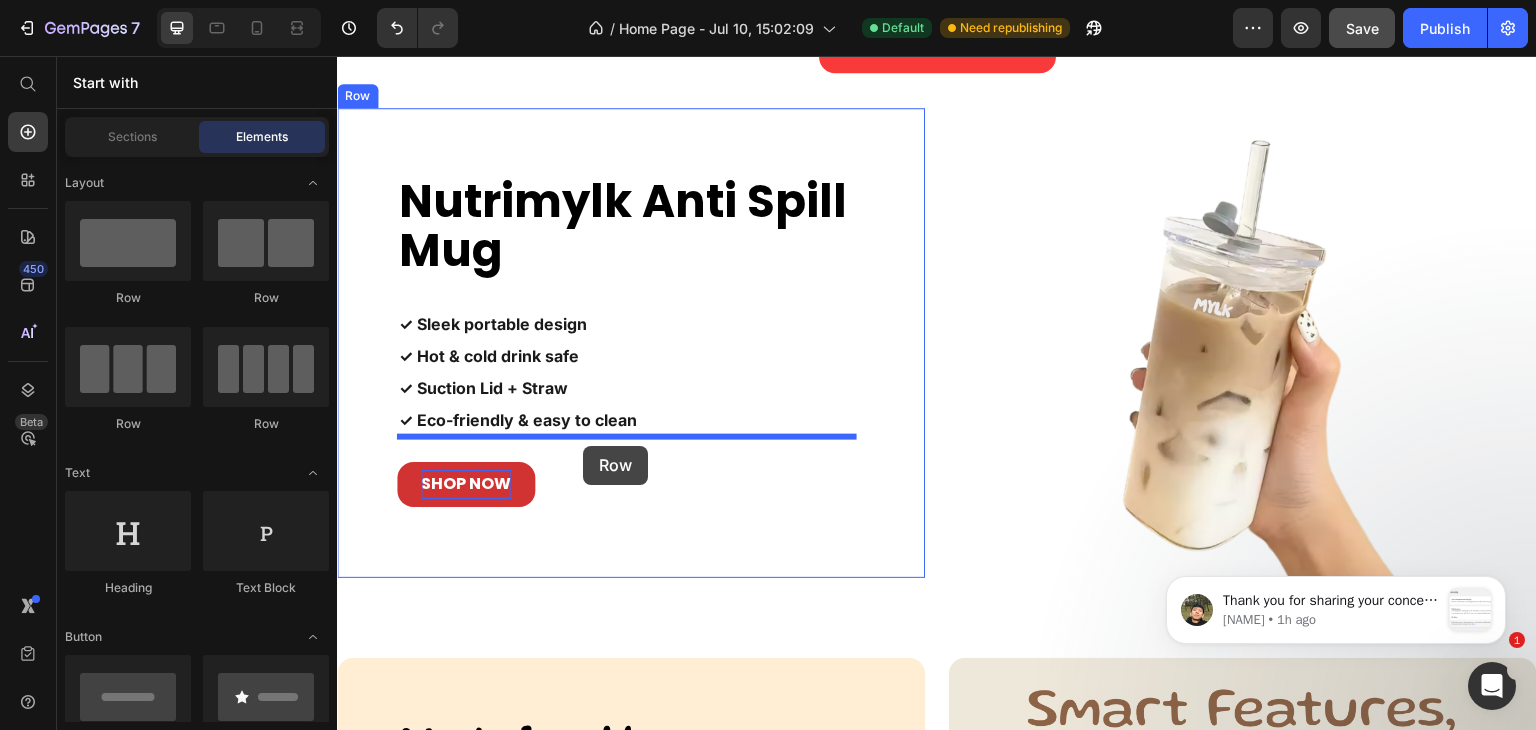 drag, startPoint x: 690, startPoint y: 365, endPoint x: 583, endPoint y: 446, distance: 134.20134 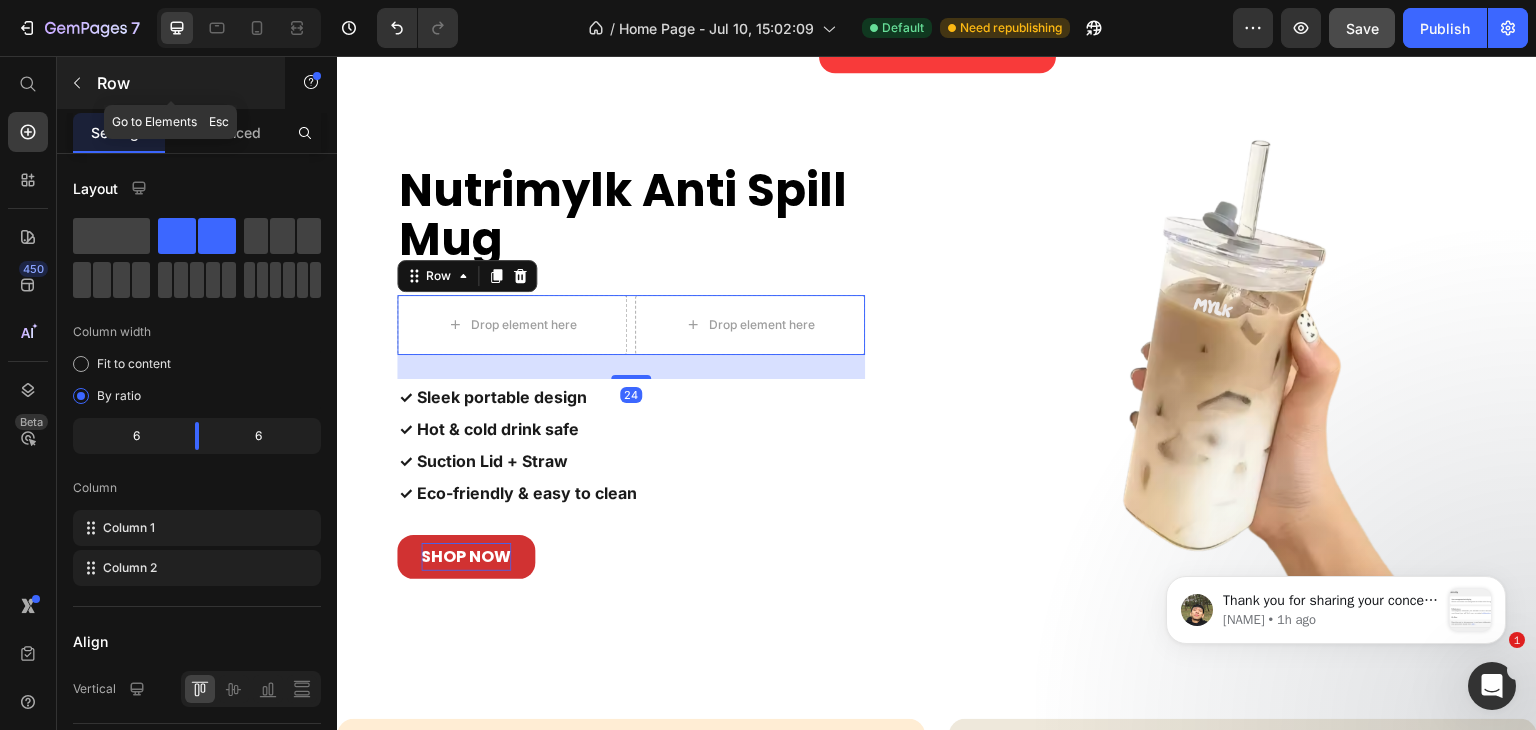 click on "Row" at bounding box center (182, 83) 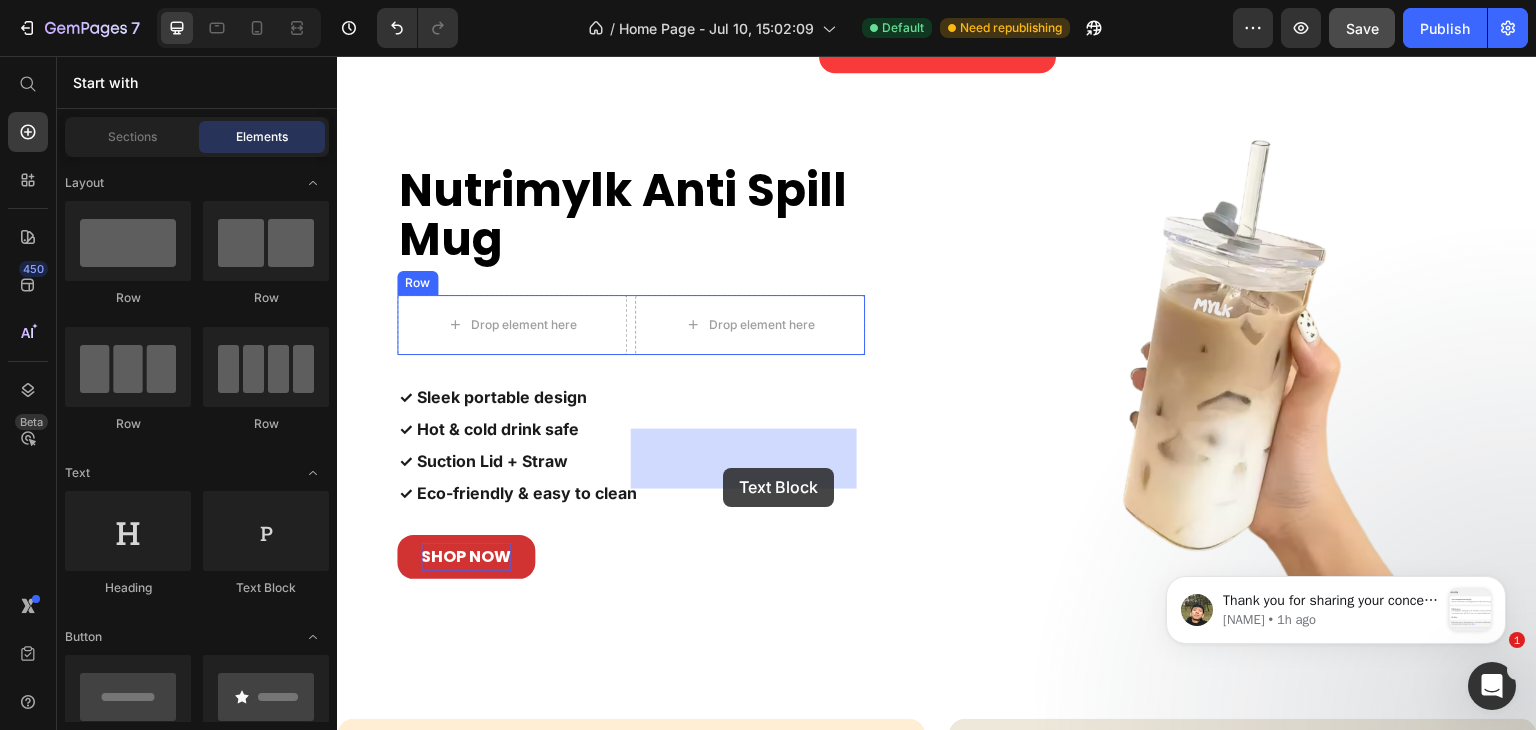 drag, startPoint x: 620, startPoint y: 615, endPoint x: 723, endPoint y: 468, distance: 179.49373 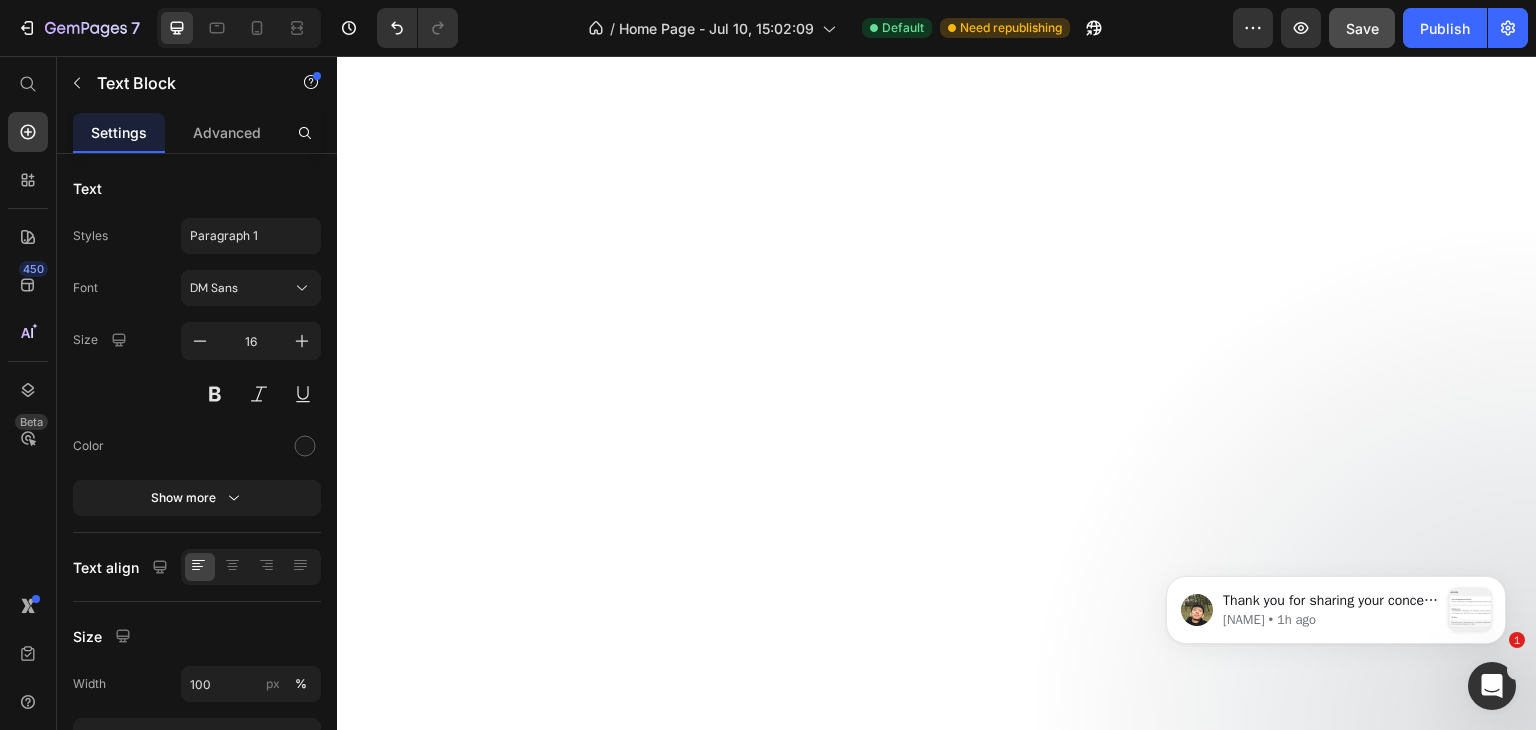 scroll, scrollTop: 2752, scrollLeft: 0, axis: vertical 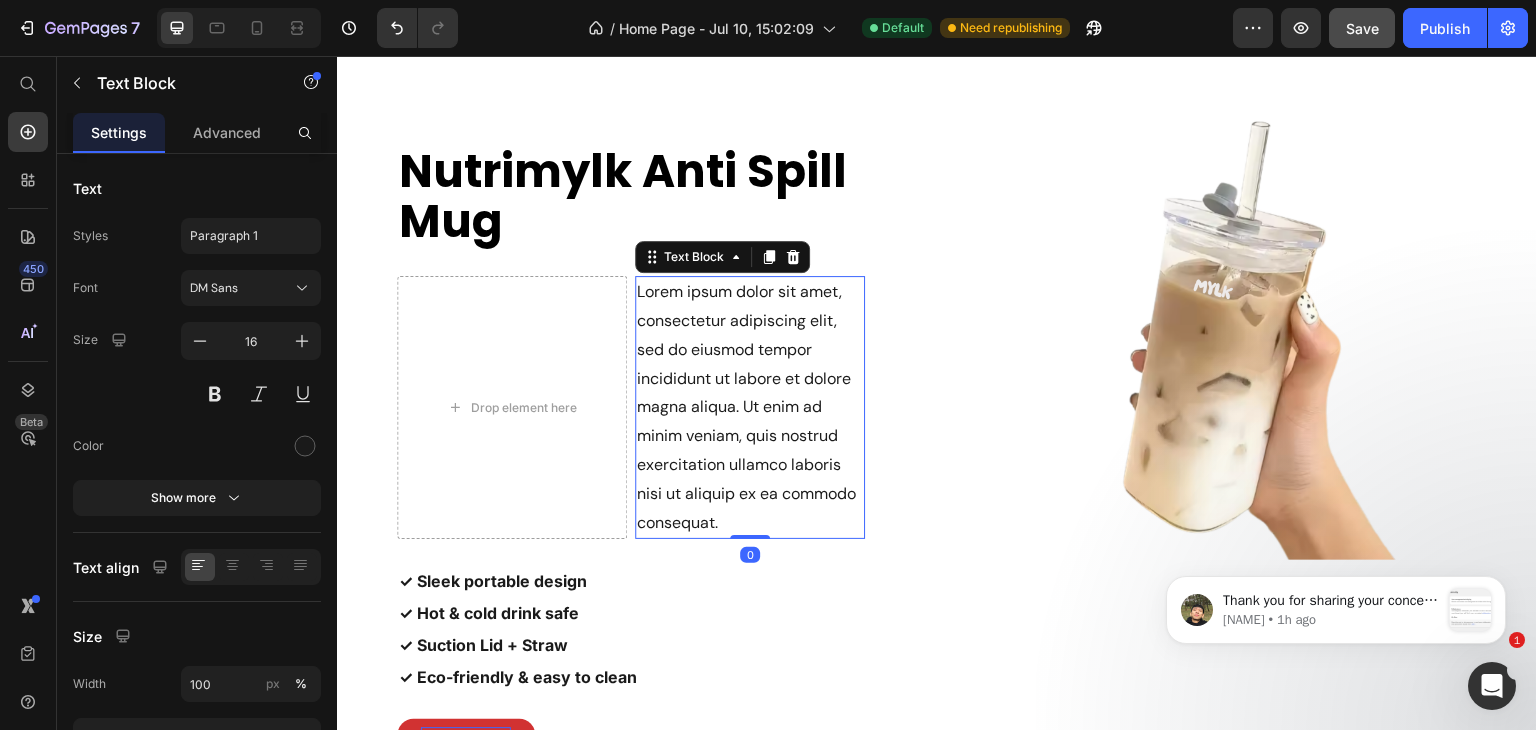 click at bounding box center (784, -409) 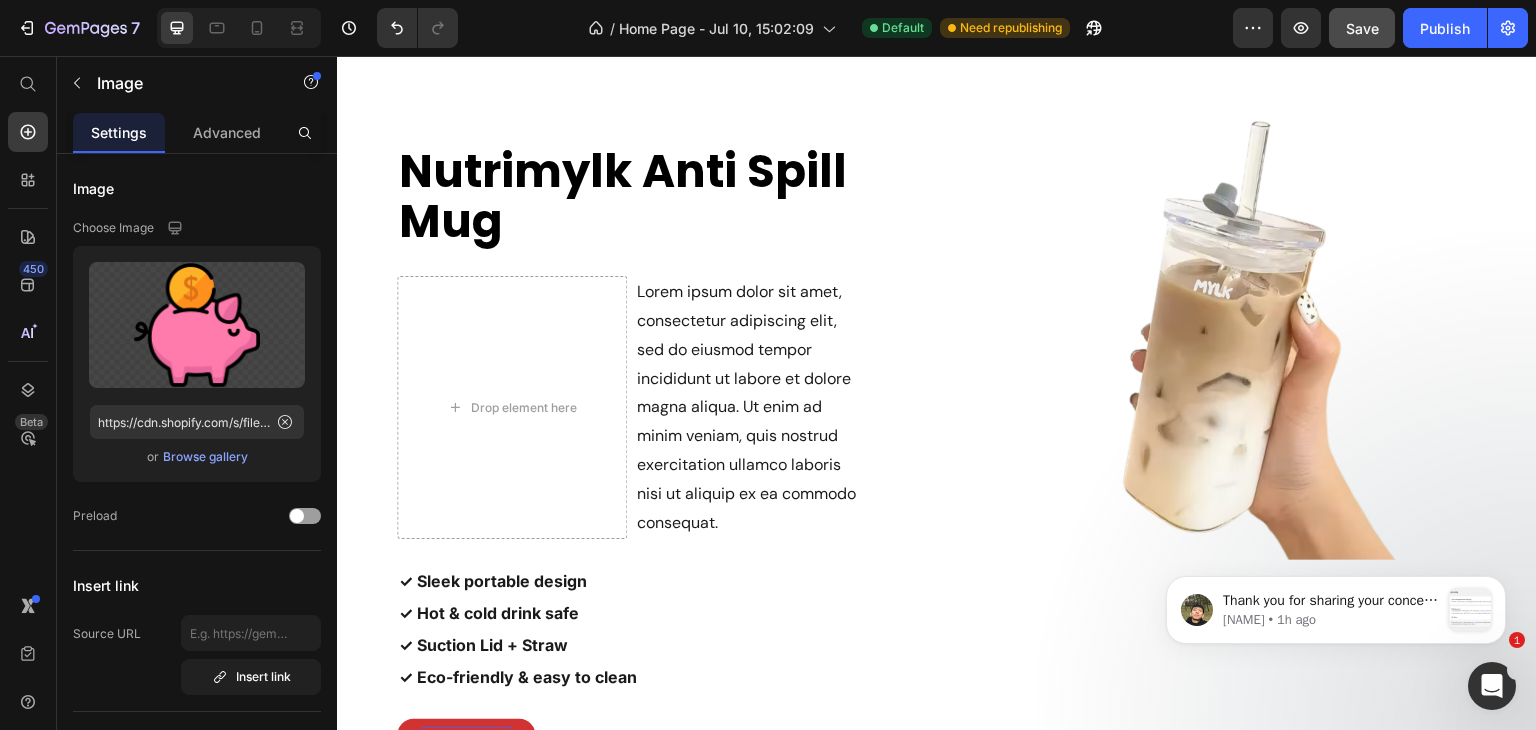 click 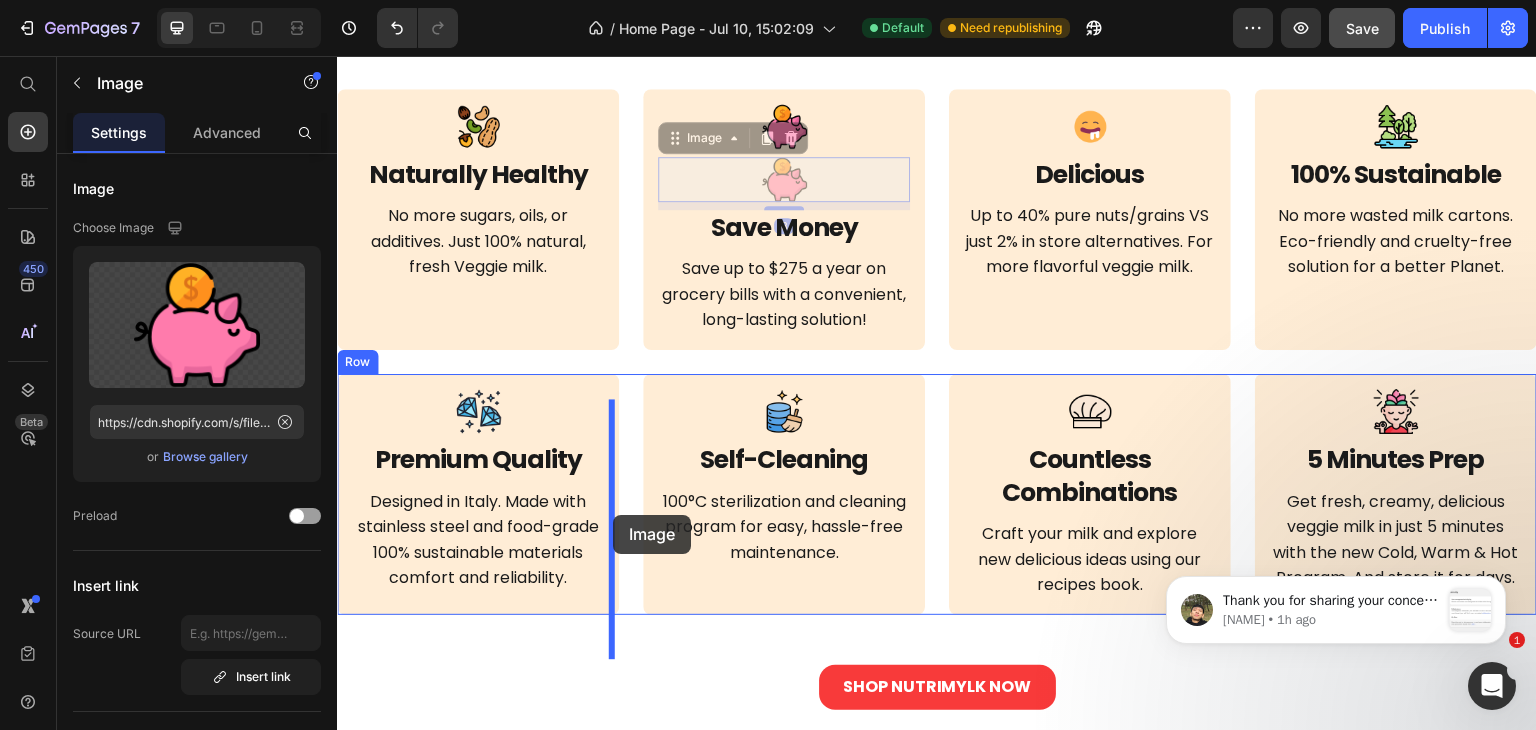 scroll, scrollTop: 3352, scrollLeft: 0, axis: vertical 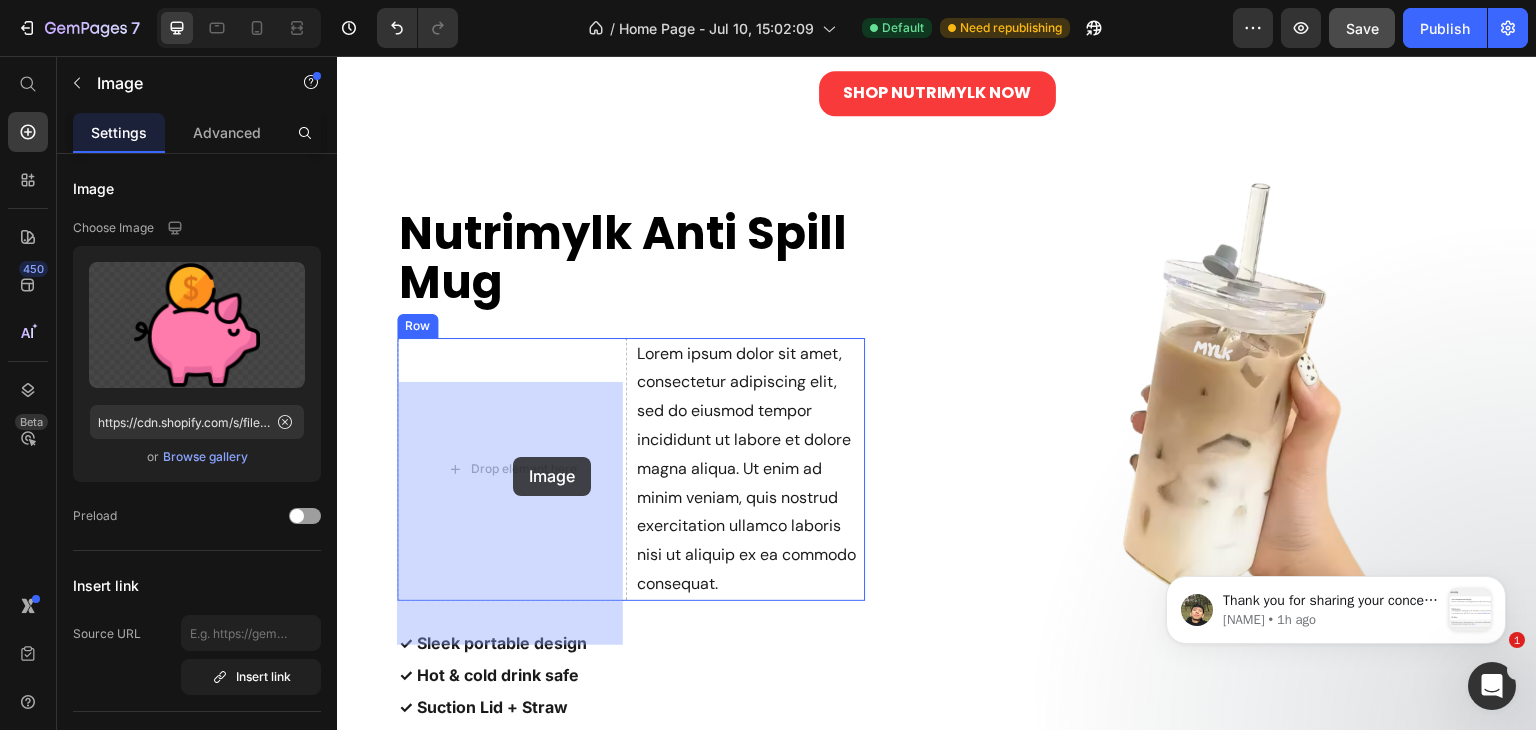 drag, startPoint x: 776, startPoint y: 191, endPoint x: 513, endPoint y: 459, distance: 375.49036 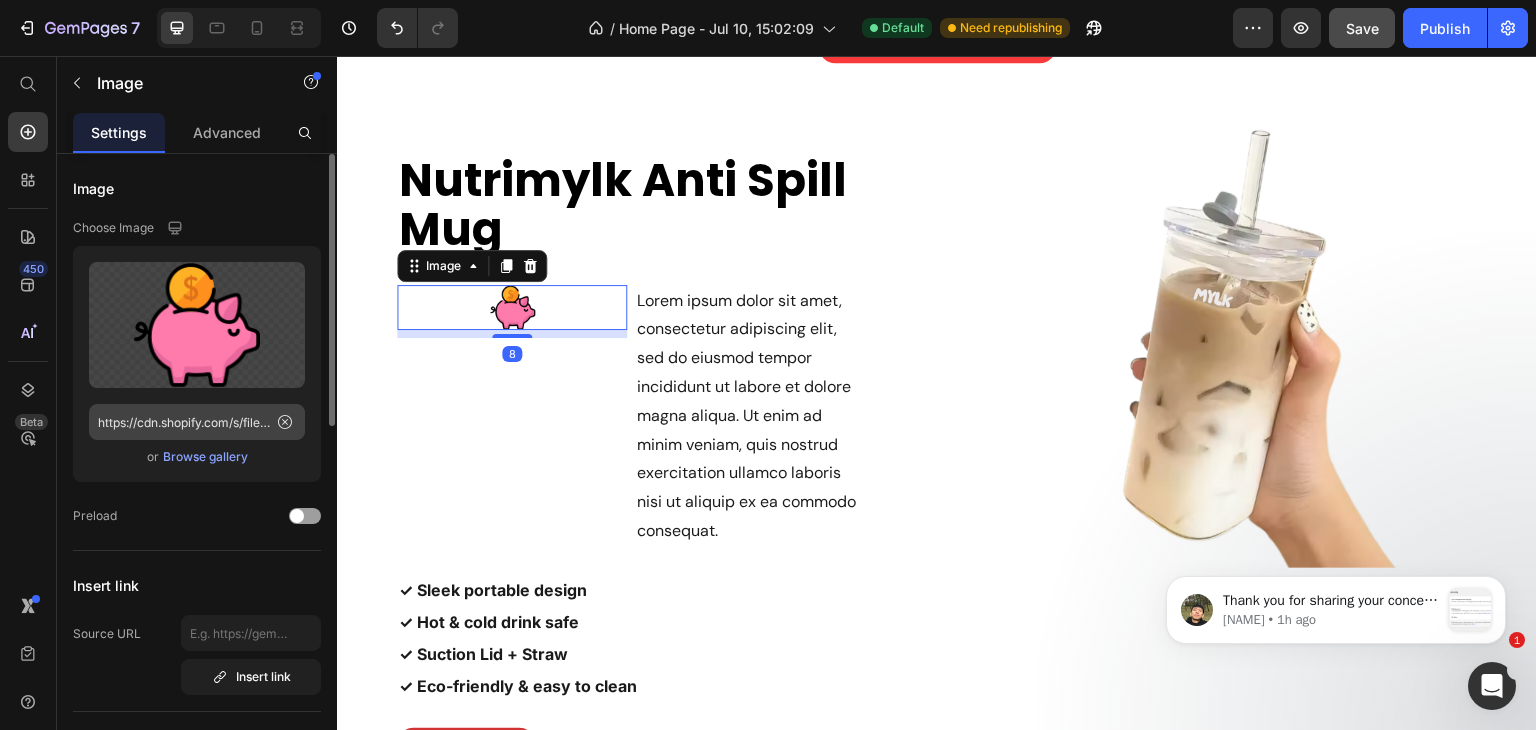 scroll, scrollTop: 3300, scrollLeft: 0, axis: vertical 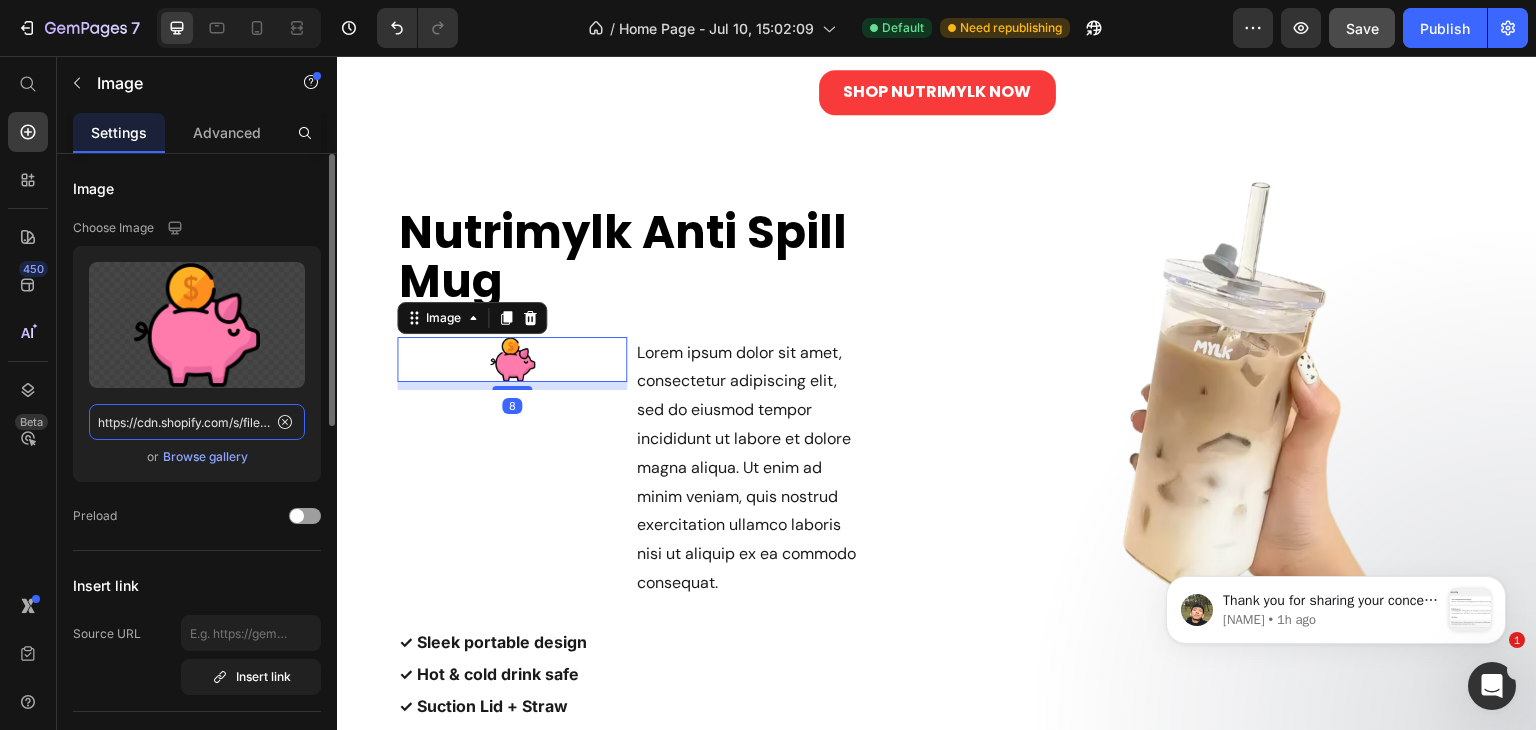 click on "https://cdn.shopify.com/s/files/1/0876/7786/2174/files/piggy-bank_1.png?v=1729091927" 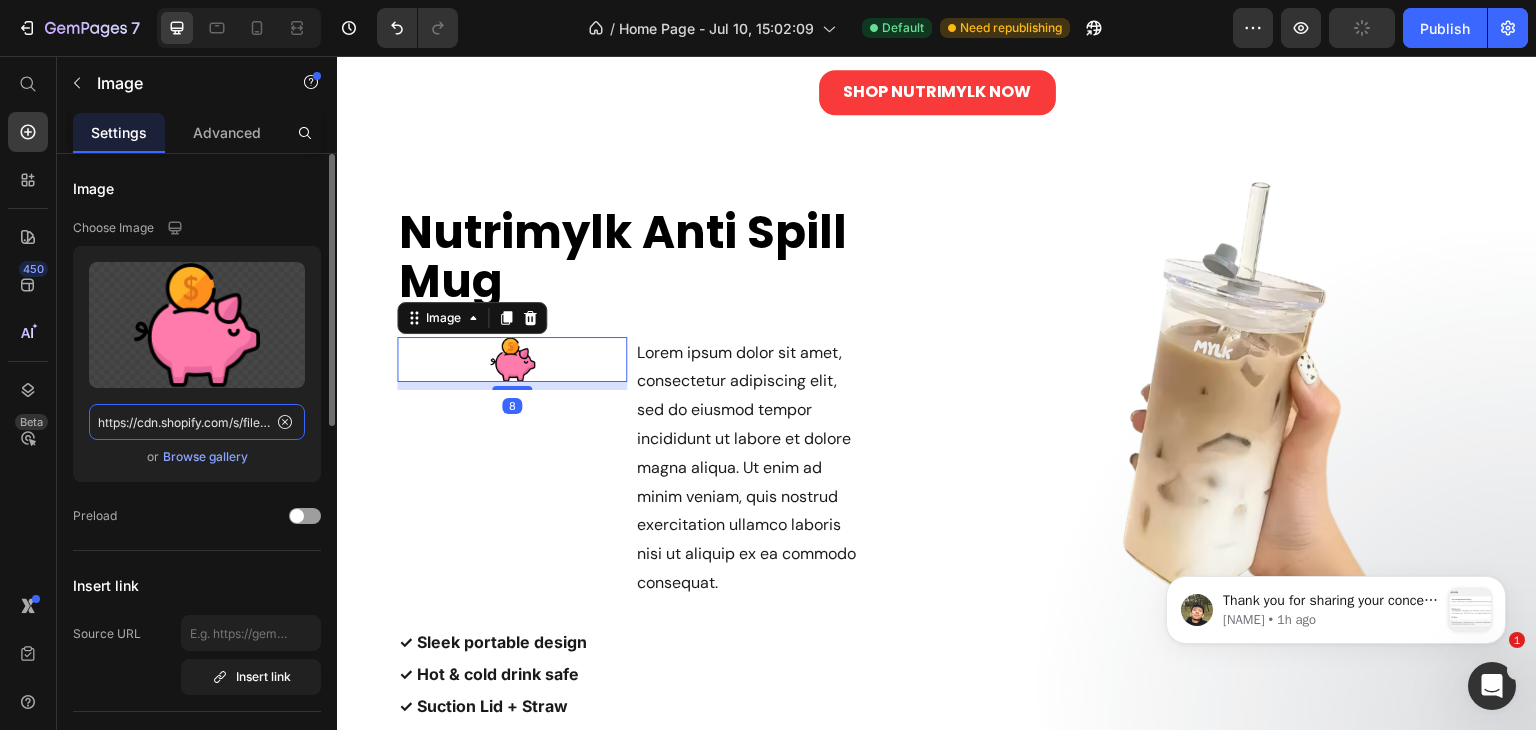 paste on "Copy element from Gempages!" 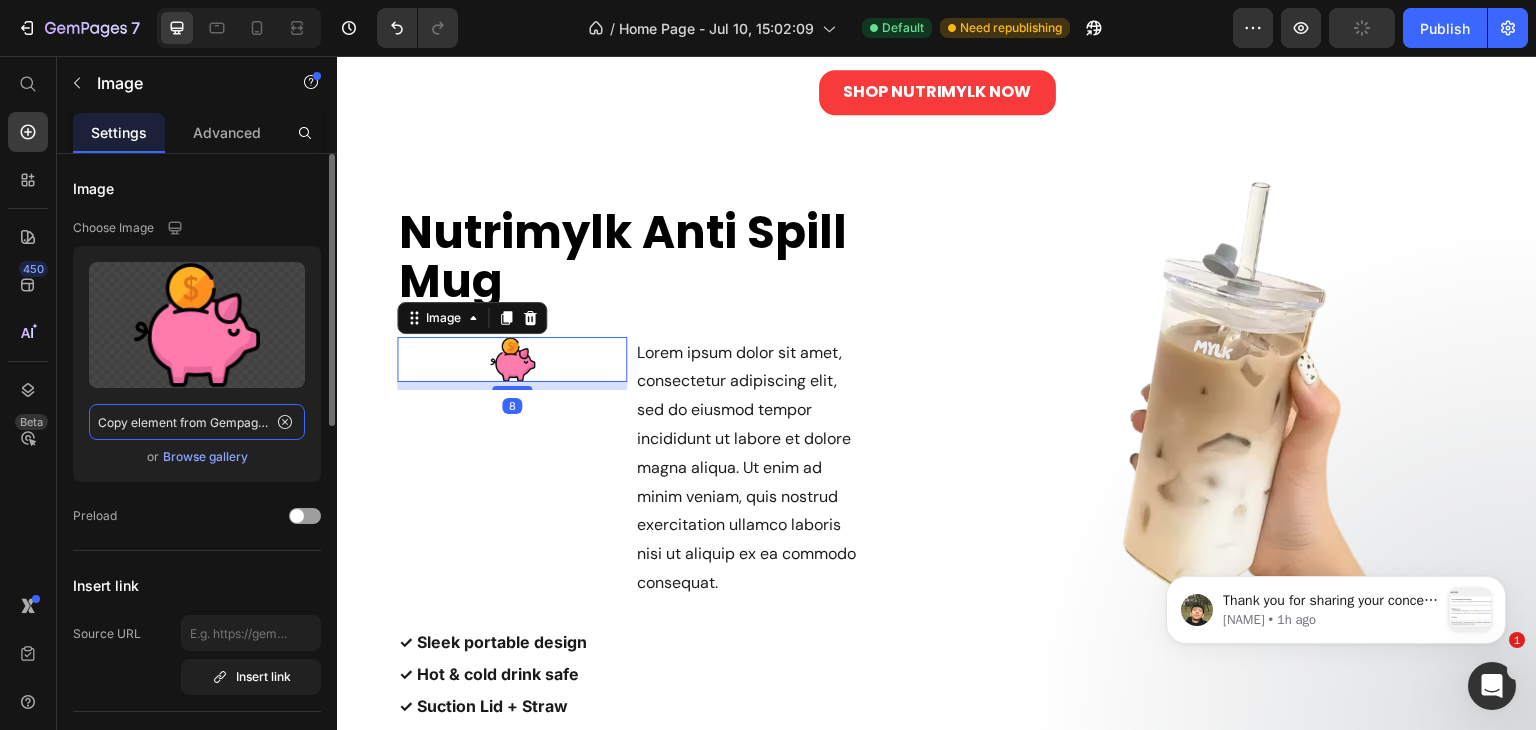 scroll, scrollTop: 0, scrollLeft: 2, axis: horizontal 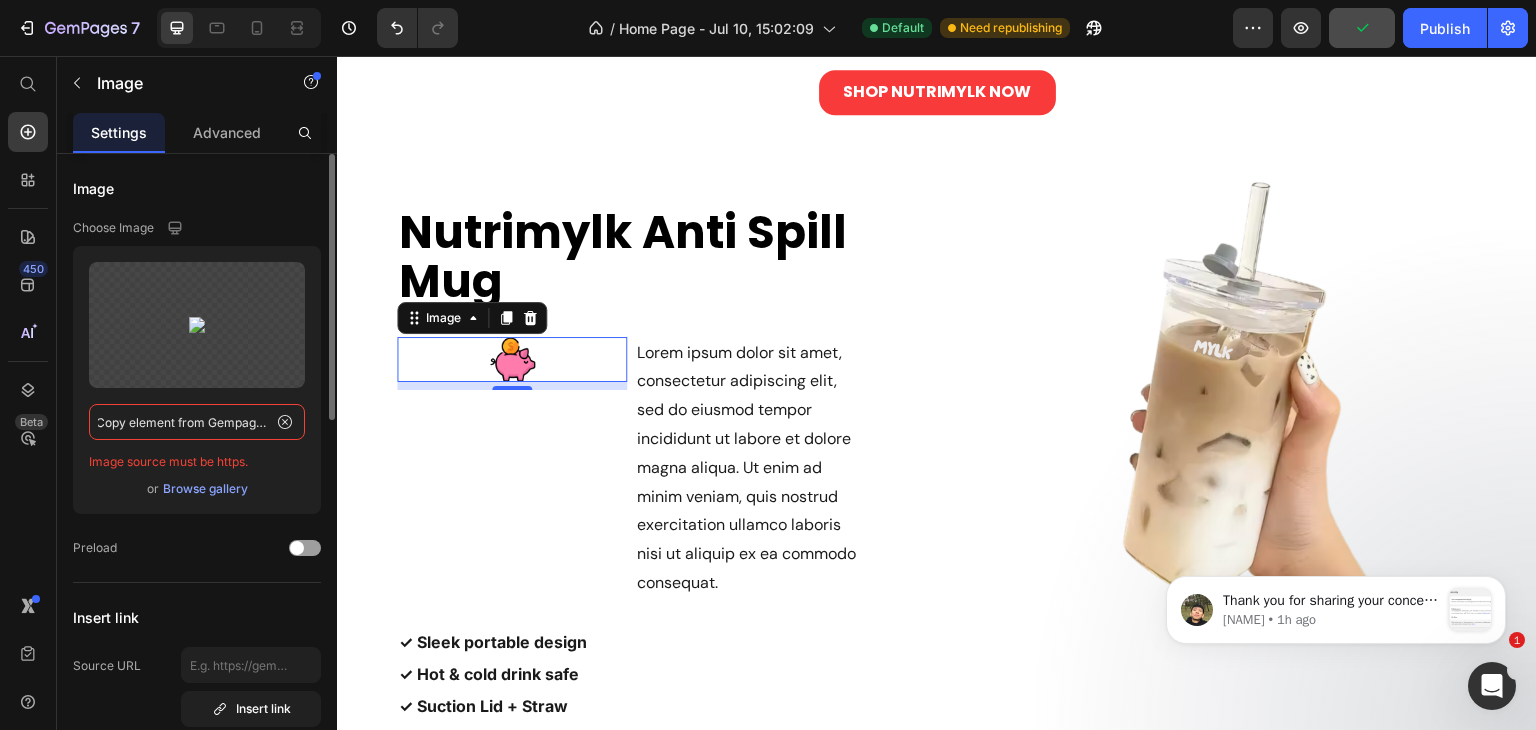 click on "Copy element from Gempages!" 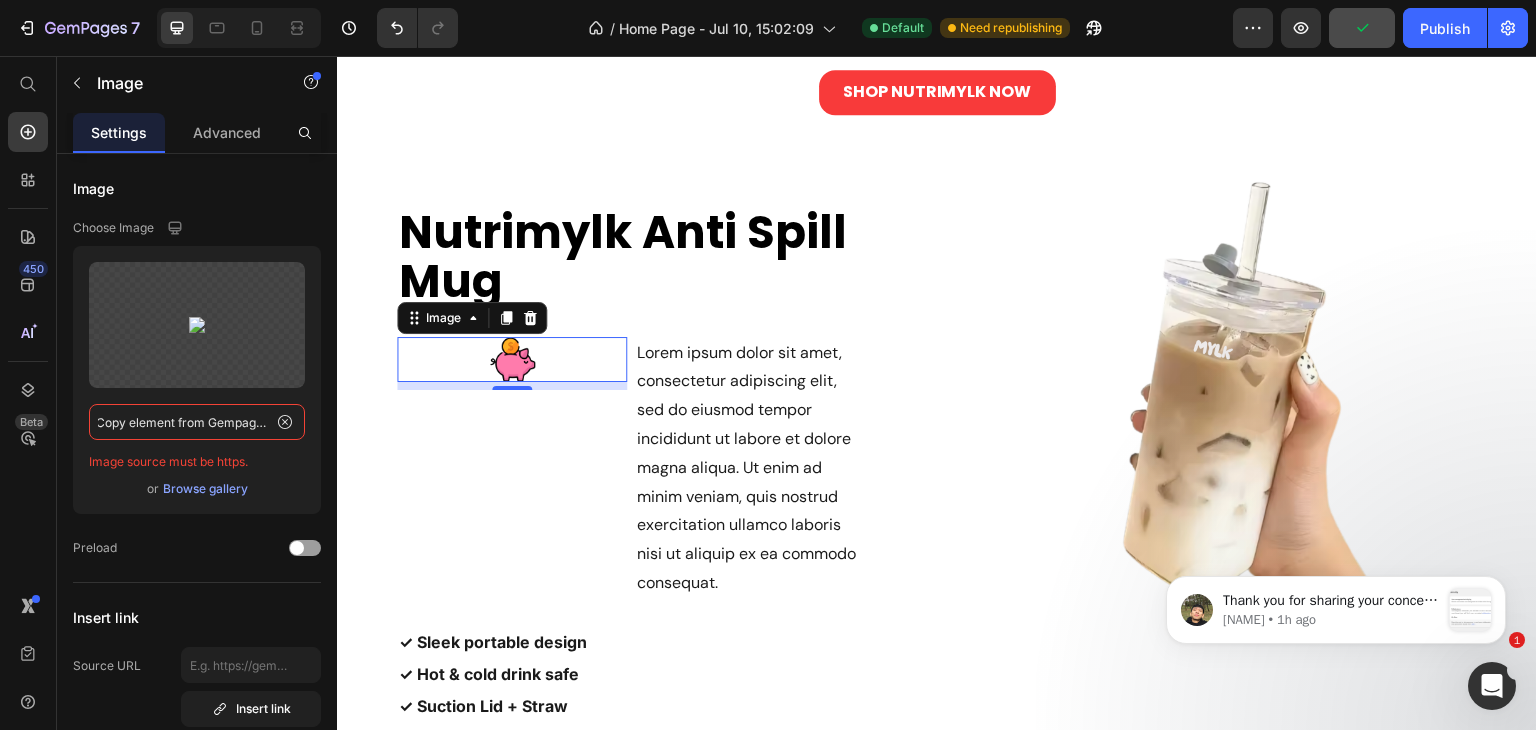 type on "Copy element from Gempages!" 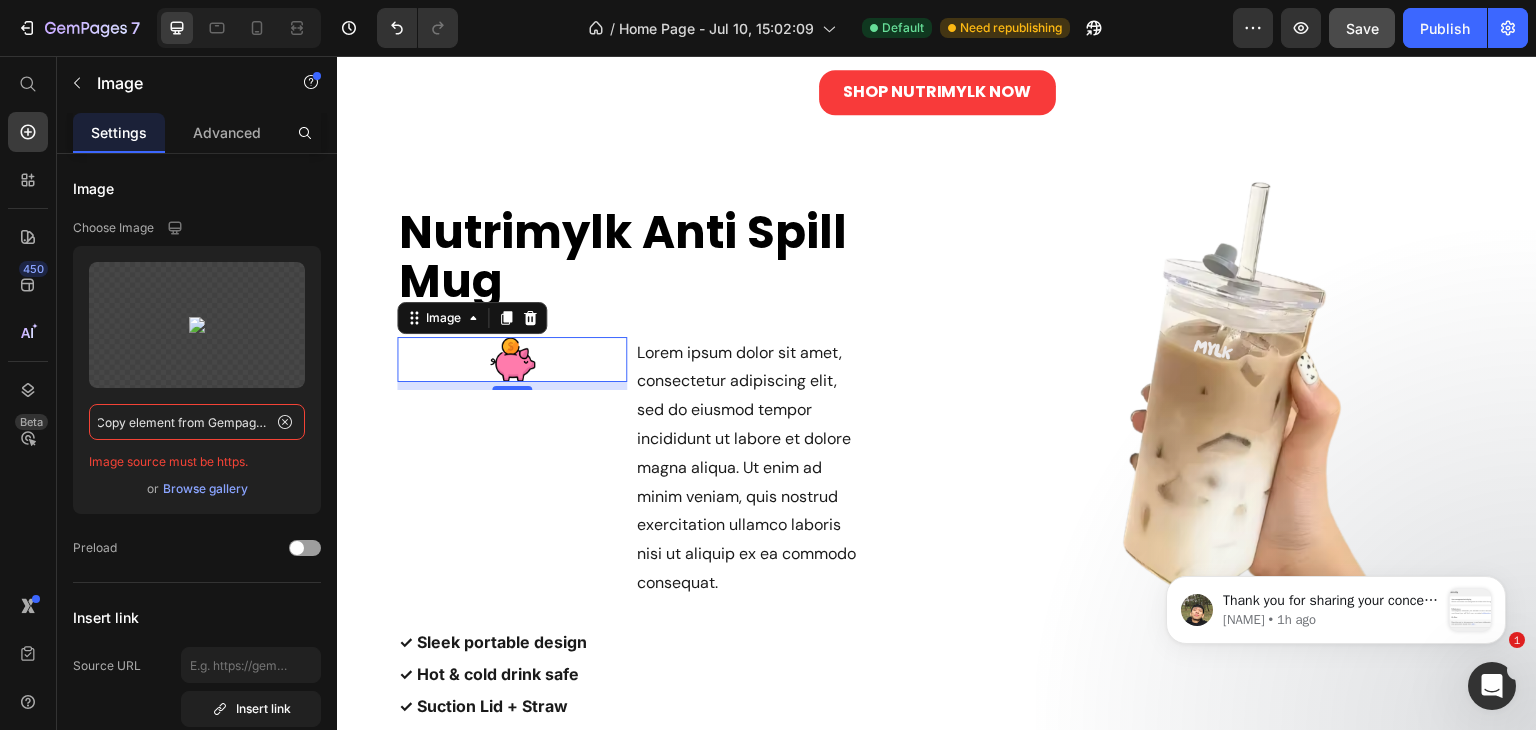 scroll, scrollTop: 0, scrollLeft: 0, axis: both 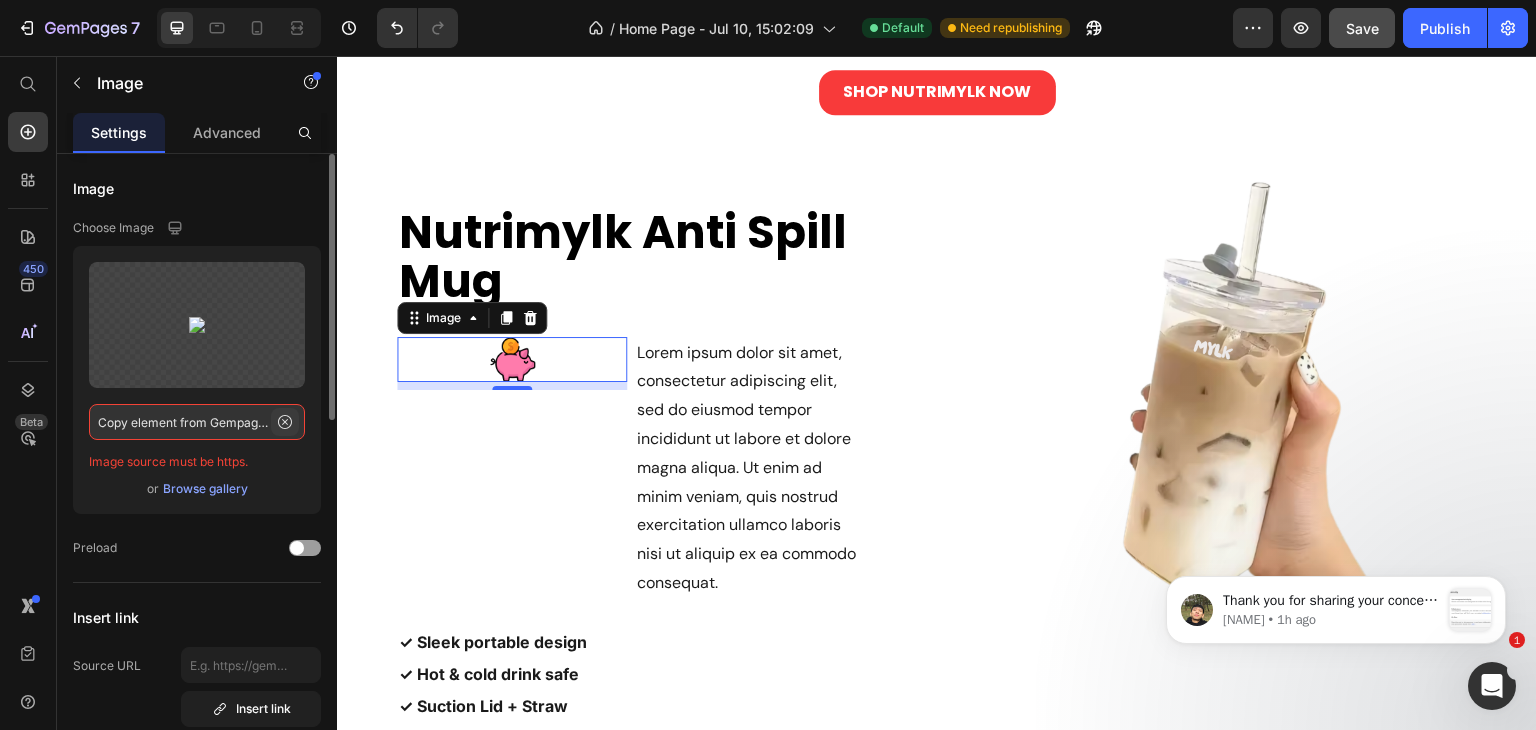 click 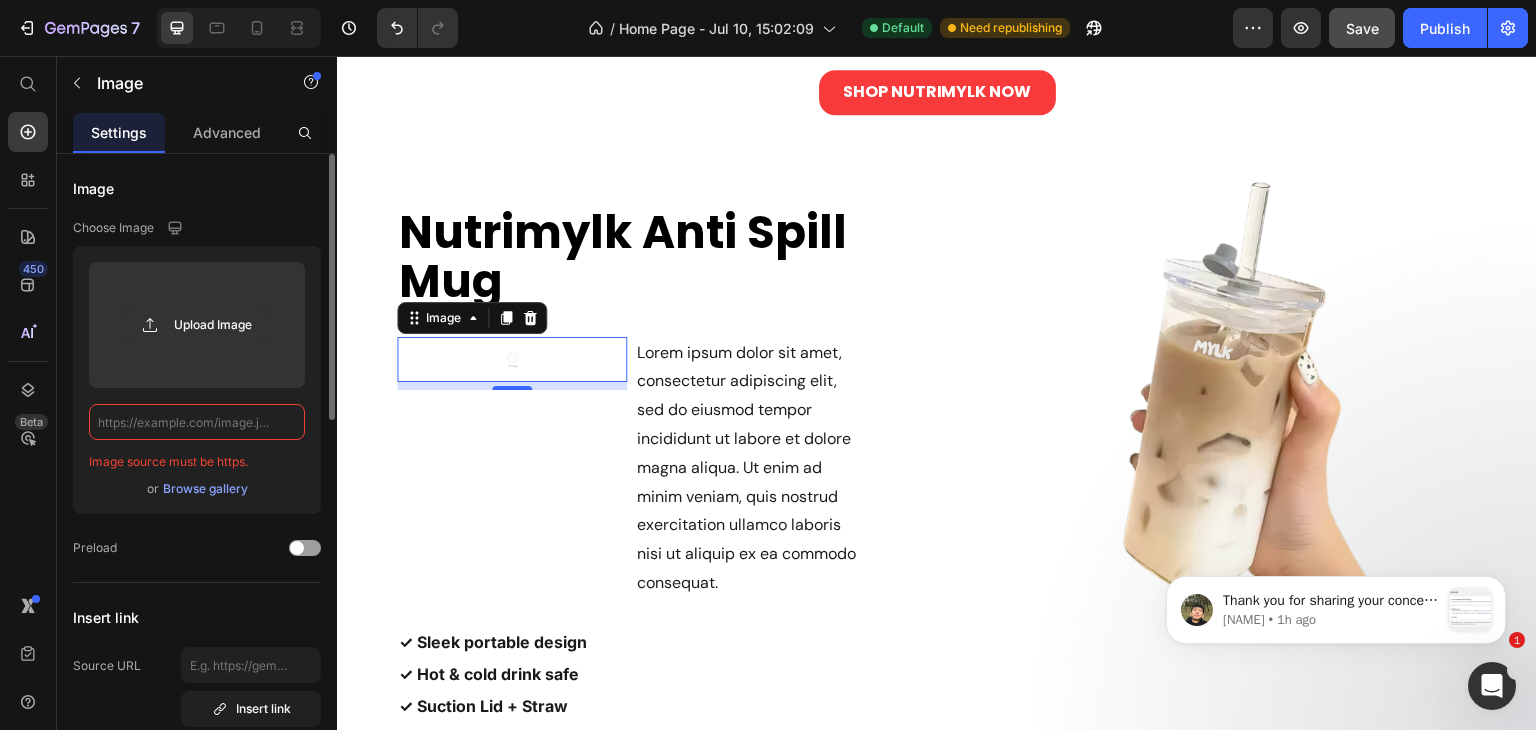click 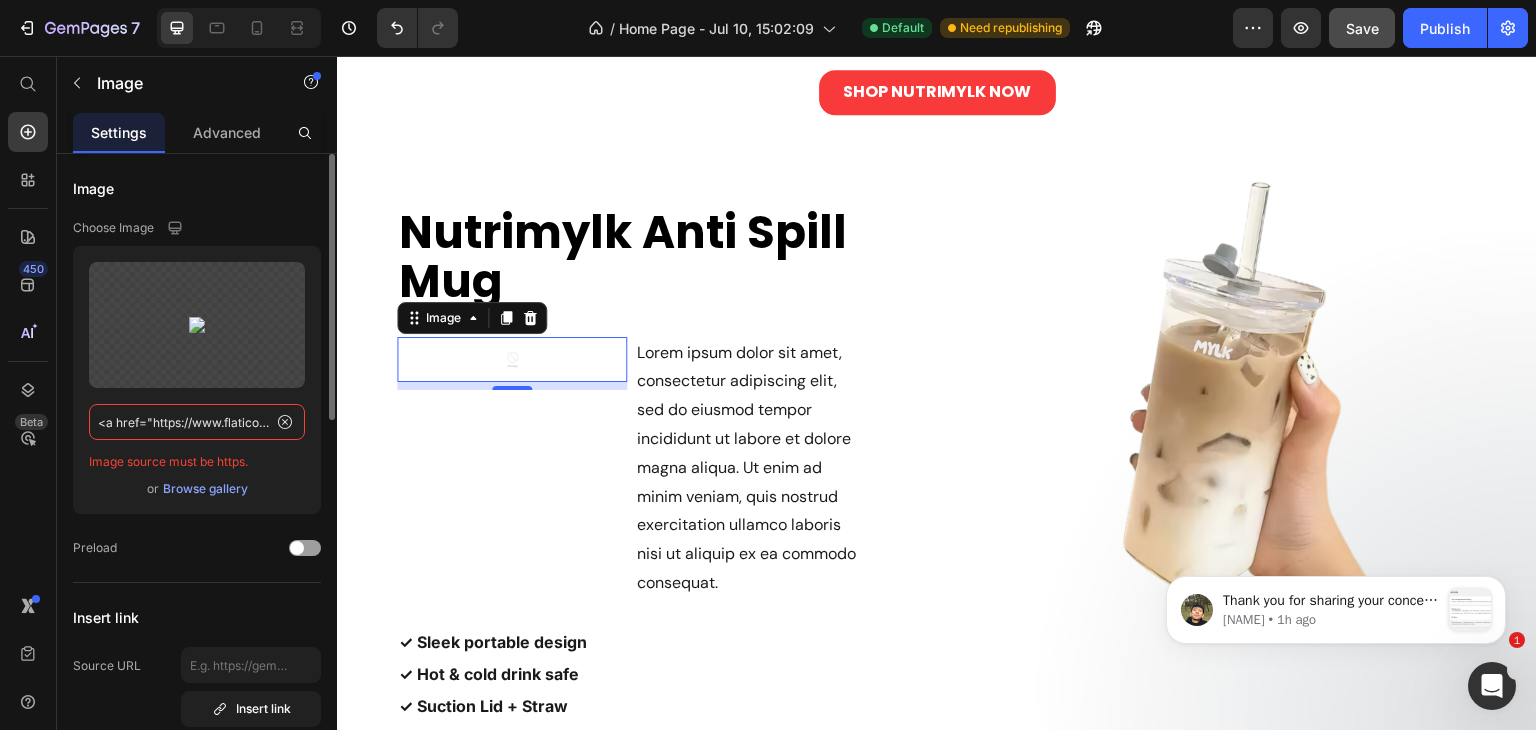 scroll, scrollTop: 0, scrollLeft: 569, axis: horizontal 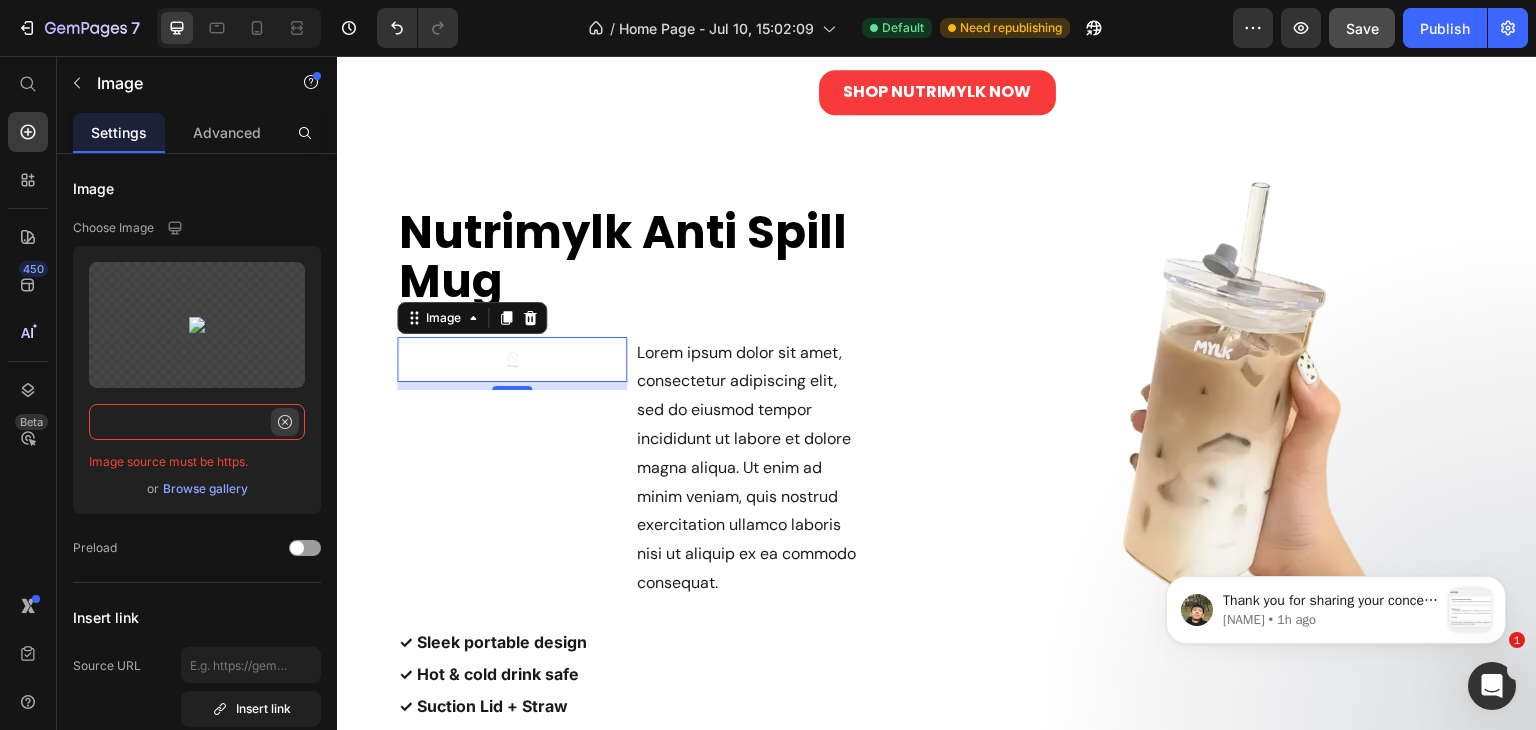 type on "<a href="https://www.flaticon.com/free-icons/creativity" title="creativity icons">Creativity icons created by Eucalyp - Flaticon</a>" 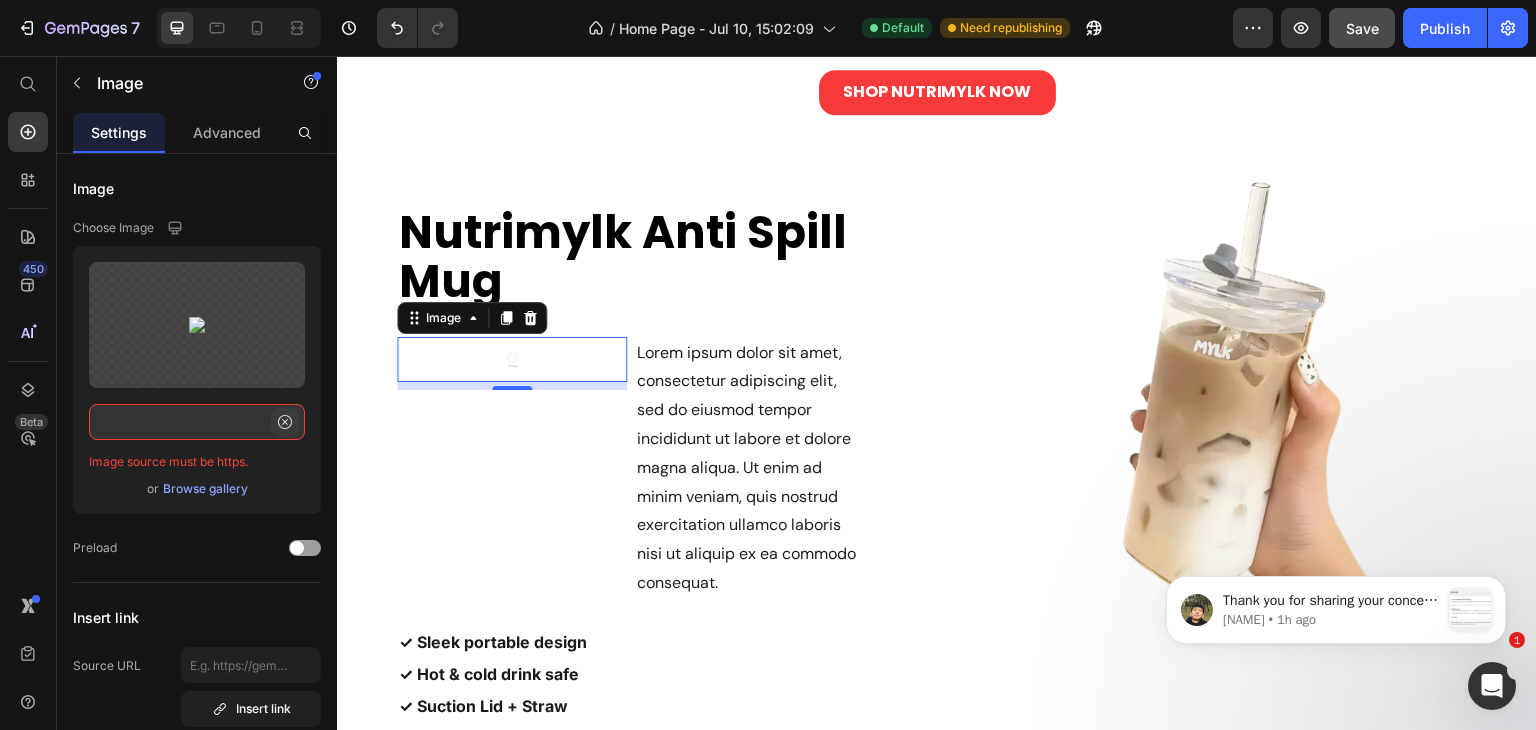click 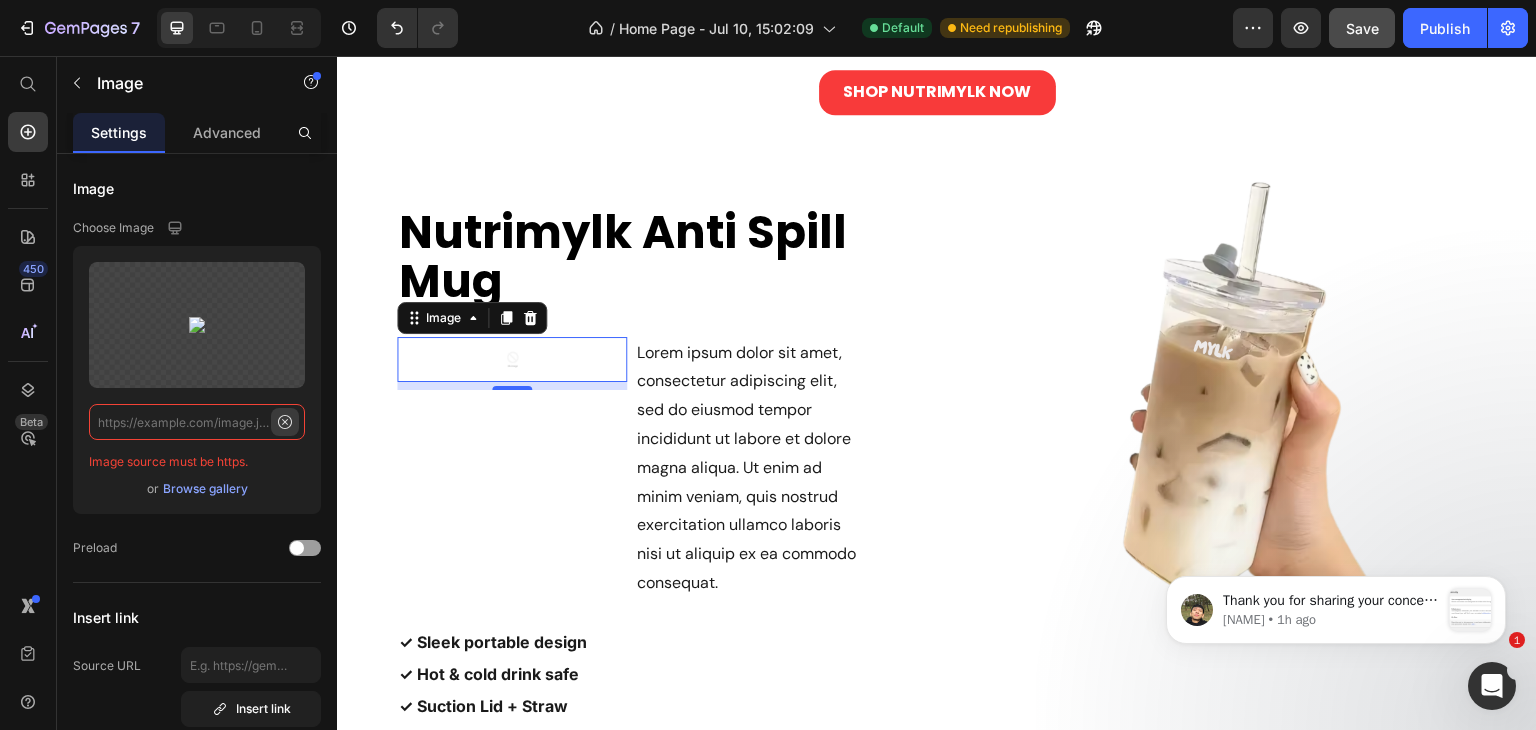 scroll, scrollTop: 0, scrollLeft: 0, axis: both 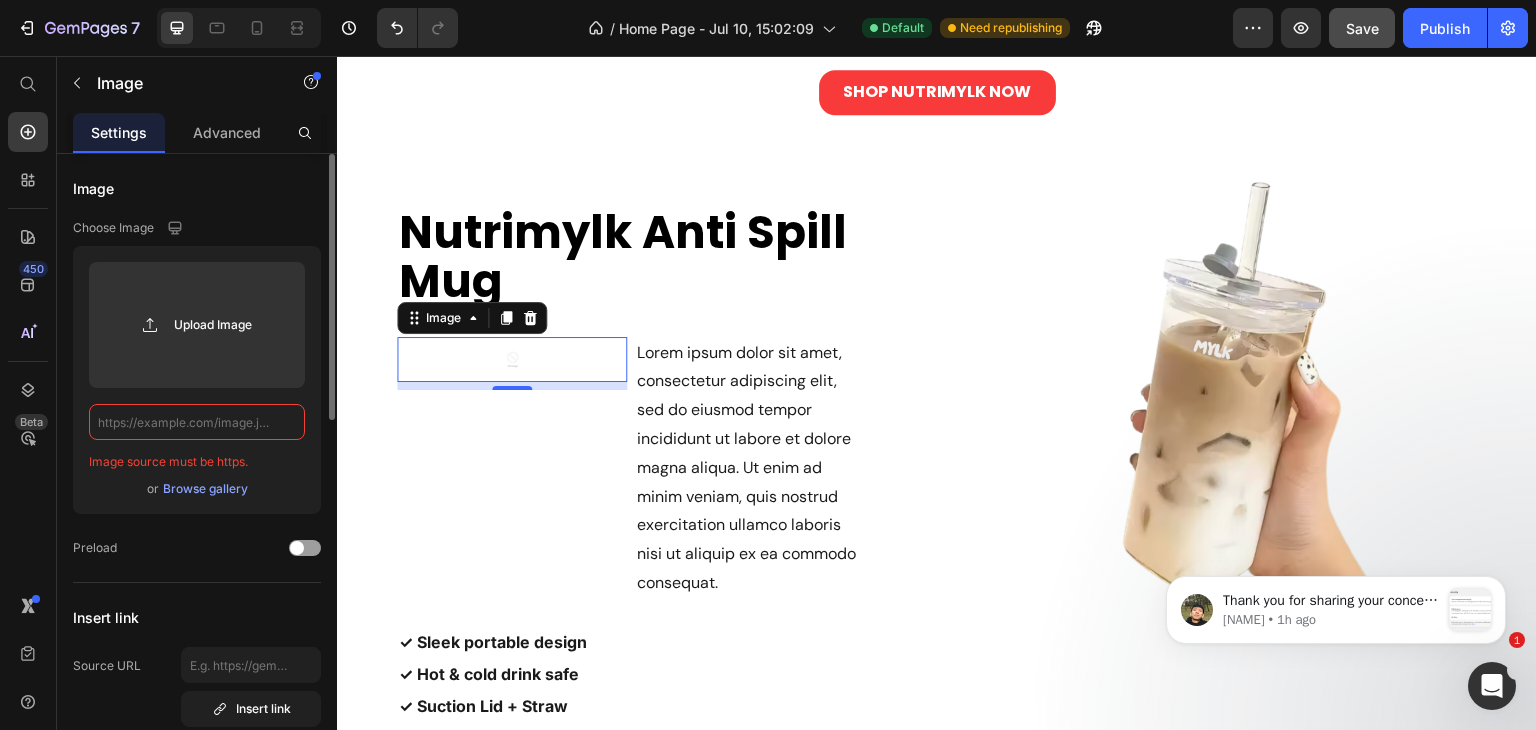 paste on "<a href="https://www.flaticon.com/free-icons/creativity" title="creativity icons">Creativity icons created by Eucalyp - Flaticon</a>" 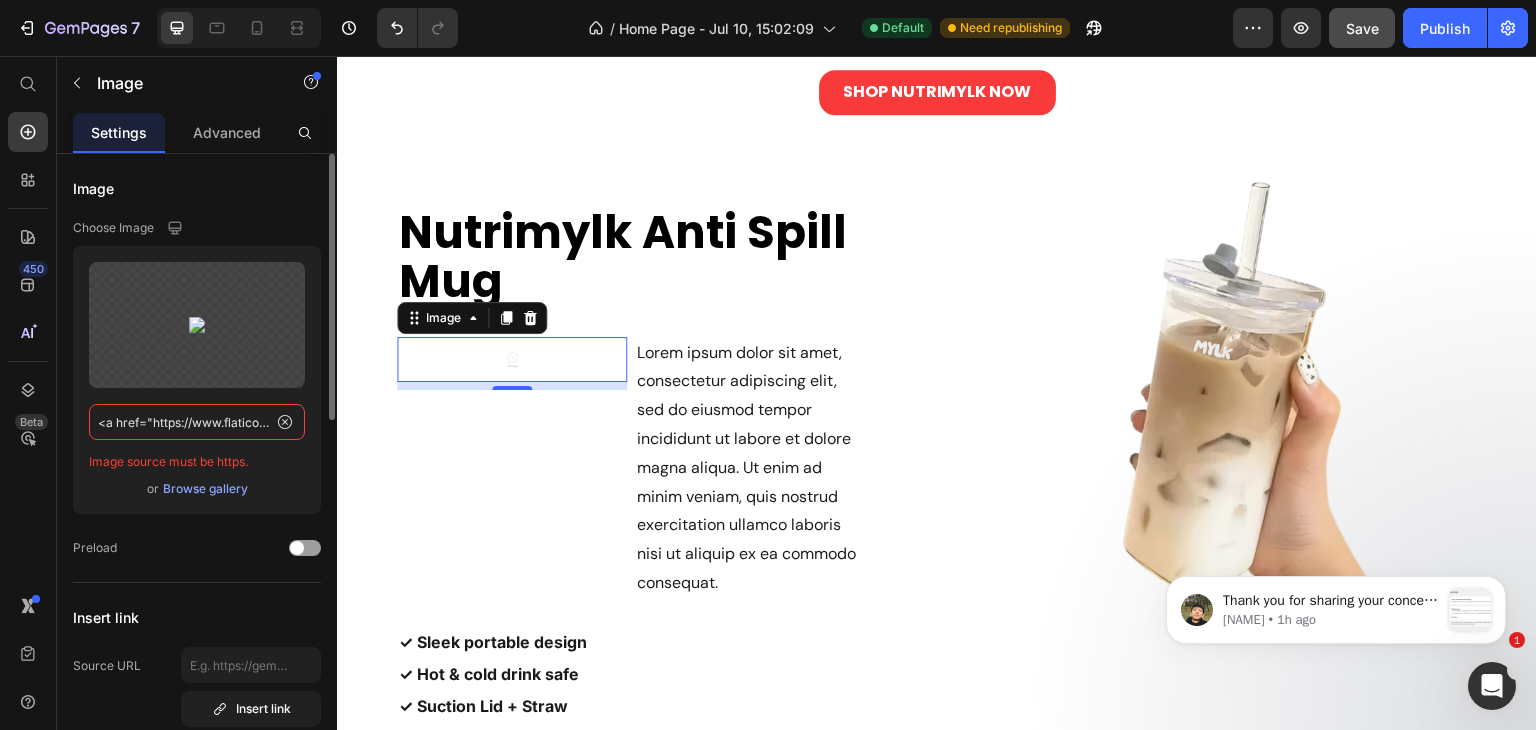 scroll, scrollTop: 0, scrollLeft: 569, axis: horizontal 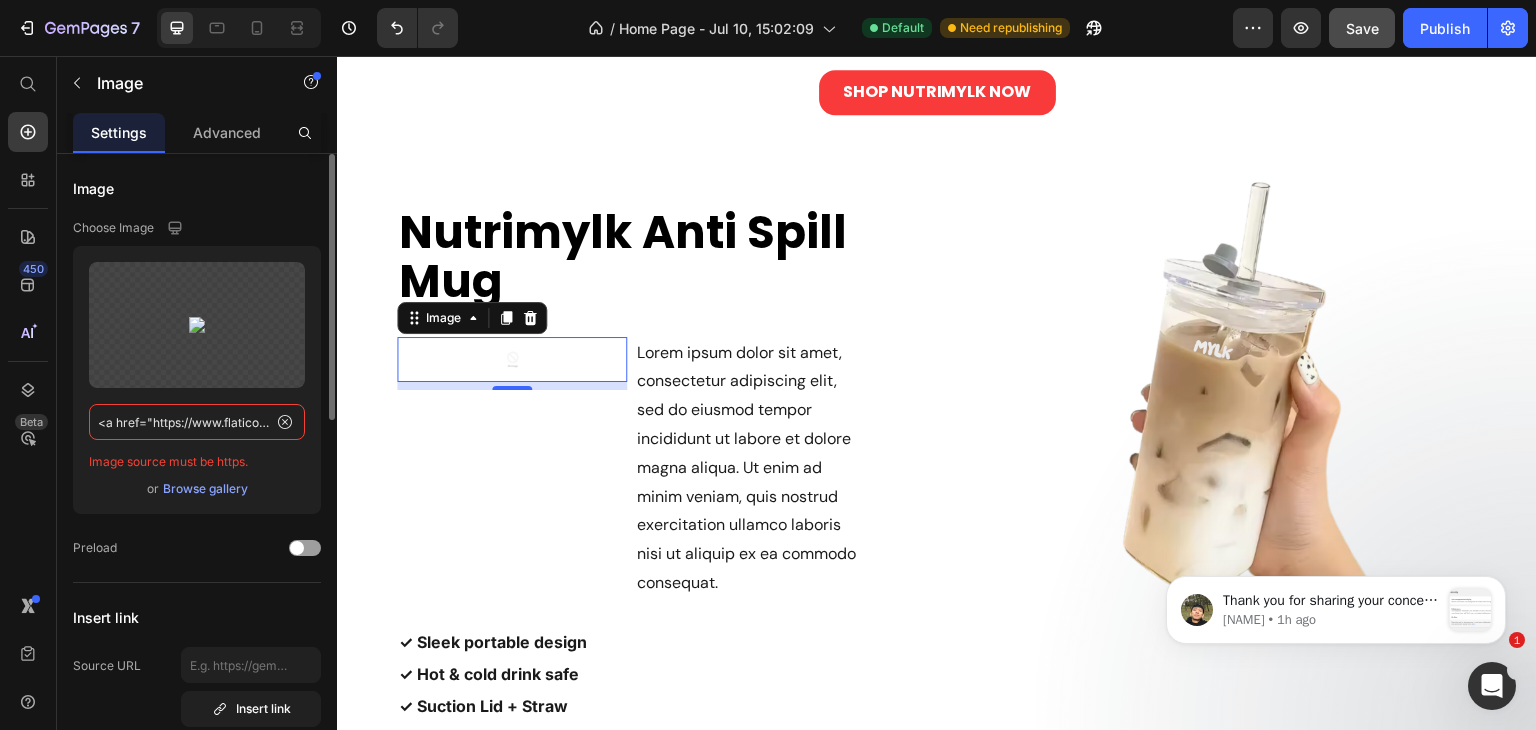 paste on "https://cdn-icons-png.flaticon.com/128/2857/2857527.png" 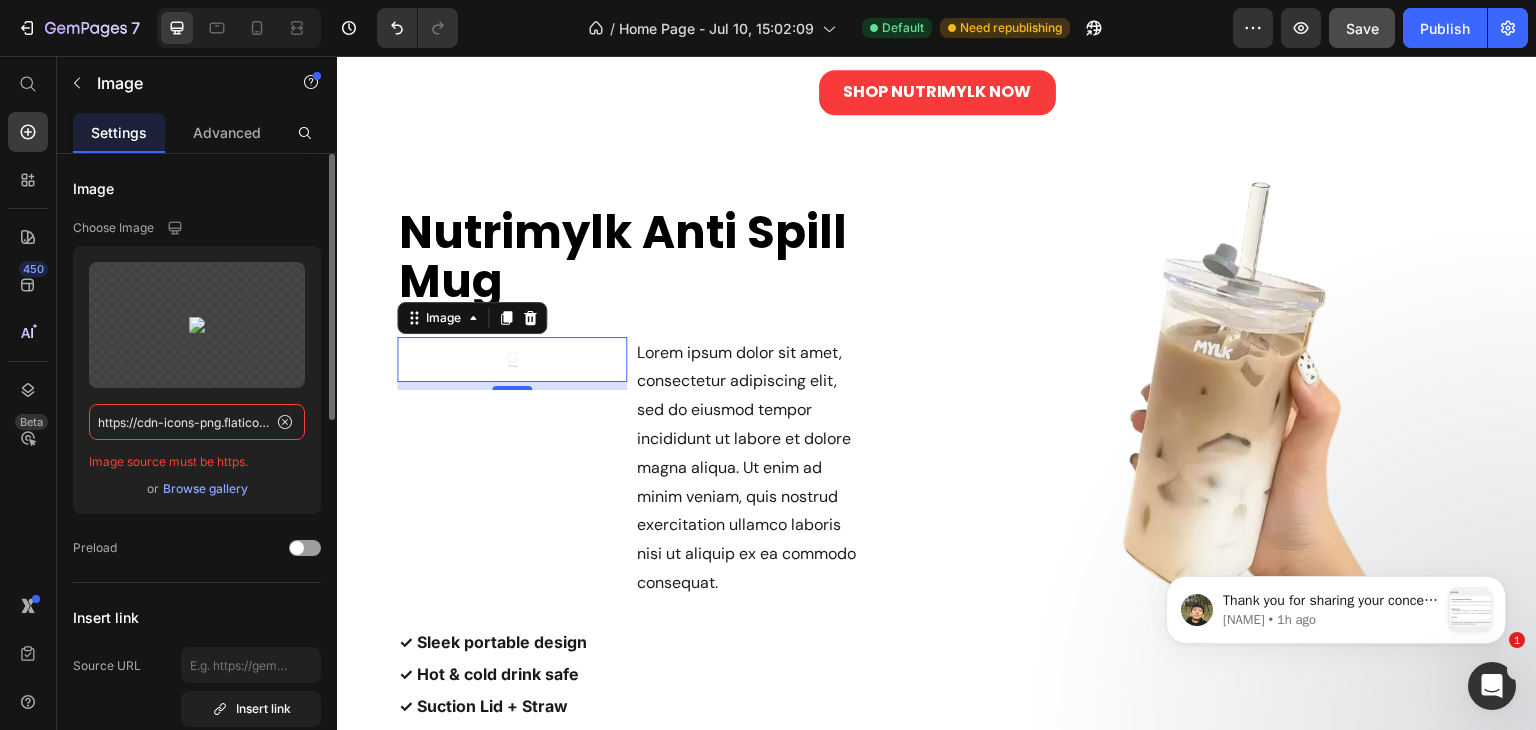 scroll, scrollTop: 0, scrollLeft: 159, axis: horizontal 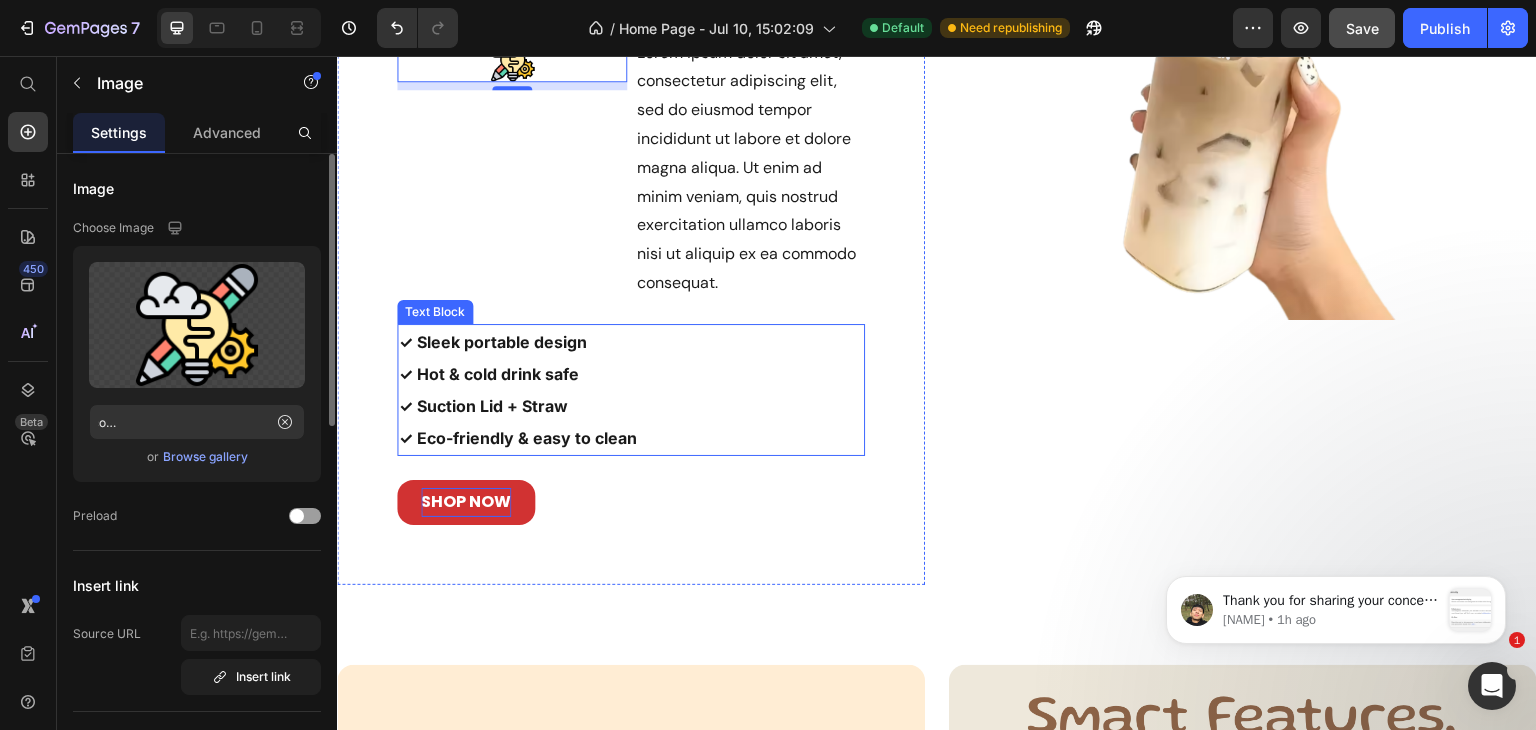 click on "✓ Sleek portable design" at bounding box center (493, 342) 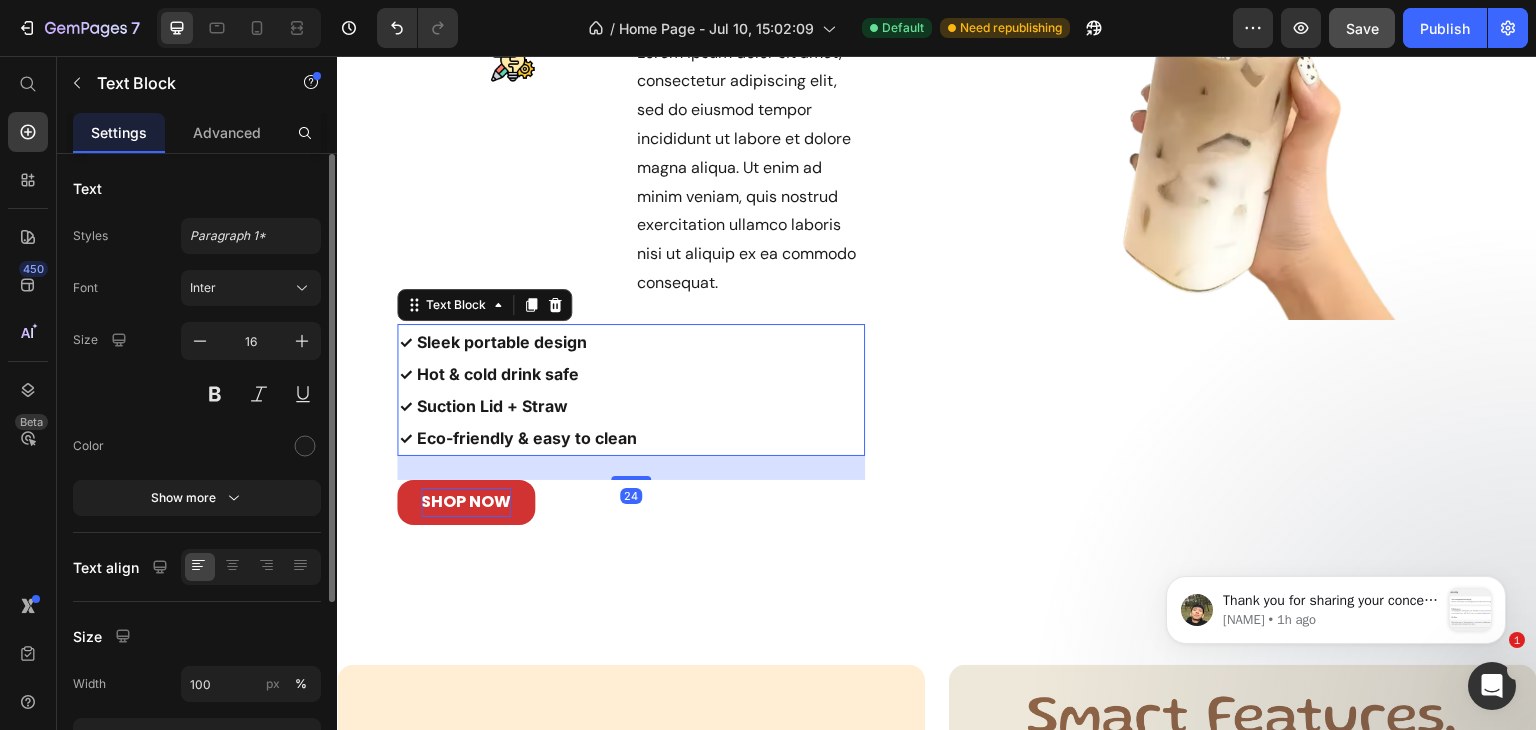 click on "✓ Sleek portable design" at bounding box center [493, 342] 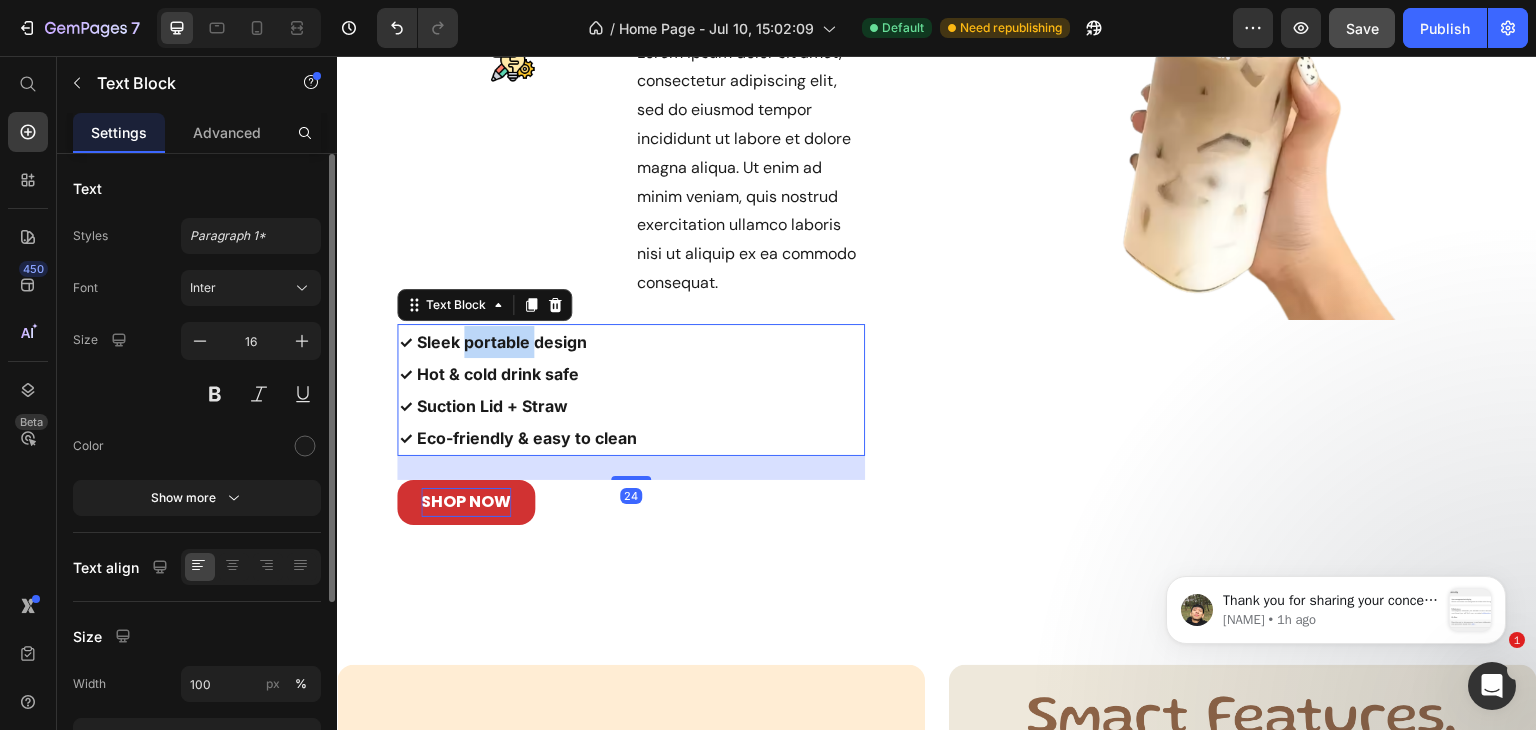 click on "✓ Sleek portable design" at bounding box center (493, 342) 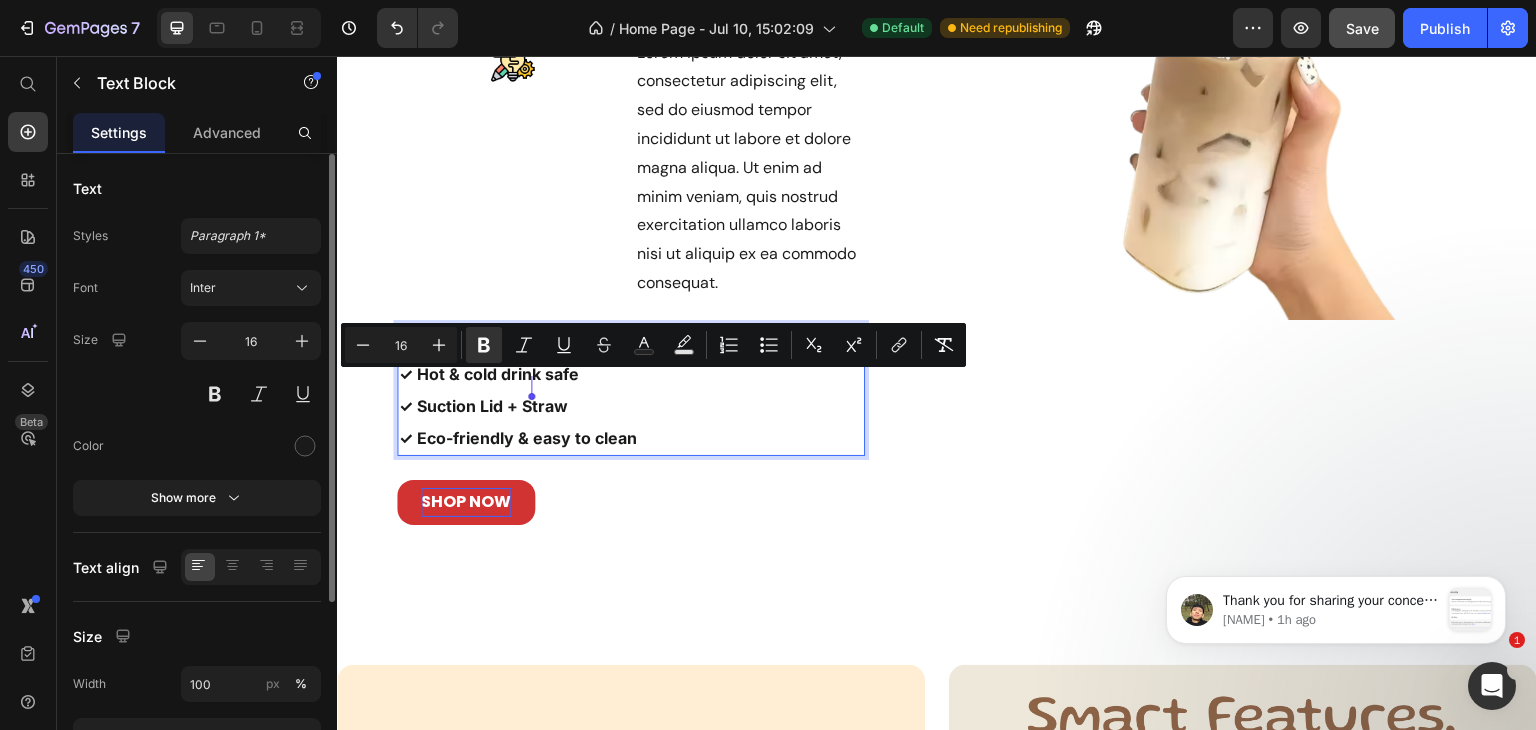 click on "✓ Sleek portable design" at bounding box center [493, 342] 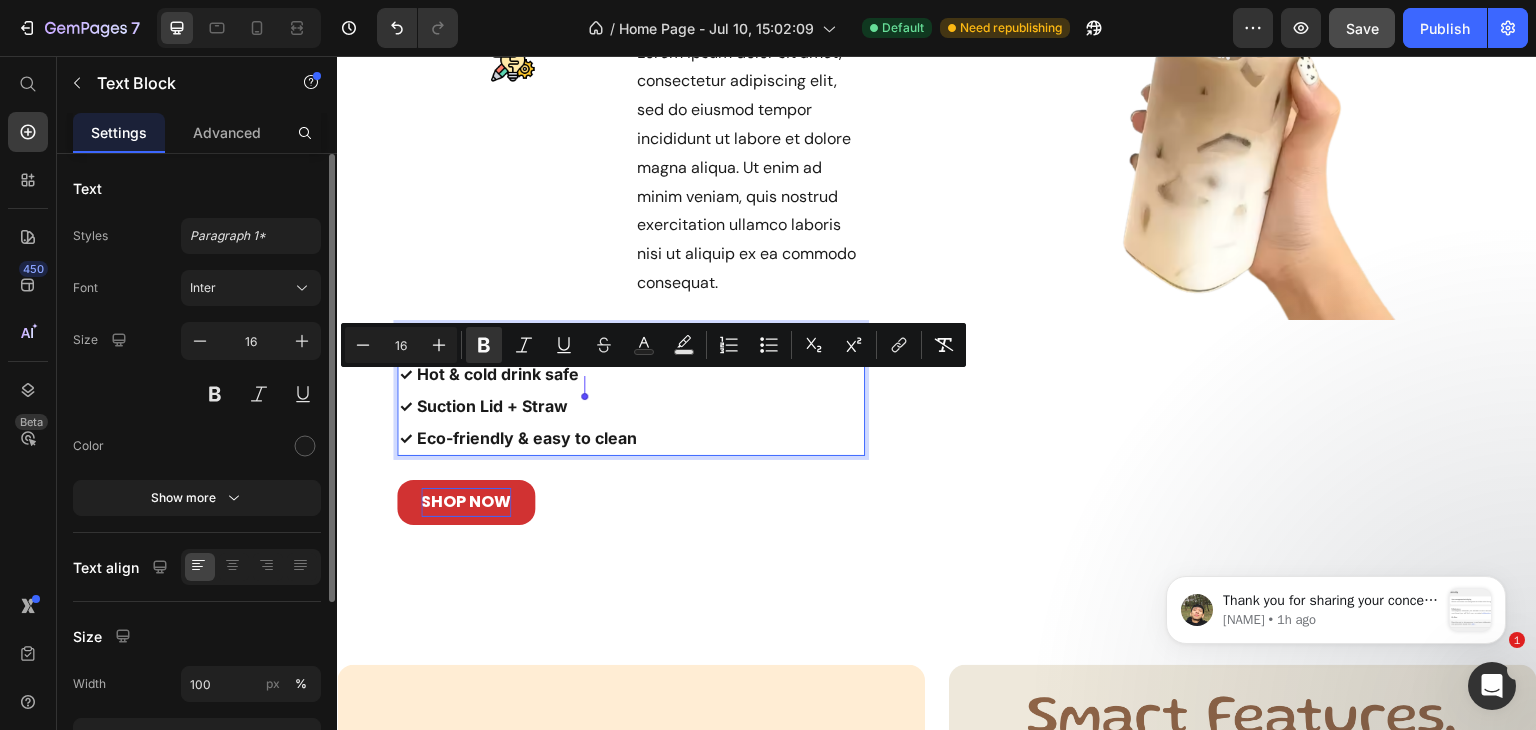 click on "✓ Sleek portable design" at bounding box center (493, 342) 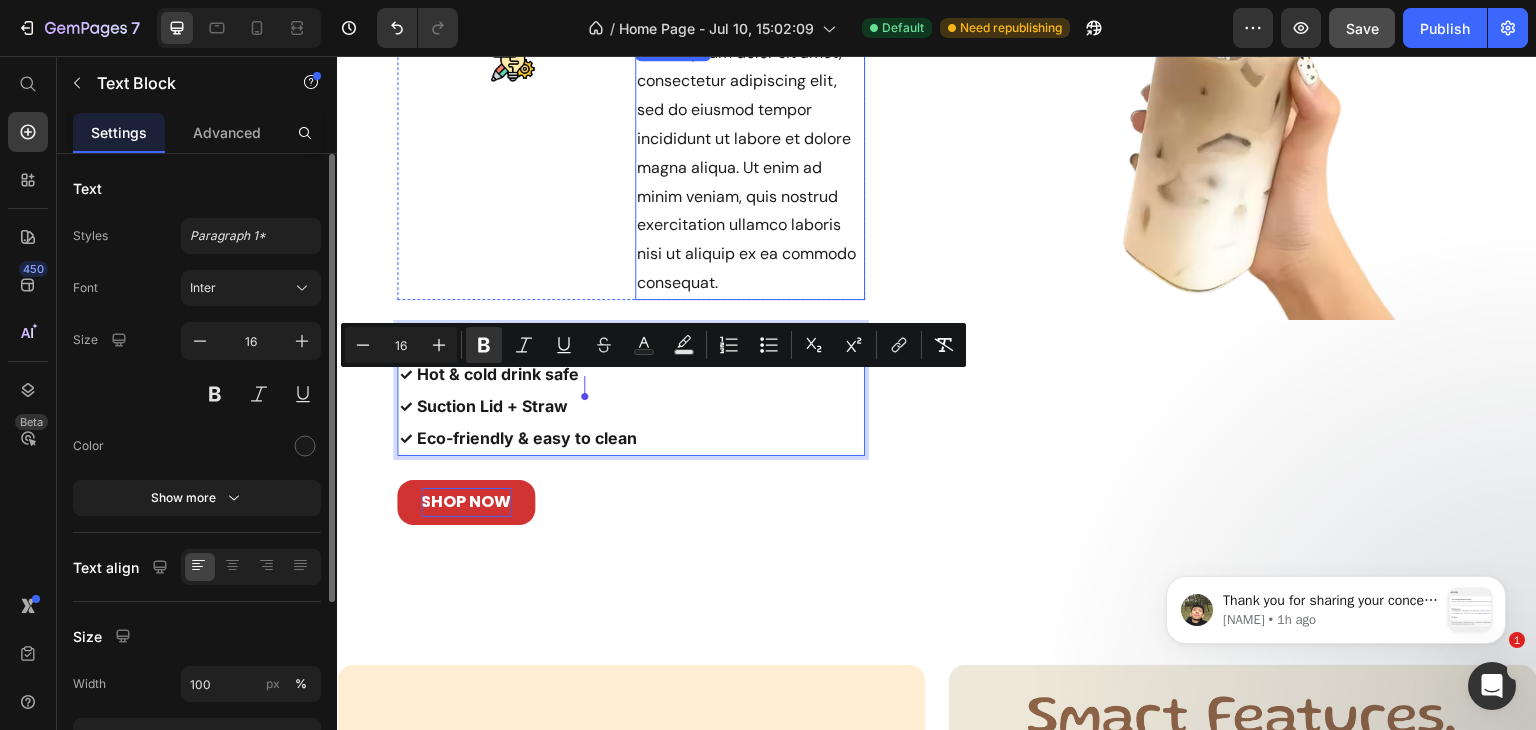 click on "Lorem ipsum dolor sit amet, consectetur adipiscing elit, sed do eiusmod tempor incididunt ut labore et dolore magna aliqua. Ut enim ad minim veniam, quis nostrud exercitation ullamco laboris nisi ut aliquip ex ea commodo consequat." at bounding box center [750, 168] 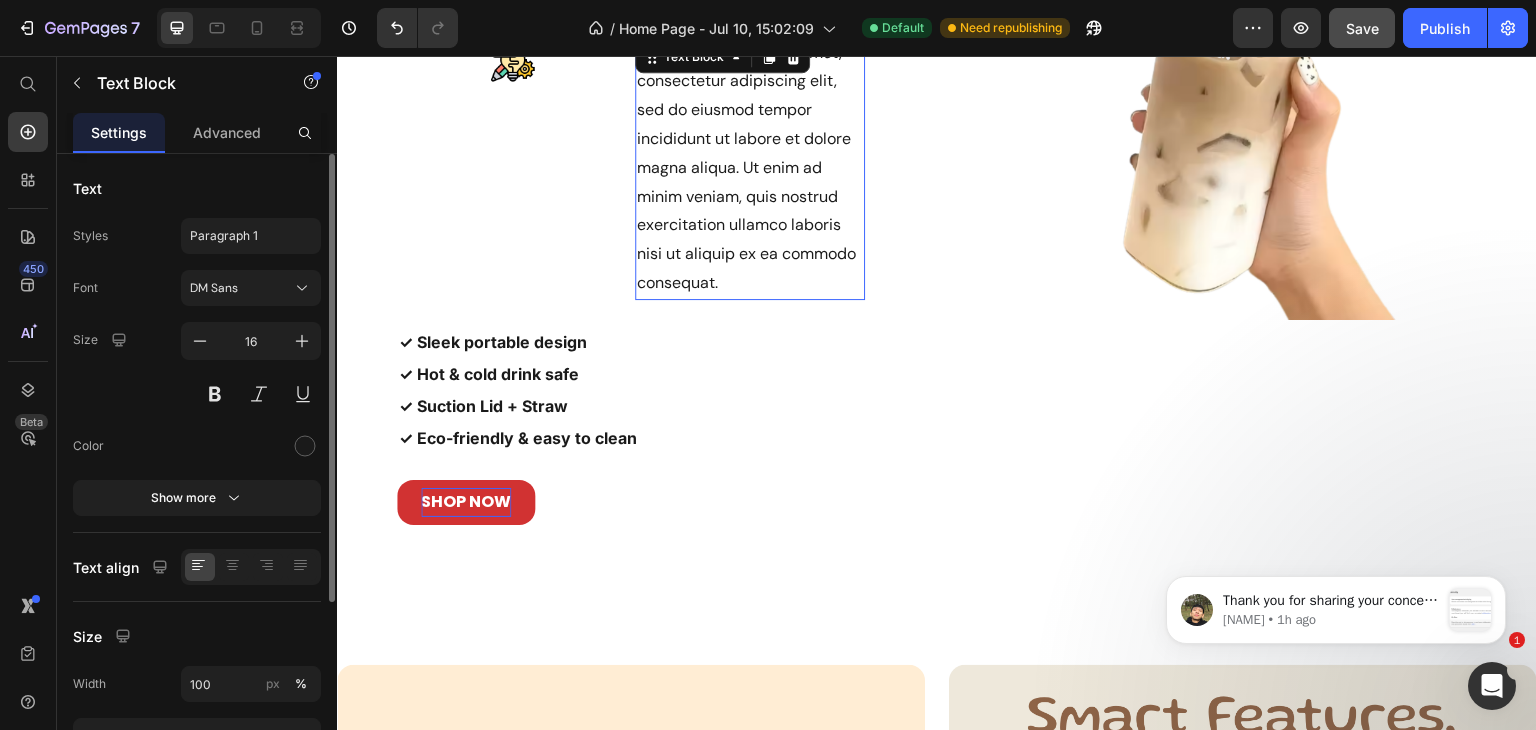click on "Text Block" at bounding box center [694, 57] 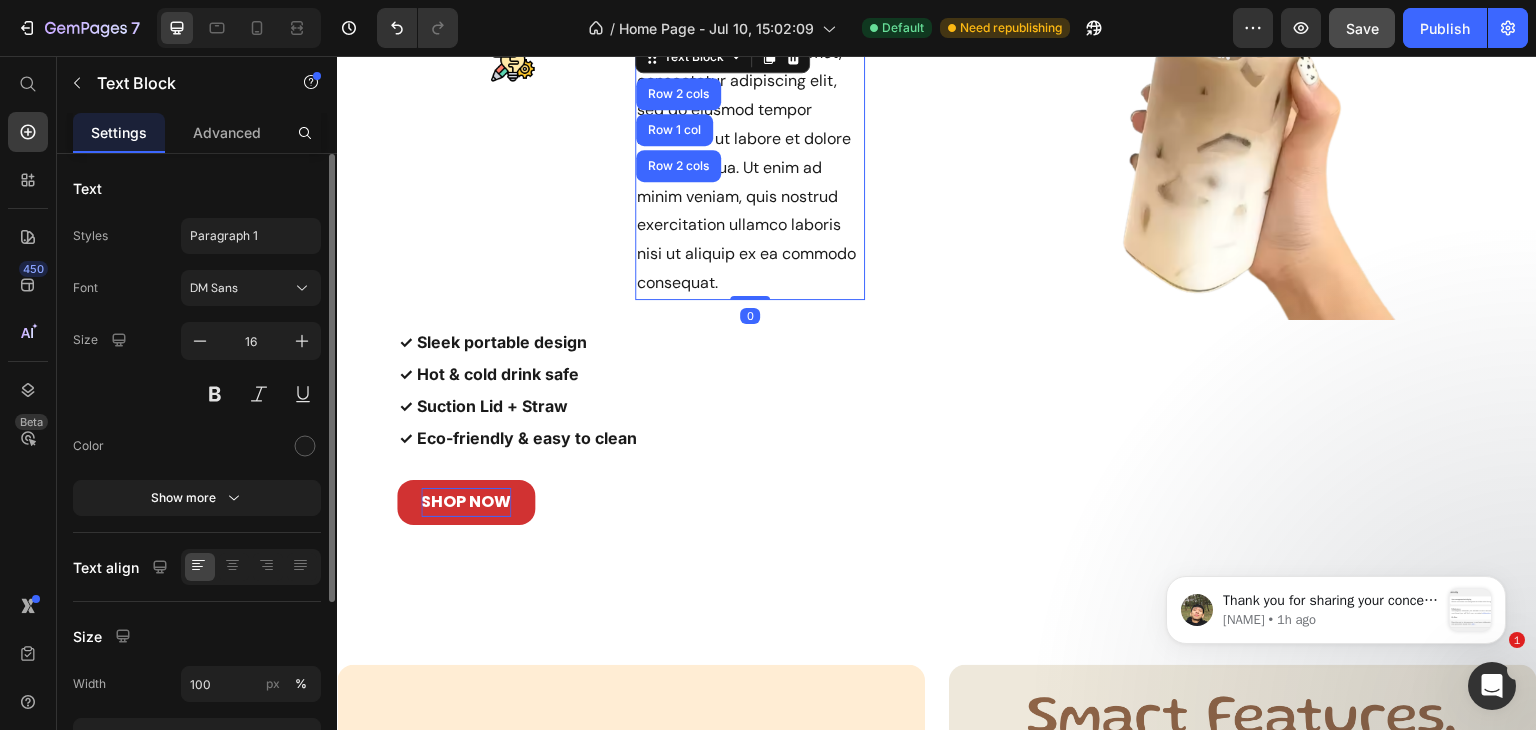 click on "Lorem ipsum dolor sit amet, consectetur adipiscing elit, sed do eiusmod tempor incididunt ut labore et dolore magna aliqua. Ut enim ad minim veniam, quis nostrud exercitation ullamco laboris nisi ut aliquip ex ea commodo consequat." at bounding box center (750, 168) 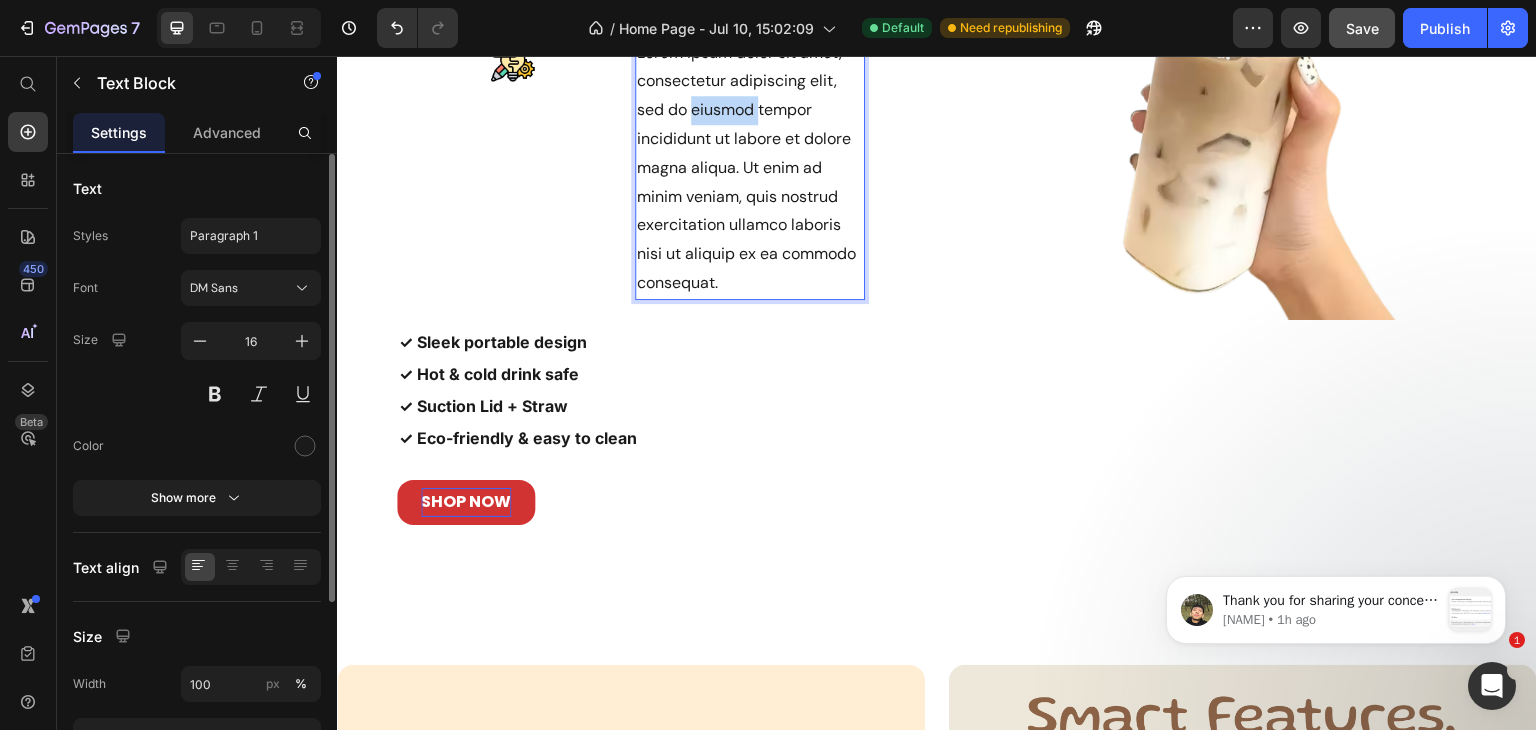click on "Lorem ipsum dolor sit amet, consectetur adipiscing elit, sed do eiusmod tempor incididunt ut labore et dolore magna aliqua. Ut enim ad minim veniam, quis nostrud exercitation ullamco laboris nisi ut aliquip ex ea commodo consequat." at bounding box center (750, 168) 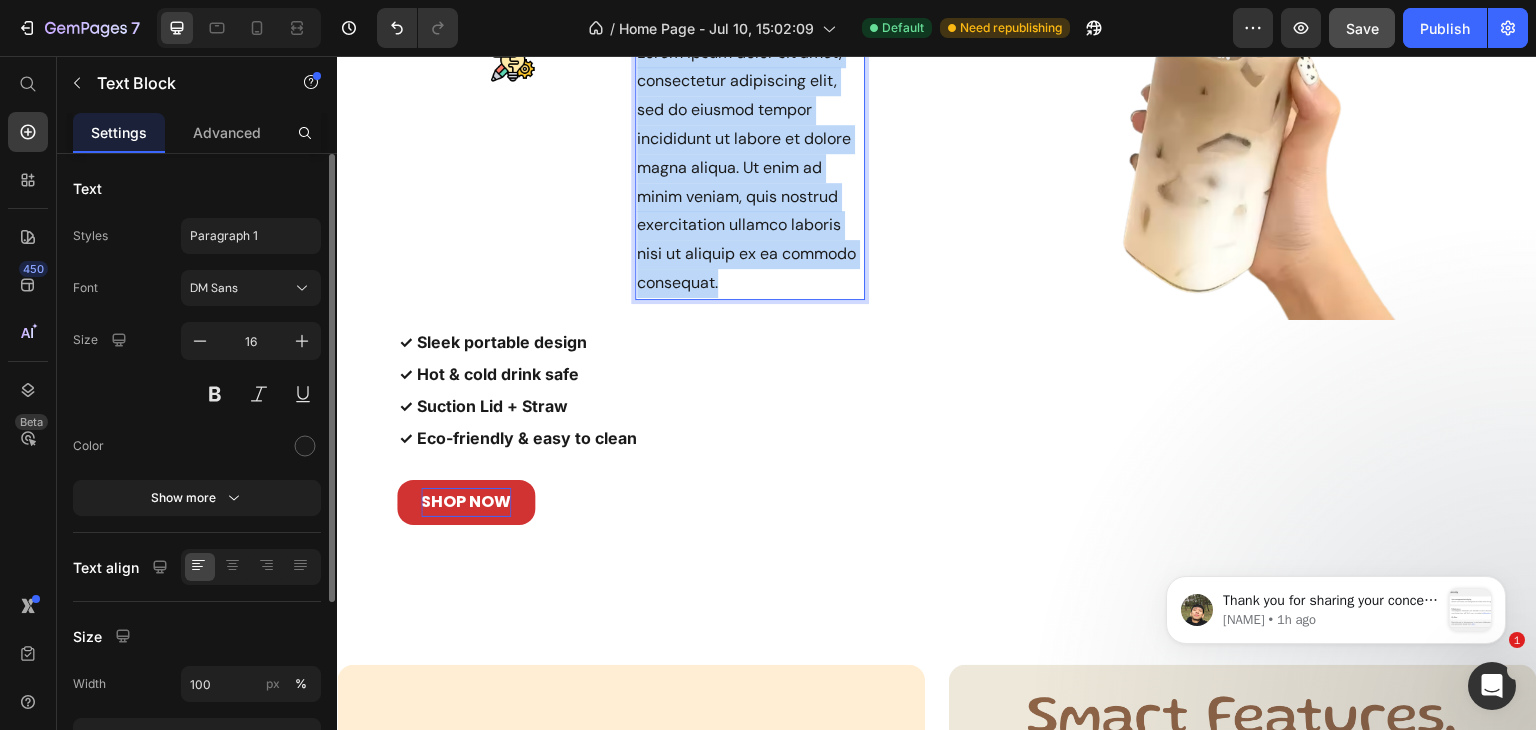 click on "Lorem ipsum dolor sit amet, consectetur adipiscing elit, sed do eiusmod tempor incididunt ut labore et dolore magna aliqua. Ut enim ad minim veniam, quis nostrud exercitation ullamco laboris nisi ut aliquip ex ea commodo consequat." at bounding box center (750, 168) 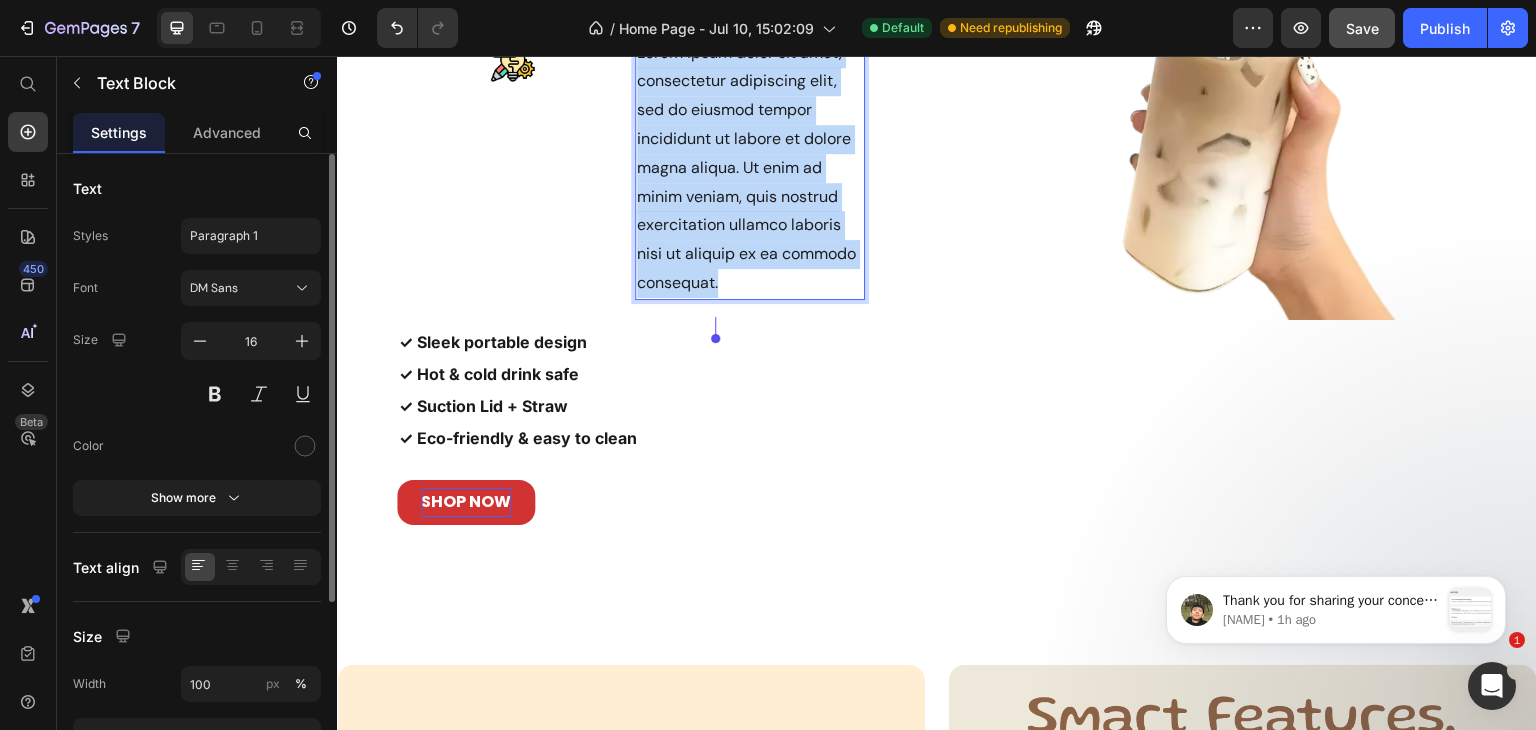click on "Lorem ipsum dolor sit amet, consectetur adipiscing elit, sed do eiusmod tempor incididunt ut labore et dolore magna aliqua. Ut enim ad minim veniam, quis nostrud exercitation ullamco laboris nisi ut aliquip ex ea commodo consequat." at bounding box center (750, 168) 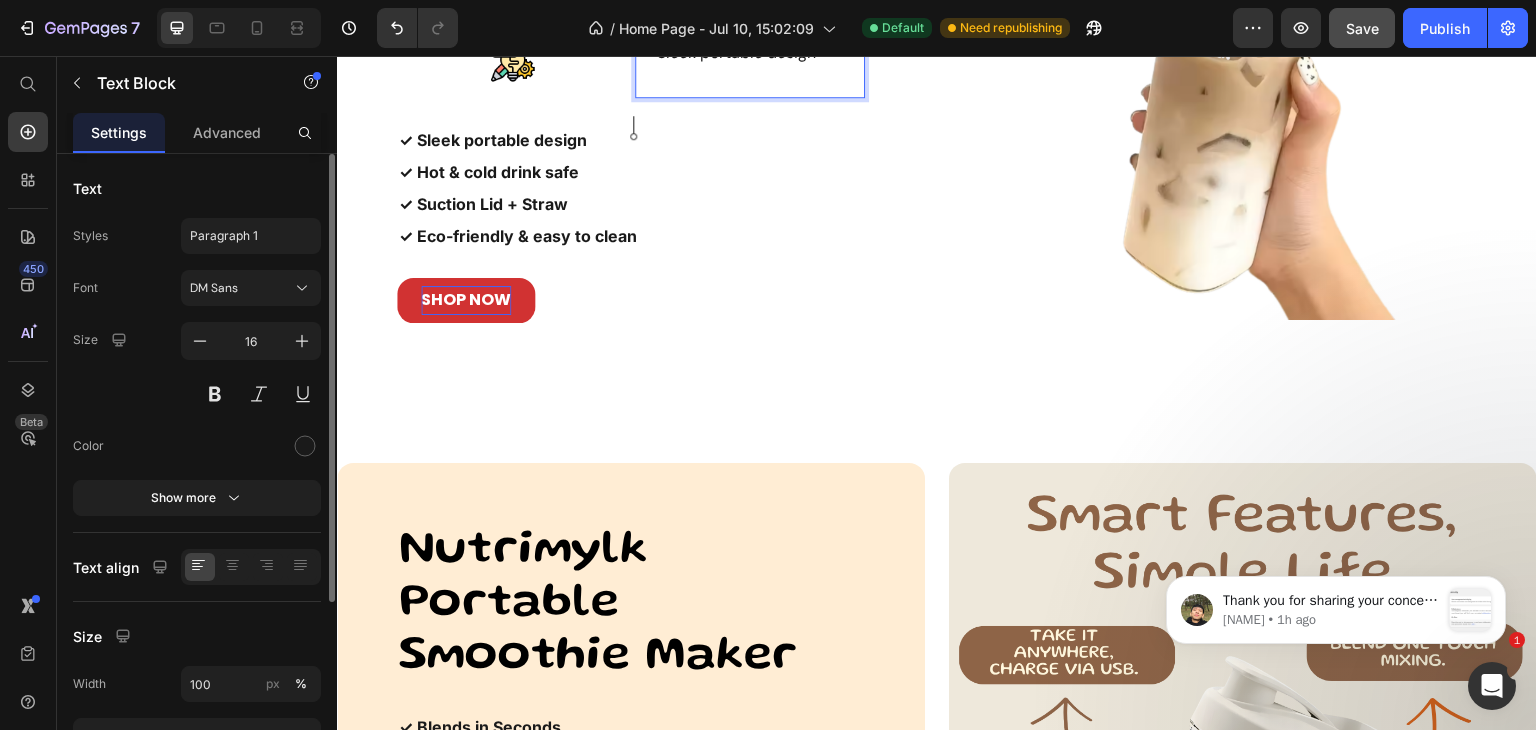 click on "✓ Sleek portable design" at bounding box center [750, 68] 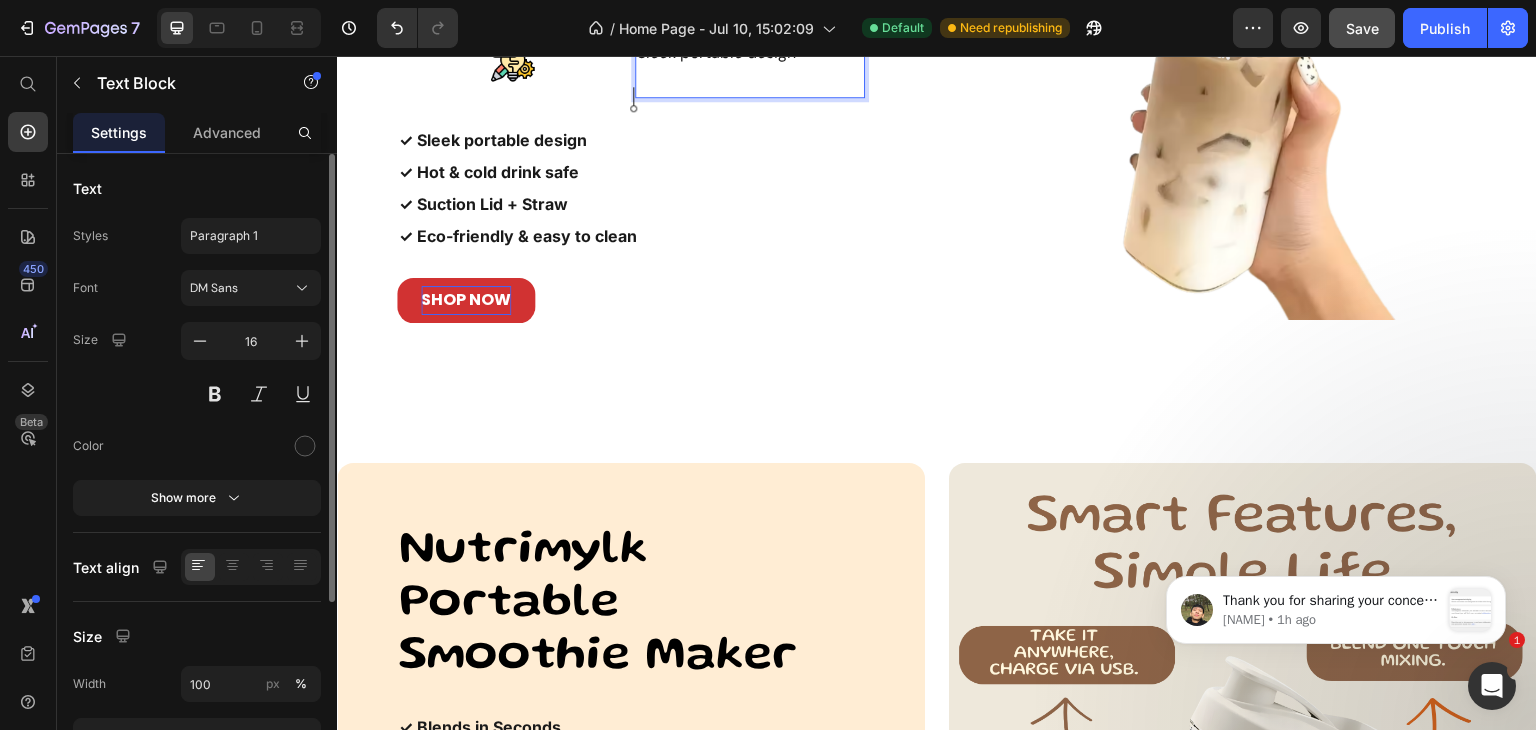 click on "Sleek portable design" at bounding box center (750, 68) 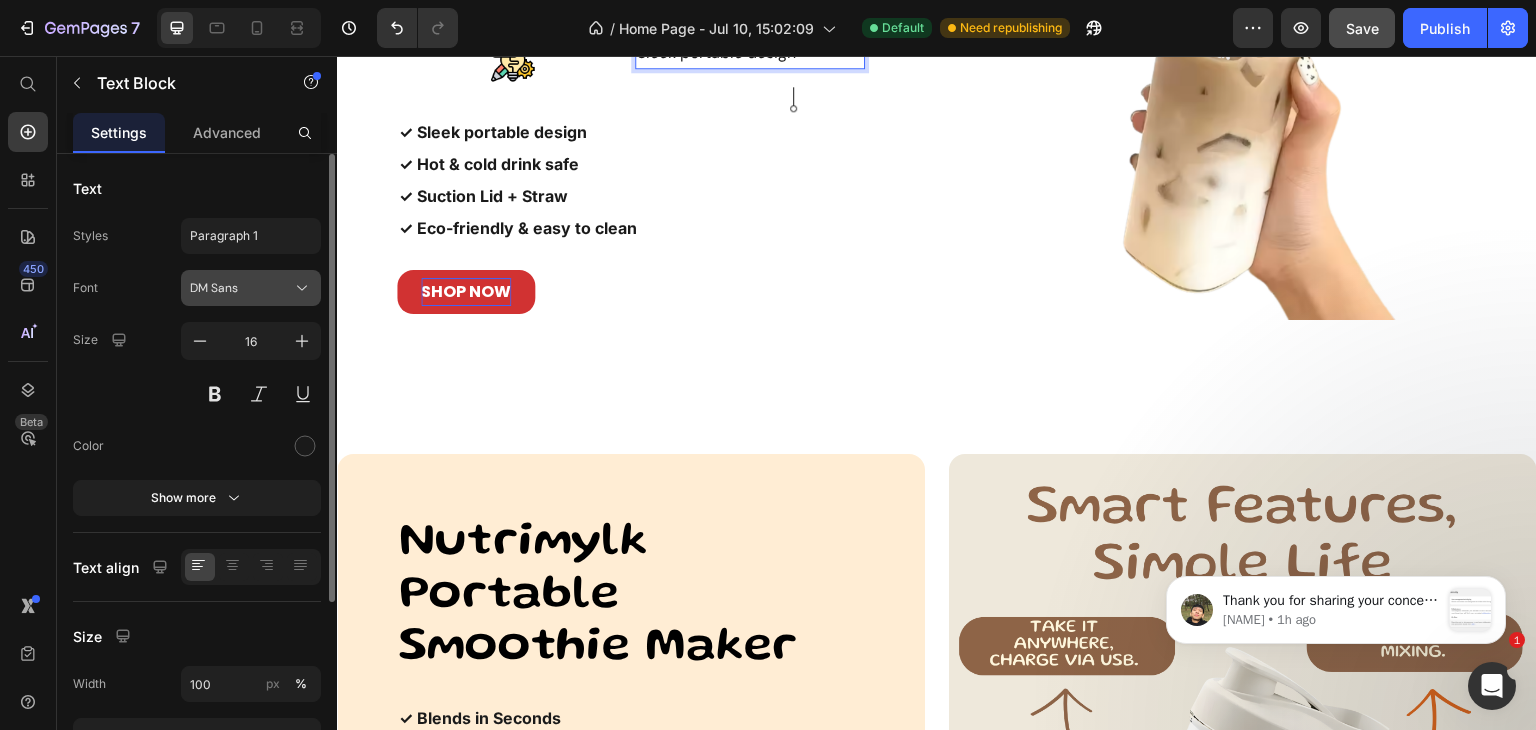click on "DM Sans" at bounding box center (241, 288) 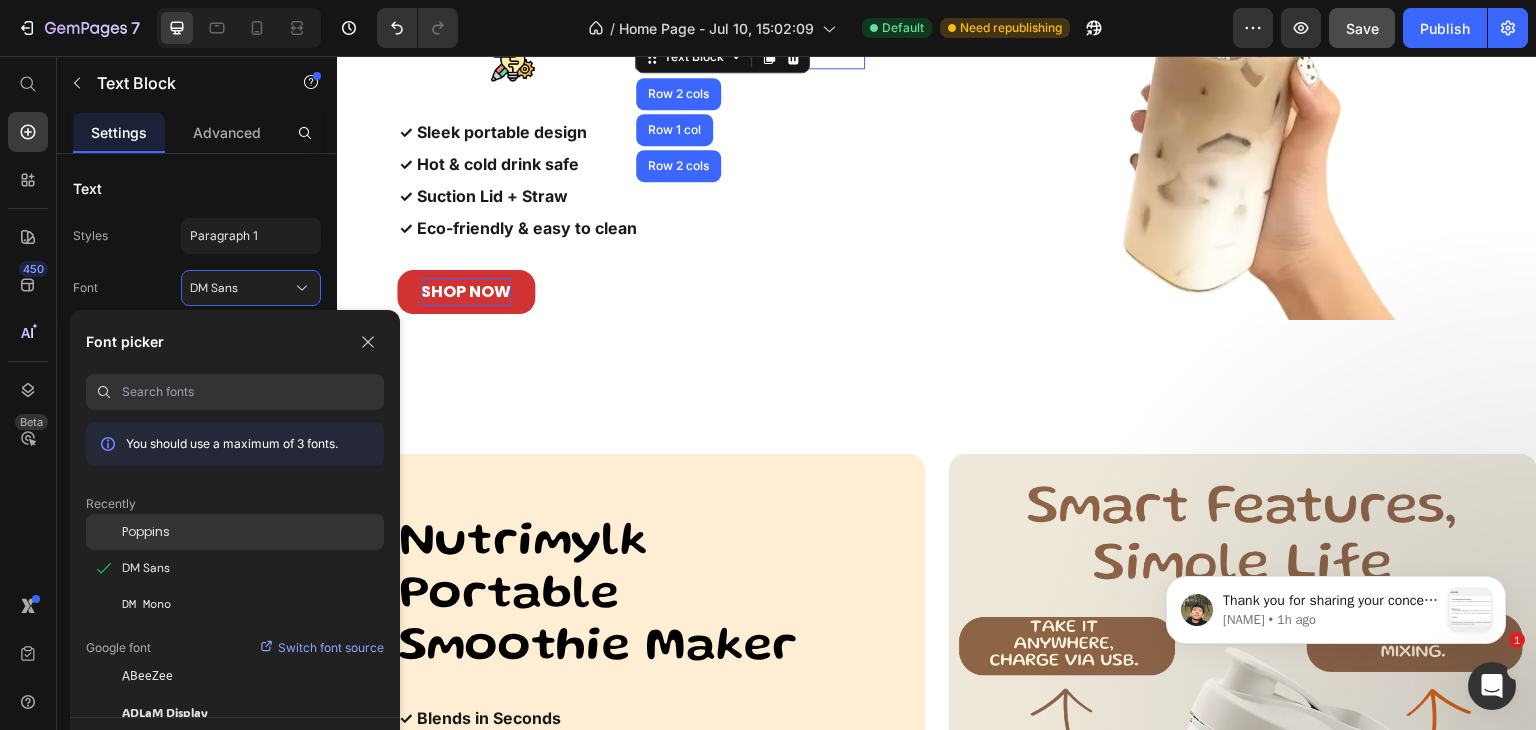 click on "Poppins" 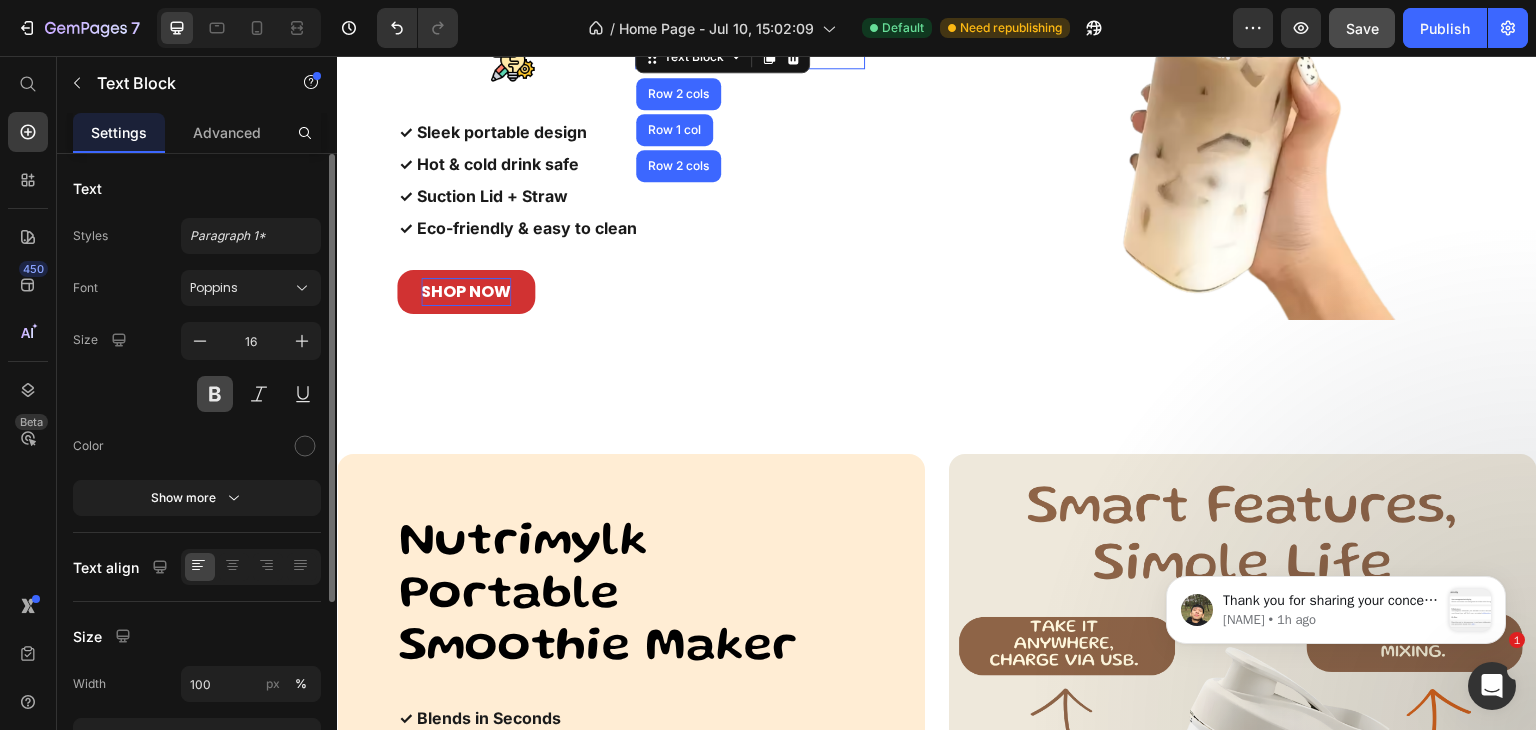 click at bounding box center [215, 394] 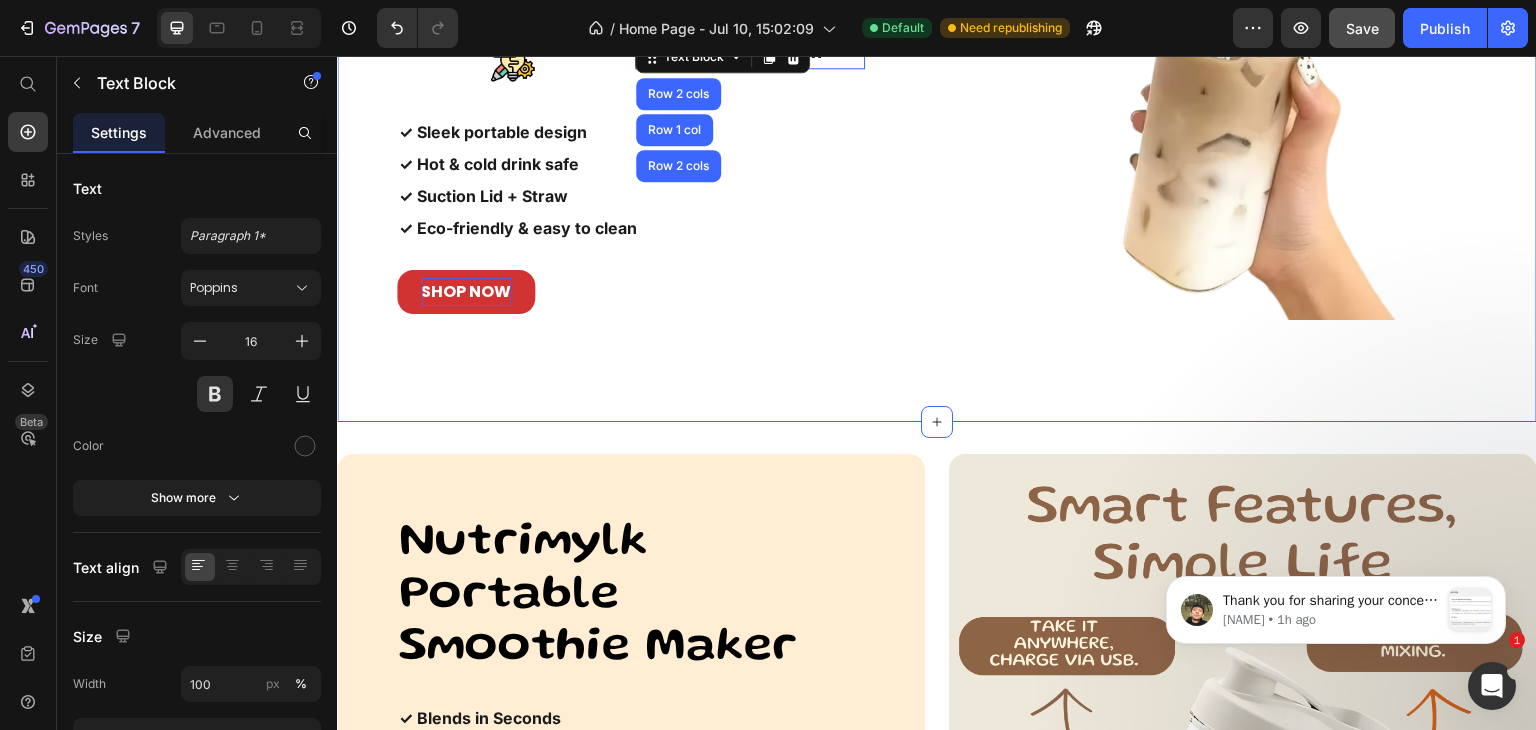 click on "Image Nutrimylk Anti Spill Mug Heading Image Sleek portable design Text Block Row 2 cols Row 1 col Row 2 cols   0 Row ✓ Sleek portable design ✓ Hot & cold drink safe ✓ Suction Lid + Straw ✓ Eco-friendly & easy to clean Text Block SHOP NOW Button Row Row Section 7" at bounding box center [937, 120] 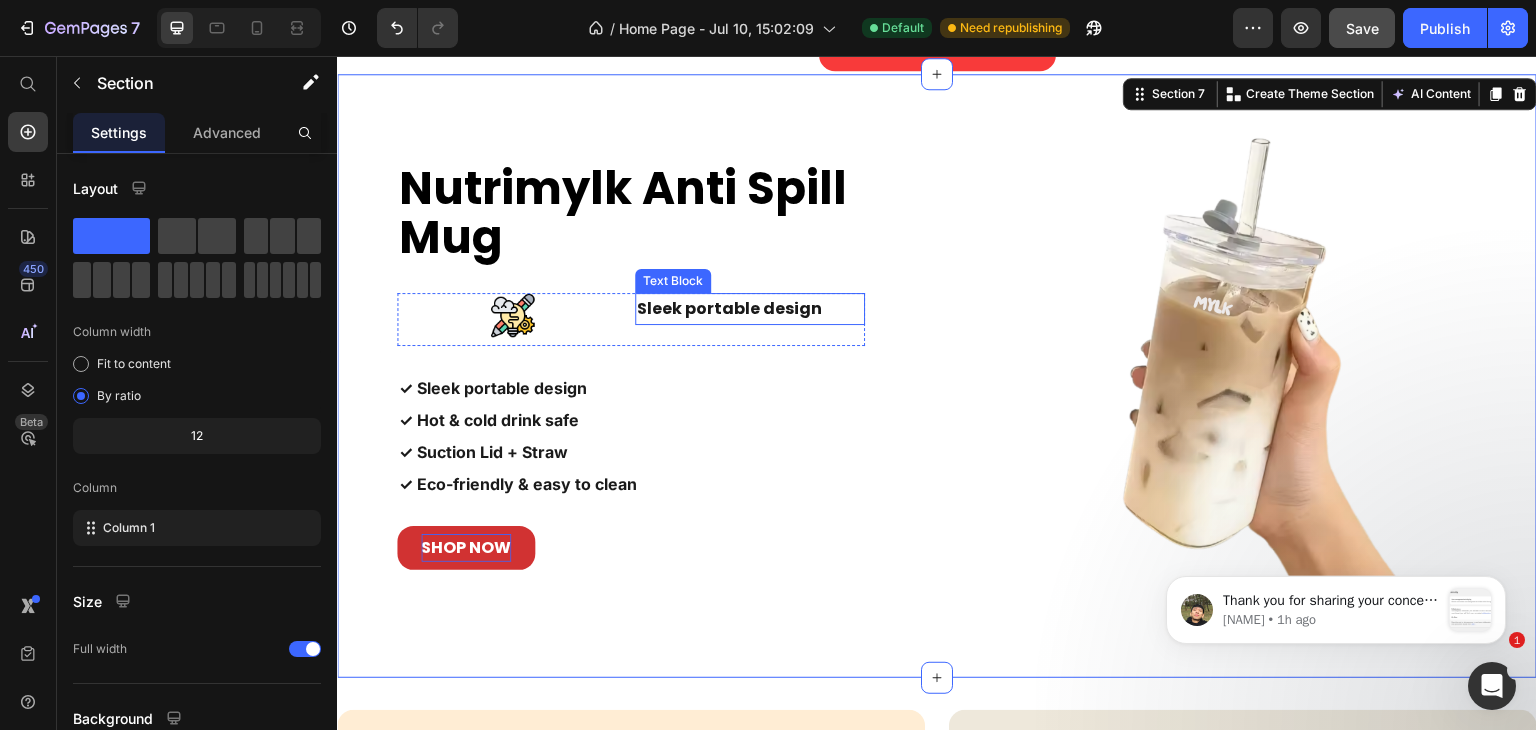 scroll, scrollTop: 3300, scrollLeft: 0, axis: vertical 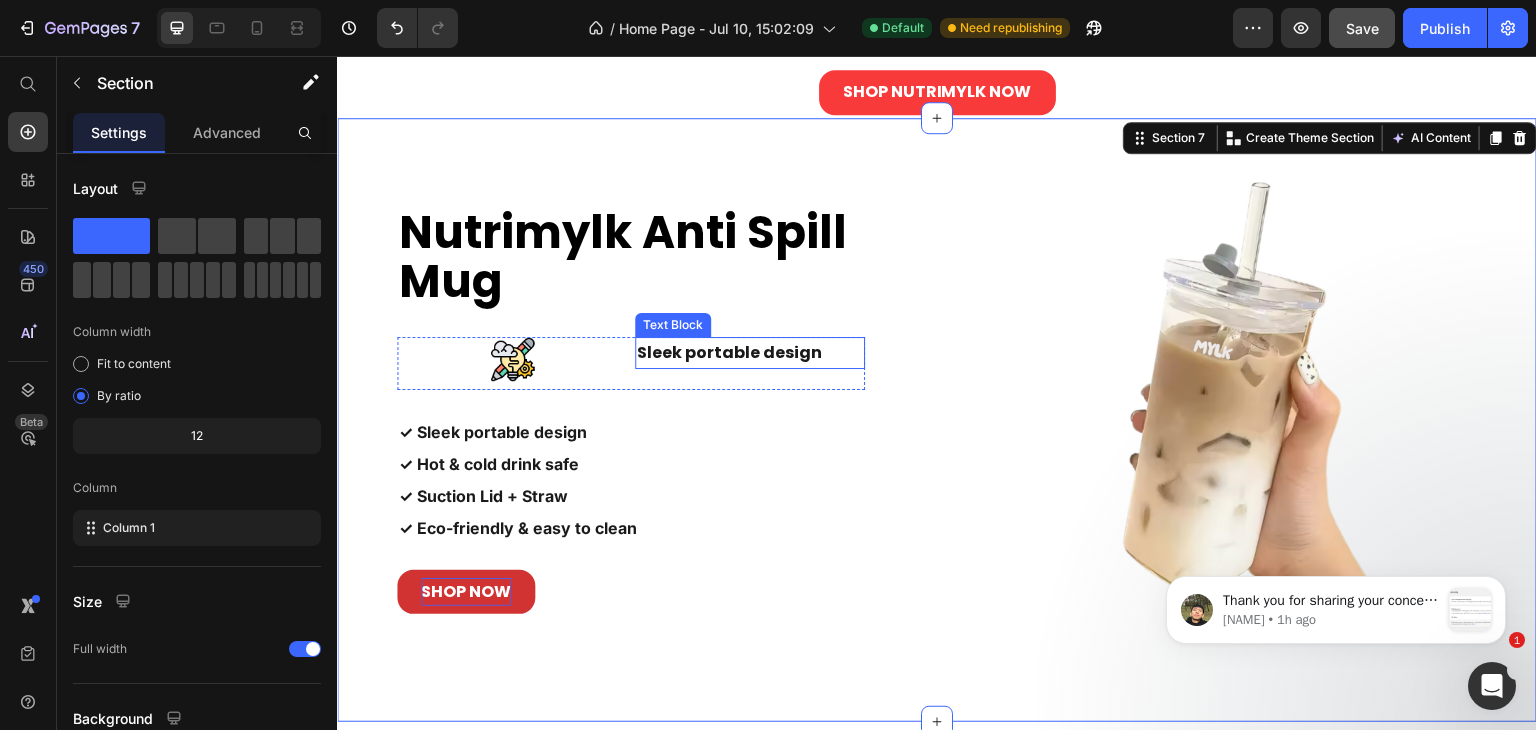 click on "Sleek portable design" at bounding box center [750, 353] 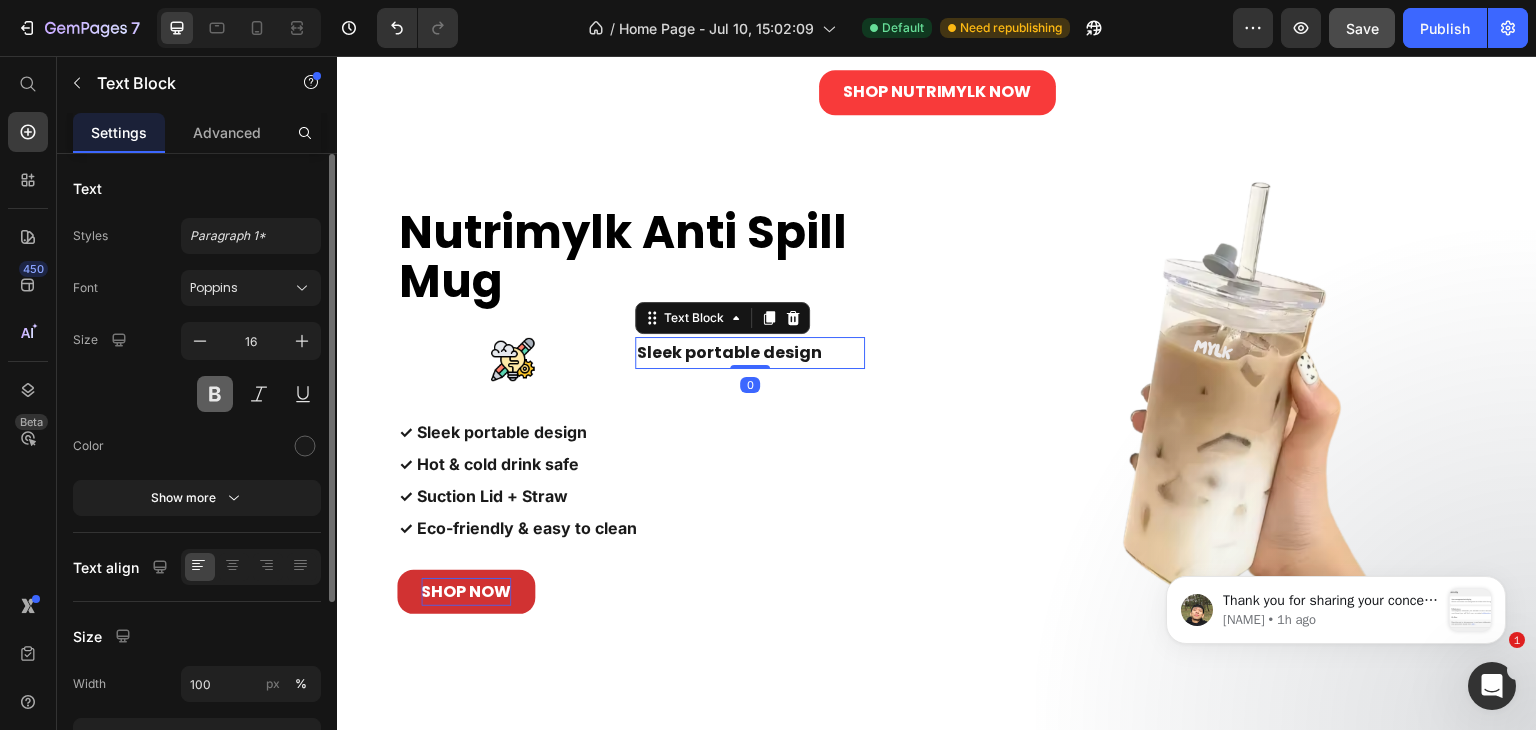 click at bounding box center (215, 394) 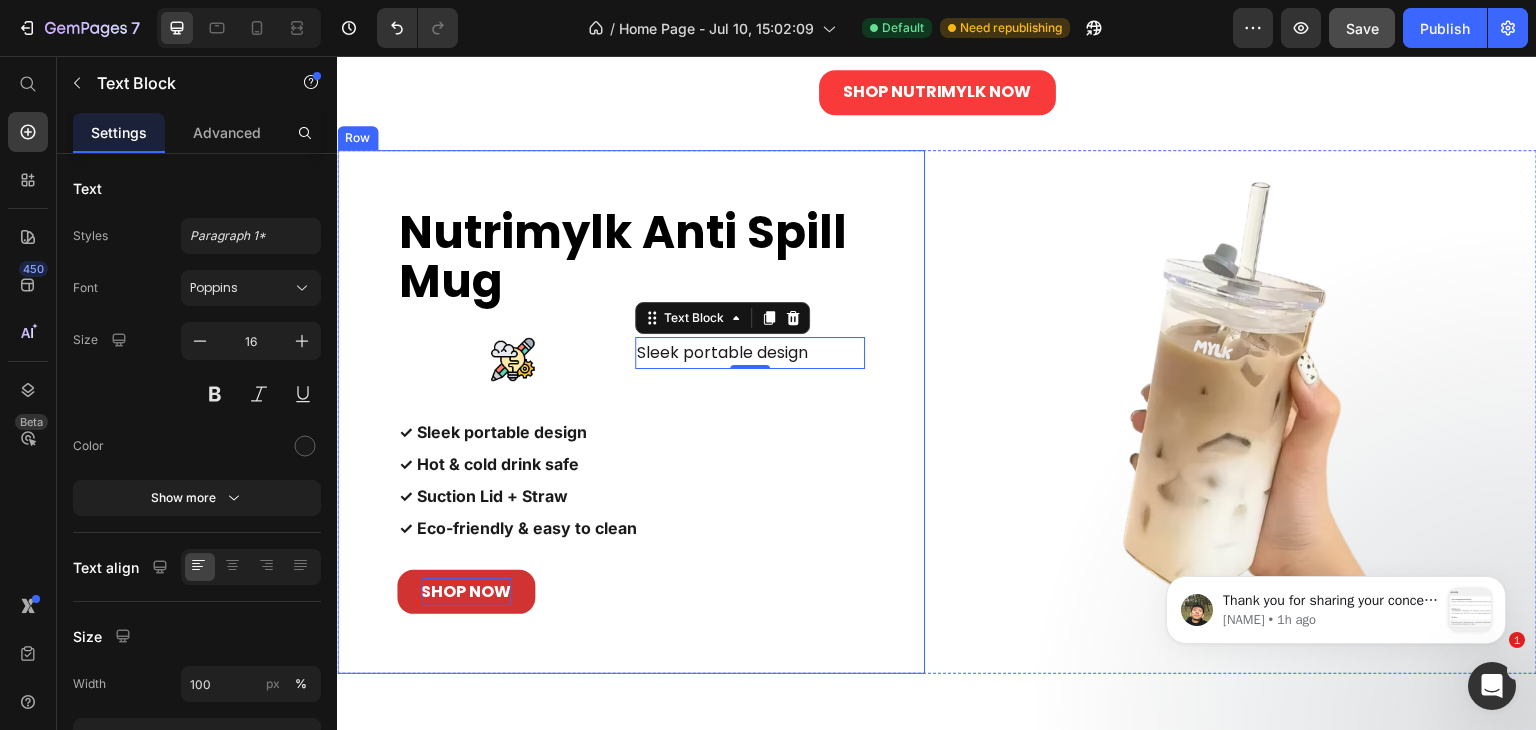 click on "Nutrimylk Anti Spill Mug Heading Image Sleek portable design Text Block   0 Row ✓ Sleek portable design ✓ Hot & cold drink safe ✓ Suction Lid + Straw ✓ Eco-friendly & easy to clean Text Block SHOP NOW Button" at bounding box center (631, 412) 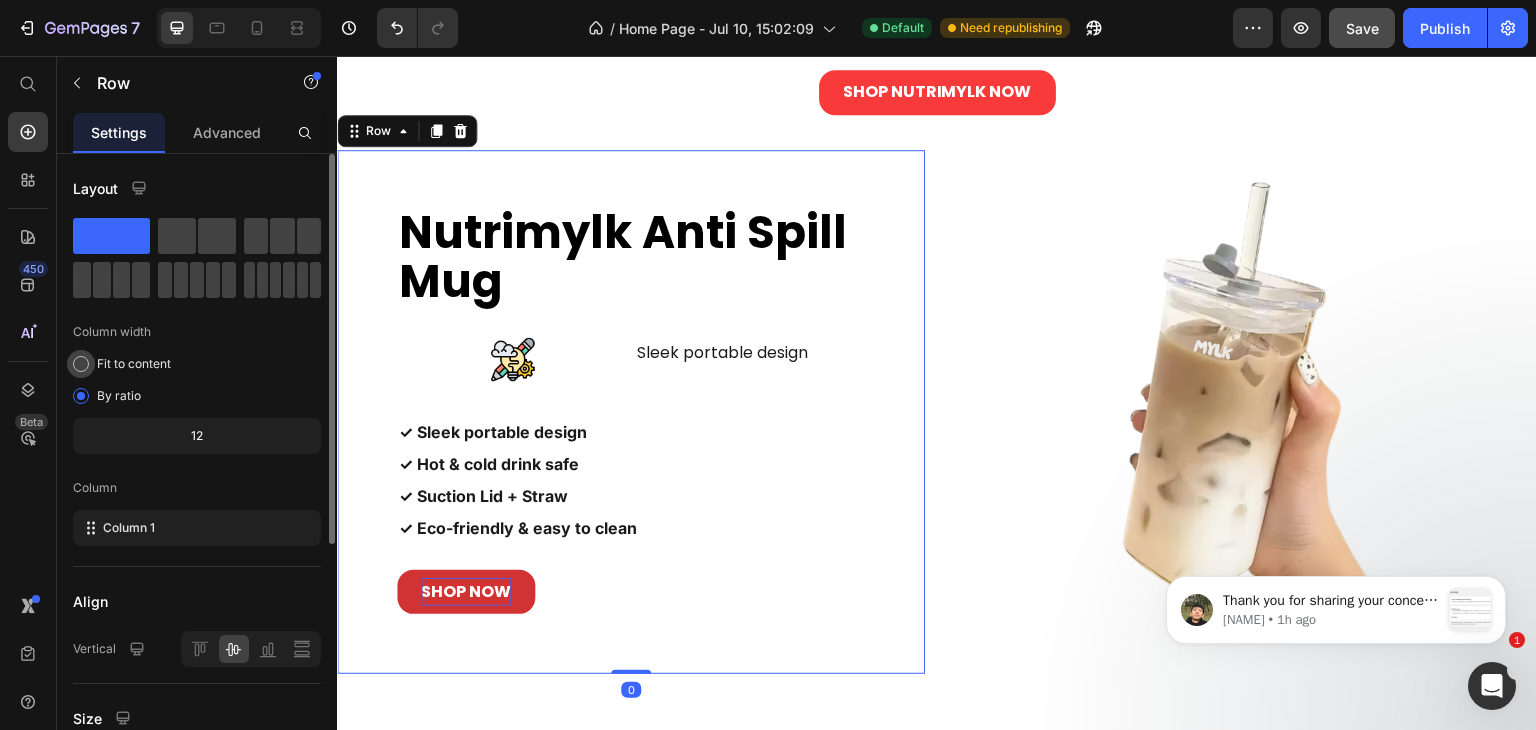 click on "Fit to content" 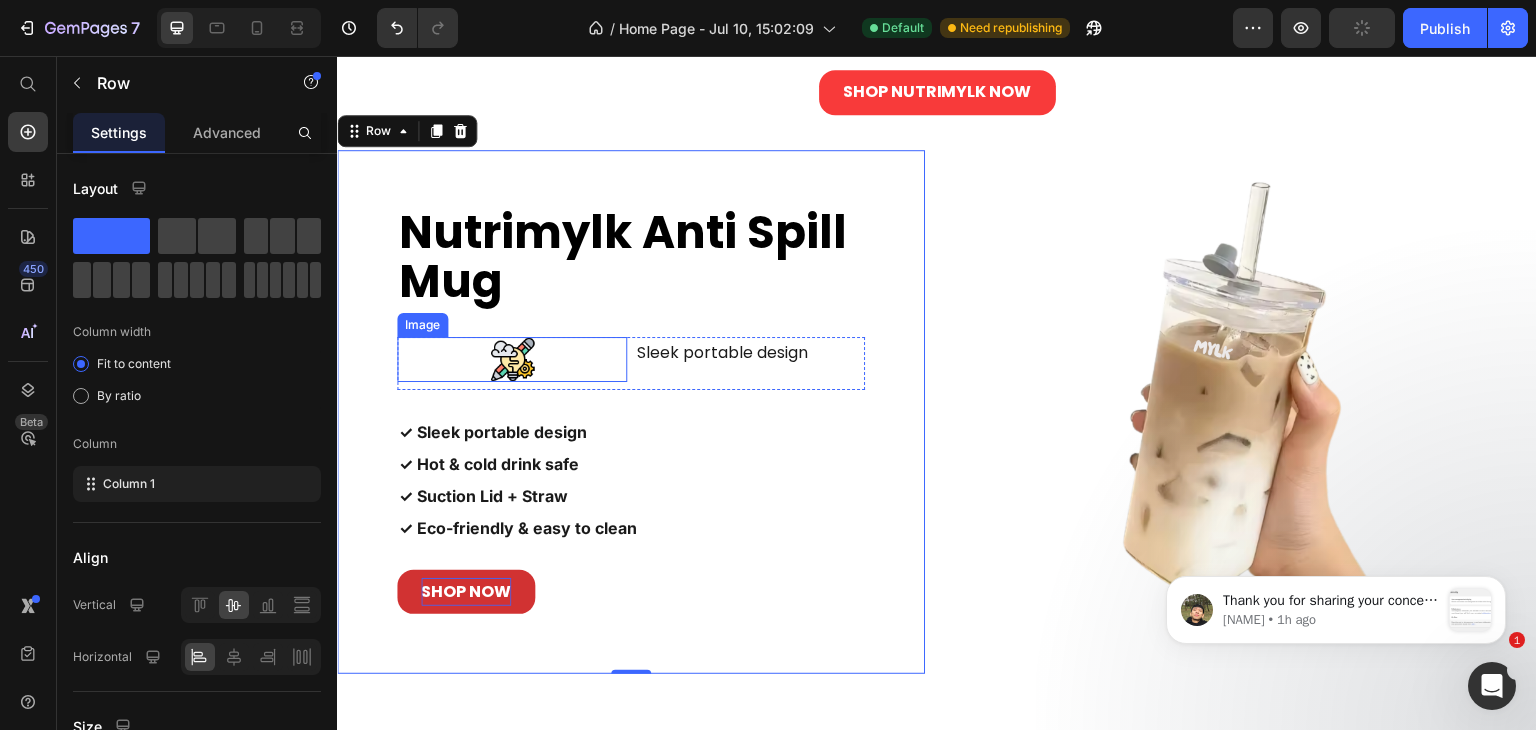 click at bounding box center (512, 359) 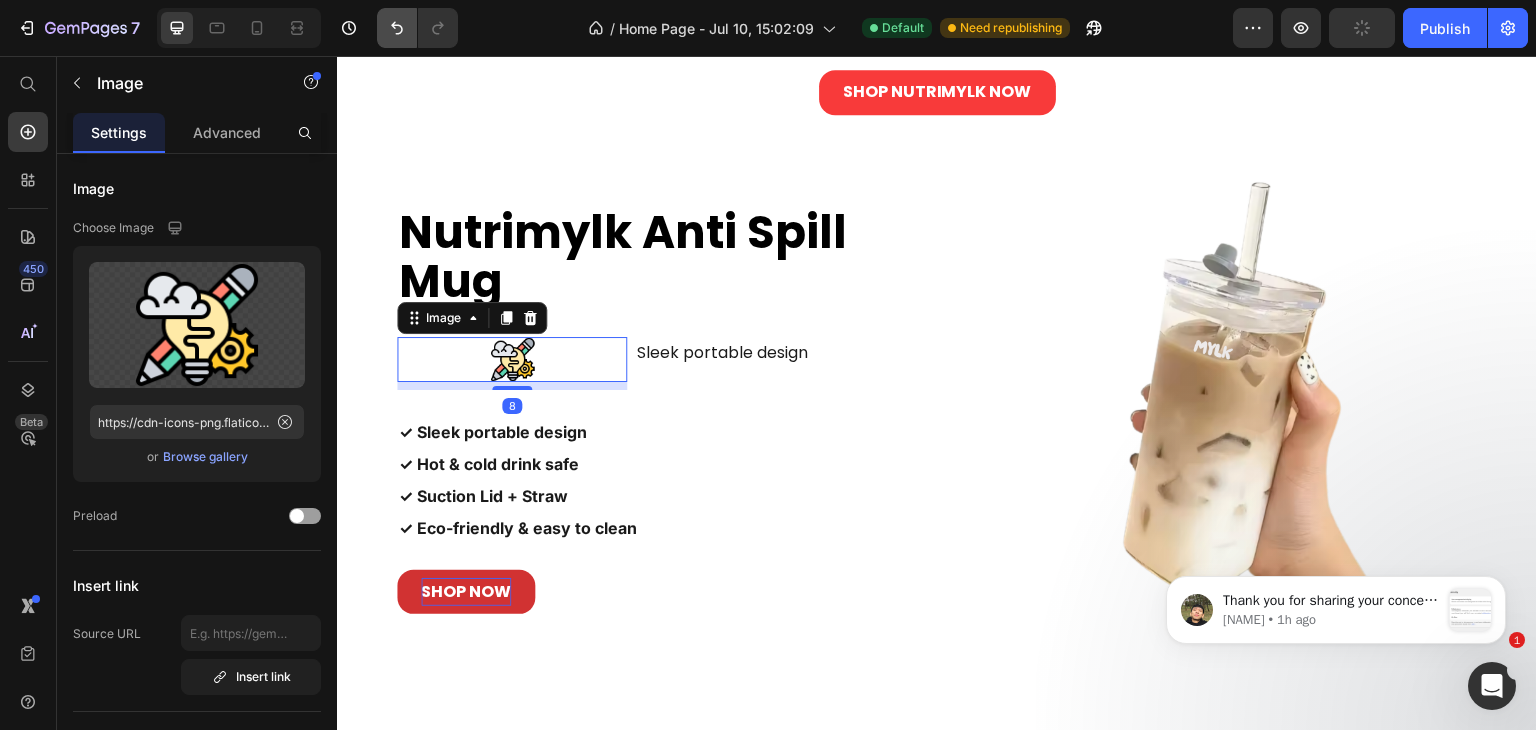 click 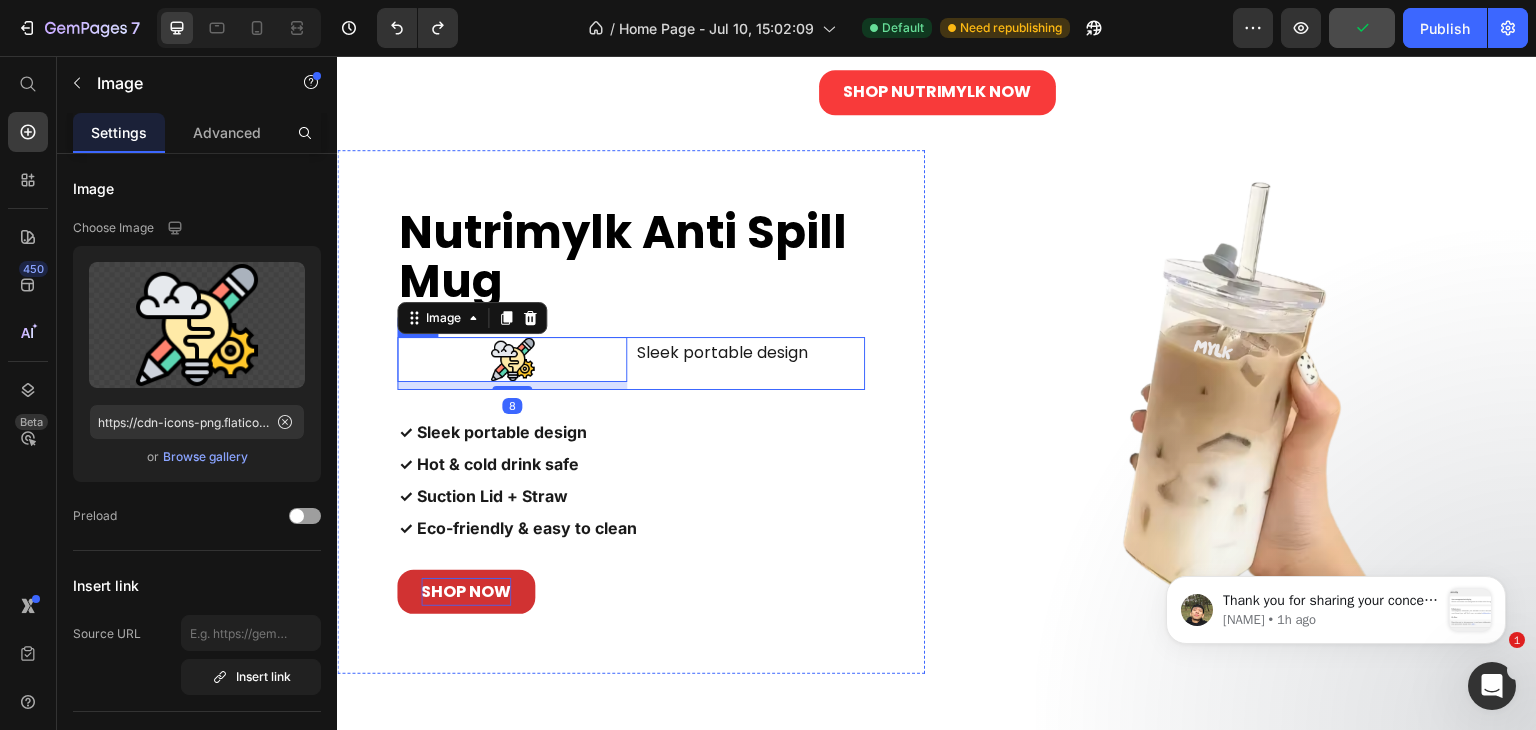 click on "Sleek portable design Text Block" at bounding box center (750, 363) 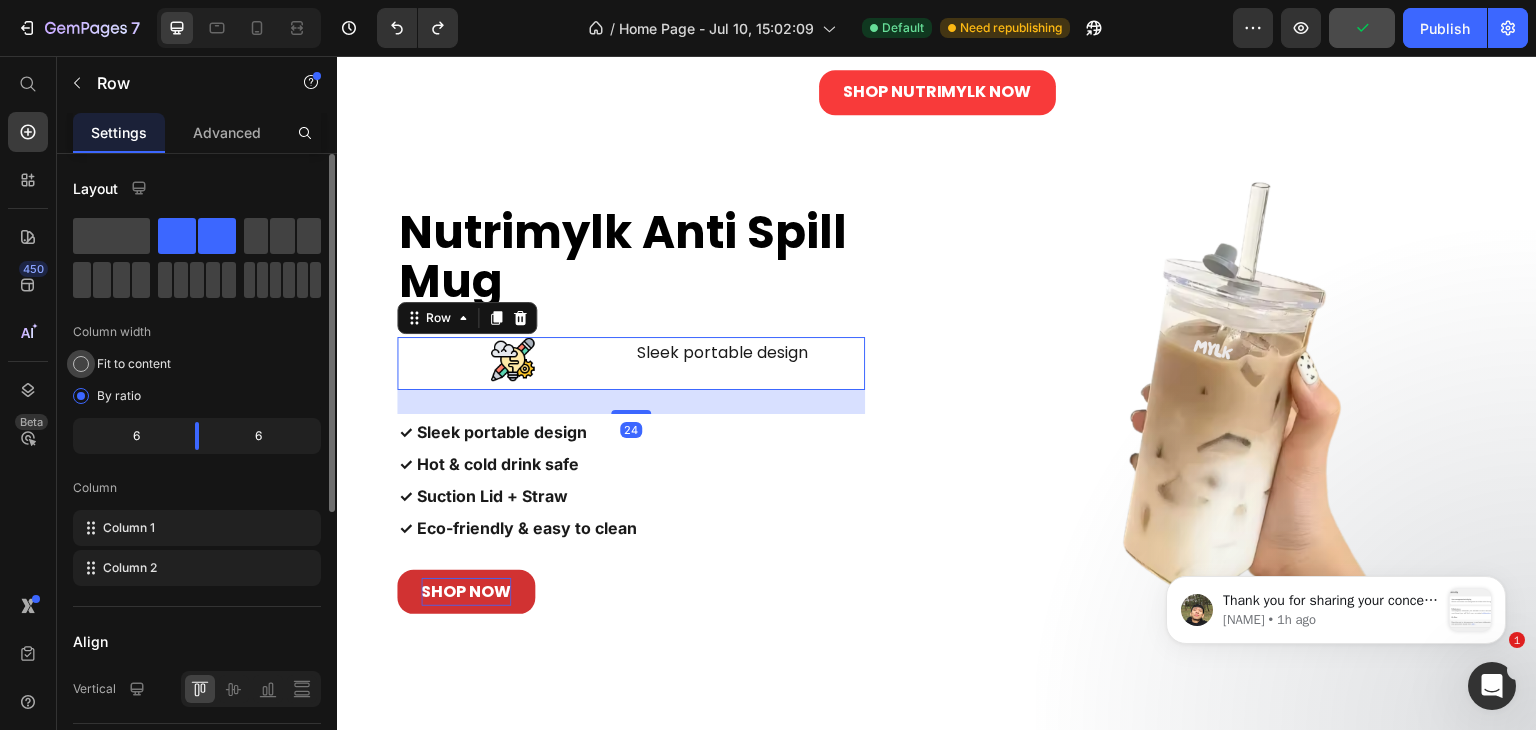 click on "Fit to content" at bounding box center [134, 364] 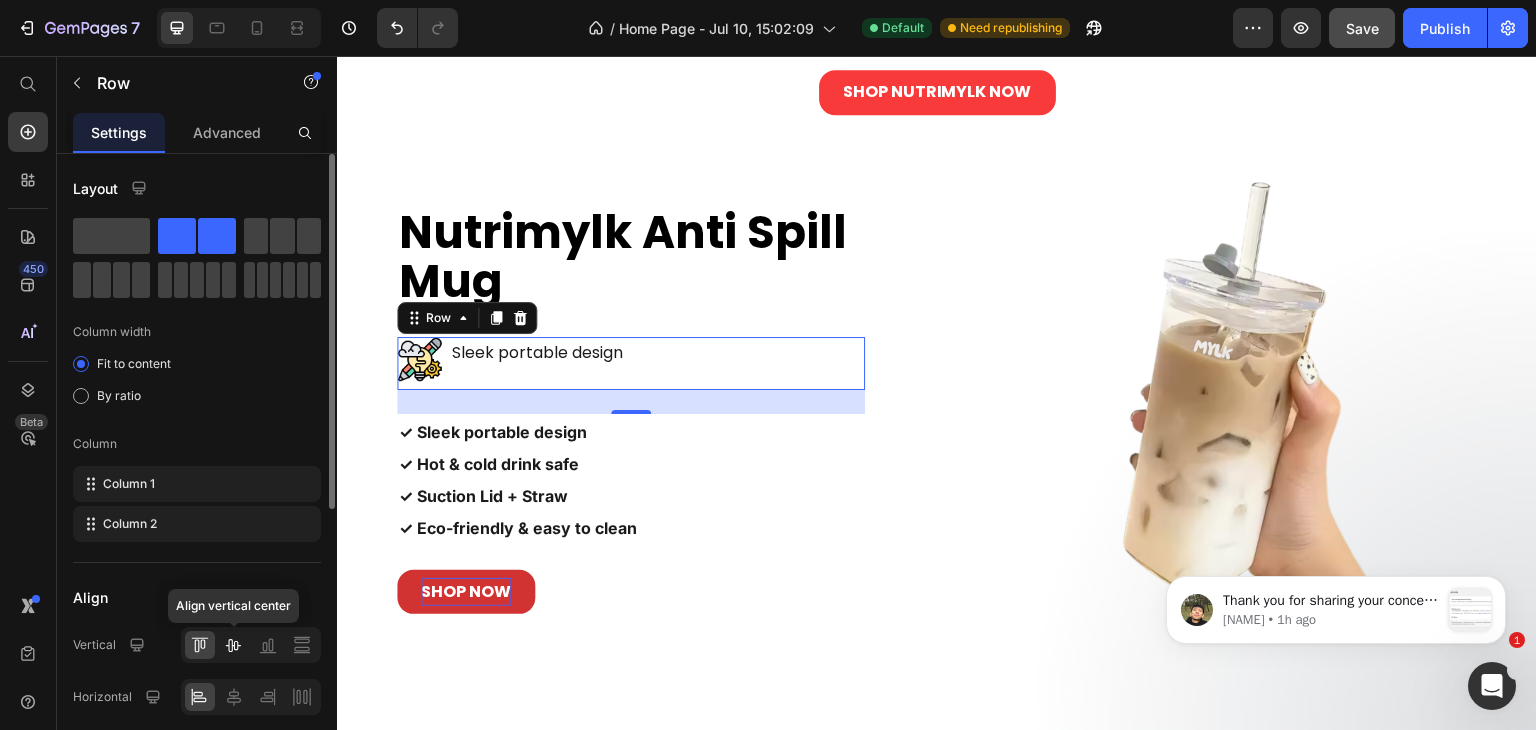 click 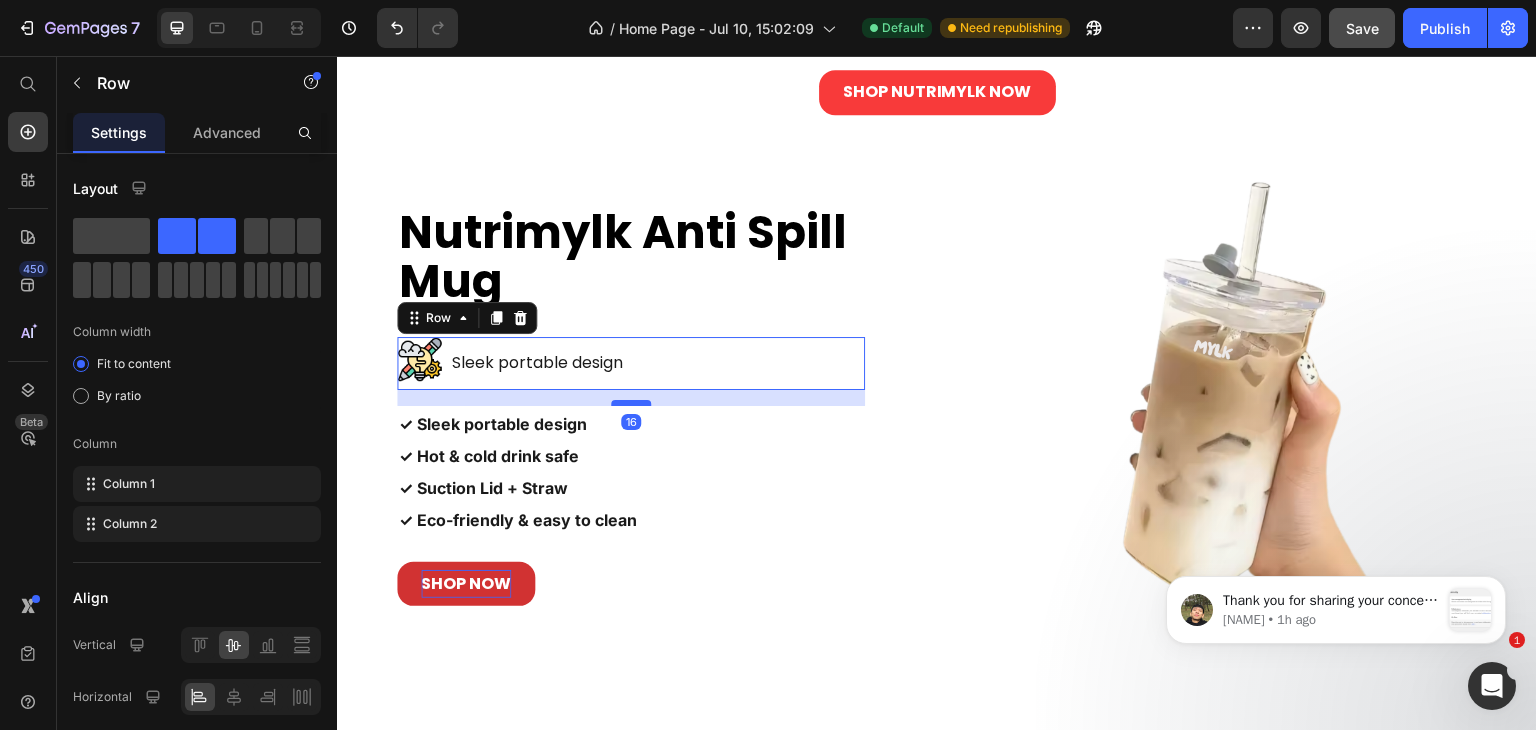 click at bounding box center [631, 403] 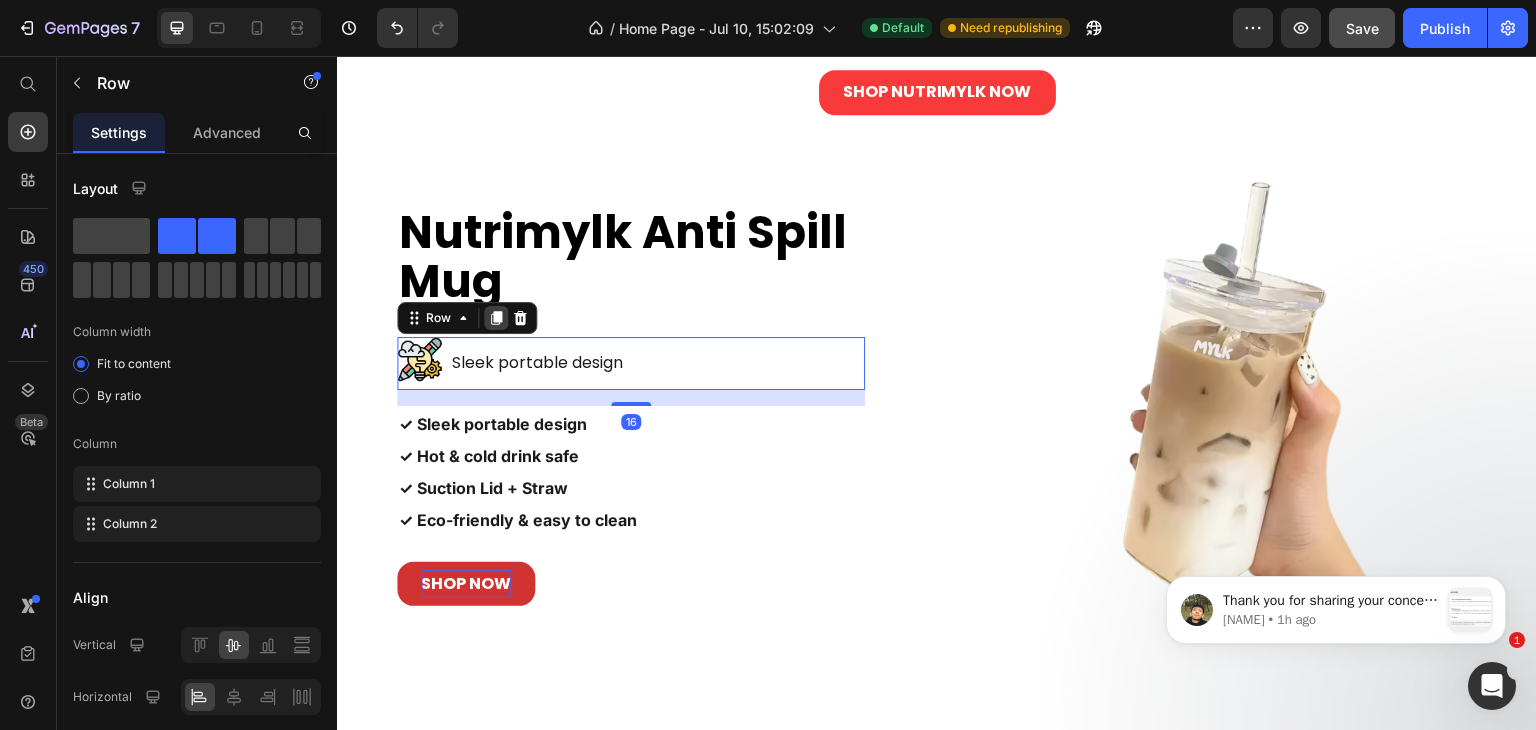click 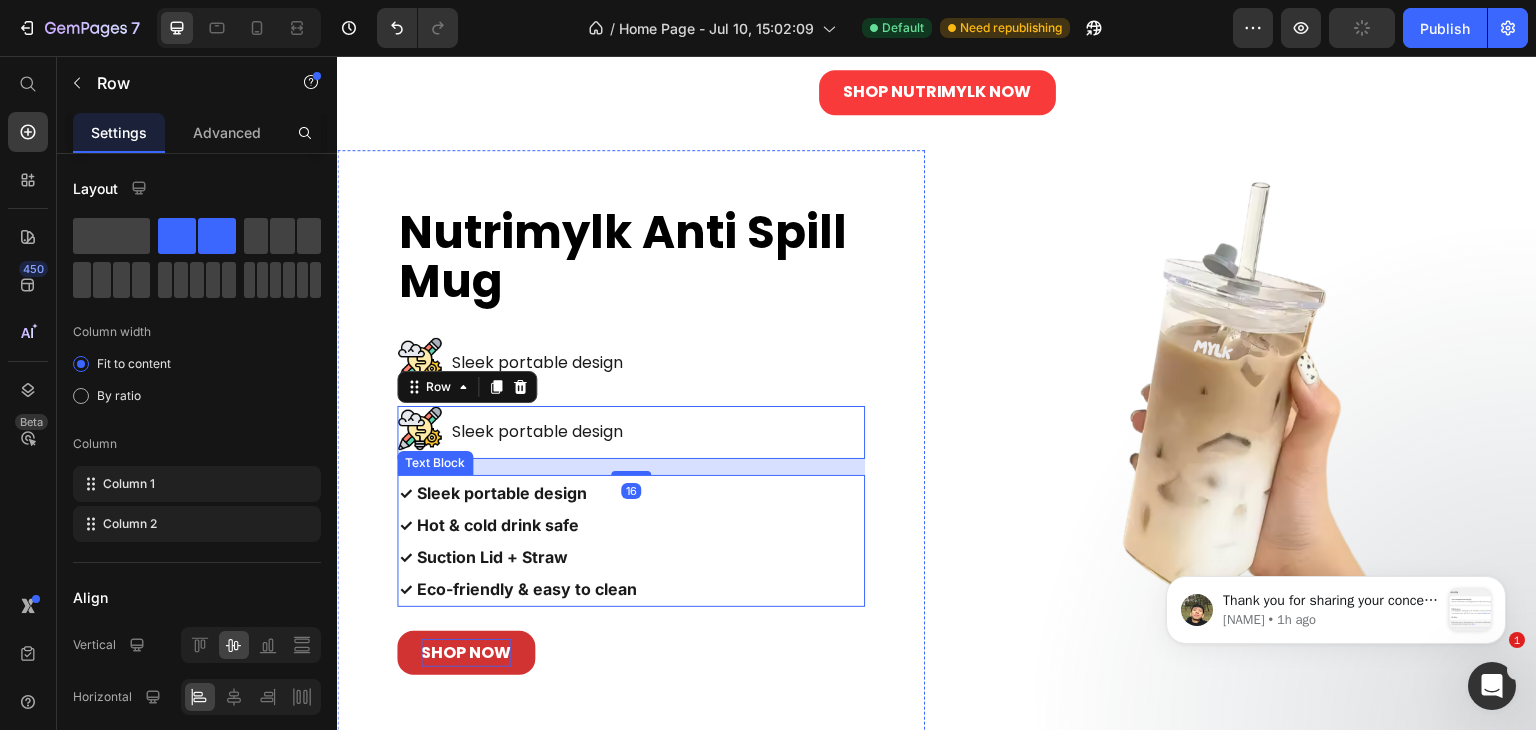 click on "✓ Hot & cold drink safe" at bounding box center (489, 525) 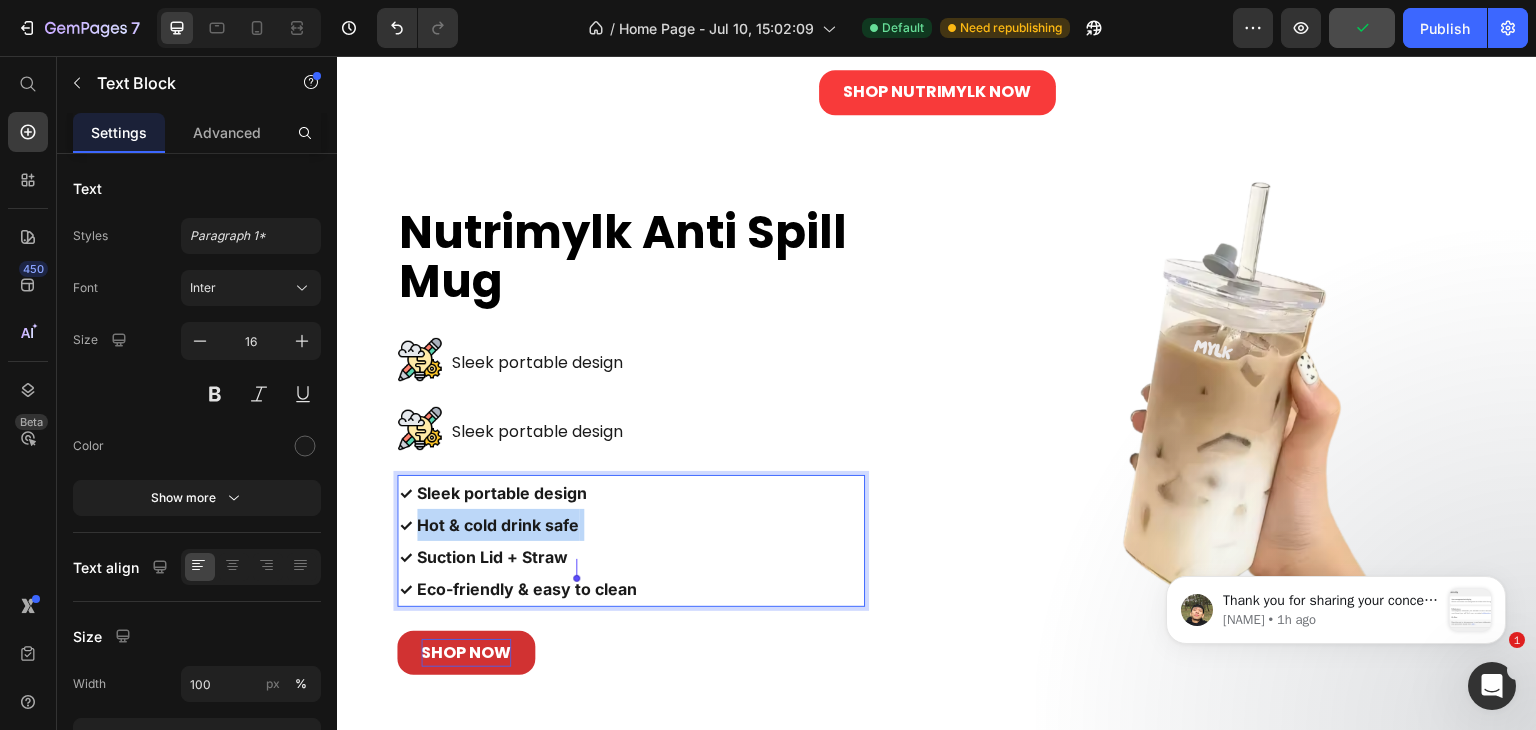 drag, startPoint x: 579, startPoint y: 565, endPoint x: 420, endPoint y: 560, distance: 159.0786 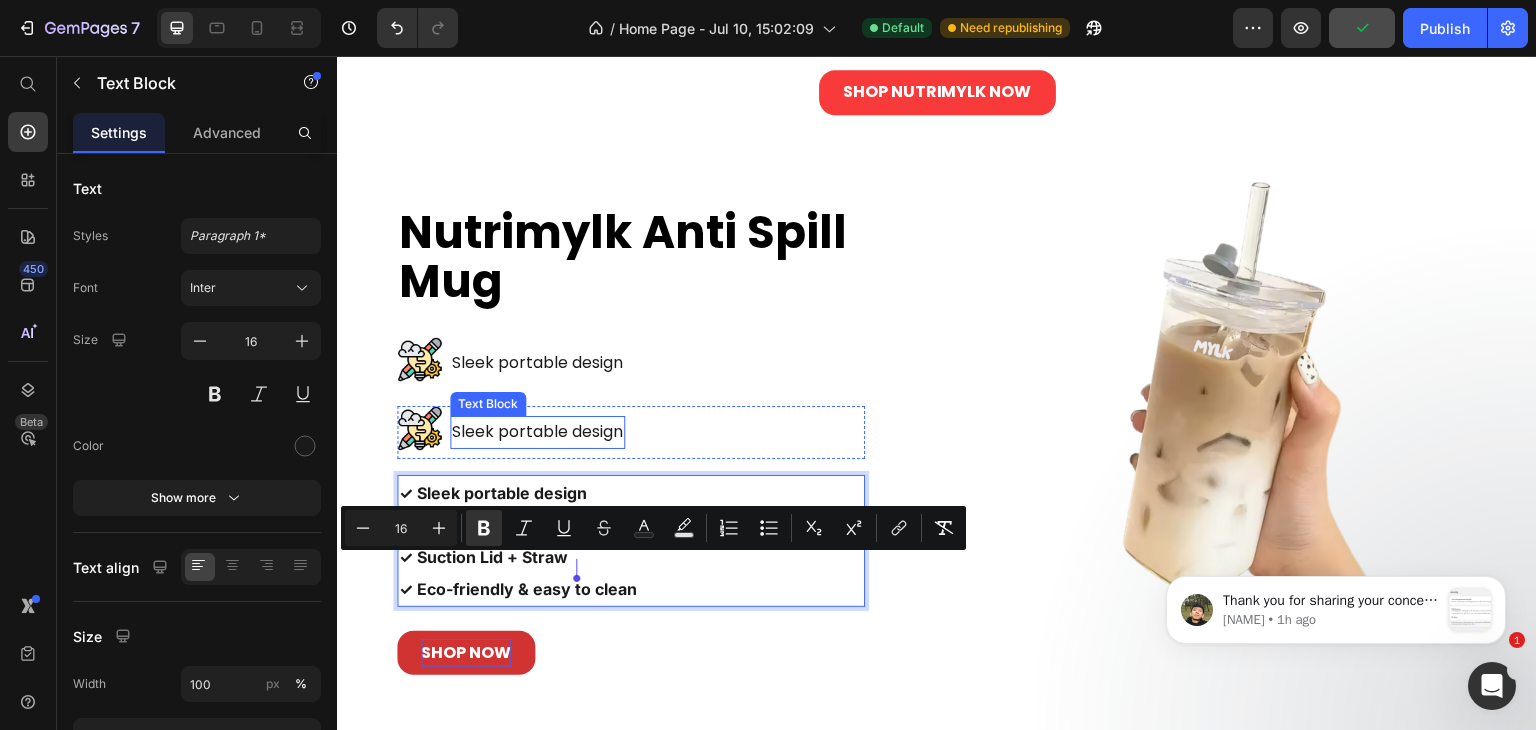 click on "Sleek portable design" at bounding box center (537, 432) 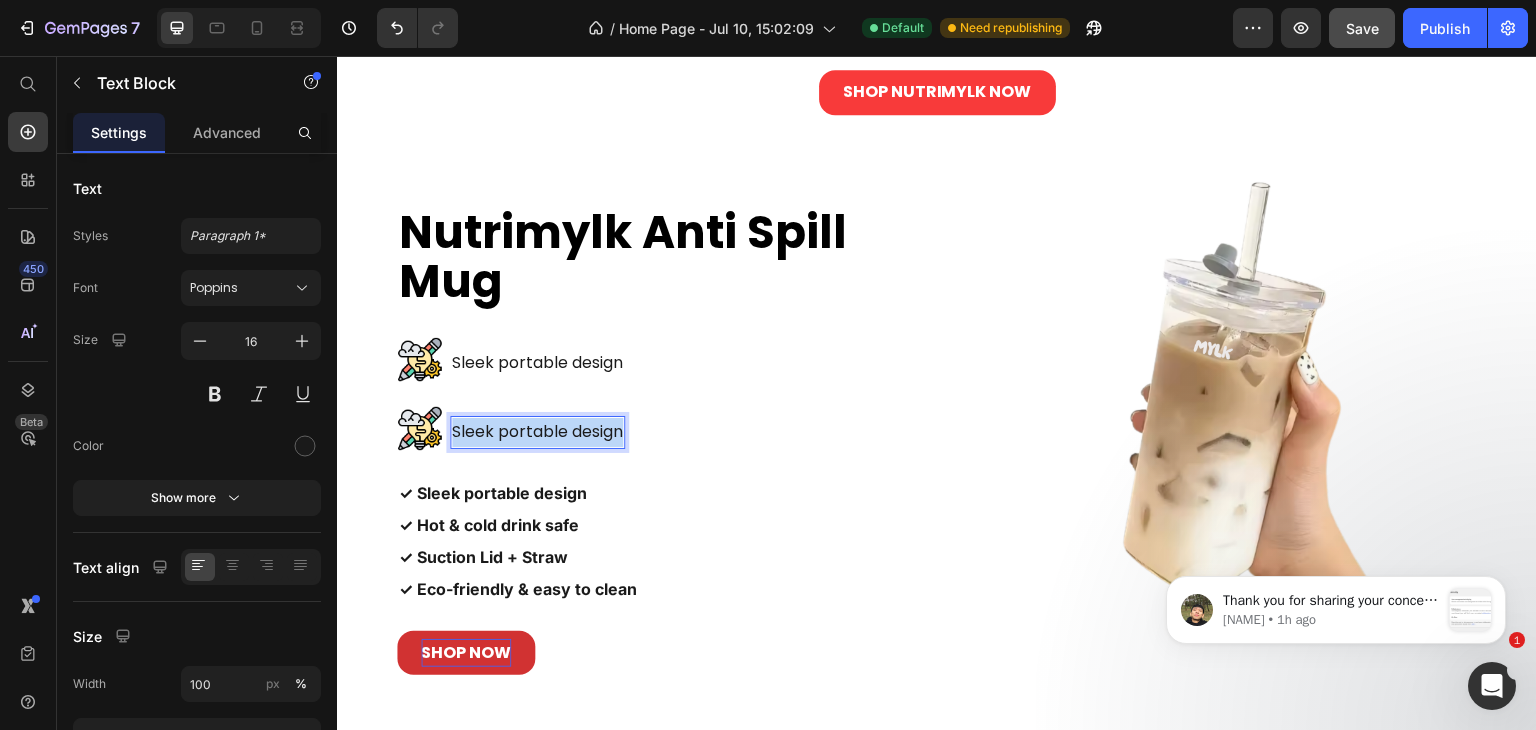 click on "Sleek portable design" at bounding box center [537, 432] 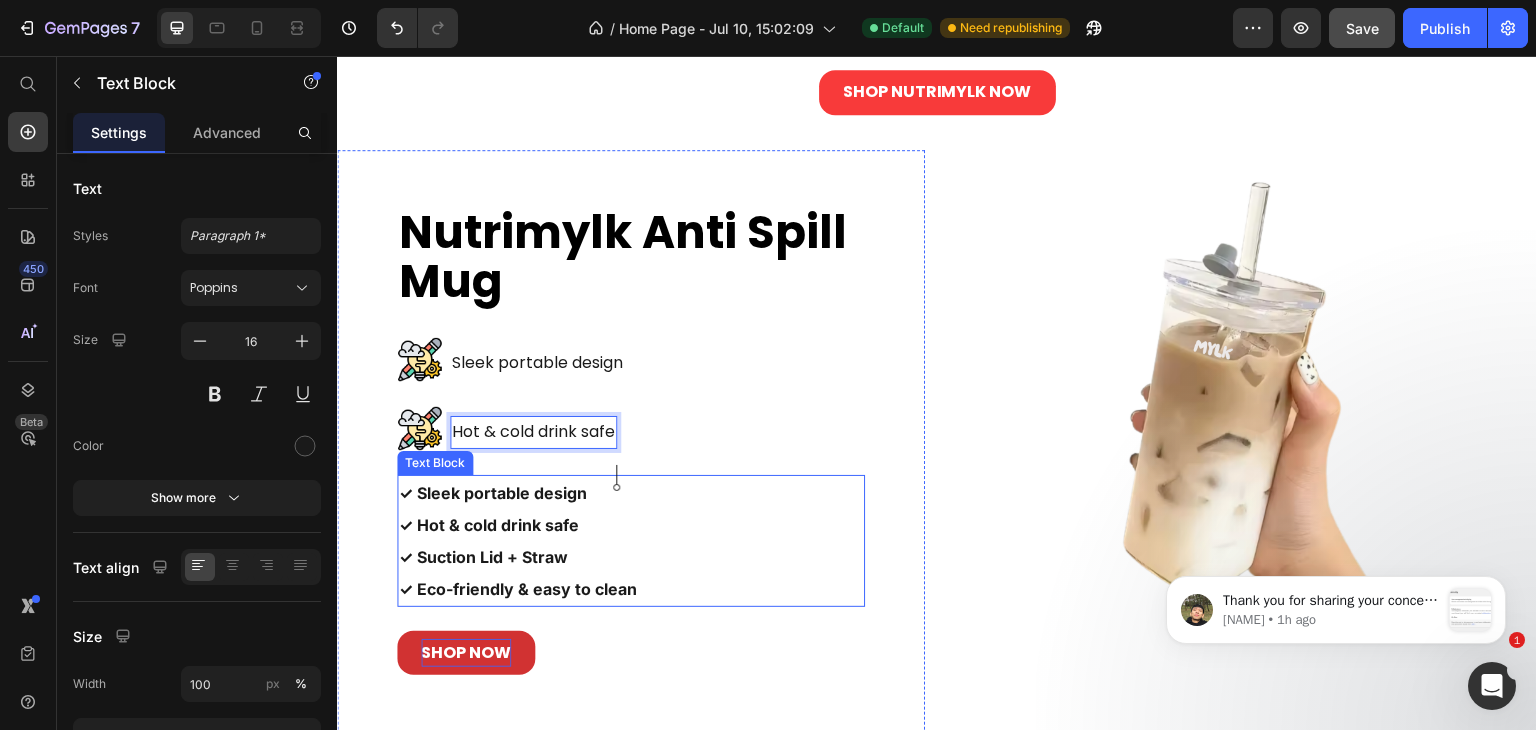 click on "✓ Sleek portable design ✓ Hot & cold drink safe ✓ Suction Lid + Straw ✓ Eco-friendly & easy to clean" at bounding box center (631, 541) 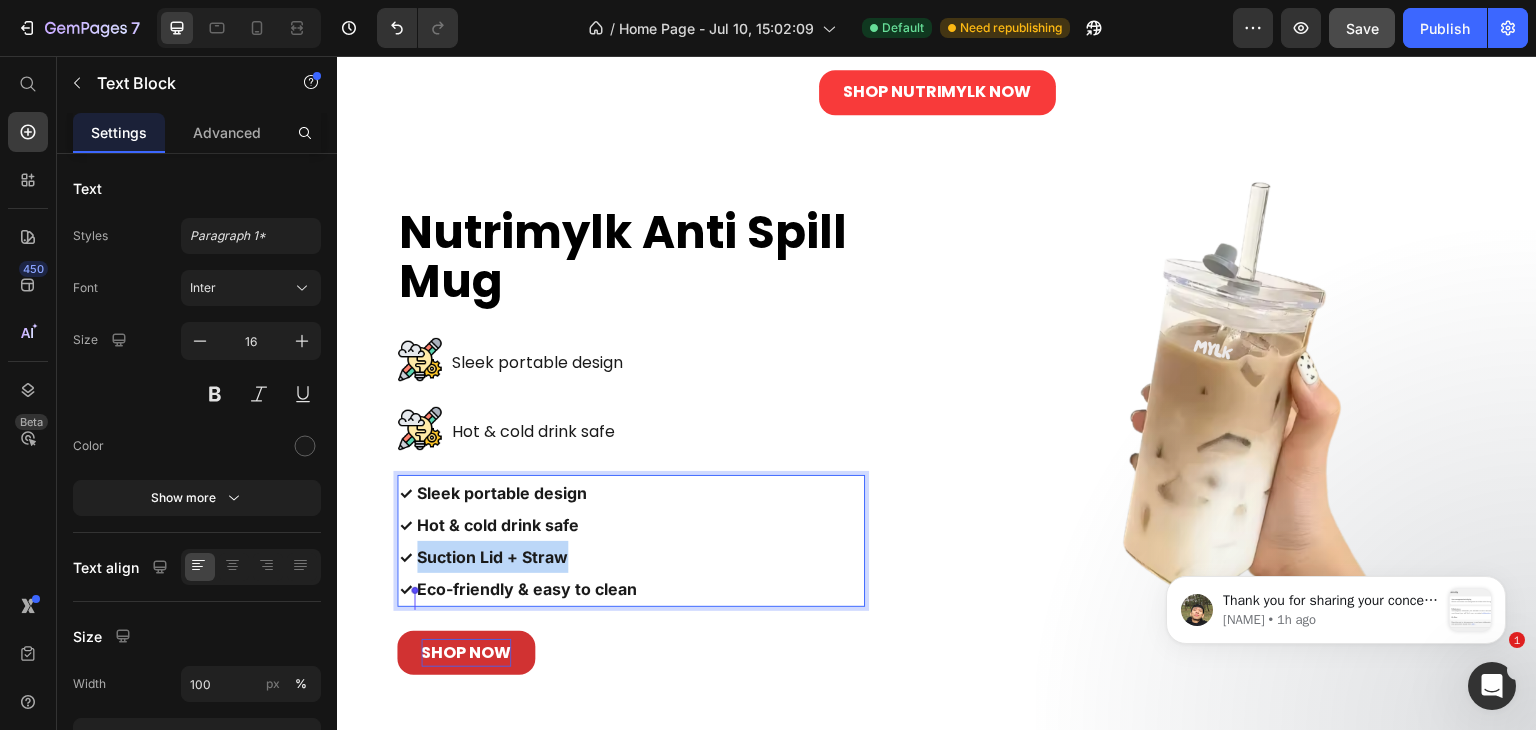 drag, startPoint x: 572, startPoint y: 601, endPoint x: 418, endPoint y: 591, distance: 154.32434 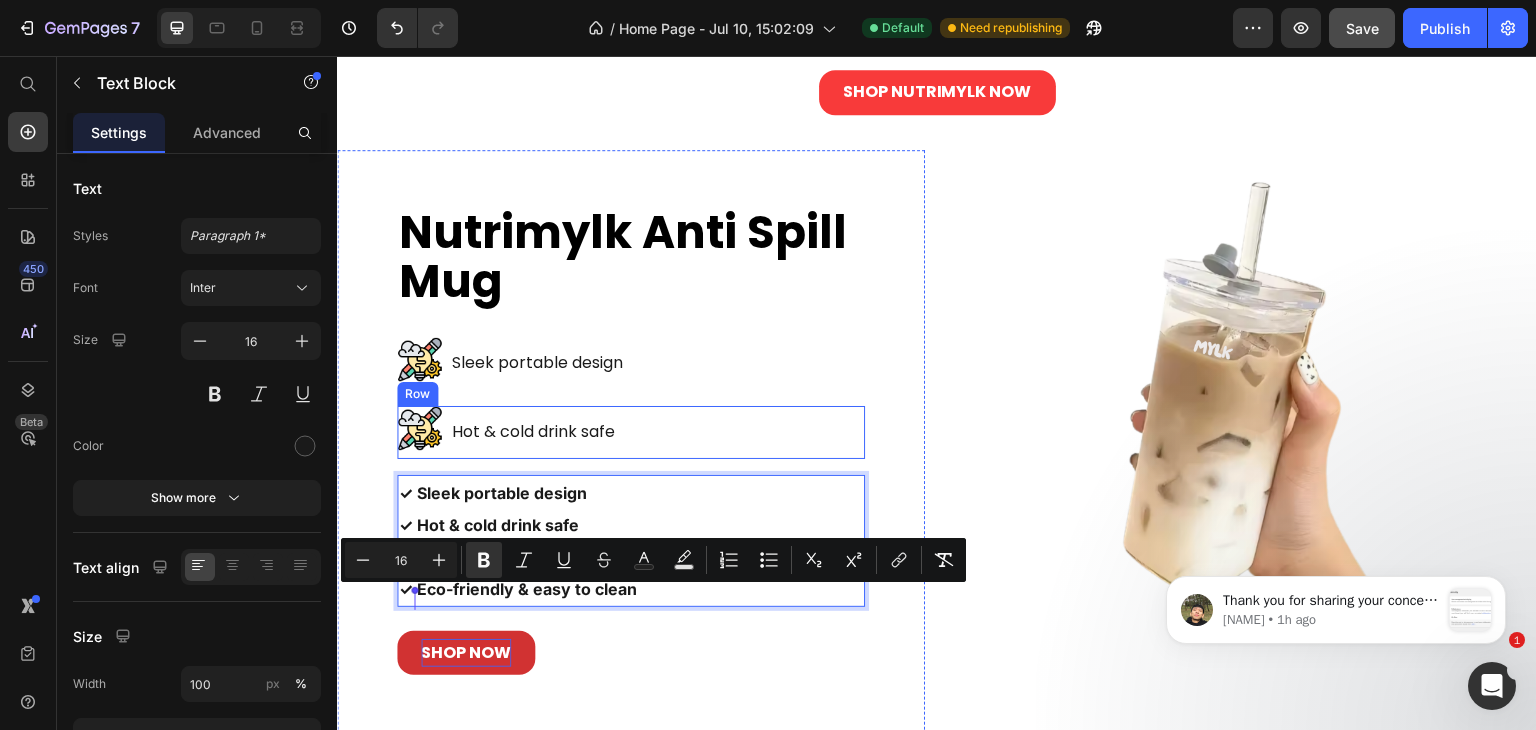 click on "Image Hot & cold drink safe Text Block Row" at bounding box center [631, 432] 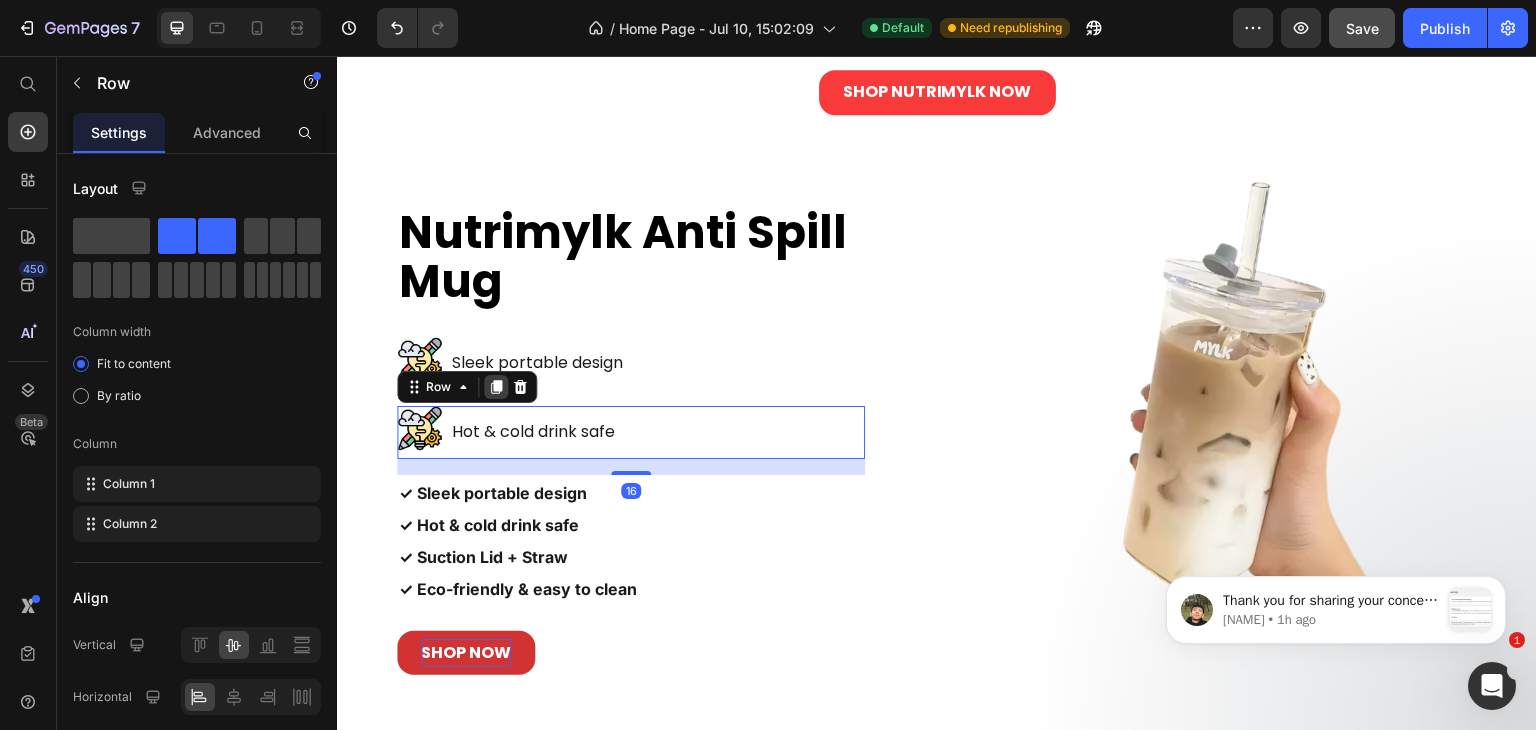 click 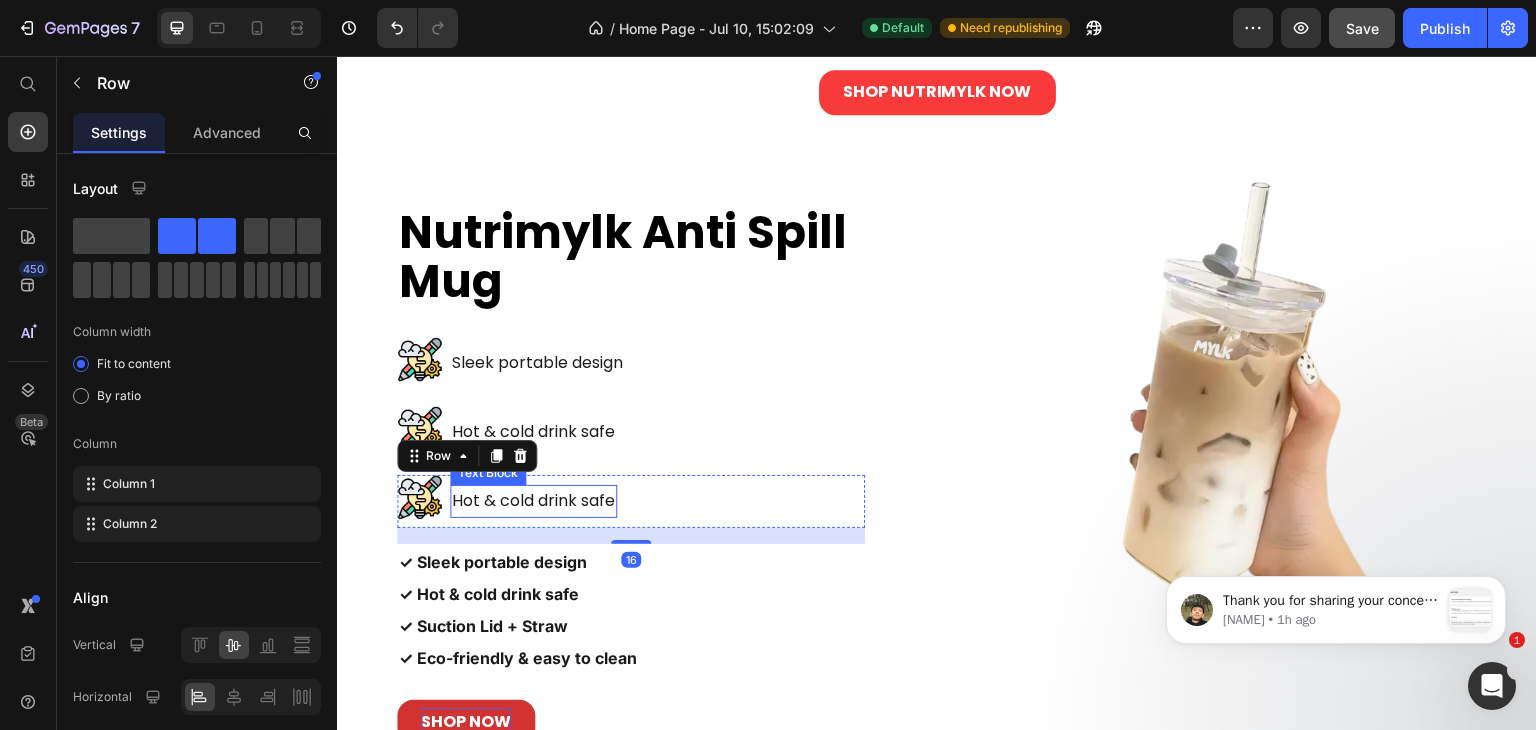click on "Hot & cold drink safe" at bounding box center (533, 501) 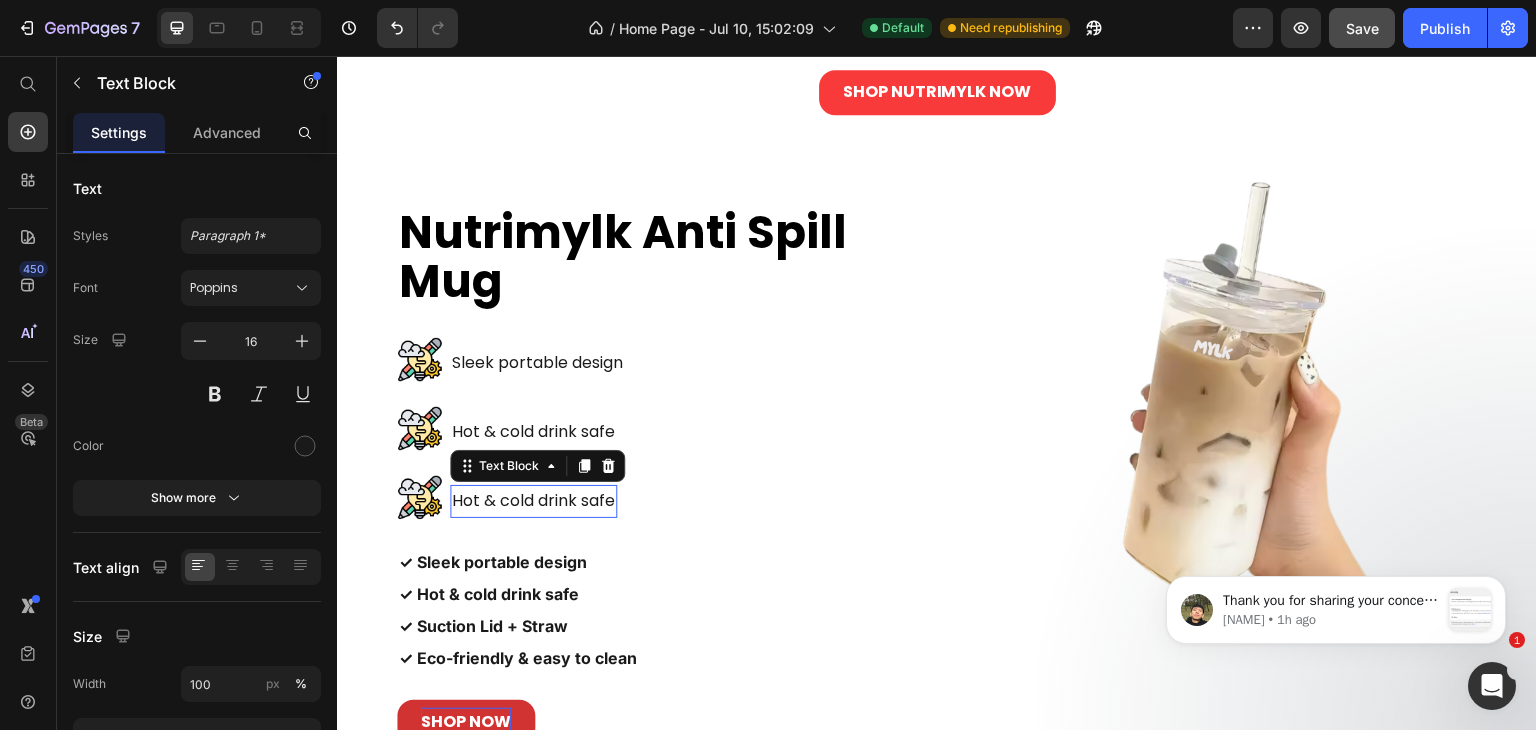click on "Hot & cold drink safe" at bounding box center [533, 501] 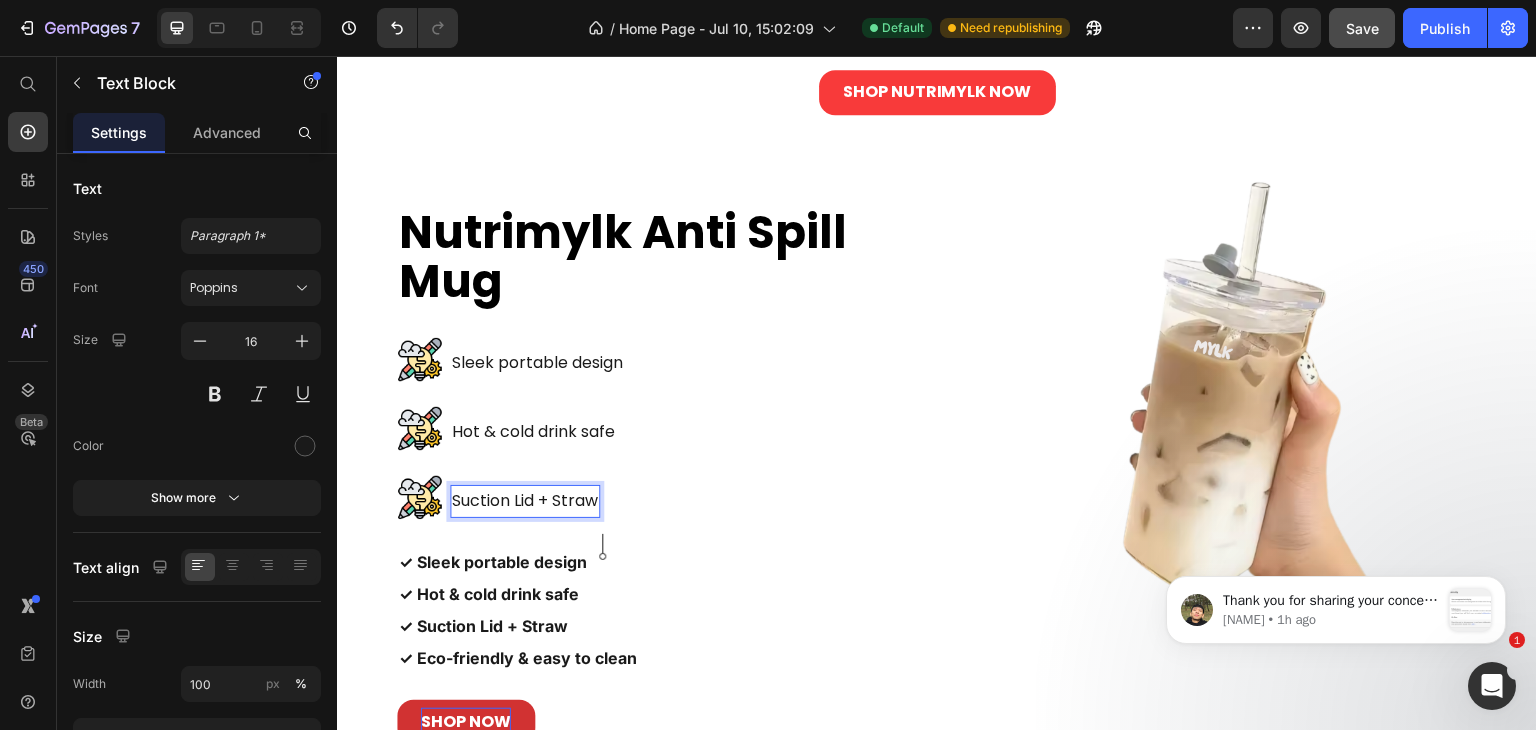 click on "Image Suction Lid + Straw Text Block   0 Row" at bounding box center [631, 501] 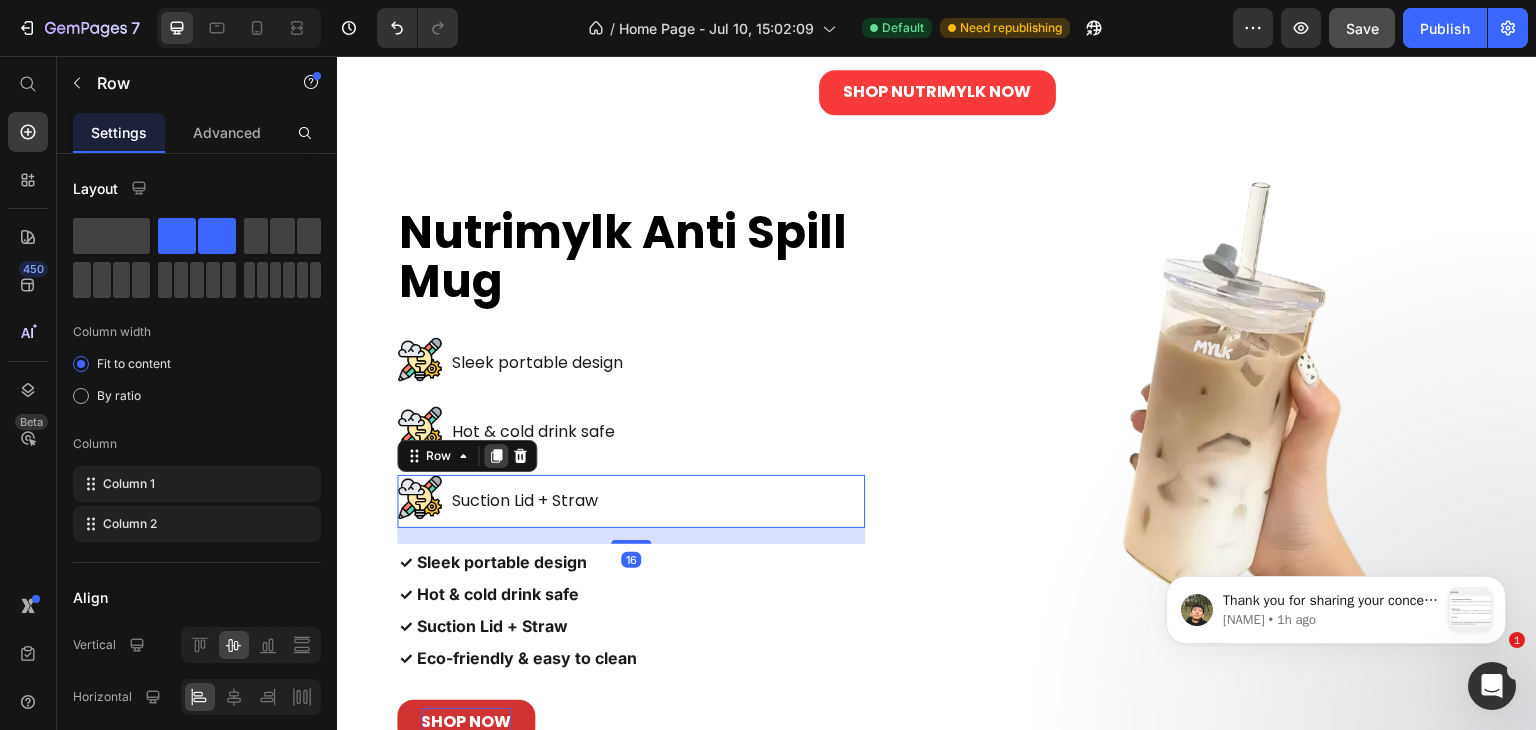 click 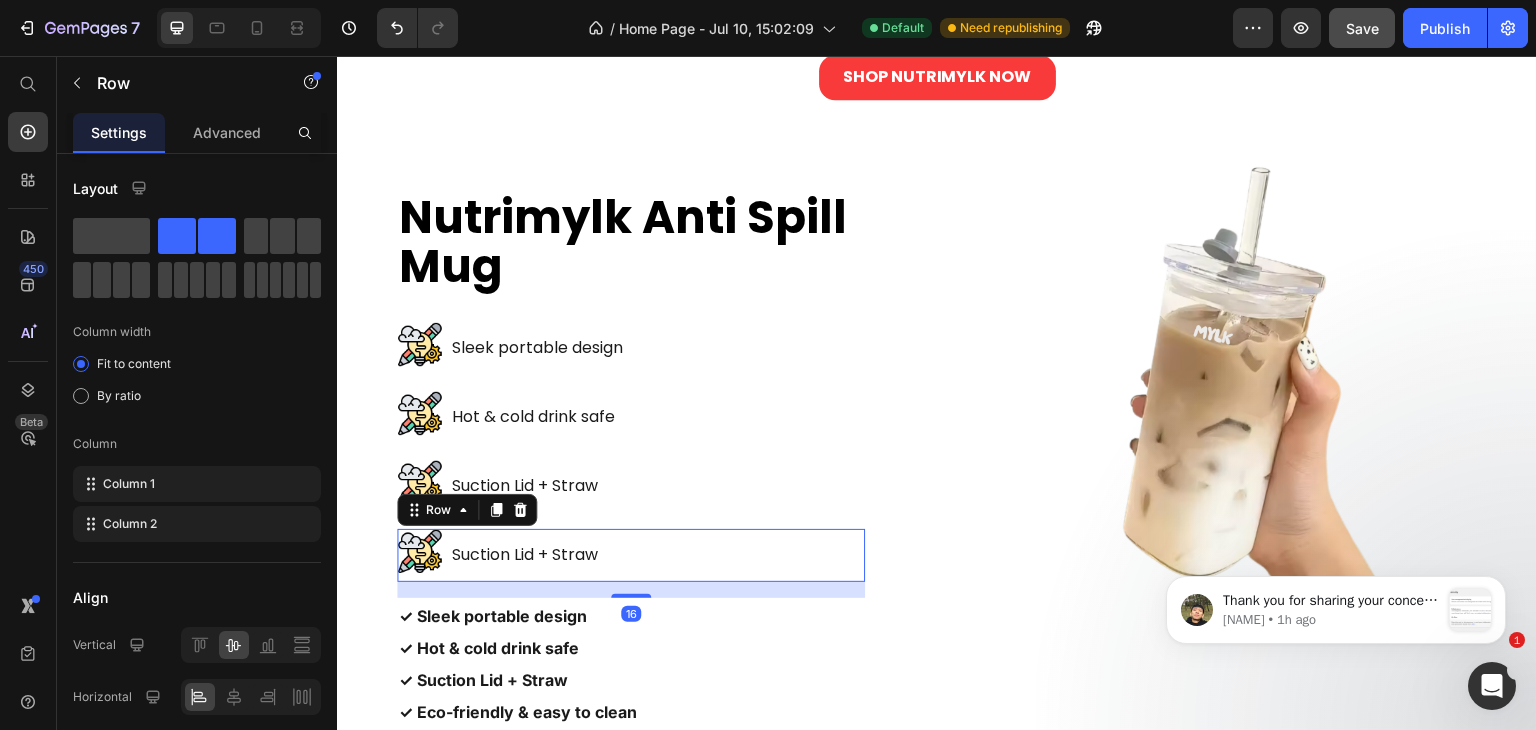 scroll, scrollTop: 3500, scrollLeft: 0, axis: vertical 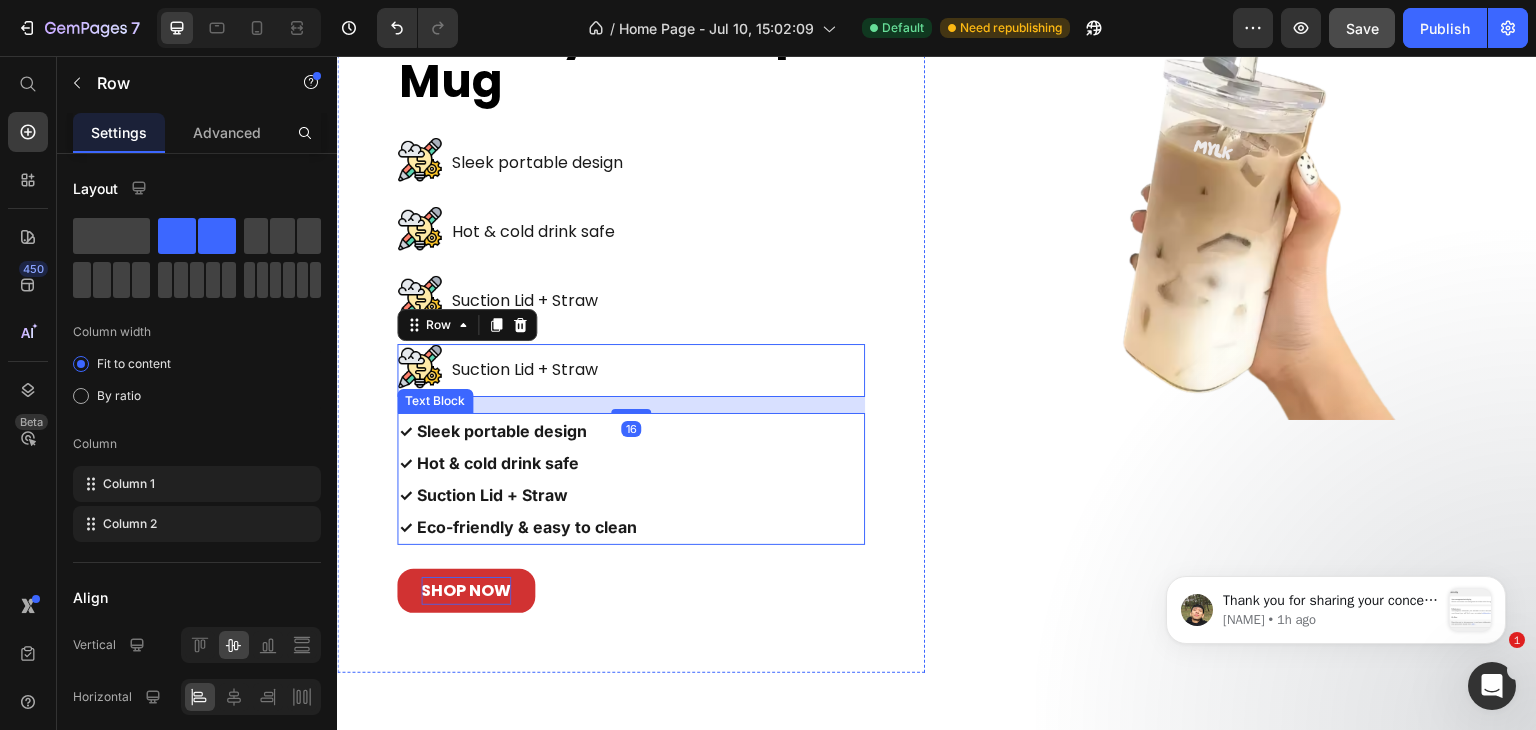 click on "✓ Eco-friendly & easy to clean" at bounding box center [518, 527] 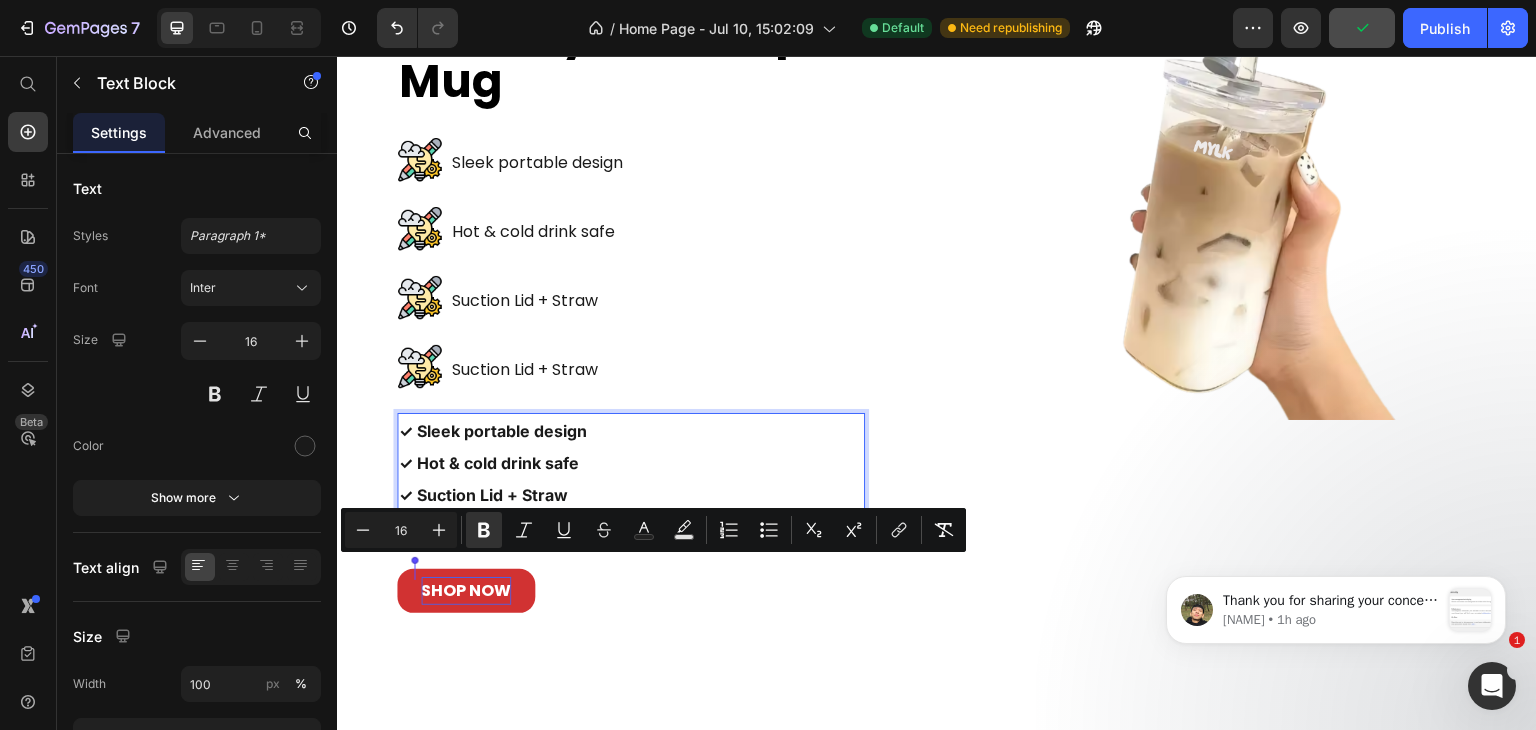 drag, startPoint x: 551, startPoint y: 567, endPoint x: 417, endPoint y: 563, distance: 134.0597 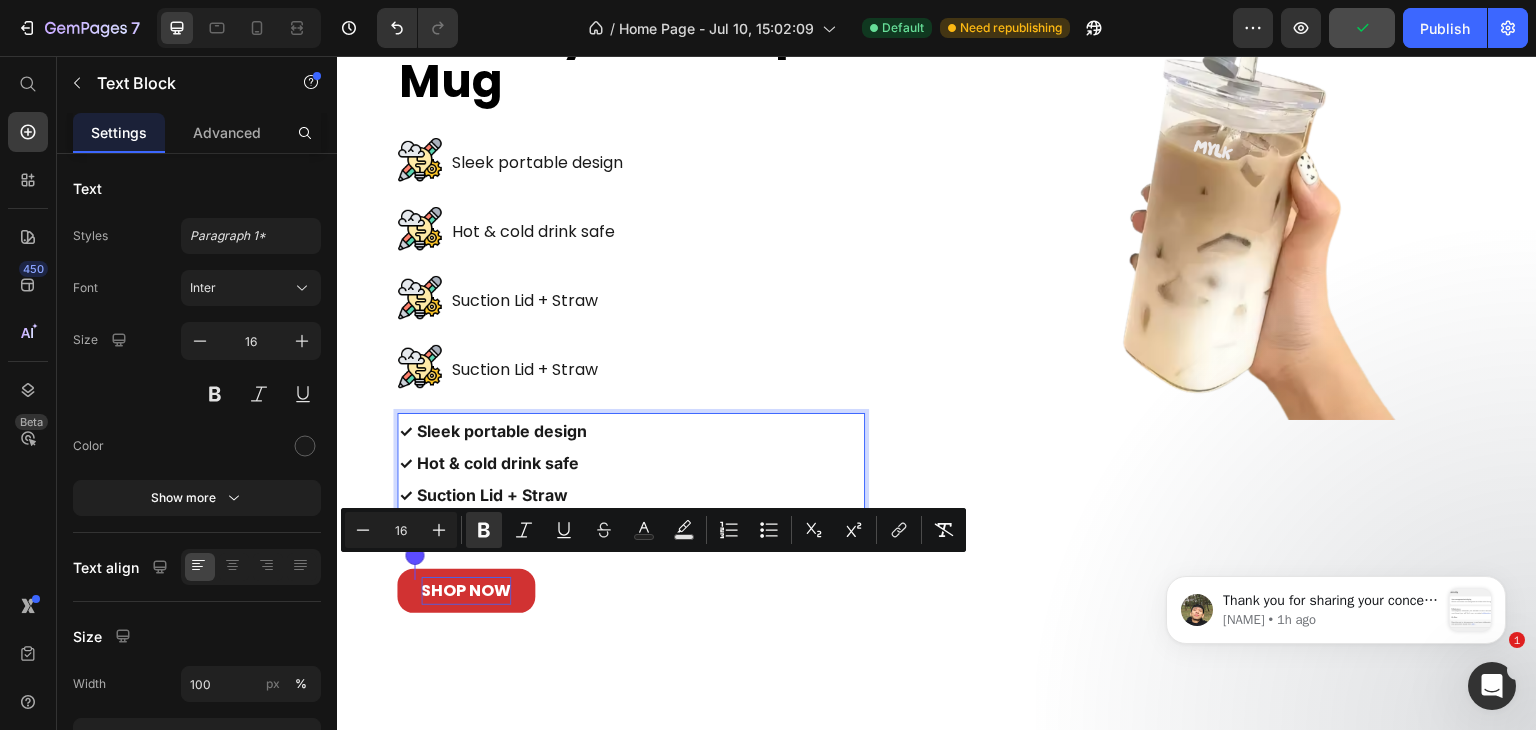 copy on "Eco-friendly & easy to clean" 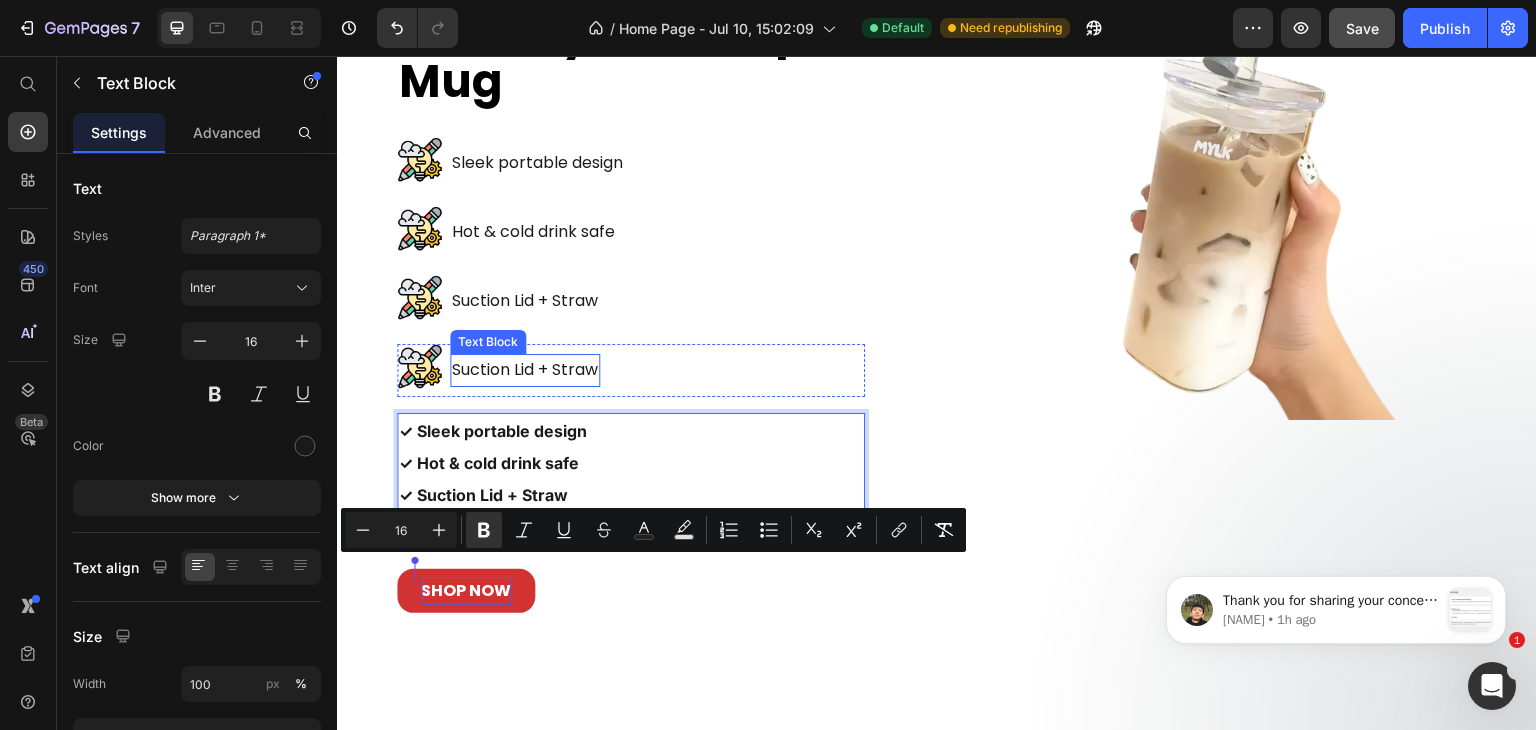 click on "Suction Lid + Straw" at bounding box center [525, 370] 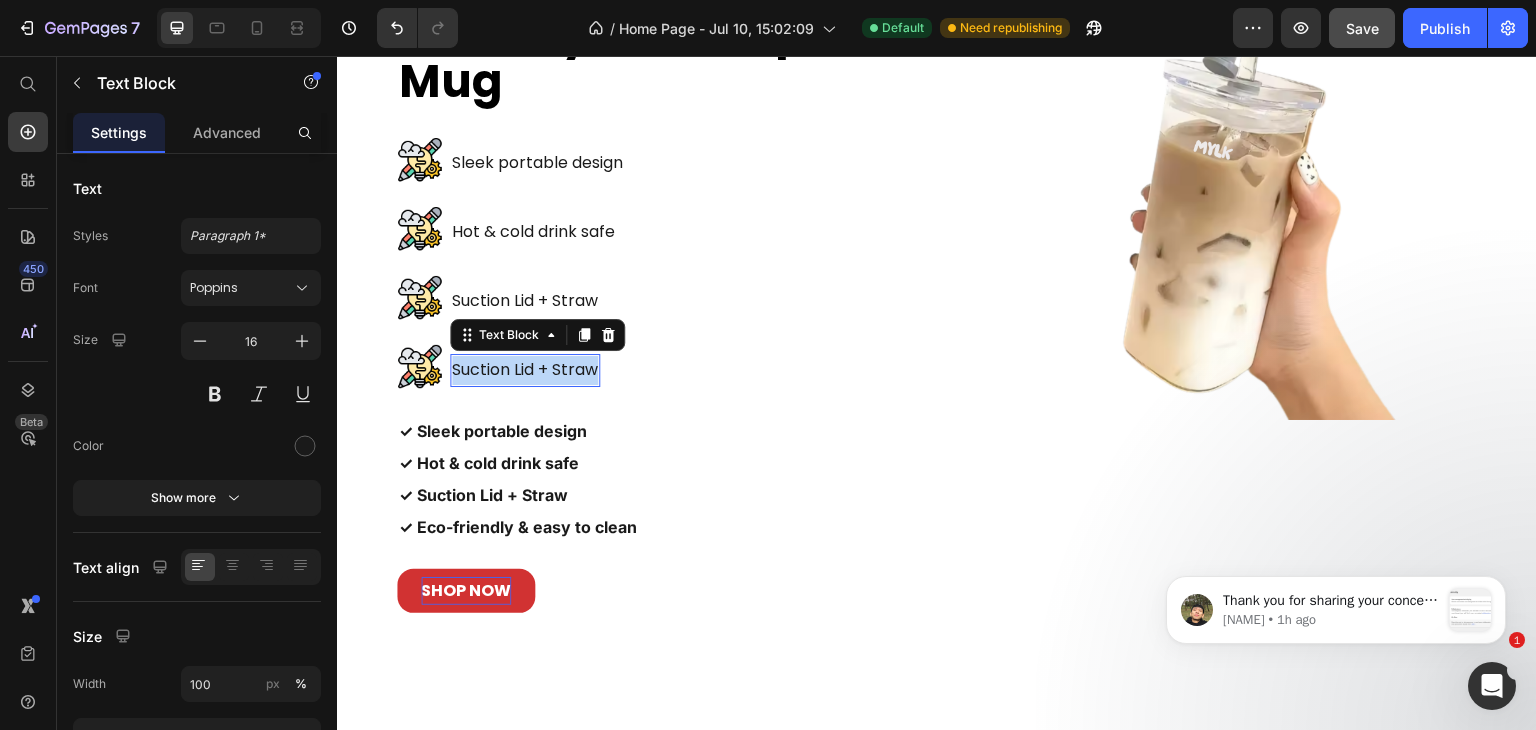 click on "Suction Lid + Straw" at bounding box center (525, 370) 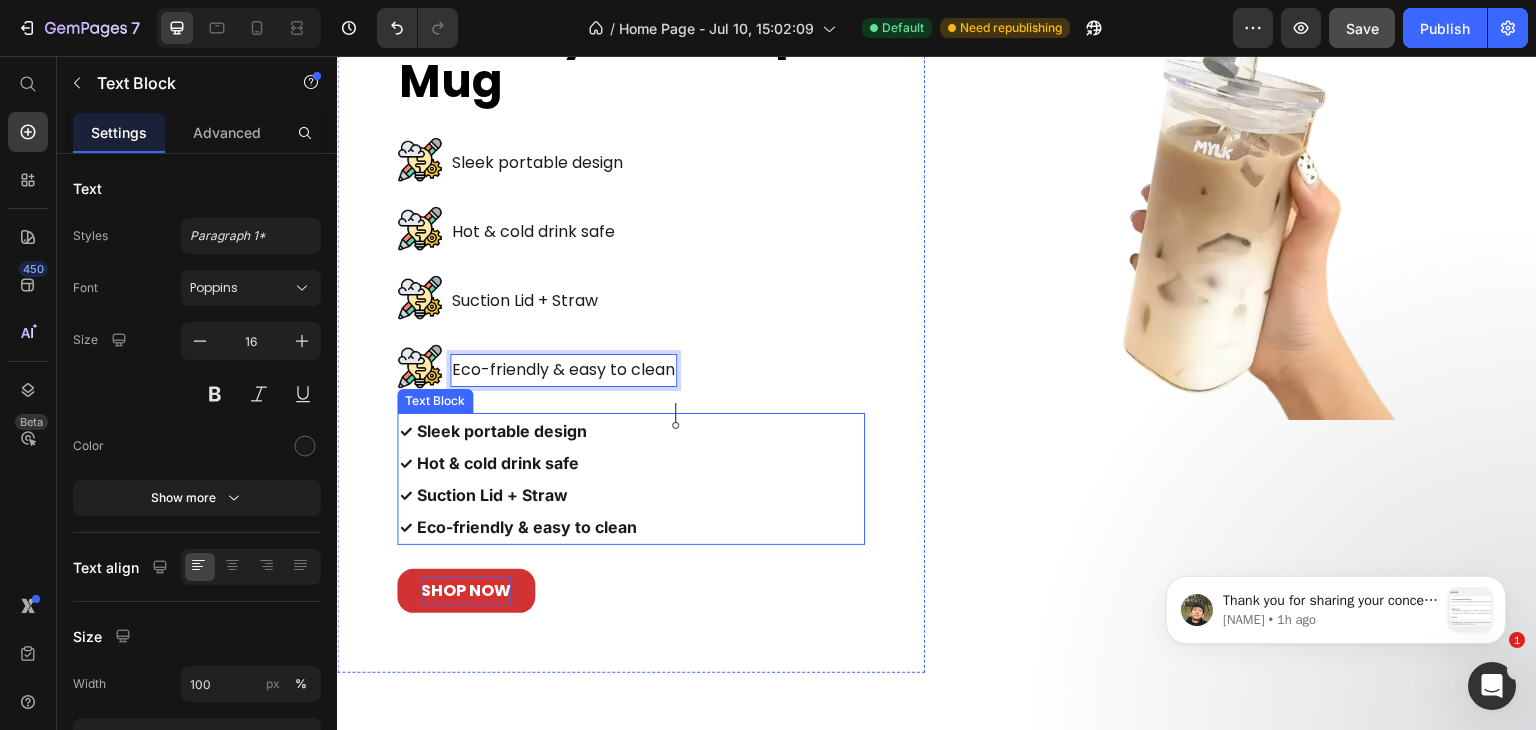 click on "✓ Sleek portable design ✓ Hot & cold drink safe ✓ Suction Lid + Straw ✓ Eco-friendly & easy to clean" at bounding box center (631, 479) 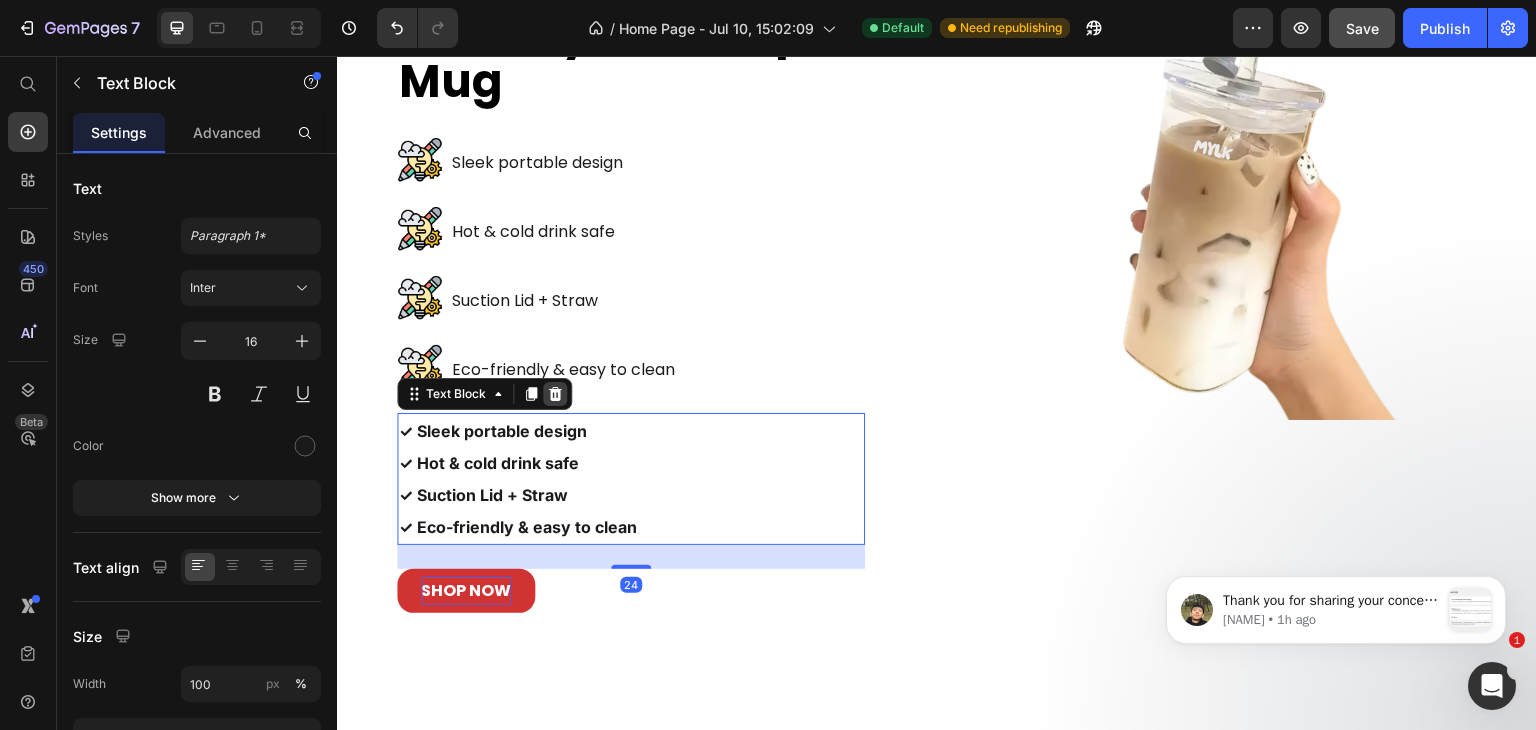 click 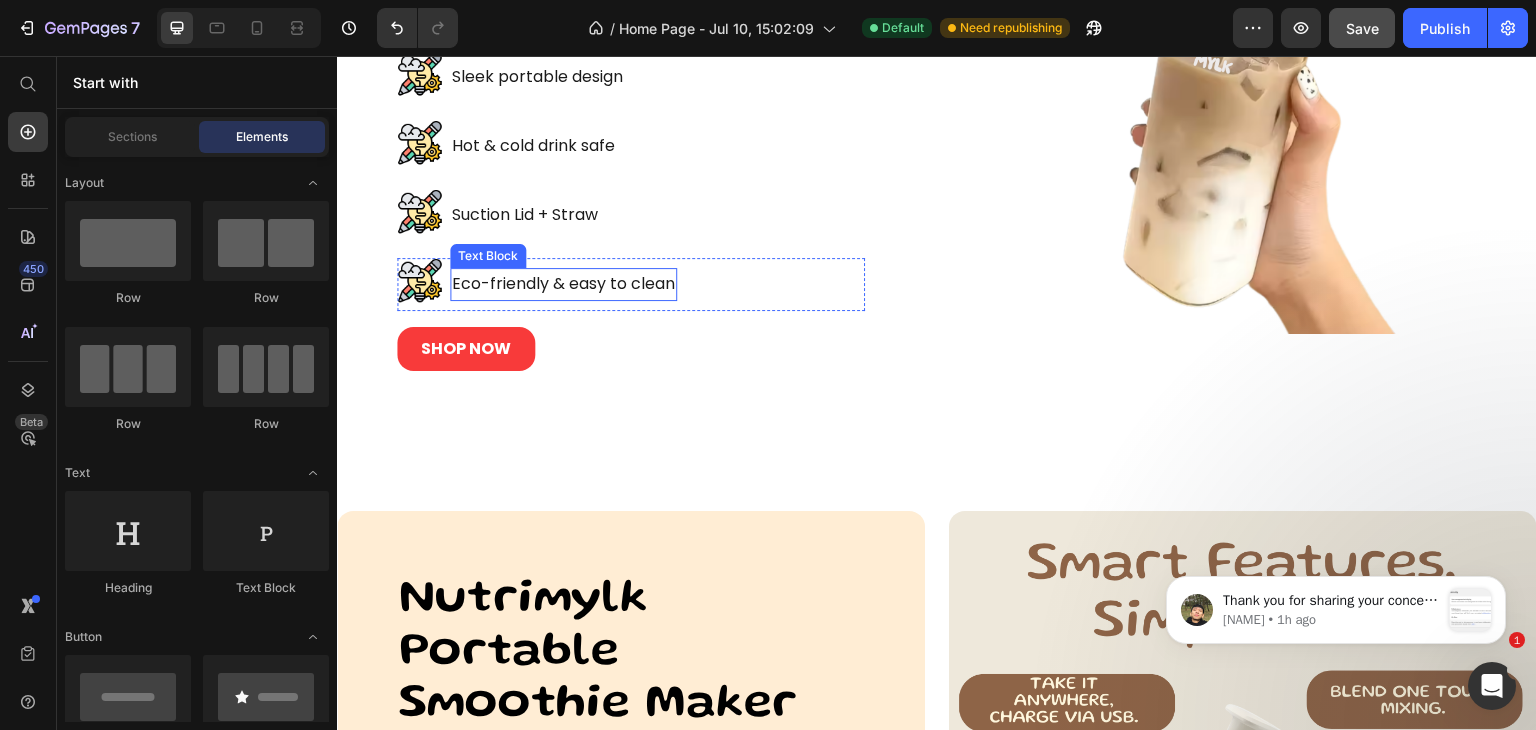 scroll, scrollTop: 4500, scrollLeft: 0, axis: vertical 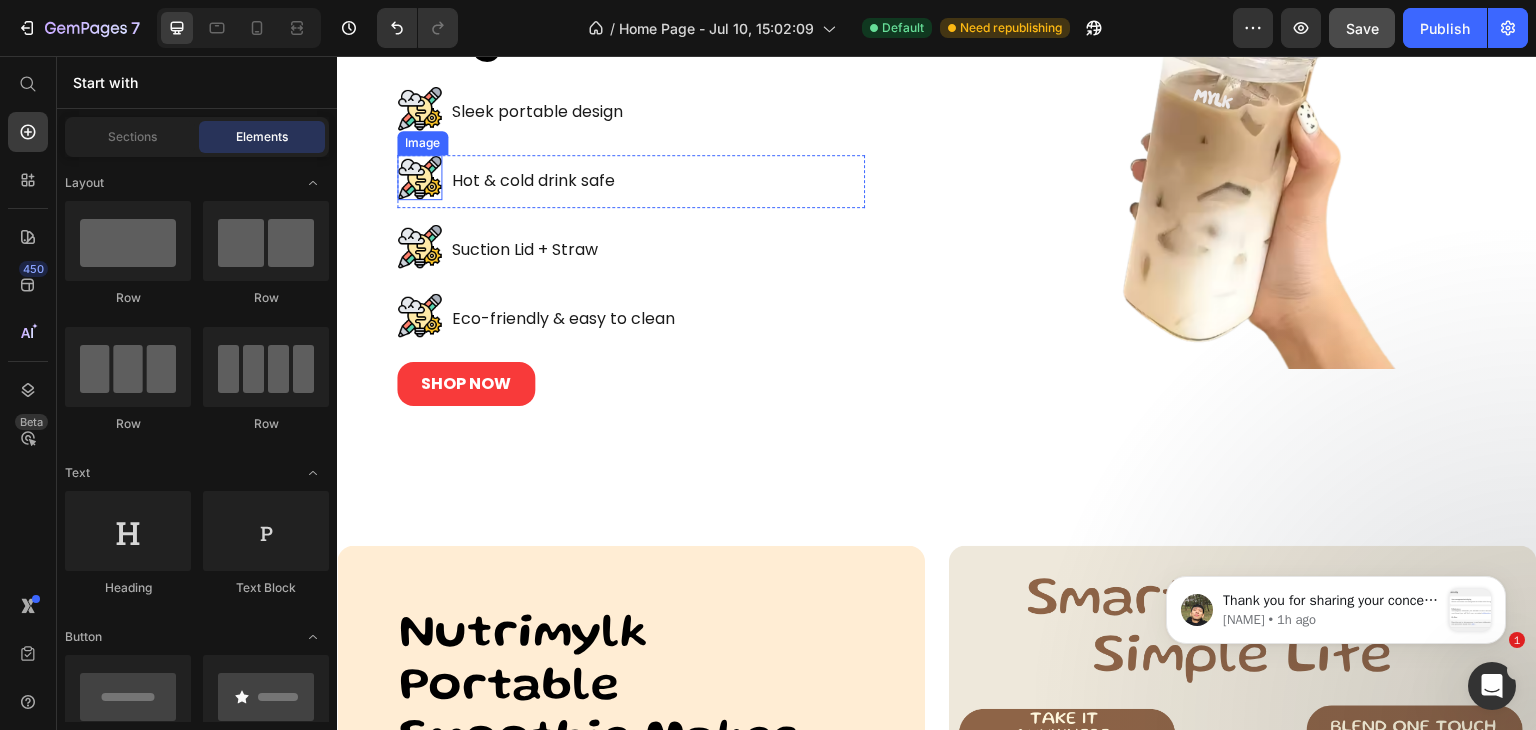 click at bounding box center [419, 177] 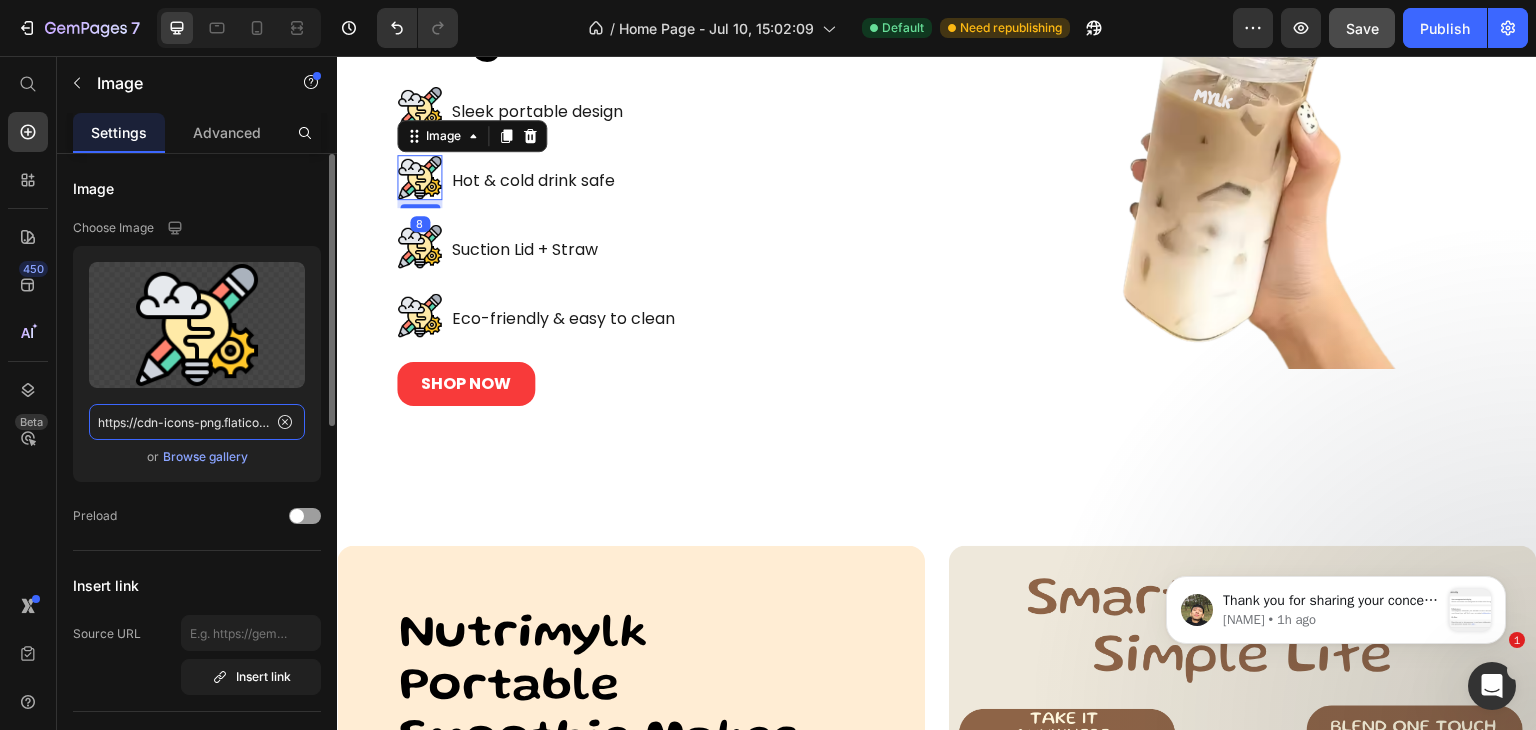 click on "https://cdn-icons-png.flaticon.com/128/2857/2857527.png" 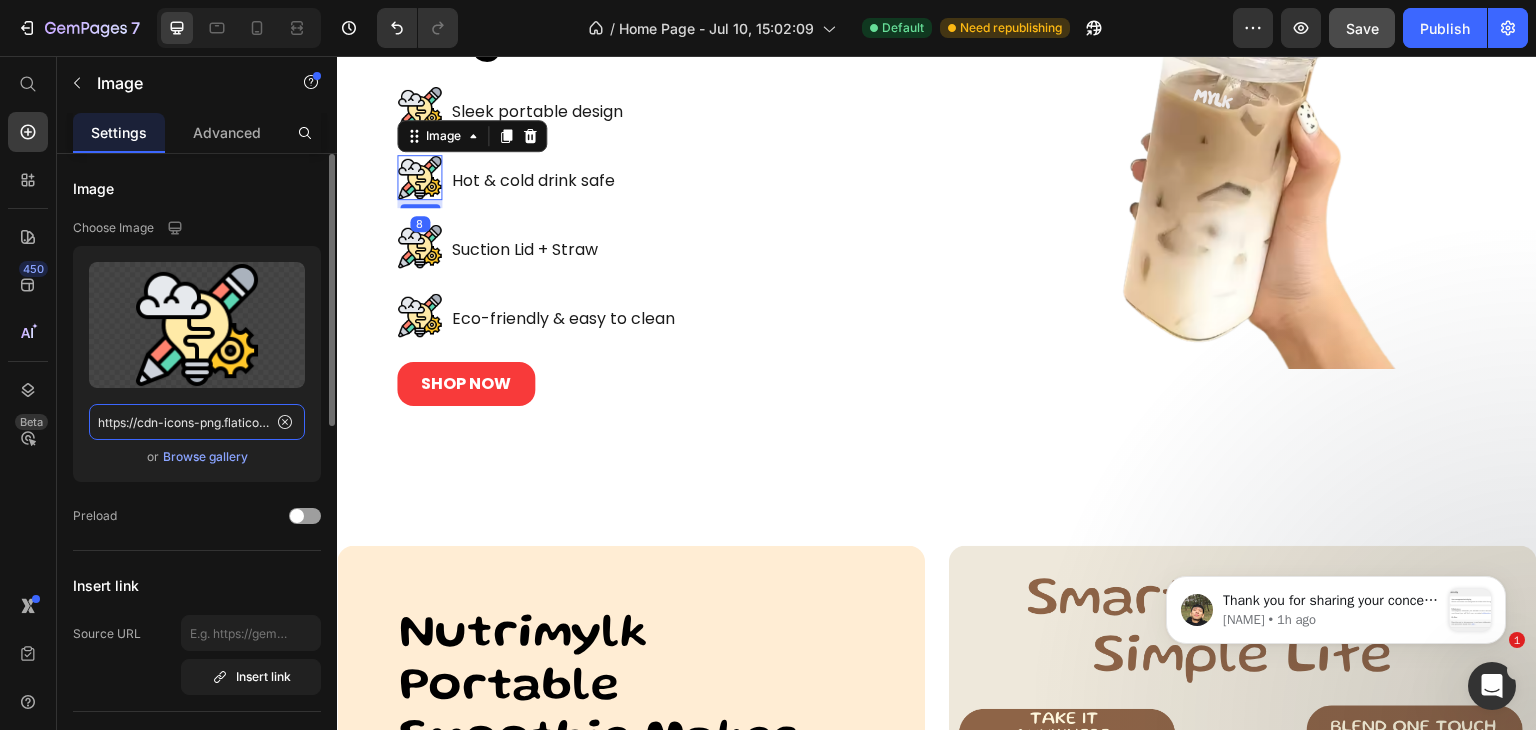 scroll, scrollTop: 0, scrollLeft: 156, axis: horizontal 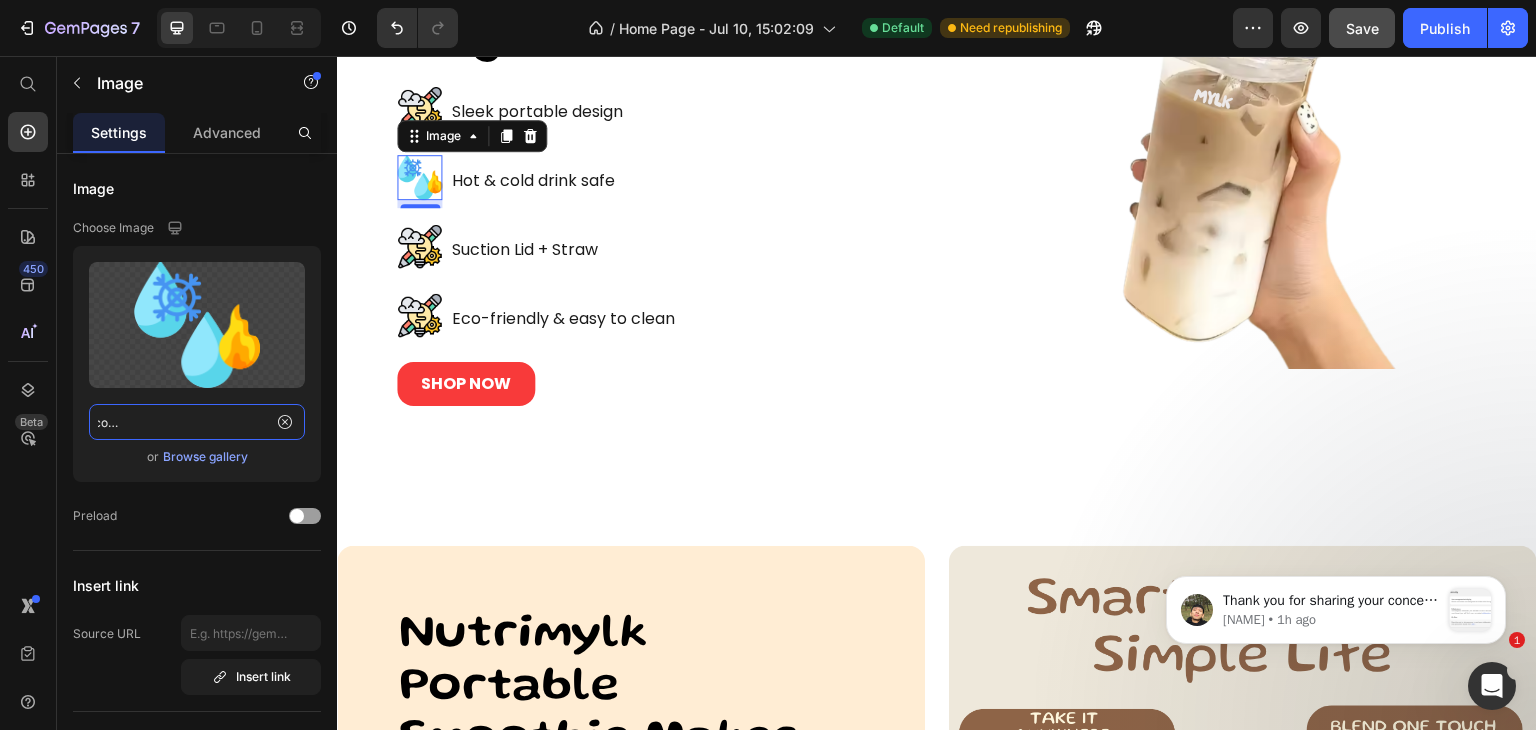 type on "https://cdn-icons-png.flaticon.com/128/1739/1739052.png" 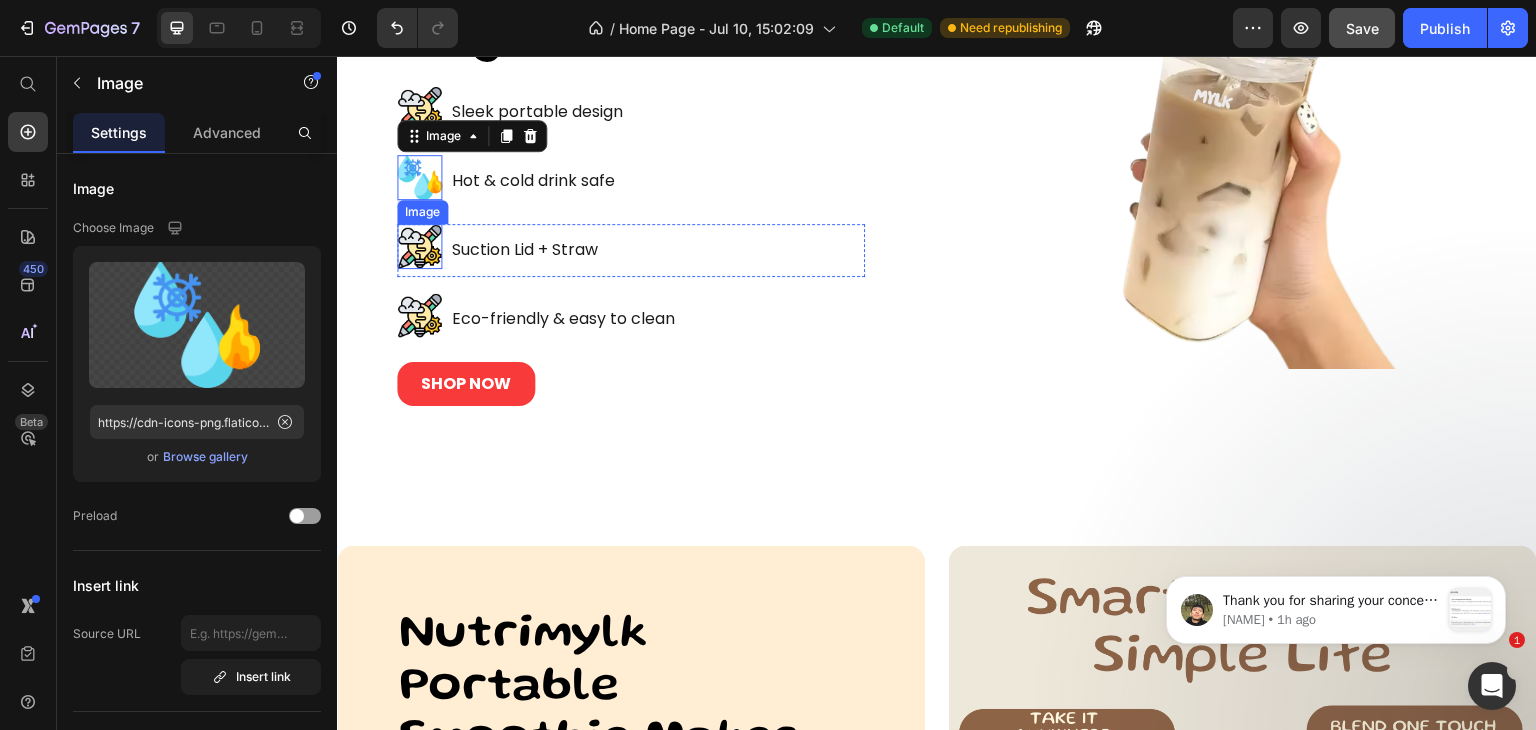 click at bounding box center (419, 246) 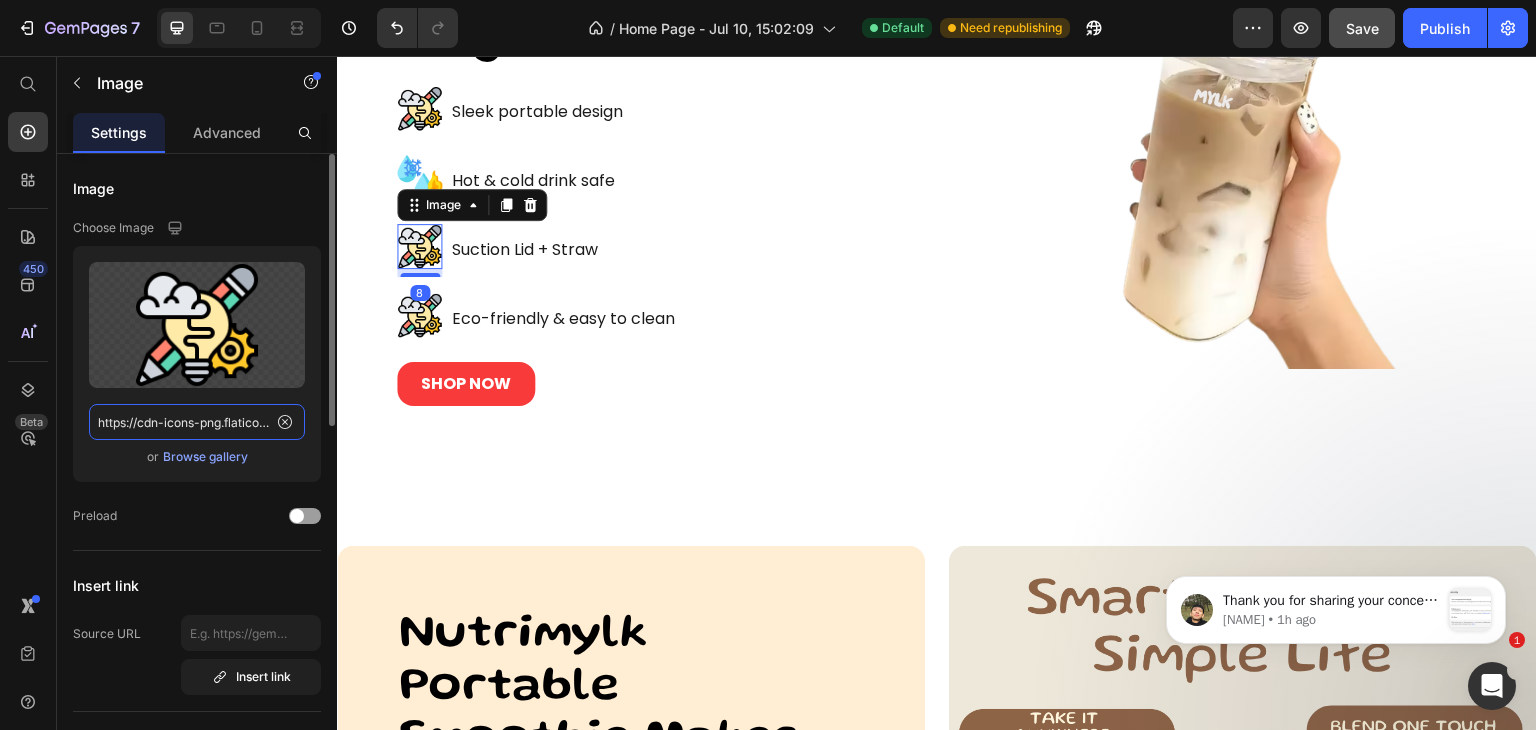 click on "https://cdn-icons-png.flaticon.com/128/2857/2857527.png" 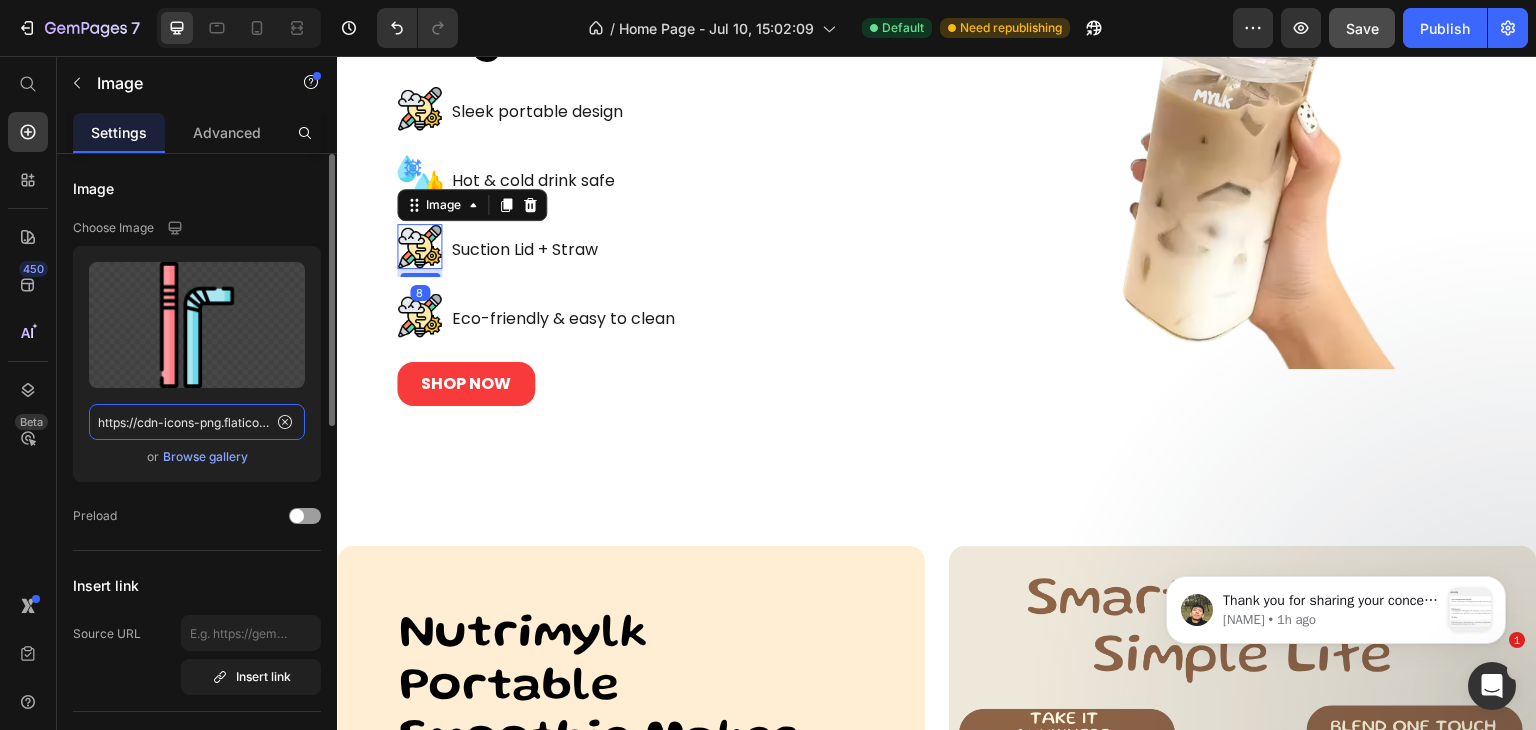 scroll, scrollTop: 0, scrollLeft: 157, axis: horizontal 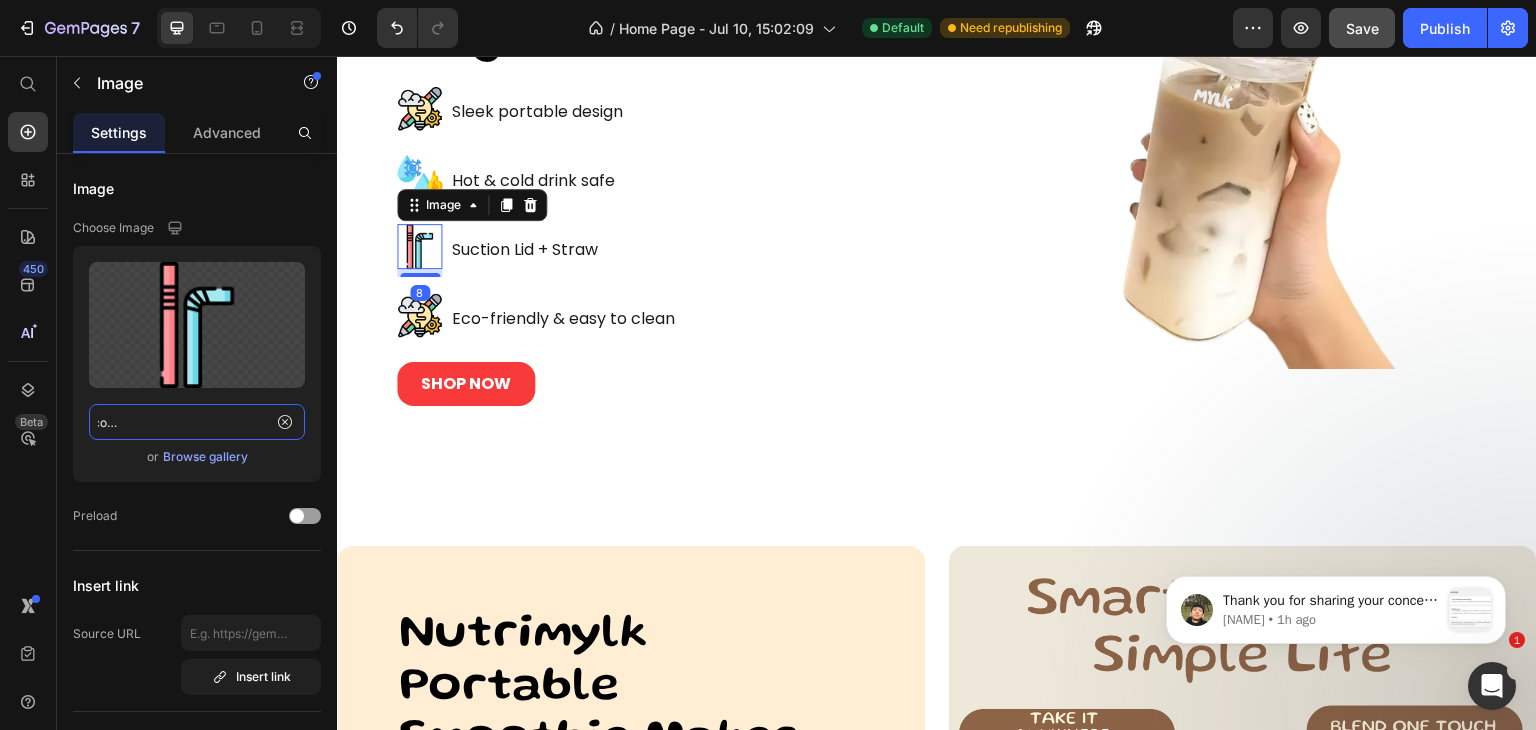 type on "https://cdn-icons-png.flaticon.com/128/5727/5727261.png" 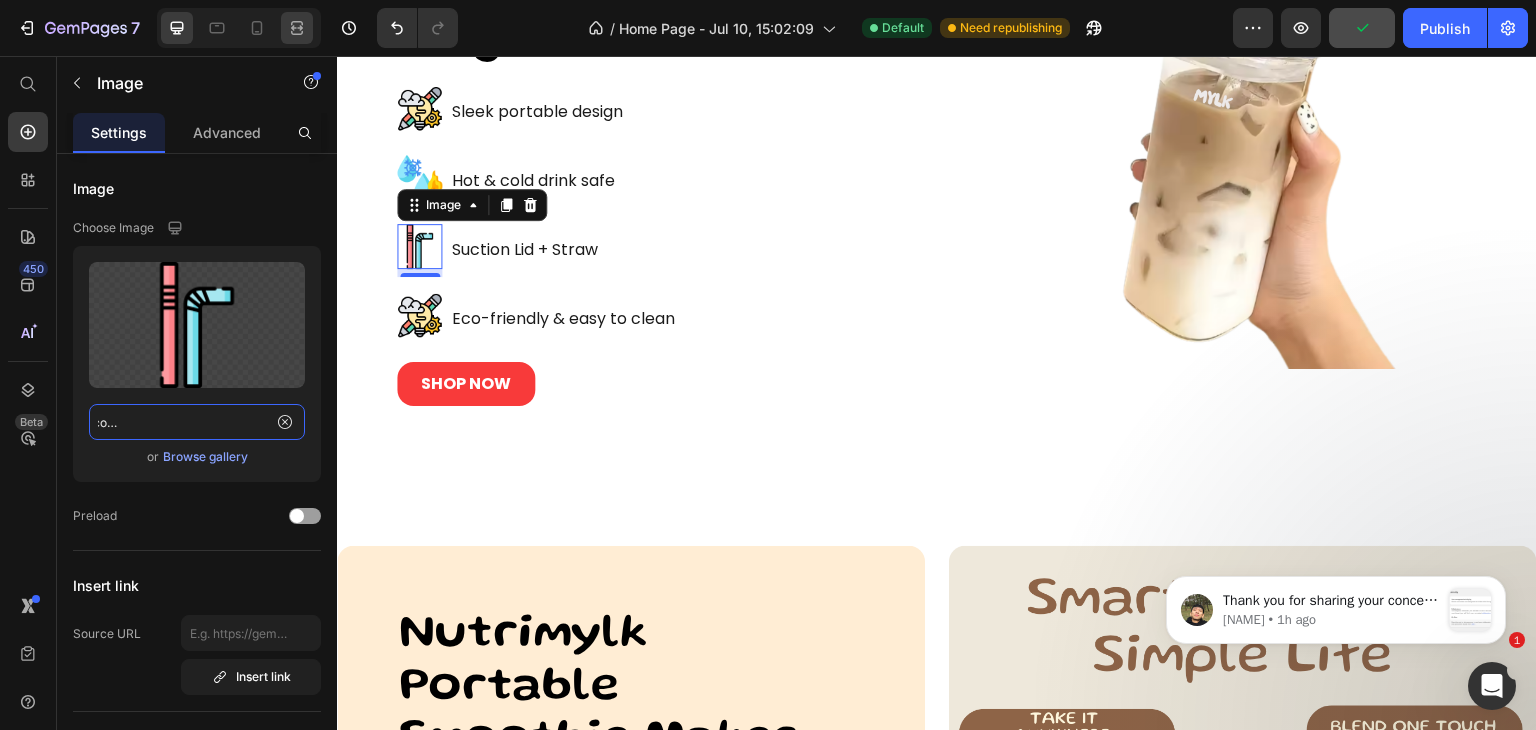 scroll, scrollTop: 0, scrollLeft: 0, axis: both 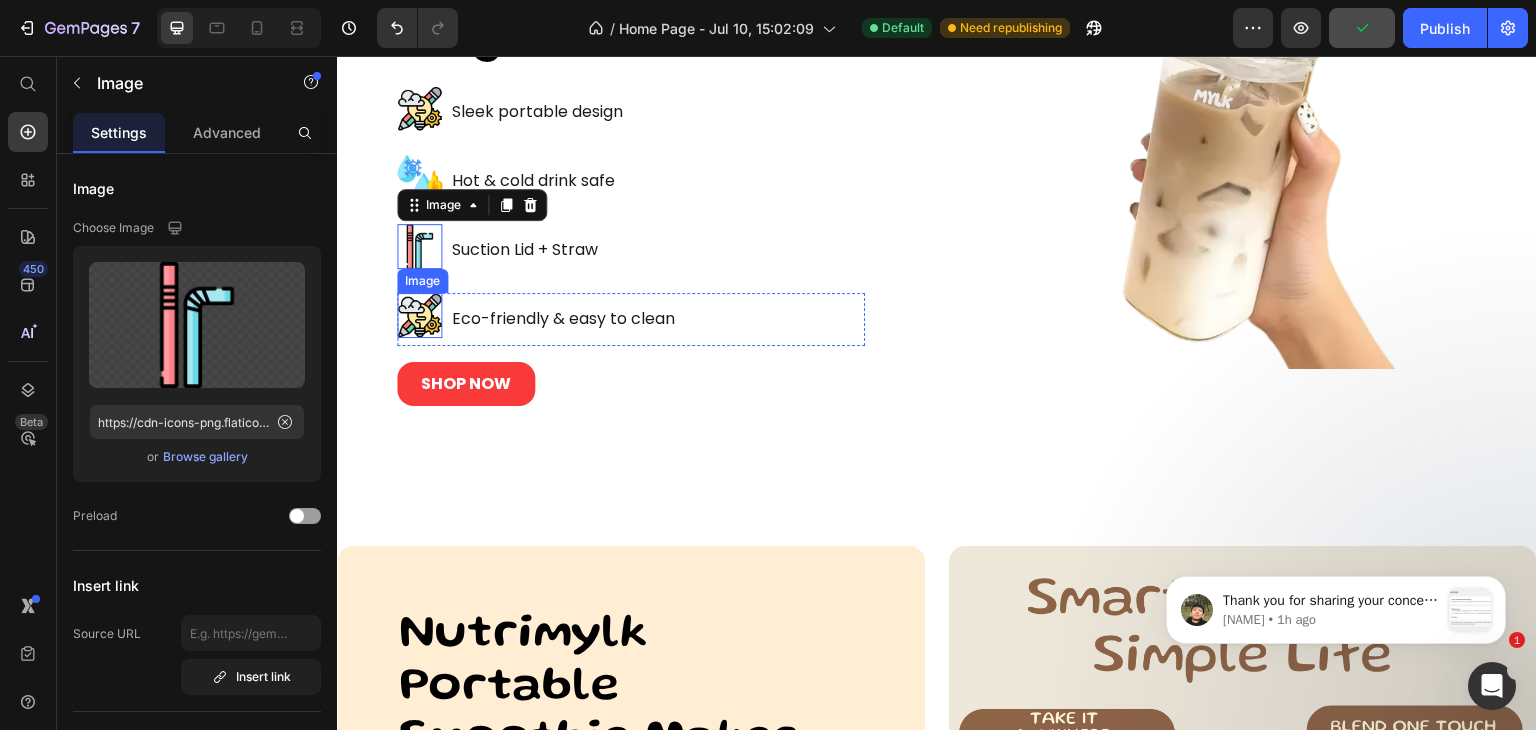 click at bounding box center (419, 315) 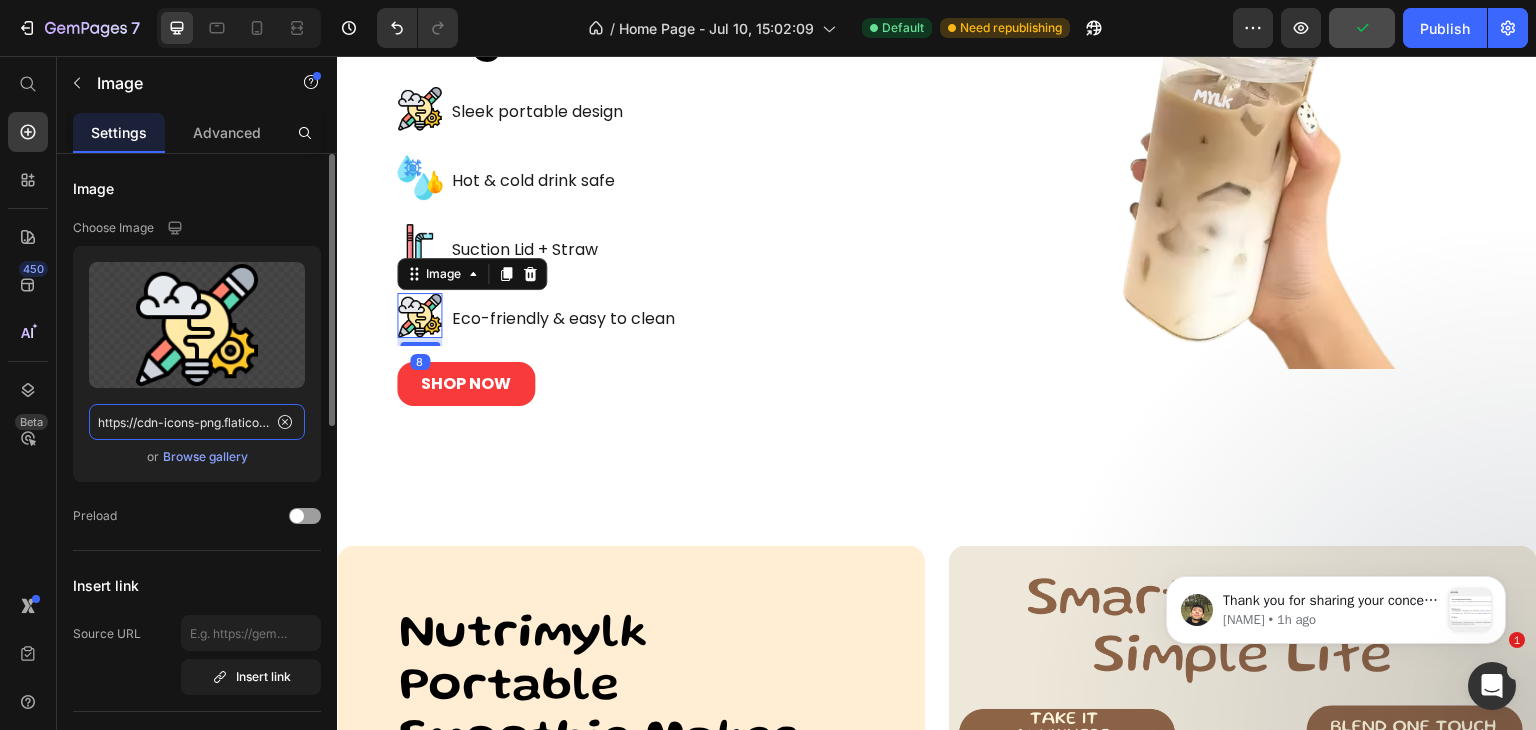 click on "https://cdn-icons-png.flaticon.com/128/2857/2857527.png" 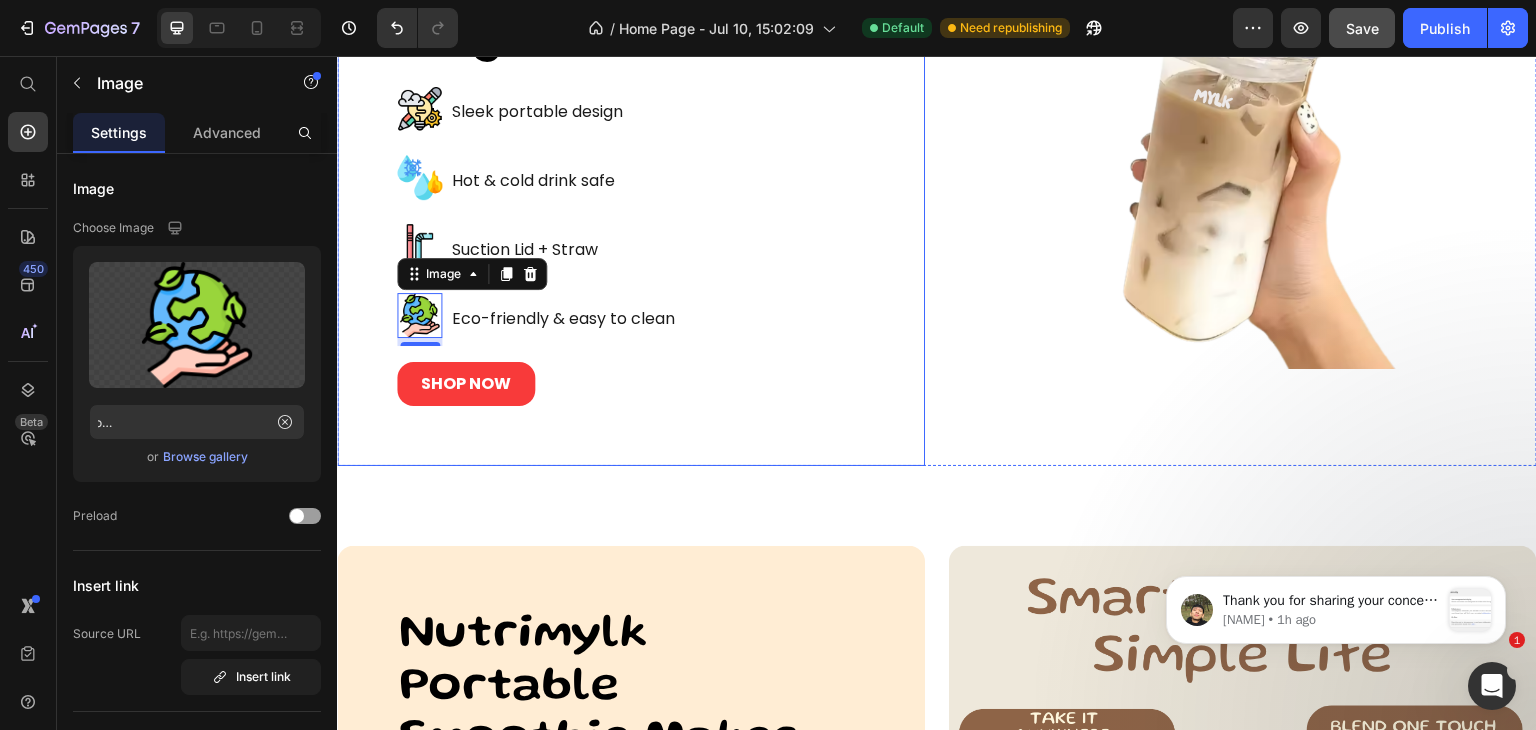 click on "Nutrimylk Anti Spill Mug Heading Image Sleek portable design Text Block Row Image Hot & cold drink safe Text Block Row Image Suction Lid + Straw Text Block Row Image   8 Eco-friendly & easy to clean Text Block Row SHOP NOW Button Row" at bounding box center (631, 183) 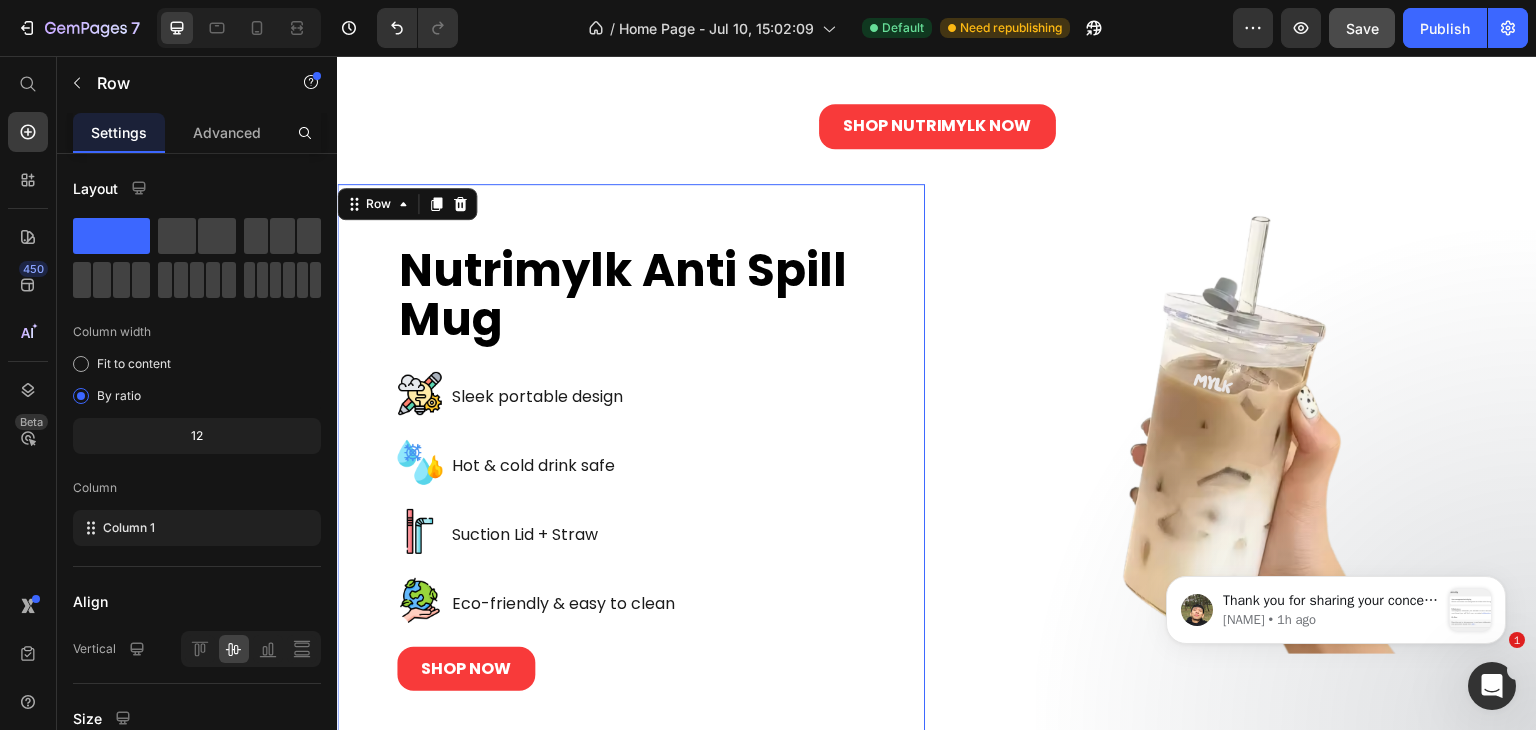 scroll, scrollTop: 4200, scrollLeft: 0, axis: vertical 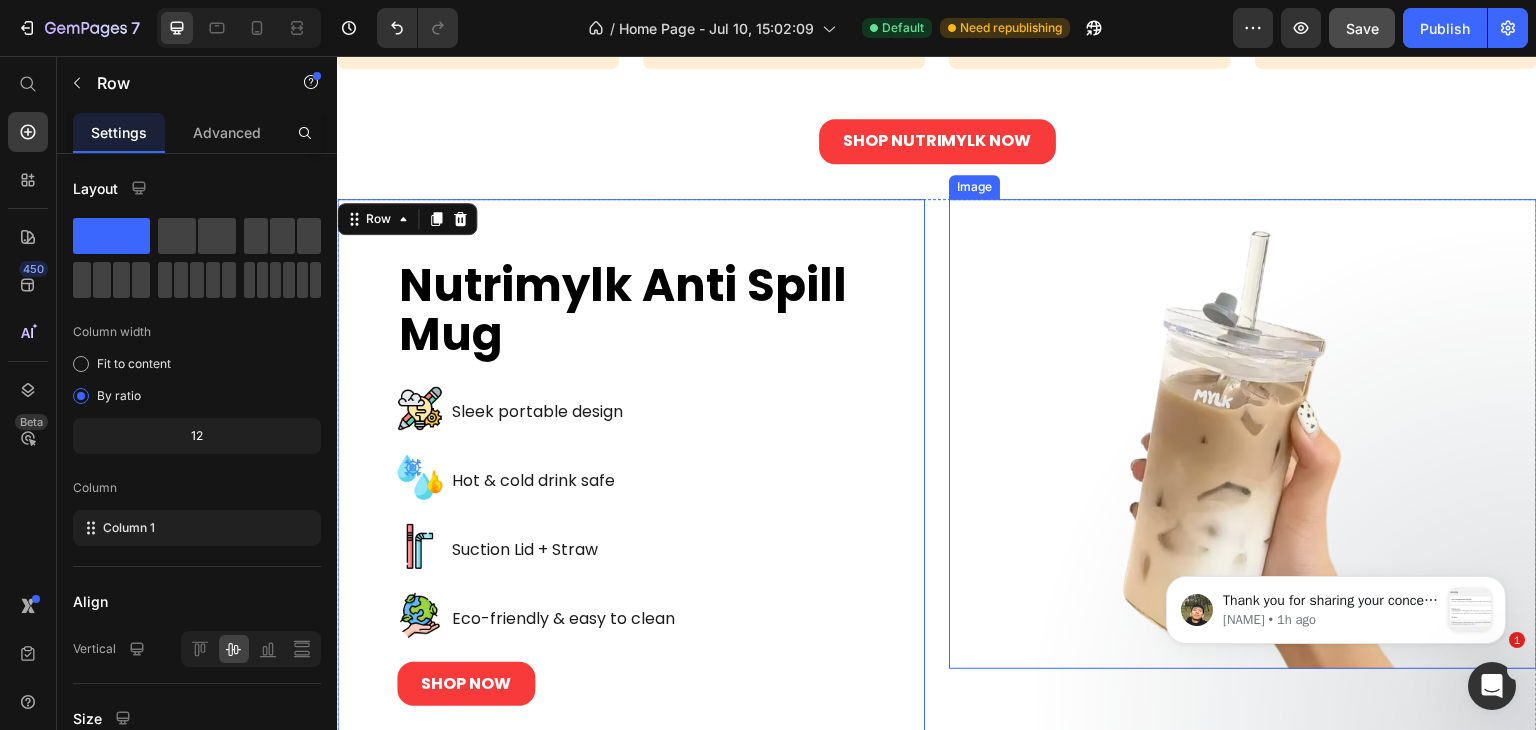 click at bounding box center [1243, 434] 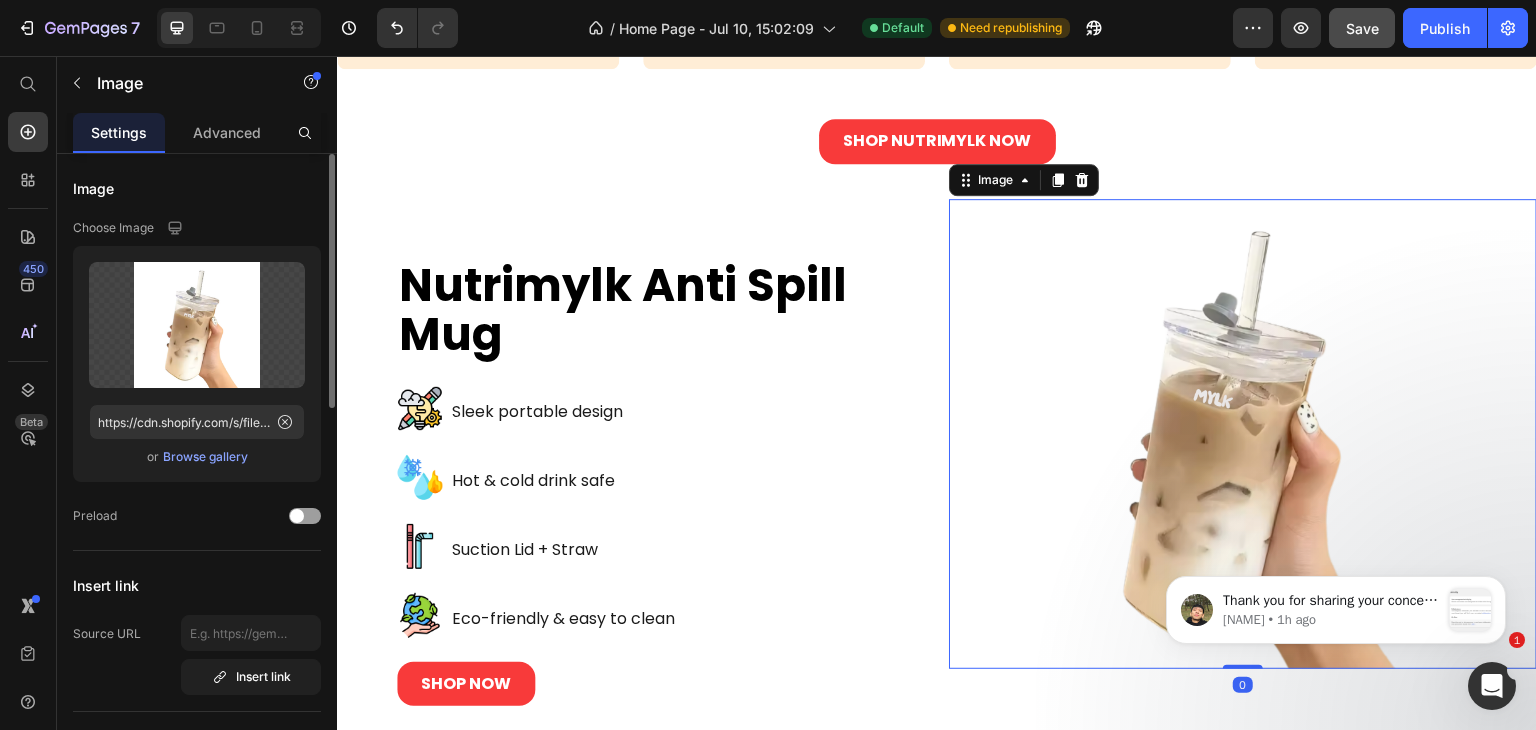 click on "Upload Image https://cdn.shopify.com/s/files/1/0964/4533/3842/files/gempages_574671668476118128-b096eb5a-573e-403f-abd7-8729b26ec136.png  or   Browse gallery" 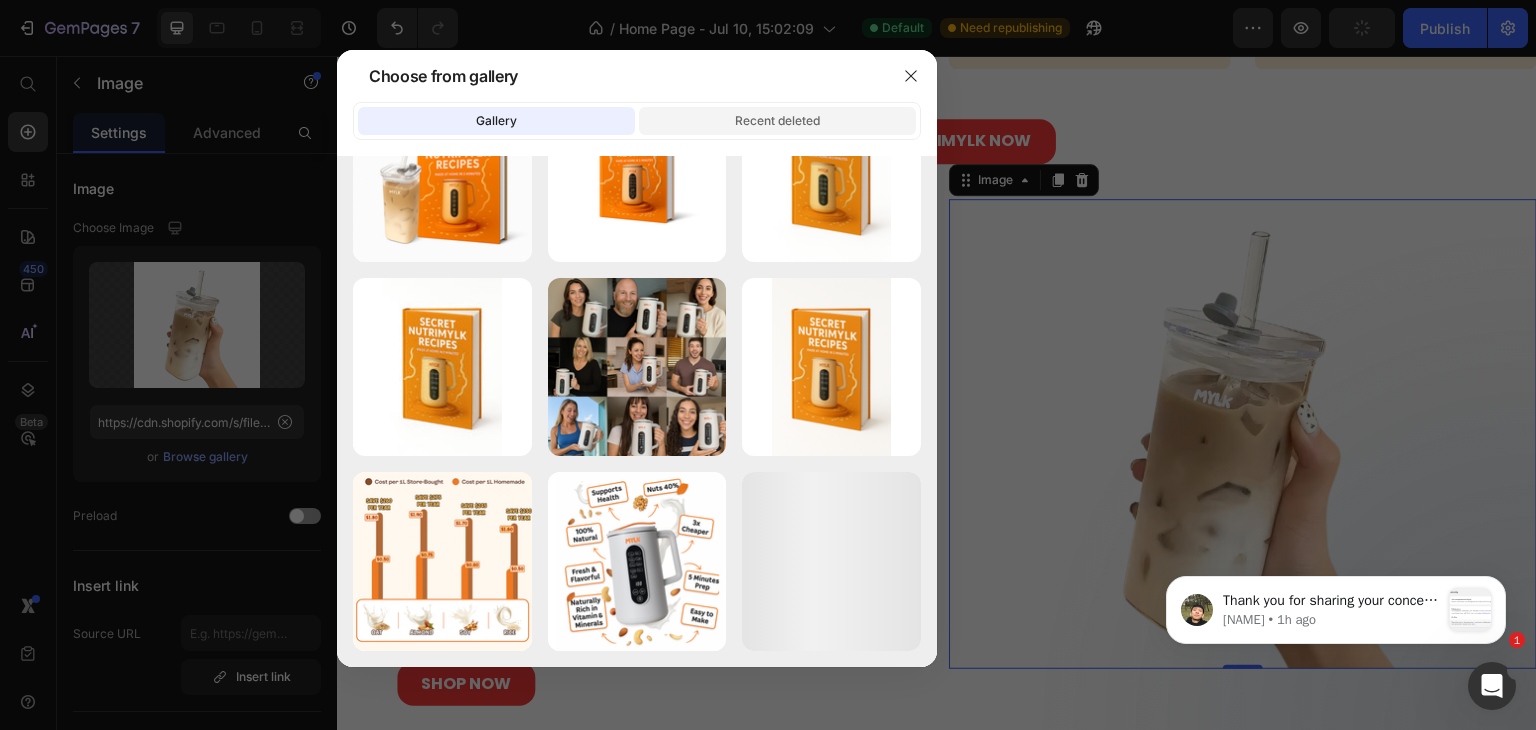 scroll, scrollTop: 373, scrollLeft: 0, axis: vertical 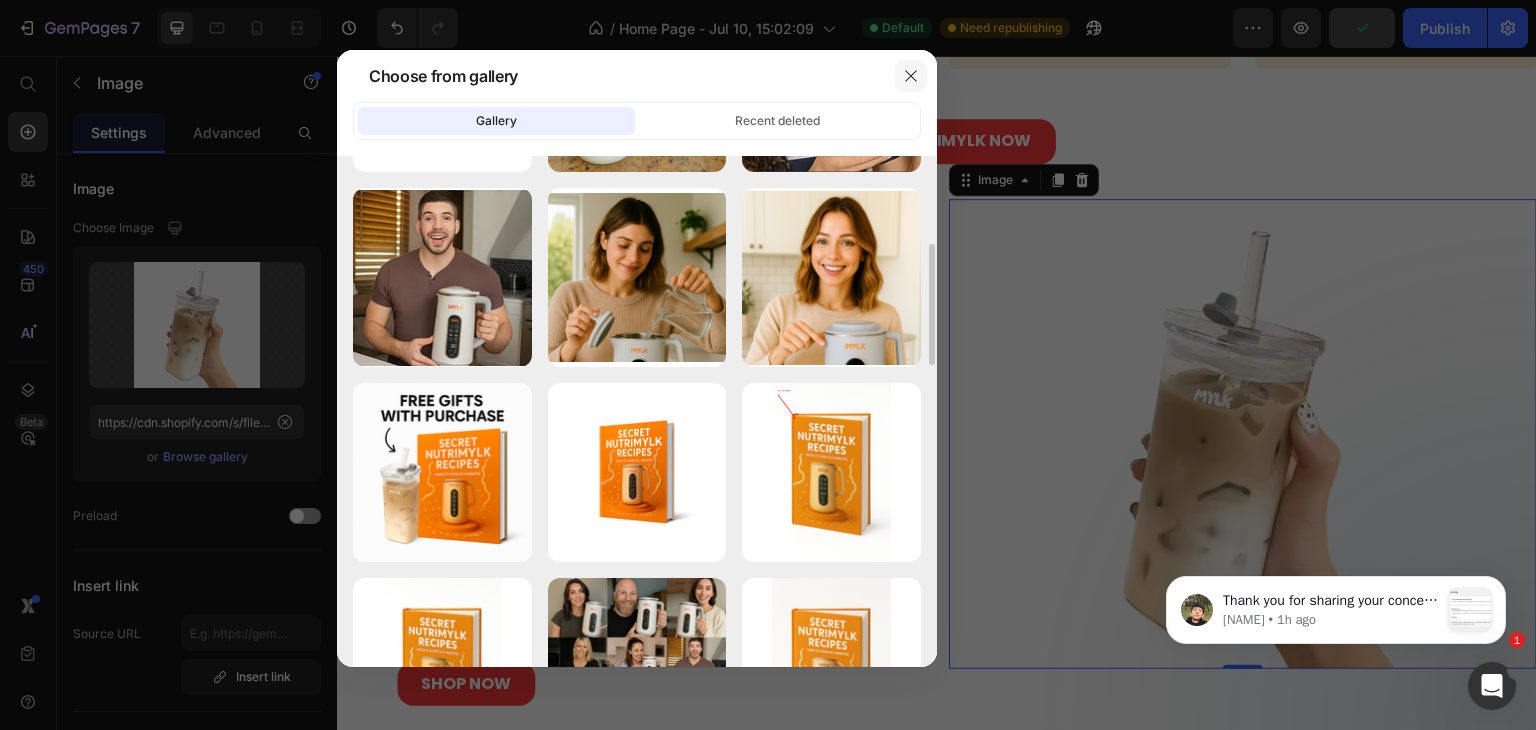 click 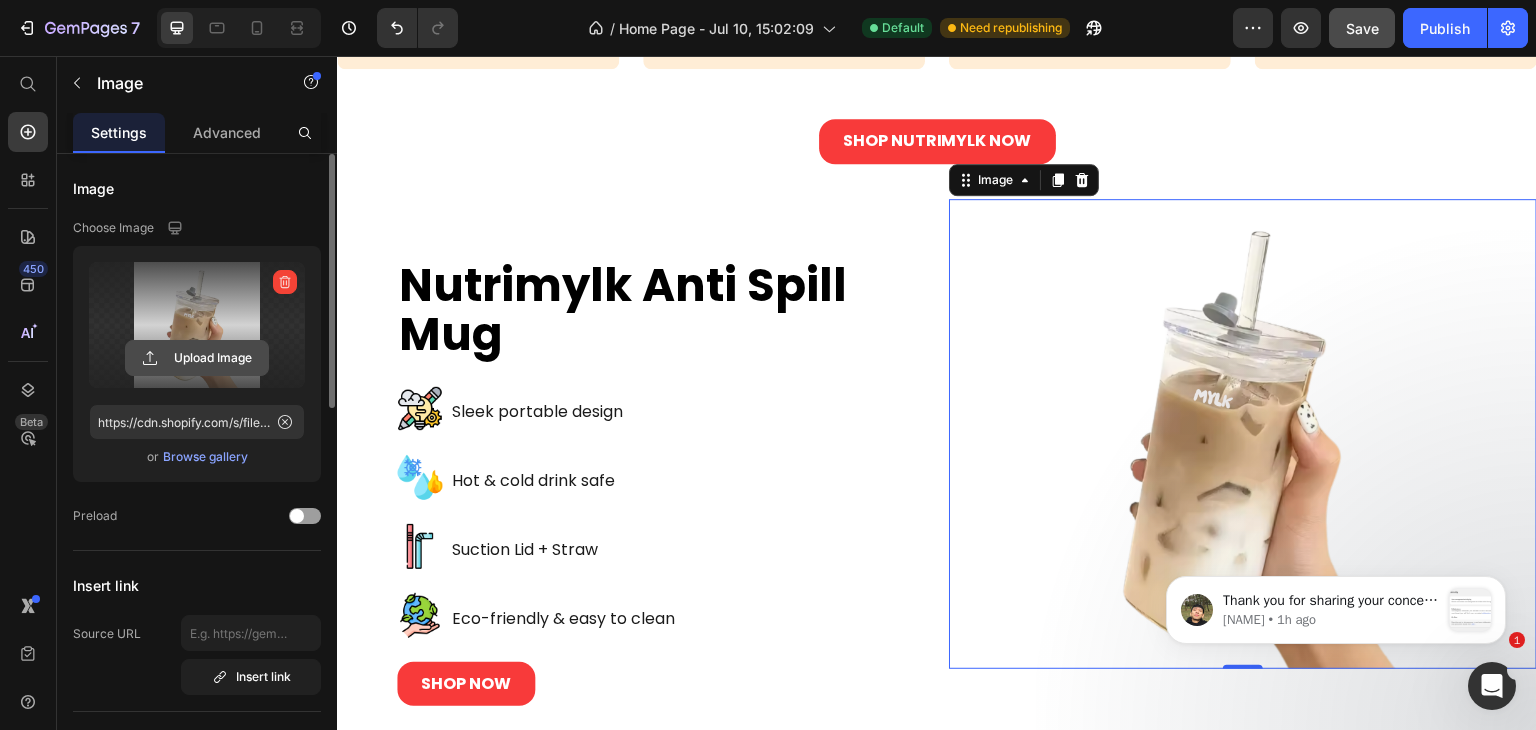 click 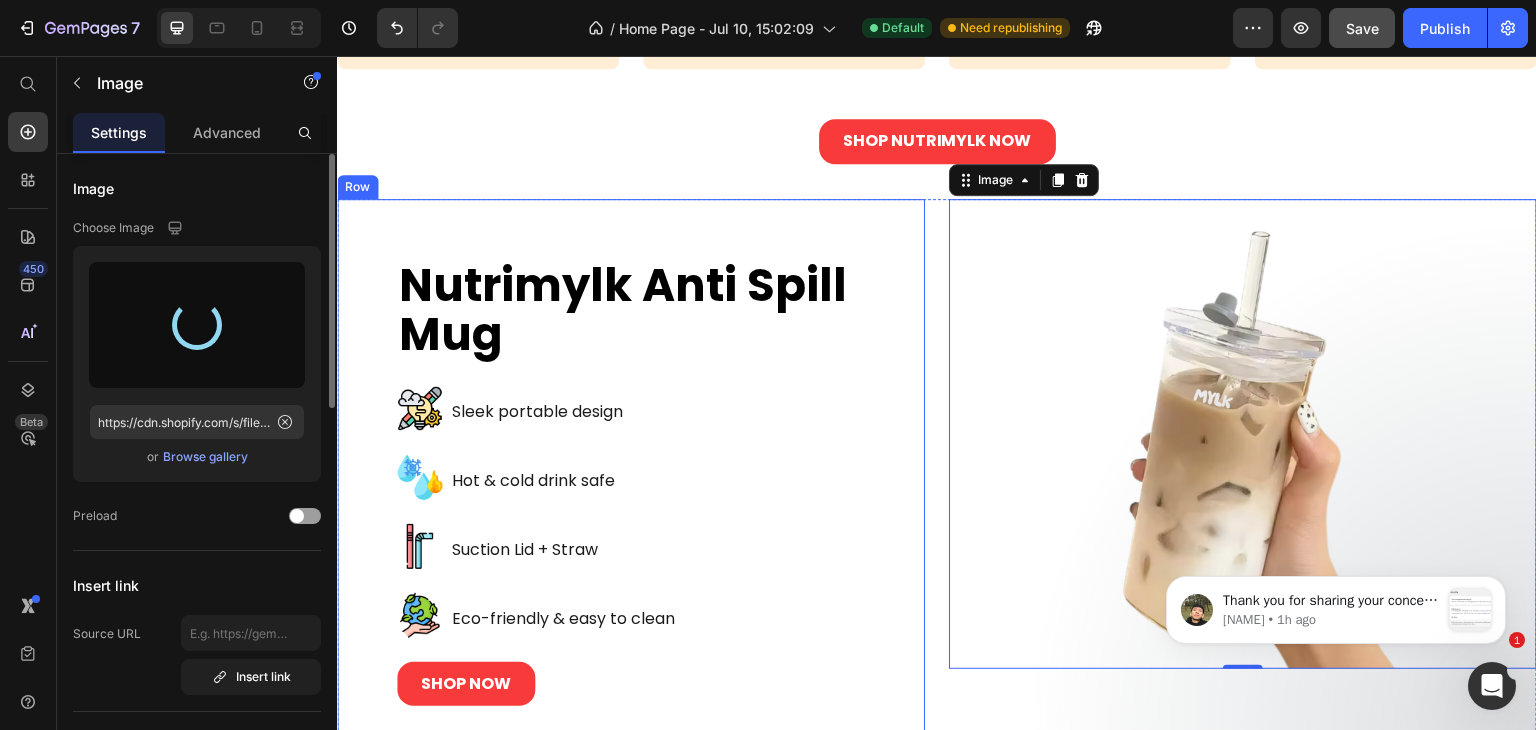 type on "https://cdn.shopify.com/s/files/1/0964/4533/3842/files/gempages_574671668476118128-bfd27173-1936-481c-bcd4-54b862e0387e.png" 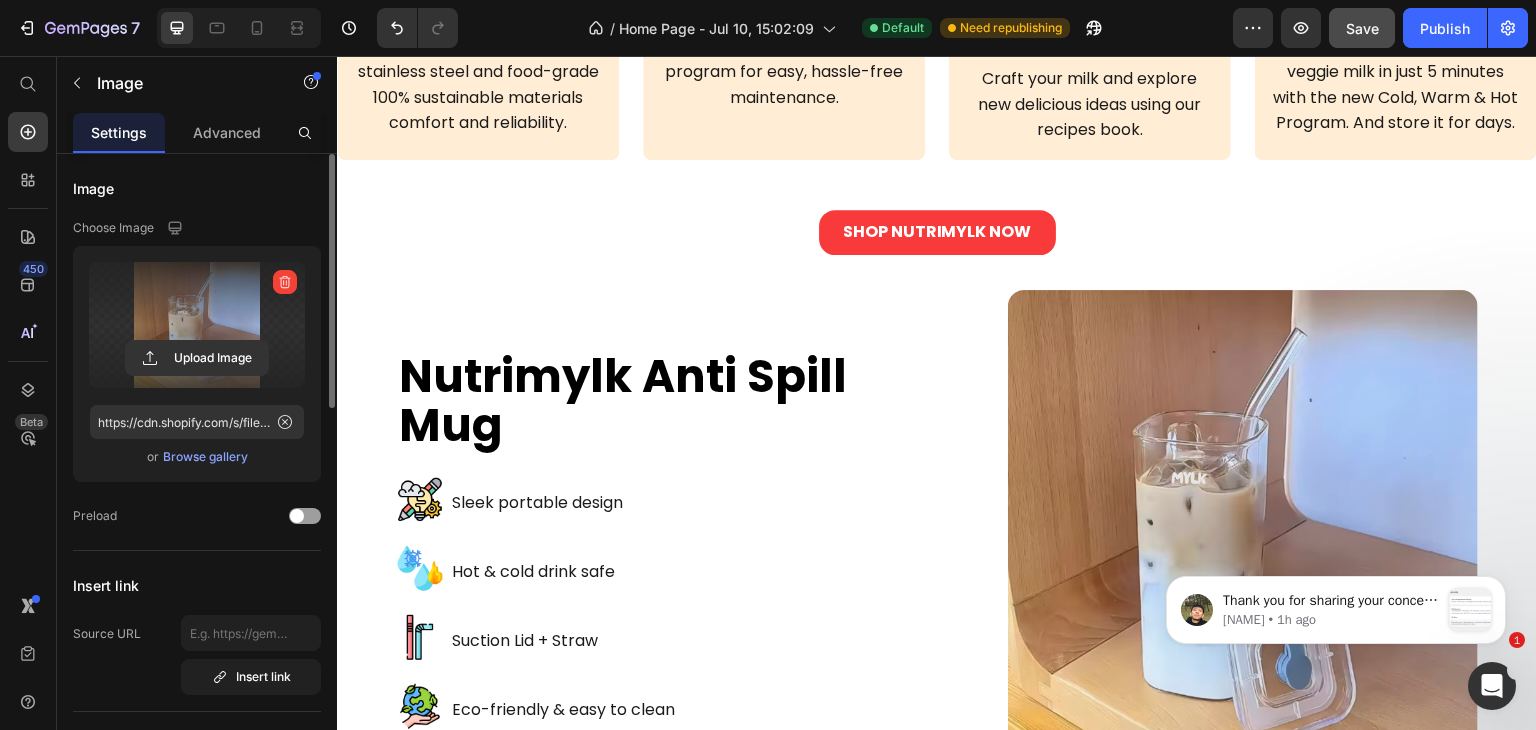 scroll, scrollTop: 3571, scrollLeft: 0, axis: vertical 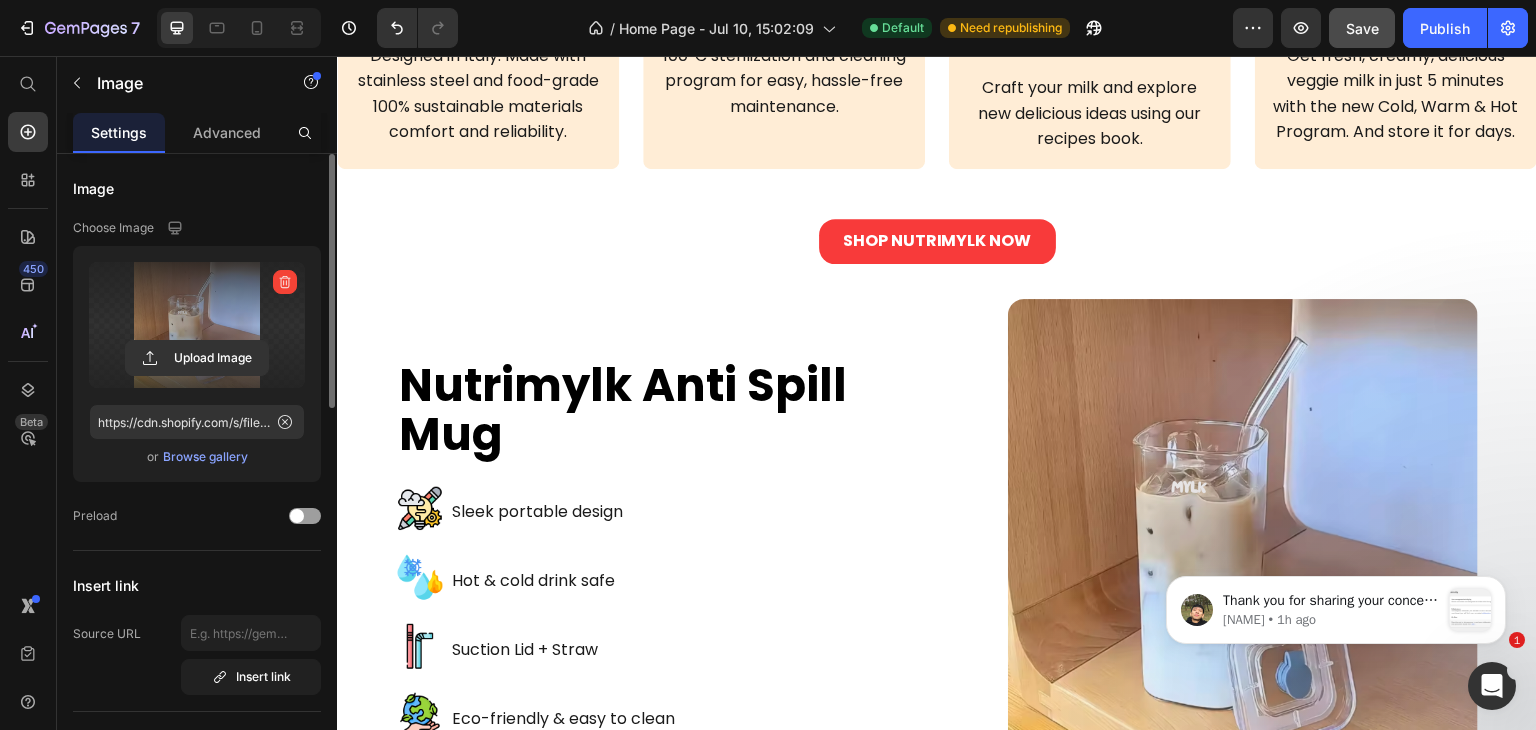 click at bounding box center [1243, 534] 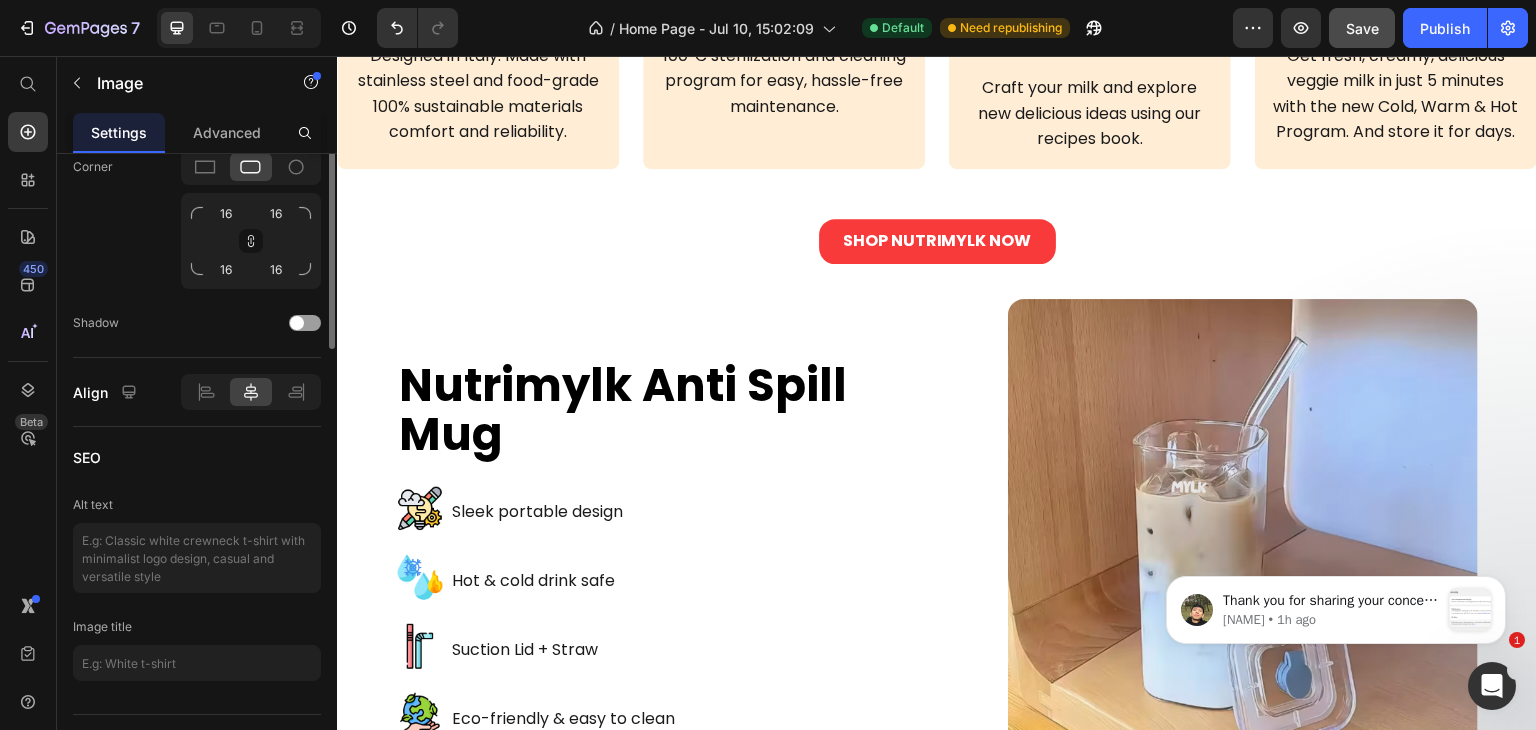 scroll, scrollTop: 600, scrollLeft: 0, axis: vertical 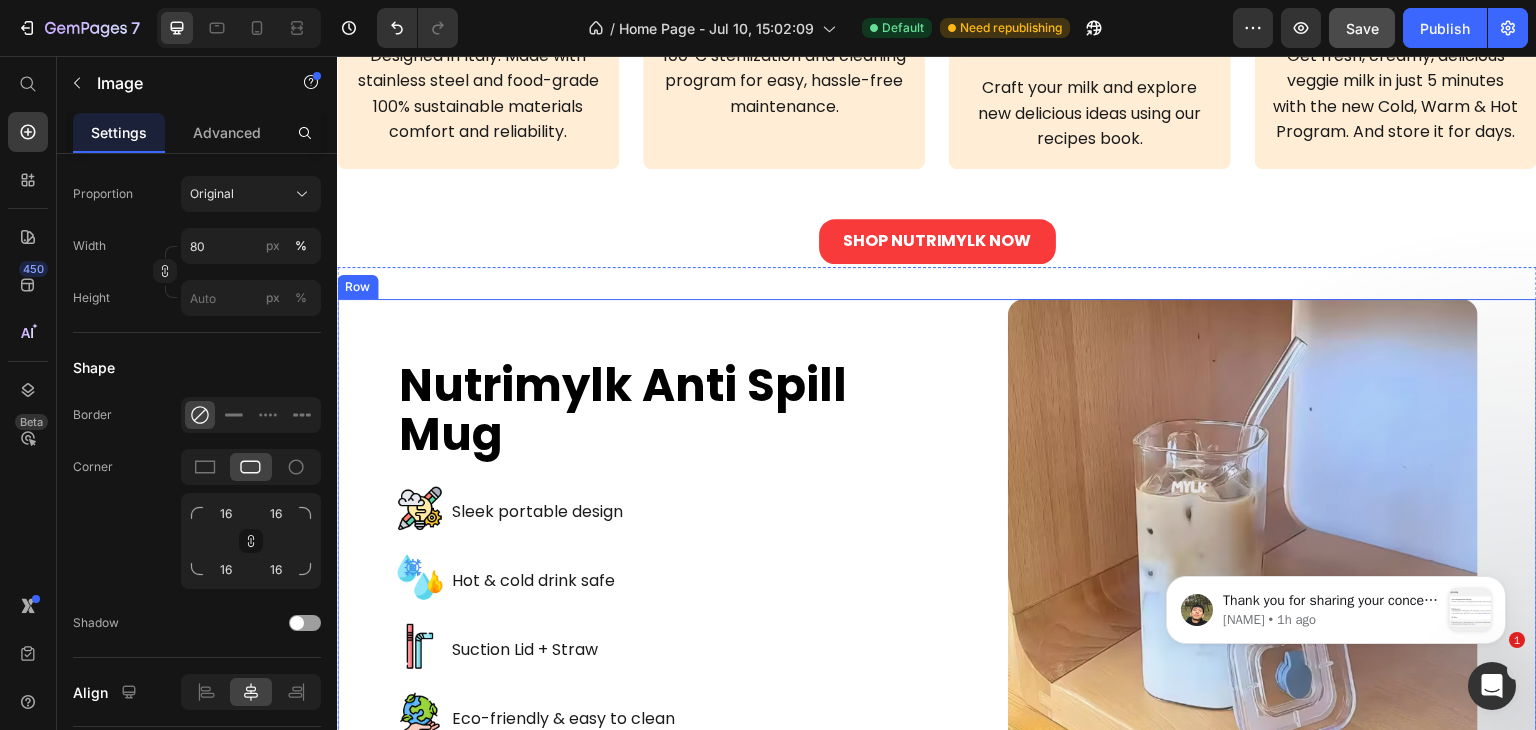 click on "Image Nutrimylk Anti Spill Mug Heading Image Sleek portable design Text Block Row Image Hot & cold drink safe Text Block Row Image Suction Lid + Straw Text Block Row Image Eco-friendly & easy to clean Text Block Row SHOP NOW Button Row Row" at bounding box center (937, 583) 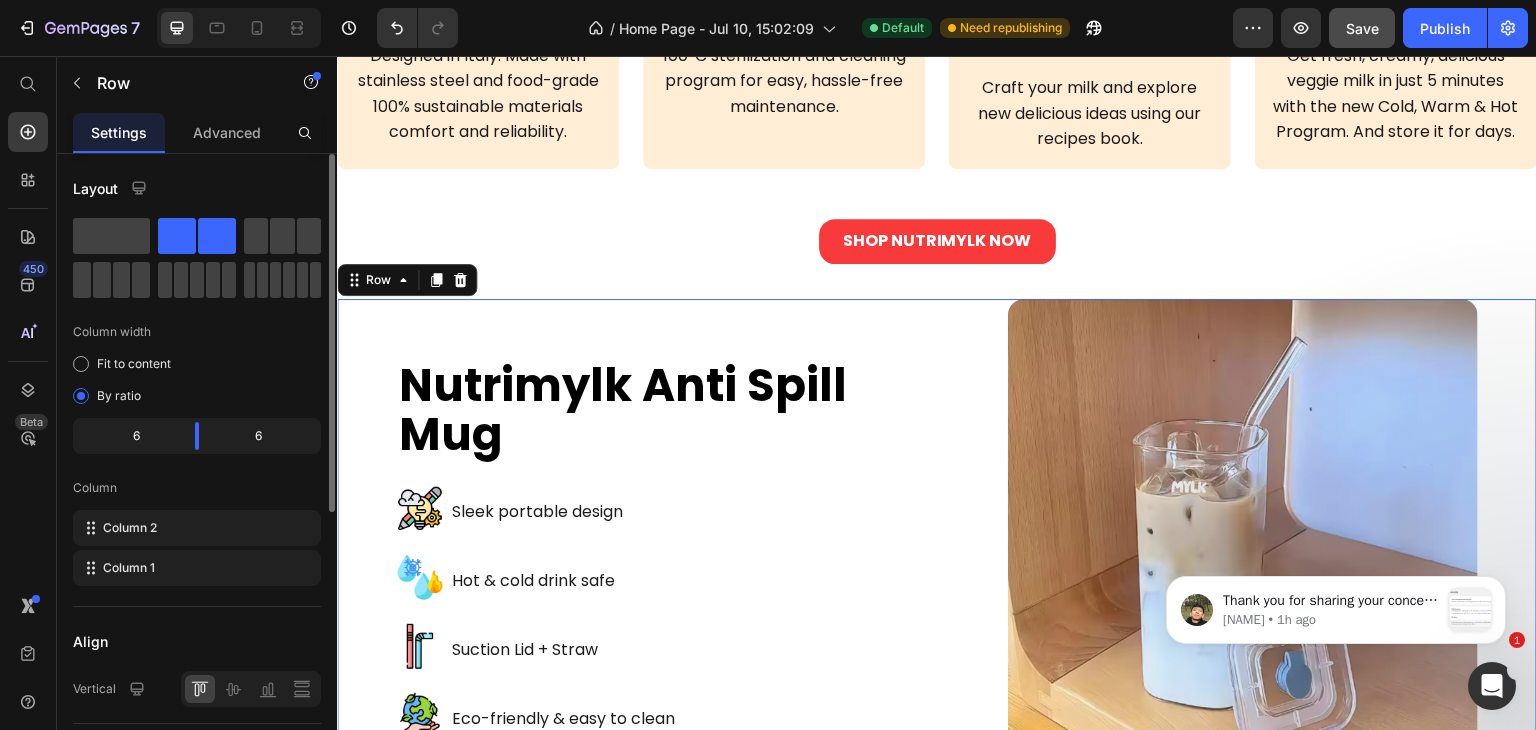 scroll, scrollTop: 200, scrollLeft: 0, axis: vertical 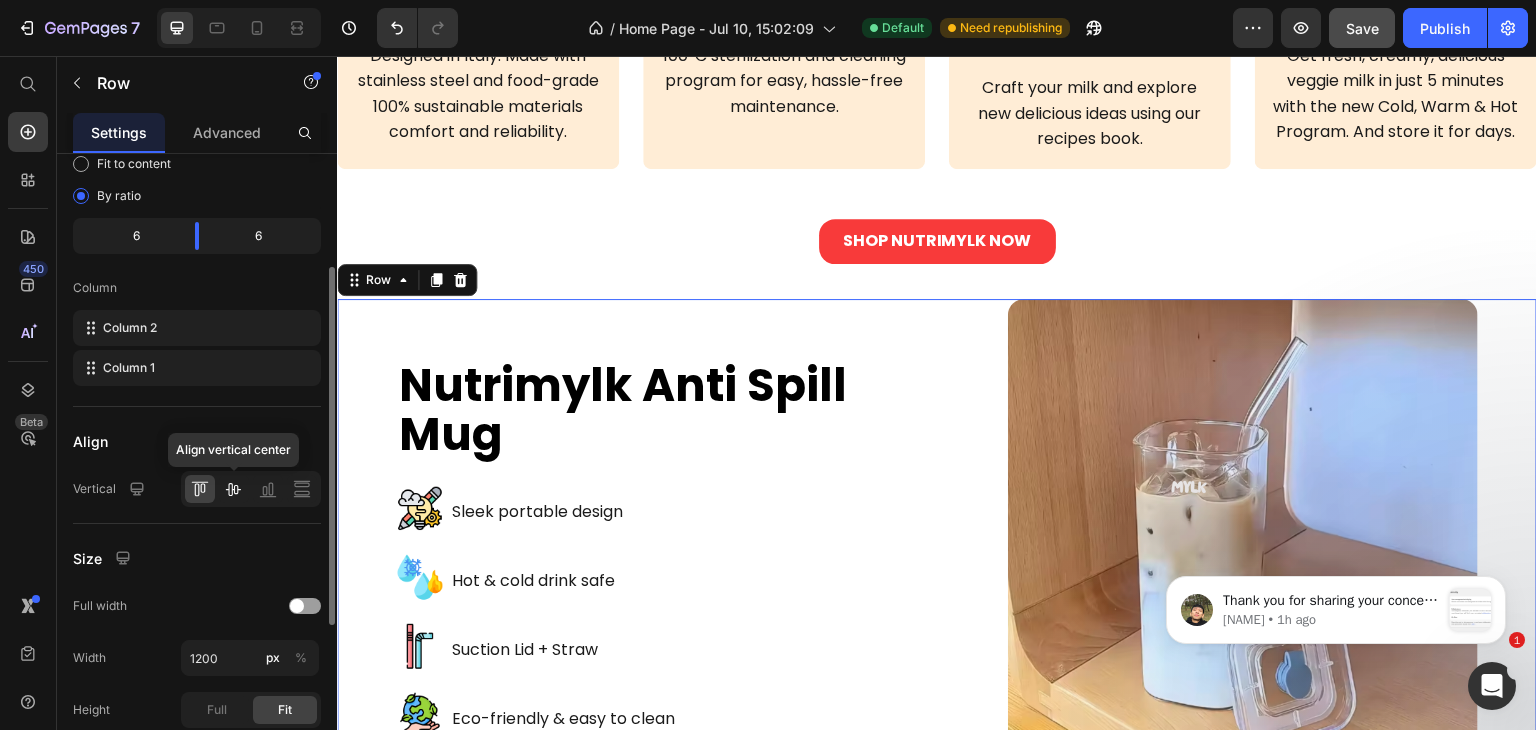 click 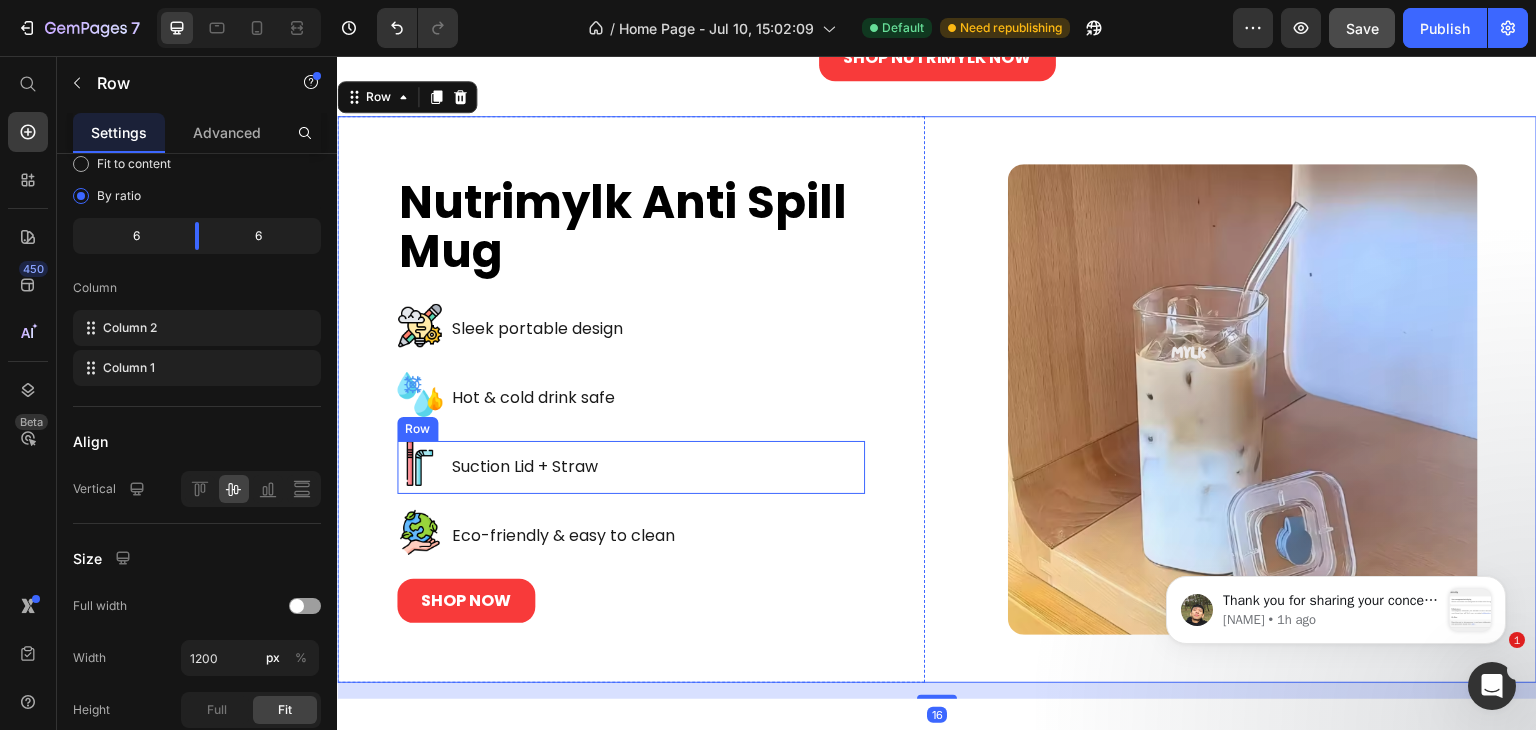 scroll, scrollTop: 3871, scrollLeft: 0, axis: vertical 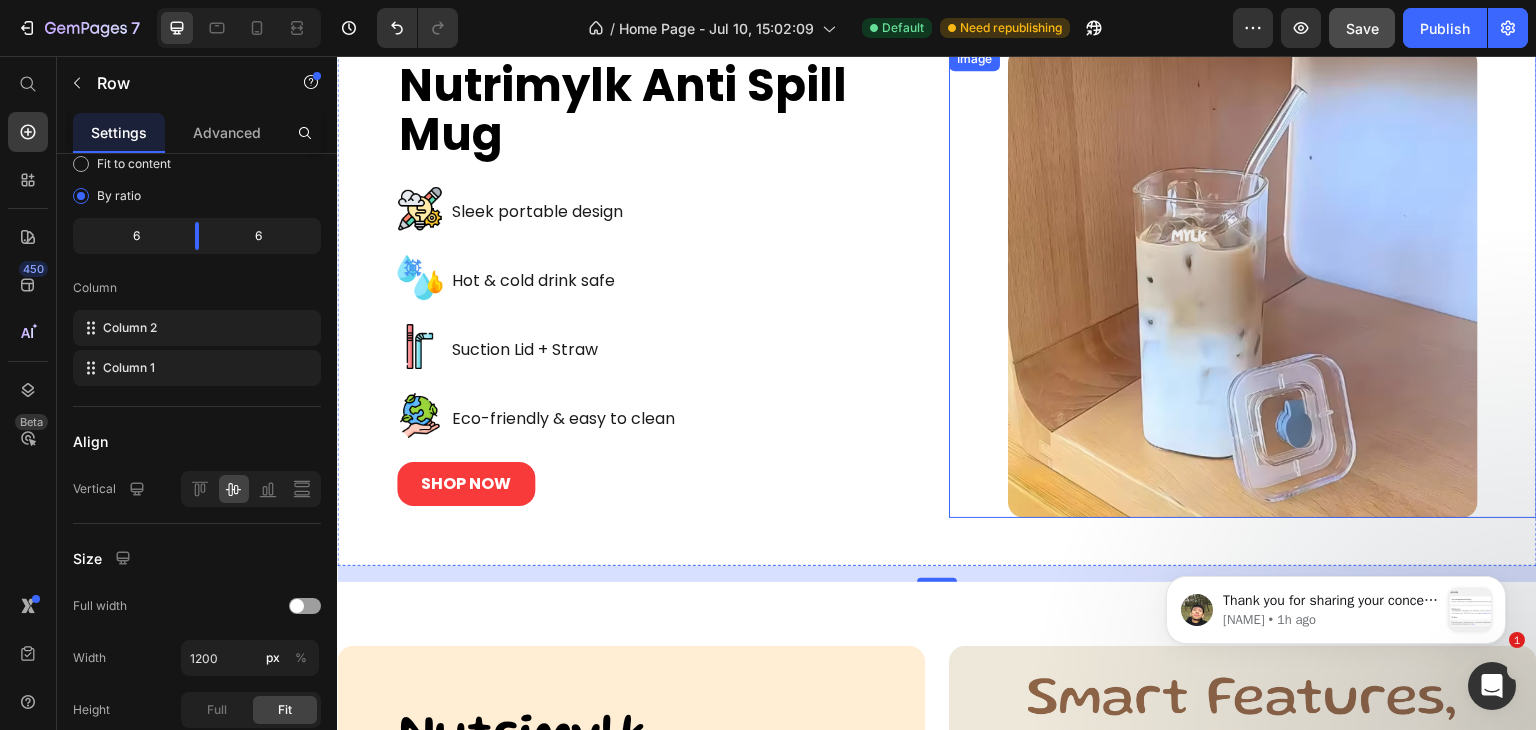 click at bounding box center (1243, 282) 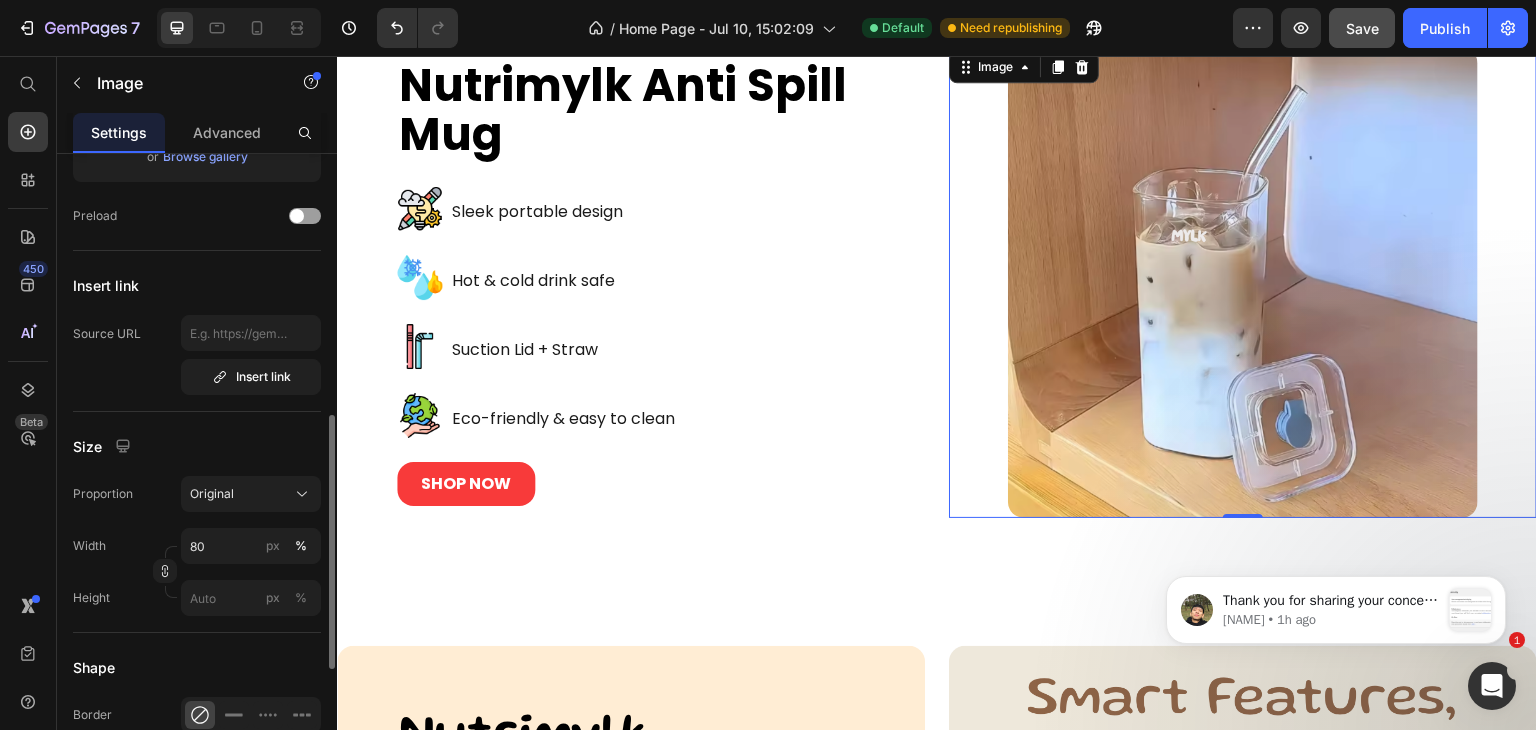 scroll, scrollTop: 500, scrollLeft: 0, axis: vertical 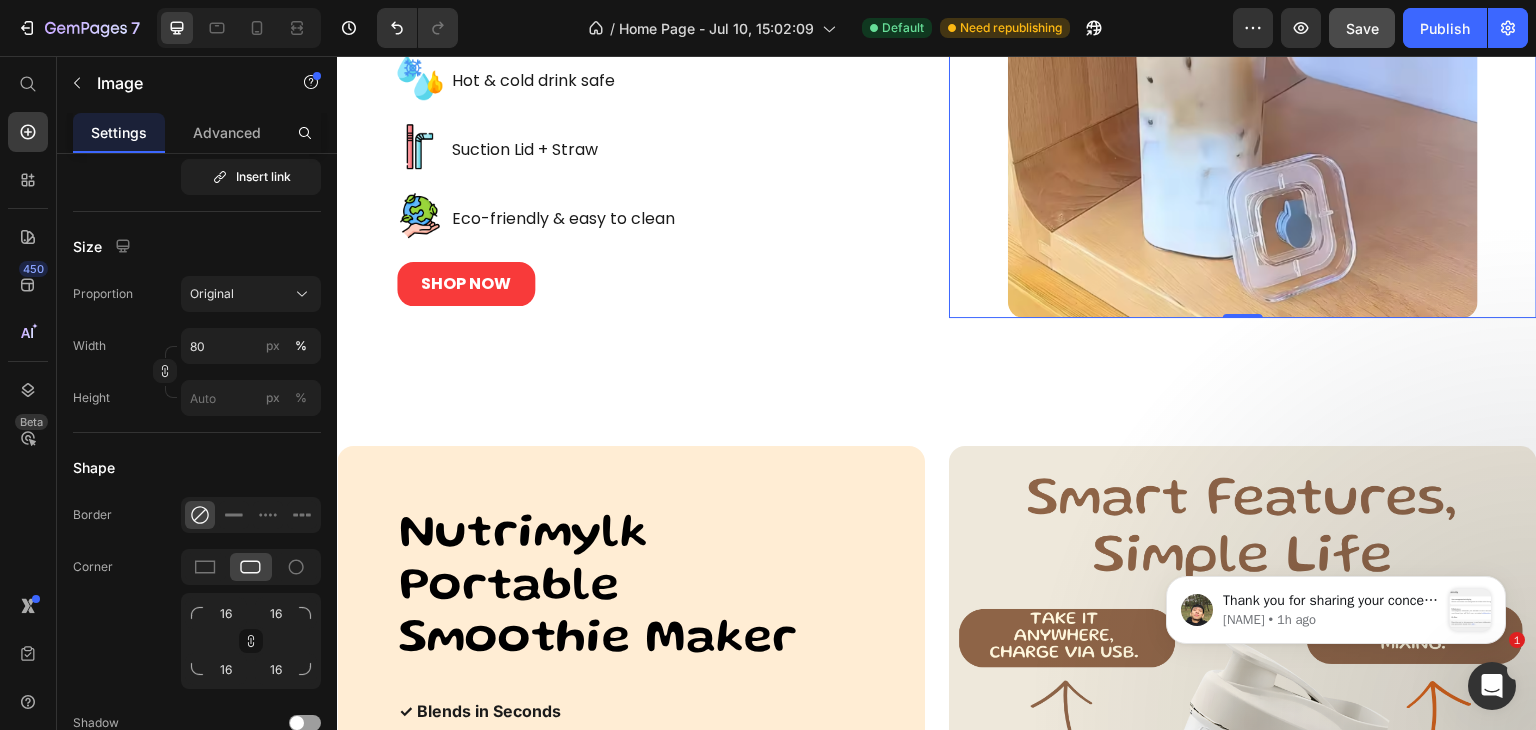 click at bounding box center (1243, 82) 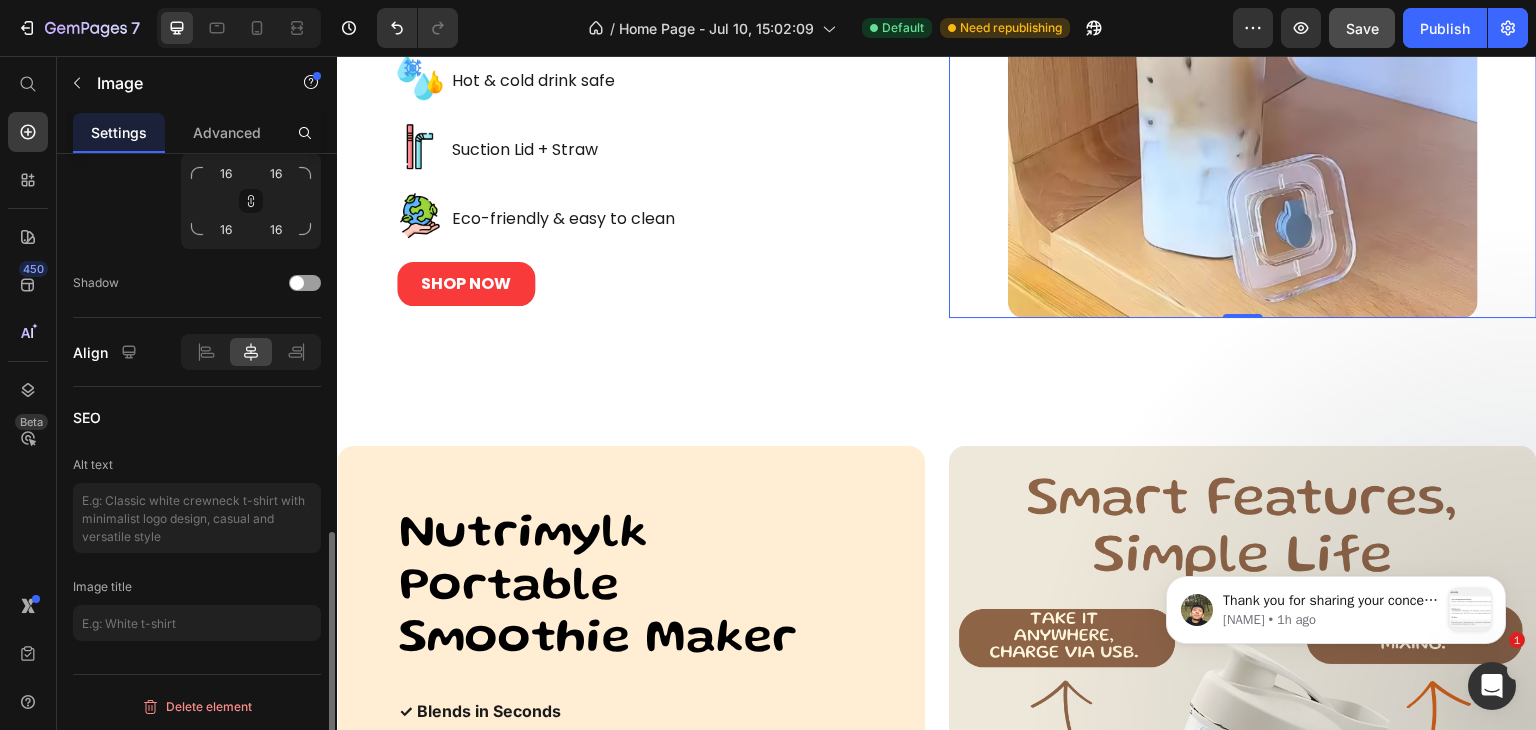 scroll, scrollTop: 740, scrollLeft: 0, axis: vertical 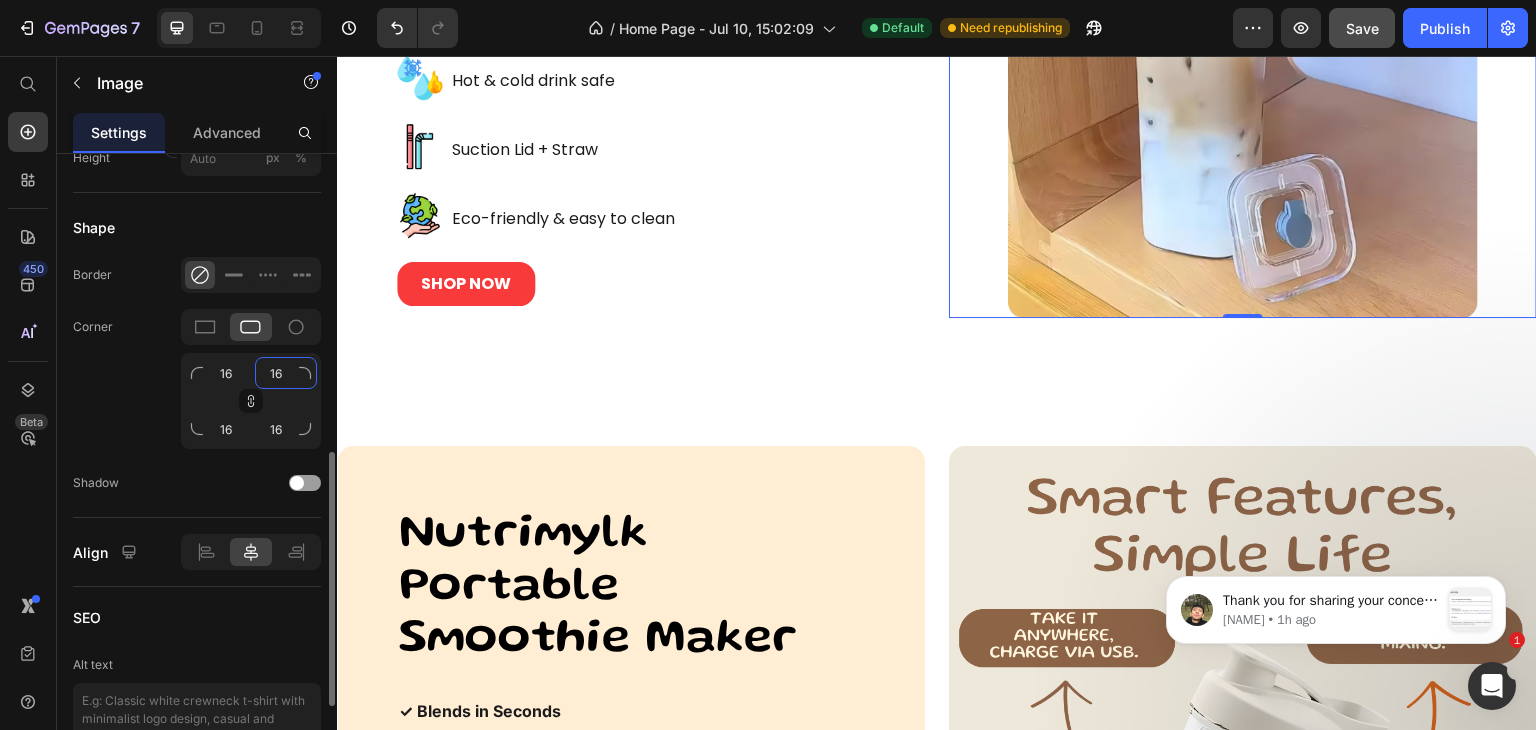 click on "16" 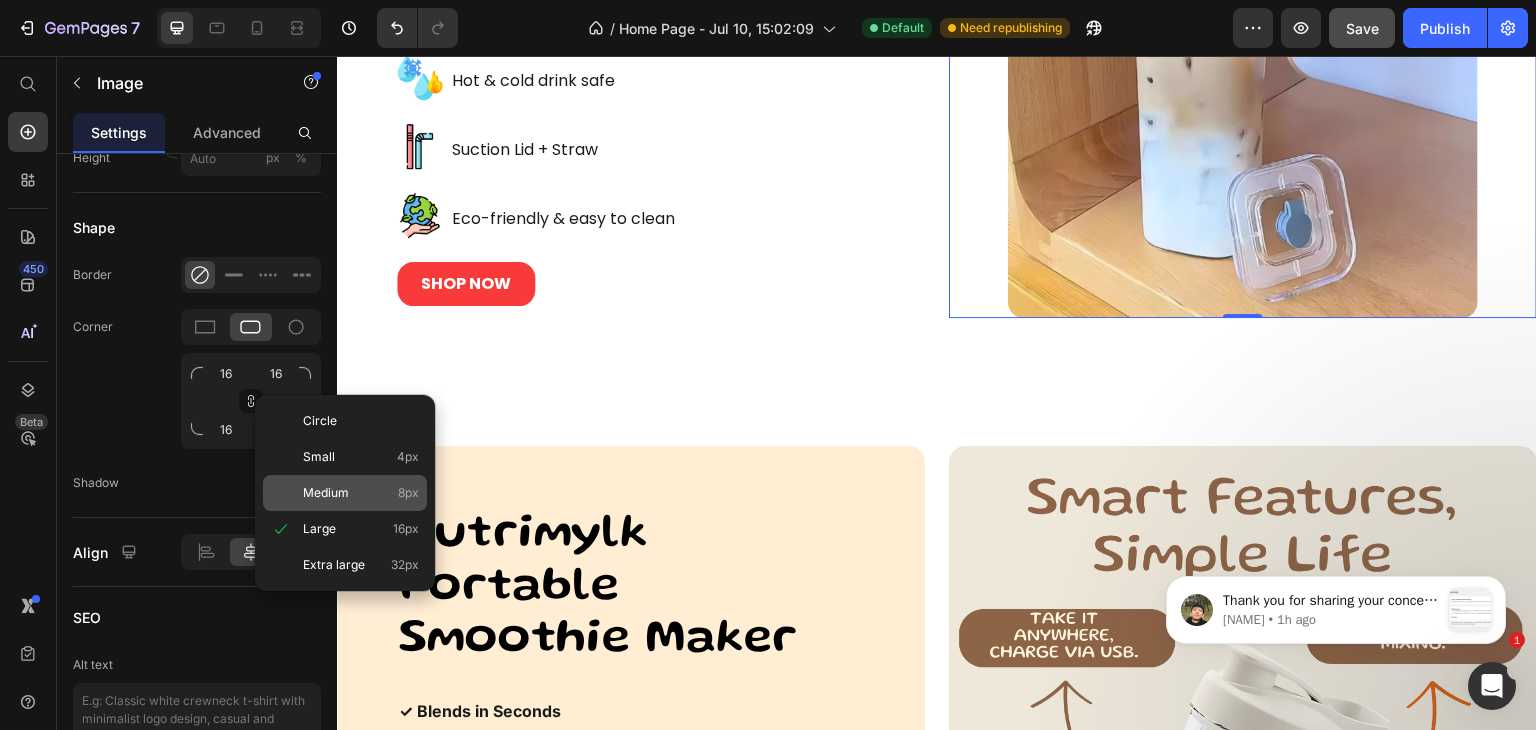 click on "Medium" at bounding box center (326, 493) 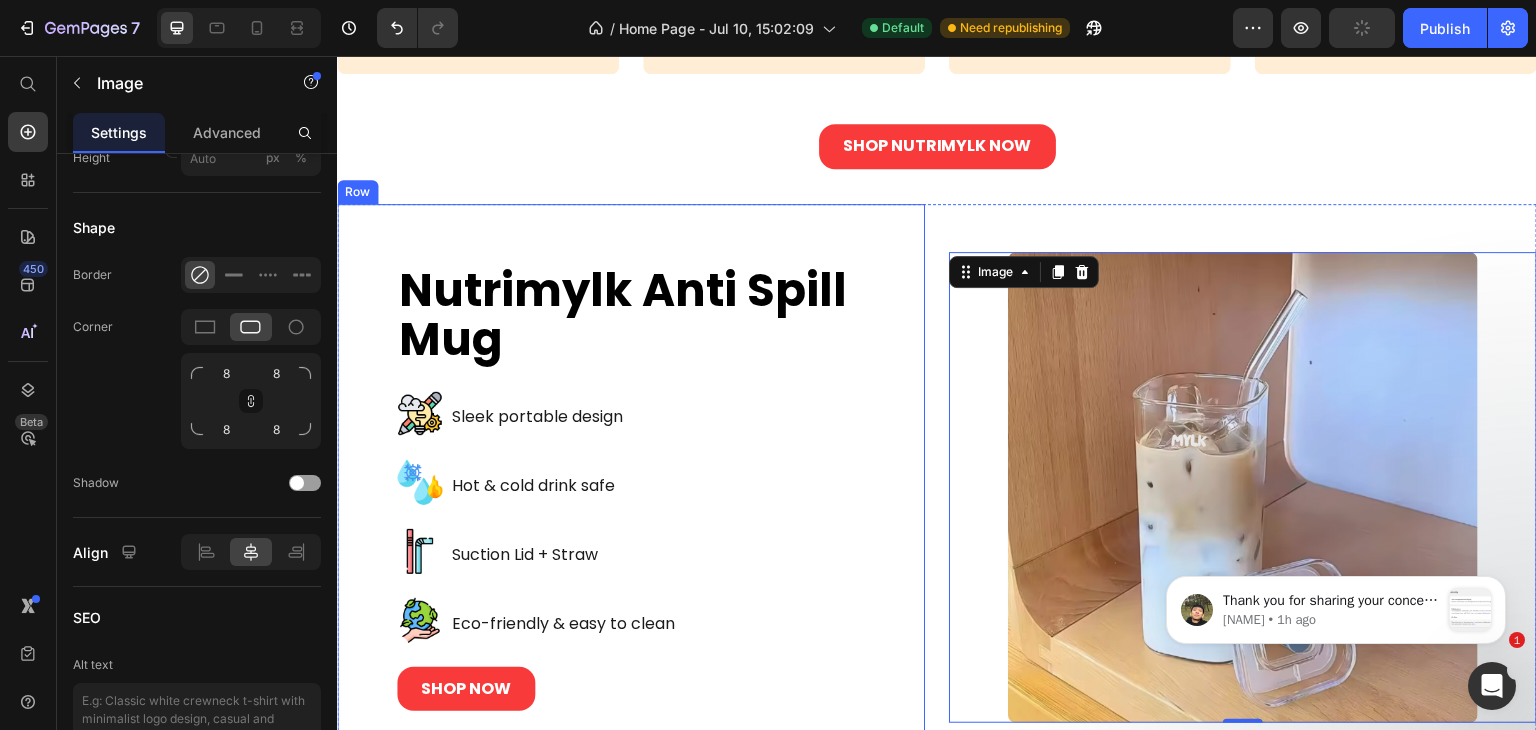 scroll, scrollTop: 3571, scrollLeft: 0, axis: vertical 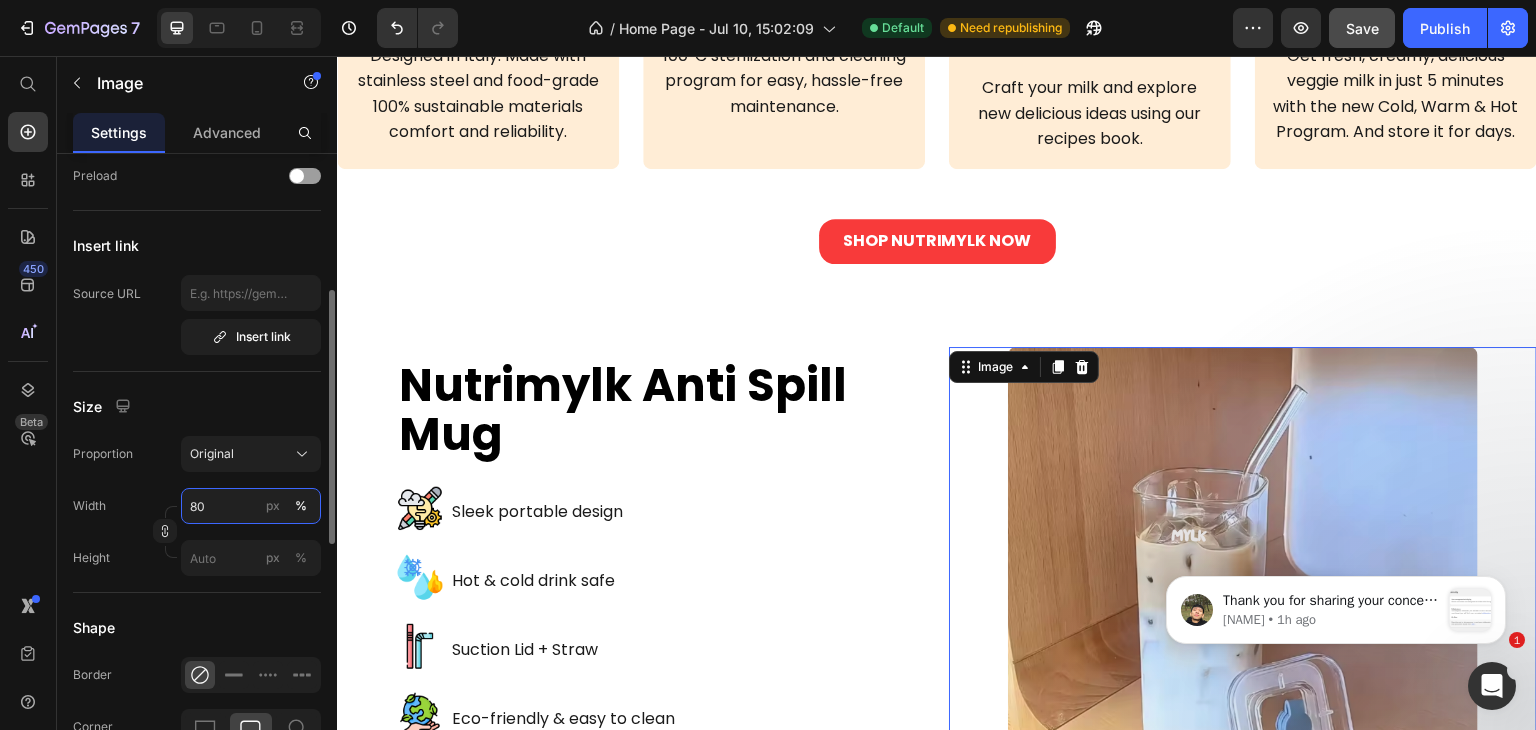 click on "80" at bounding box center (251, 506) 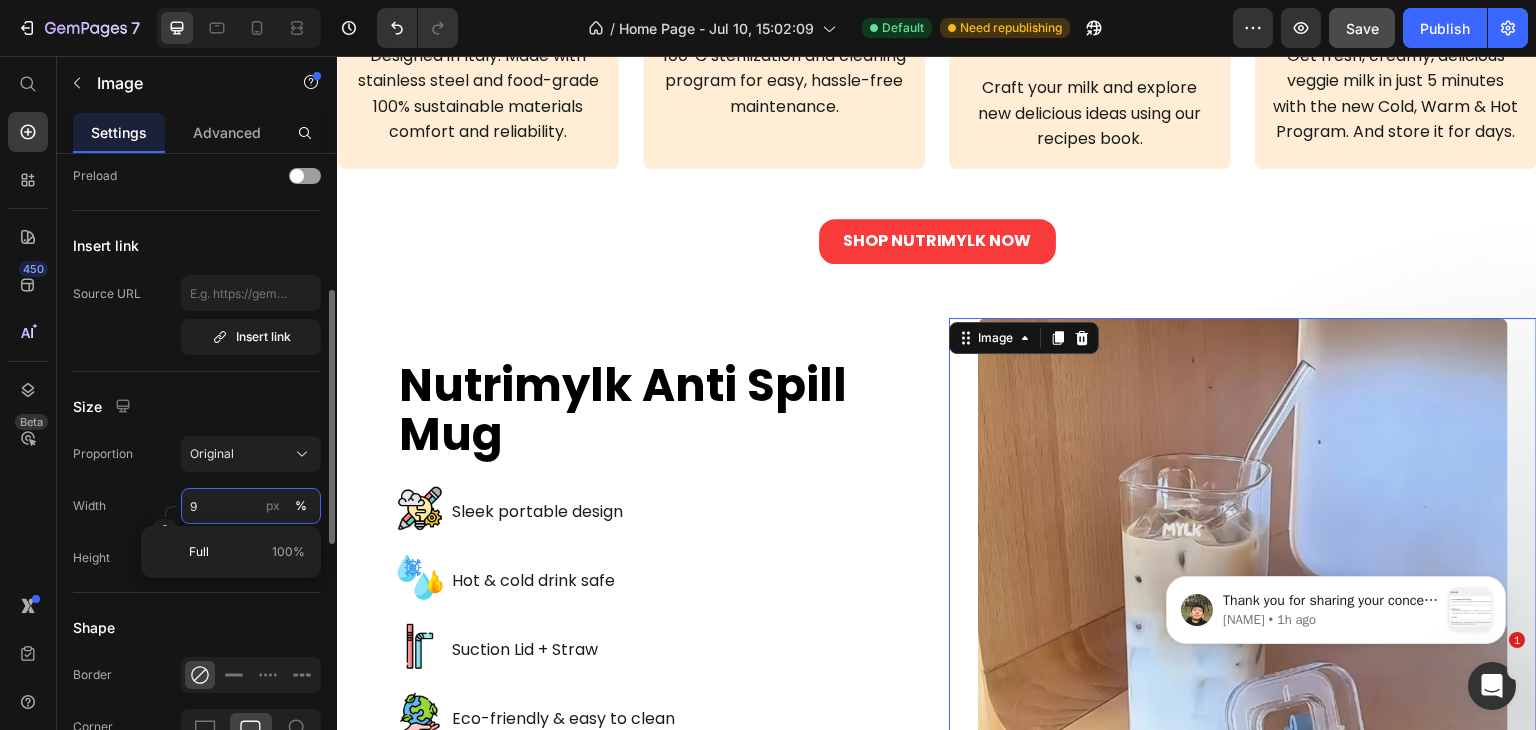 type on "90" 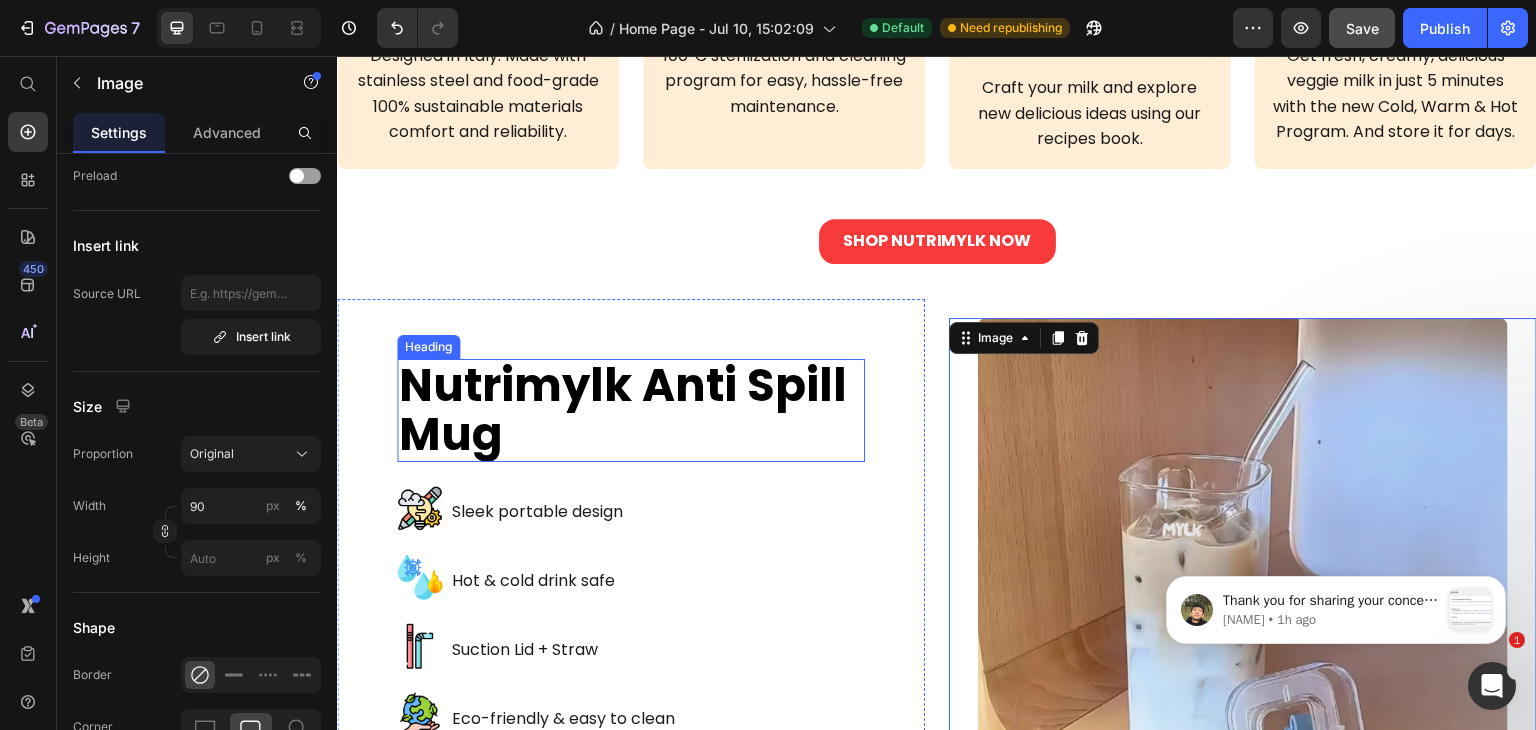 click on "Nutrimylk Anti Spill Mug Heading Image Sleek portable design Text Block Row Image Hot & cold drink safe Text Block Row Image Suction Lid + Straw Text Block Row Image Eco-friendly & easy to clean Text Block Row SHOP NOW Button Row" at bounding box center (631, 583) 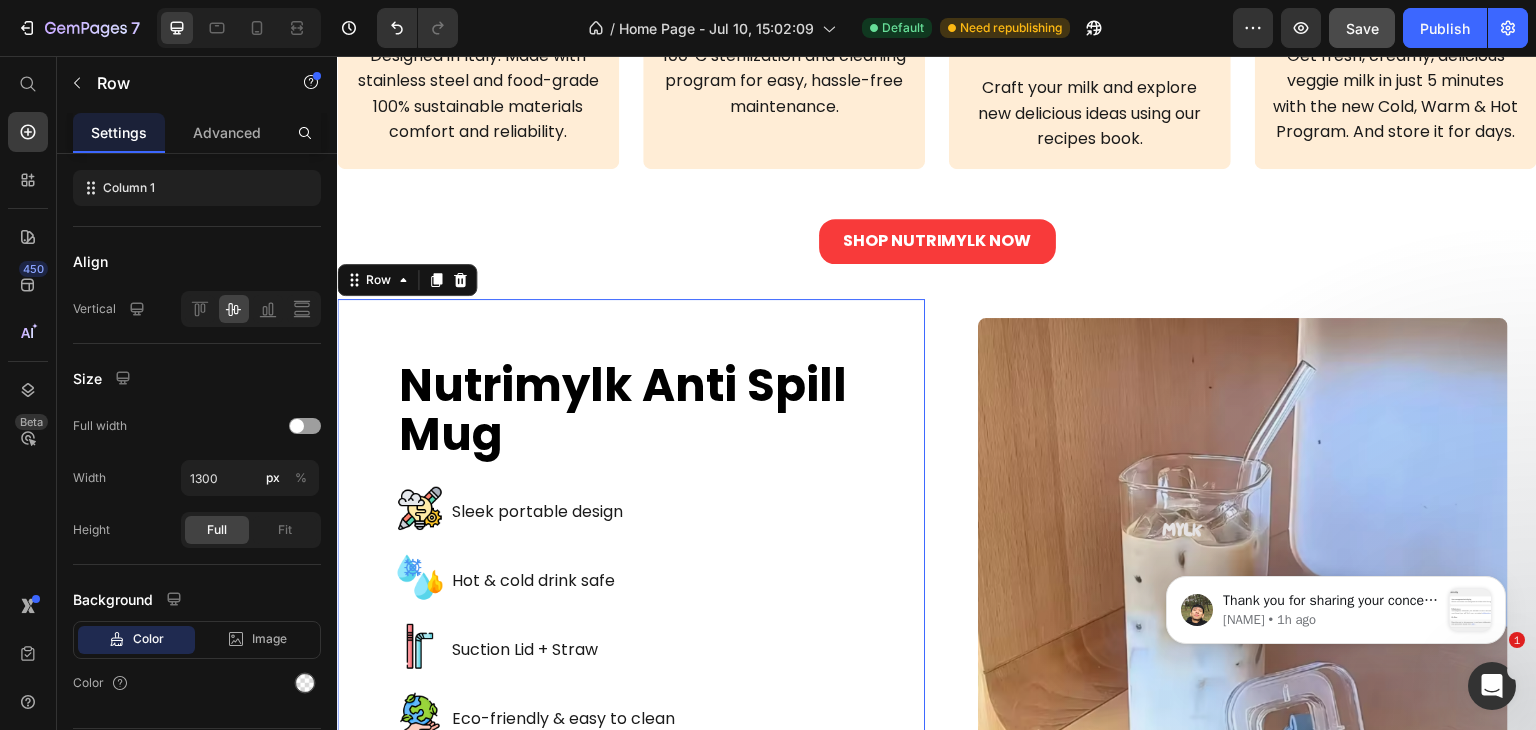 scroll, scrollTop: 0, scrollLeft: 0, axis: both 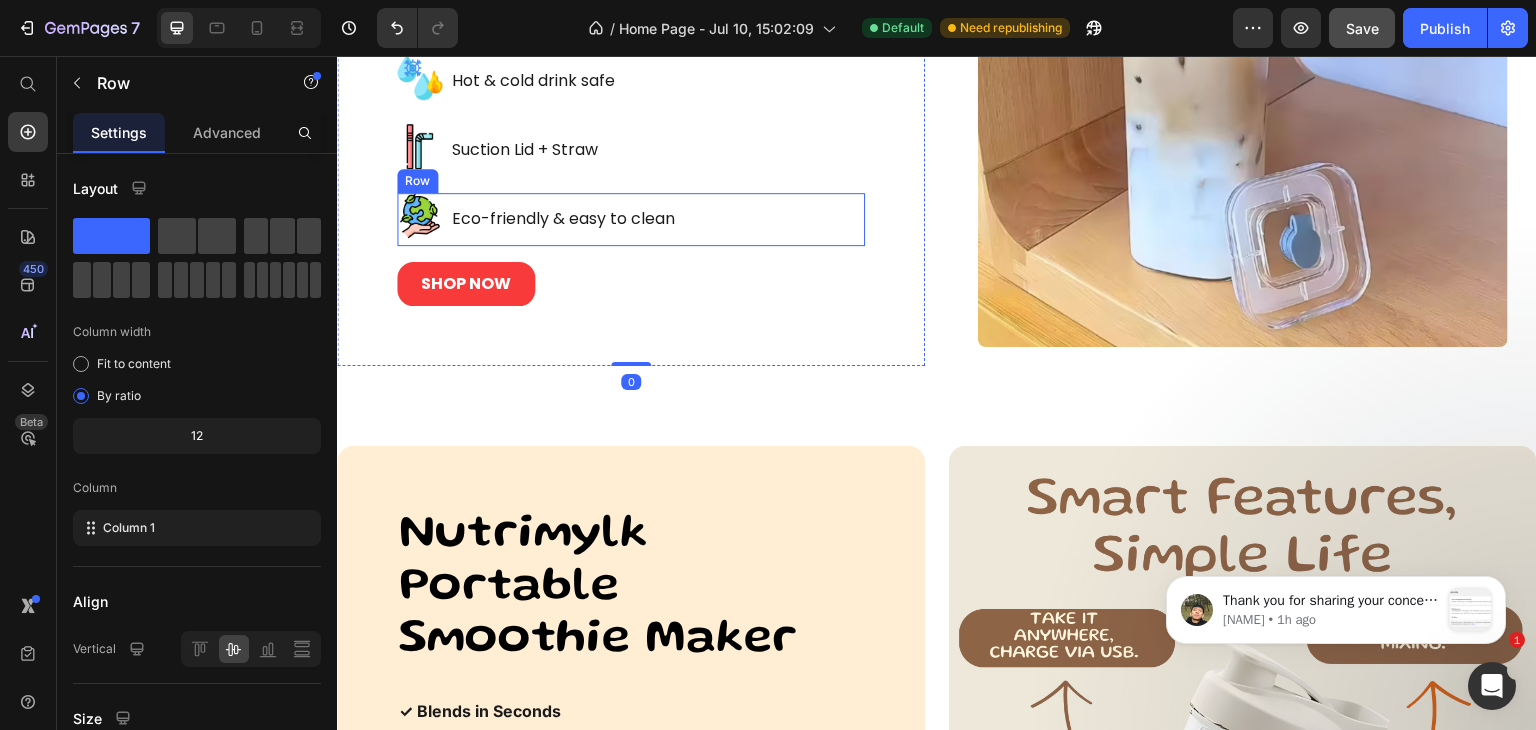 click on "Image Eco-friendly & easy to clean Text Block Row" at bounding box center (631, 219) 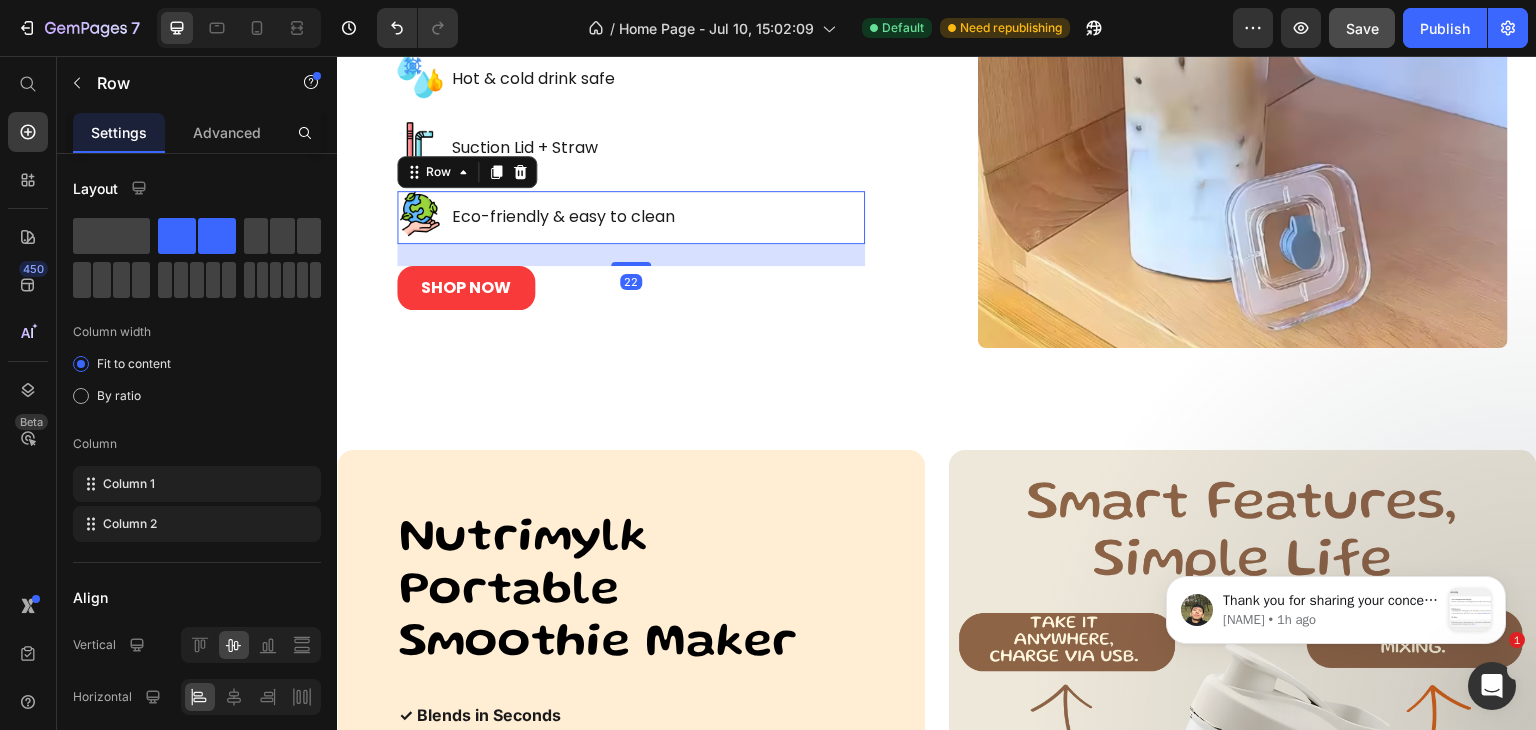 scroll, scrollTop: 4076, scrollLeft: 0, axis: vertical 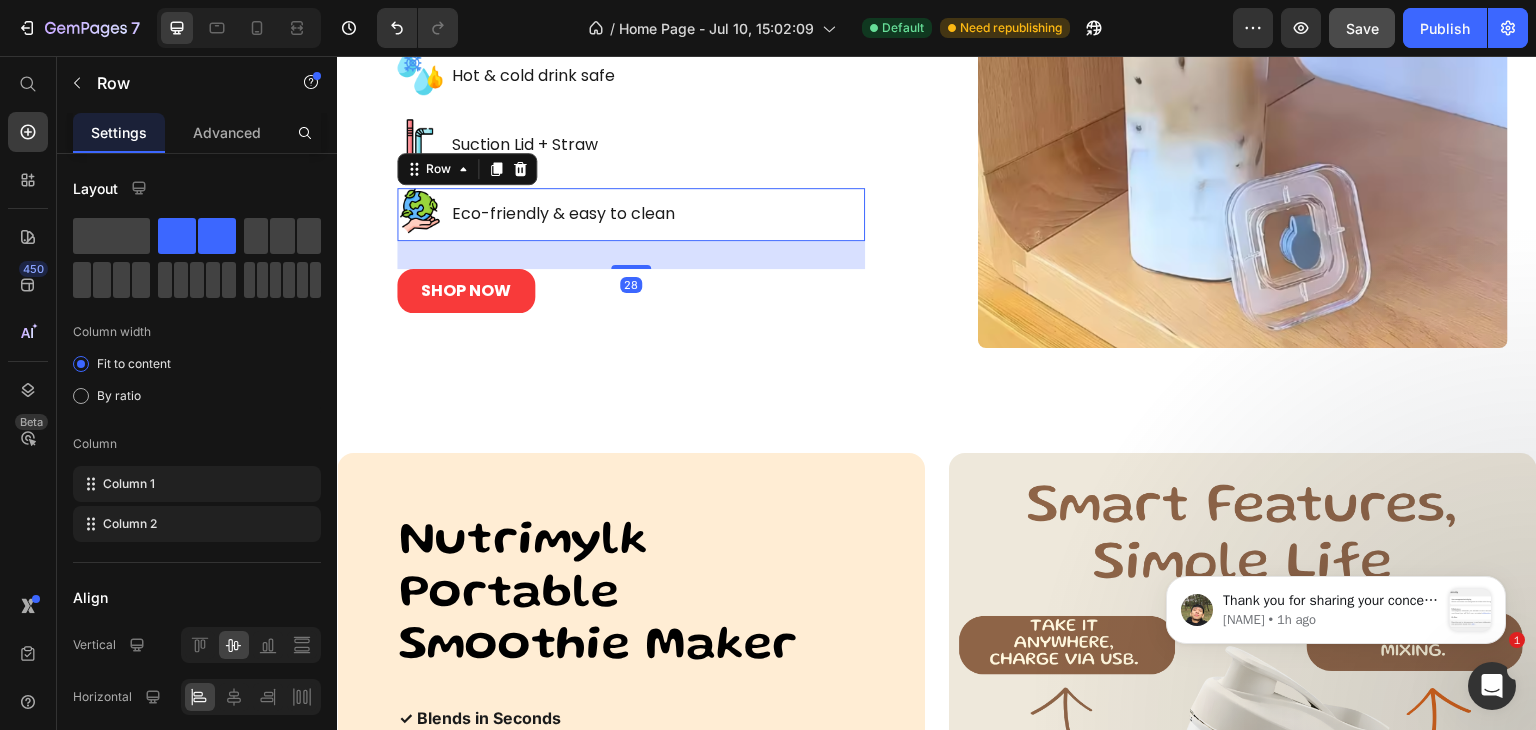 drag, startPoint x: 642, startPoint y: 302, endPoint x: 642, endPoint y: 314, distance: 12 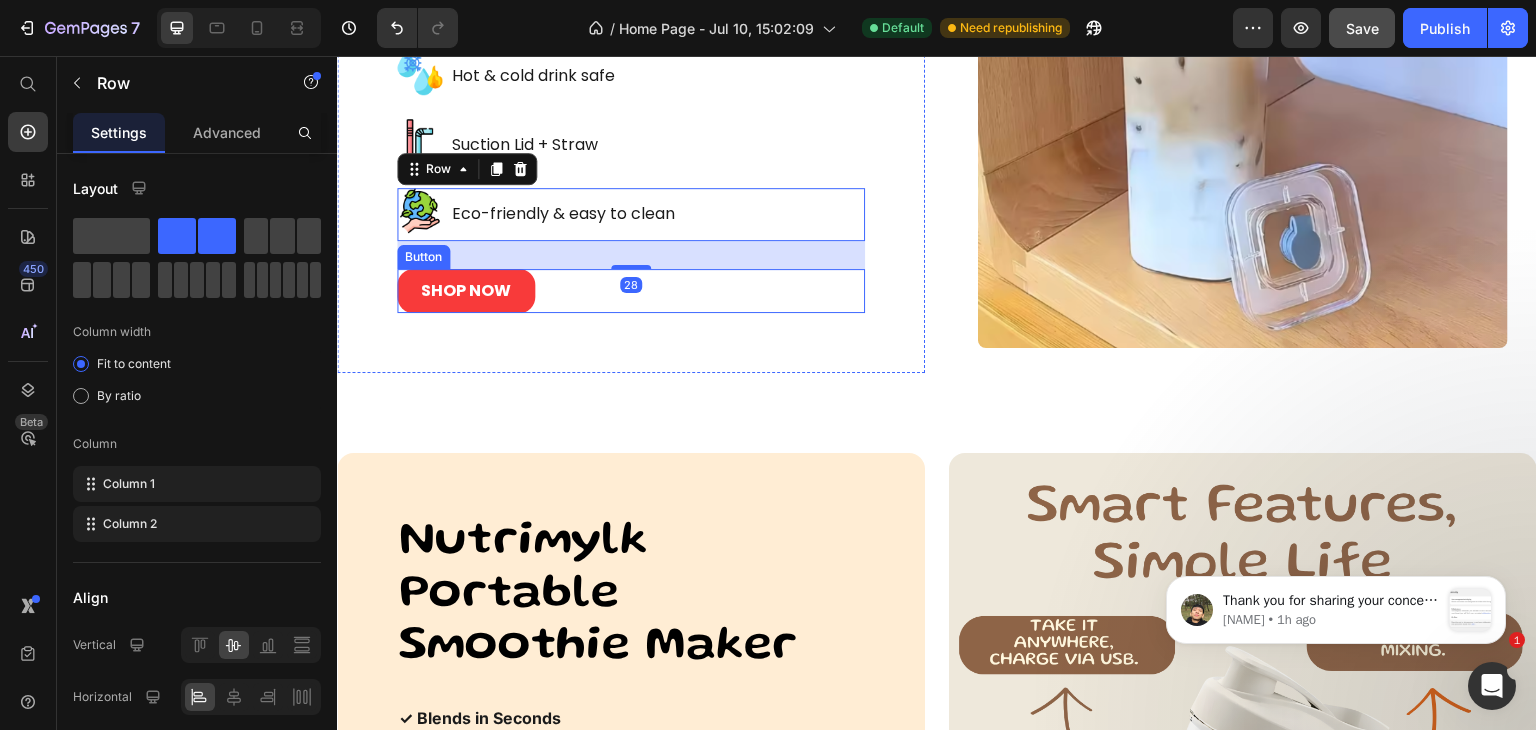 click on "Nutrimylk Anti Spill Mug Heading Image Sleek portable design Text Block Row Image Hot & cold drink safe Text Block Row Image Suction Lid + Straw Text Block Row Image Eco-friendly & easy to clean Text Block Row   28 SHOP NOW Button Row" at bounding box center [631, 84] 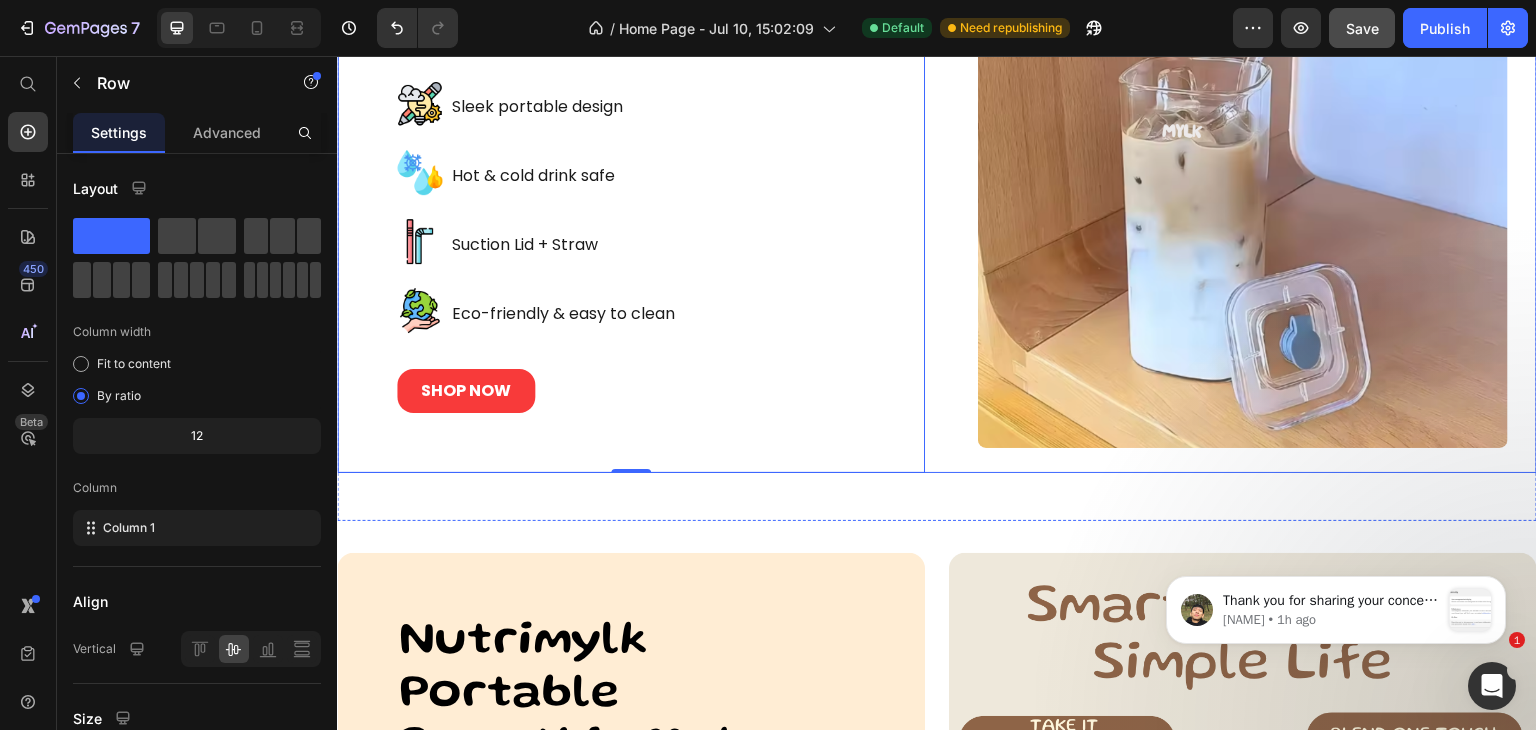 click on "Image Nutrimylk Anti Spill Mug Heading Image Sleek portable design Text Block Row Image Hot & cold drink safe Text Block Row Image Suction Lid + Straw Text Block Row Image Eco-friendly & easy to clean Text Block Row SHOP NOW Button Row   0 Row" at bounding box center (937, 184) 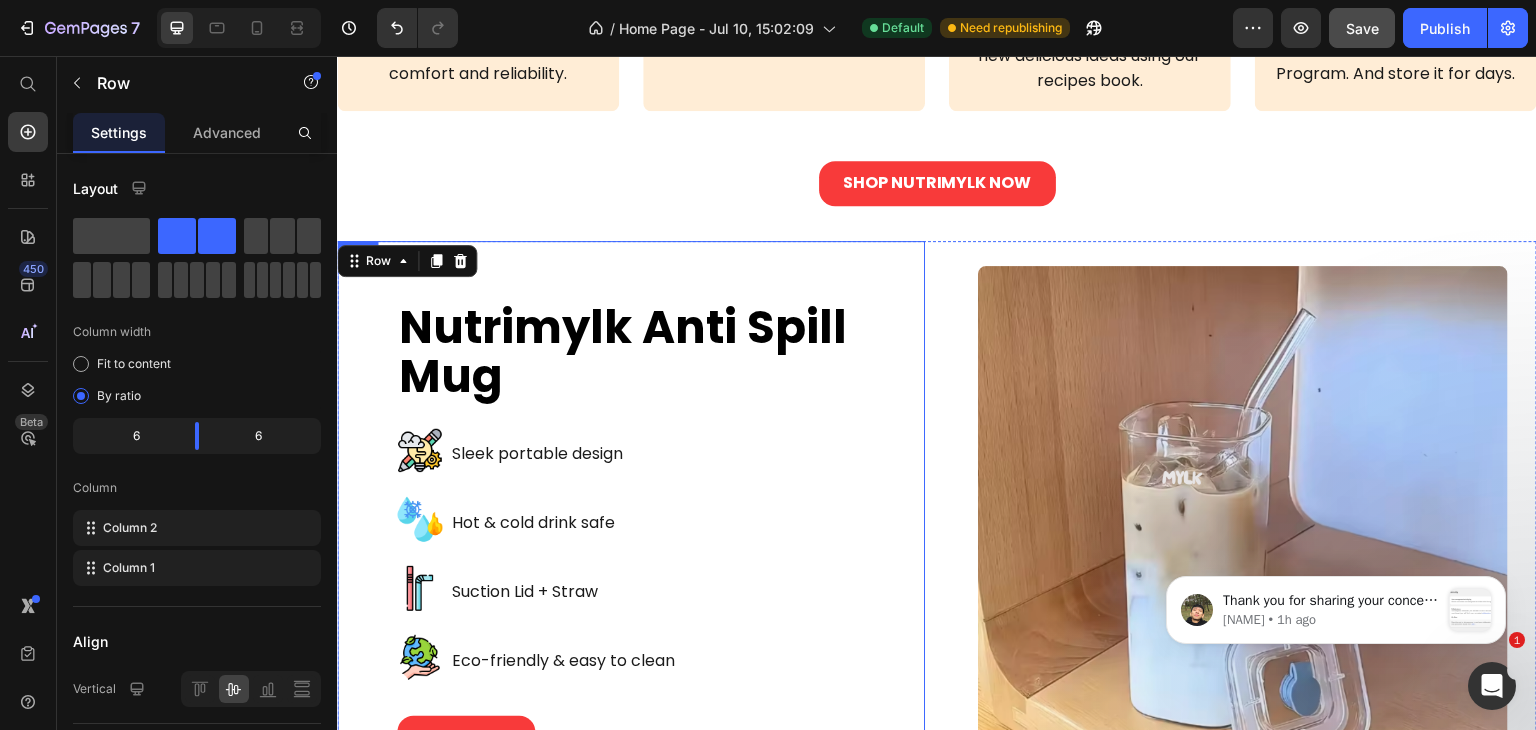 scroll, scrollTop: 3576, scrollLeft: 0, axis: vertical 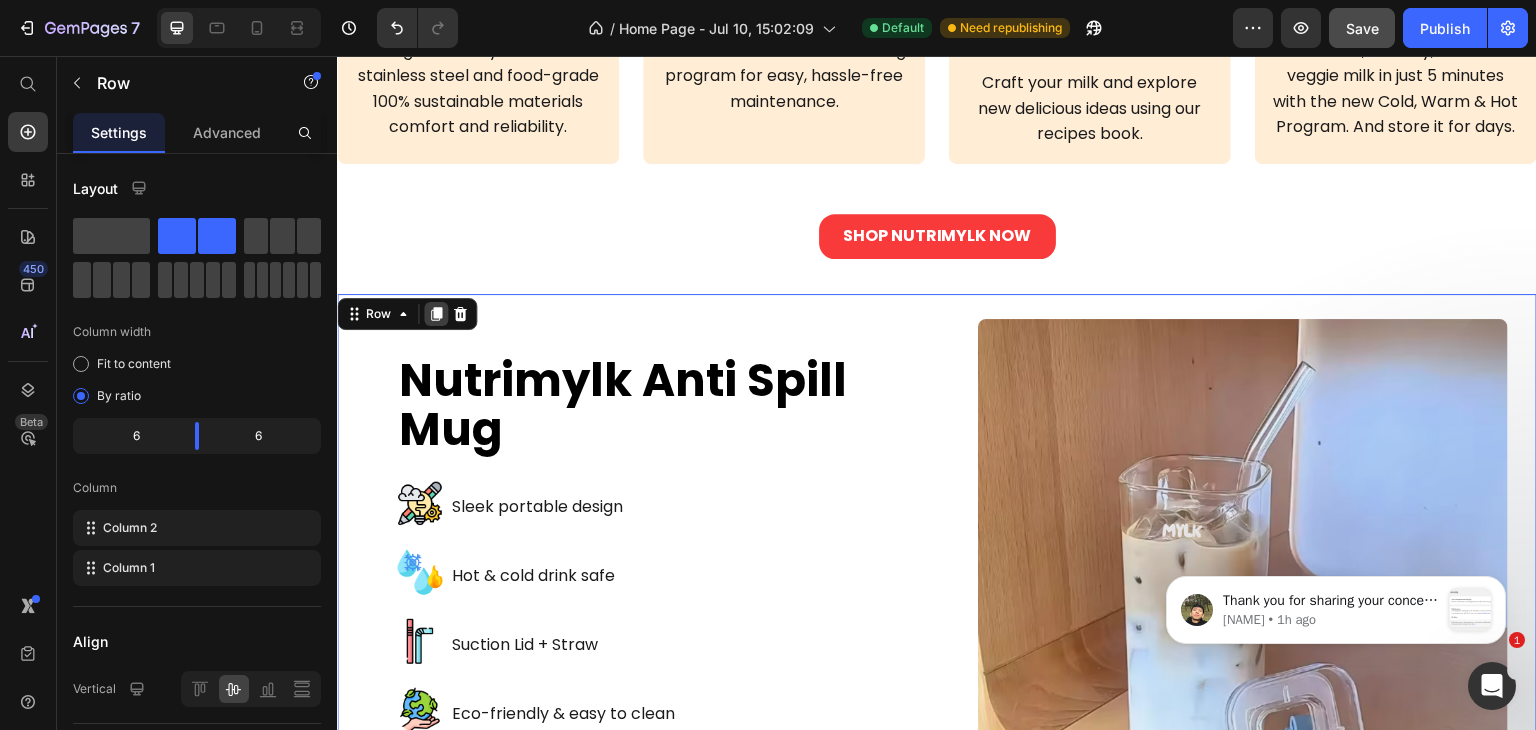 click 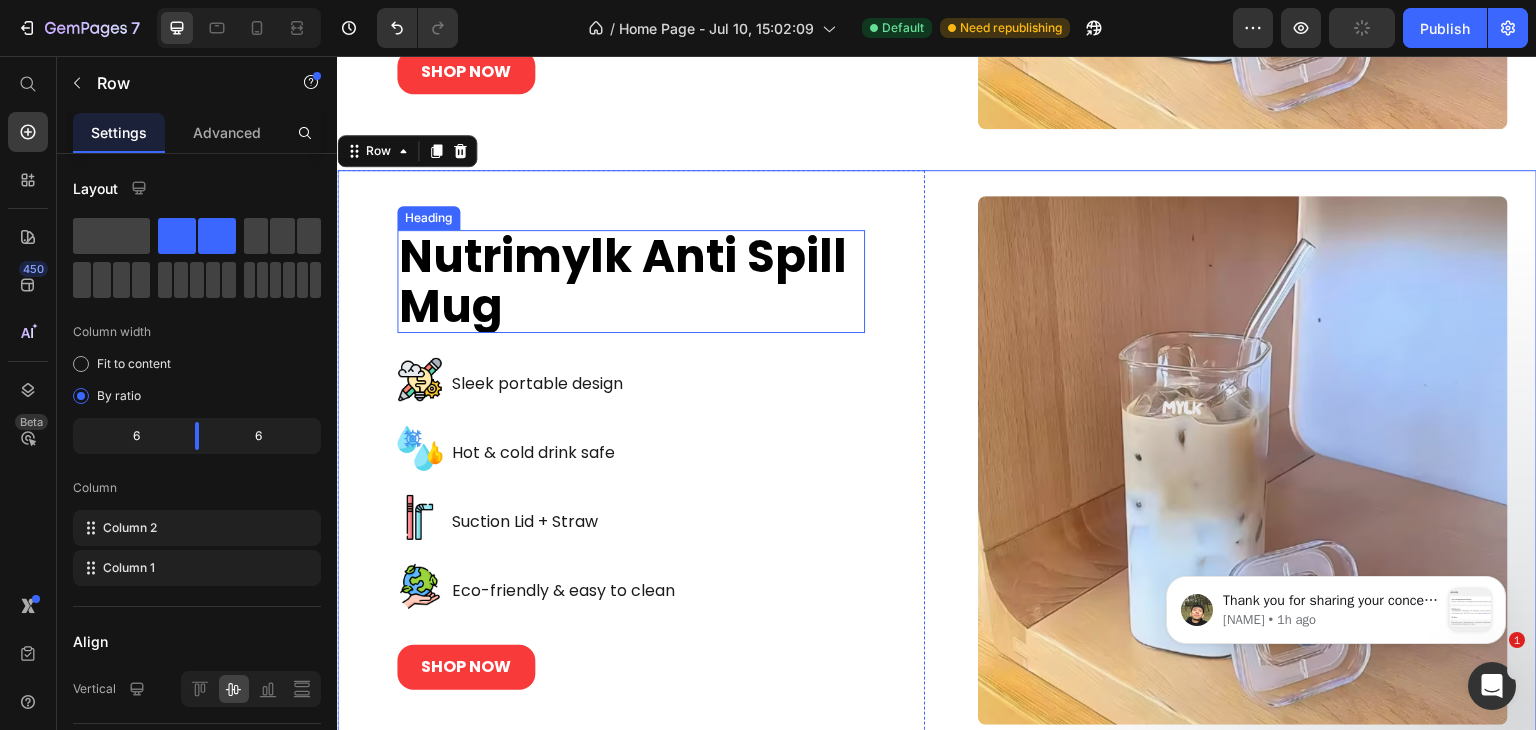 scroll, scrollTop: 4283, scrollLeft: 0, axis: vertical 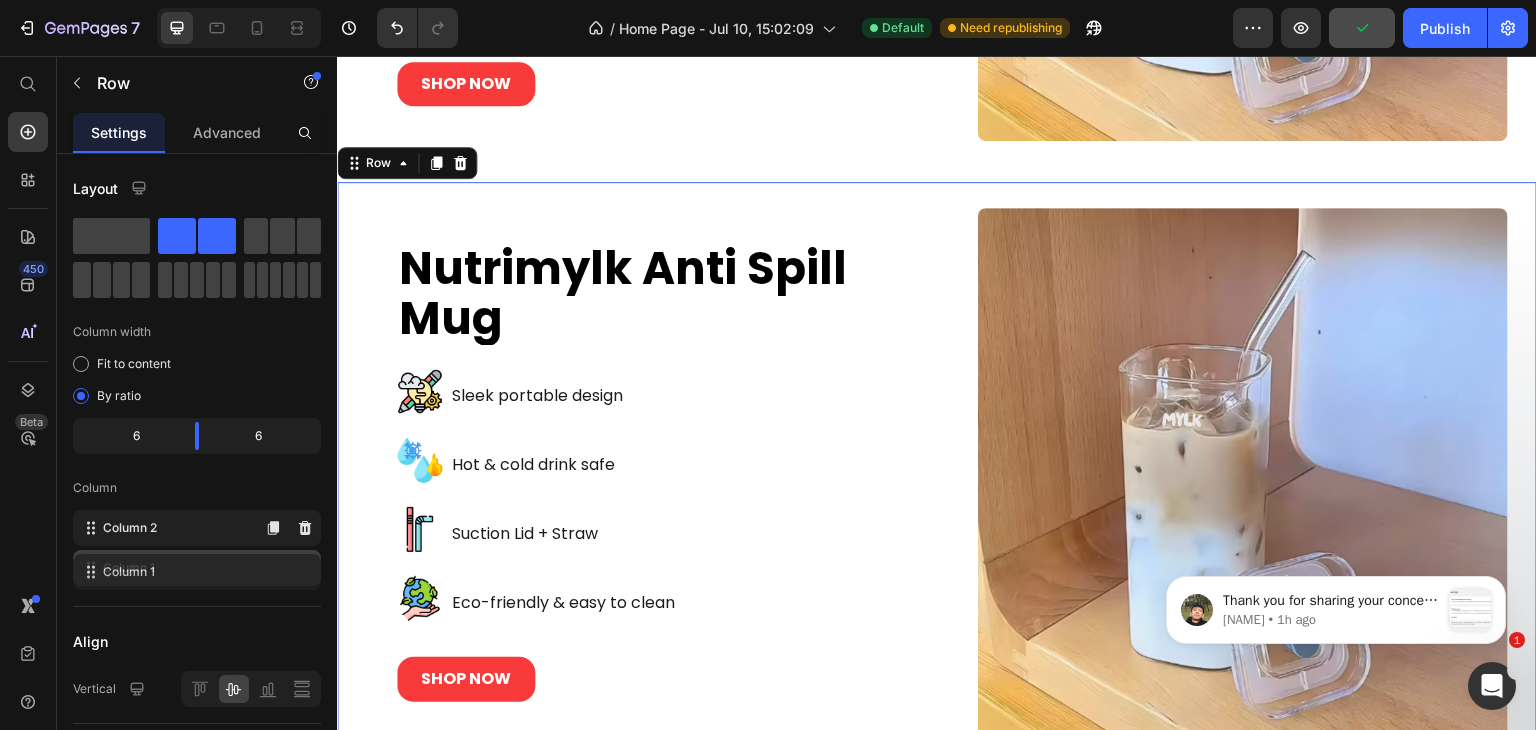 type 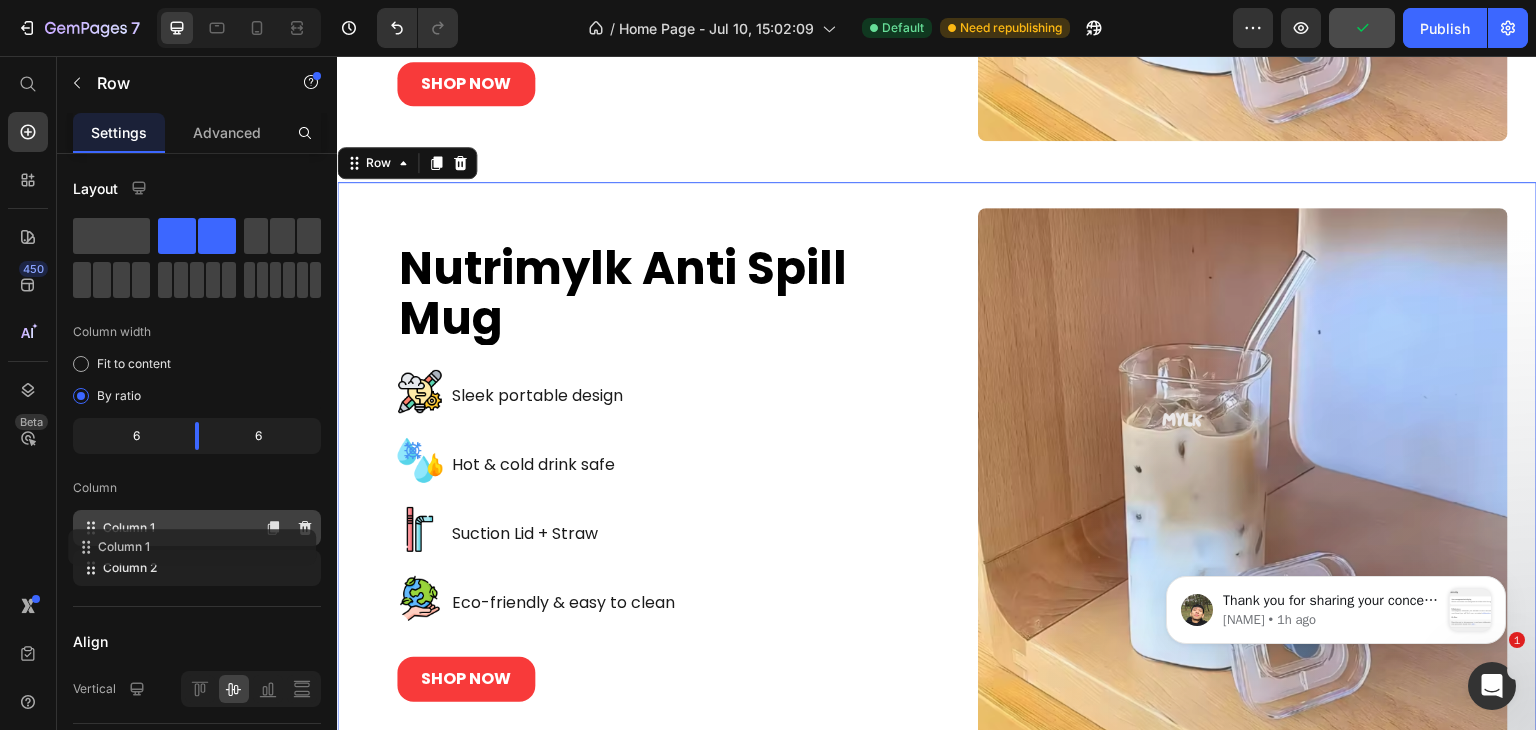 drag, startPoint x: 208, startPoint y: 560, endPoint x: 201, endPoint y: 522, distance: 38.63936 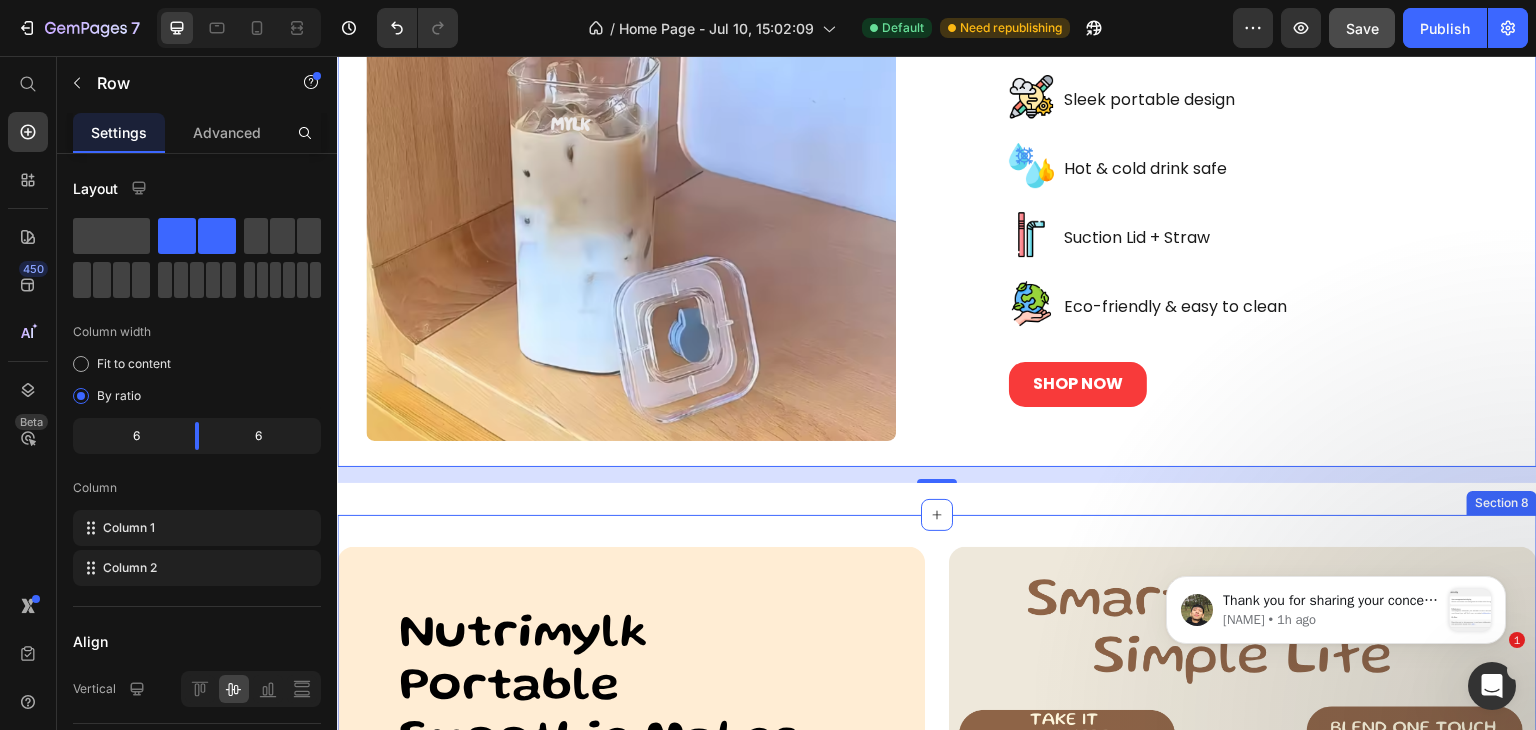 scroll, scrollTop: 4783, scrollLeft: 0, axis: vertical 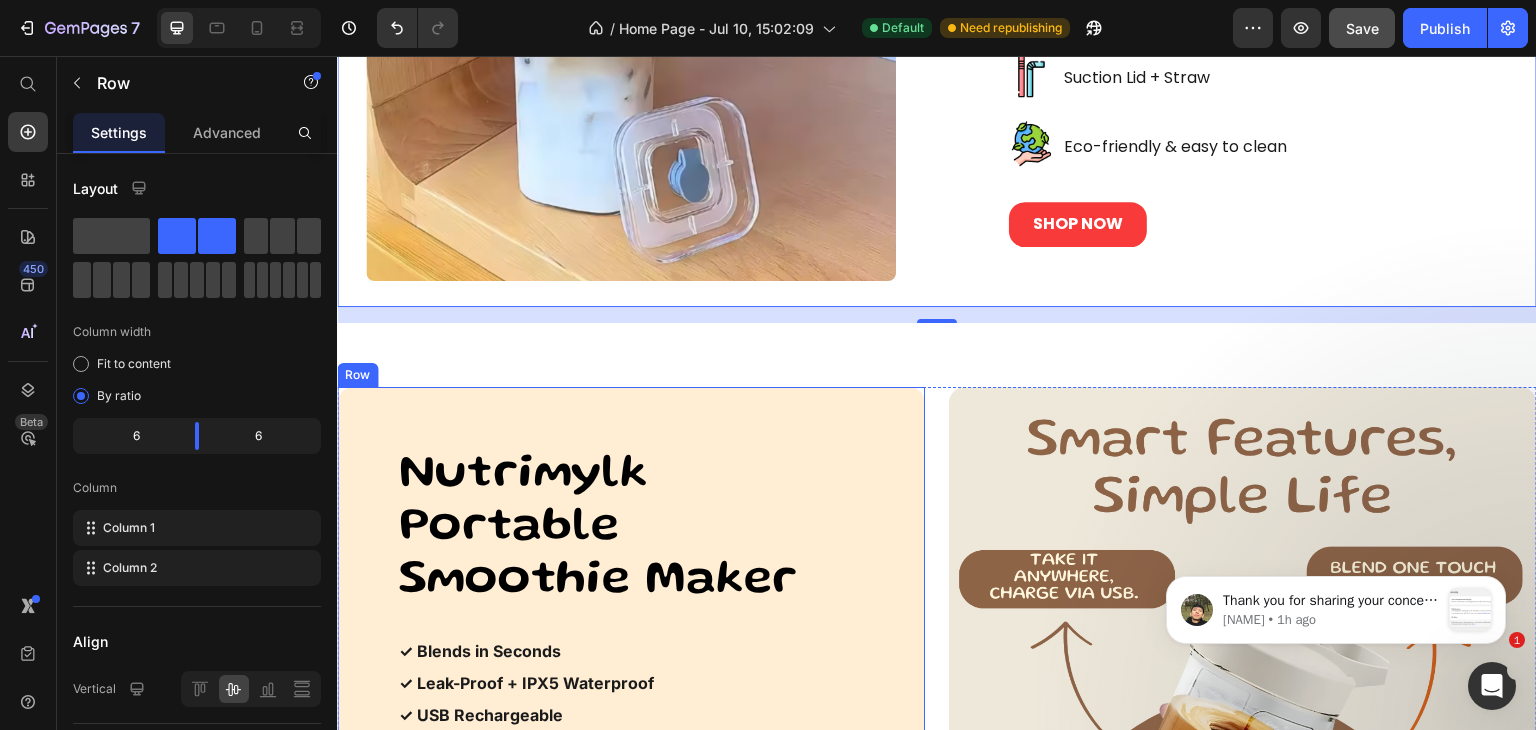 click on "Nutrimylk Portable Smoothie Maker" at bounding box center [631, 528] 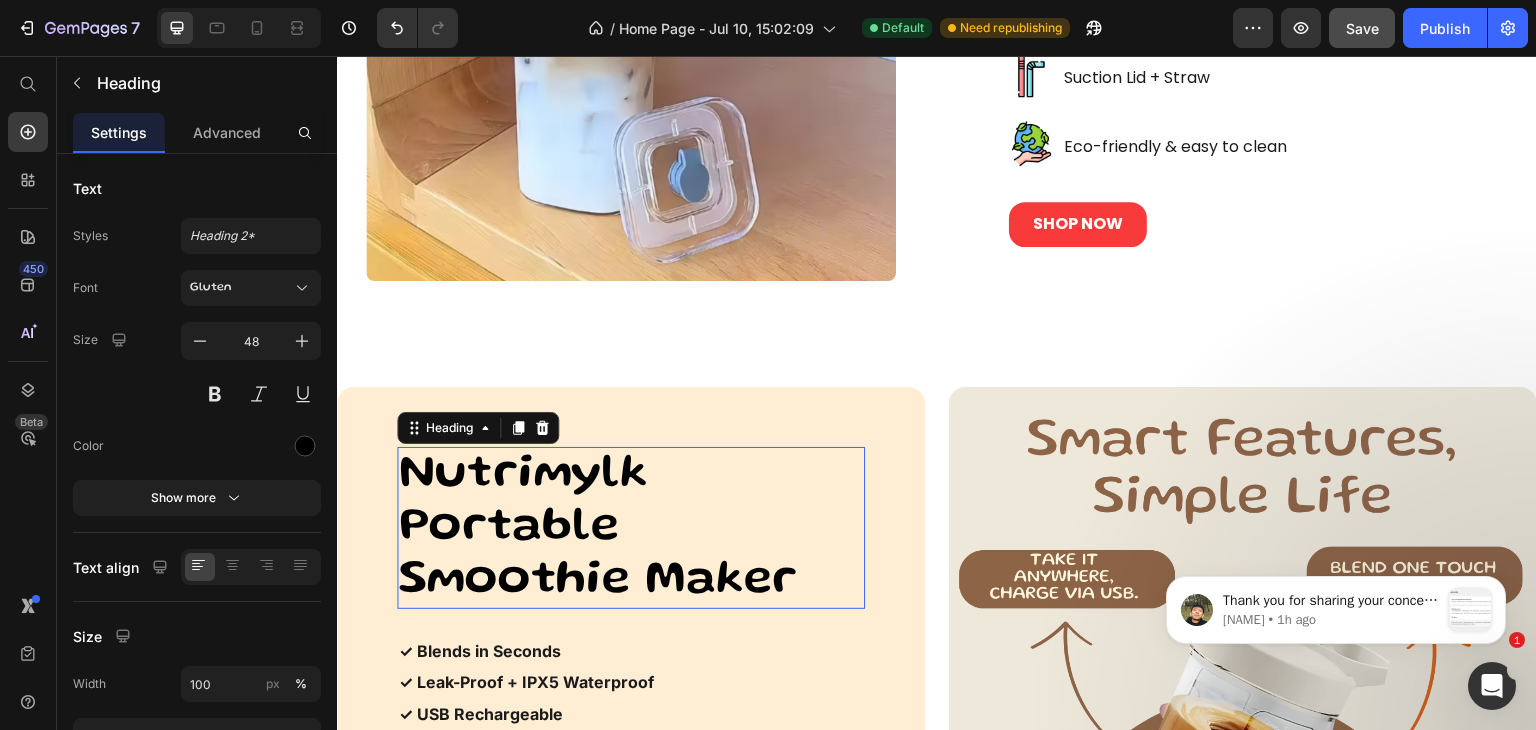 click on "Nutrimylk Portable Smoothie Maker" at bounding box center (631, 528) 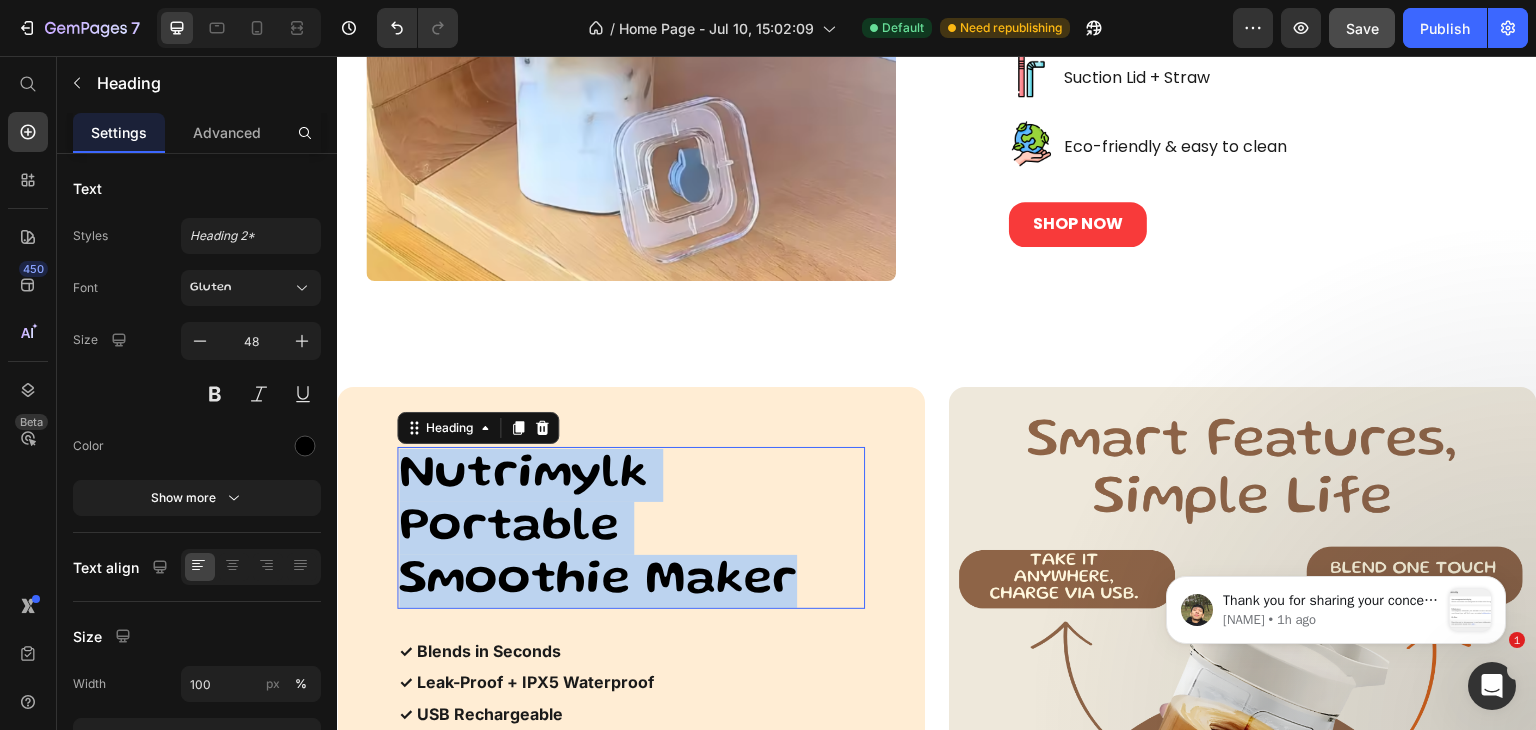 click on "Nutrimylk Portable Smoothie Maker" at bounding box center (631, 528) 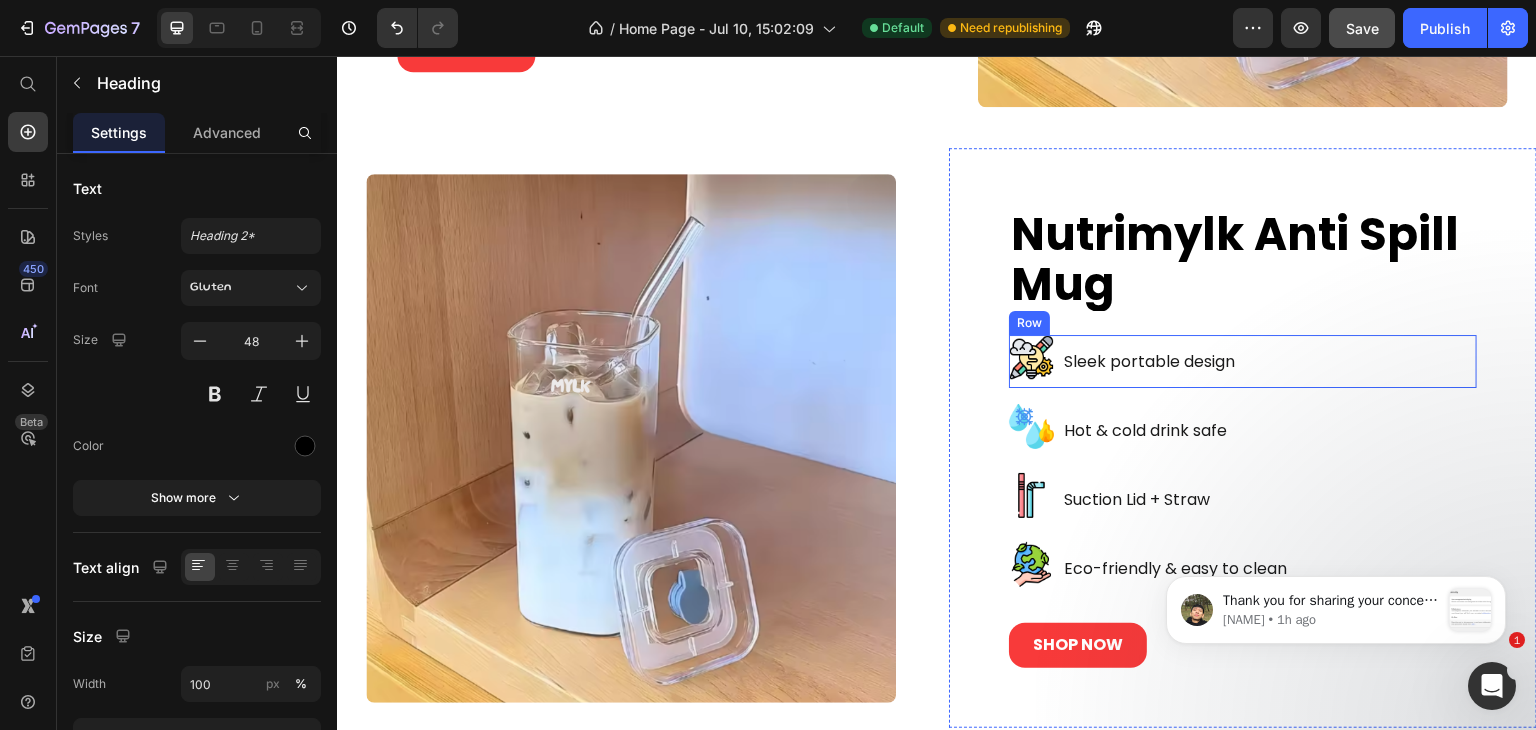 scroll, scrollTop: 4283, scrollLeft: 0, axis: vertical 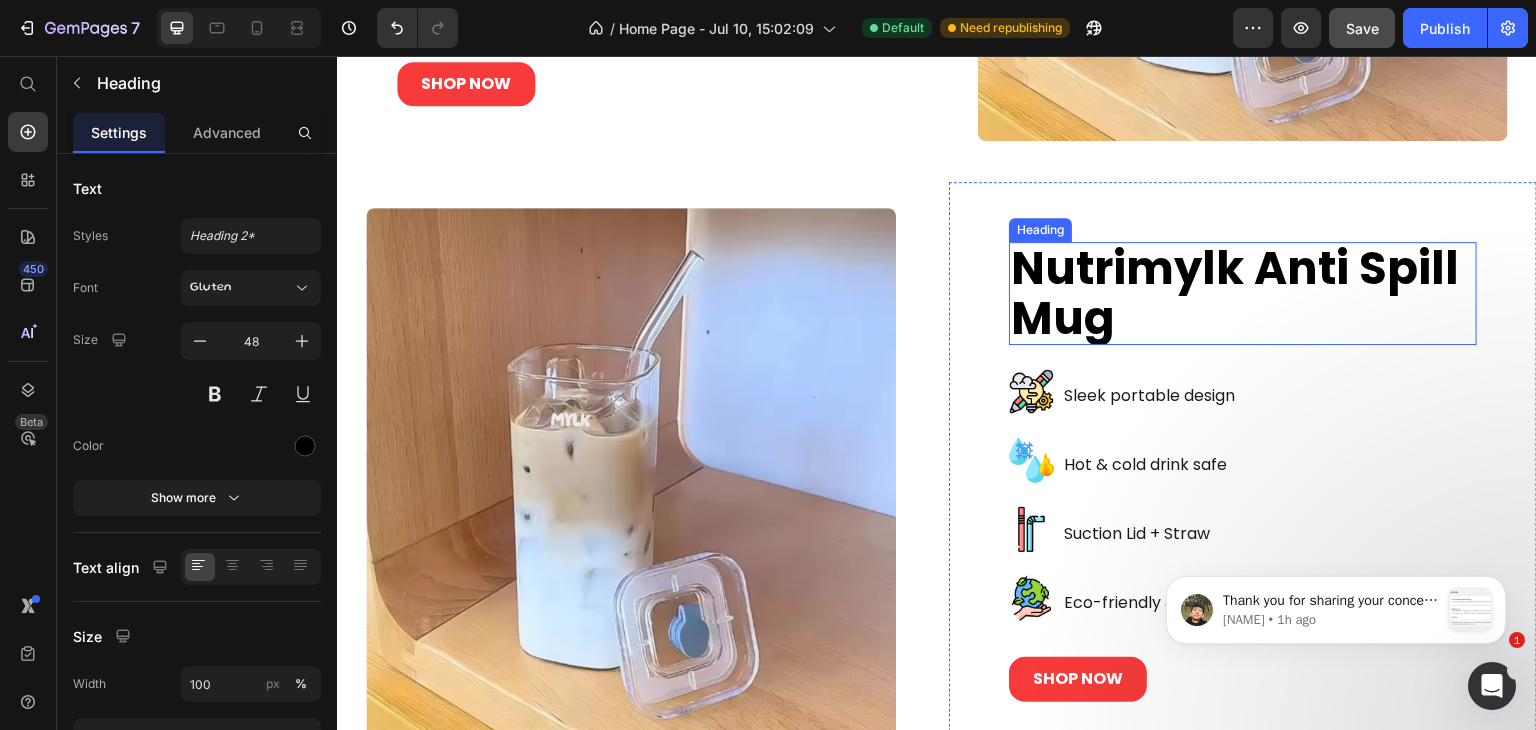 click on "Nutrimylk Anti Spill Mug" at bounding box center (1243, 293) 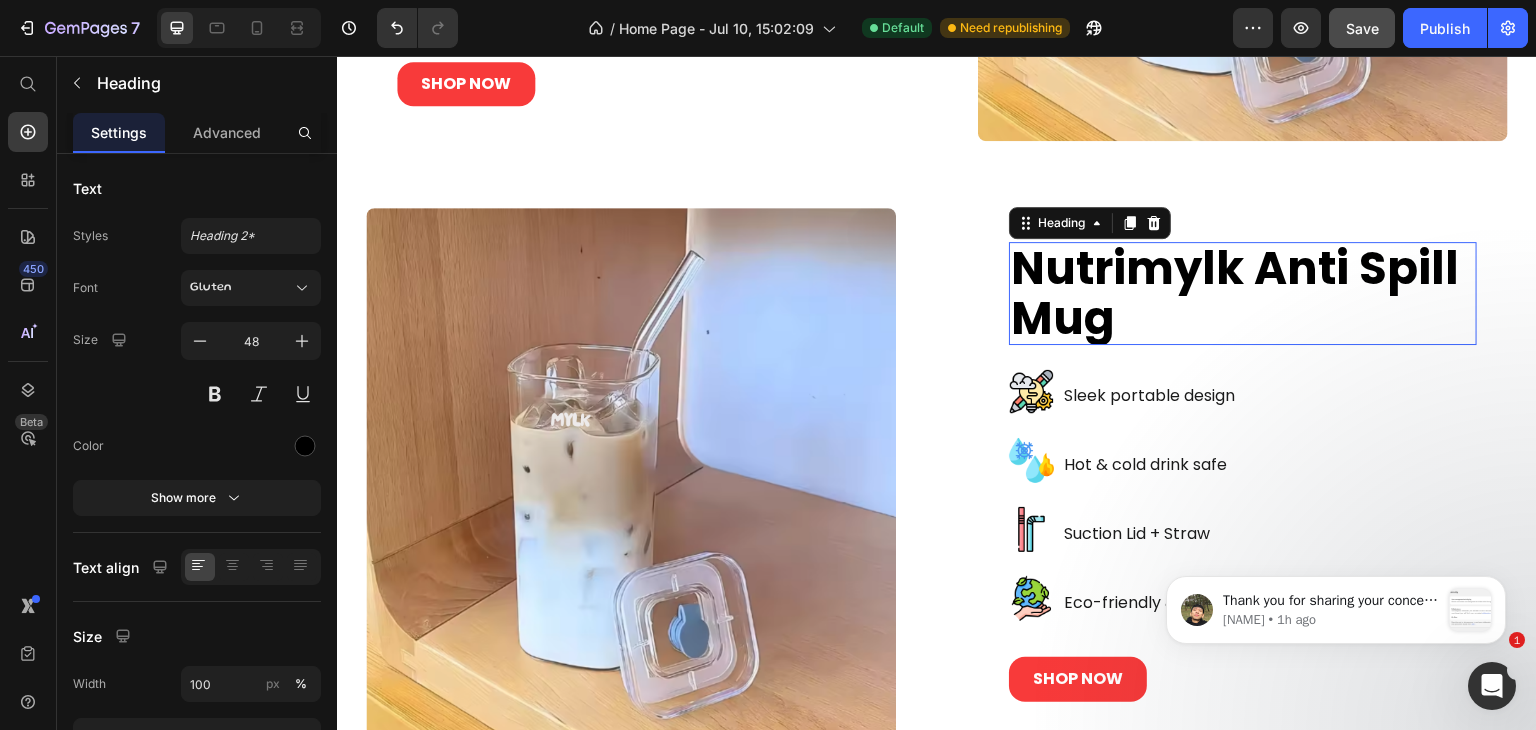 click on "Nutrimylk Anti Spill Mug" at bounding box center [1243, 293] 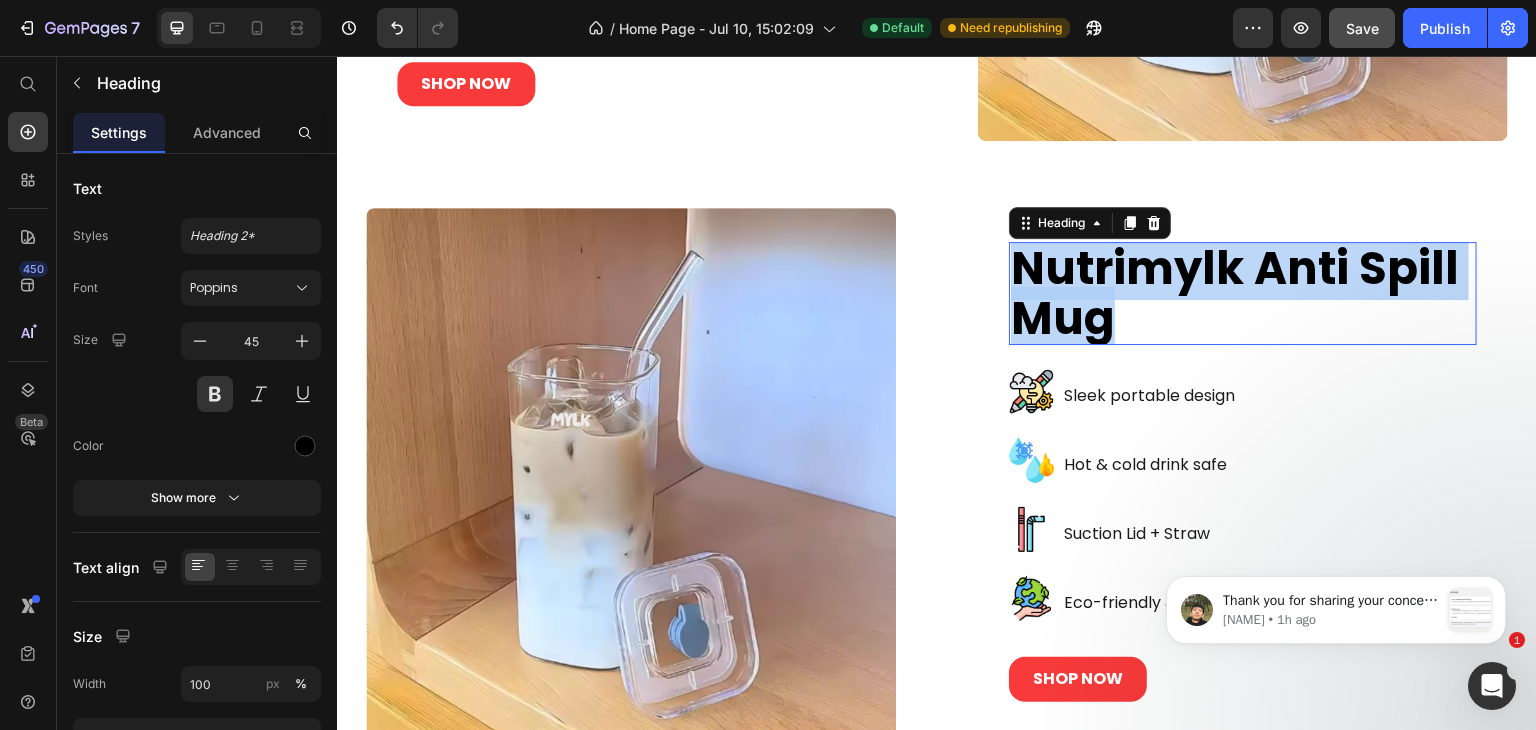 click on "Nutrimylk Anti Spill Mug" at bounding box center (1243, 293) 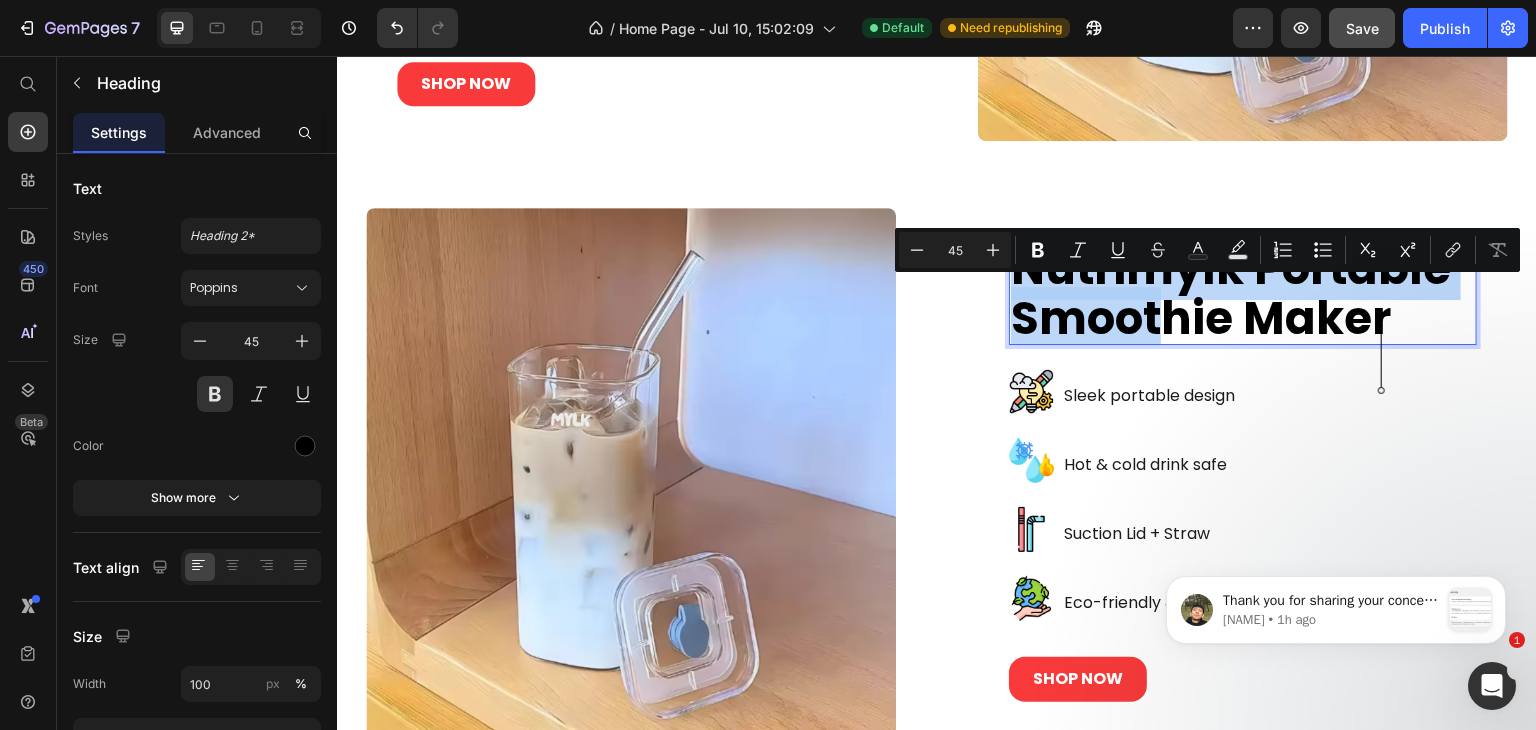 scroll, scrollTop: 4, scrollLeft: 0, axis: vertical 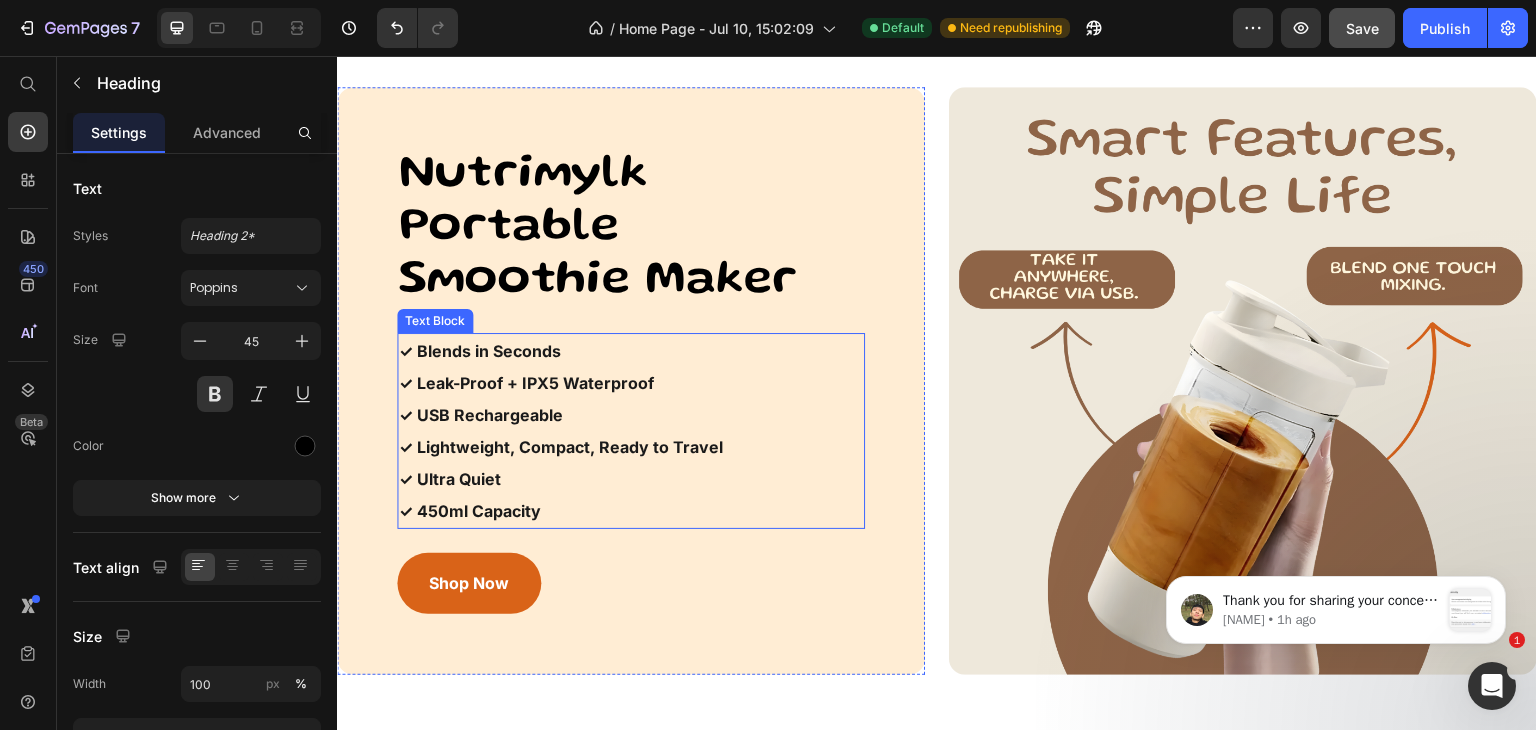 click on "✓ Blends in Seconds ✓ Leak-Proof + IPX5 Waterproof ✓ USB Rechargeable ✓ Lightweight, Compact, Ready to Travel ✓ Ultra Quiet ✓ 450ml Capacity" at bounding box center (631, 431) 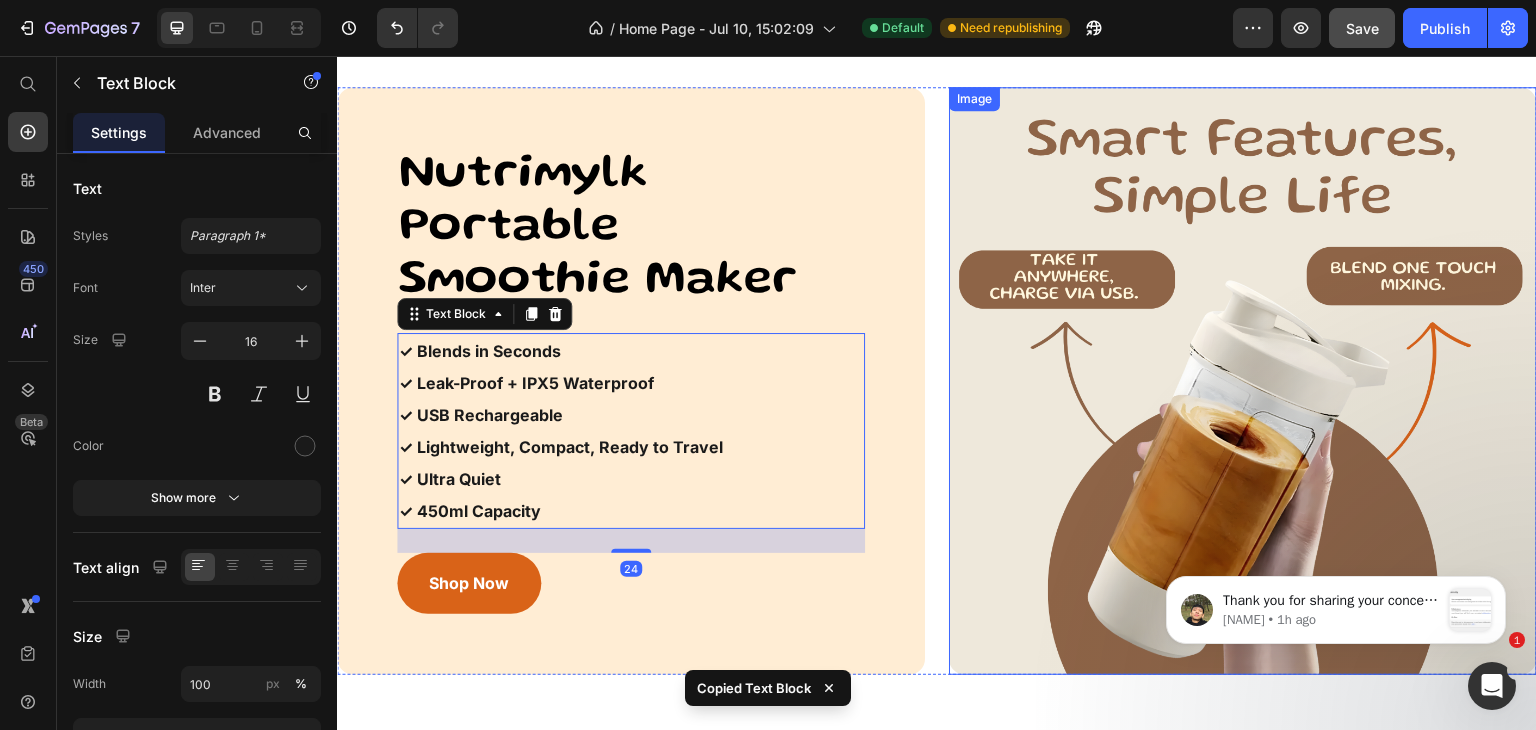 scroll, scrollTop: 4583, scrollLeft: 0, axis: vertical 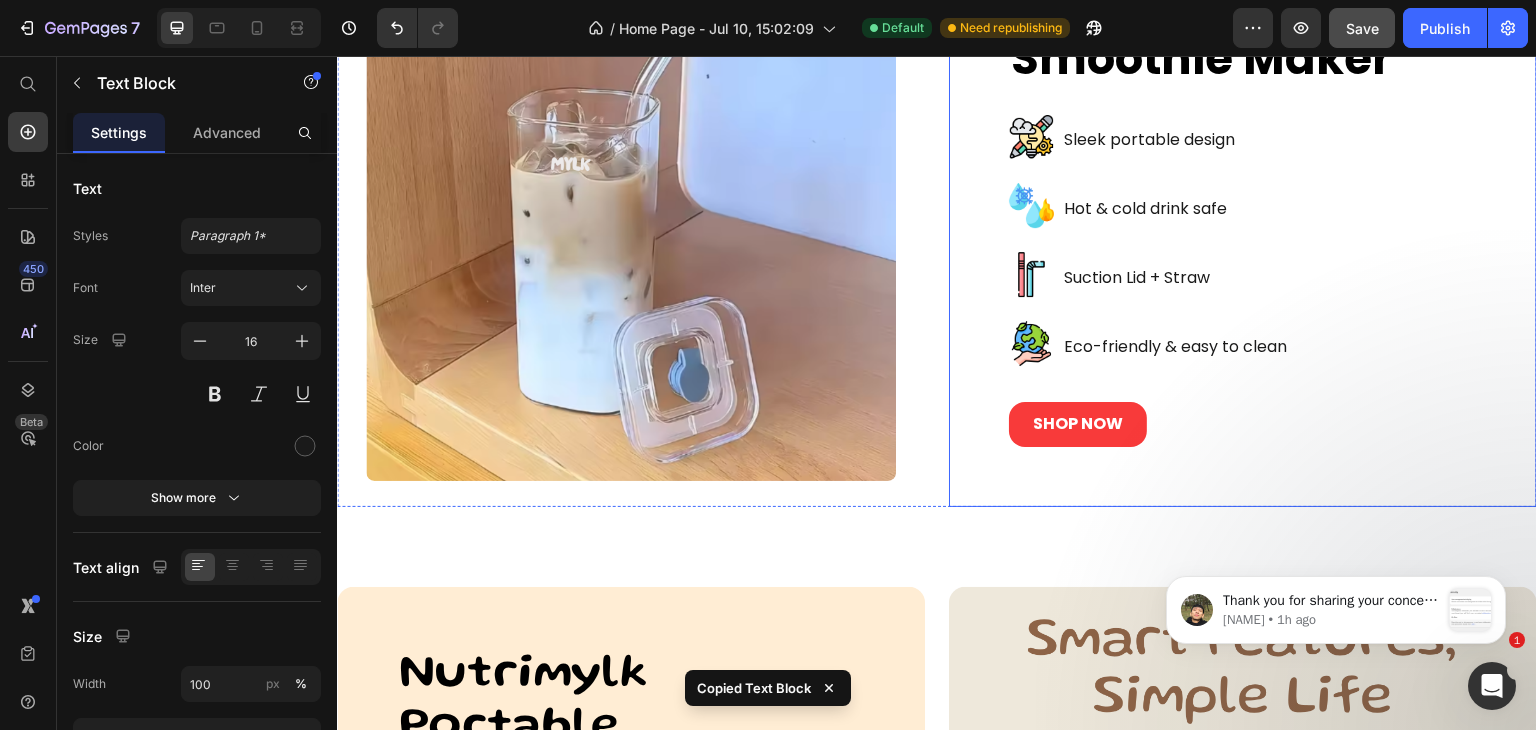 click on "Nutrimylk Portable Smoothie Maker Heading Image Sleek portable design Text Block Row Image Hot & cold drink safe Text Block Row Image Suction Lid + Straw Text Block Row Image Eco-friendly & easy to clean Text Block Row SHOP NOW Button" at bounding box center (1243, 217) 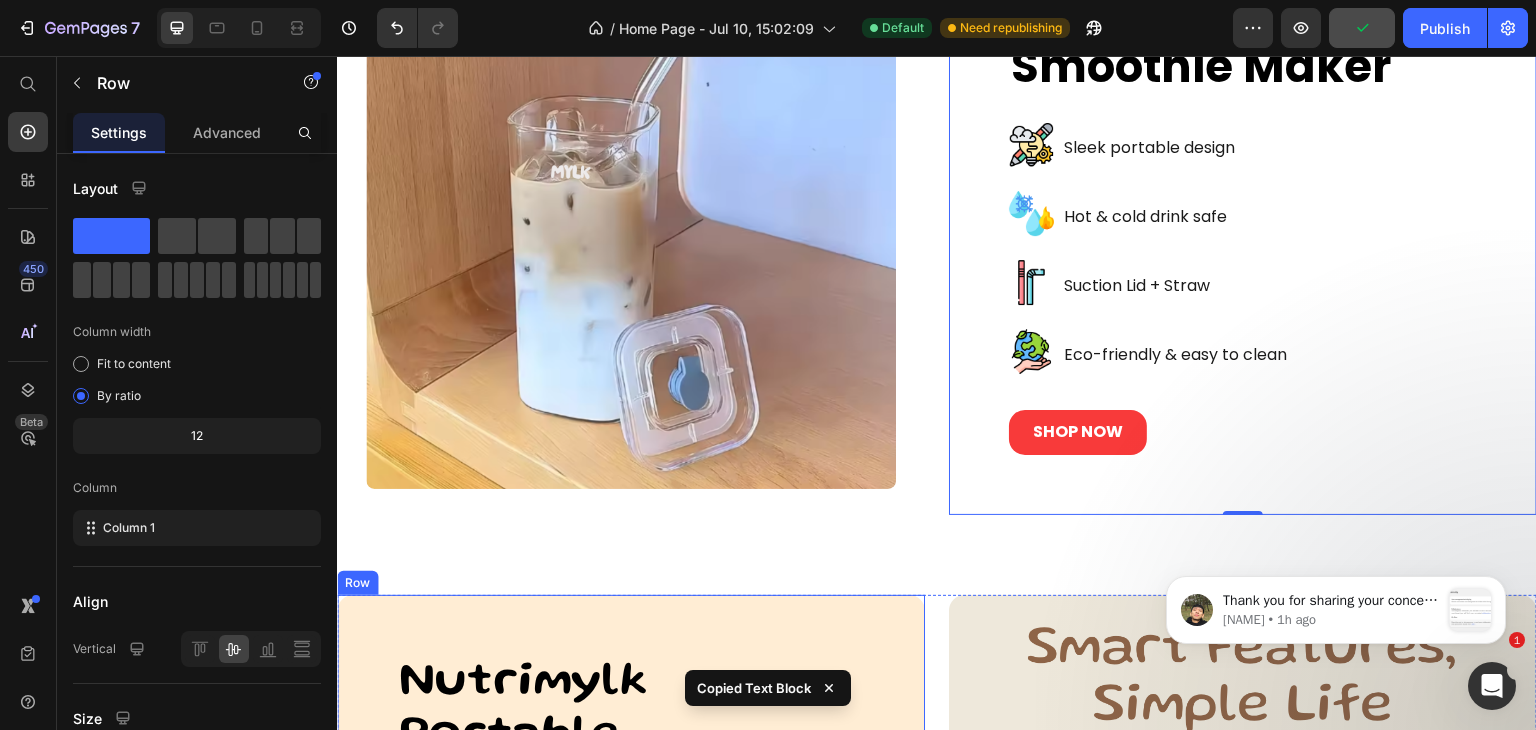 scroll, scrollTop: 4783, scrollLeft: 0, axis: vertical 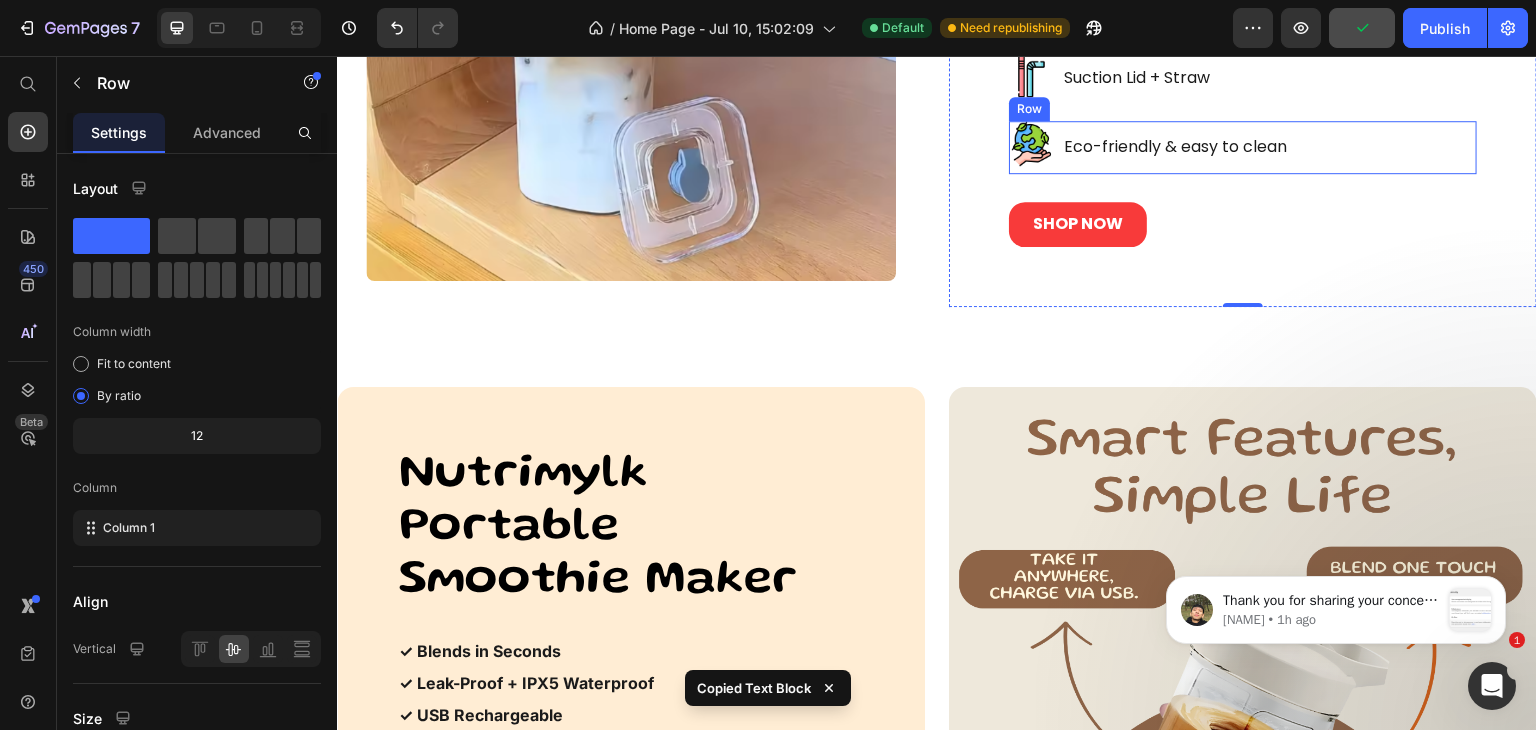 click on "Image Eco-friendly & easy to clean Text Block Row" at bounding box center (1243, 147) 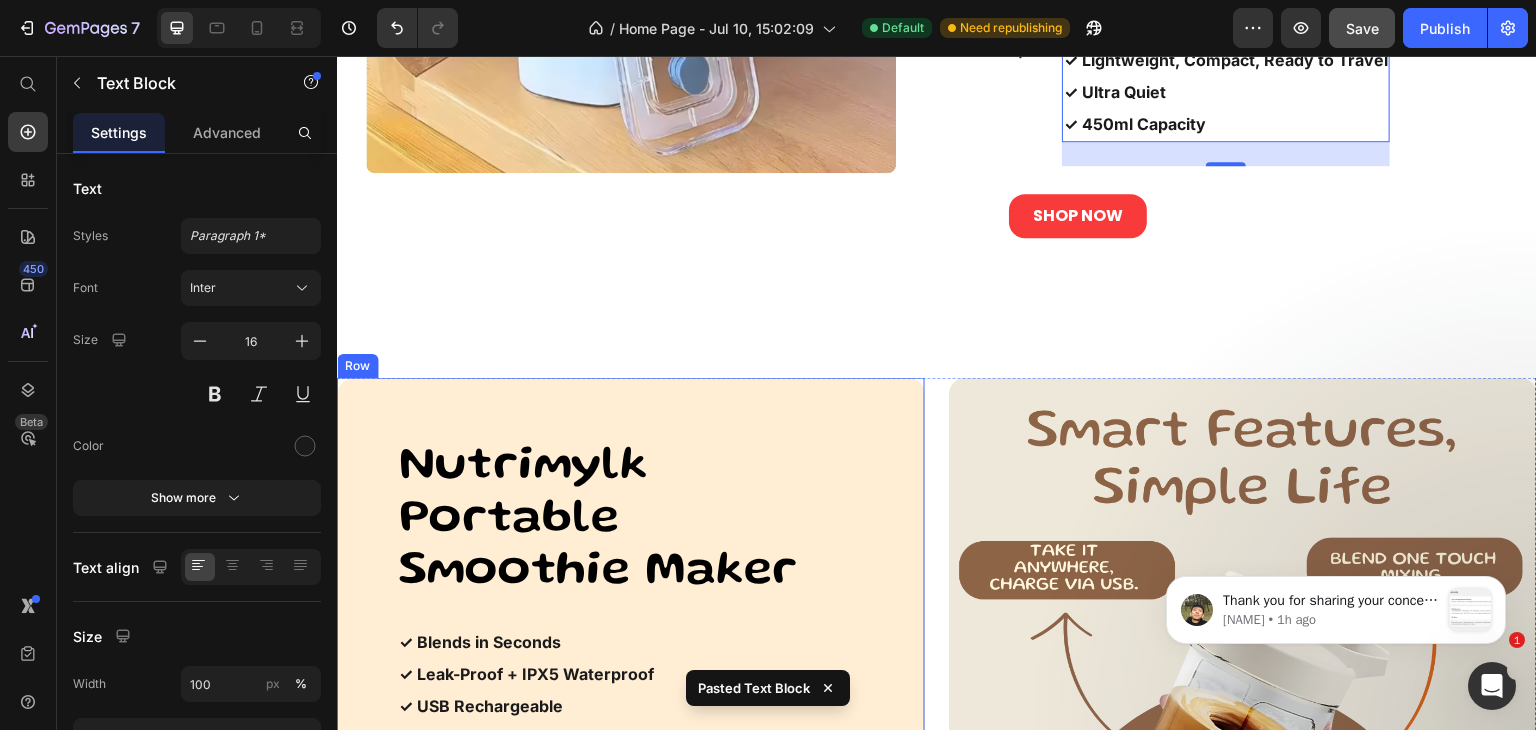 scroll, scrollTop: 4983, scrollLeft: 0, axis: vertical 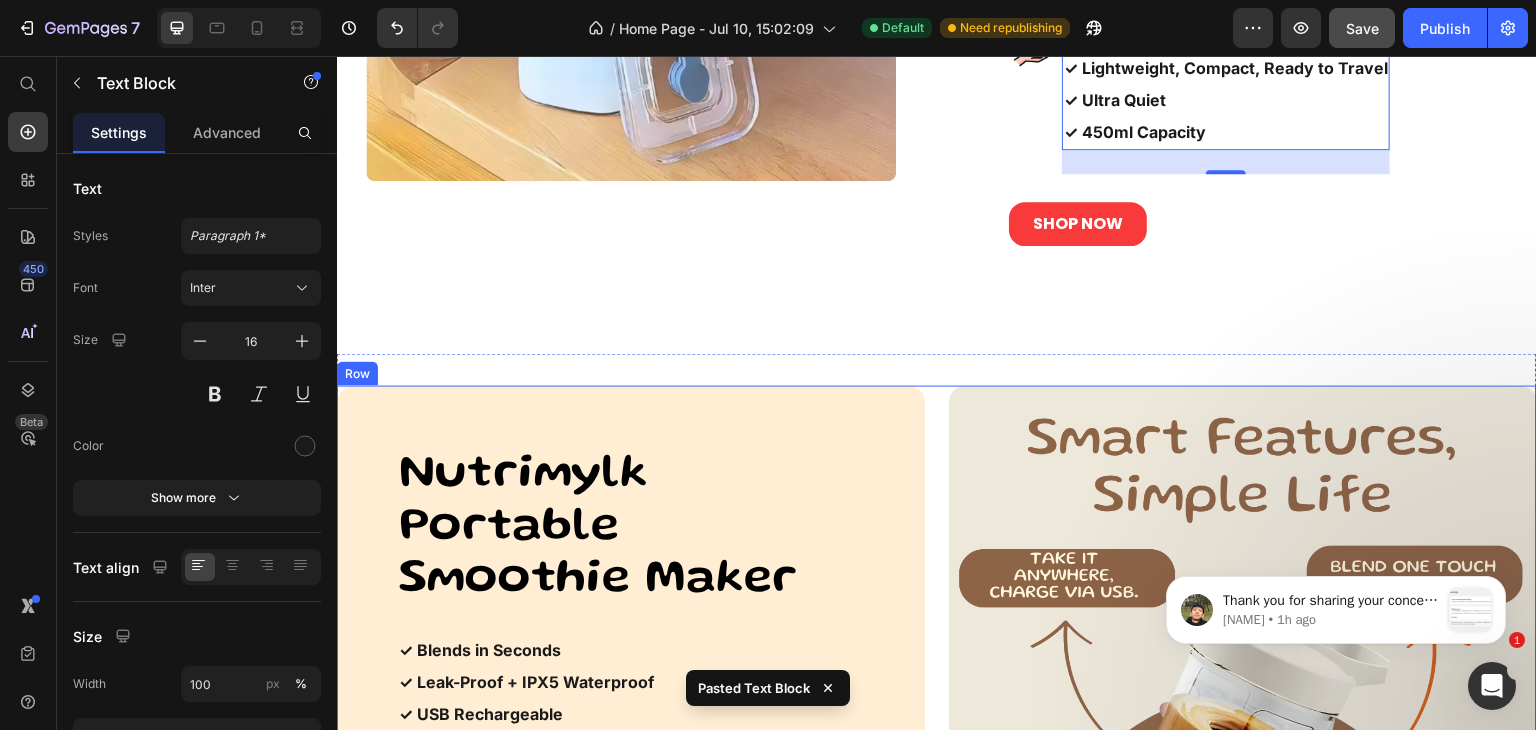 click on "Image Nutrimylk Portable Smoothie Maker Heading ✓ Blends in Seconds ✓ Leak-Proof + IPX5 Waterproof ✓ USB Rechargeable ✓ Lightweight, Compact, Ready to Travel ✓ Ultra Quiet ✓ 450ml Capacity Text Block Shop Now Button Row Row" at bounding box center (937, 680) 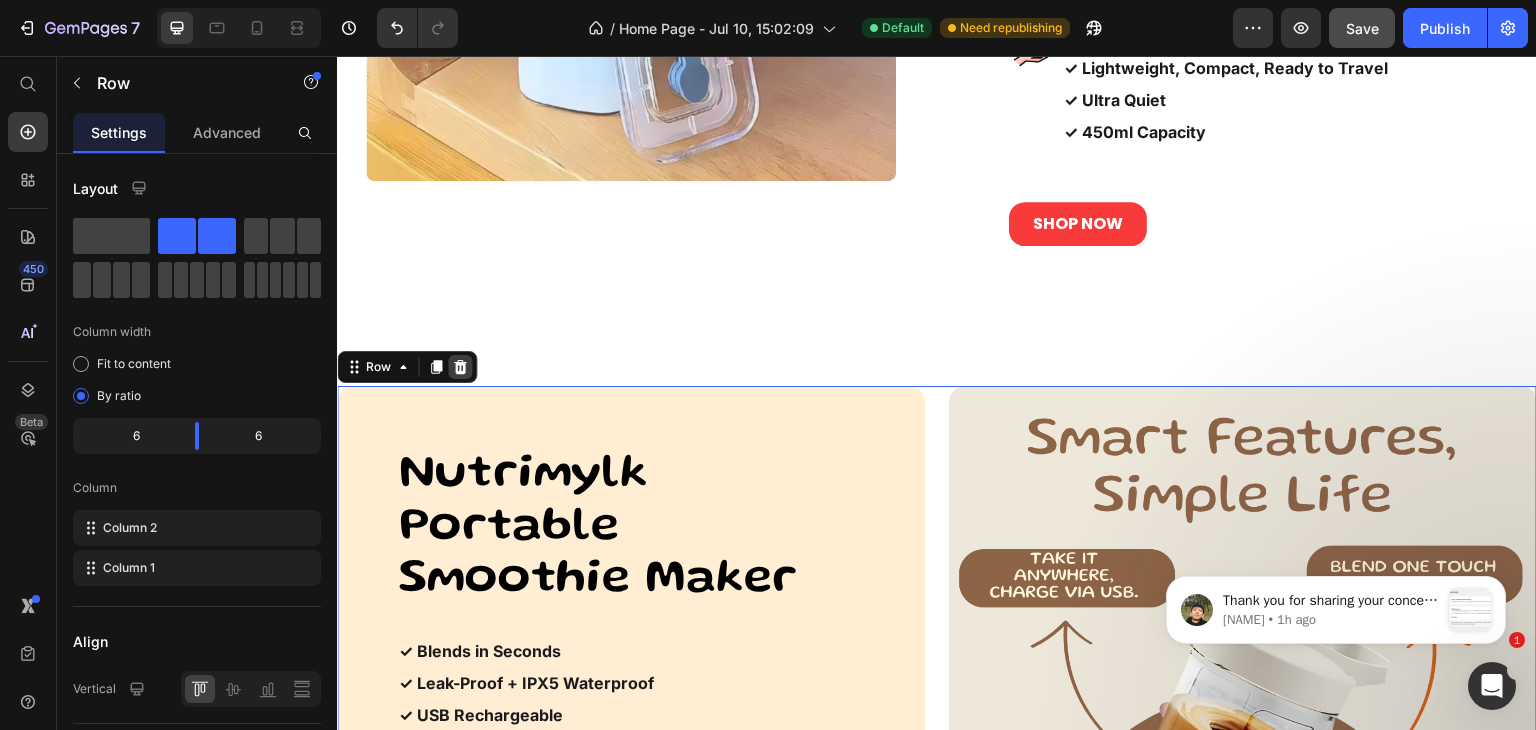 click 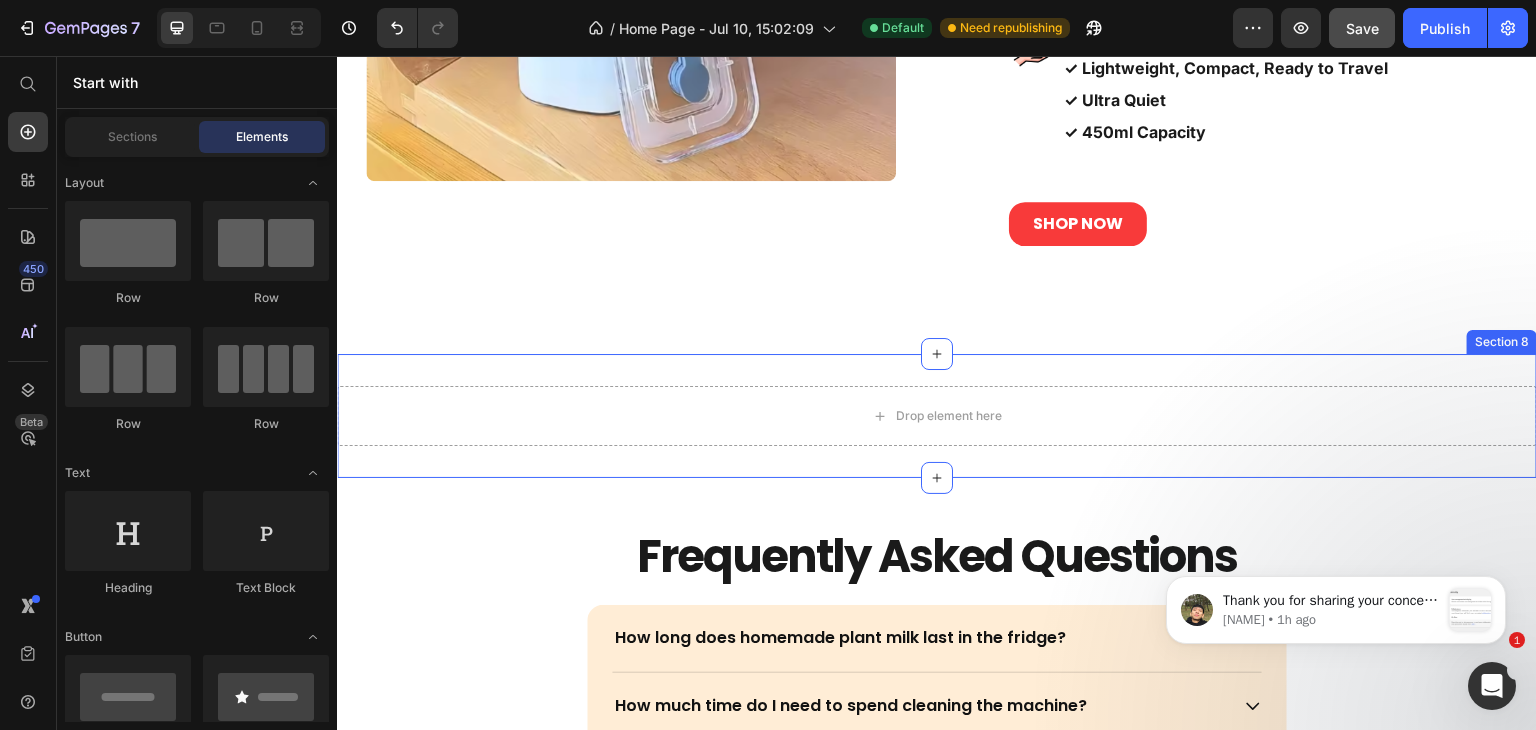click on "Drop element here Section 8" at bounding box center (937, 416) 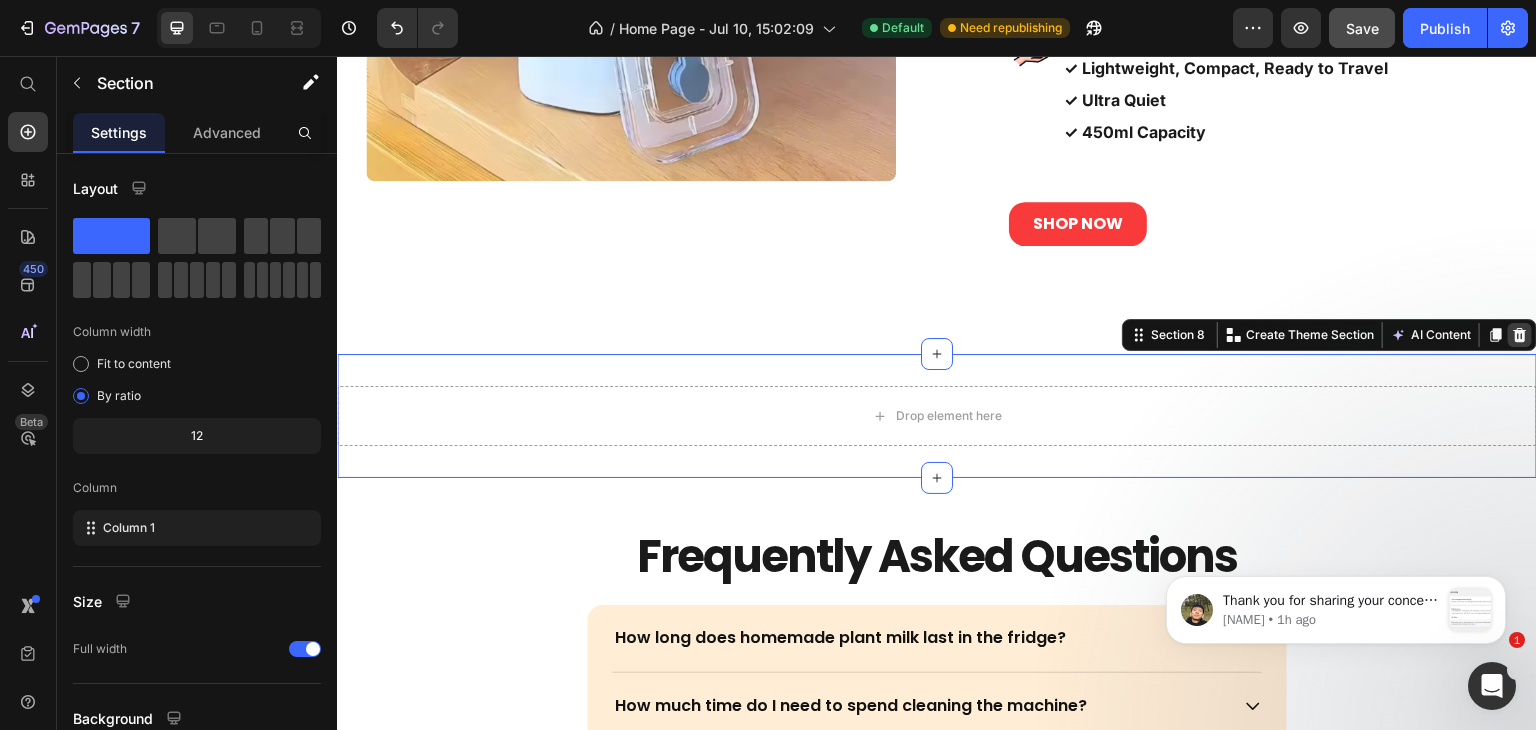 click 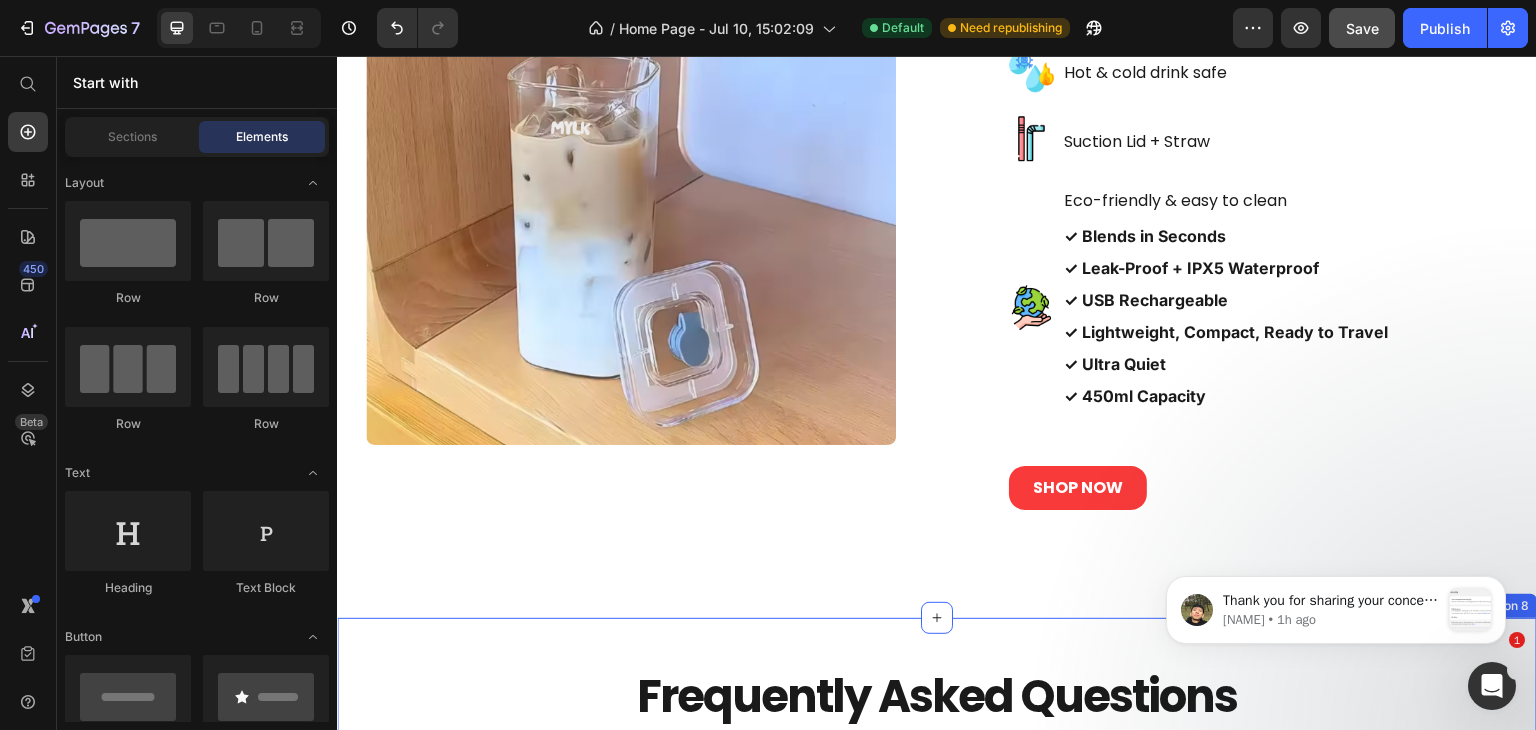 scroll, scrollTop: 4483, scrollLeft: 0, axis: vertical 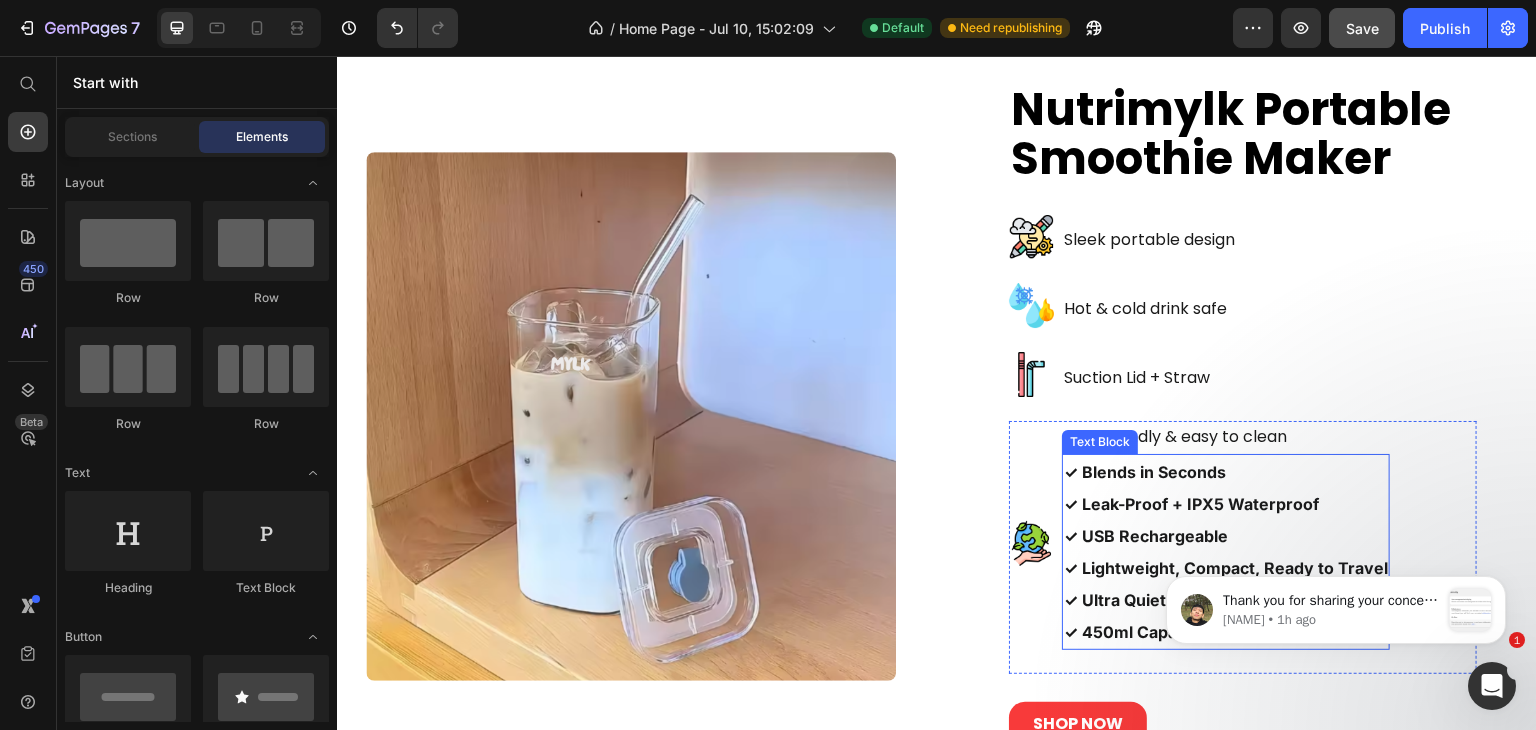 click on "✓ Blends in Seconds ✓ Leak-Proof + IPX5 Waterproof ✓ USB Rechargeable ✓ Lightweight, Compact, Ready to Travel ✓ Ultra Quiet ✓ 450ml Capacity" at bounding box center (1226, 552) 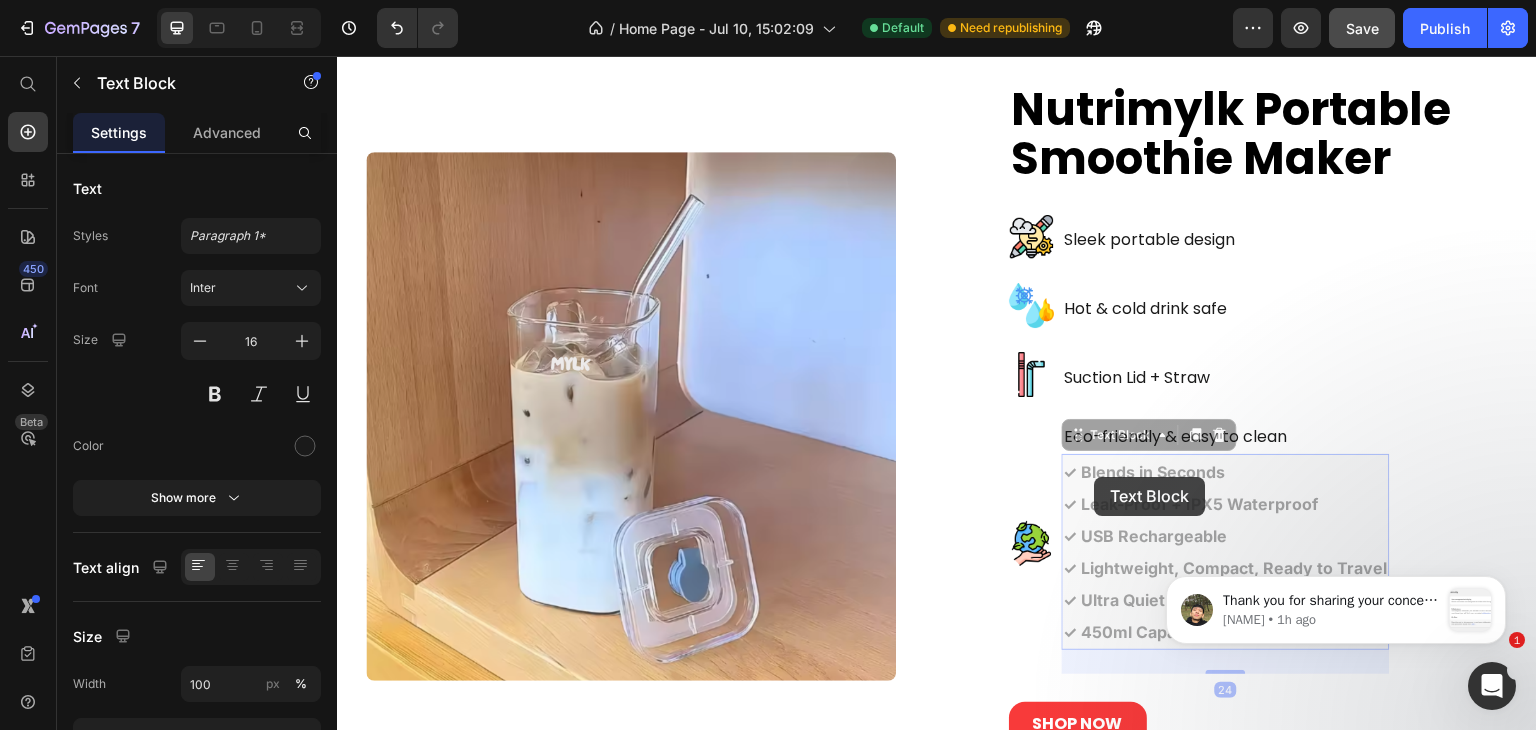 scroll, scrollTop: 4373, scrollLeft: 0, axis: vertical 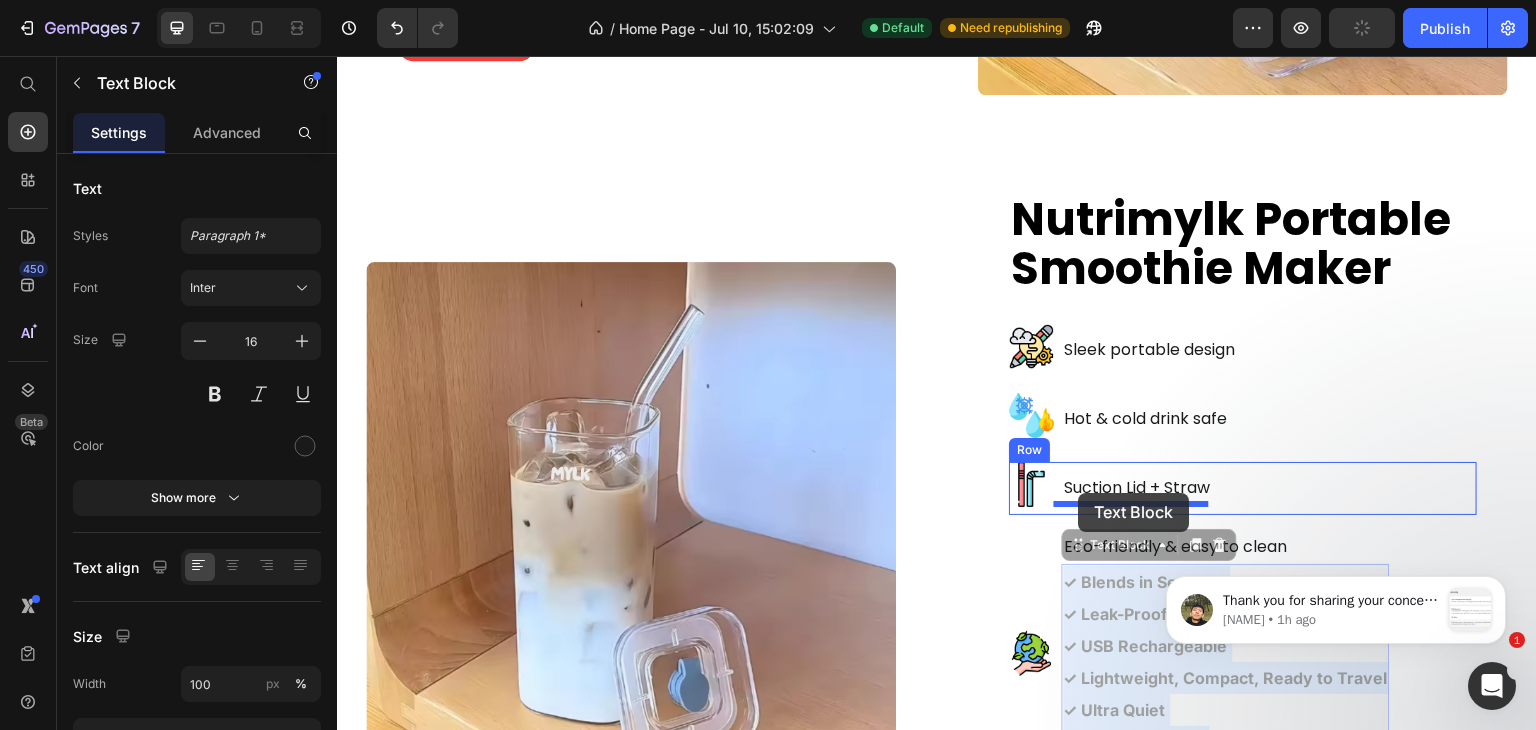 drag, startPoint x: 1221, startPoint y: 476, endPoint x: 1079, endPoint y: 493, distance: 143.01399 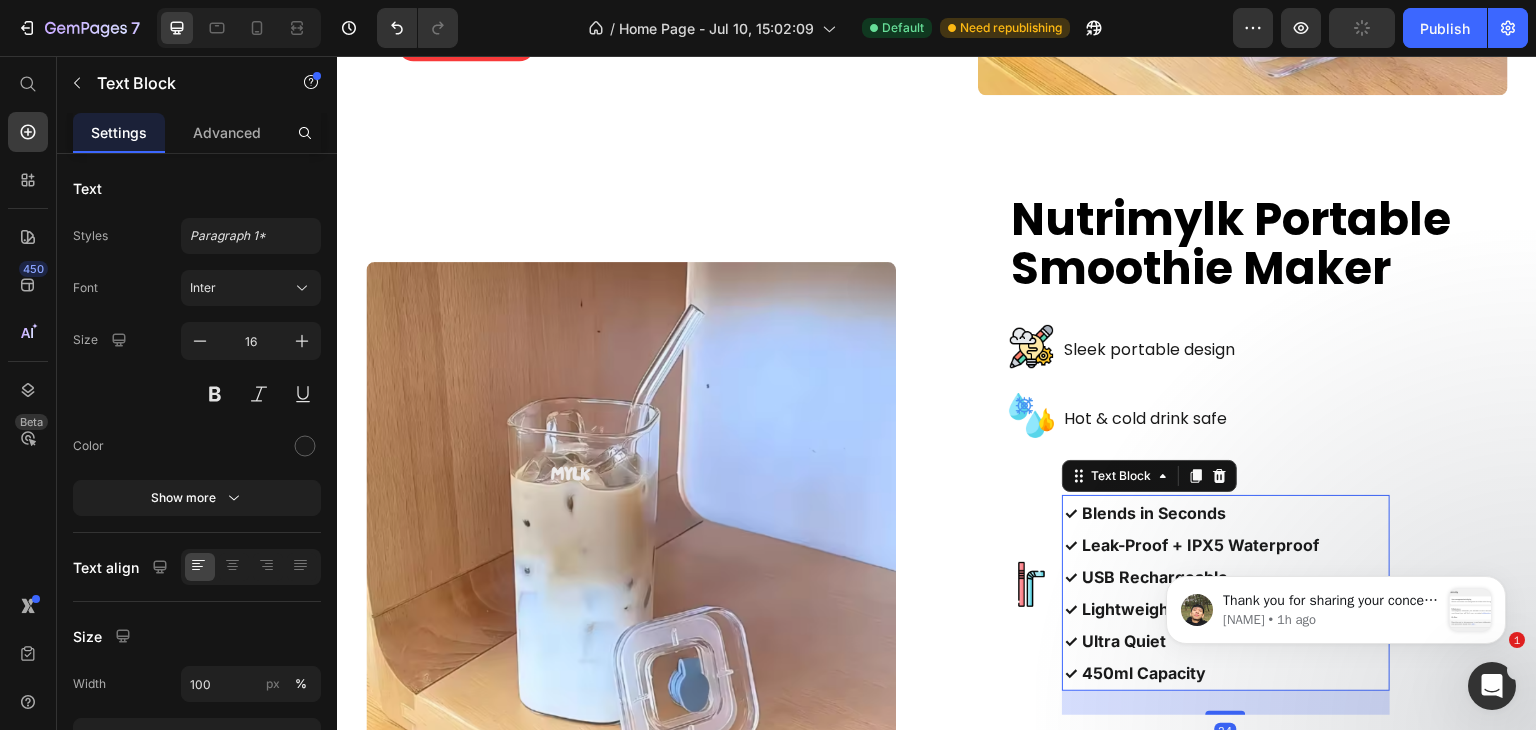 click on "Image Sleek portable design Text Block Row" at bounding box center [1243, 350] 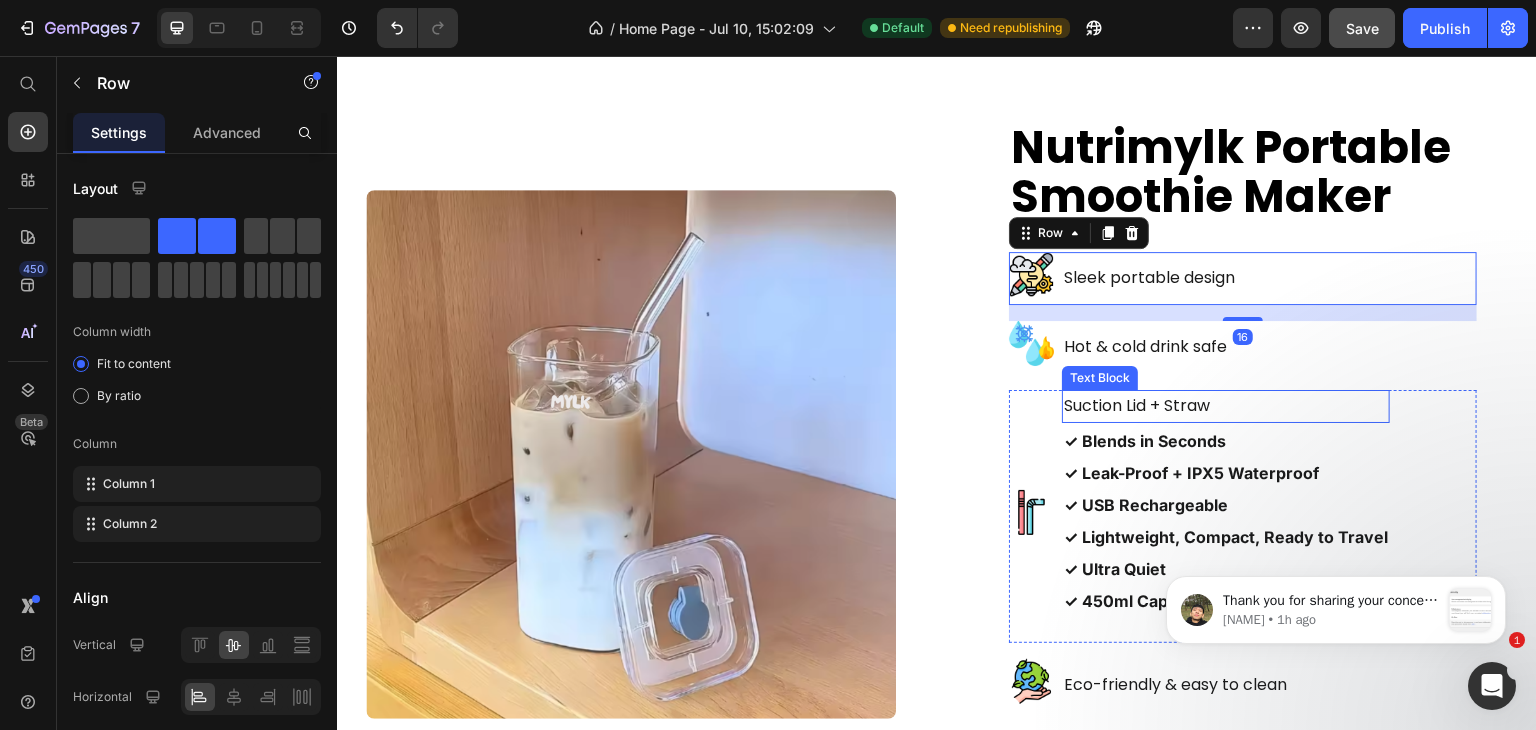 scroll, scrollTop: 4573, scrollLeft: 0, axis: vertical 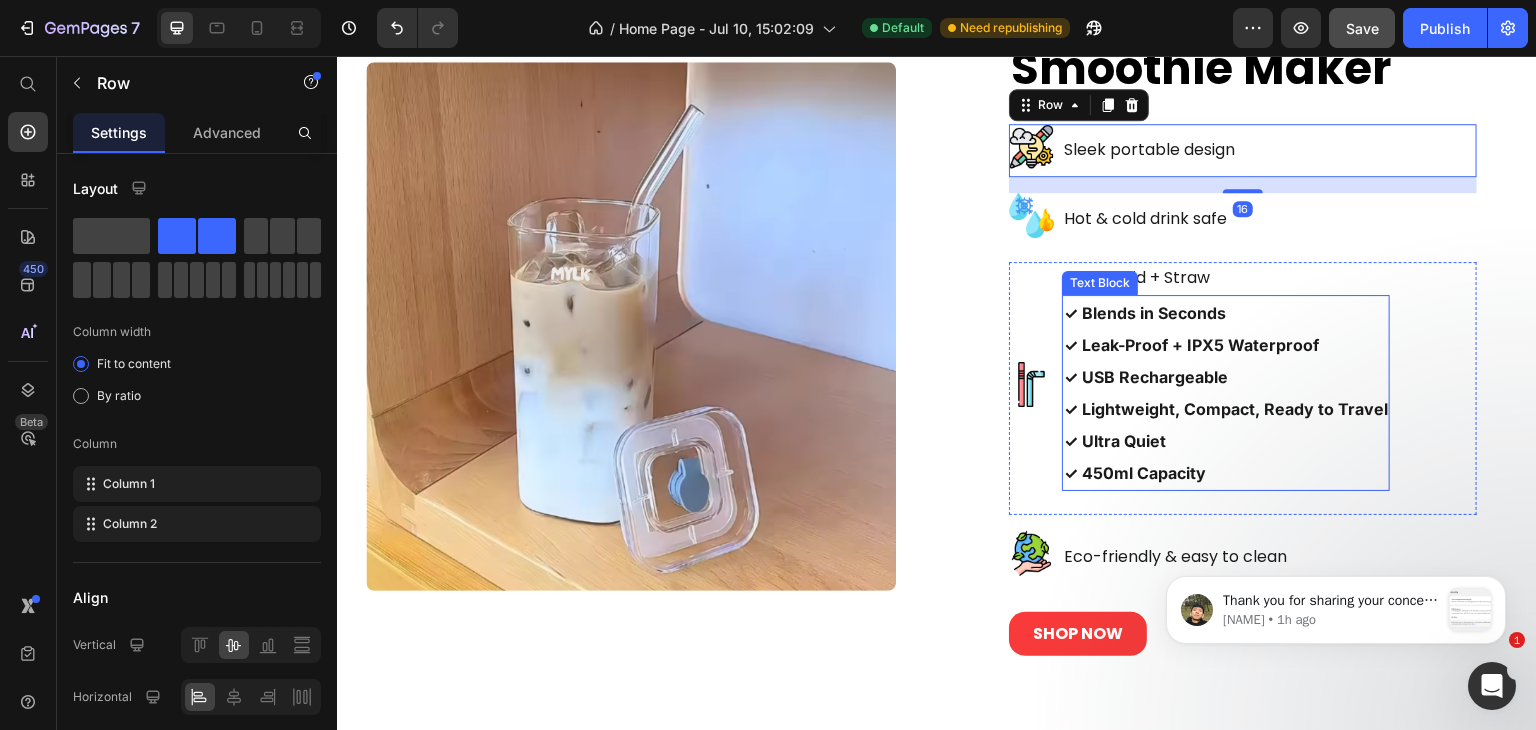 click on "✓ Blends in Seconds" at bounding box center [1145, 313] 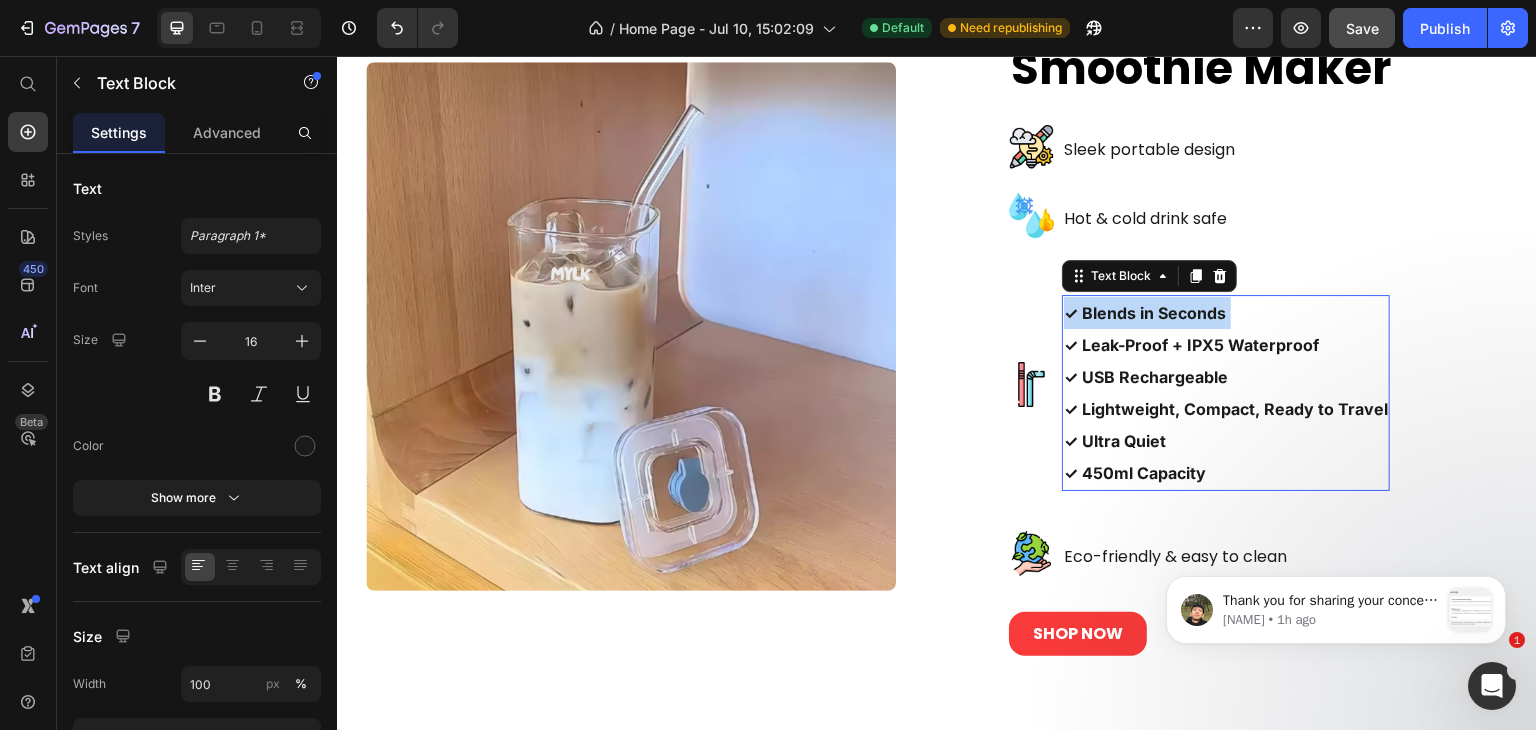 click on "✓ Blends in Seconds" at bounding box center [1145, 313] 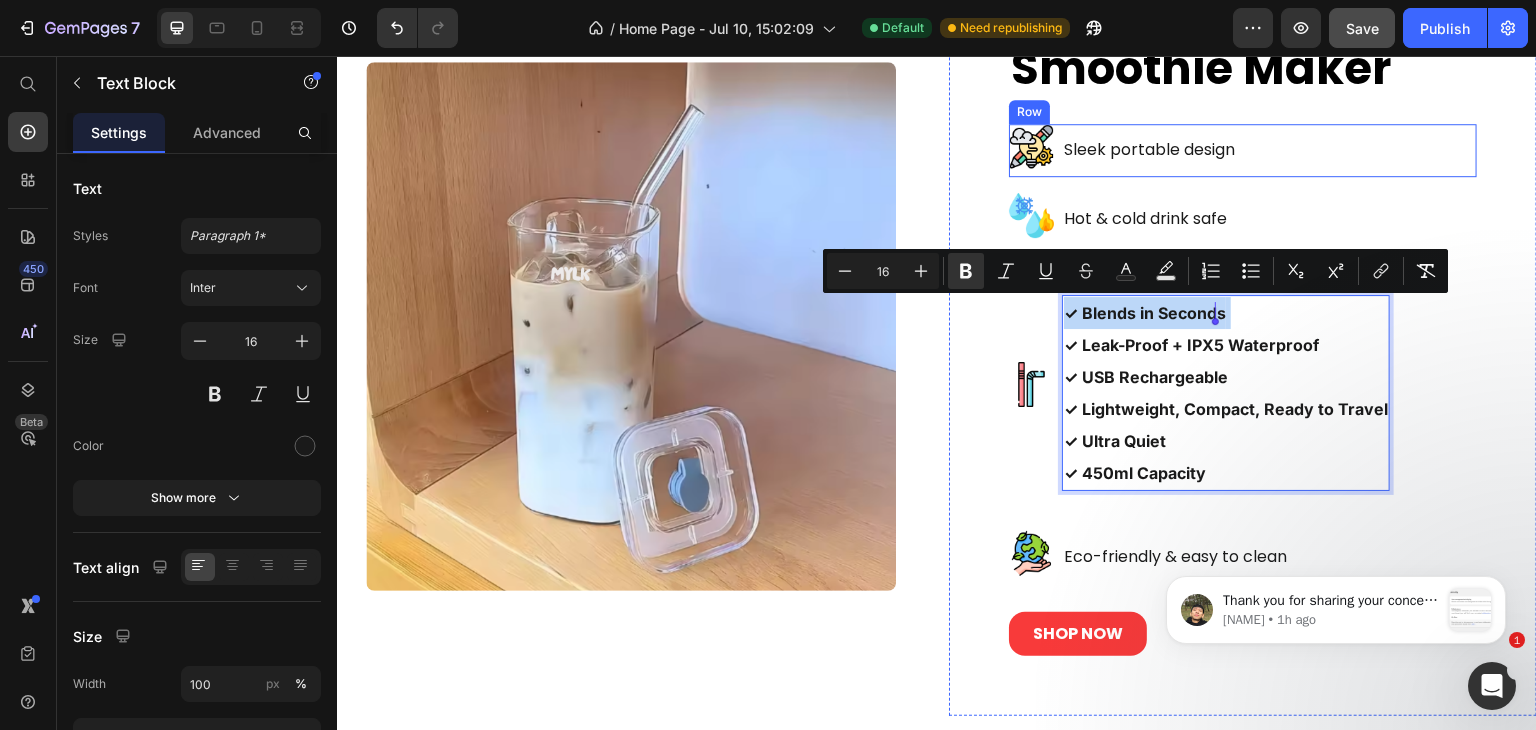 click on "Sleek portable design" at bounding box center (1149, 150) 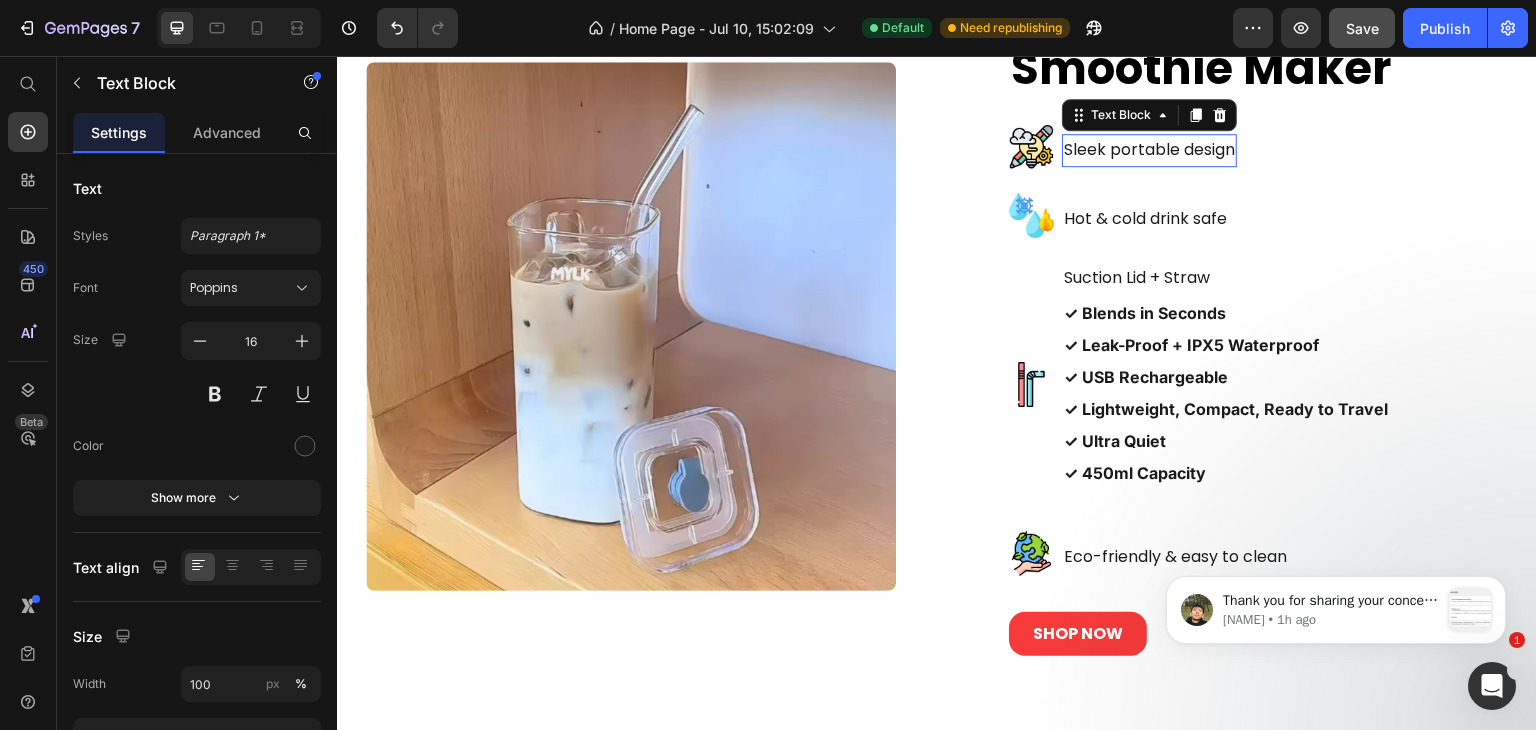 click on "Sleek portable design" at bounding box center (1149, 150) 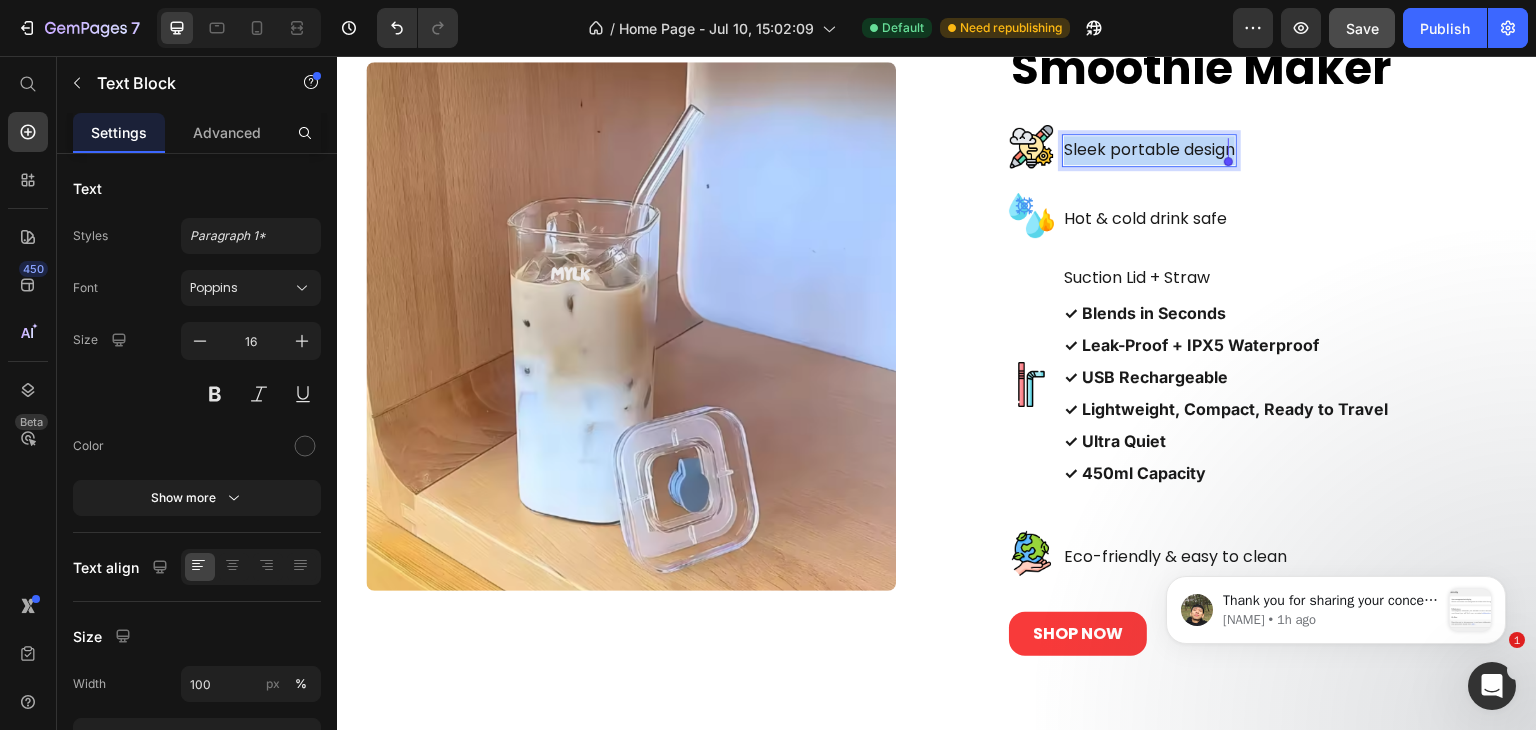click on "Sleek portable design" at bounding box center [1149, 150] 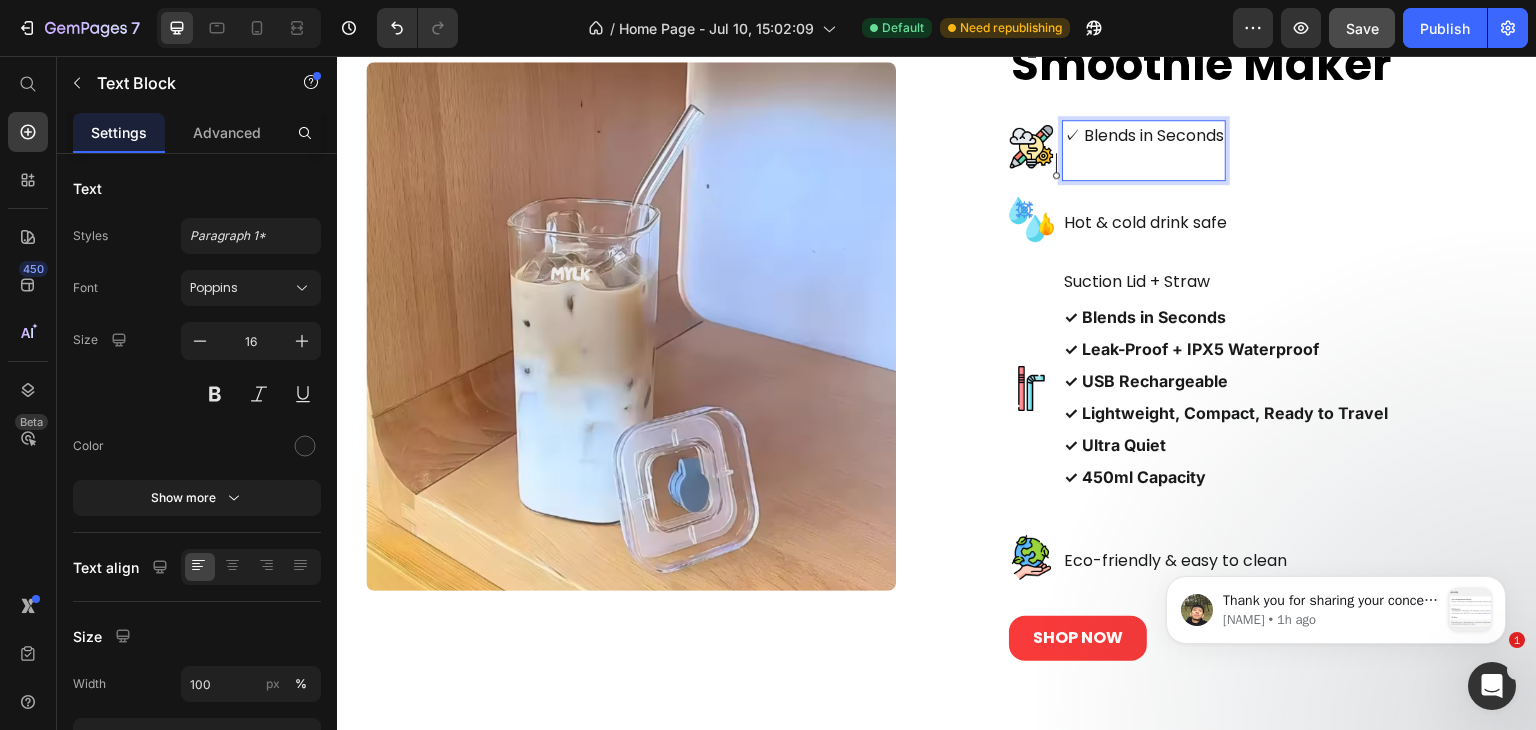 scroll, scrollTop: 4573, scrollLeft: 0, axis: vertical 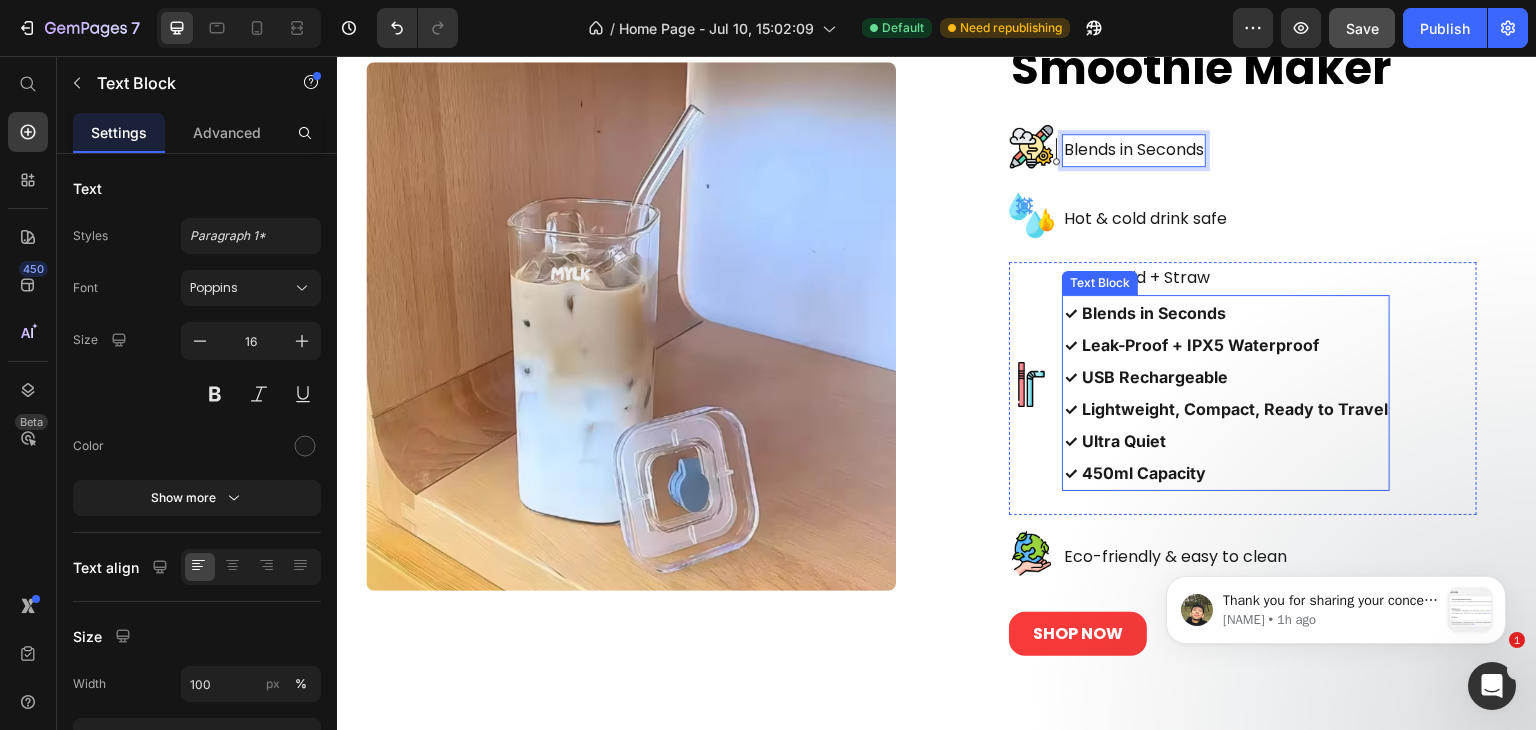 click on "✓ Leak-Proof + IPX5 Waterproof" at bounding box center [1191, 345] 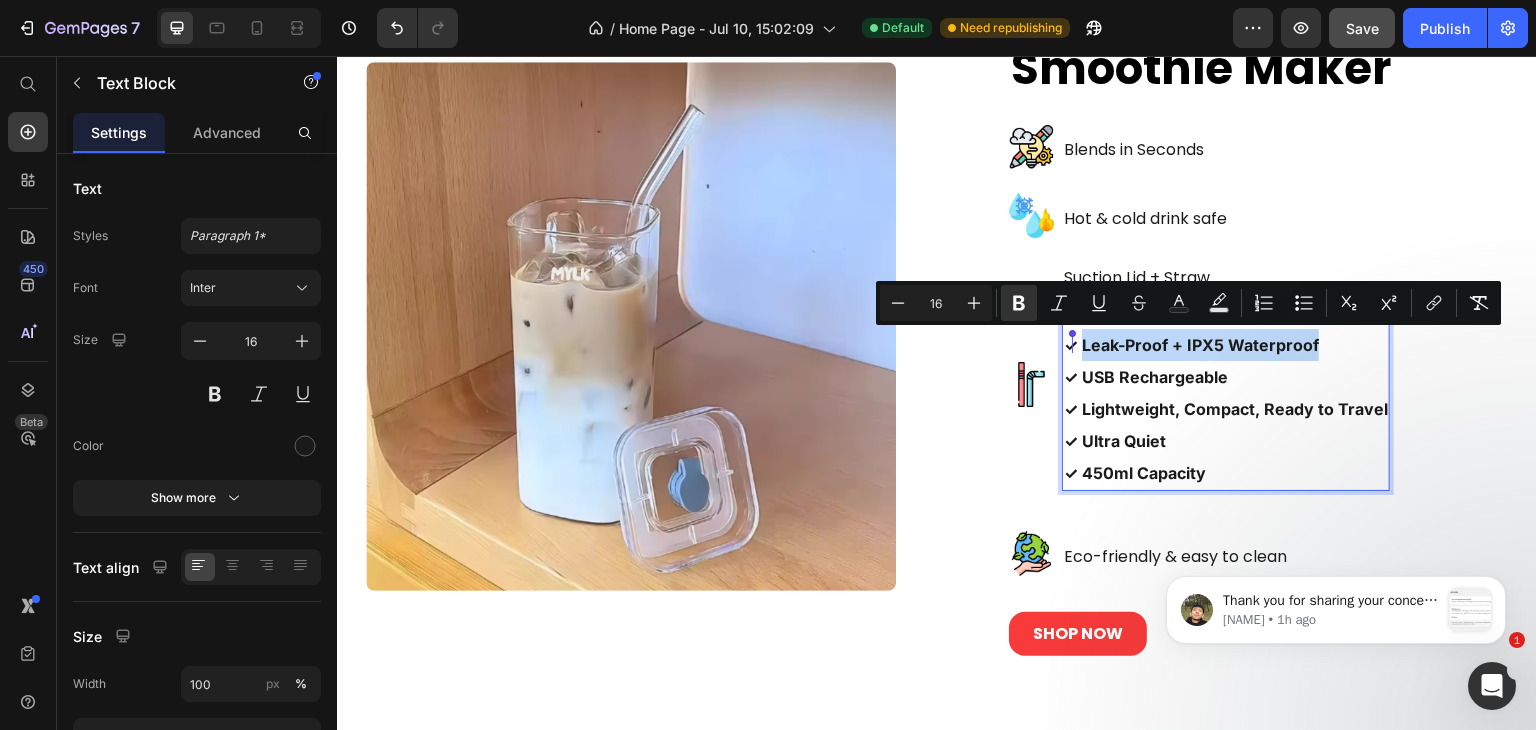 drag, startPoint x: 1304, startPoint y: 346, endPoint x: 1073, endPoint y: 347, distance: 231.00217 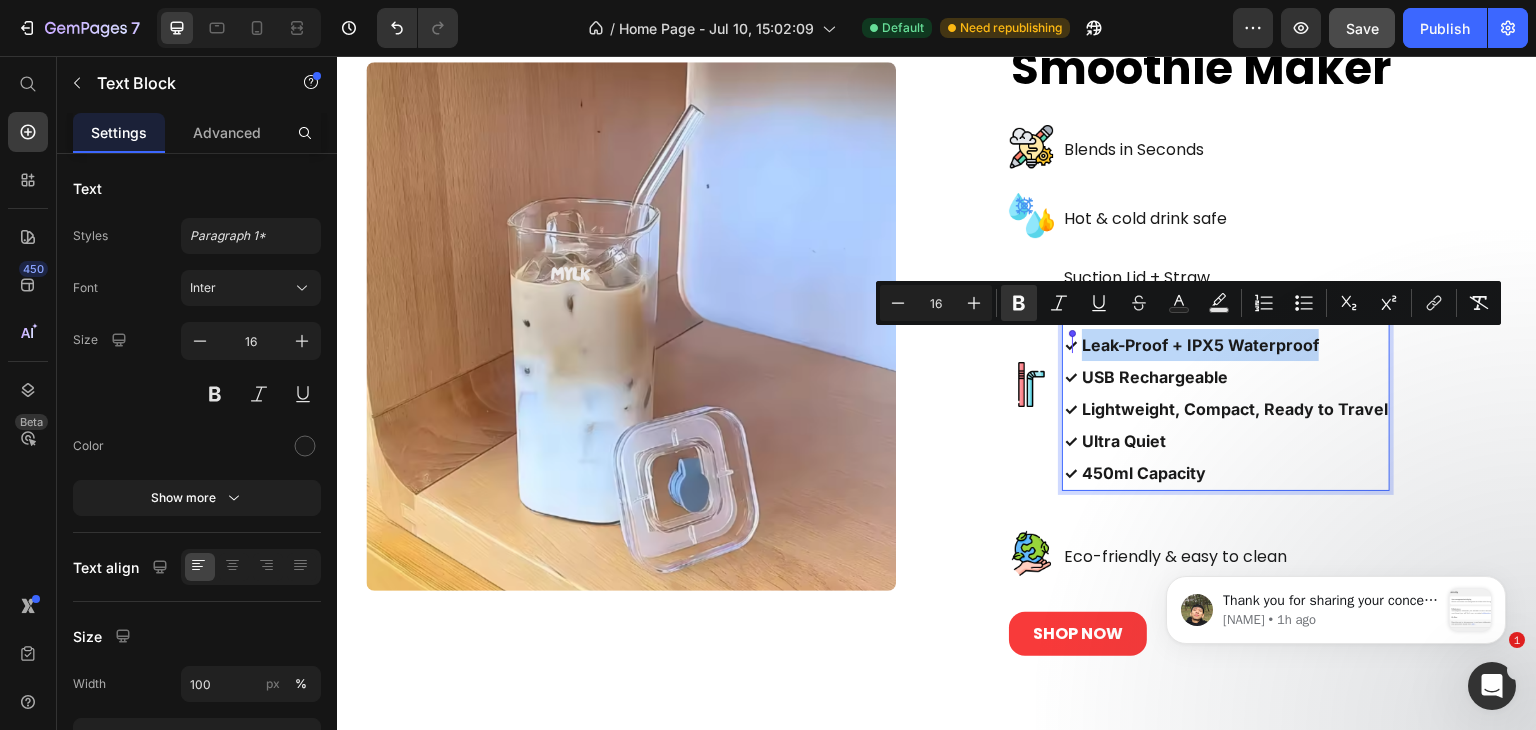 copy on "Leak-Proof + IPX5 Waterproof" 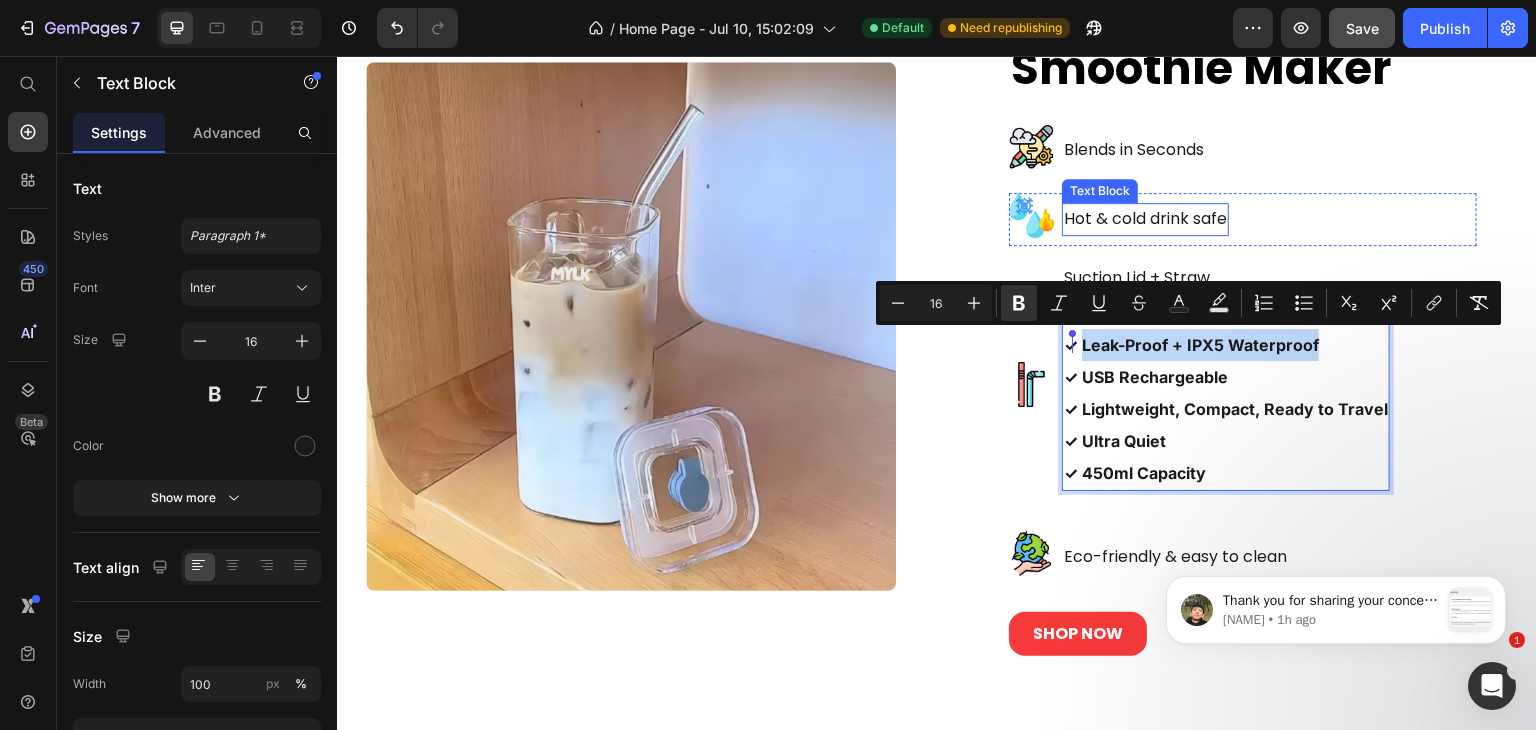 click on "Hot & cold drink safe" at bounding box center [1145, 219] 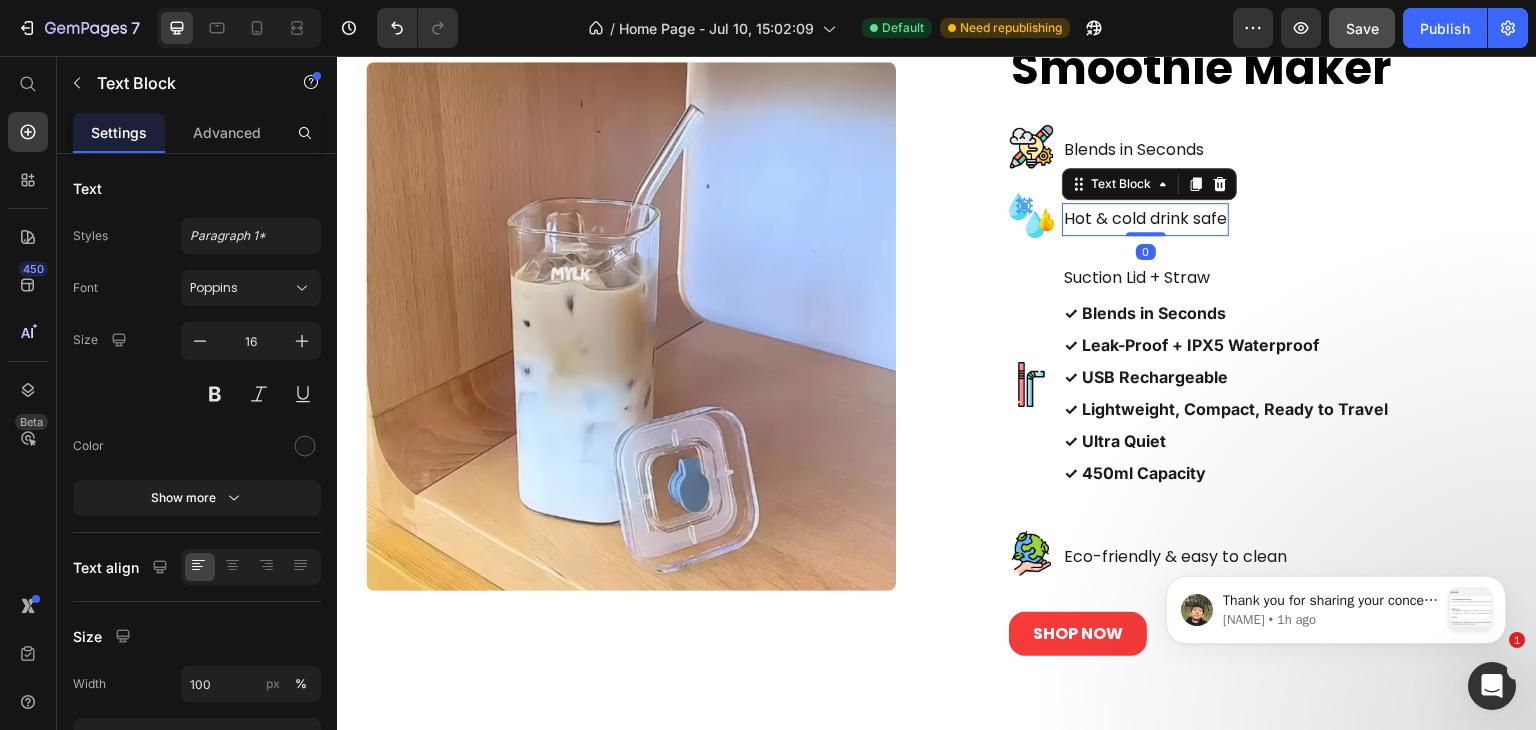 drag, startPoint x: 1170, startPoint y: 221, endPoint x: 1187, endPoint y: 223, distance: 17.117243 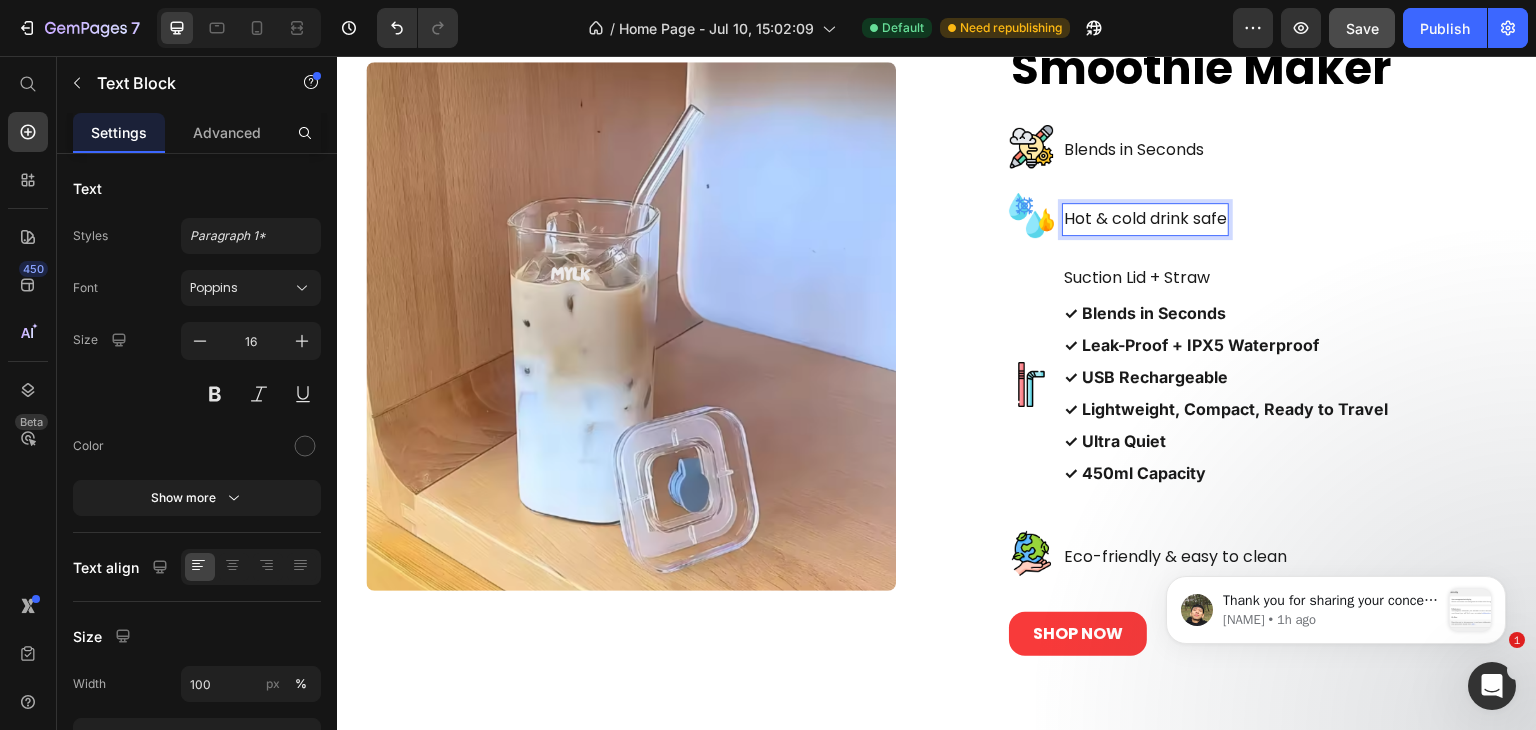 click on "Hot & cold drink safe" at bounding box center (1145, 219) 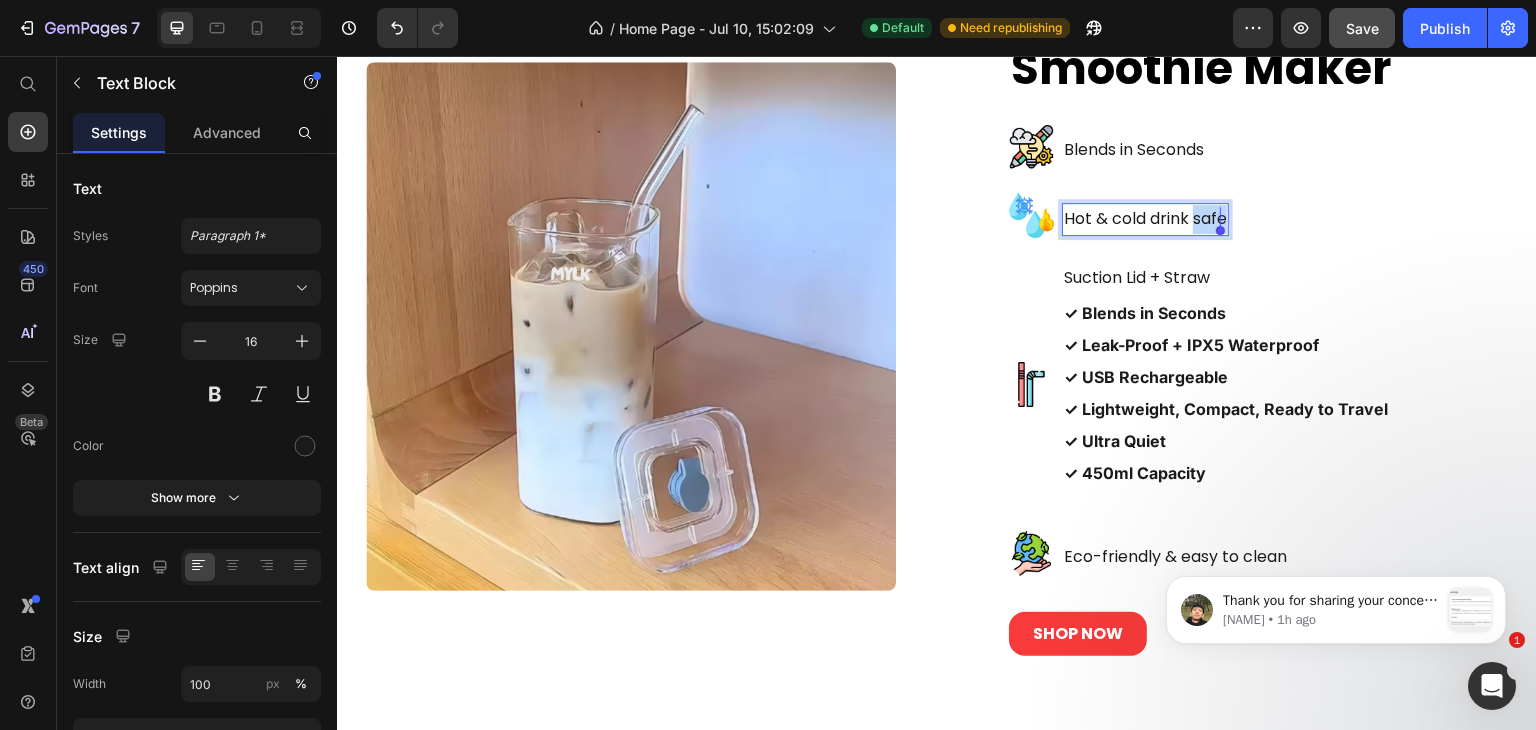 click on "Hot & cold drink safe" at bounding box center [1145, 219] 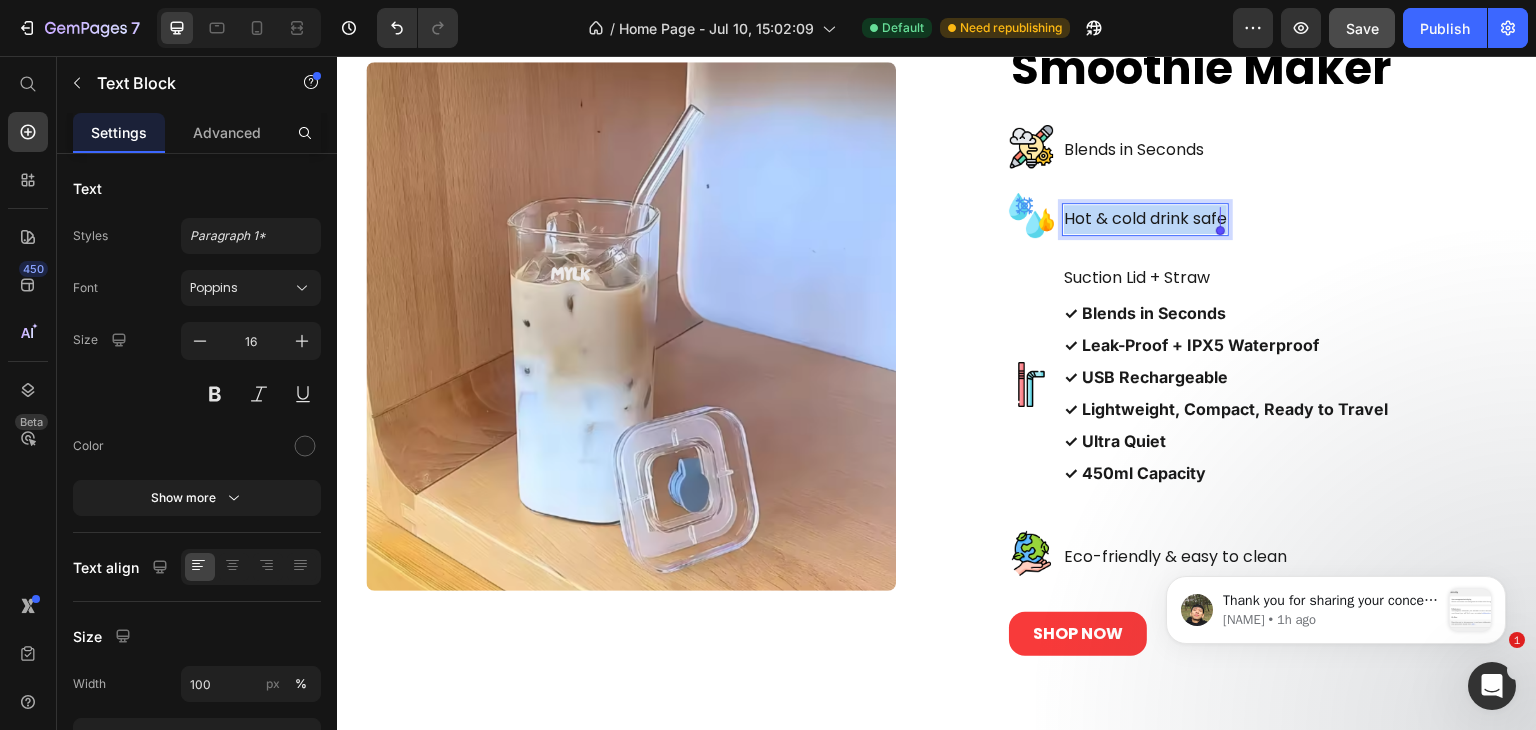 click on "Hot & cold drink safe" at bounding box center (1145, 219) 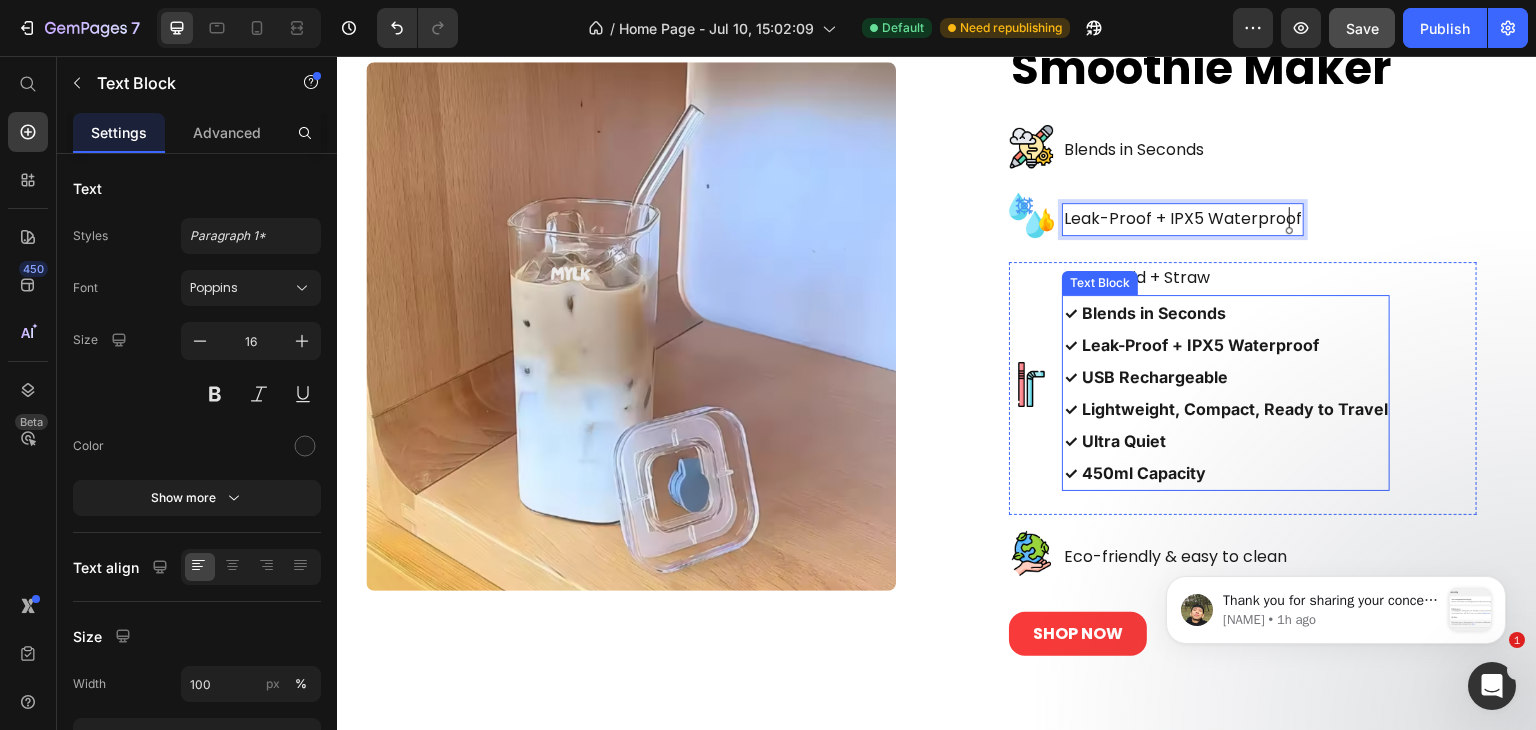 click on "✓ Blends in Seconds ✓ Leak-Proof + IPX5 Waterproof ✓ USB Rechargeable ✓ Lightweight, Compact, Ready to Travel ✓ Ultra Quiet ✓ 450ml Capacity" at bounding box center [1226, 393] 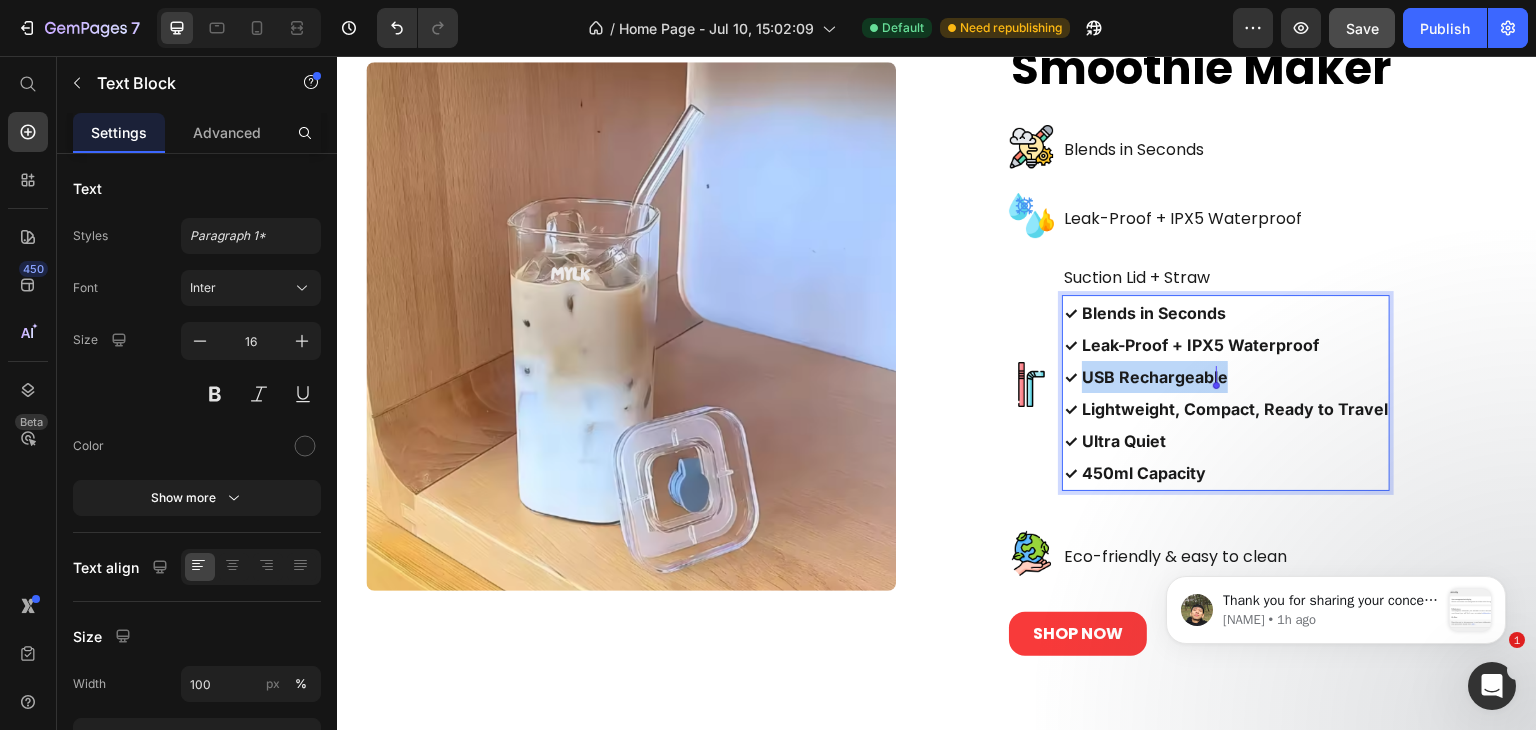 drag, startPoint x: 1074, startPoint y: 379, endPoint x: 1214, endPoint y: 382, distance: 140.03214 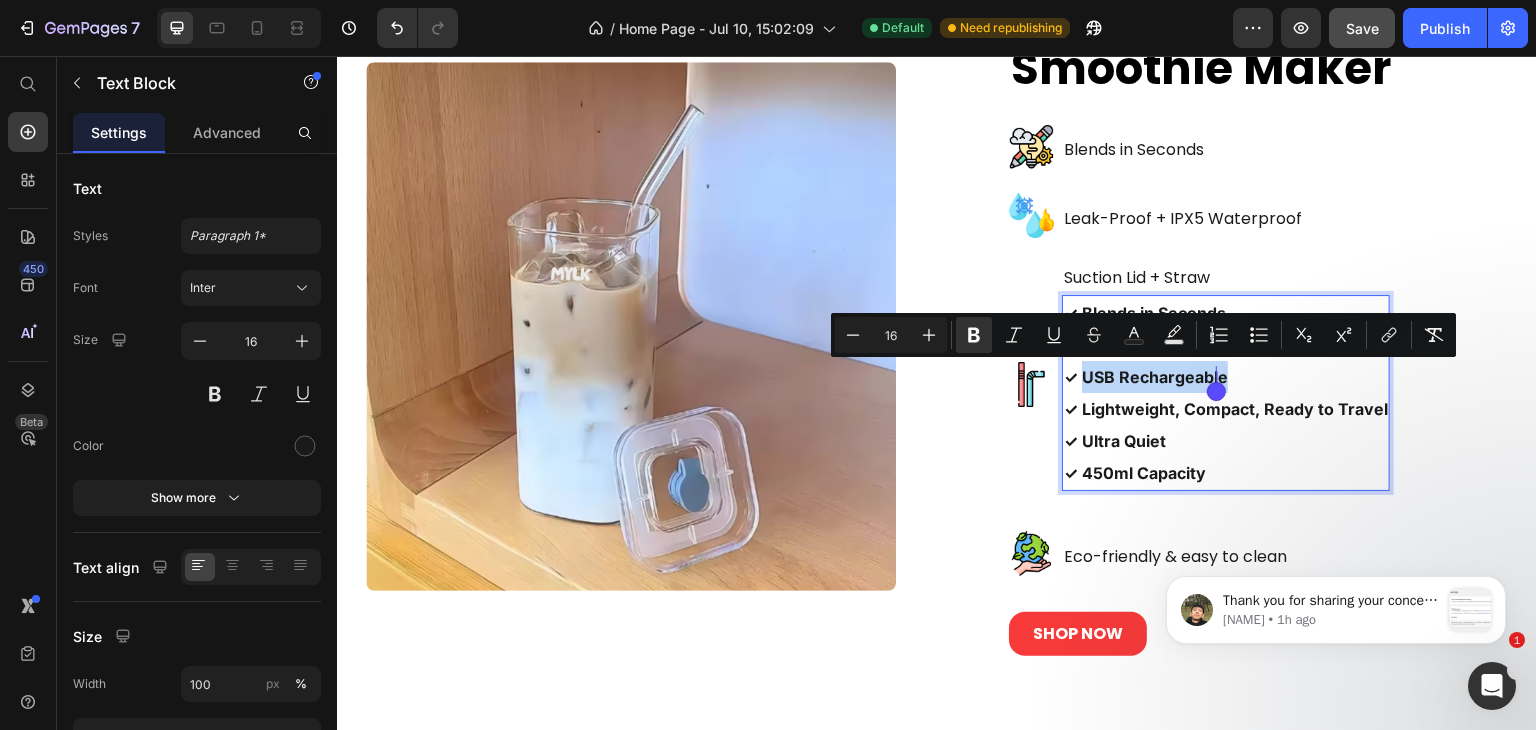copy on "USB Rechargeable" 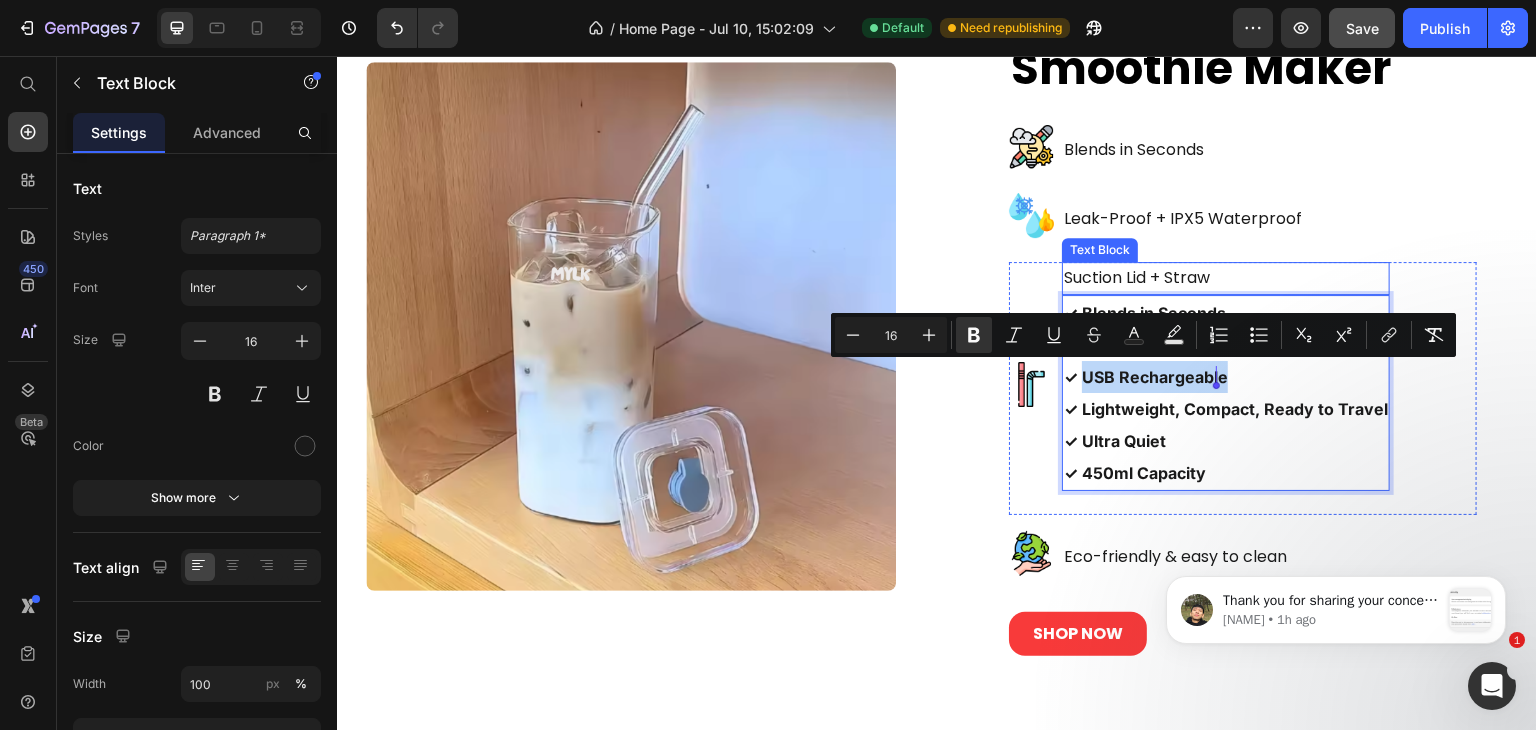 click on "Suction Lid + Straw" at bounding box center [1226, 278] 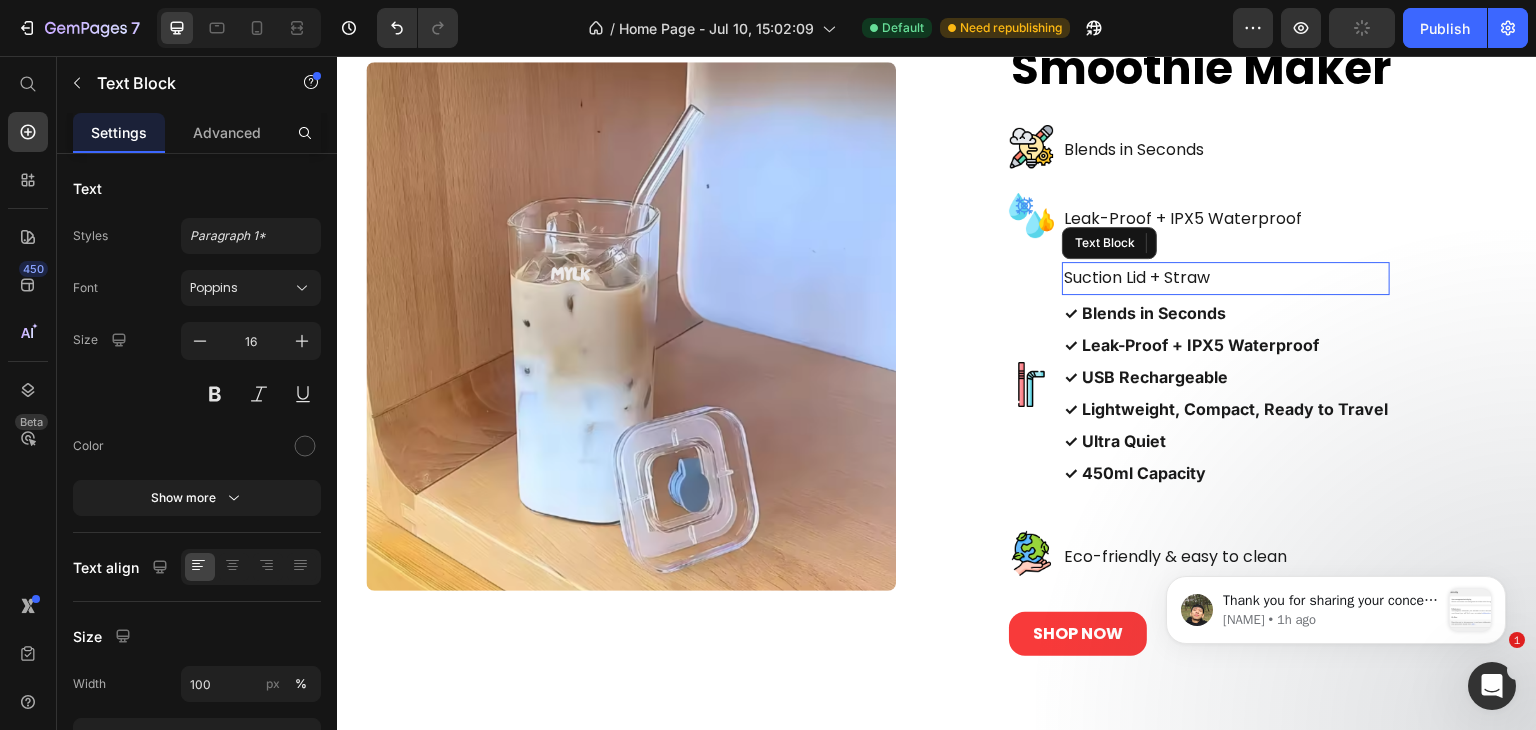 click on "Suction Lid + Straw" at bounding box center (1226, 278) 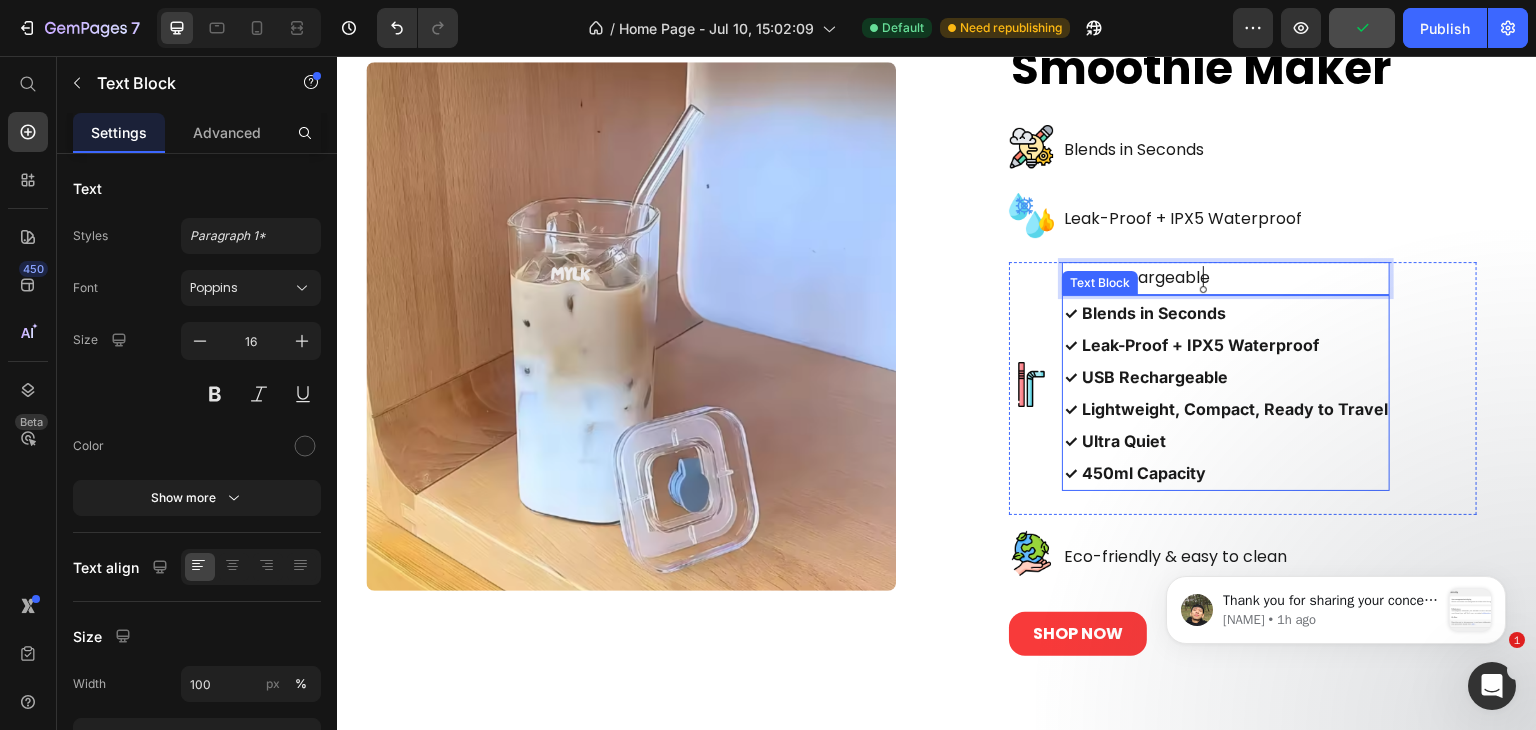 click on "✓ Lightweight, Compact, Ready to Travel" at bounding box center (1226, 409) 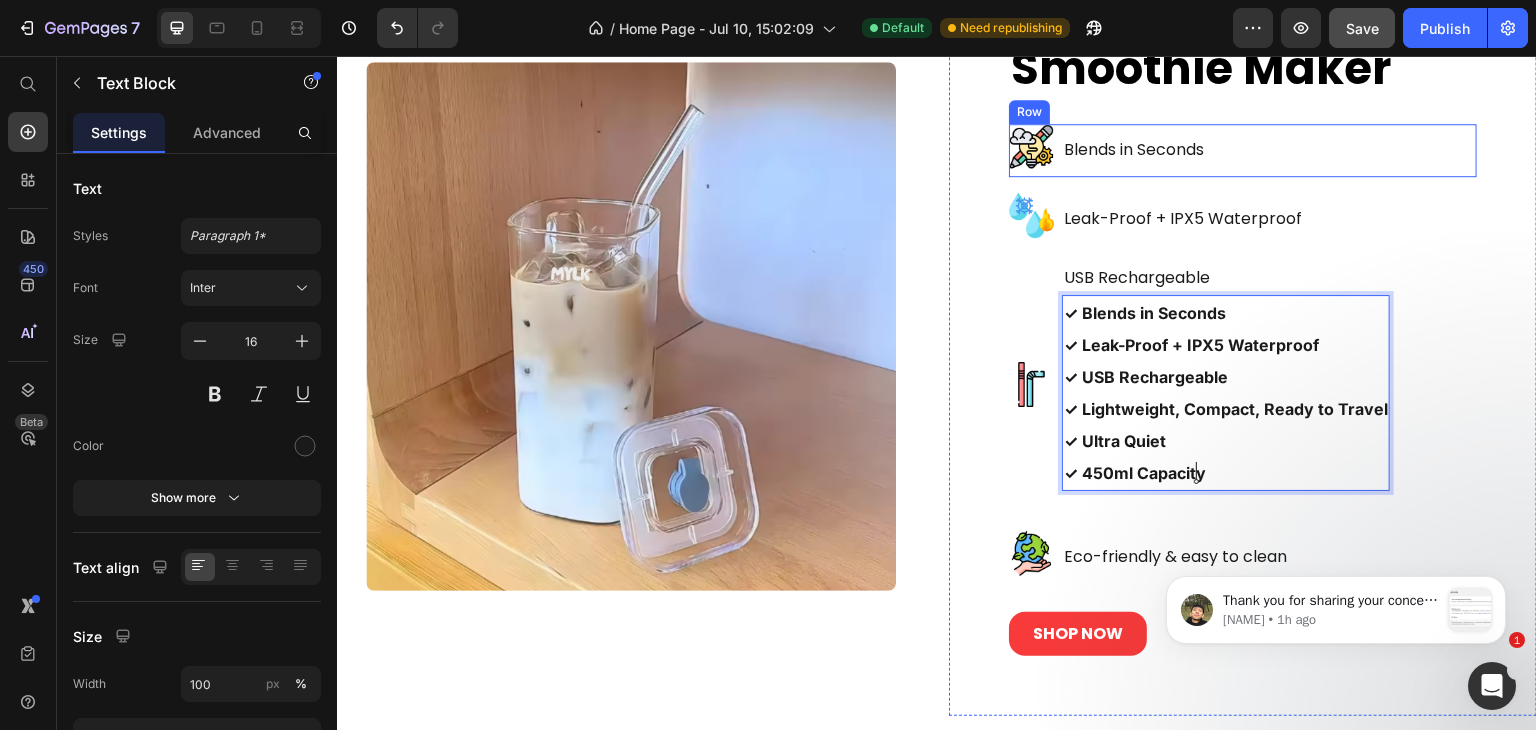 click on "Image Blends in Seconds Text Block Row" at bounding box center [1243, 150] 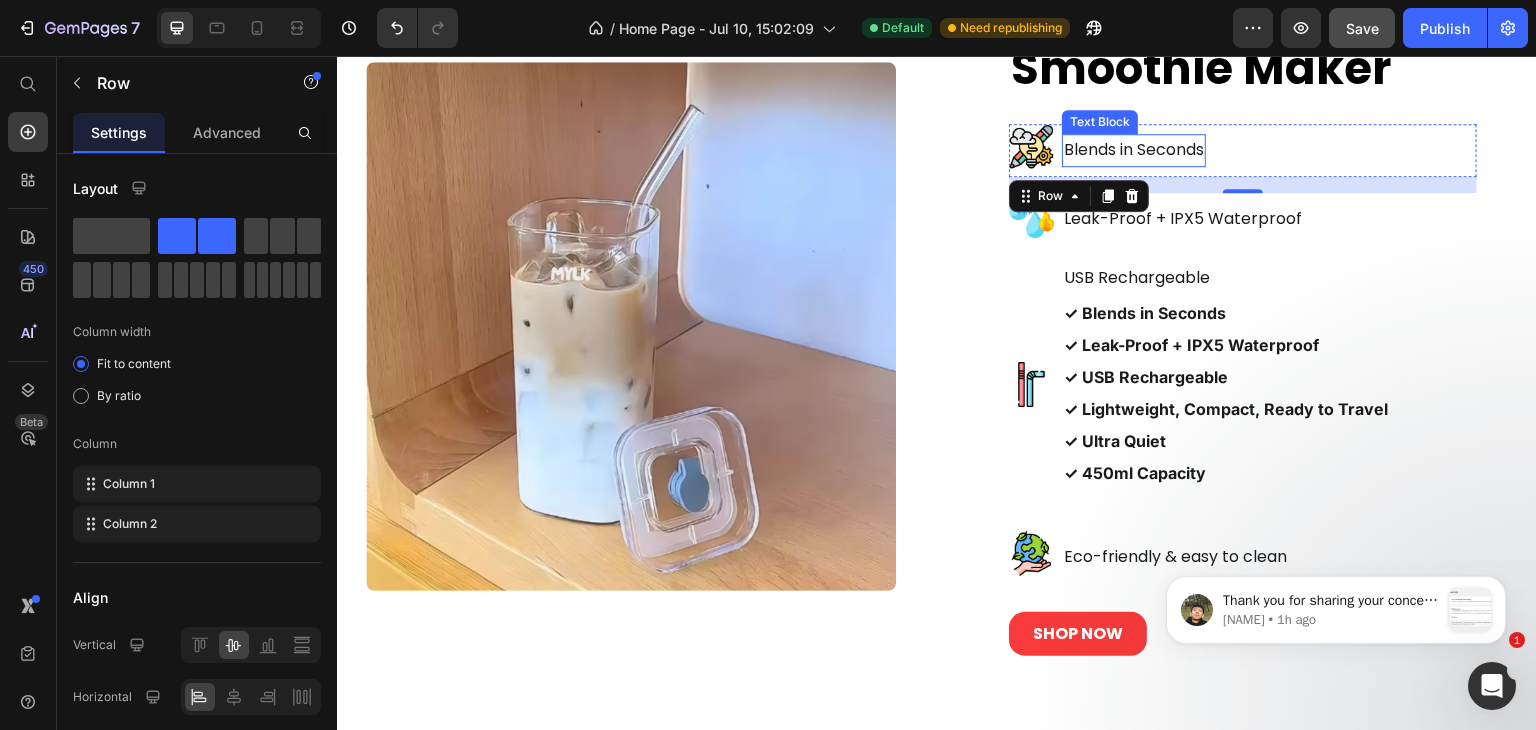 click on "Blends in Seconds" at bounding box center (1134, 150) 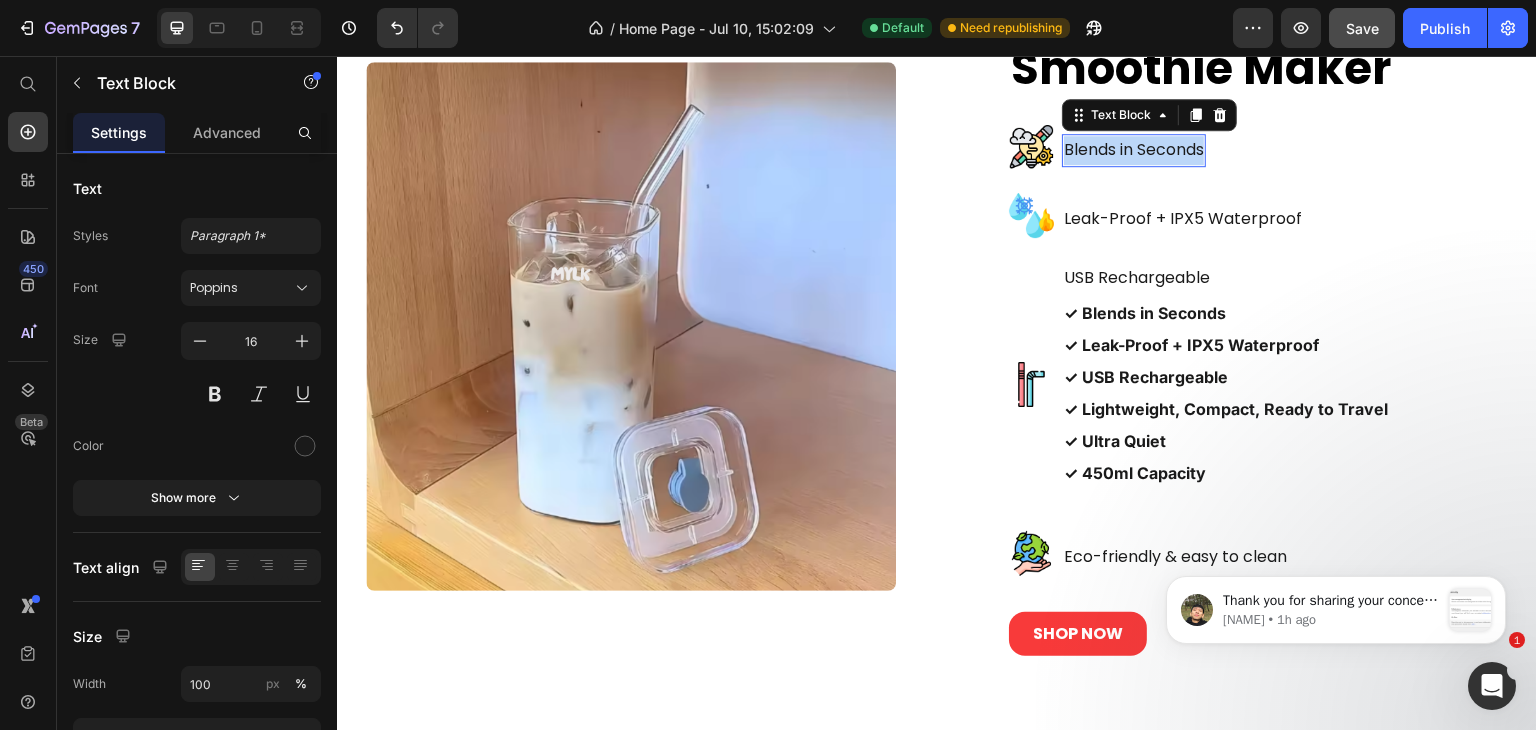 click on "Blends in Seconds" at bounding box center (1134, 150) 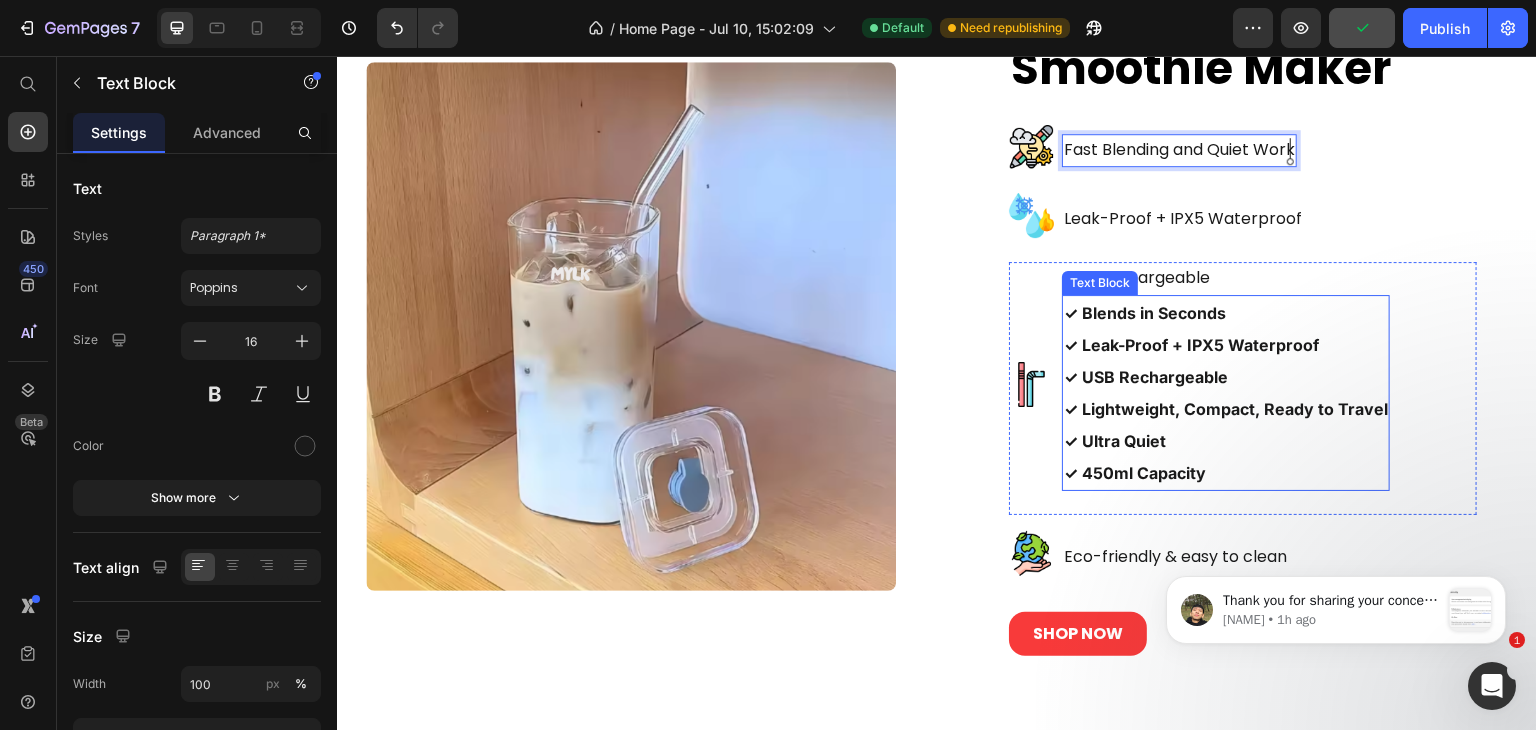click on "✓ Blends in Seconds" at bounding box center [1145, 313] 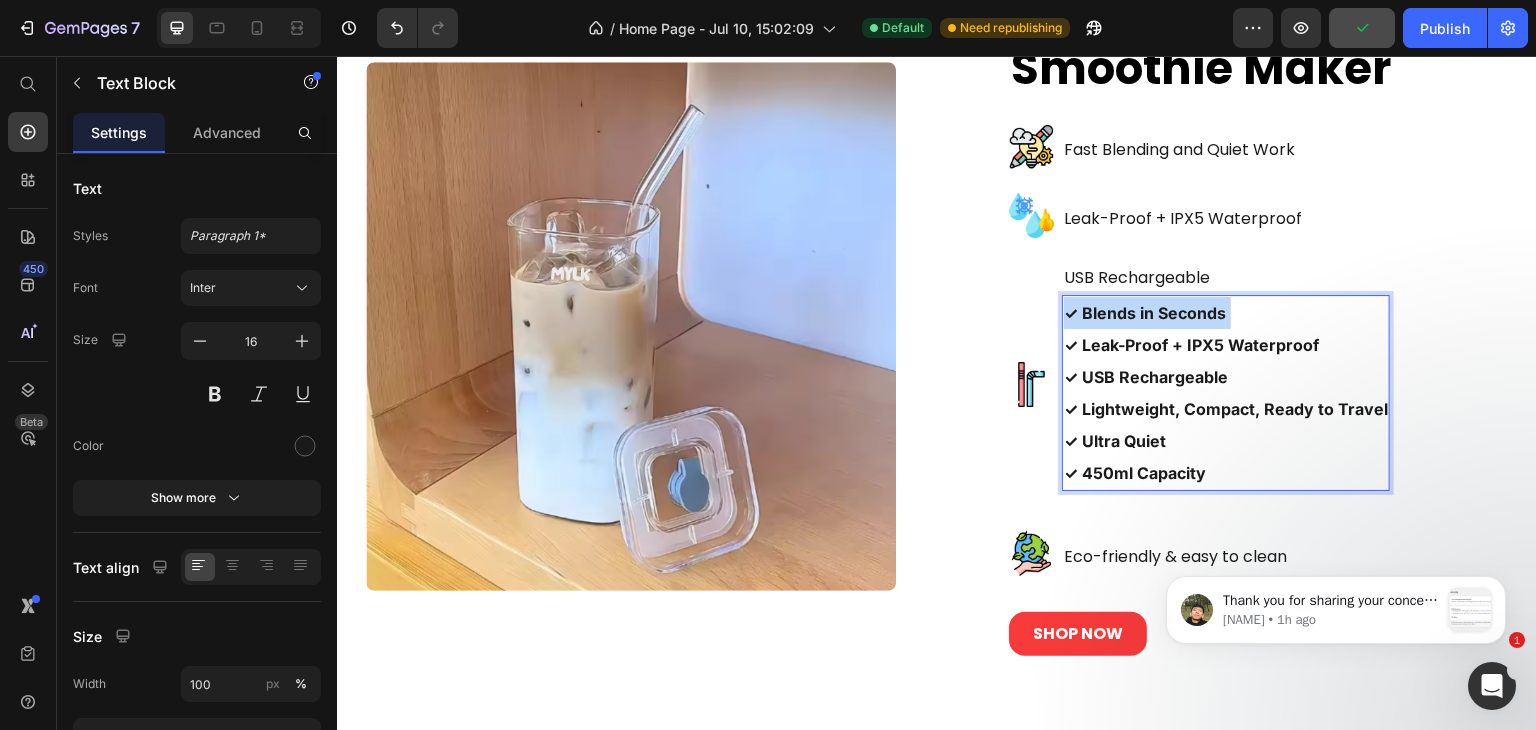 click on "✓ Blends in Seconds" at bounding box center (1145, 313) 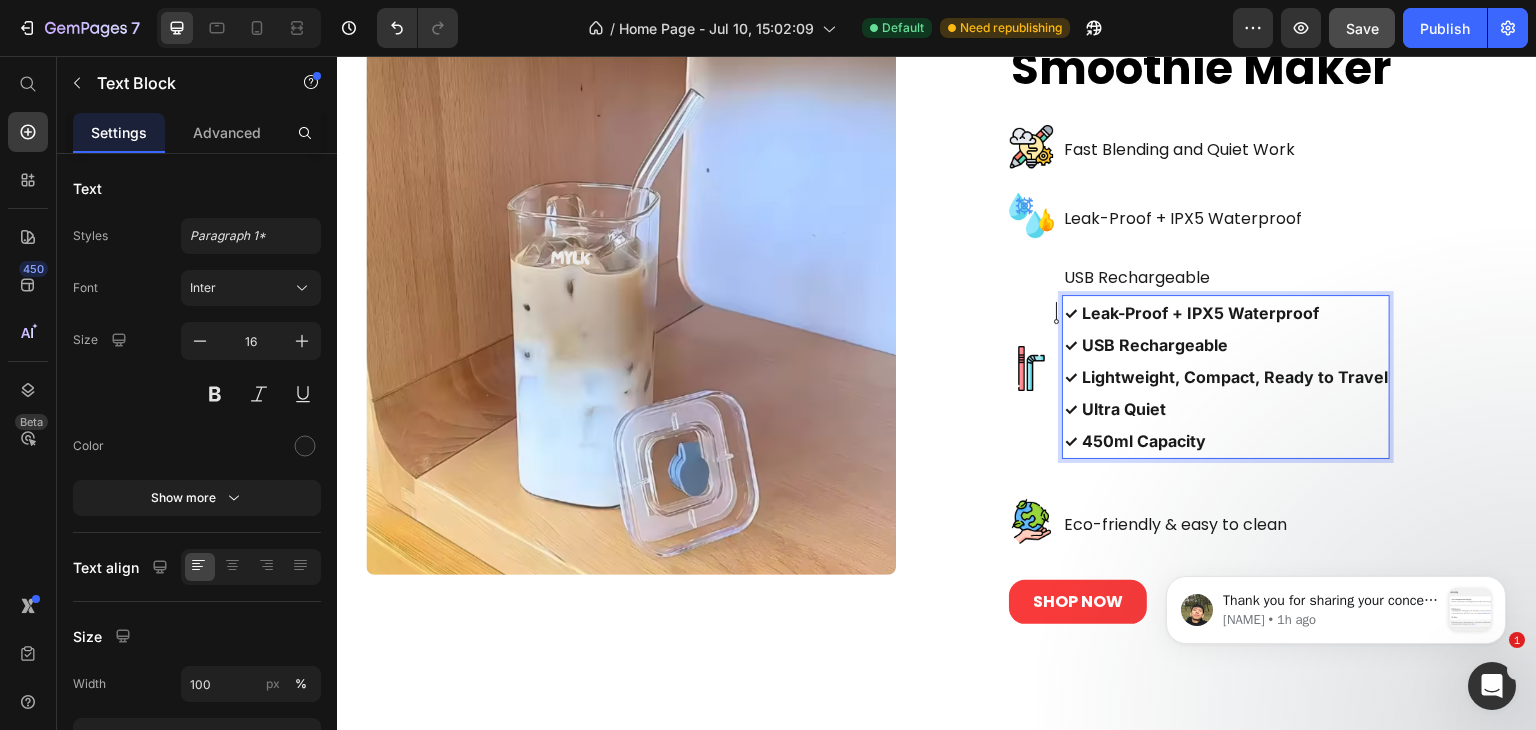 click on "✓ Ultra Quiet" at bounding box center (1115, 409) 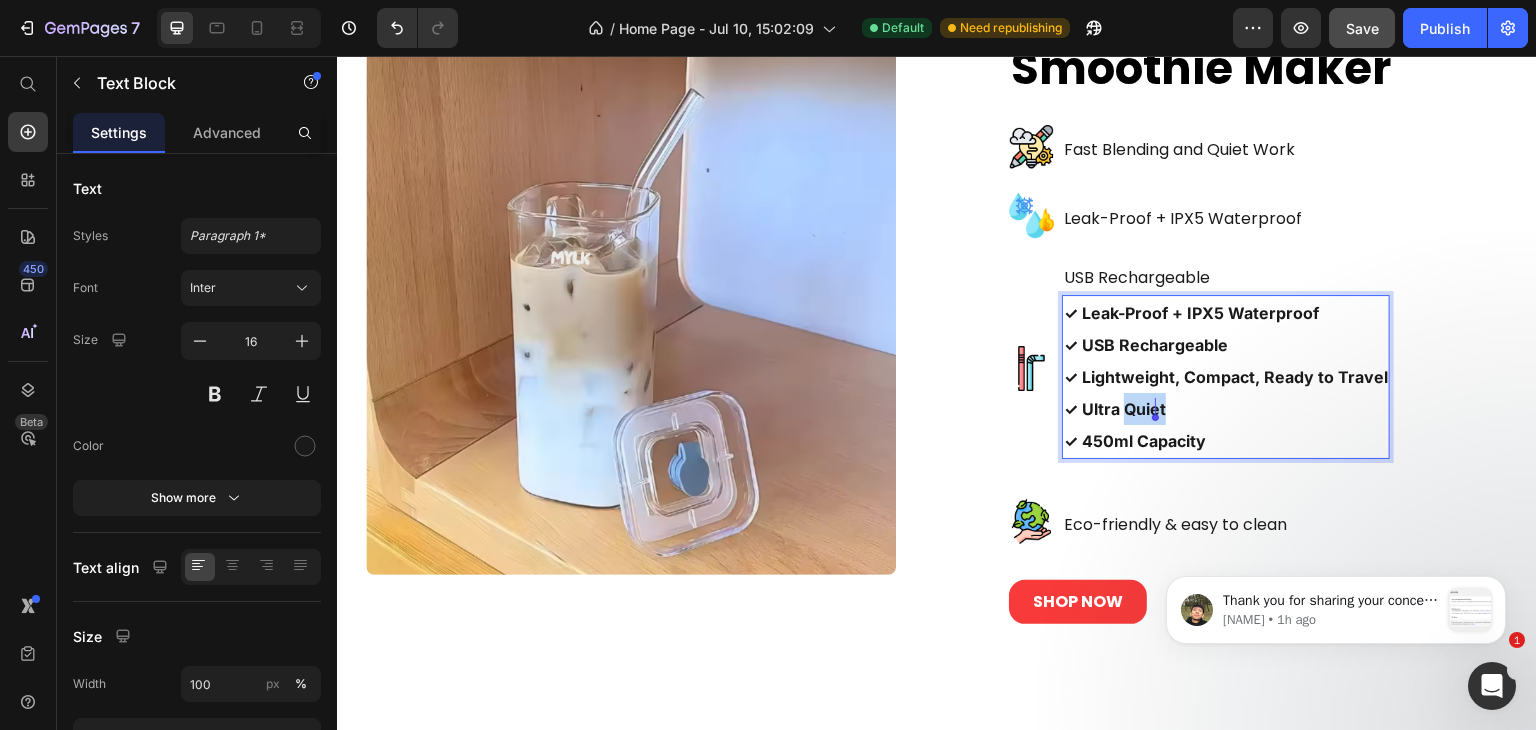 click on "✓ Ultra Quiet" at bounding box center [1115, 409] 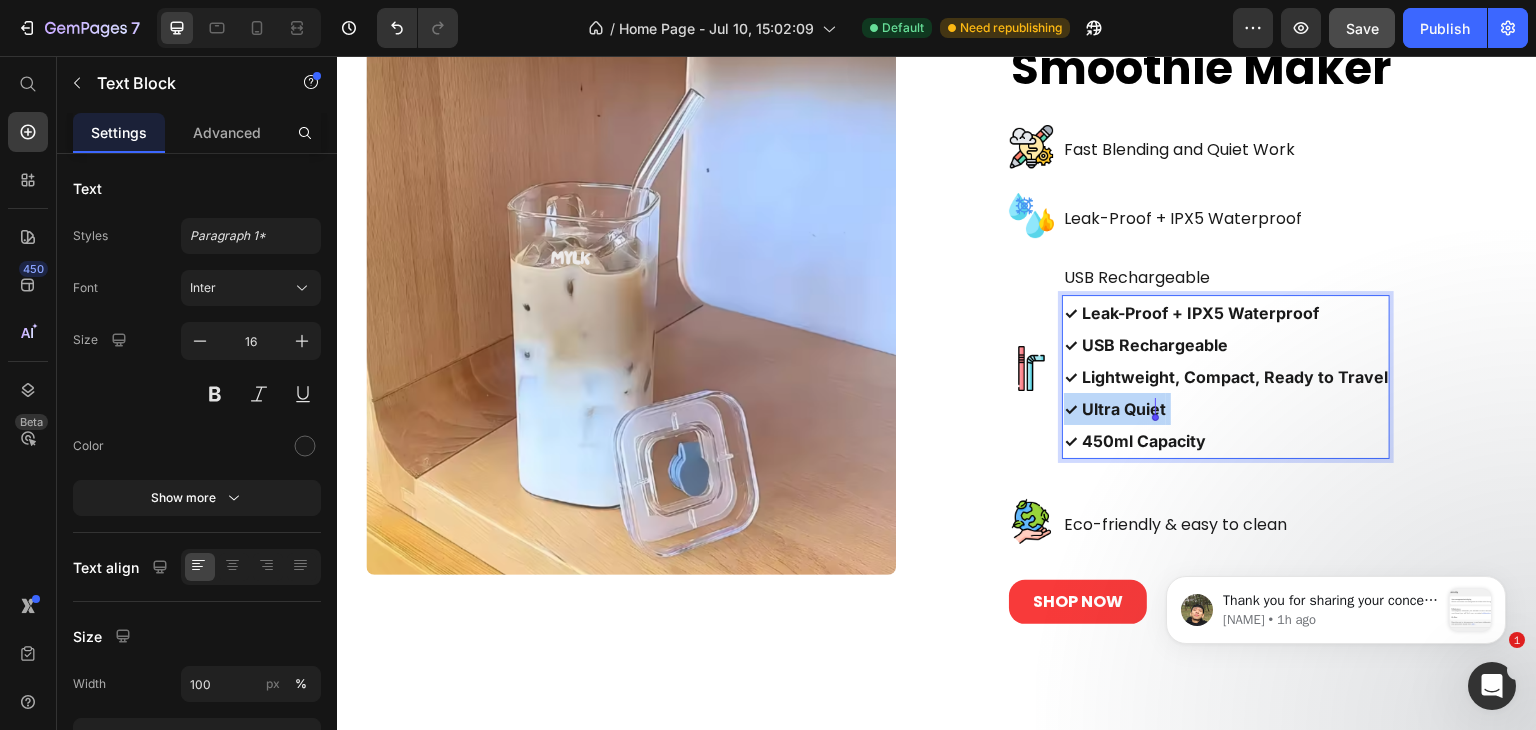 click on "✓ Ultra Quiet" at bounding box center (1115, 409) 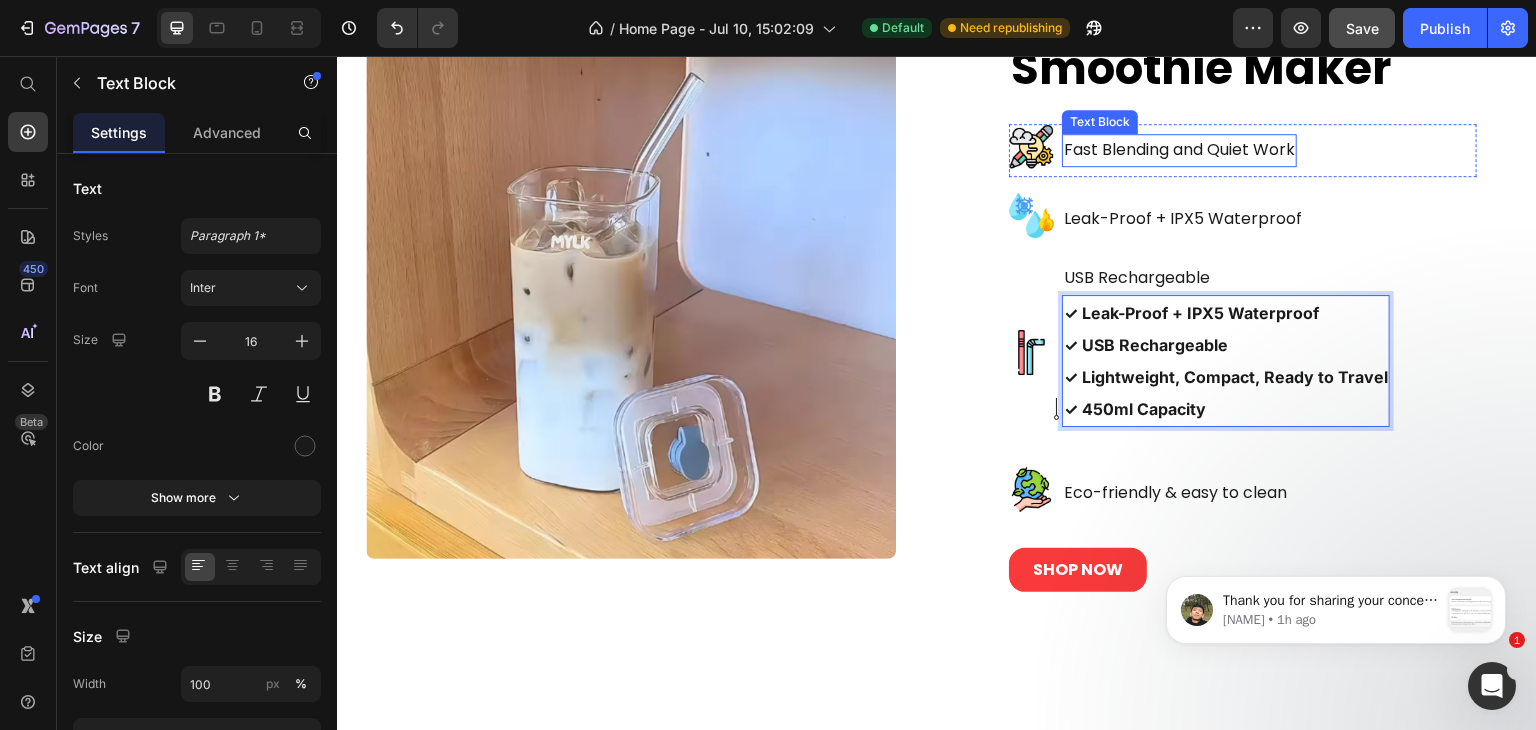 click on "Fast Blending and Quiet Work" at bounding box center [1179, 150] 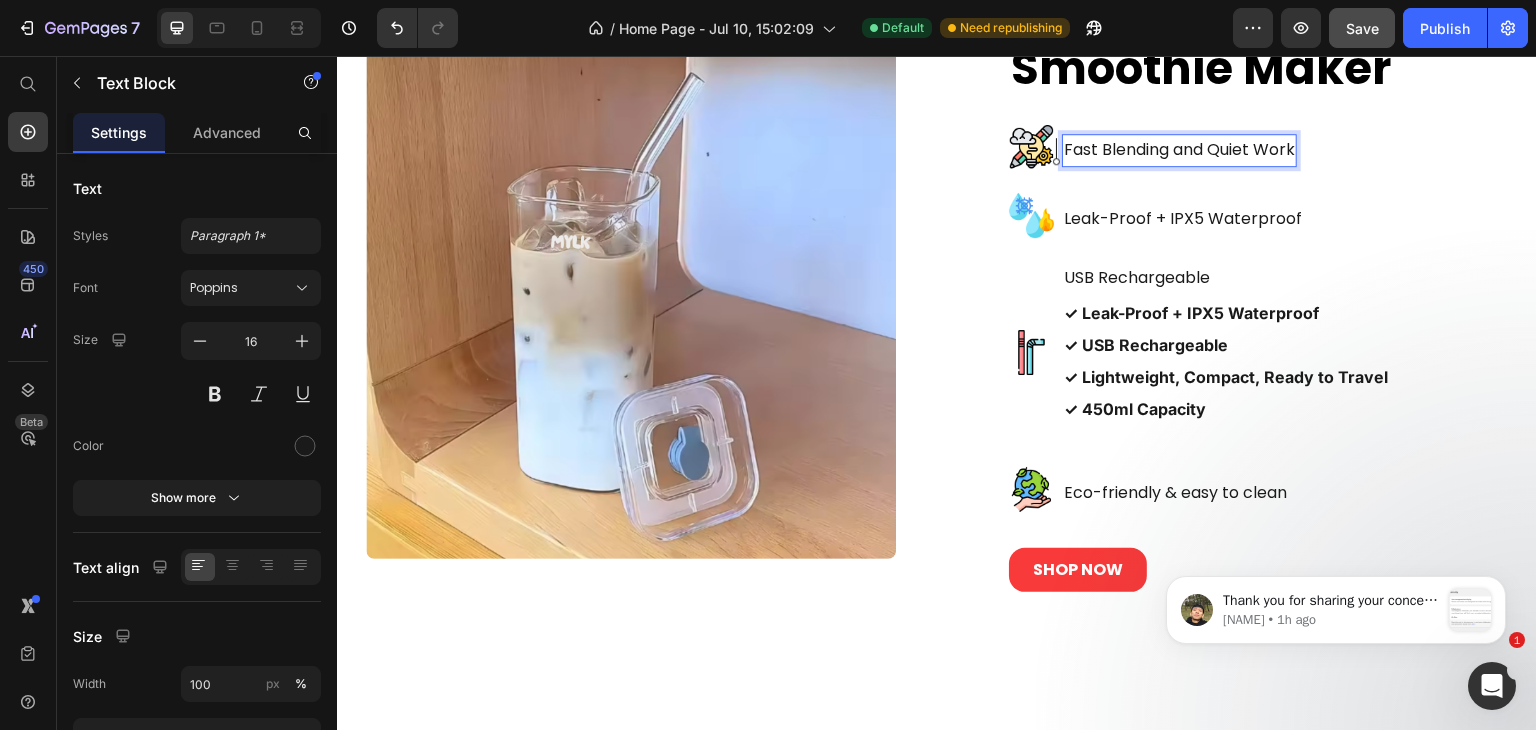 click on "Fast Blending and Quiet Work" at bounding box center (1179, 150) 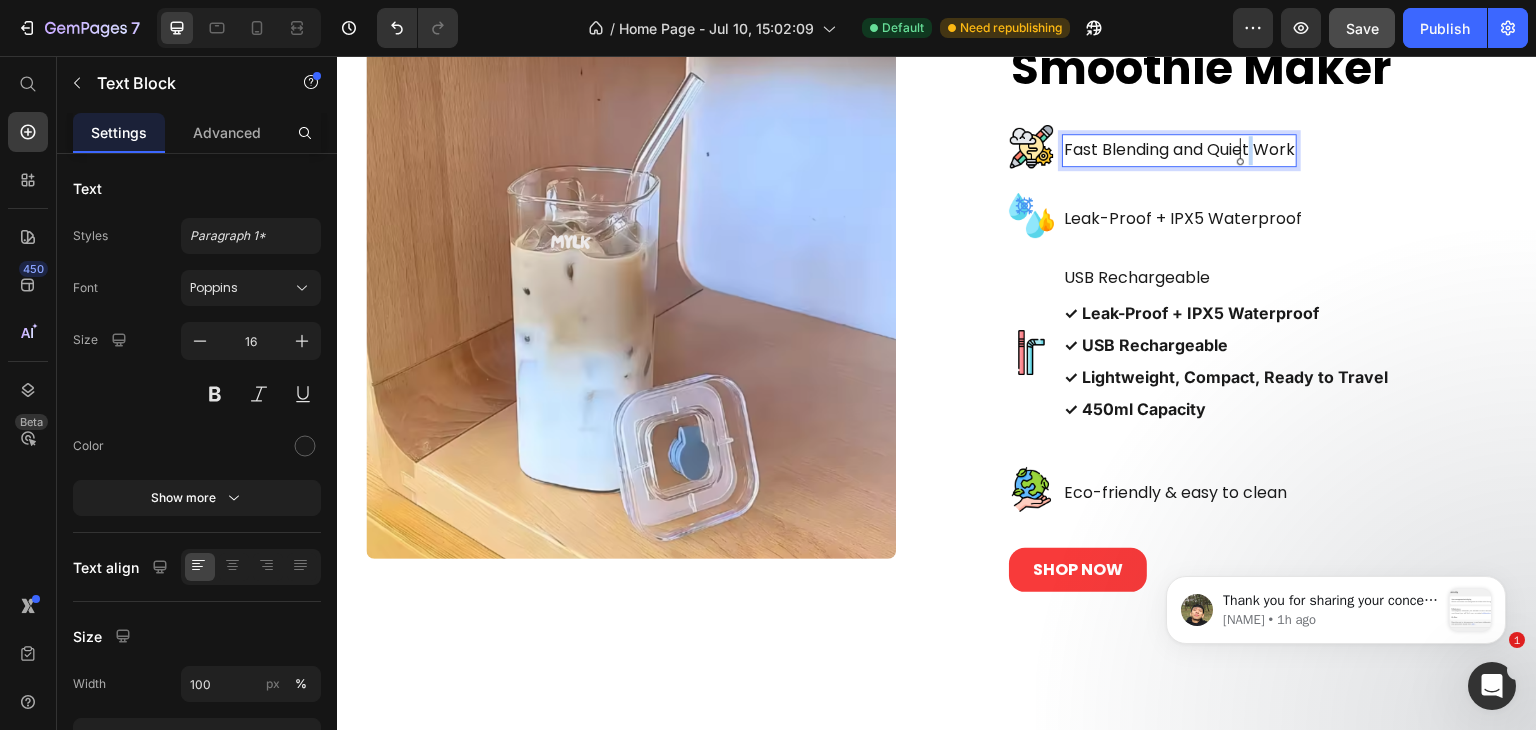 click on "Fast Blending and Quiet Work" at bounding box center (1179, 150) 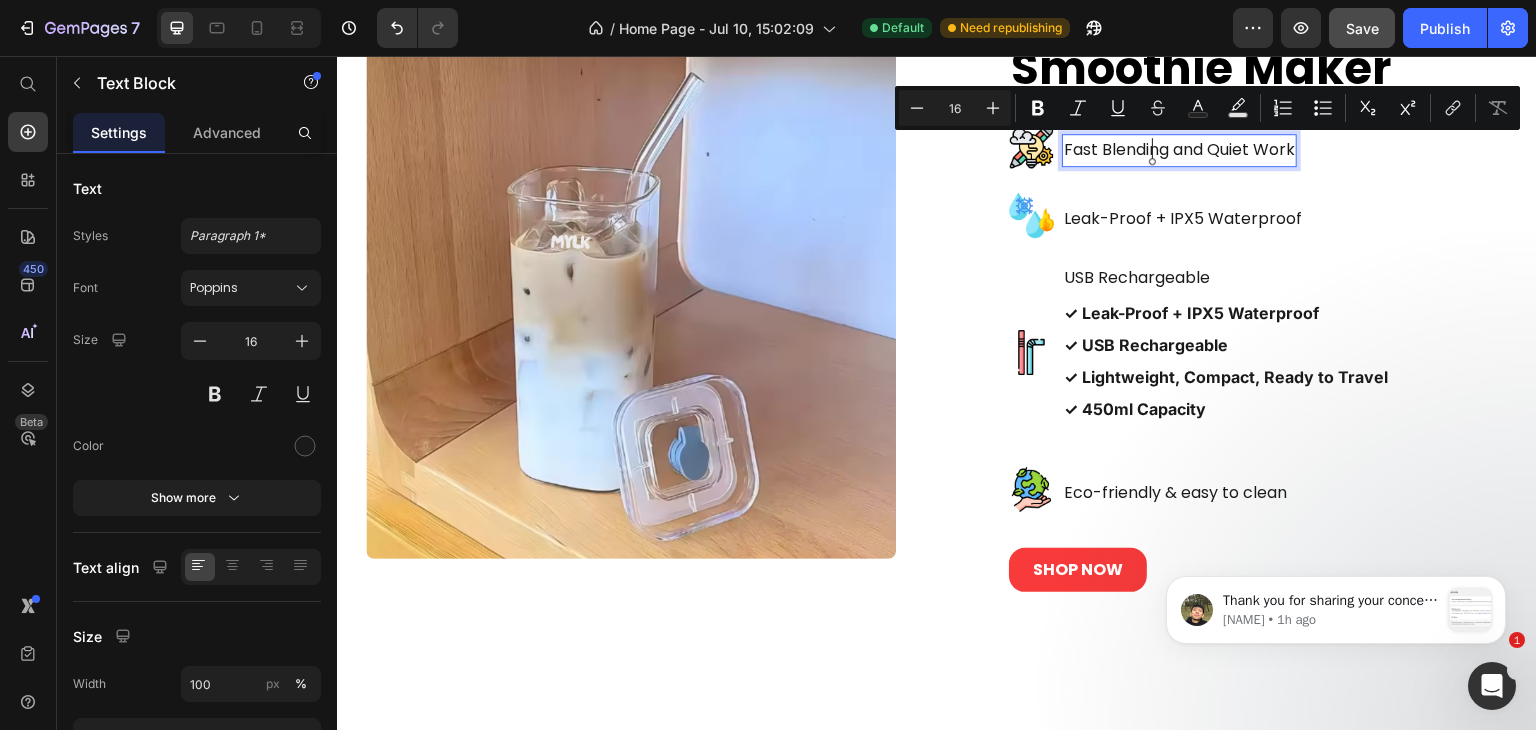 click on "Fast Blending and Quiet Work" at bounding box center [1179, 150] 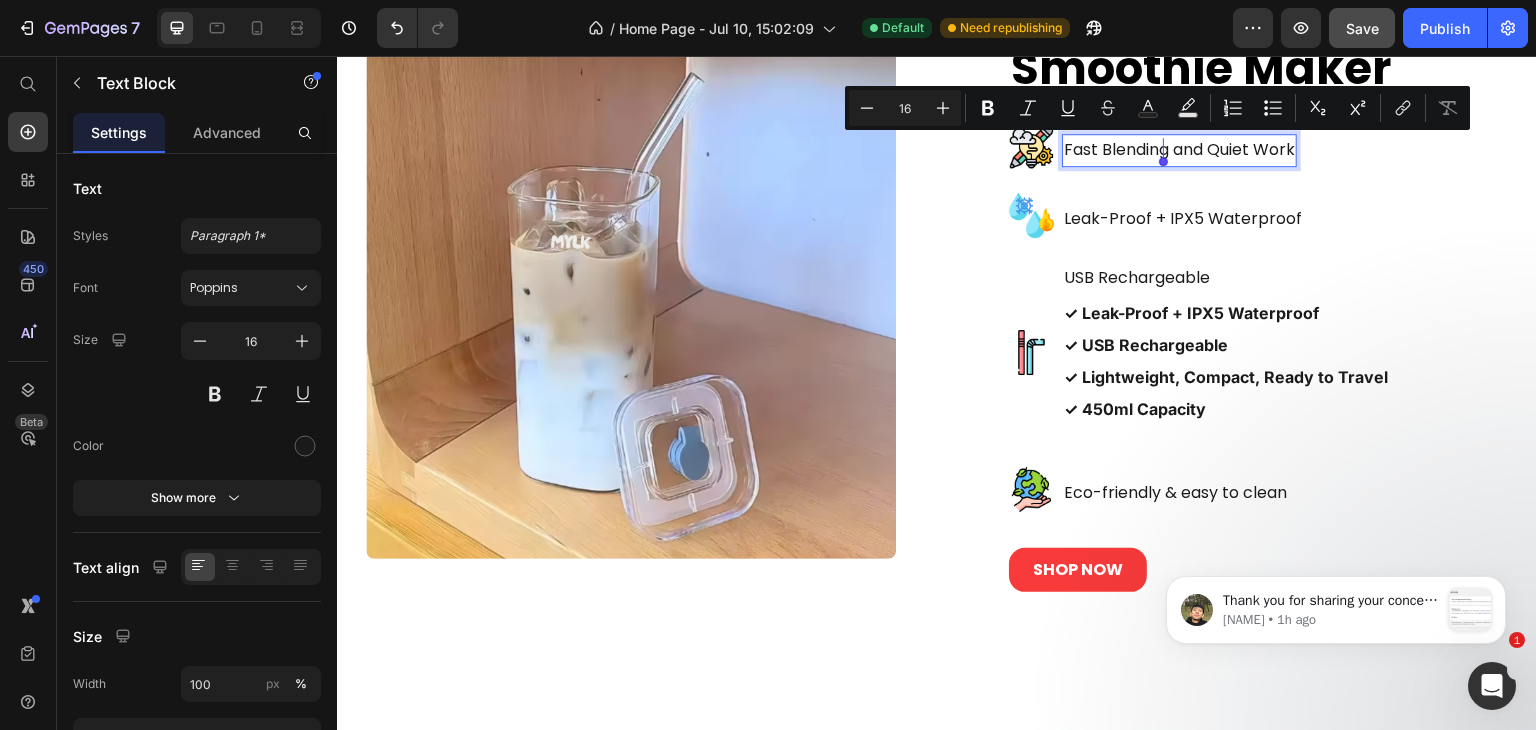 click on "Fast Blending and Quiet Work" at bounding box center [1179, 150] 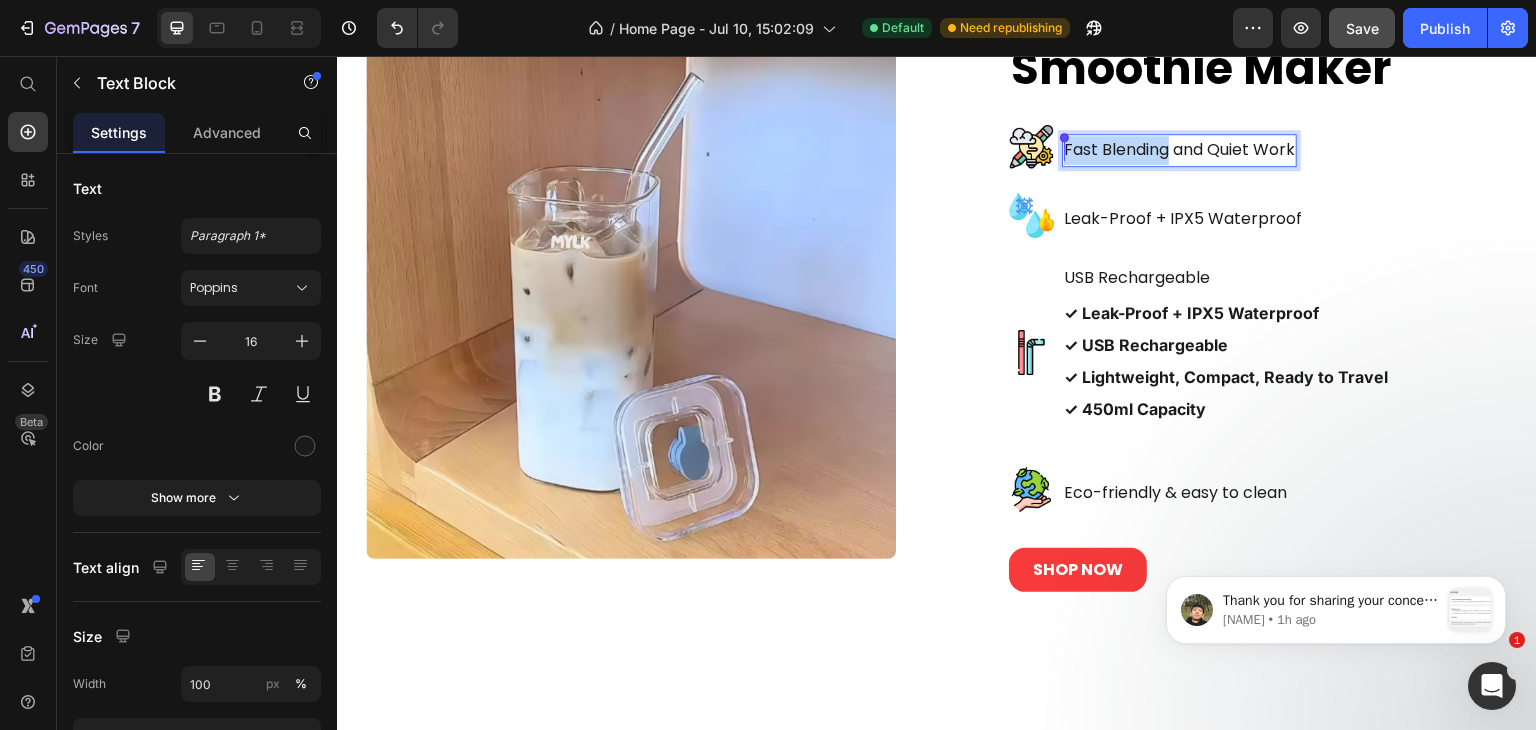 drag, startPoint x: 1163, startPoint y: 150, endPoint x: 1048, endPoint y: 161, distance: 115.52489 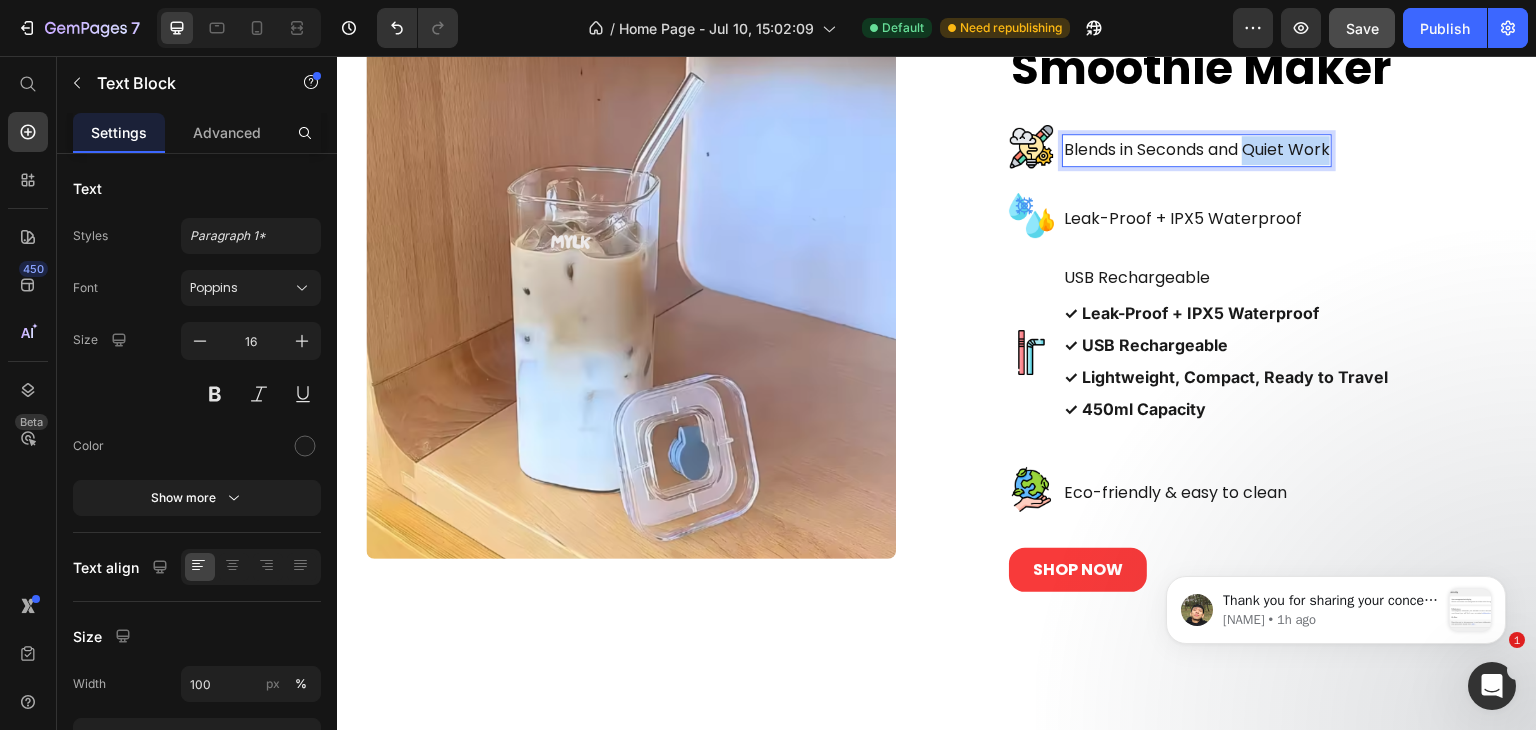 drag, startPoint x: 1243, startPoint y: 157, endPoint x: 1323, endPoint y: 154, distance: 80.05623 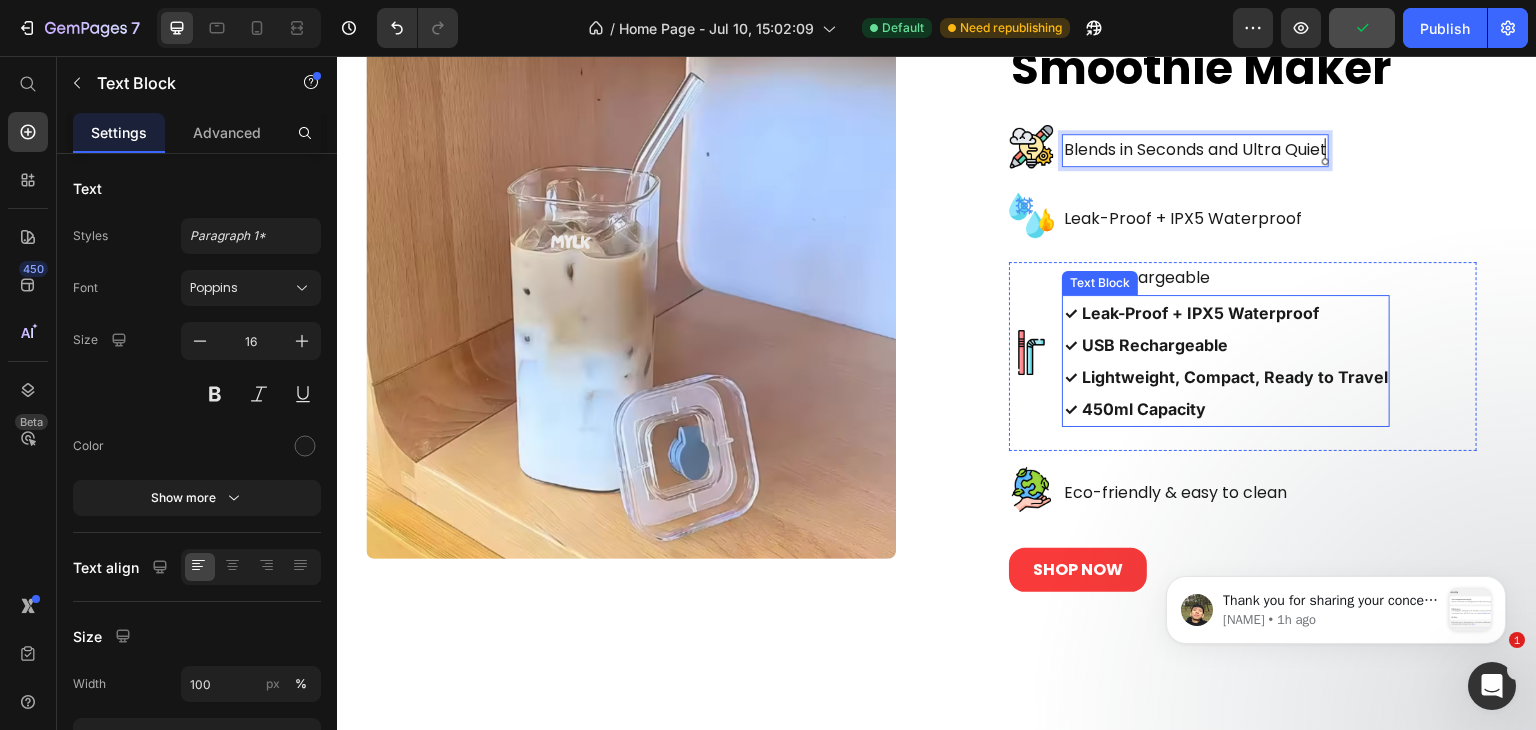 click on "✓ Leak-Proof + IPX5 Waterproof" at bounding box center (1191, 313) 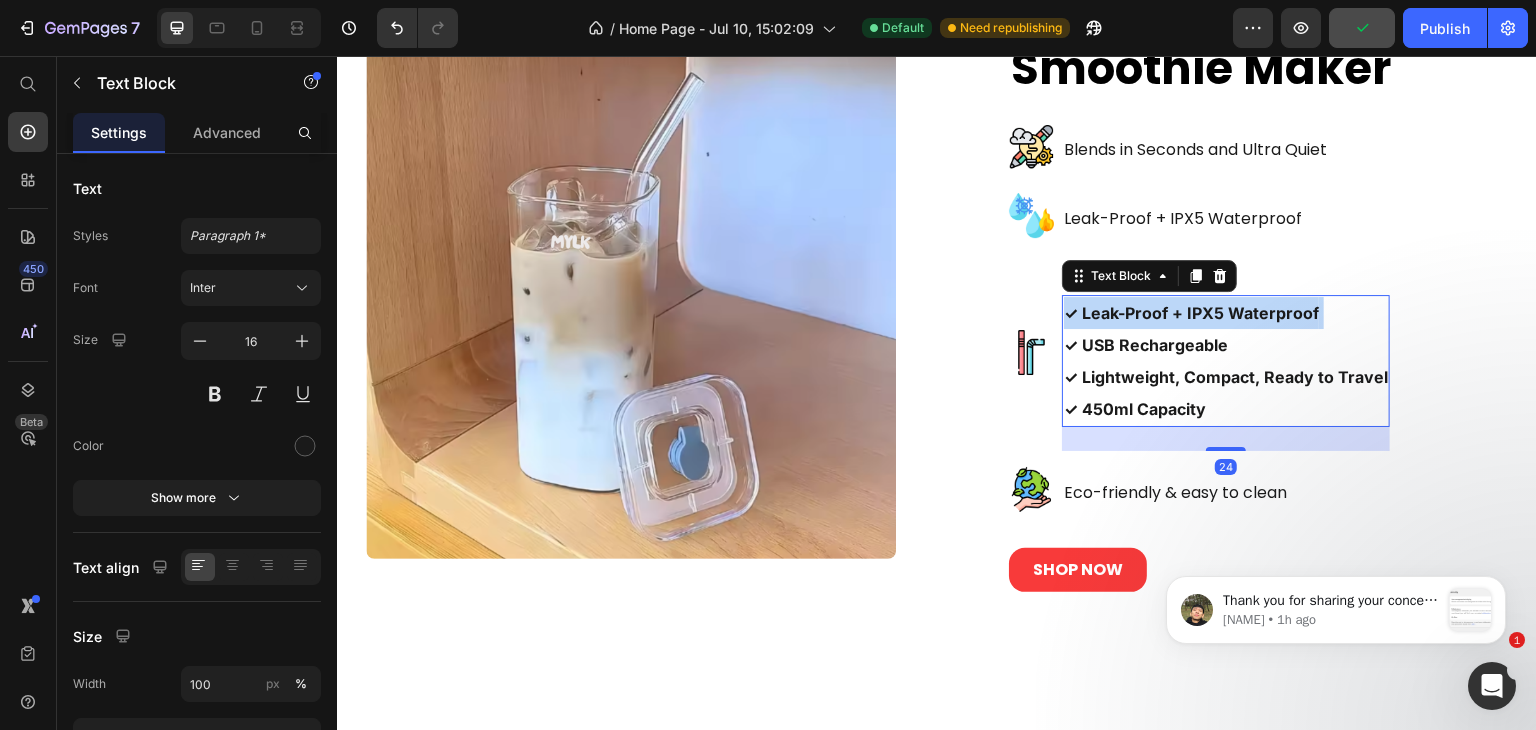click on "✓ Leak-Proof + IPX5 Waterproof" at bounding box center [1191, 313] 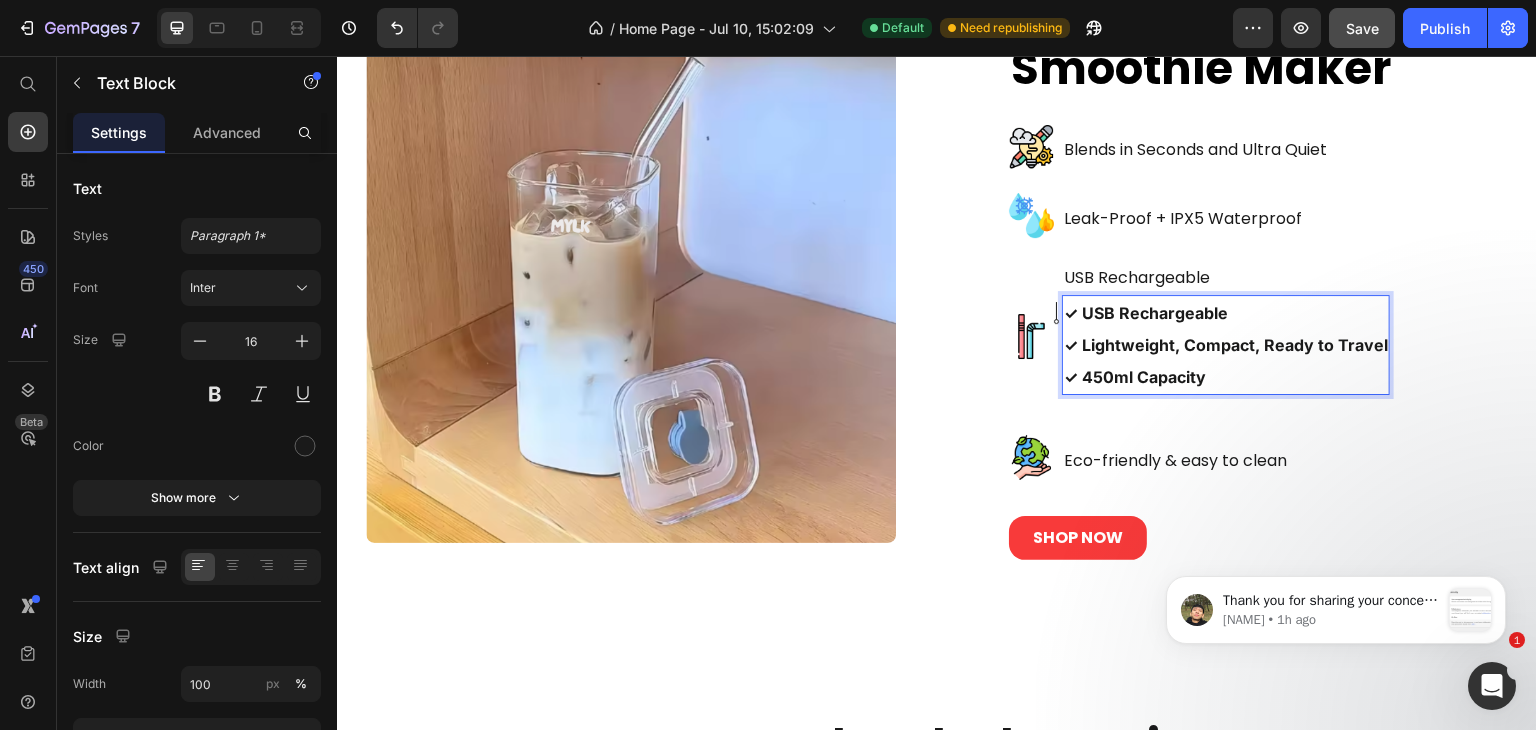 click on "✓ Lightweight, Compact, Ready to Travel" at bounding box center (1226, 345) 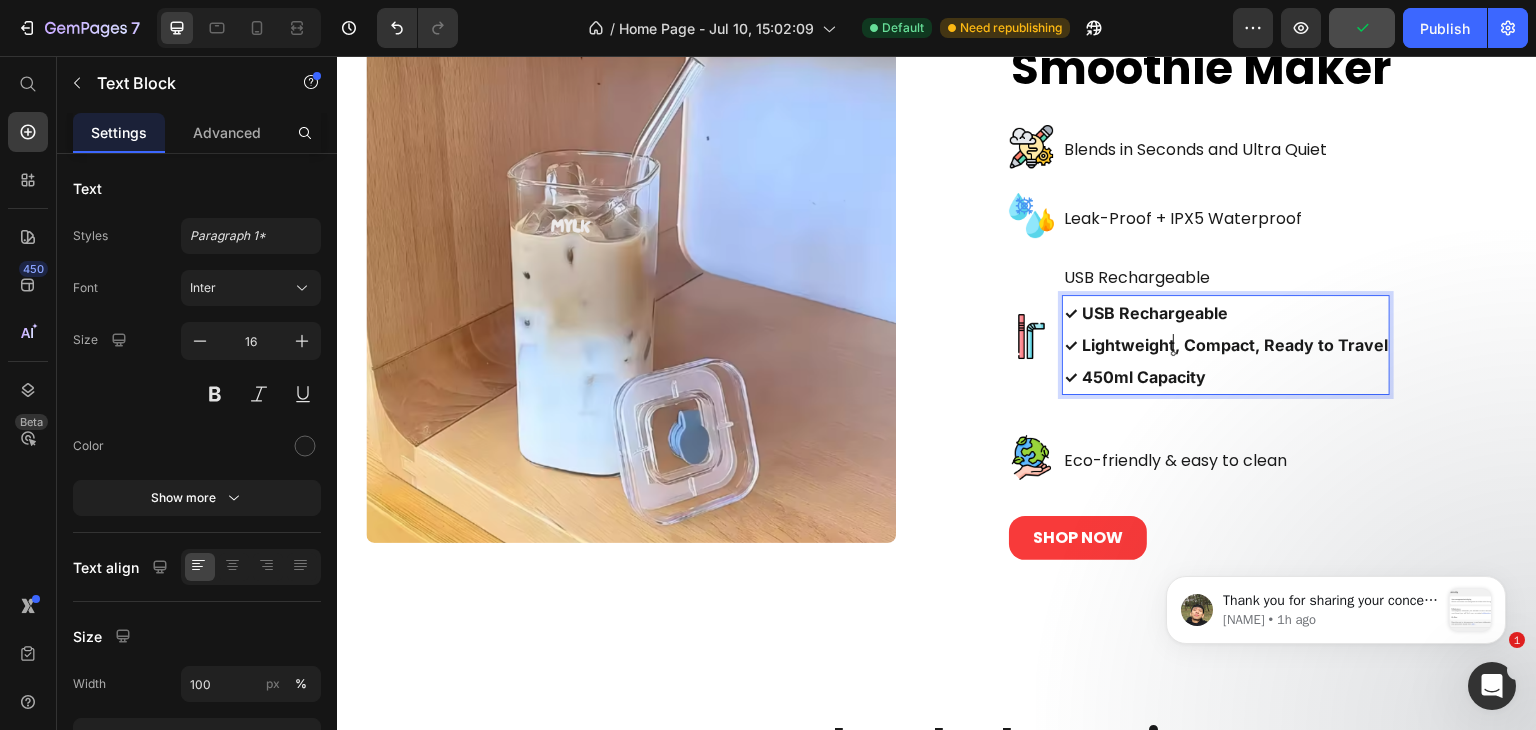 click on "✓ USB Rechargeable" at bounding box center (1146, 313) 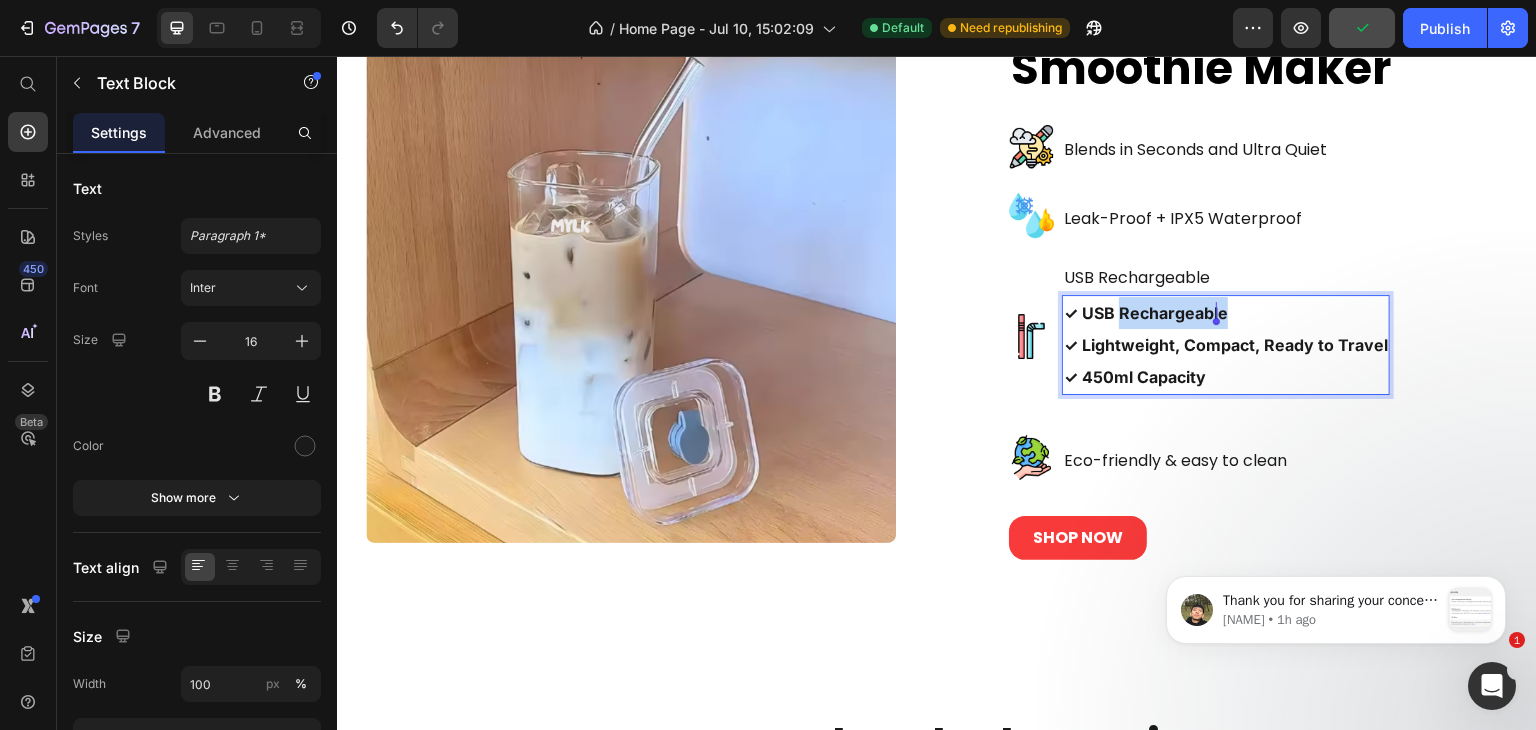 click on "✓ USB Rechargeable" at bounding box center (1146, 313) 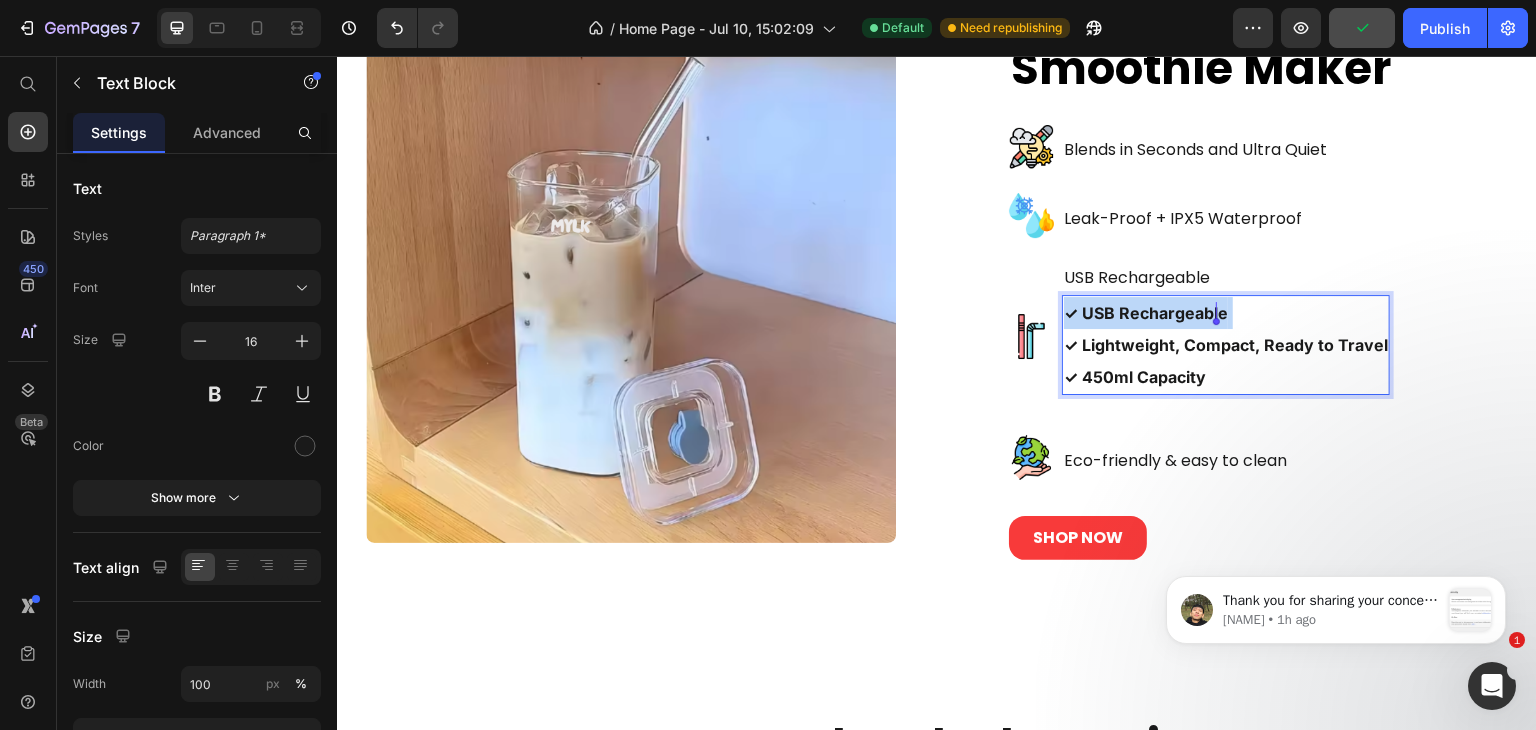 click on "✓ USB Rechargeable" at bounding box center [1146, 313] 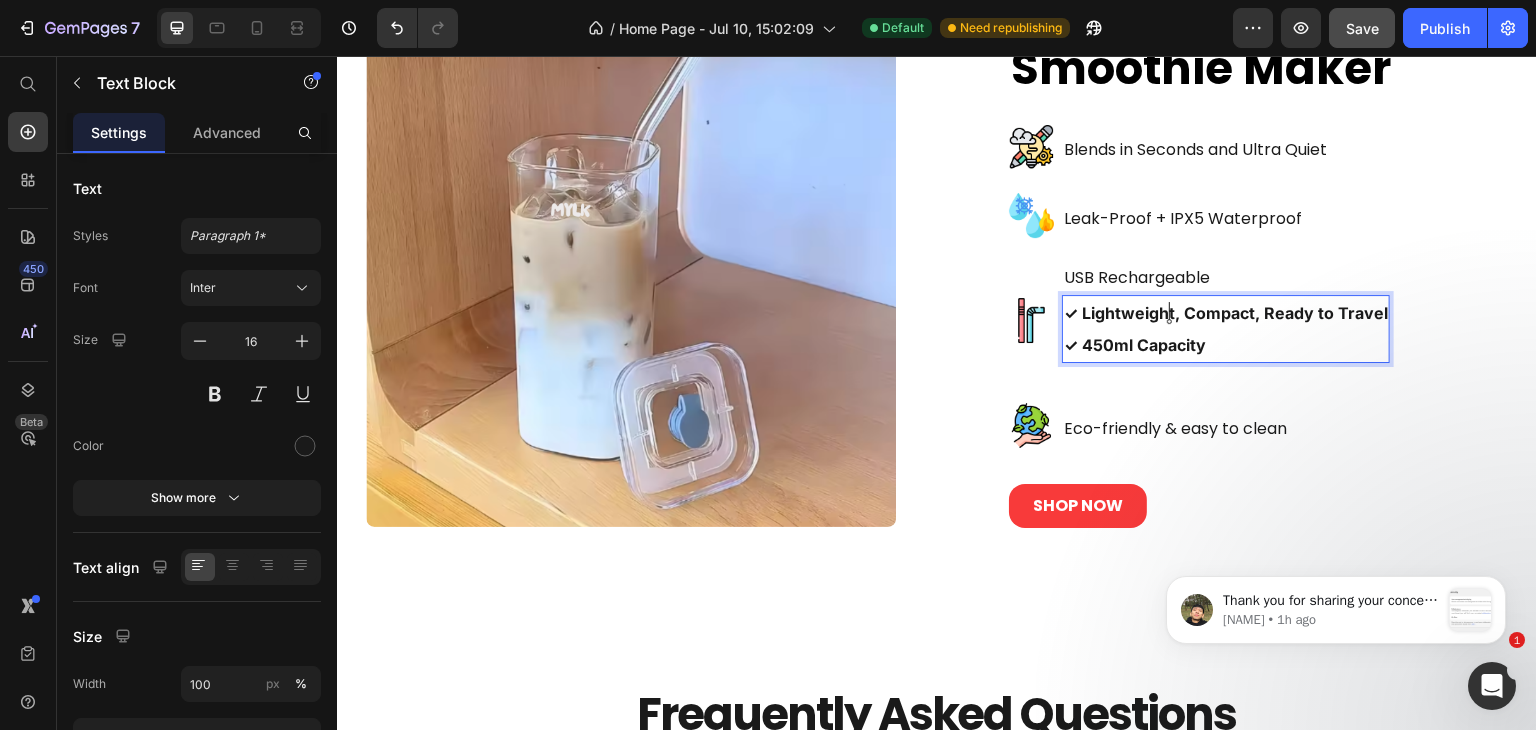 click on "✓ Lightweight, Compact, Ready to Travel" at bounding box center (1226, 313) 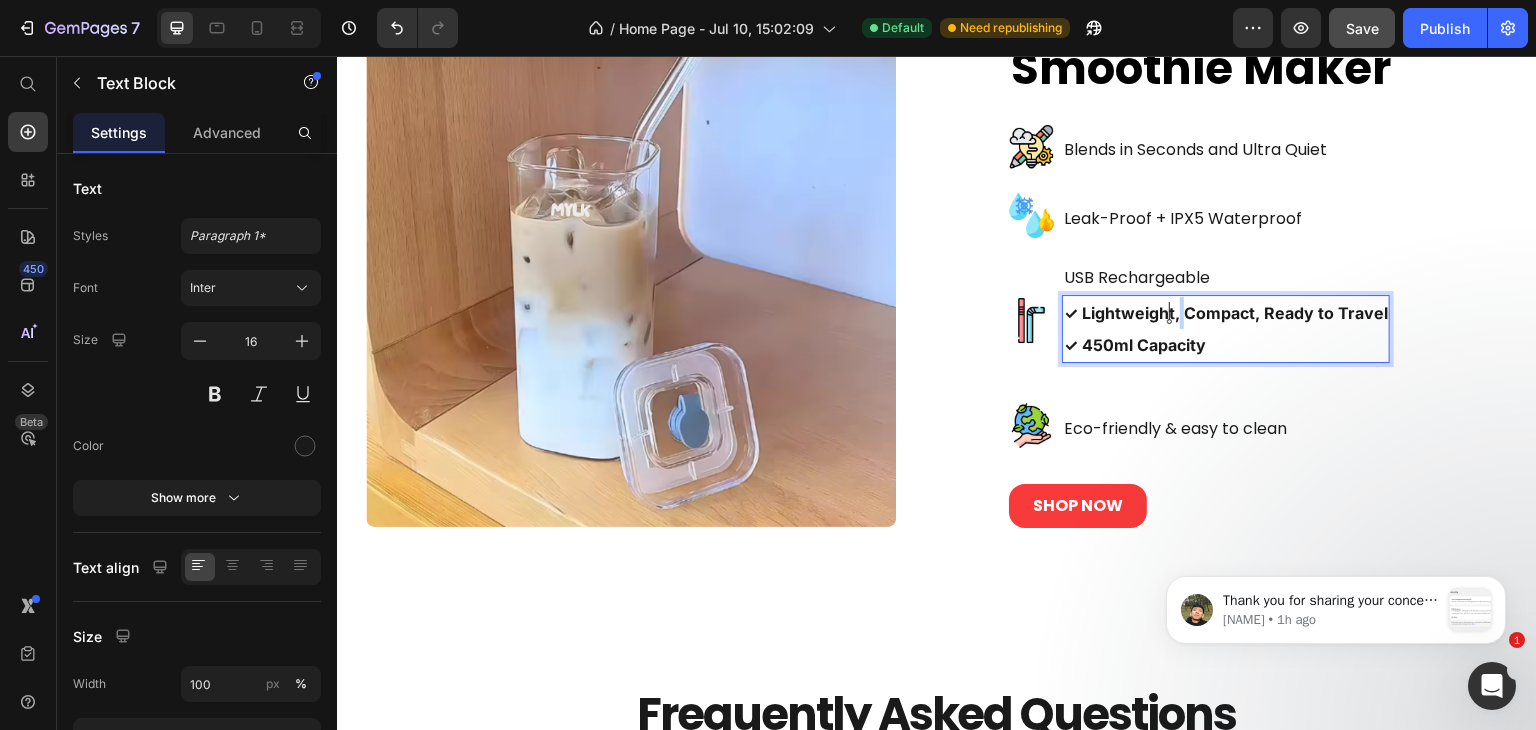 click on "✓ Lightweight, Compact, Ready to Travel" at bounding box center (1226, 313) 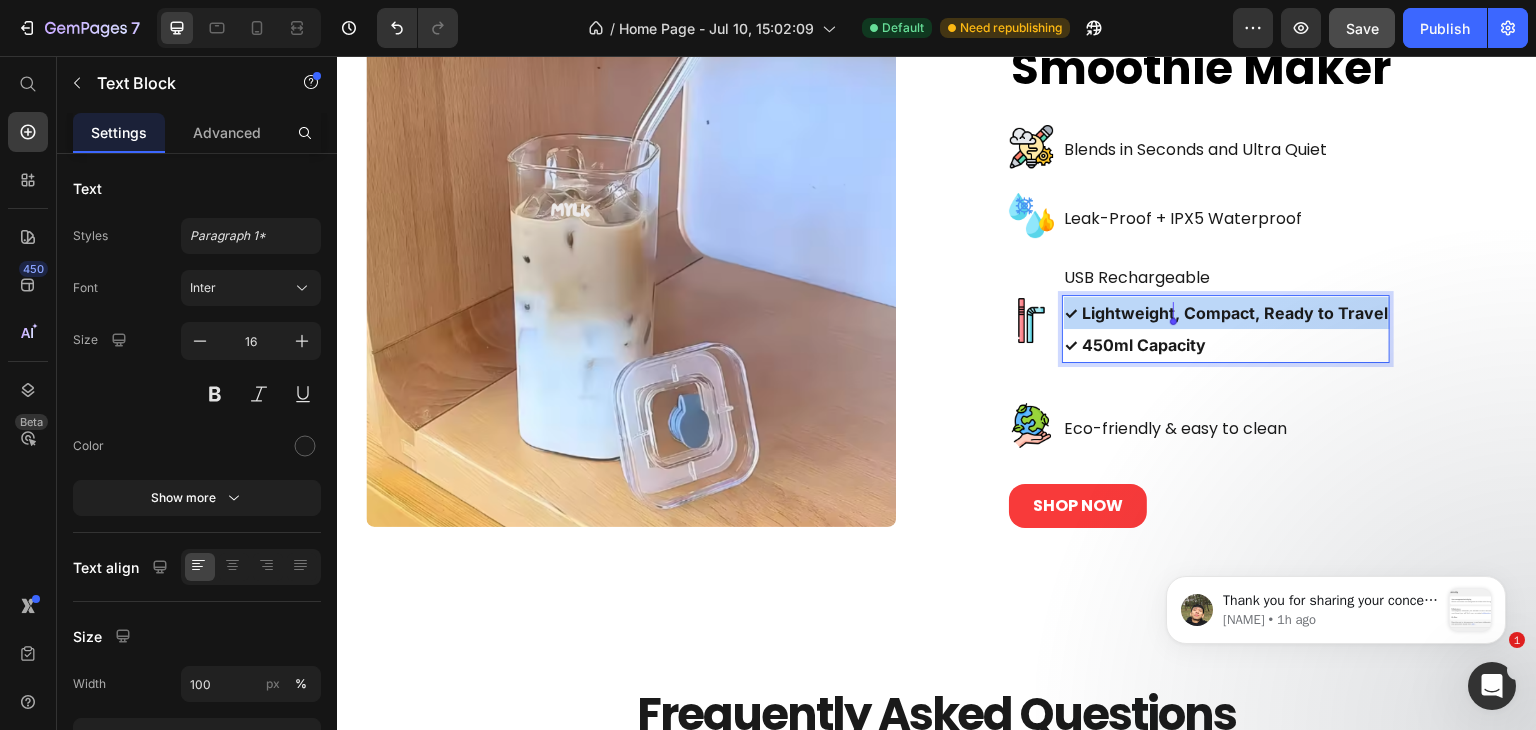 click on "✓ Lightweight, Compact, Ready to Travel" at bounding box center (1226, 313) 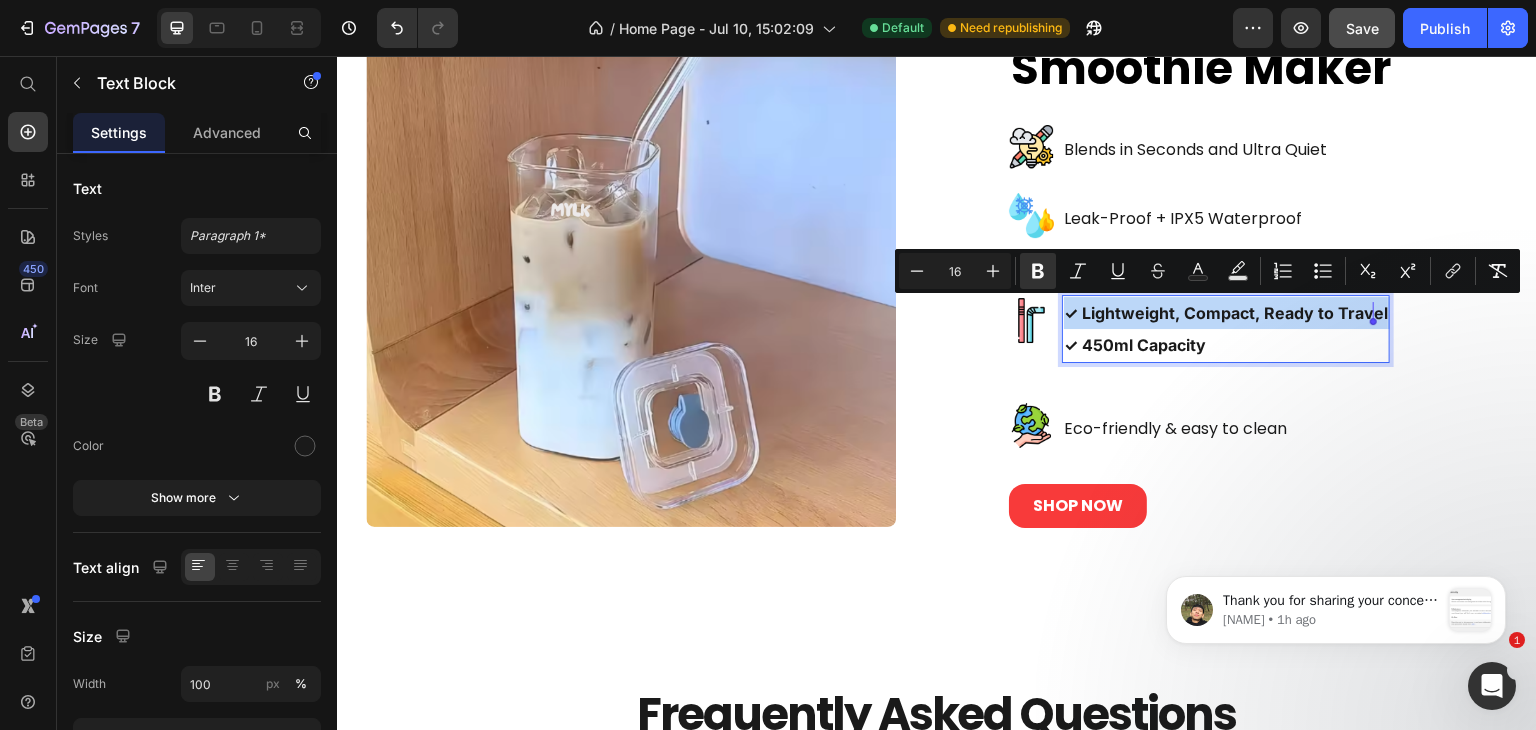 copy on "✓ Lightweight, Compact, Ready to Travel" 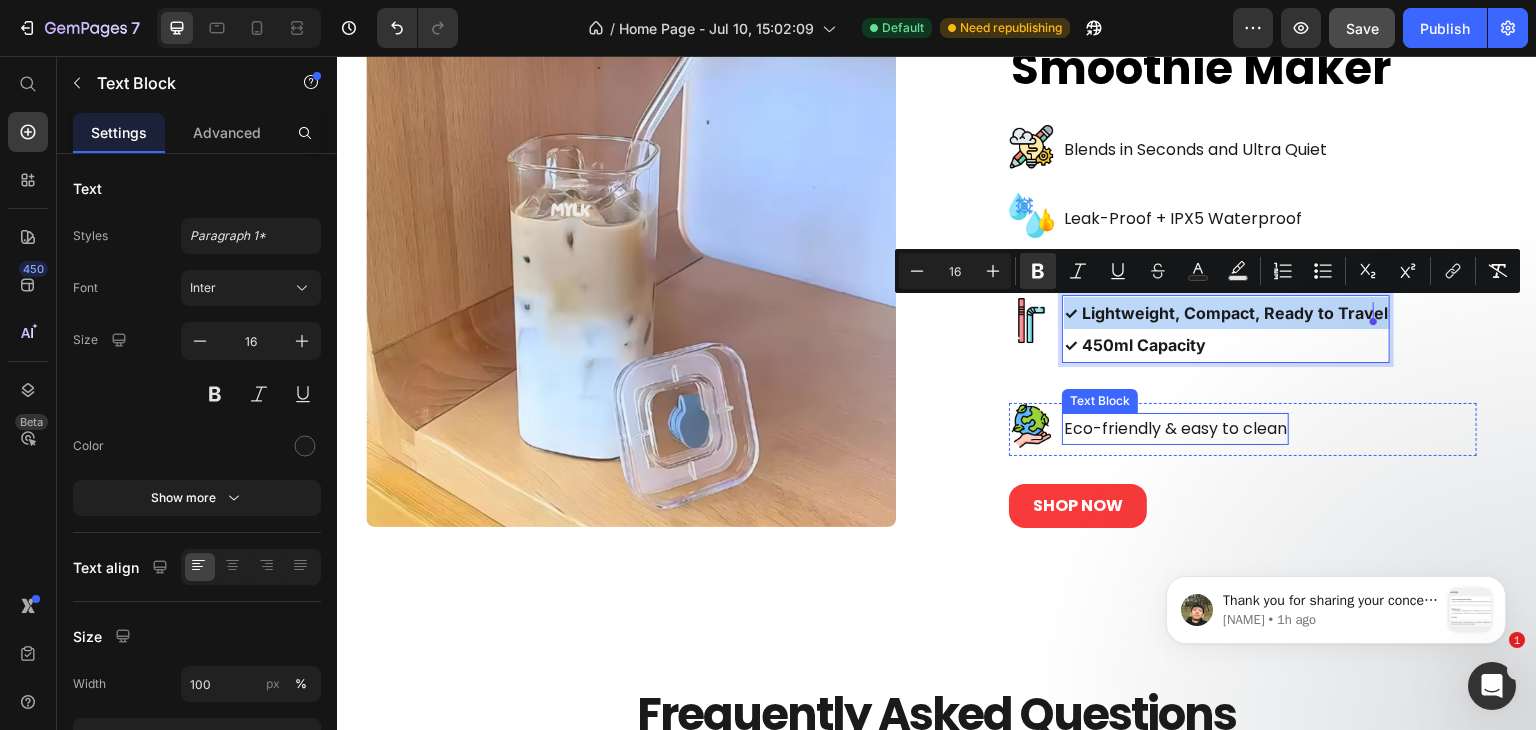 click on "Eco-friendly & easy to clean" at bounding box center [1175, 429] 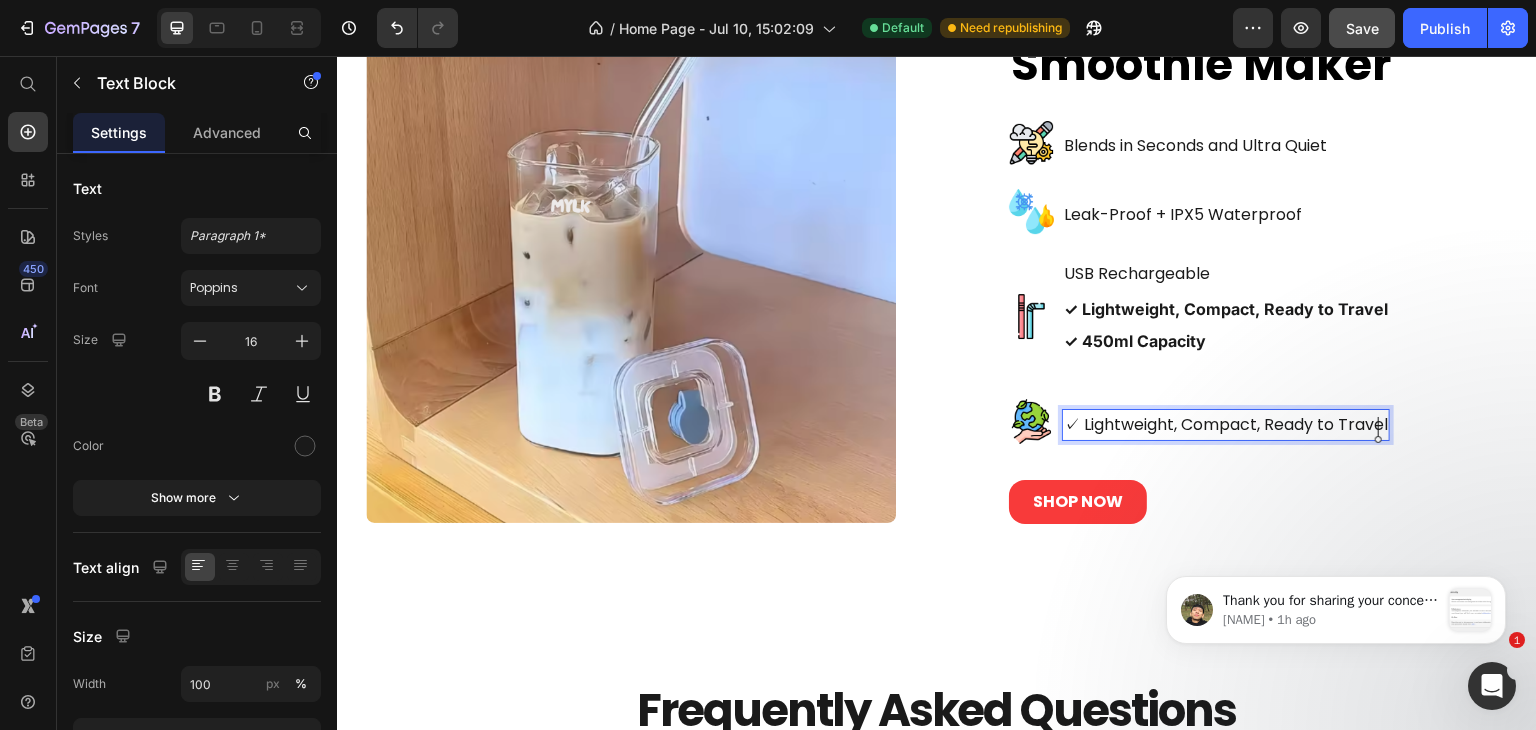 scroll, scrollTop: 4573, scrollLeft: 0, axis: vertical 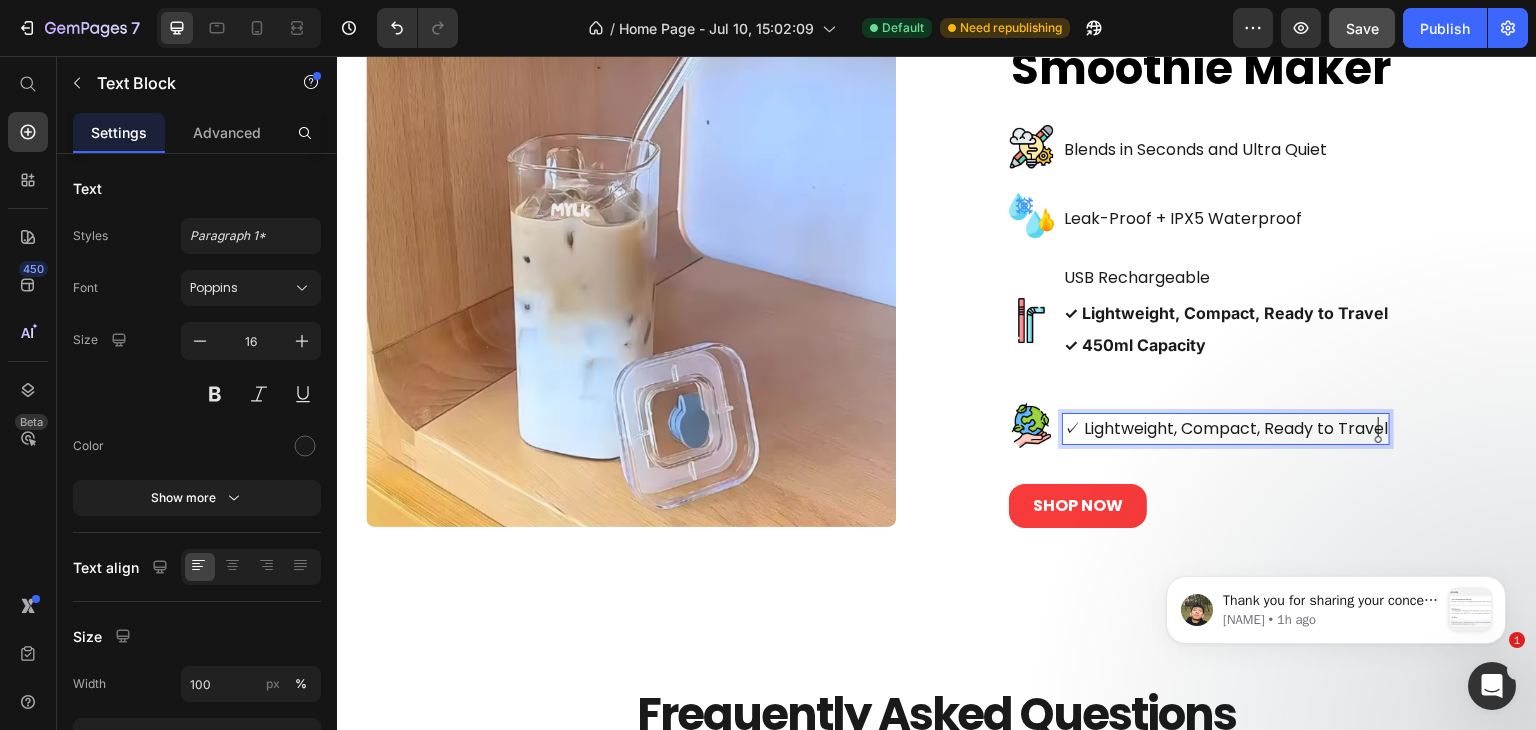click on "✓ Lightweight, Compact, Ready to Travel" at bounding box center (1226, 429) 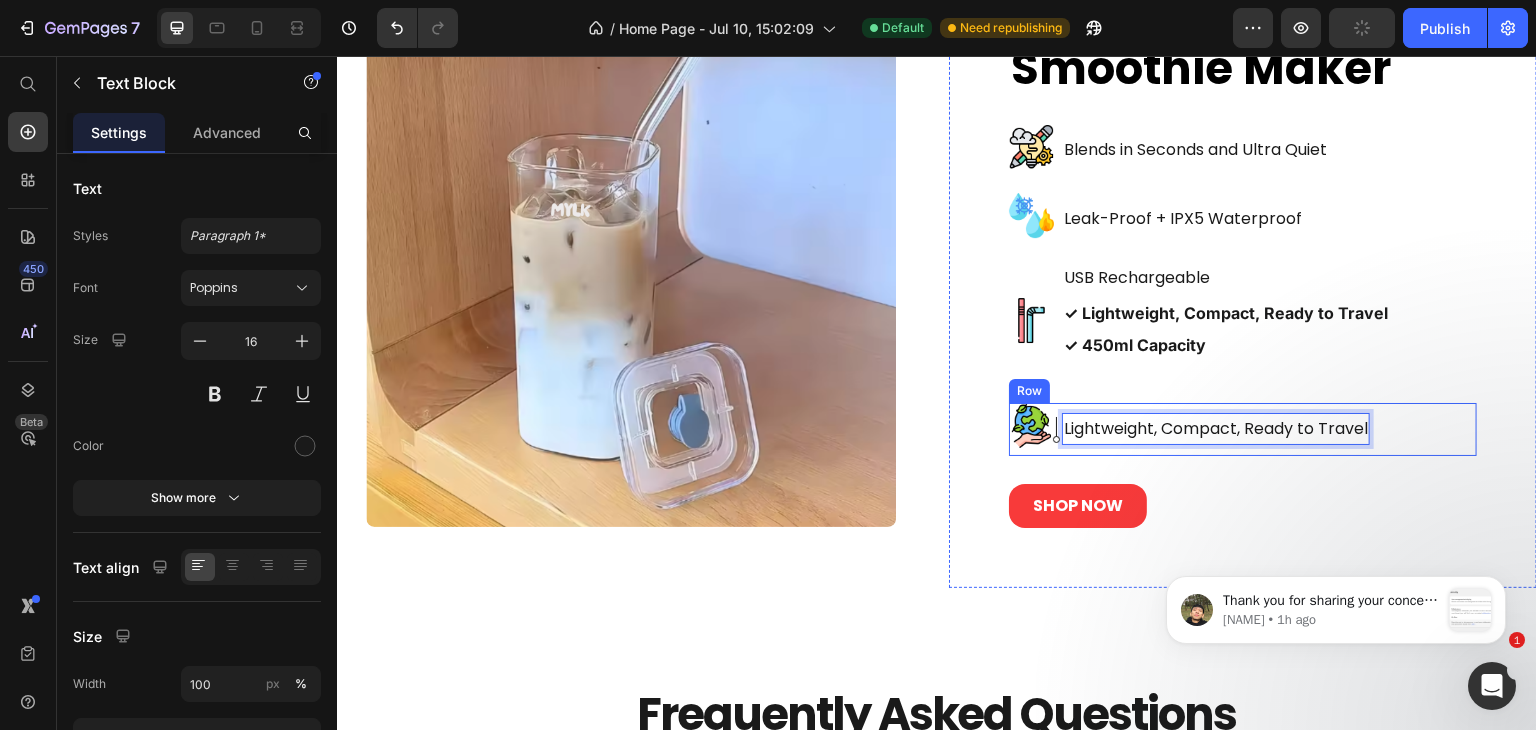click on "Image Lightweight, Compact, Ready to Travel Text Block   0 Row" at bounding box center [1243, 429] 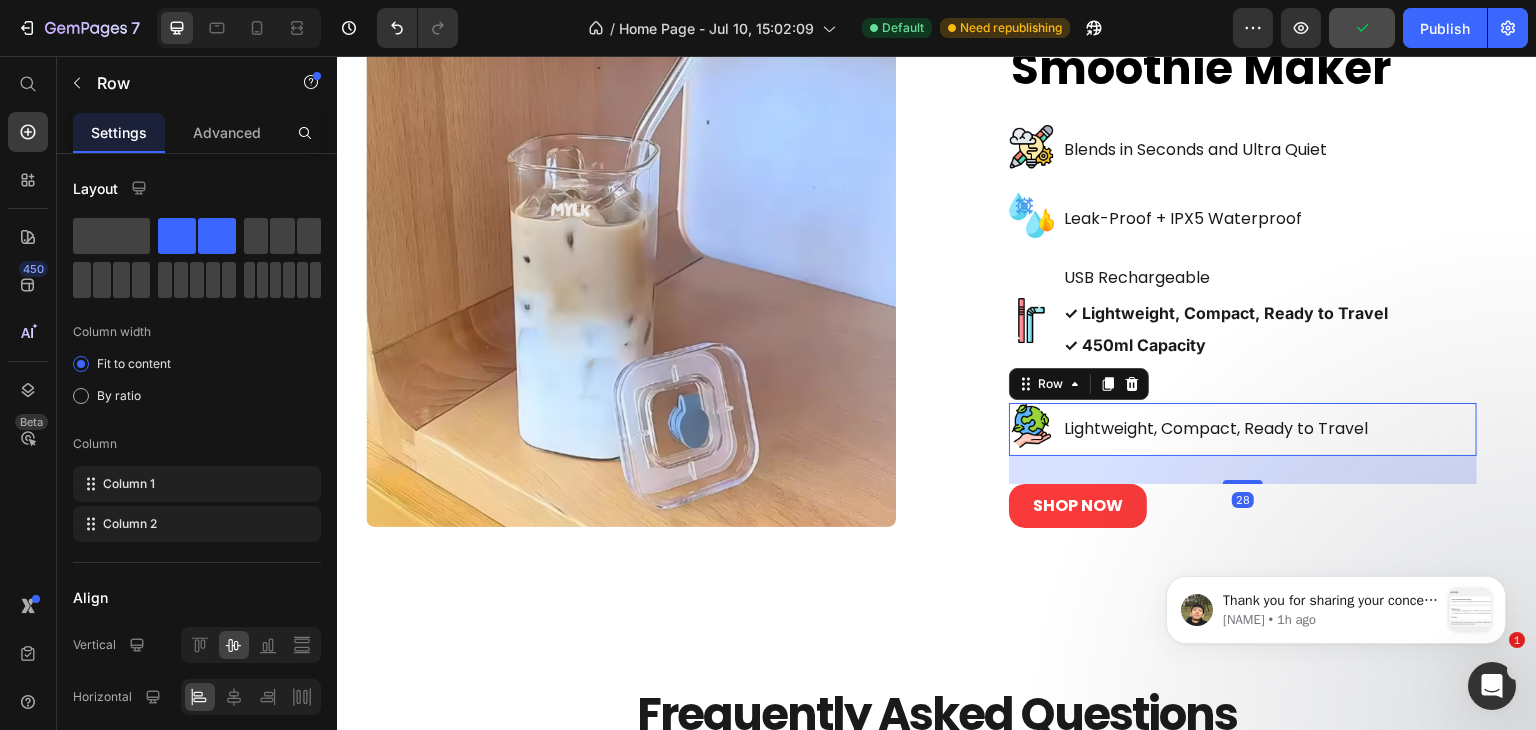 click 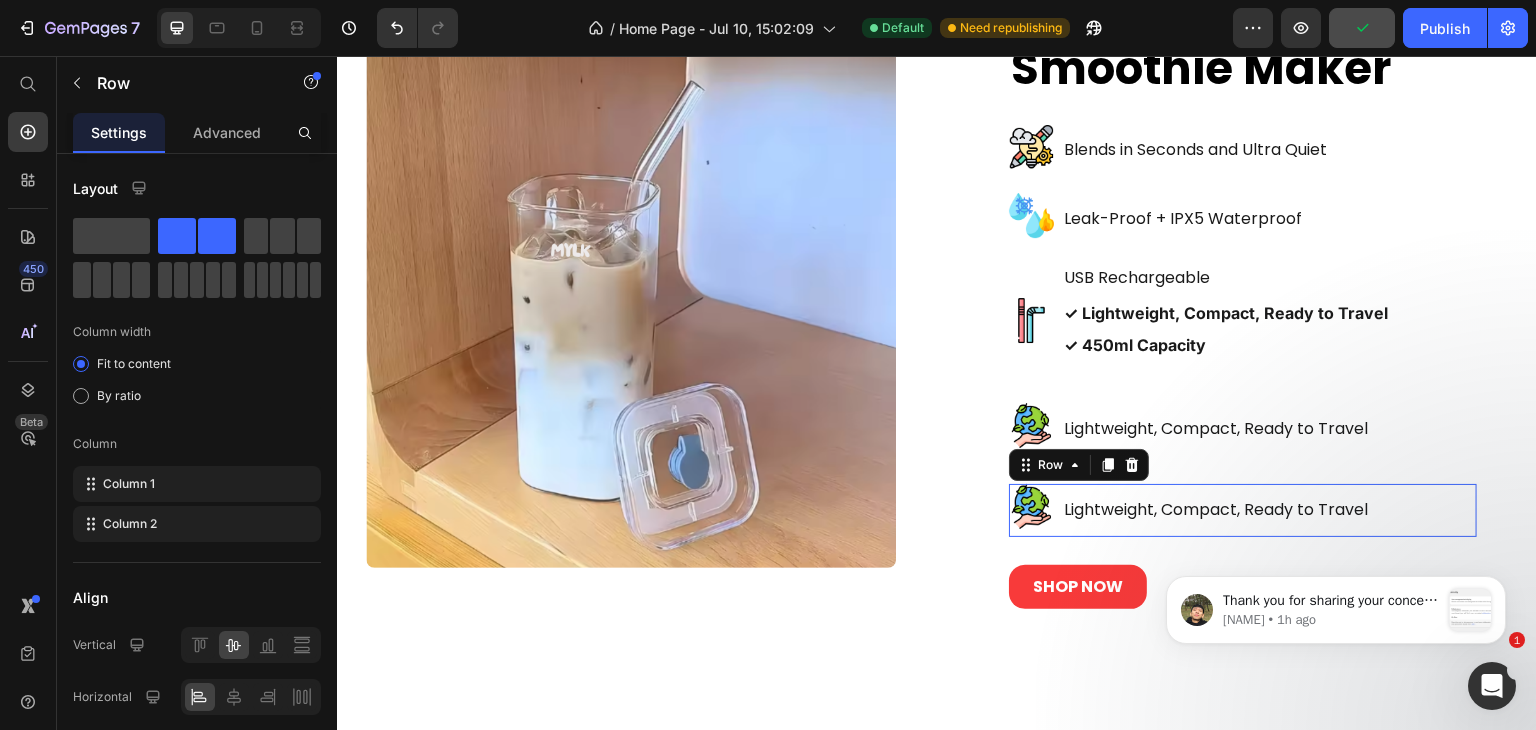 scroll, scrollTop: 4613, scrollLeft: 0, axis: vertical 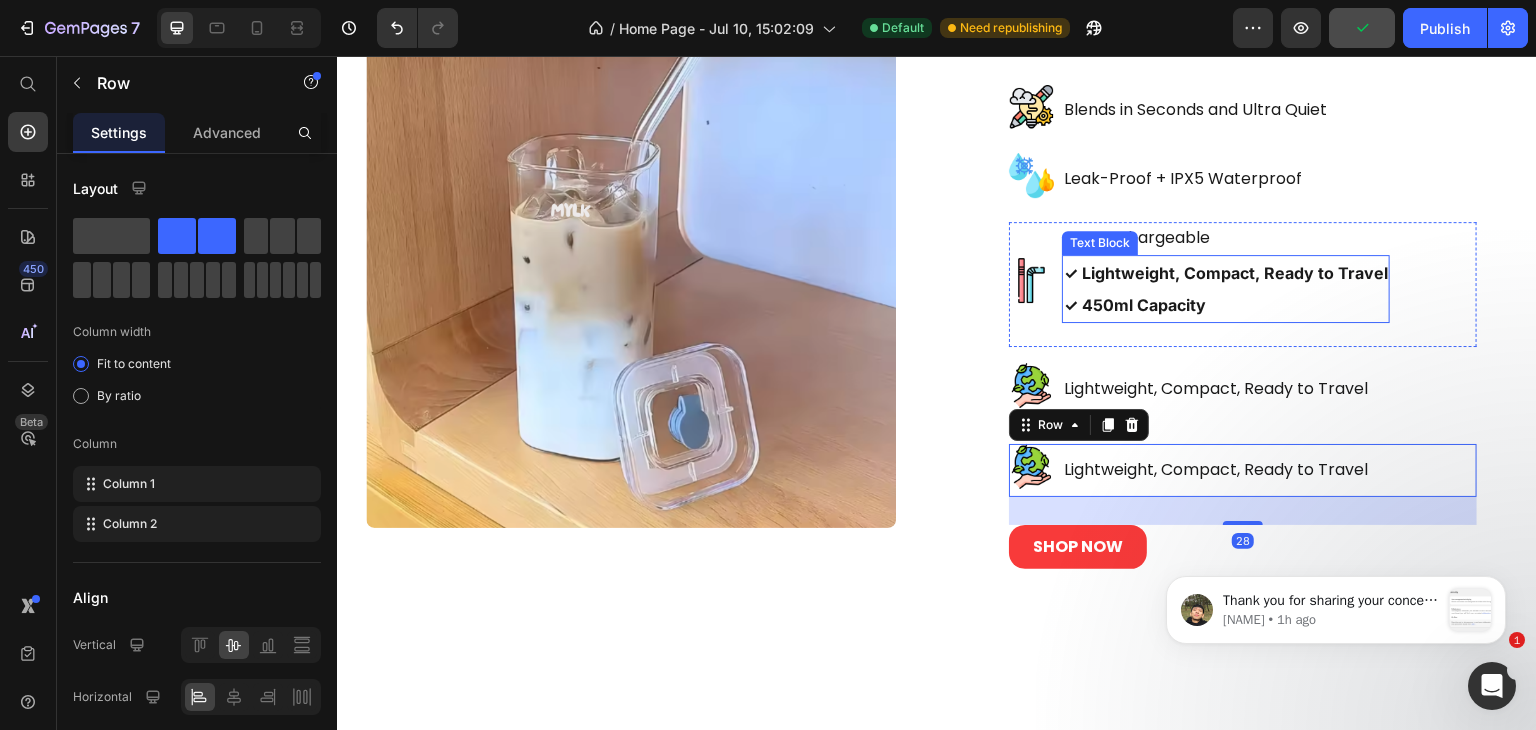 click on "✓ 450ml Capacity" at bounding box center (1135, 305) 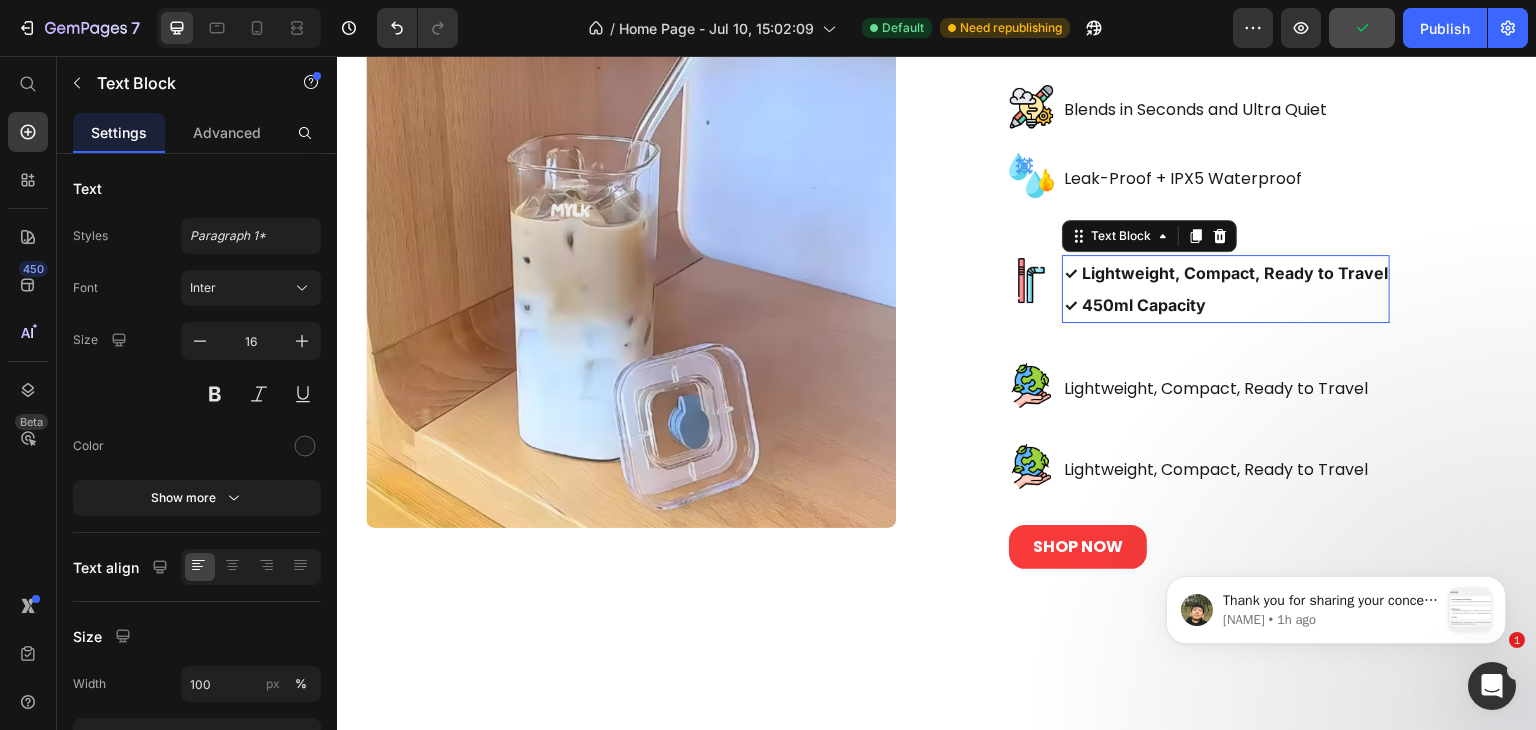 click on "✓ 450ml Capacity" at bounding box center (1135, 305) 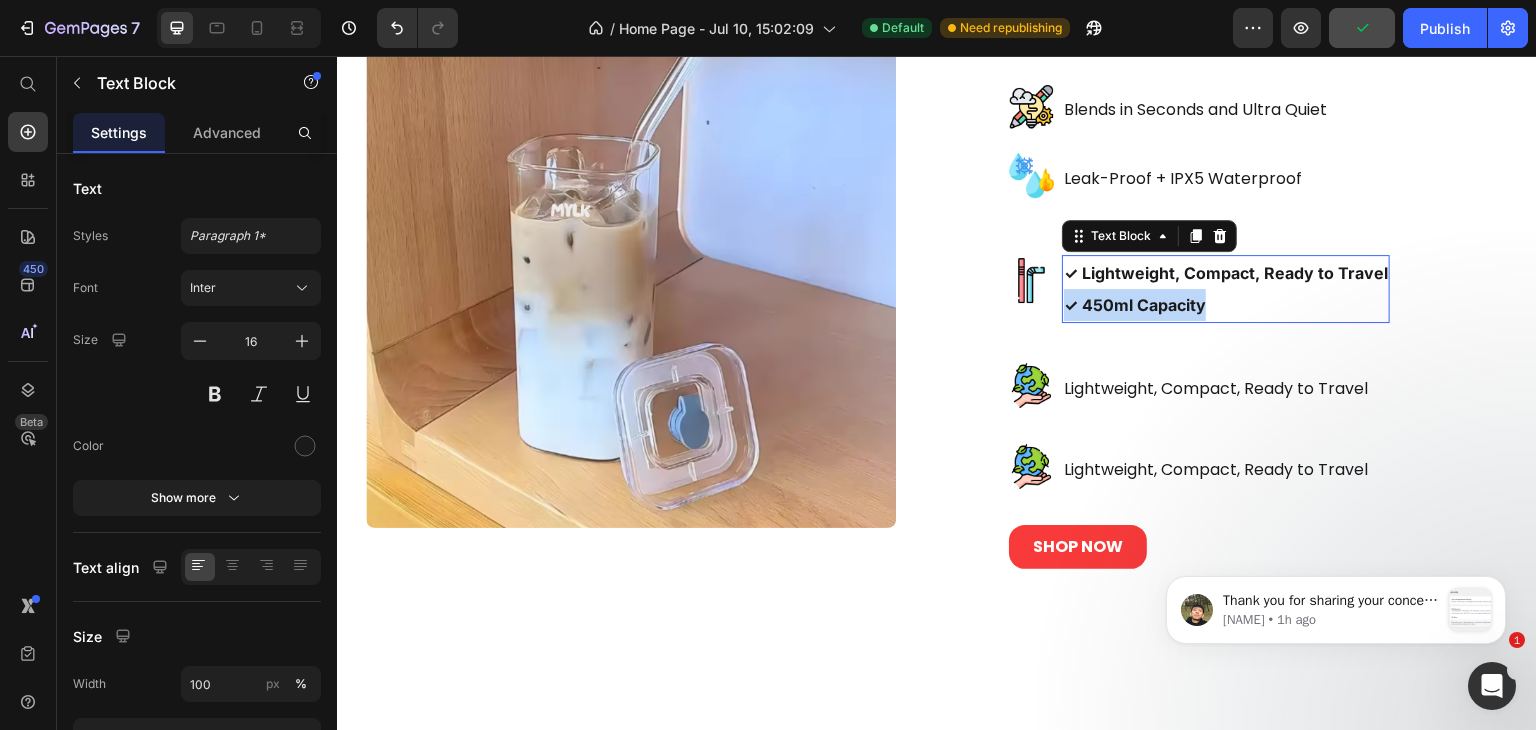click on "✓ 450ml Capacity" at bounding box center (1135, 305) 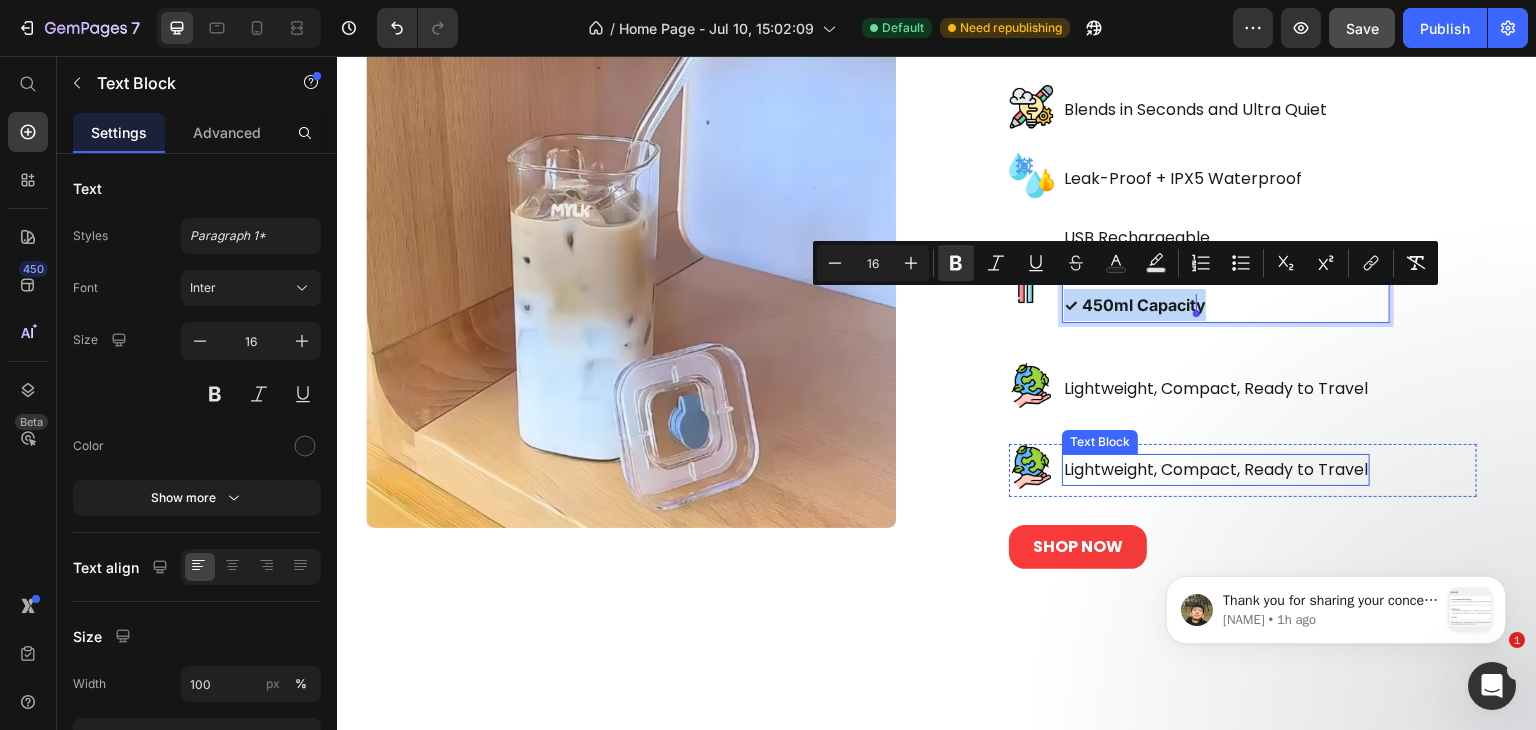 click on "Lightweight, Compact, Ready to Travel" at bounding box center (1216, 470) 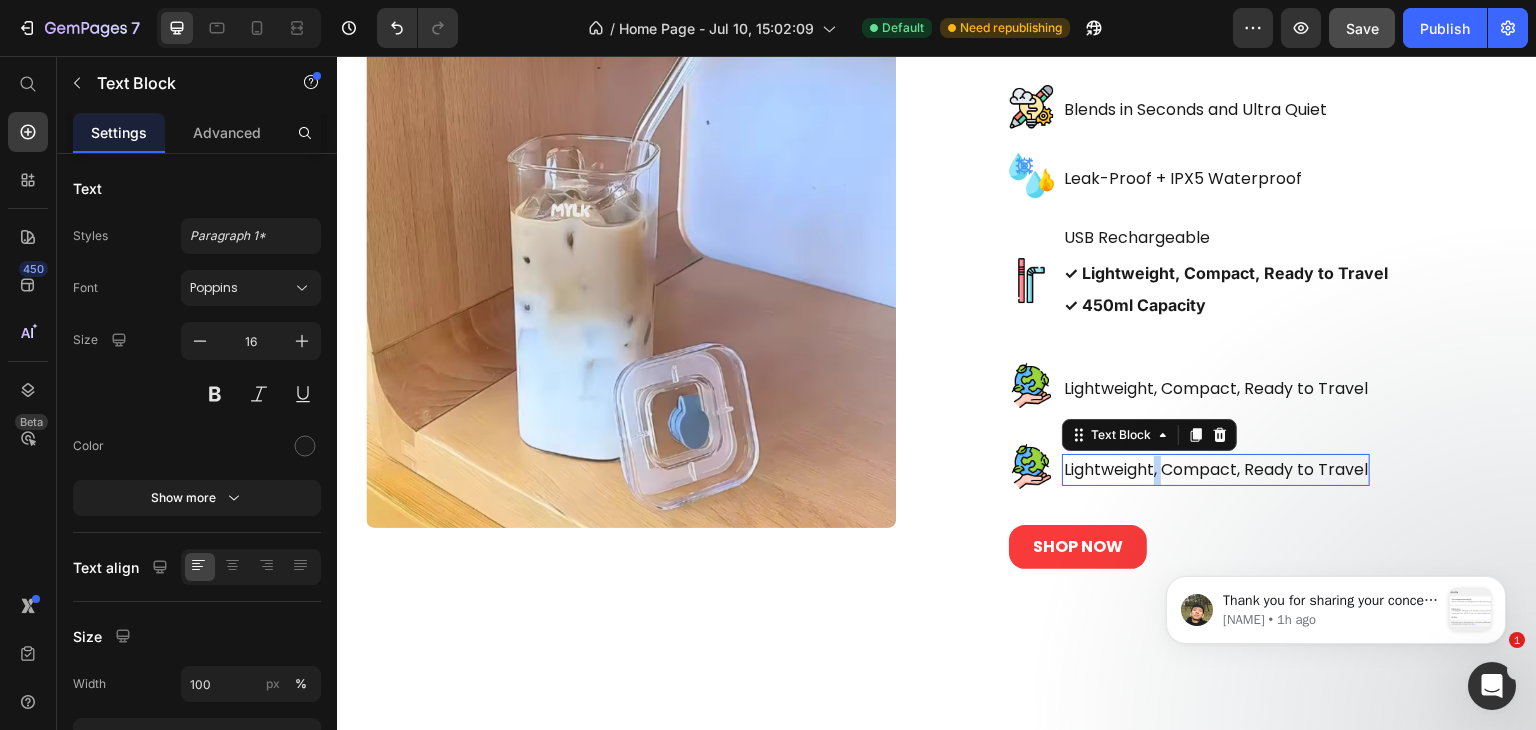 click on "Lightweight, Compact, Ready to Travel" at bounding box center [1216, 470] 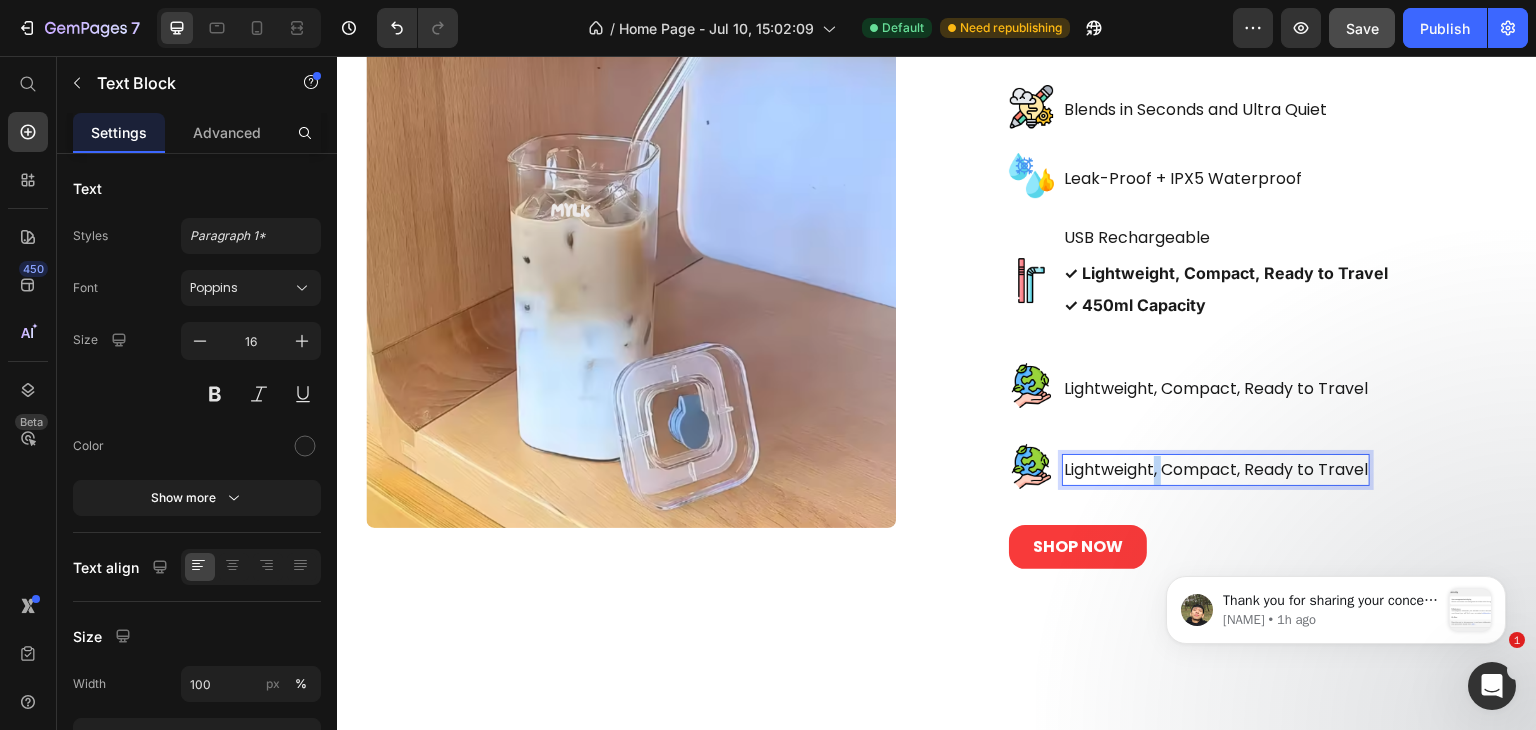 click on "Lightweight, Compact, Ready to Travel" at bounding box center (1216, 470) 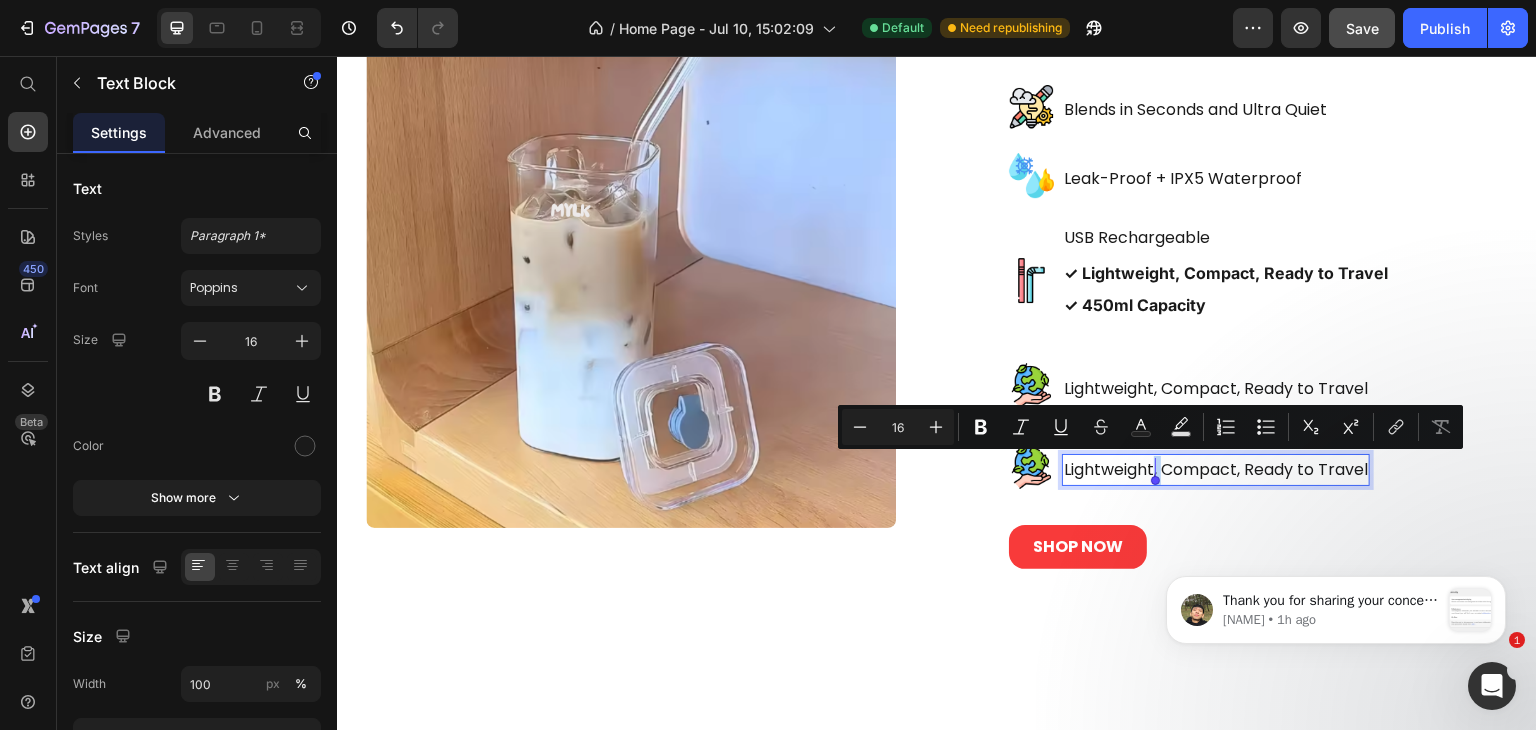 click on "Lightweight, Compact, Ready to Travel" at bounding box center (1216, 470) 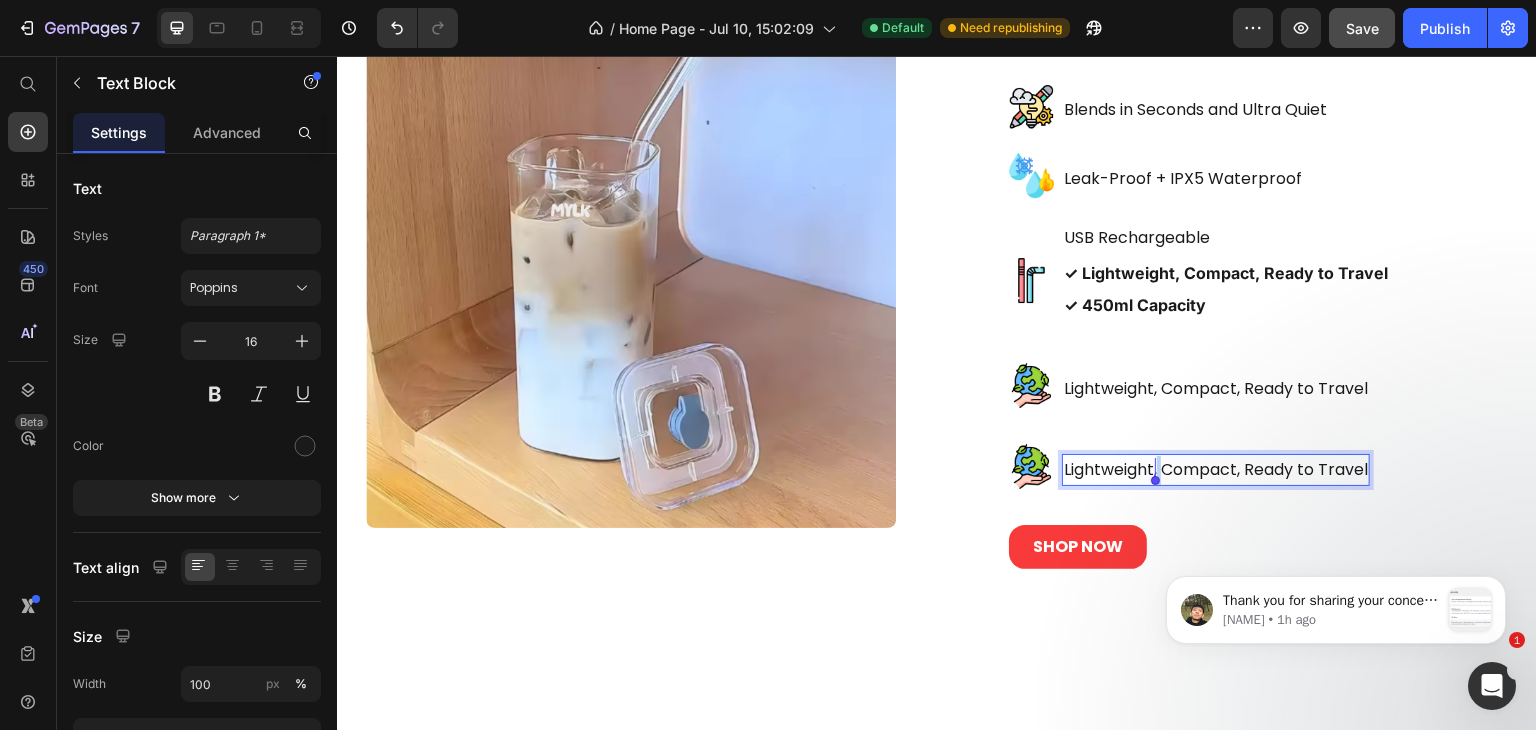 click on "Lightweight, Compact, Ready to Travel" at bounding box center [1216, 470] 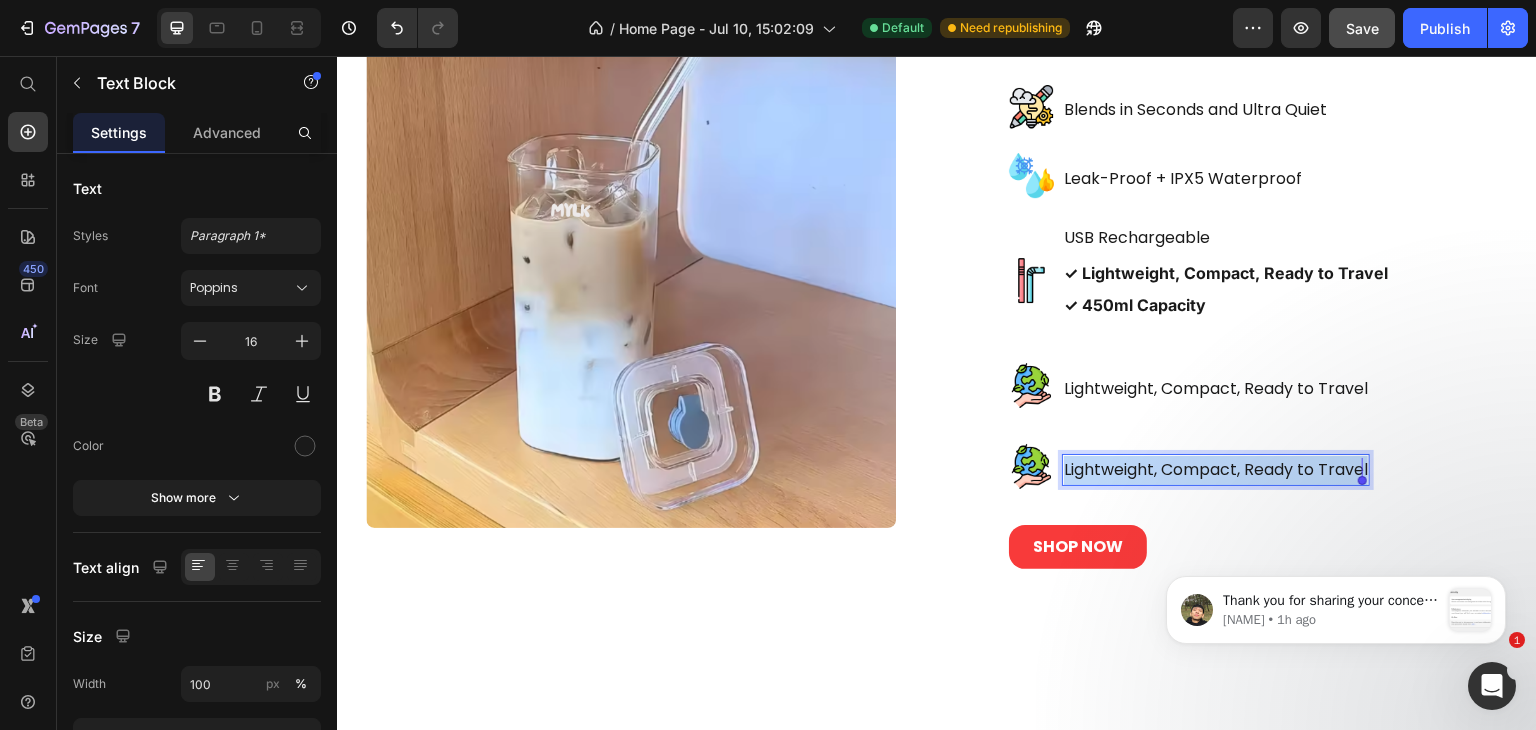 click on "Lightweight, Compact, Ready to Travel" at bounding box center [1216, 470] 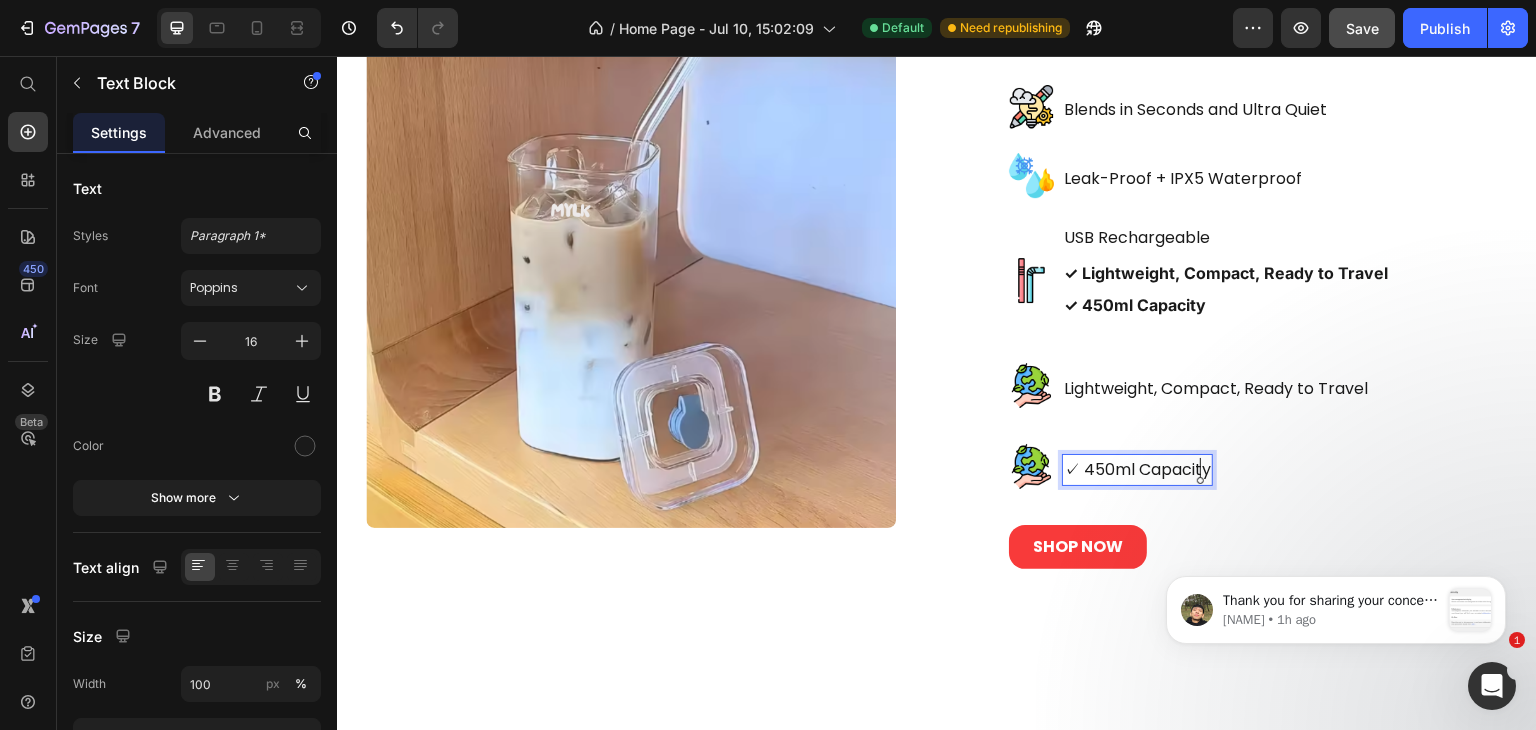 click on "✓ 450ml Capacity" at bounding box center (1137, 470) 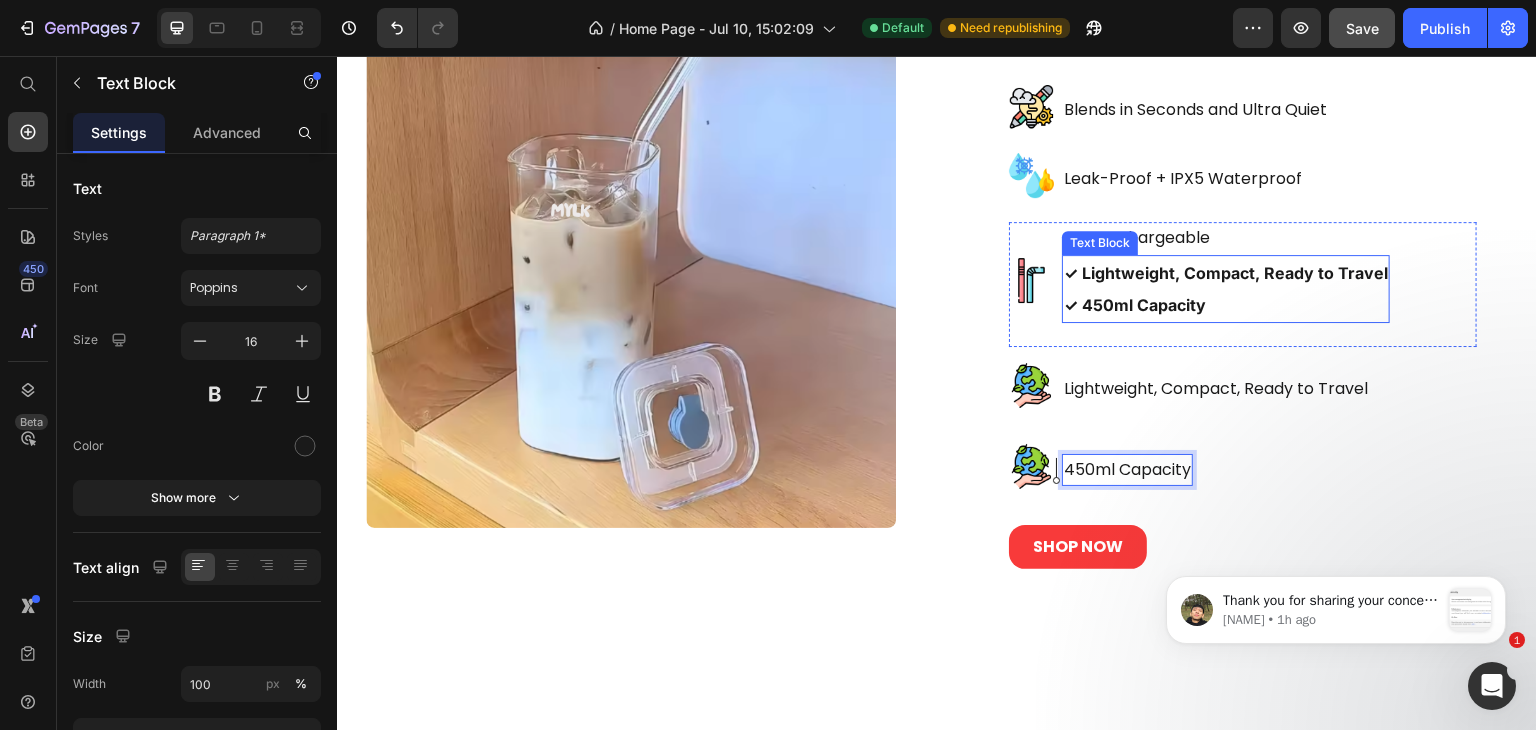 click on "✓ Lightweight, Compact, Ready to Travel ✓ 450ml Capacity" at bounding box center (1226, 289) 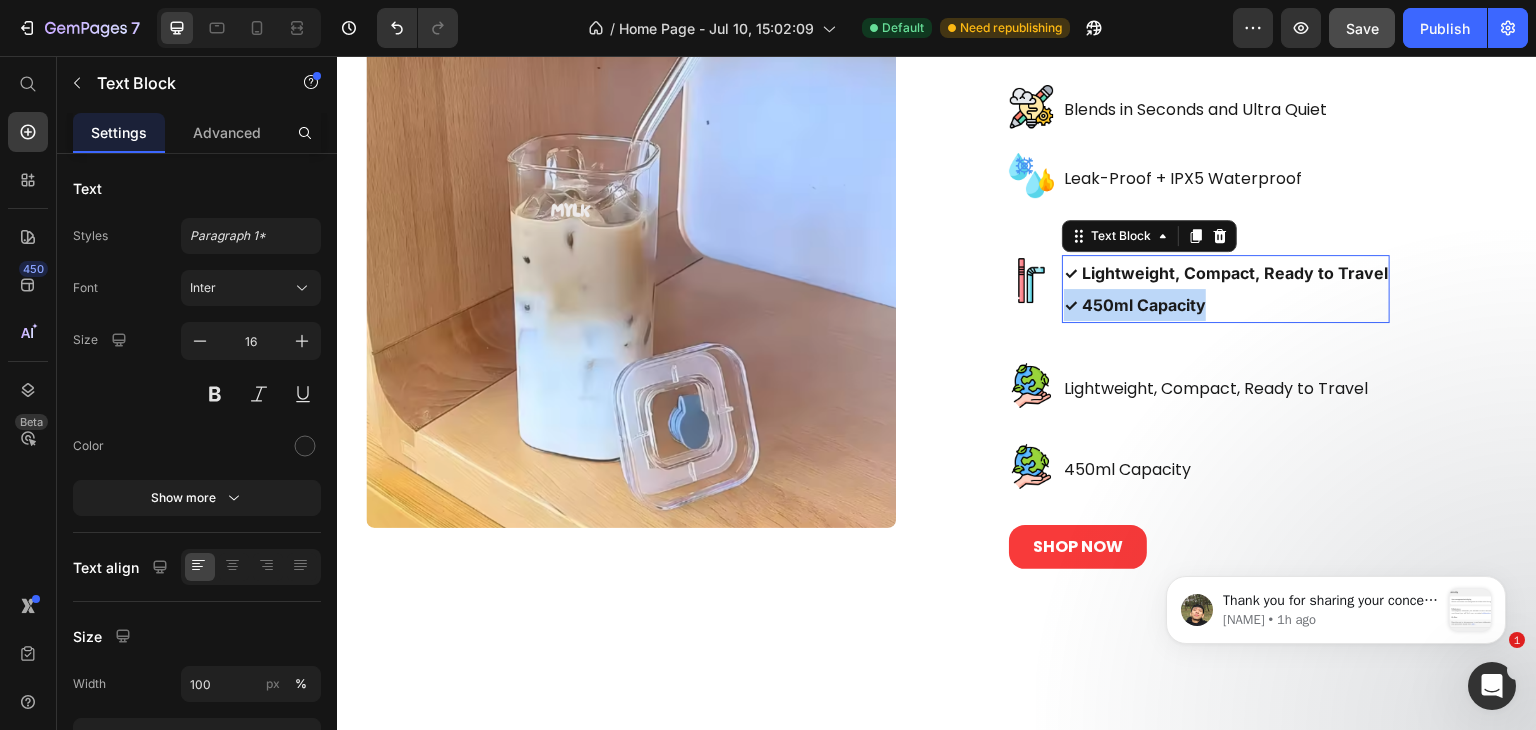 click on "✓ Lightweight, Compact, Ready to Travel ✓ 450ml Capacity" at bounding box center [1226, 289] 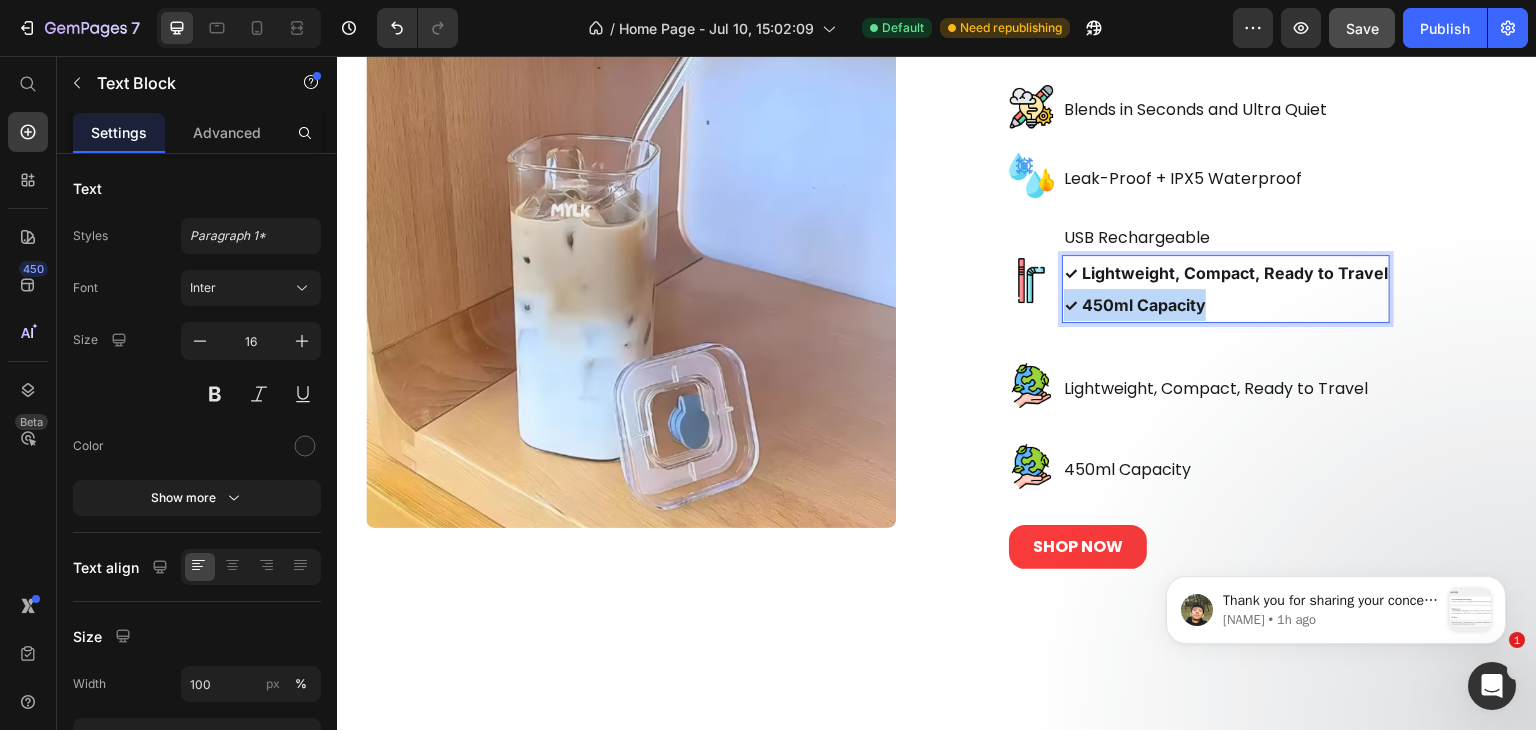 click on "✓ Lightweight, Compact, Ready to Travel ✓ 450ml Capacity" at bounding box center [1226, 289] 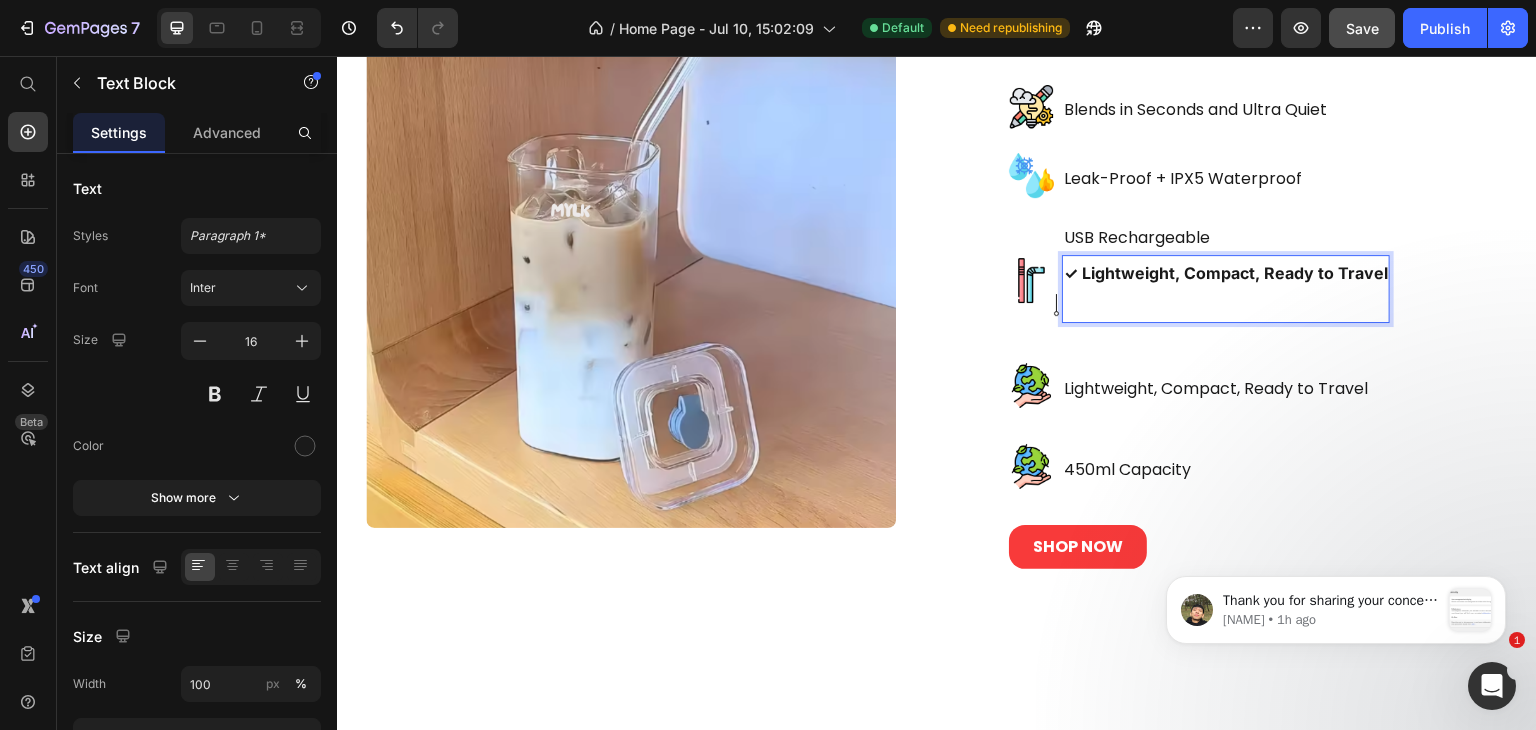 click on "✓ Lightweight, Compact, Ready to Travel" at bounding box center (1226, 273) 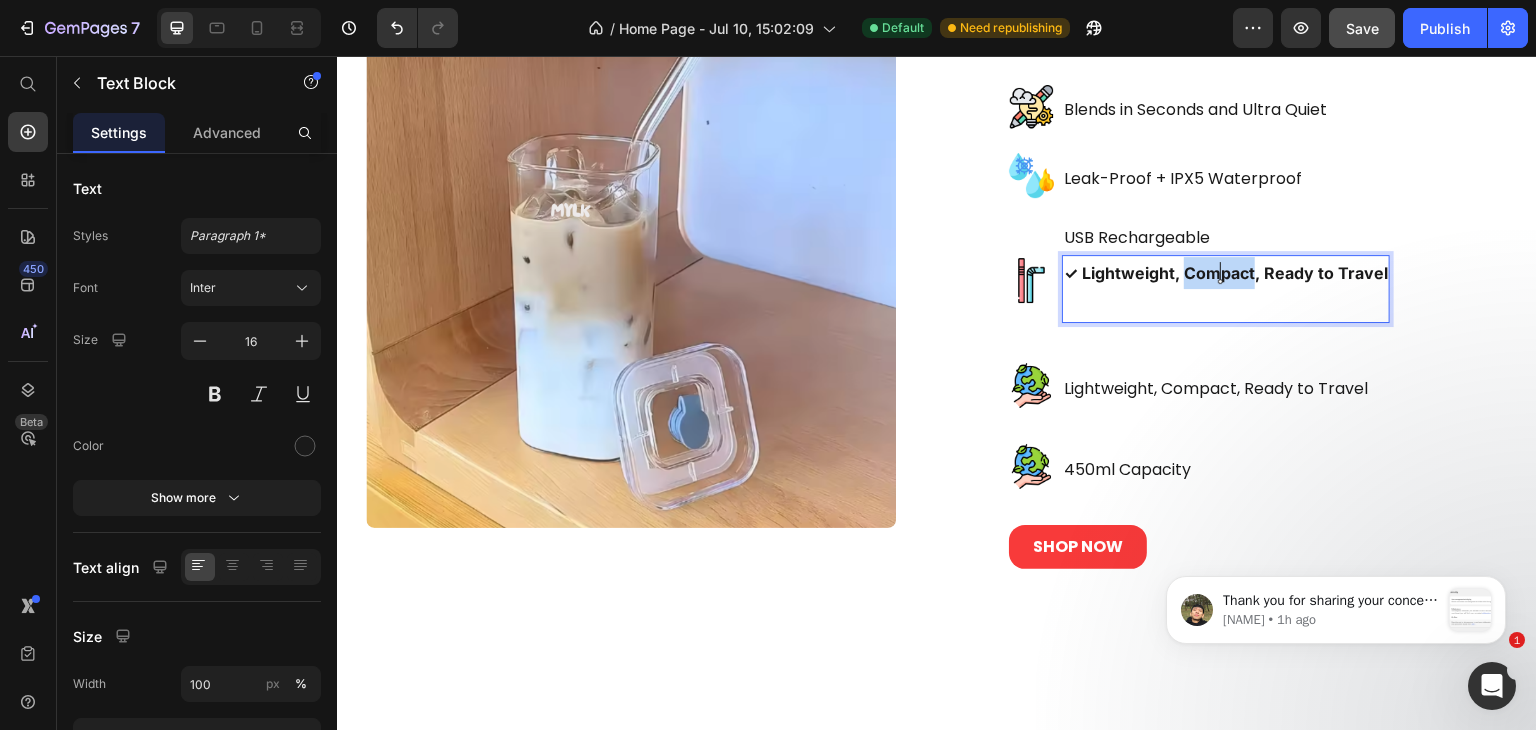click on "✓ Lightweight, Compact, Ready to Travel" at bounding box center (1226, 273) 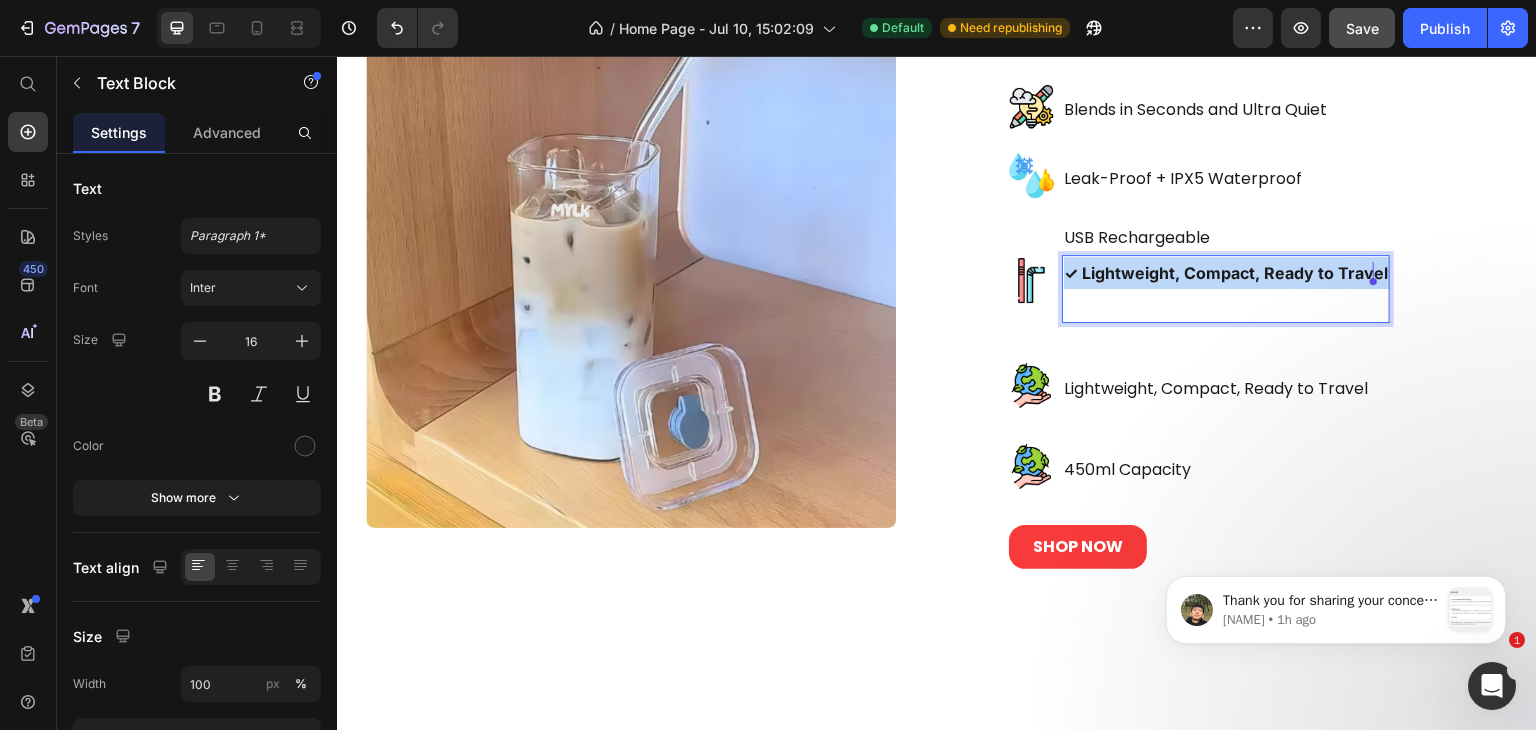 click on "✓ Lightweight, Compact, Ready to Travel" at bounding box center [1226, 273] 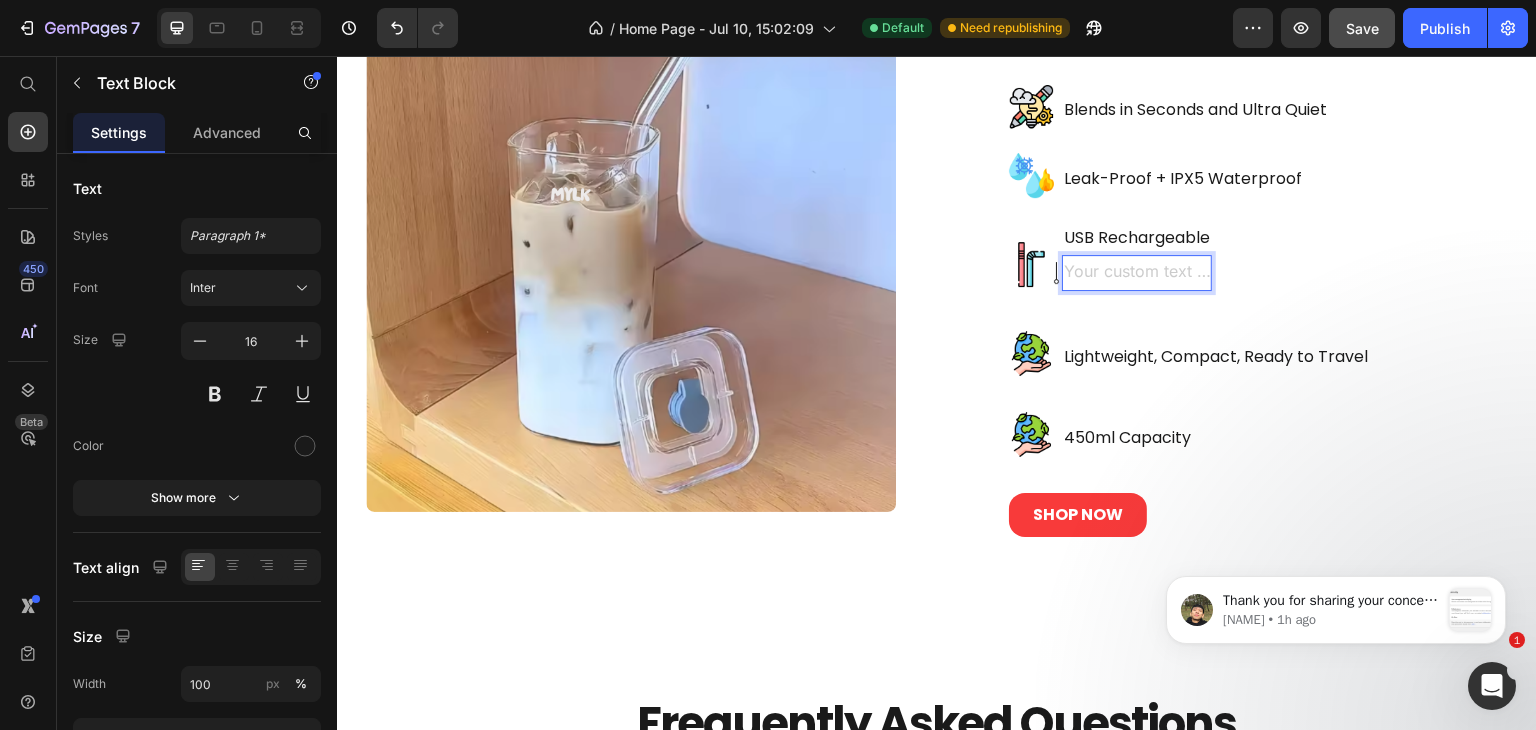 click on "Image USB Rechargeable Text Block Text Block   24 Row" at bounding box center [1243, 268] 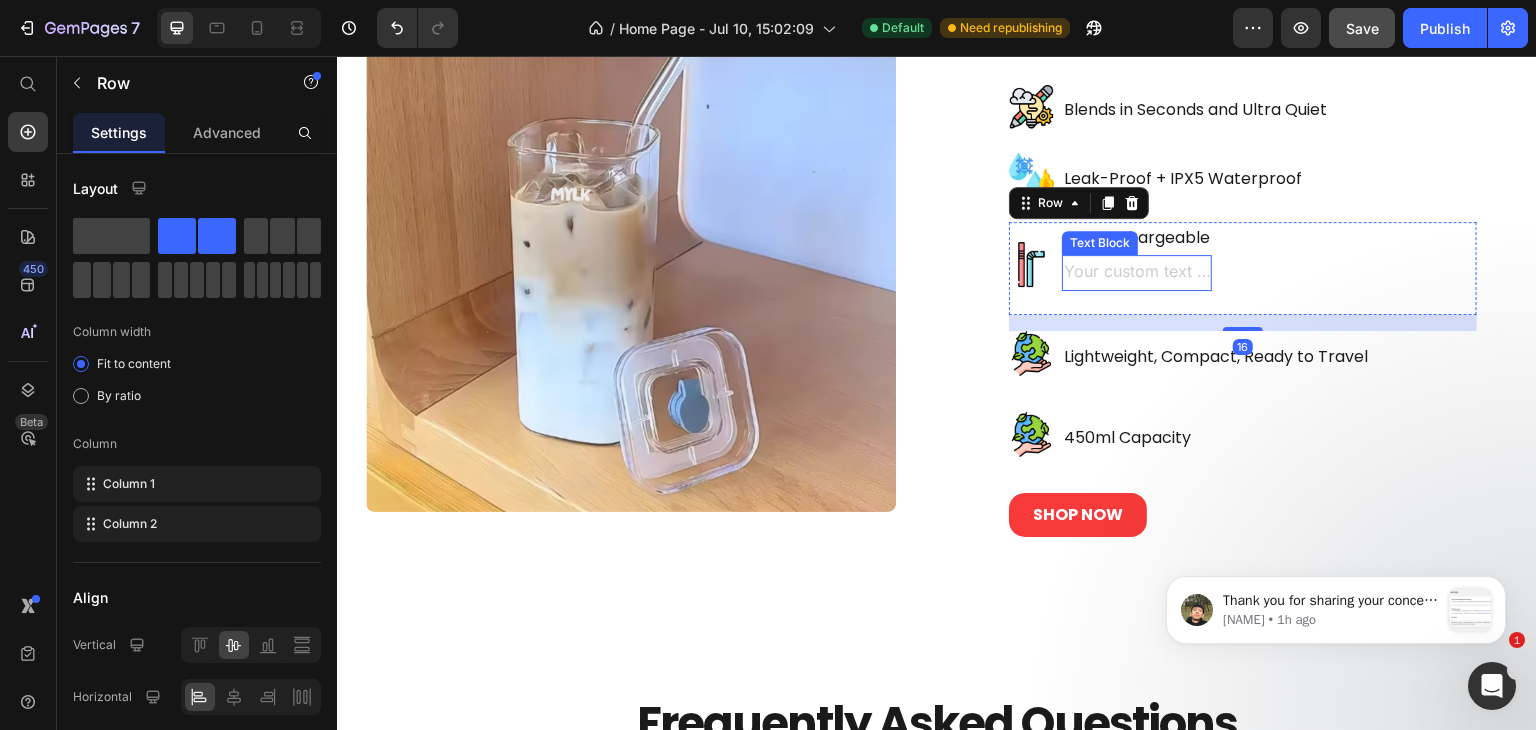 click at bounding box center [1137, 273] 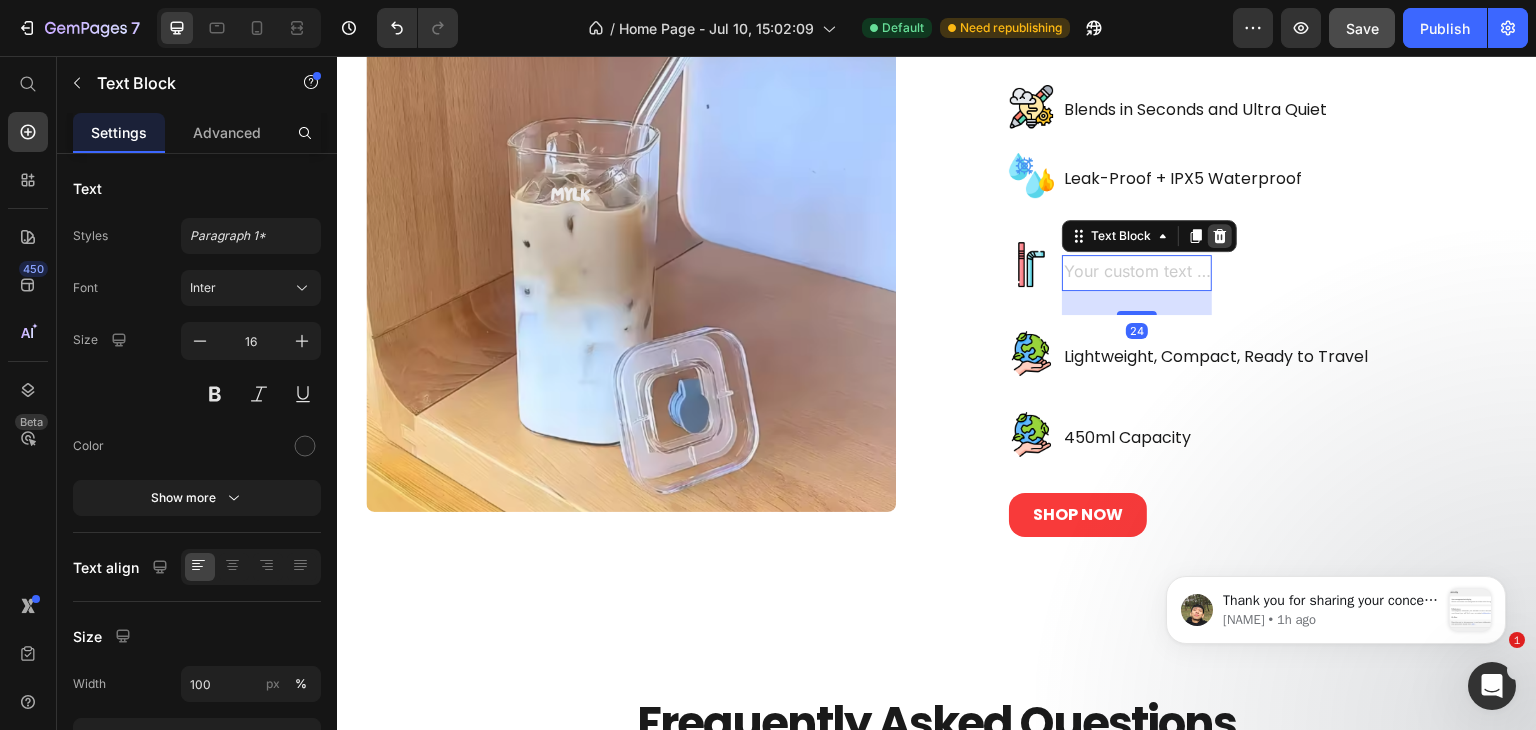 click 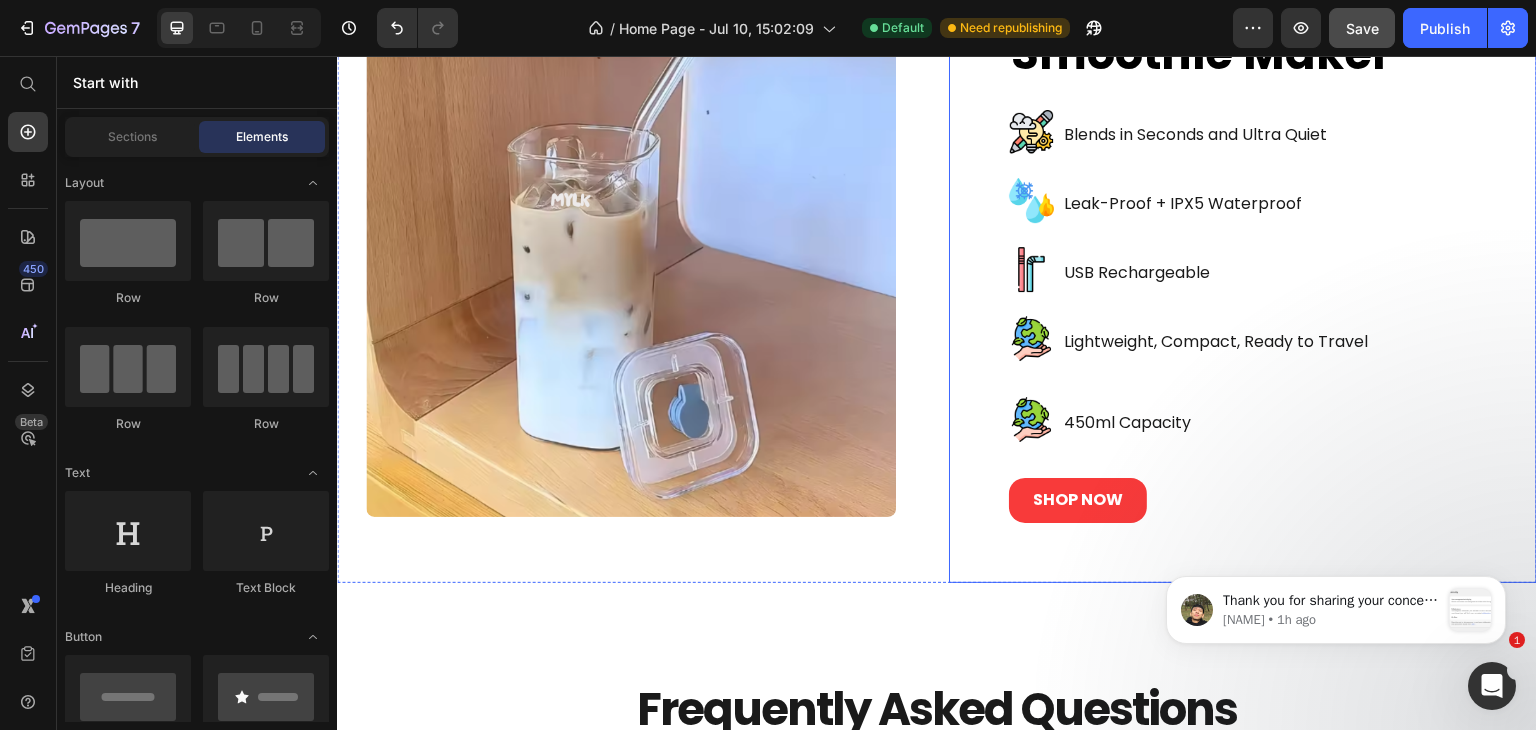 scroll, scrollTop: 4594, scrollLeft: 0, axis: vertical 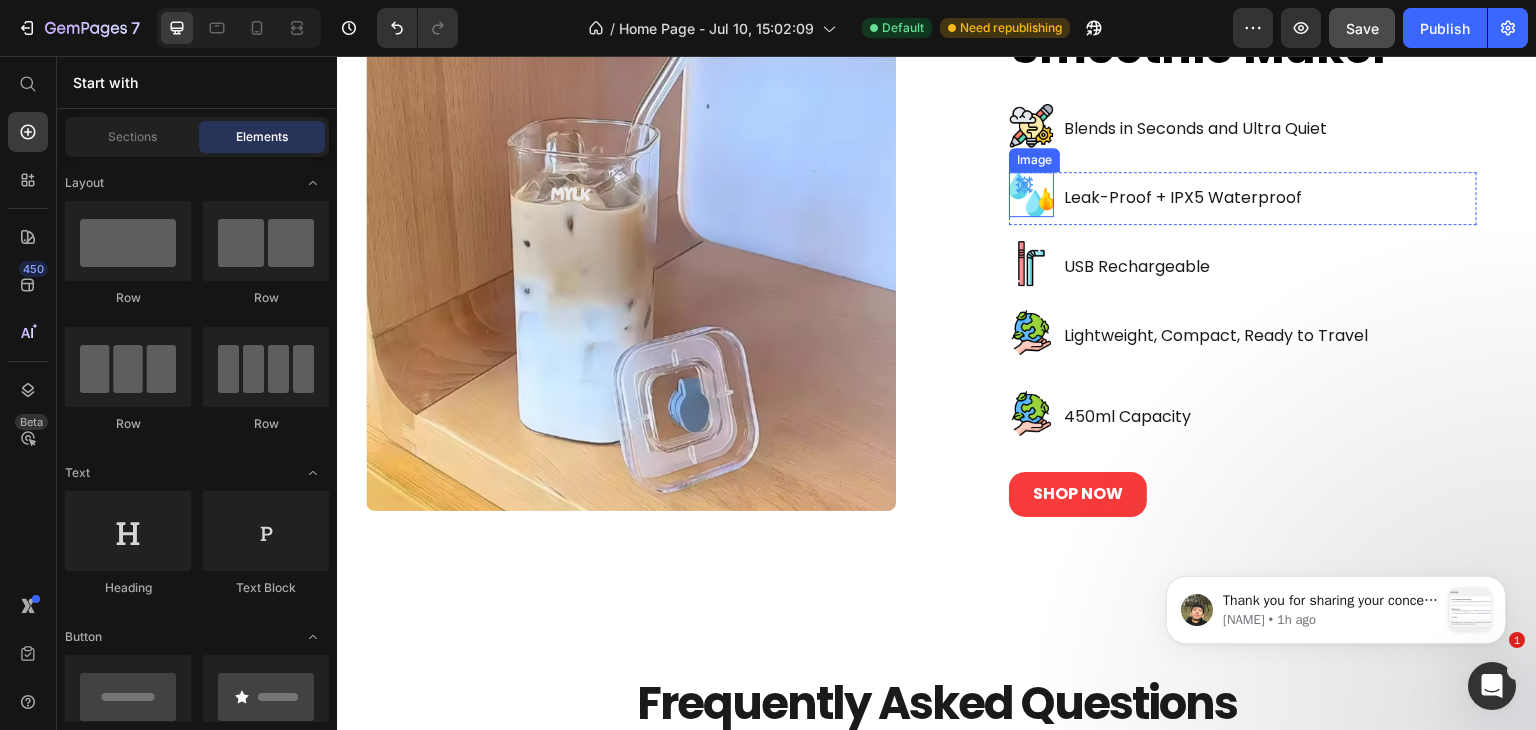 click at bounding box center (1031, 194) 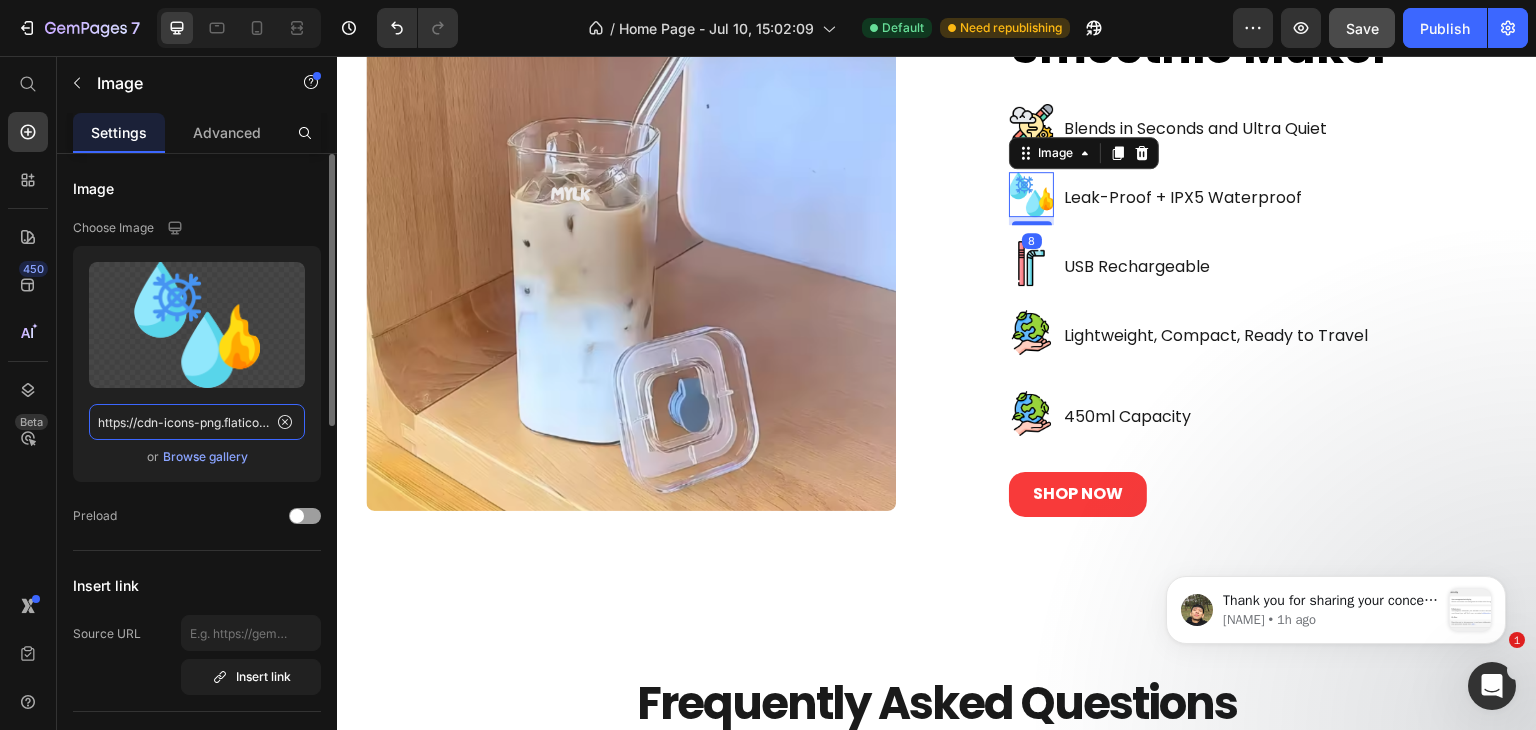 click on "https://cdn-icons-png.flaticon.com/128/1739/1739052.png" 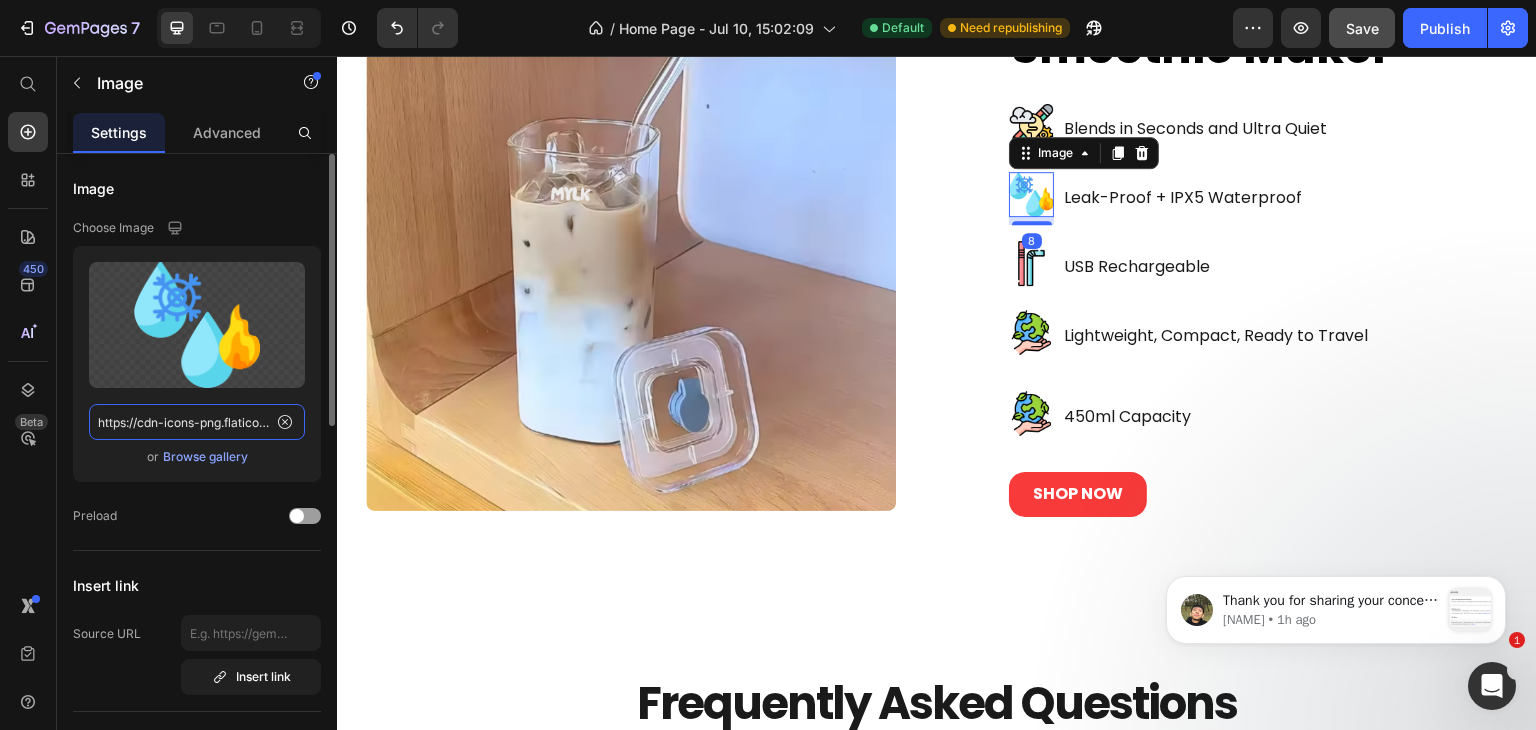 scroll, scrollTop: 0, scrollLeft: 164, axis: horizontal 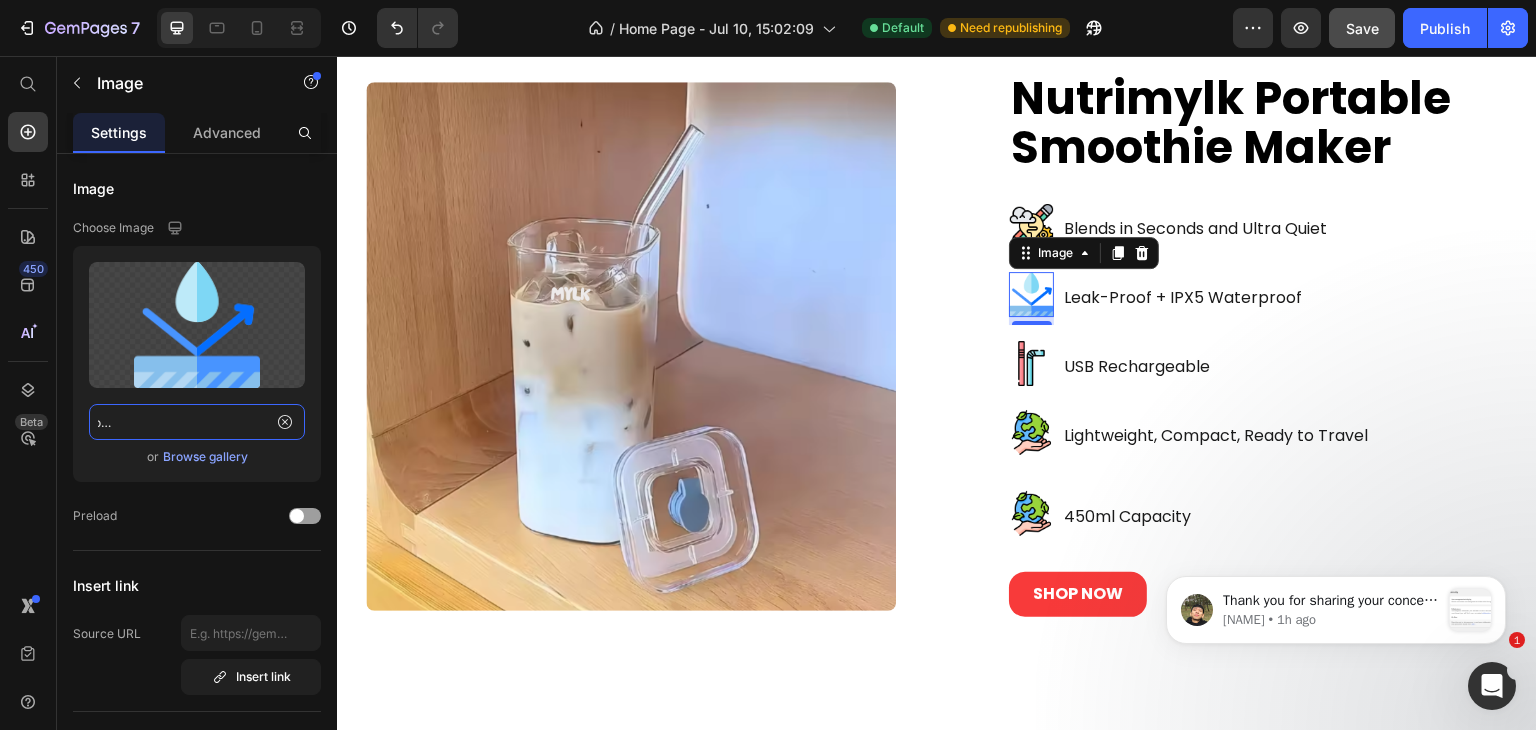 type on "https://cdn-icons-png.flaticon.com/128/4264/4264559.png" 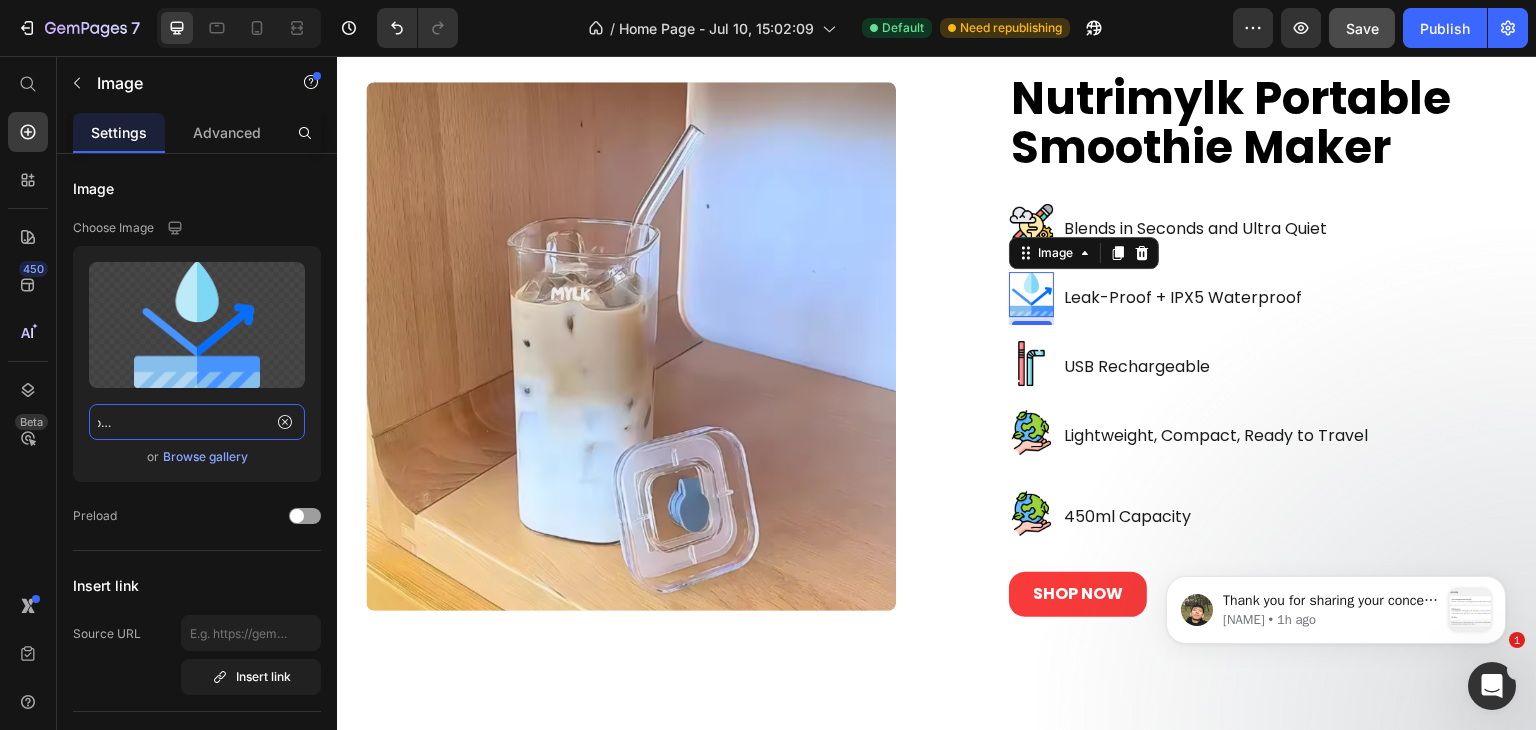 scroll, scrollTop: 0, scrollLeft: 0, axis: both 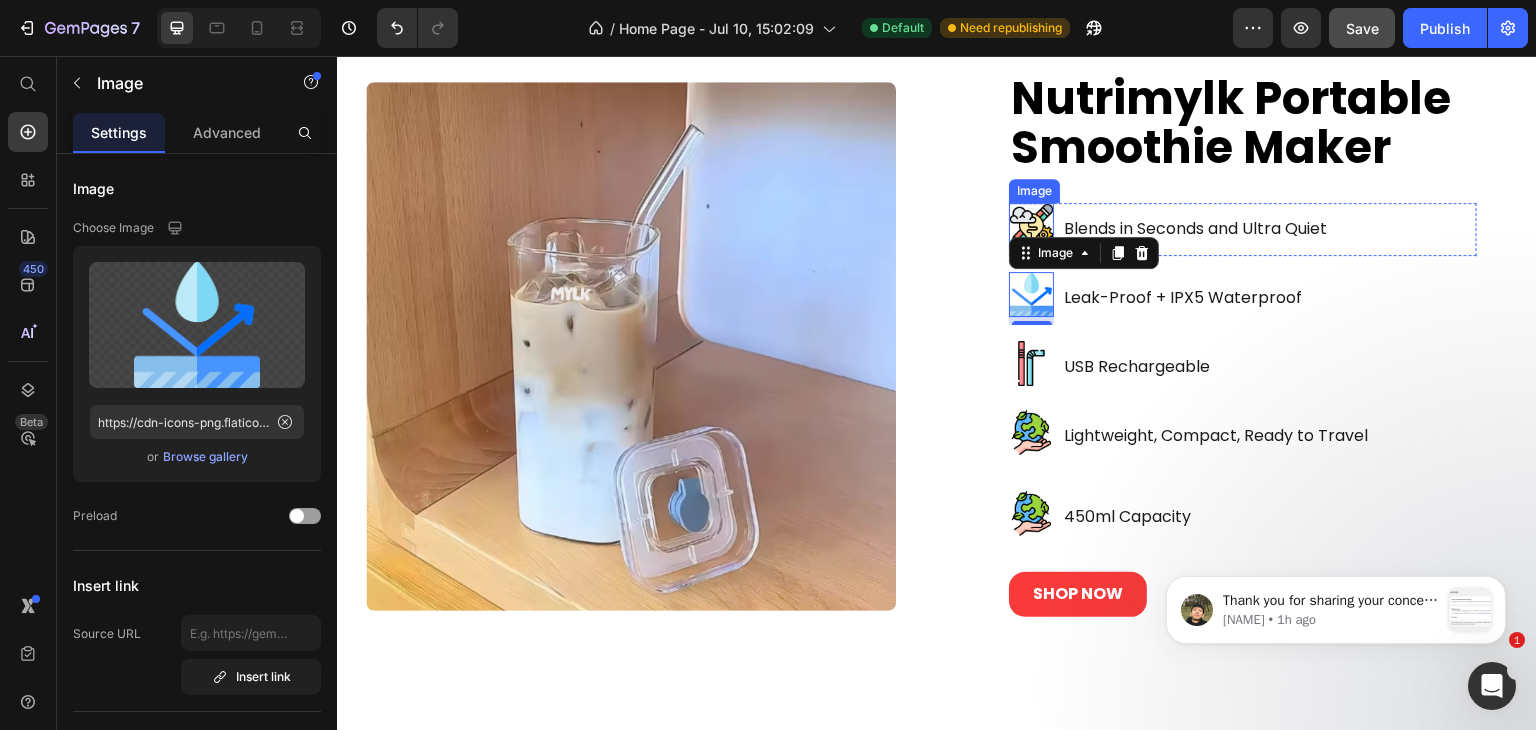 click at bounding box center [1031, 225] 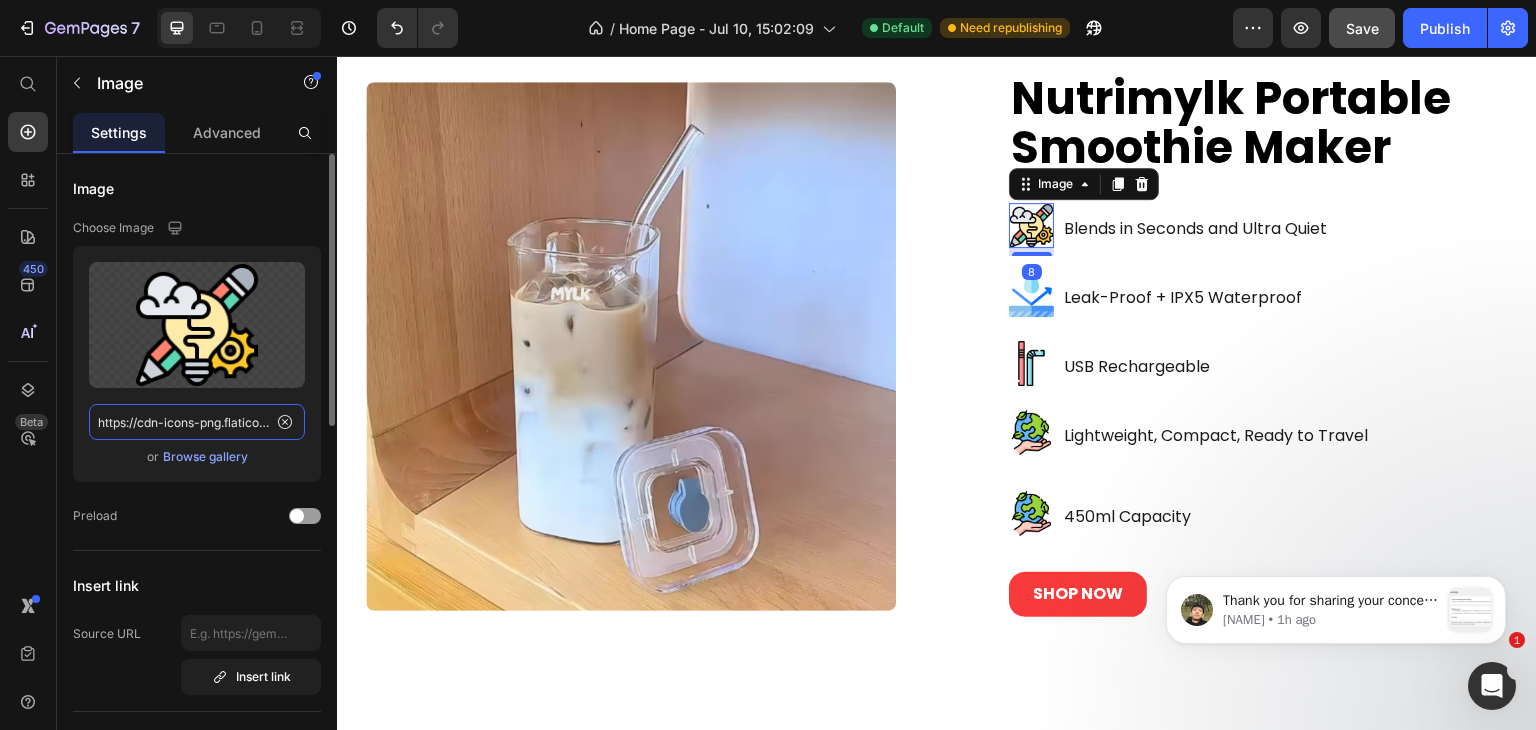 click on "https://cdn-icons-png.flaticon.com/128/2857/2857527.png" 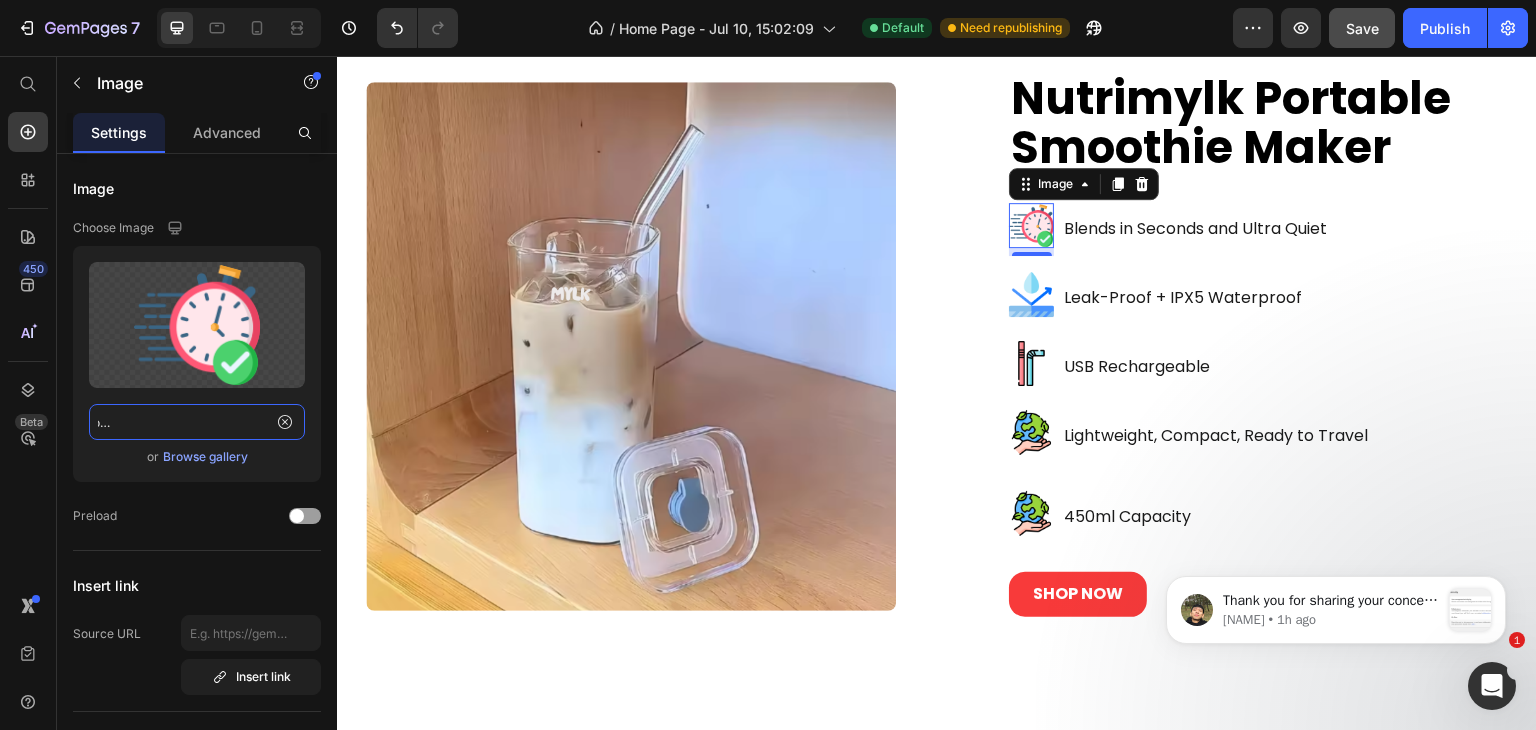 type on "https://cdn-icons-png.flaticon.com/128/12178/12178637.png" 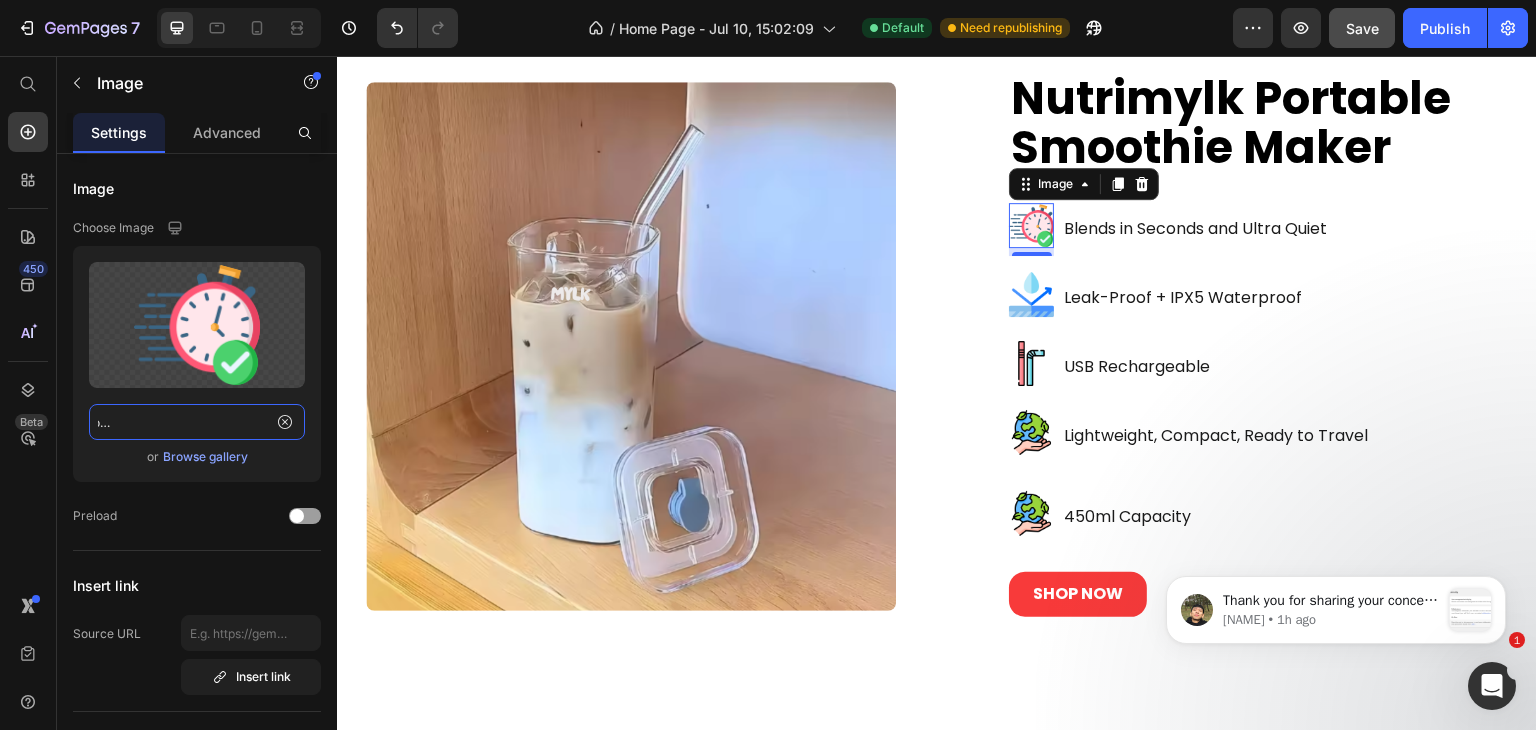 scroll, scrollTop: 0, scrollLeft: 0, axis: both 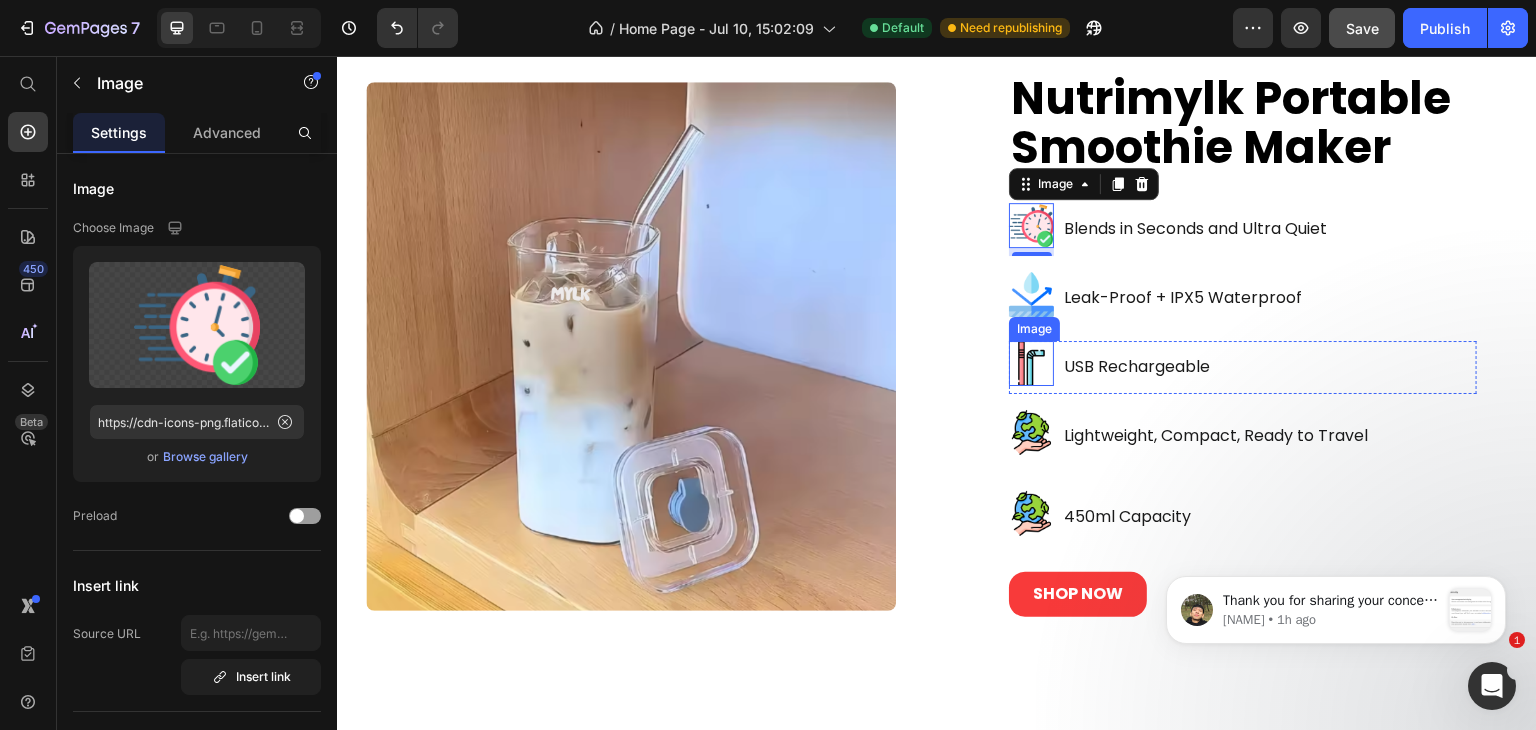 click at bounding box center (1031, 363) 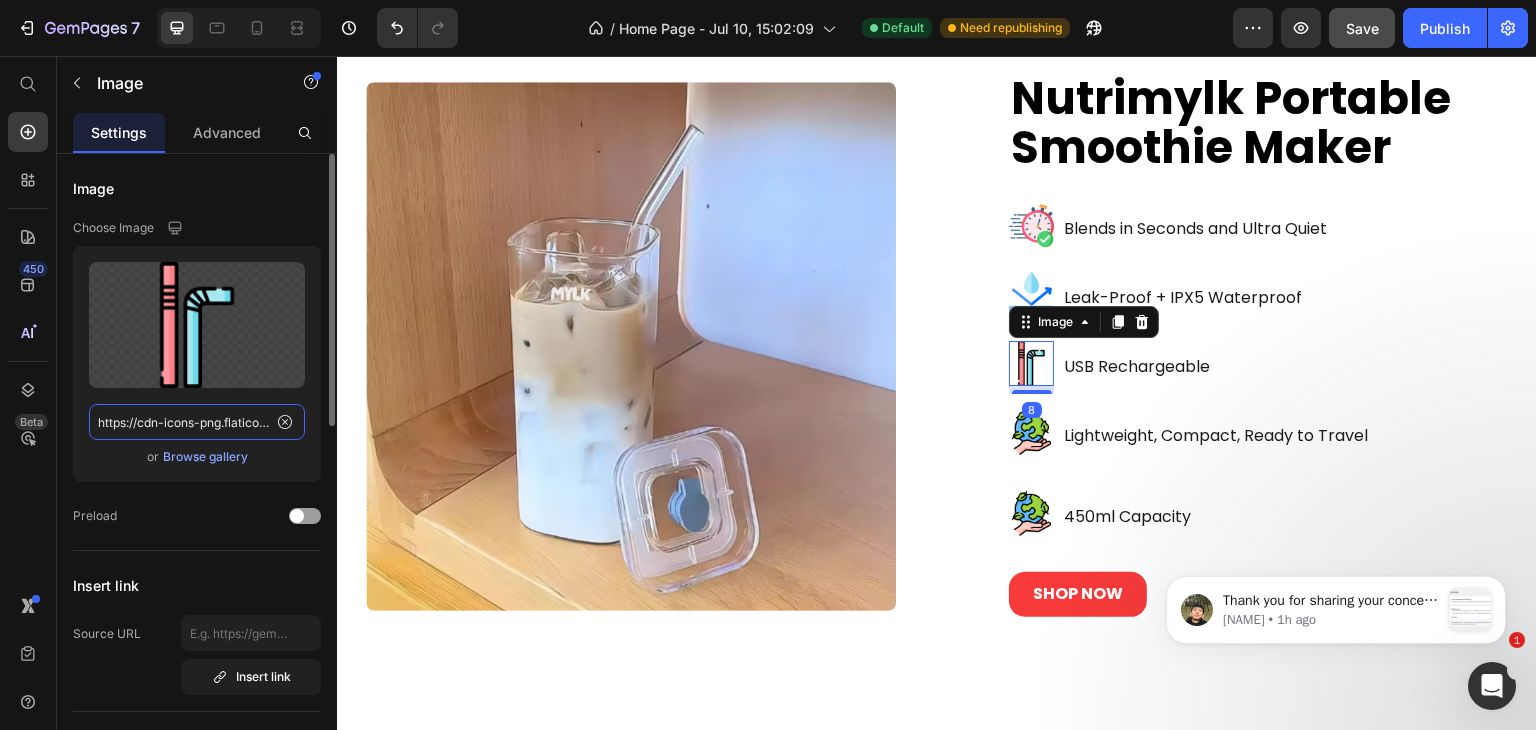 click on "https://cdn-icons-png.flaticon.com/128/5727/5727261.png" 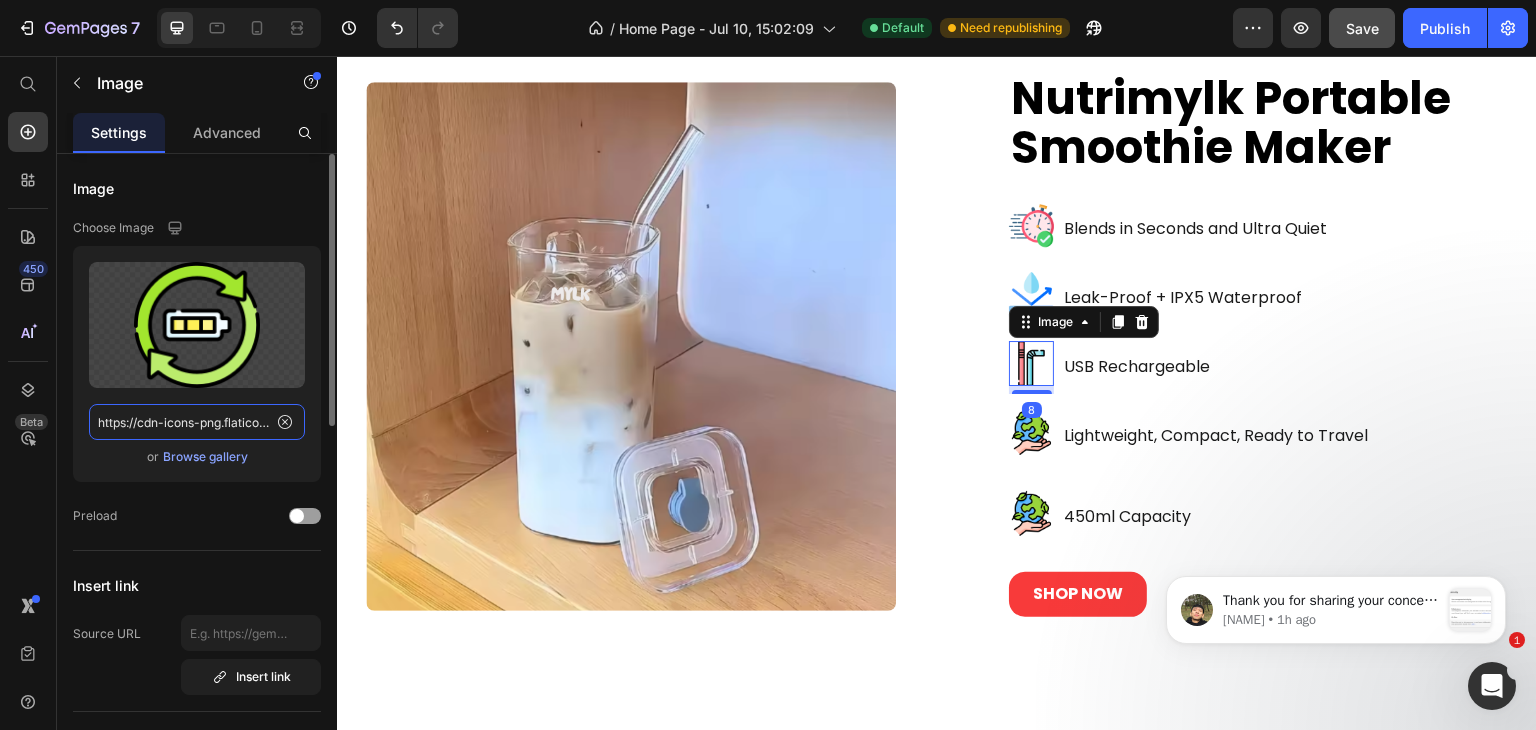 scroll, scrollTop: 0, scrollLeft: 164, axis: horizontal 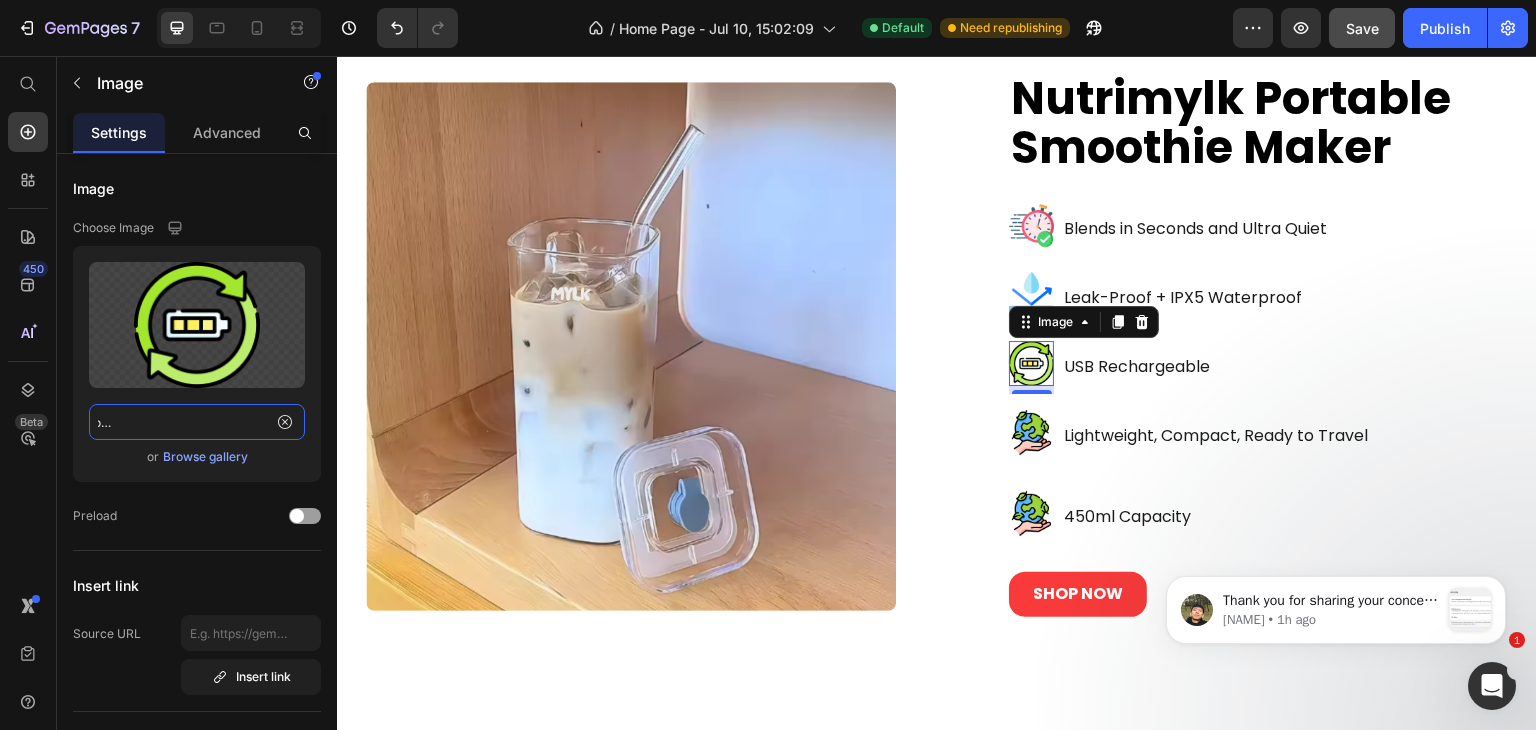 type on "https://cdn-icons-png.flaticon.com/128/3320/3320434.png" 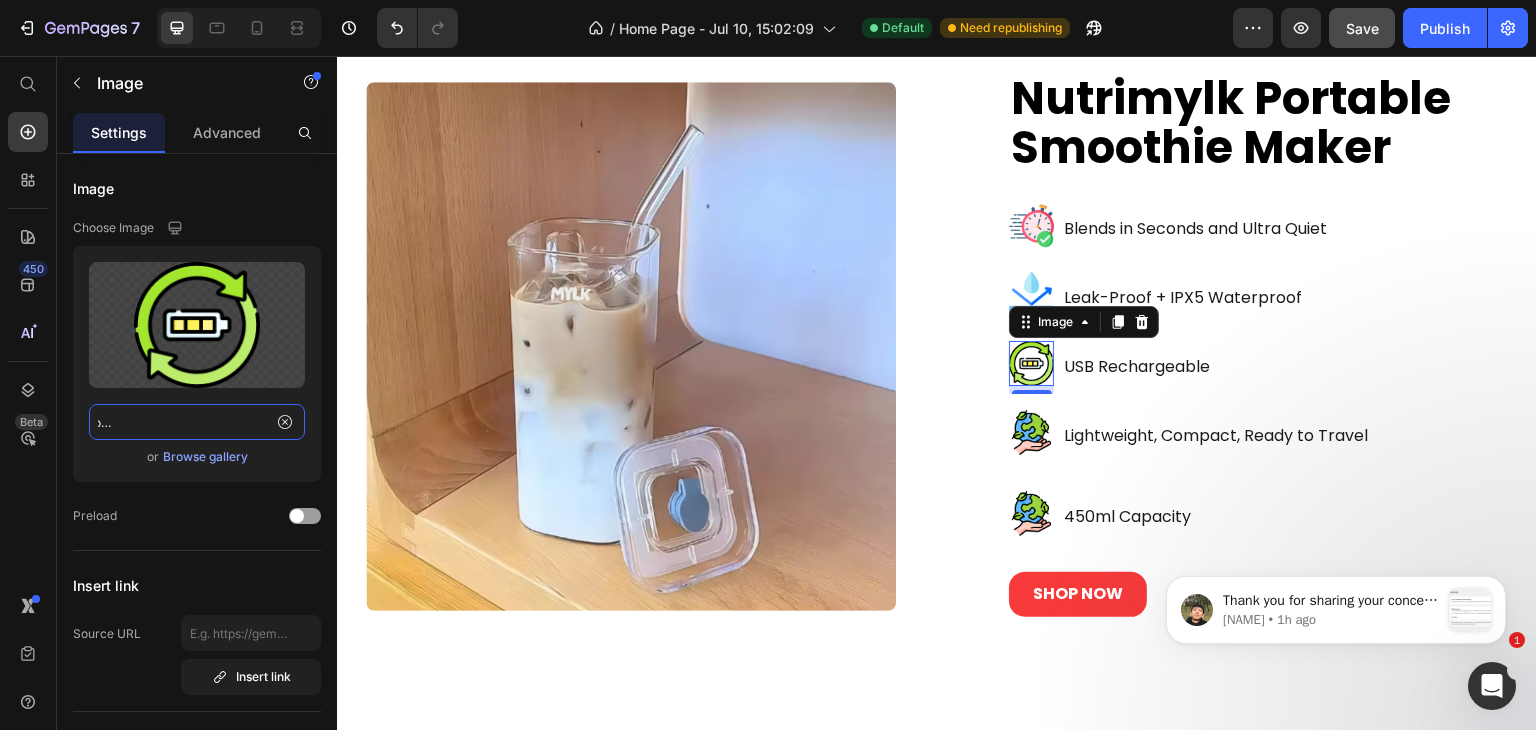 scroll, scrollTop: 0, scrollLeft: 0, axis: both 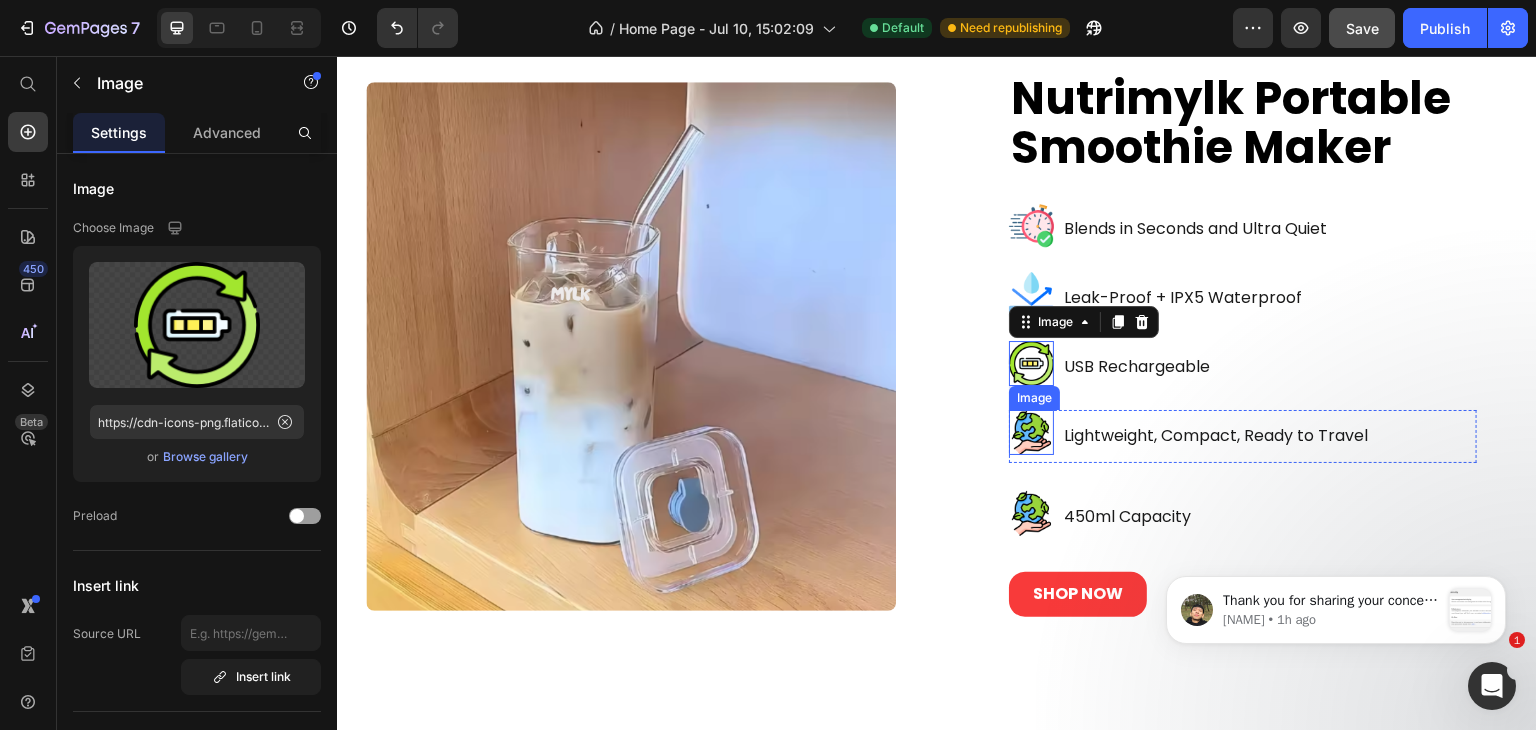 click at bounding box center [1031, 432] 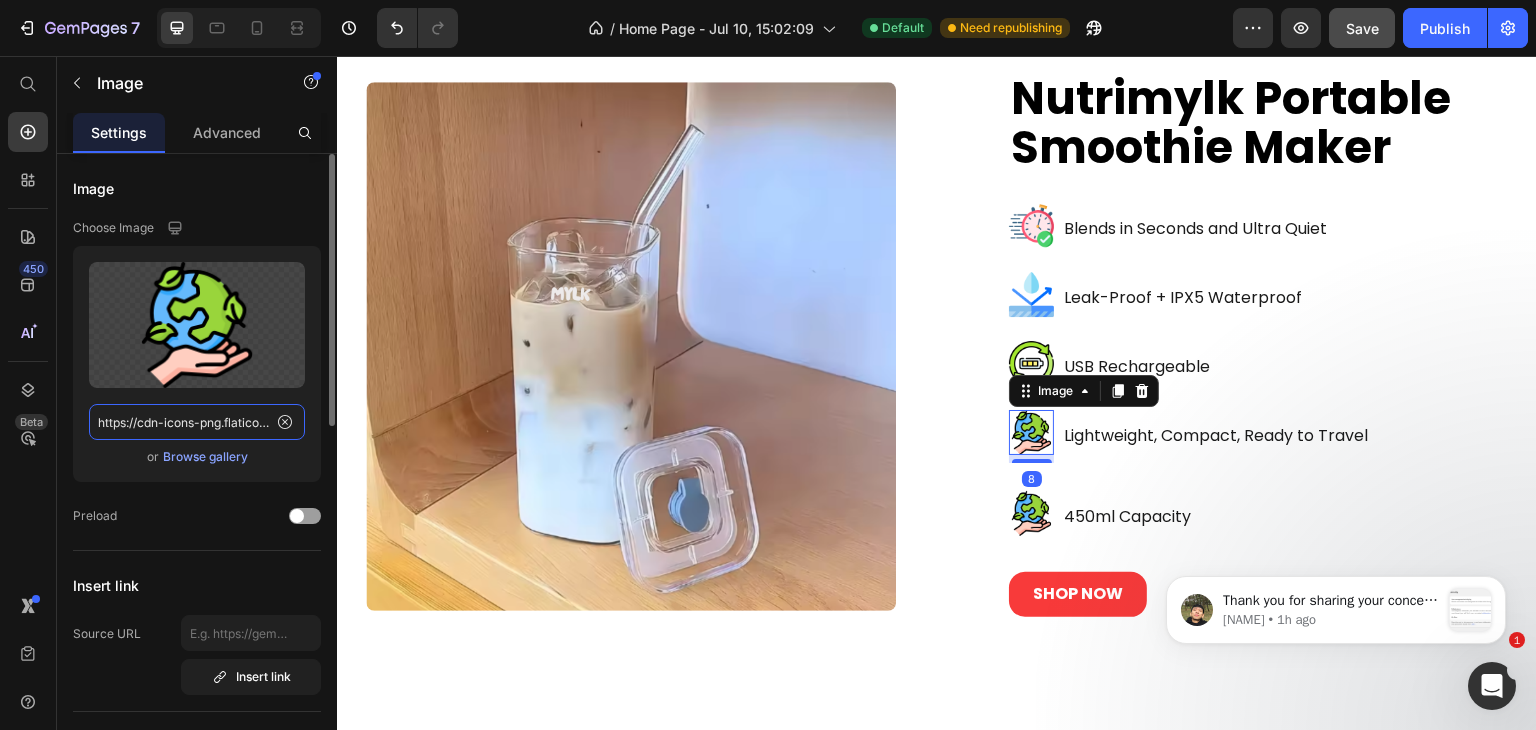 click on "https://cdn-icons-png.flaticon.com/128/4729/4729482.png" 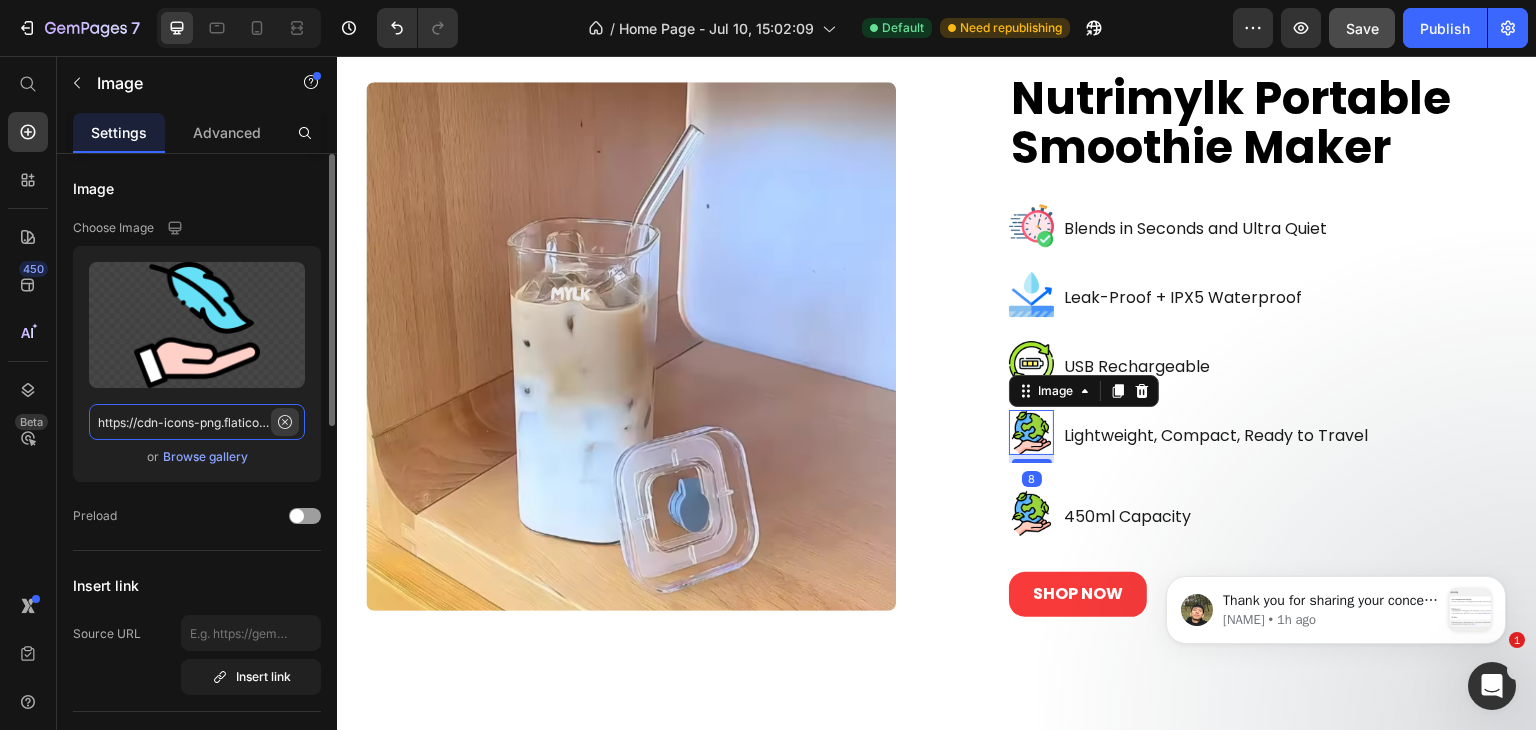scroll, scrollTop: 0, scrollLeft: 163, axis: horizontal 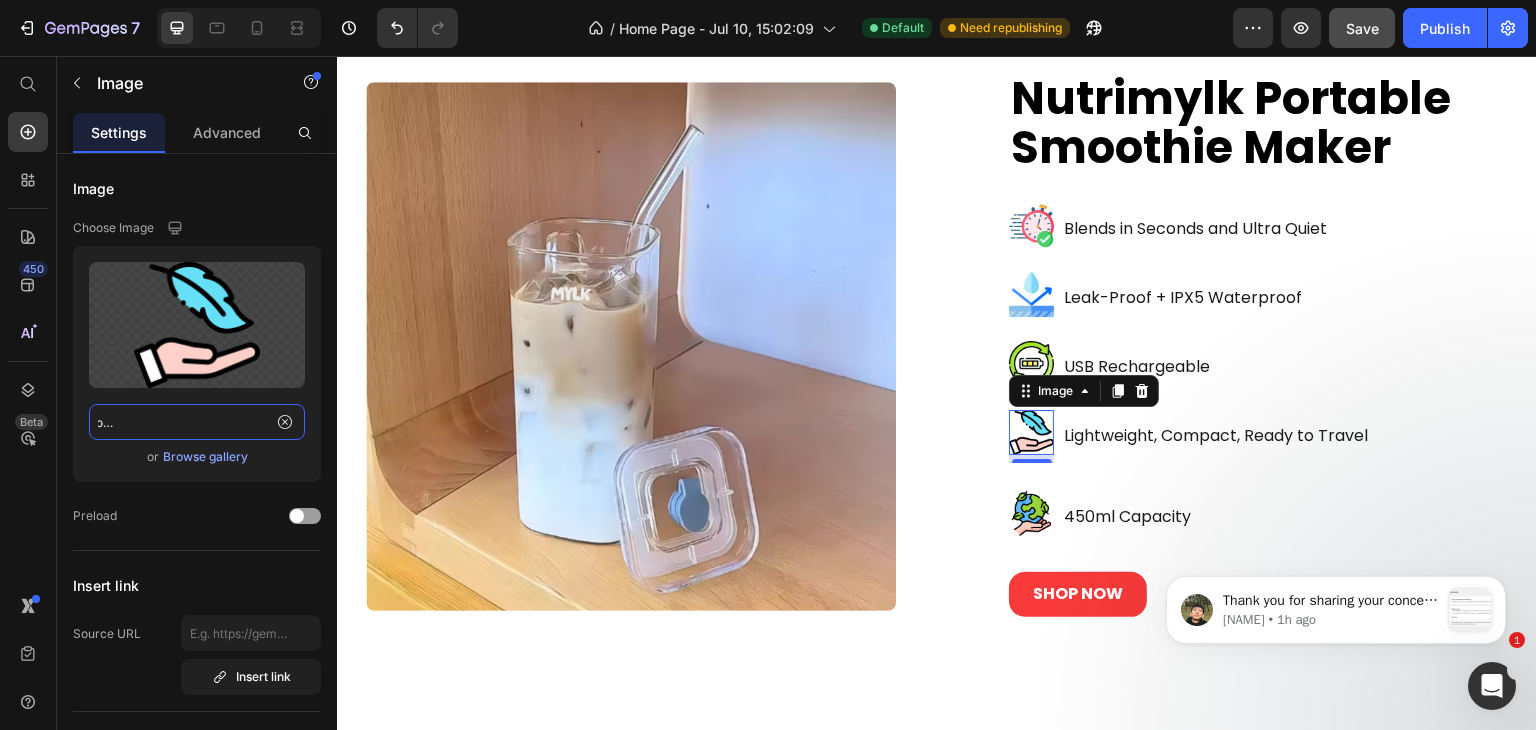 type on "https://cdn-icons-png.flaticon.com/128/5824/5824968.png" 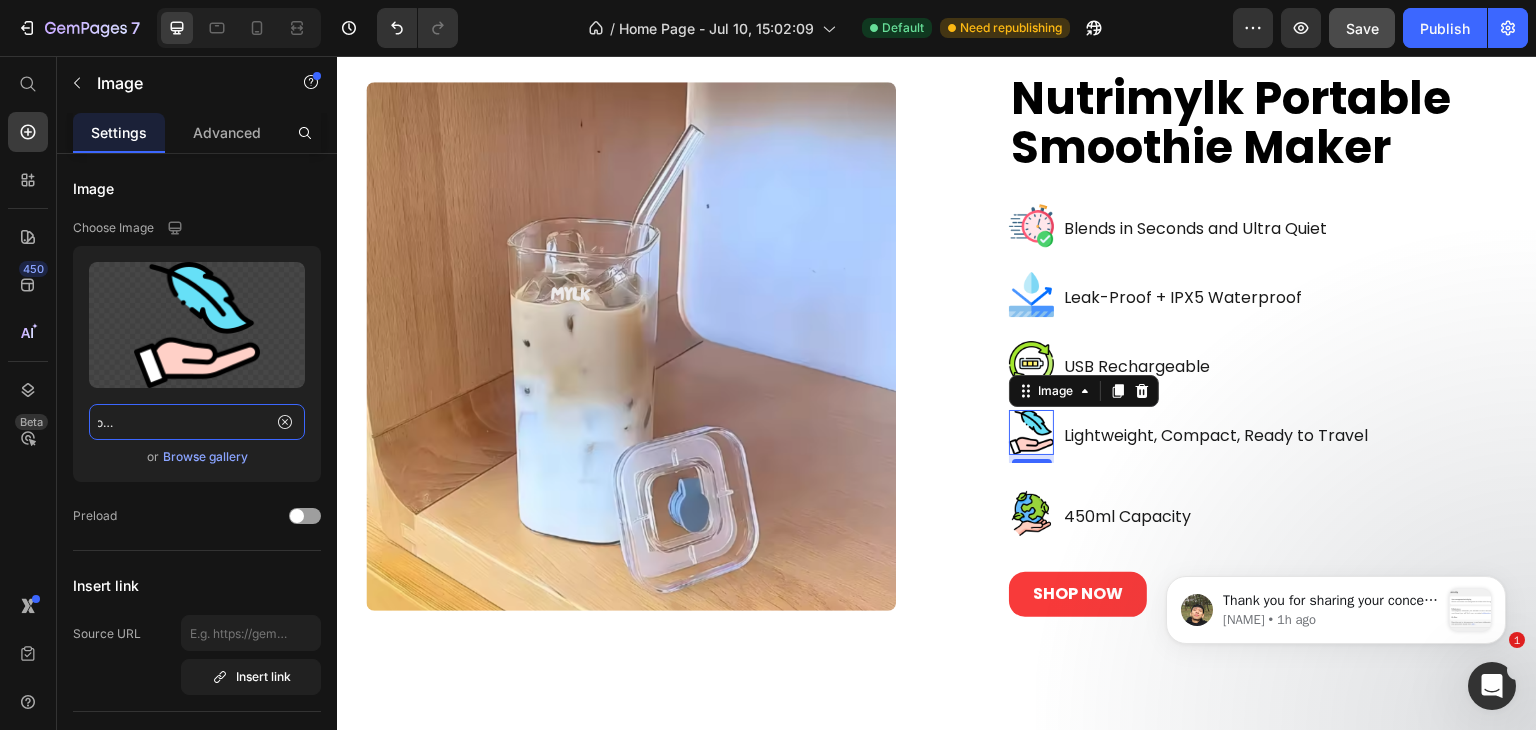scroll, scrollTop: 0, scrollLeft: 0, axis: both 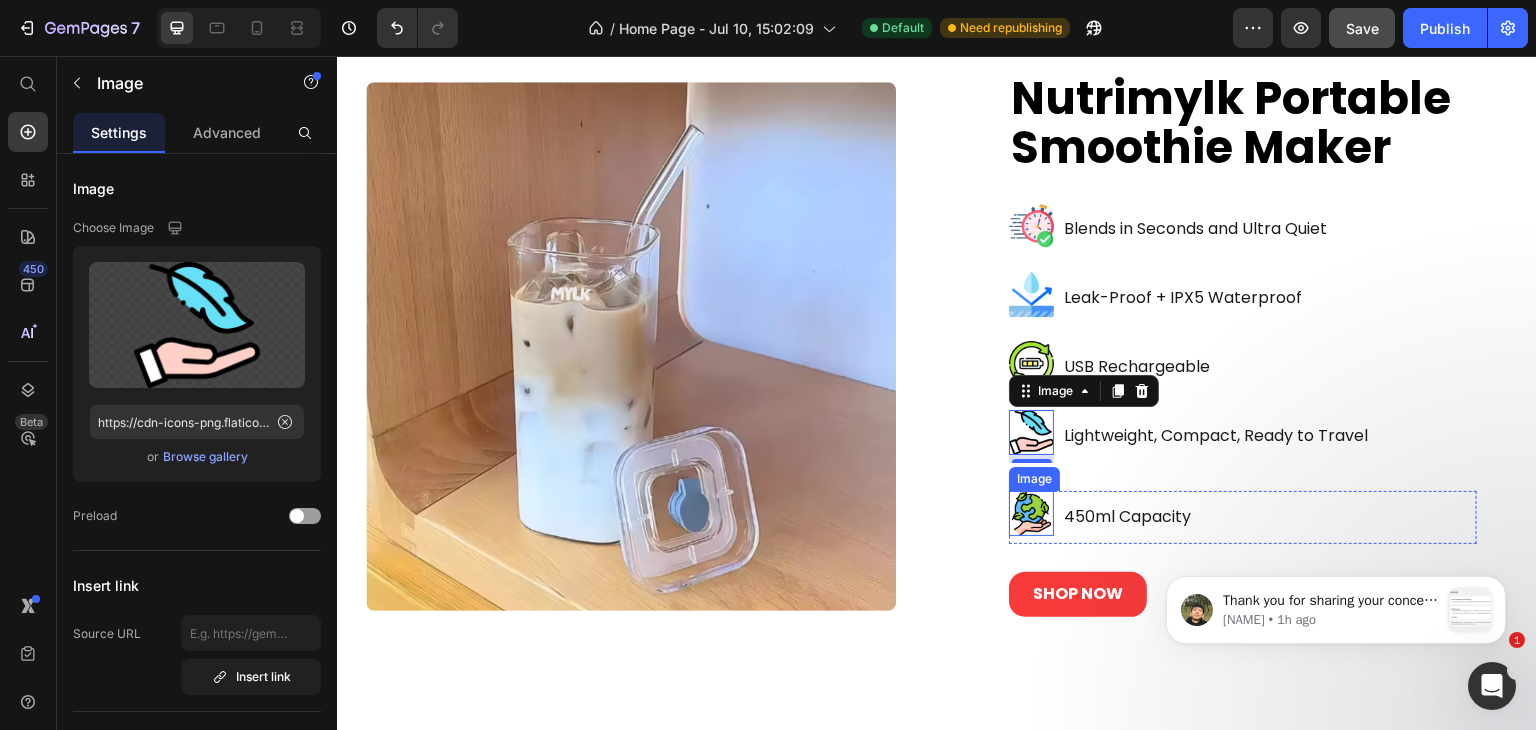 click at bounding box center [1031, 513] 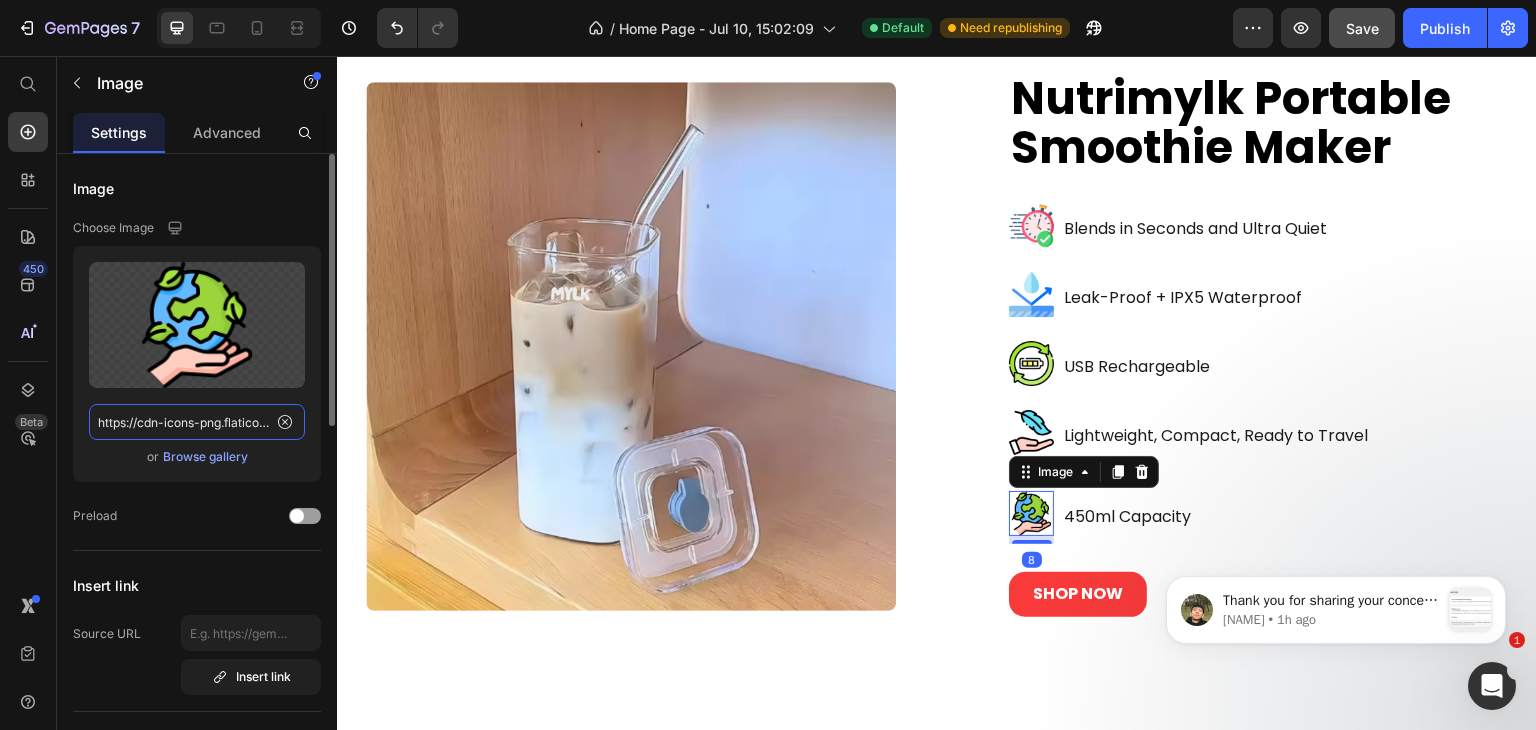 click on "https://cdn-icons-png.flaticon.com/128/4729/4729482.png" 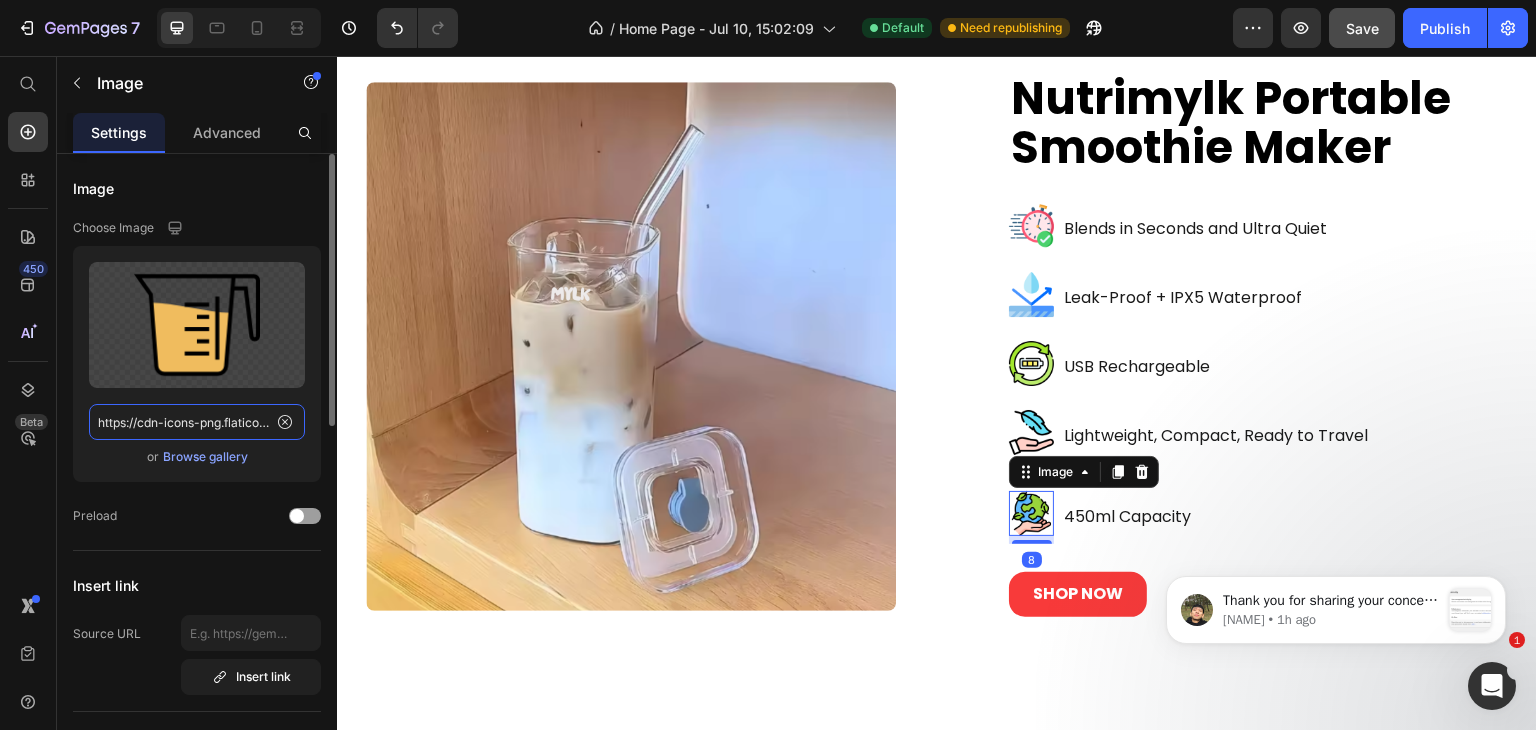 scroll, scrollTop: 0, scrollLeft: 148, axis: horizontal 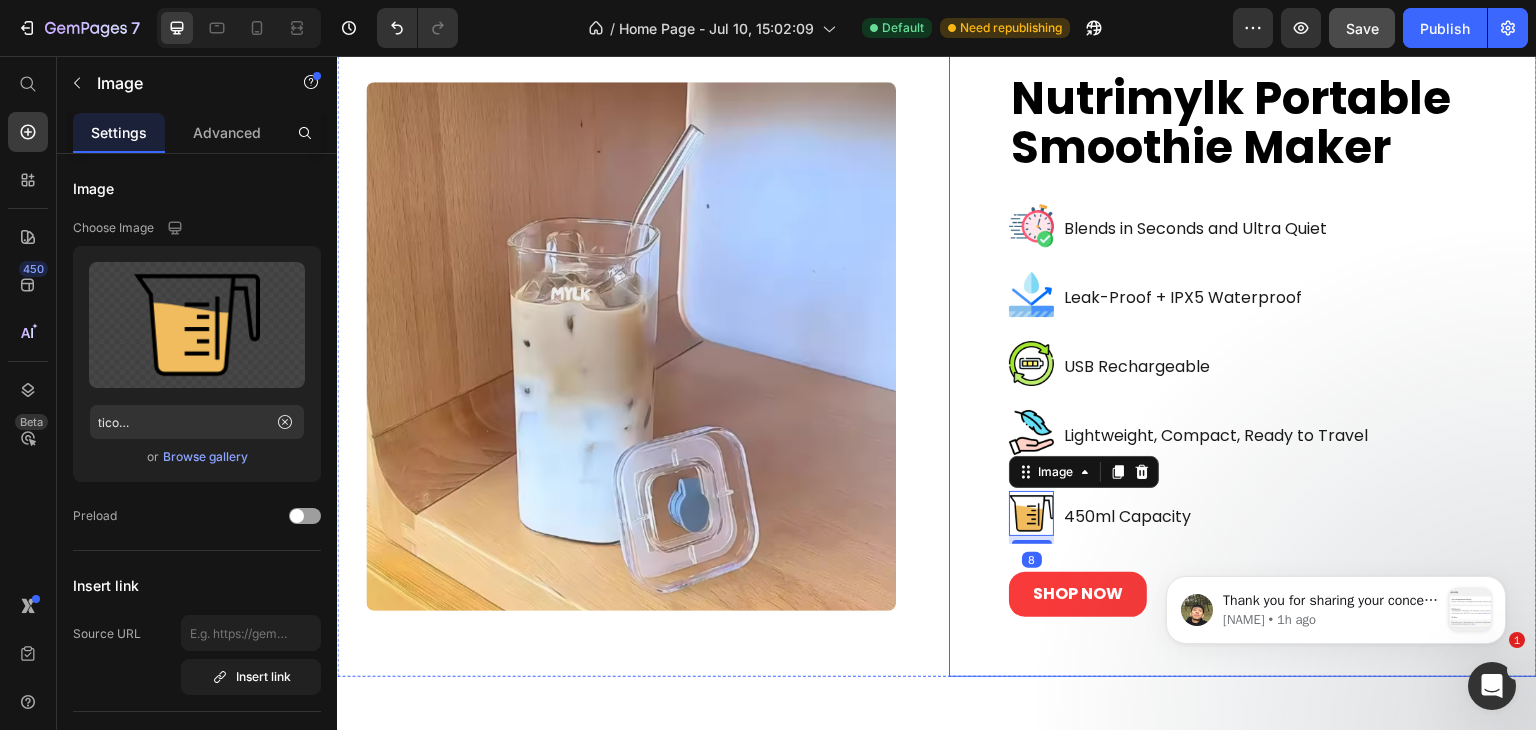 click on "Nutrimylk Portable Smoothie Maker Heading Image Blends in Seconds and Ultra Quiet Text Block Row Image Leak-Proof + IPX5 Waterproof Text Block Row Image USB Rechargeable Text Block Row Image Lightweight, Compact, Ready to Travel Text Block Row Image   8 450ml Capacity Text Block Row SHOP NOW Button Row" at bounding box center [1243, 346] 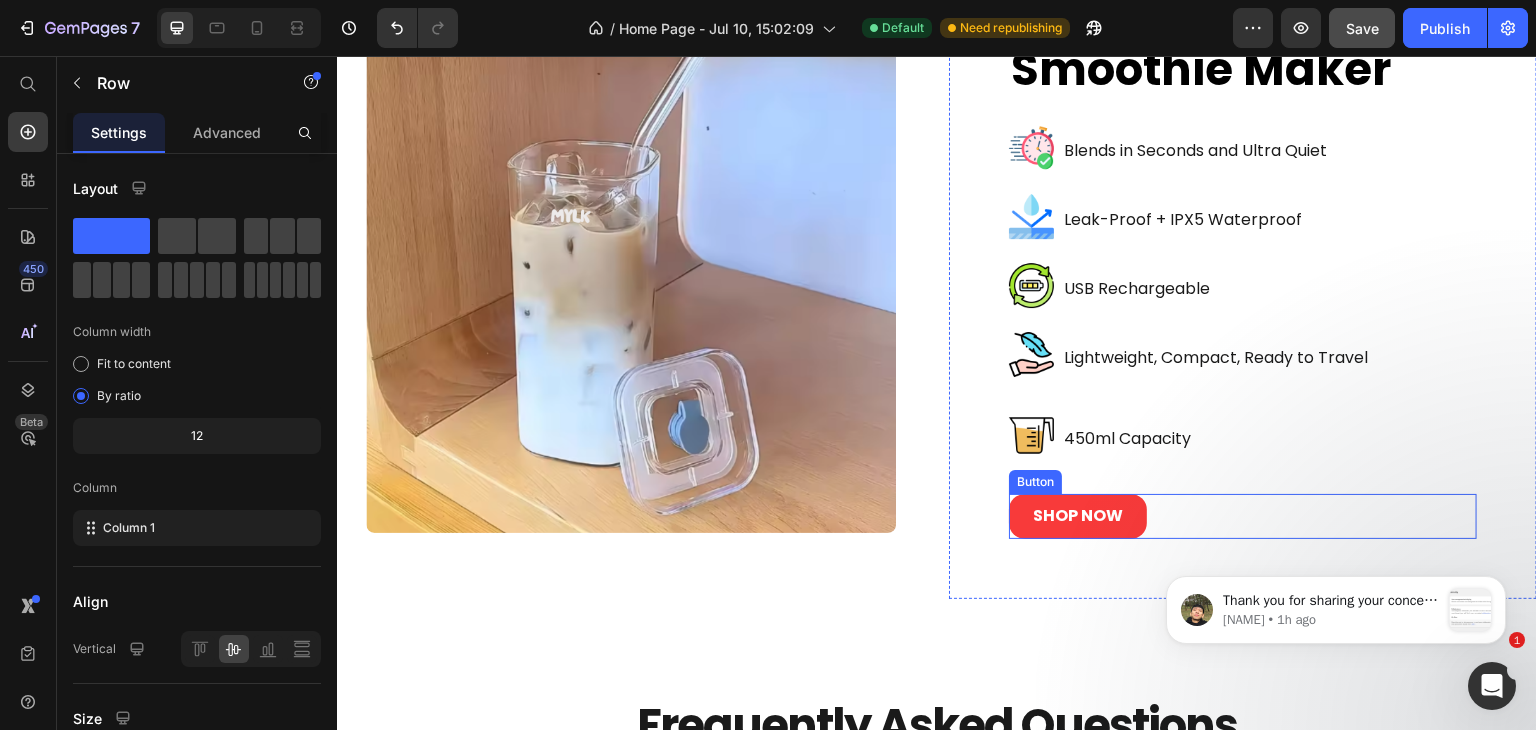 scroll, scrollTop: 4494, scrollLeft: 0, axis: vertical 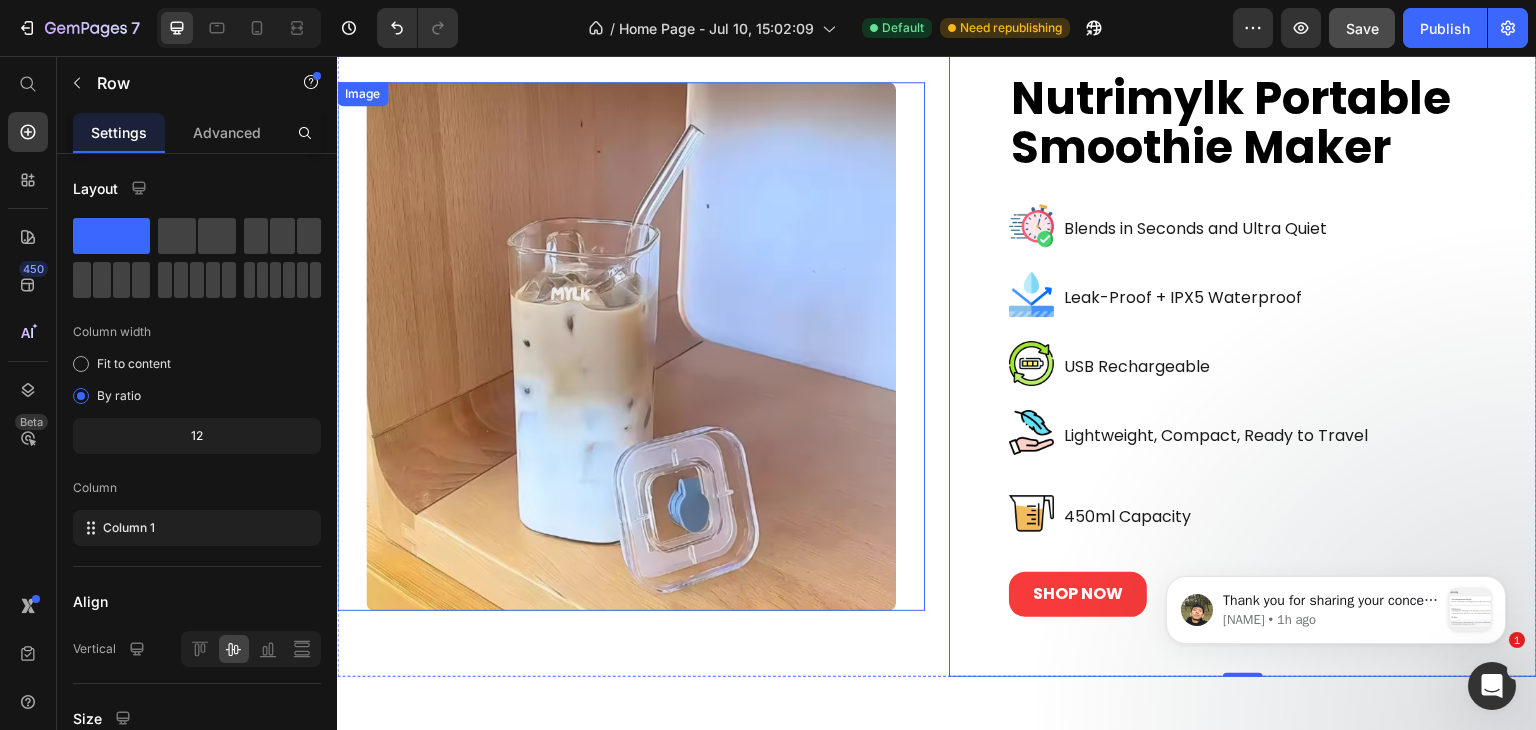 click at bounding box center [631, 346] 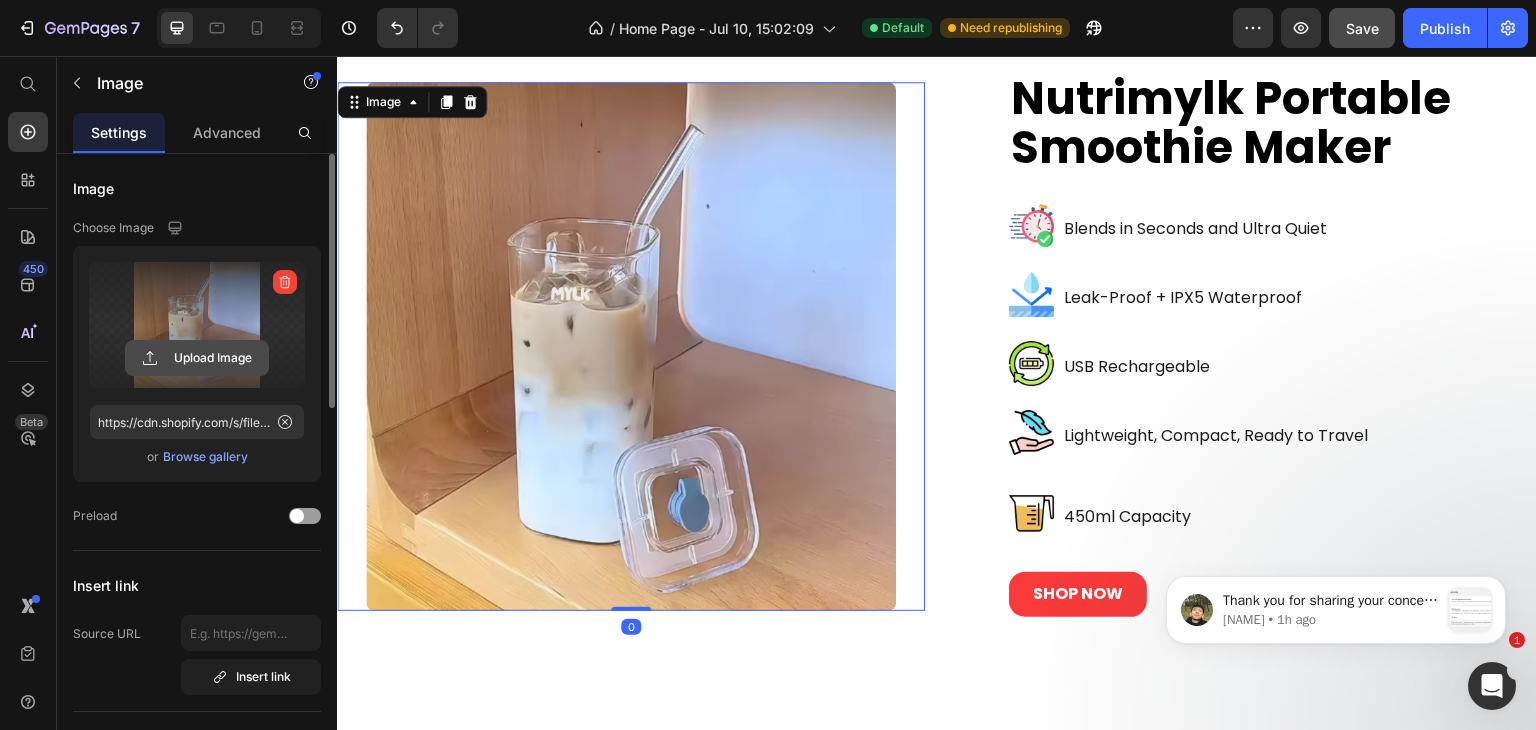click 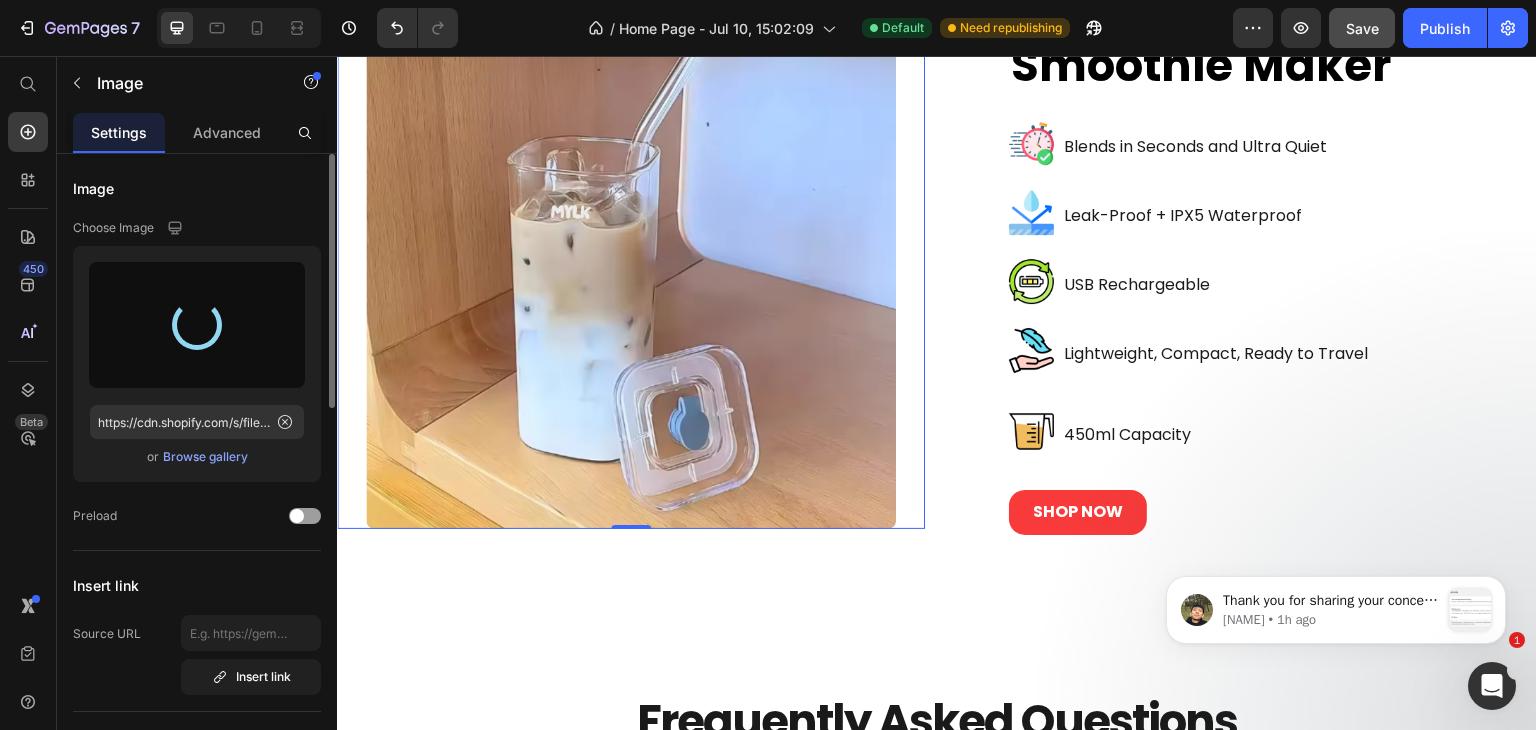 scroll, scrollTop: 4494, scrollLeft: 0, axis: vertical 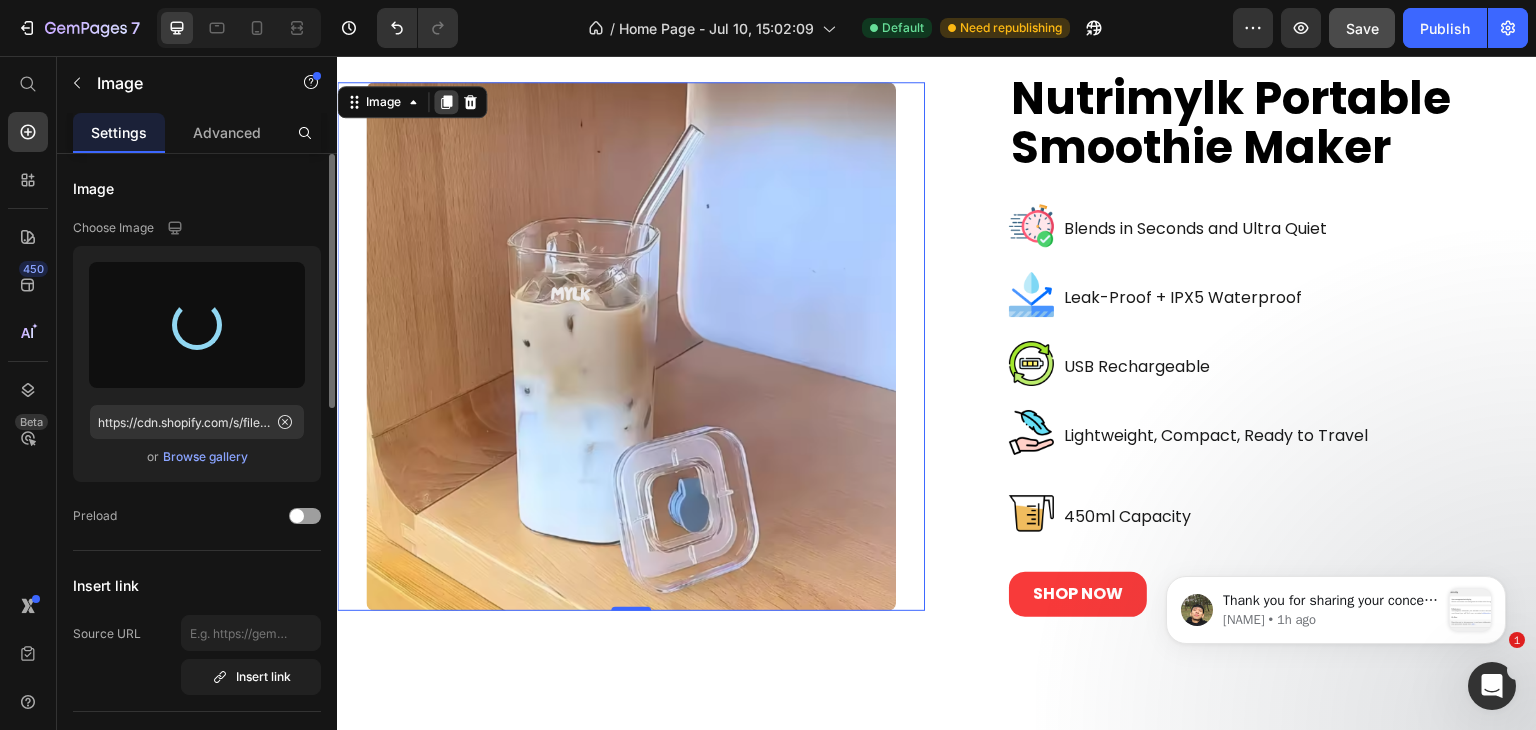 type on "https://cdn.shopify.com/s/files/1/0964/4533/3842/files/gempages_574671668476118128-228022eb-a001-455c-bfad-c2f703702333.png" 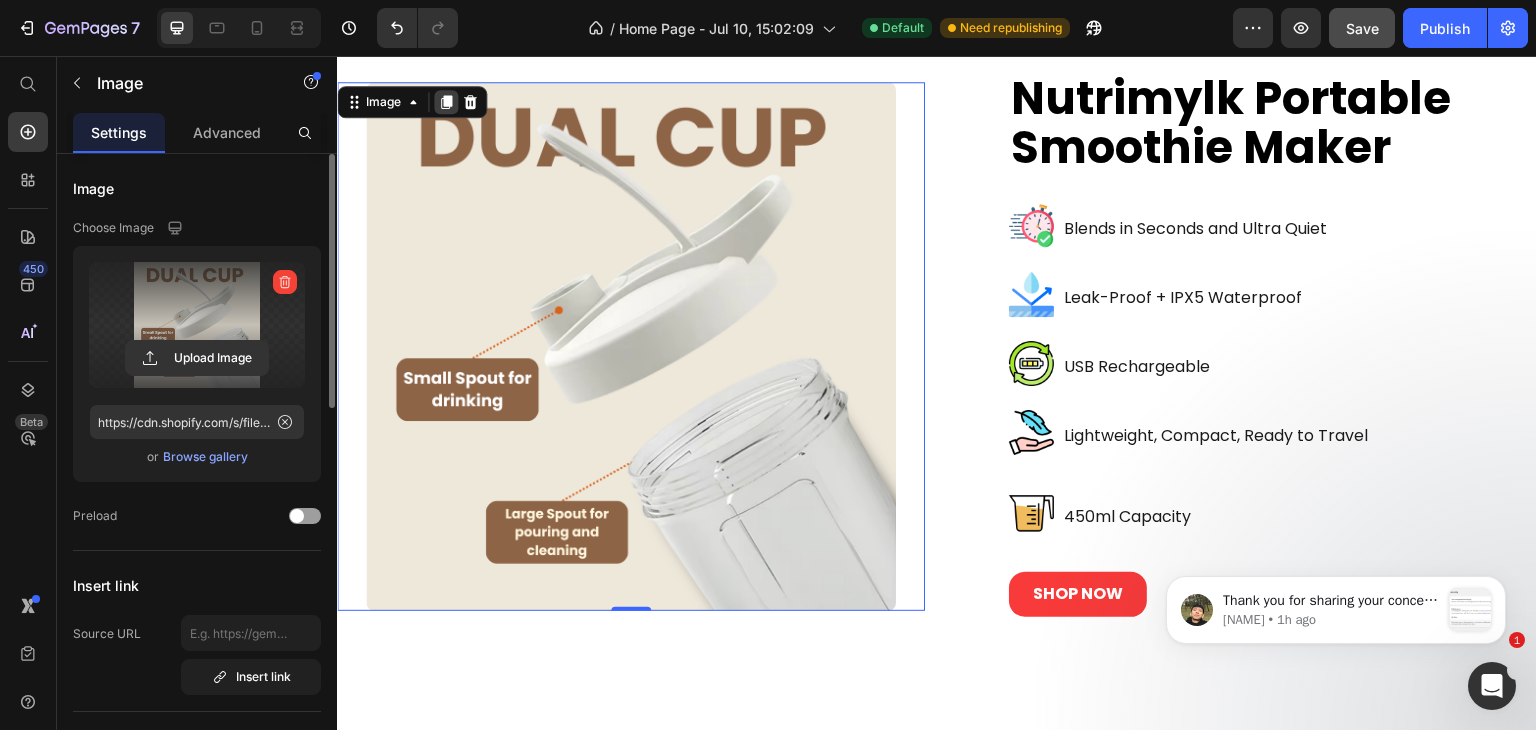 click 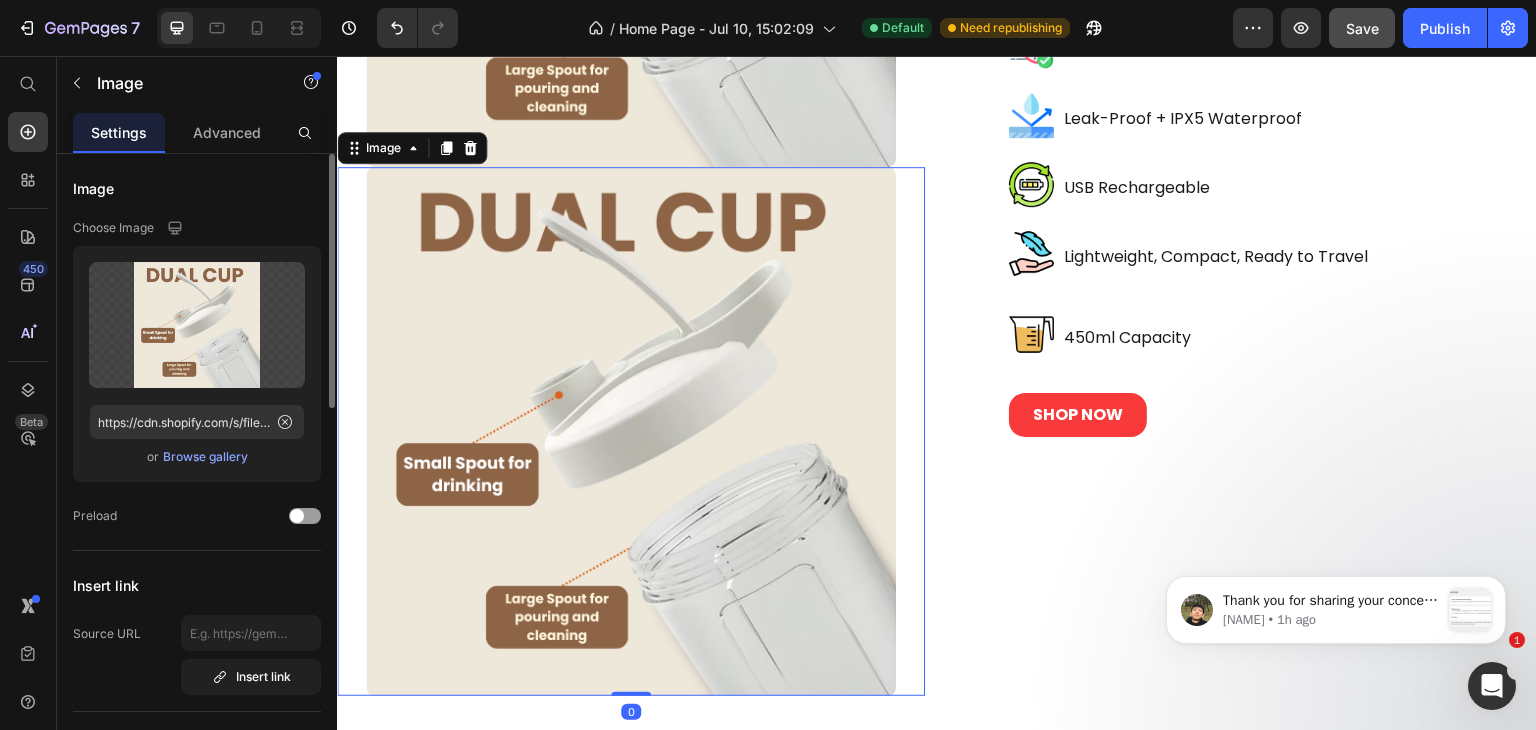 scroll, scrollTop: 4905, scrollLeft: 0, axis: vertical 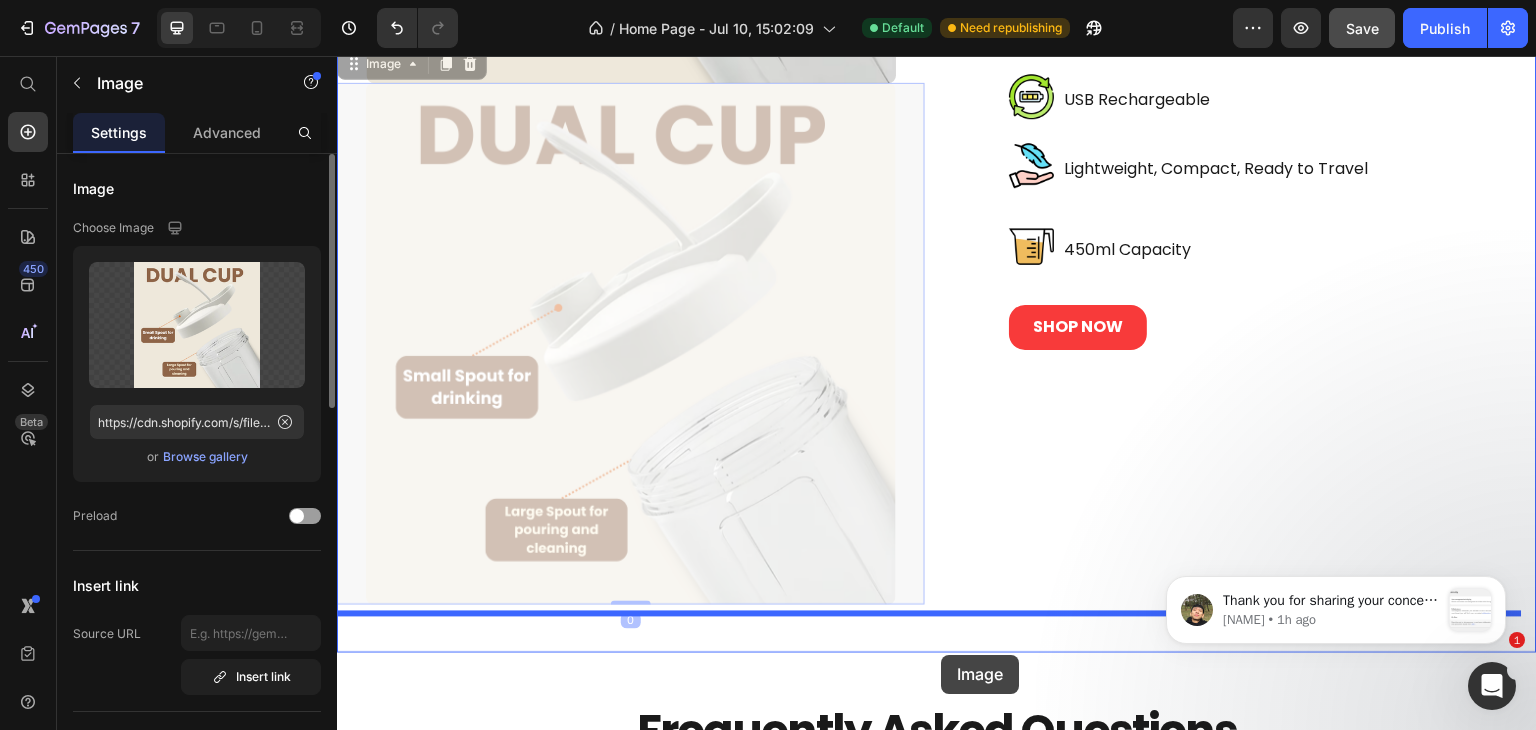 drag, startPoint x: 552, startPoint y: 280, endPoint x: 942, endPoint y: 655, distance: 541.04065 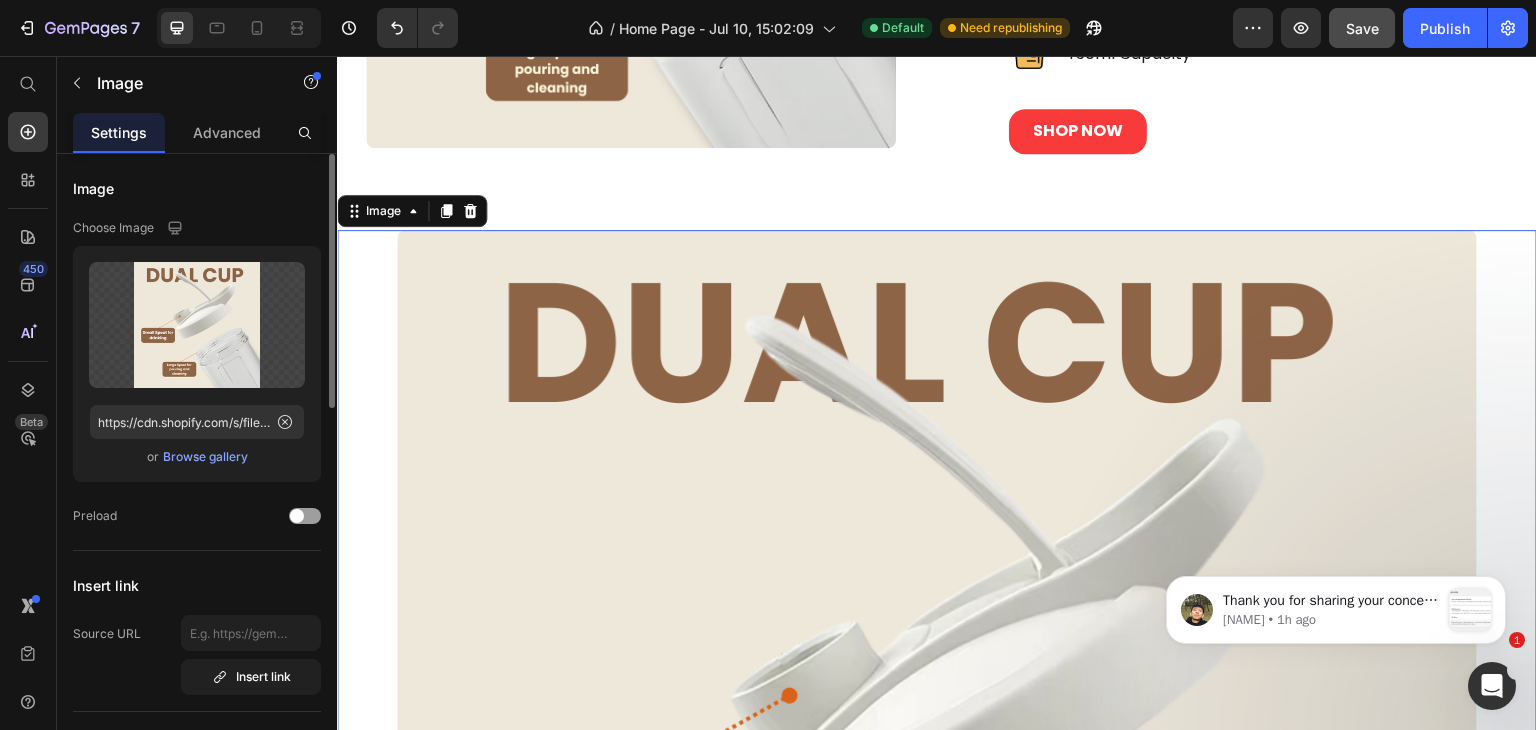 scroll, scrollTop: 4936, scrollLeft: 0, axis: vertical 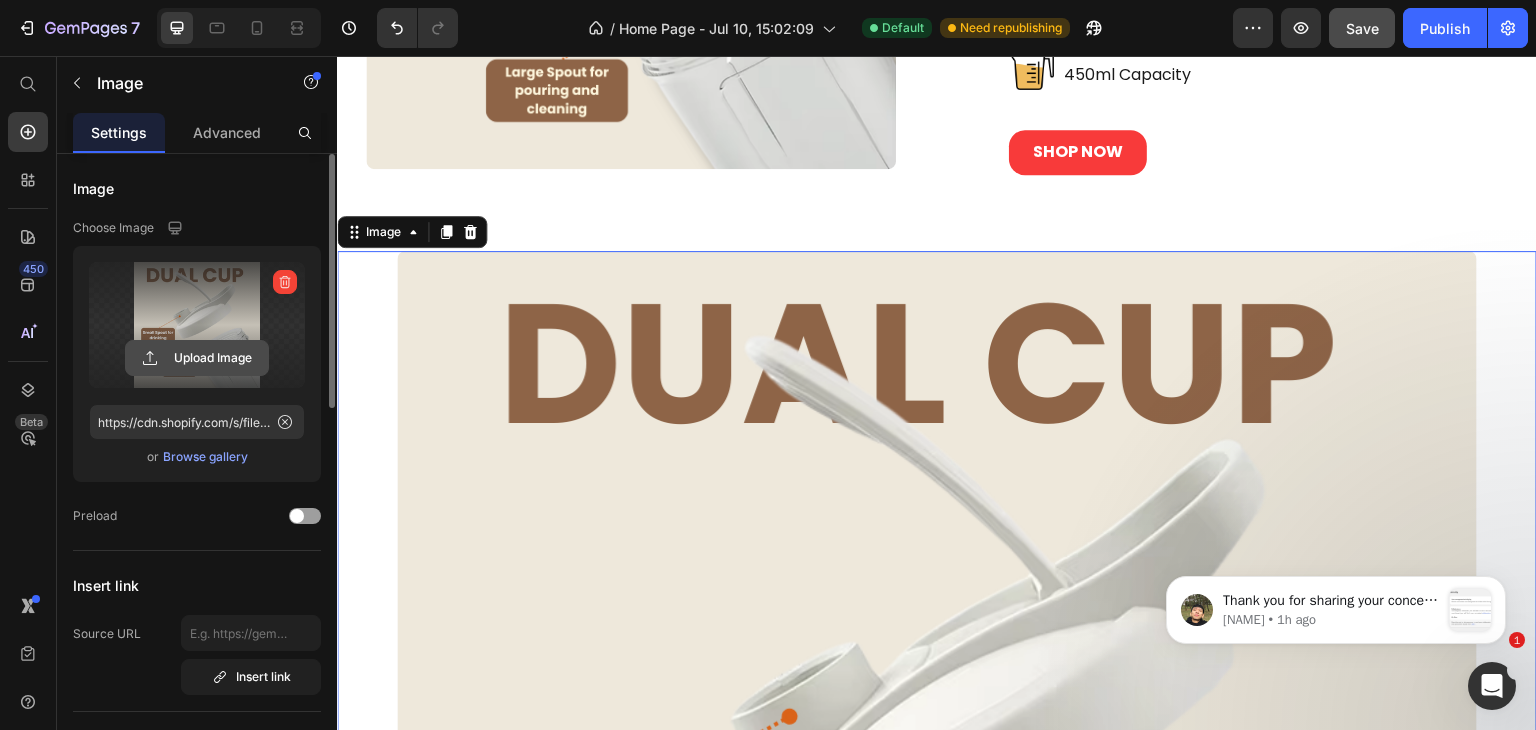 click 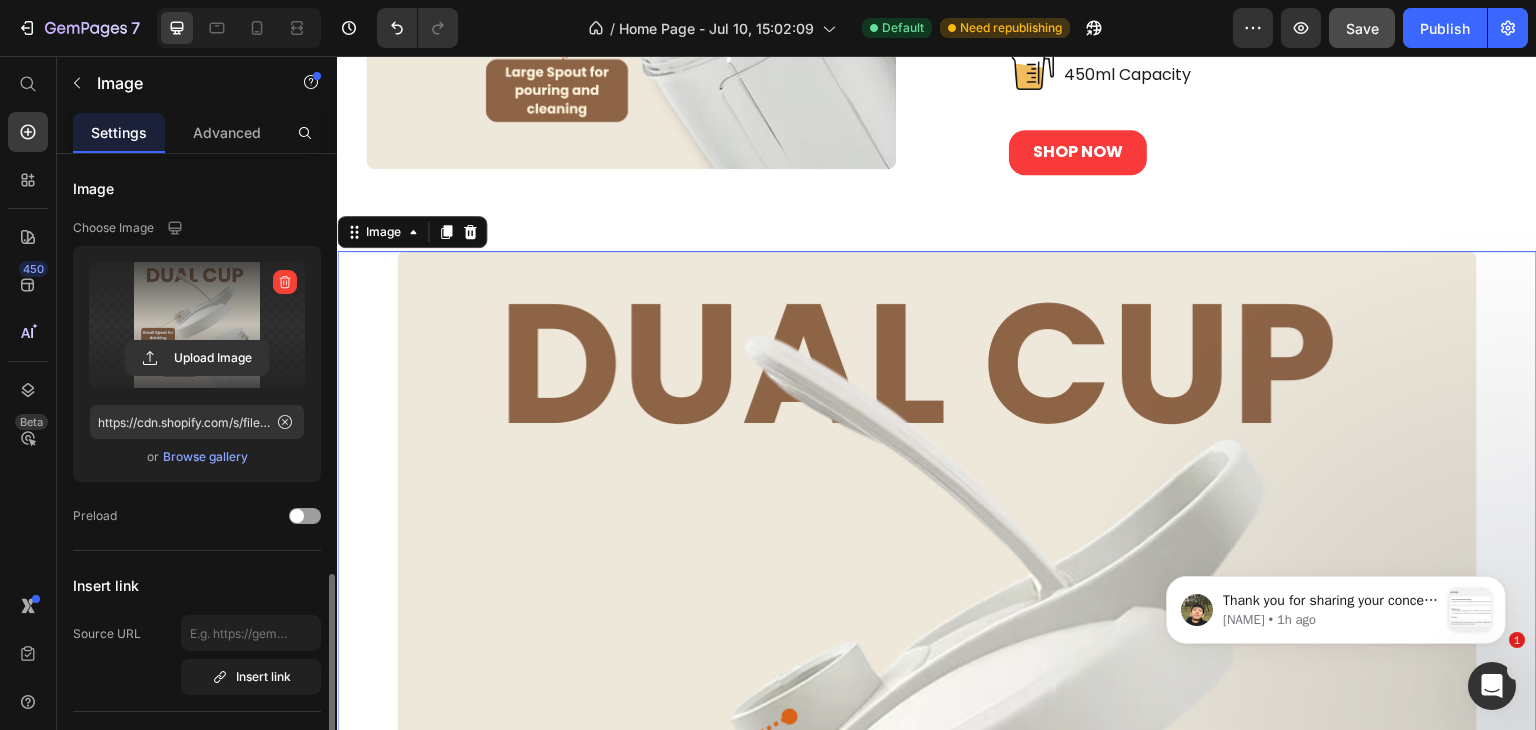 scroll, scrollTop: 300, scrollLeft: 0, axis: vertical 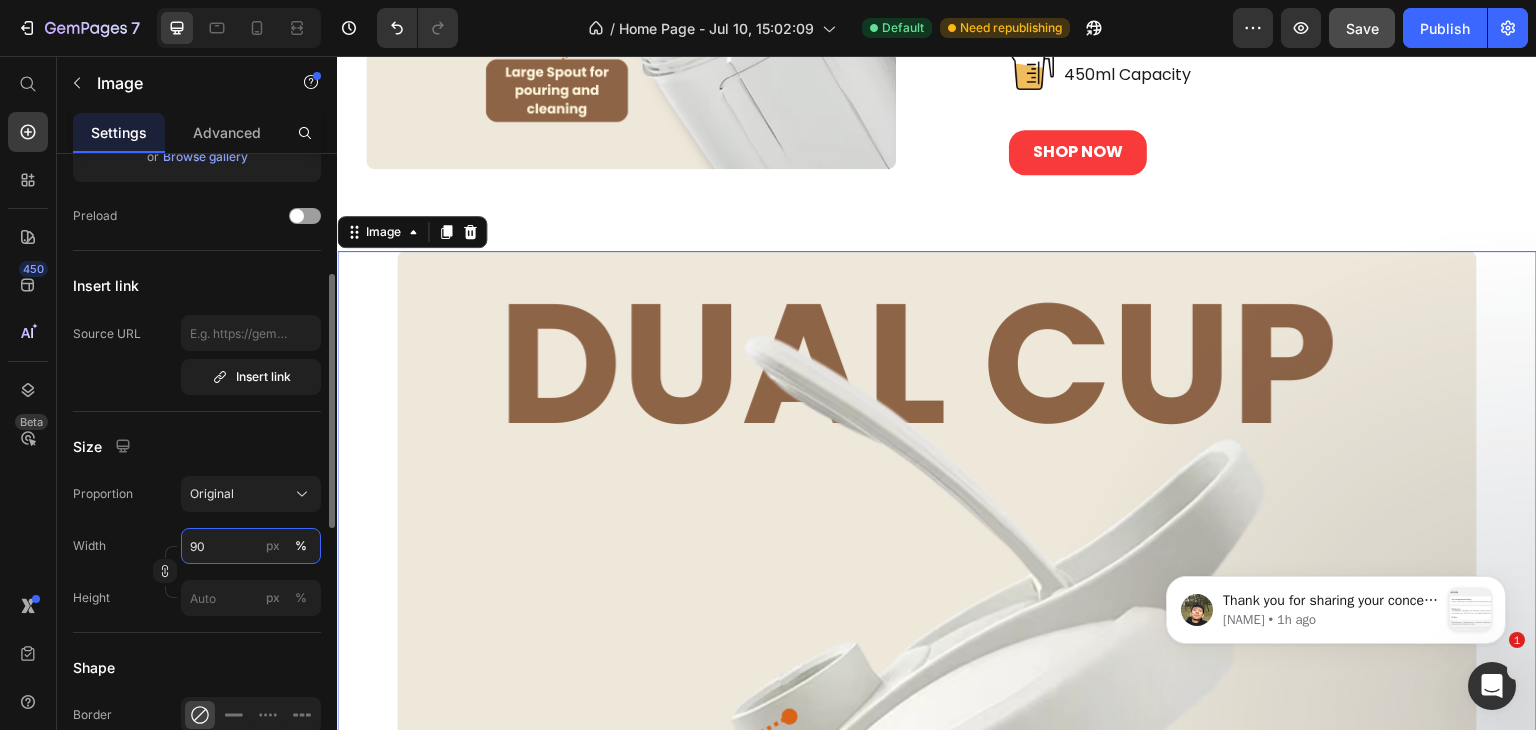 click on "90" at bounding box center (251, 546) 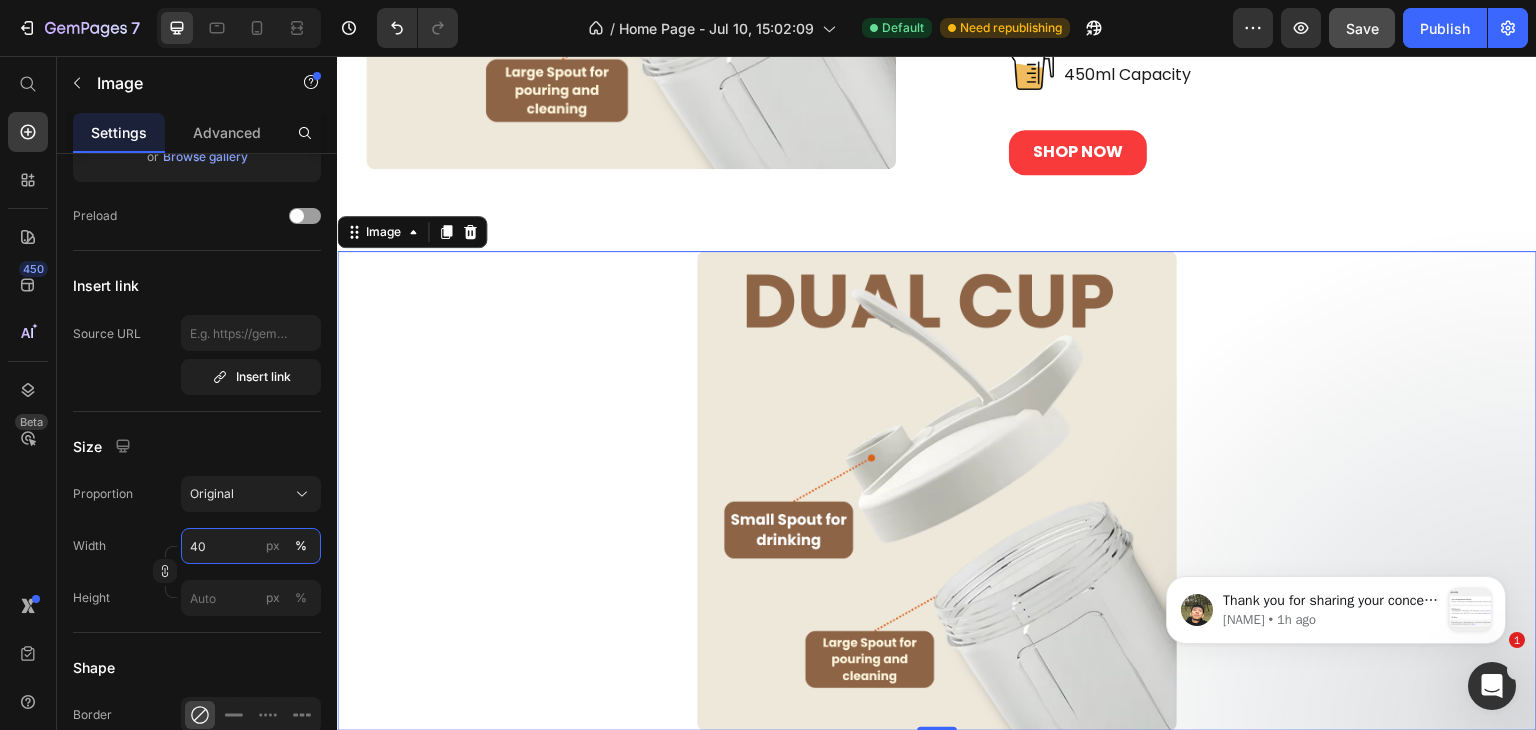 scroll, scrollTop: 0, scrollLeft: 0, axis: both 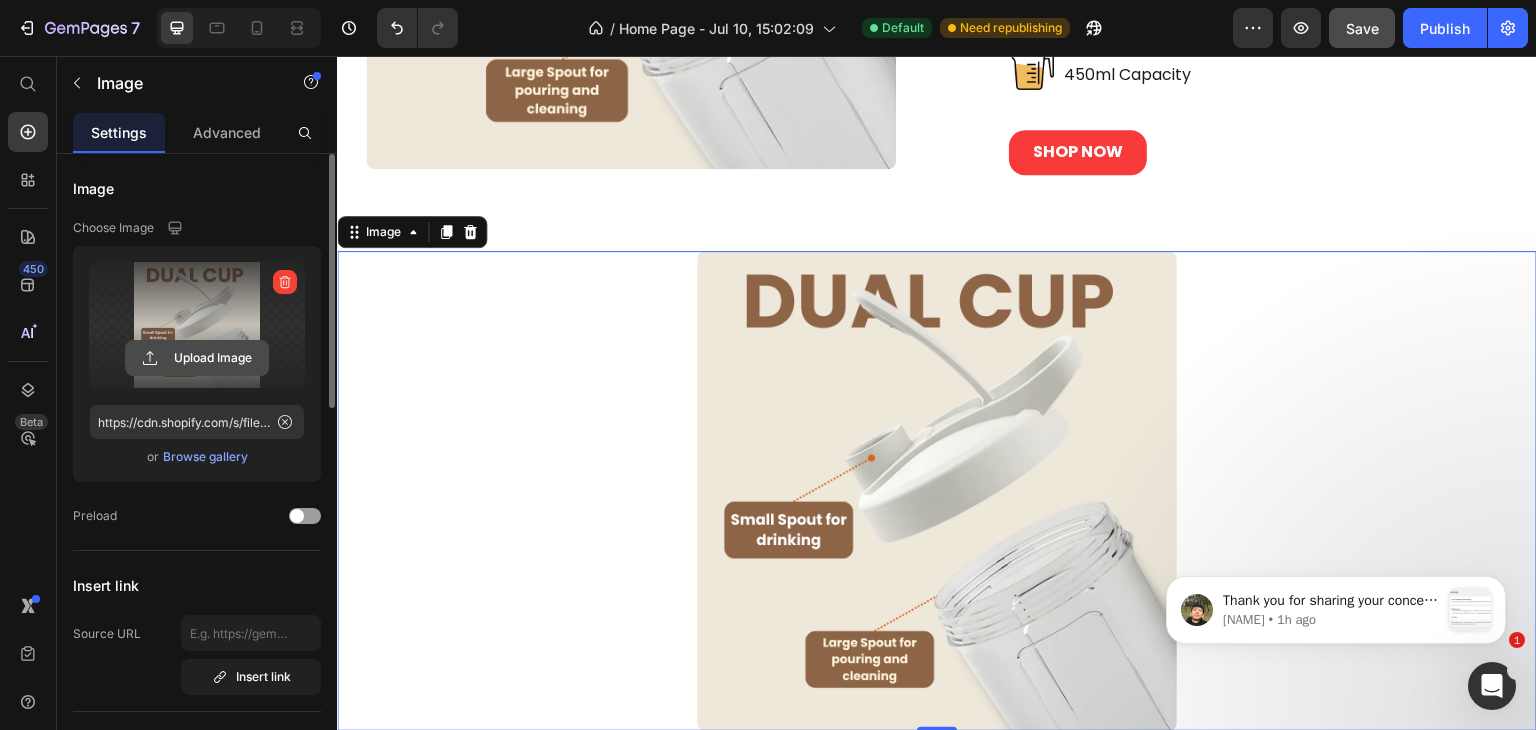 type on "40" 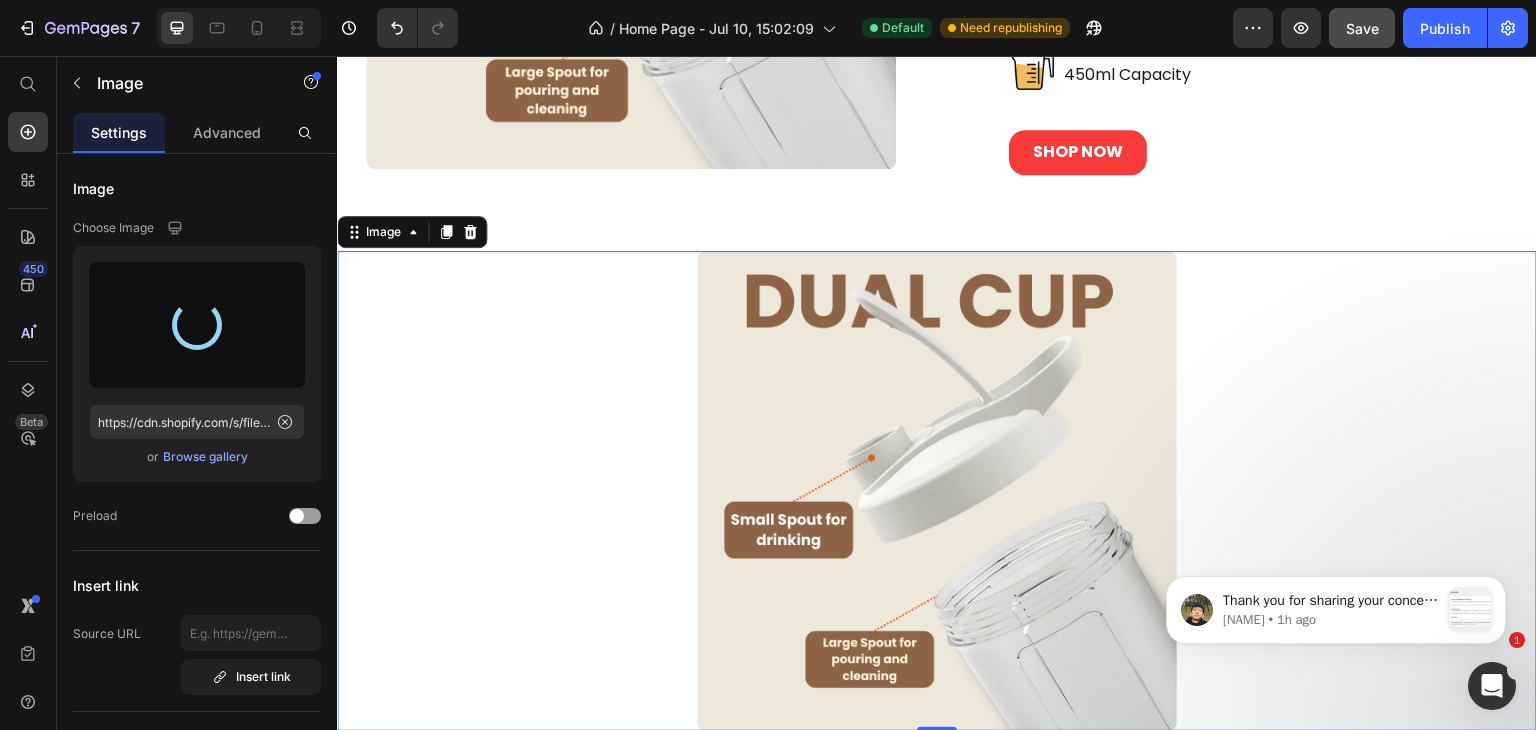 type on "https://cdn.shopify.com/s/files/1/0964/4533/3842/files/gempages_574671668476118128-ca386ea7-1f9e-44cf-bbe0-3e6af4453214.png" 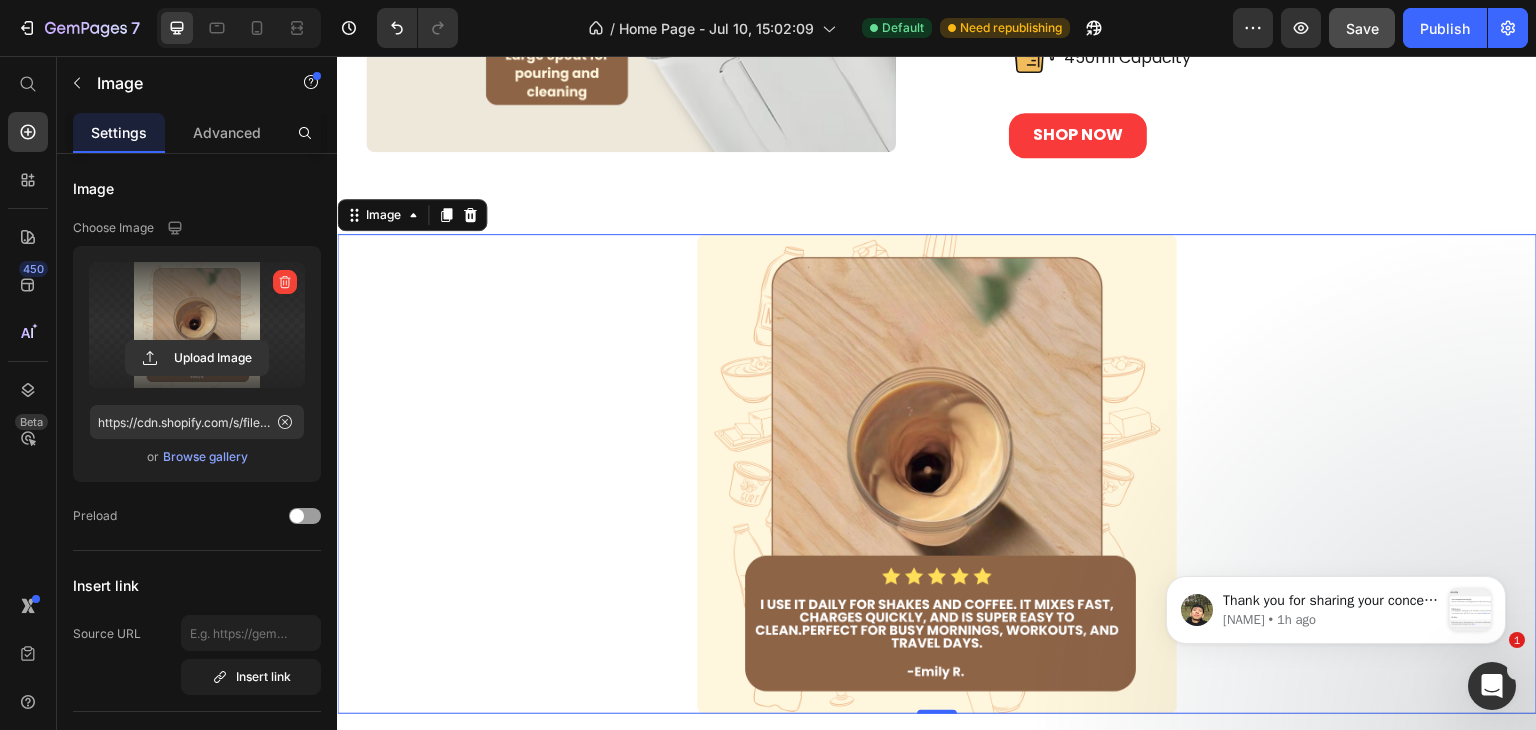 scroll, scrollTop: 5036, scrollLeft: 0, axis: vertical 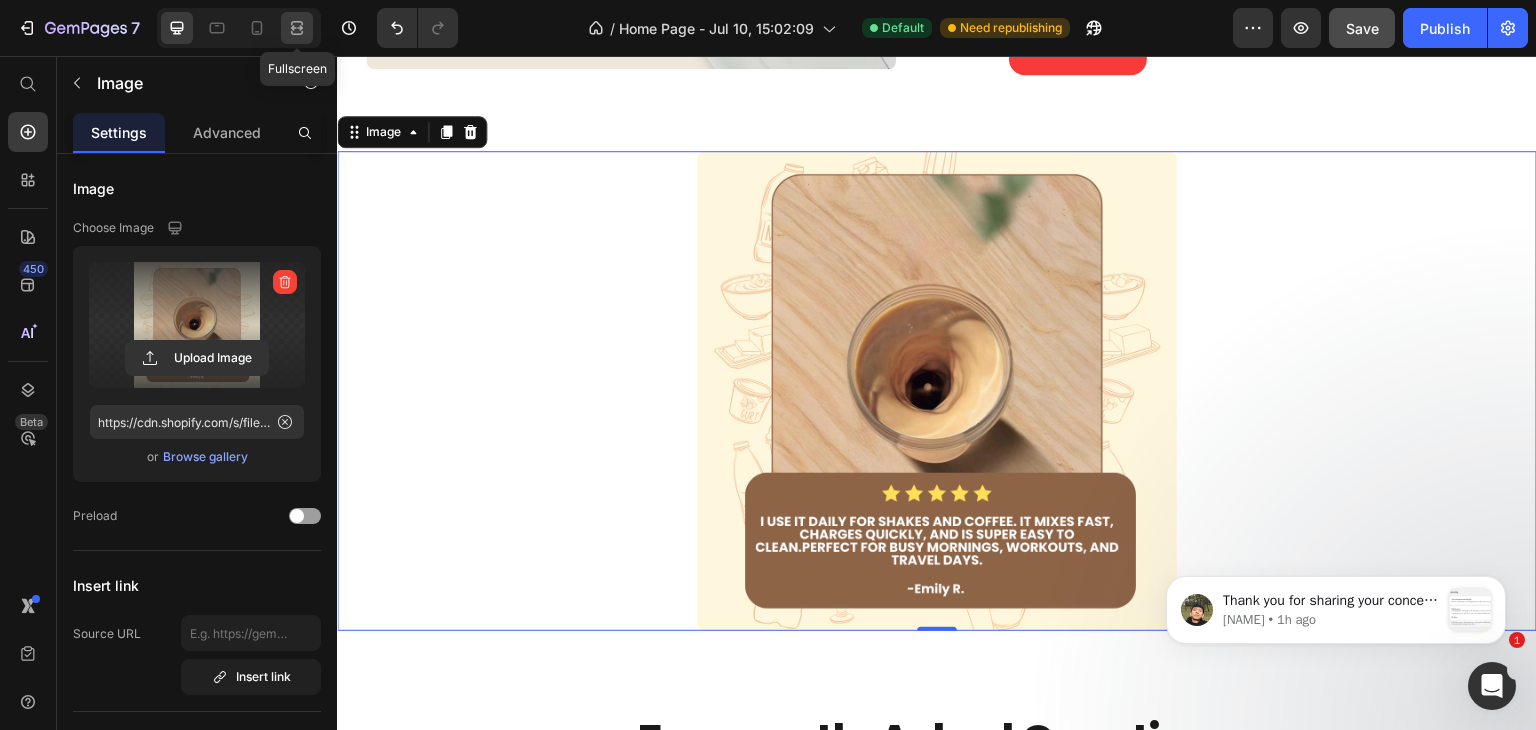click 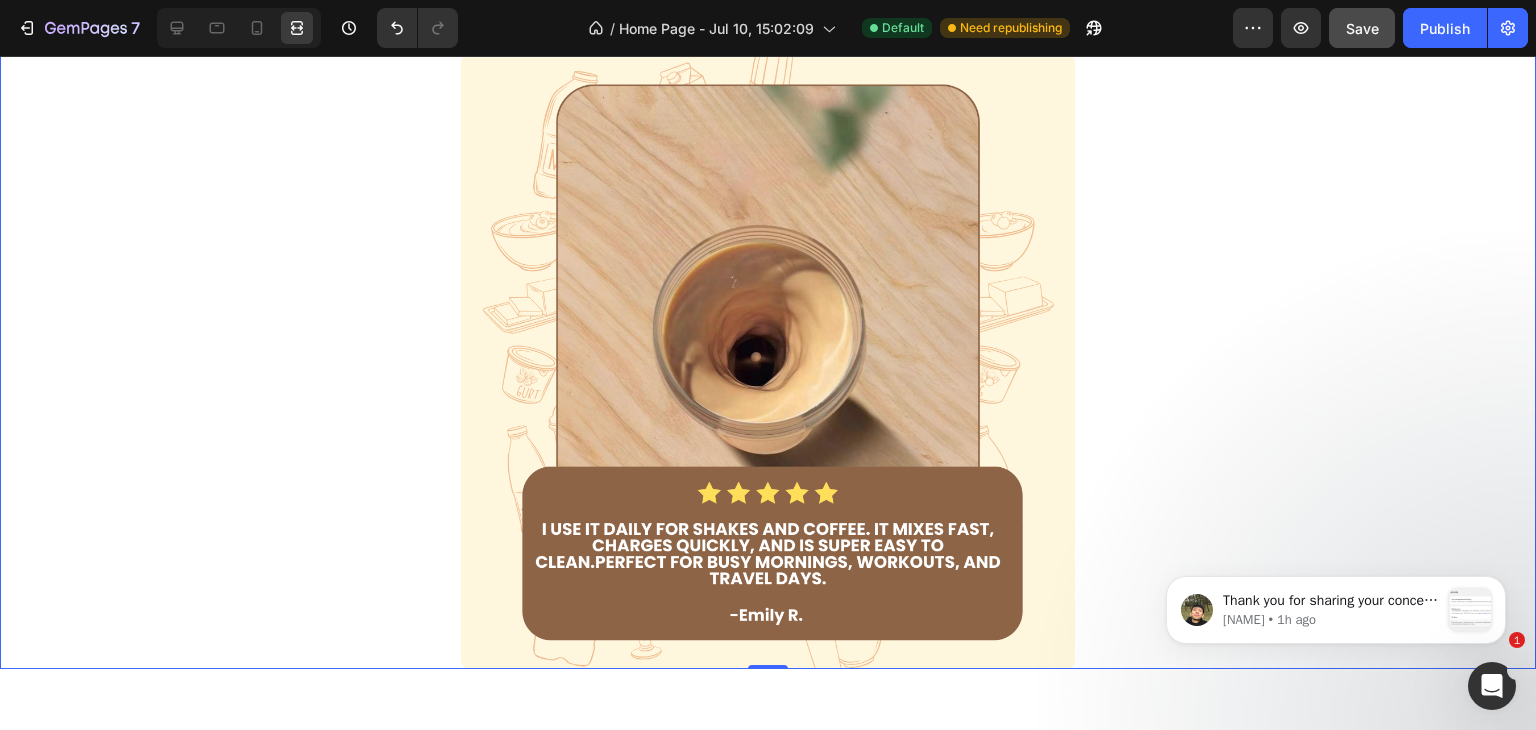 scroll, scrollTop: 4832, scrollLeft: 0, axis: vertical 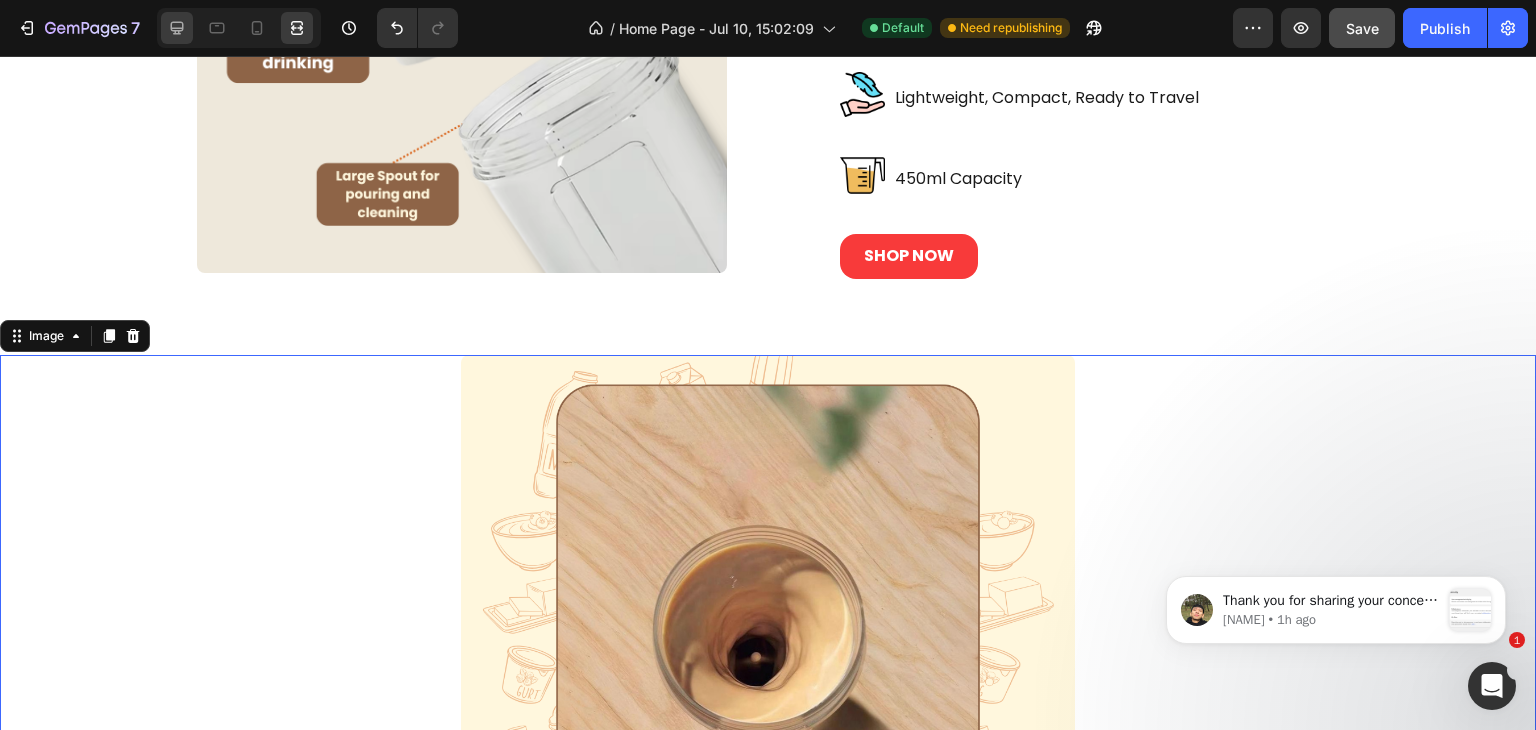 click 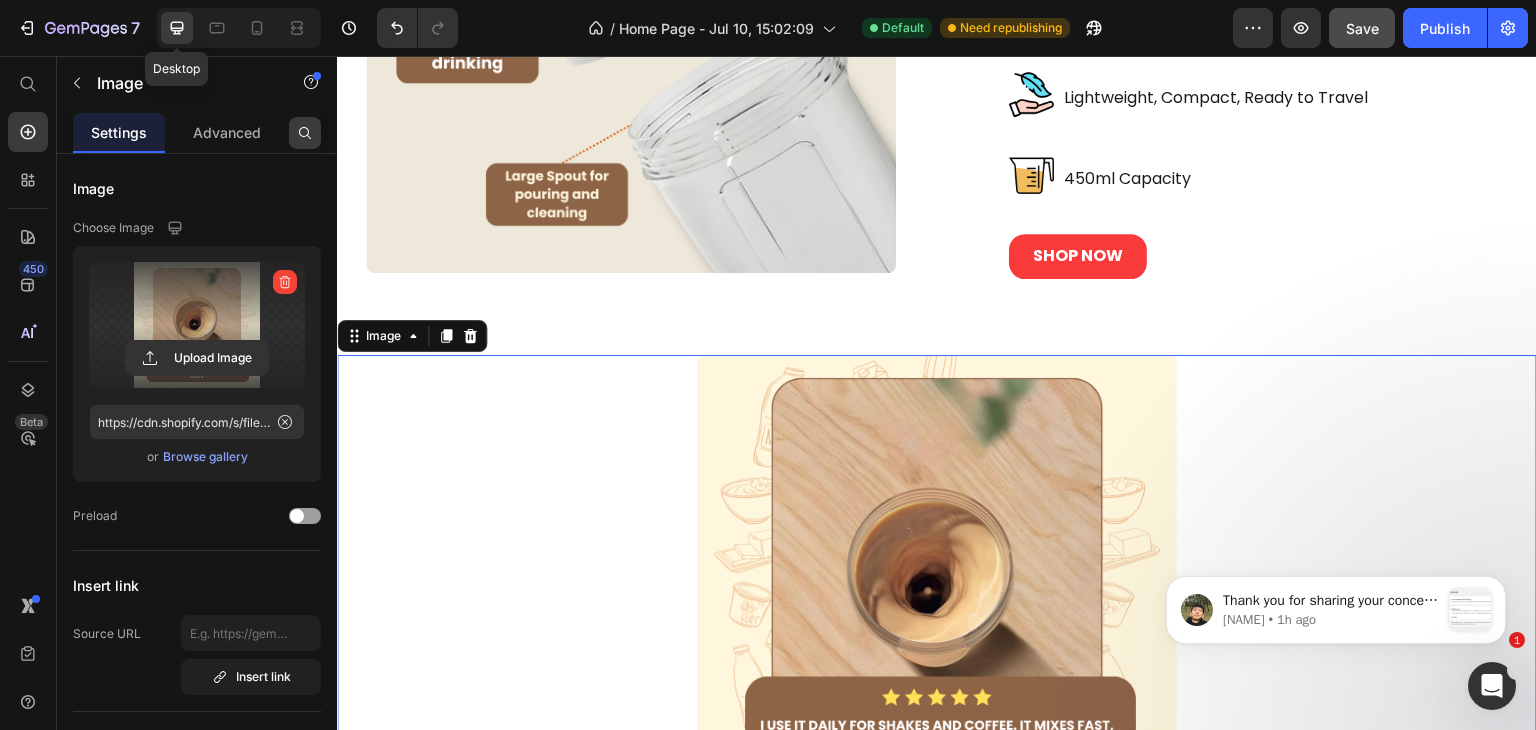 scroll, scrollTop: 4836, scrollLeft: 0, axis: vertical 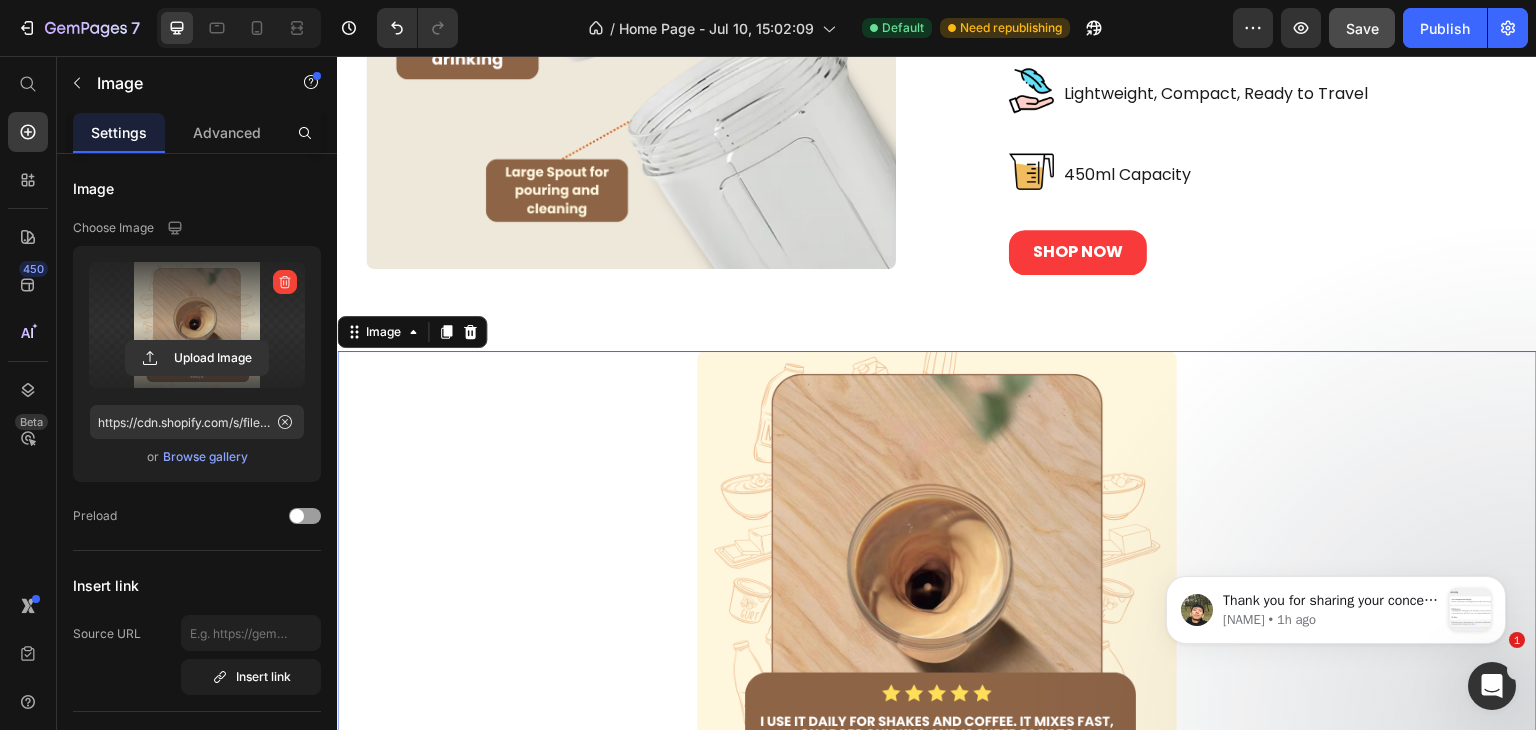 click at bounding box center (937, 591) 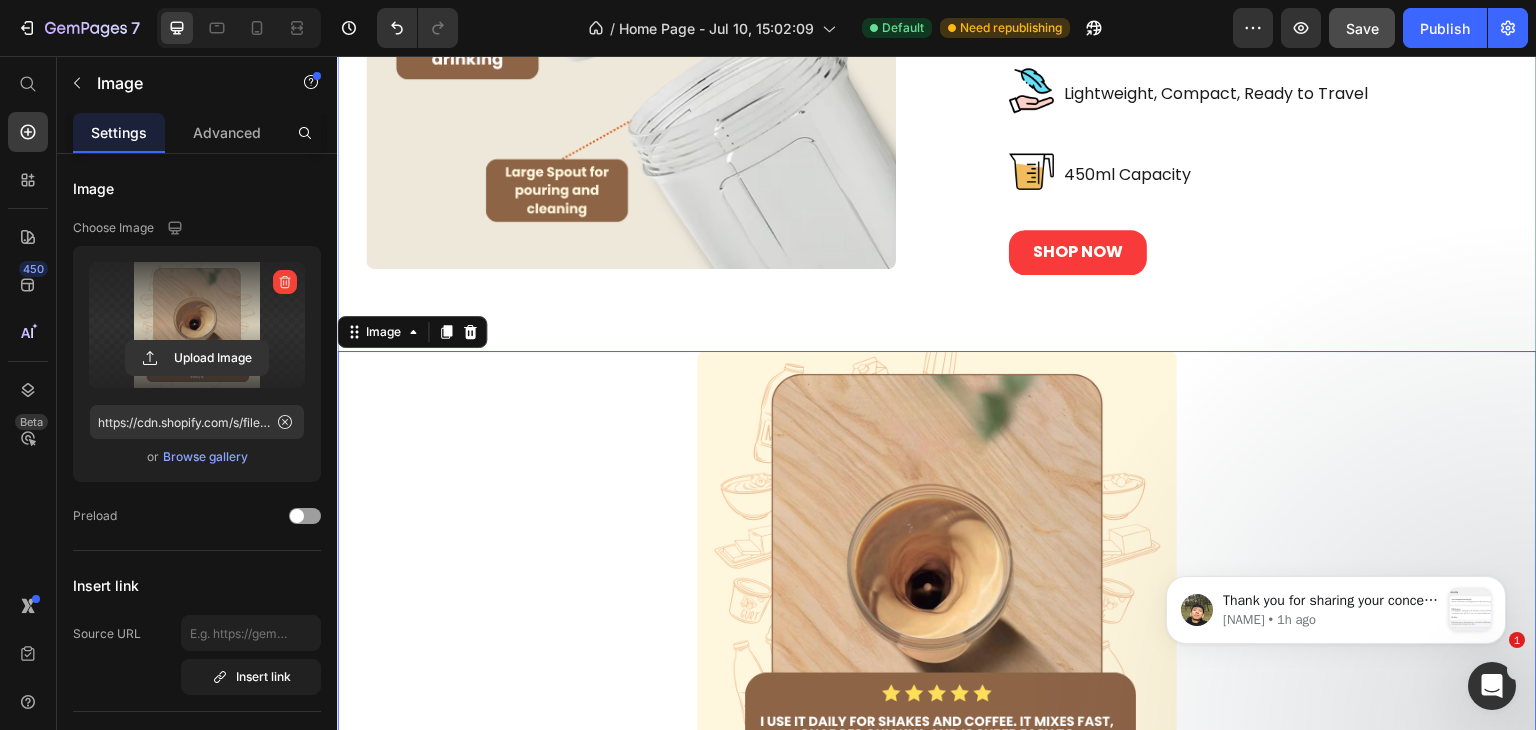click on "Image Nutrimylk Anti Spill Mug Heading Image Sleek portable design Text Block Row Image Hot & cold drink safe Text Block Row Image Suction Lid + Straw Text Block Row Image Eco-friendly & easy to clean Text Block Row SHOP NOW Button Row Row Image Nutrimylk Portable Smoothie Maker Heading Image Blends in Seconds and Ultra Quiet Text Block Row Image Leak-Proof + IPX5 Waterproof Text Block Row Image USB Rechargeable Text Block Row Image Lightweight, Compact, Ready to Travel Text Block Row Image 450ml Capacity Text Block Row SHOP NOW Button Row Row Image   0" at bounding box center (937, -46) 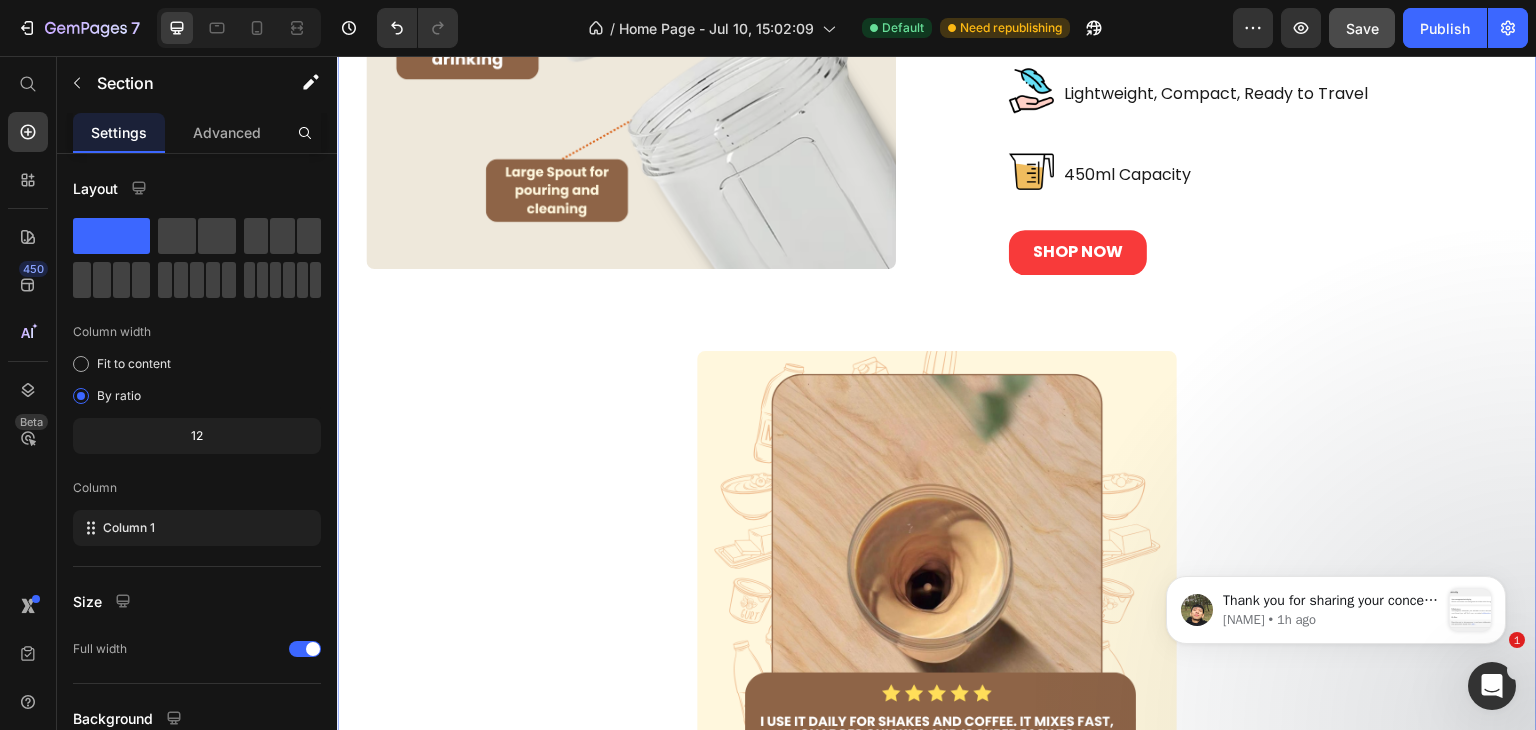 click on "Image Nutrimylk Anti Spill Mug Heading Image Sleek portable design Text Block Row Image Hot & cold drink safe Text Block Row Image Suction Lid + Straw Text Block Row Image Eco-friendly & easy to clean Text Block Row SHOP NOW Button Row Row Image Nutrimylk Portable Smoothie Maker Heading Image Blends in Seconds and Ultra Quiet Text Block Row Image Leak-Proof + IPX5 Waterproof Text Block Row Image USB Rechargeable Text Block Row Image Lightweight, Compact, Ready to Travel Text Block Row Image 450ml Capacity Text Block Row SHOP NOW Button Row Row Image" at bounding box center [937, -46] 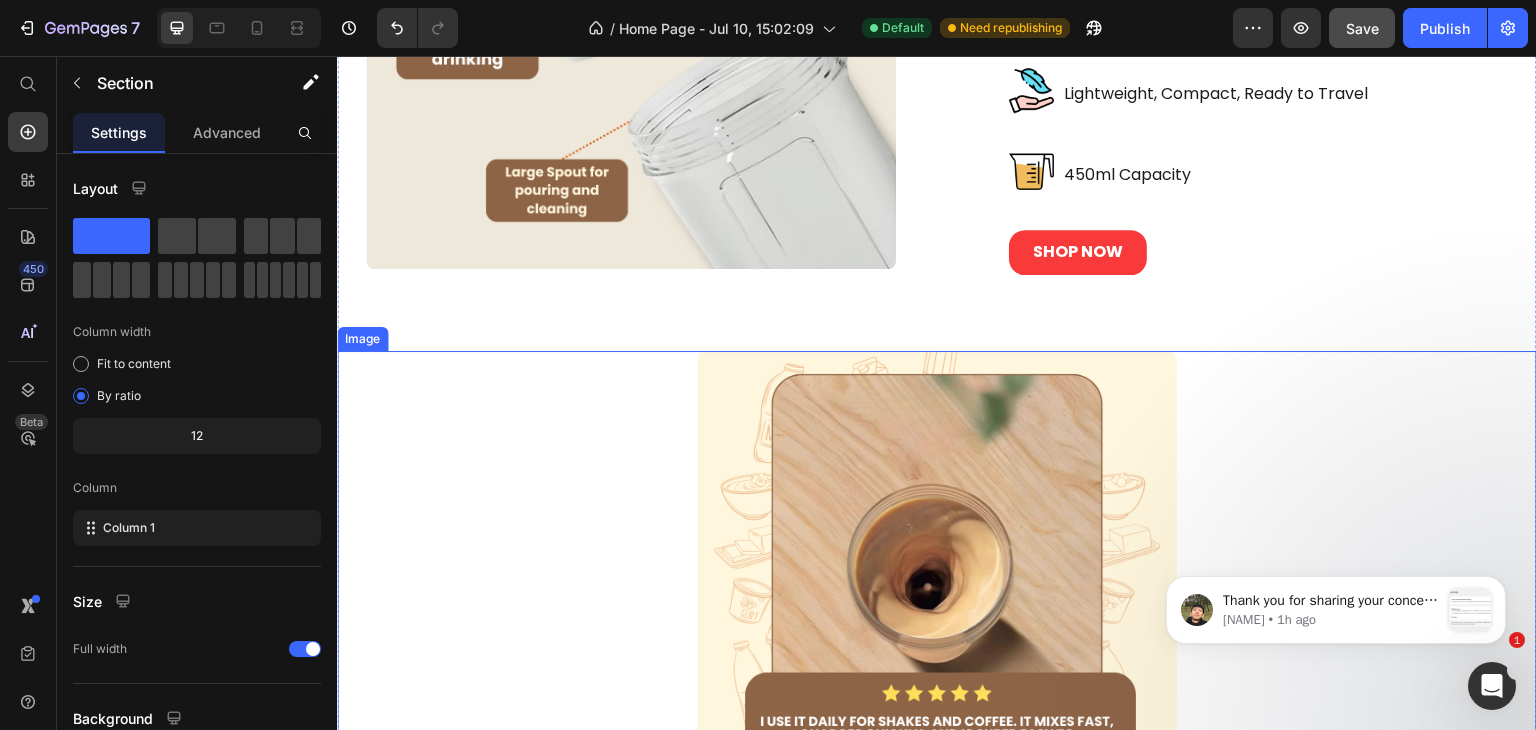 scroll, scrollTop: 5236, scrollLeft: 0, axis: vertical 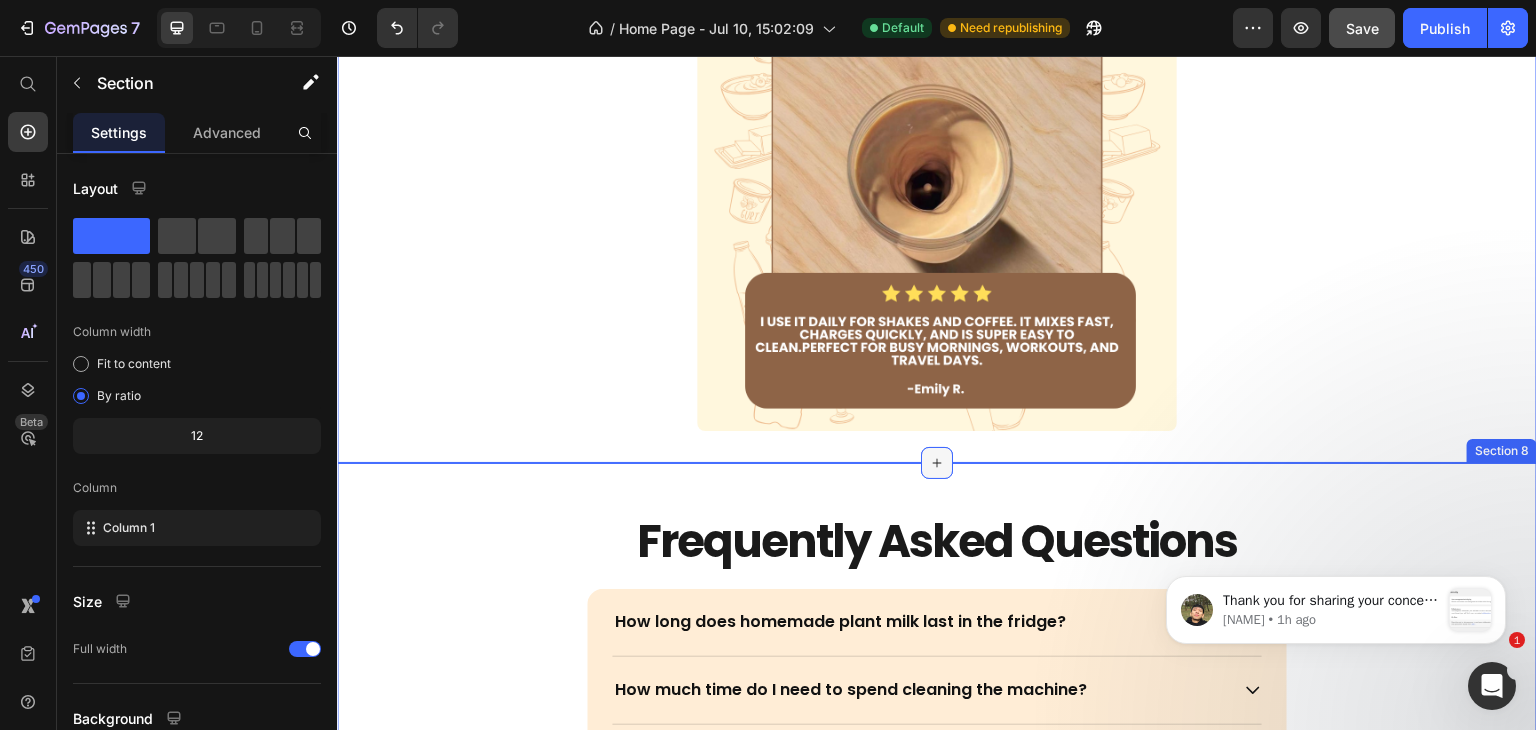 click 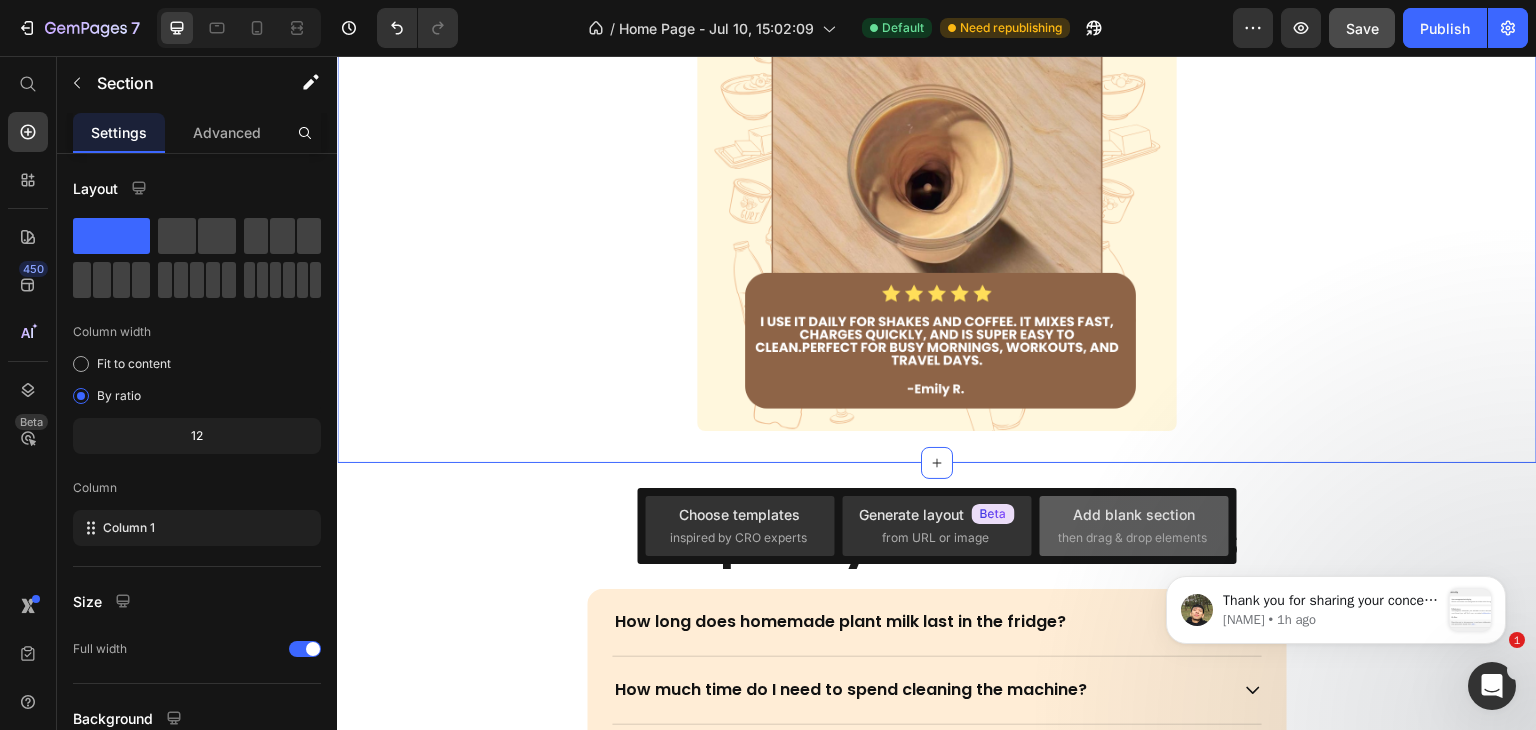 click on "Add blank section" at bounding box center (1134, 514) 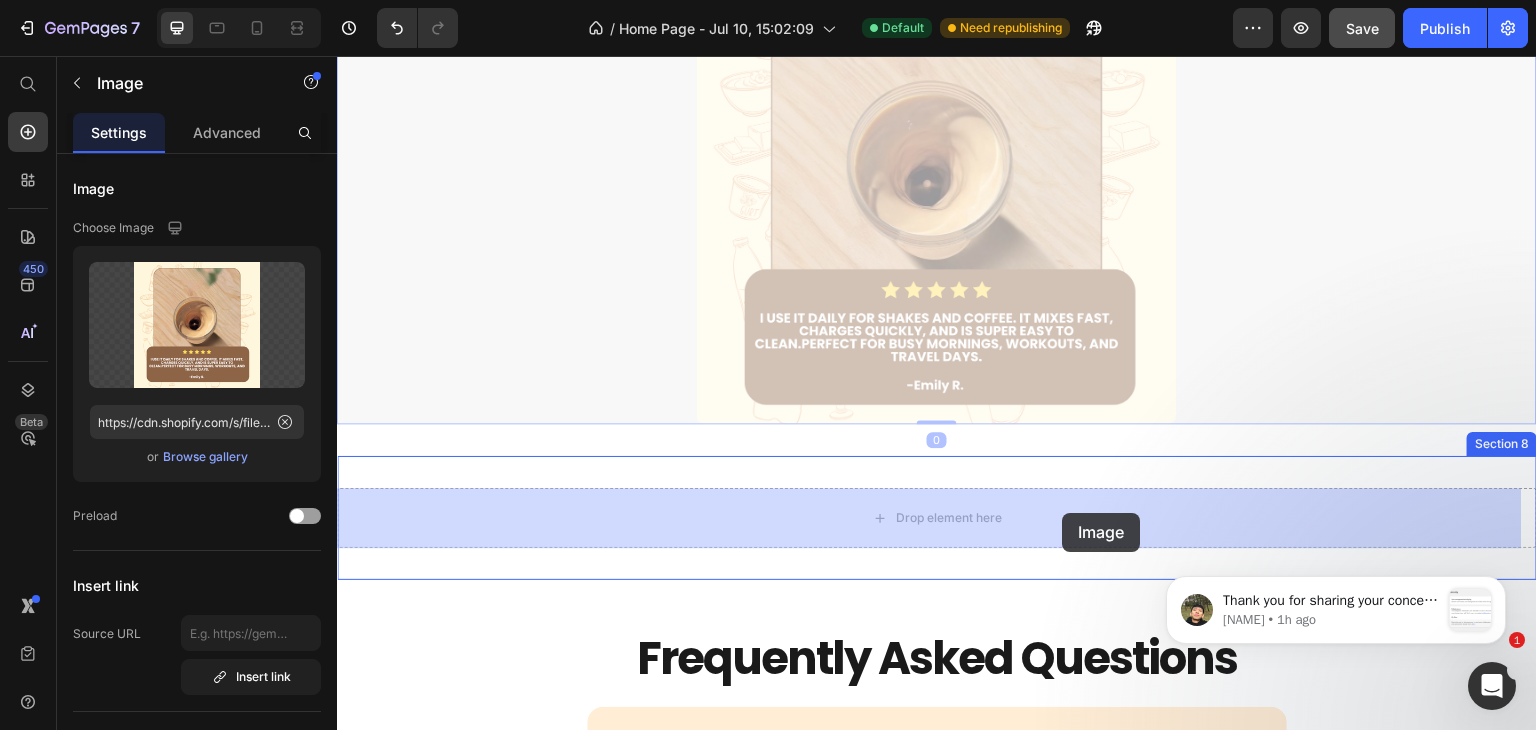 drag, startPoint x: 1135, startPoint y: 467, endPoint x: 1063, endPoint y: 513, distance: 85.44004 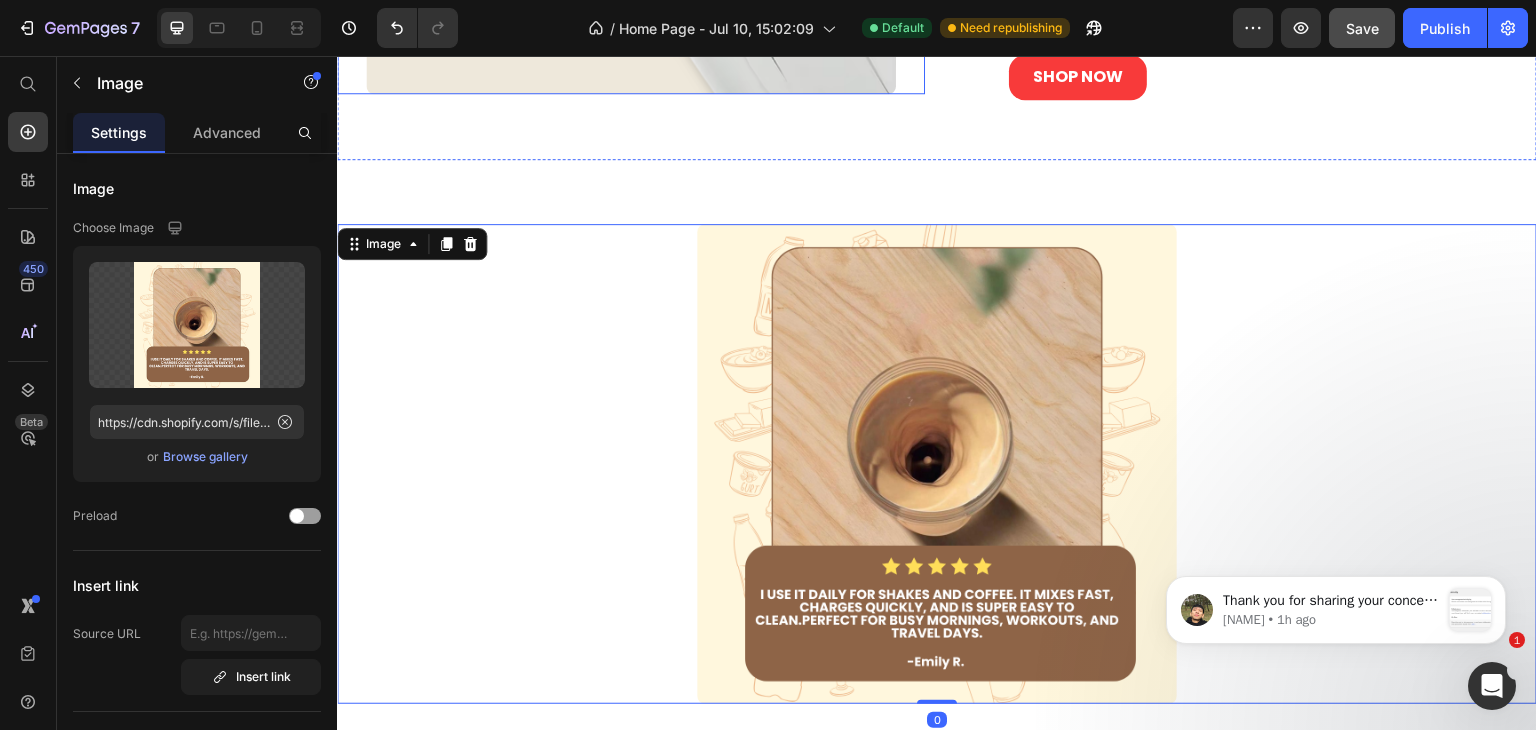 scroll, scrollTop: 4736, scrollLeft: 0, axis: vertical 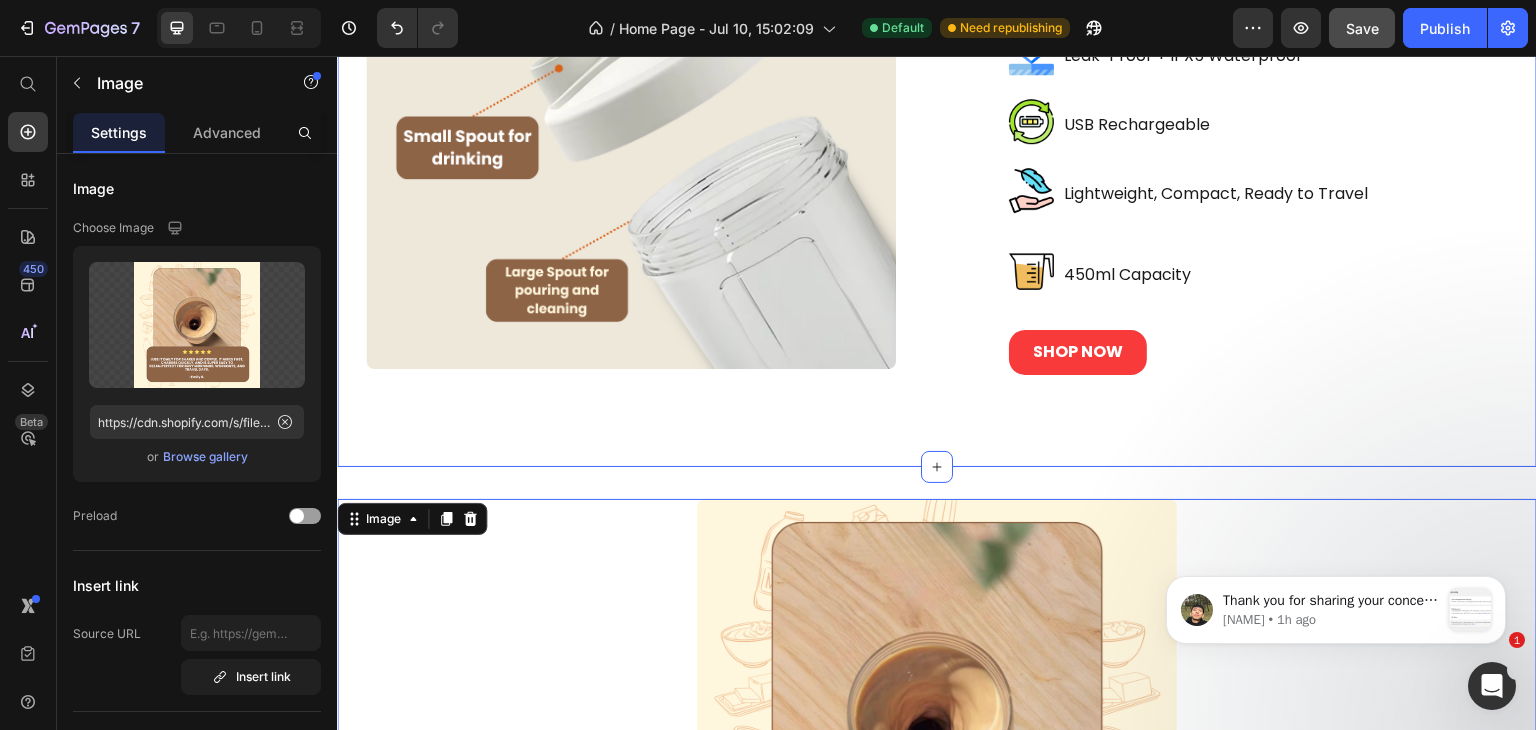 click on "Image Nutrimylk Anti Spill Mug Heading Image Sleek portable design Text Block Row Image Hot & cold drink safe Text Block Row Image Suction Lid + Straw Text Block Row Image Eco-friendly & easy to clean Text Block Row SHOP NOW Button Row Row Image Nutrimylk Portable Smoothie Maker Heading Image Blends in Seconds and Ultra Quiet Text Block Row Image Leak-Proof + IPX5 Waterproof Text Block Row Image USB Rechargeable Text Block Row Image Lightweight, Compact, Ready to Travel Text Block Row Image 450ml Capacity Text Block Row SHOP NOW Button Row Row Section 7" at bounding box center [937, -194] 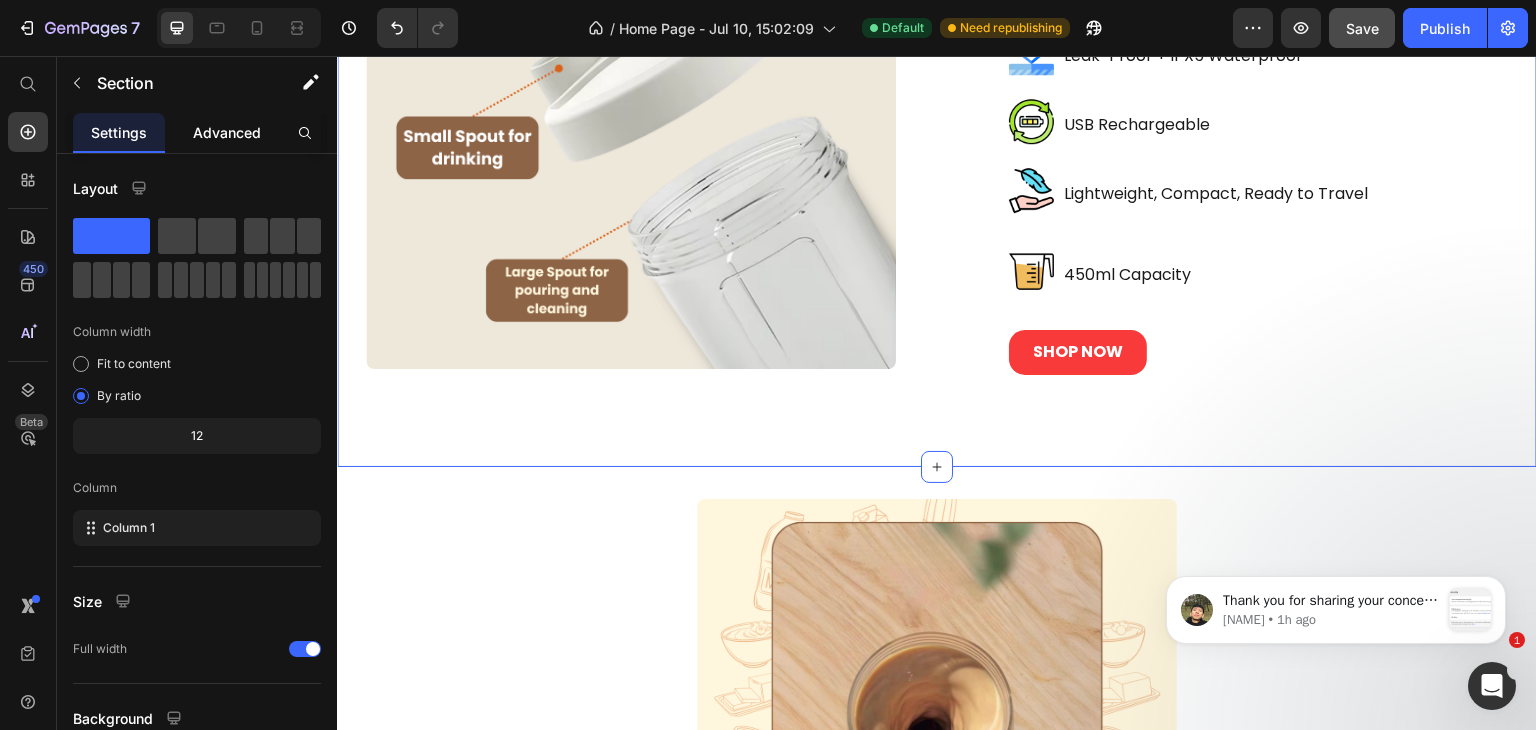 click on "Advanced" at bounding box center (227, 132) 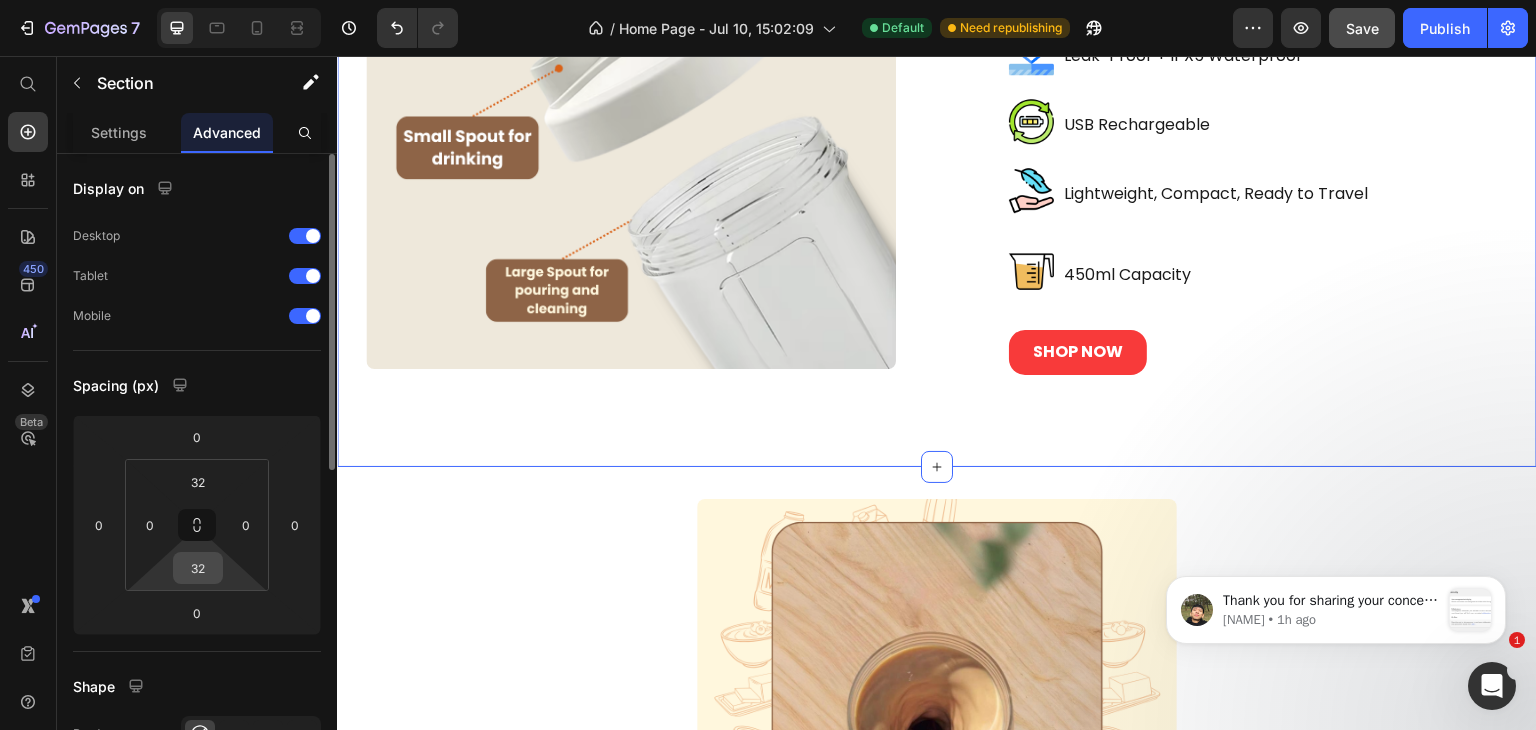 click on "32" at bounding box center (198, 568) 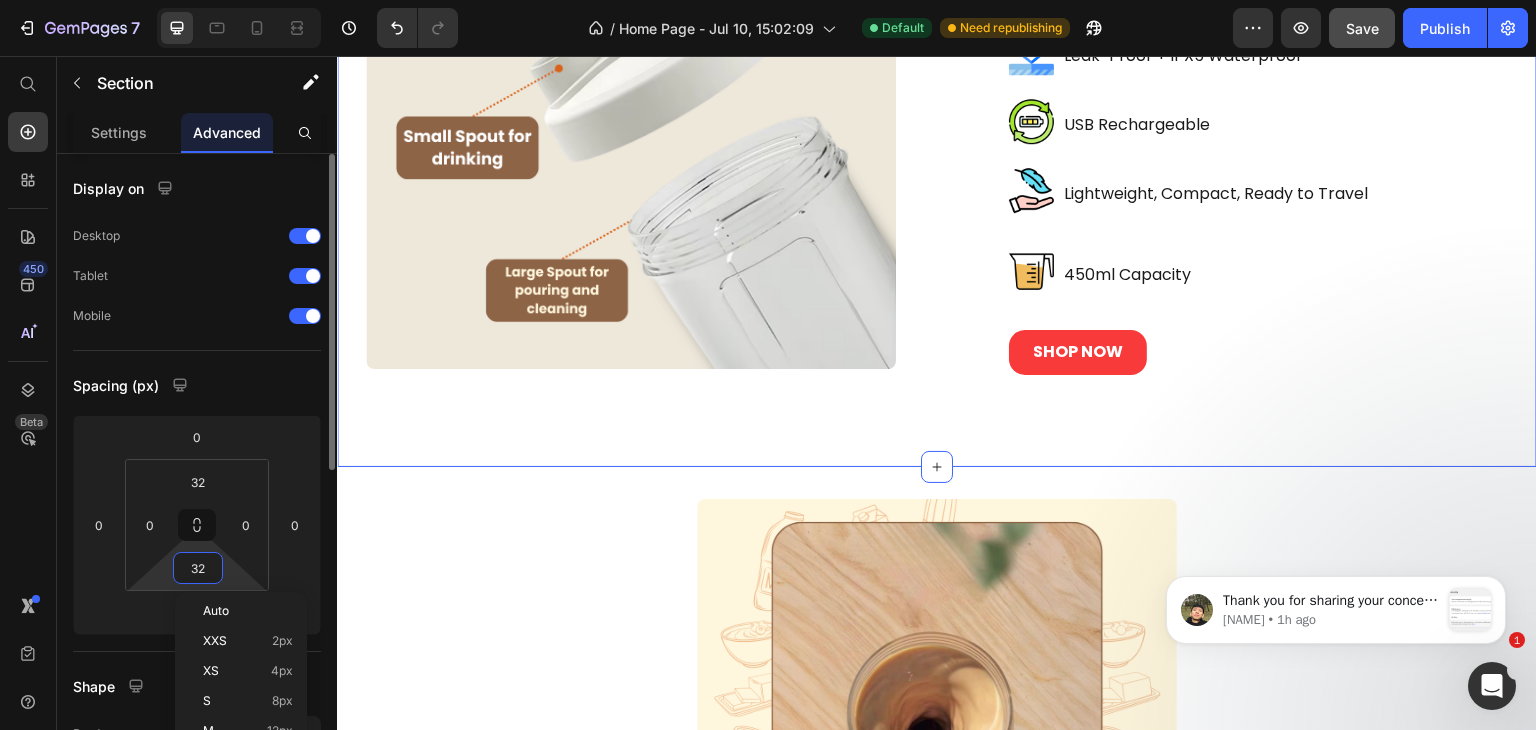 type 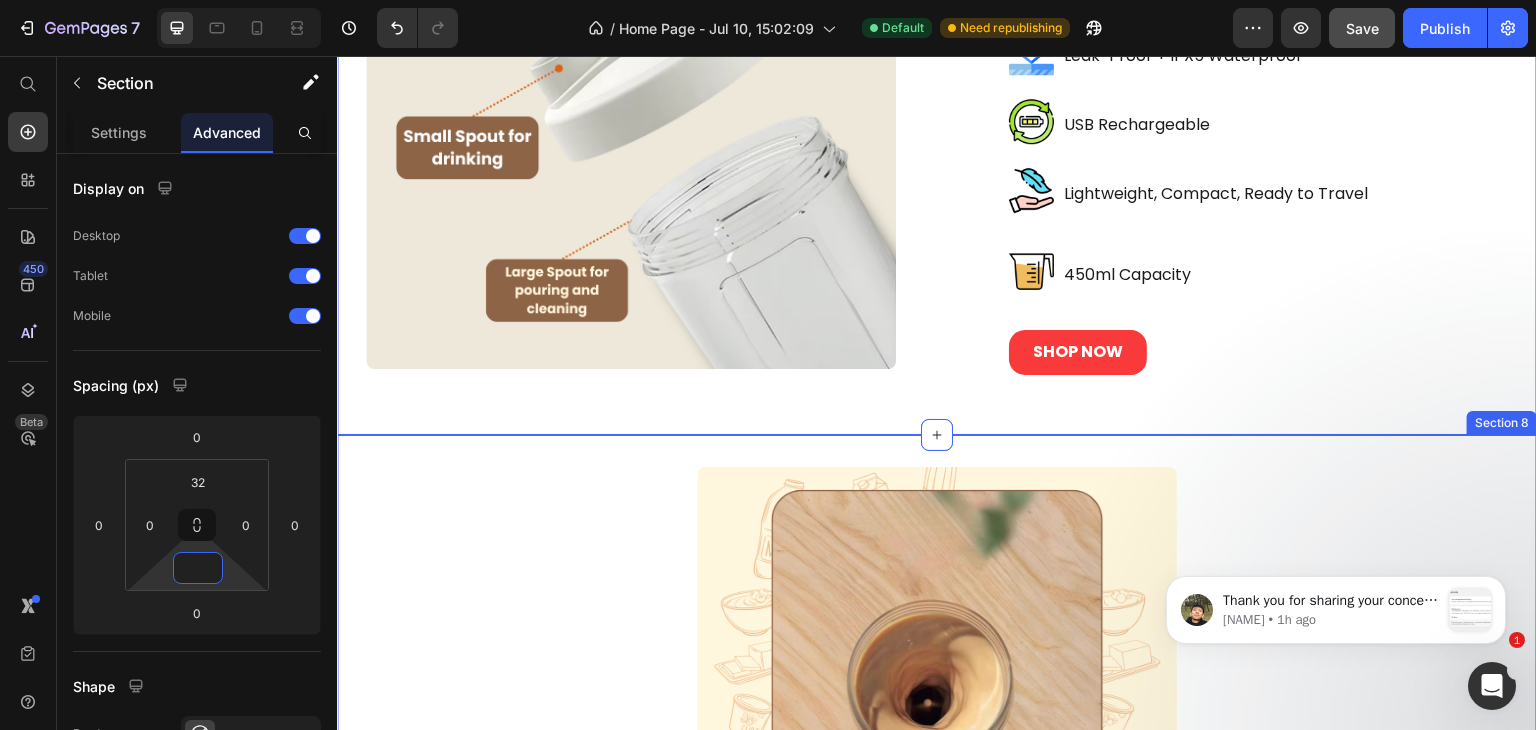 click on "Image Section 8" at bounding box center [937, 707] 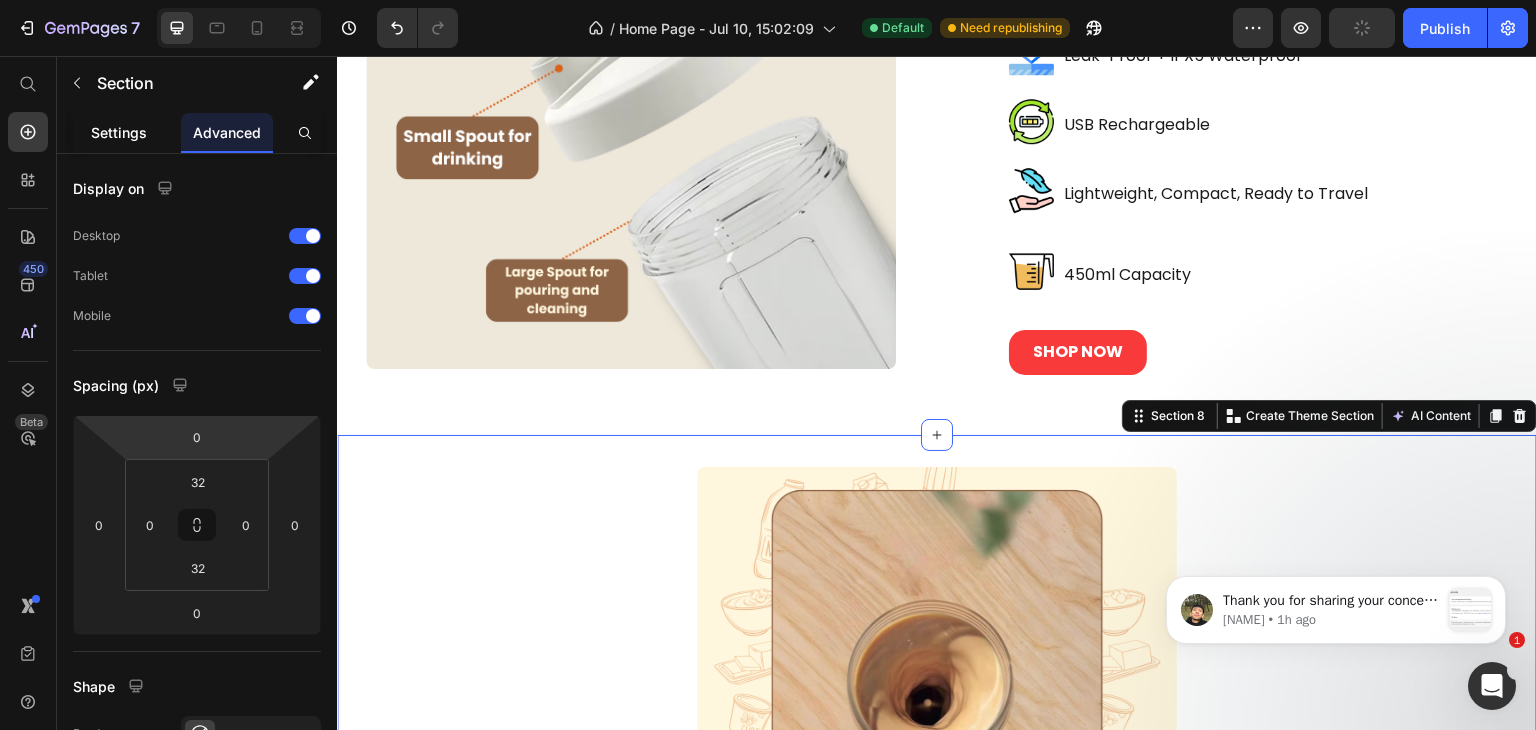 click on "Settings" at bounding box center [119, 132] 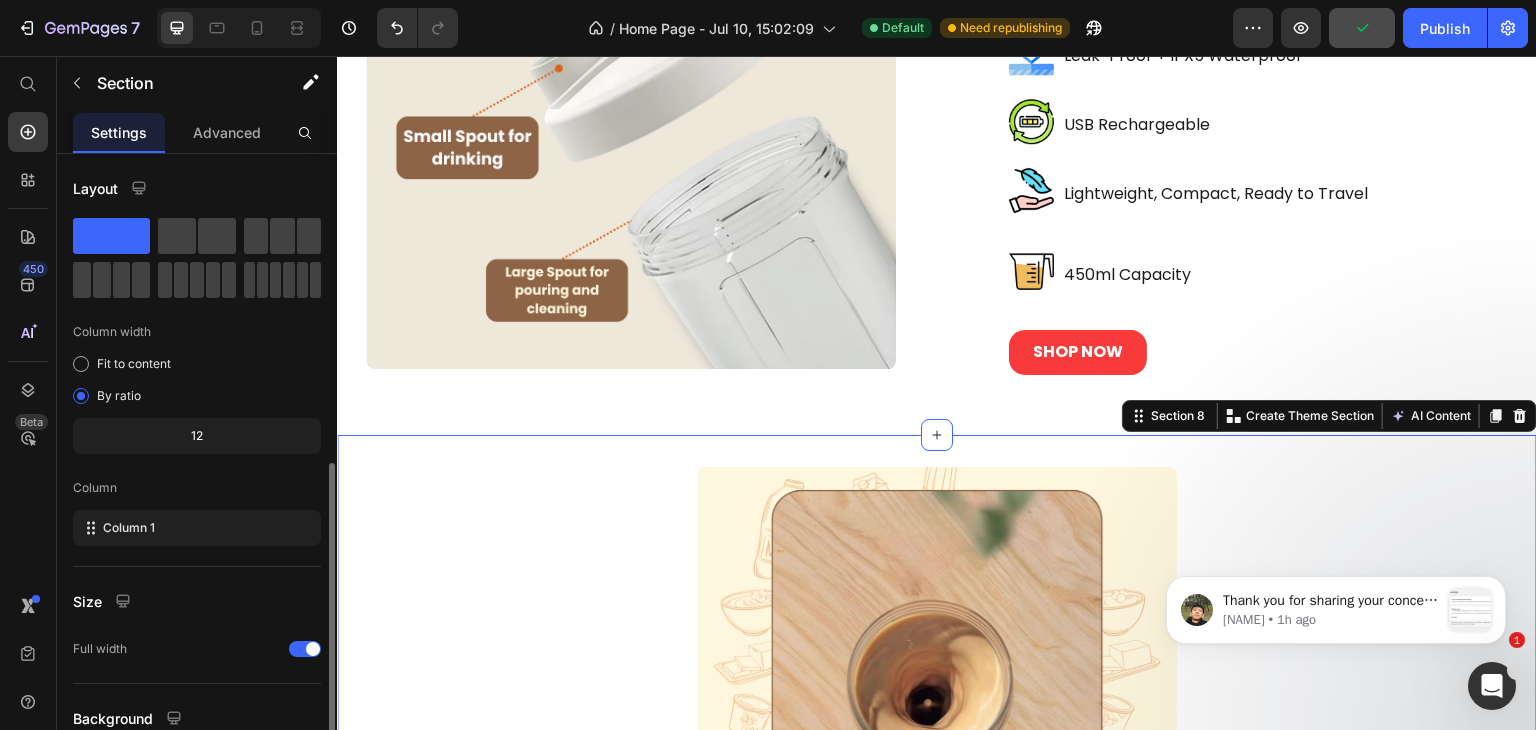 scroll, scrollTop: 173, scrollLeft: 0, axis: vertical 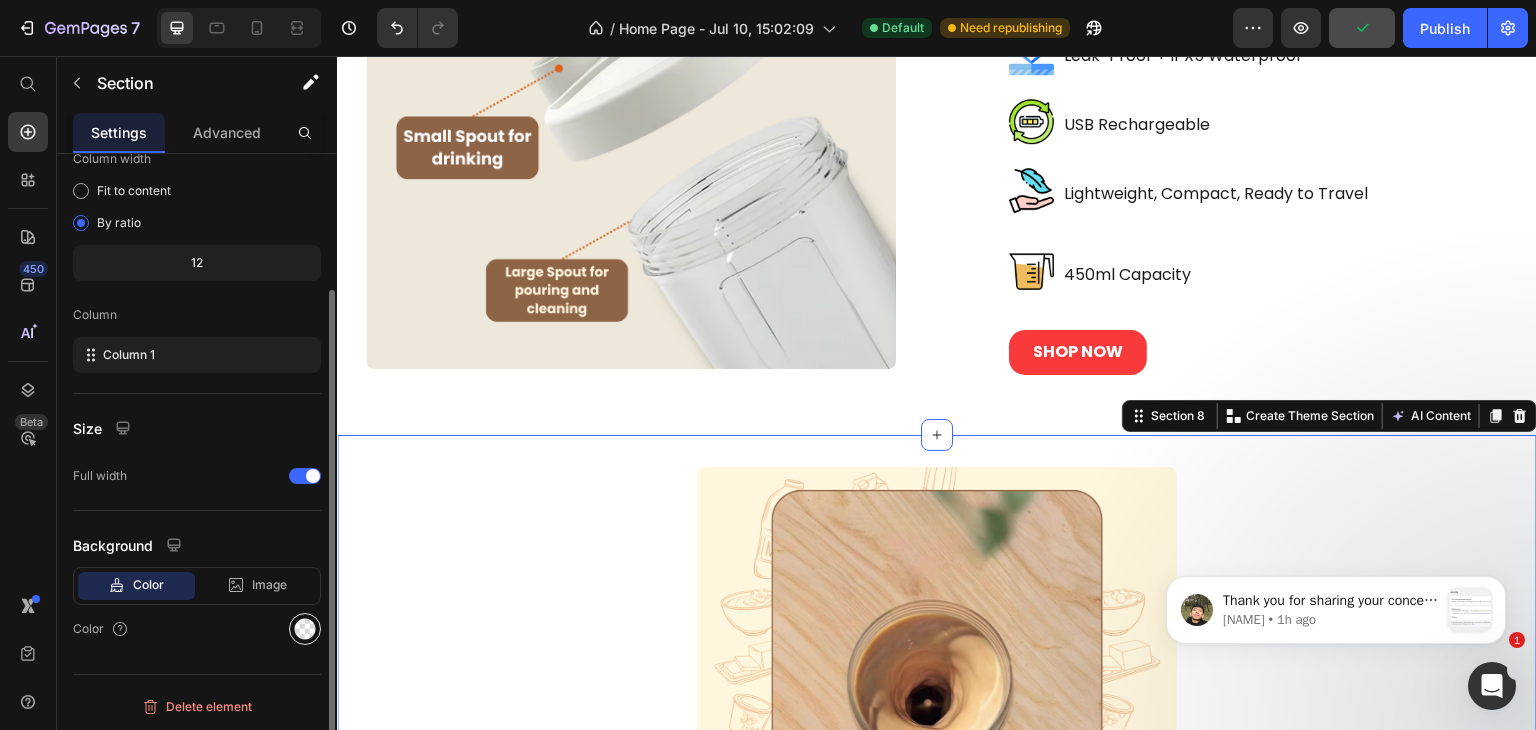 click 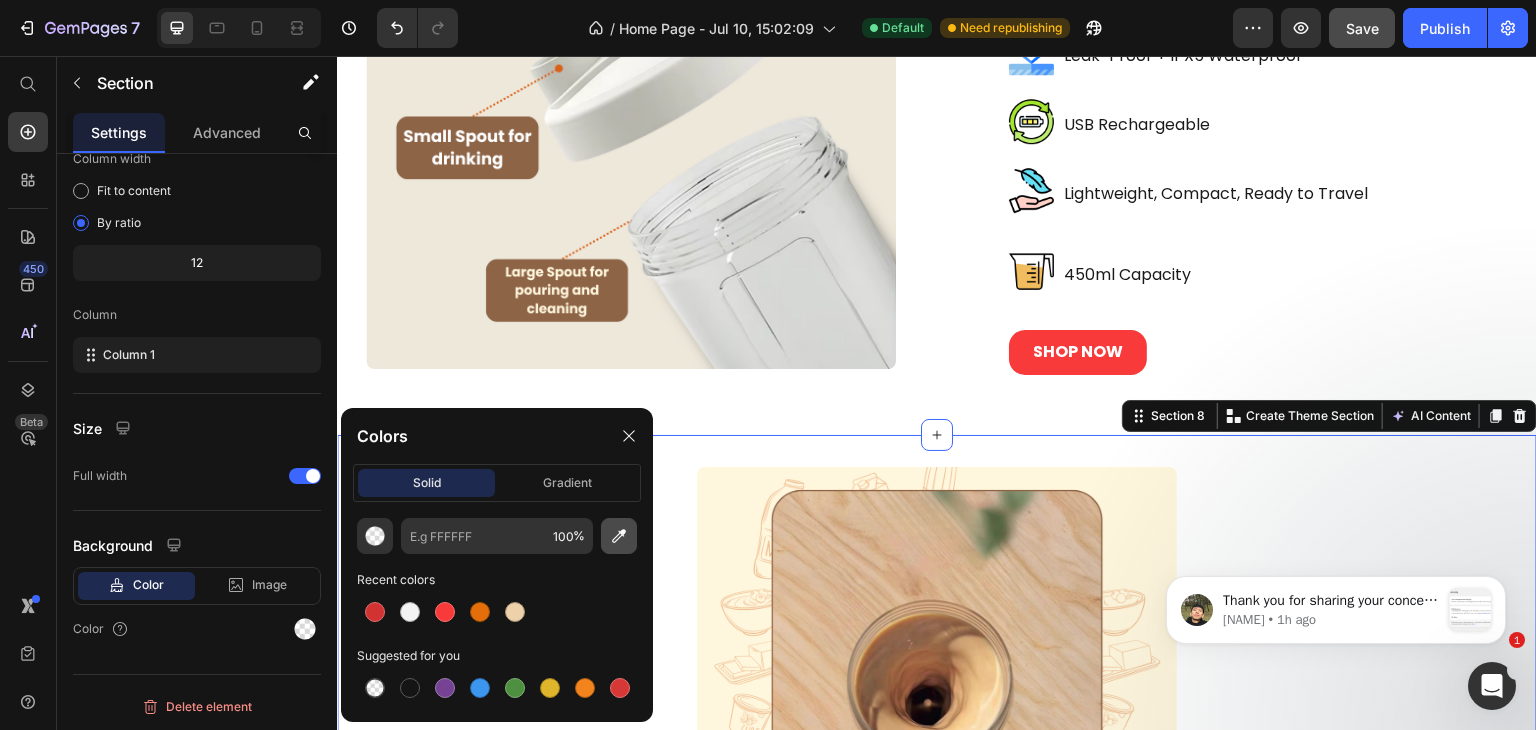 click 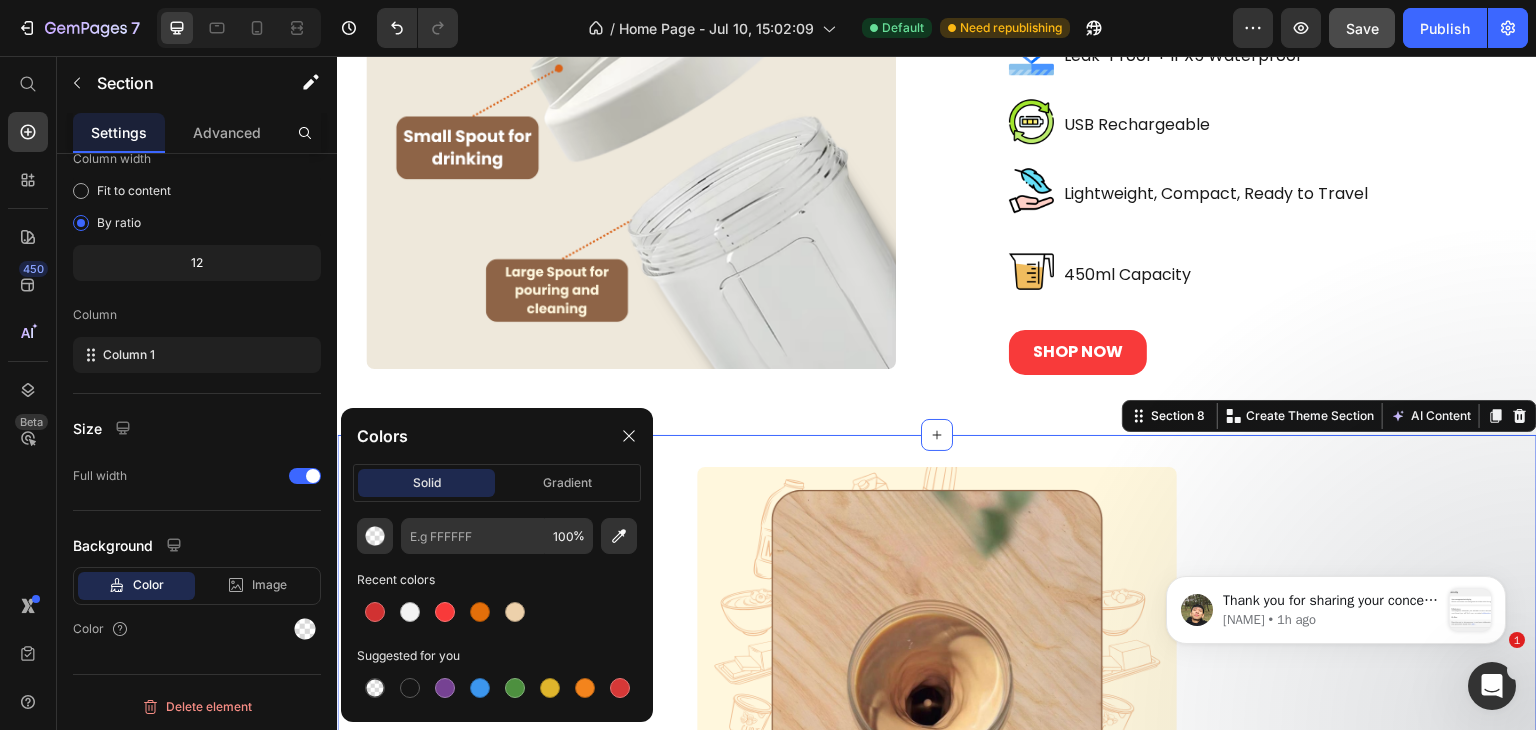 type on "FFF8DD" 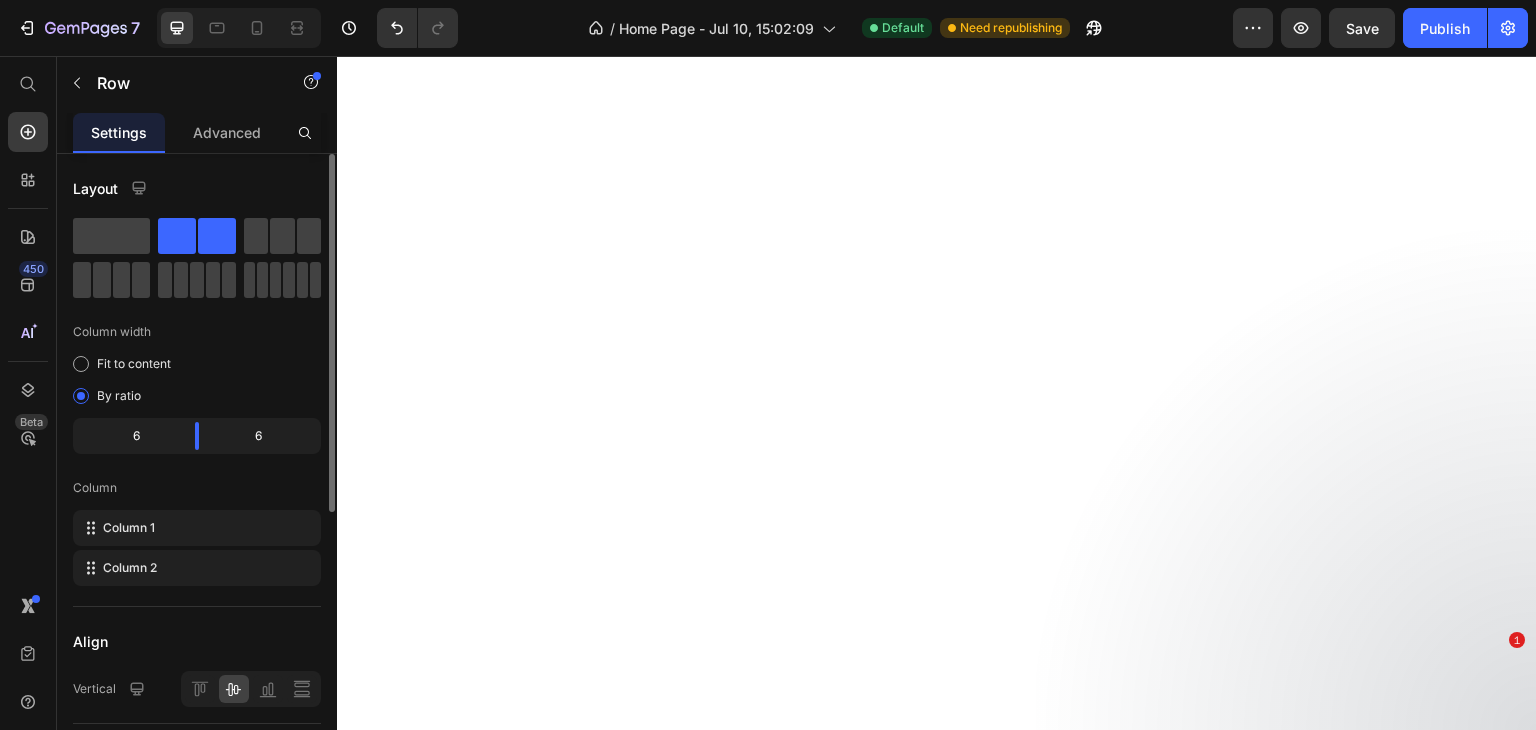 scroll, scrollTop: 0, scrollLeft: 0, axis: both 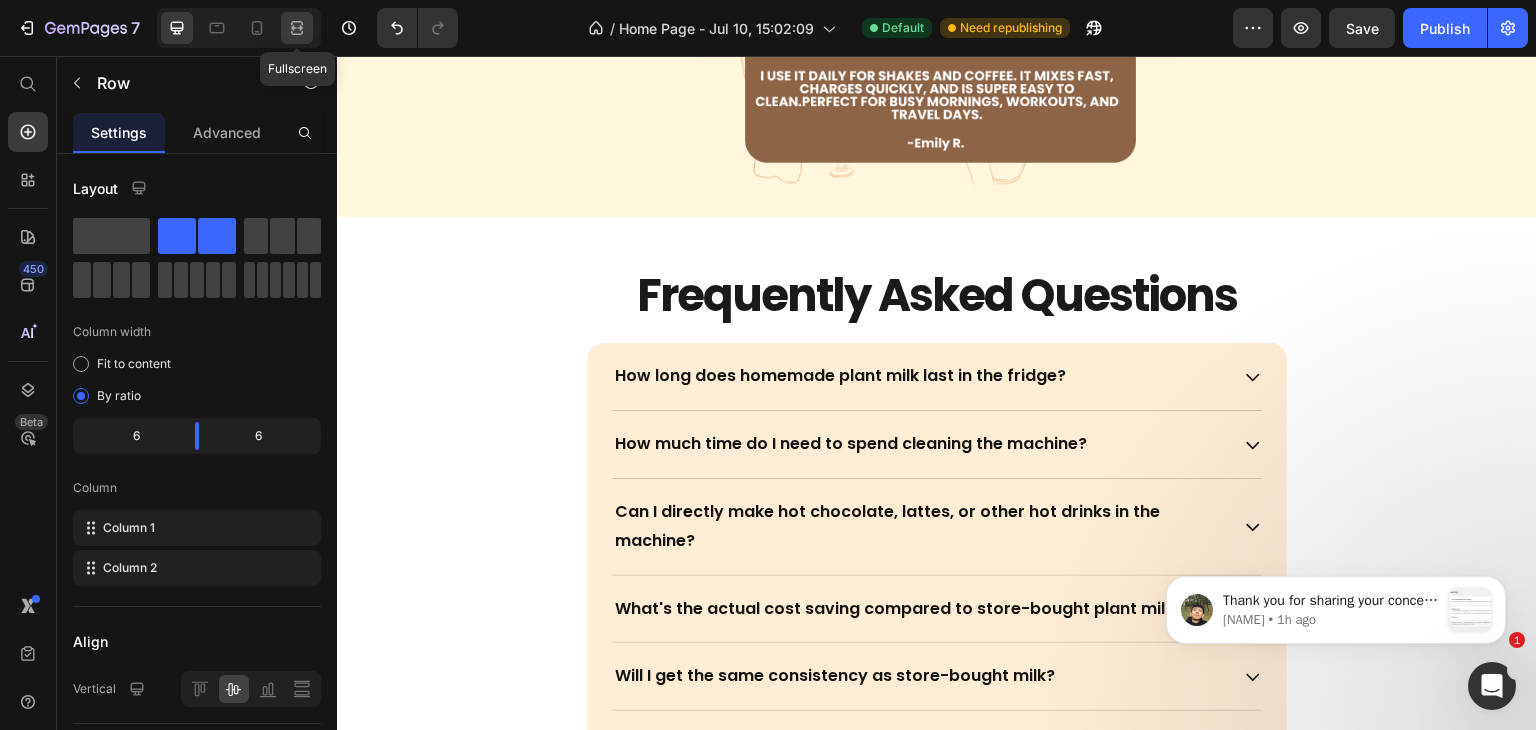 click 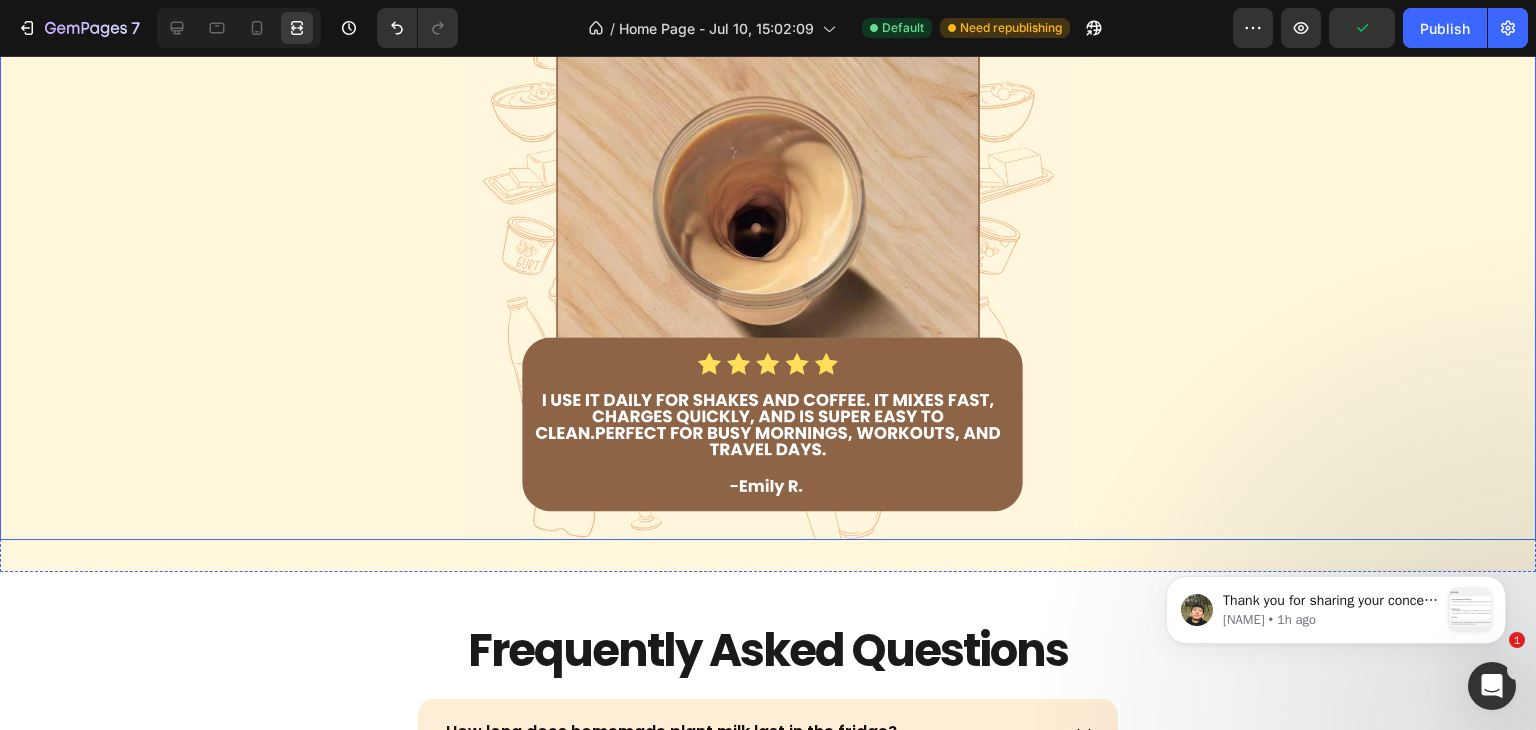 scroll, scrollTop: 5136, scrollLeft: 0, axis: vertical 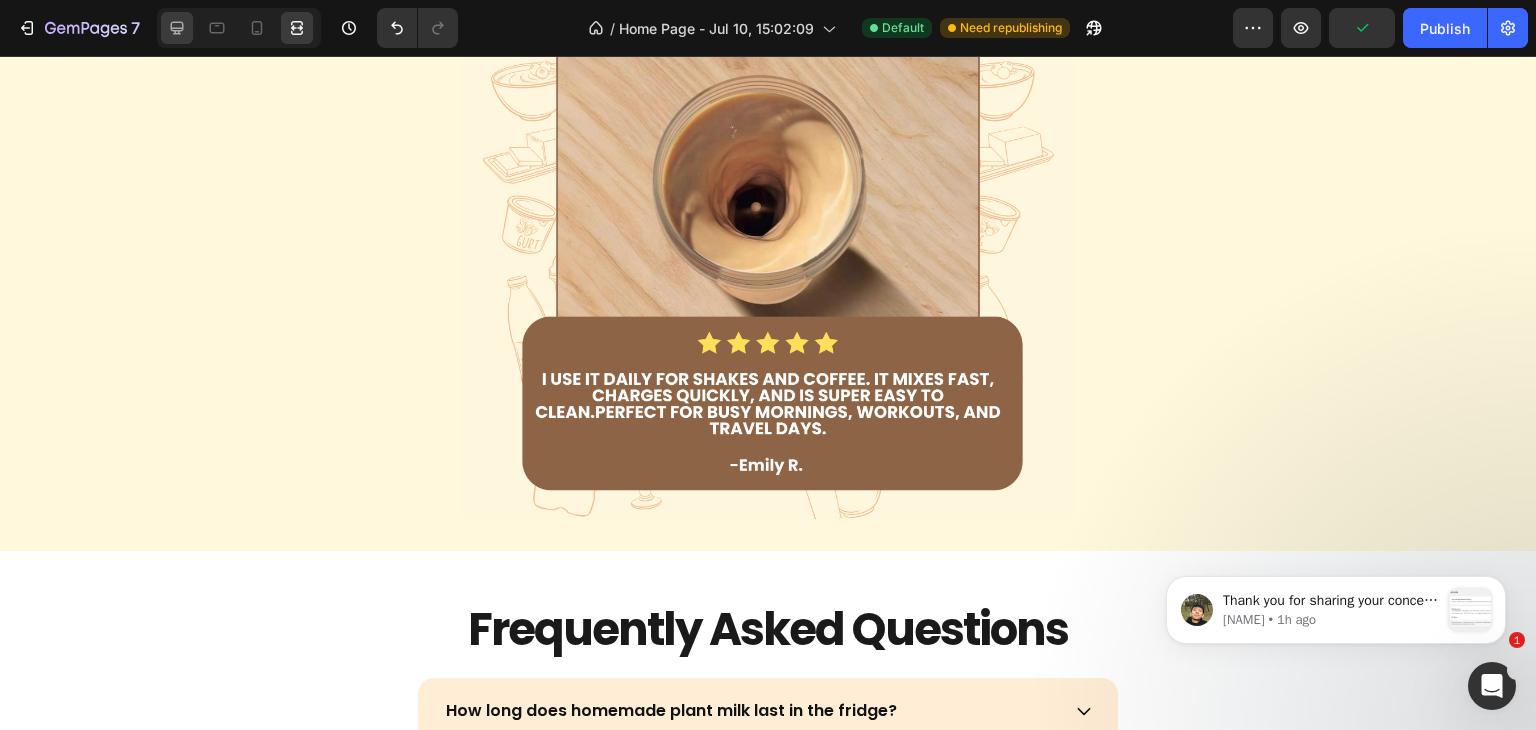 click 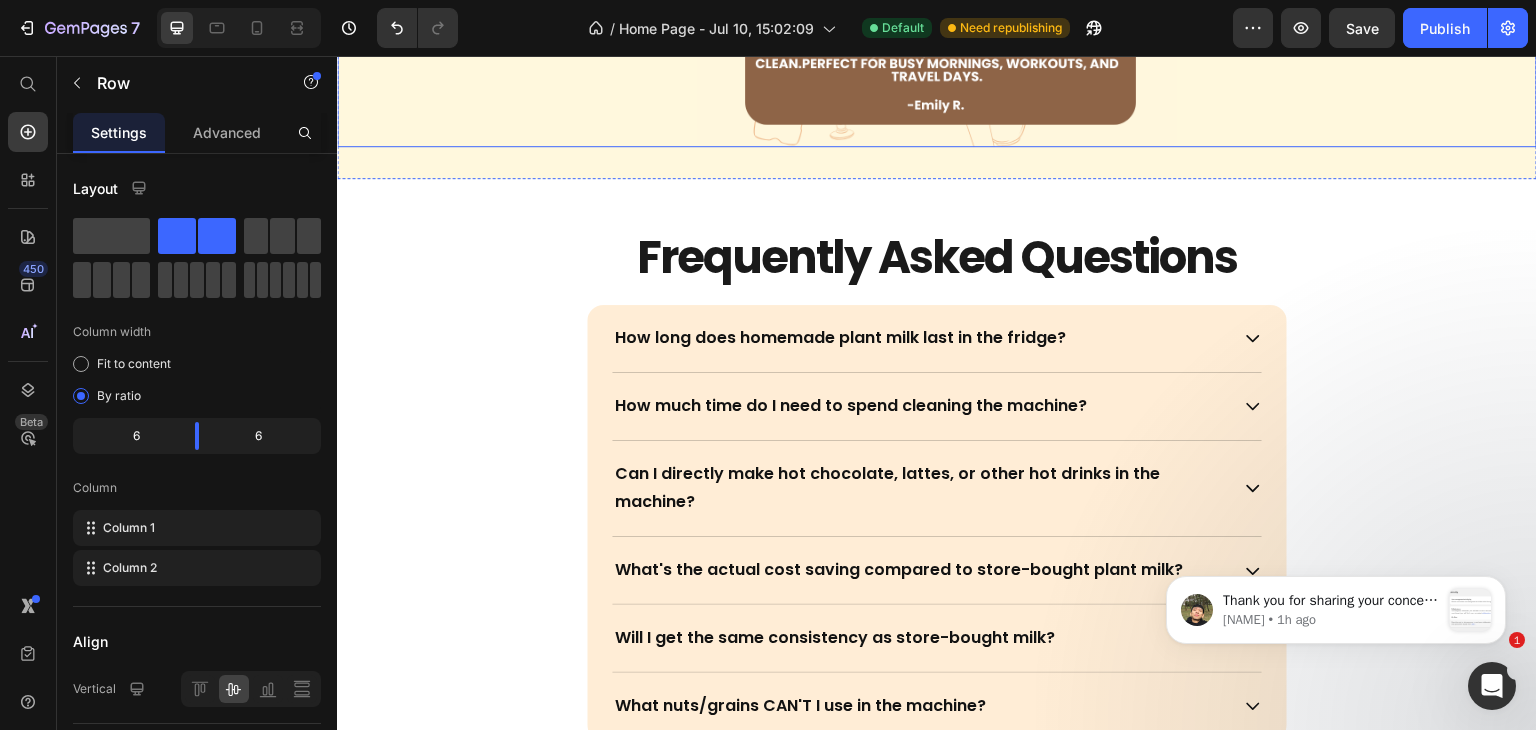 scroll, scrollTop: 5872, scrollLeft: 0, axis: vertical 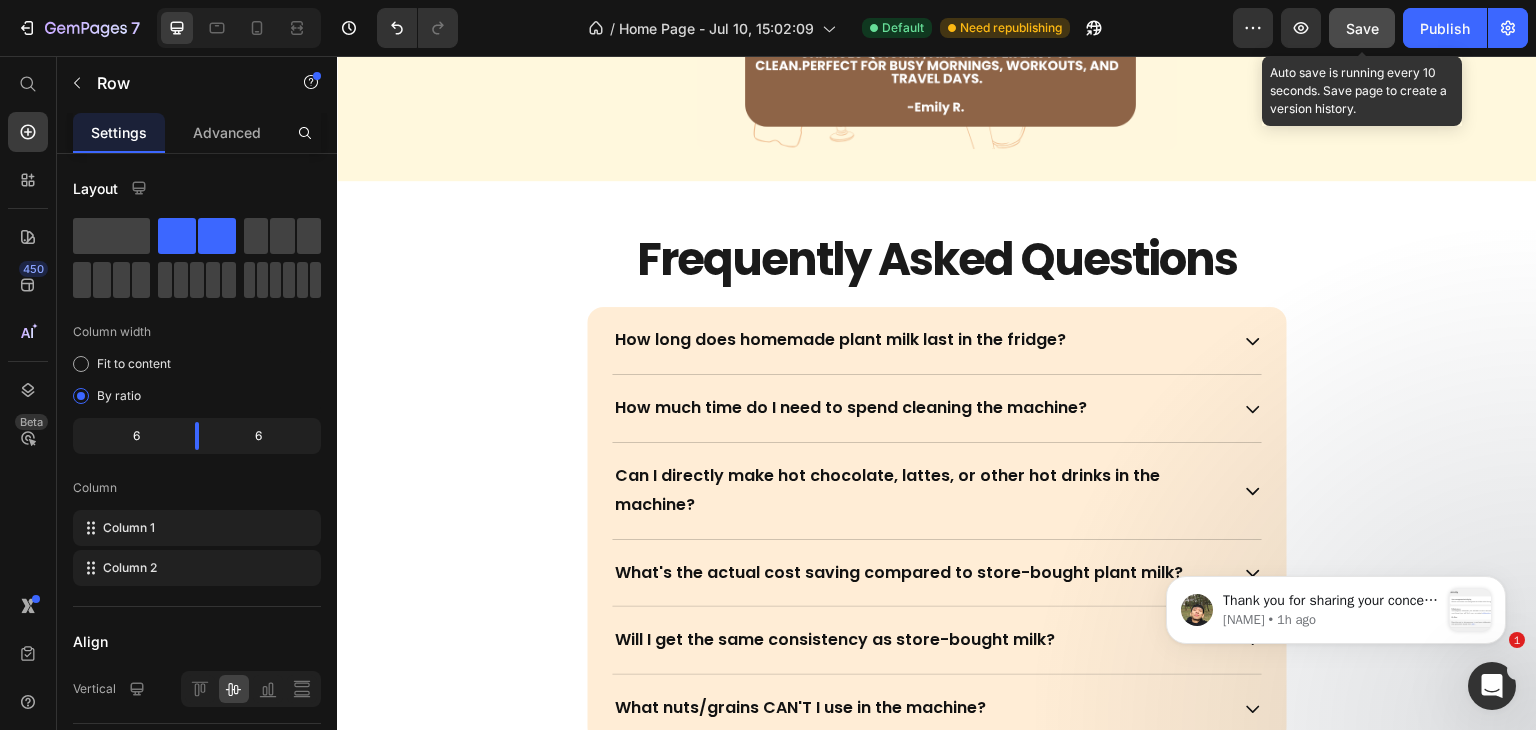 click on "Save" at bounding box center [1362, 28] 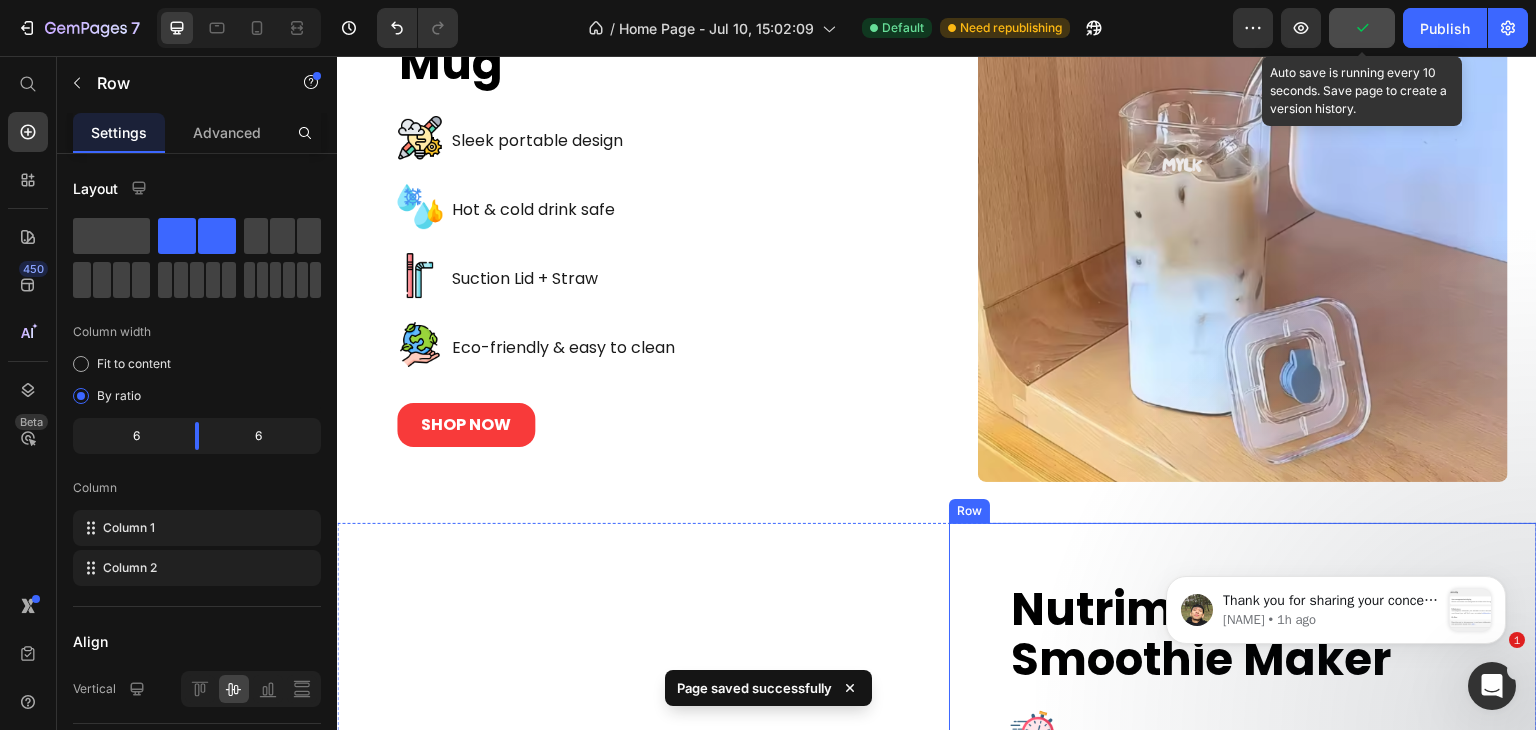 scroll, scrollTop: 3972, scrollLeft: 0, axis: vertical 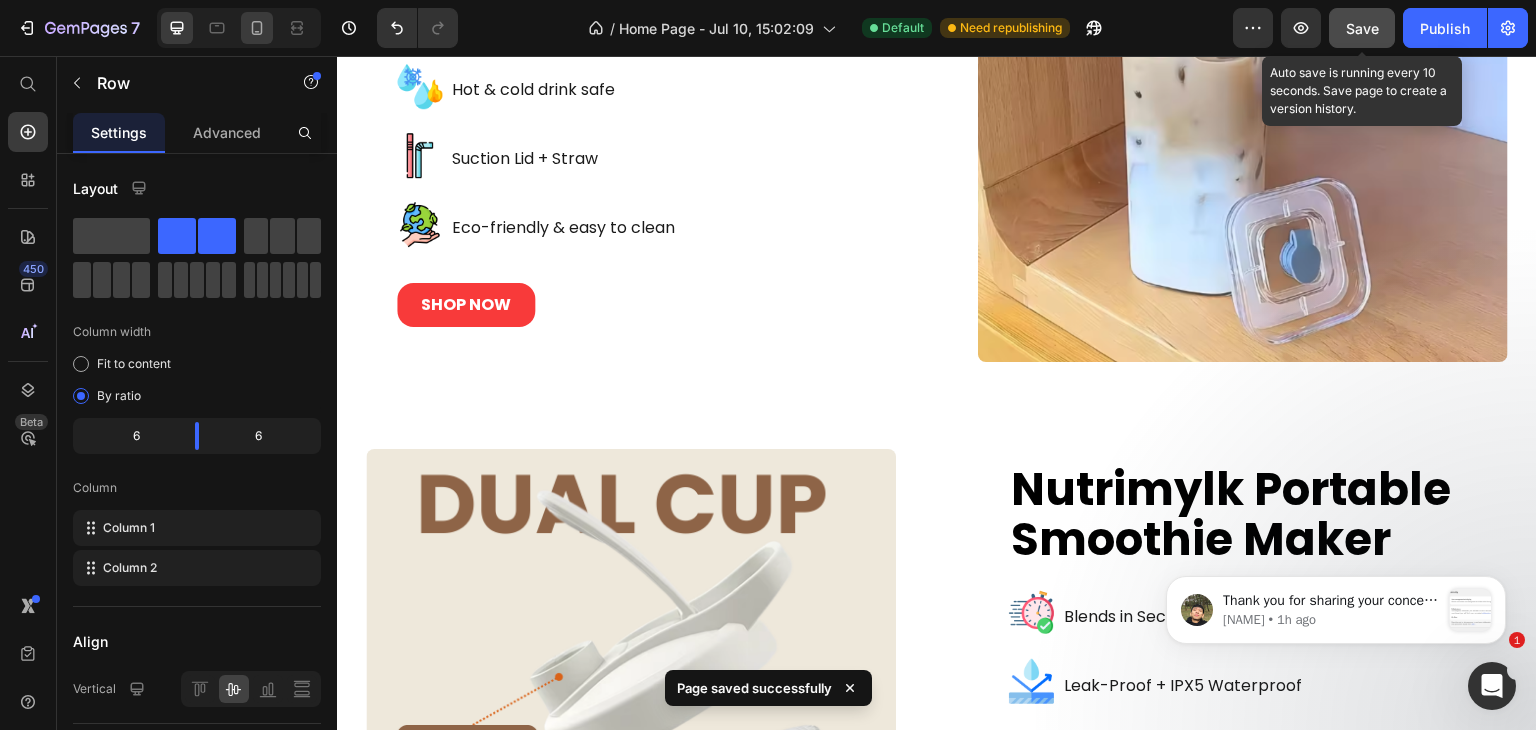 click 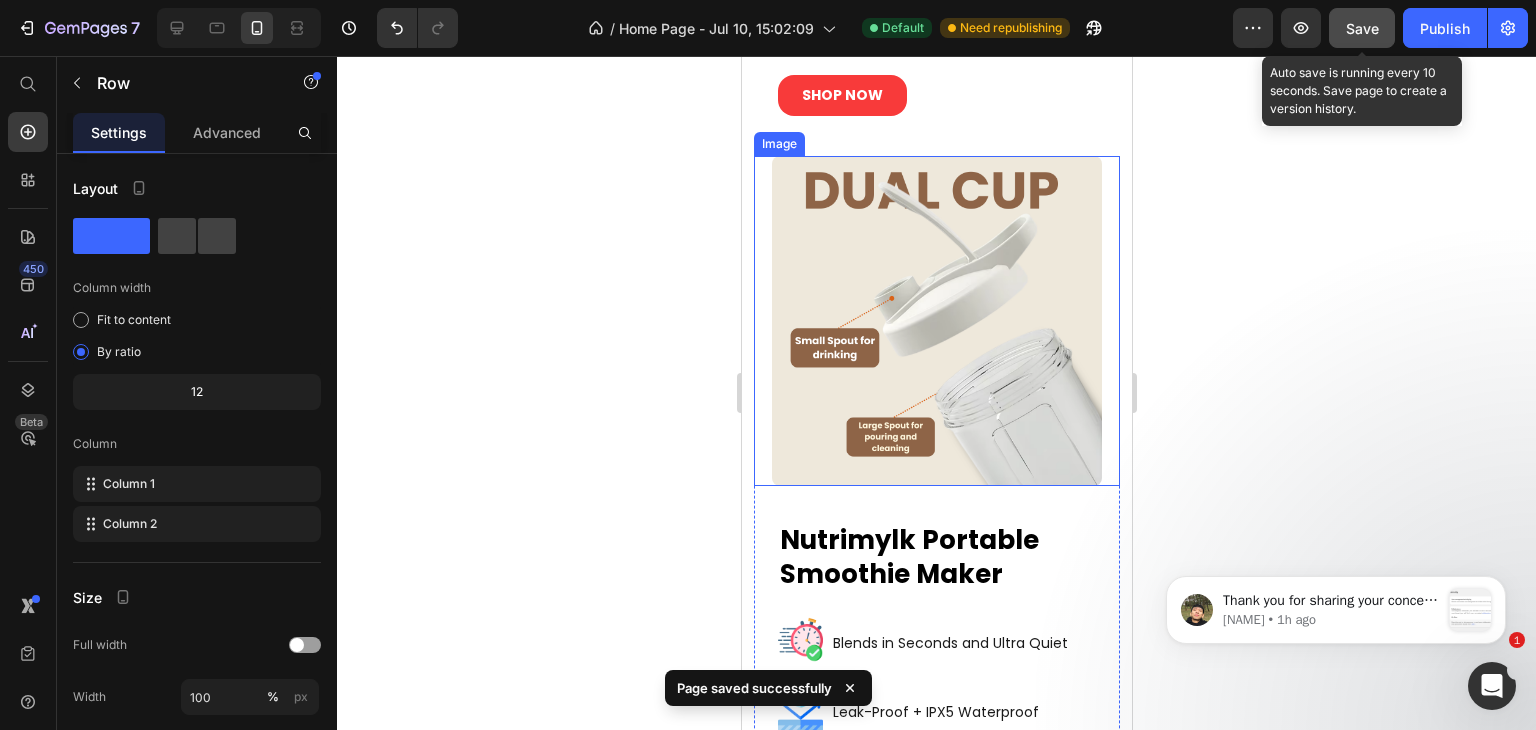 scroll, scrollTop: 5704, scrollLeft: 0, axis: vertical 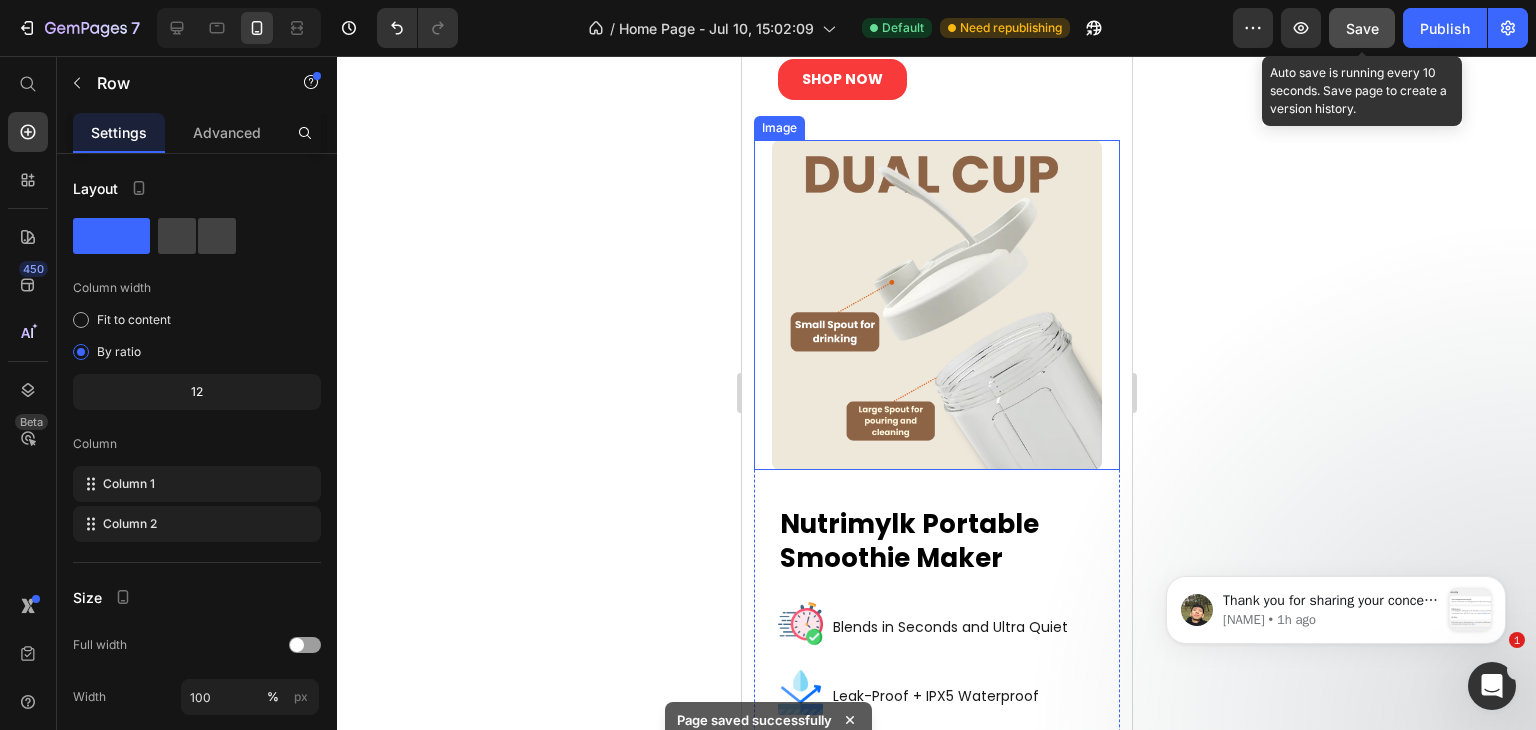 click at bounding box center (936, 304) 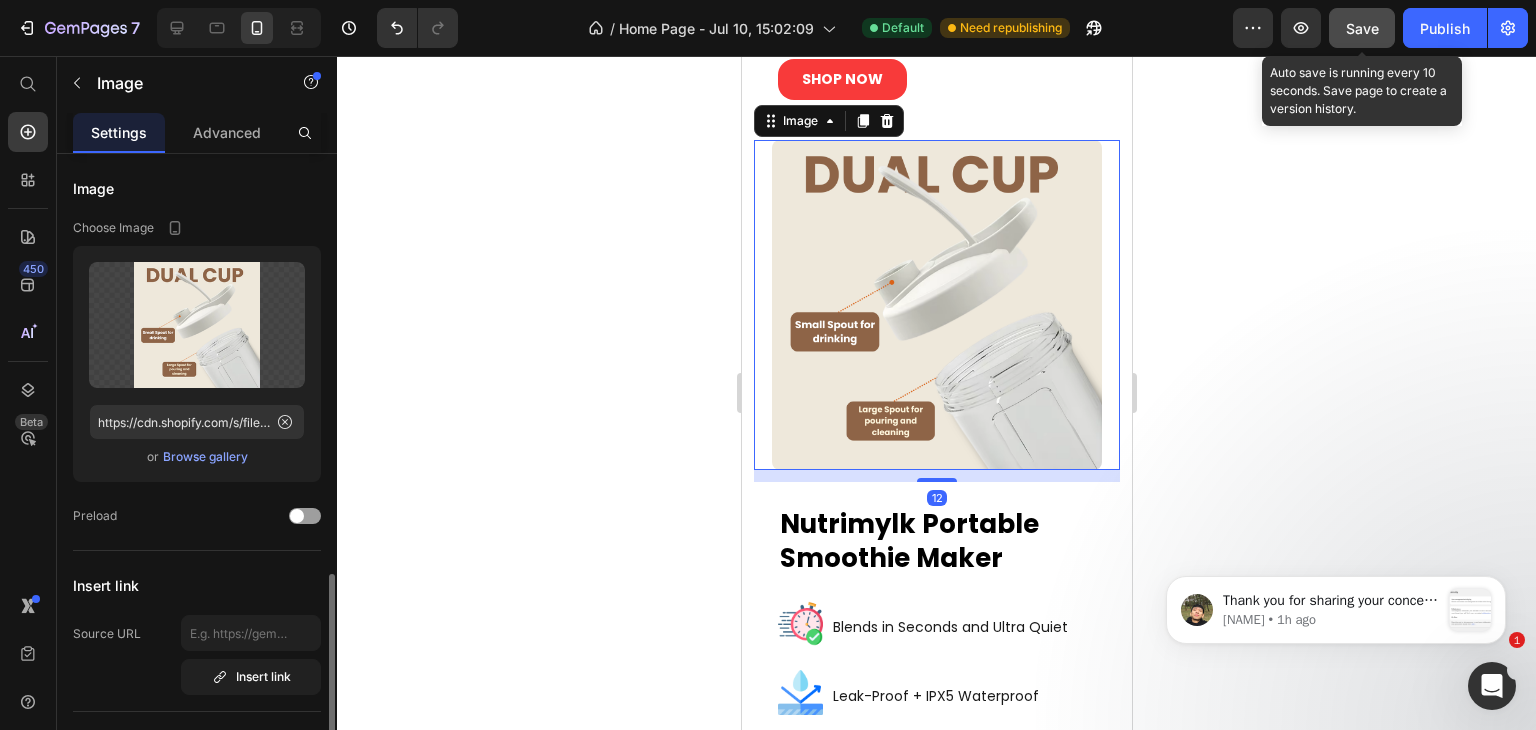 scroll, scrollTop: 300, scrollLeft: 0, axis: vertical 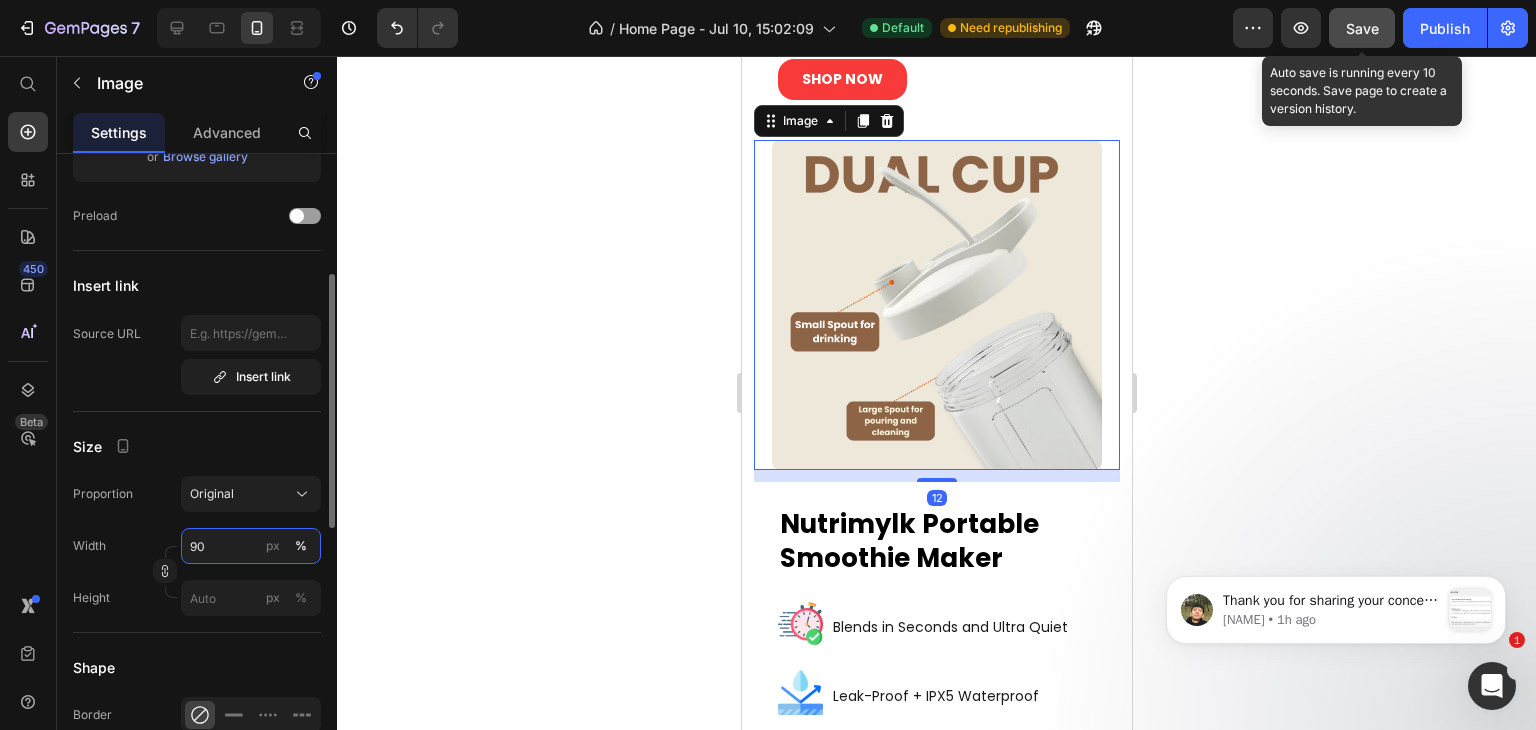 click on "90" at bounding box center (251, 546) 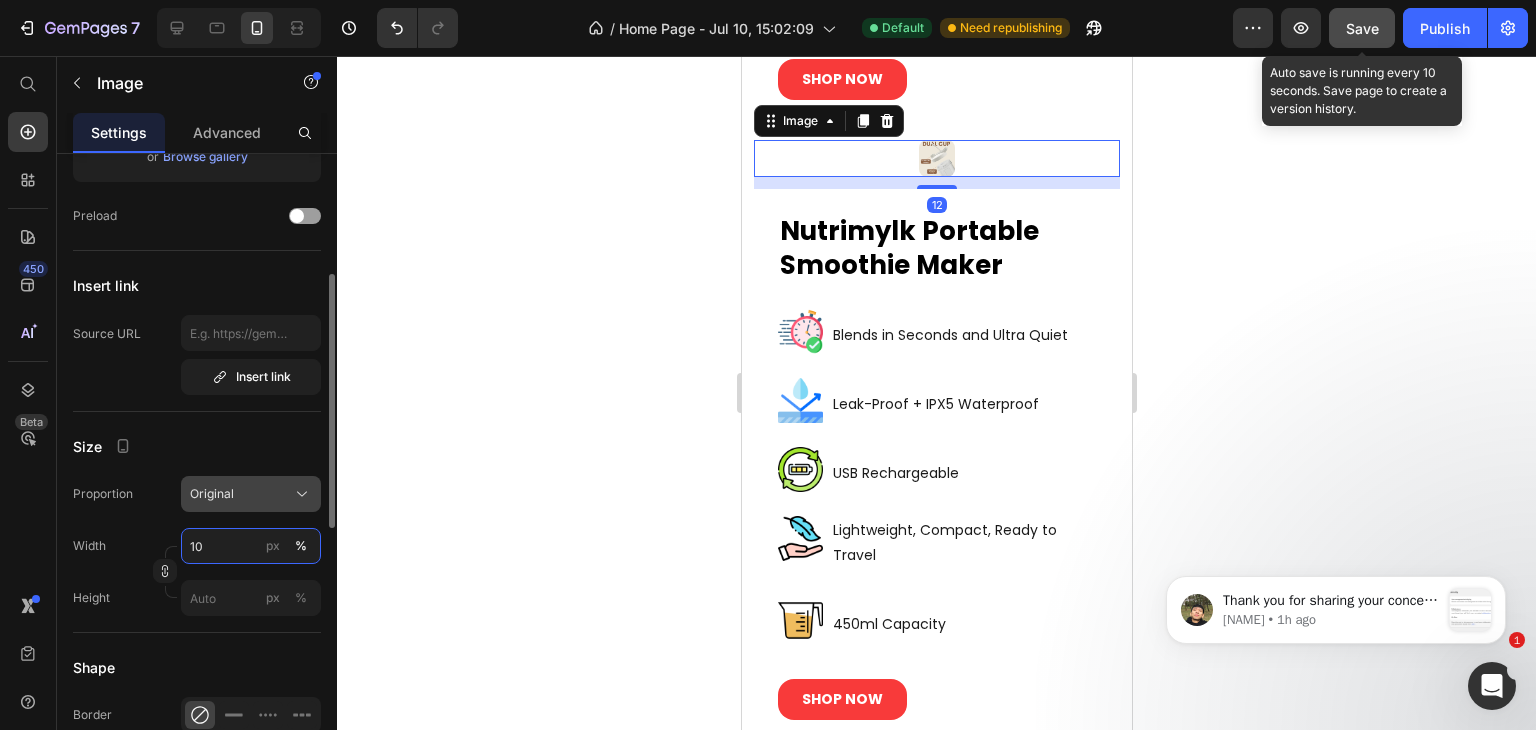 type on "100" 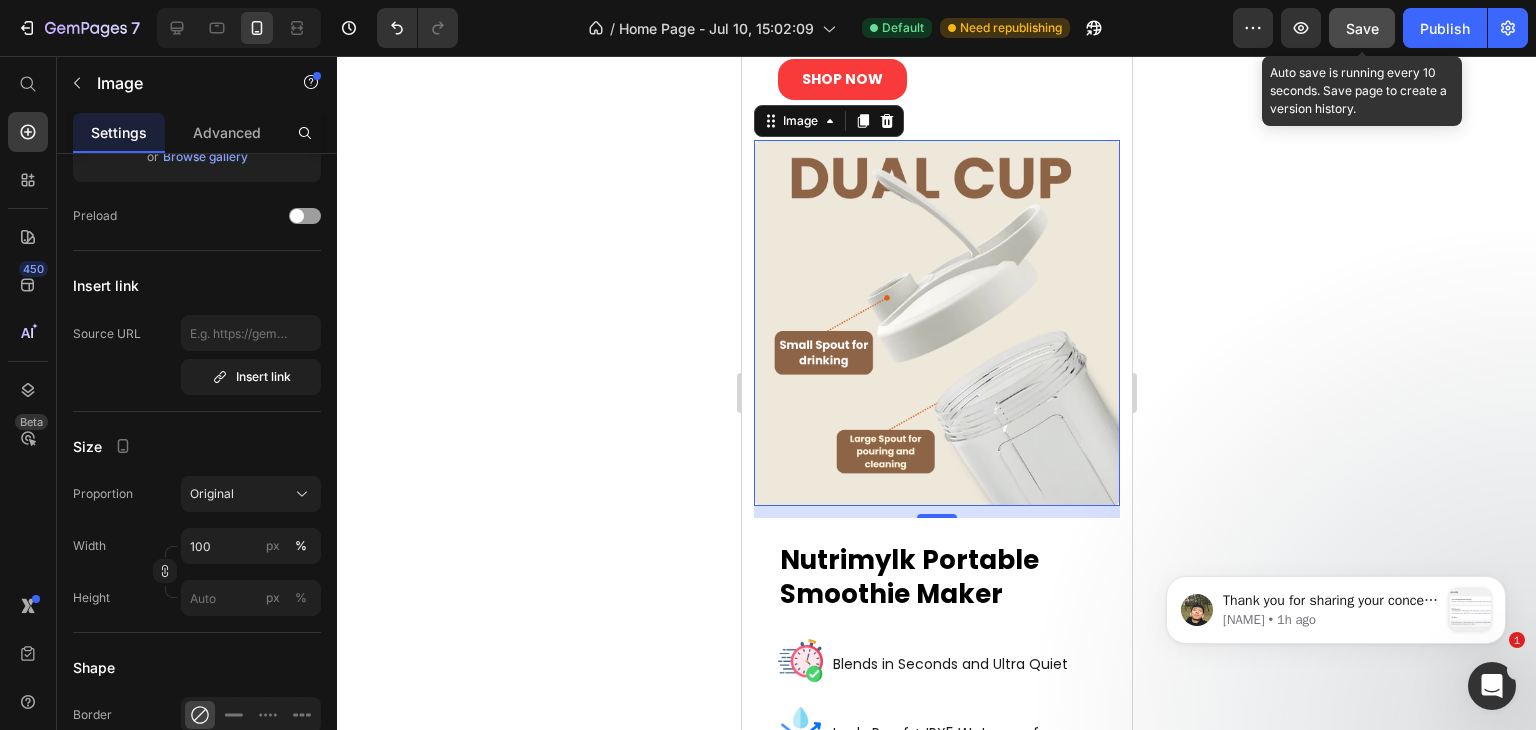 click 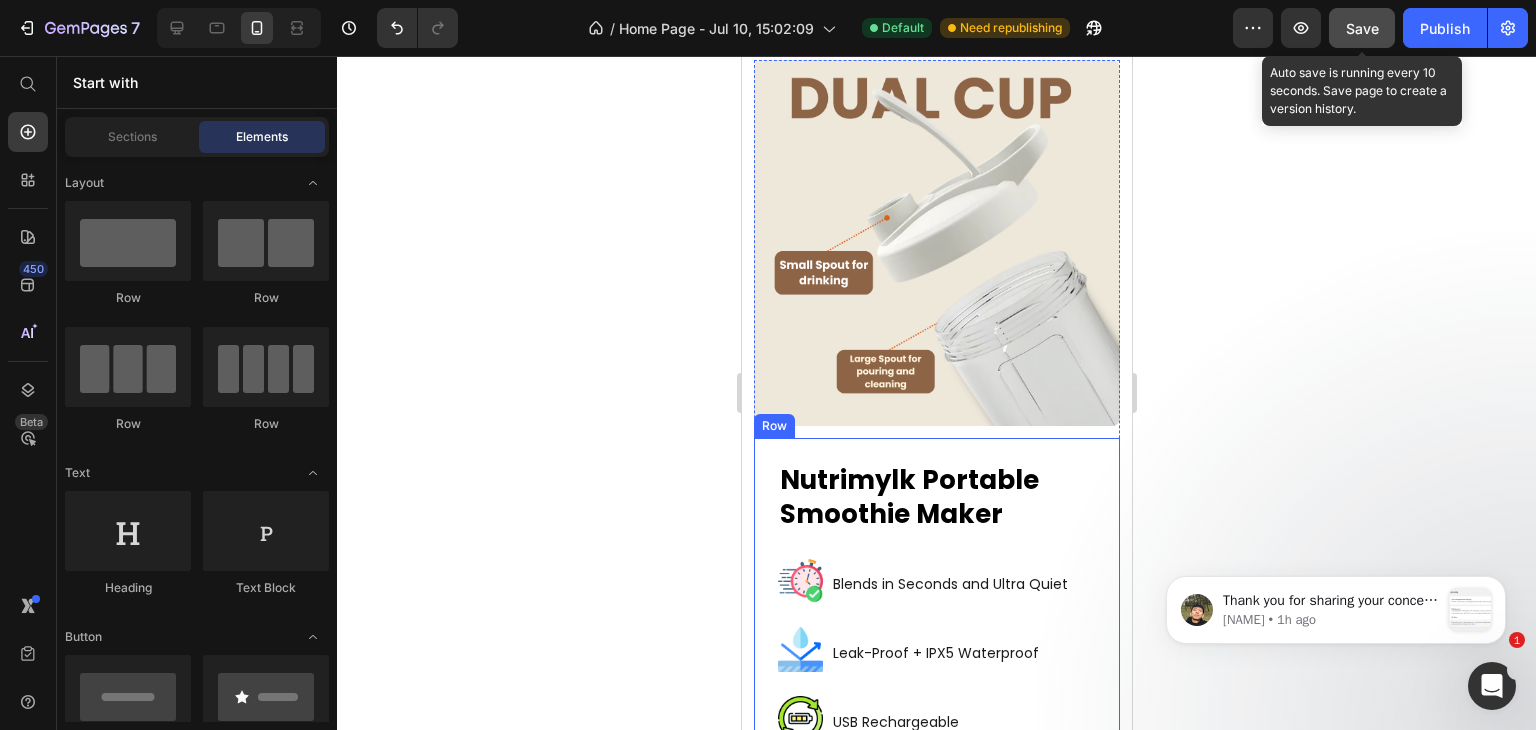 scroll, scrollTop: 5804, scrollLeft: 0, axis: vertical 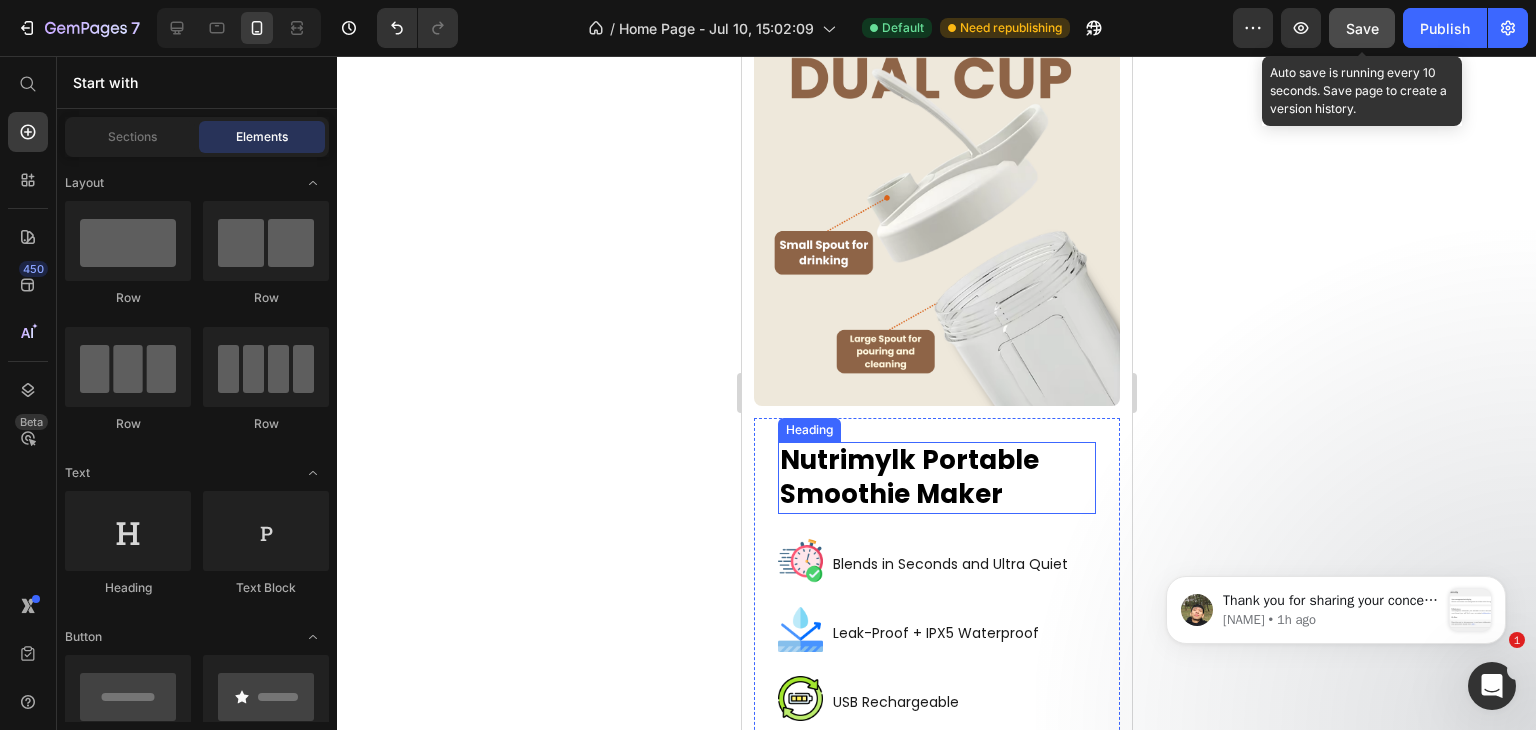 click on "Nutrimylk Portable Smoothie Maker" at bounding box center (936, 478) 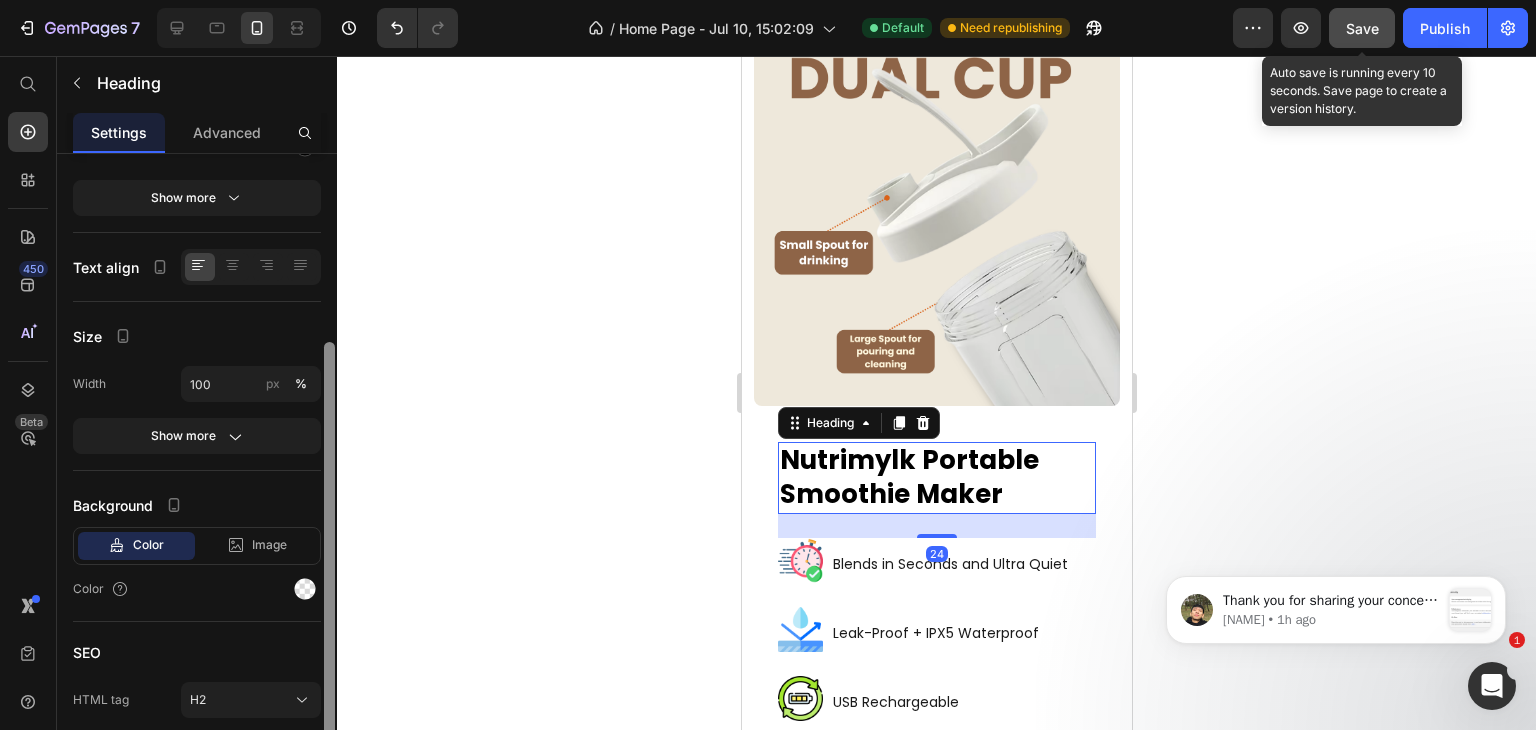 scroll, scrollTop: 0, scrollLeft: 0, axis: both 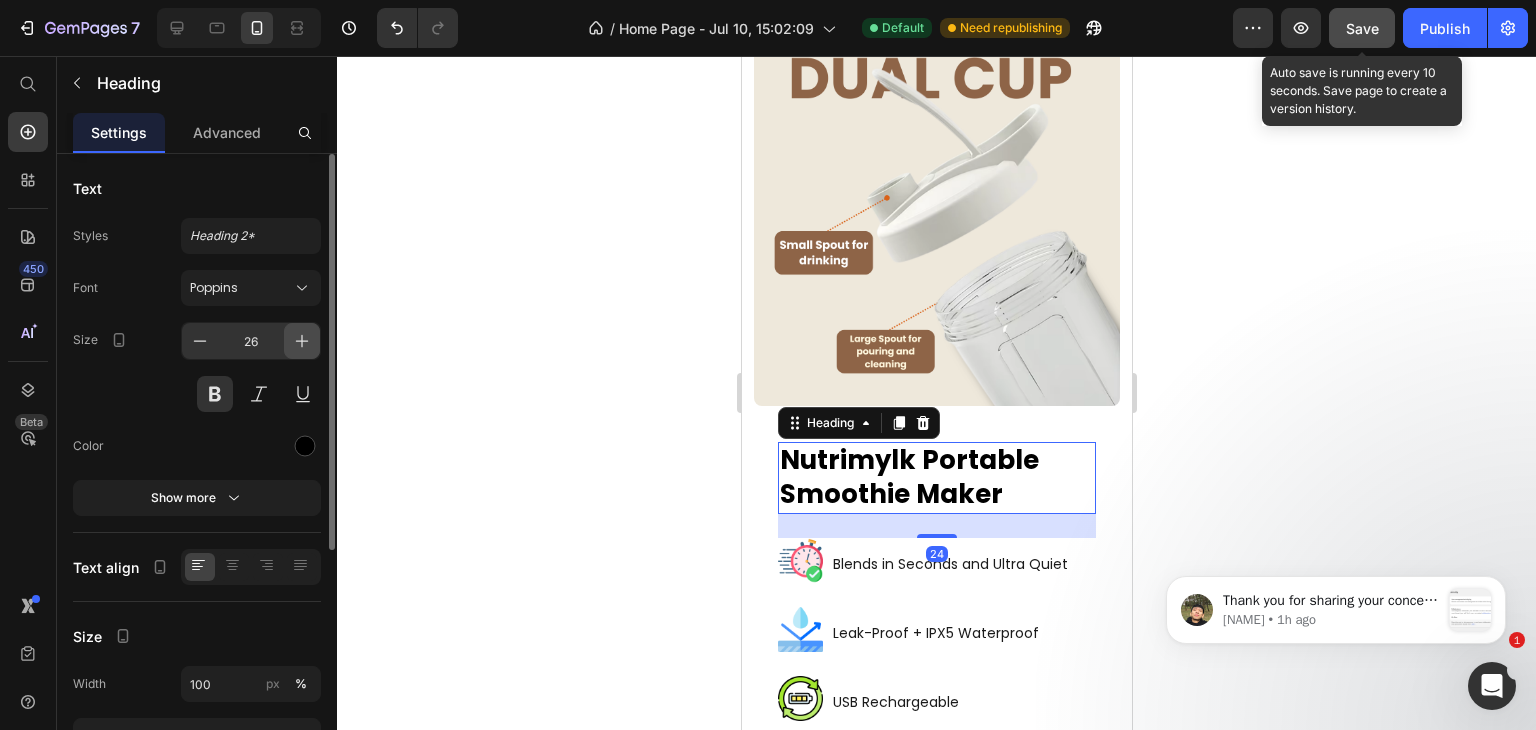 click 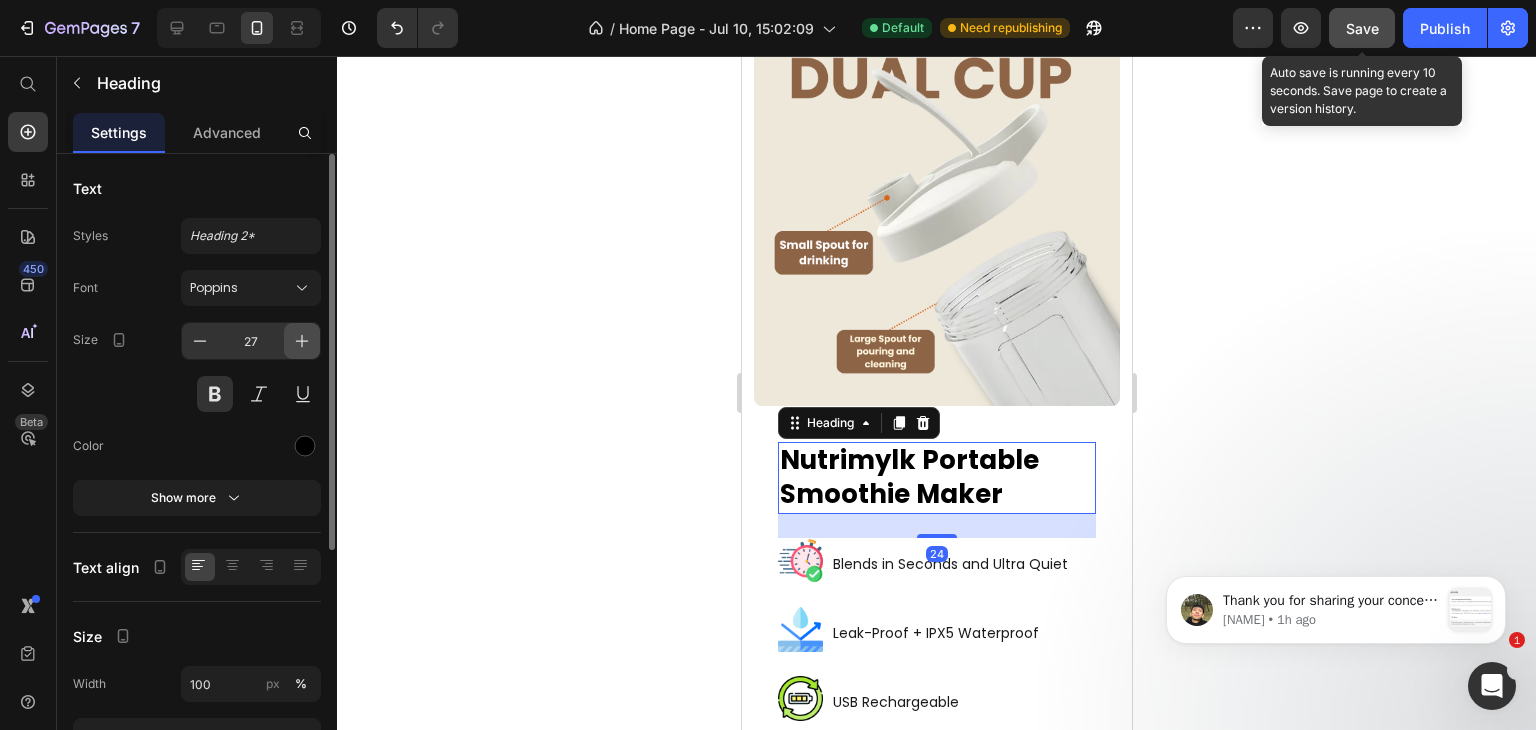 click 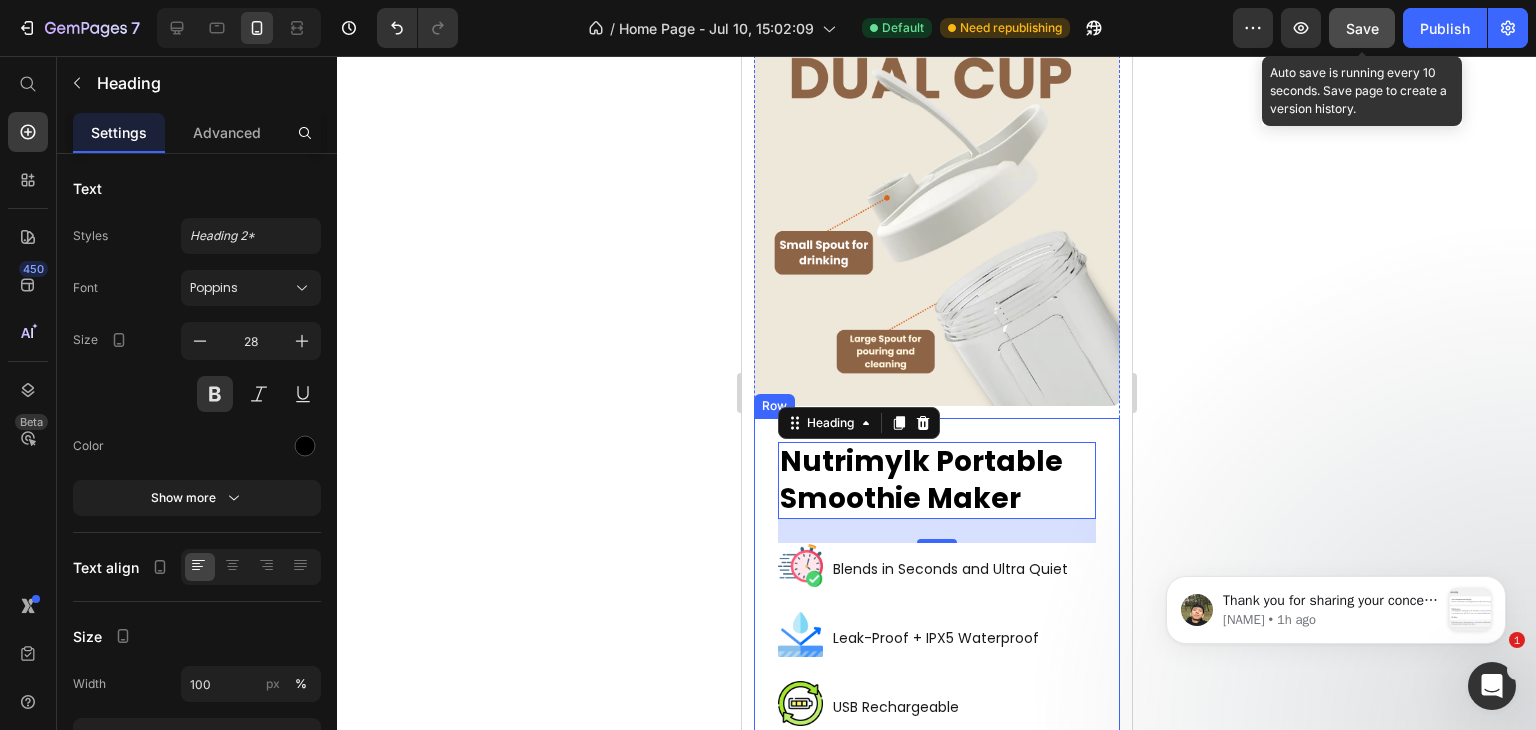 click on "Nutrimylk Portable Smoothie Maker Heading   24 Image Blends in Seconds and Ultra Quiet Text Block Row Image Leak-Proof + IPX5 Waterproof Text Block Row Image USB Rechargeable Text Block Row Image Lightweight, Compact, Ready to Travel Text Block Row Image 450ml Capacity Text Block Row SHOP NOW Button Row" at bounding box center [936, 698] 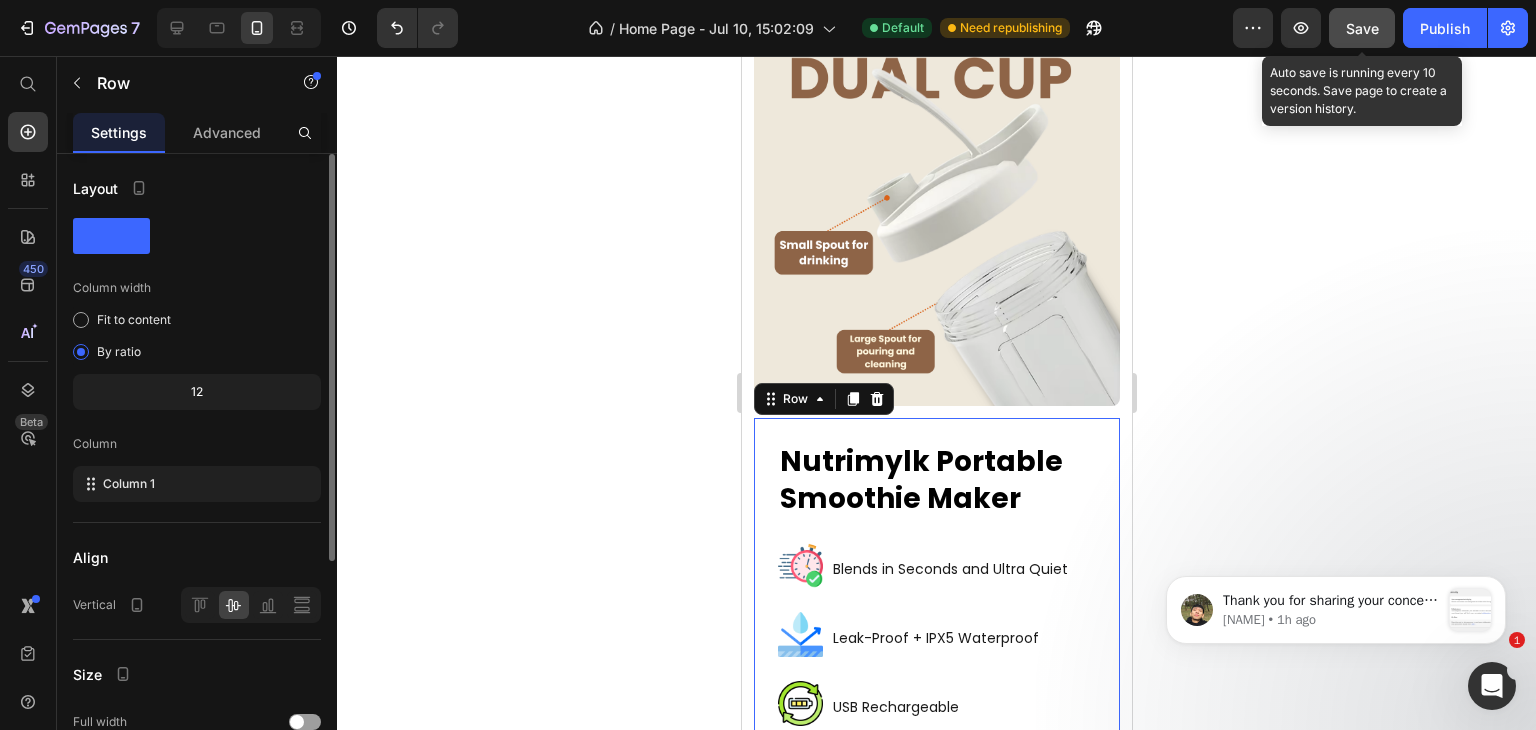 click on "Layout Column width Fit to content By ratio 12 Column Column 1 Align Vertical
Size Full width Width 100 % px Height Full Fit Background Color Image Video  Color   Delete element" at bounding box center [197, 646] 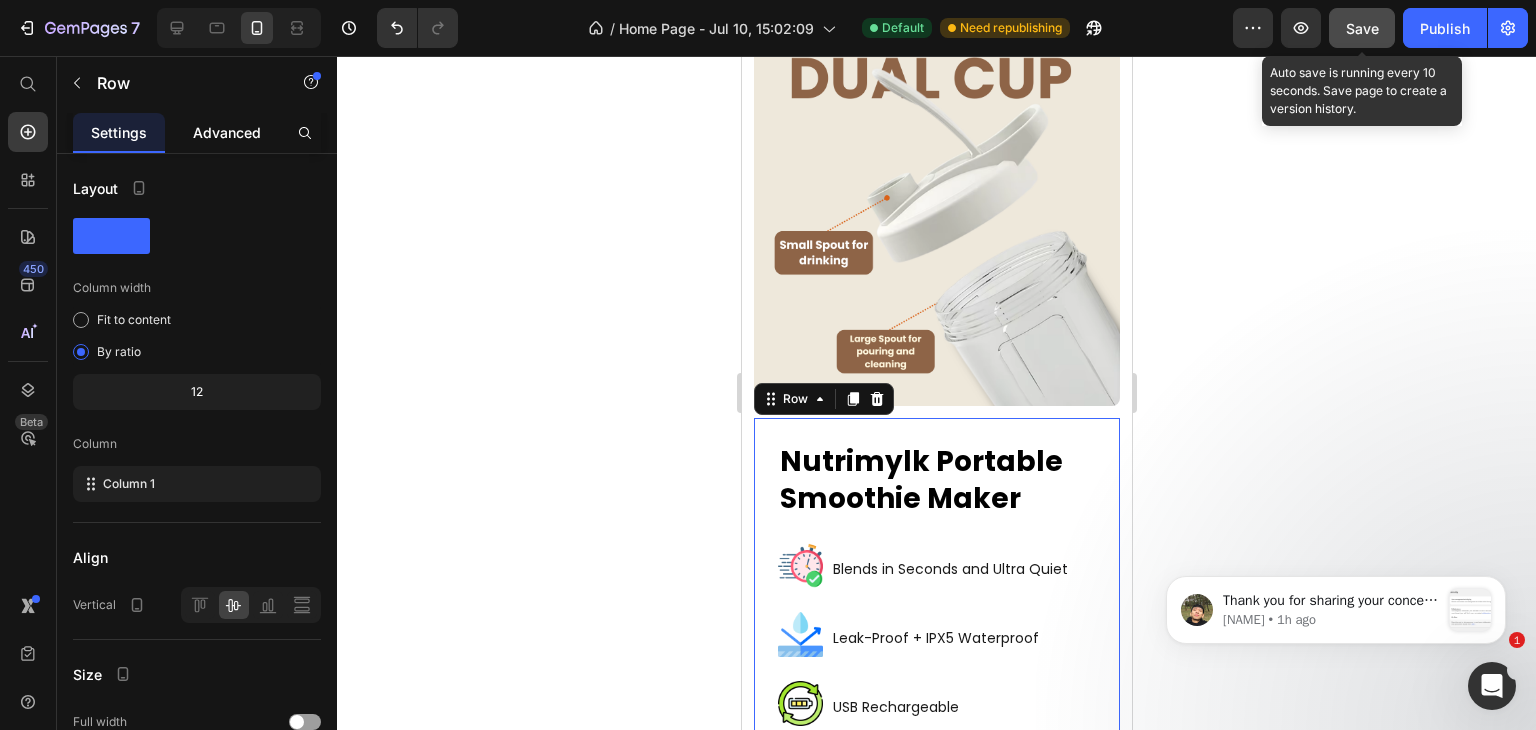 click on "Advanced" at bounding box center [227, 132] 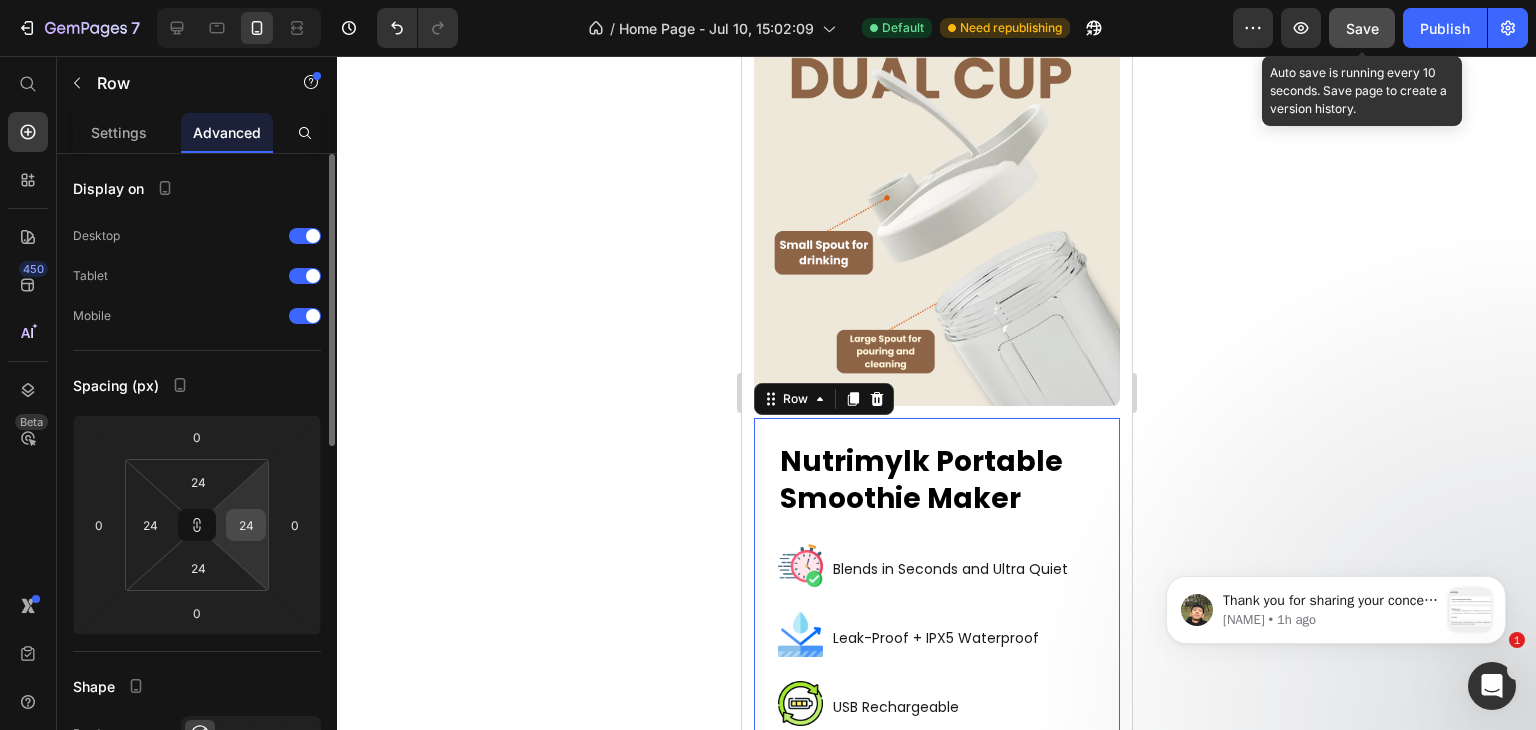 click on "24" at bounding box center [246, 525] 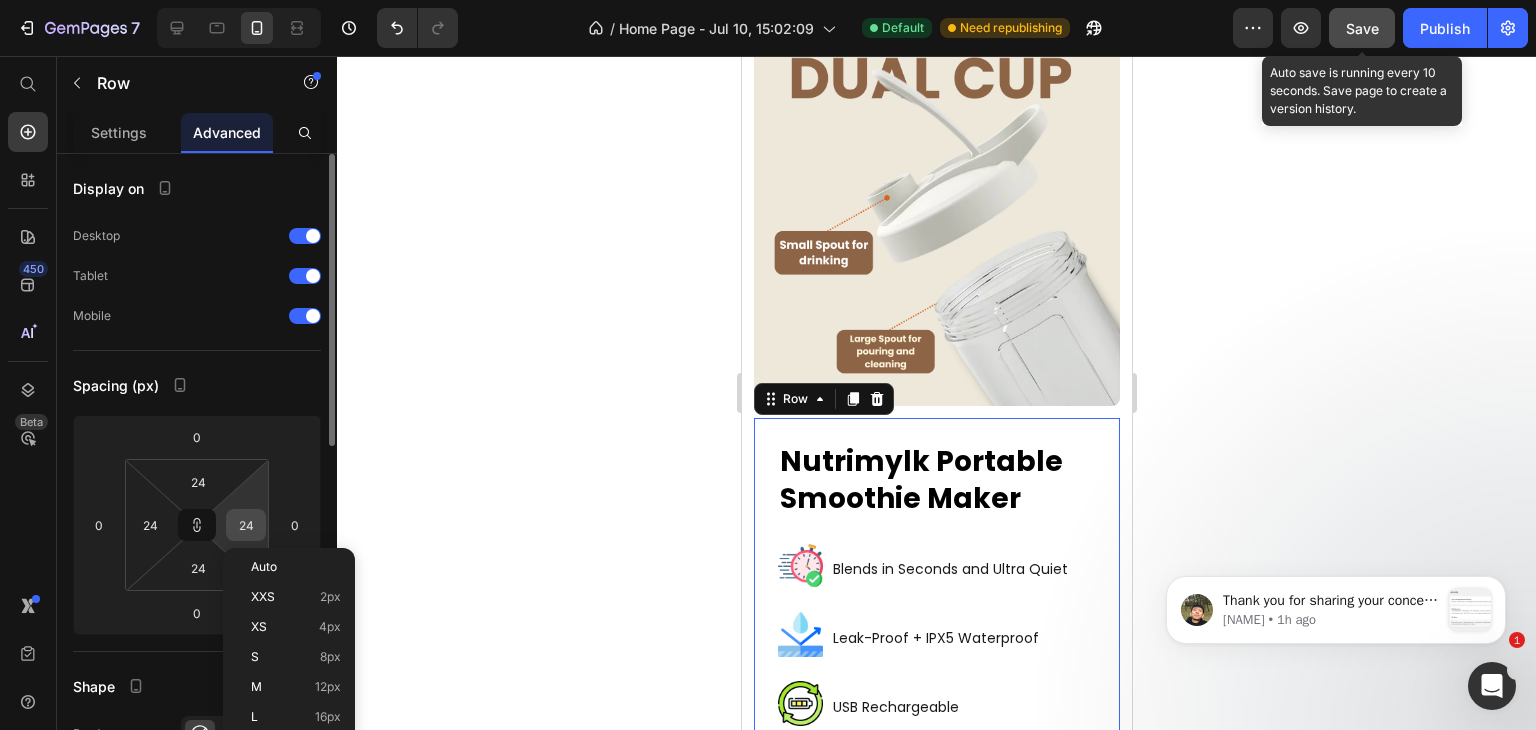 click on "24" at bounding box center (246, 525) 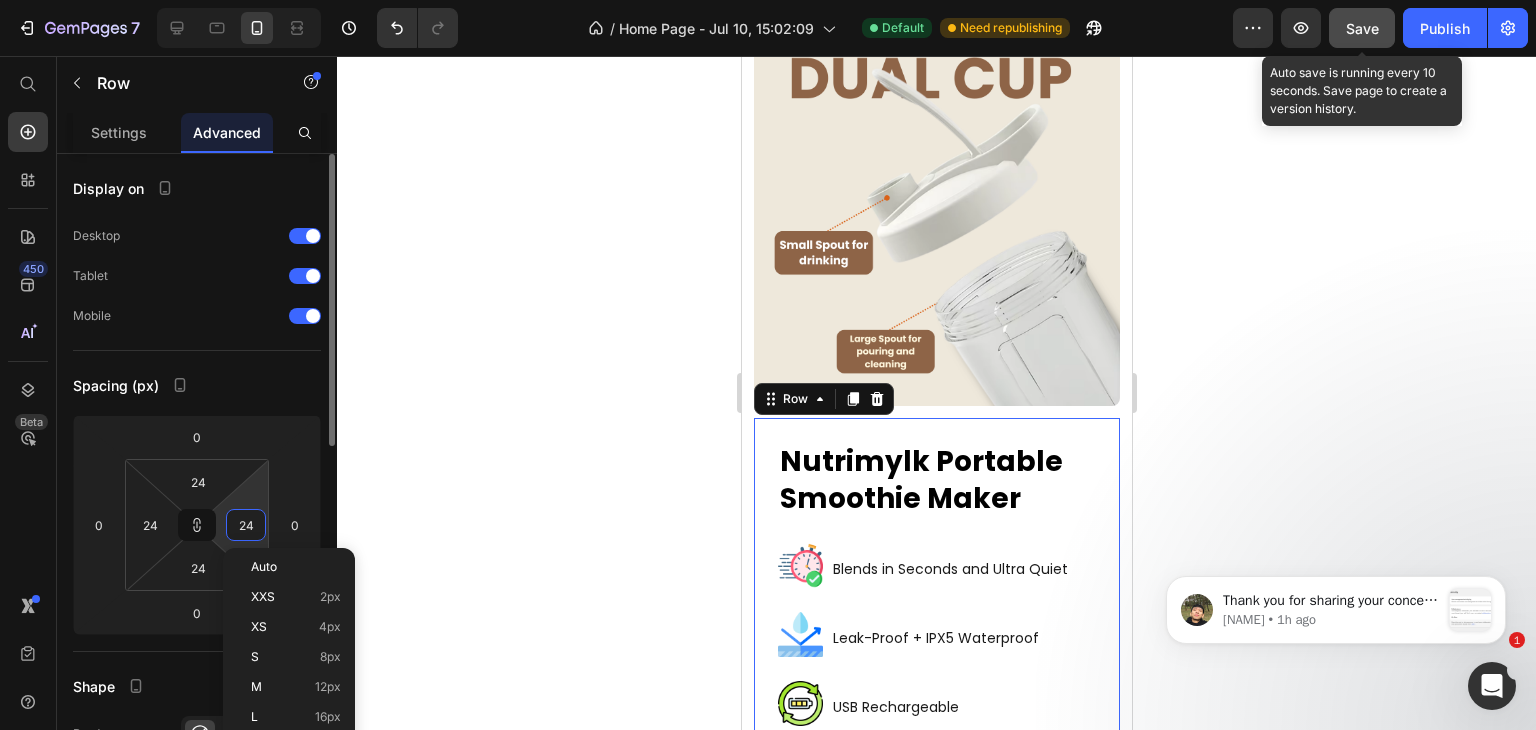 type on "0" 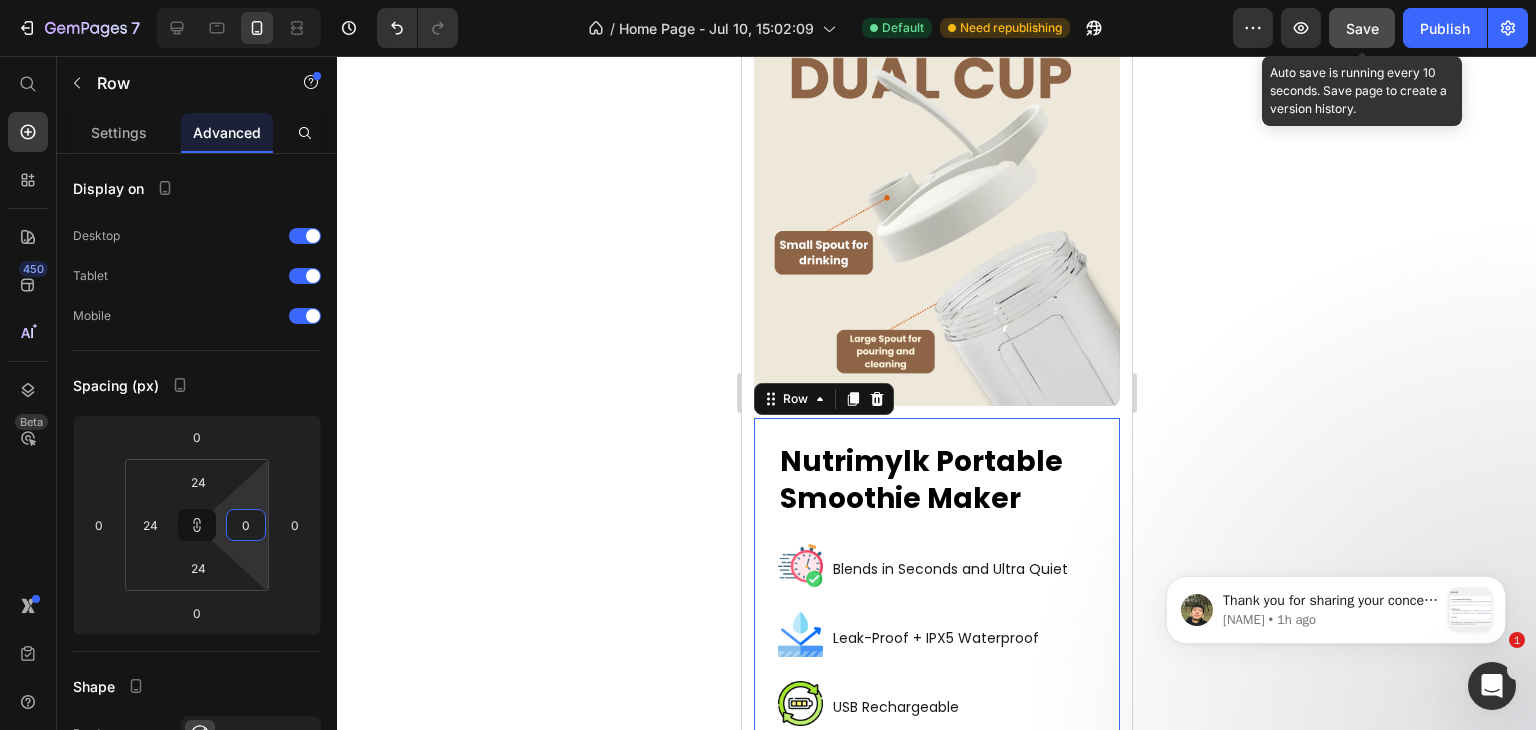 click 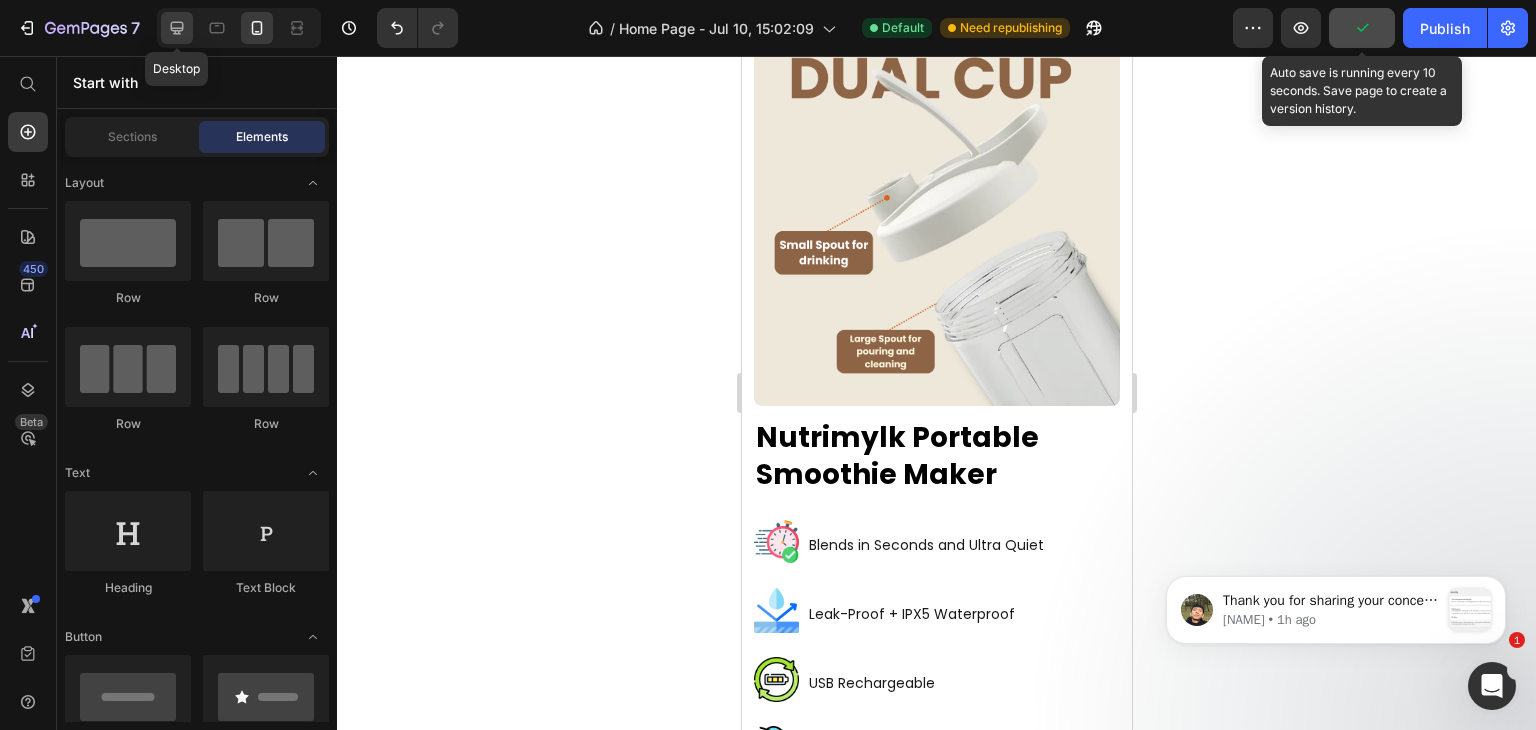 click 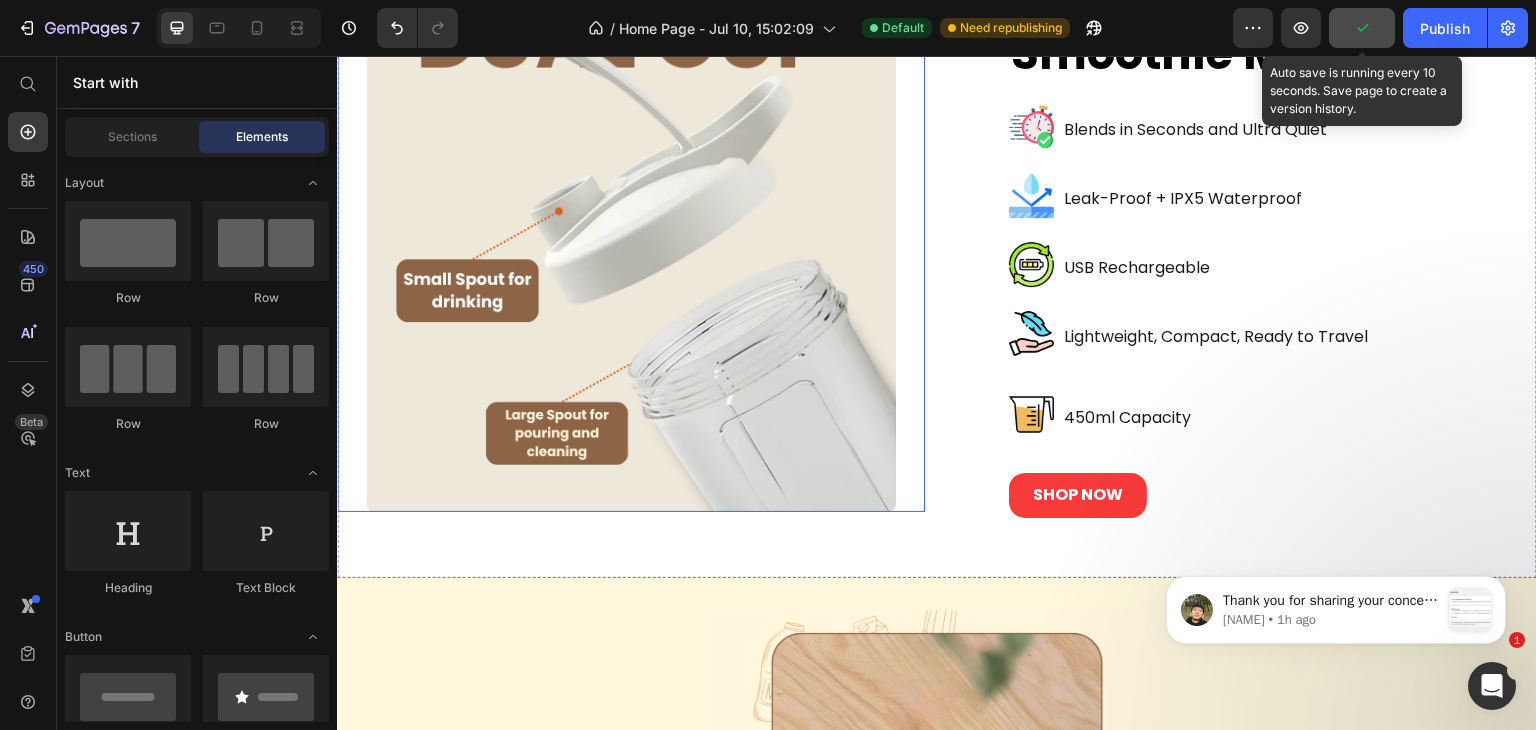 scroll, scrollTop: 5821, scrollLeft: 0, axis: vertical 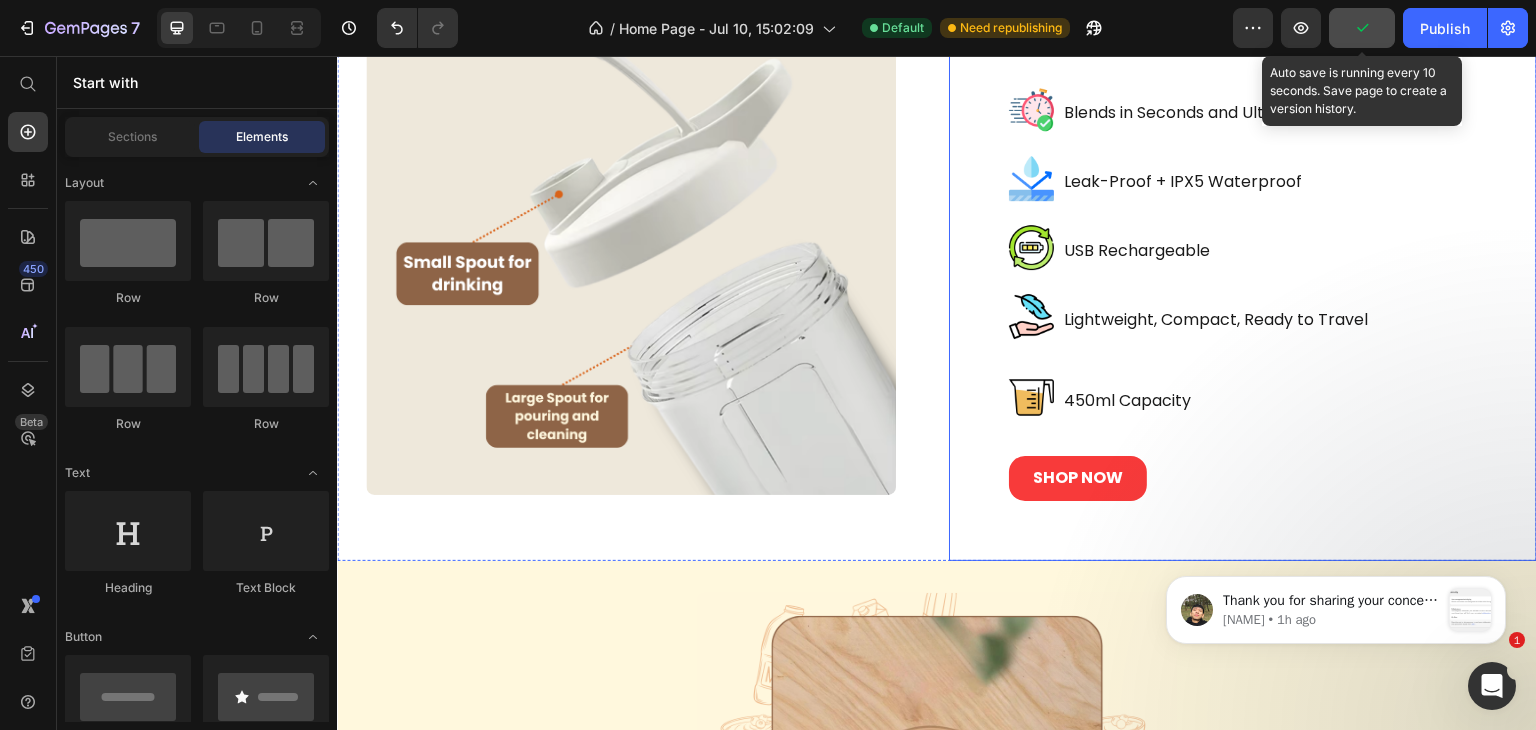 click on "Nutrimylk Portable Smoothie Maker Heading Image Blends in Seconds and Ultra Quiet Text Block Row Image Leak-Proof + IPX5 Waterproof Text Block Row Image USB Rechargeable Text Block Row Image Lightweight, Compact, Ready to Travel Text Block Row Image 450ml Capacity Text Block Row SHOP NOW Button Row" at bounding box center [1243, 230] 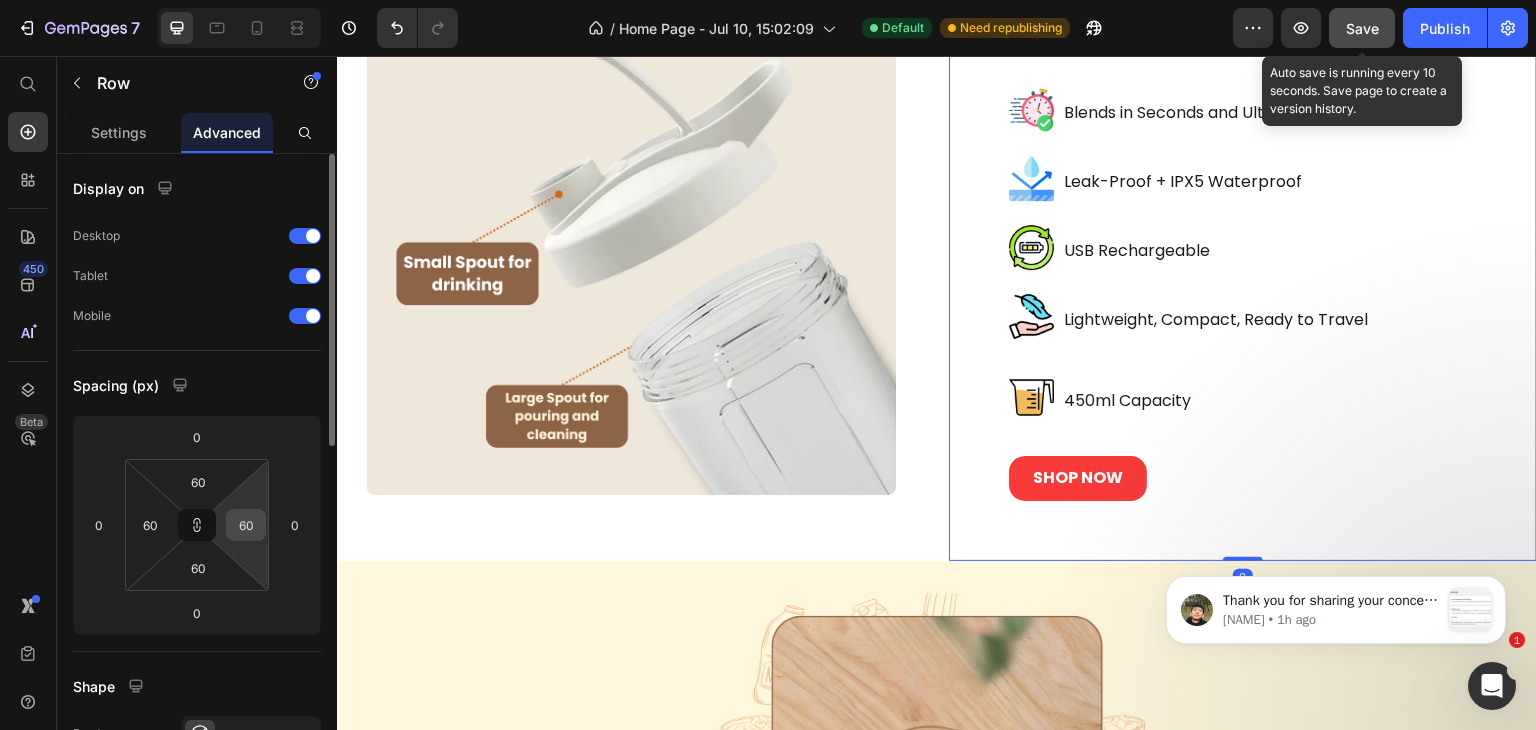 click on "60" at bounding box center (246, 525) 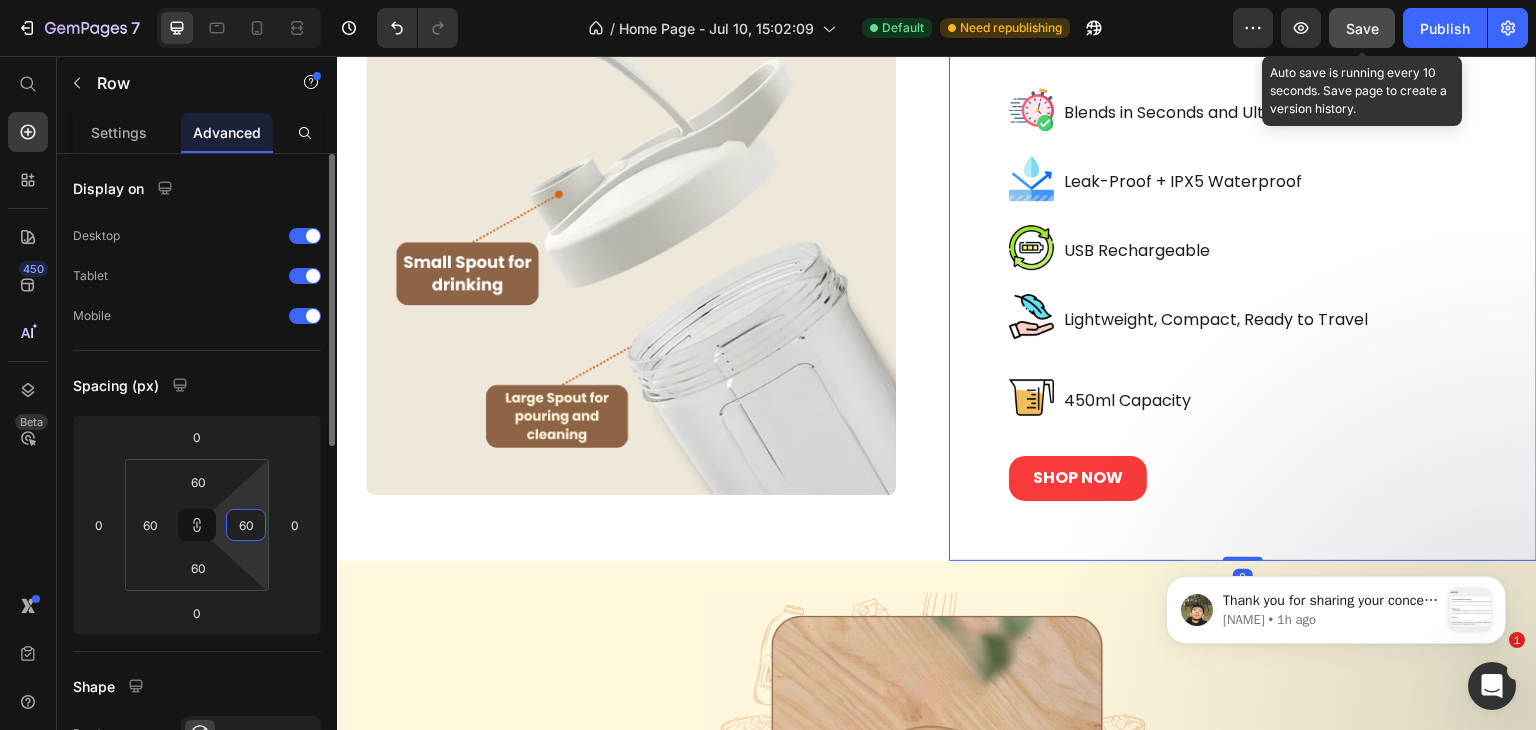 click on "60" at bounding box center (246, 525) 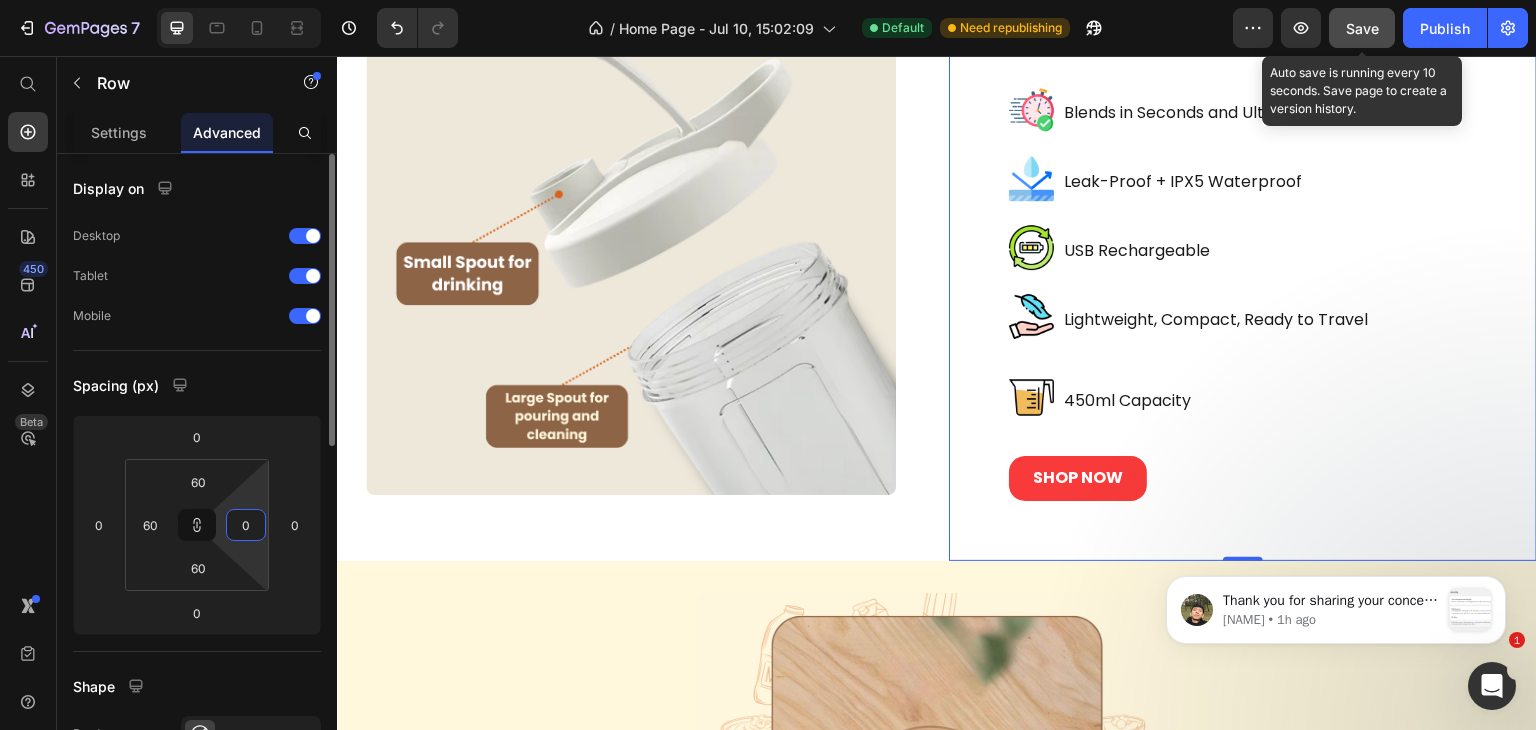 type on "0" 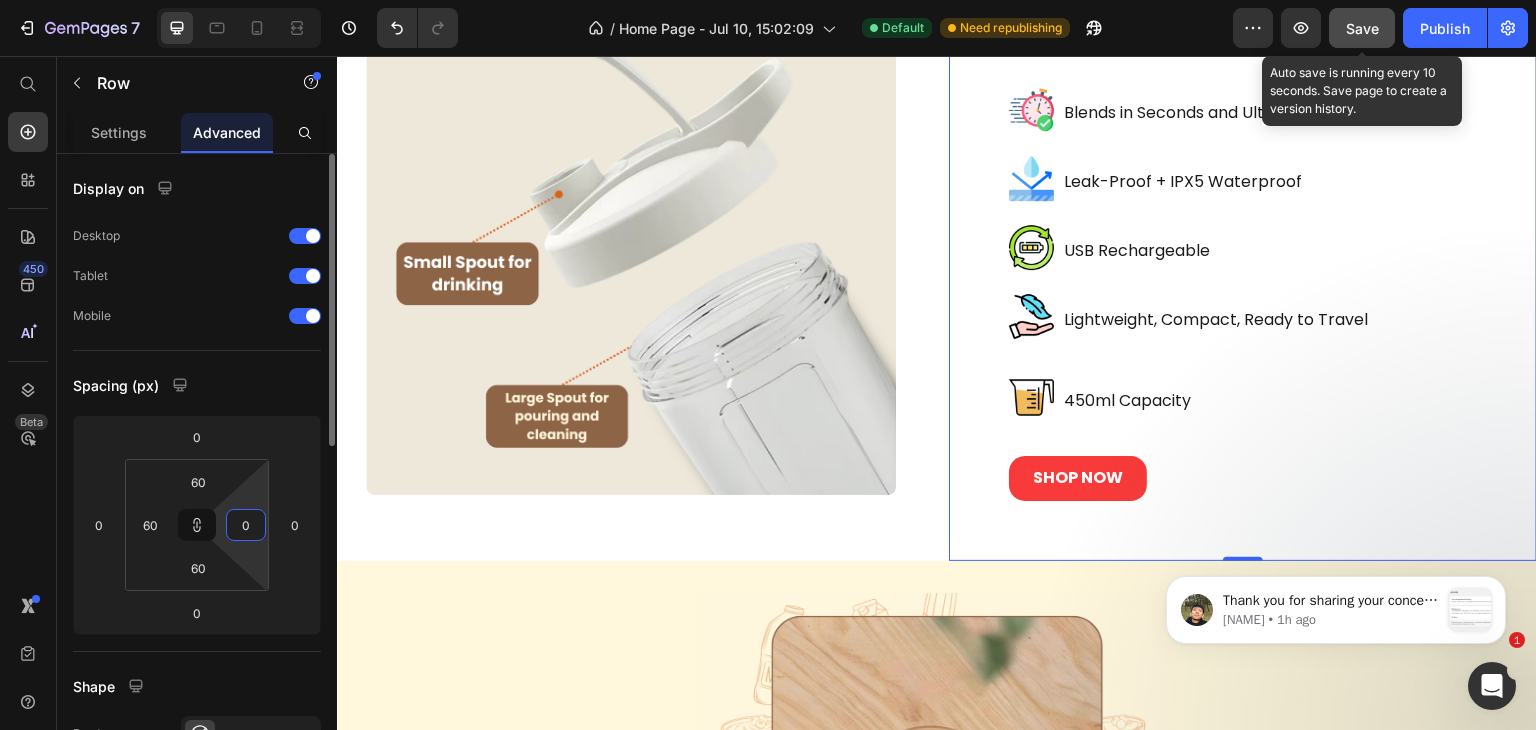 click on "Spacing (px)" at bounding box center [197, 385] 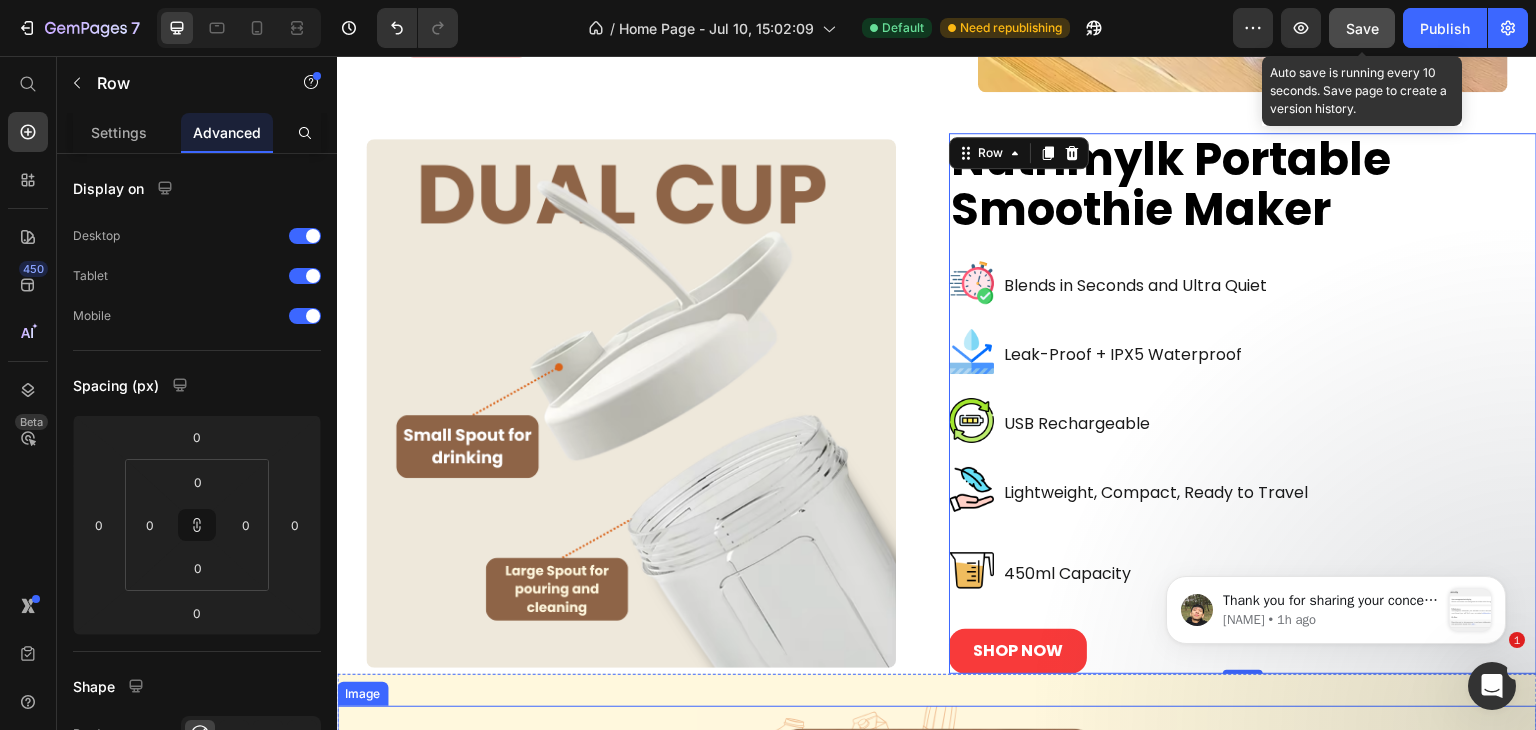 scroll, scrollTop: 5761, scrollLeft: 0, axis: vertical 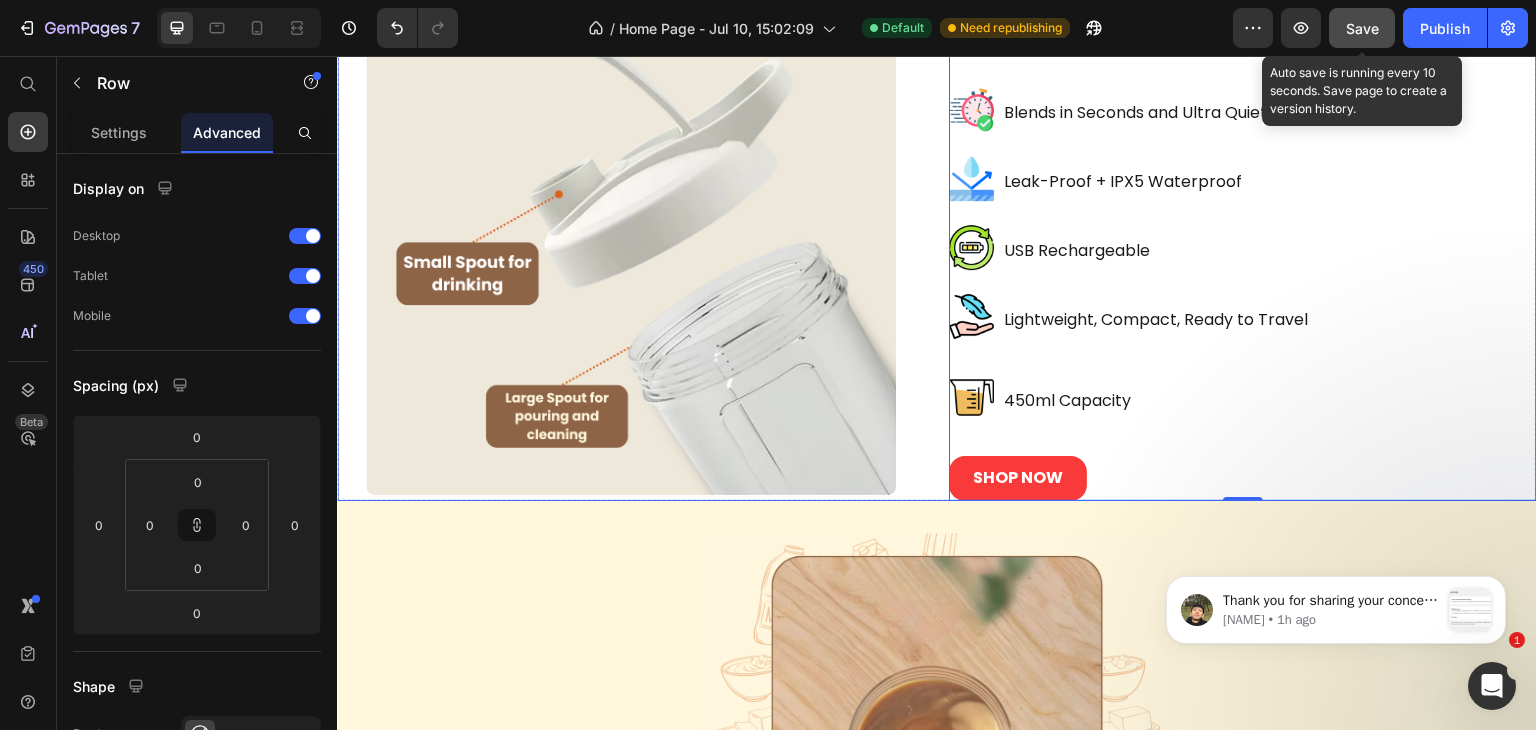 click on "Image Nutrimylk Portable Smoothie Maker Heading Image Blends in Seconds and Ultra Quiet Text Block Row Image Leak-Proof + IPX5 Waterproof Text Block Row Image USB Rechargeable Text Block Row Image Lightweight, Compact, Ready to Travel Text Block Row Image 450ml Capacity Text Block Row SHOP NOW Button Row   0 Row" at bounding box center (937, 230) 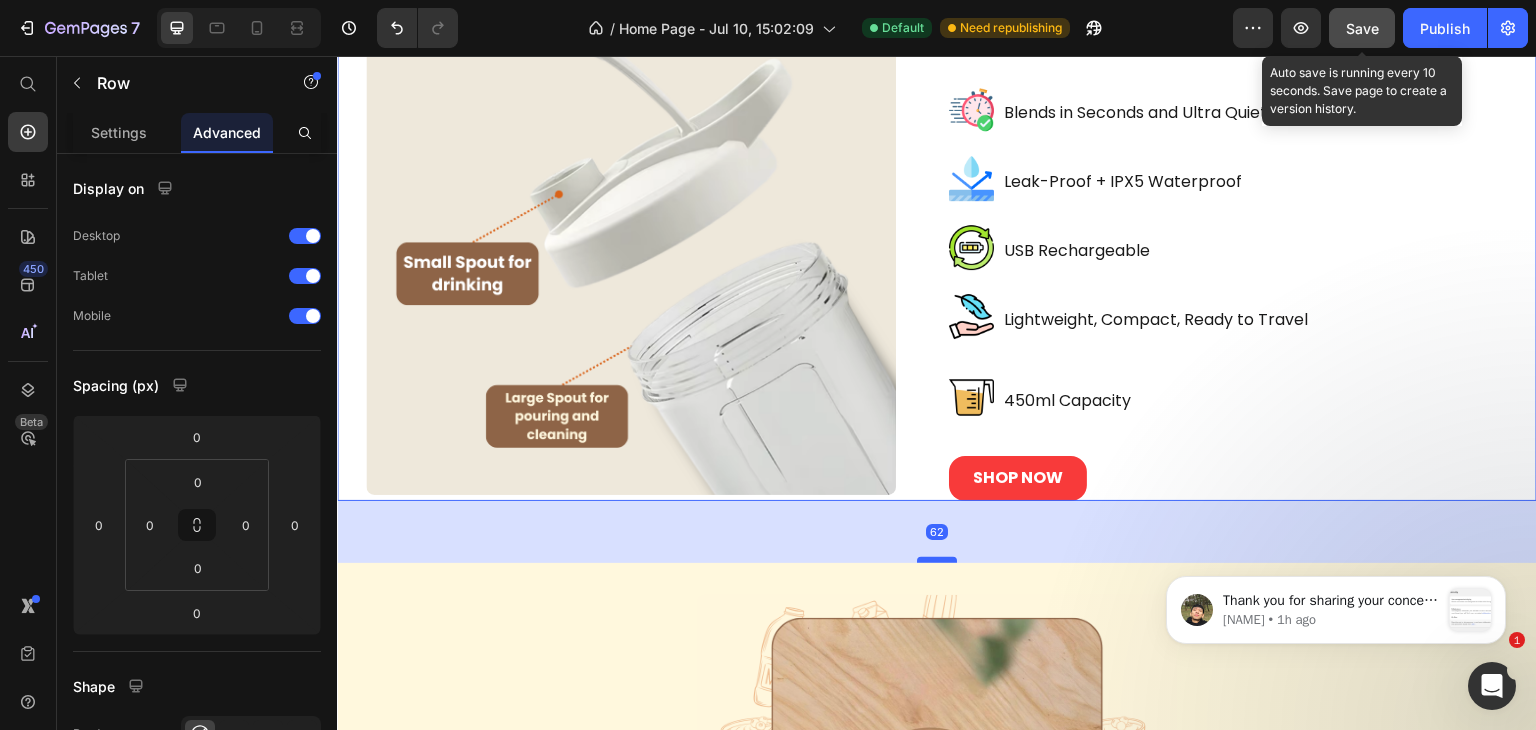 drag, startPoint x: 947, startPoint y: 497, endPoint x: 949, endPoint y: 559, distance: 62.03225 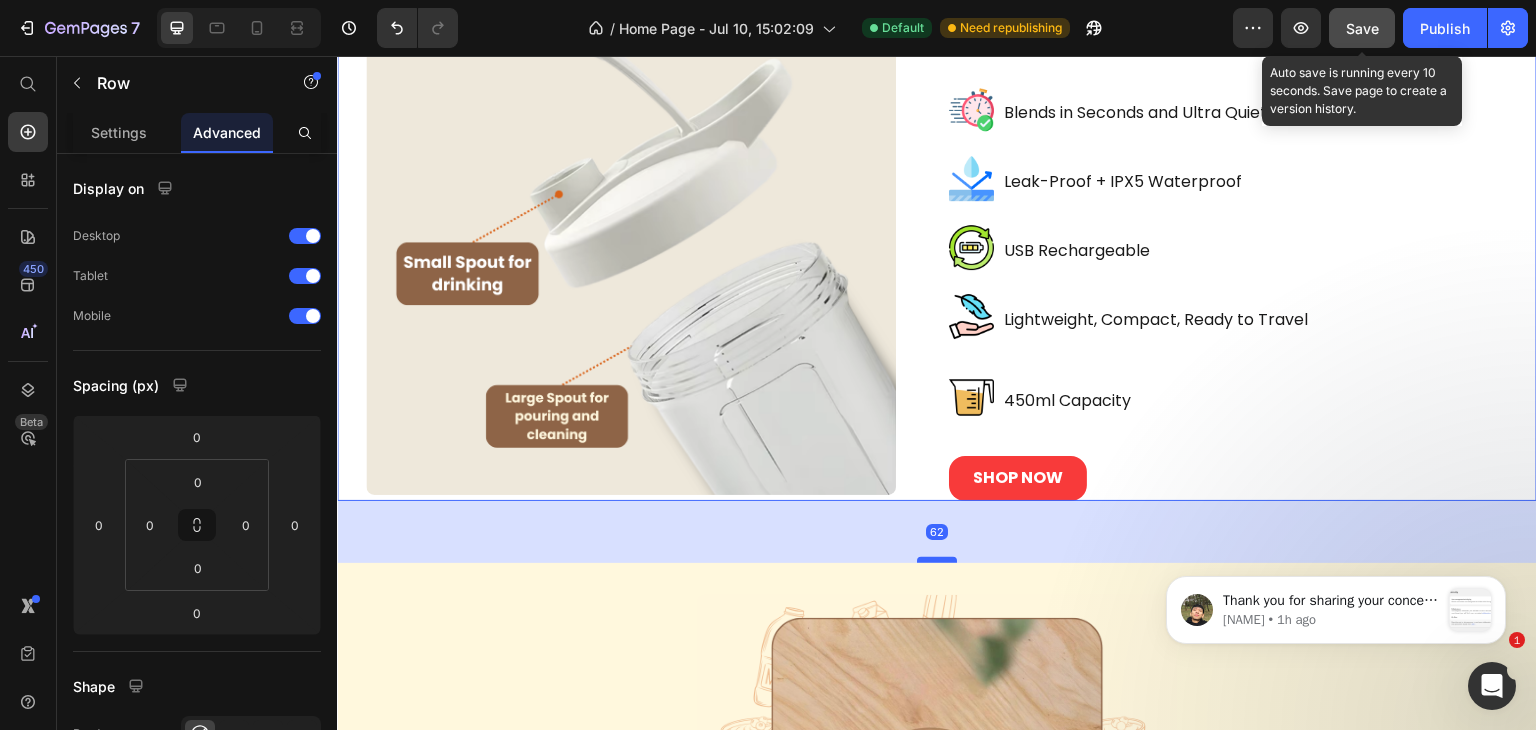 click at bounding box center (937, 560) 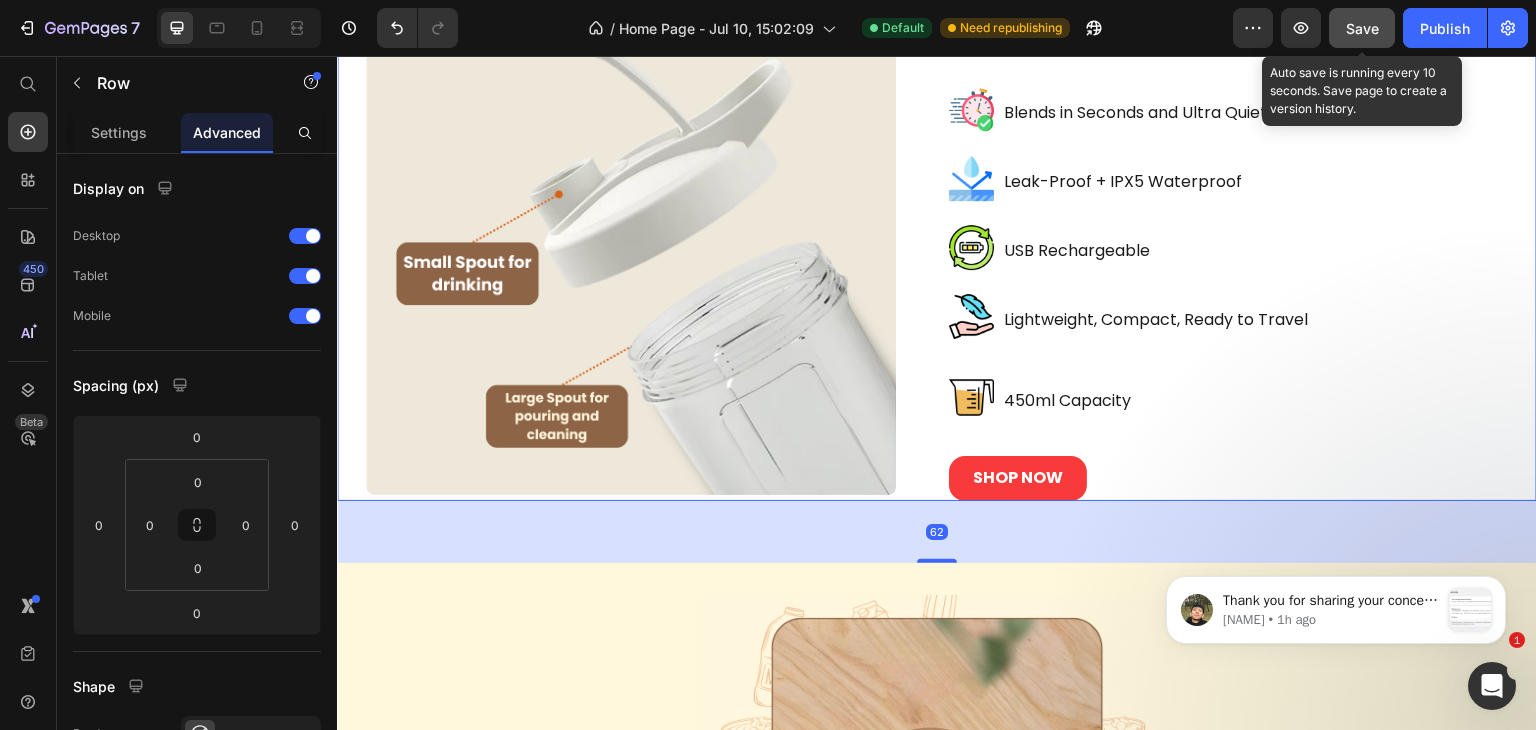 type on "62" 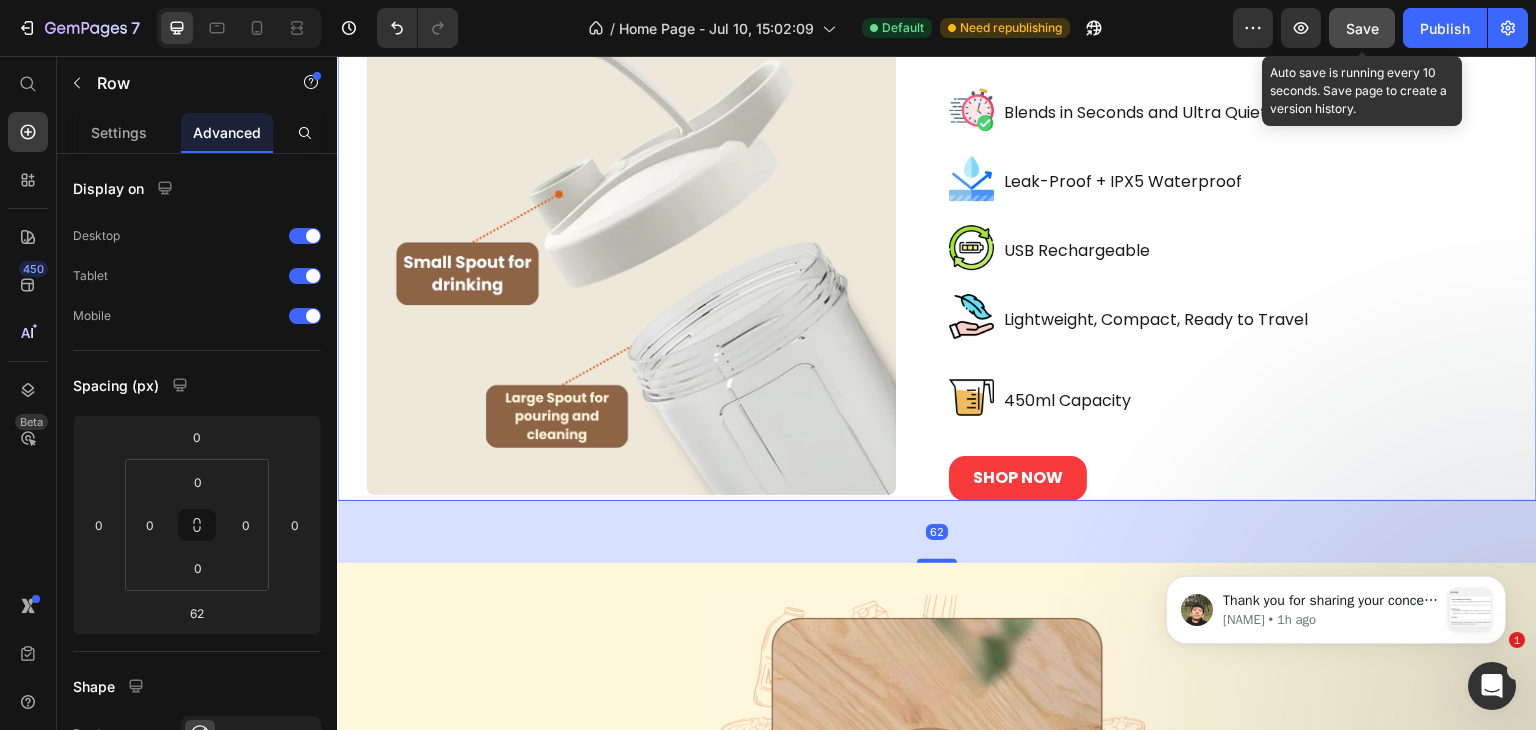 click on "62" at bounding box center [937, 532] 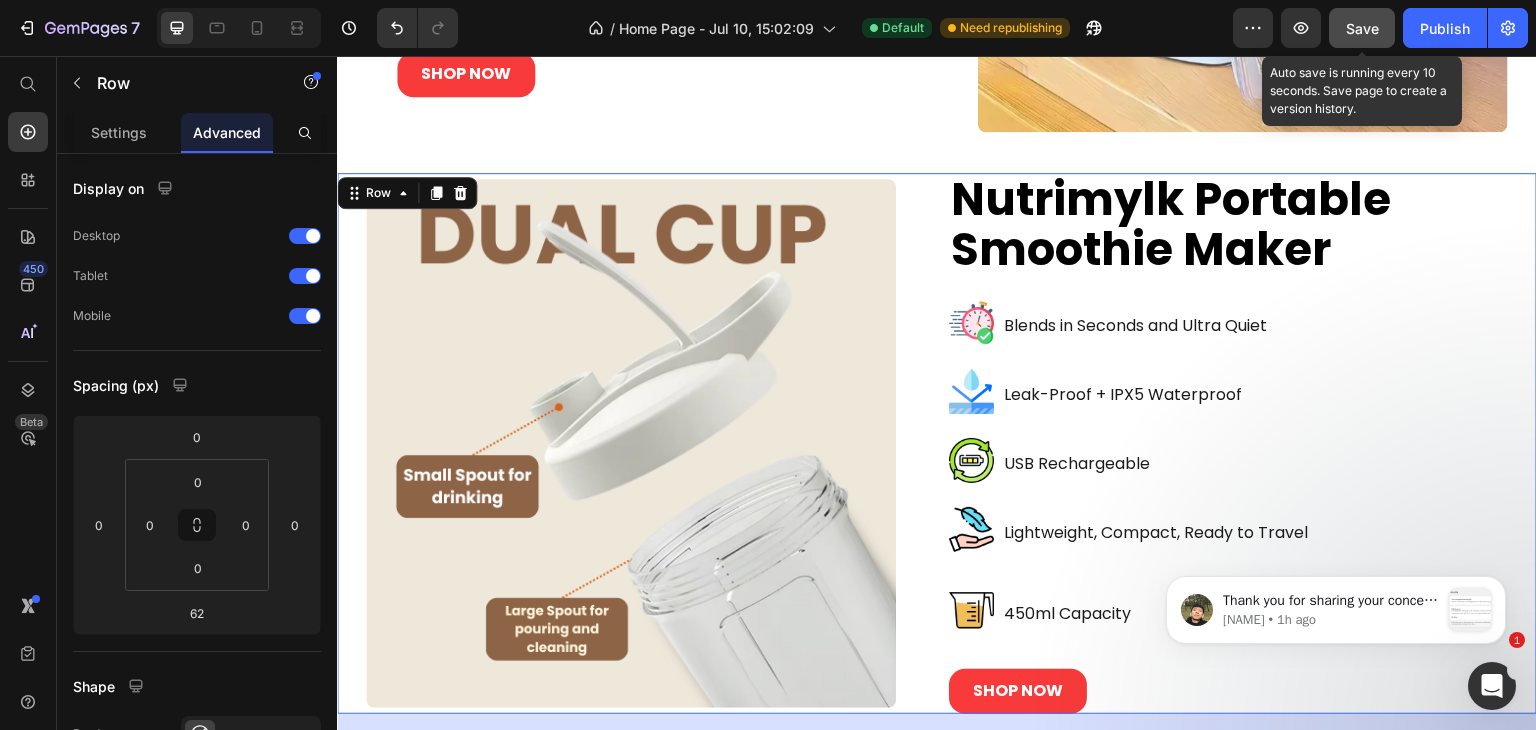 scroll, scrollTop: 4250, scrollLeft: 0, axis: vertical 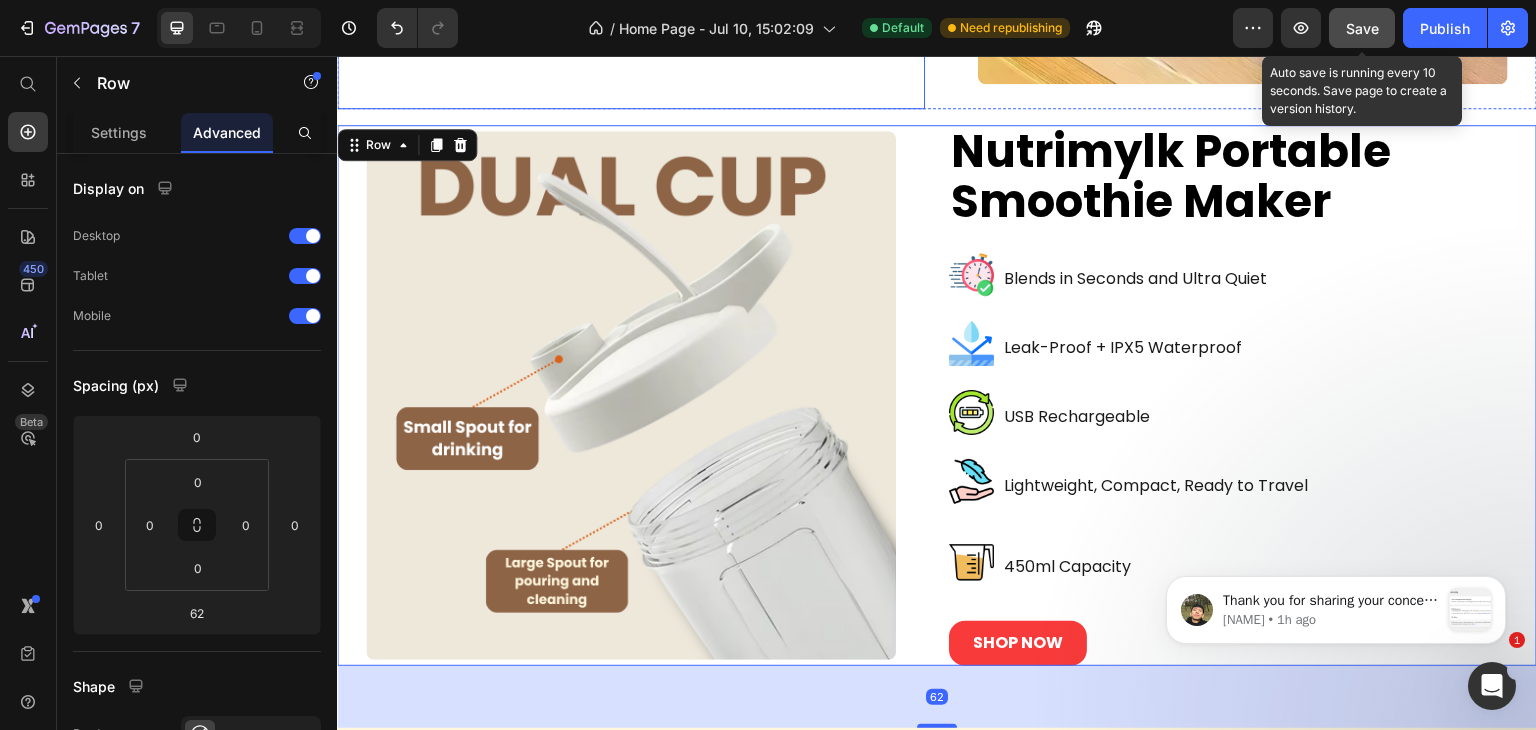 click on "Nutrimylk Anti Spill Mug Heading Image Sleek portable design Text Block Row Image Hot & cold drink safe Text Block Row Image Suction Lid + Straw Text Block Row Image Eco-friendly & easy to clean Text Block Row SHOP NOW Button Row" at bounding box center [631, -180] 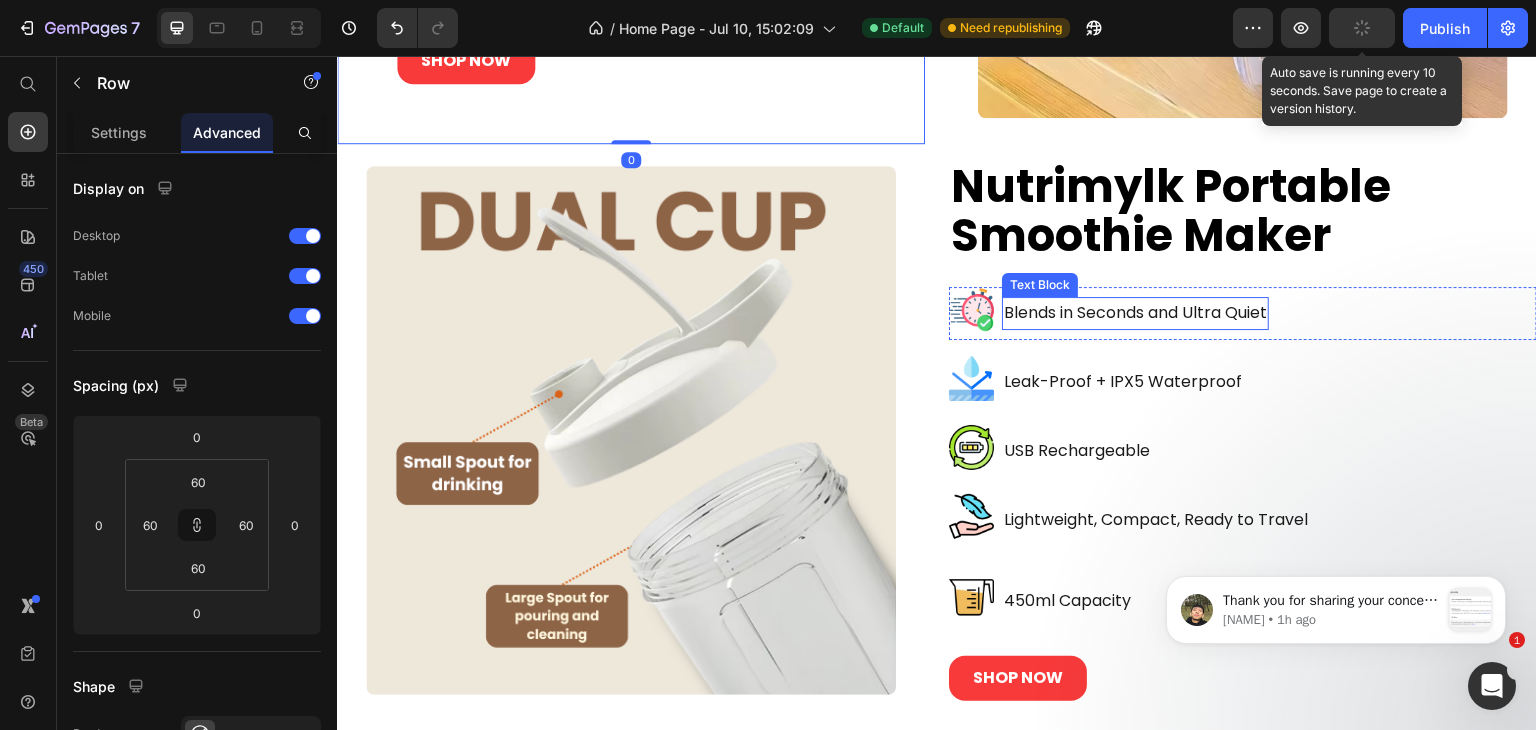 scroll, scrollTop: 4450, scrollLeft: 0, axis: vertical 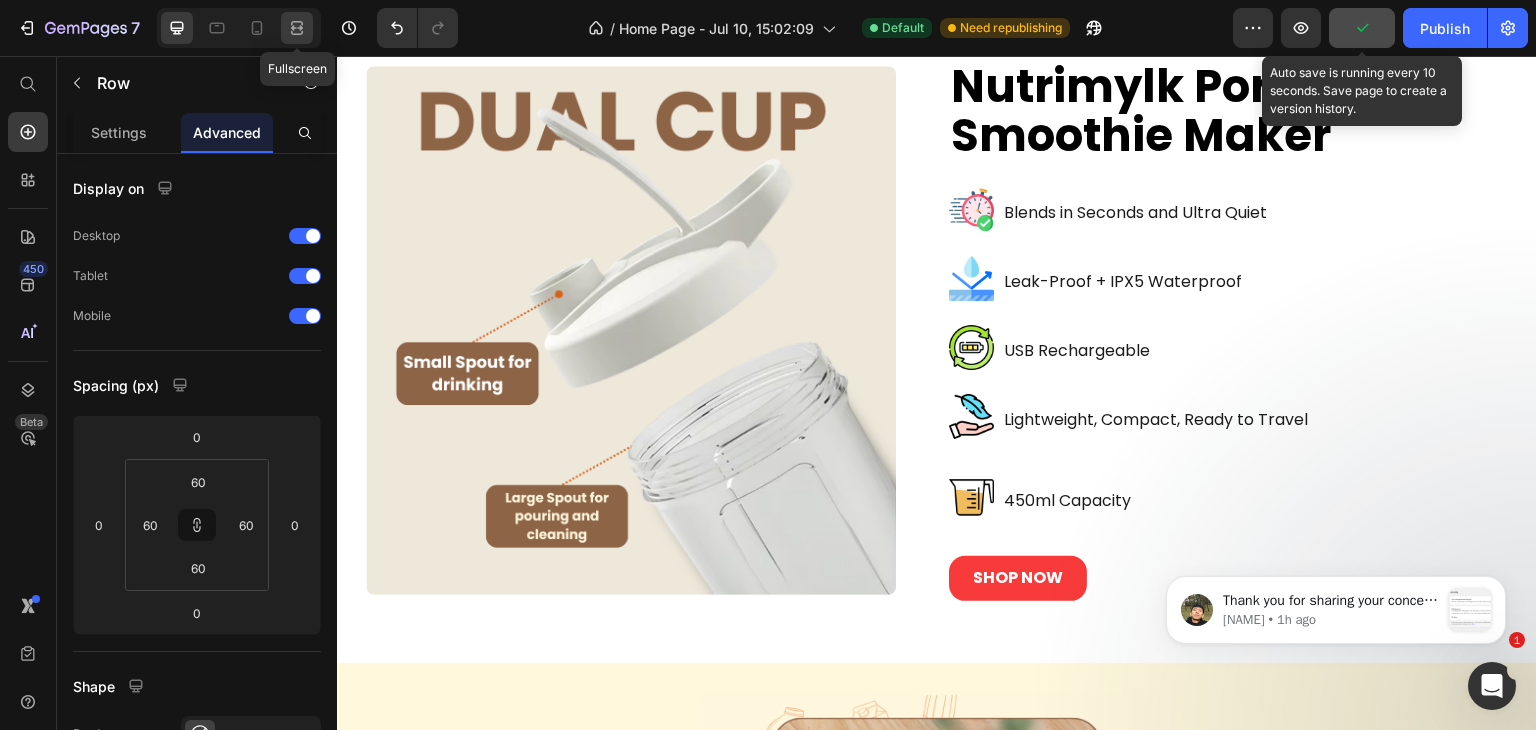 click 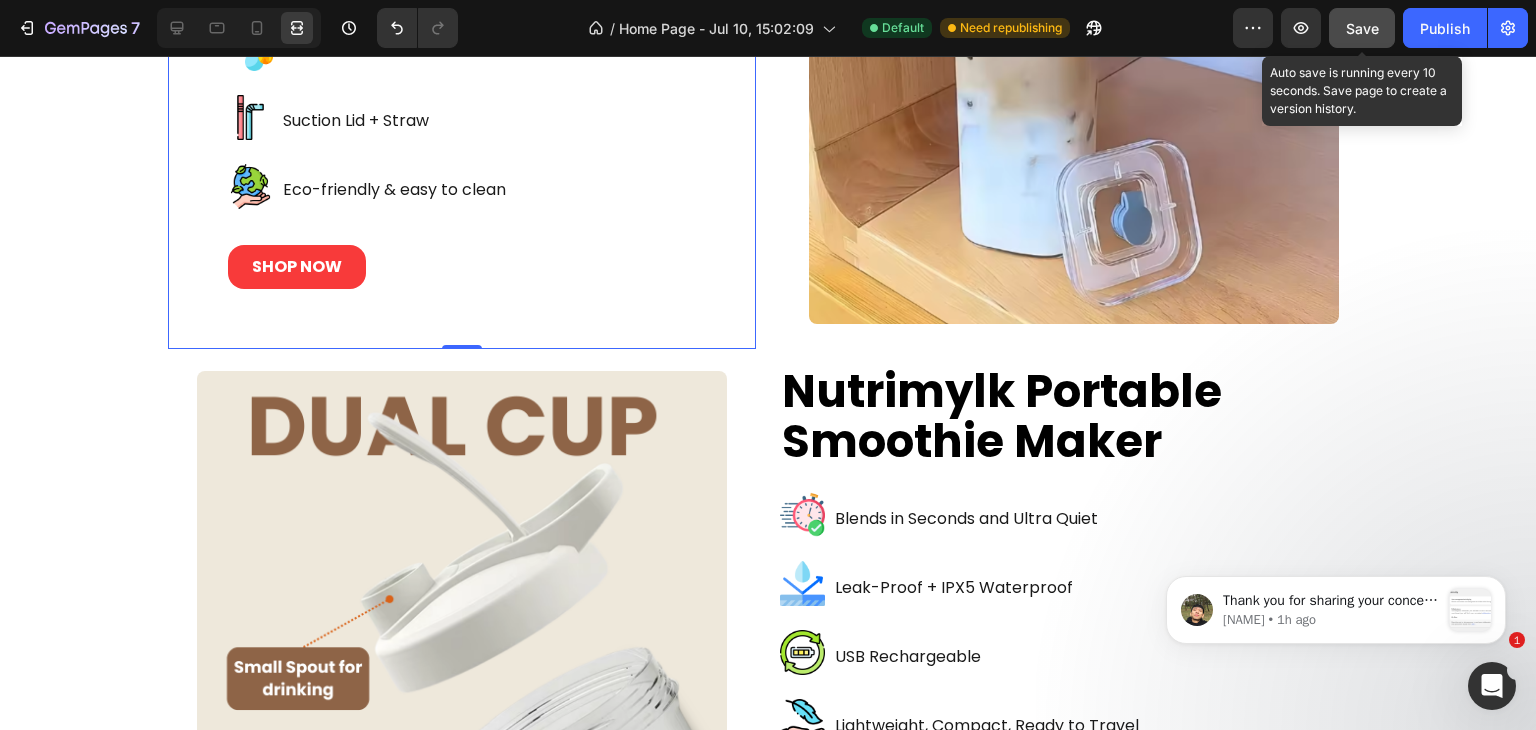 scroll, scrollTop: 4105, scrollLeft: 0, axis: vertical 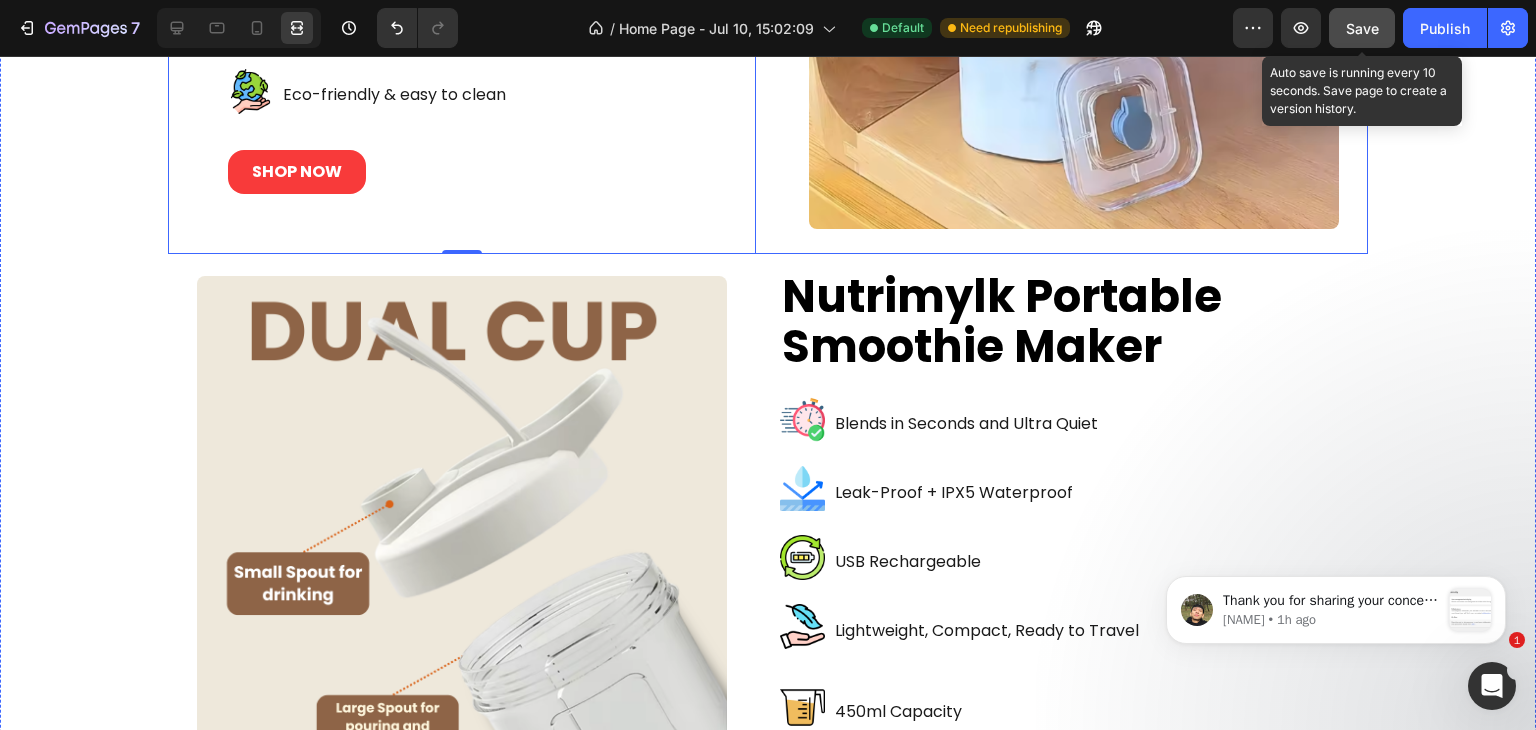 click on "Image Nutrimylk Anti Spill Mug Heading Image Sleek portable design Text Block Row Image Hot & cold drink safe Text Block Row Image Suction Lid + Straw Text Block Row Image Eco-friendly & easy to clean Text Block Row SHOP NOW Button Row   0 Row" at bounding box center (768, -35) 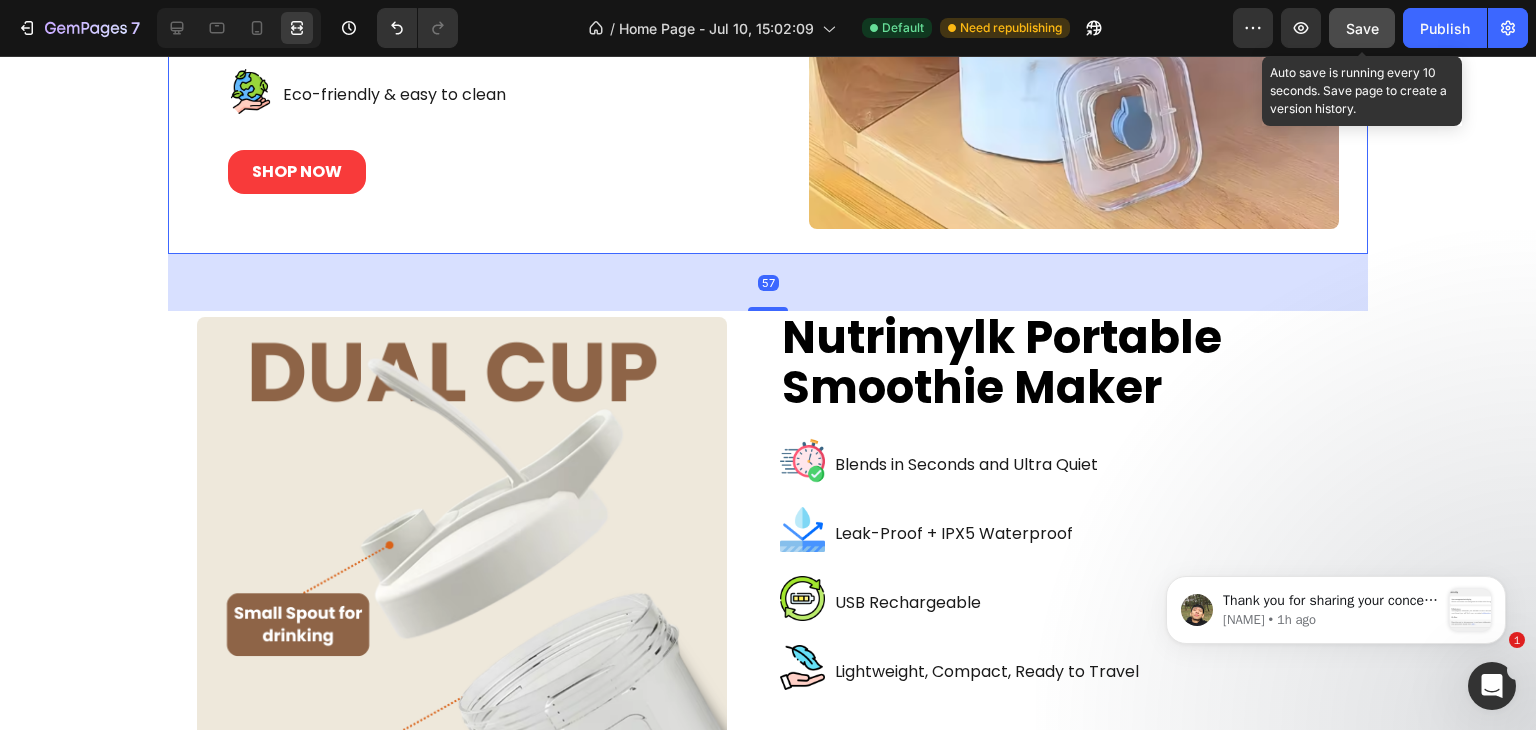 drag, startPoint x: 756, startPoint y: 384, endPoint x: 755, endPoint y: 400, distance: 16.03122 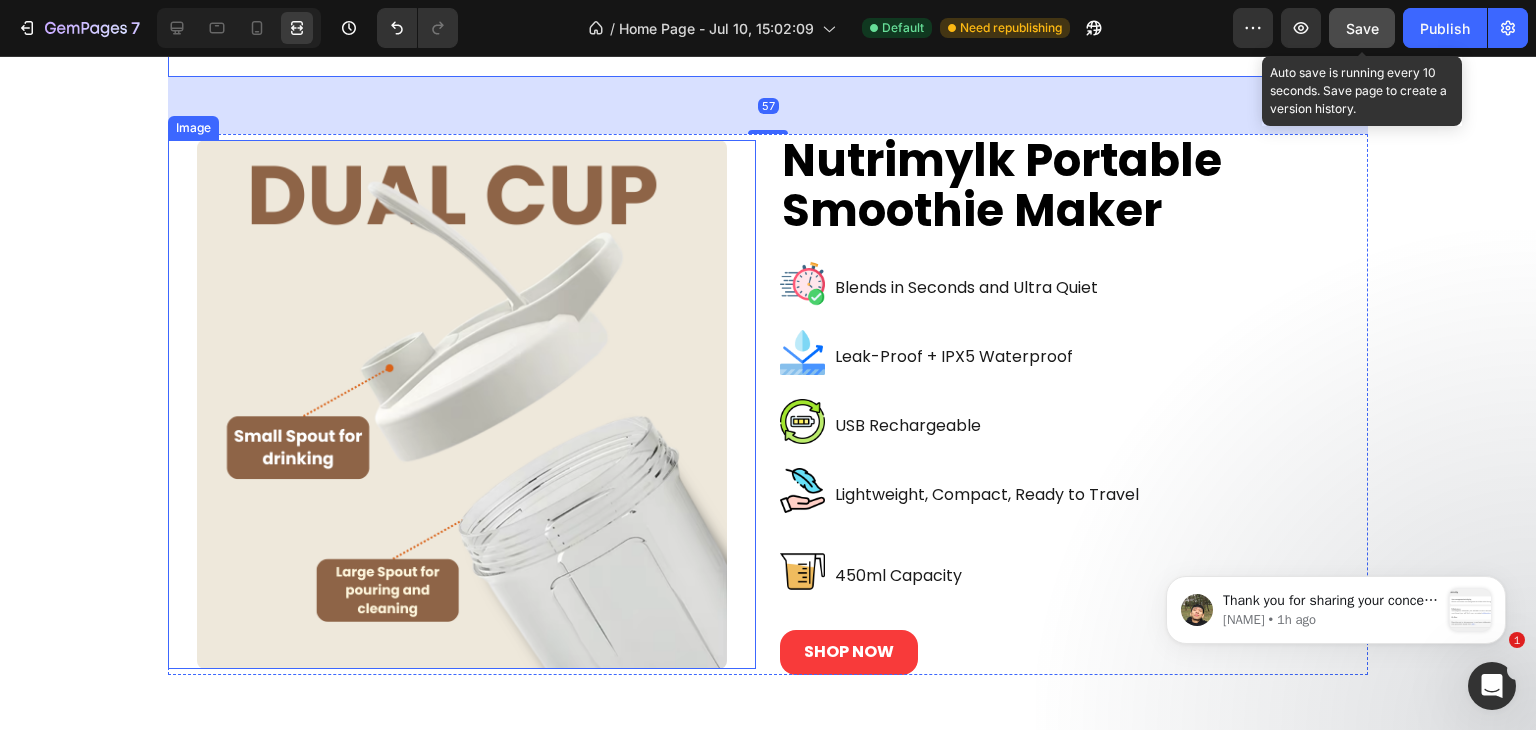 scroll, scrollTop: 4405, scrollLeft: 0, axis: vertical 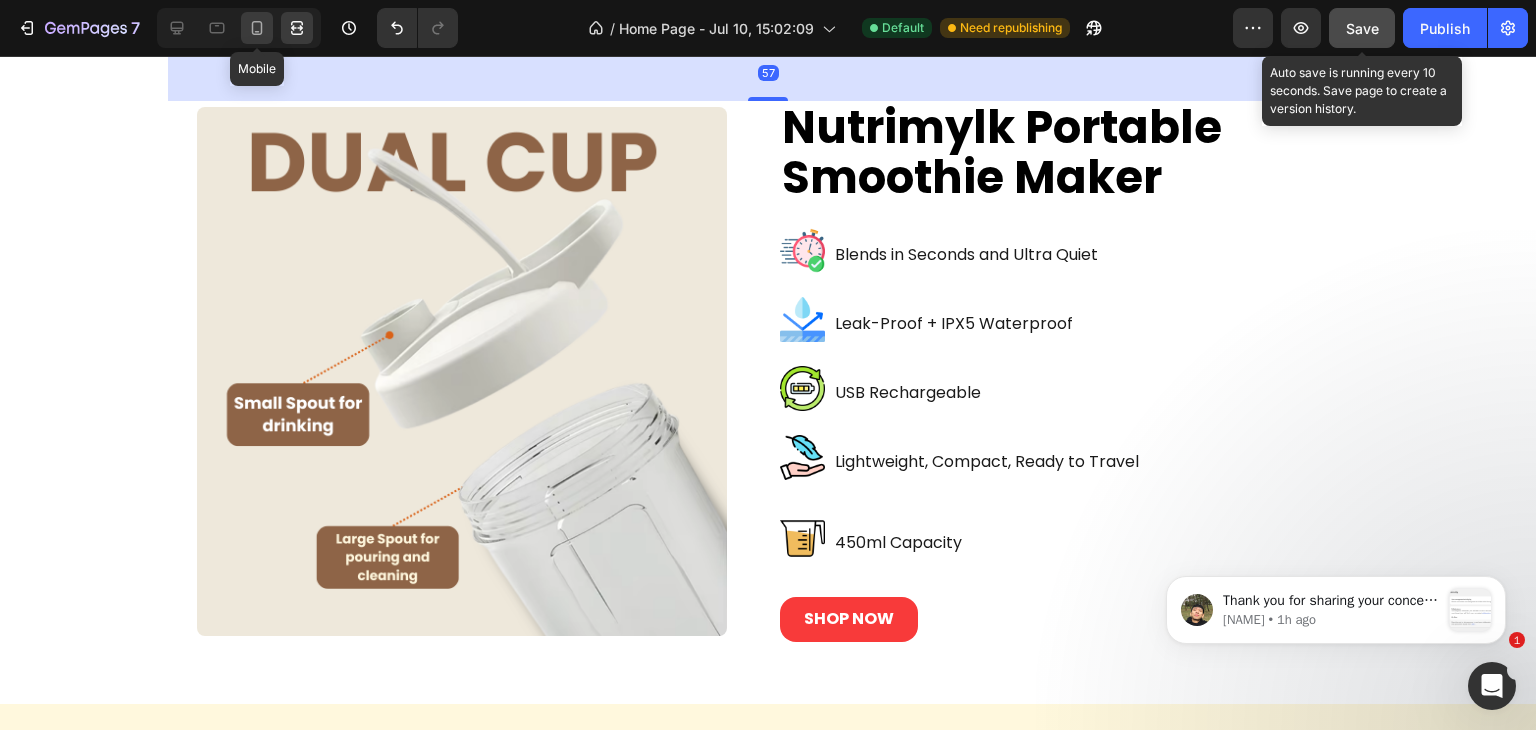click 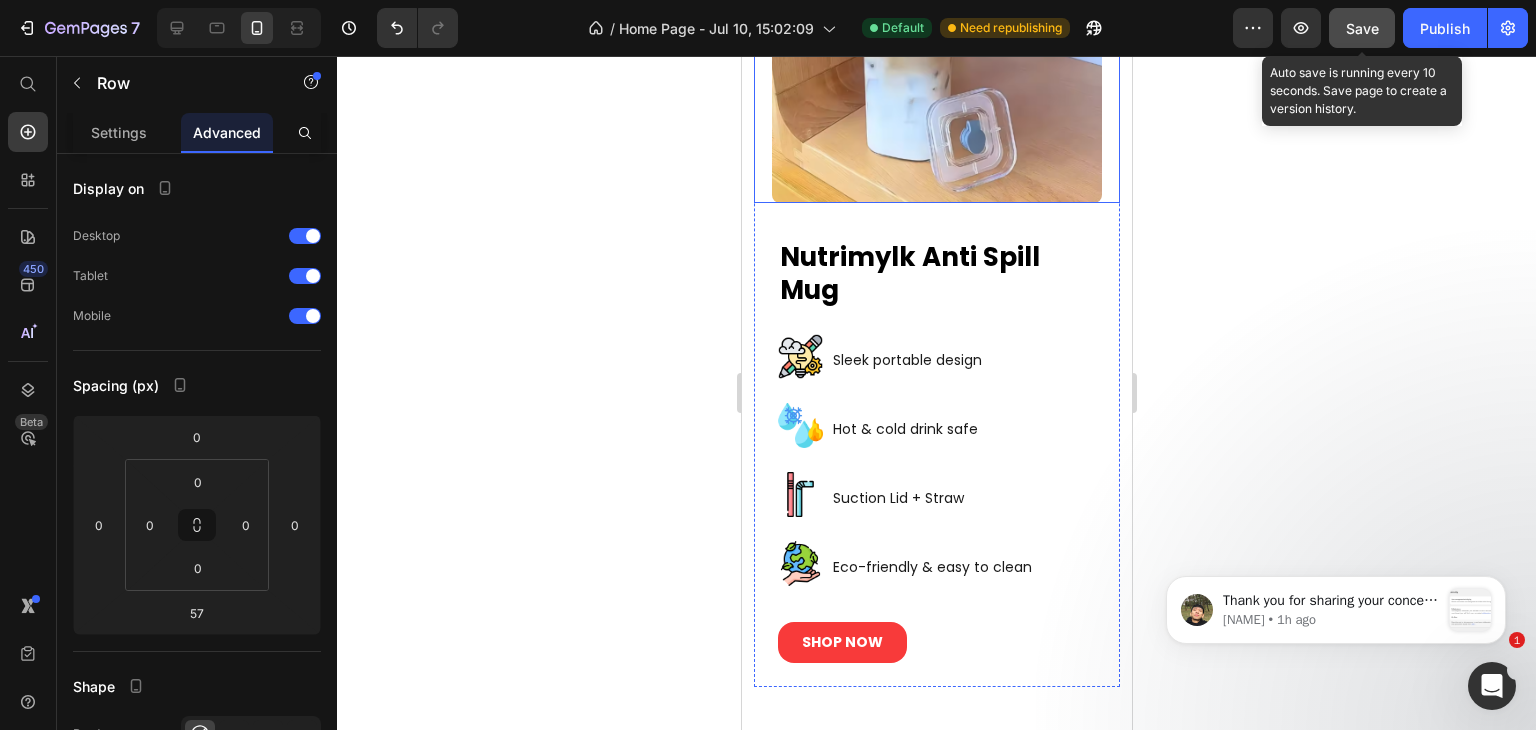 scroll, scrollTop: 4708, scrollLeft: 0, axis: vertical 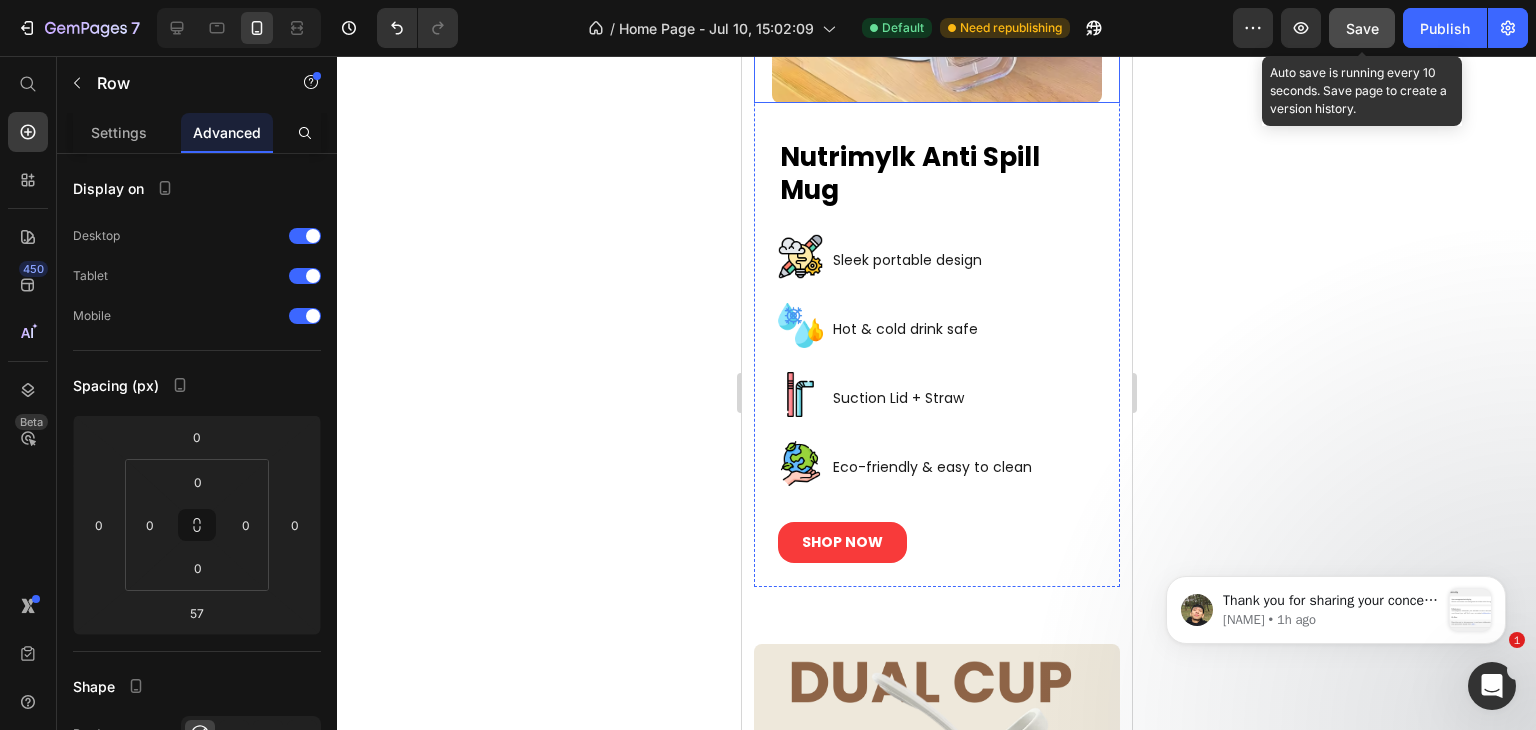 click at bounding box center (936, -63) 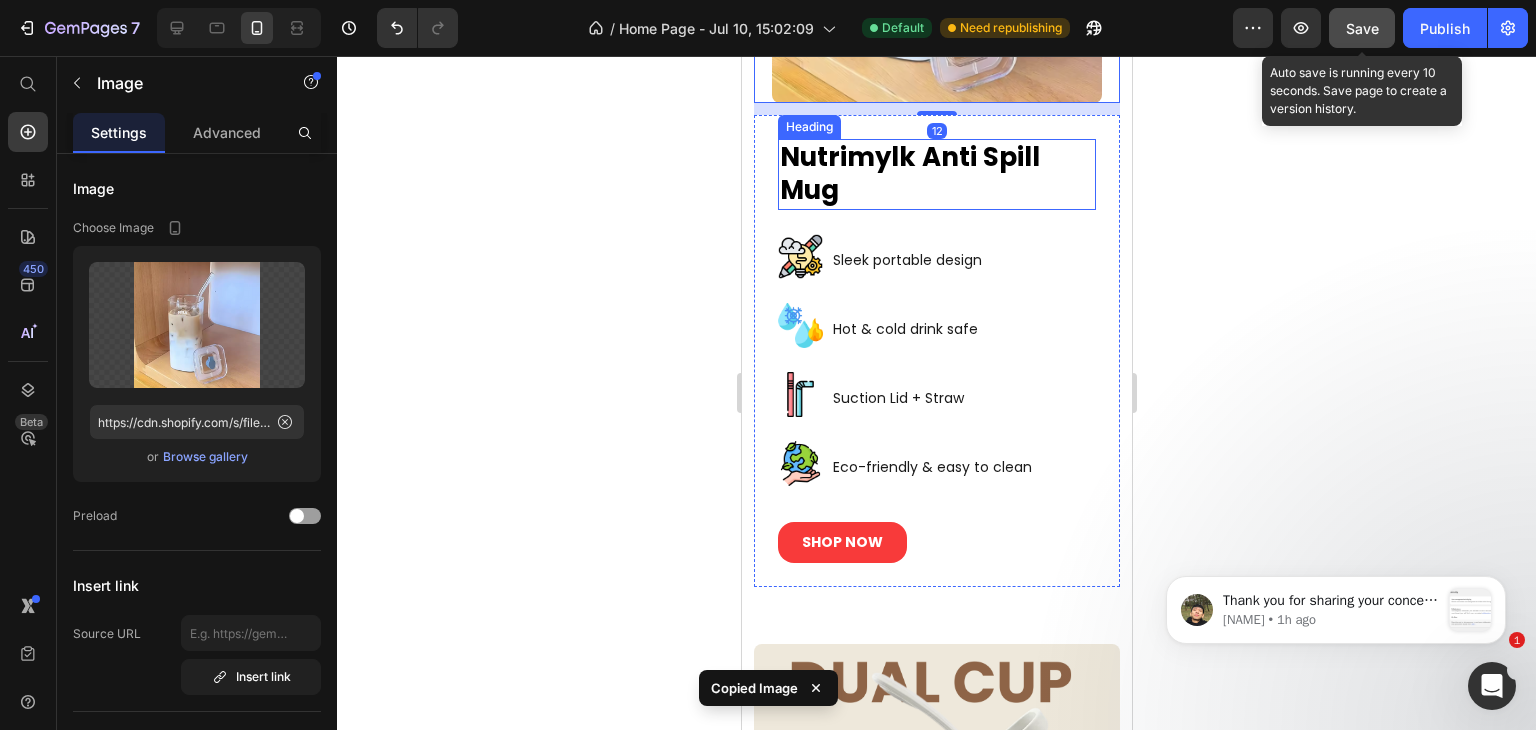 click on "Nutrimylk Anti Spill Mug" at bounding box center (936, 175) 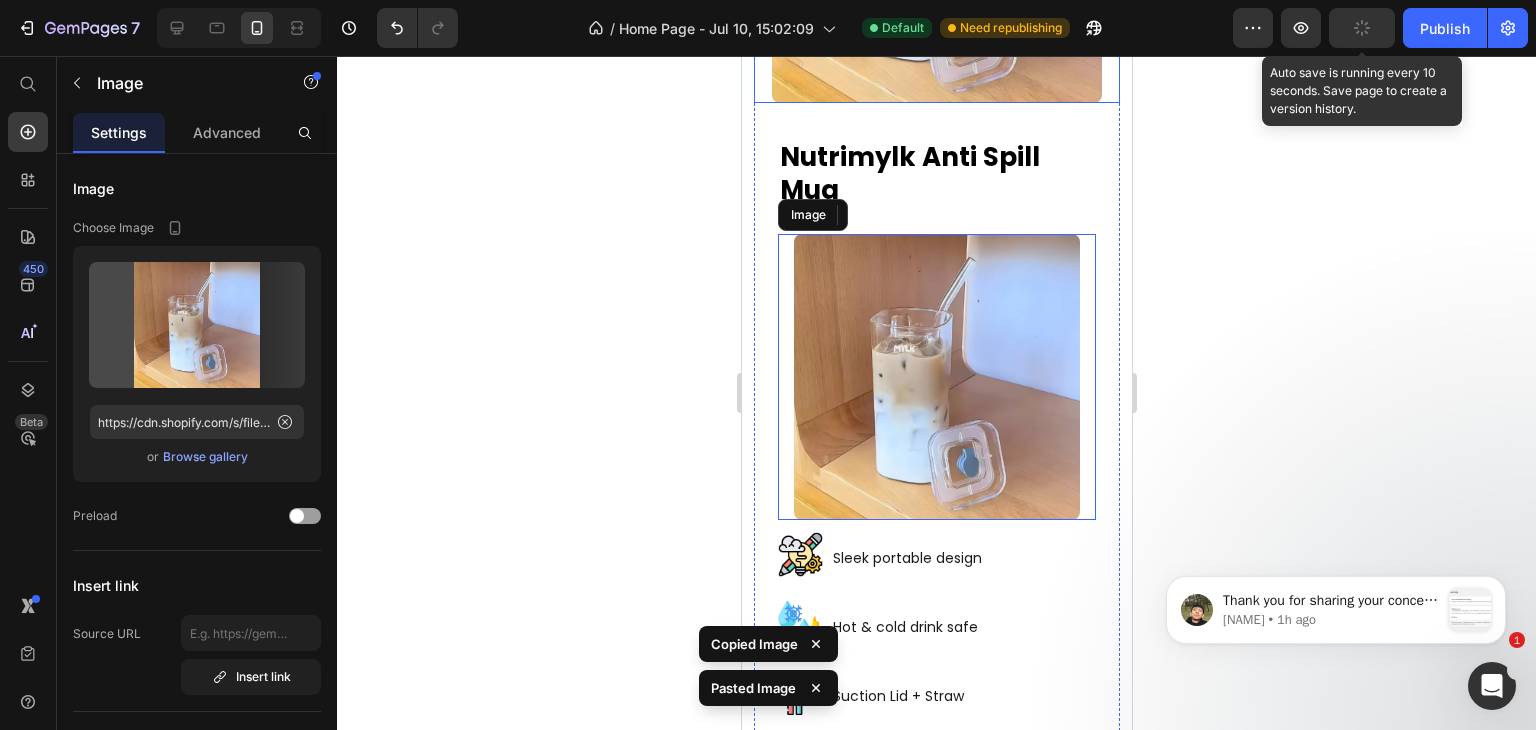 click at bounding box center [936, 377] 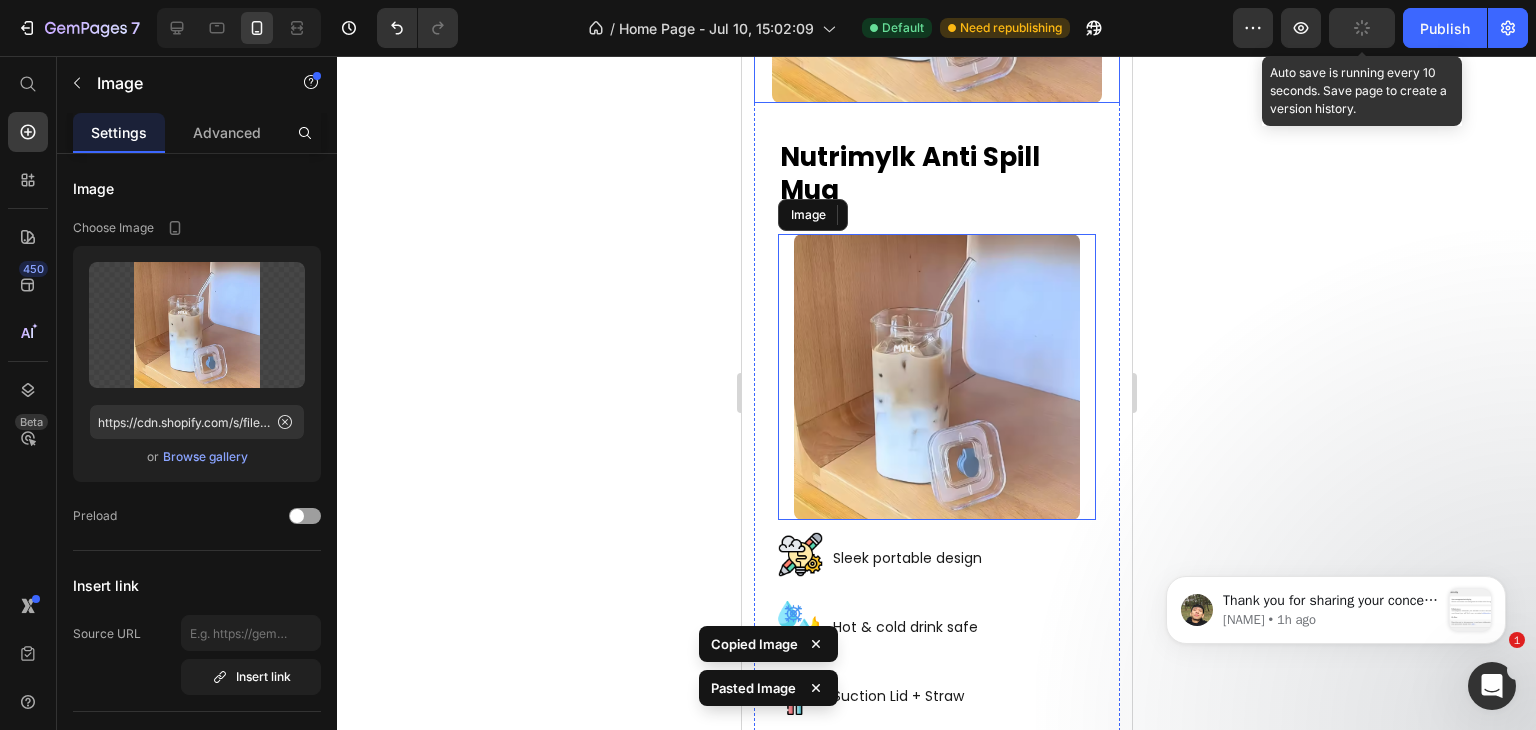 scroll, scrollTop: 5210, scrollLeft: 0, axis: vertical 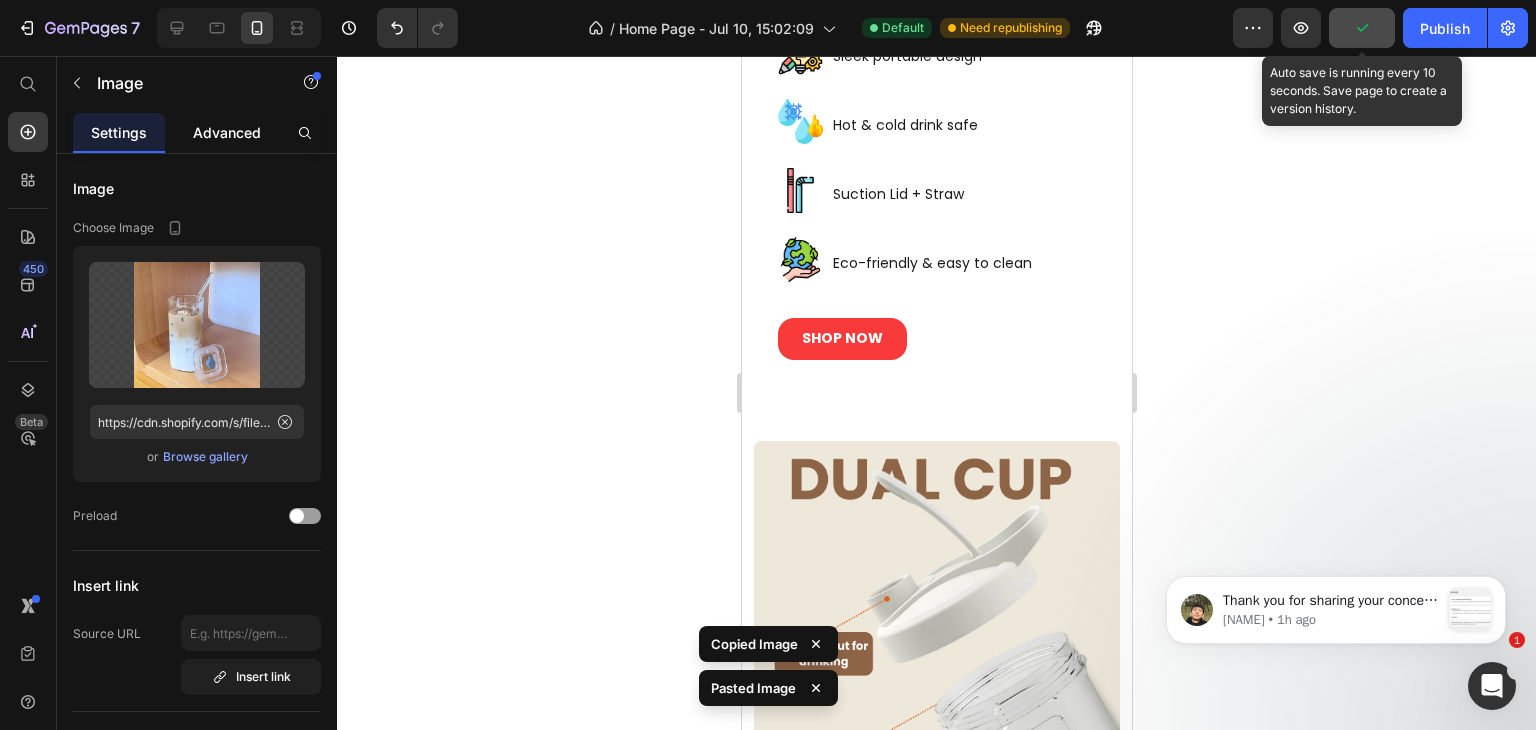 click on "Advanced" at bounding box center (227, 132) 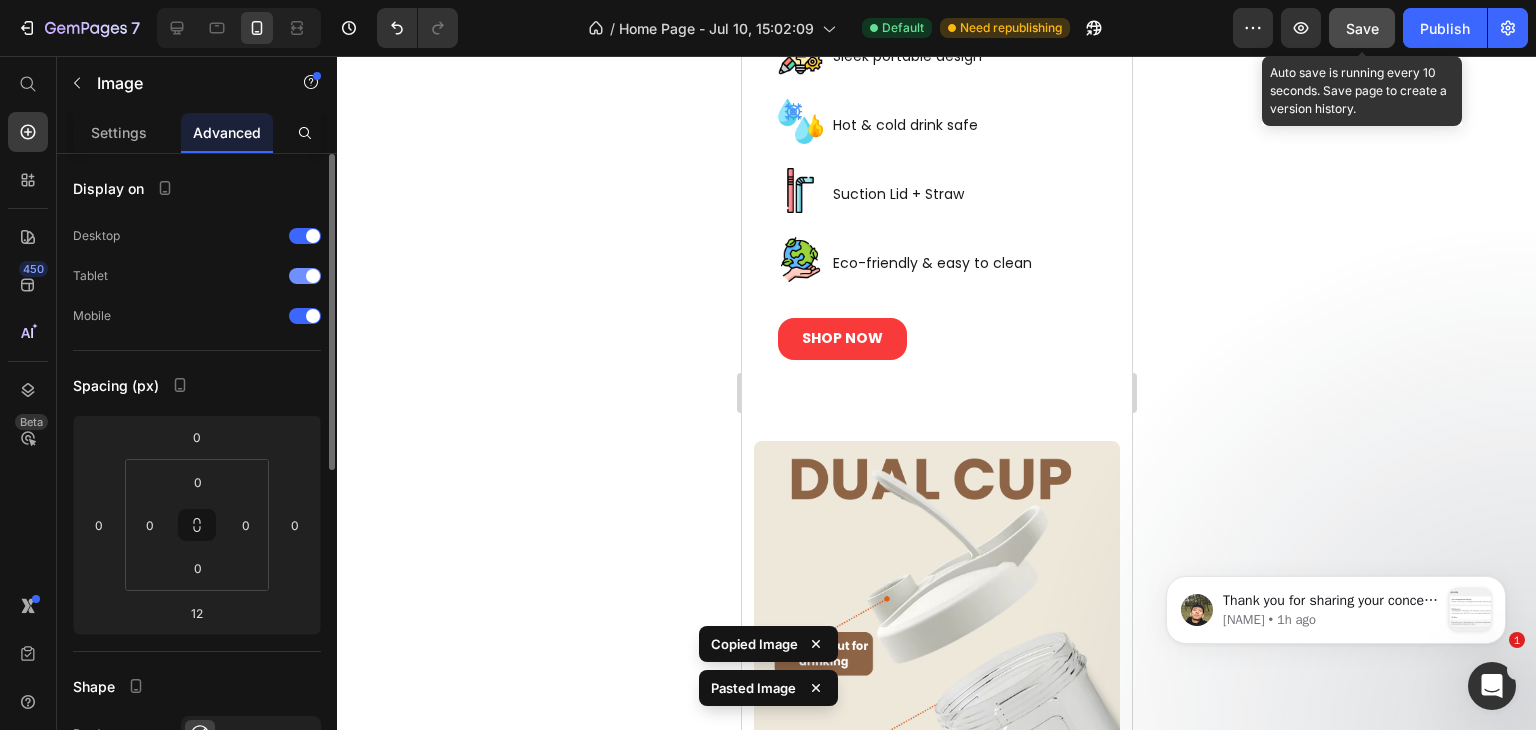 click at bounding box center (305, 276) 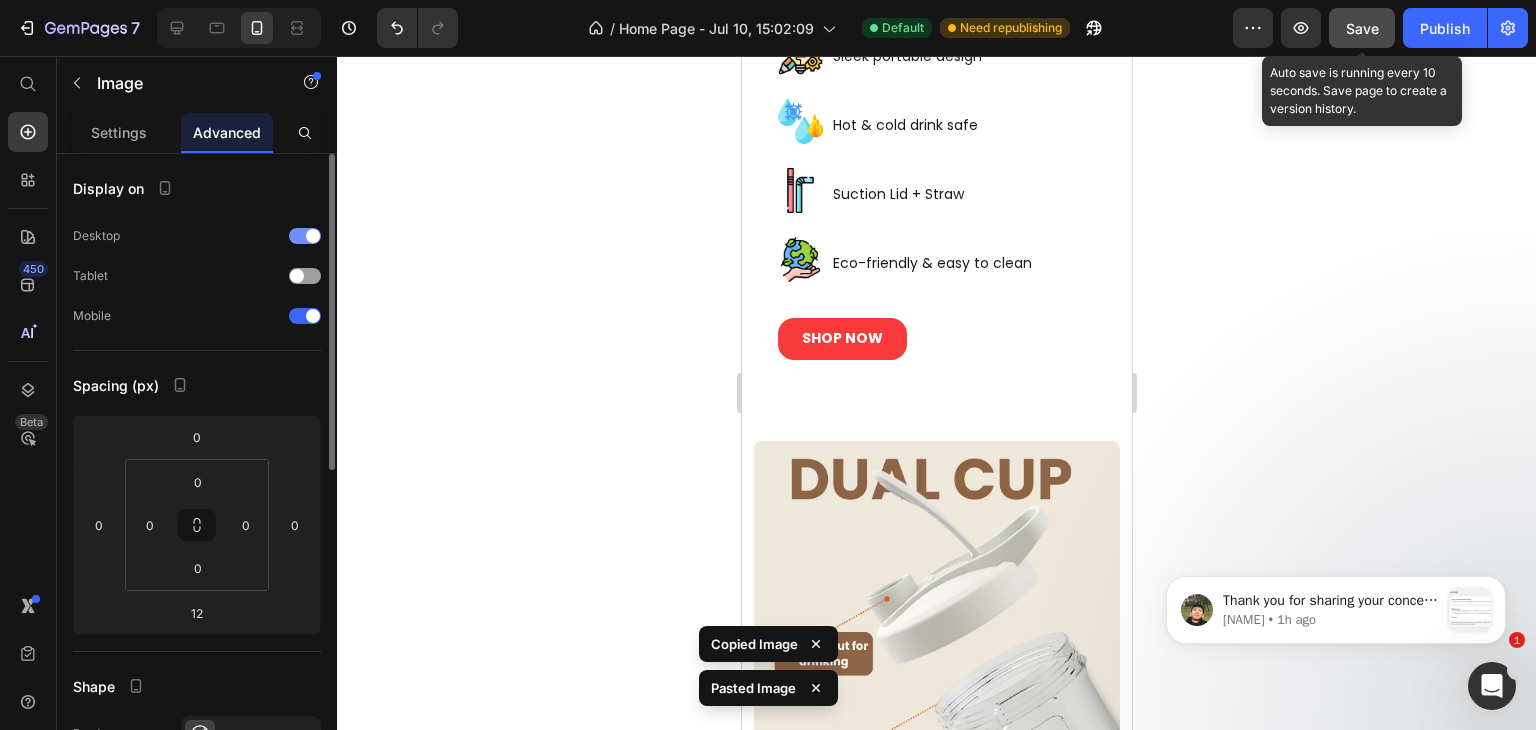 click on "Desktop" at bounding box center [197, 236] 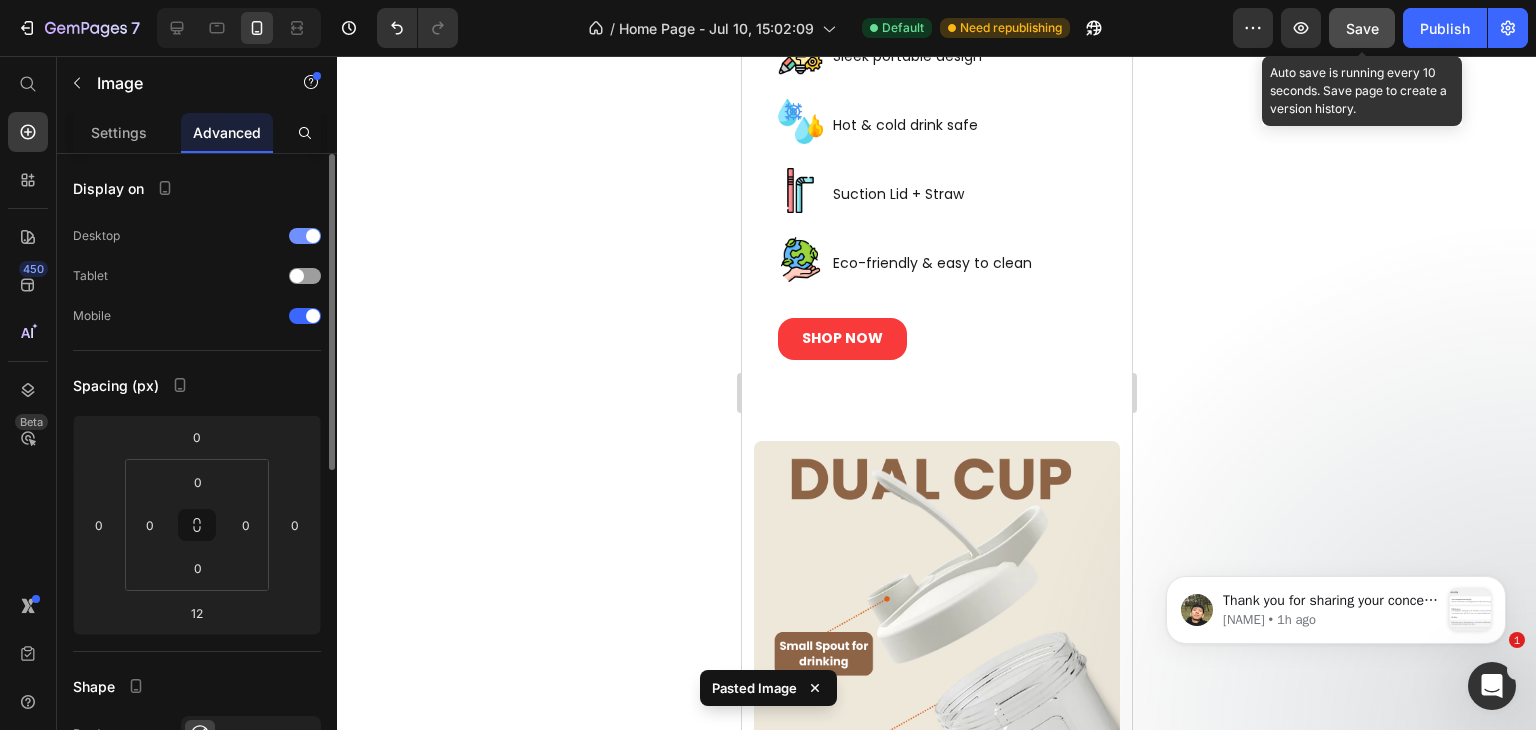 click at bounding box center [313, 236] 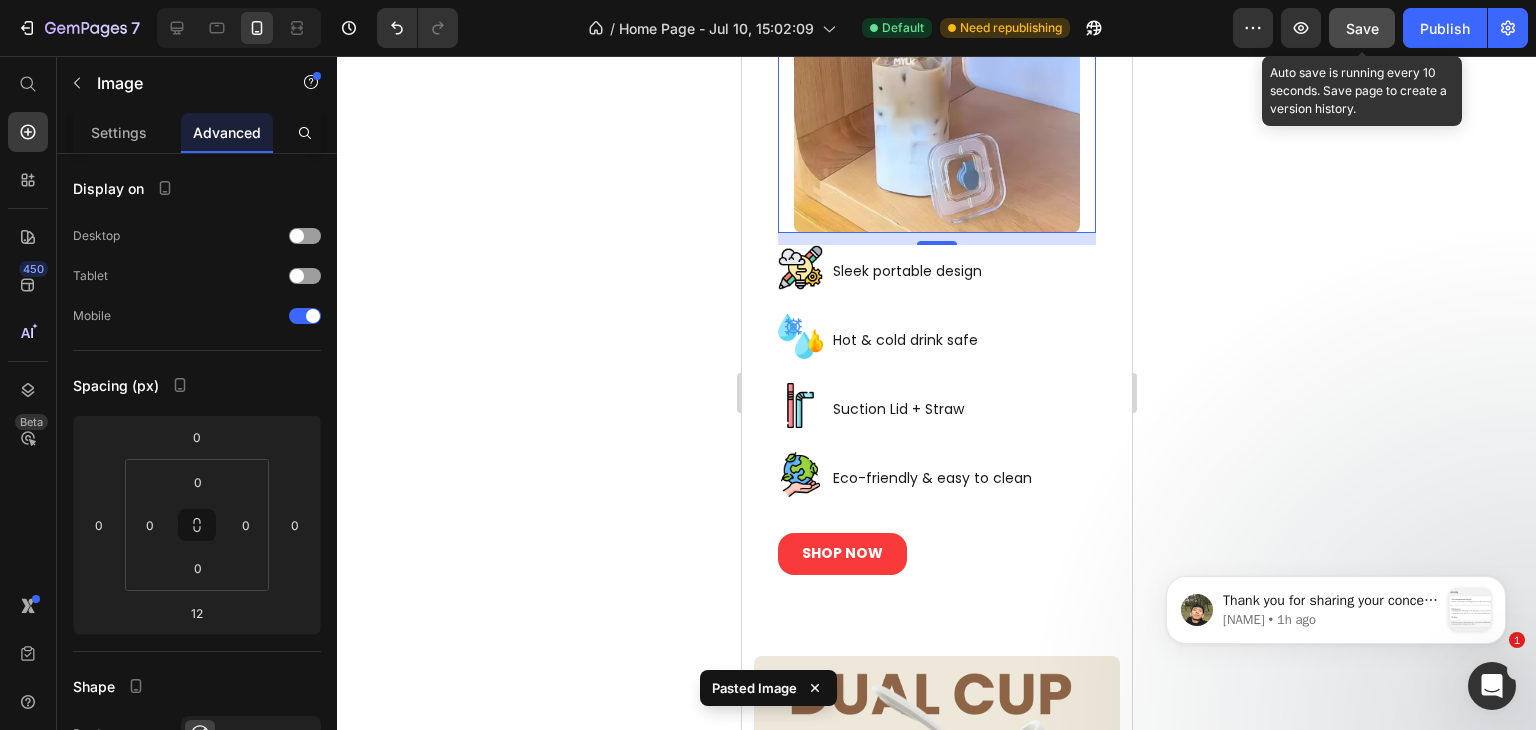 scroll, scrollTop: 4810, scrollLeft: 0, axis: vertical 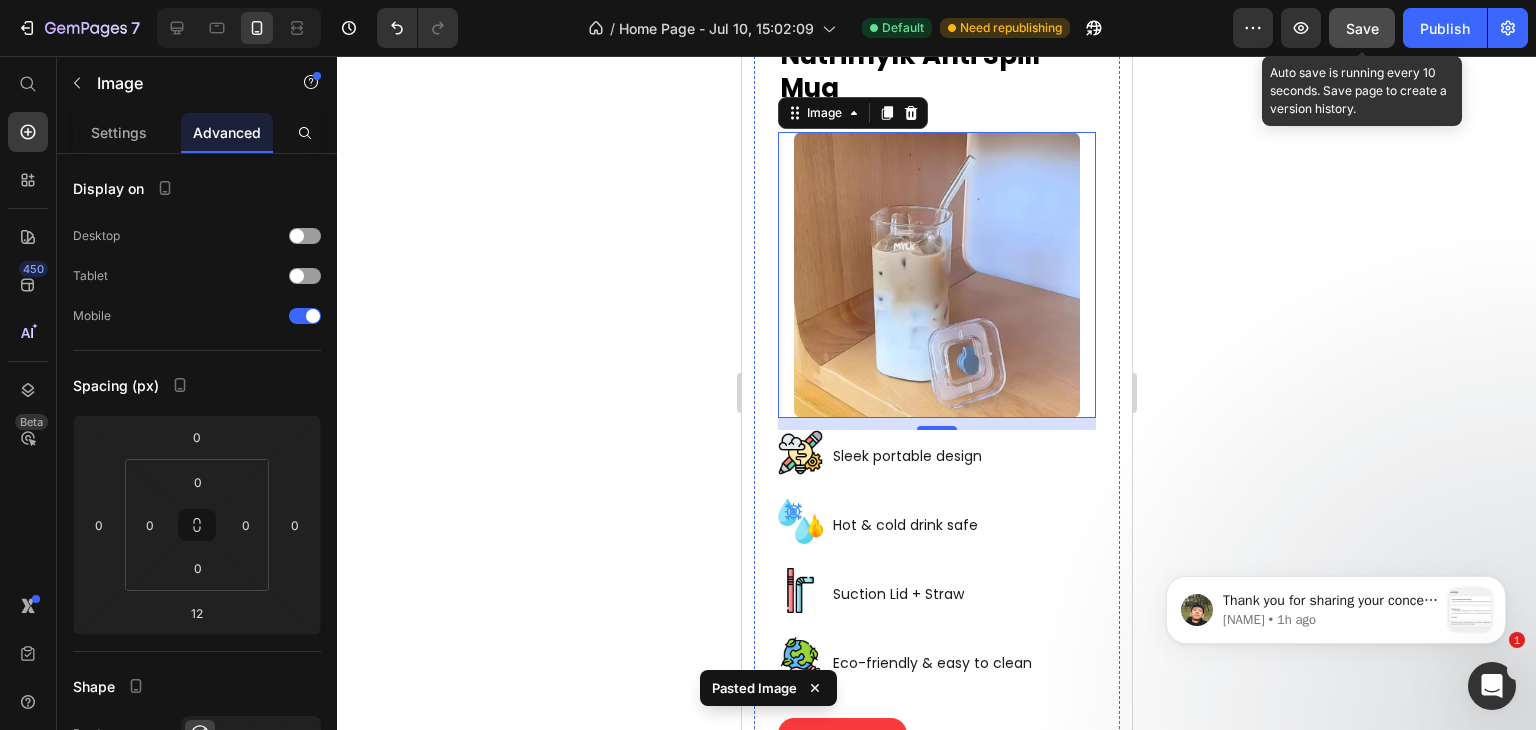 click at bounding box center (936, -165) 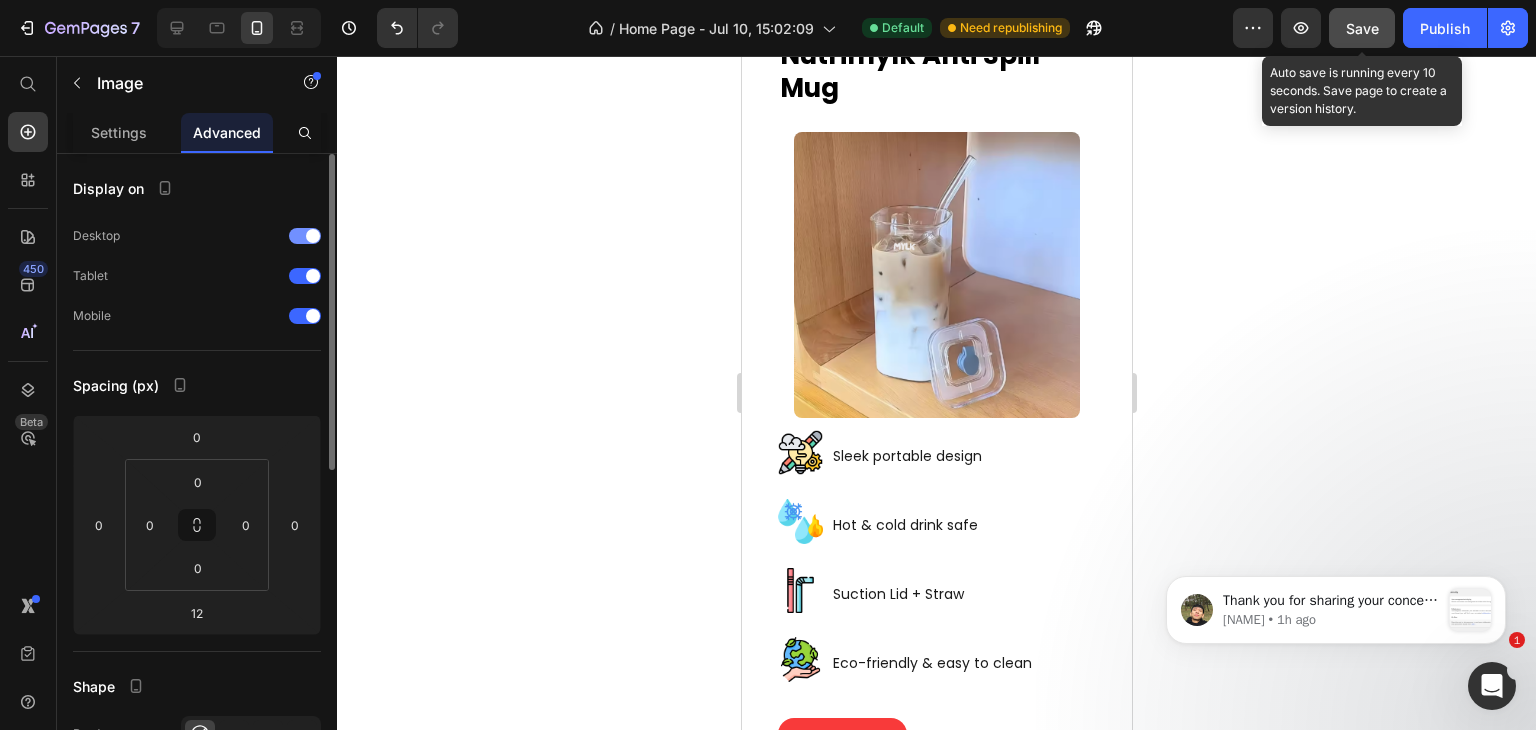 click at bounding box center [313, 236] 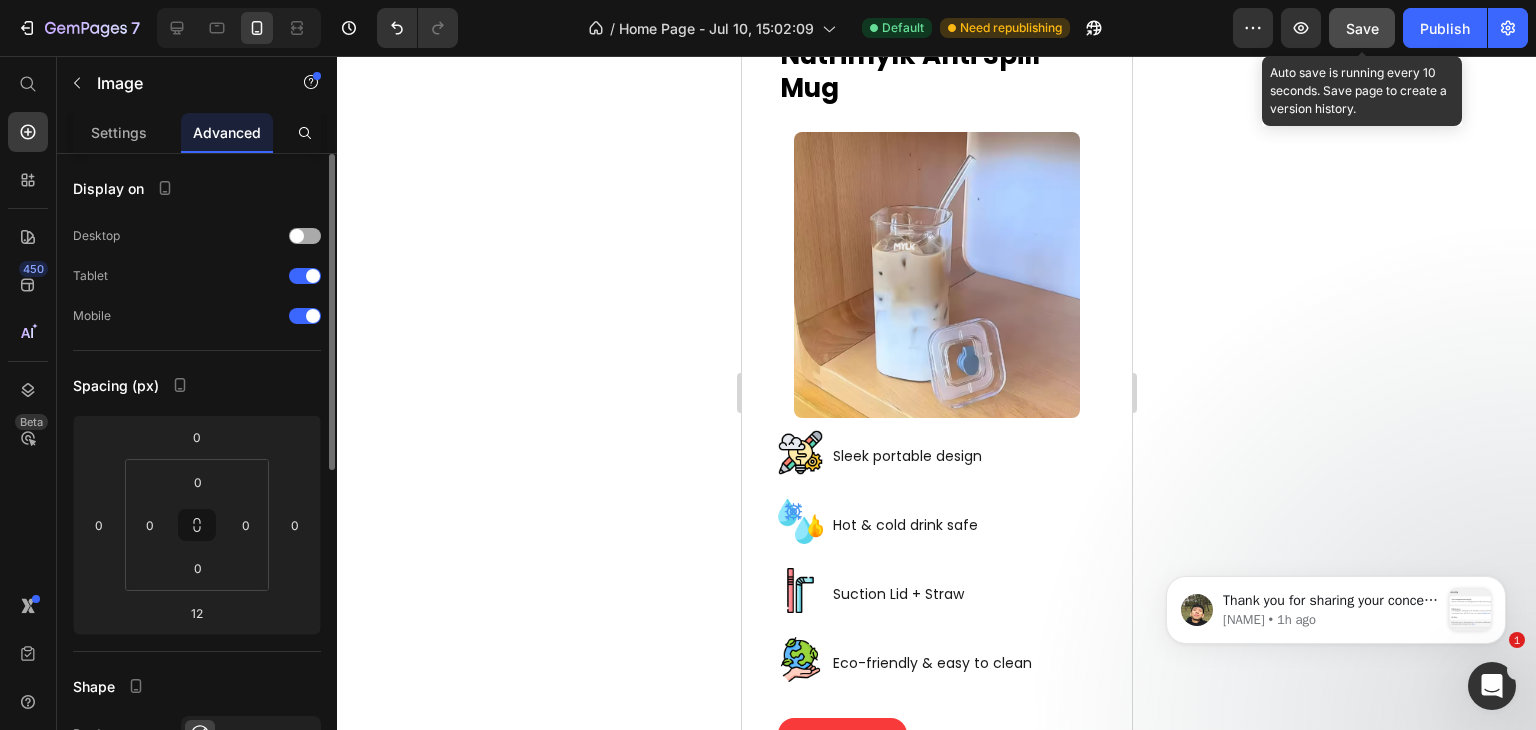 click on "Desktop" at bounding box center [197, 236] 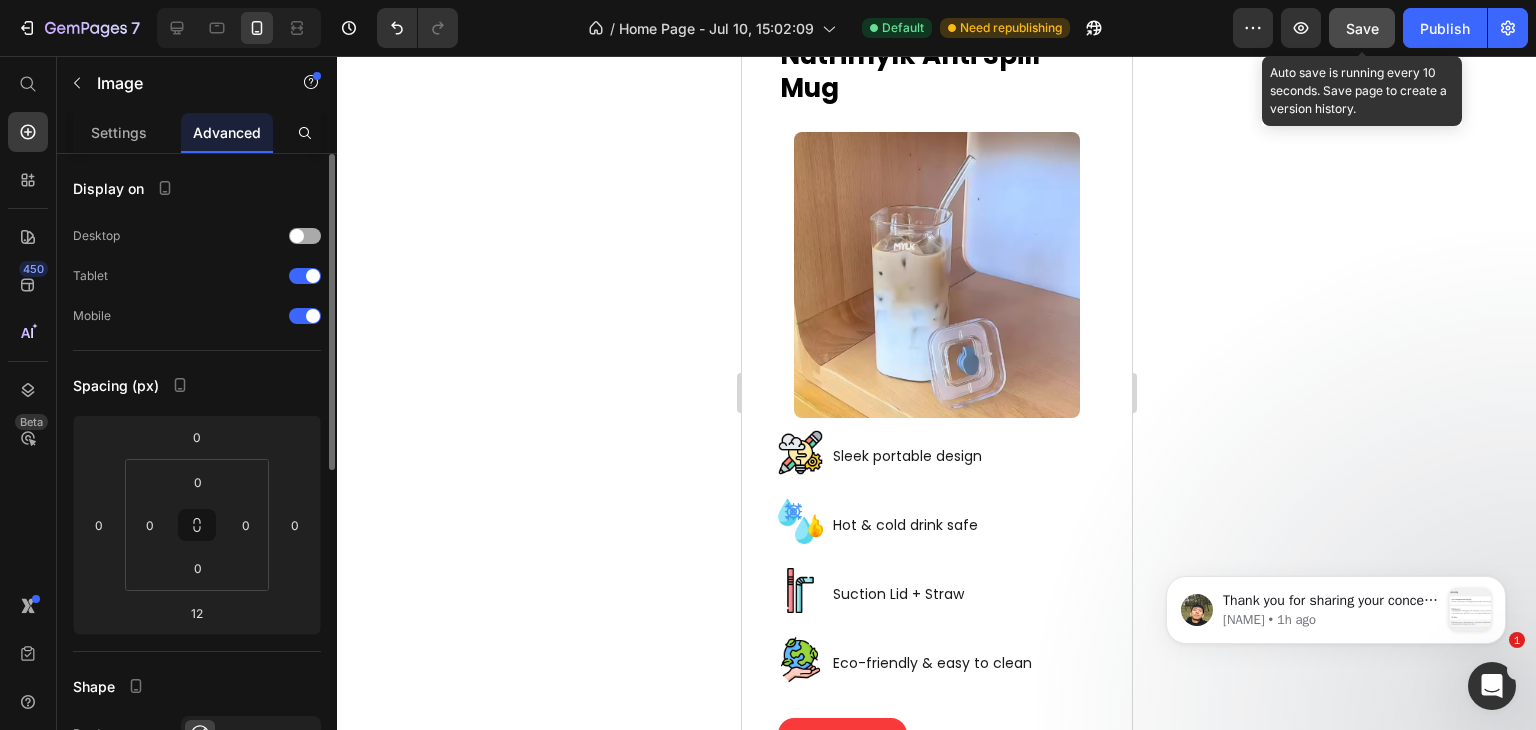click at bounding box center (305, 236) 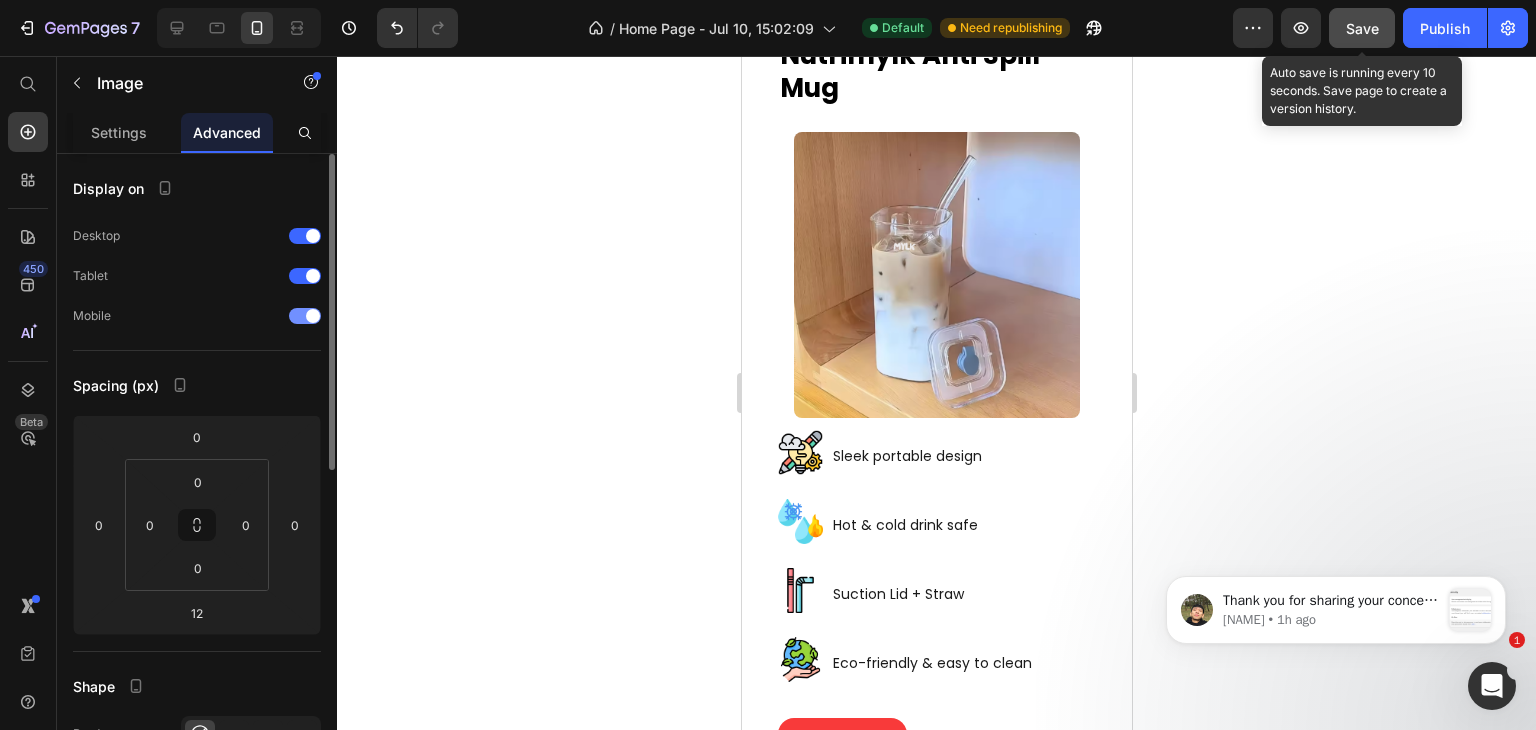 click at bounding box center (313, 316) 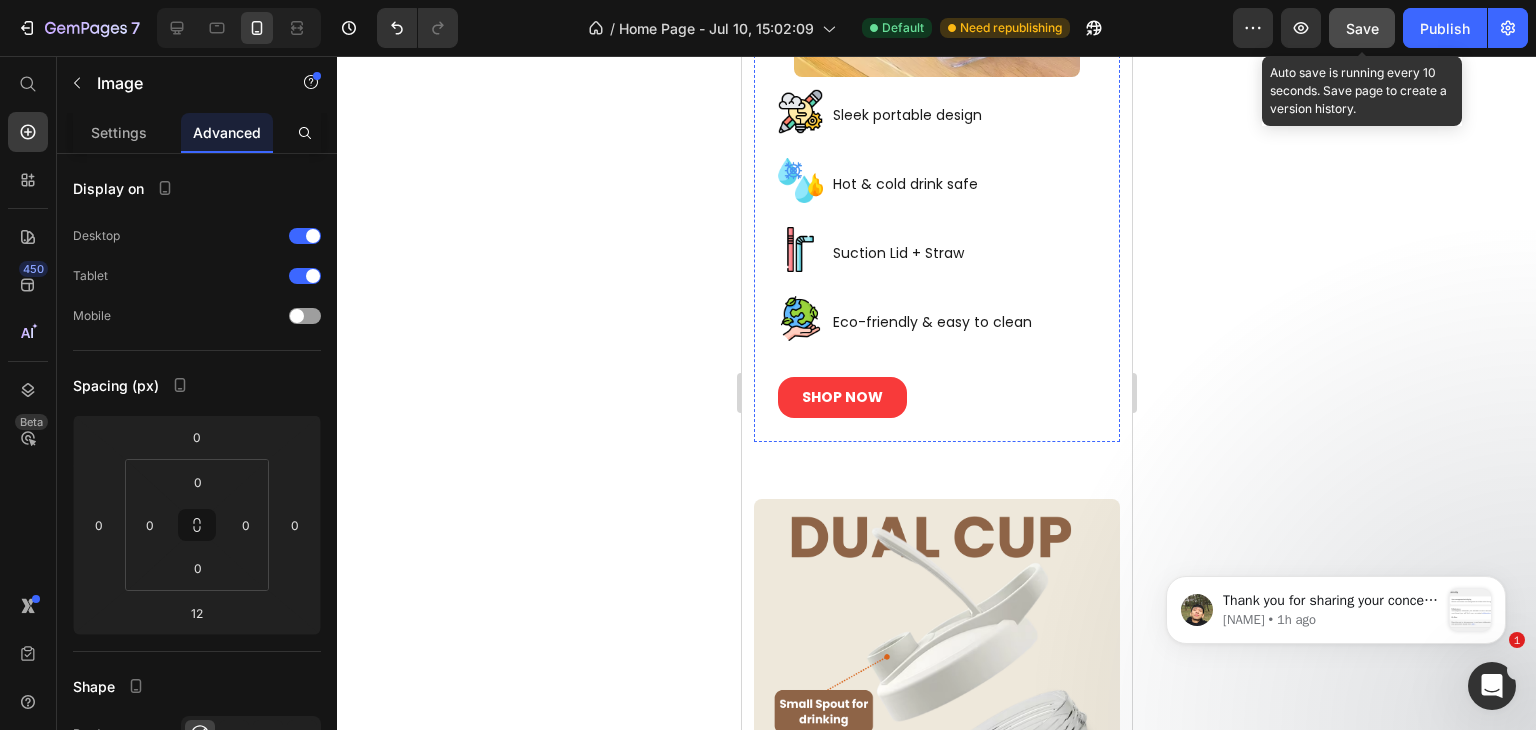 click on "Nutrimylk Anti Spill Mug" at bounding box center [936, -269] 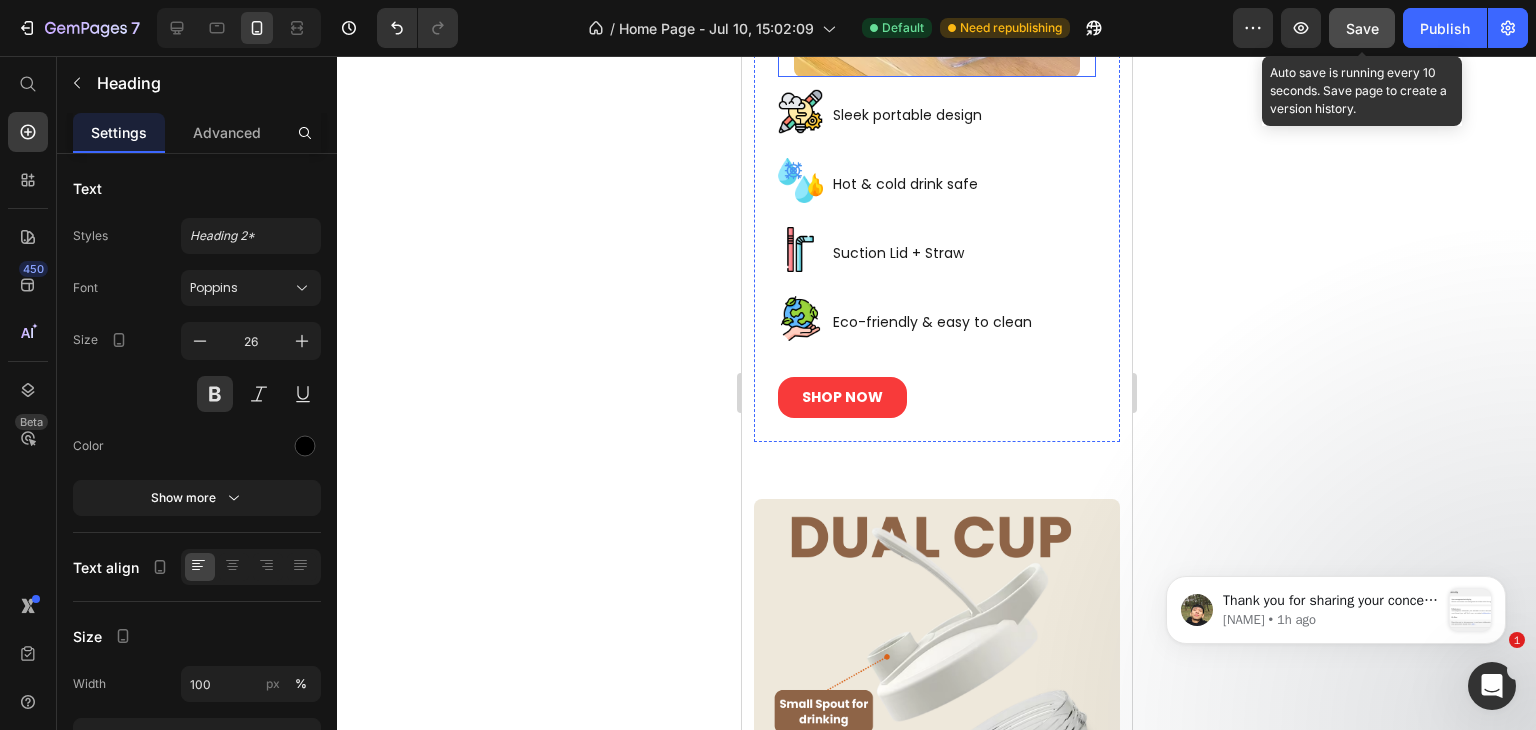 click at bounding box center [936, -66] 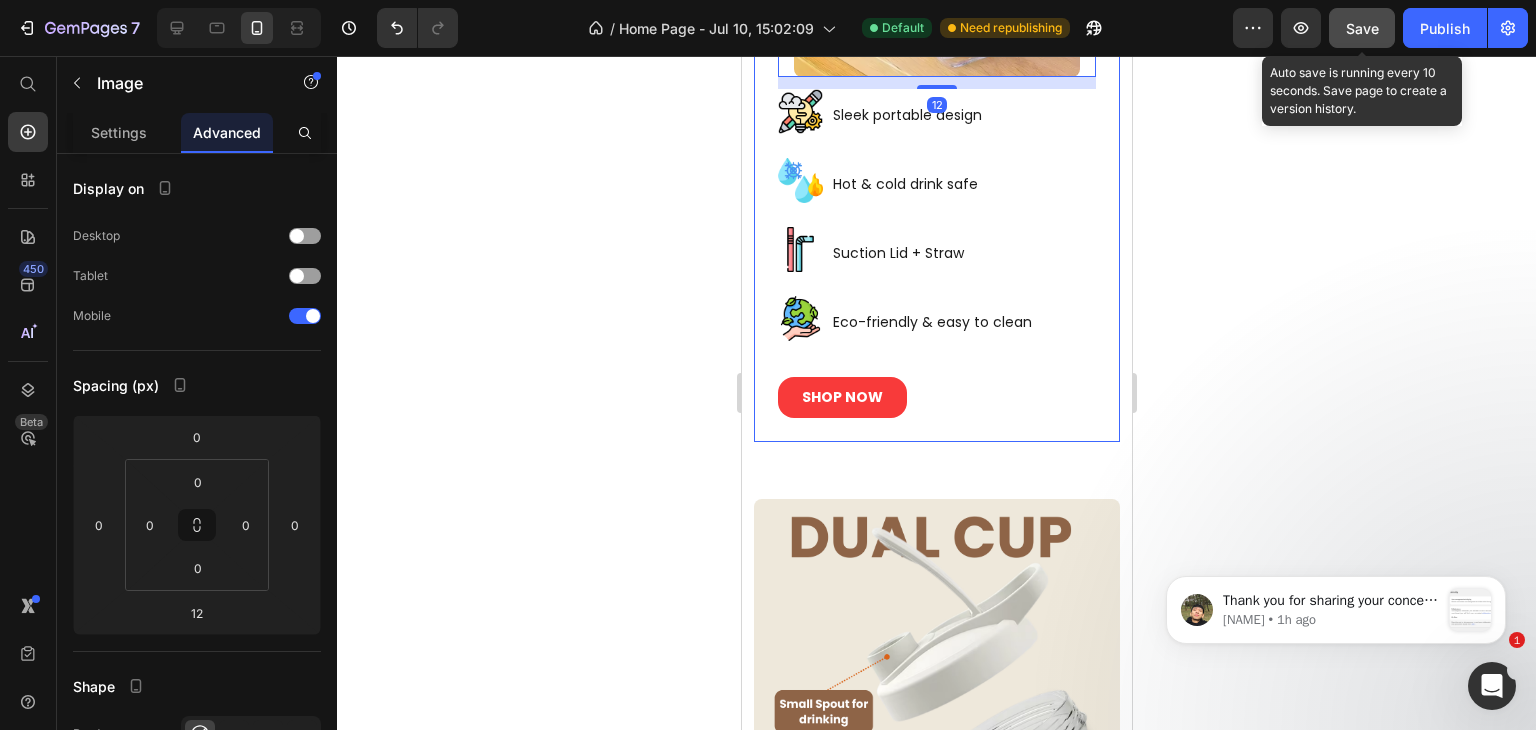 click on "Nutrimylk Anti Spill Mug Heading Image   12 Image Sleek portable design Text Block Row Image Hot & cold drink safe Text Block Row Image Suction Lid + Straw Text Block Row Image Eco-friendly & easy to clean Text Block Row SHOP NOW Button Row" at bounding box center (936, 56) 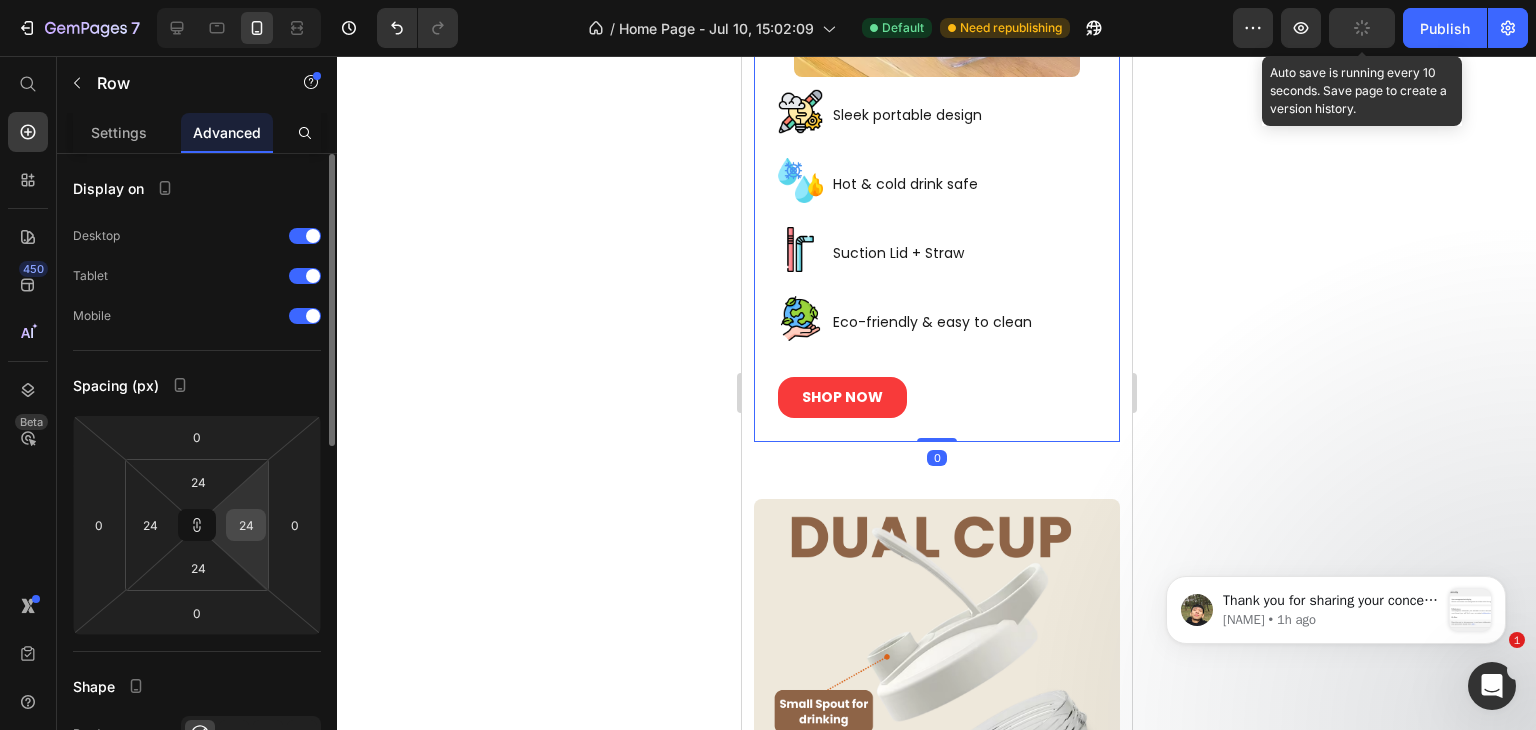 click on "24" at bounding box center (246, 525) 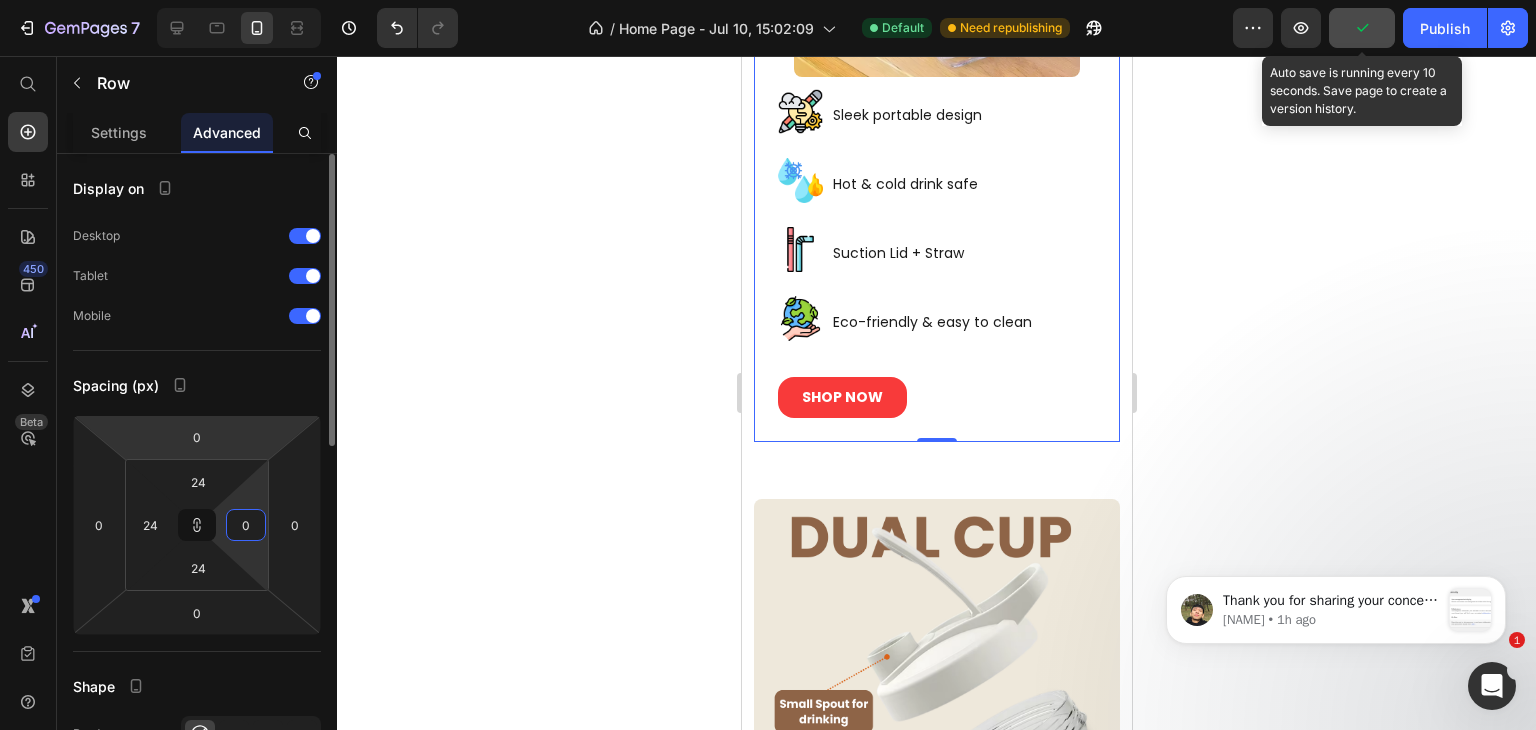 type on "0" 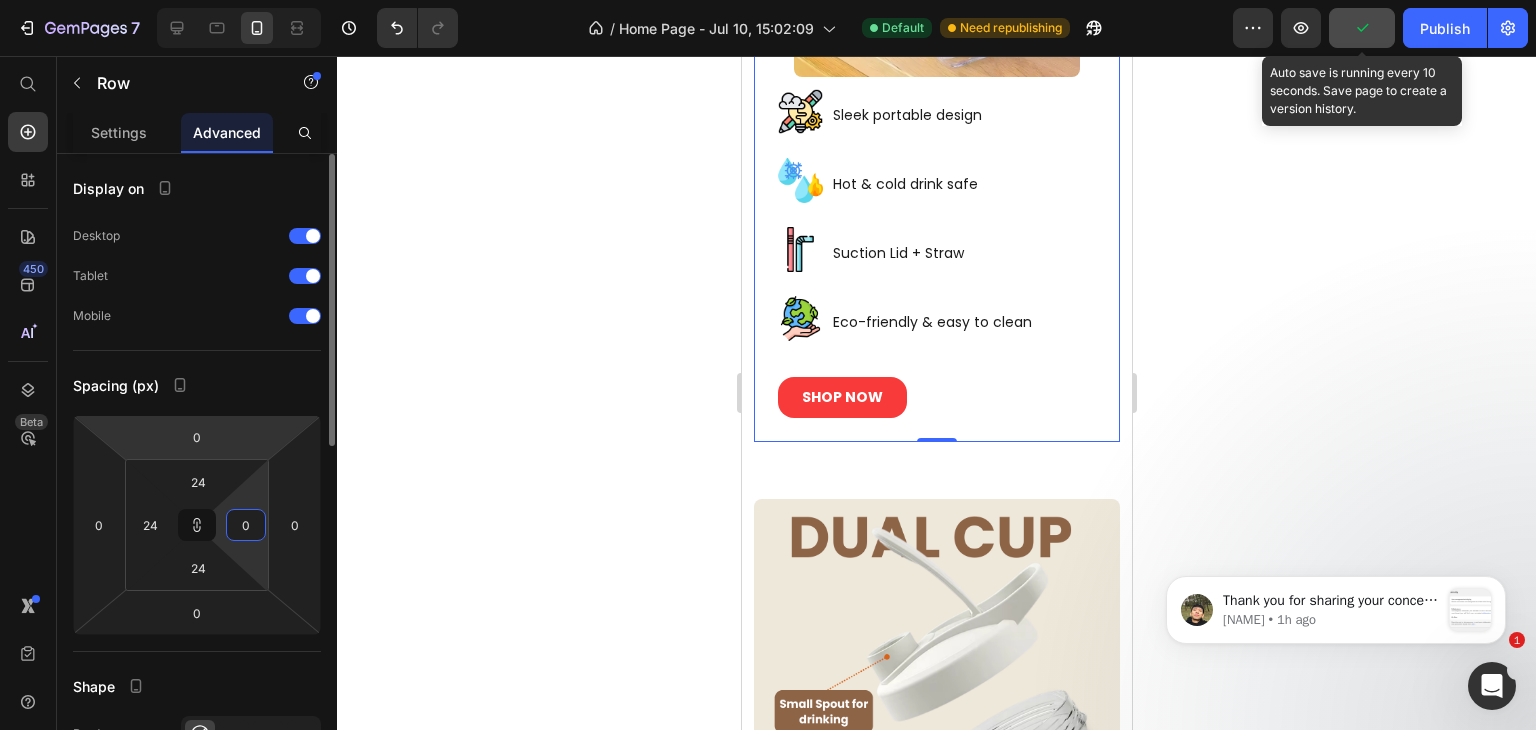 click on "Spacing (px)" at bounding box center [197, 385] 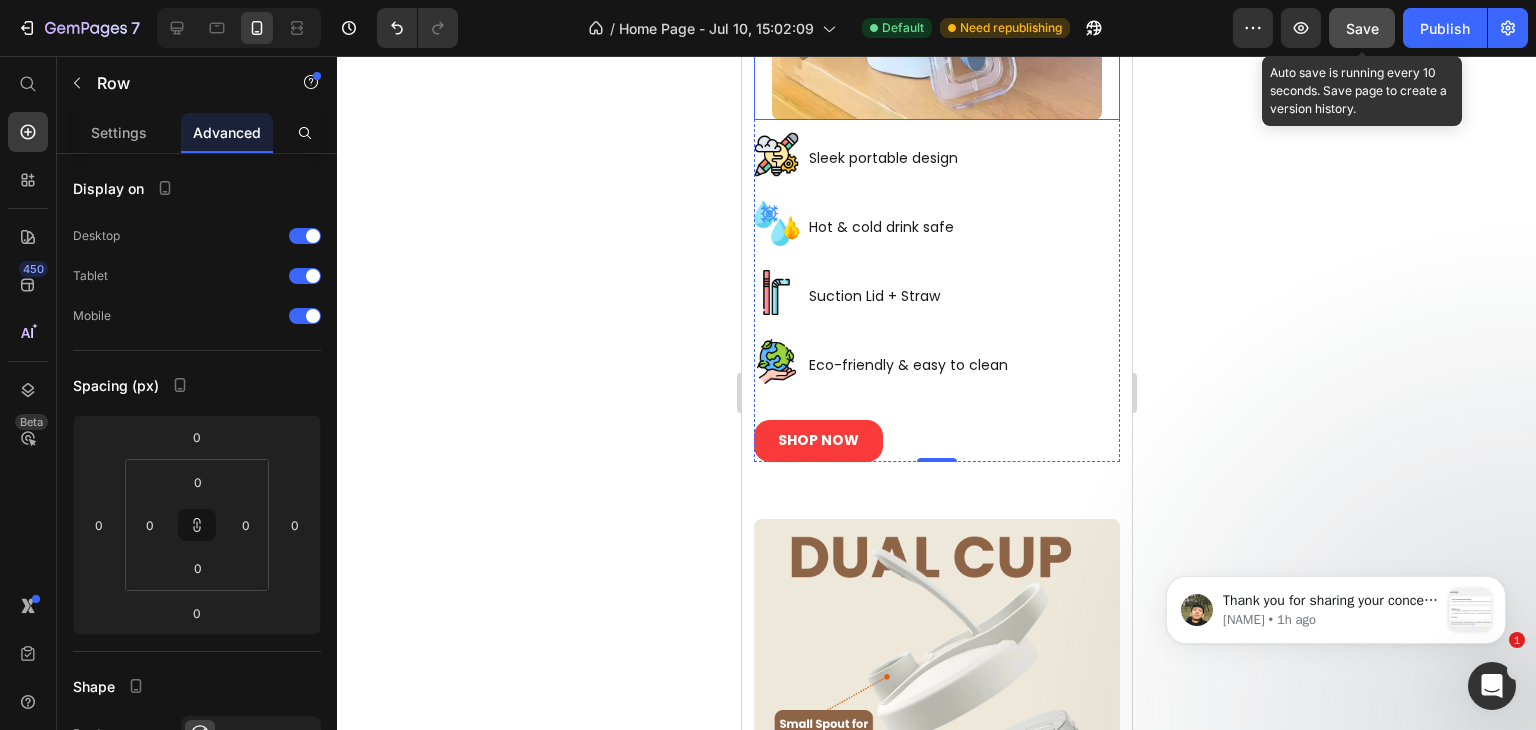 scroll, scrollTop: 4610, scrollLeft: 0, axis: vertical 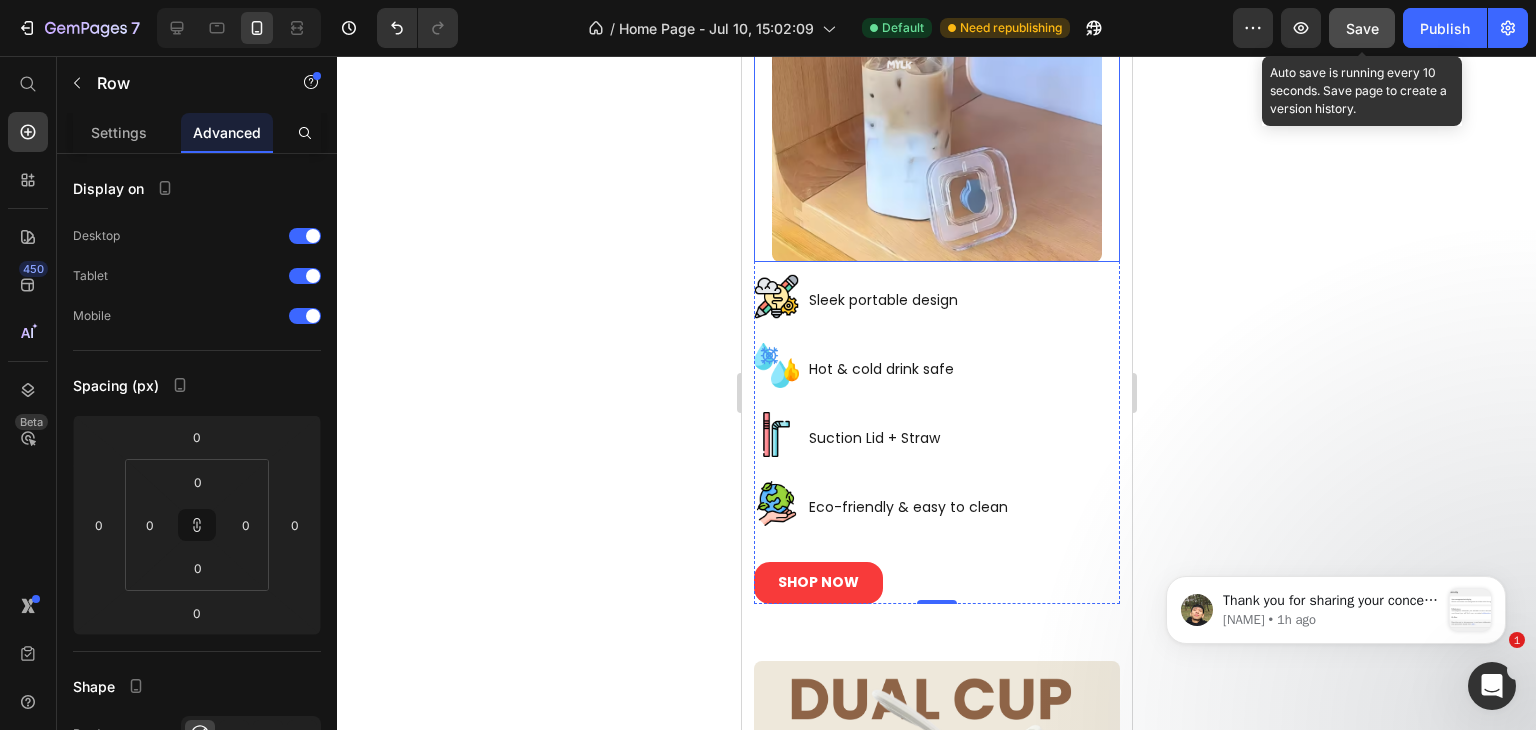 click at bounding box center (936, 97) 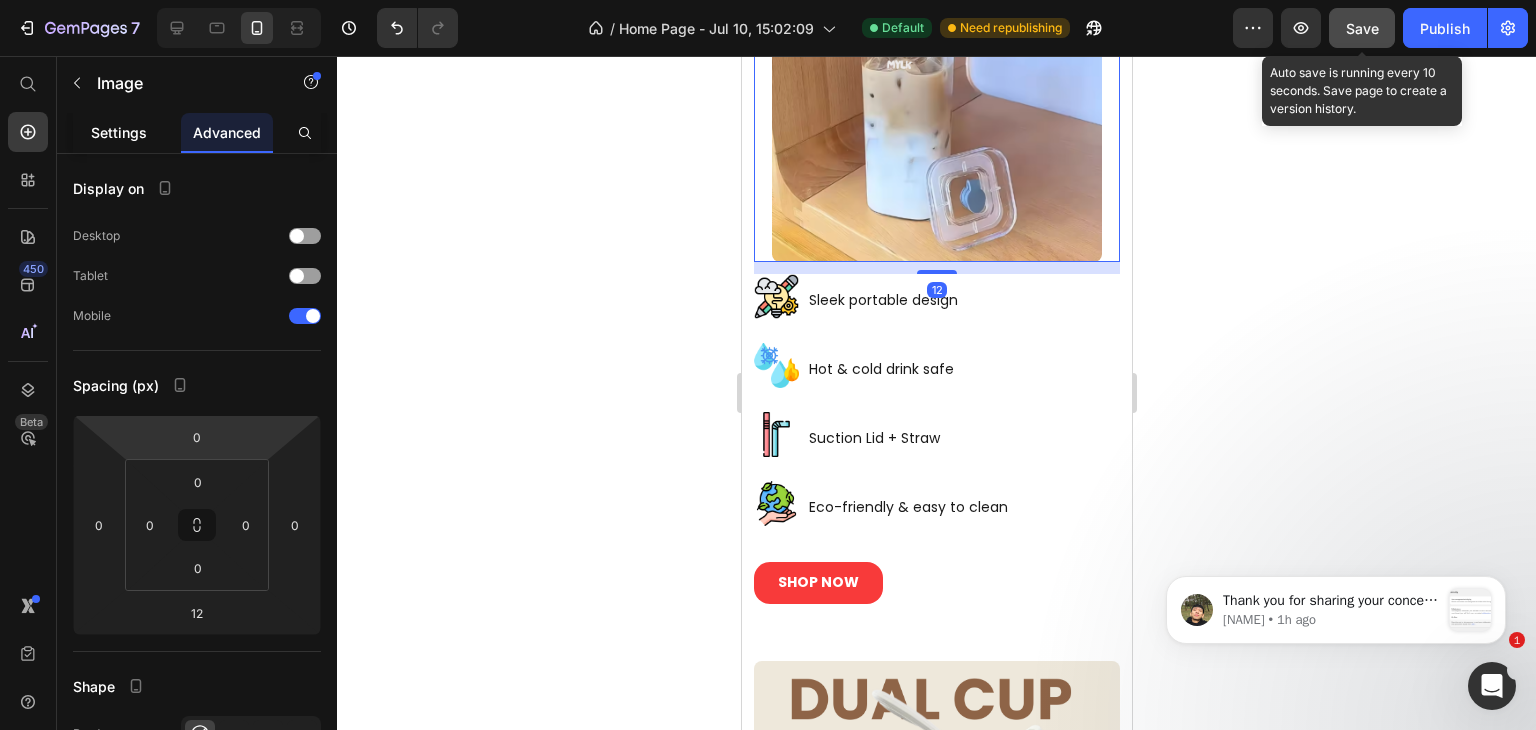 click on "Settings" at bounding box center [119, 132] 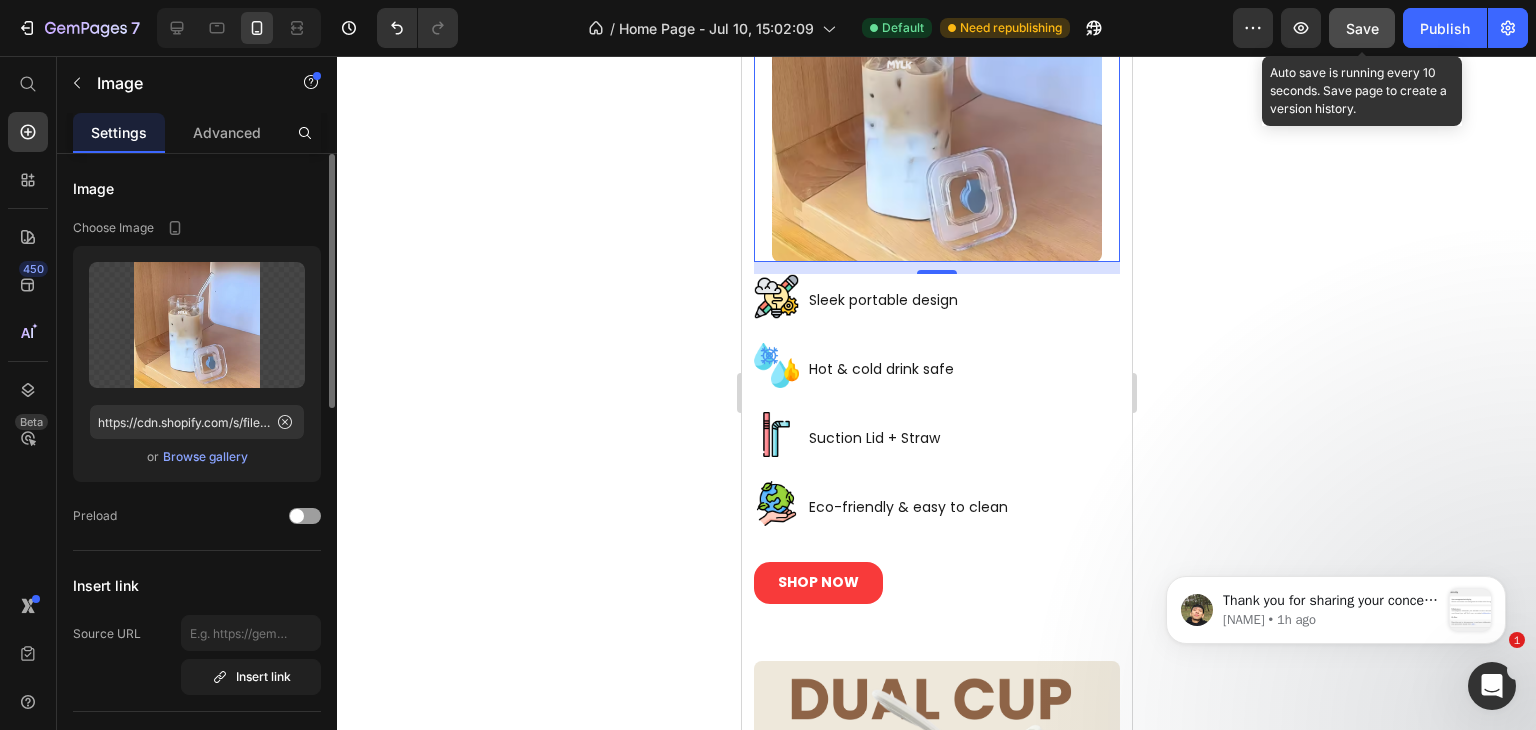 scroll, scrollTop: 200, scrollLeft: 0, axis: vertical 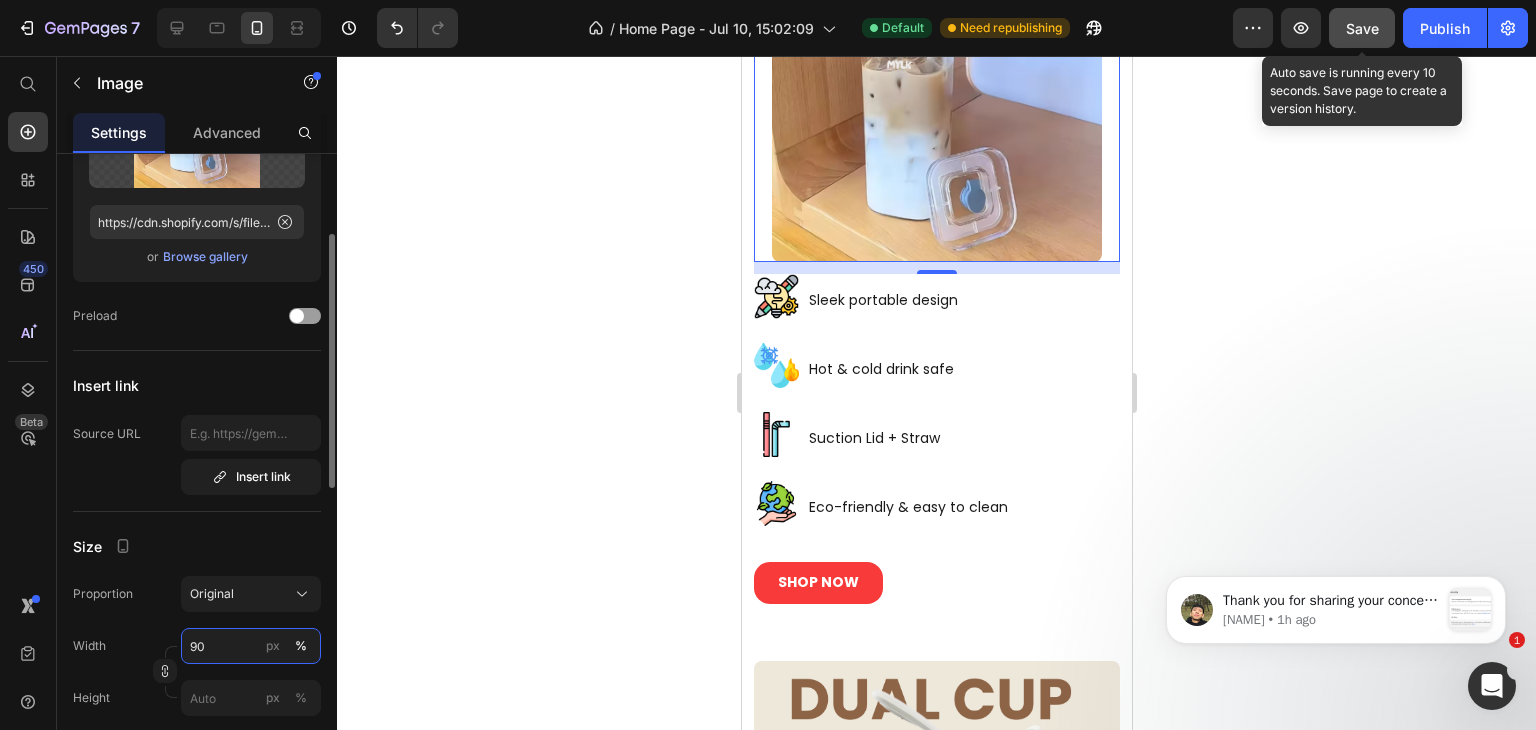 click on "90" at bounding box center (251, 646) 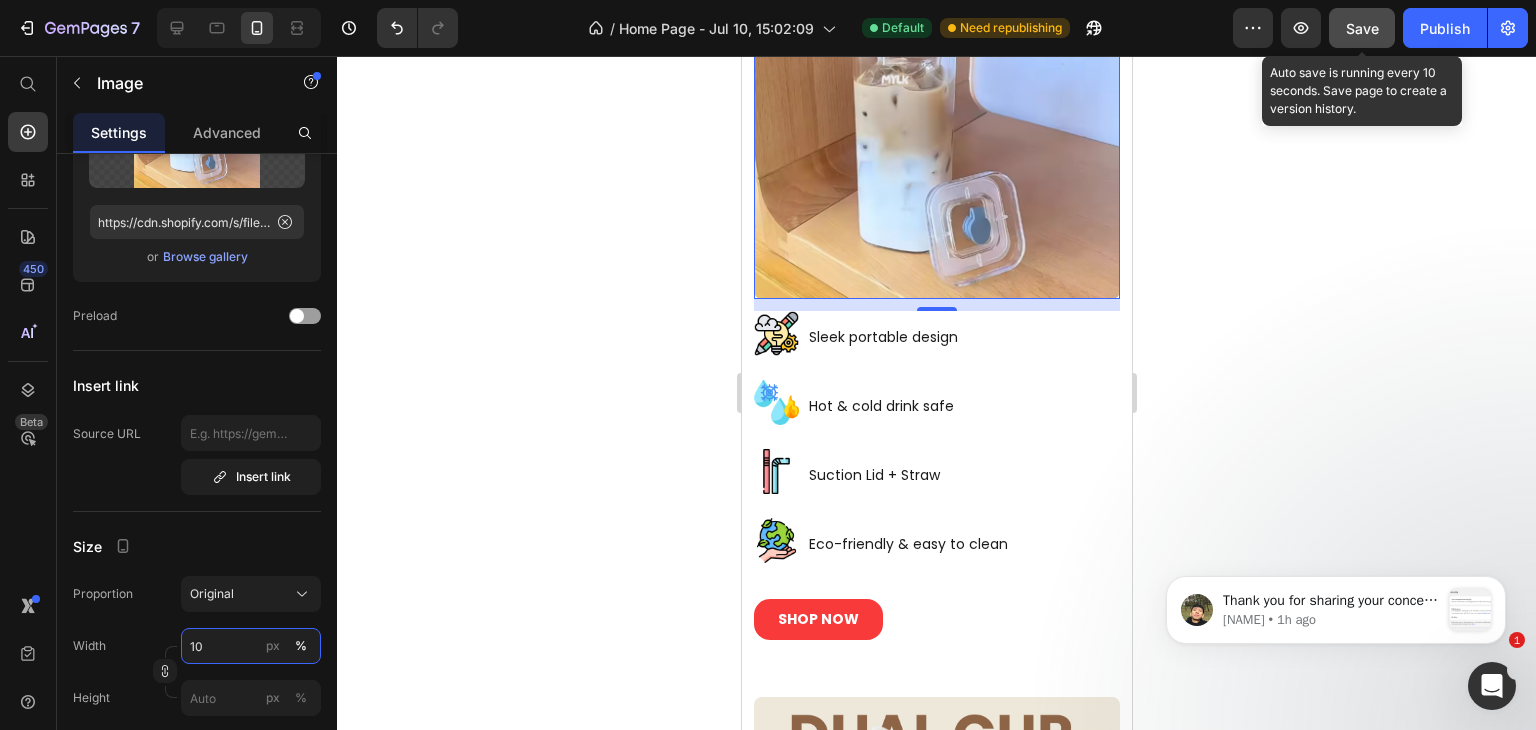 type on "100" 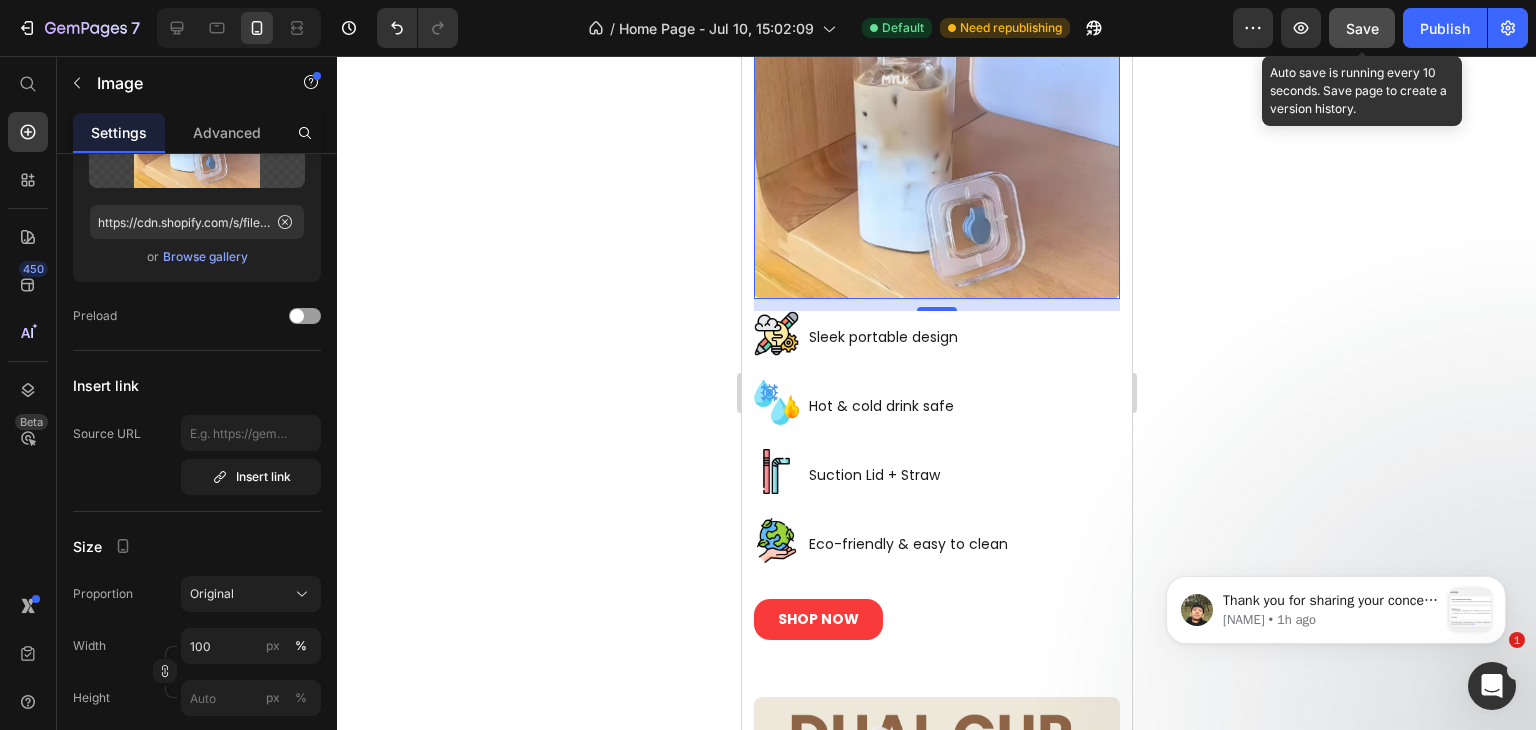 click 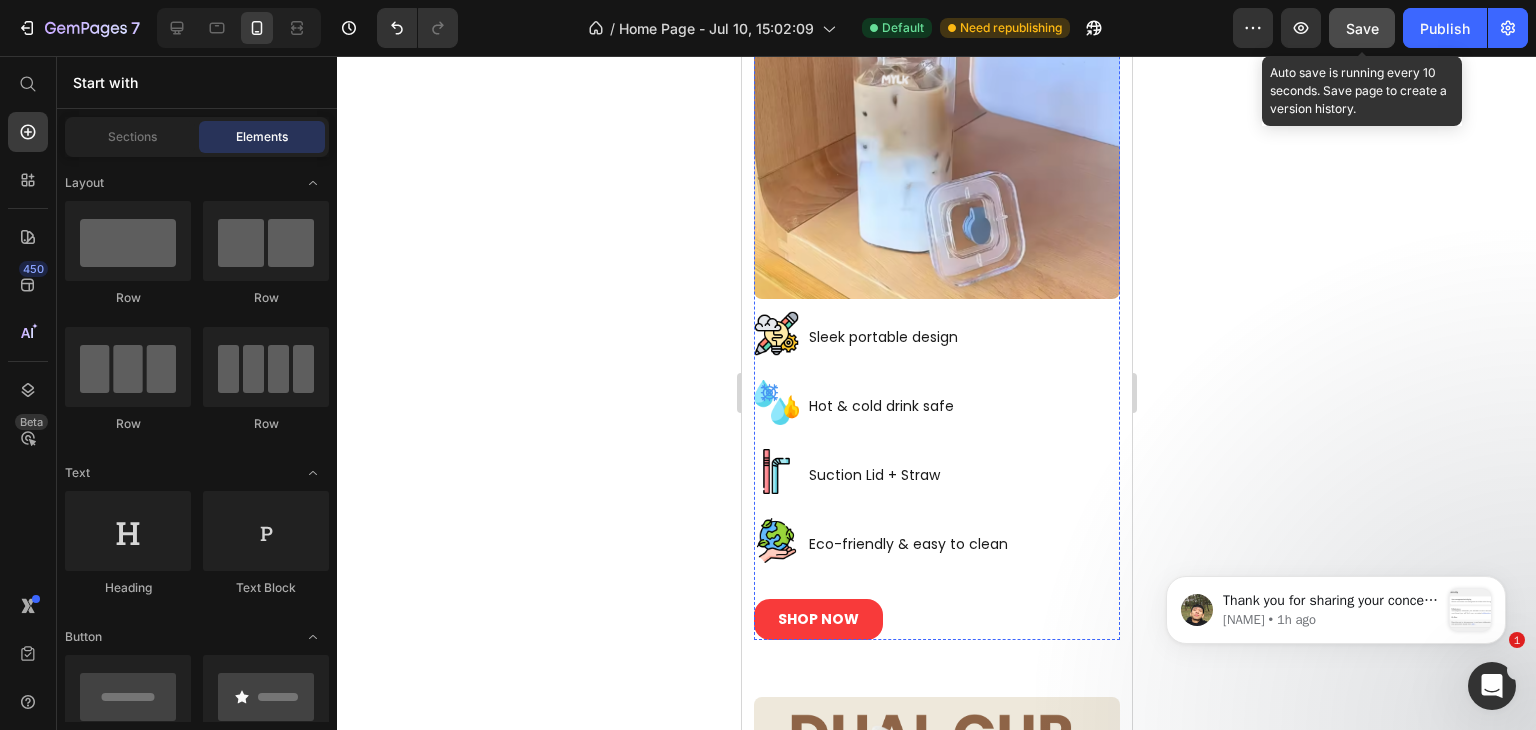 click on "Nutrimylk Anti Spill Mug" at bounding box center (936, -110) 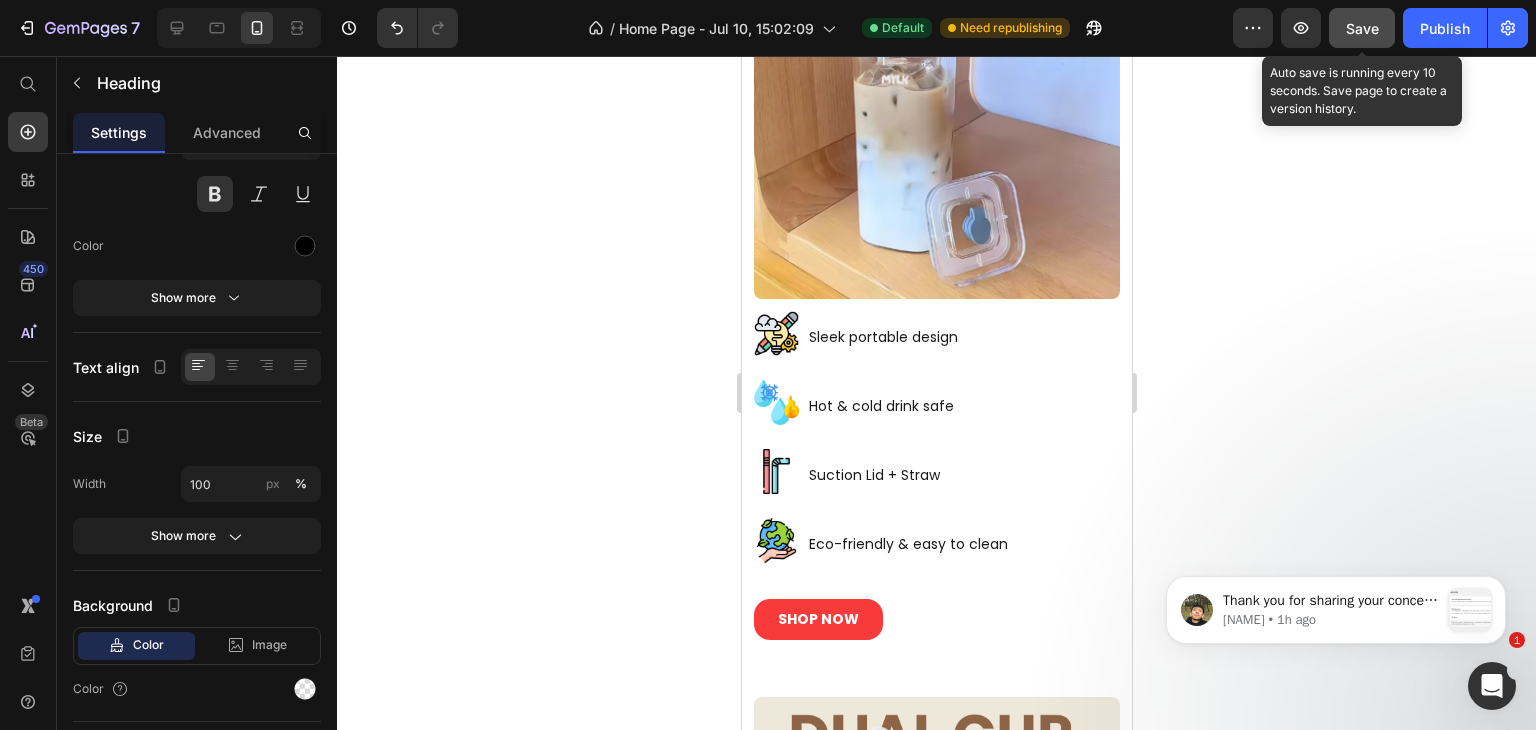 scroll, scrollTop: 0, scrollLeft: 0, axis: both 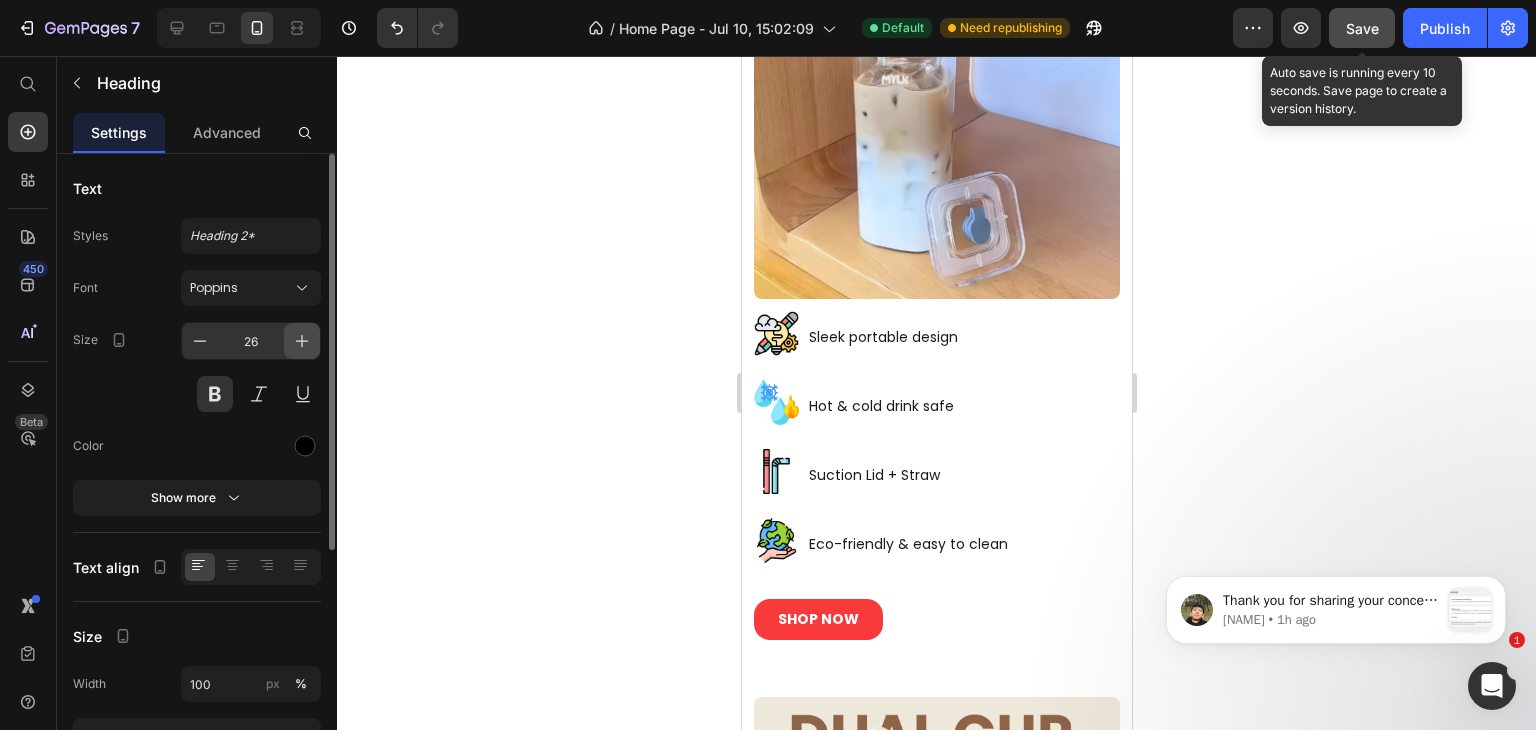 click at bounding box center [302, 341] 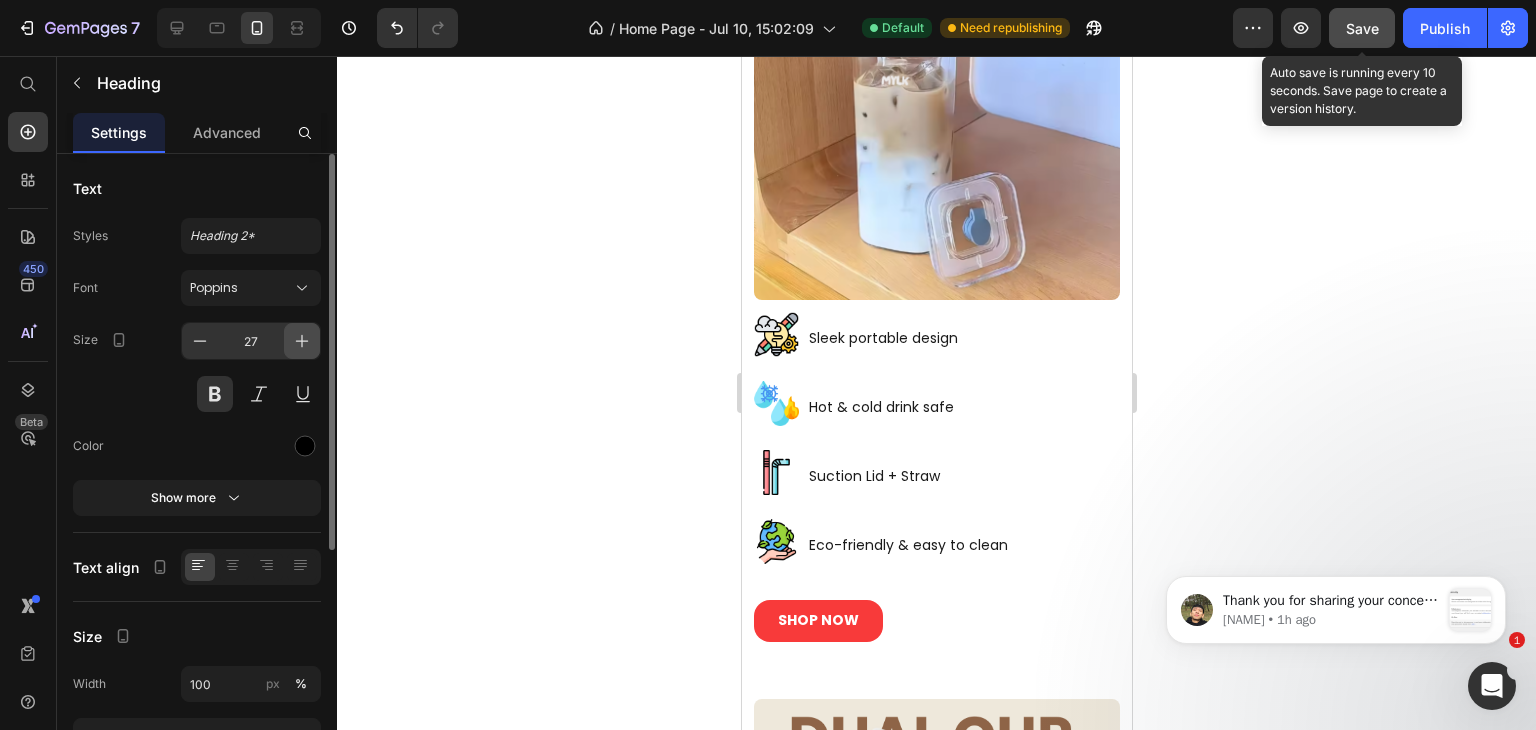 click at bounding box center [302, 341] 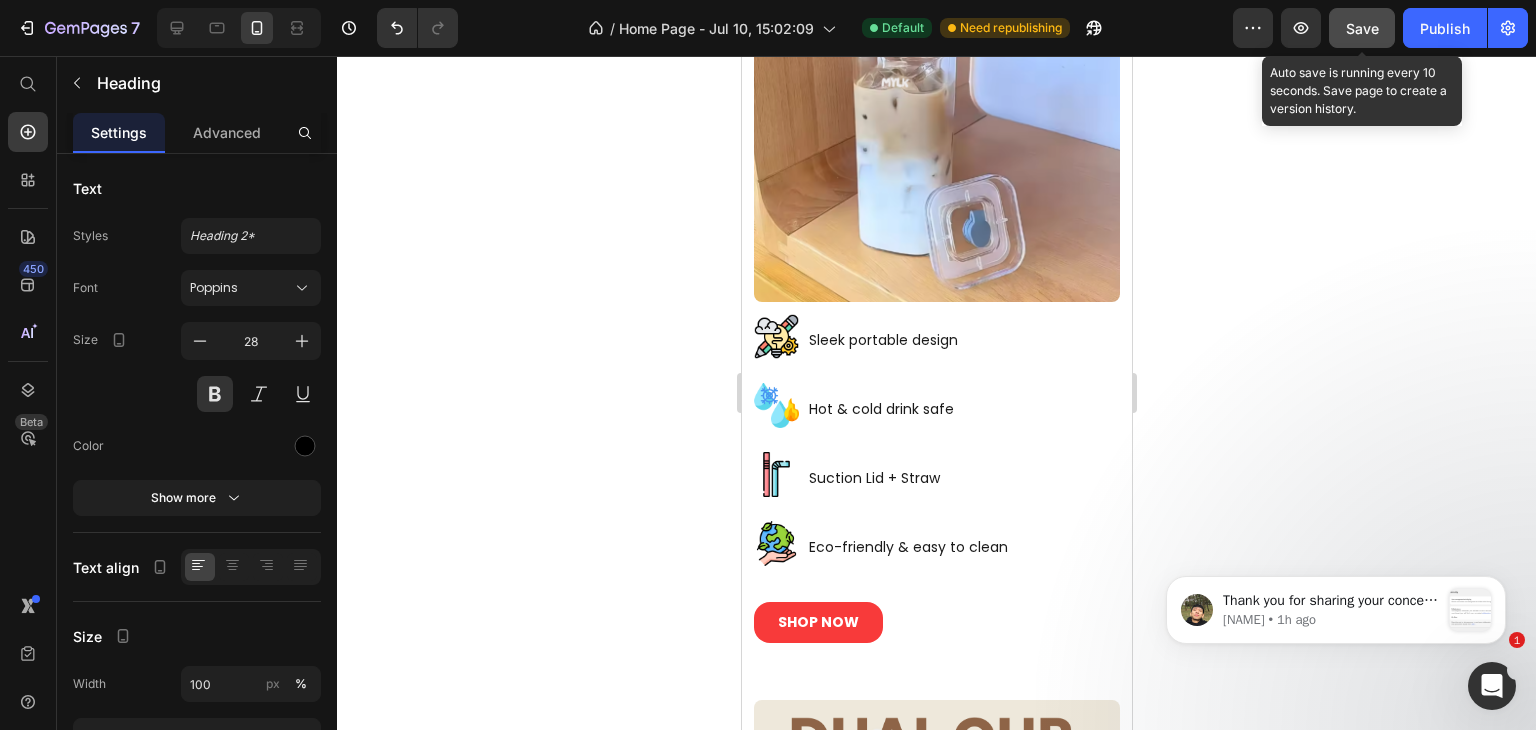 click 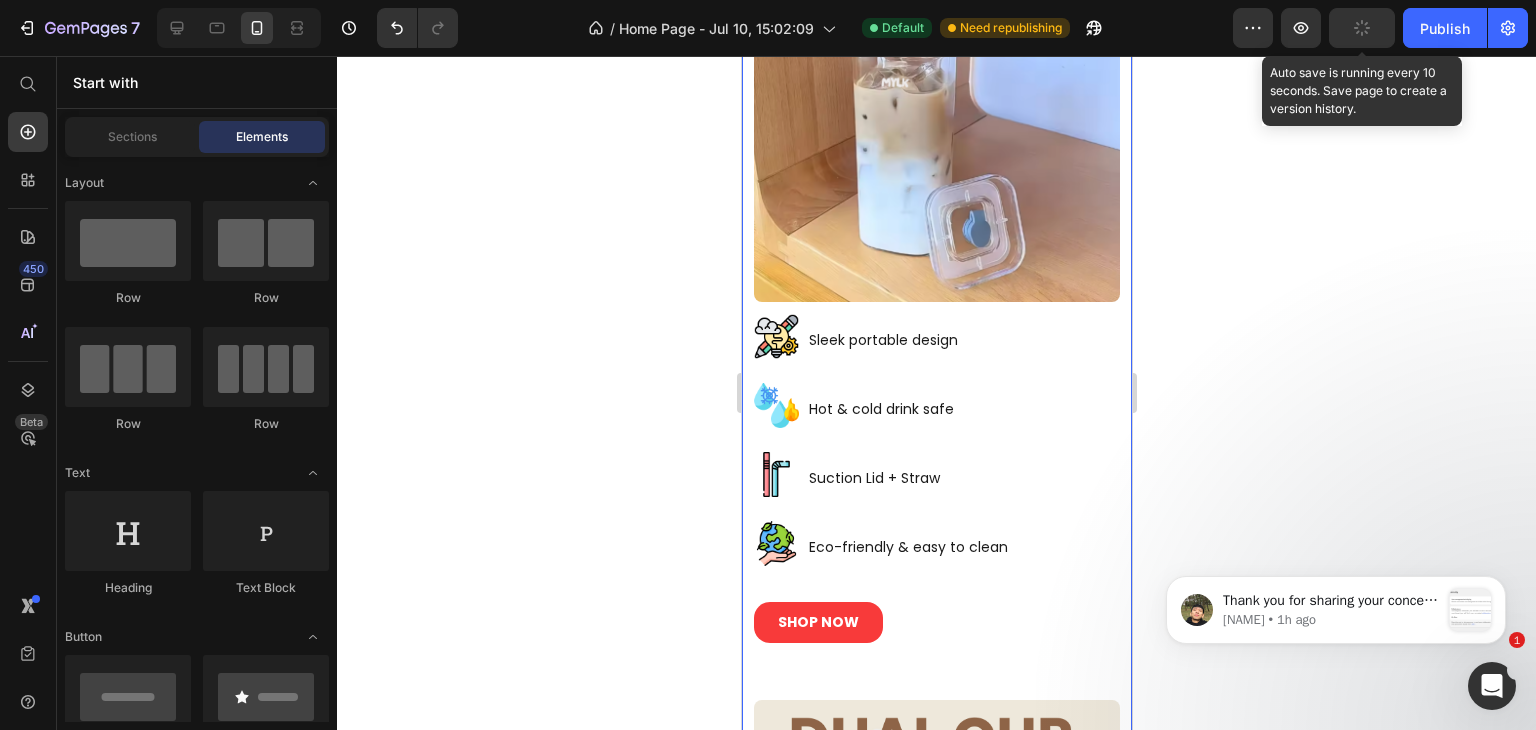 click on "Image Nutrimylk Anti Spill Mug Heading Image Image Sleek portable design Text Block Row Image Hot & cold drink safe Text Block Row Image Suction Lid + Straw Text Block Row Image Eco-friendly & easy to clean Text Block Row SHOP NOW Button Row Row Image Nutrimylk Portable Smoothie Maker Heading Image Blends in Seconds and Ultra Quiet Text Block Row Image Leak-Proof + IPX5 Waterproof Text Block Row Image USB Rechargeable Text Block Row Image Lightweight, Compact, Ready to Travel Text Block Row Image 450ml Capacity Text Block Row SHOP NOW Button Row Row Section 7" at bounding box center (936, 761) 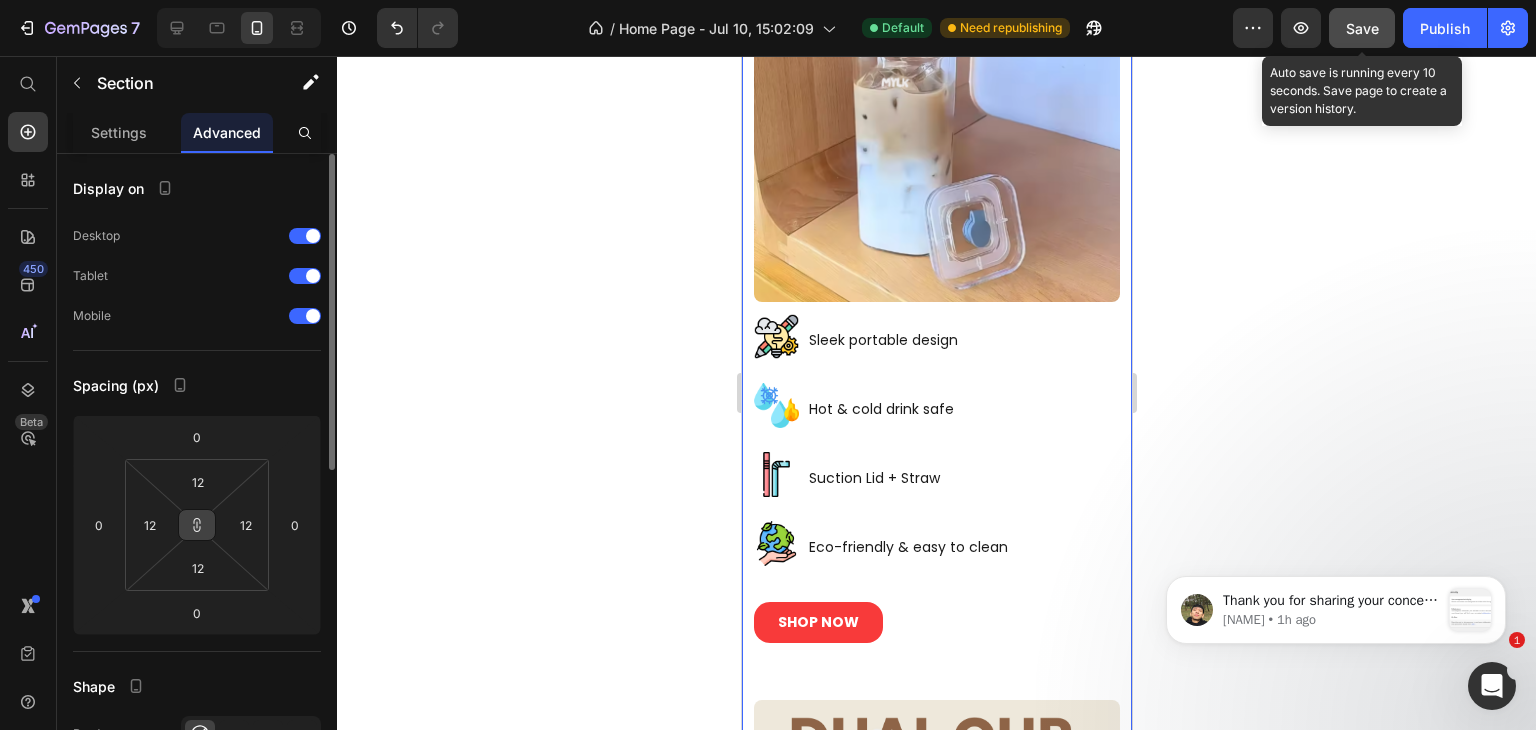 click 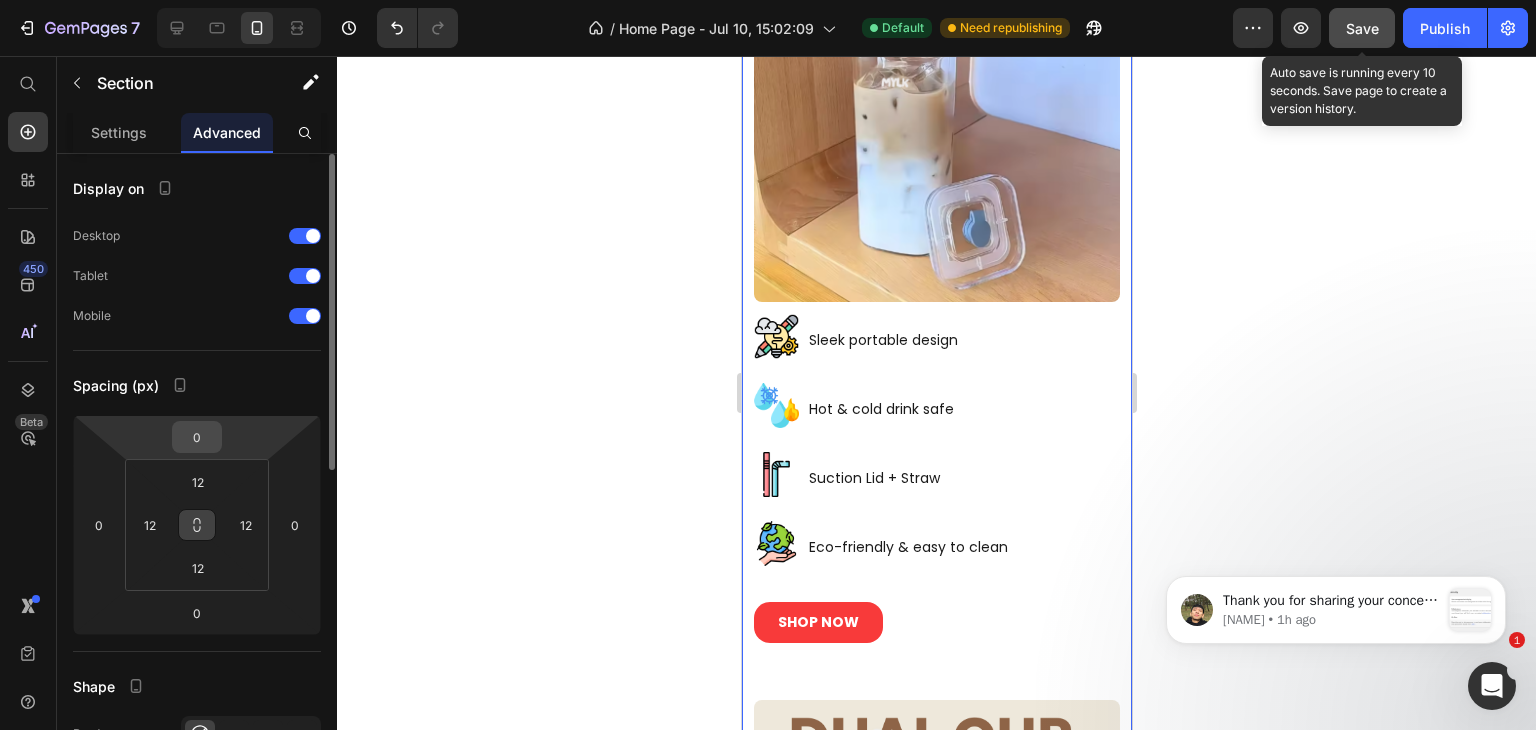 click on "0" at bounding box center [197, 437] 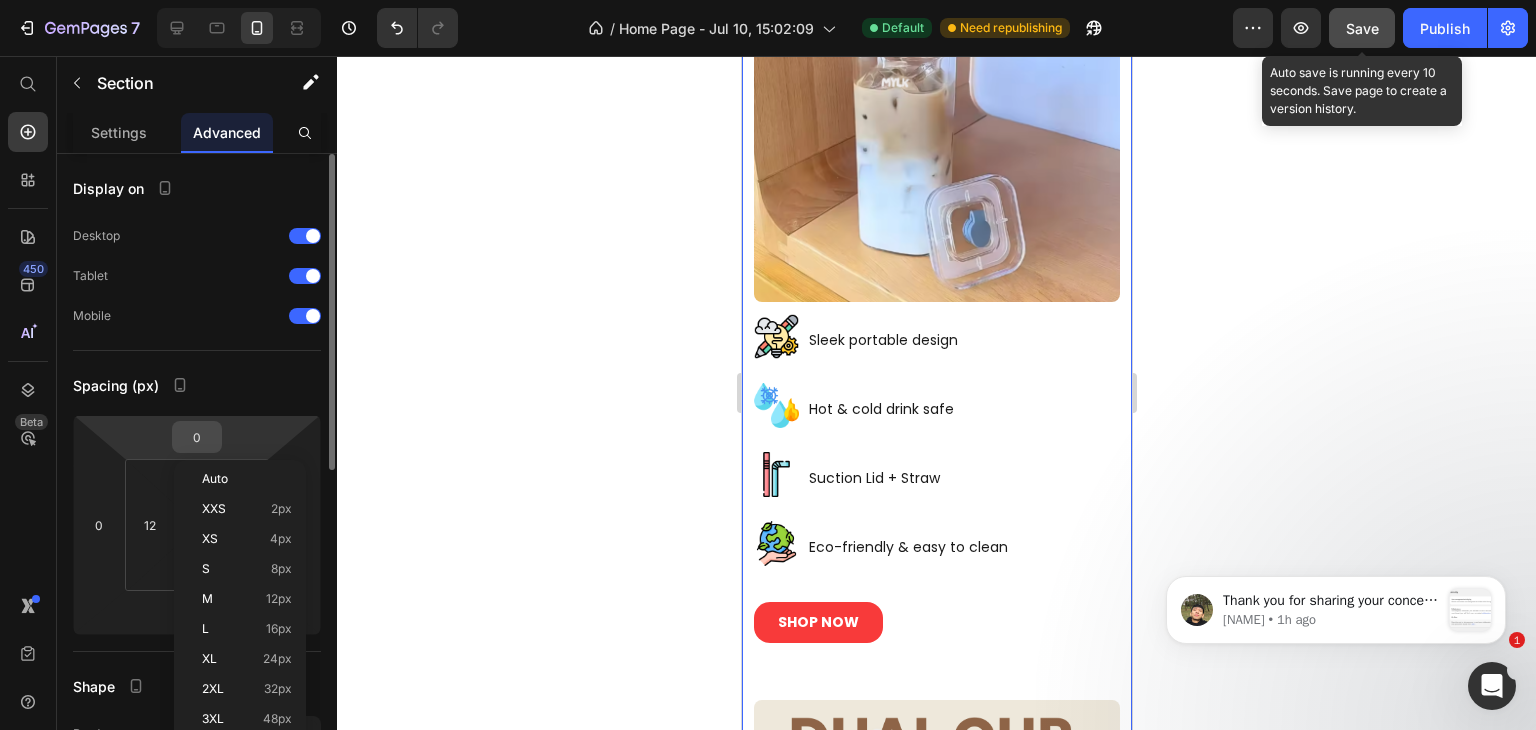 click on "0" at bounding box center (197, 437) 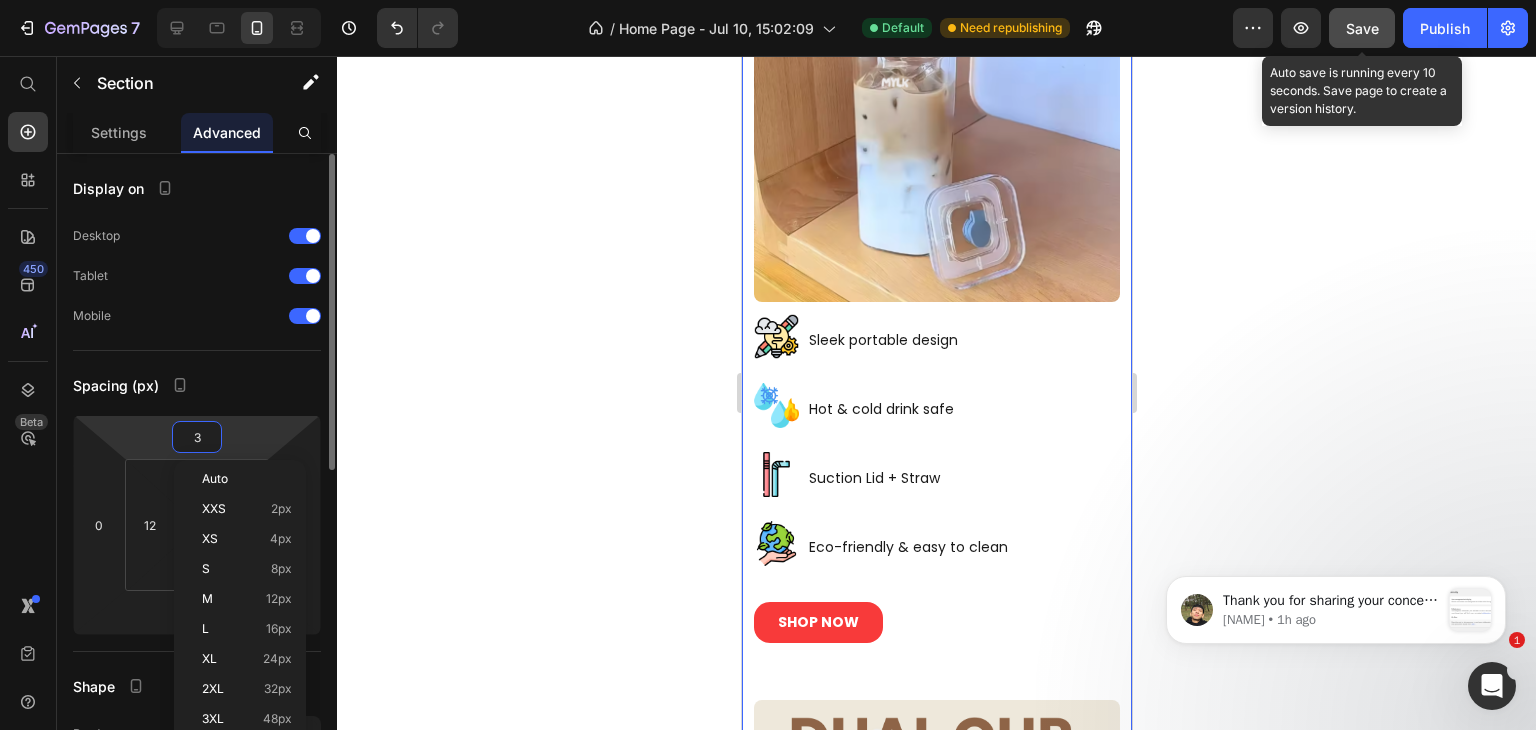 type on "30" 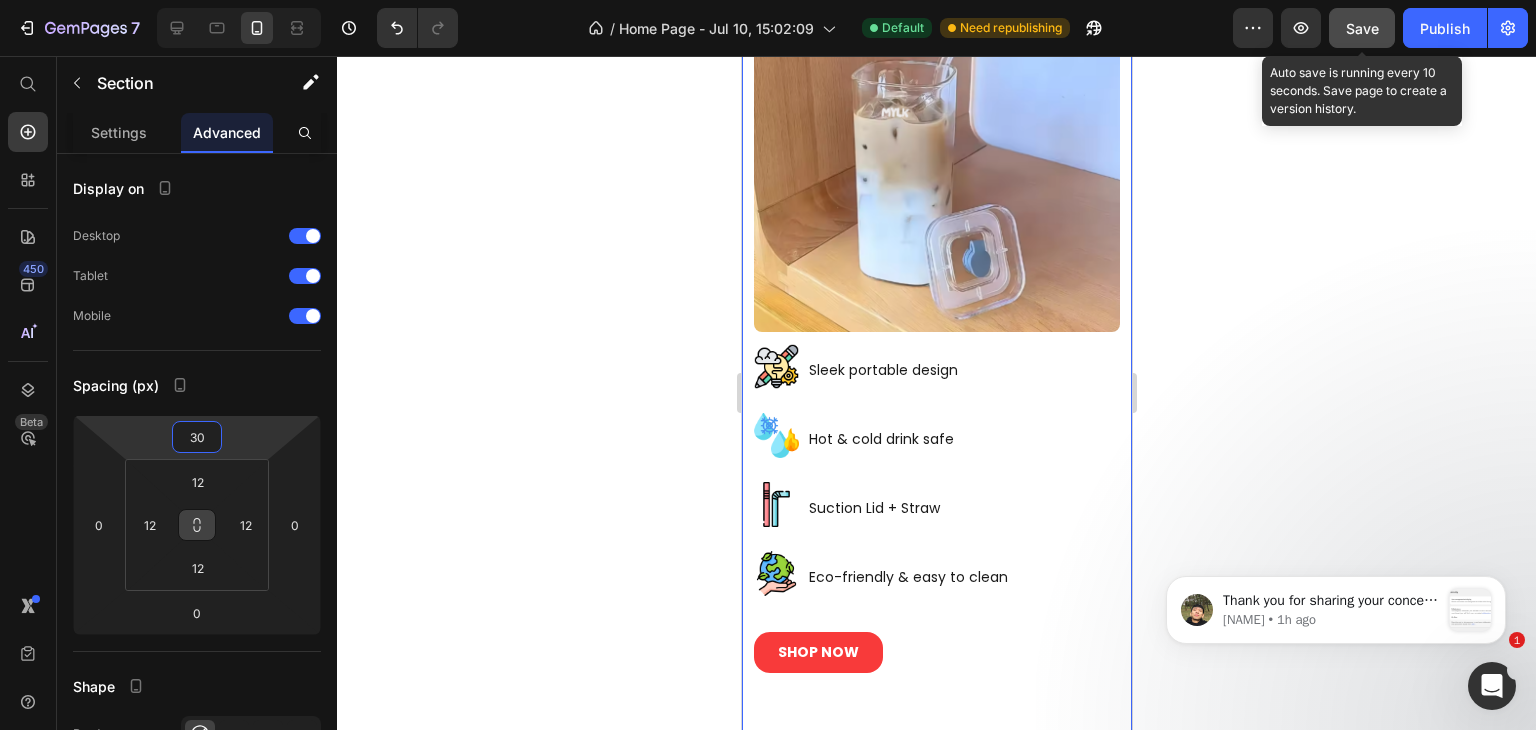 click 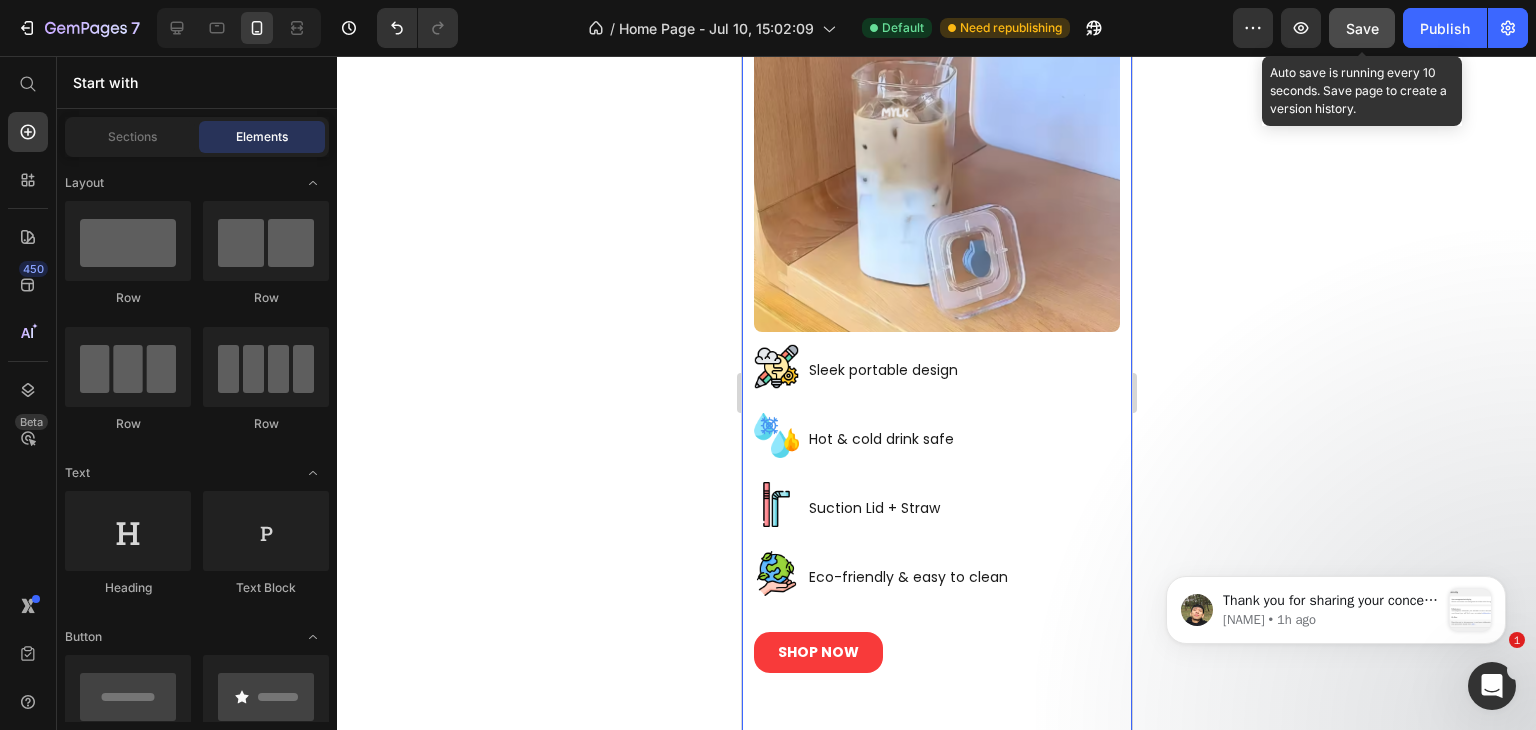 click on "Image Nutrimylk Anti Spill Mug Heading Image Image Sleek portable design Text Block Row Image Hot & cold drink safe Text Block Row Image Suction Lid + Straw Text Block Row Image Eco-friendly & easy to clean Text Block Row SHOP NOW Button Row Row Image Nutrimylk Portable Smoothie Maker Heading Image Blends in Seconds and Ultra Quiet Text Block Row Image Leak-Proof + IPX5 Waterproof Text Block Row Image USB Rechargeable Text Block Row Image Lightweight, Compact, Ready to Travel Text Block Row Image 450ml Capacity Text Block Row SHOP NOW Button Row Row Section 7" at bounding box center (936, 791) 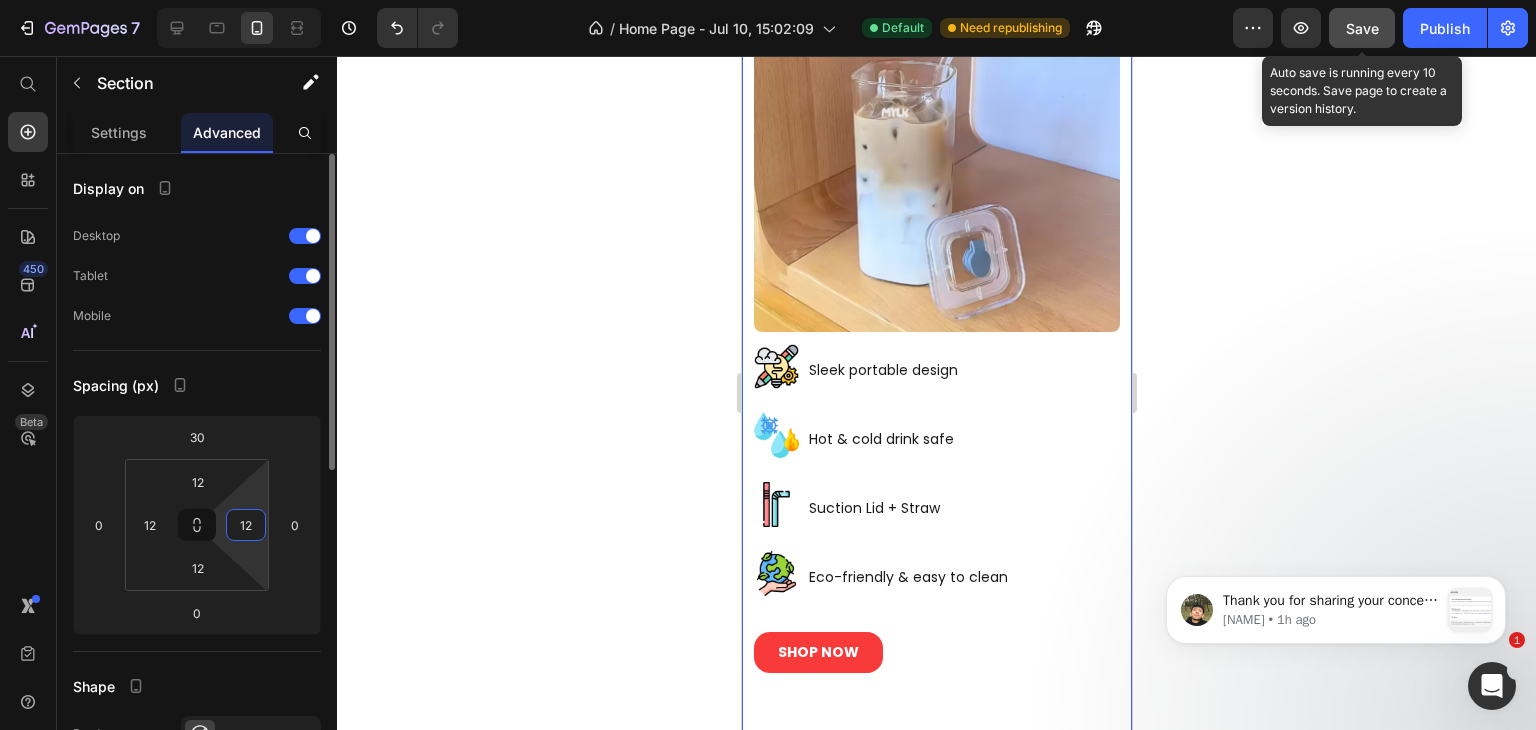click on "12" at bounding box center (246, 525) 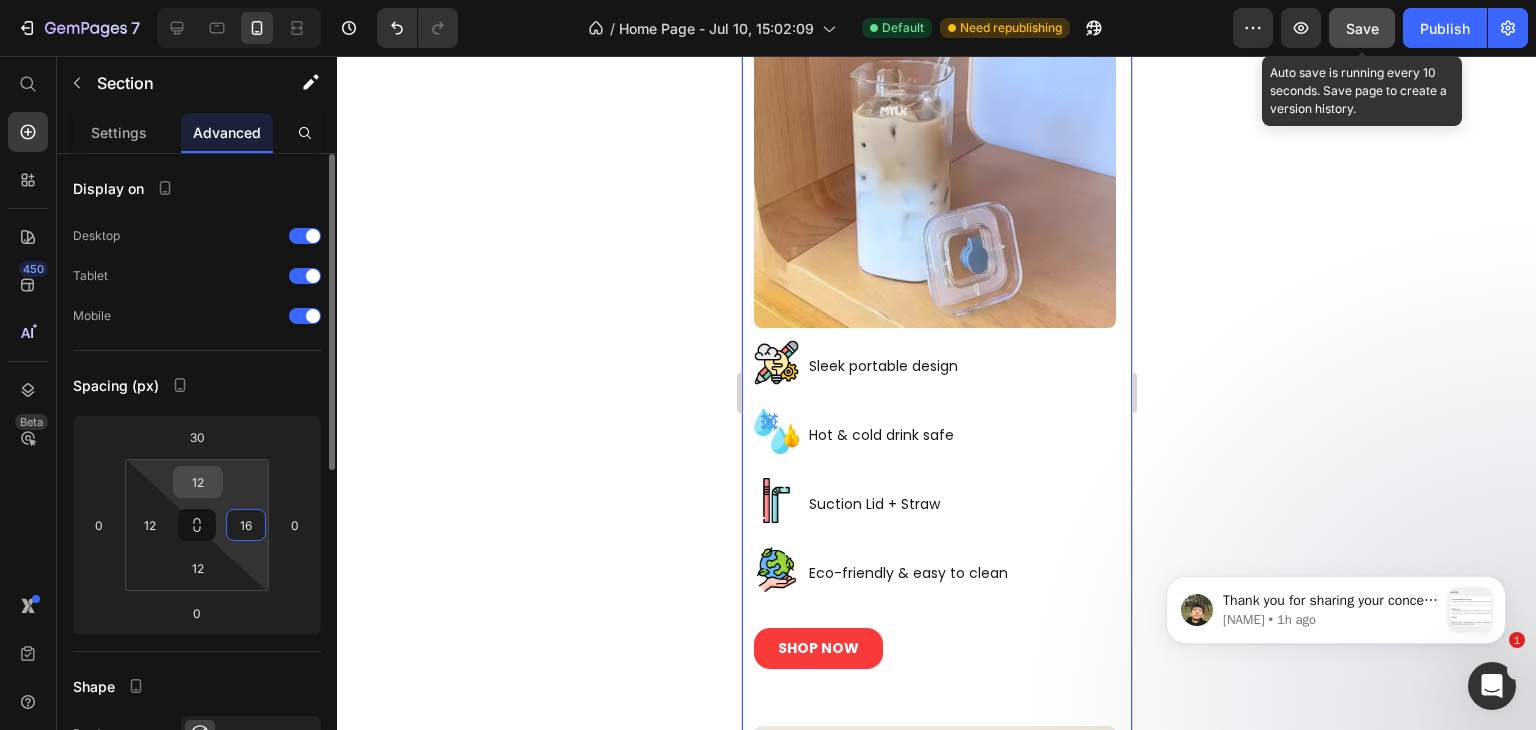 type on "15" 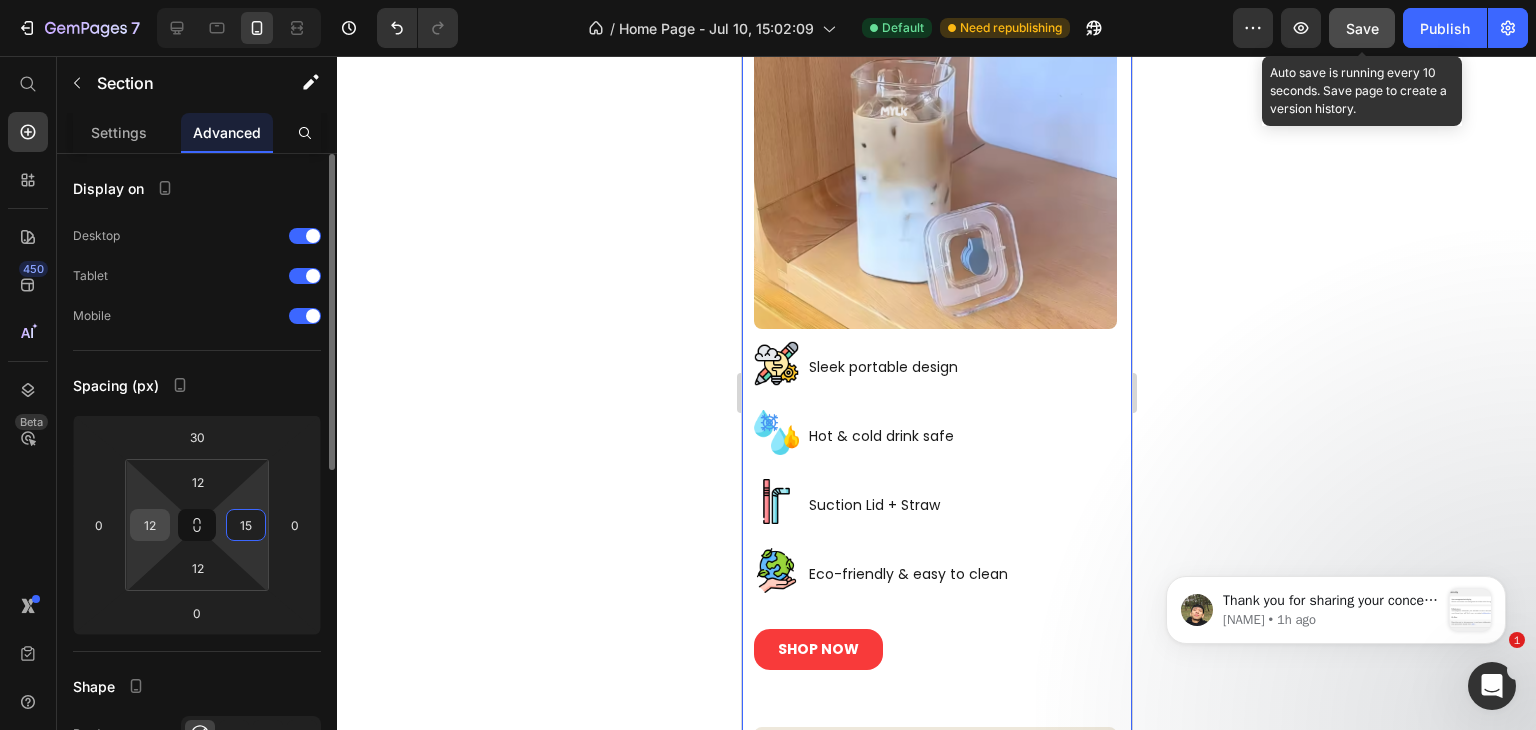 click on "12" at bounding box center (150, 525) 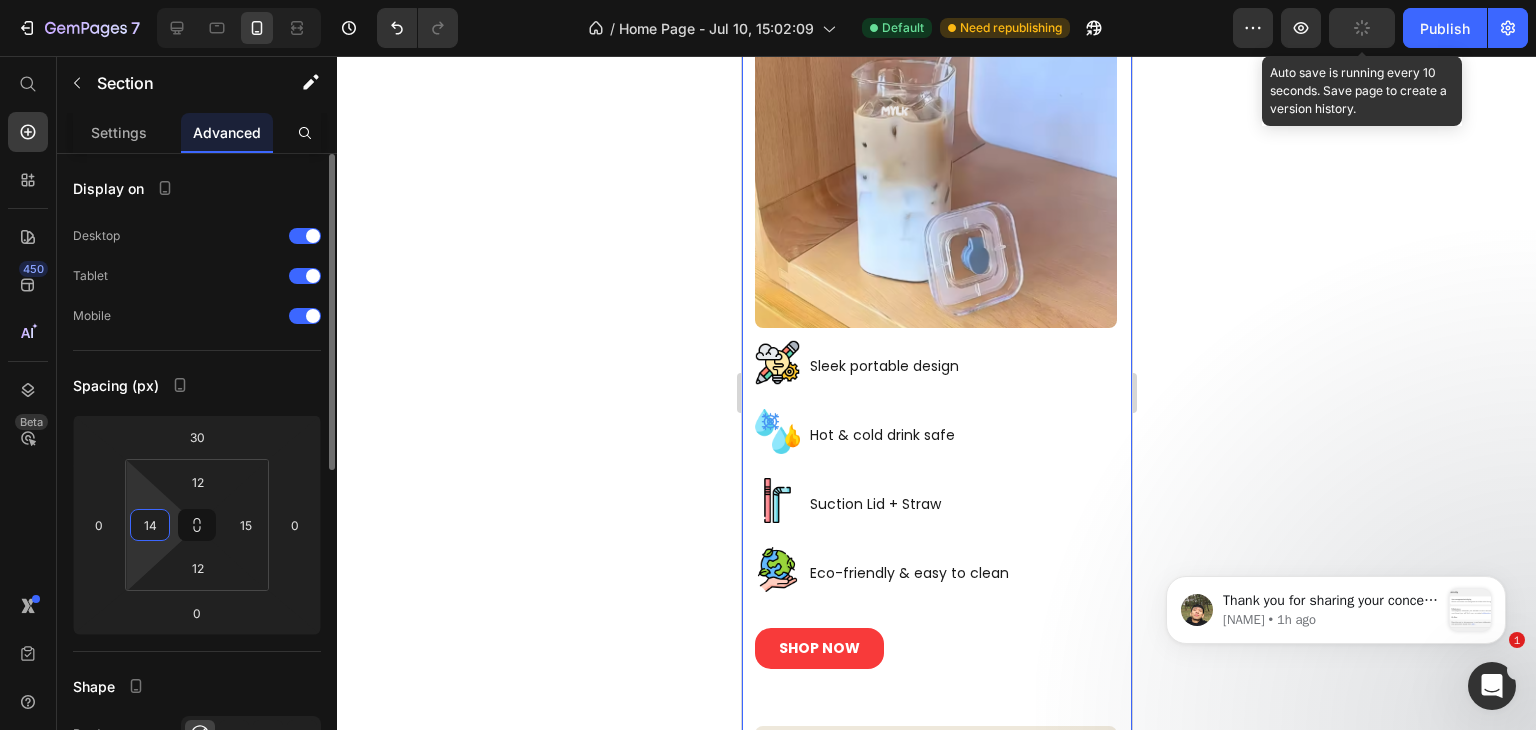 type on "15" 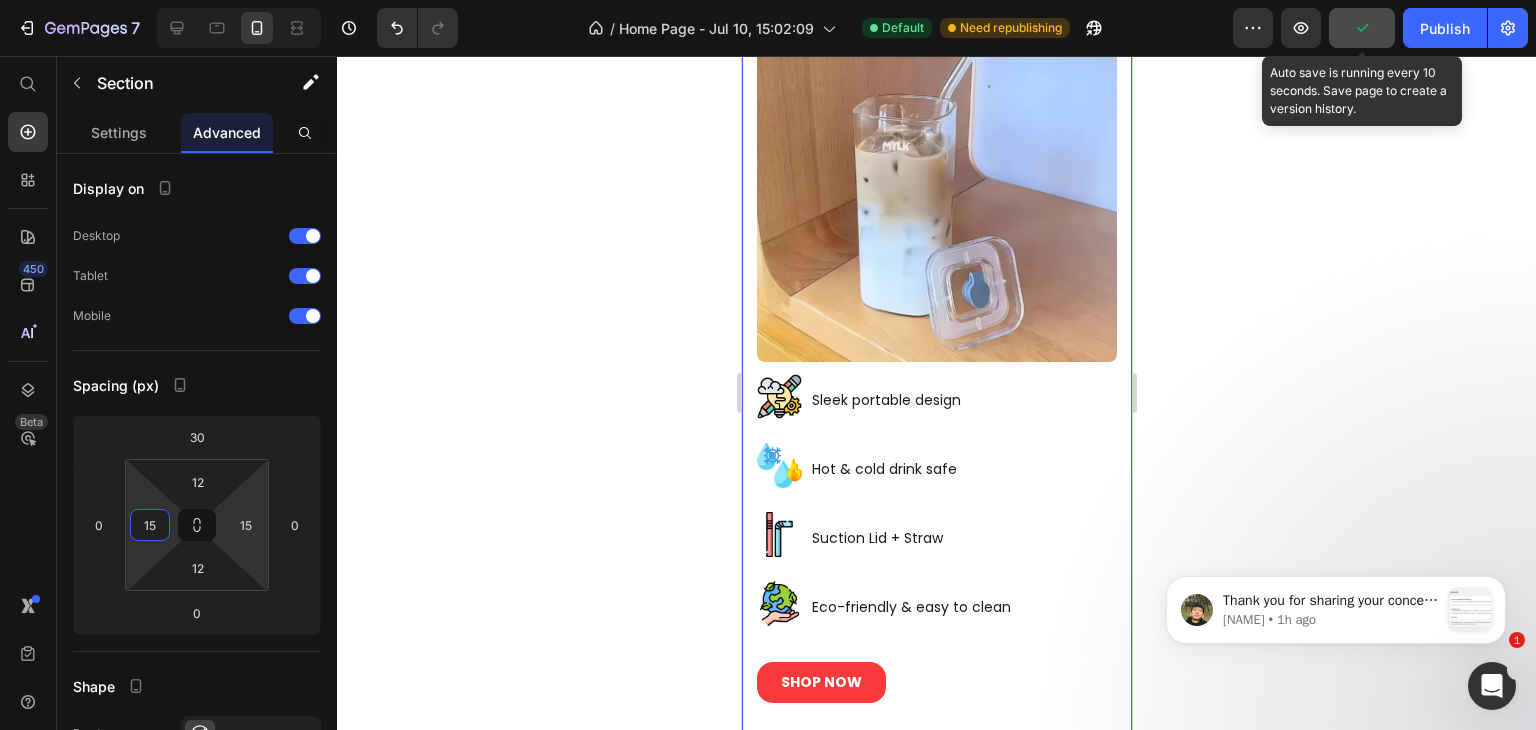 click on "Spacing (px) 30 0 0 0 12 15 12 15" 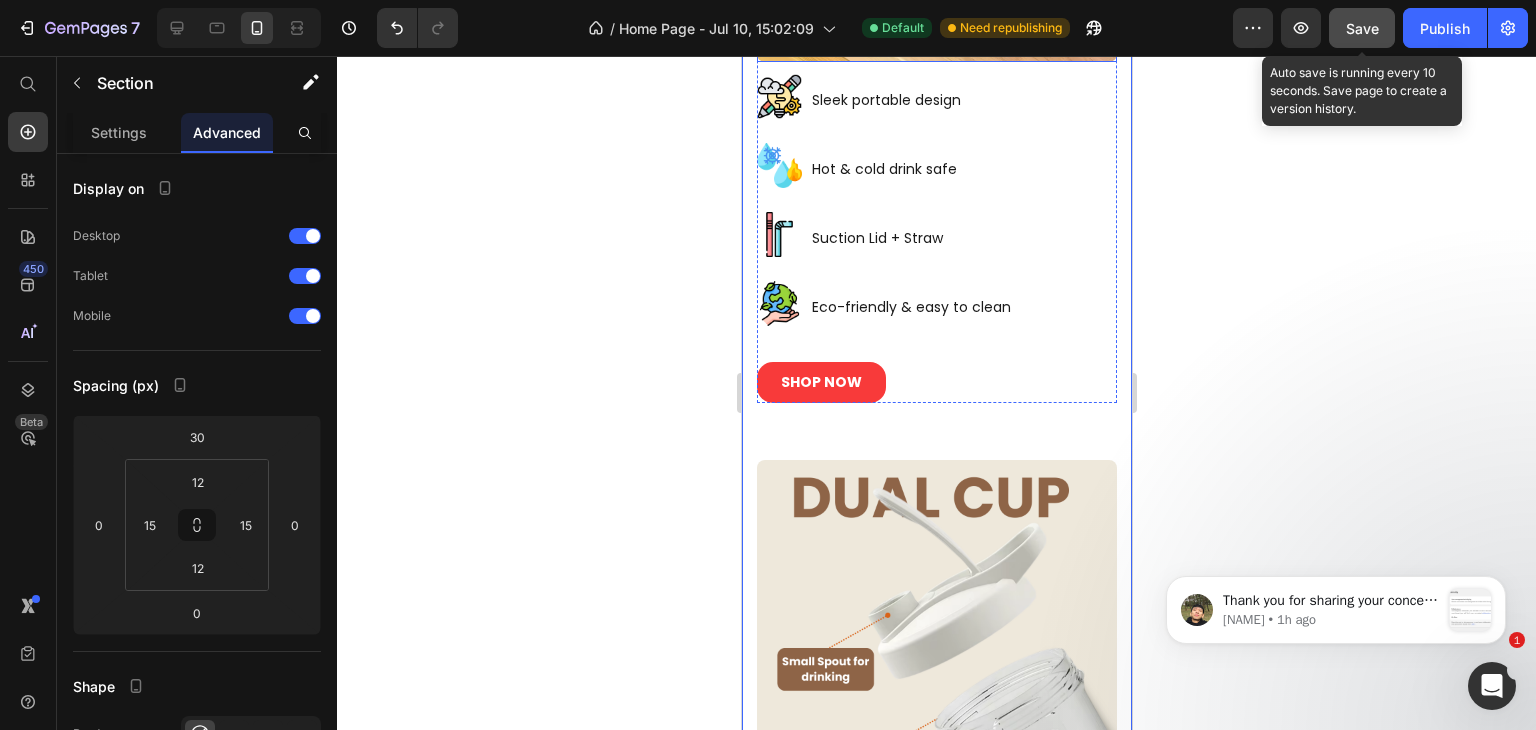 scroll, scrollTop: 5010, scrollLeft: 0, axis: vertical 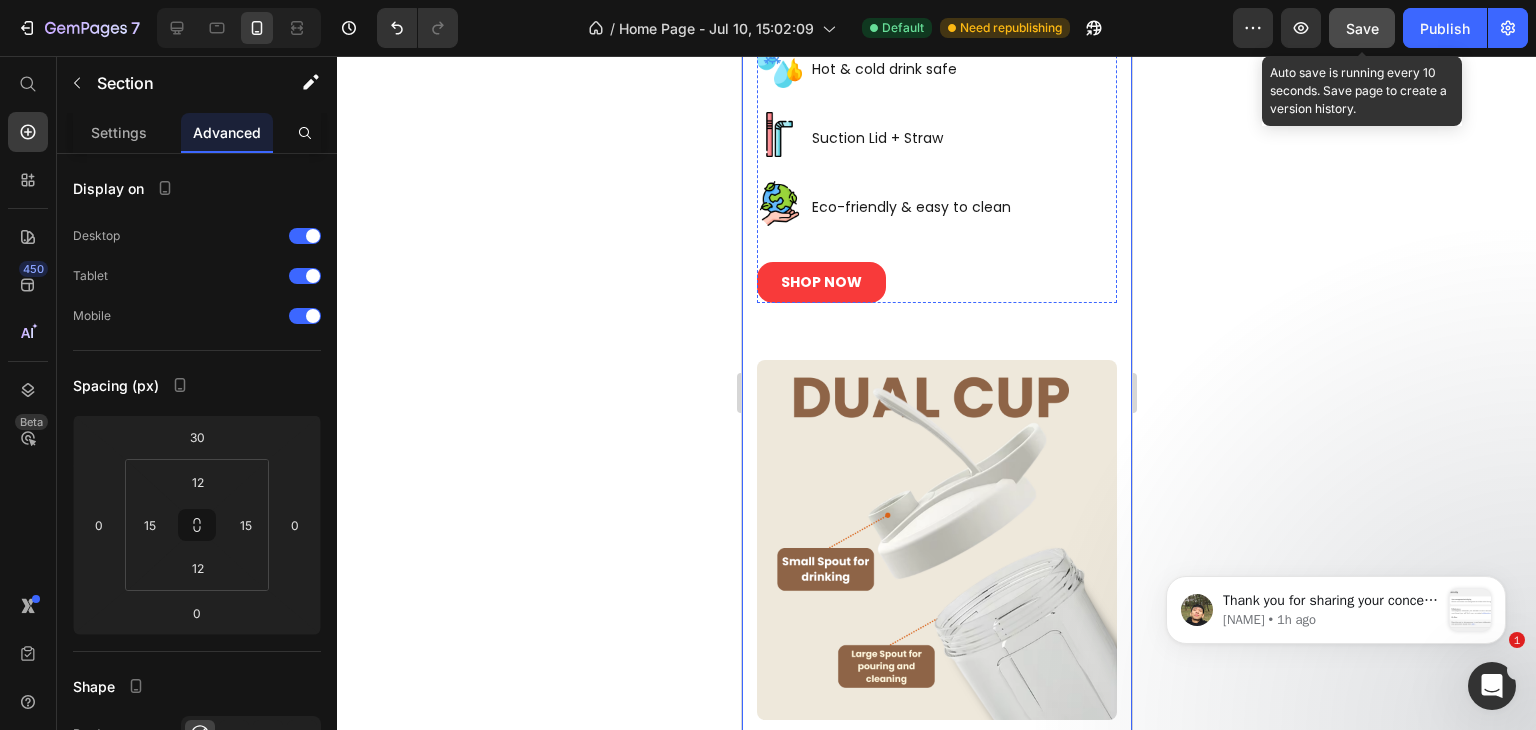click on "Image Sleek portable design Text Block Row" at bounding box center [936, 0] 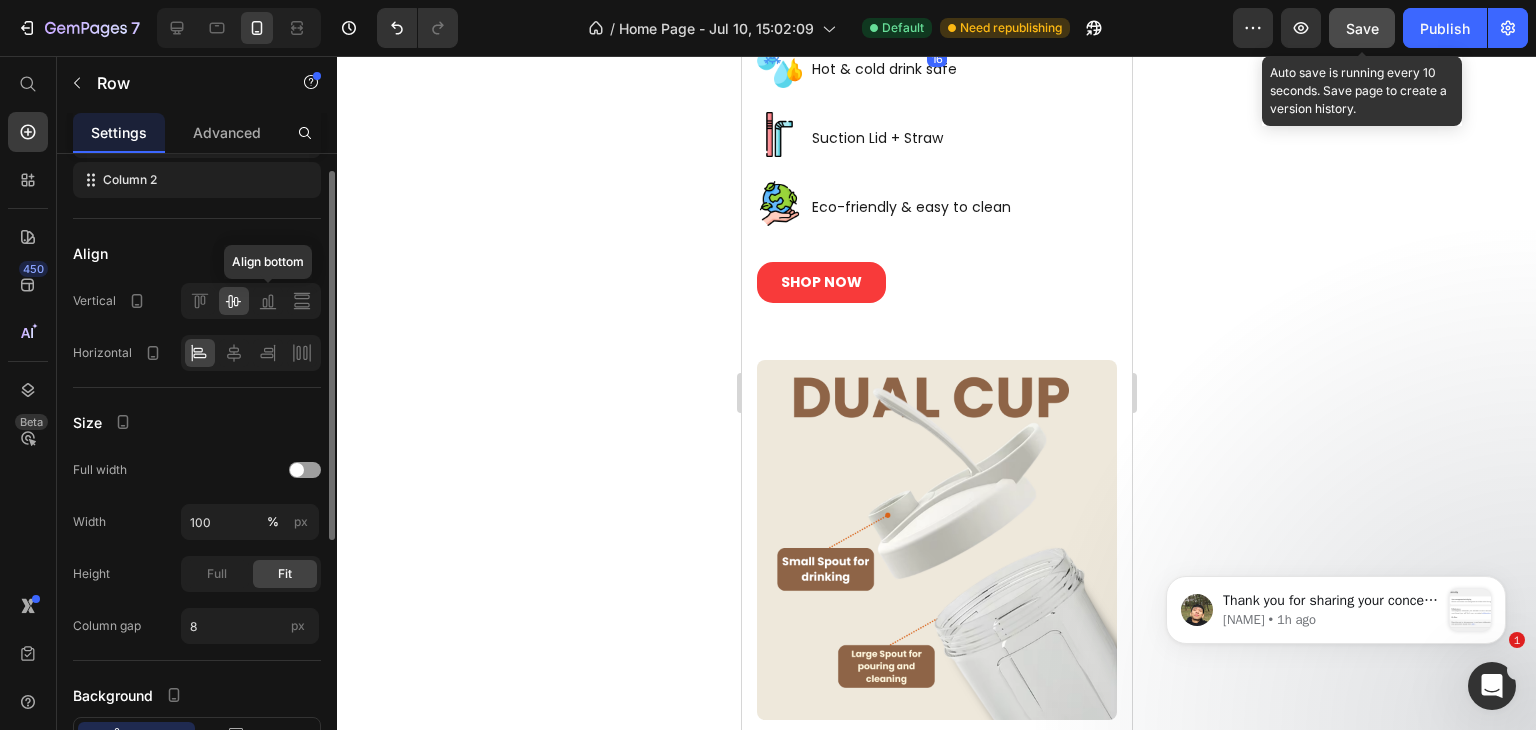 scroll, scrollTop: 400, scrollLeft: 0, axis: vertical 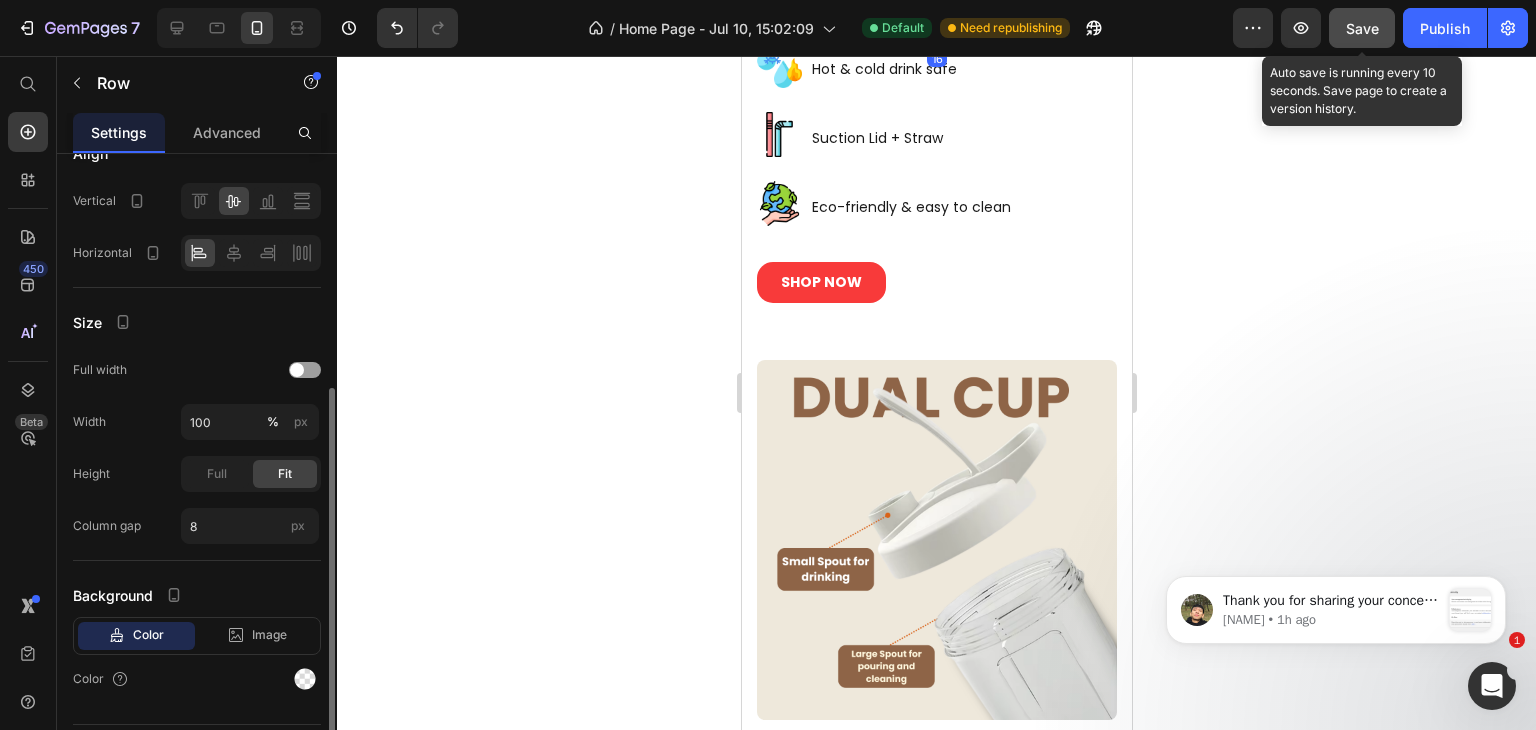 click on "Sleek portable design" at bounding box center [885, 0] 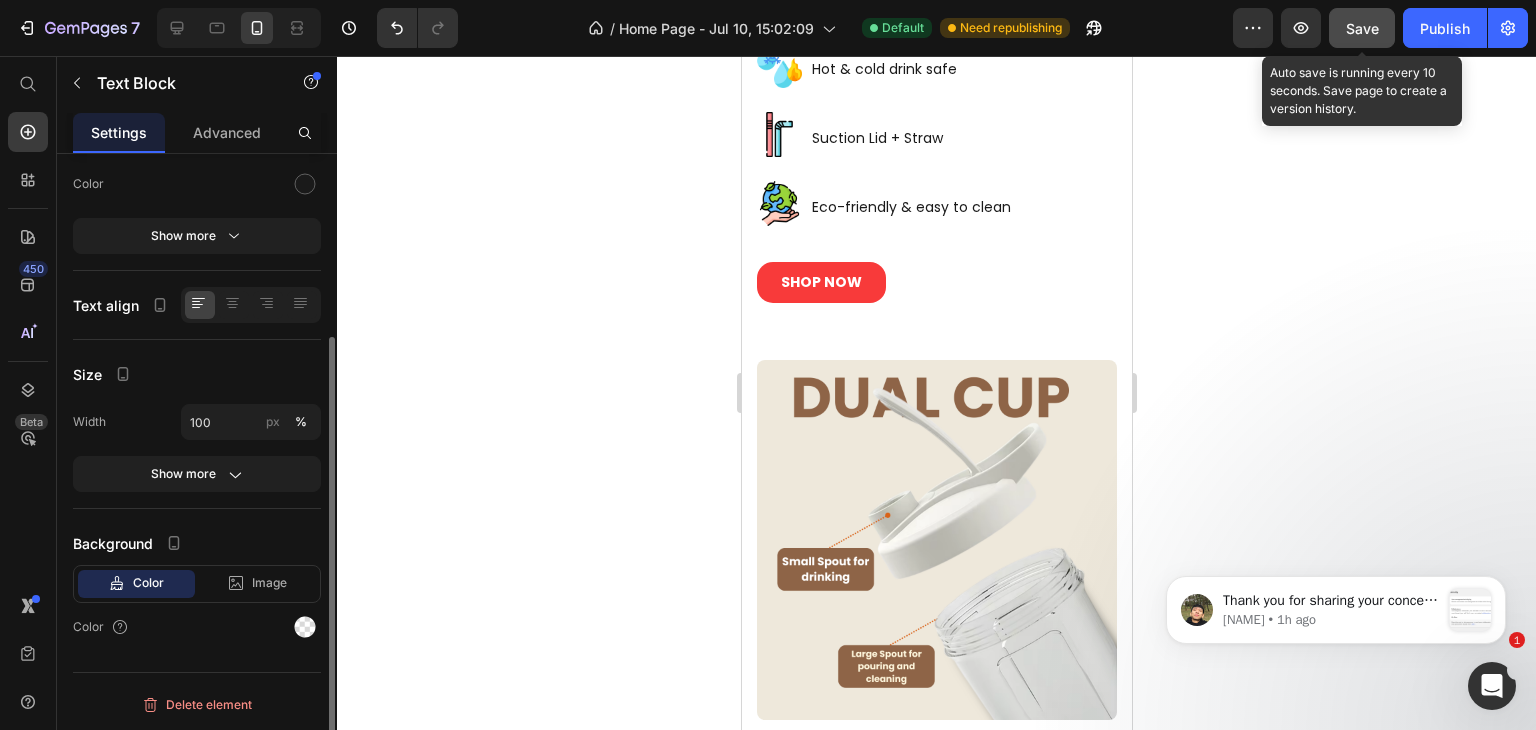 scroll, scrollTop: 0, scrollLeft: 0, axis: both 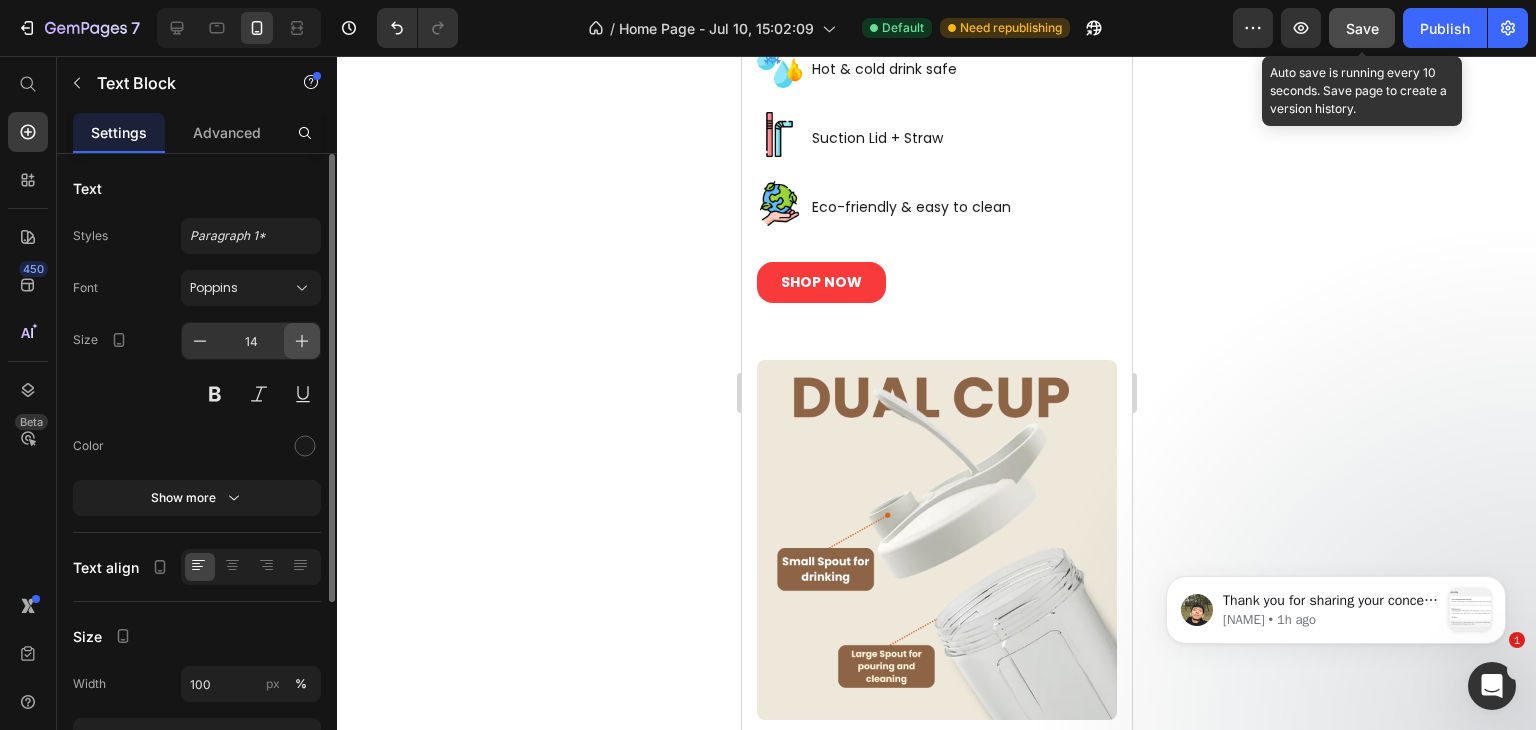 click 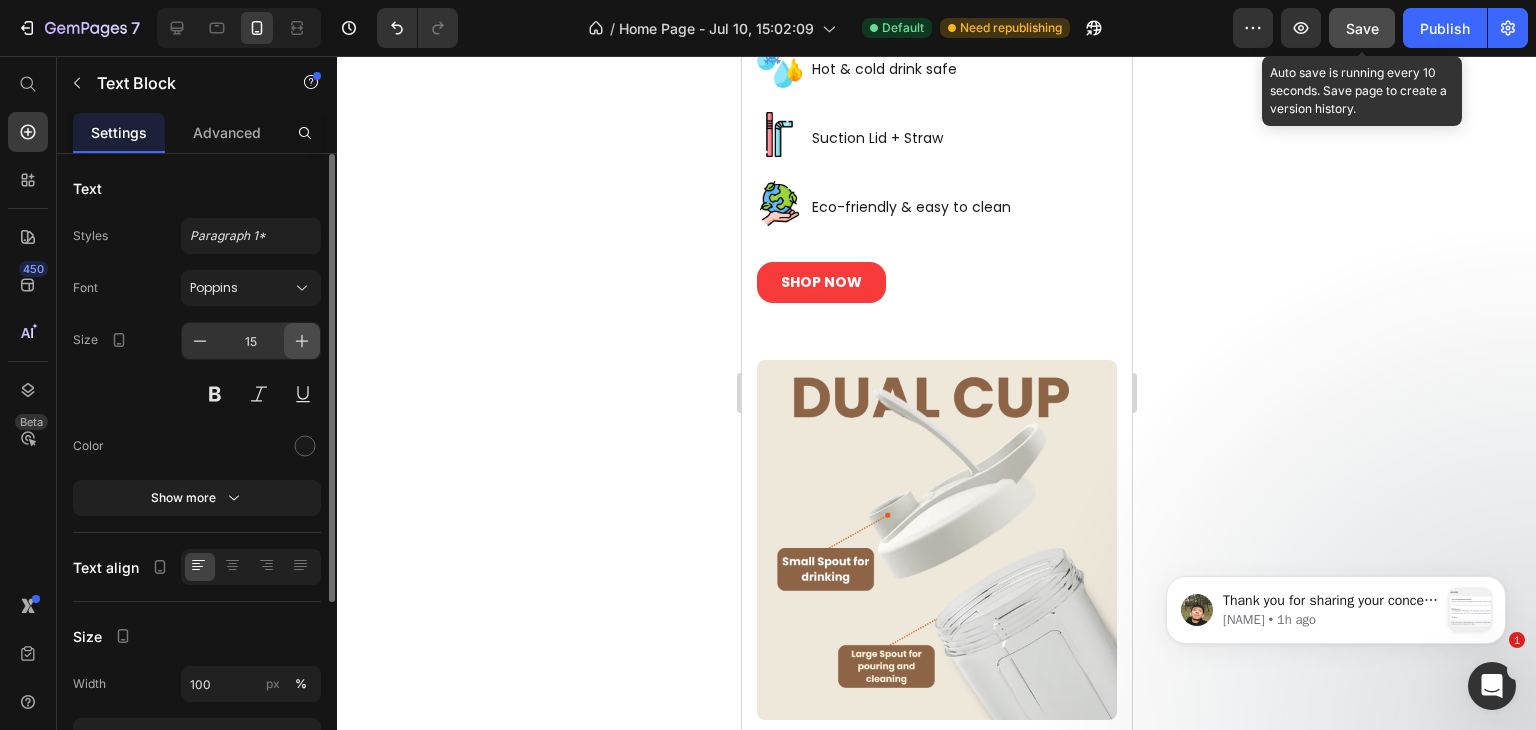 click 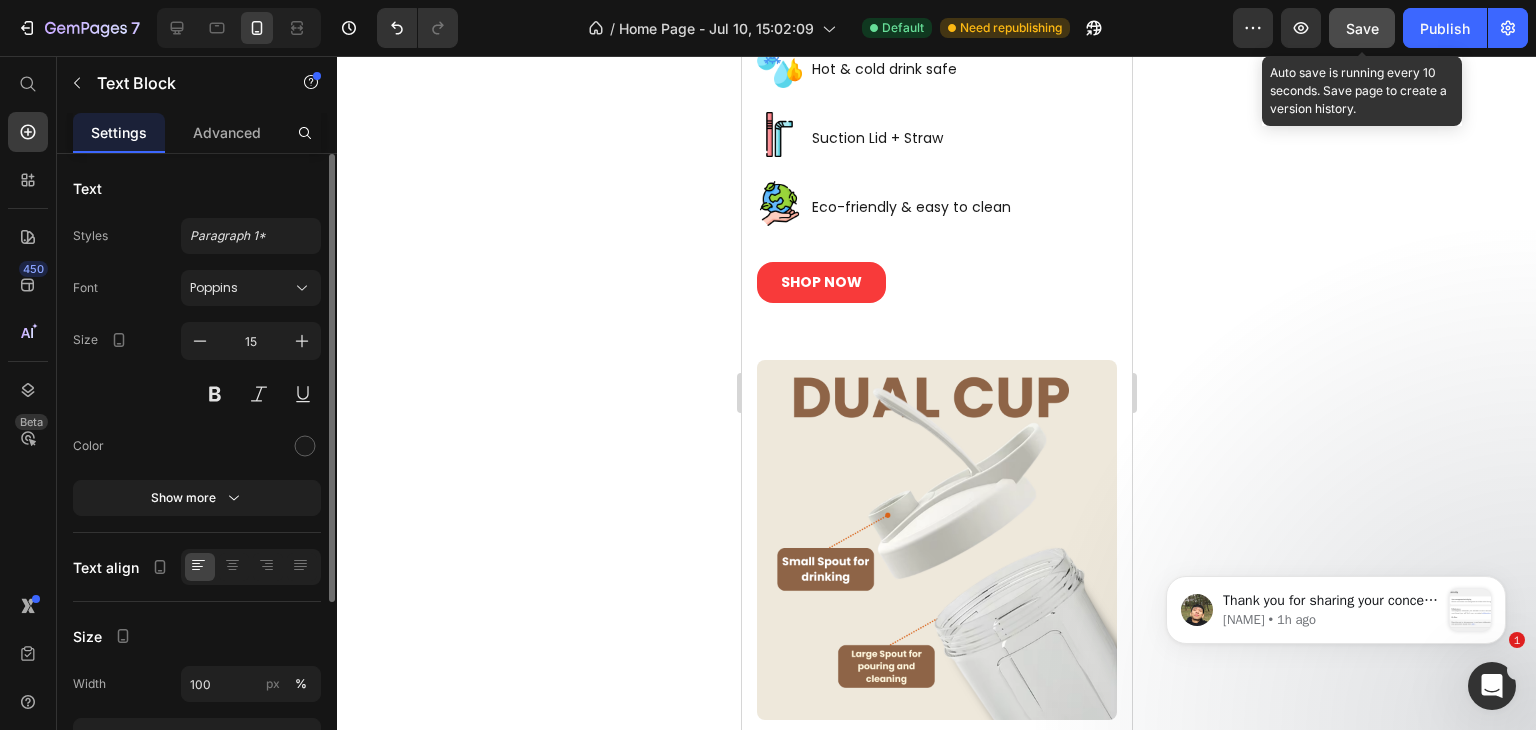 type on "16" 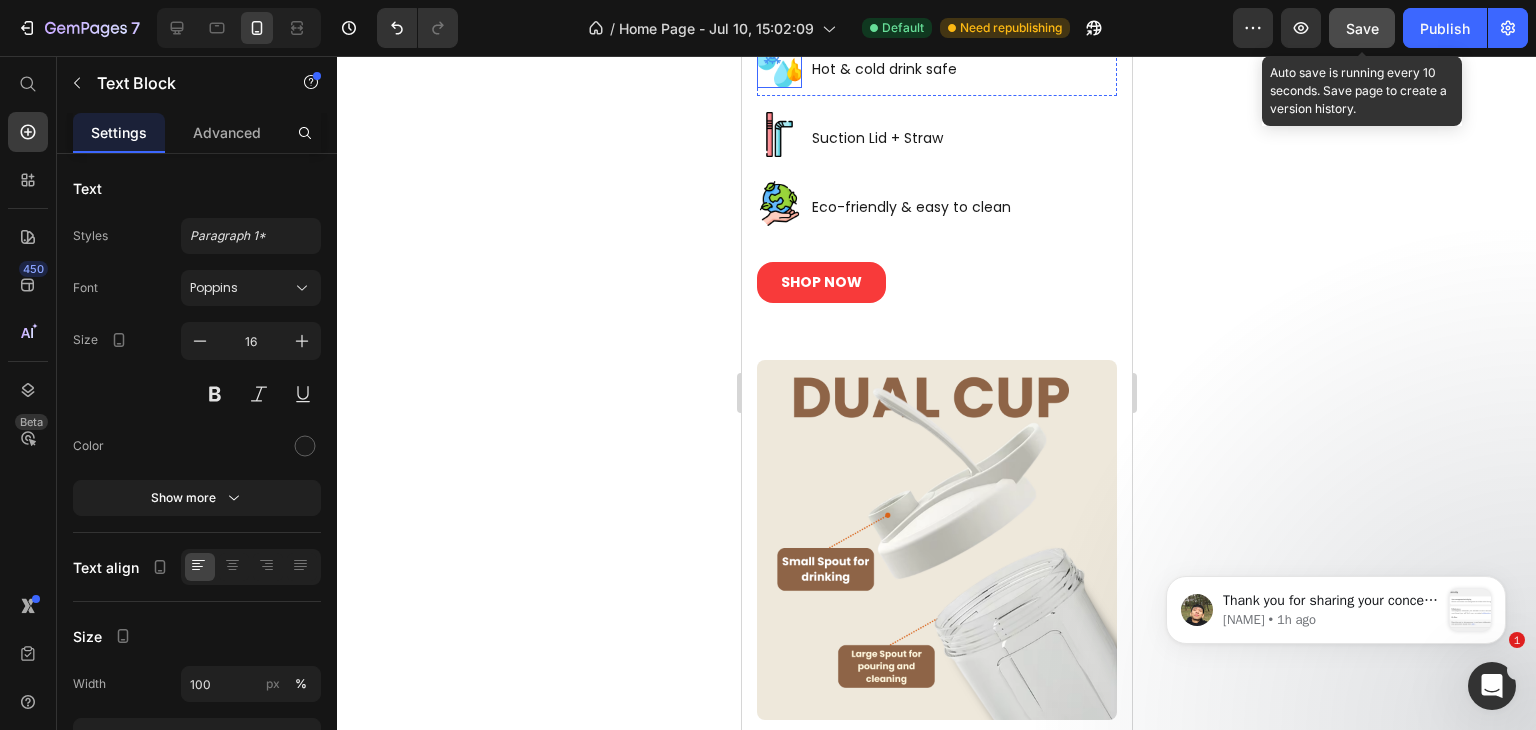 click on "Hot & cold drink safe" at bounding box center (883, 69) 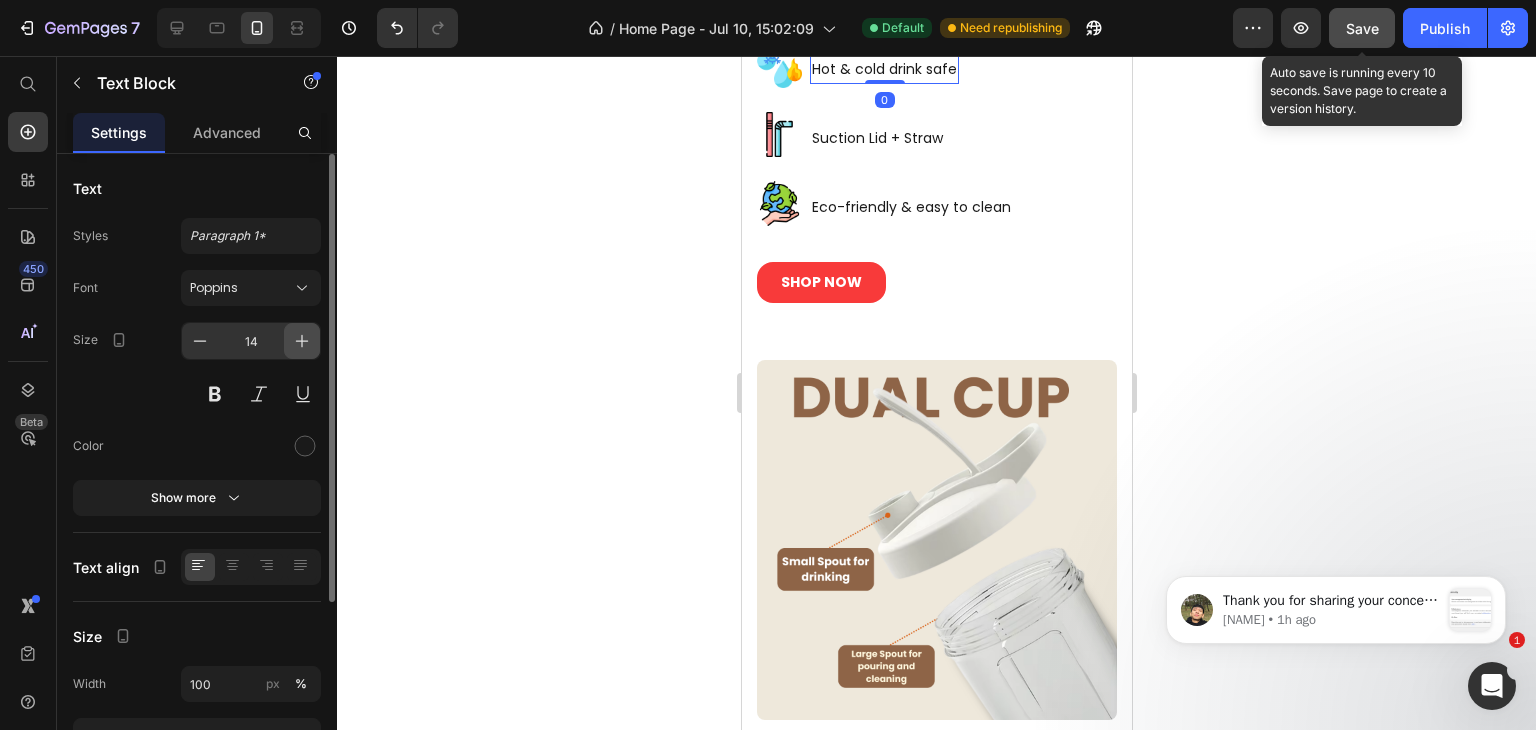 click 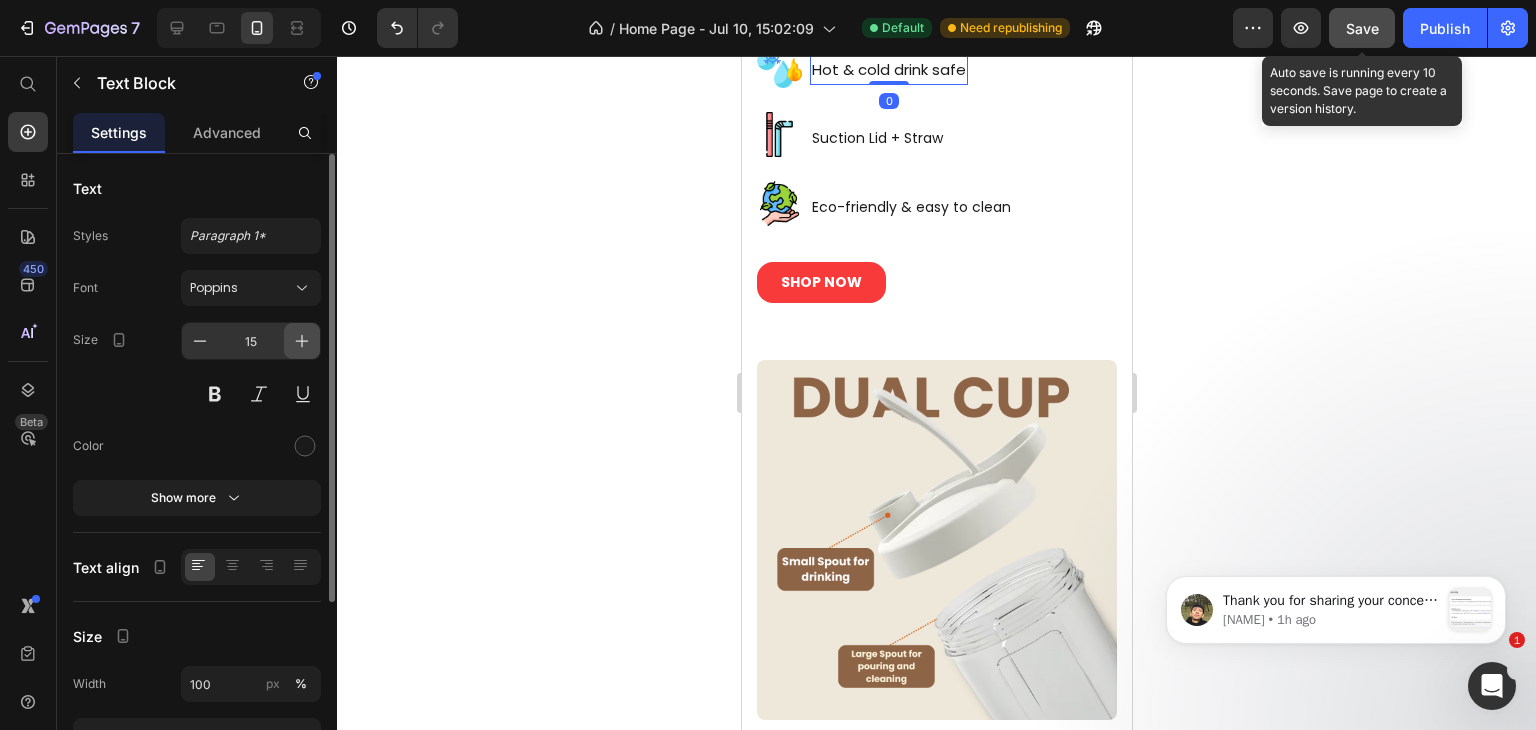 click 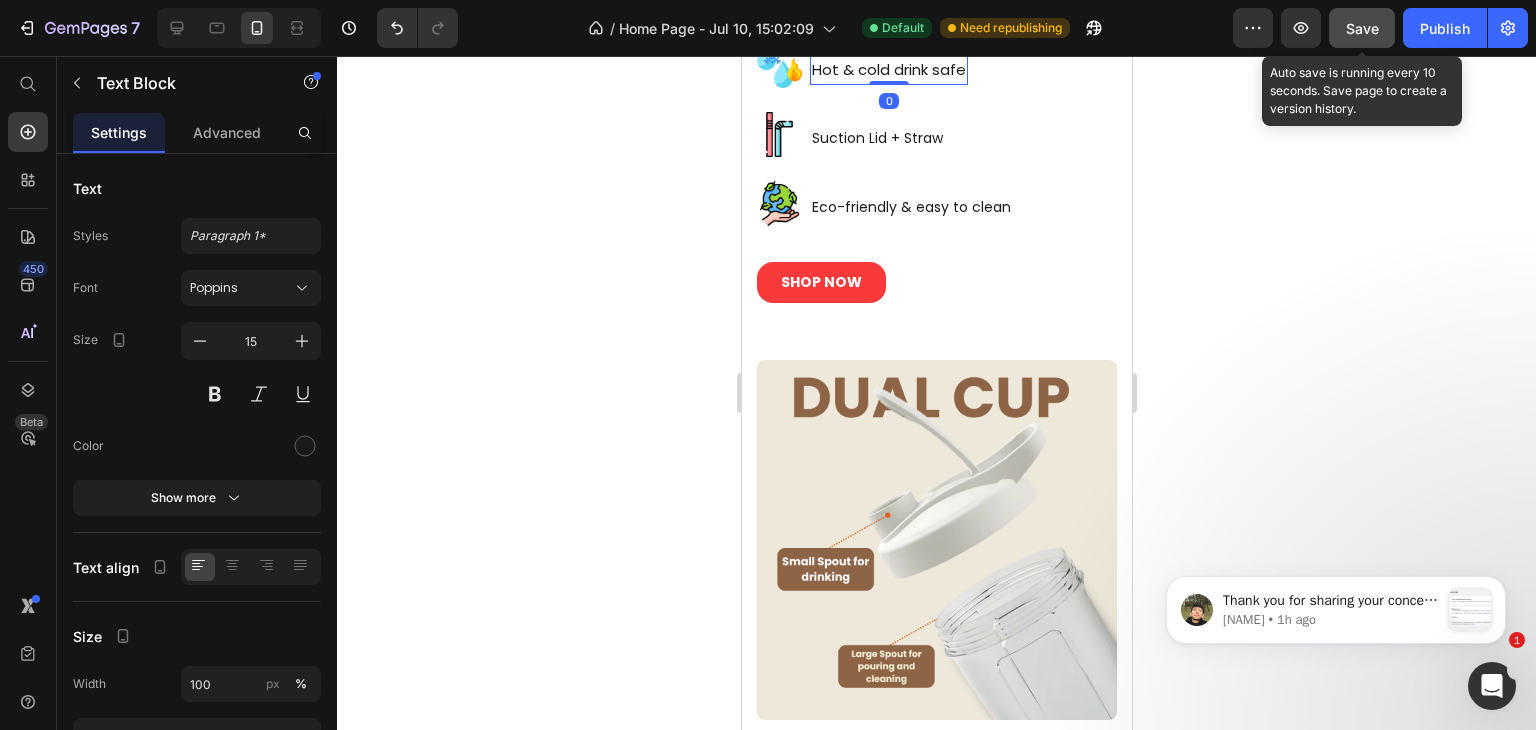 type on "16" 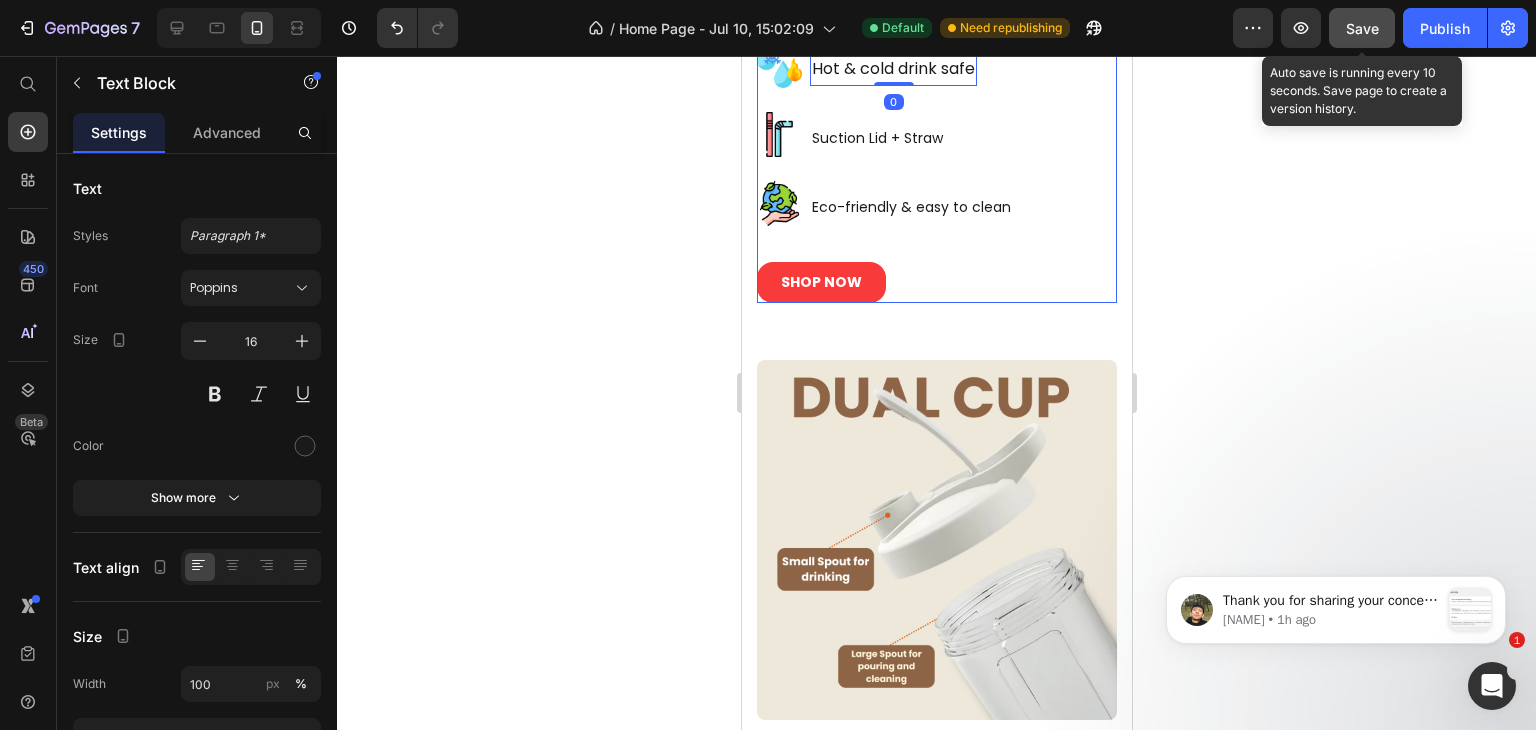 click on "Suction Lid + Straw" at bounding box center (876, 138) 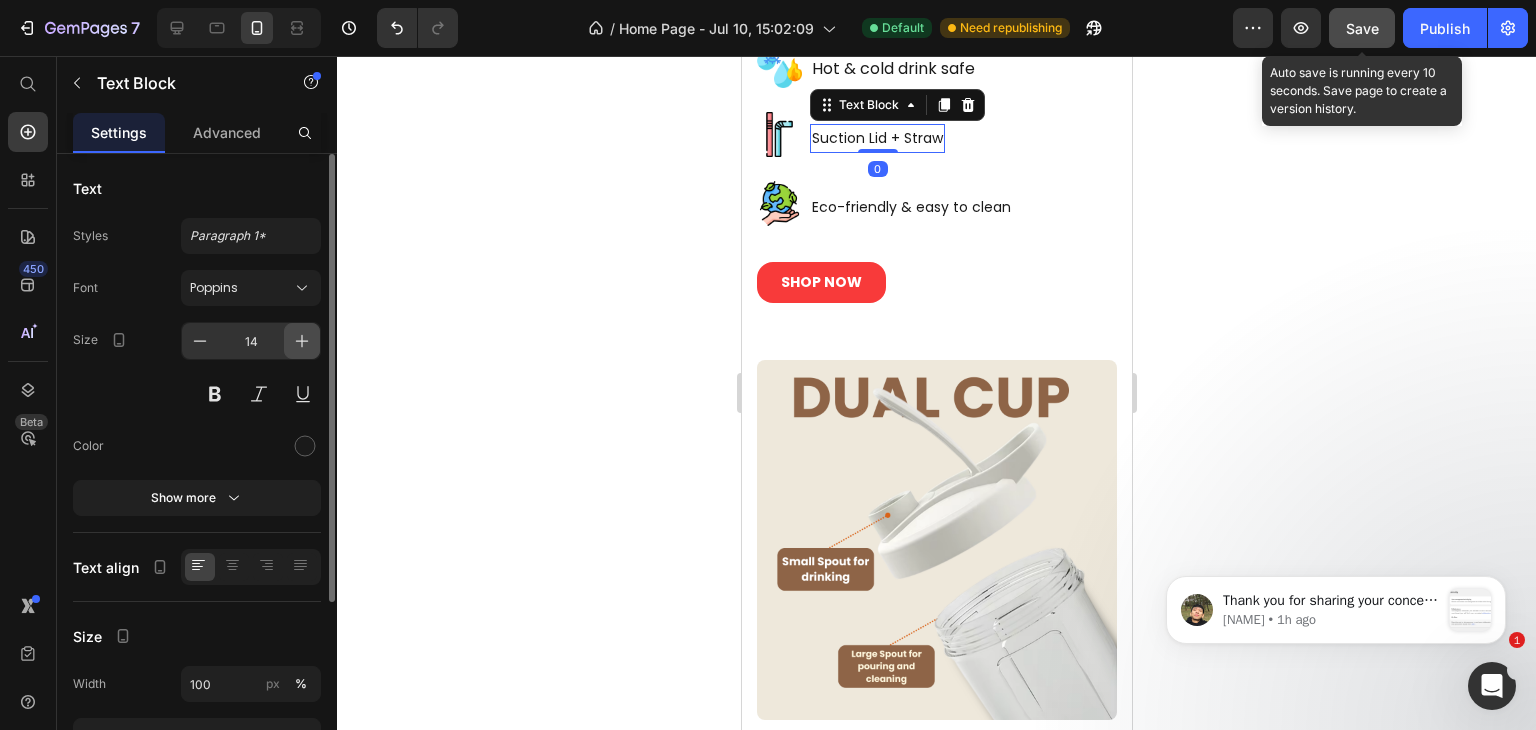 click at bounding box center [302, 341] 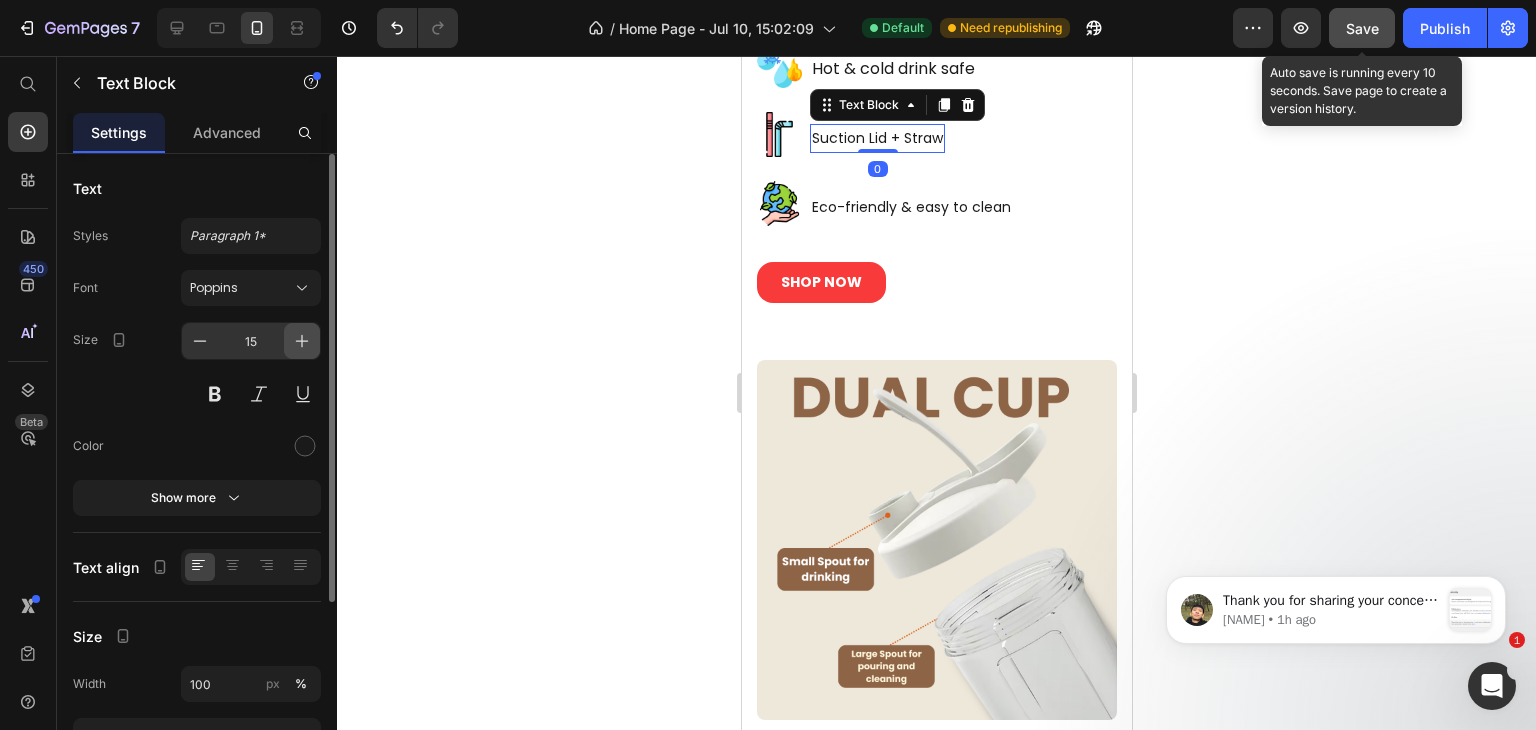 click at bounding box center (302, 341) 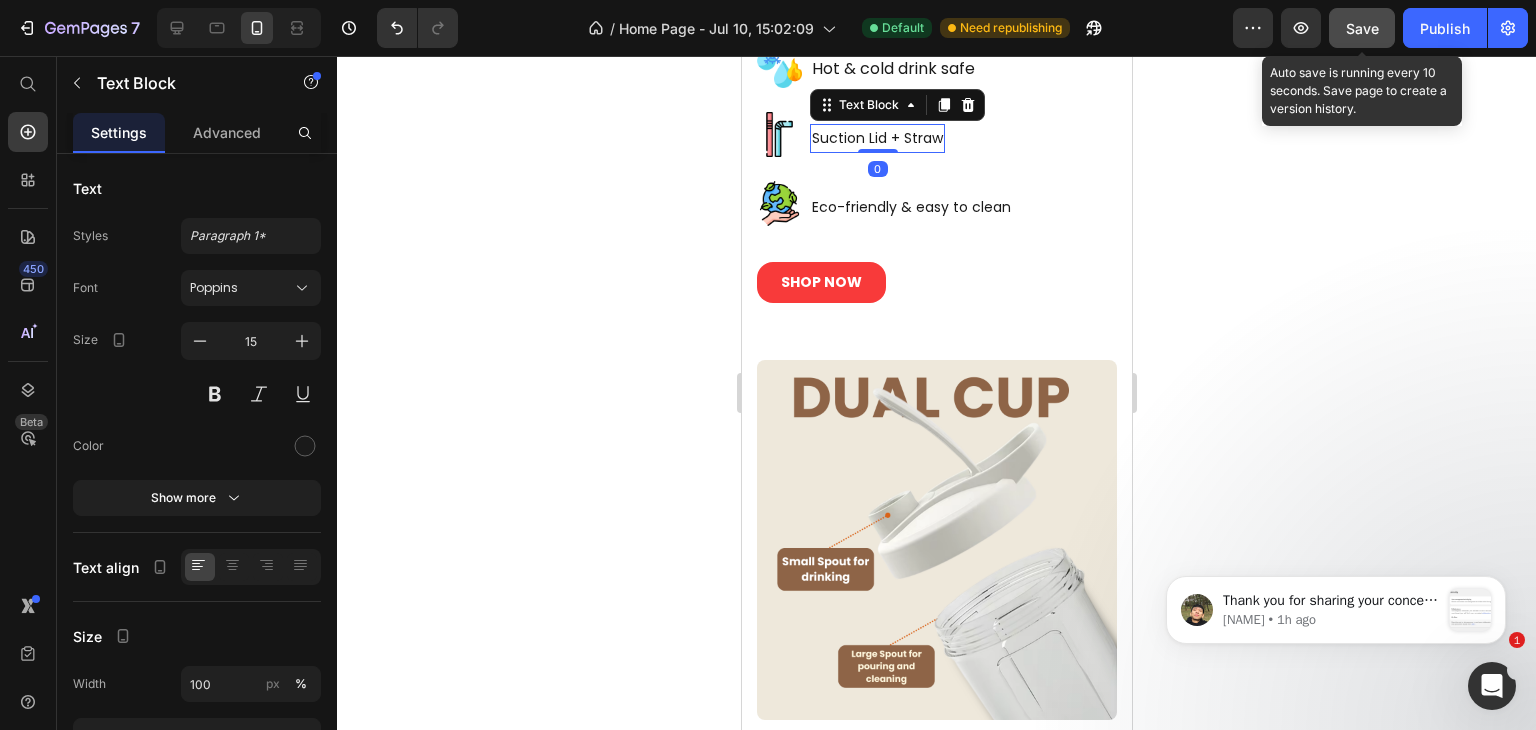 type on "16" 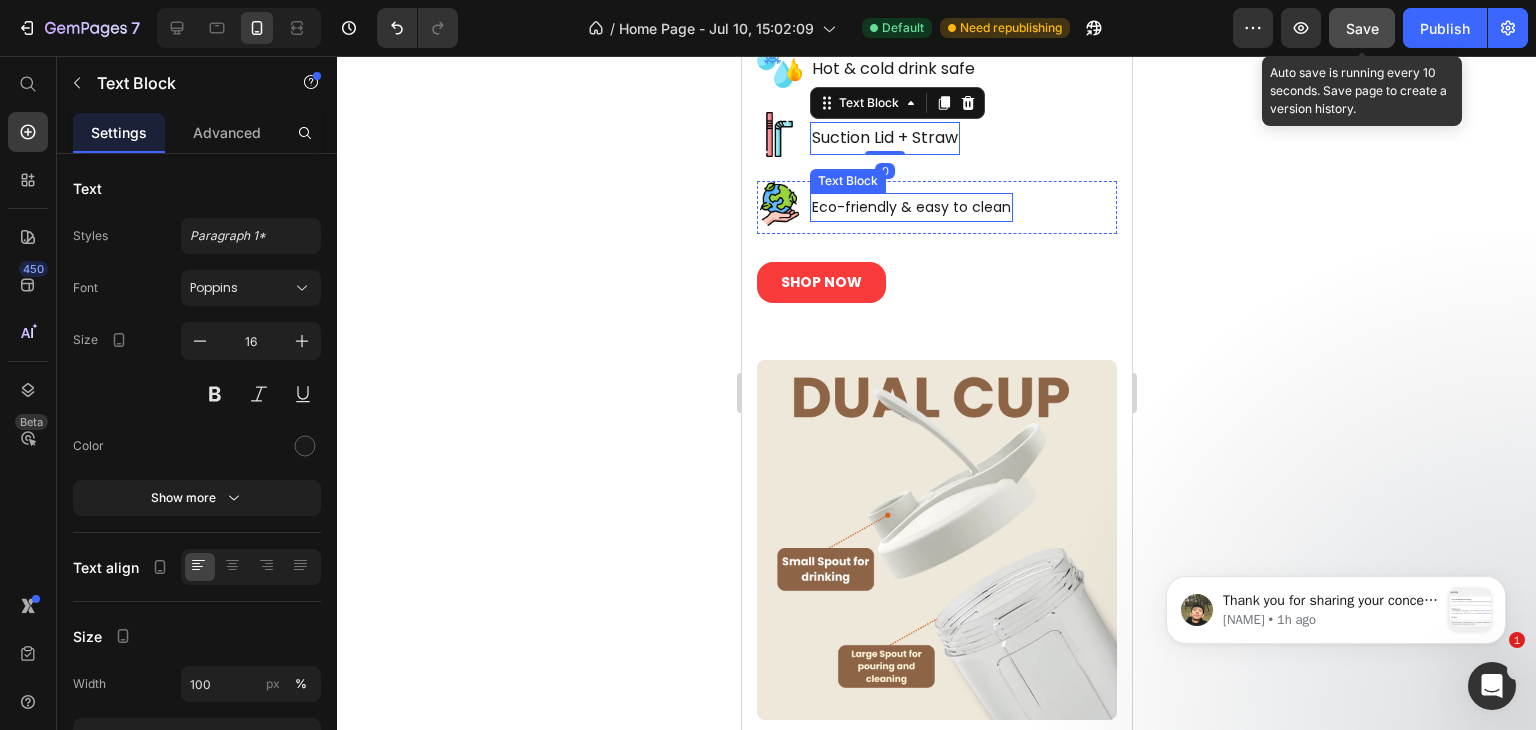 click on "Eco-friendly & easy to clean" at bounding box center (910, 207) 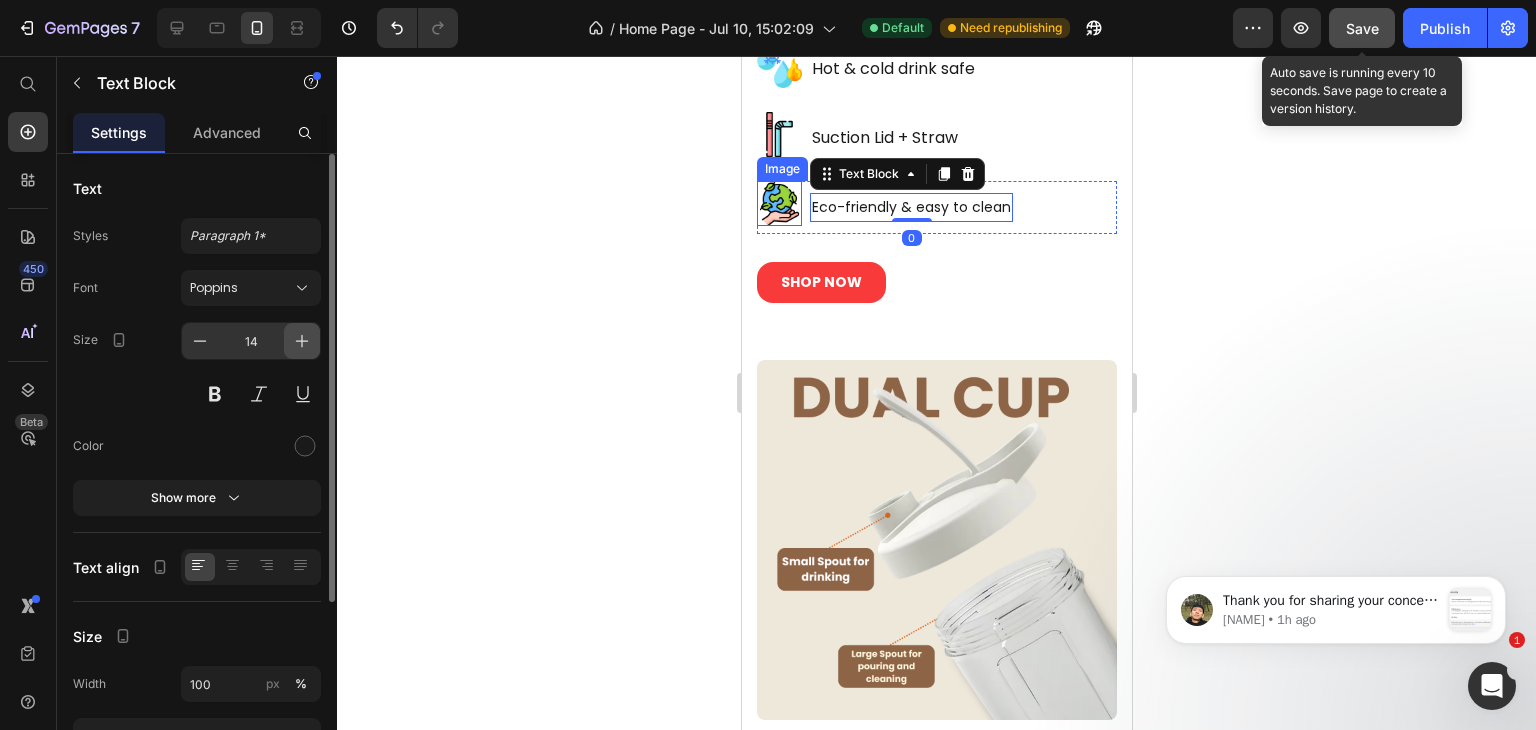 click 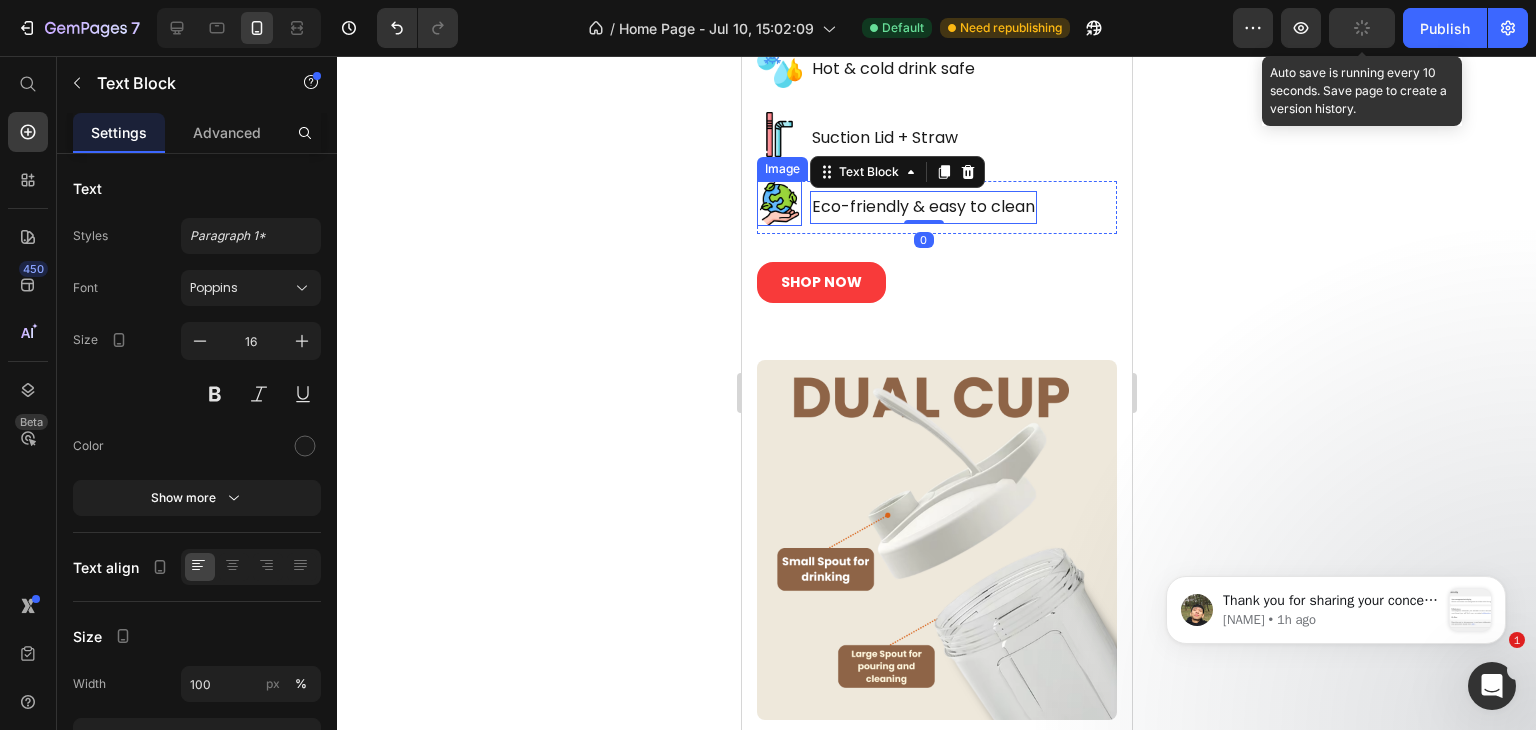 click 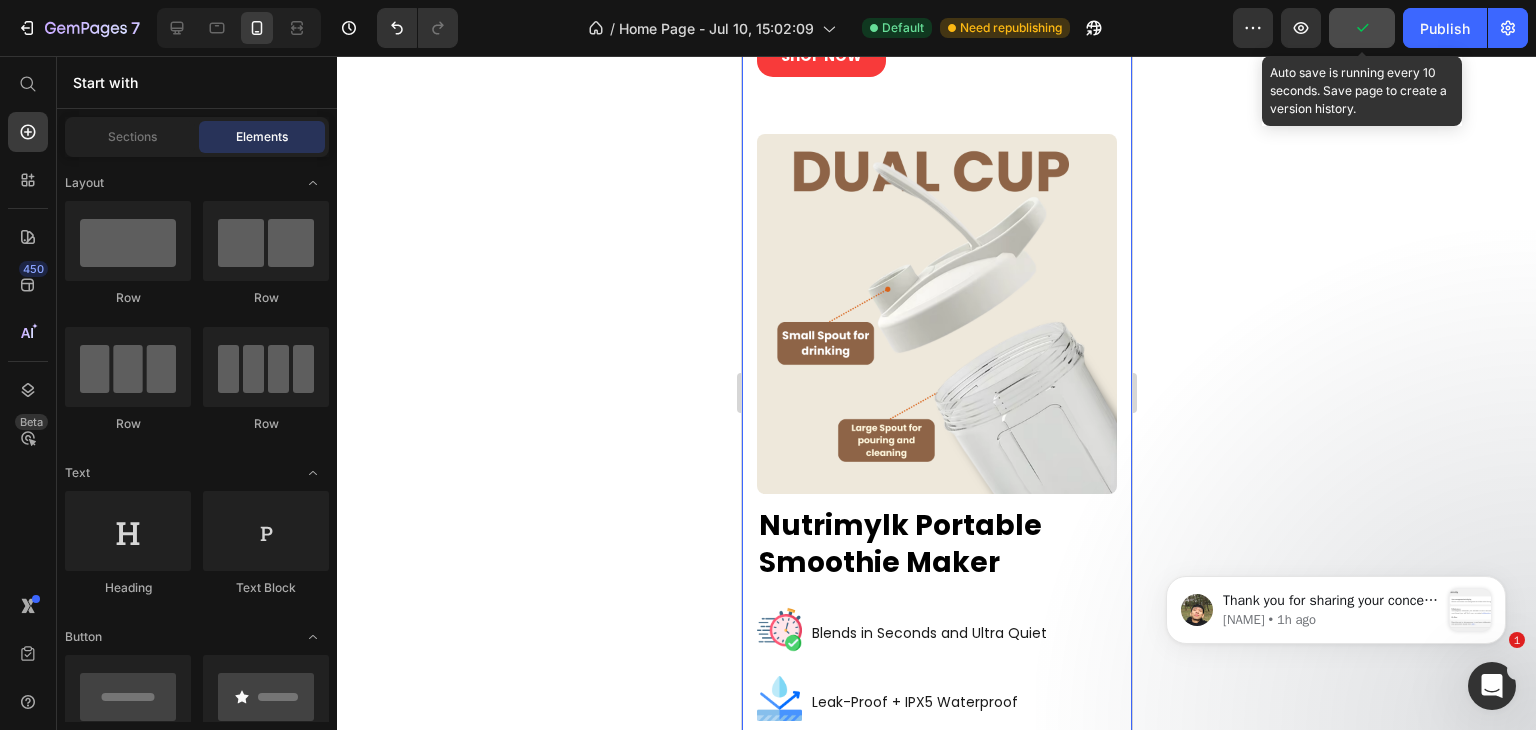 scroll, scrollTop: 5710, scrollLeft: 0, axis: vertical 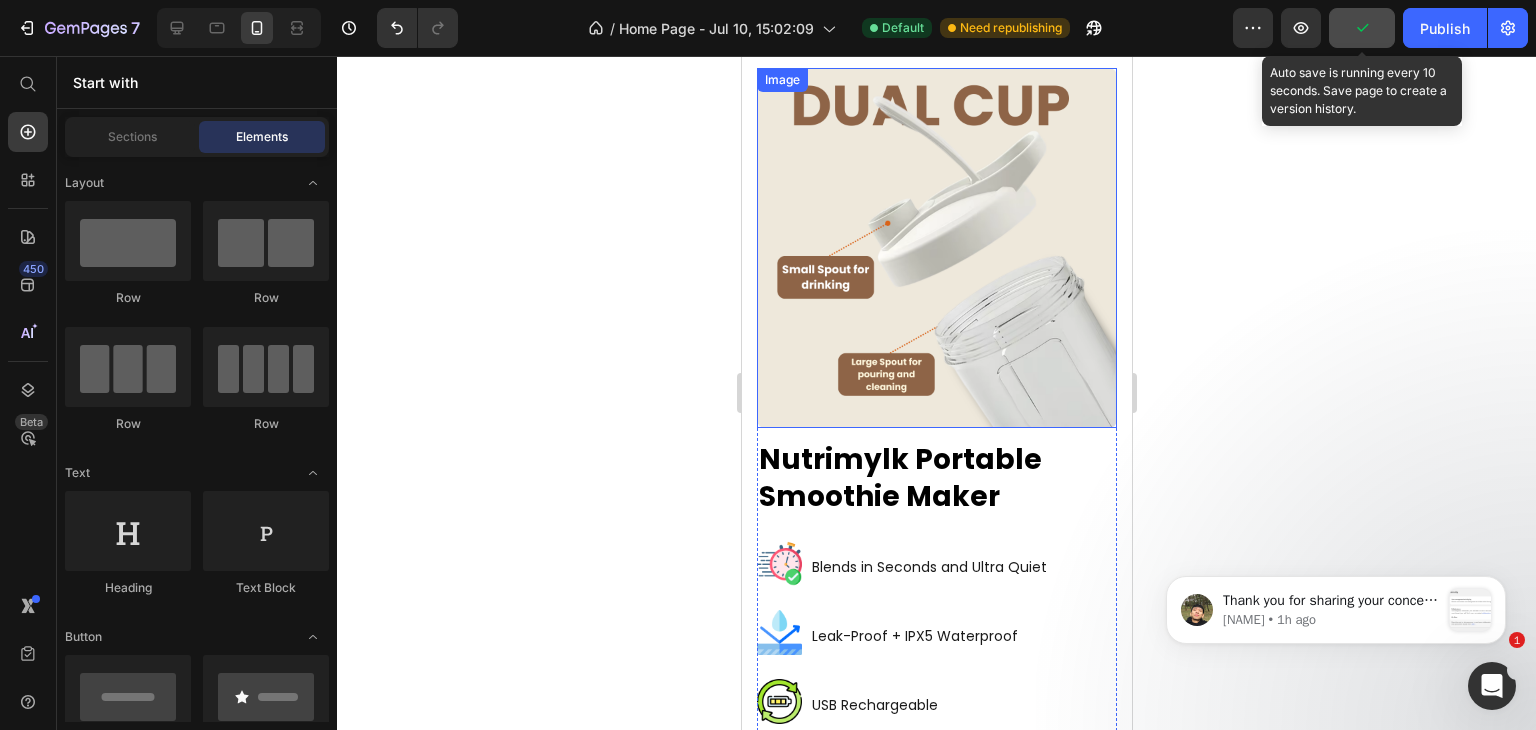 click at bounding box center (936, 248) 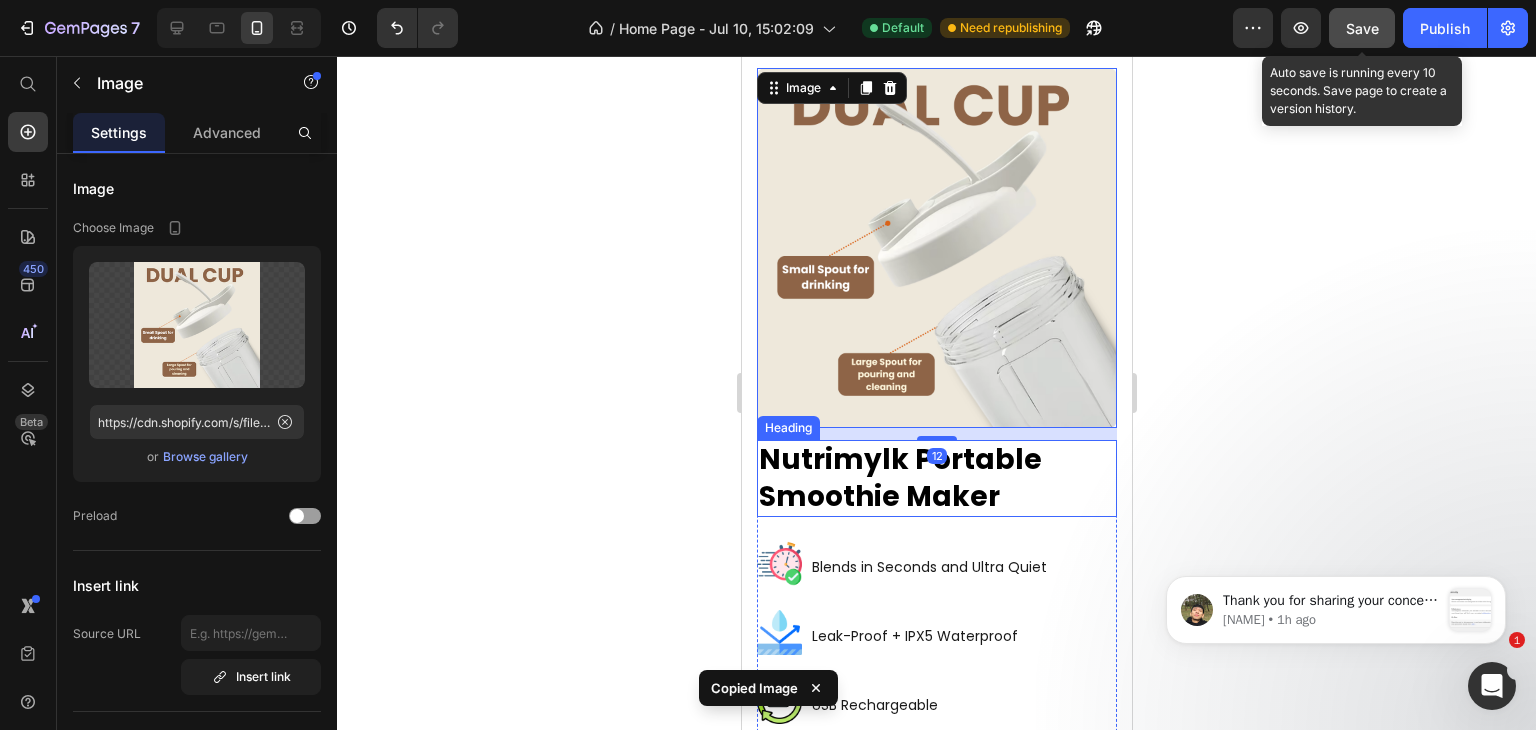 click on "Nutrimylk Portable Smoothie Maker" at bounding box center [936, 478] 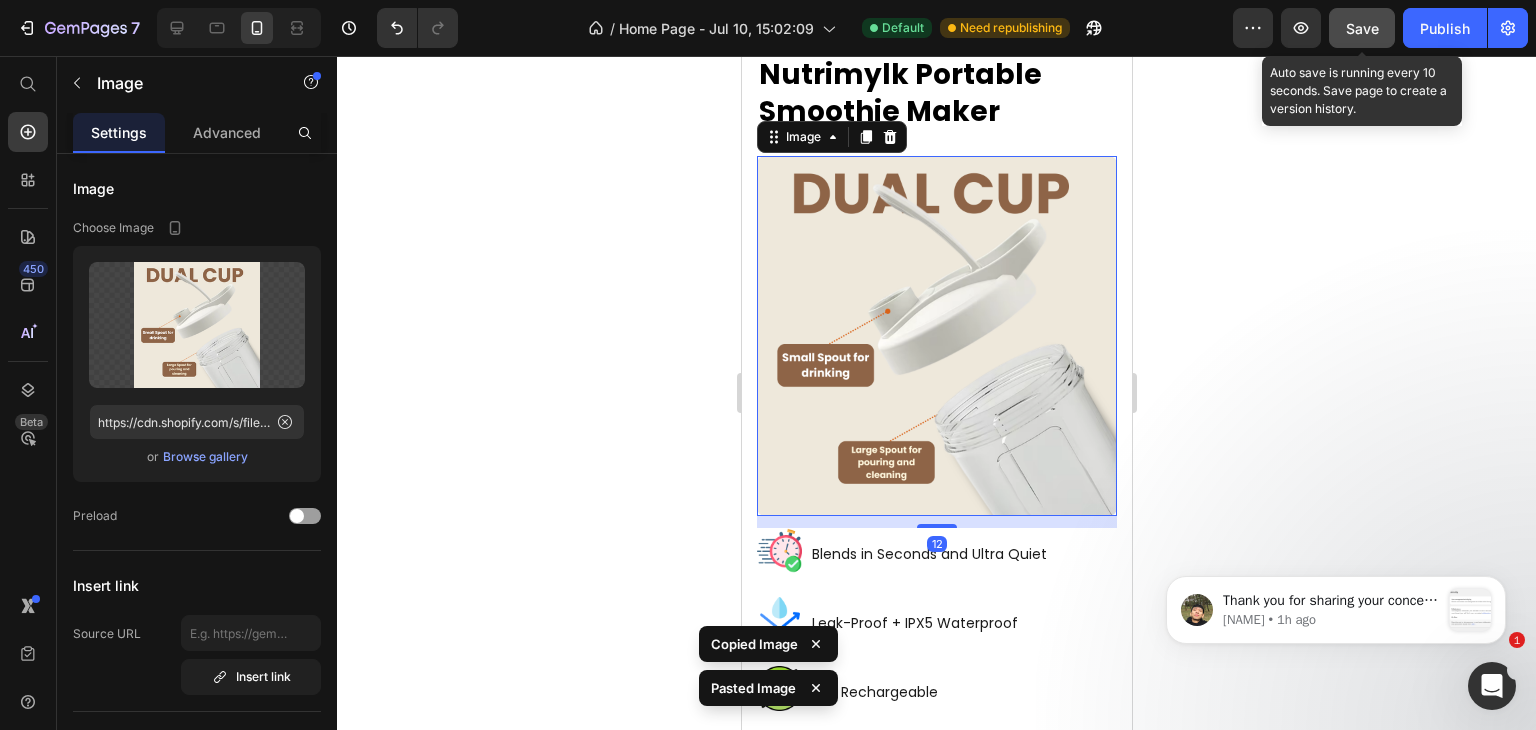 scroll, scrollTop: 5695, scrollLeft: 0, axis: vertical 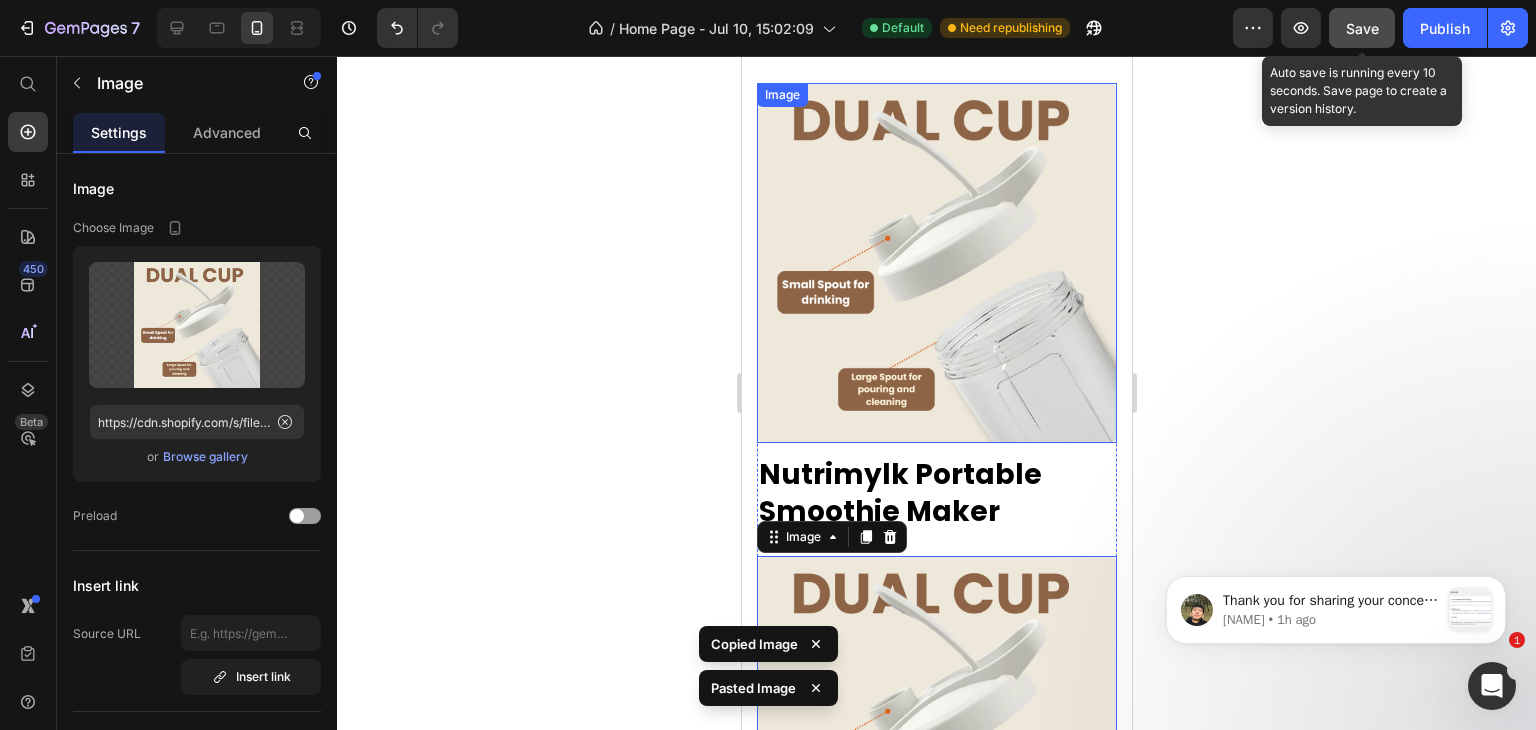 click at bounding box center (936, 263) 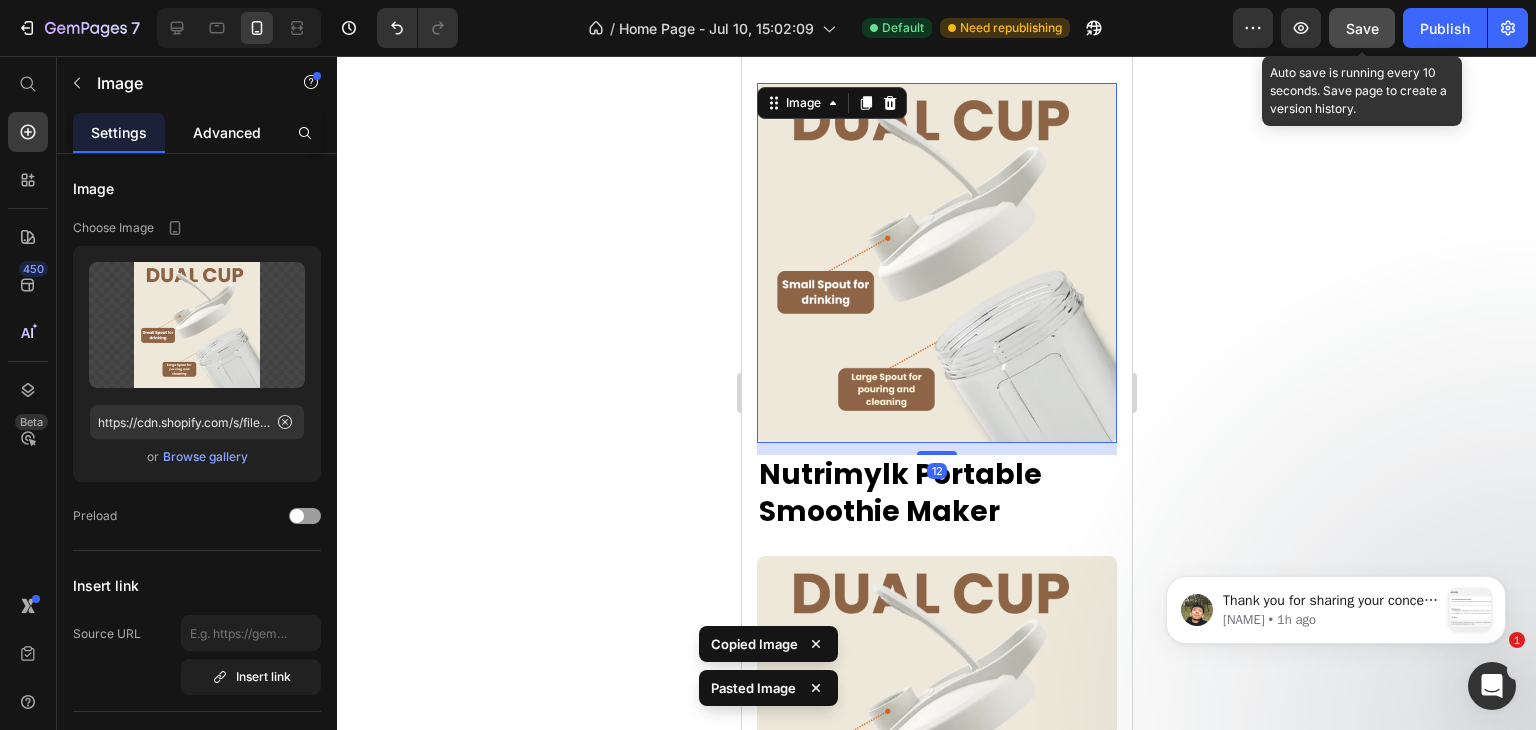 click on "Advanced" at bounding box center (227, 132) 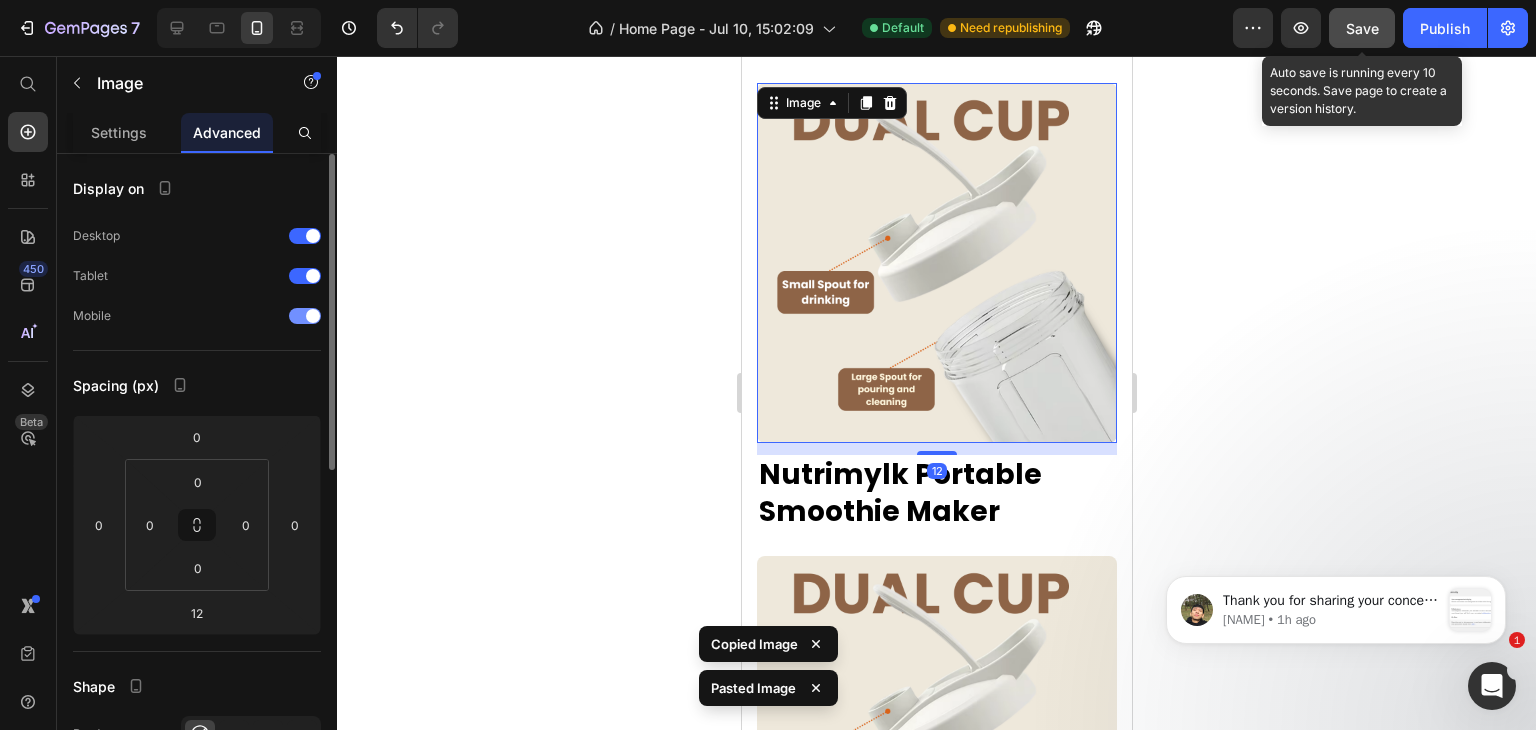 click on "Mobile" at bounding box center [197, 316] 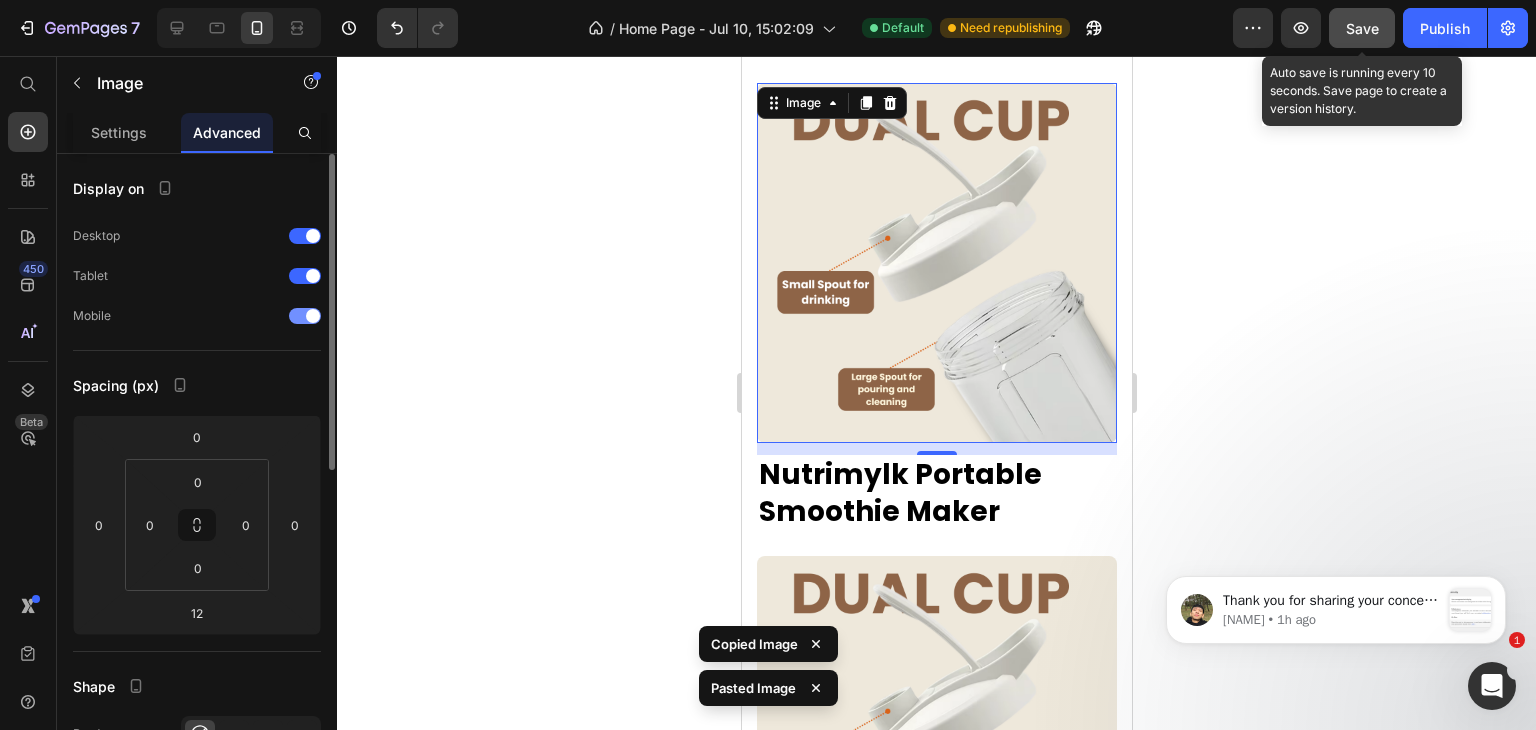 click at bounding box center (313, 316) 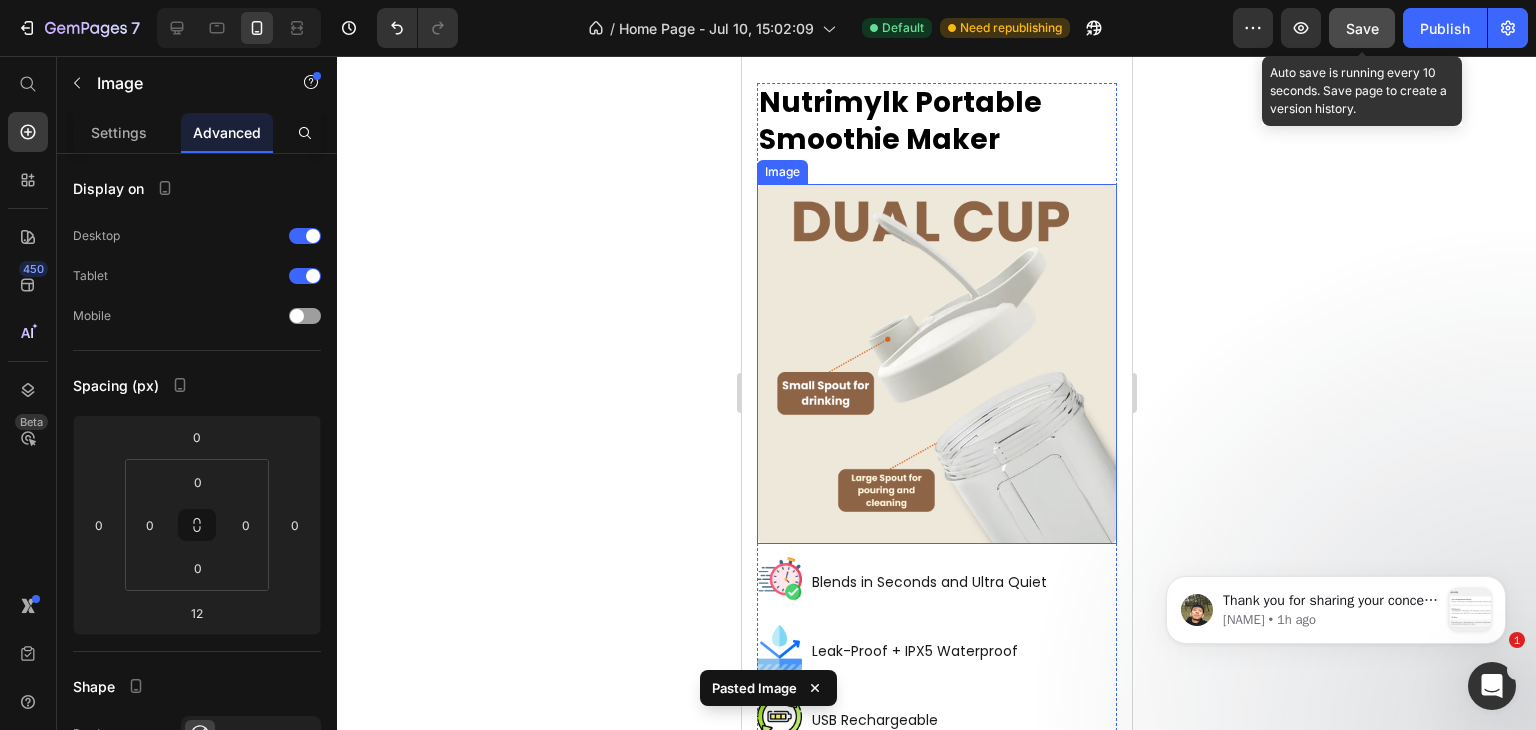 click at bounding box center [936, 364] 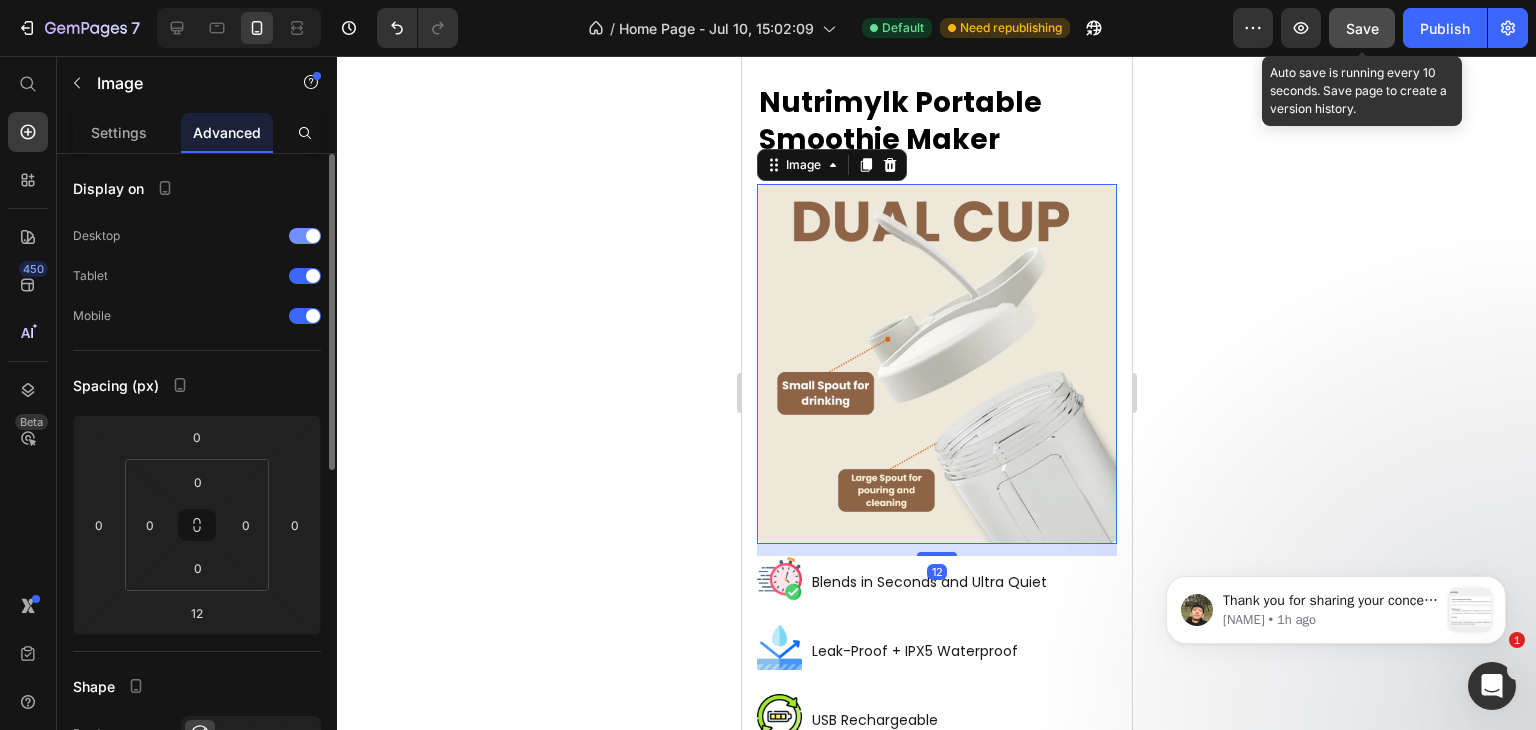 click at bounding box center (305, 276) 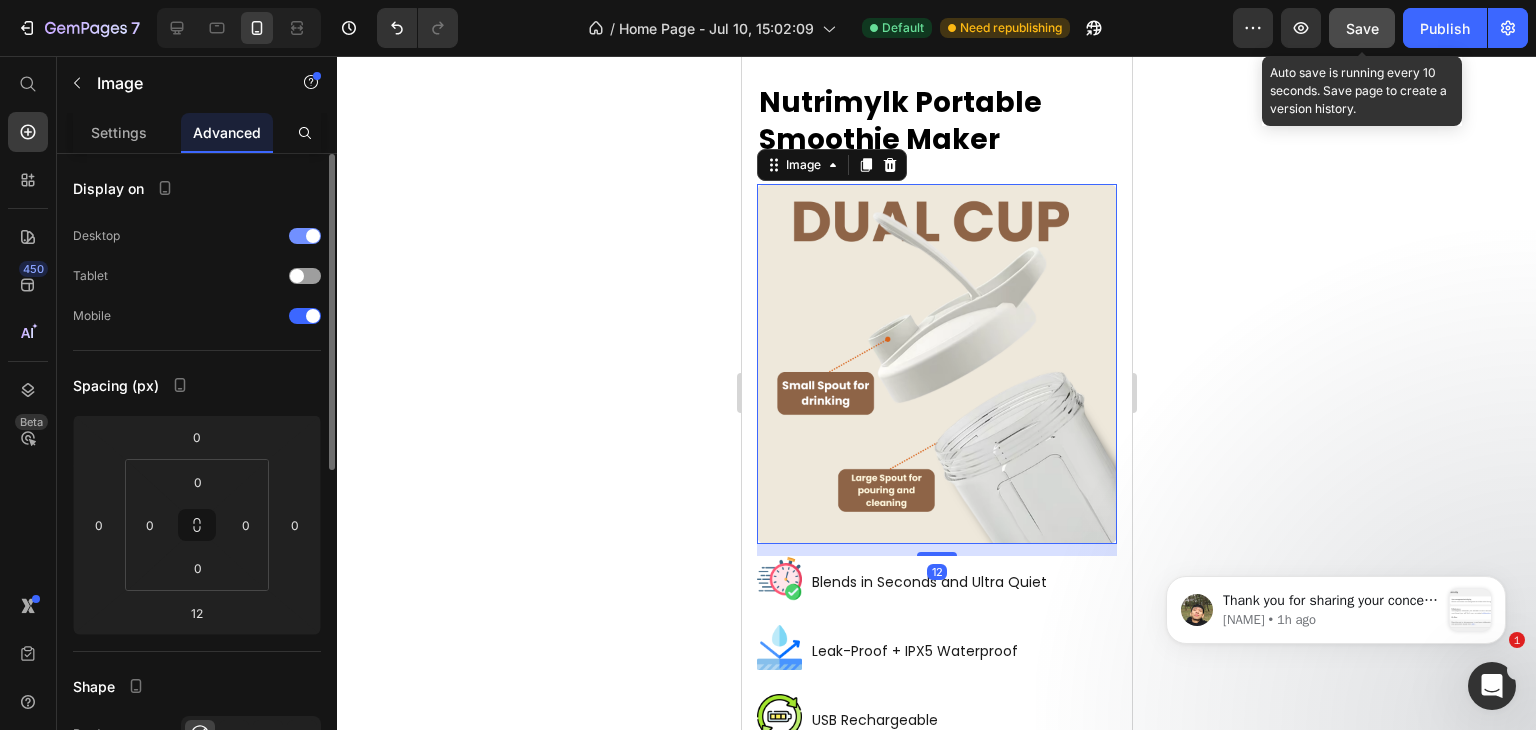 click at bounding box center (313, 236) 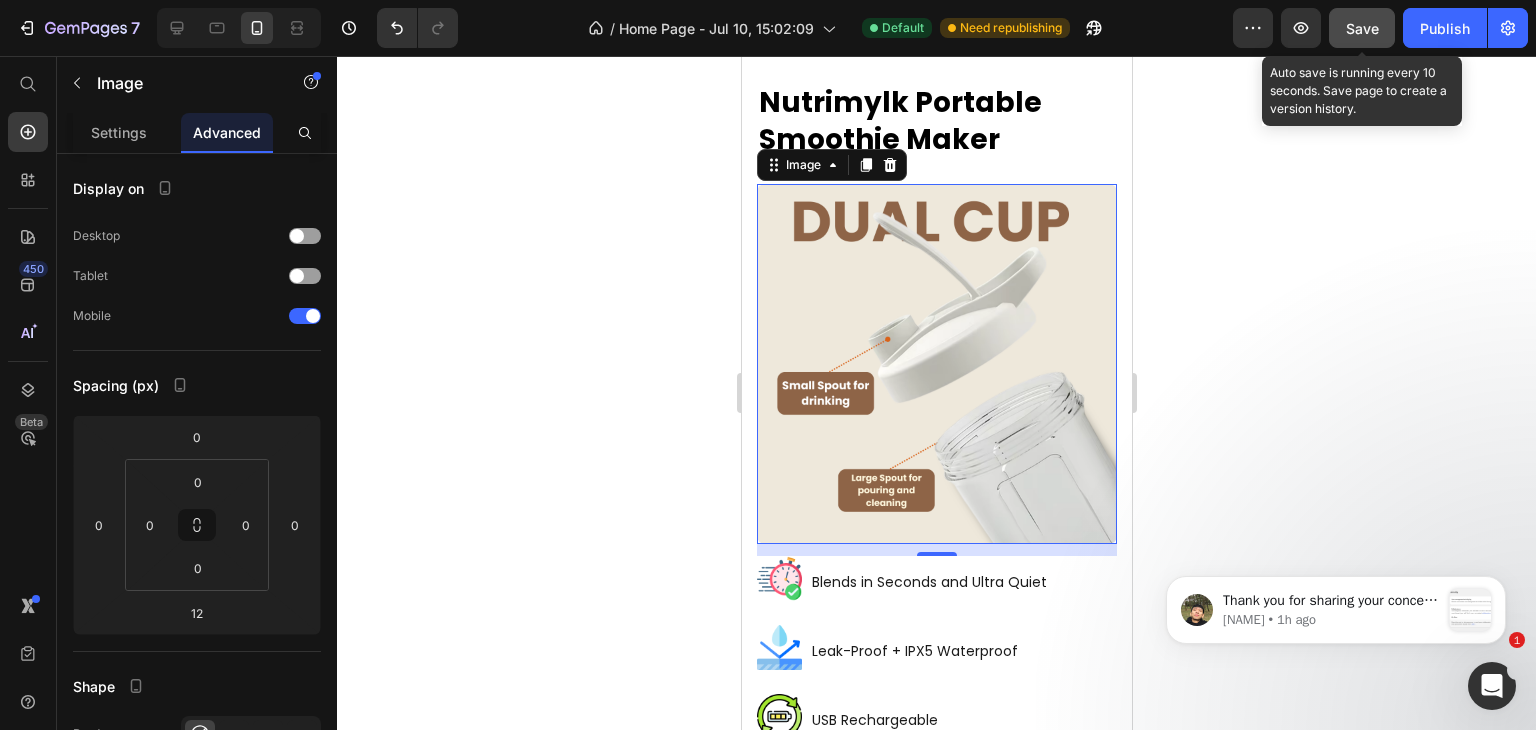 scroll, scrollTop: 5795, scrollLeft: 0, axis: vertical 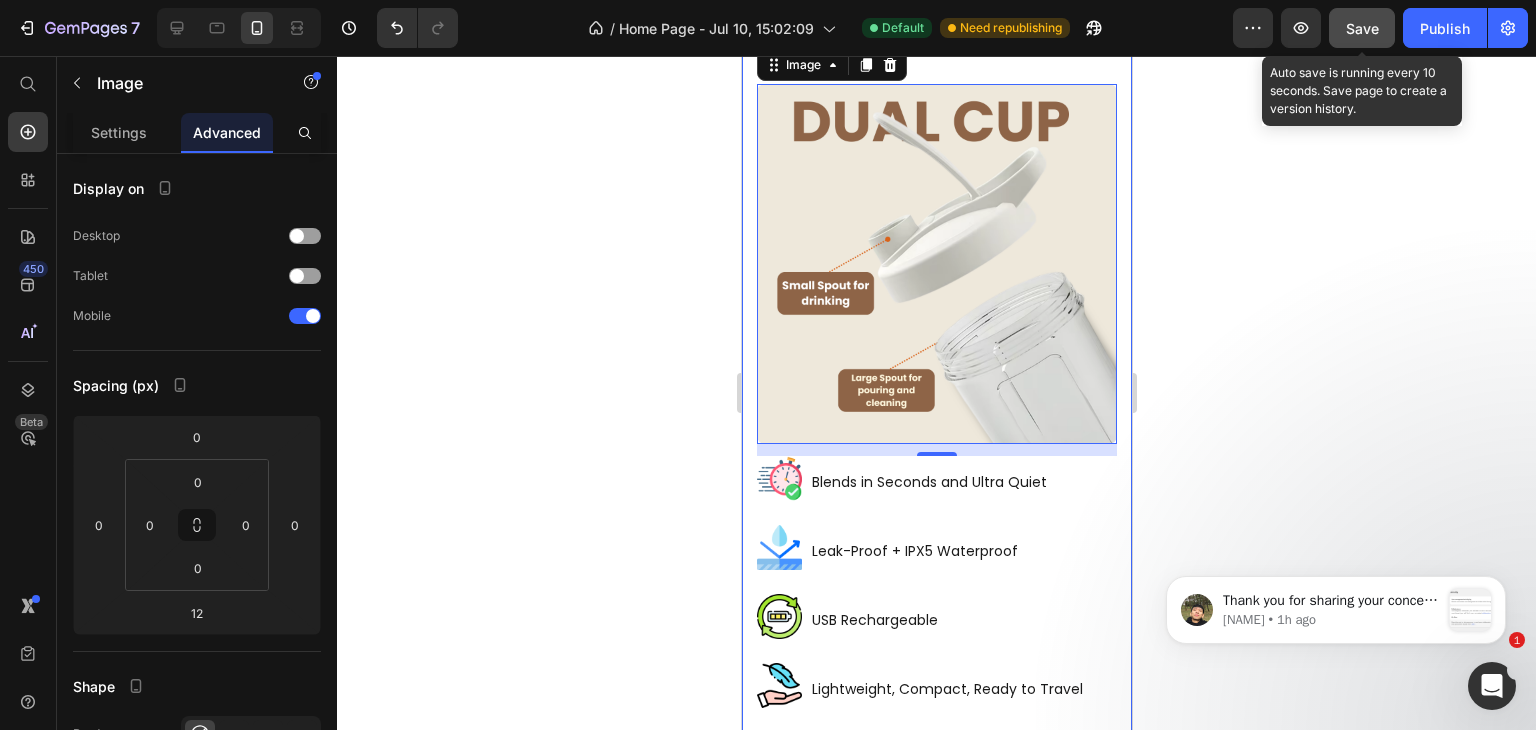 click on "Image Nutrimylk Anti Spill Mug Heading Image Image Sleek portable design Text Block Row Image Hot & cold drink safe Text Block Row Image Suction Lid + Straw Text Block Row Image Eco-friendly & easy to clean Text Block Row SHOP NOW Button Row Row Image Nutrimylk Portable Smoothie Maker Heading Image   12 Image Blends in Seconds and Ultra Quiet Text Block Row Image Leak-Proof + IPX5 Waterproof Text Block Row Image USB Rechargeable Text Block Row Image Lightweight, Compact, Ready to Travel Text Block Row Image 450ml Capacity Text Block Row SHOP NOW Button Row Row Section 7" at bounding box center [936, 26] 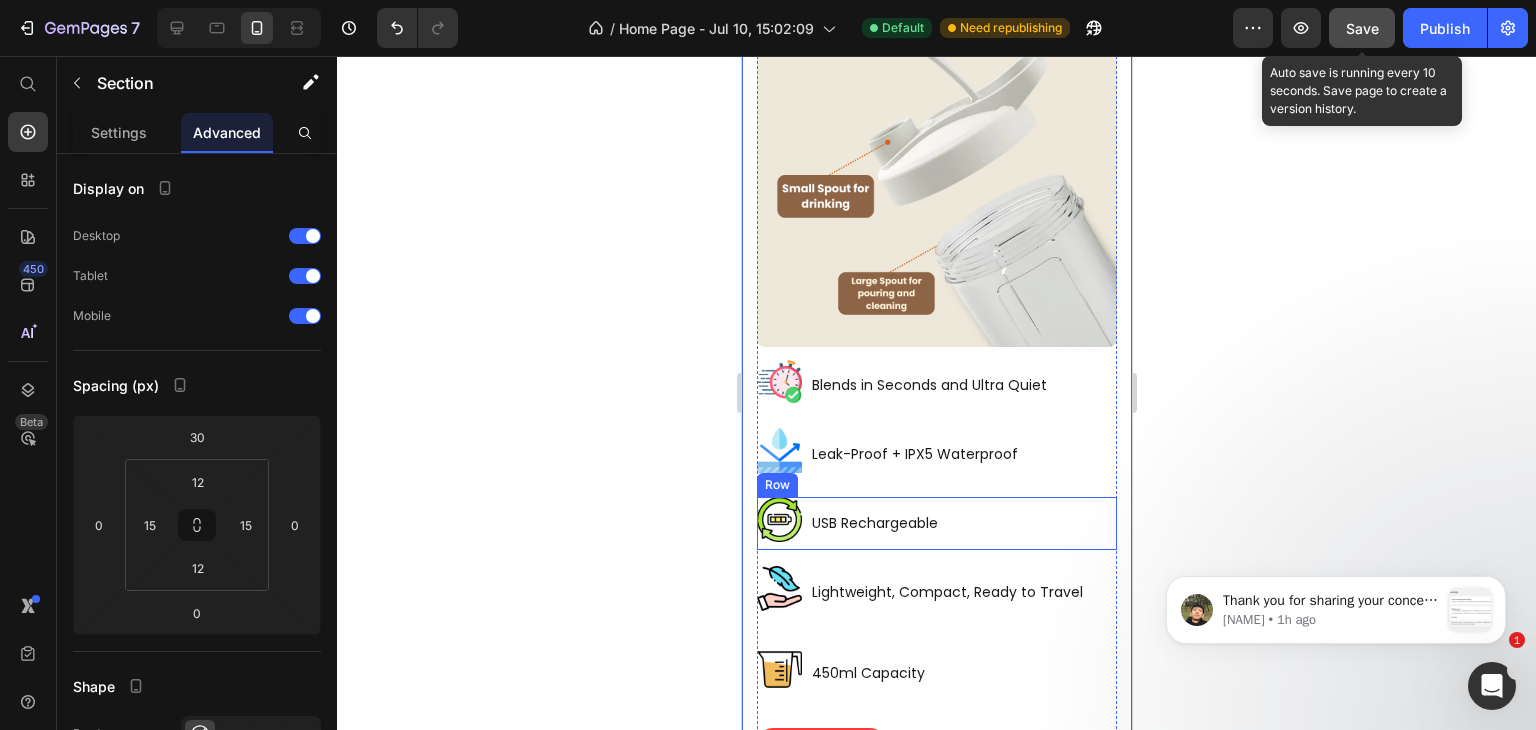 scroll, scrollTop: 5895, scrollLeft: 0, axis: vertical 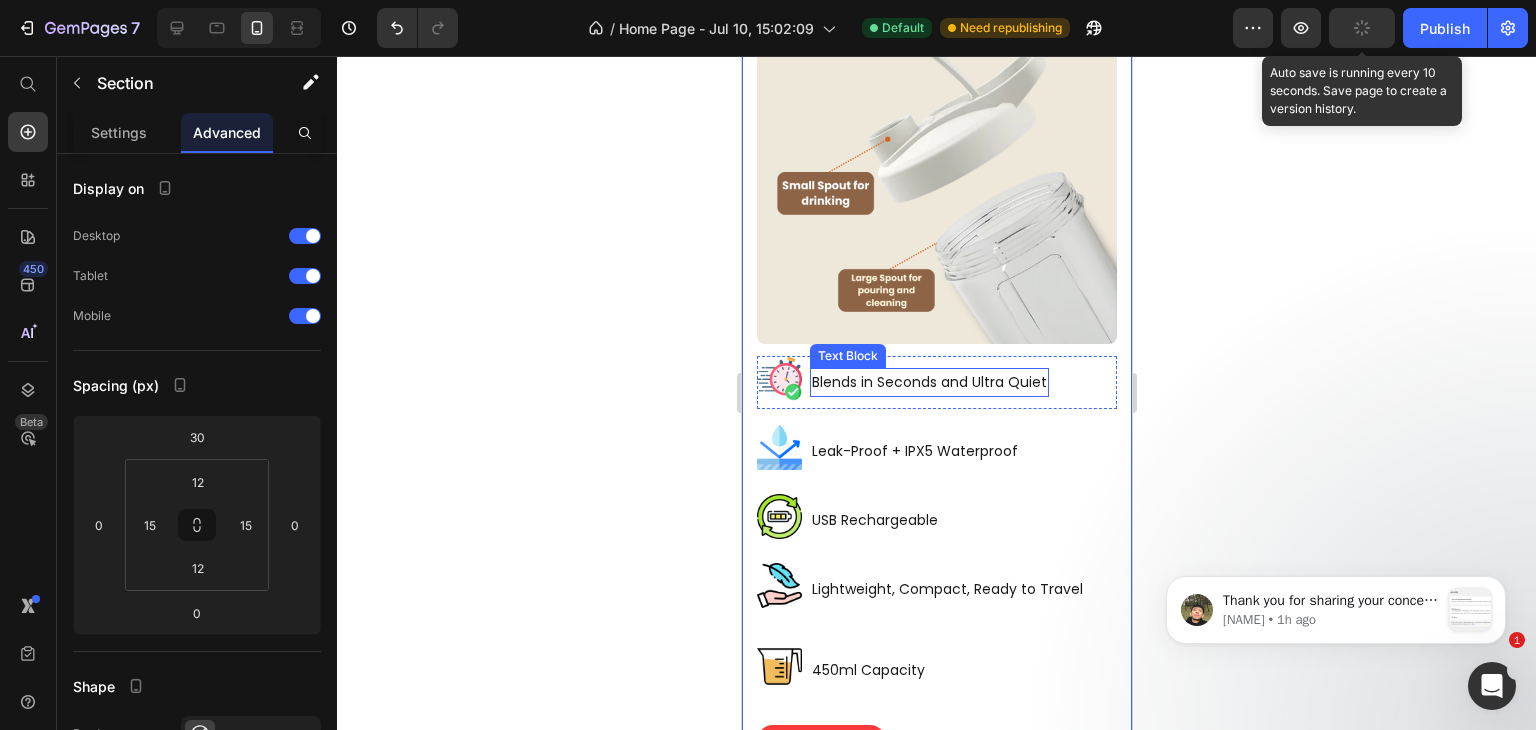 click on "Blends in Seconds and Ultra Quiet" at bounding box center [928, 382] 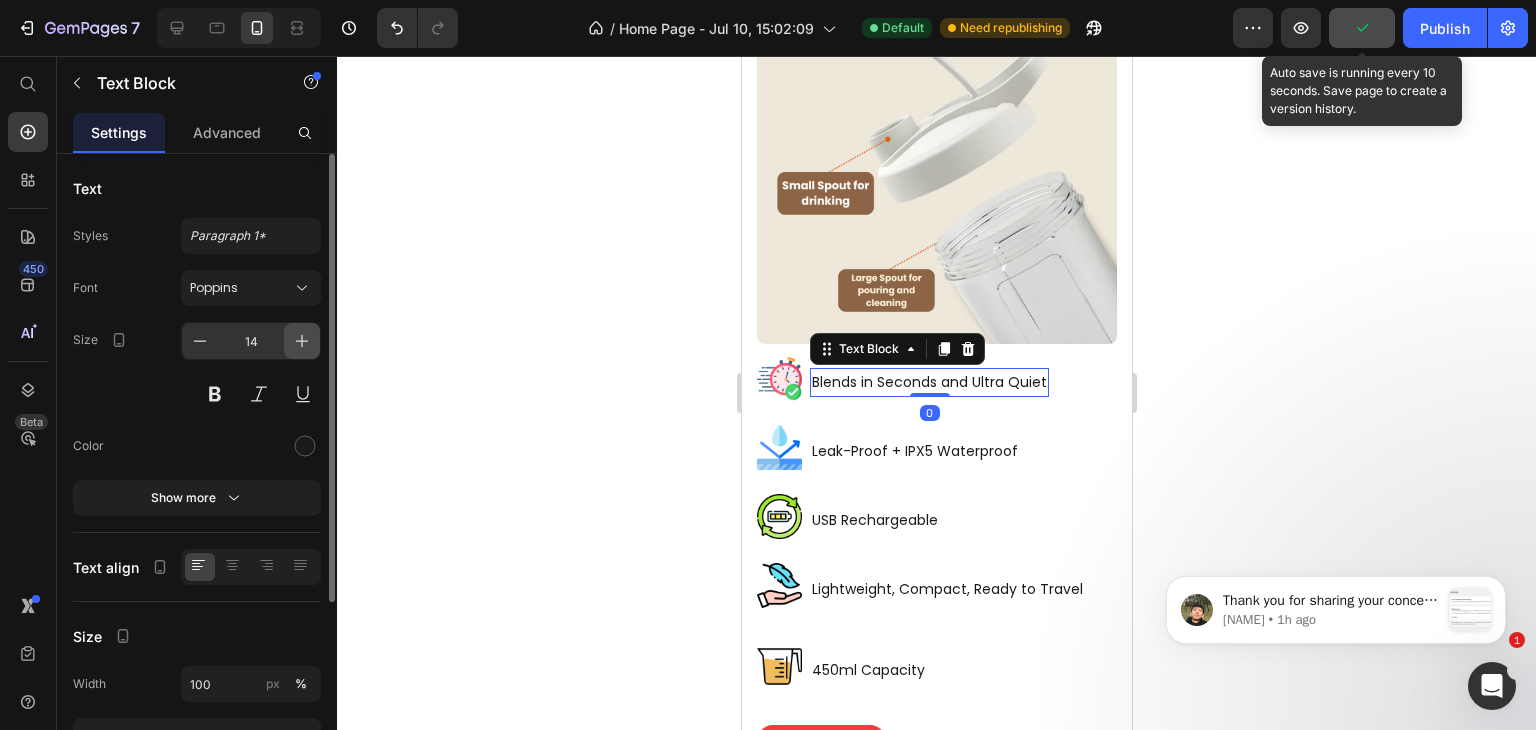 click at bounding box center [302, 341] 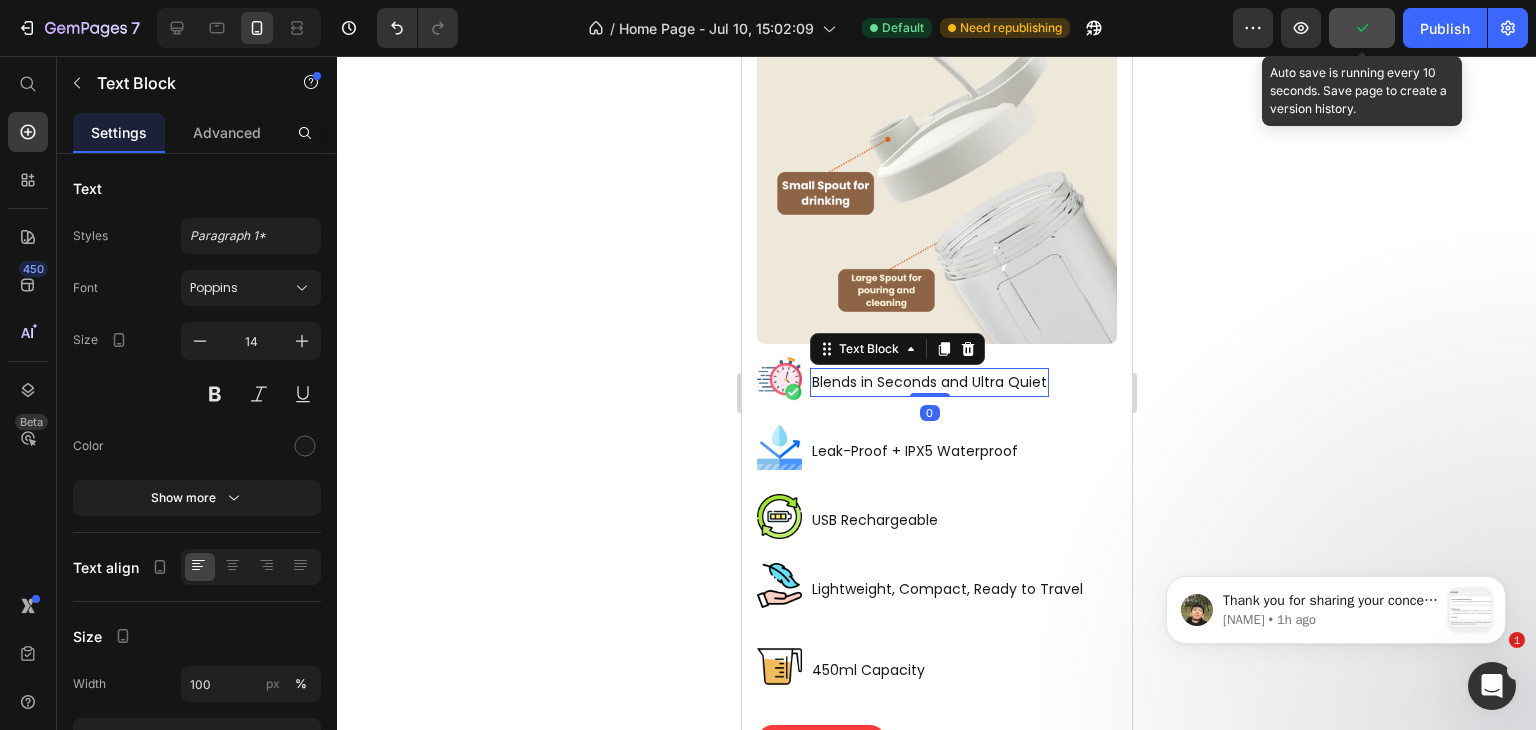 type on "16" 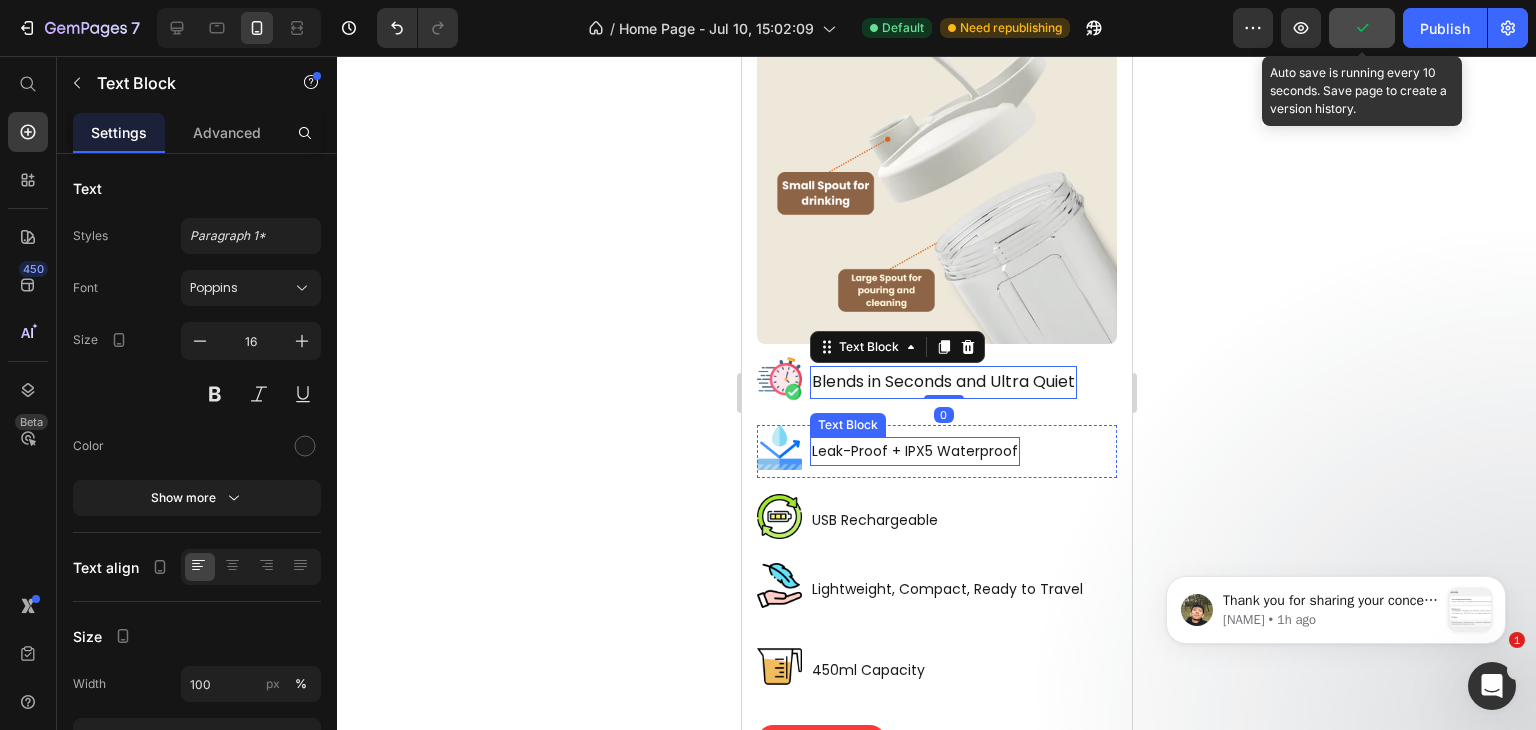 click on "Leak-Proof + IPX5 Waterproof" at bounding box center [914, 451] 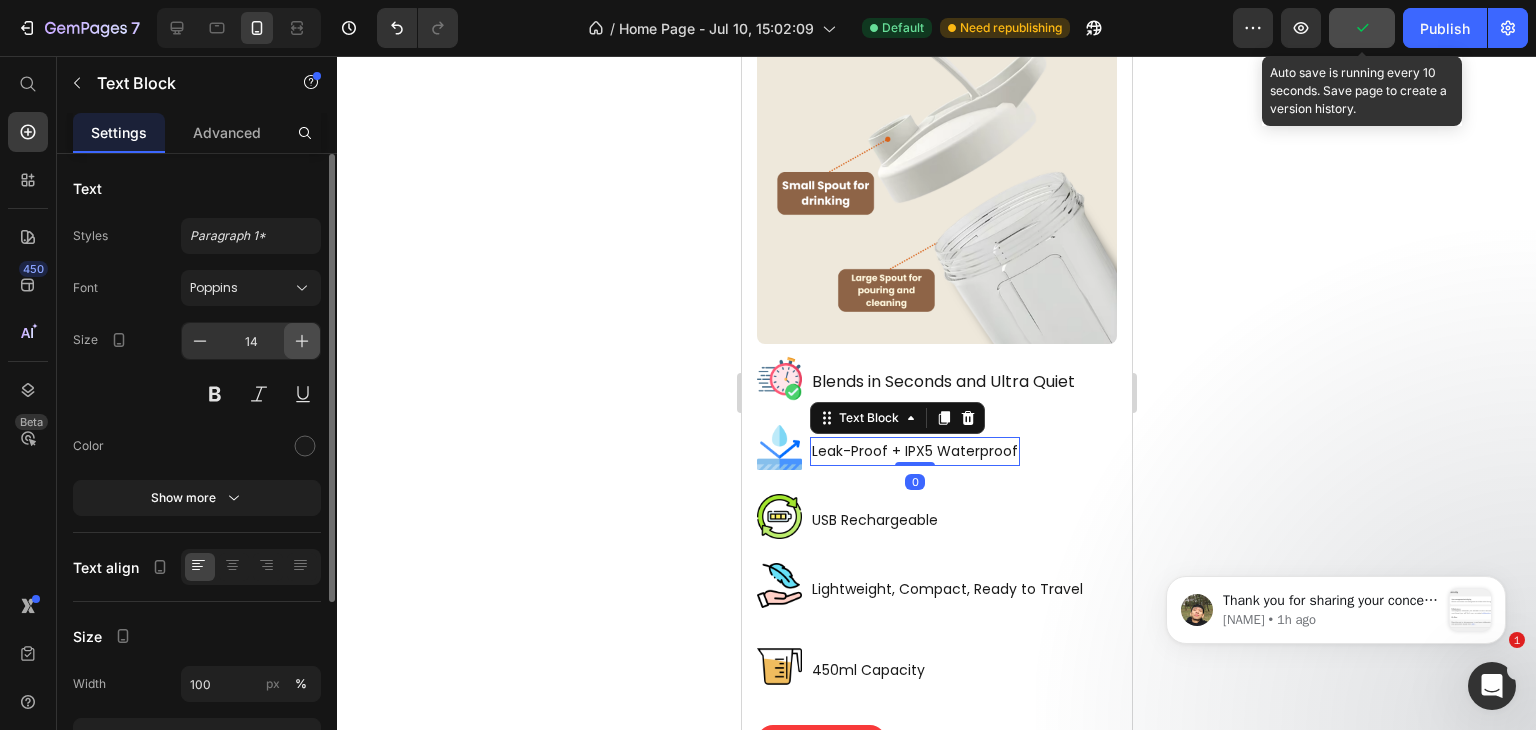 click 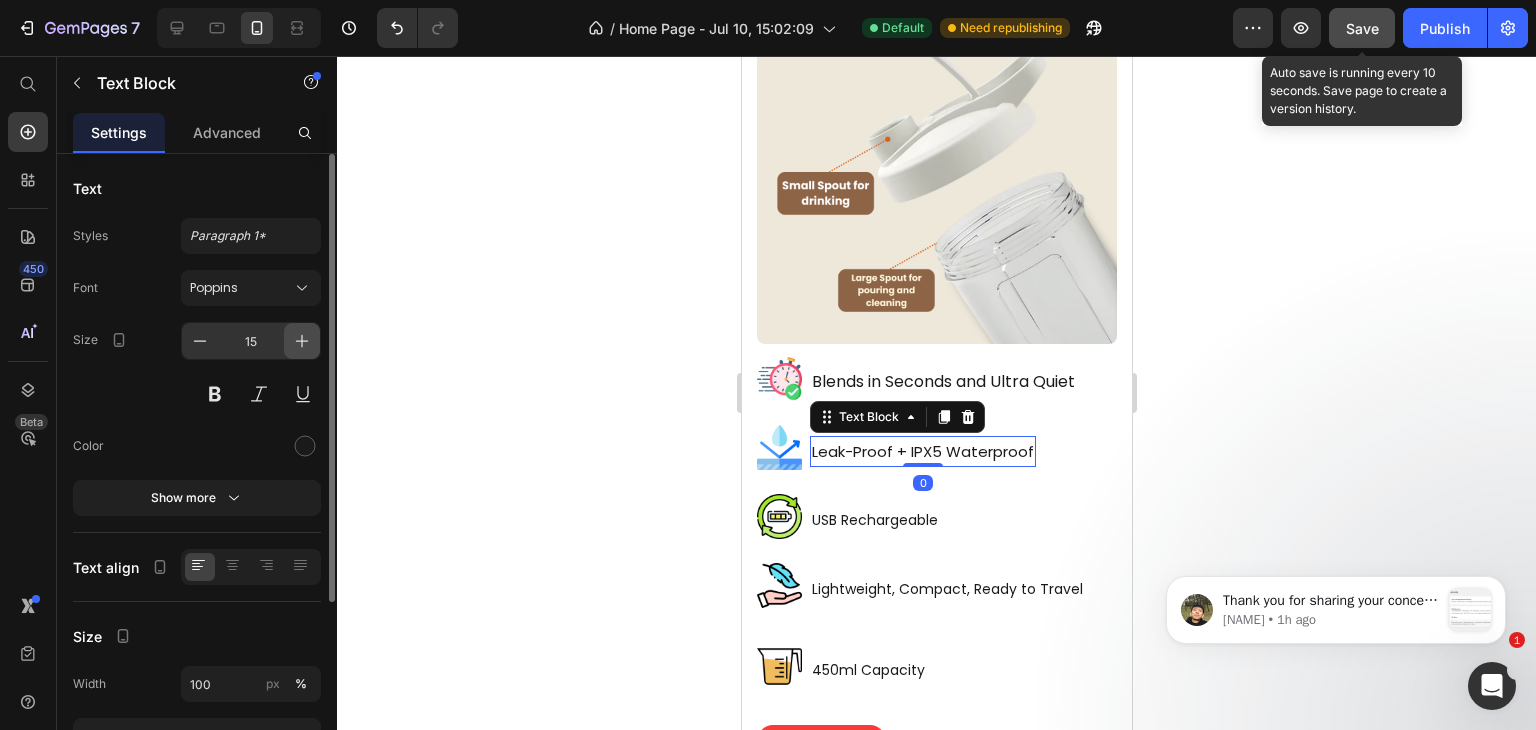 click 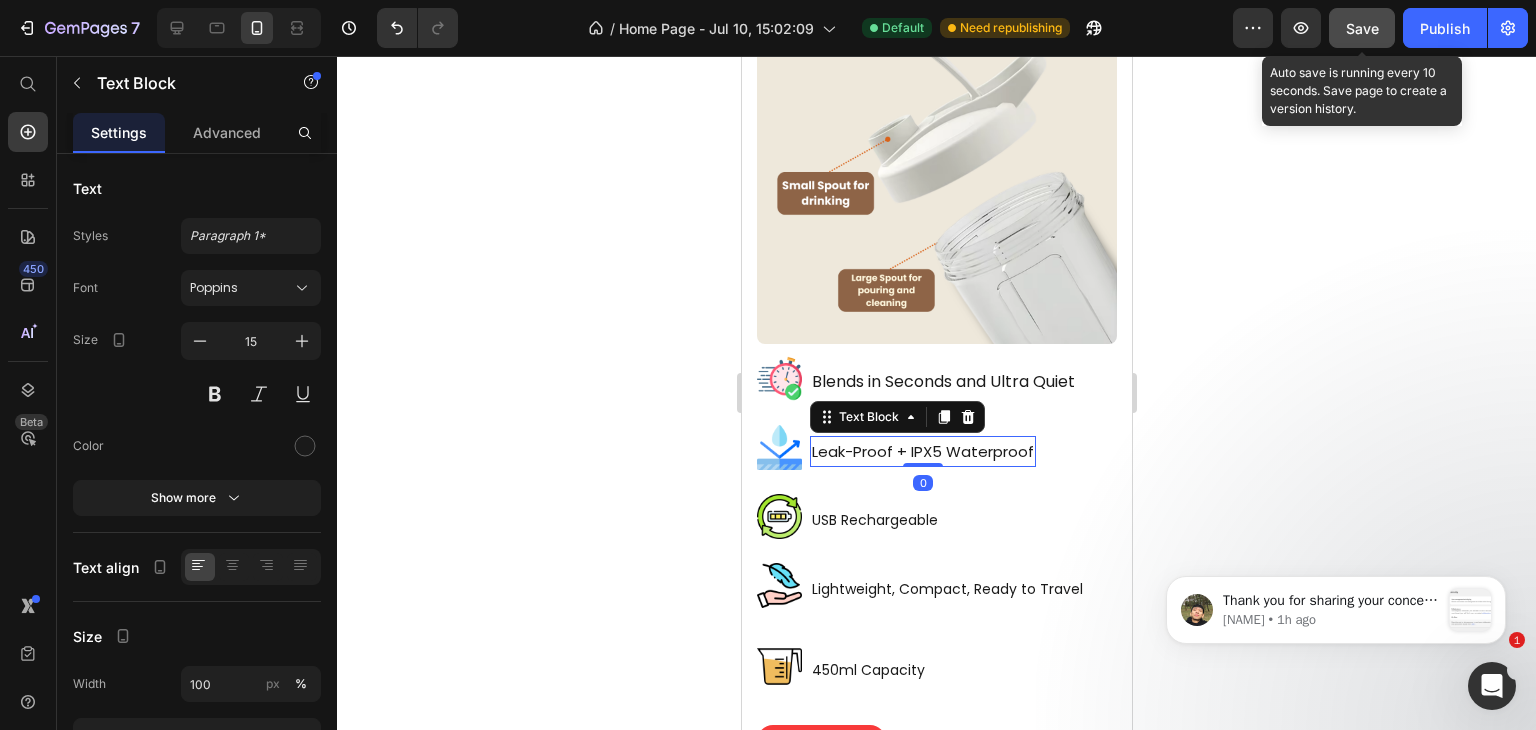type on "16" 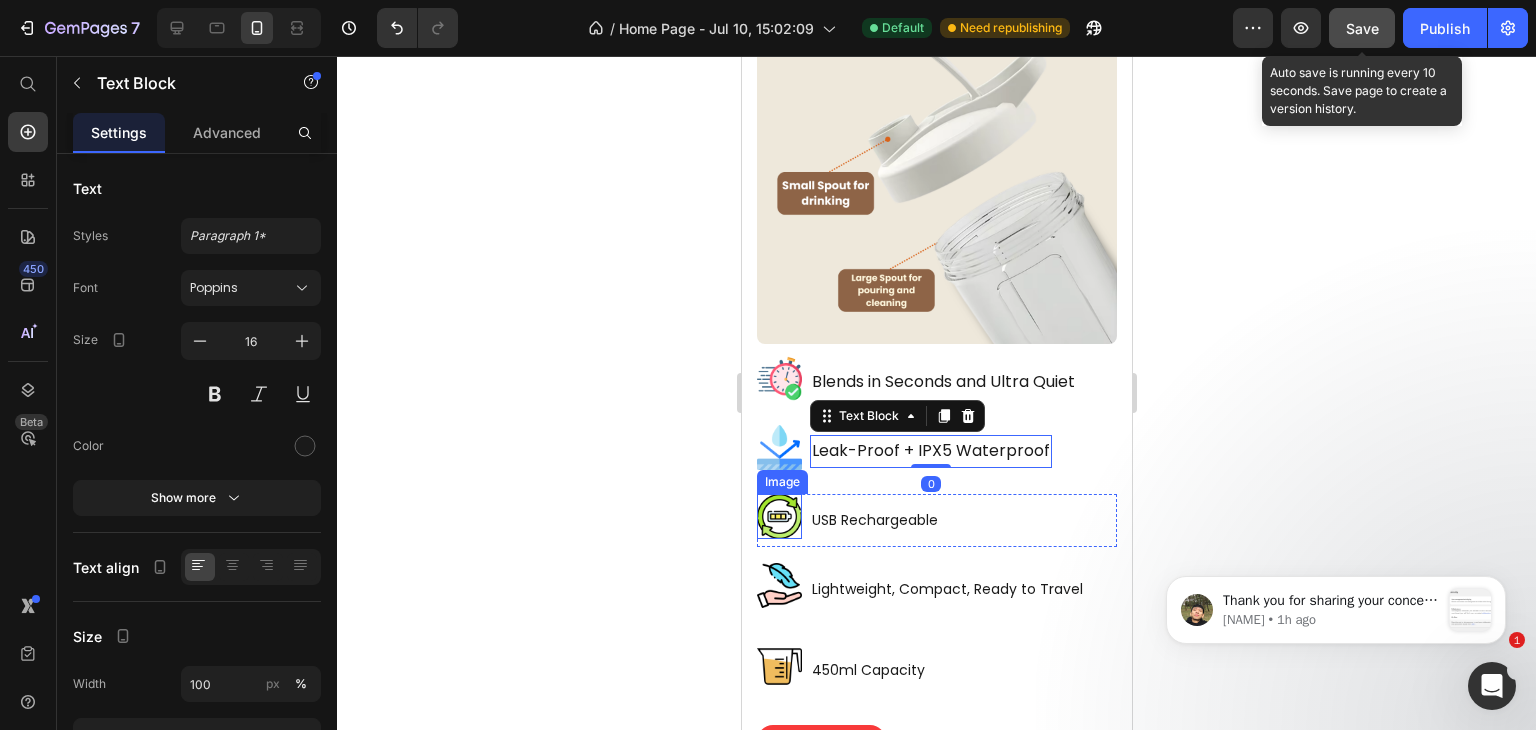 click on "USB Rechargeable" at bounding box center [874, 520] 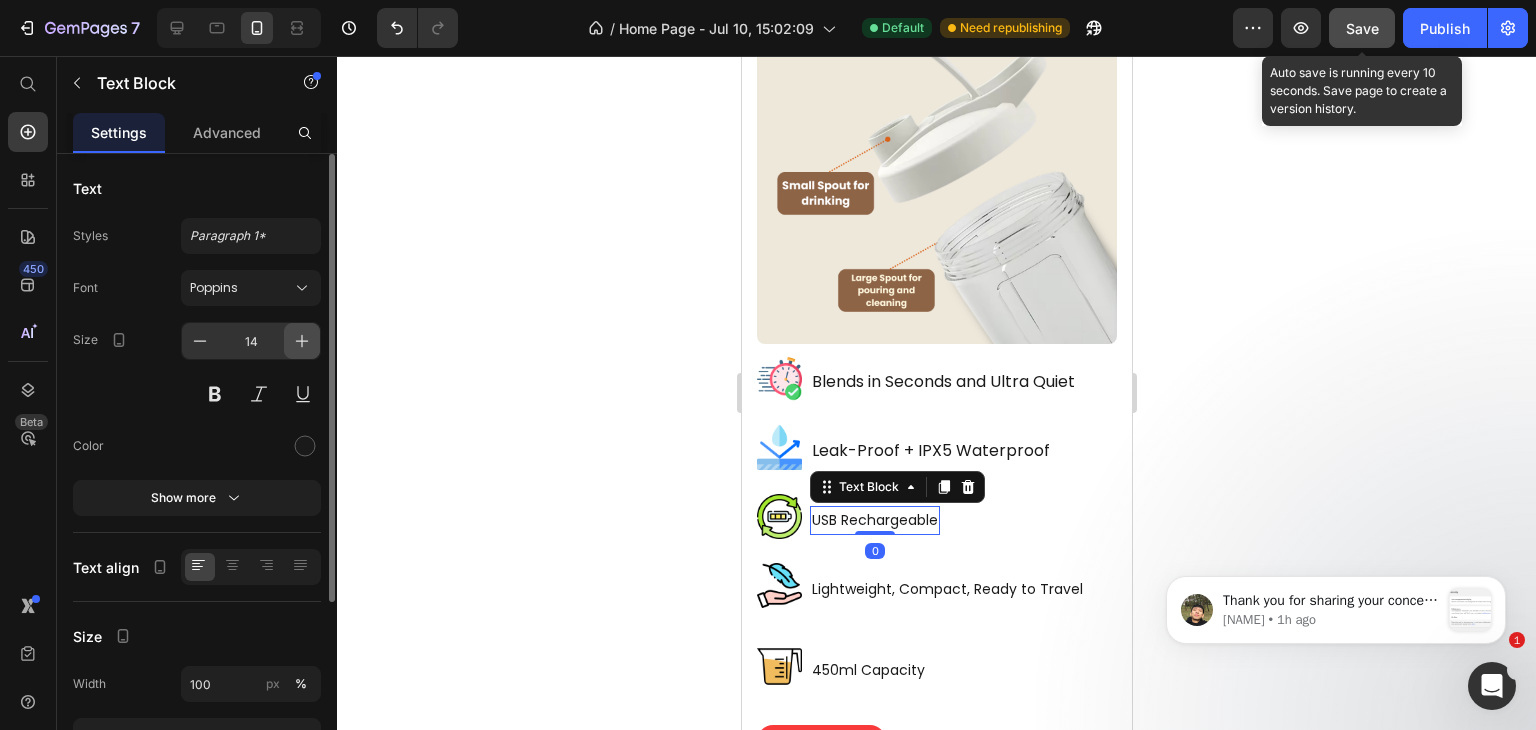 click 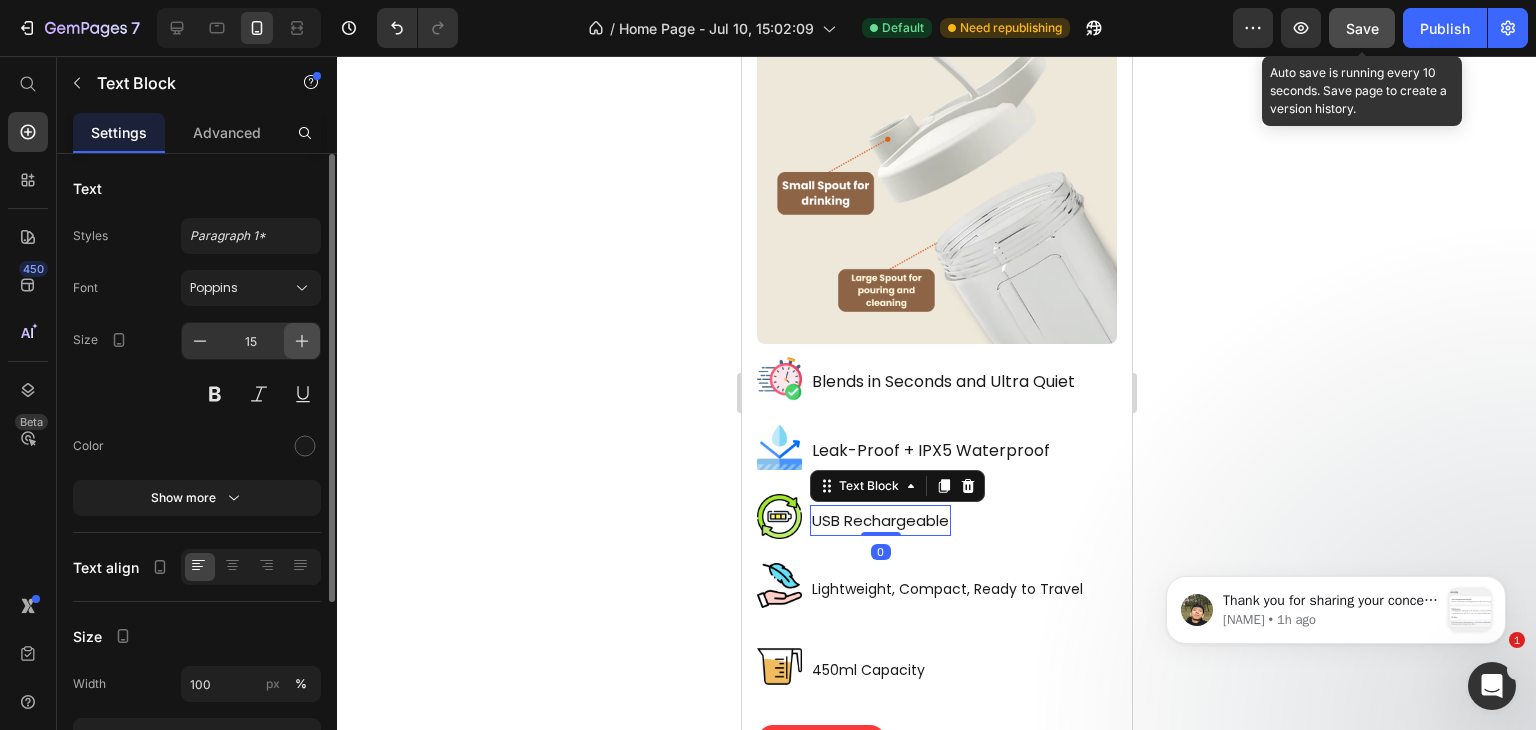click 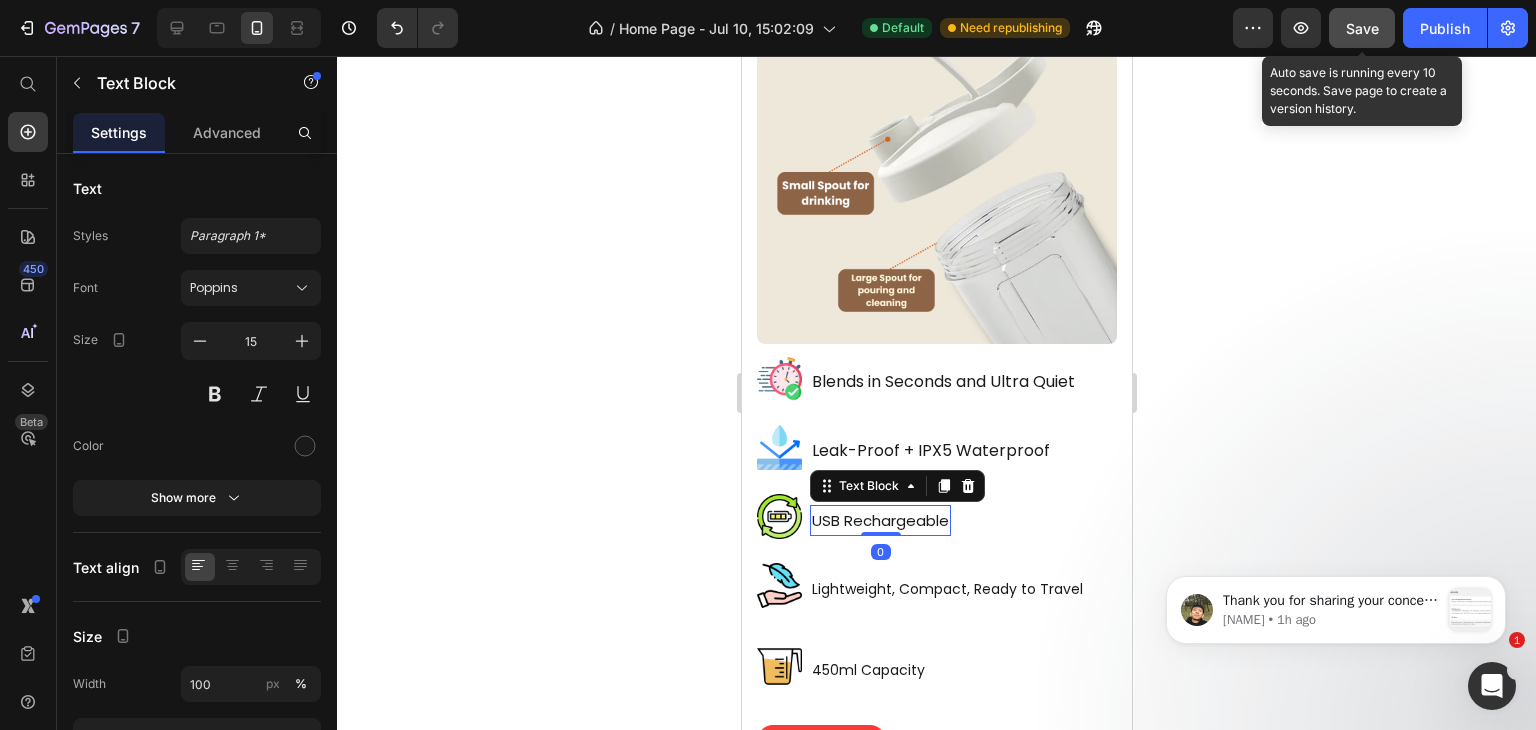 type on "16" 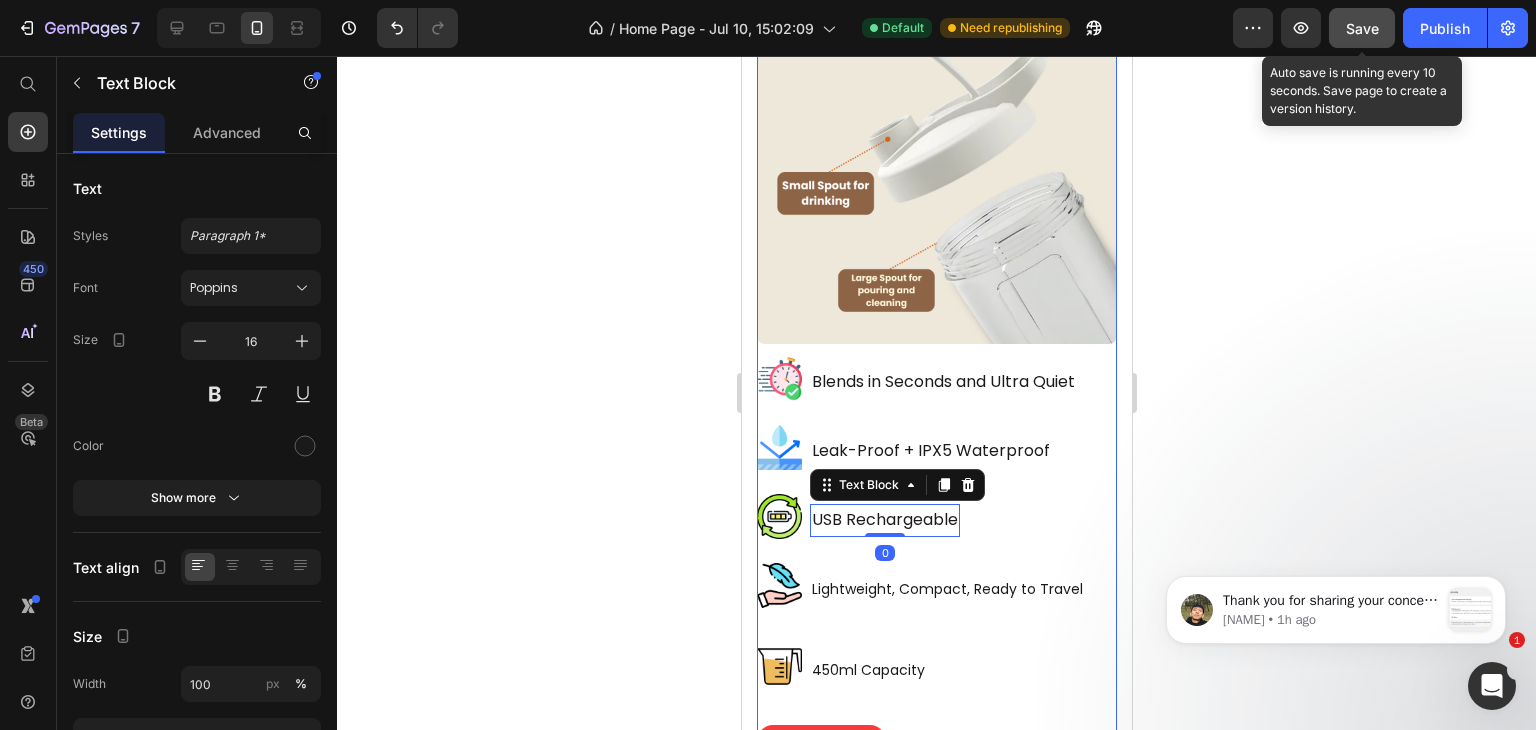 click on "Lightweight, Compact, Ready to Travel" at bounding box center [946, 589] 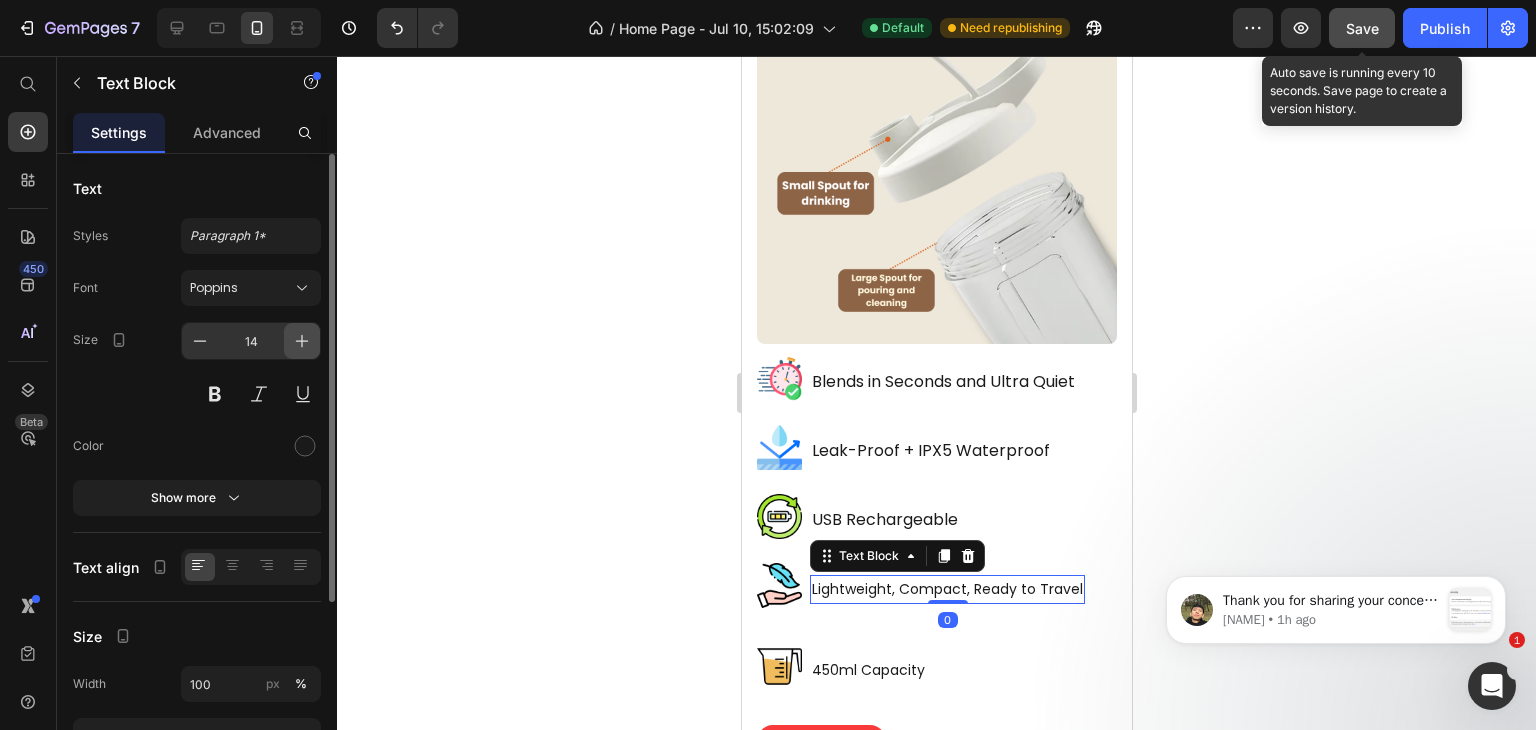 click at bounding box center [302, 341] 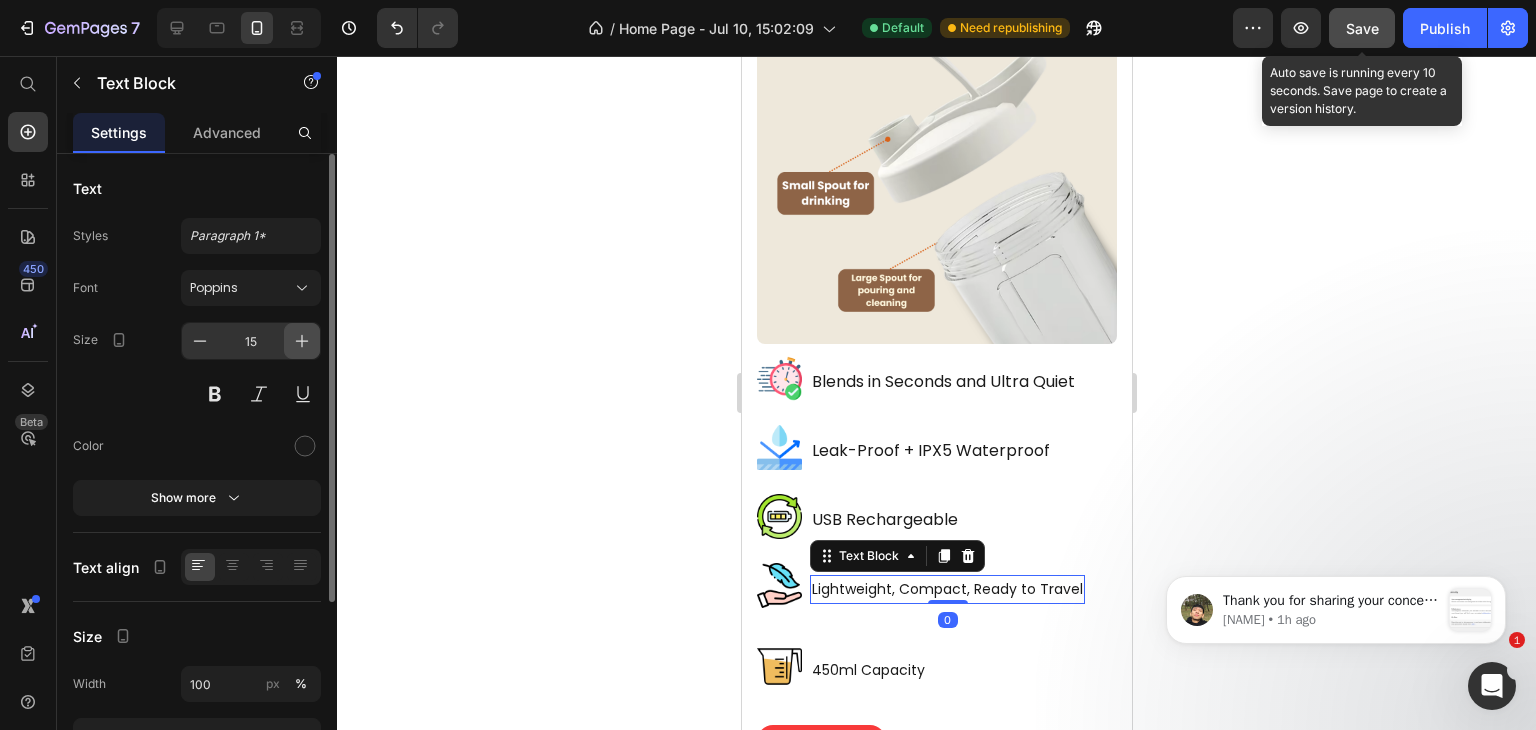 click at bounding box center [302, 341] 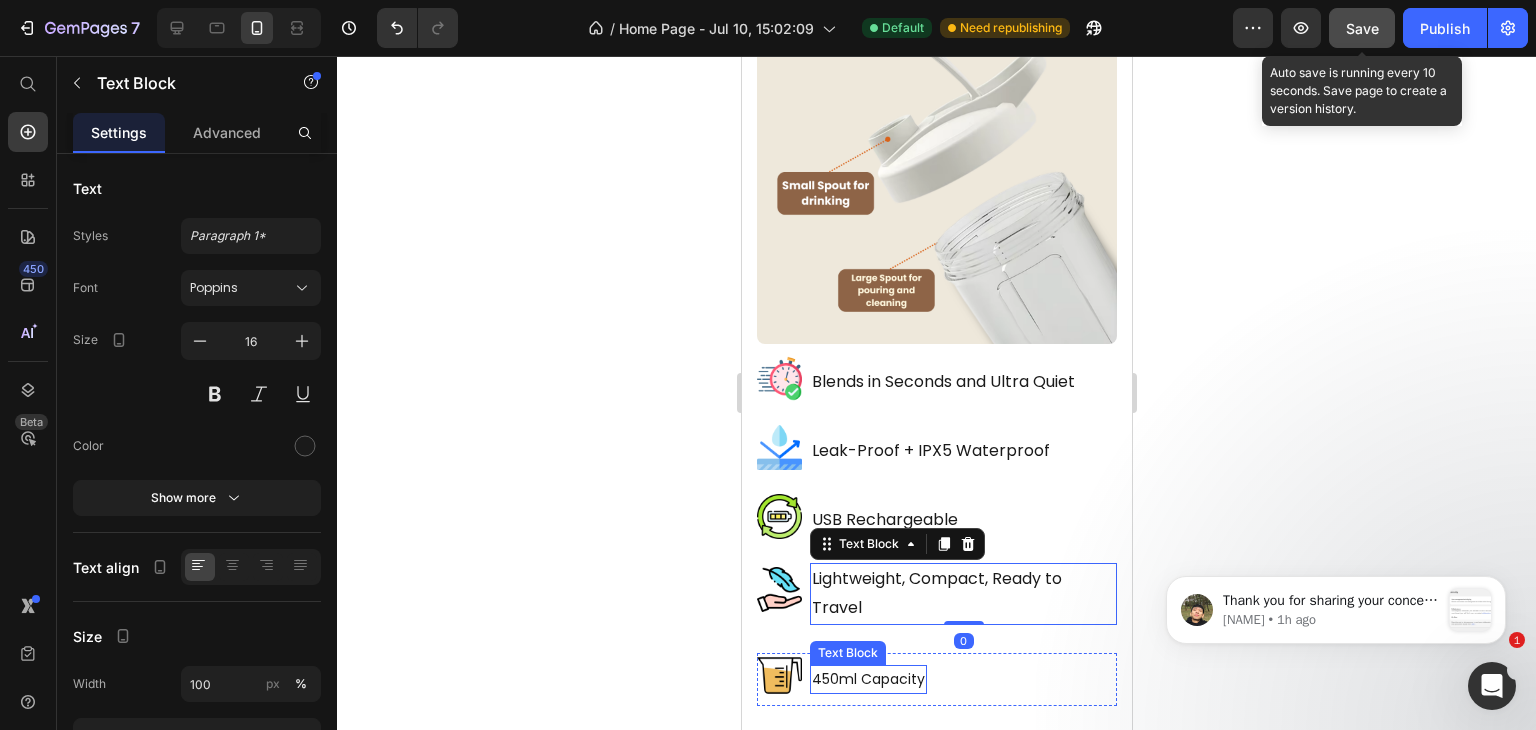 click on "450ml Capacity" at bounding box center (867, 679) 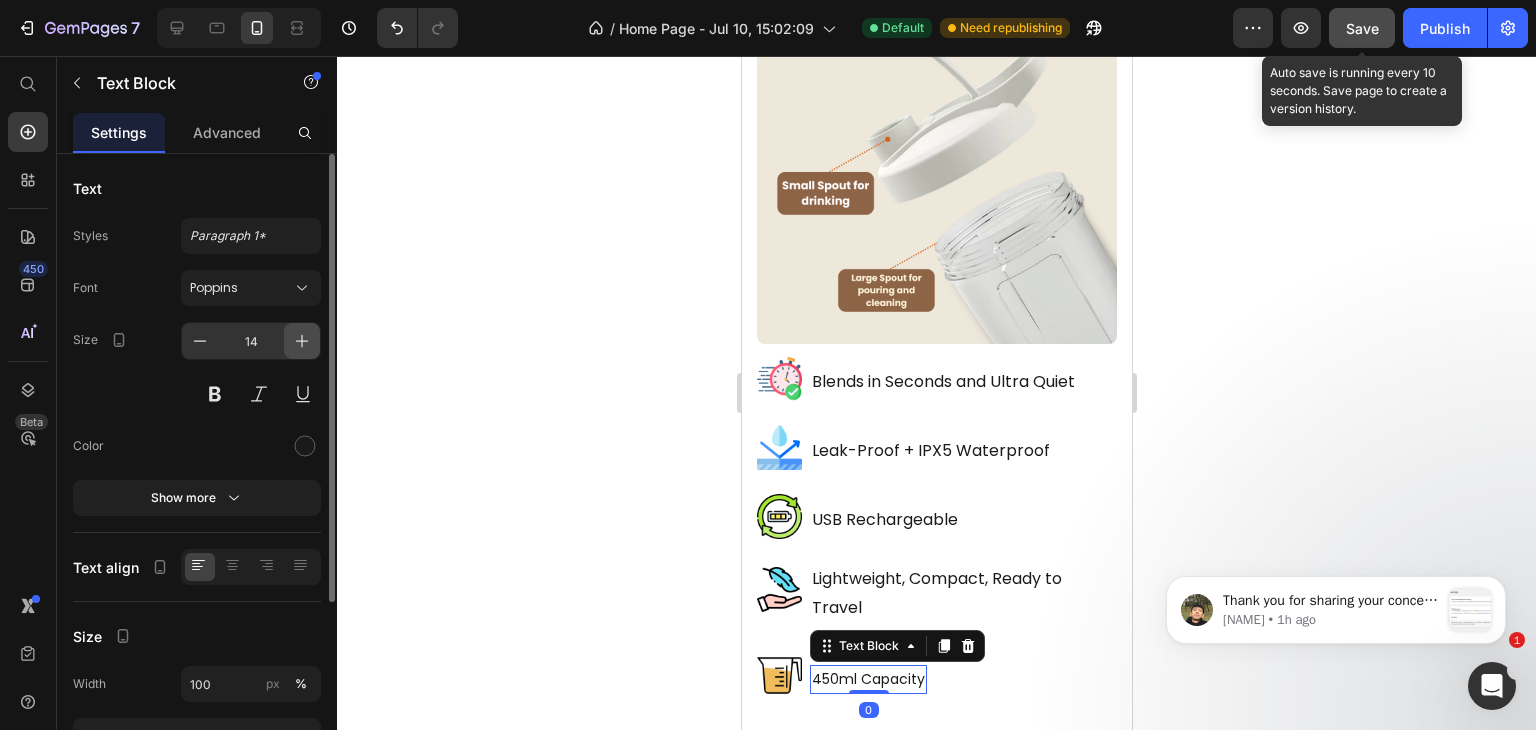 click 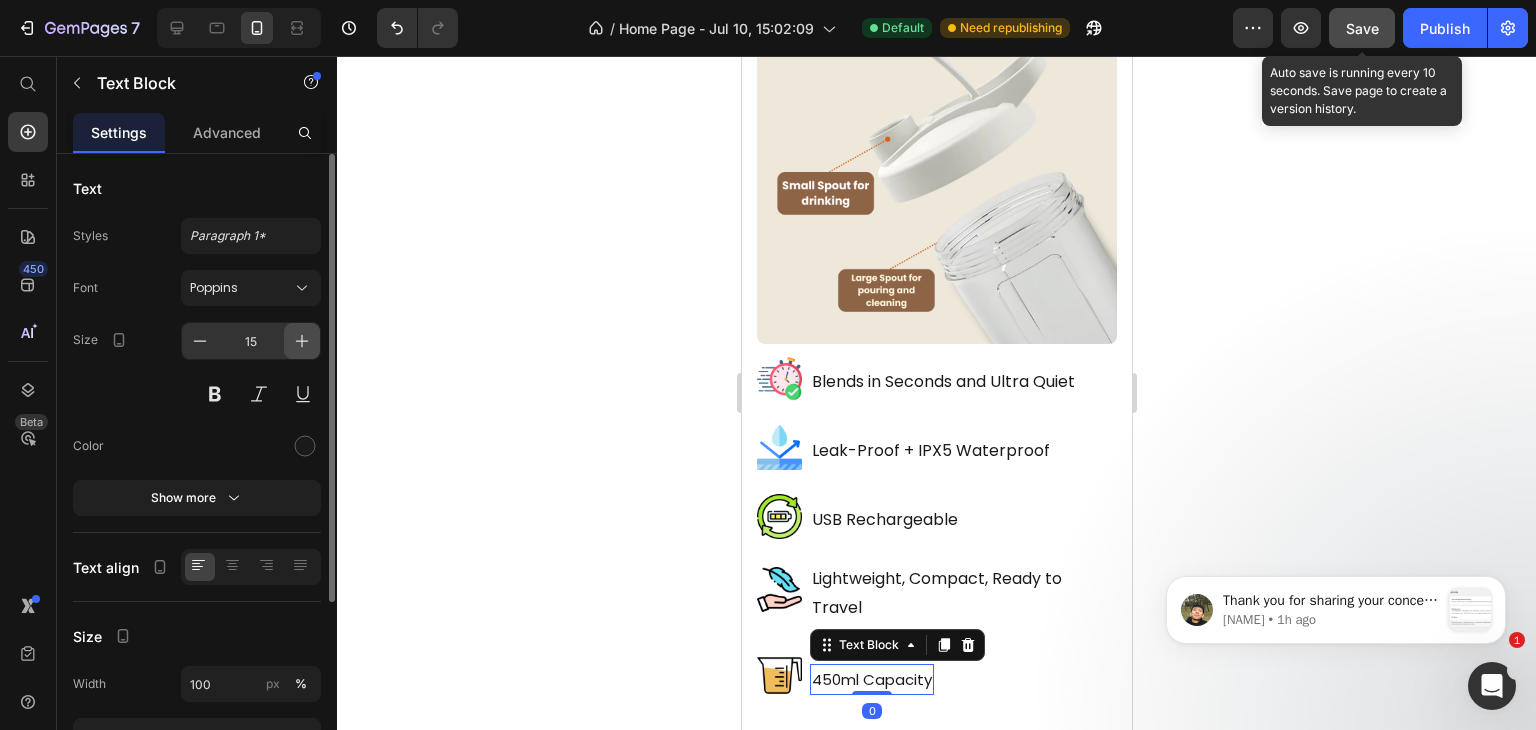 click 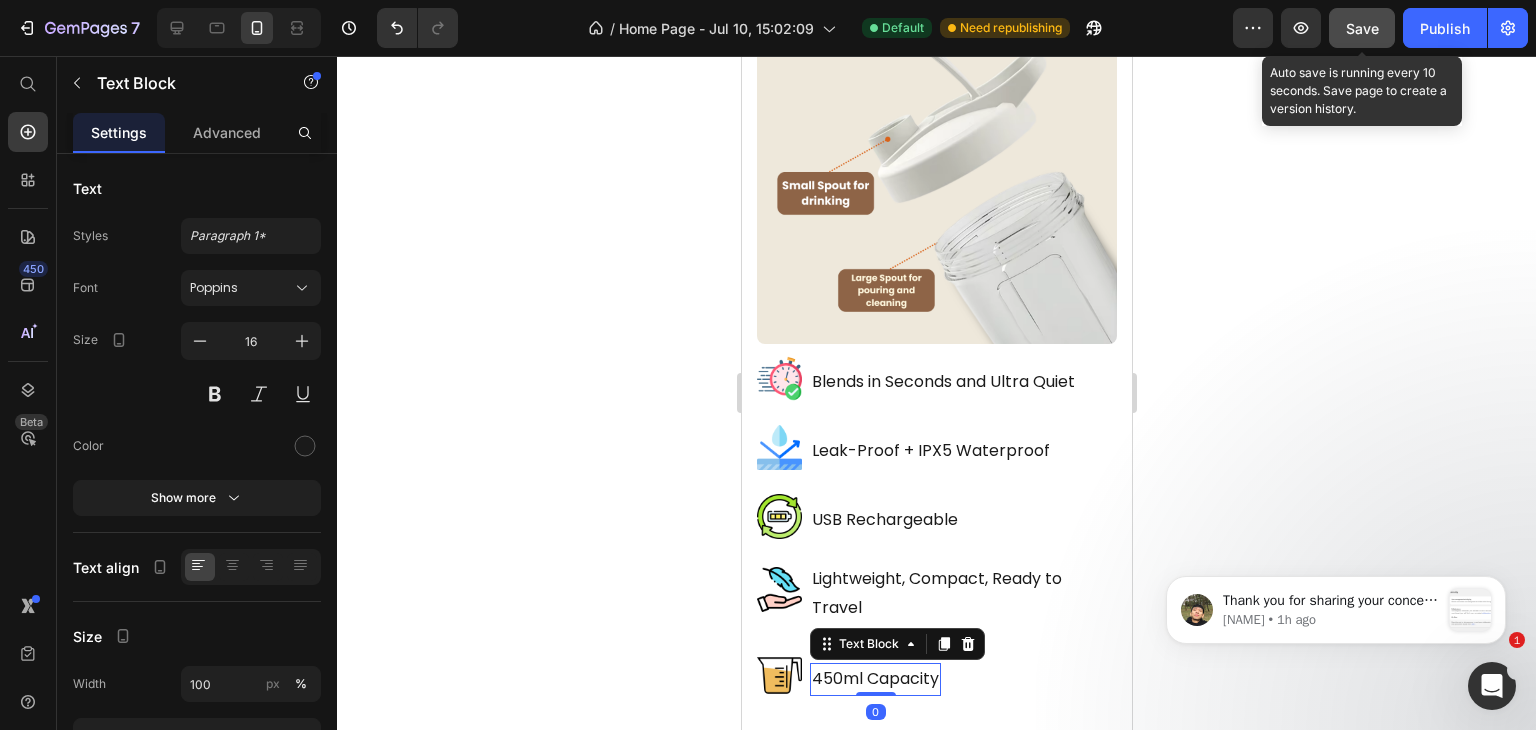 click 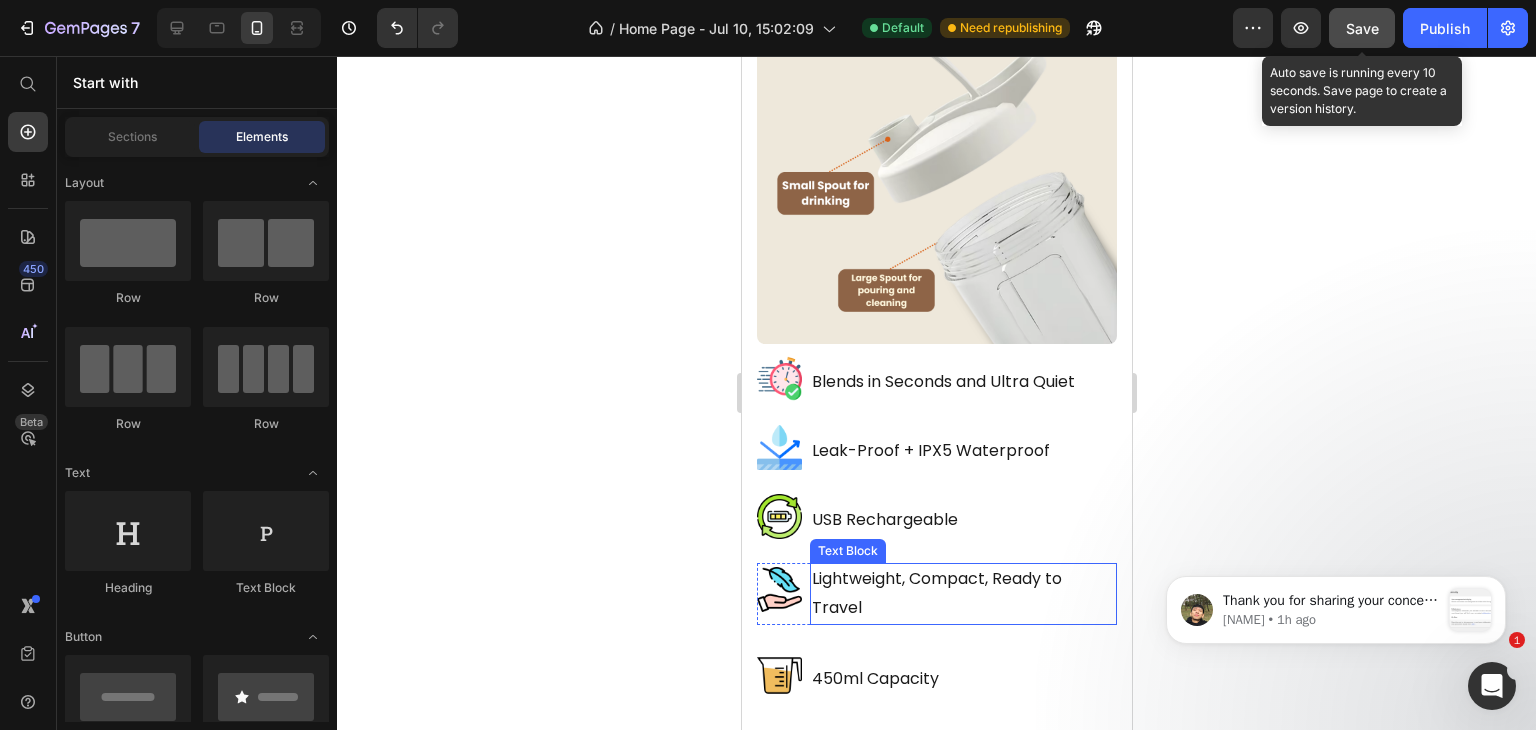 click on "Lightweight, Compact, Ready to Travel" at bounding box center (962, 594) 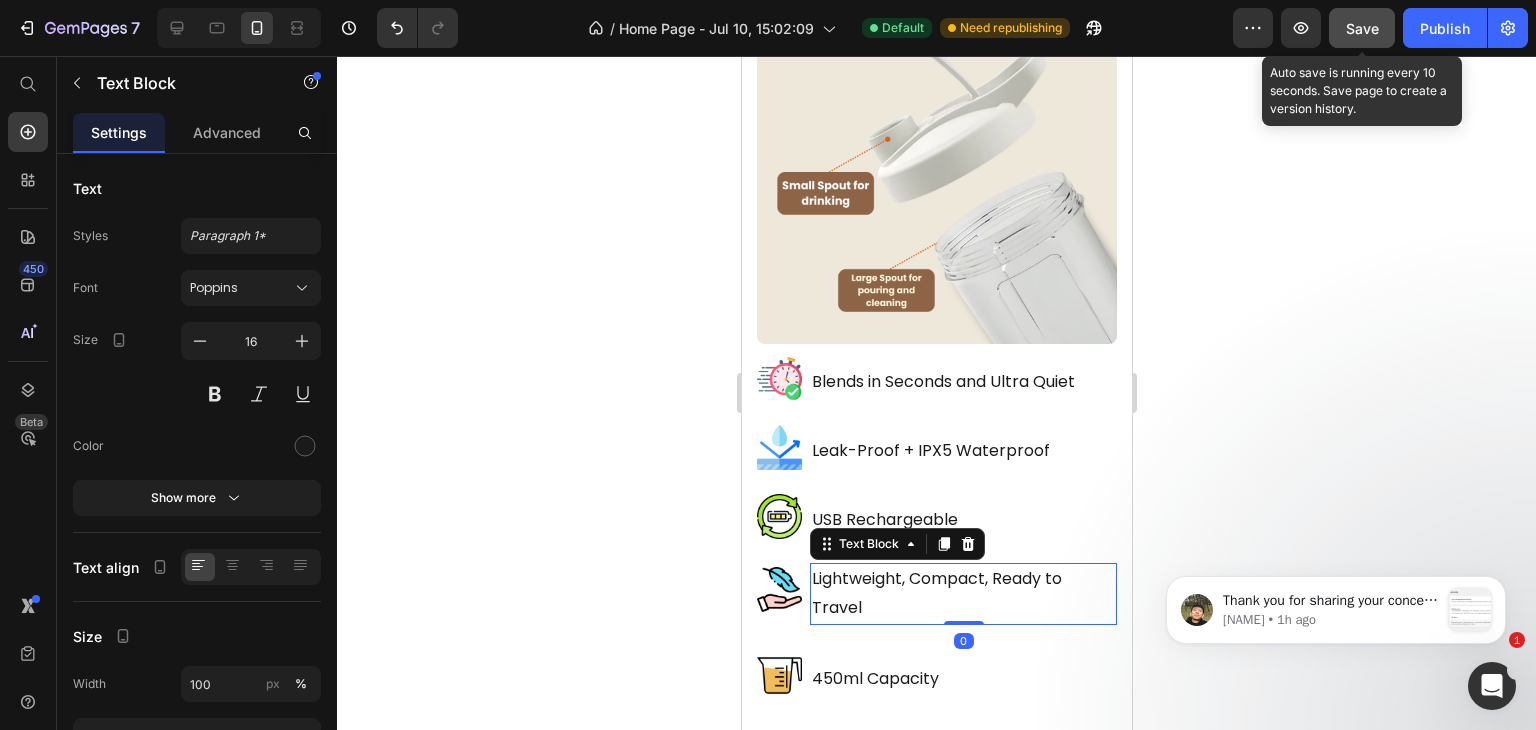 click on "Lightweight, Compact, Ready to Travel" at bounding box center [962, 594] 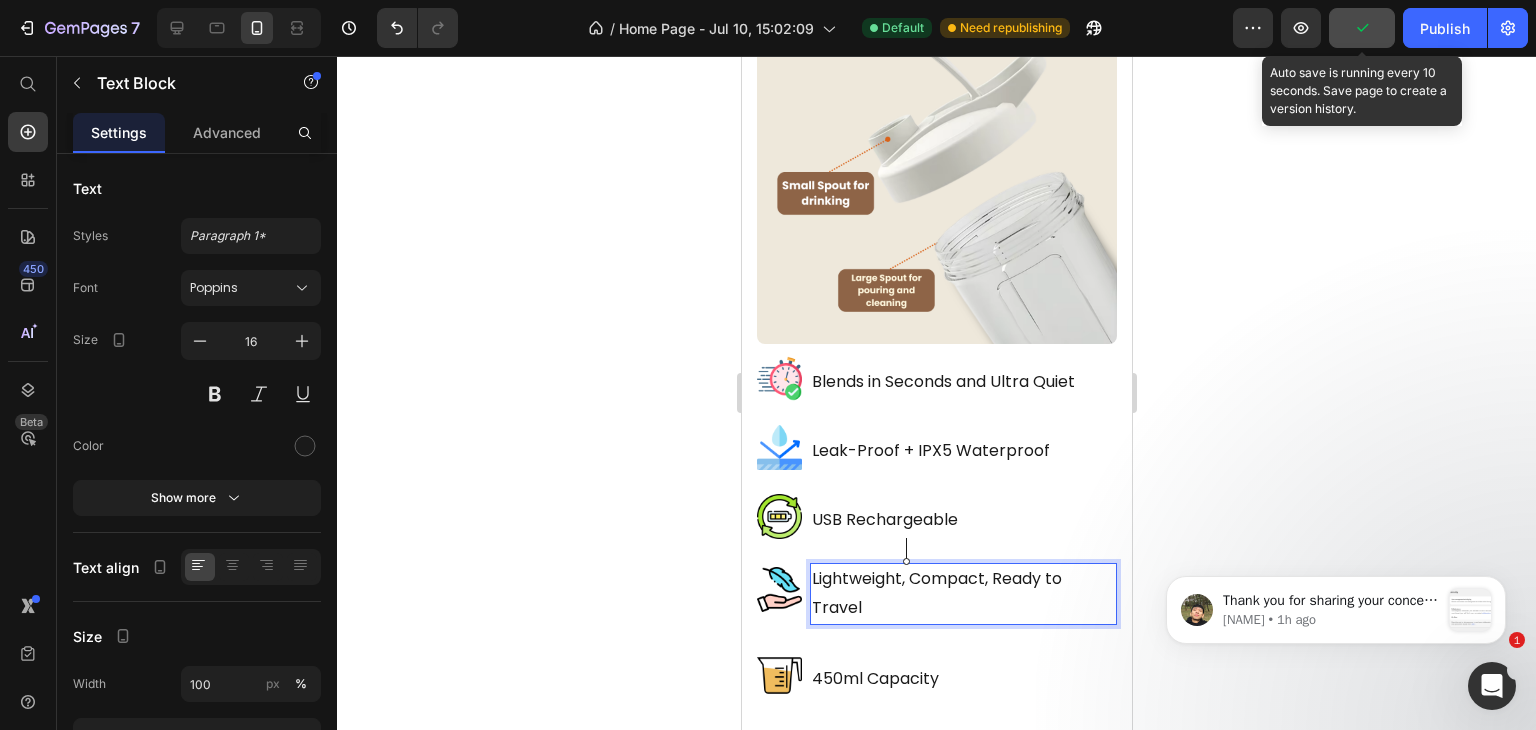 click on "Lightweight, Compact, Ready to Travel" at bounding box center [962, 594] 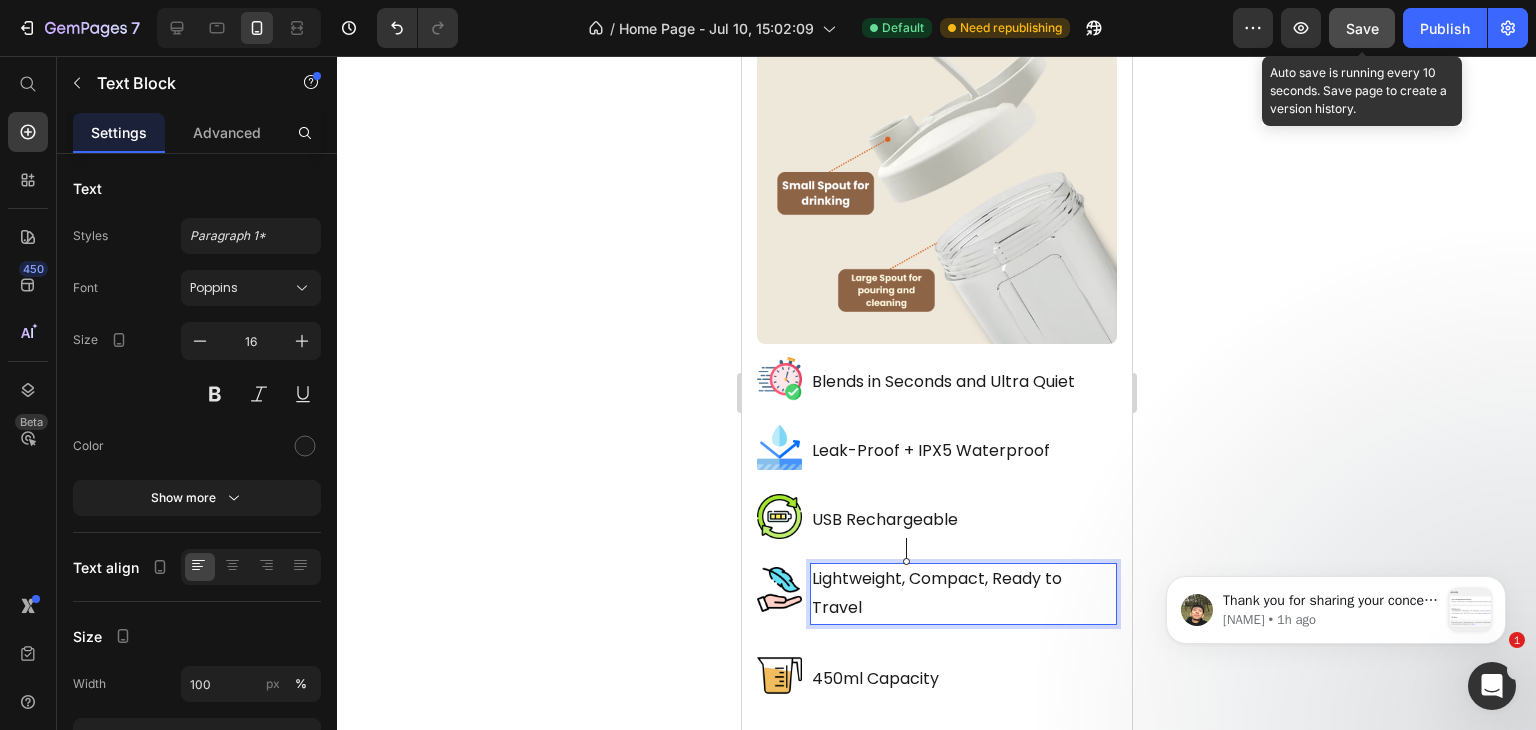 click on "Lightweight, Compact, Ready to Travel" at bounding box center [962, 594] 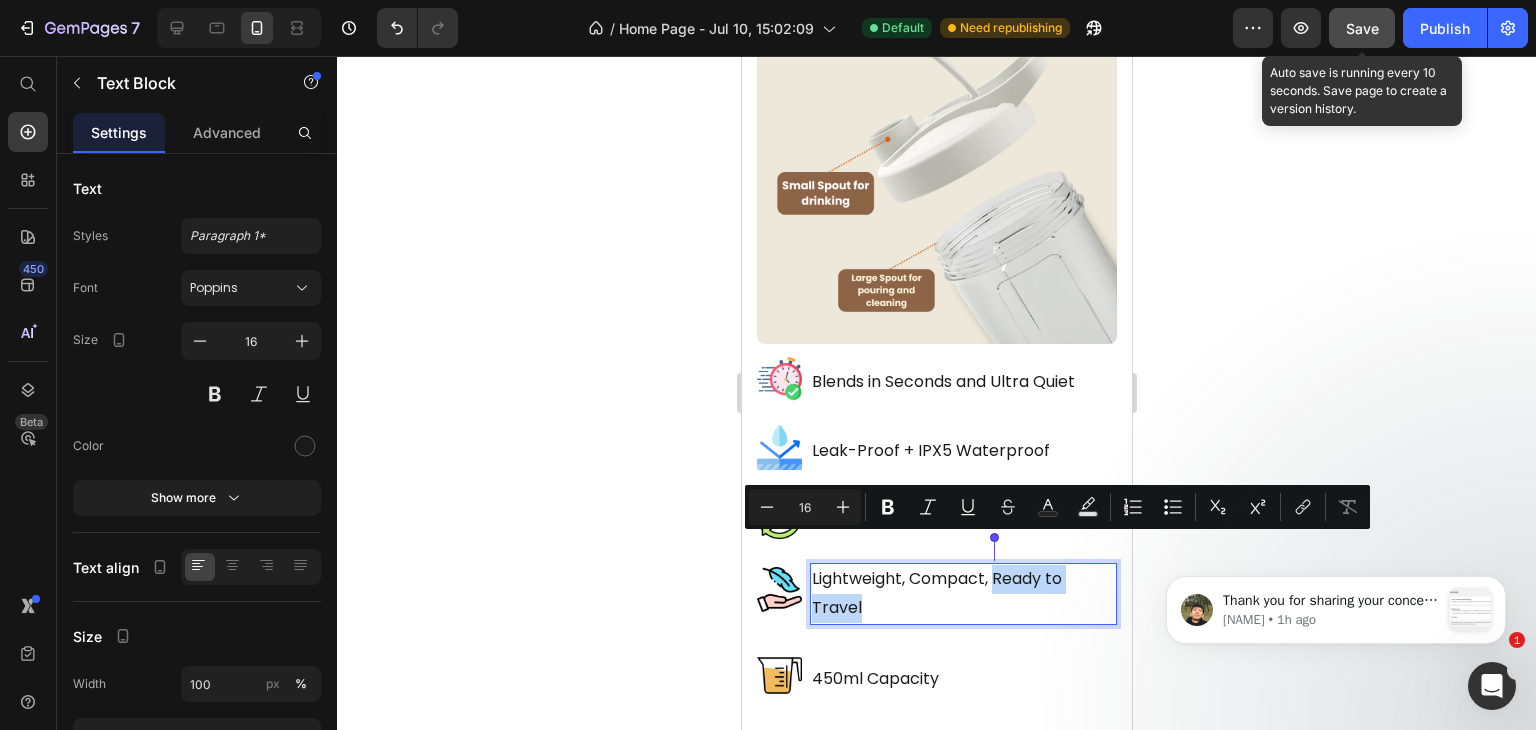 drag, startPoint x: 885, startPoint y: 581, endPoint x: 997, endPoint y: 555, distance: 114.97826 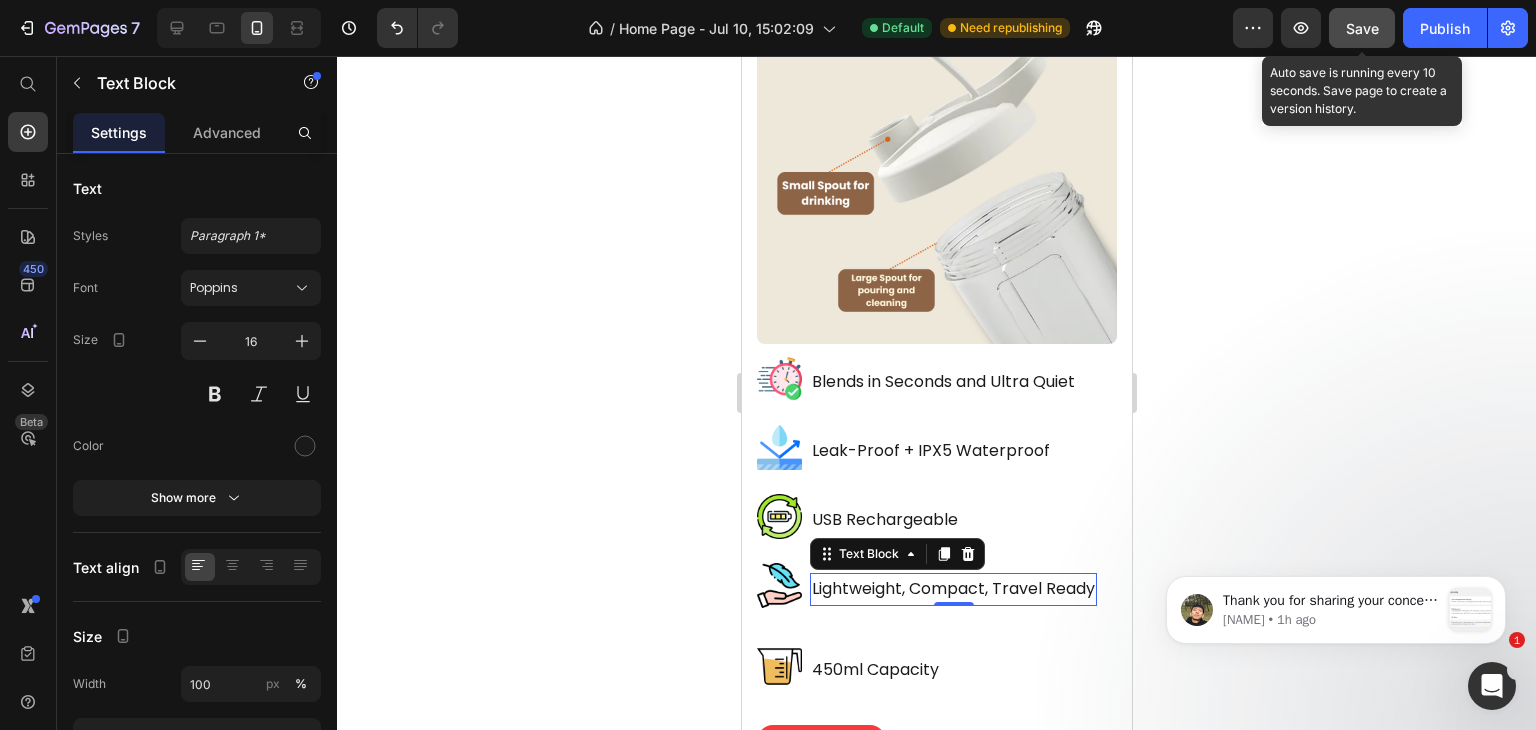 click 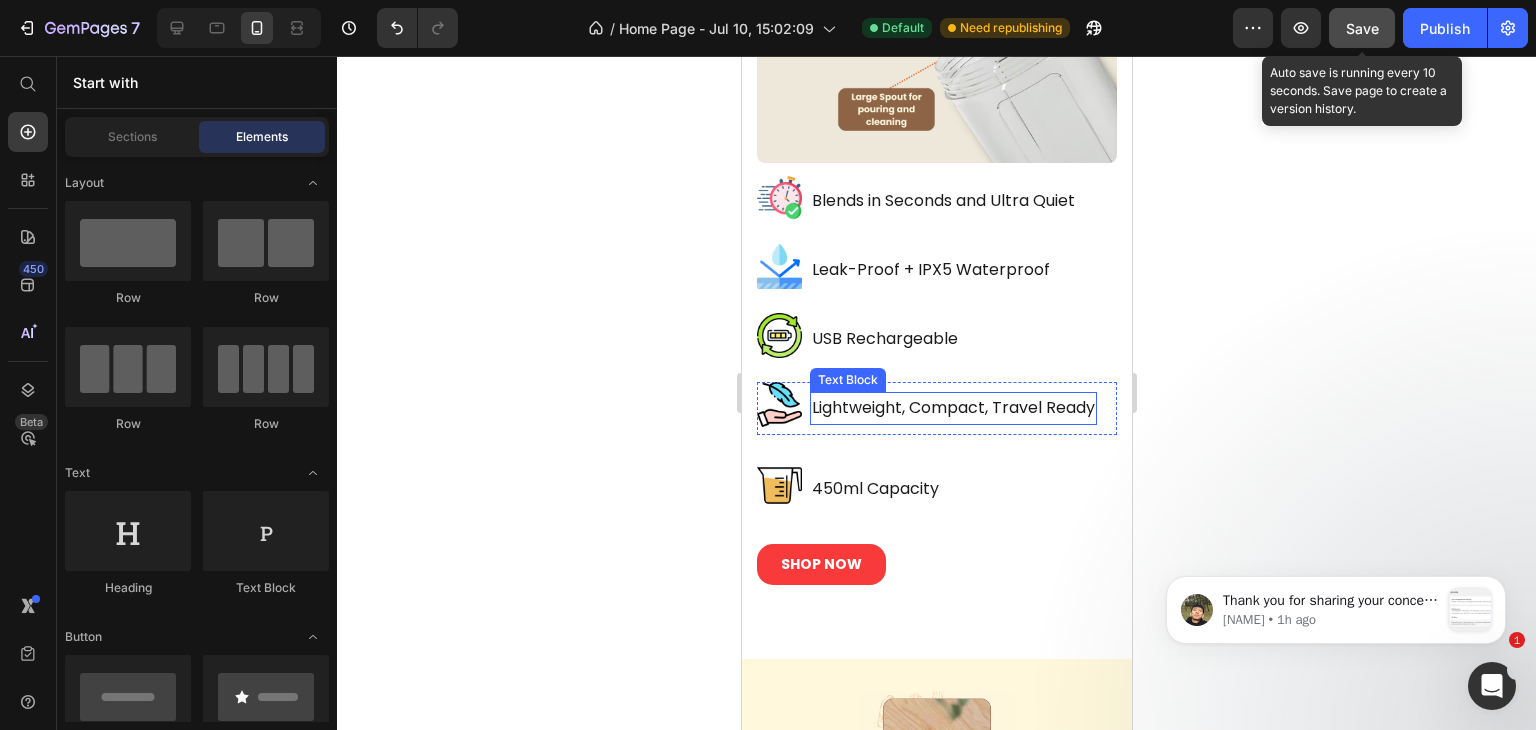 scroll, scrollTop: 6095, scrollLeft: 0, axis: vertical 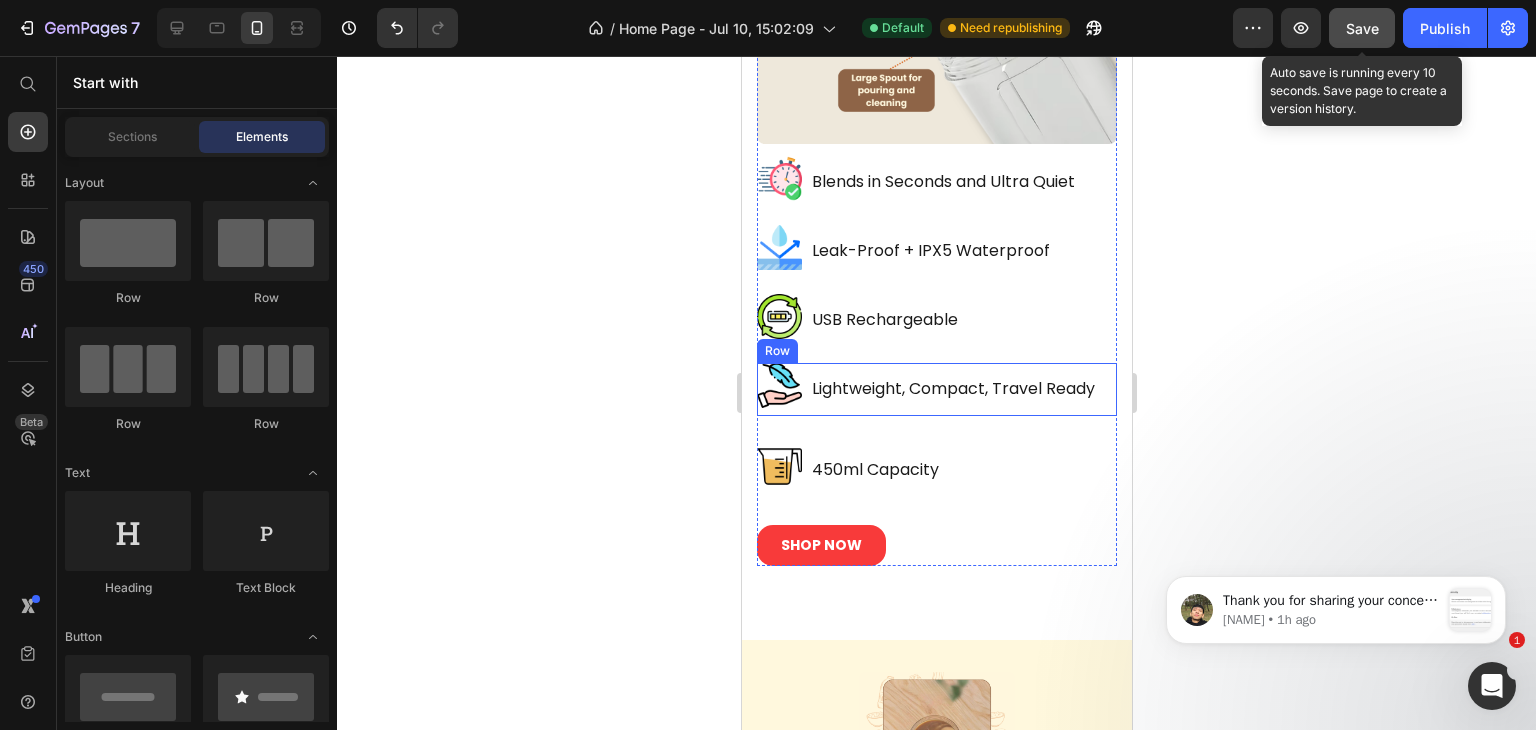 click on "Lightweight, Compact, Travel Ready Text Block" at bounding box center (952, 389) 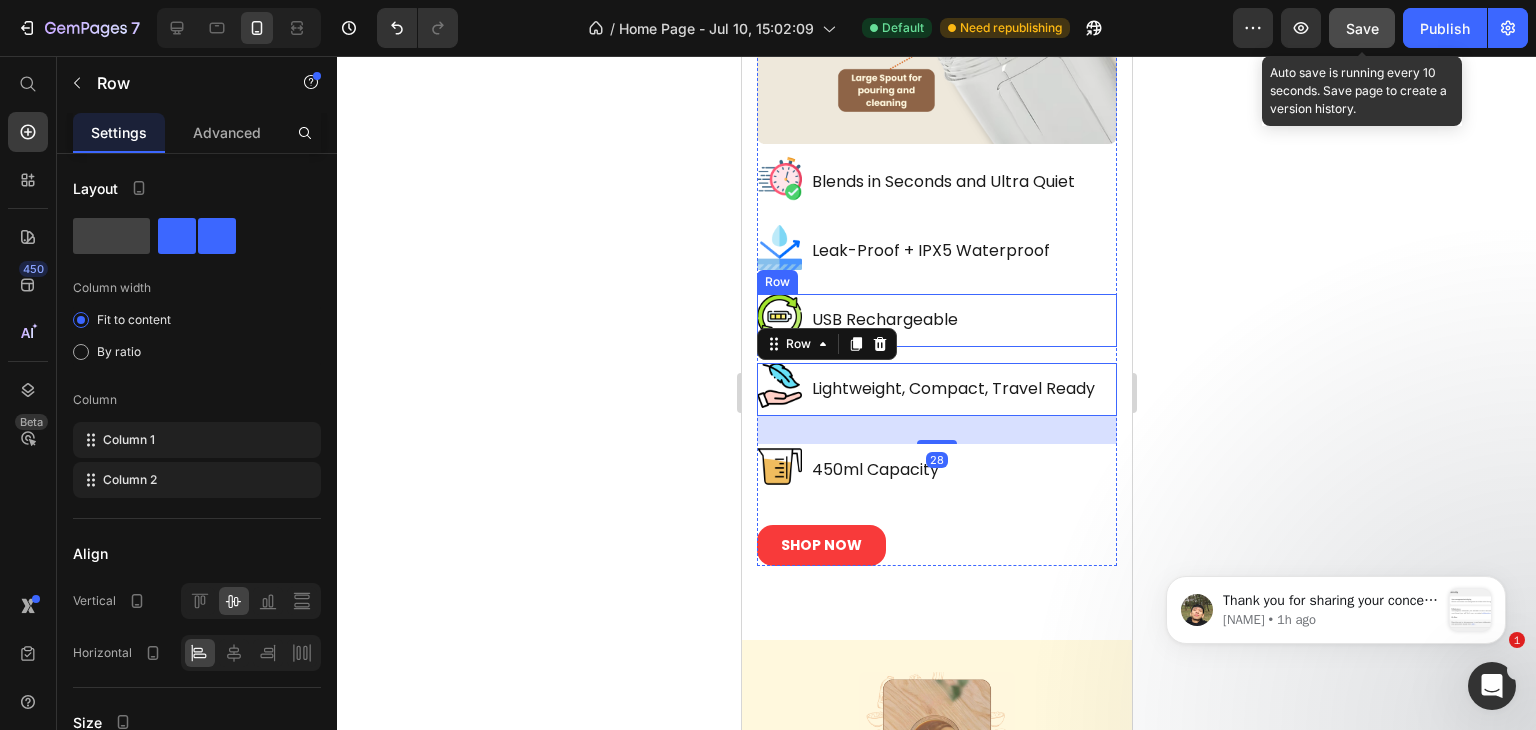 click on "Image USB Rechargeable Text Block Row" at bounding box center [936, 320] 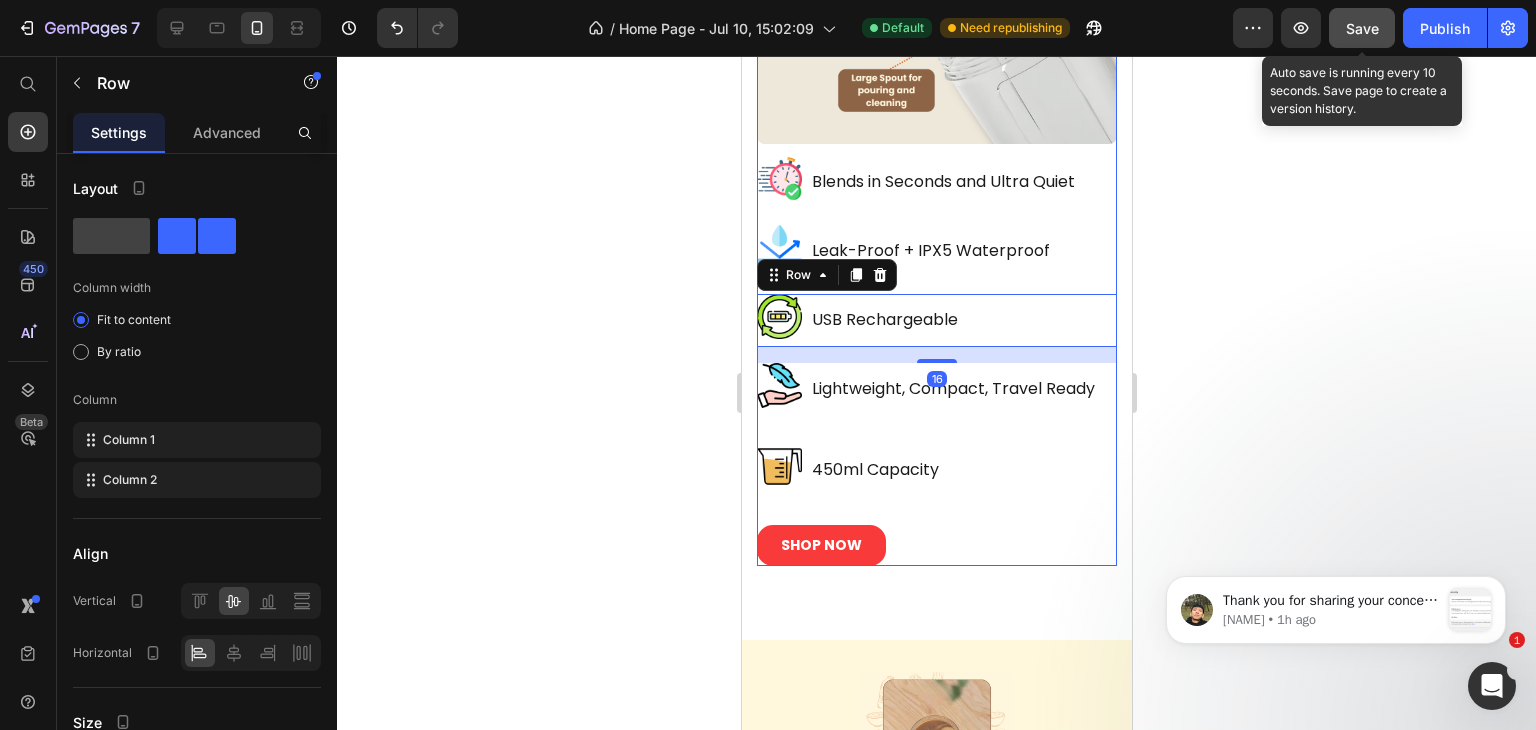 click on "Nutrimylk Portable Smoothie Maker Heading Image Image Blends in Seconds and Ultra Quiet Text Block Row Image Leak-Proof + IPX5 Waterproof Text Block Row Image USB Rechargeable Text Block Row   16 Image Lightweight, Compact, Travel Ready Text Block Row Image 450ml Capacity Text Block Row SHOP NOW Button" at bounding box center [936, 124] 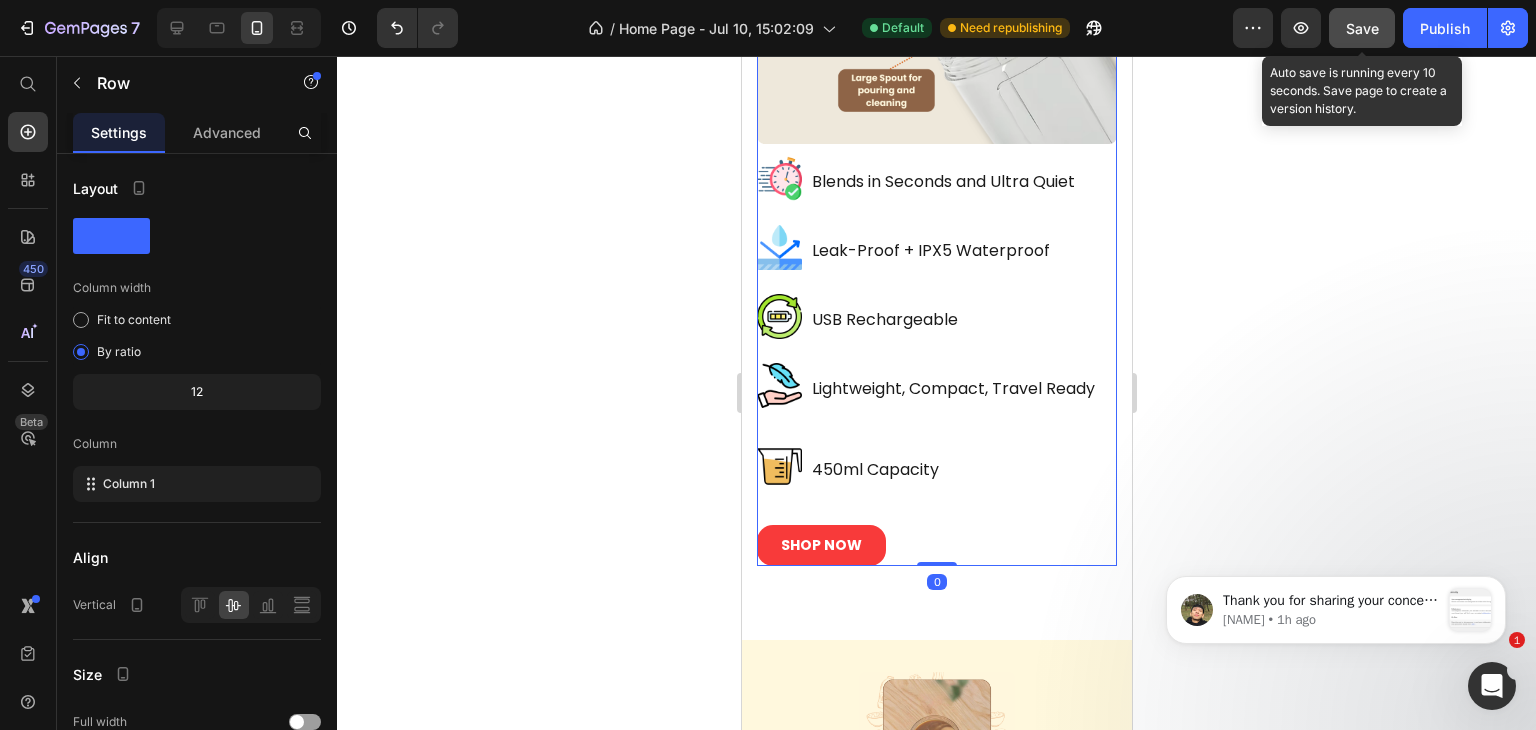 click on "Lightweight, Compact, Travel Ready Text Block" at bounding box center (952, 389) 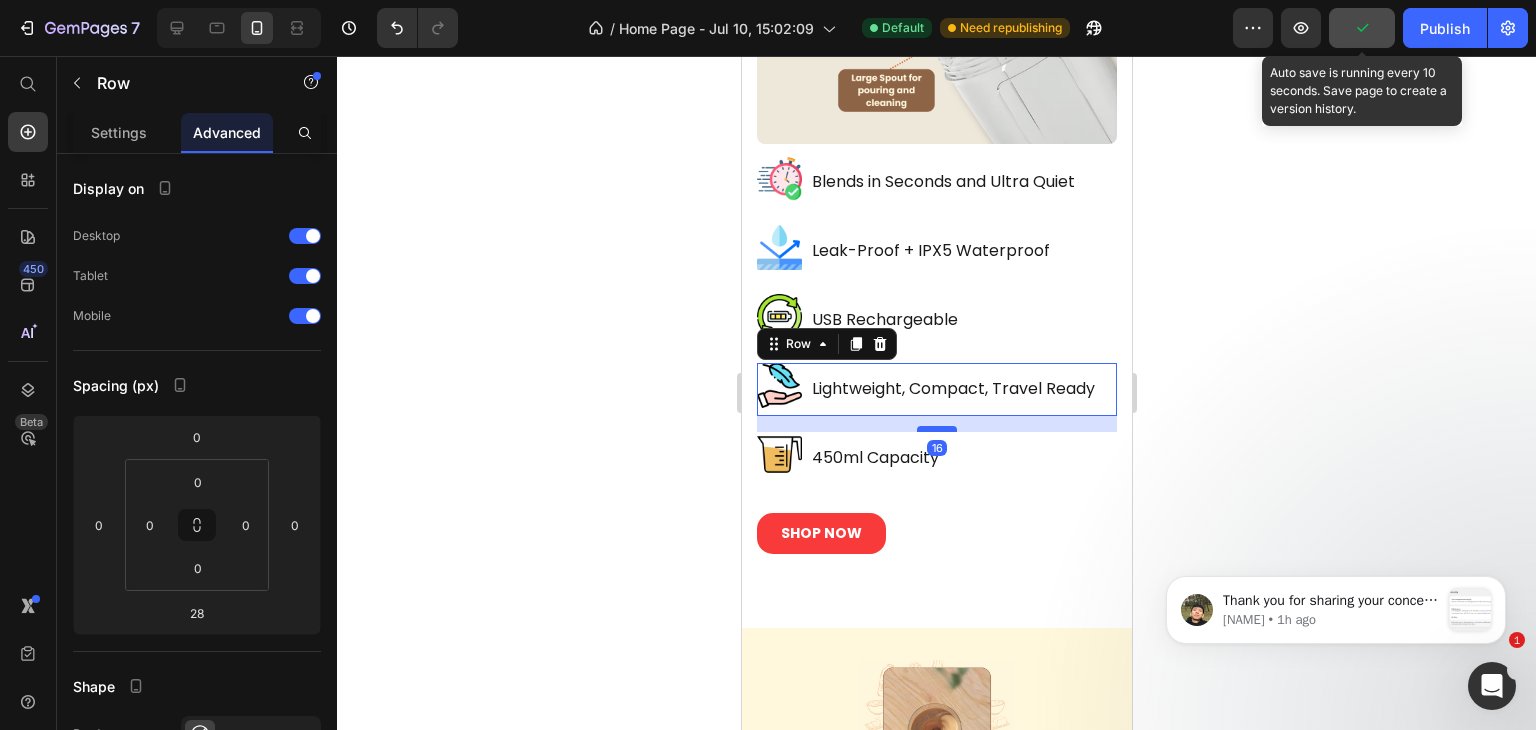 drag, startPoint x: 942, startPoint y: 413, endPoint x: 937, endPoint y: 401, distance: 13 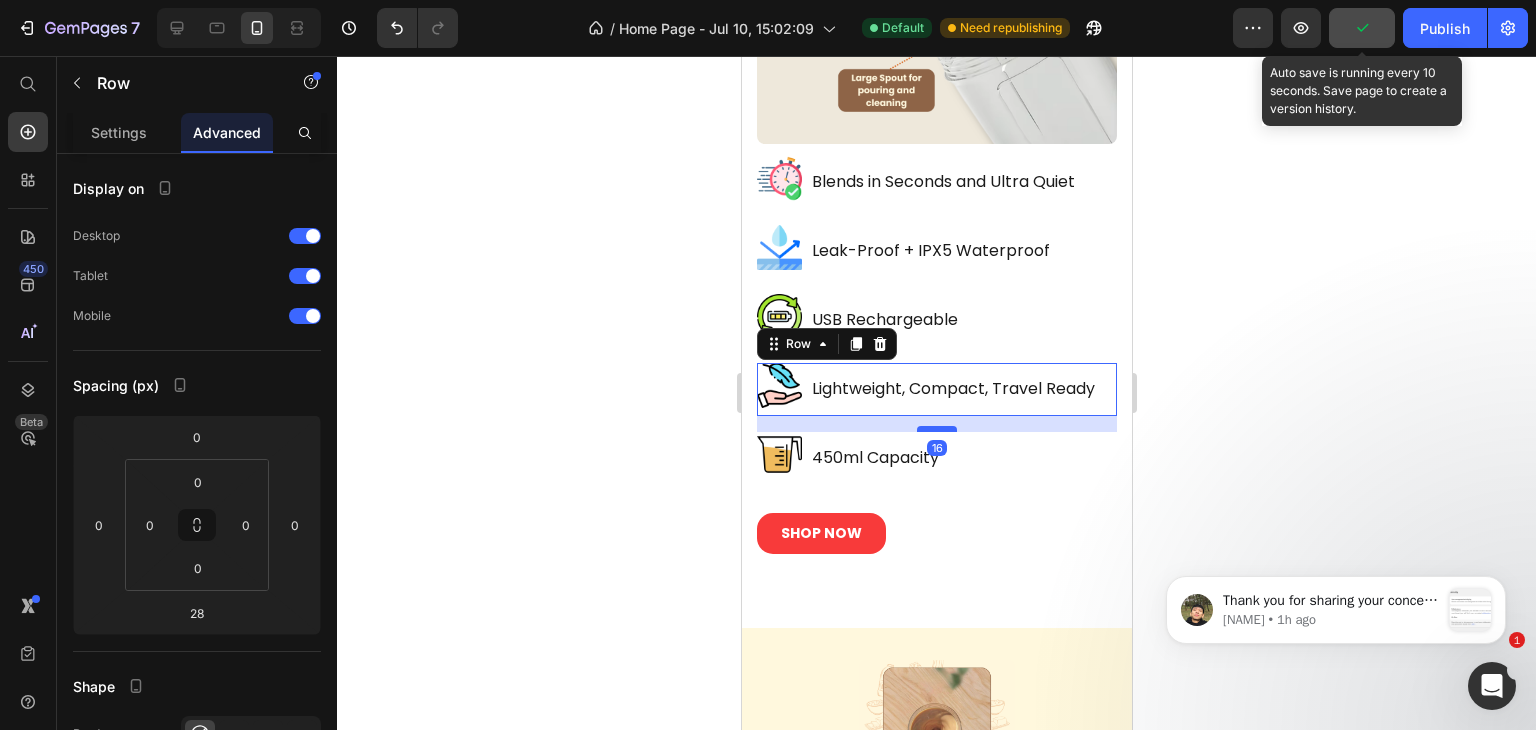 click at bounding box center (936, 429) 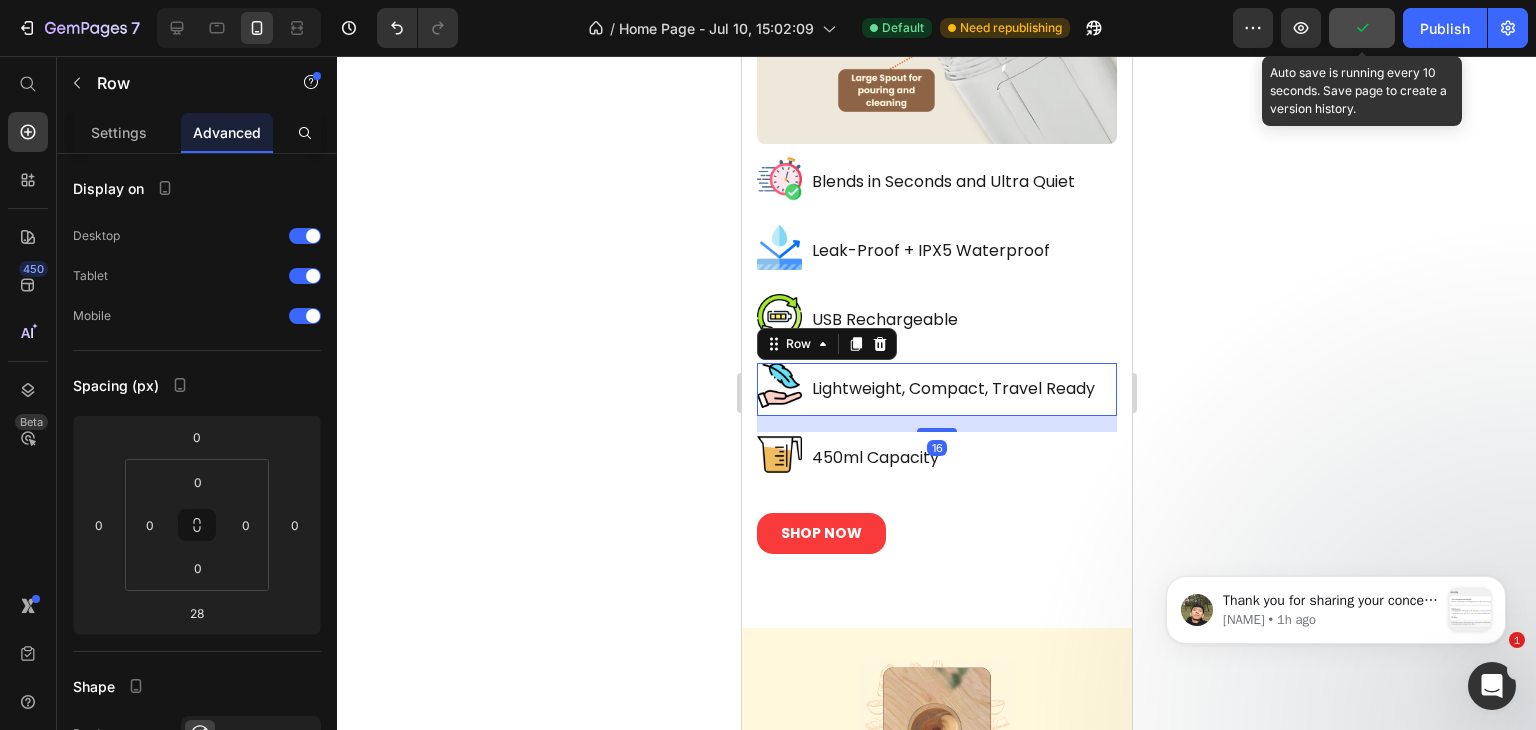 type on "16" 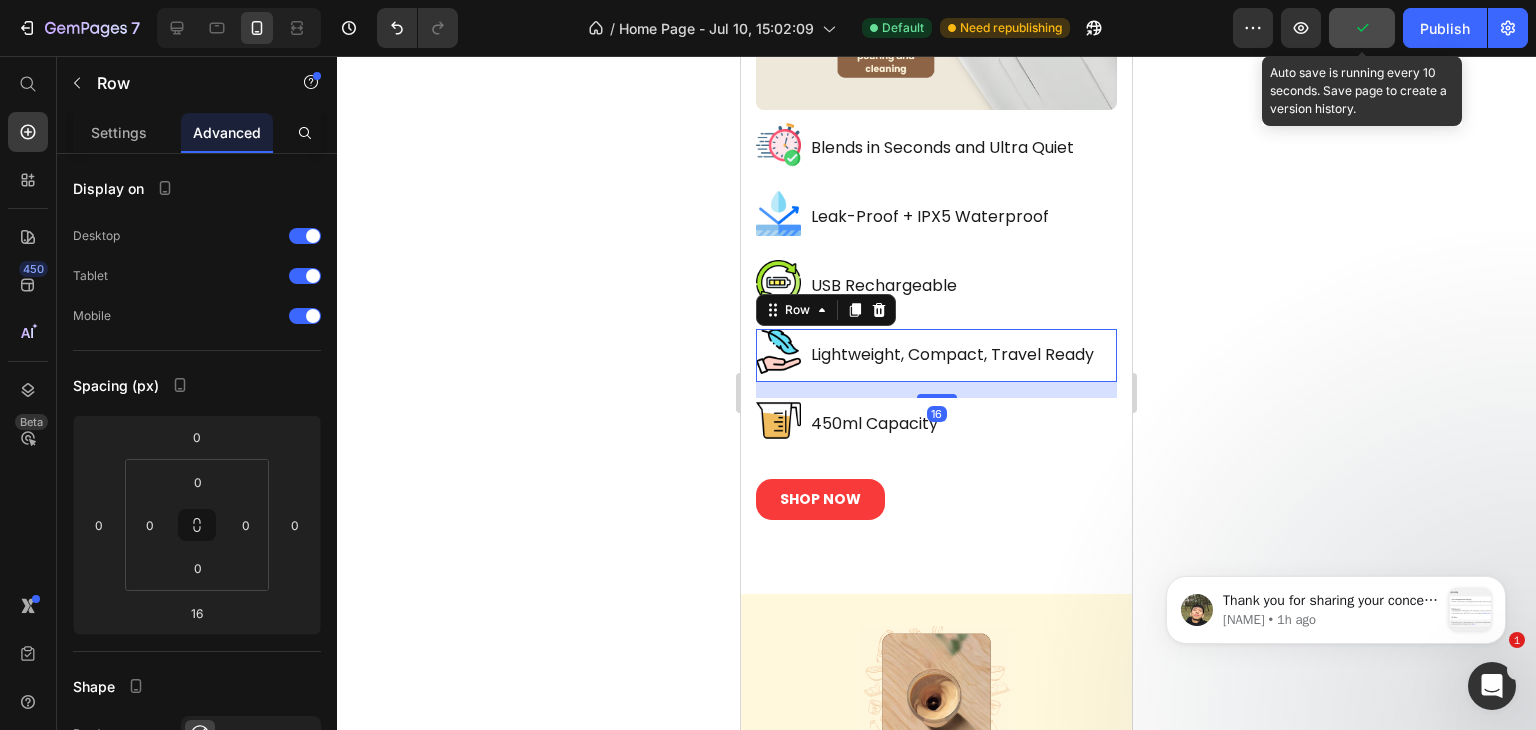 scroll, scrollTop: 6096, scrollLeft: 0, axis: vertical 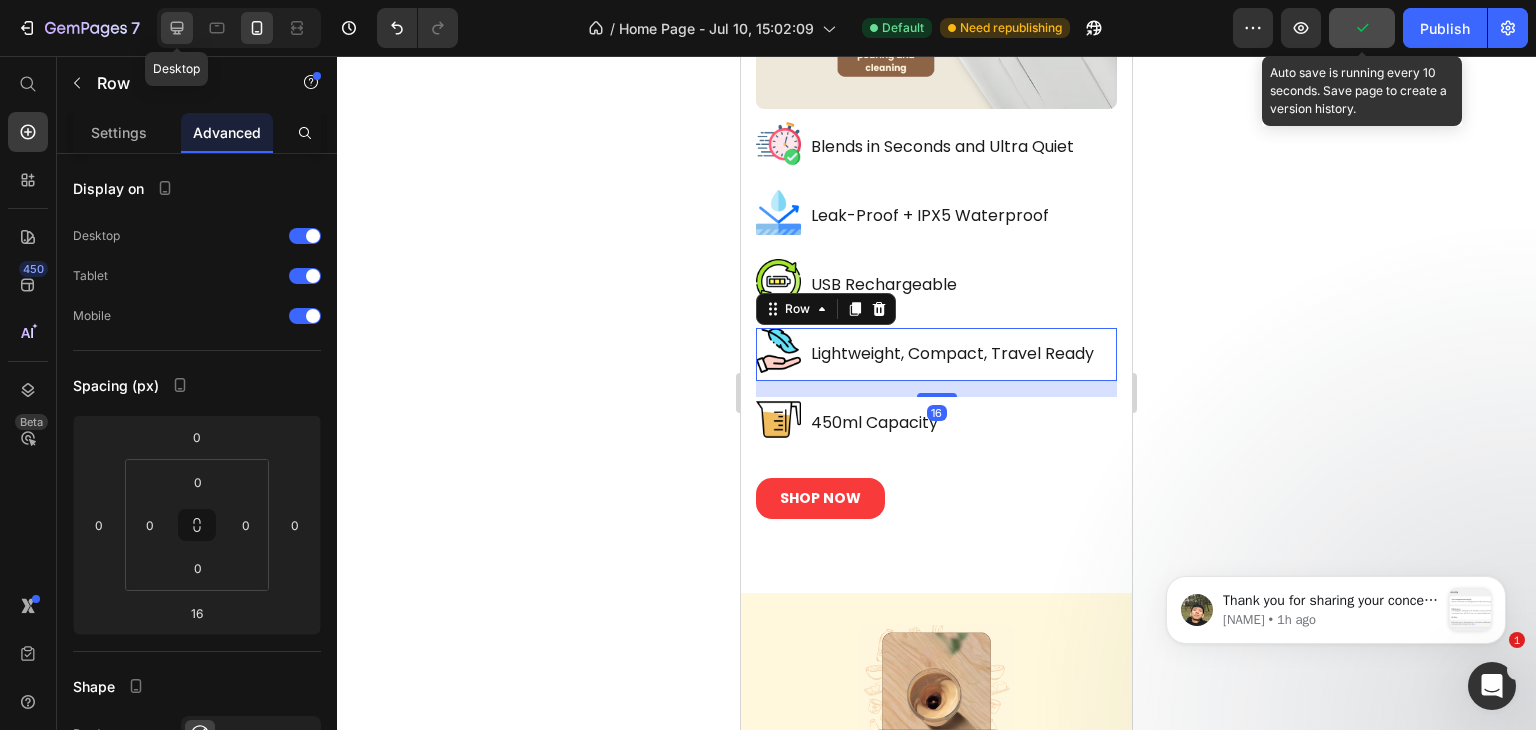 click 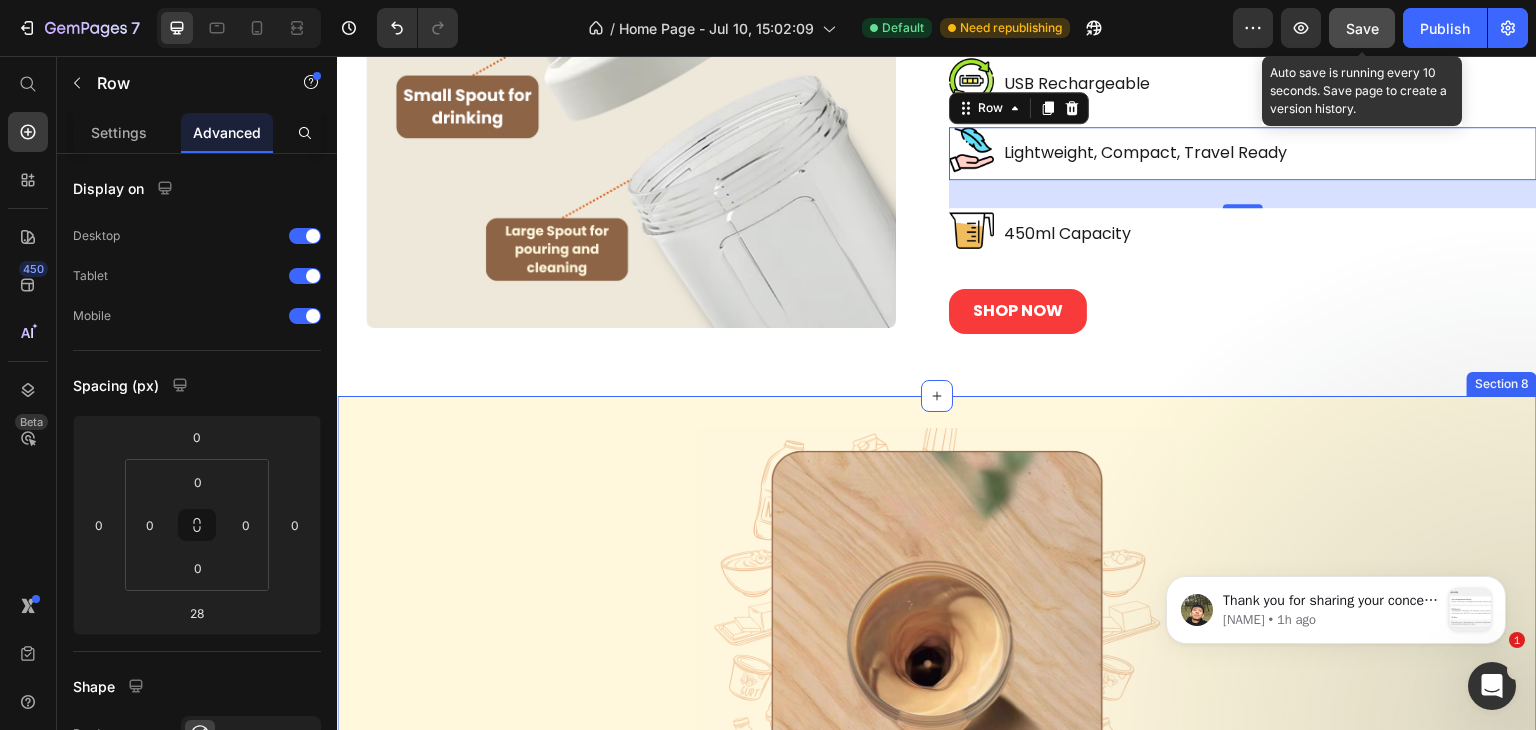 scroll, scrollTop: 5744, scrollLeft: 0, axis: vertical 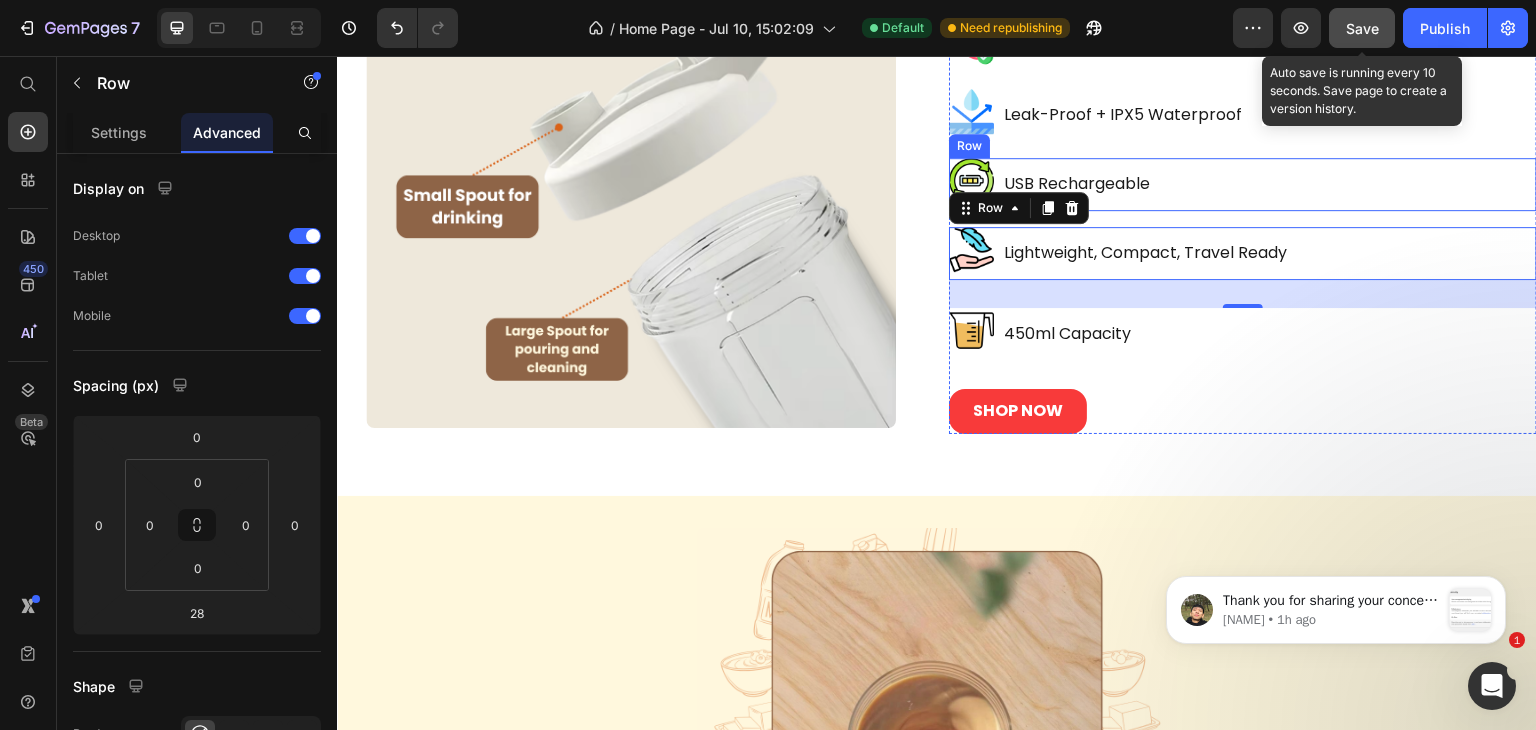 click on "Image USB Rechargeable Text Block Row" at bounding box center (1243, 184) 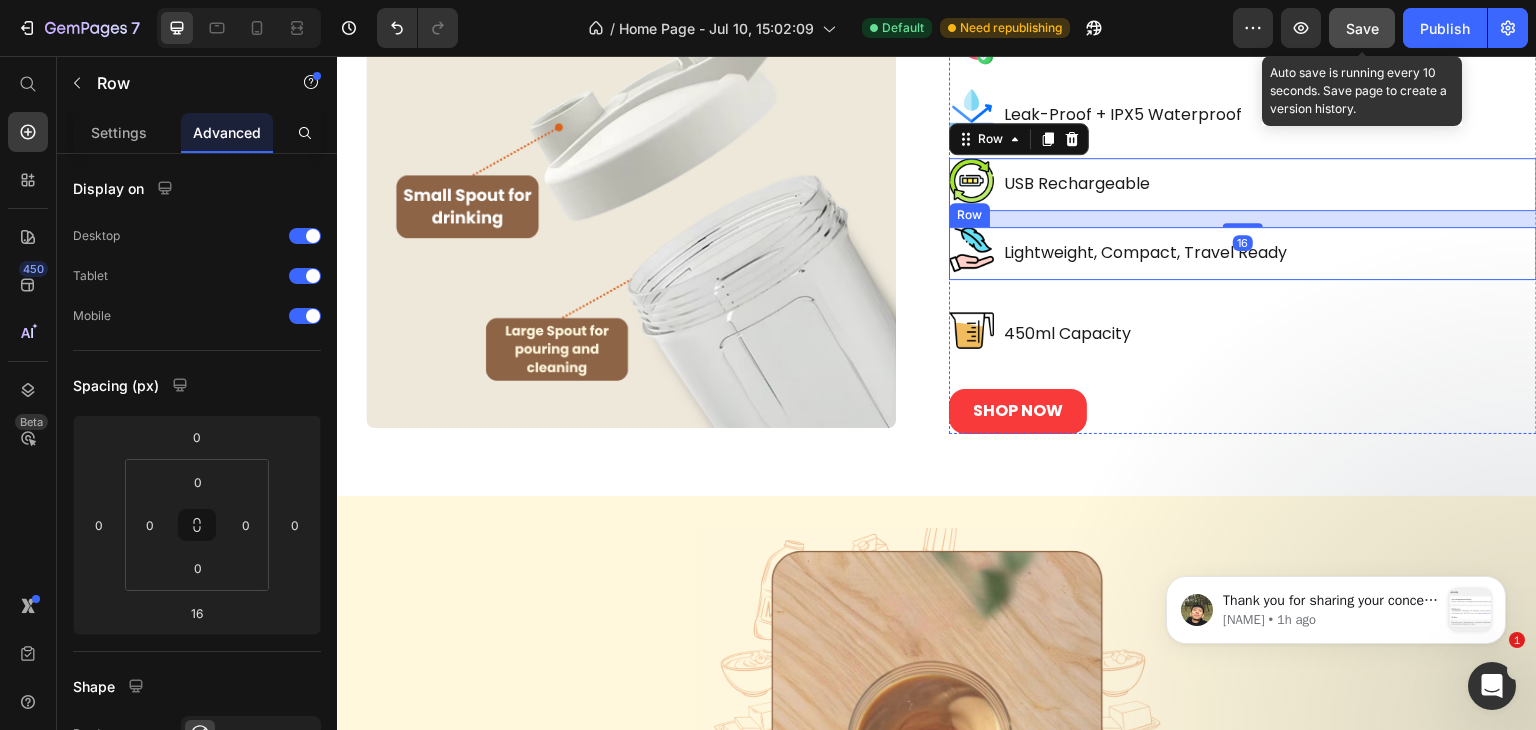 click on "Image Lightweight, Compact, Travel Ready Text Block Row" at bounding box center (1243, 253) 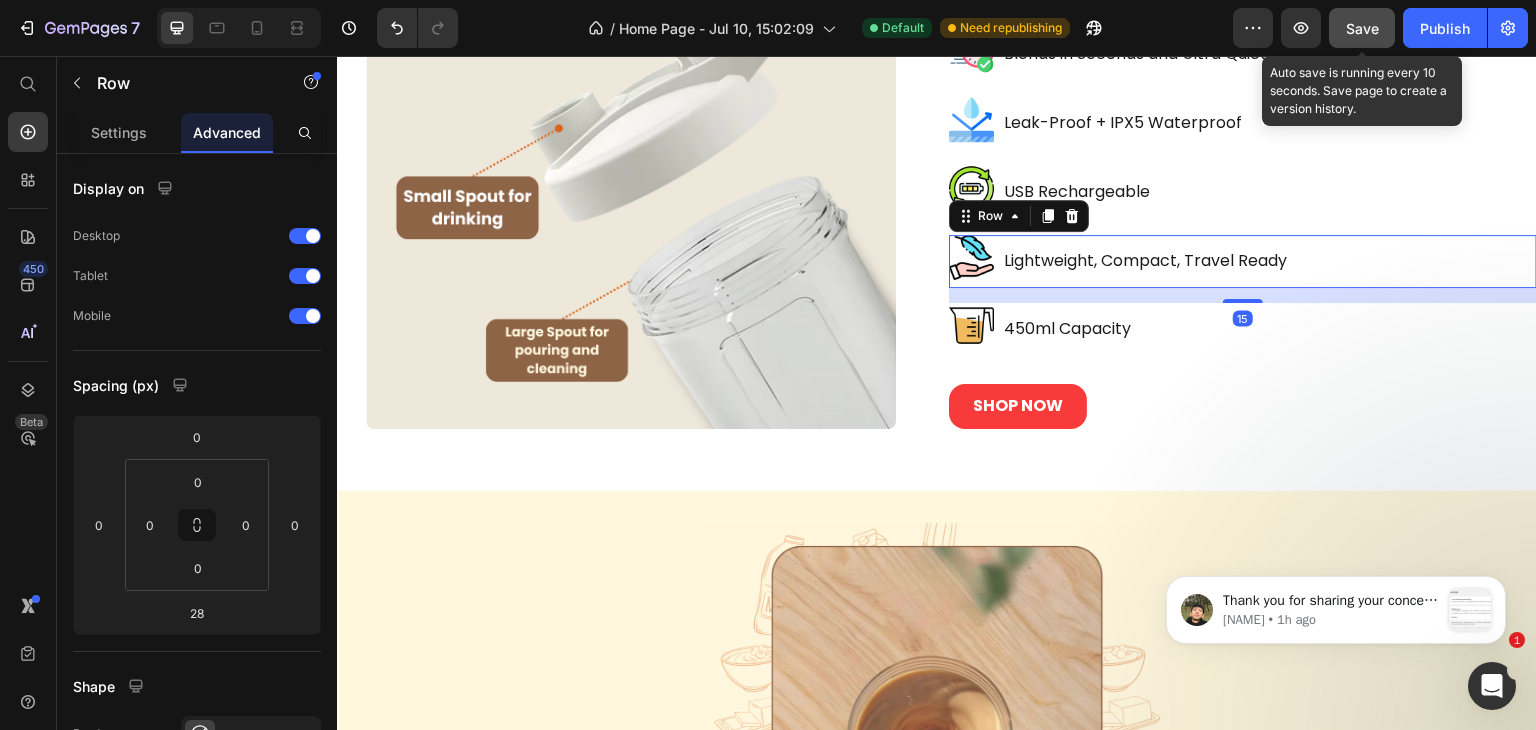 scroll, scrollTop: 5738, scrollLeft: 0, axis: vertical 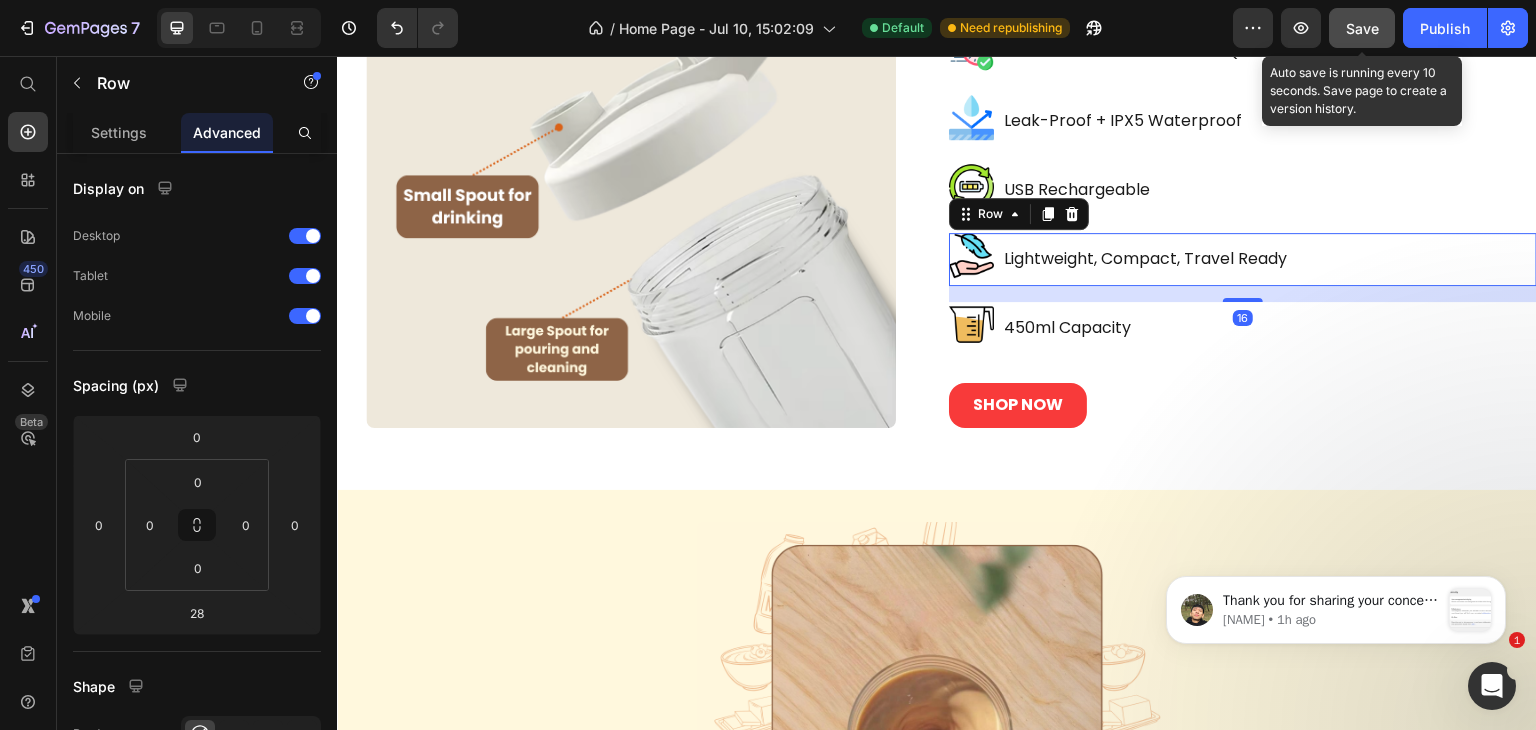 drag, startPoint x: 1239, startPoint y: 301, endPoint x: 1227, endPoint y: 289, distance: 16.970562 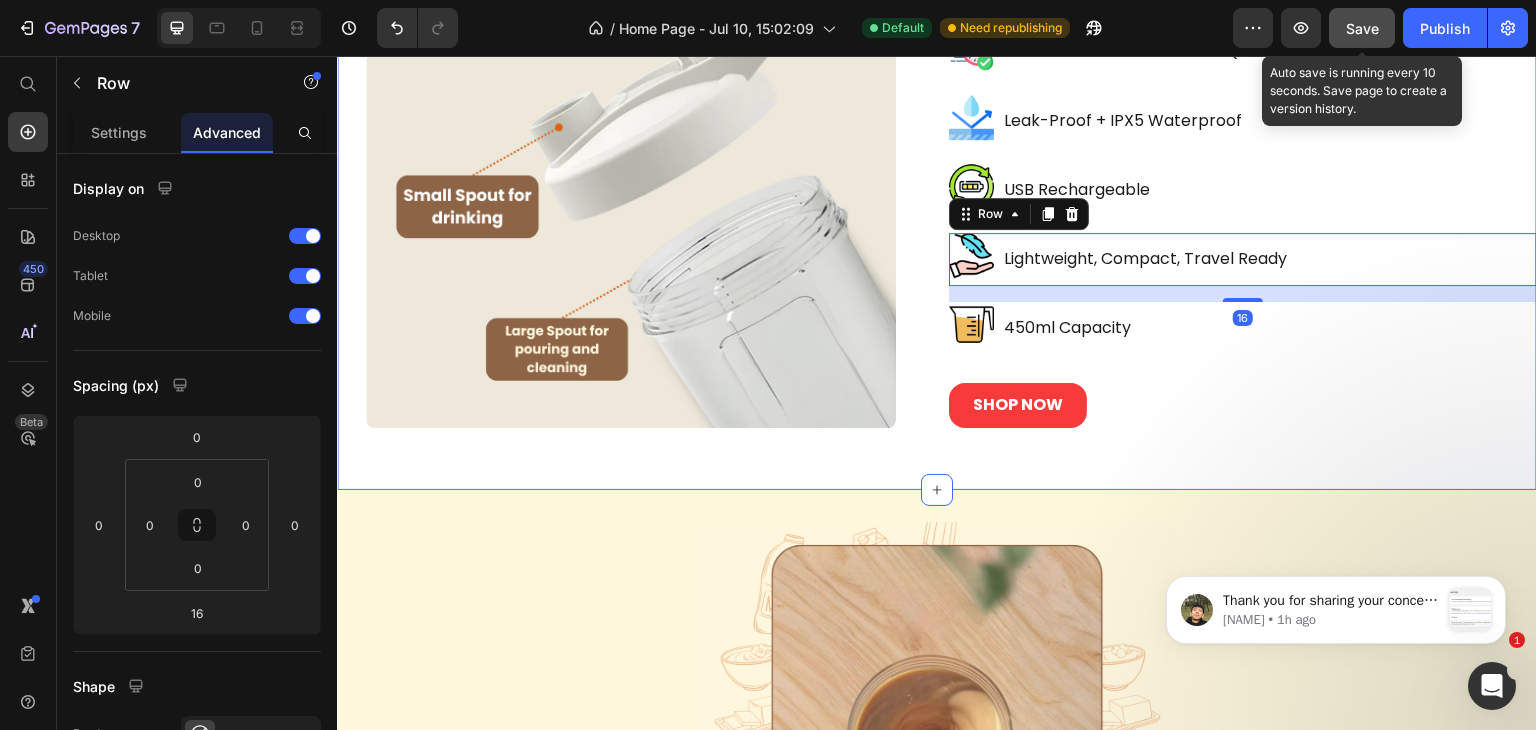 click on "Image" at bounding box center [631, 163] 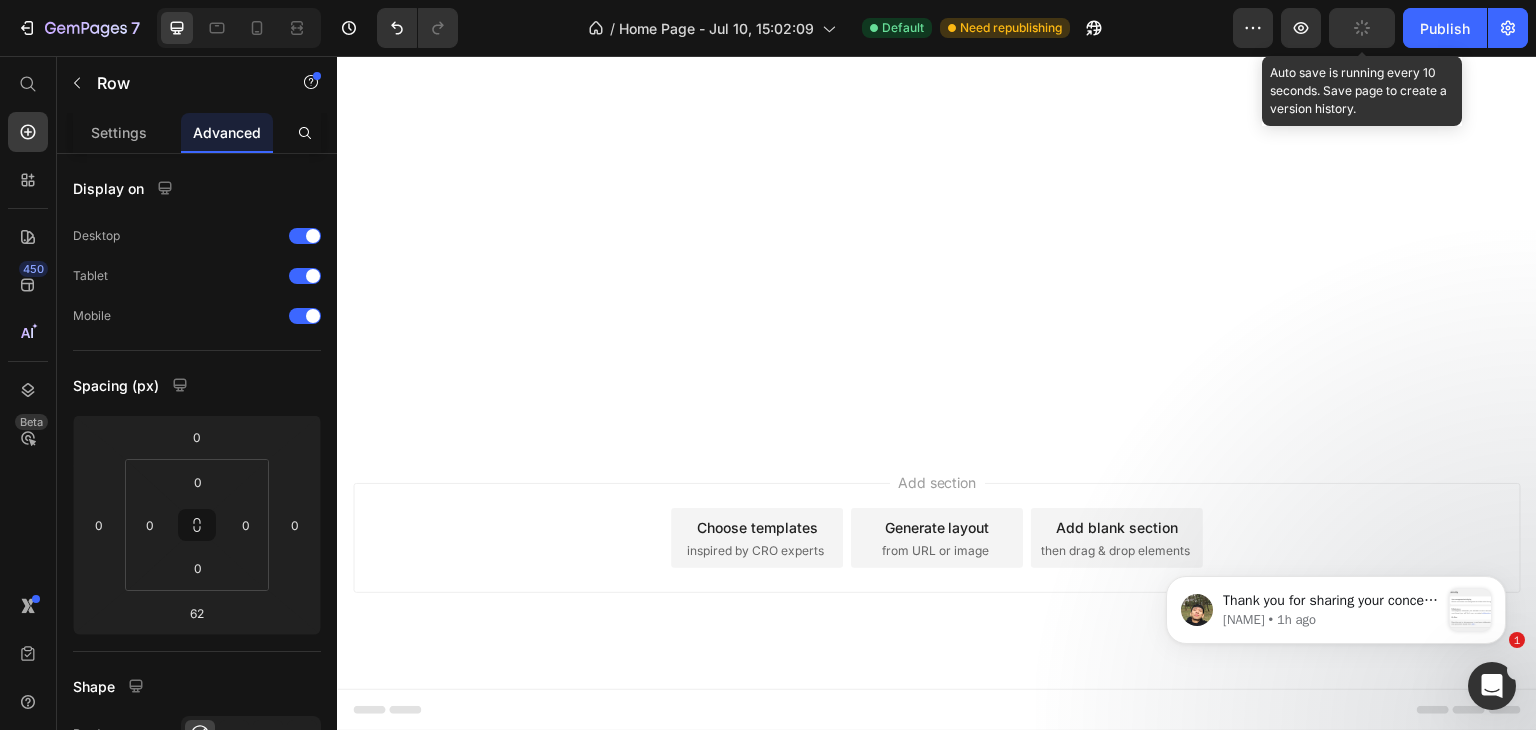 scroll, scrollTop: 4127, scrollLeft: 0, axis: vertical 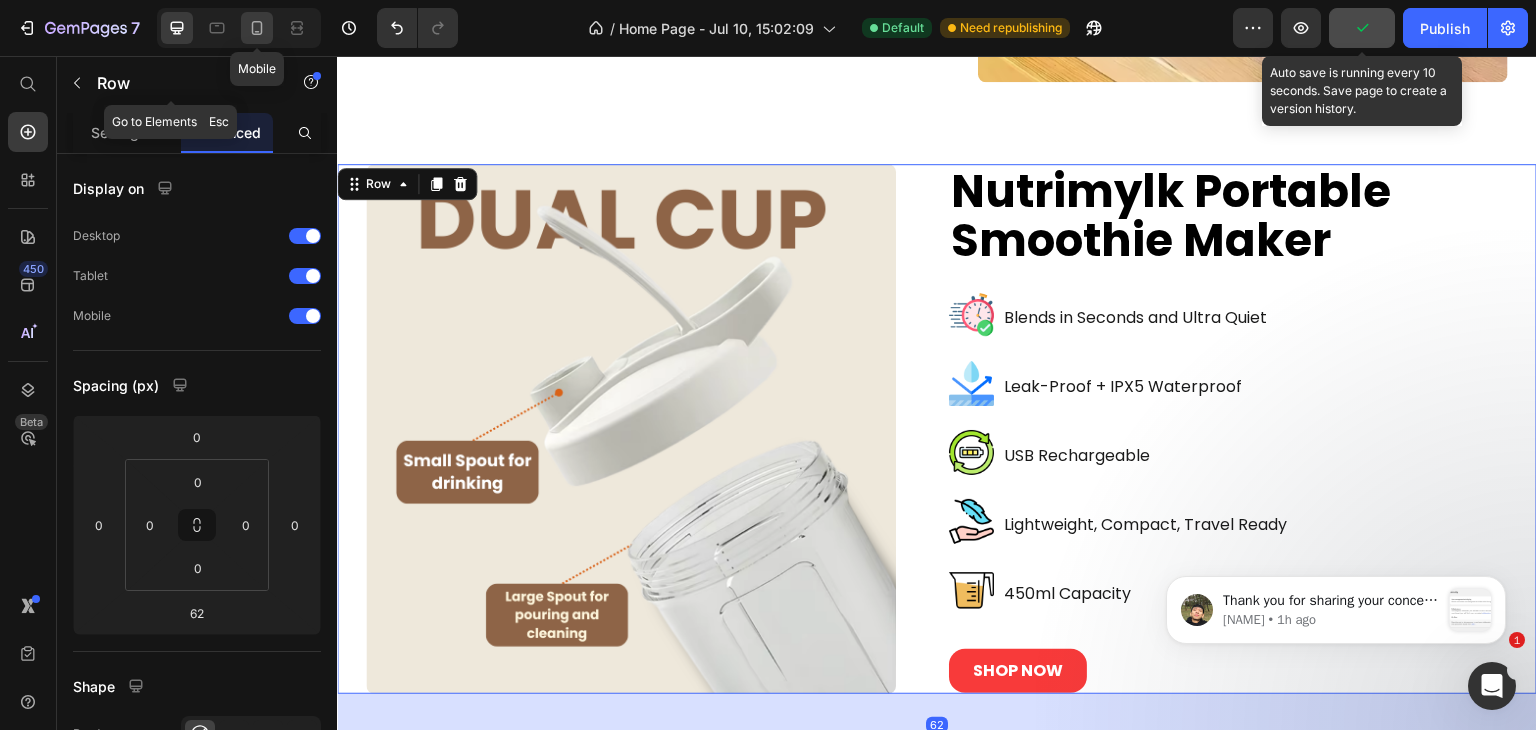 click 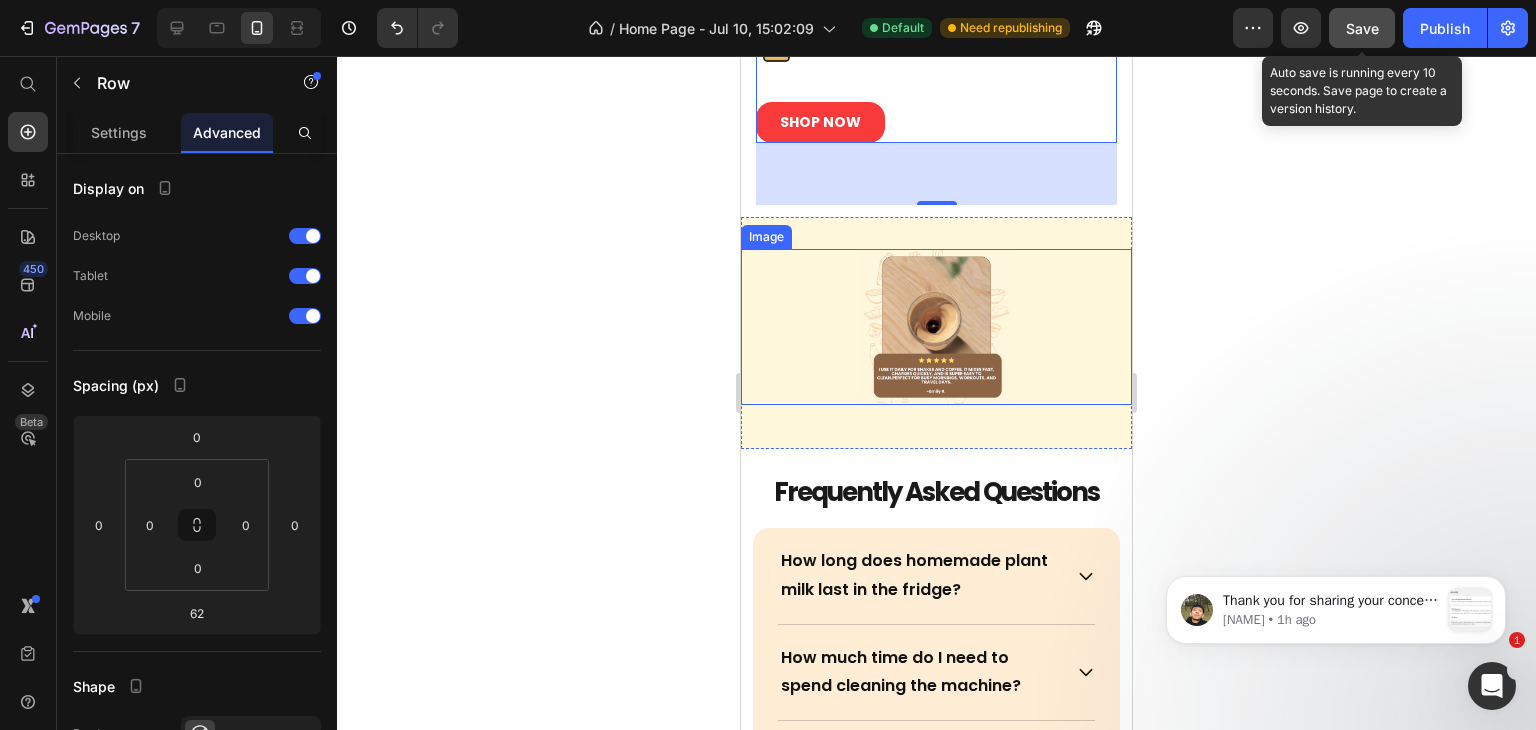 scroll, scrollTop: 6438, scrollLeft: 0, axis: vertical 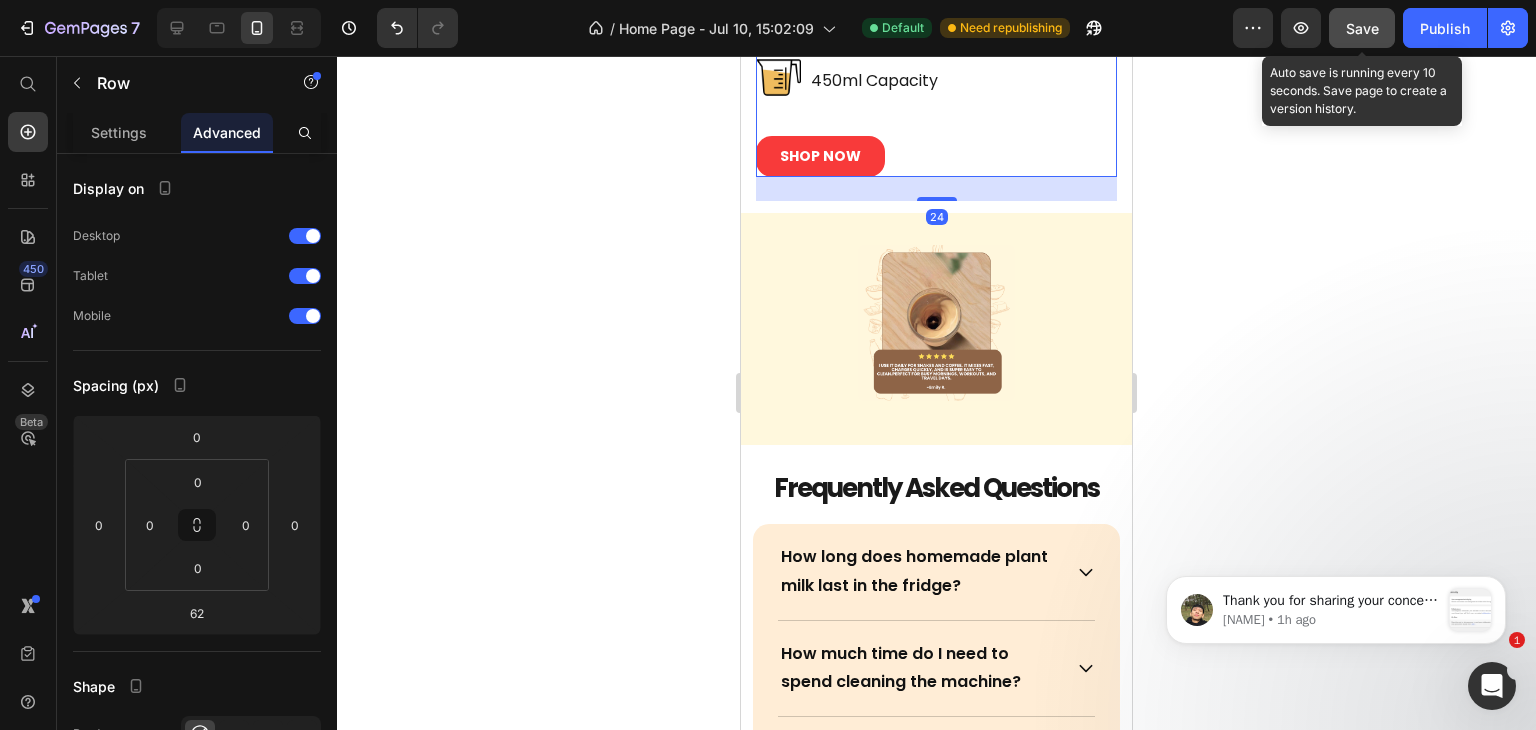 drag, startPoint x: 920, startPoint y: 240, endPoint x: 916, endPoint y: 195, distance: 45.17743 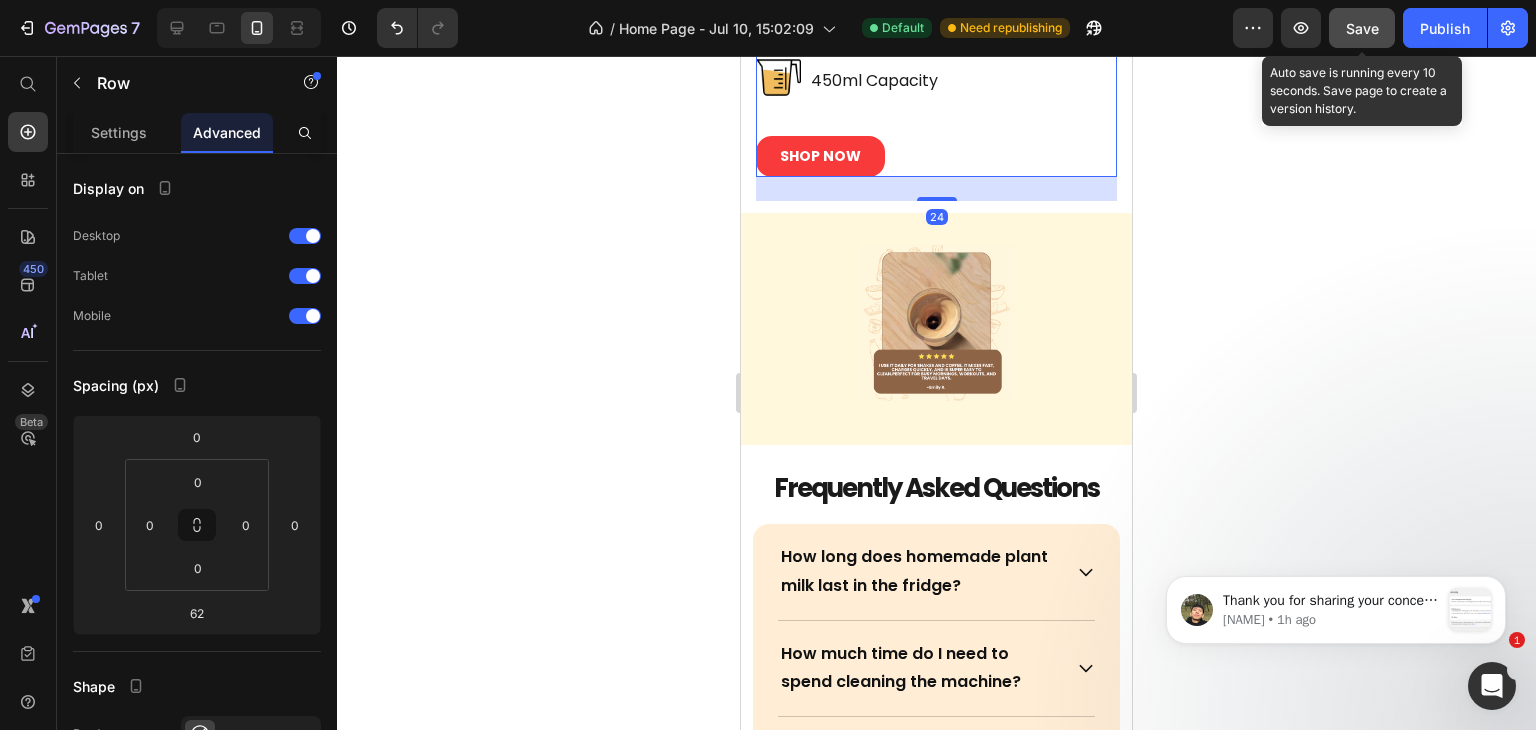 click at bounding box center [937, 199] 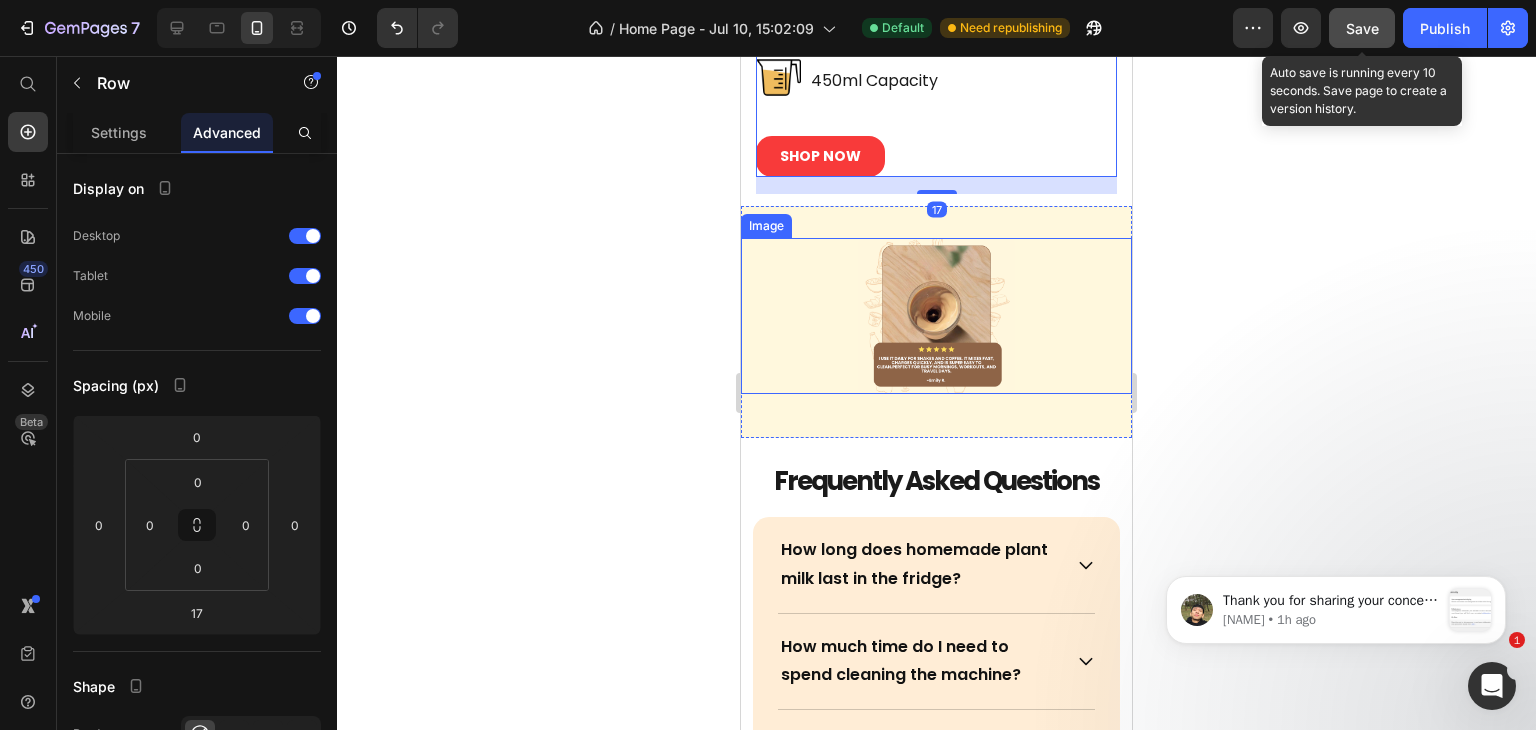 click at bounding box center [936, 316] 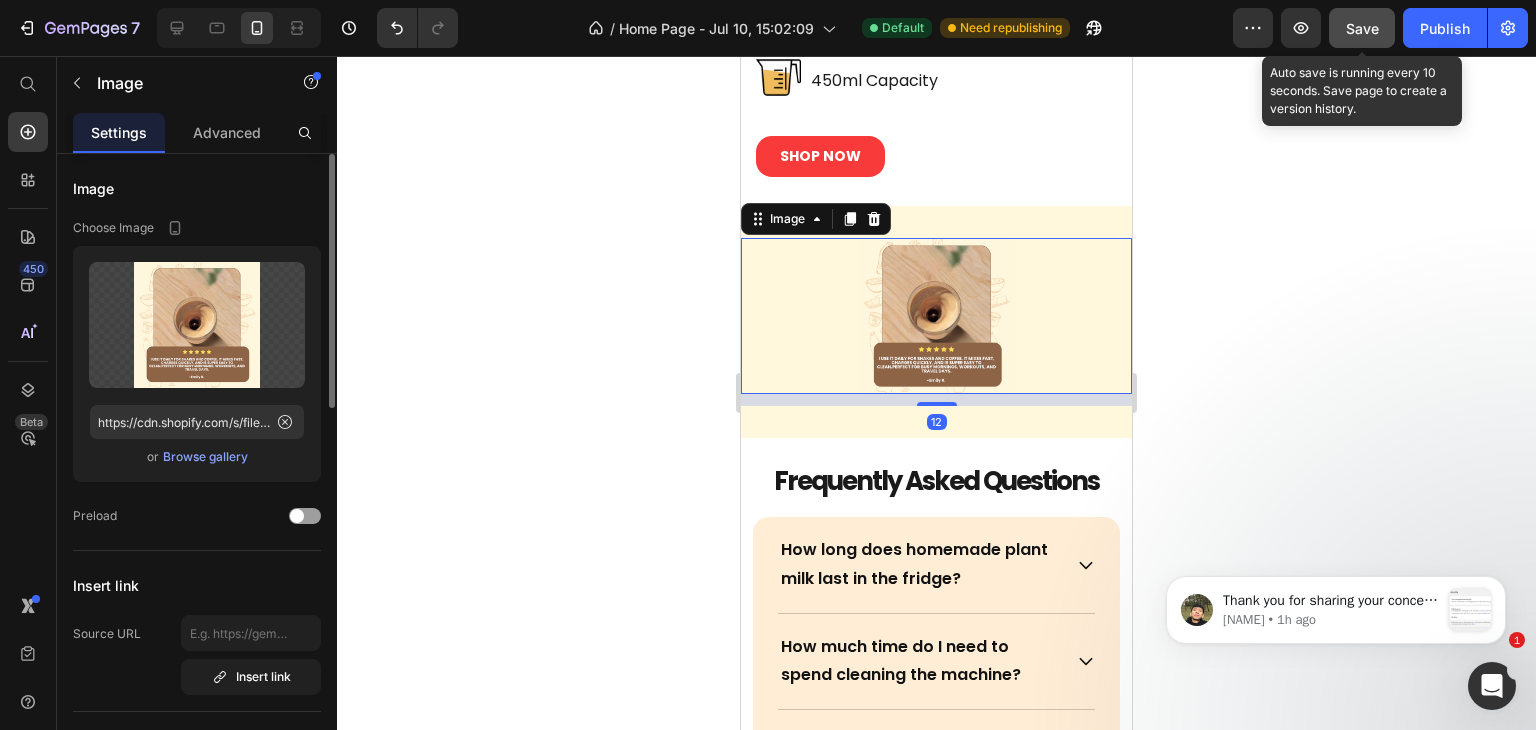 scroll, scrollTop: 400, scrollLeft: 0, axis: vertical 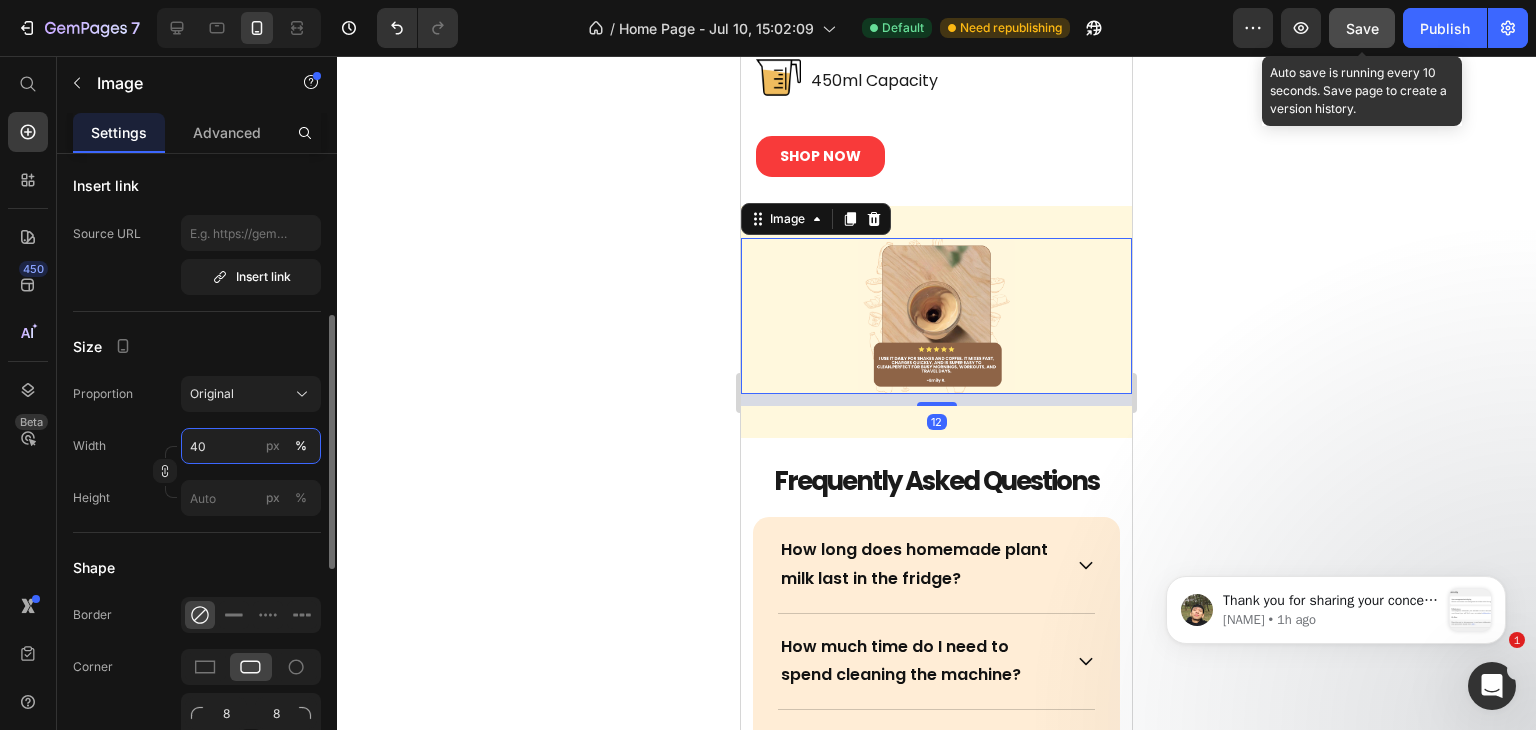 click on "40" at bounding box center (251, 446) 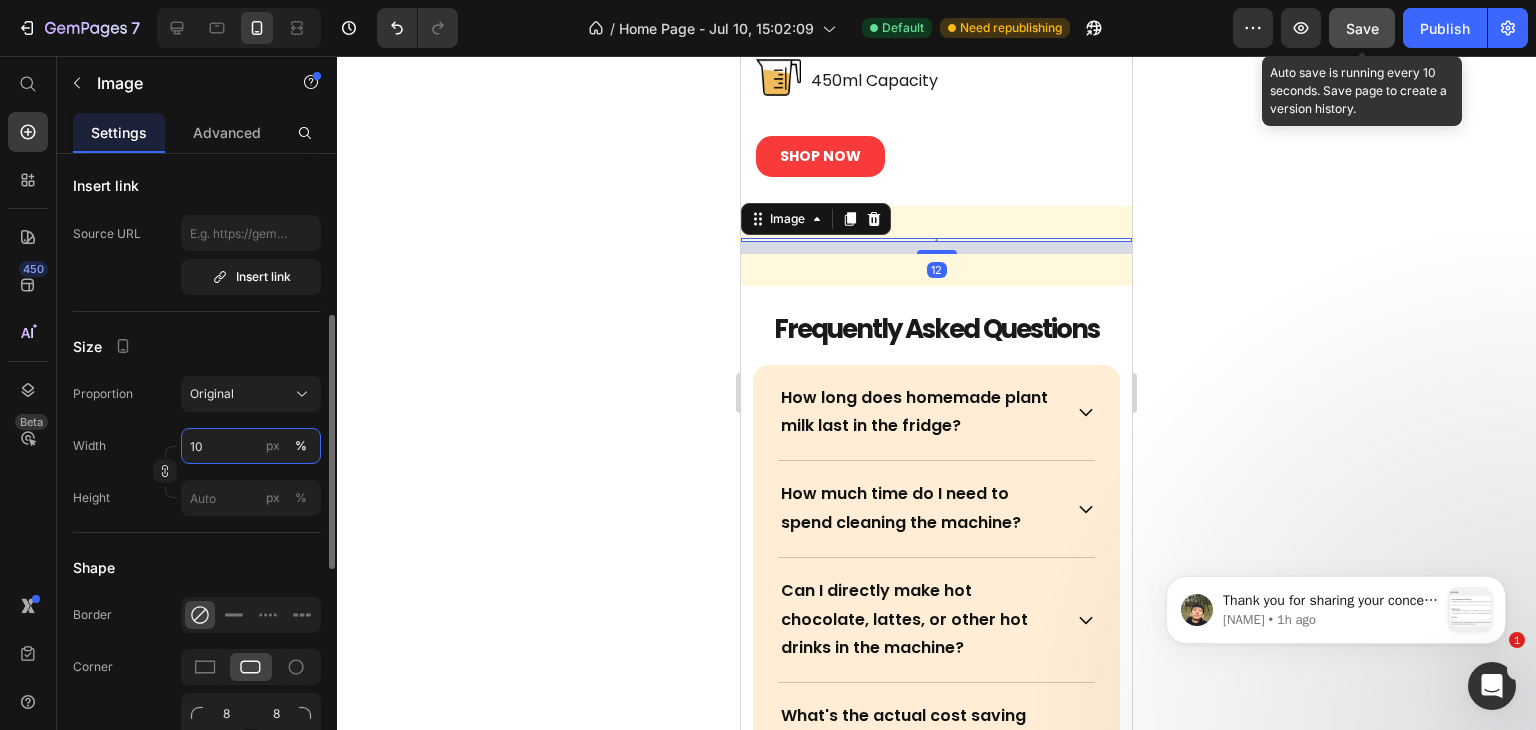 type on "100" 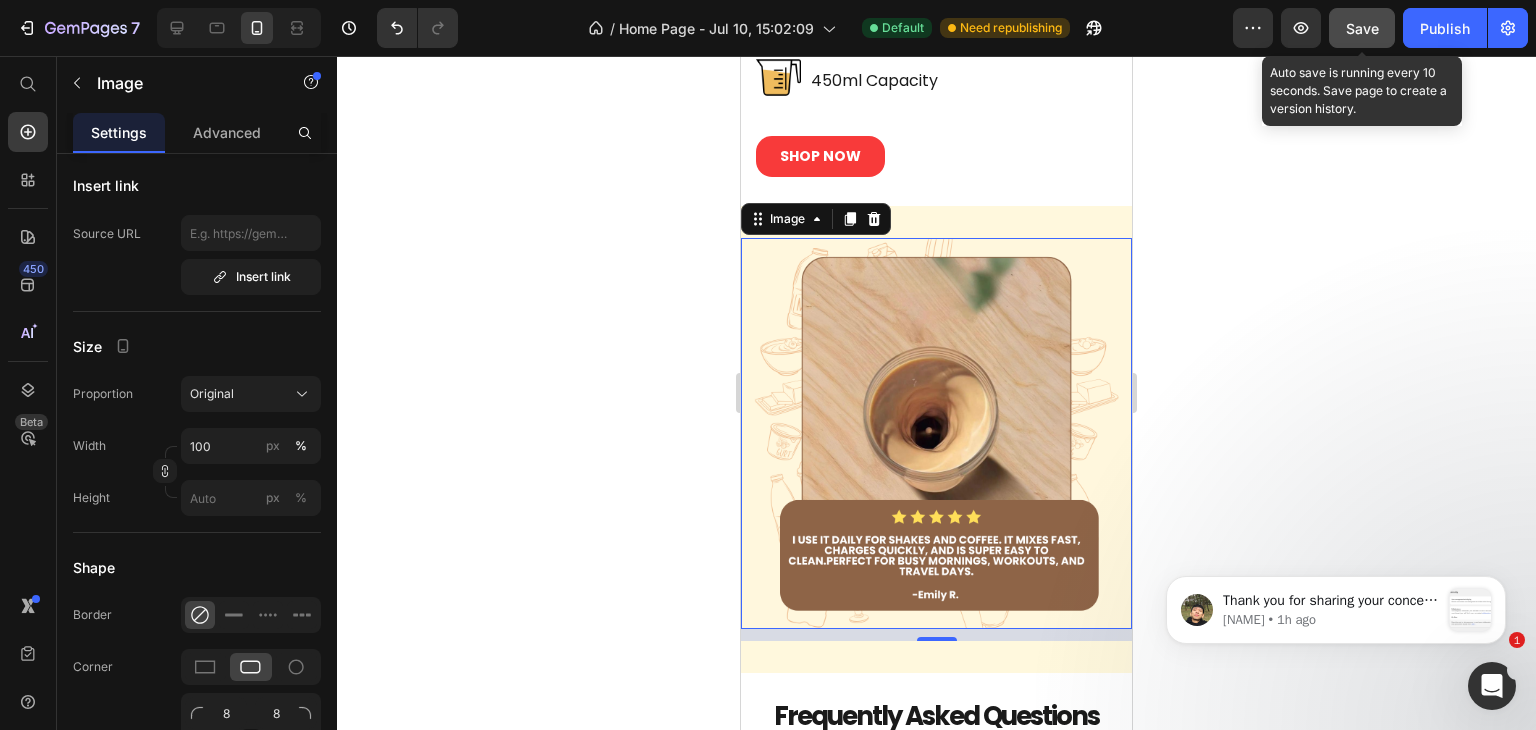click 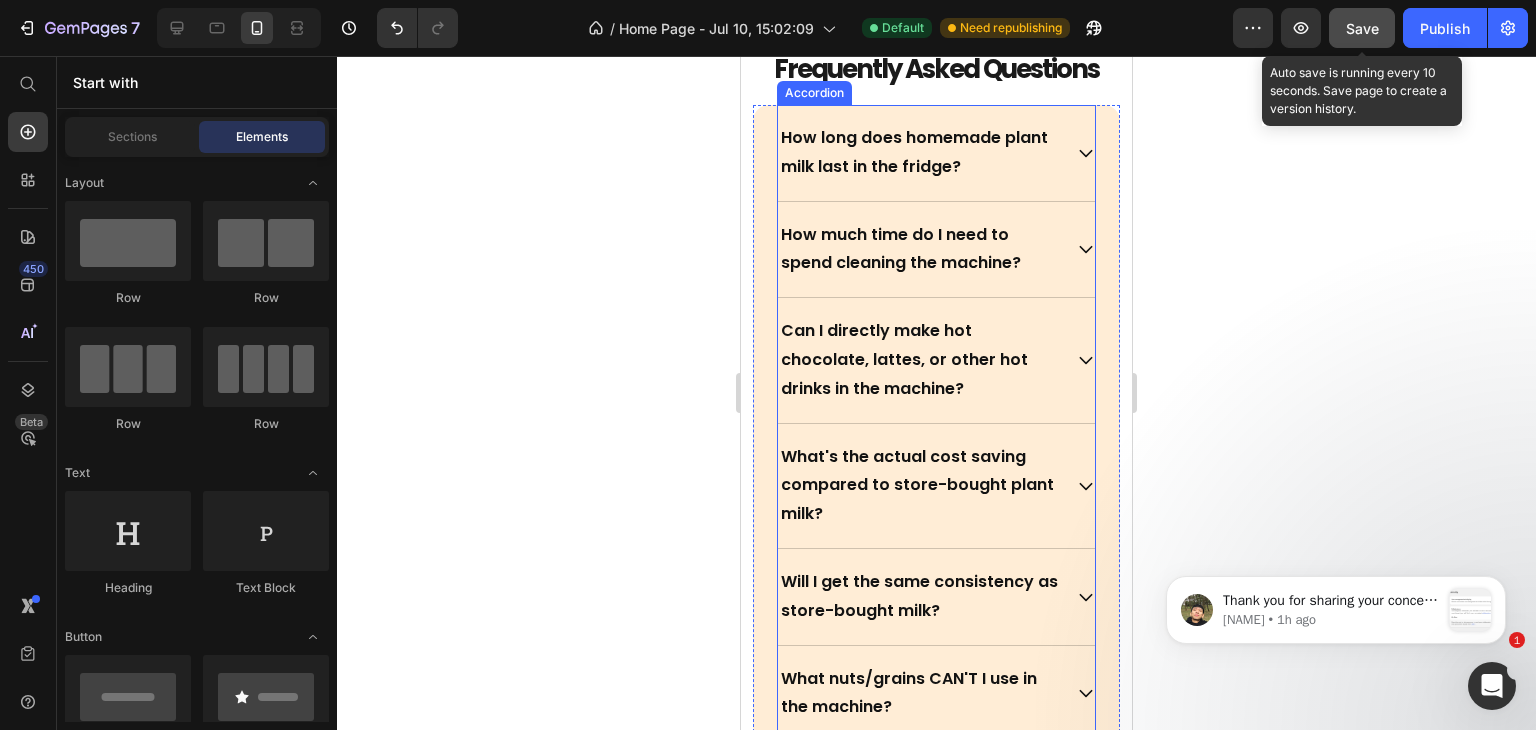 scroll, scrollTop: 7138, scrollLeft: 0, axis: vertical 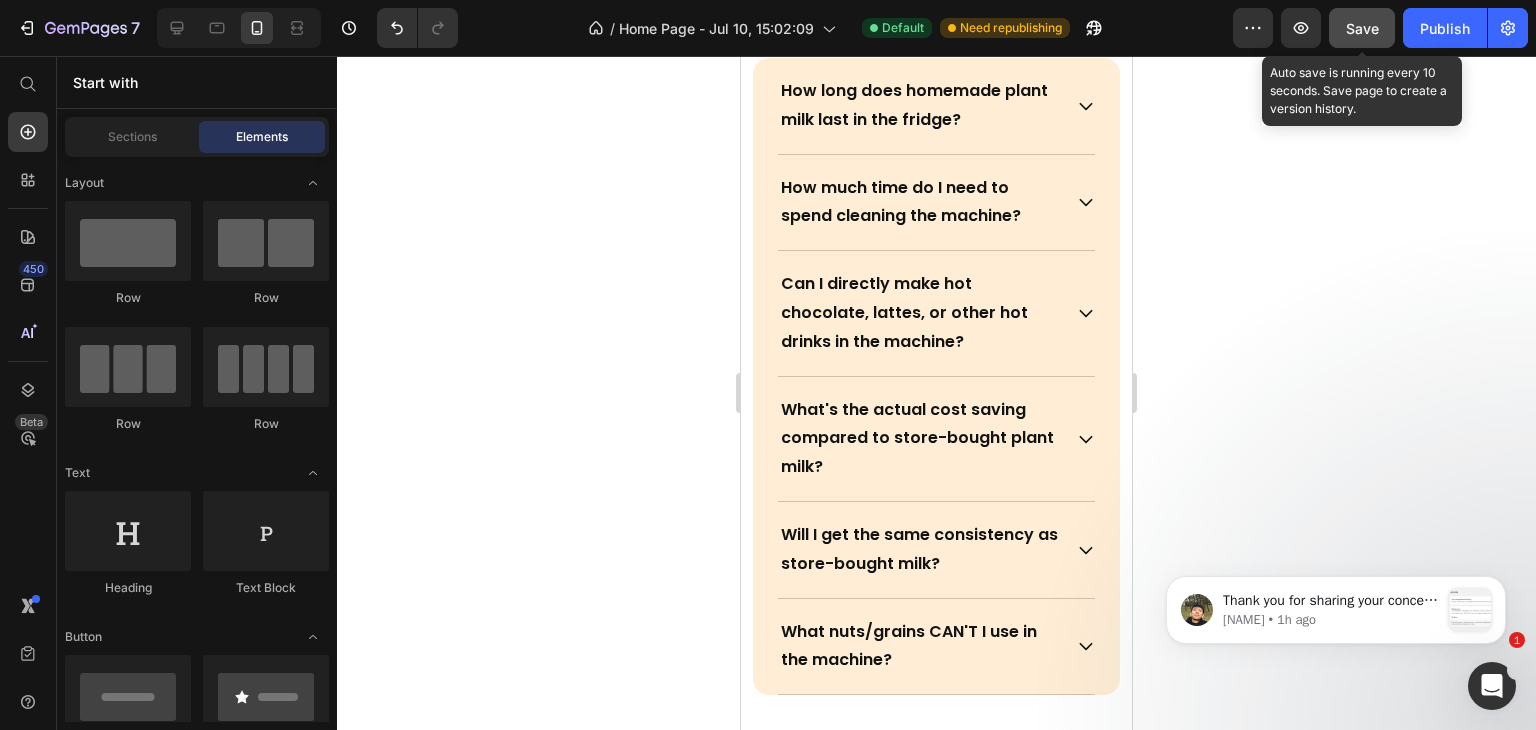 click on "Save" at bounding box center [1362, 28] 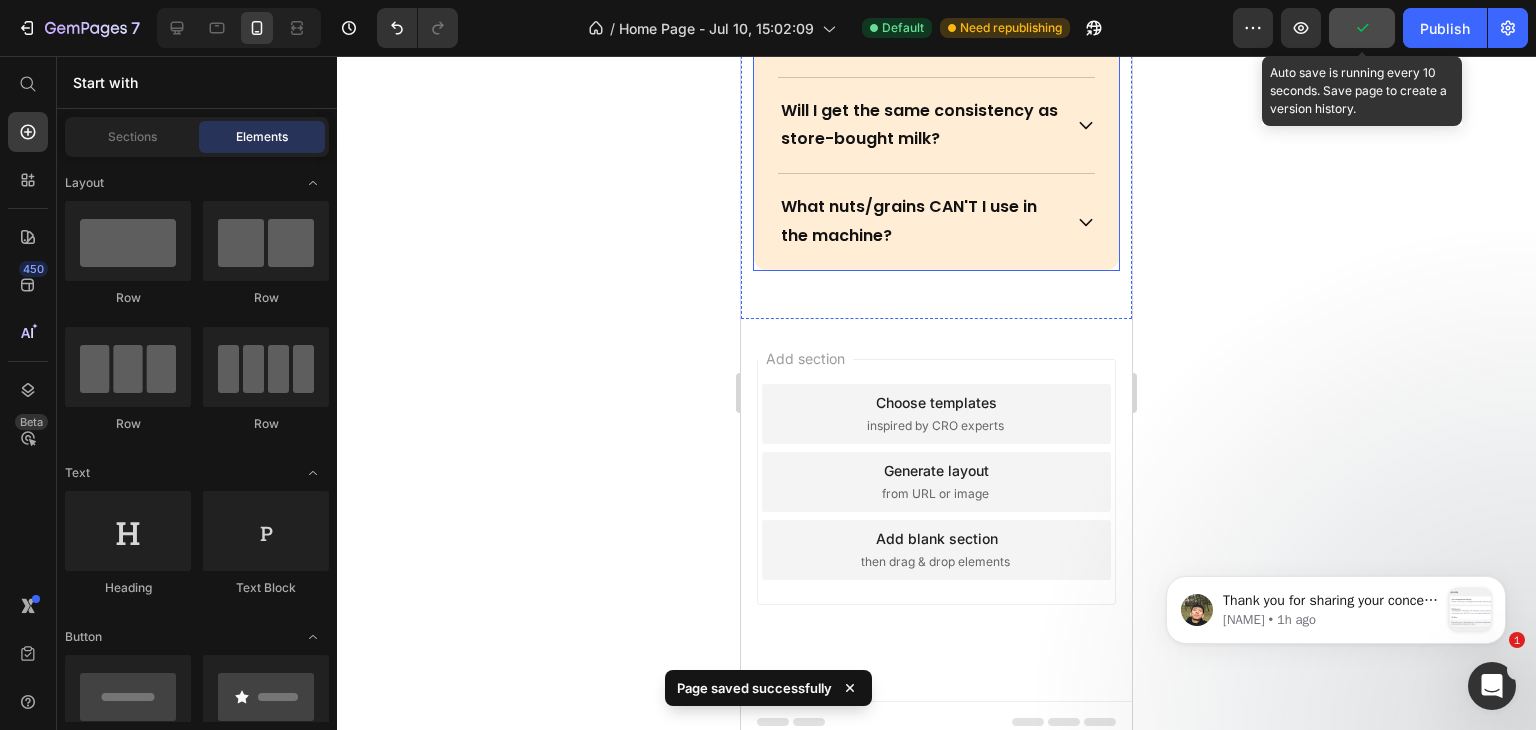 scroll, scrollTop: 6256, scrollLeft: 0, axis: vertical 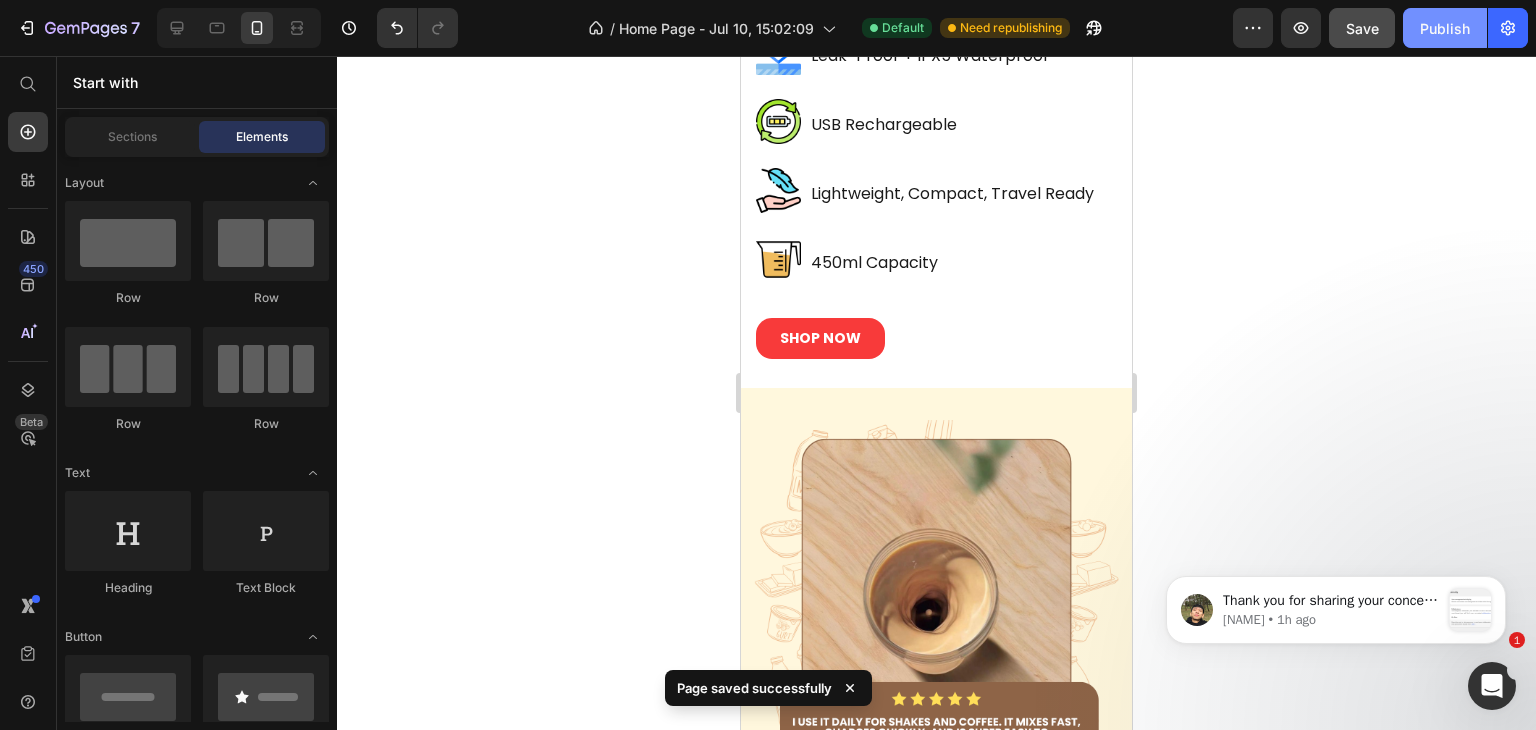 click on "Publish" 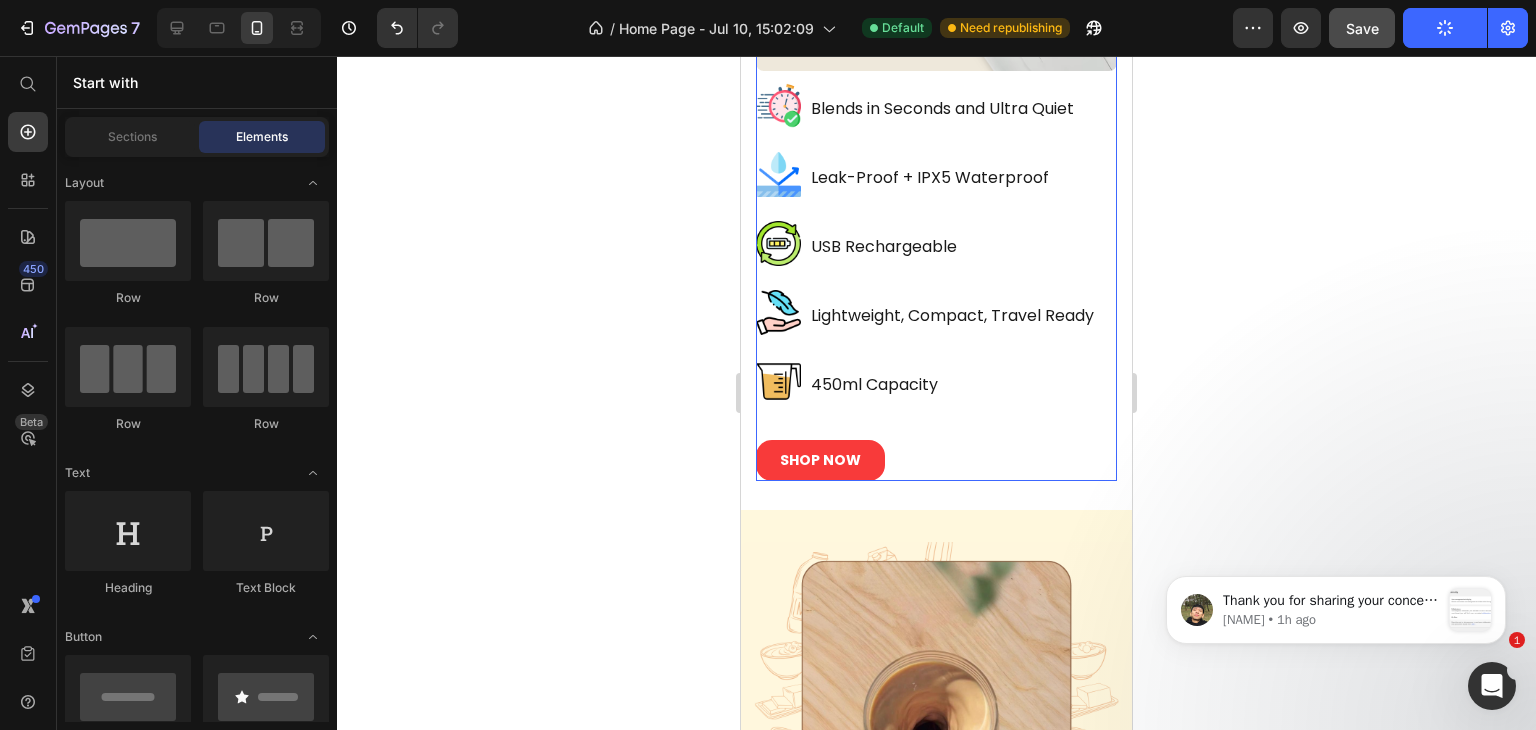 scroll, scrollTop: 6156, scrollLeft: 0, axis: vertical 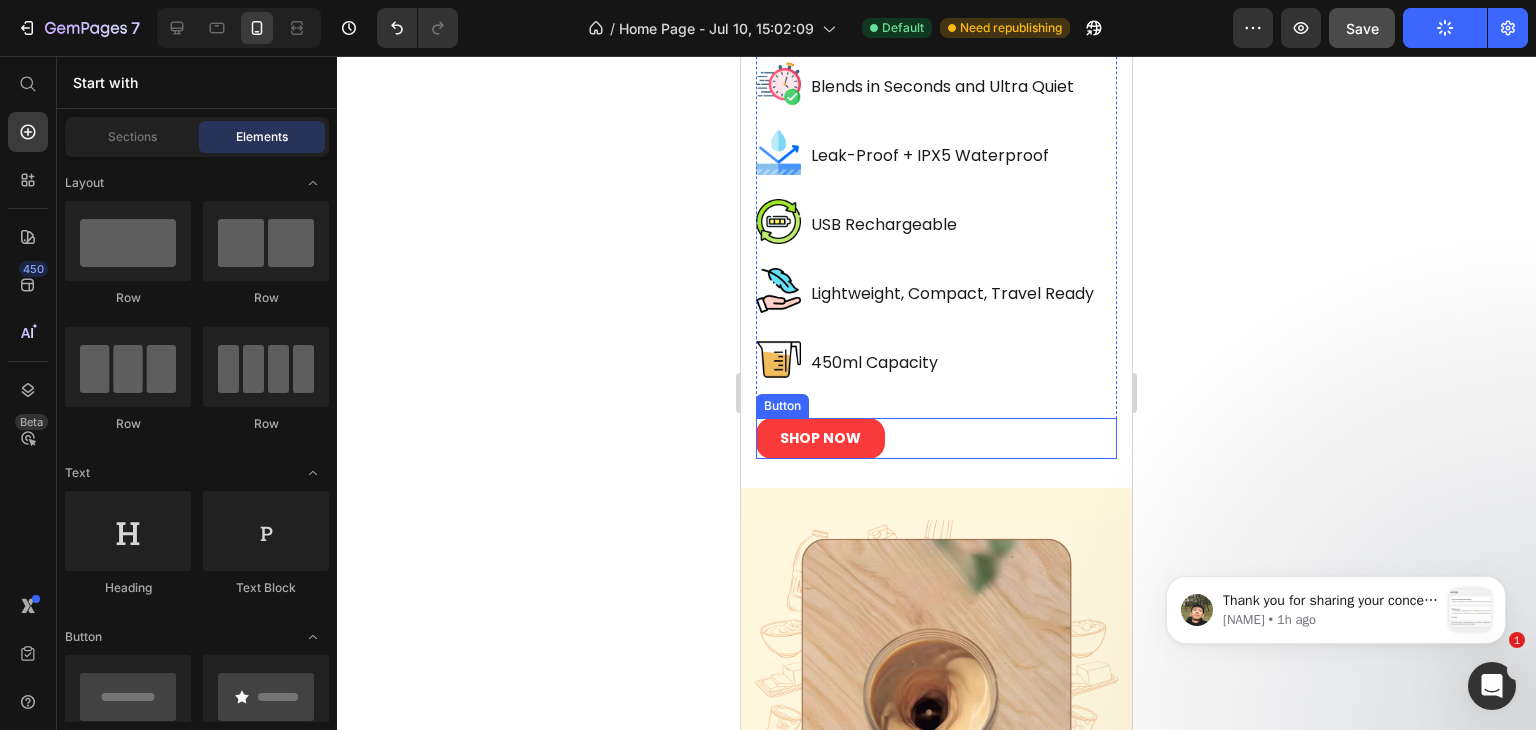click on "SHOP NOW Button" at bounding box center (936, 438) 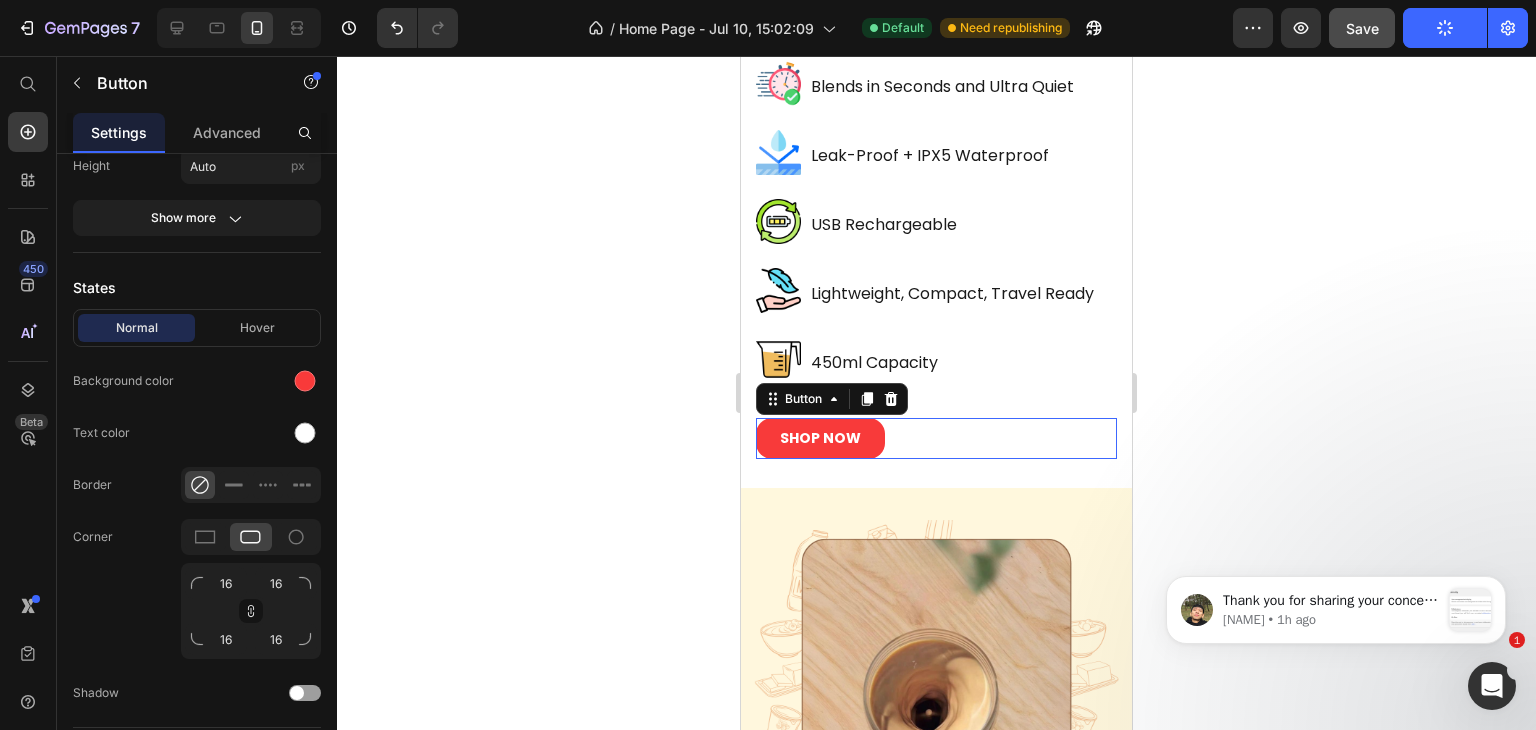 scroll, scrollTop: 0, scrollLeft: 0, axis: both 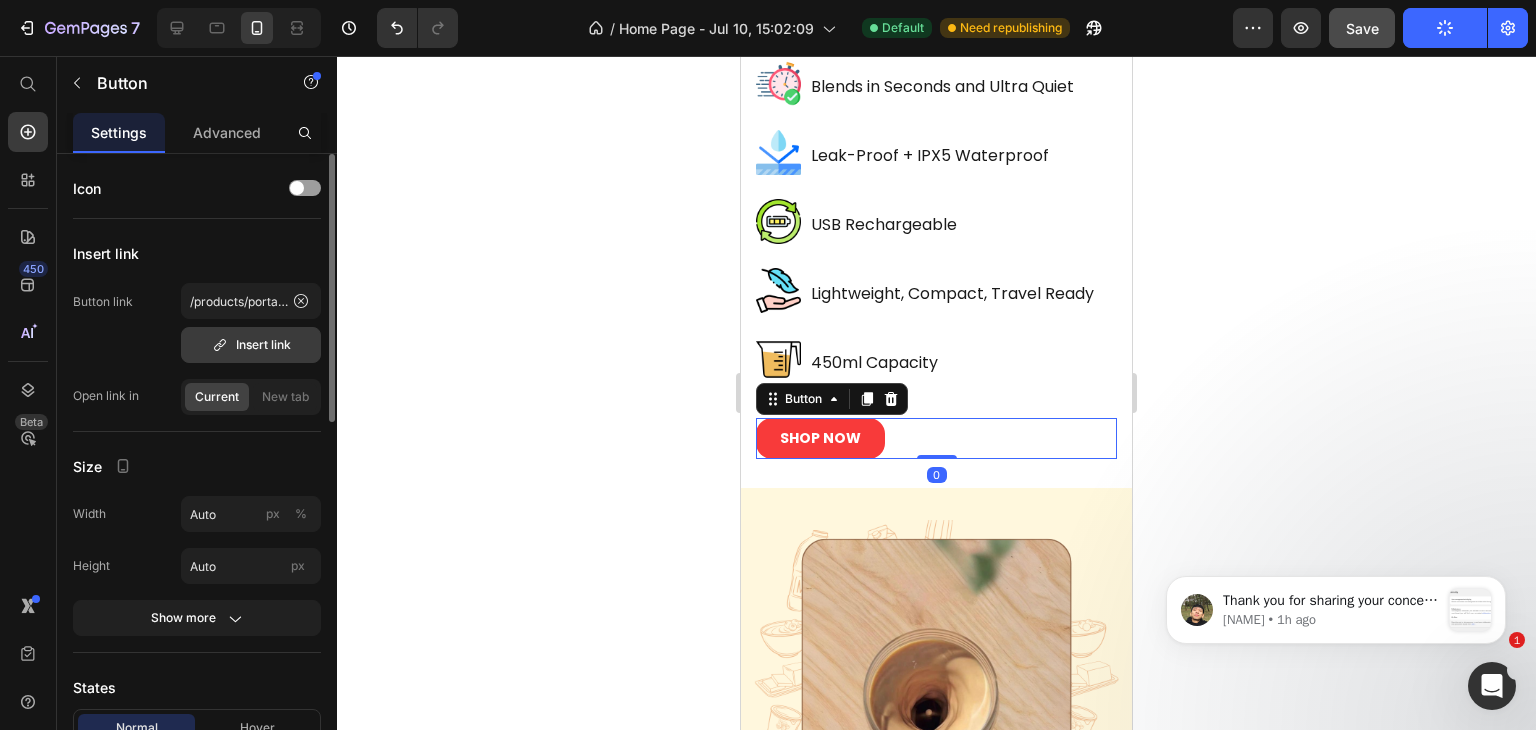 click on "Insert link" at bounding box center (251, 345) 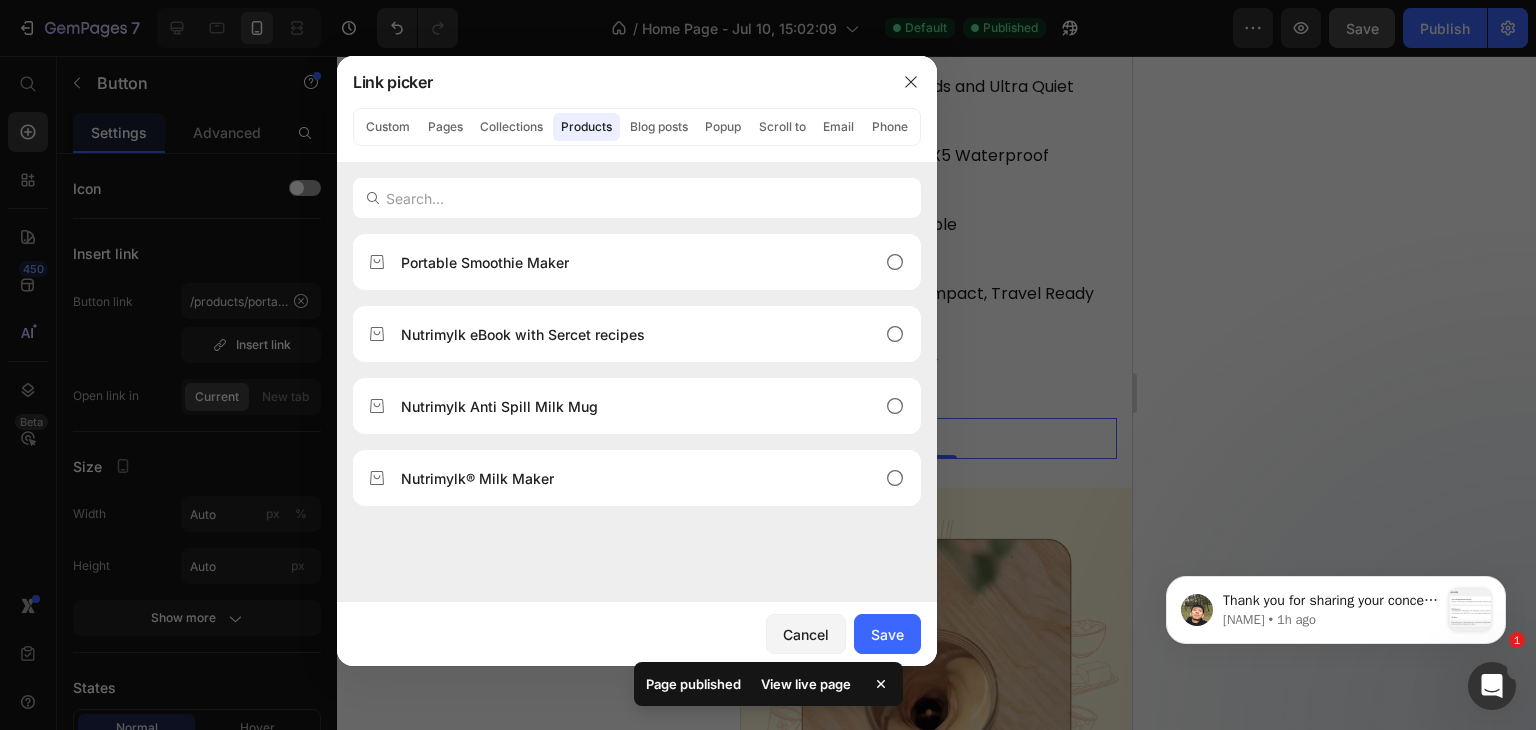 click at bounding box center (768, 365) 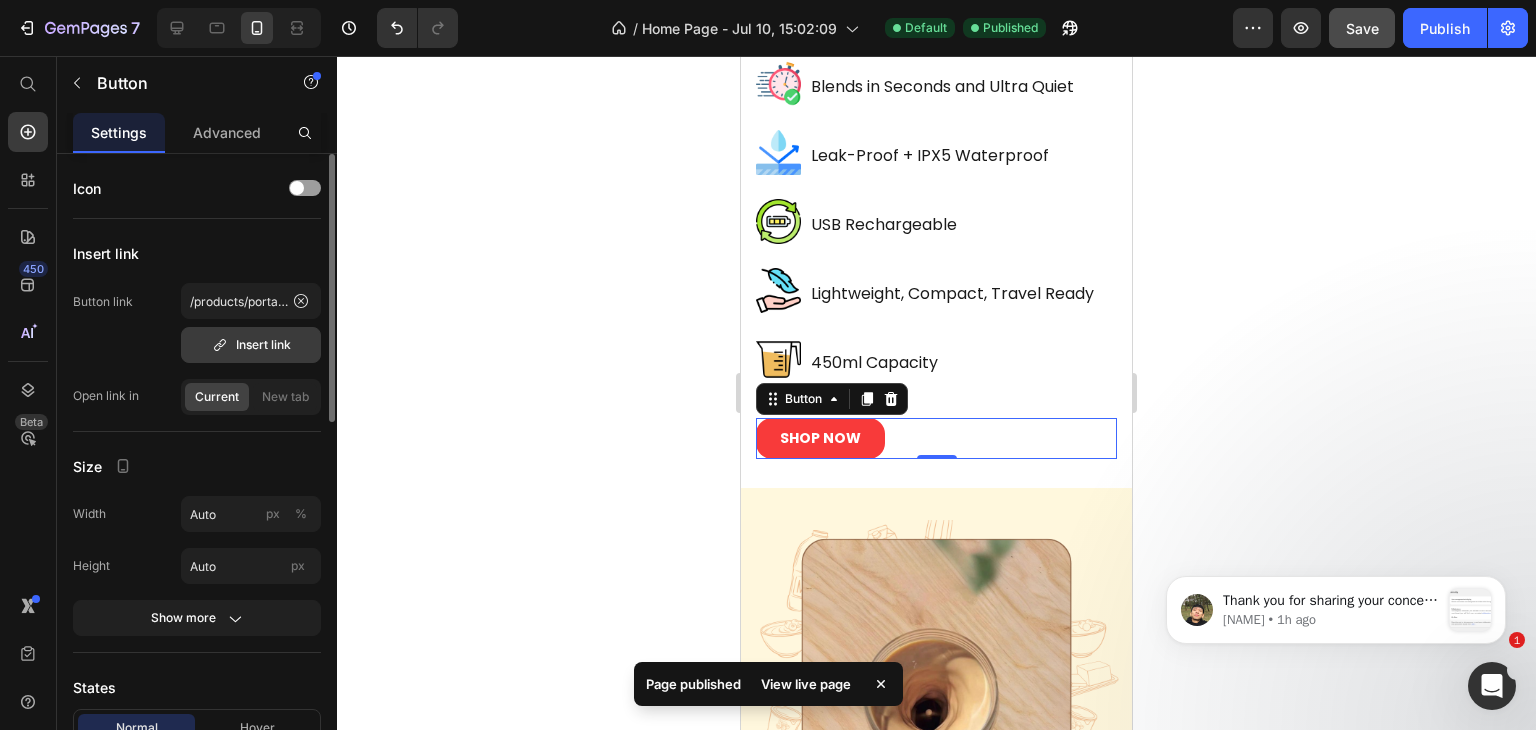 click on "Insert link" at bounding box center (251, 345) 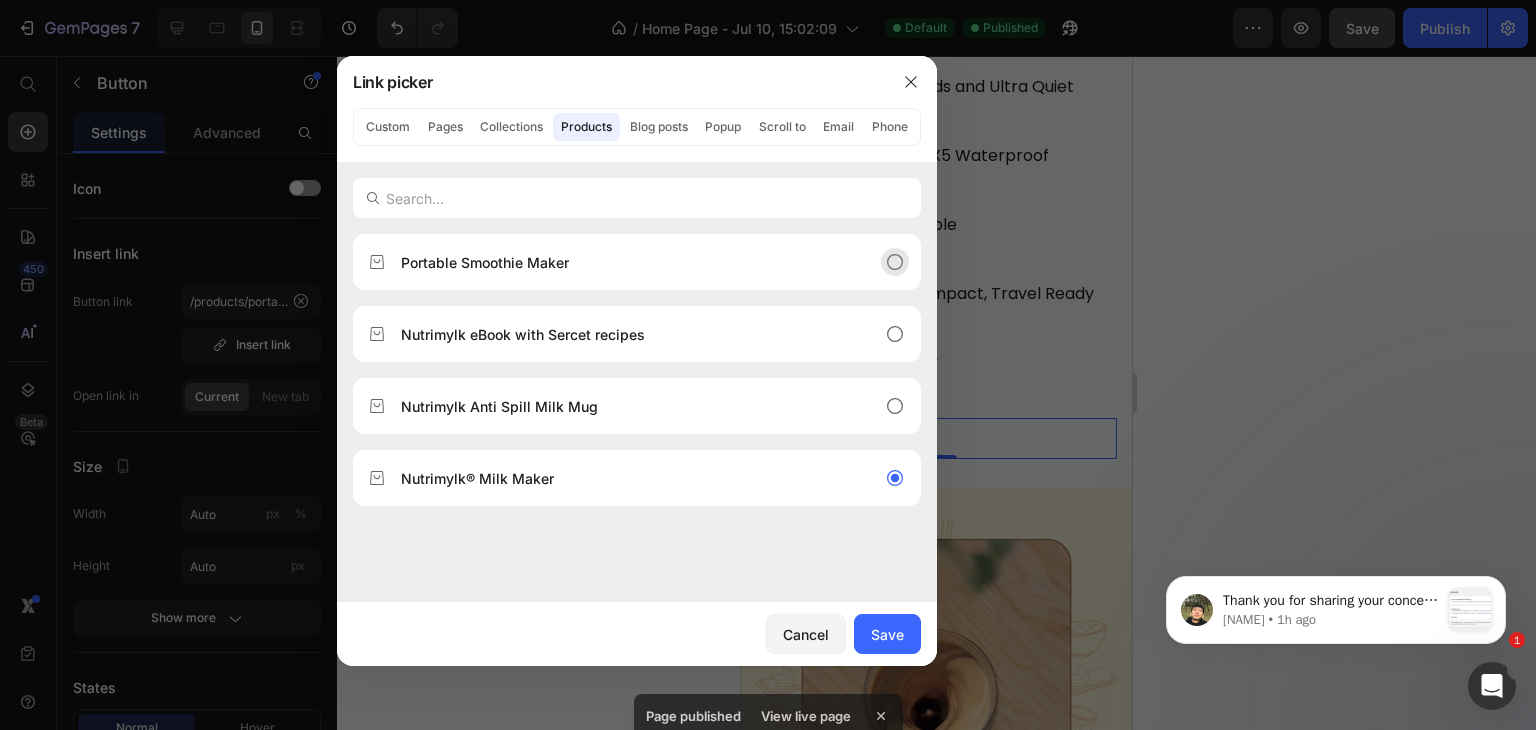 click on "Portable Smoothie Maker" at bounding box center (621, 262) 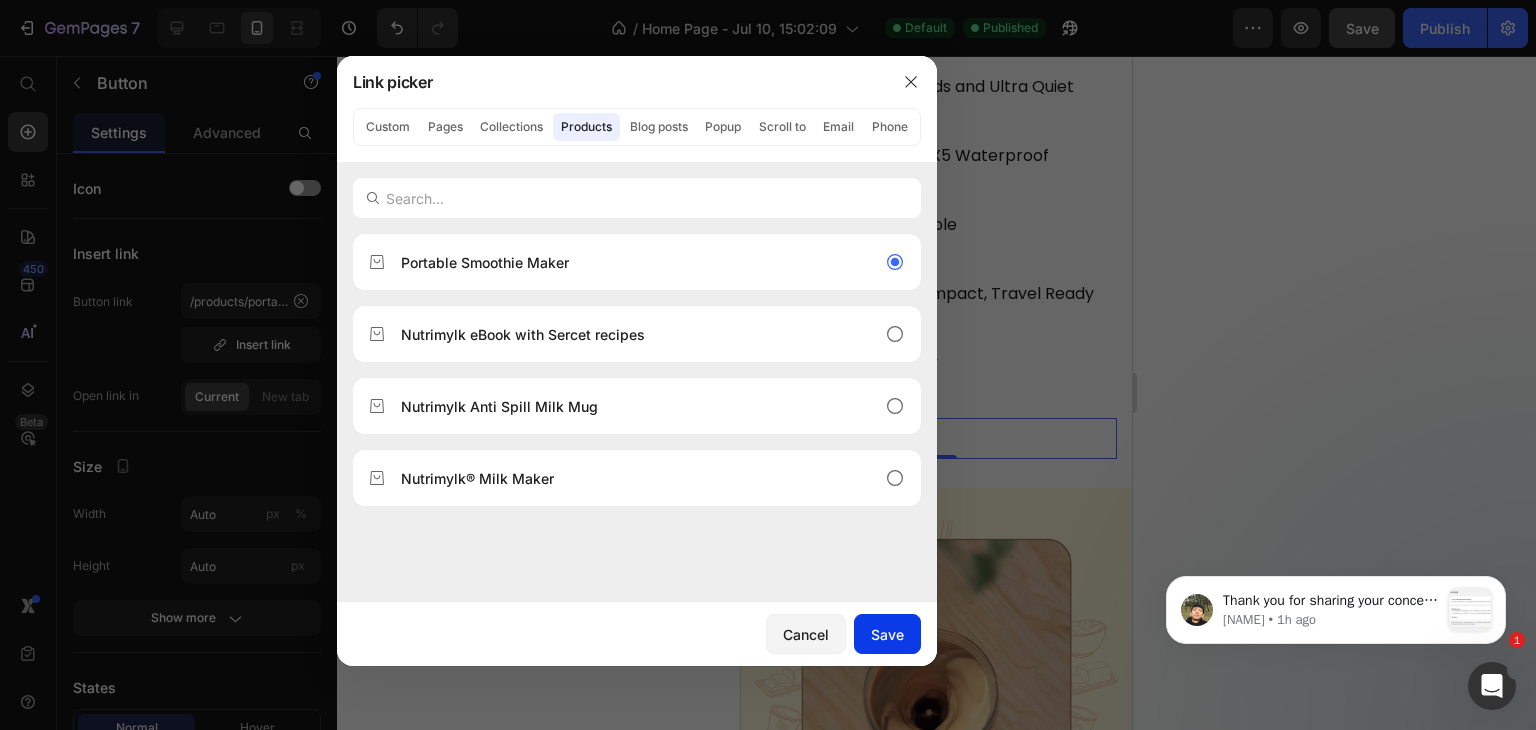 click on "Save" at bounding box center (887, 634) 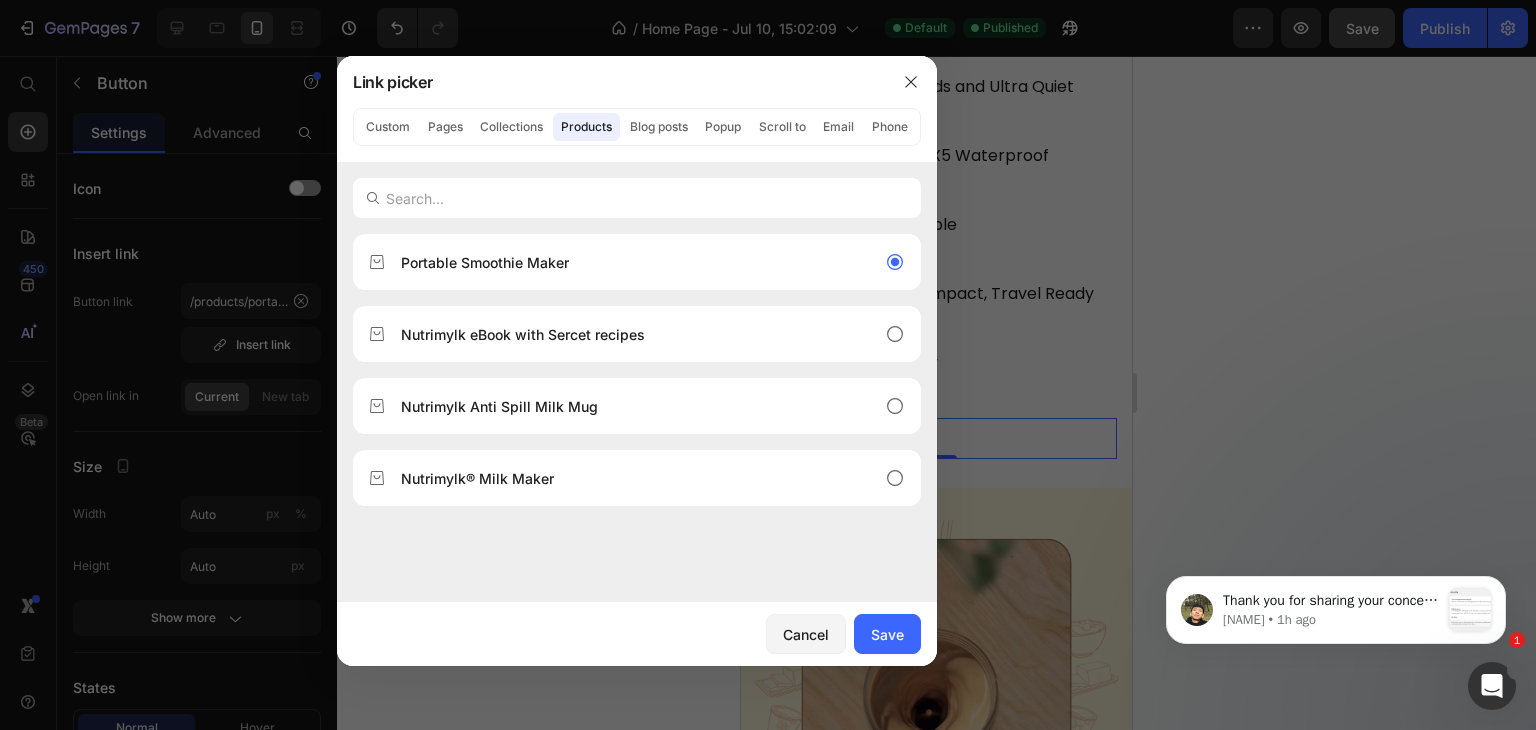 type on "/products/portable-smoothie-maker" 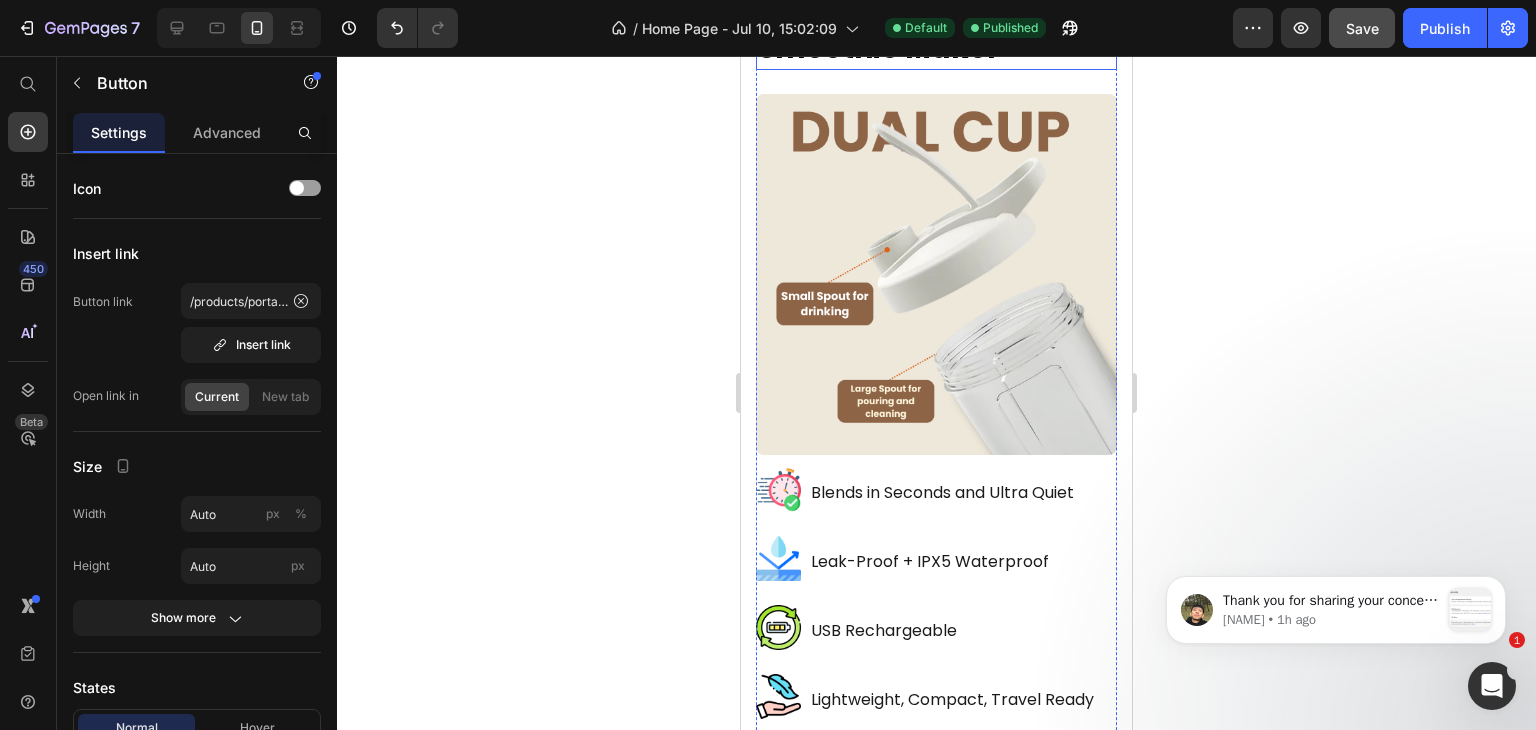 scroll, scrollTop: 4976, scrollLeft: 0, axis: vertical 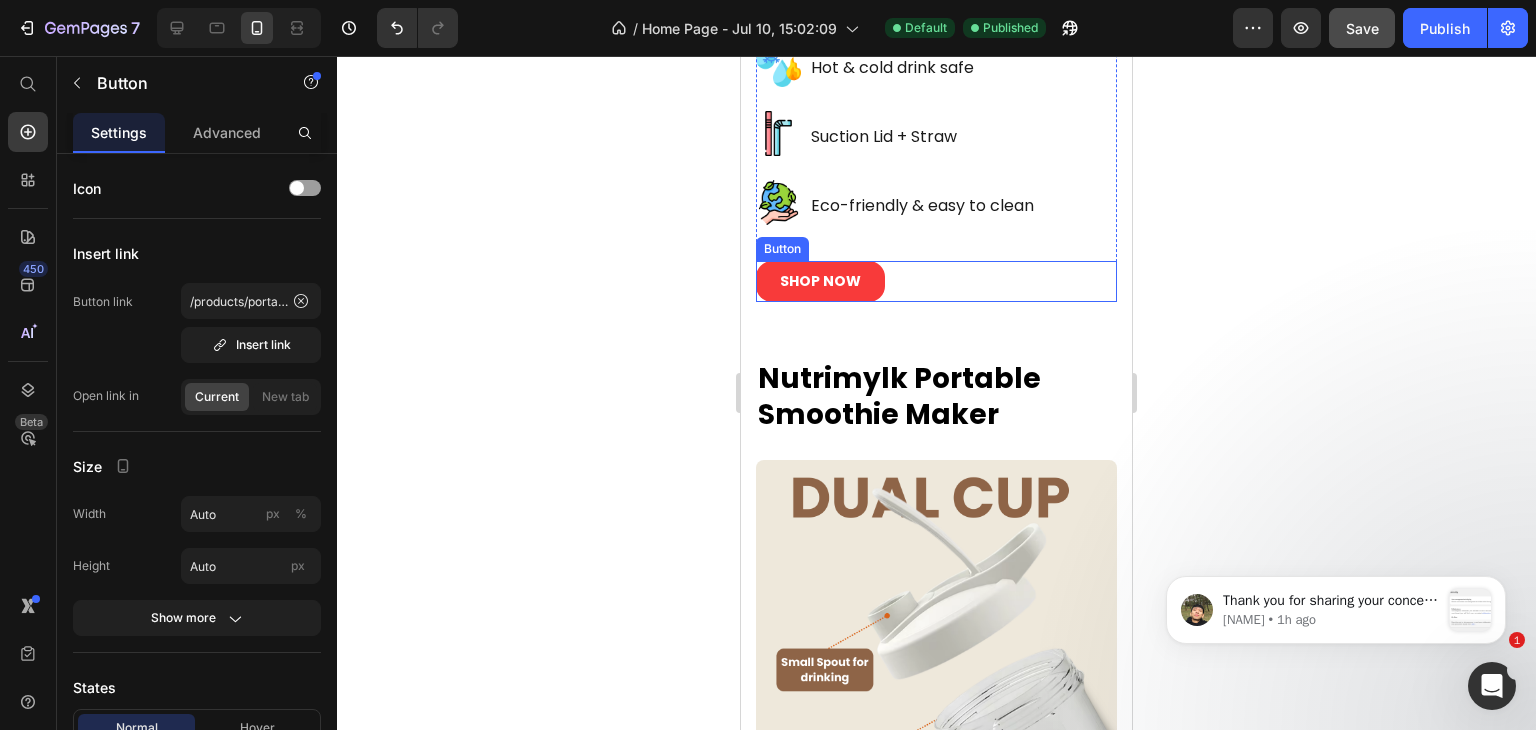 click on "SHOP NOW Button" at bounding box center [936, 281] 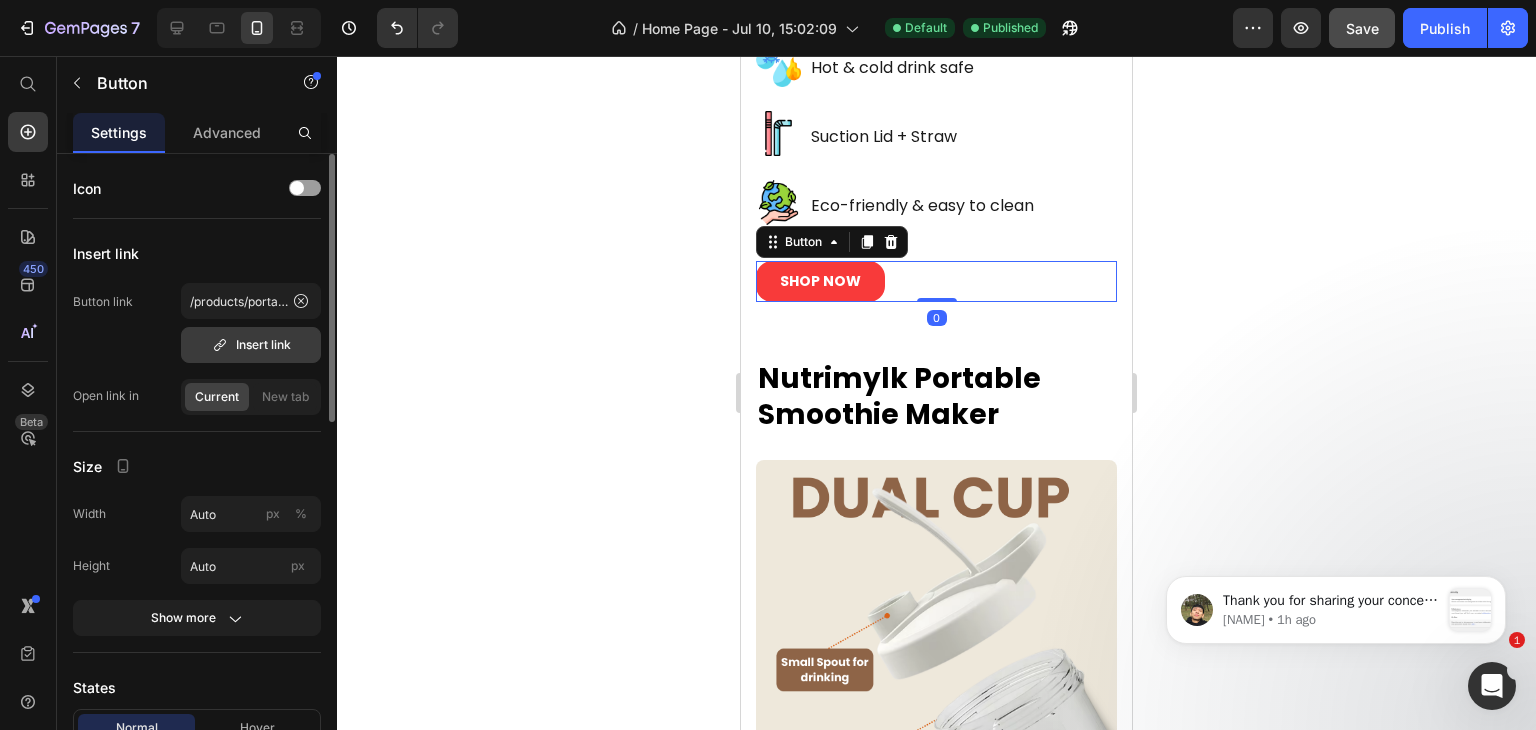 click on "Insert link" at bounding box center [251, 345] 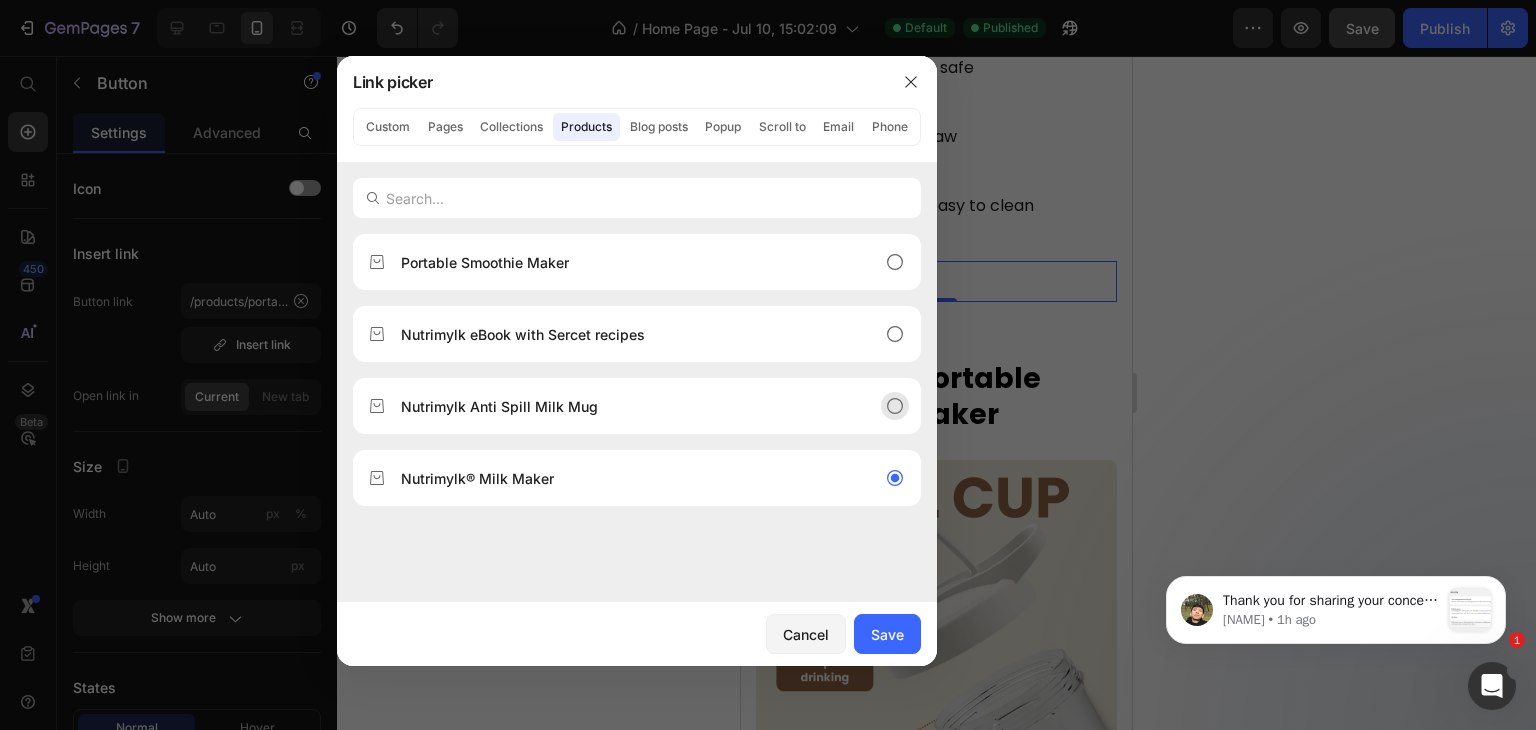 click on "Nutrimylk Anti Spill Milk Mug" at bounding box center (621, 406) 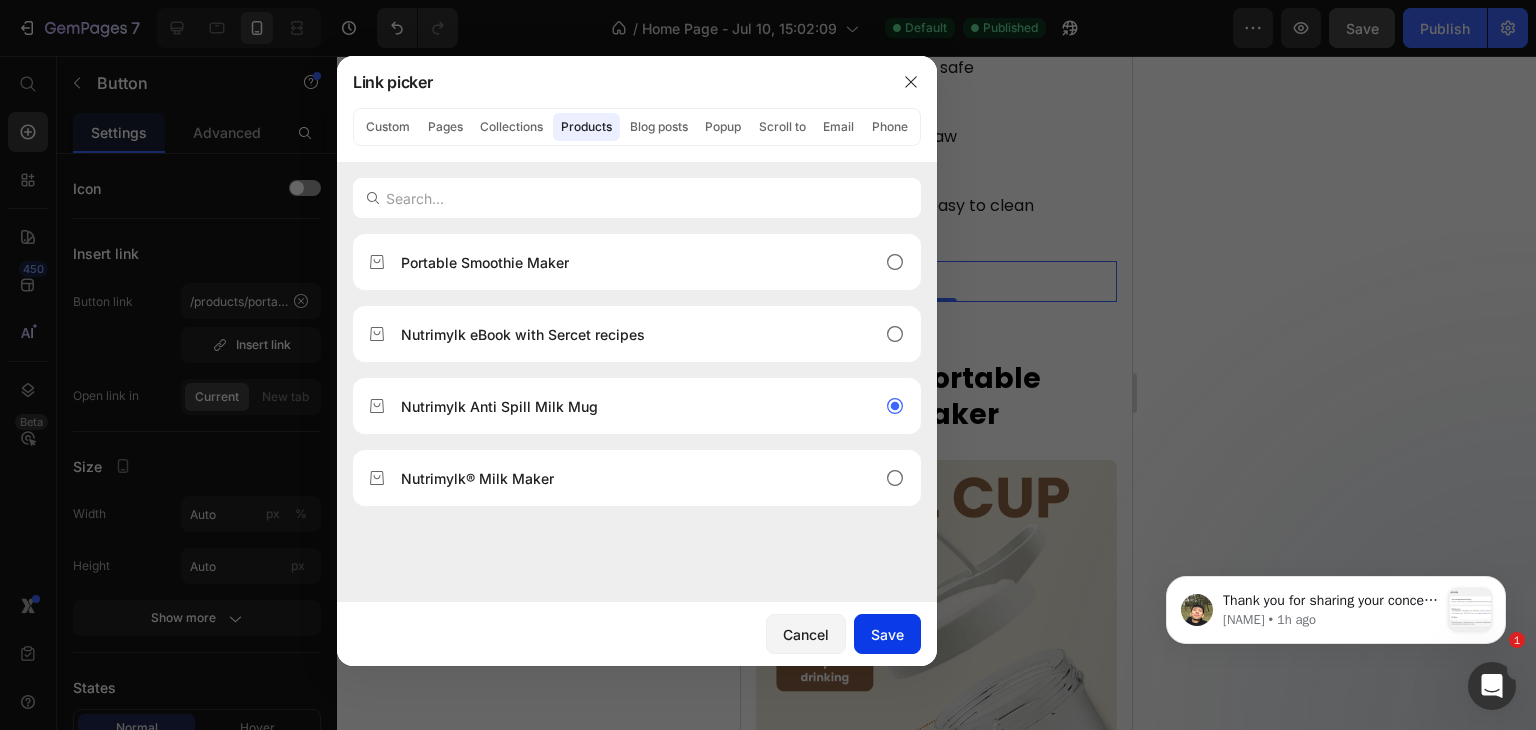 click on "Save" 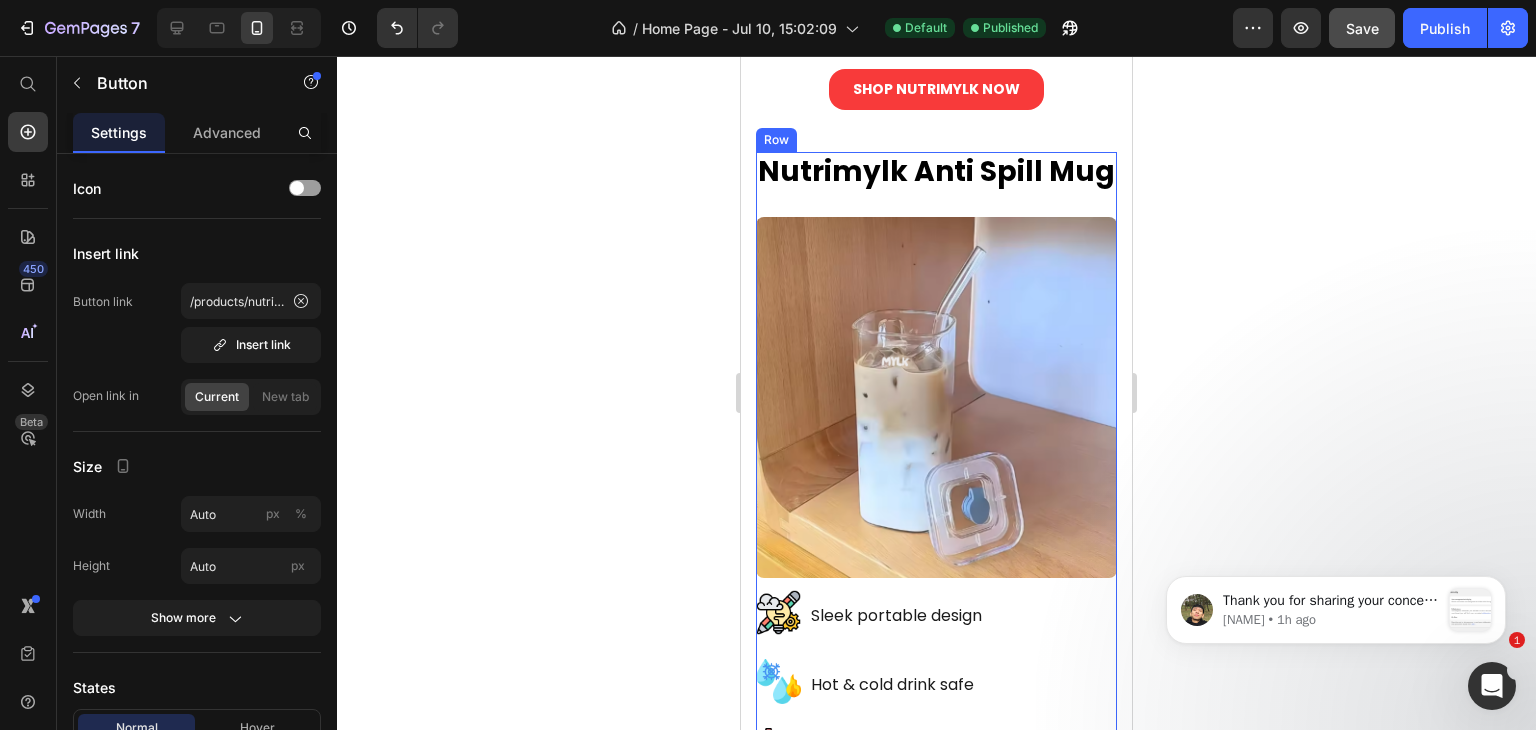 scroll, scrollTop: 4256, scrollLeft: 0, axis: vertical 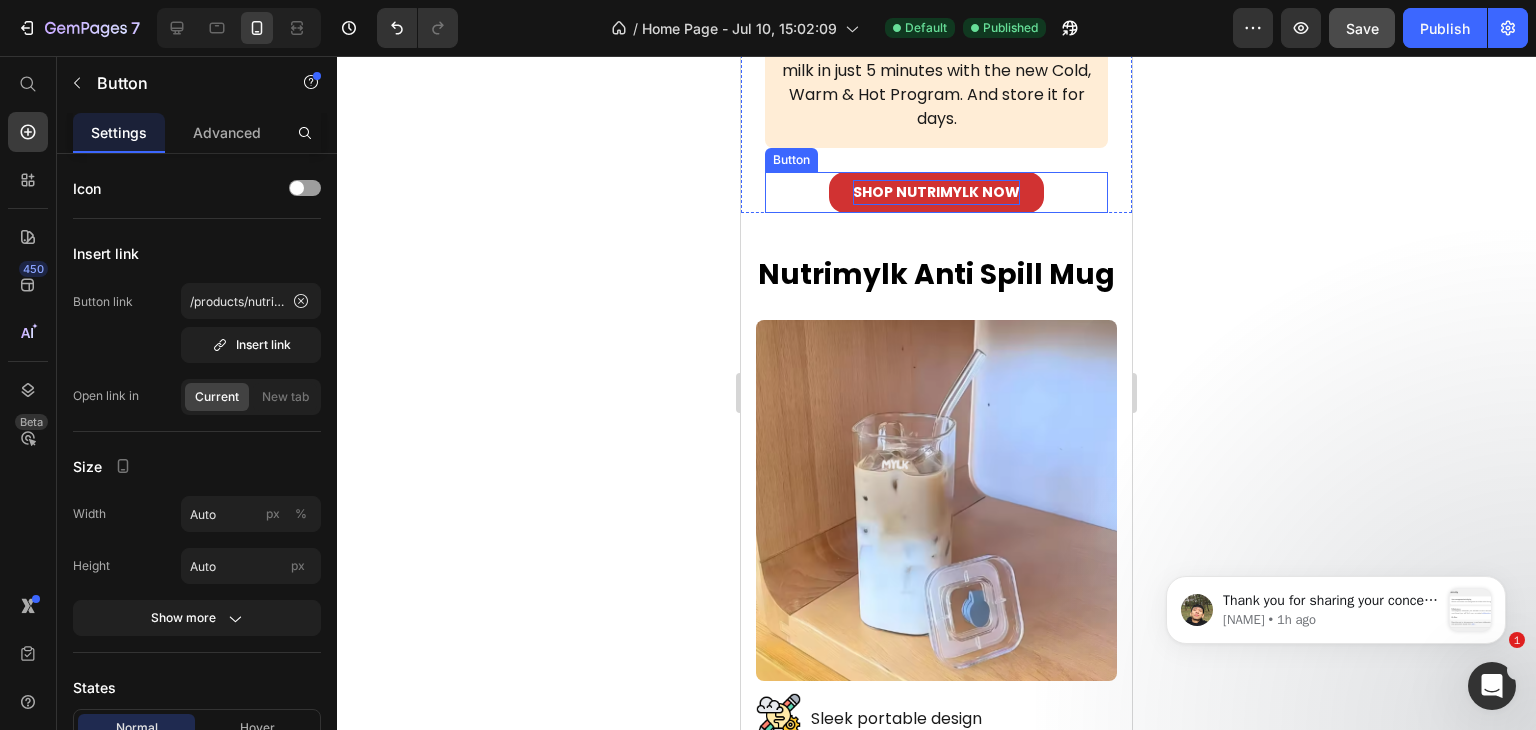 click on "SHOP NUTRIMYLK NOW Button" at bounding box center [936, 192] 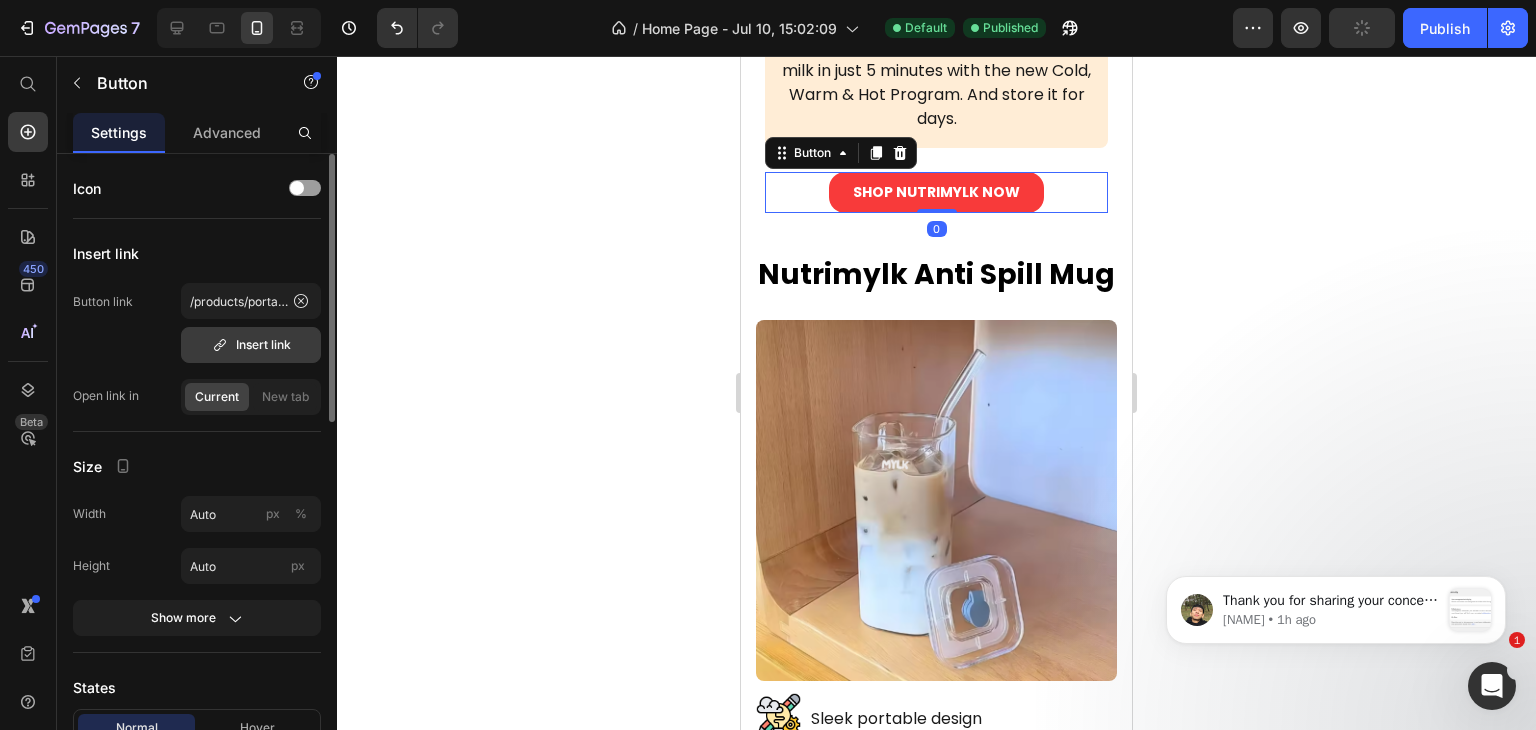 click on "Insert link" at bounding box center (251, 345) 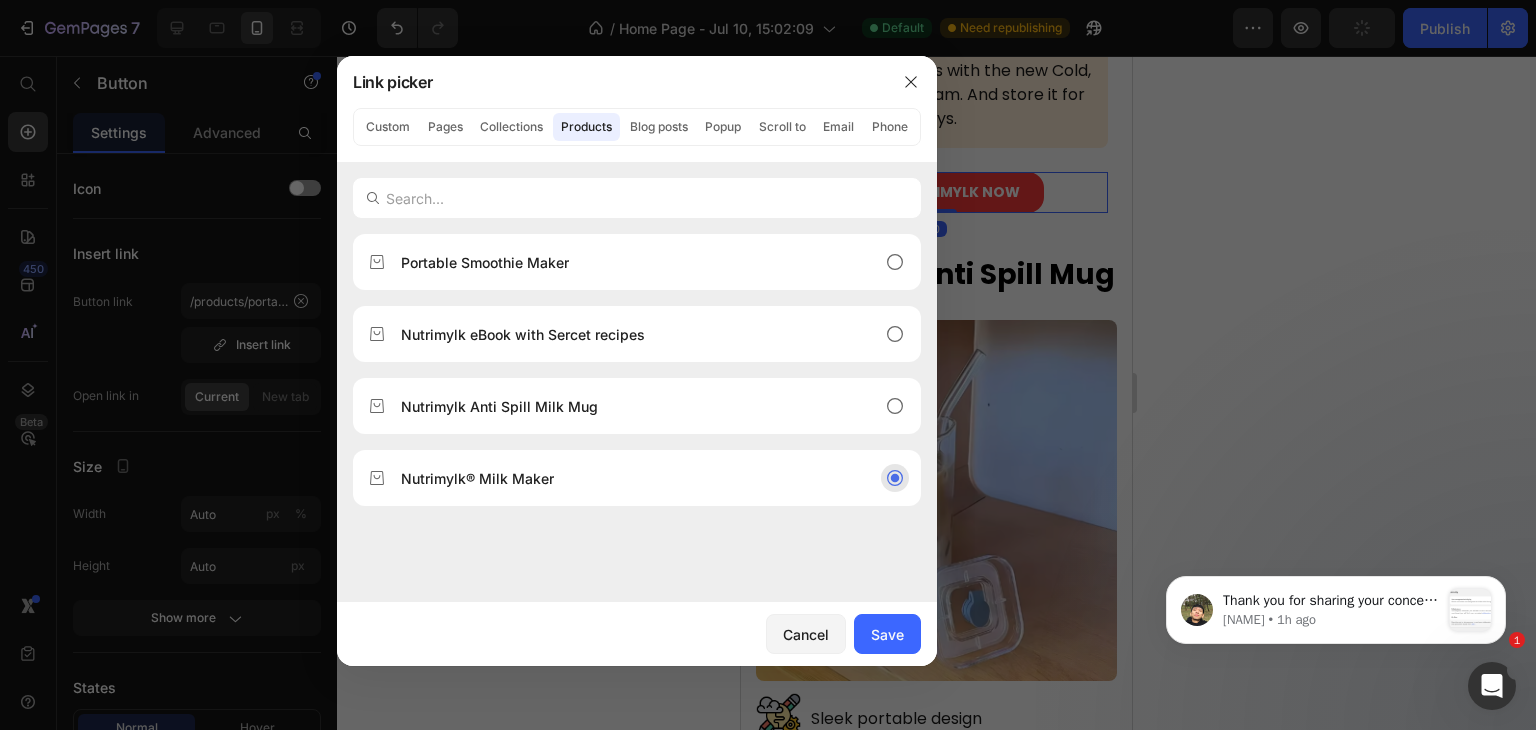 click on "Nutrimylk® Milk Maker" 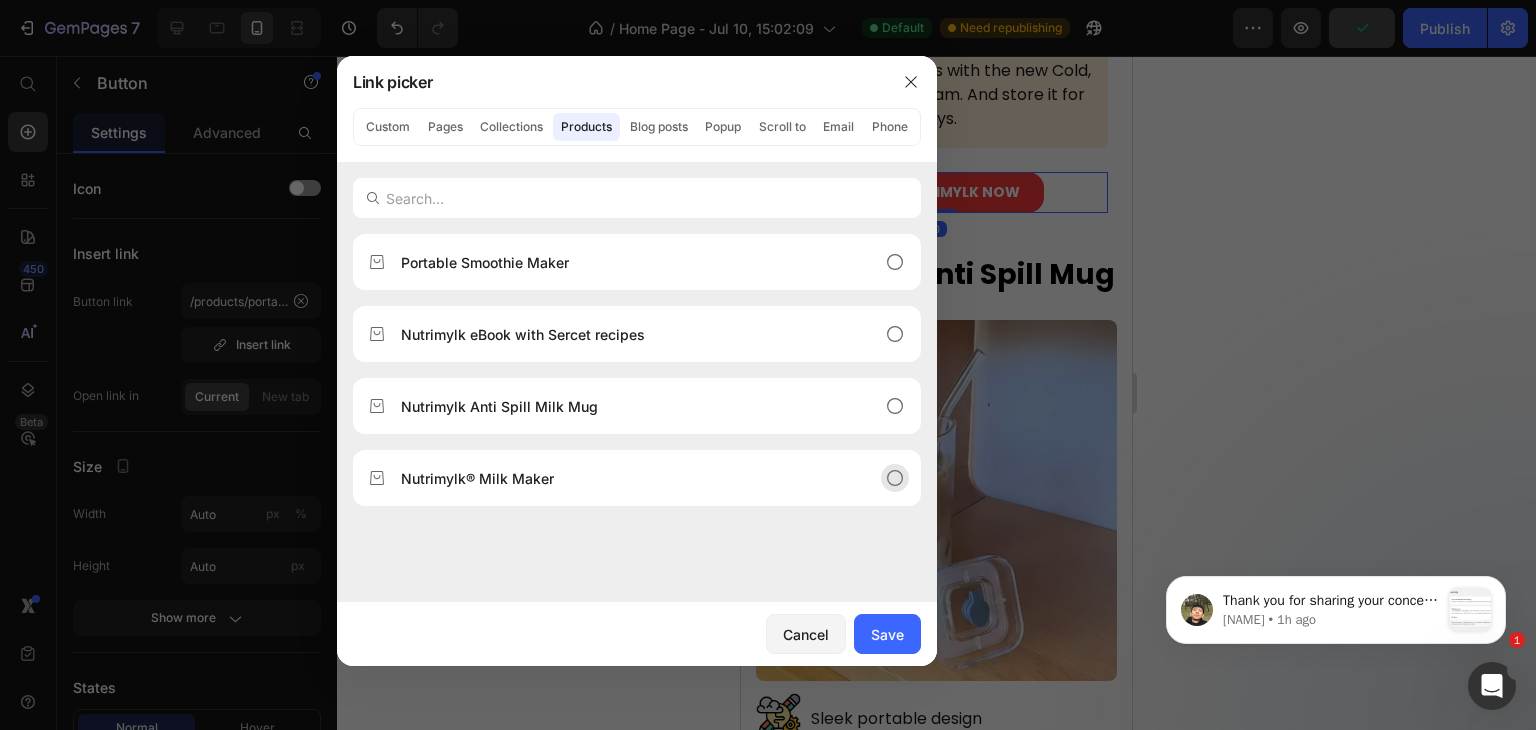 click on "Nutrimylk® Milk Maker" 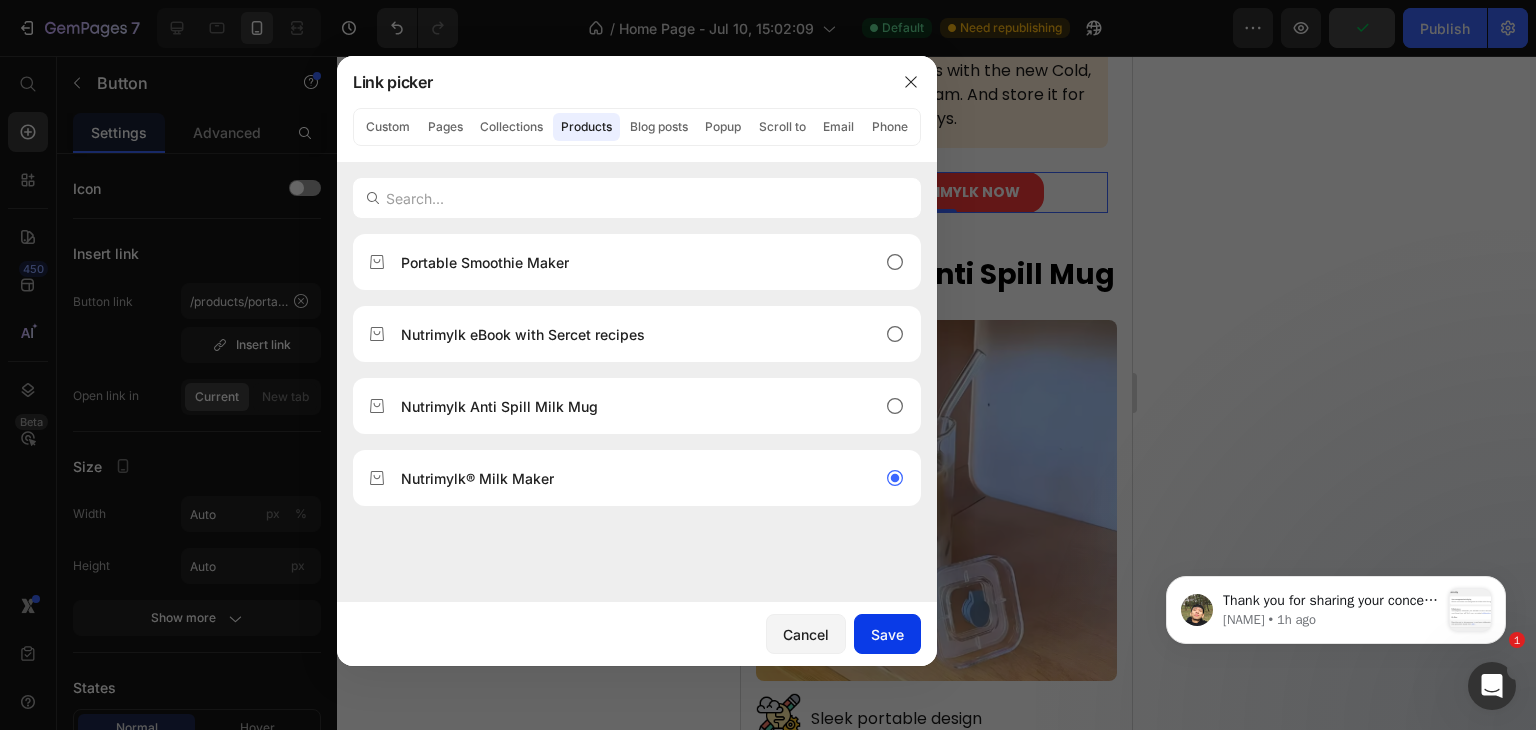 click on "Save" at bounding box center (887, 634) 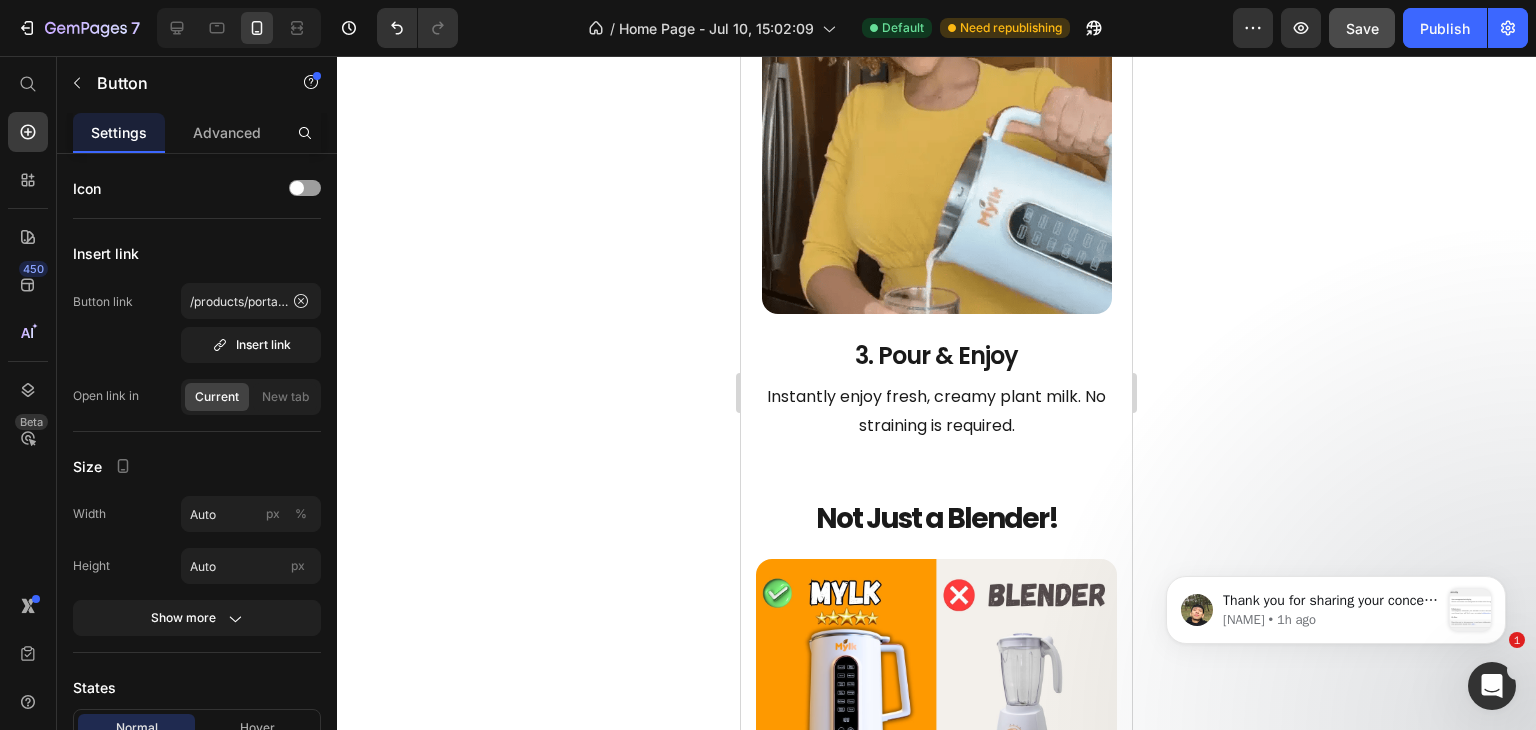 scroll, scrollTop: 3267, scrollLeft: 0, axis: vertical 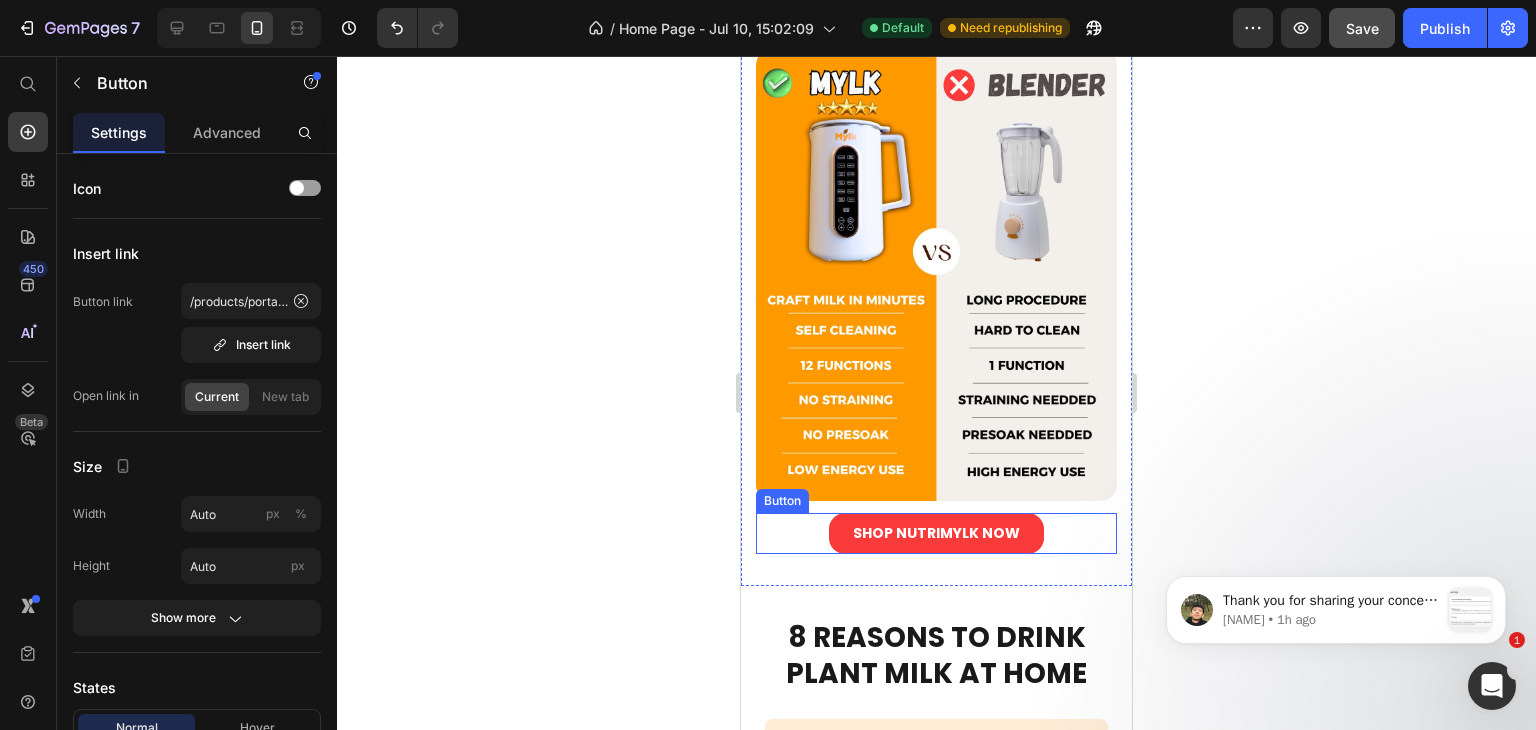 click on "SHOP NUTRIMYLK NOW Button" at bounding box center (936, 533) 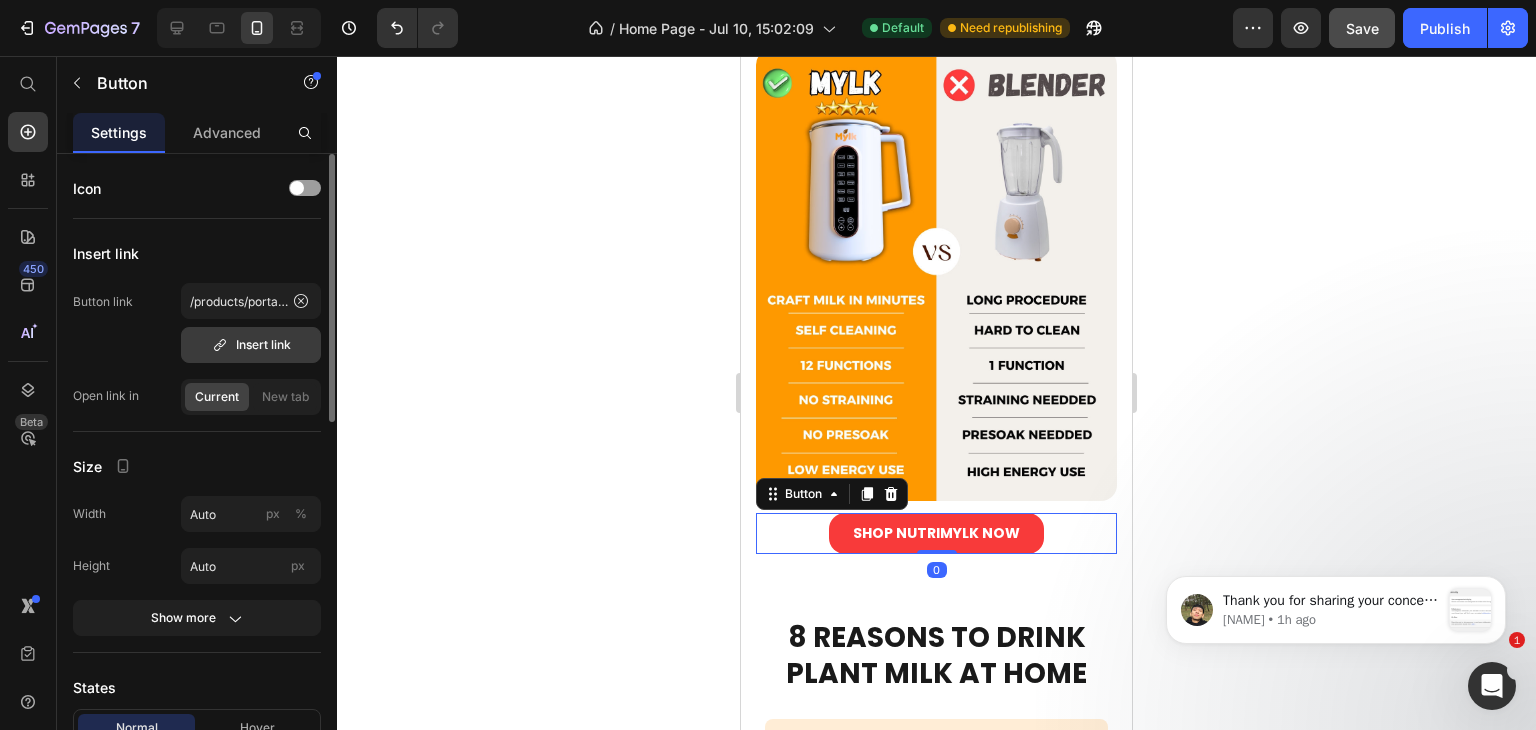 click on "Insert link" at bounding box center (251, 345) 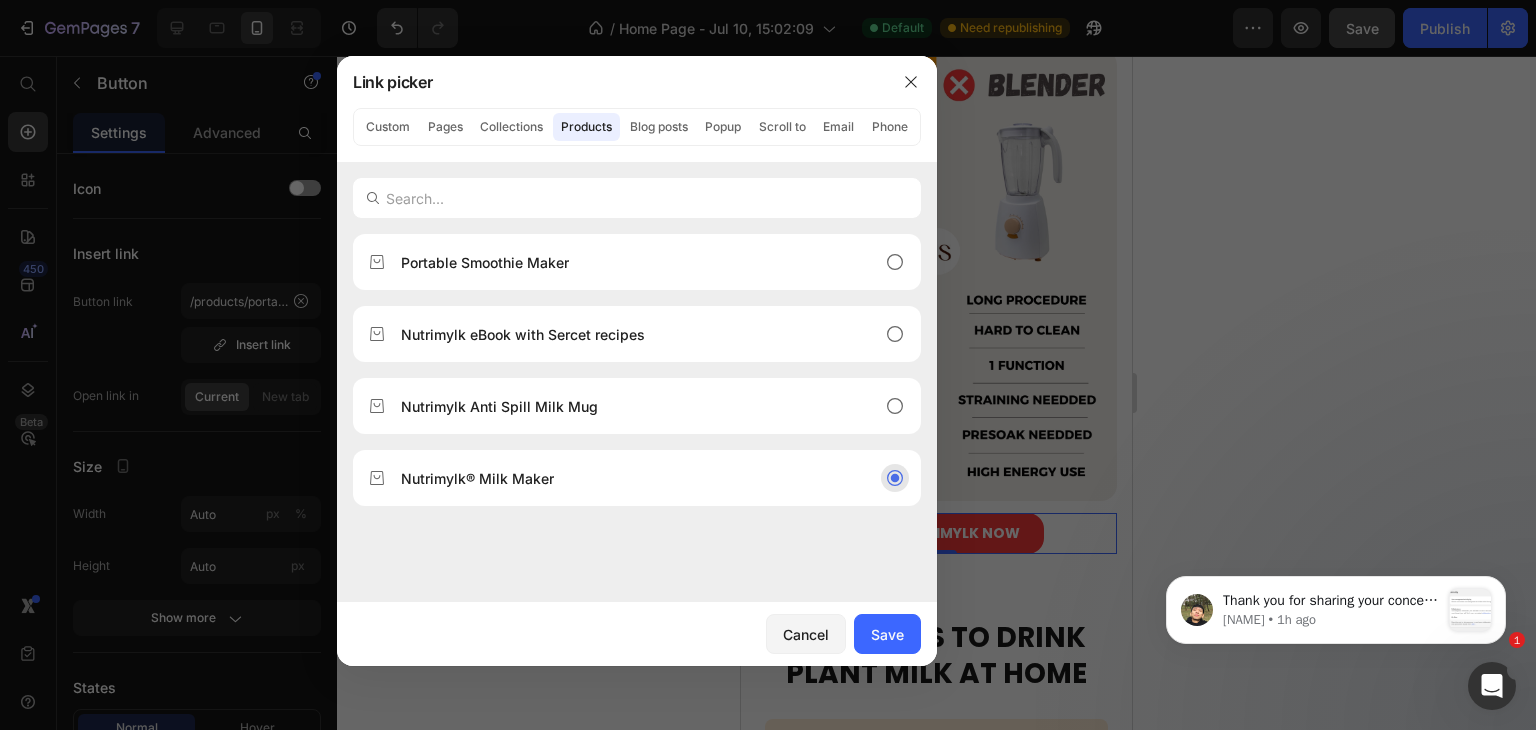 click on "Nutrimylk® Milk Maker" at bounding box center (621, 478) 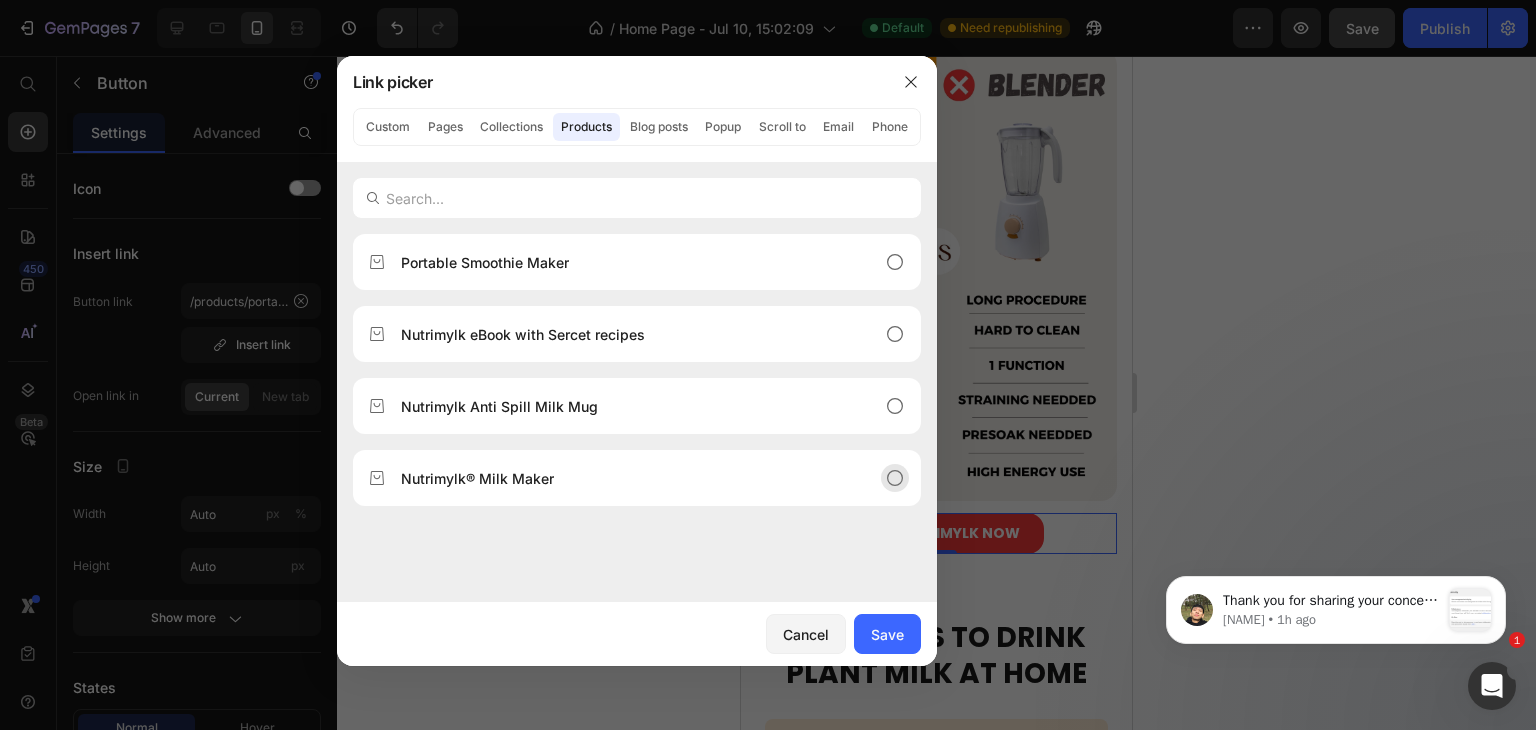 click on "Nutrimylk® Milk Maker" at bounding box center [621, 478] 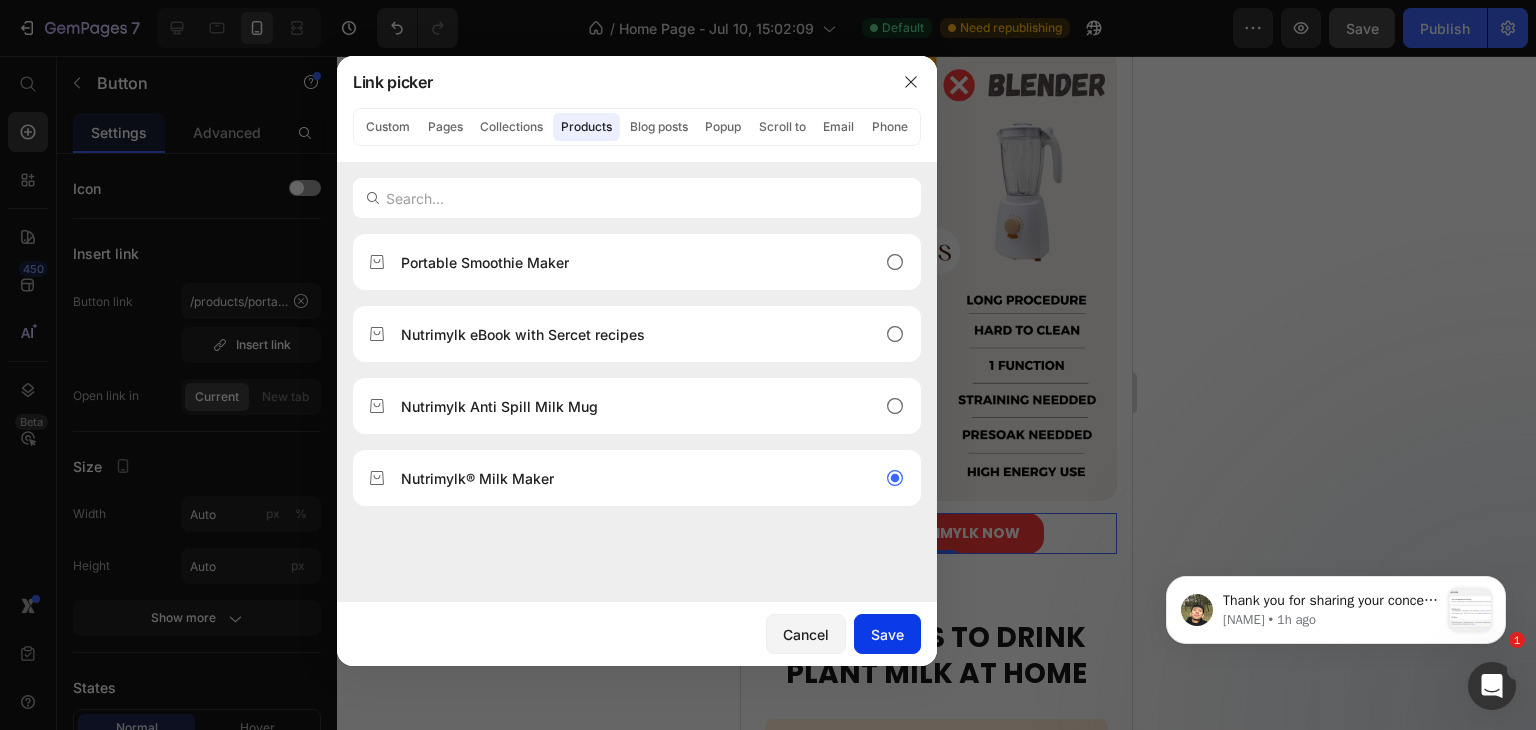 click on "Save" at bounding box center (887, 634) 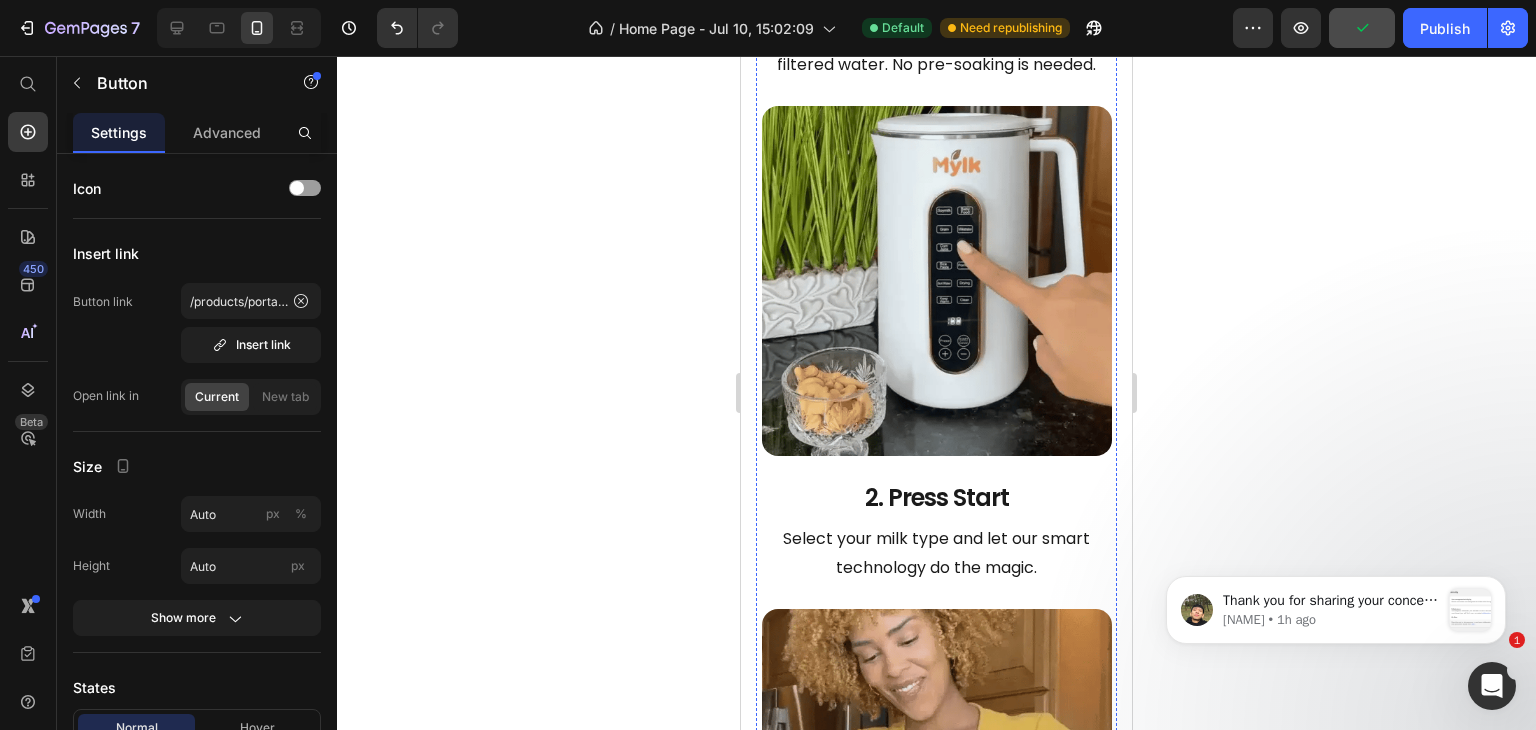 scroll, scrollTop: 412, scrollLeft: 0, axis: vertical 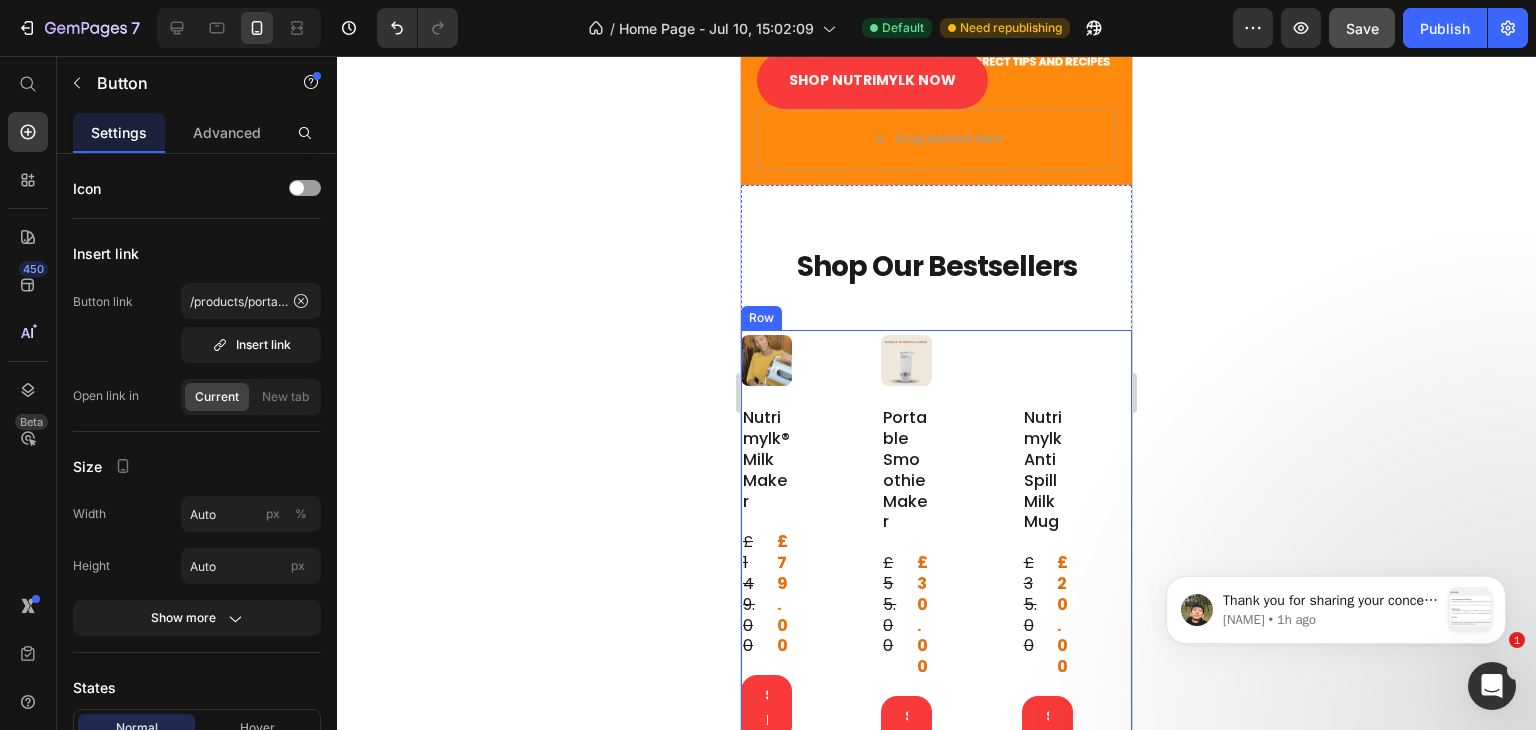 click on "Product Images Nutrimylk® Milk Maker Product Title £79.00 Product Price £149.00 Product Price Row SHOP NOW Product Cart Button Row Product List Product Images Portable Smoothie Maker Product Title £30.00 Product Price £55.00 Product Price Row SHOP NOW Product Cart Button Row Product List Product Images Nutrimylk Anti Spill Milk Mug Product Title £20.00 Product Price £35.00 Product Price Row SHOP NOW Product Cart Button Row Product List Row" at bounding box center (936, 554) 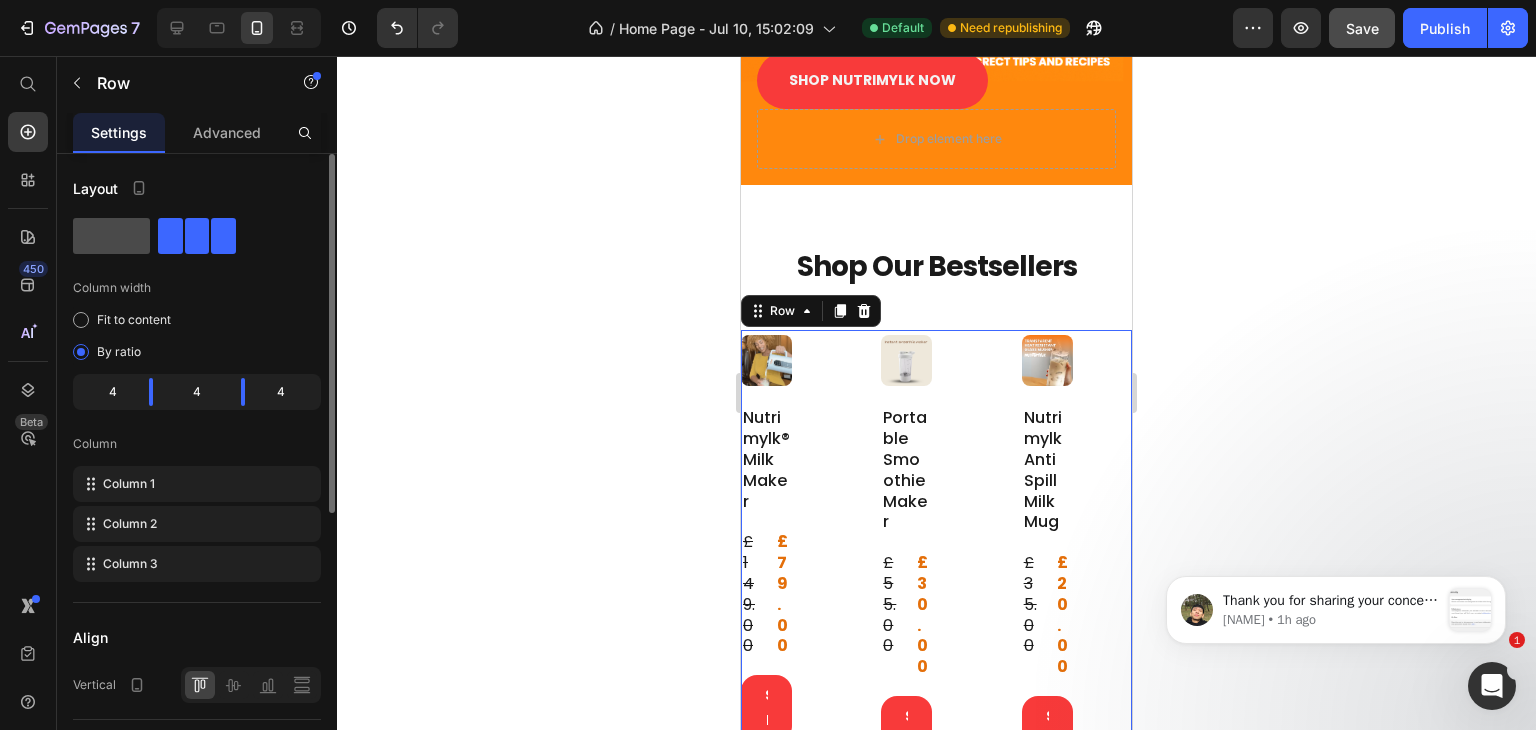 click 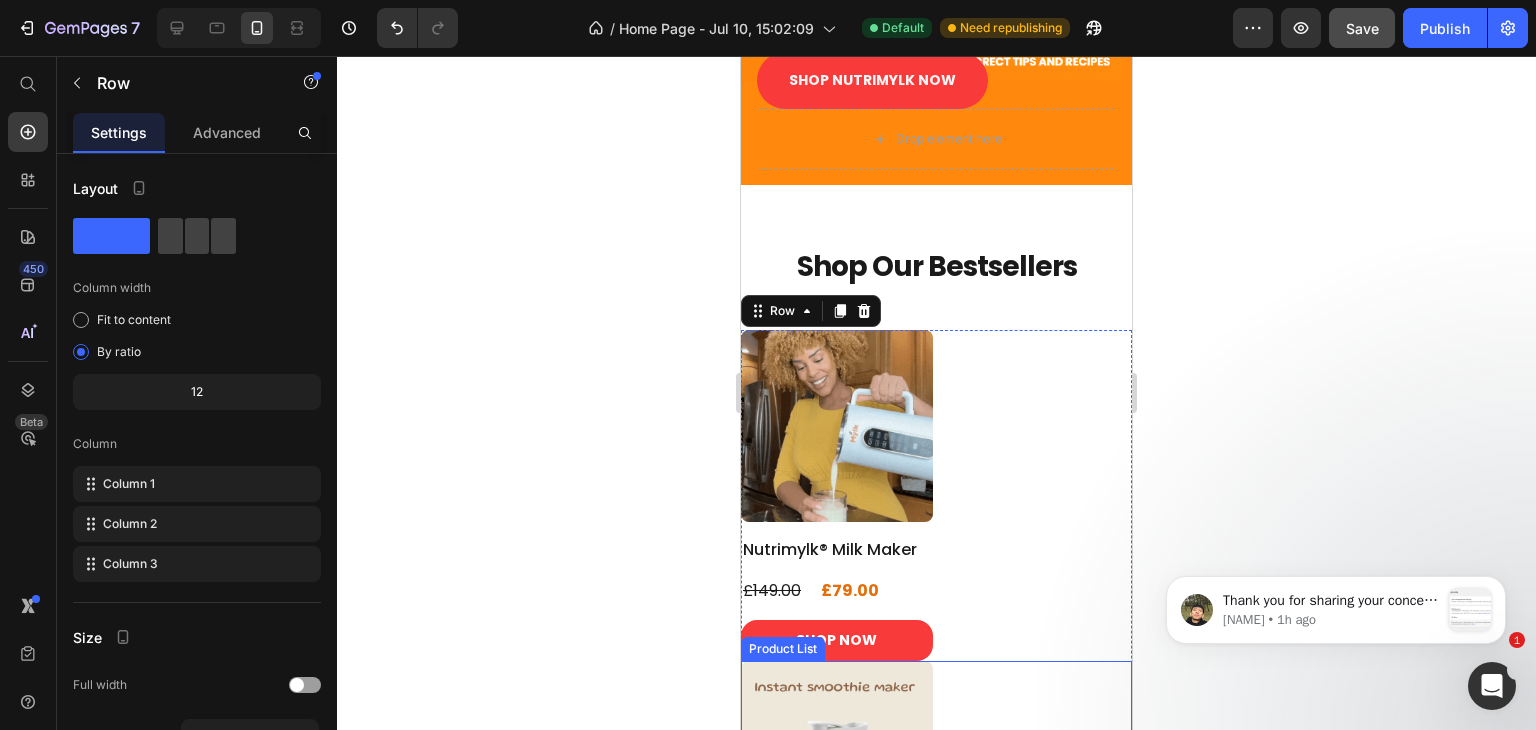 scroll, scrollTop: 912, scrollLeft: 0, axis: vertical 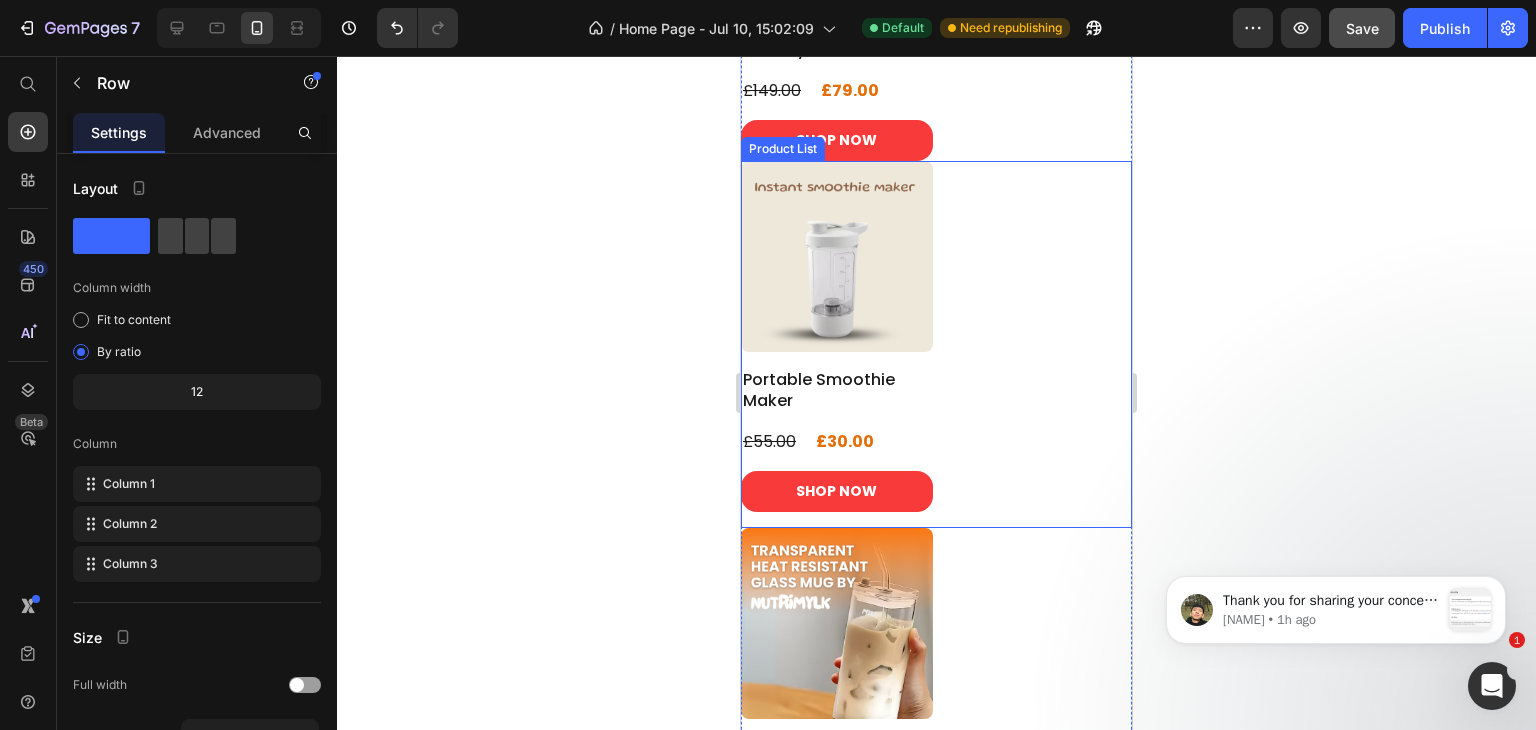 click on "Product Images Portable Smoothie Maker Product Title £30.00 Product Price £55.00 Product Price Row SHOP NOW Product Cart Button Row" at bounding box center (936, 344) 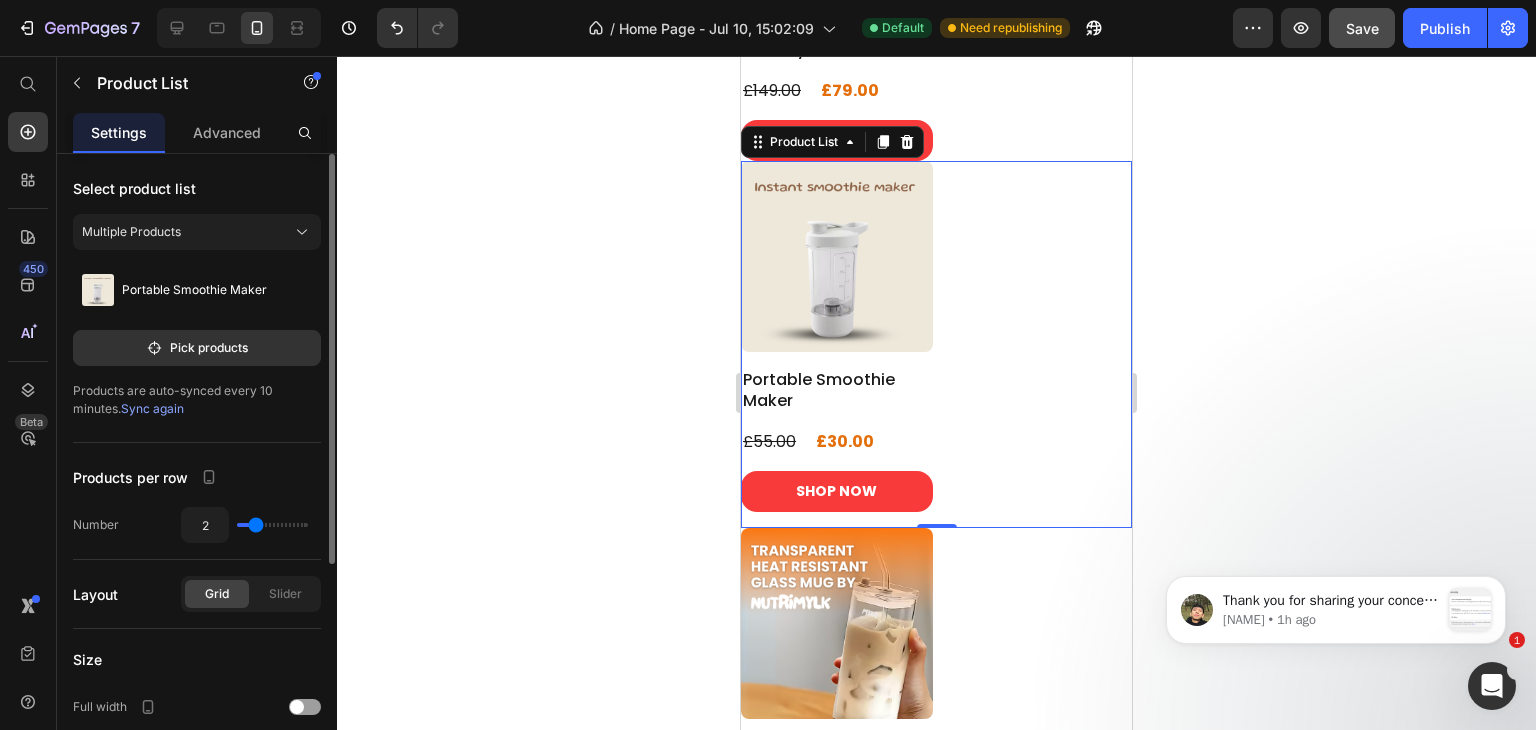 type on "1" 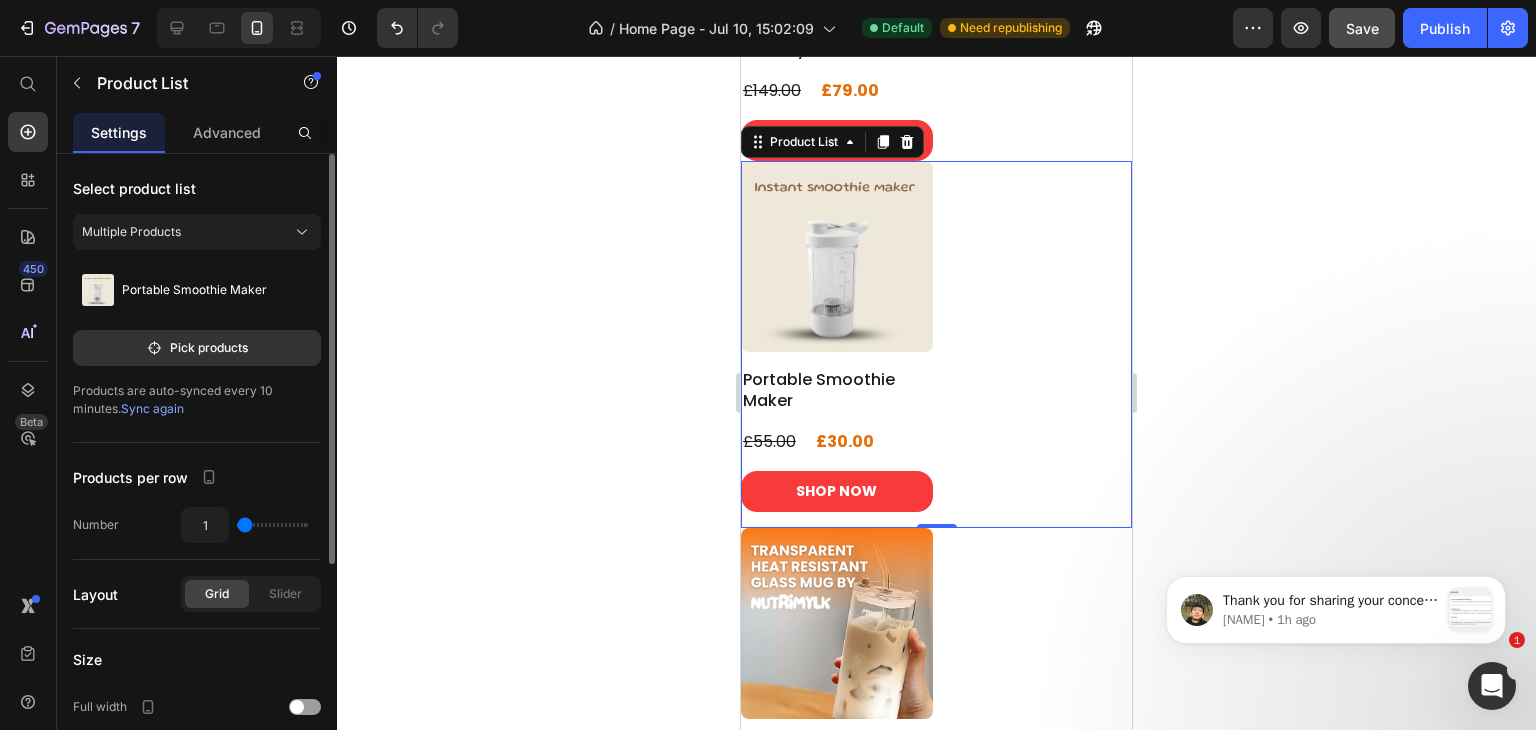 type on "1" 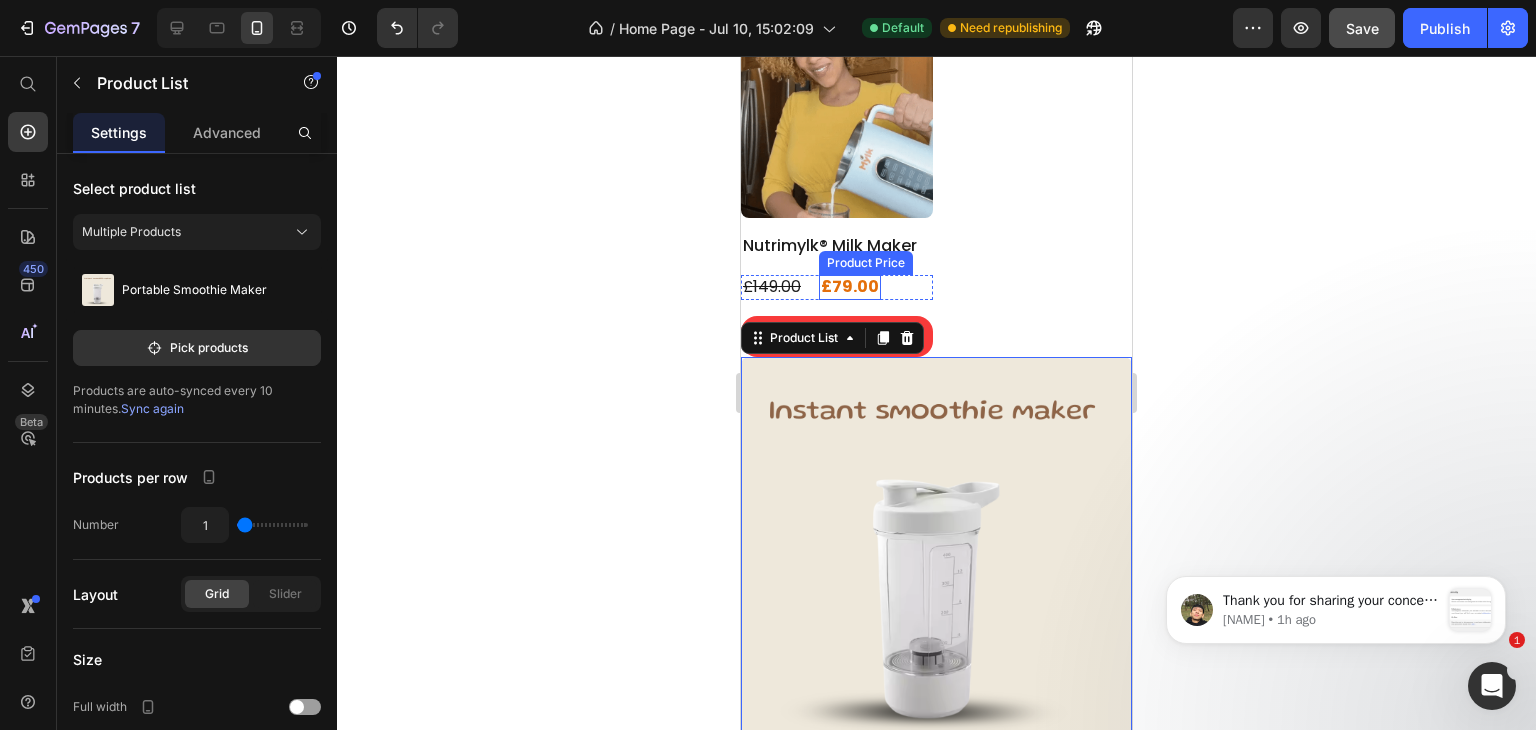 scroll, scrollTop: 612, scrollLeft: 0, axis: vertical 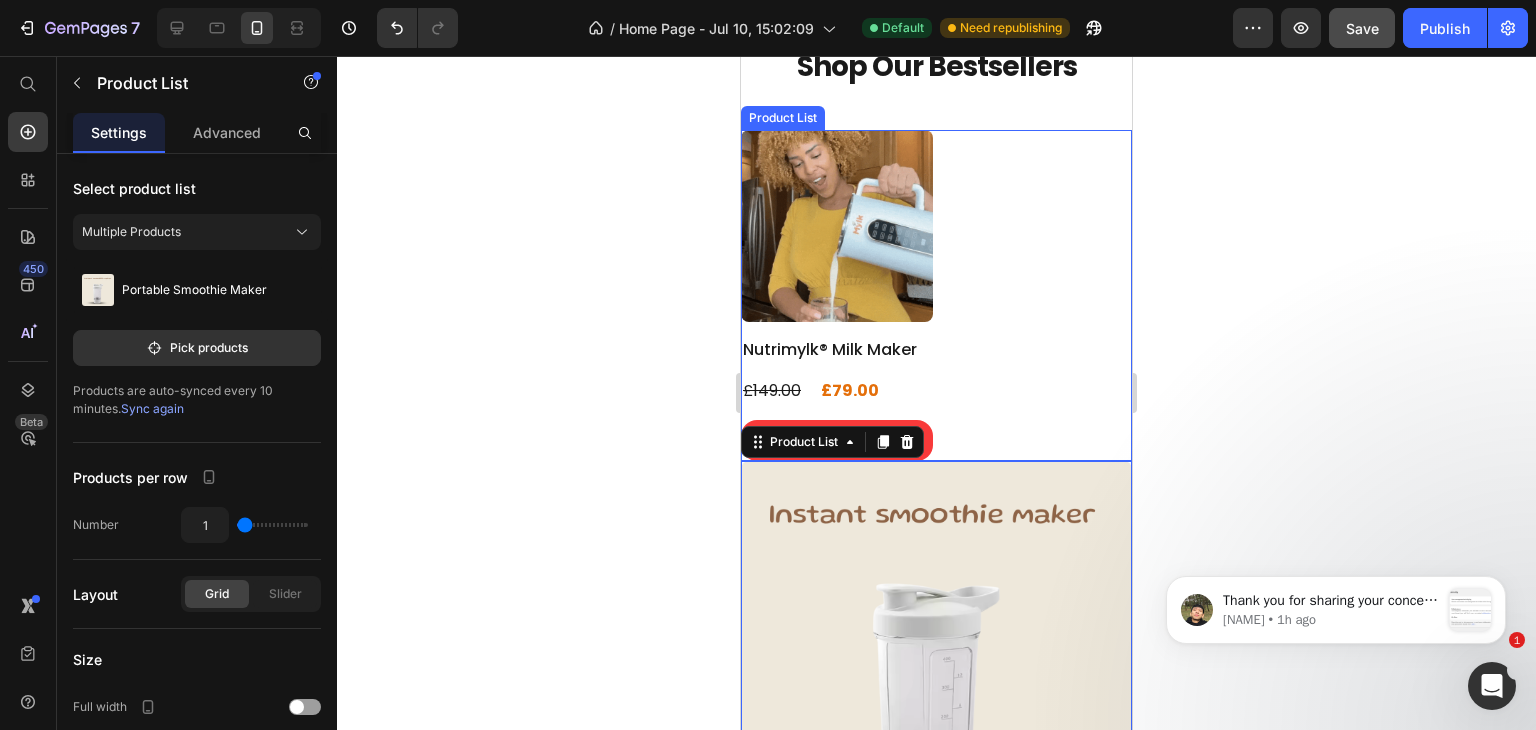 click on "Product Images Nutrimylk® Milk Maker Product Title £79.00 Product Price £149.00 Product Price Row SHOP NOW Product Cart Button Row" at bounding box center [936, 295] 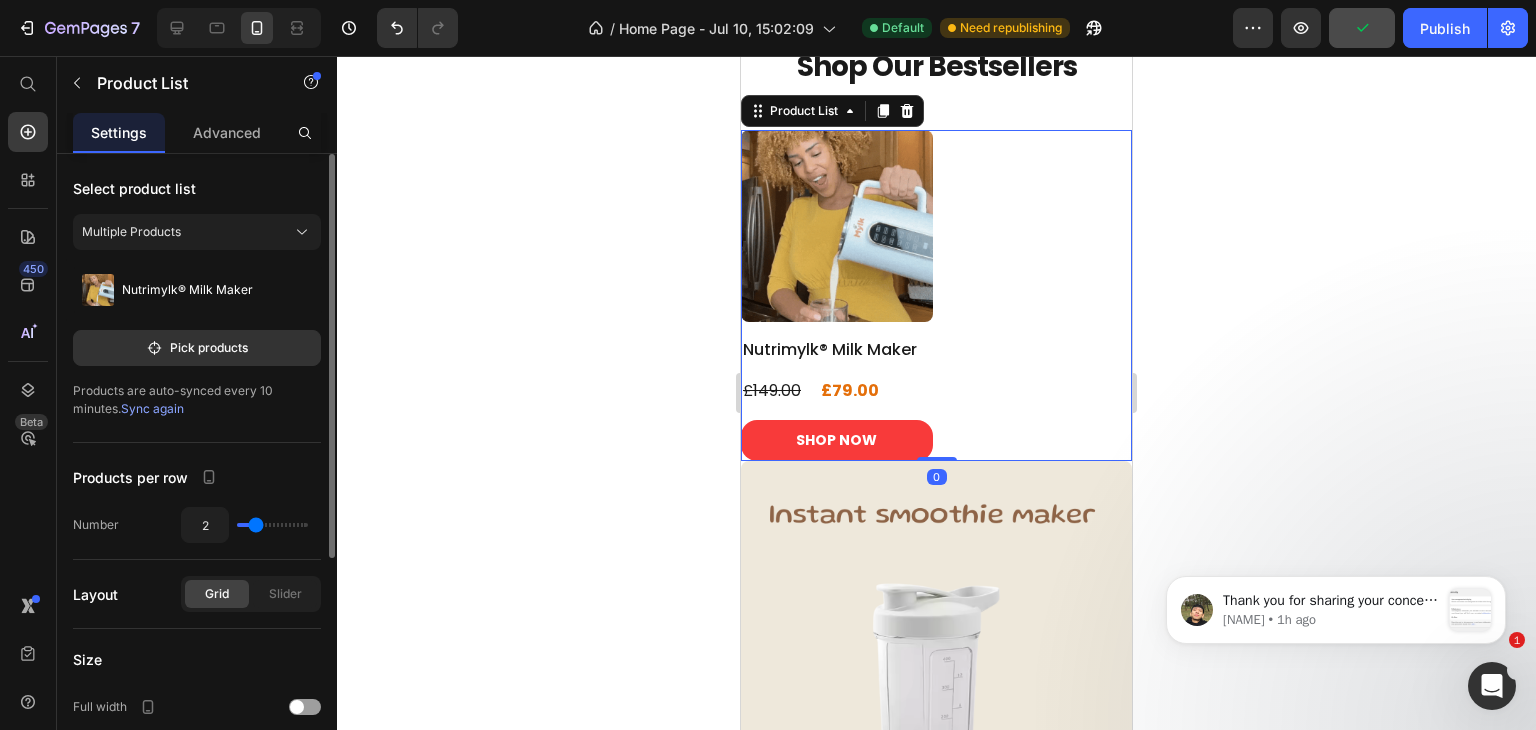 type on "1" 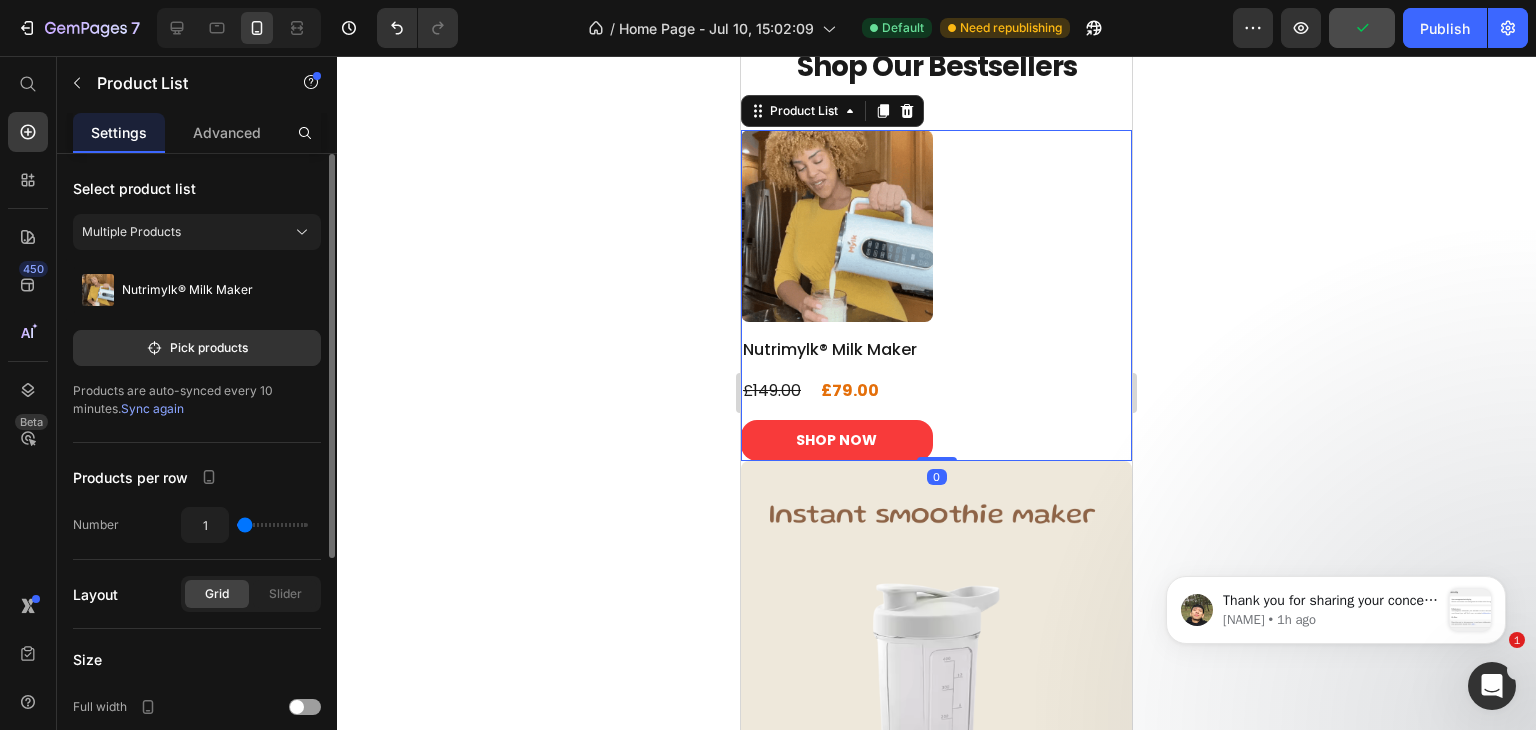 type on "1" 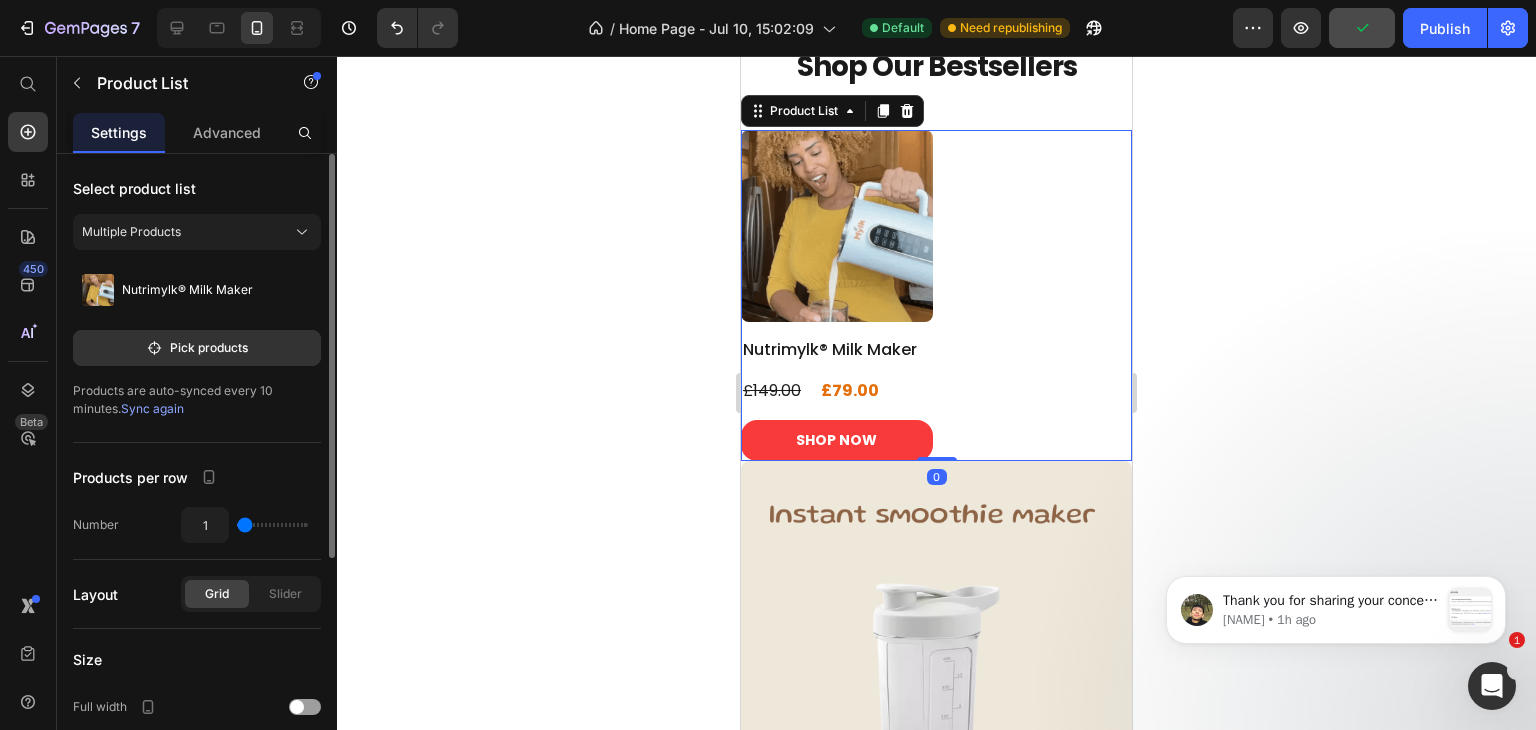 click at bounding box center (272, 525) 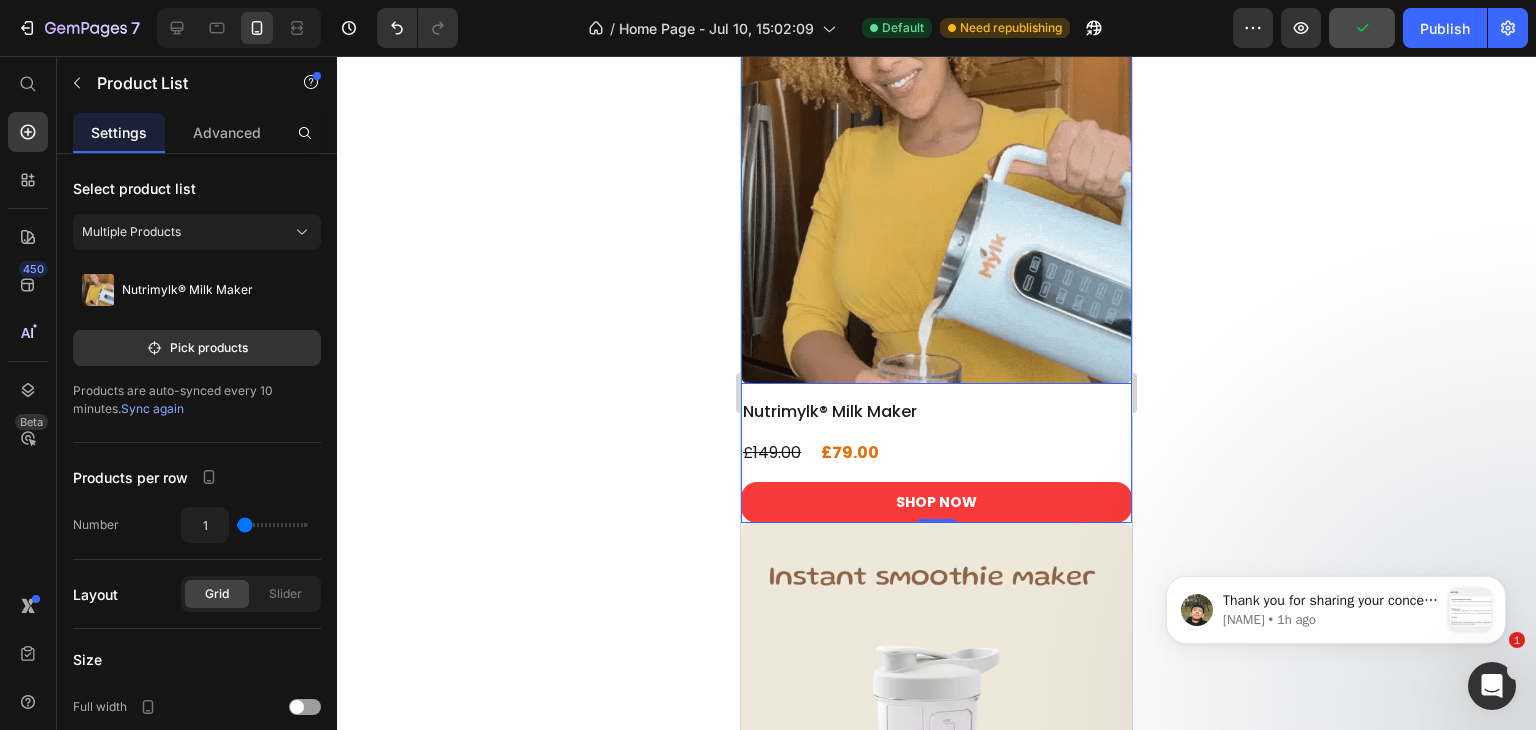 scroll, scrollTop: 1412, scrollLeft: 0, axis: vertical 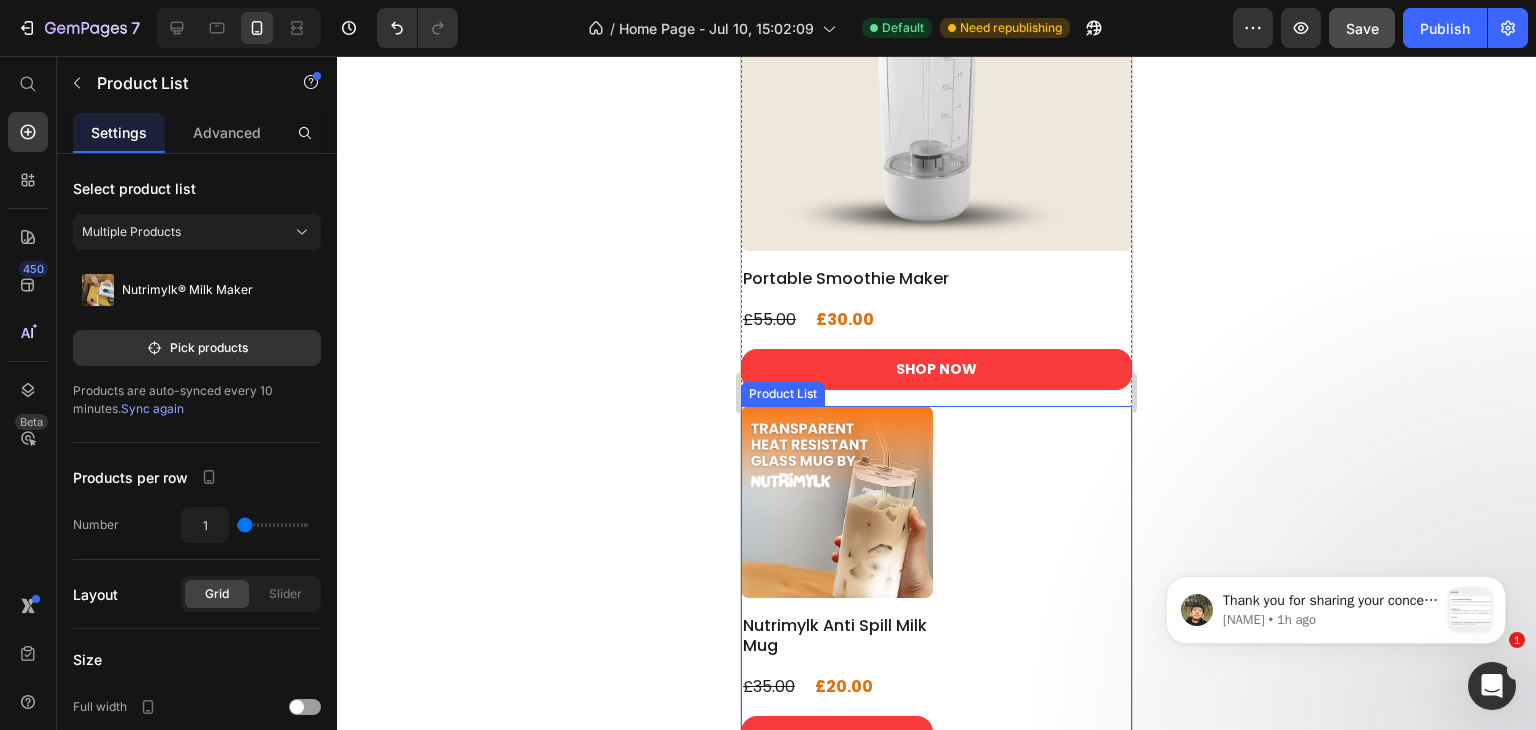 click on "Product Images Nutrimylk Anti Spill Milk Mug Product Title £20.00 Product Price £35.00 Product Price Row SHOP NOW Product Cart Button Row" at bounding box center (936, 589) 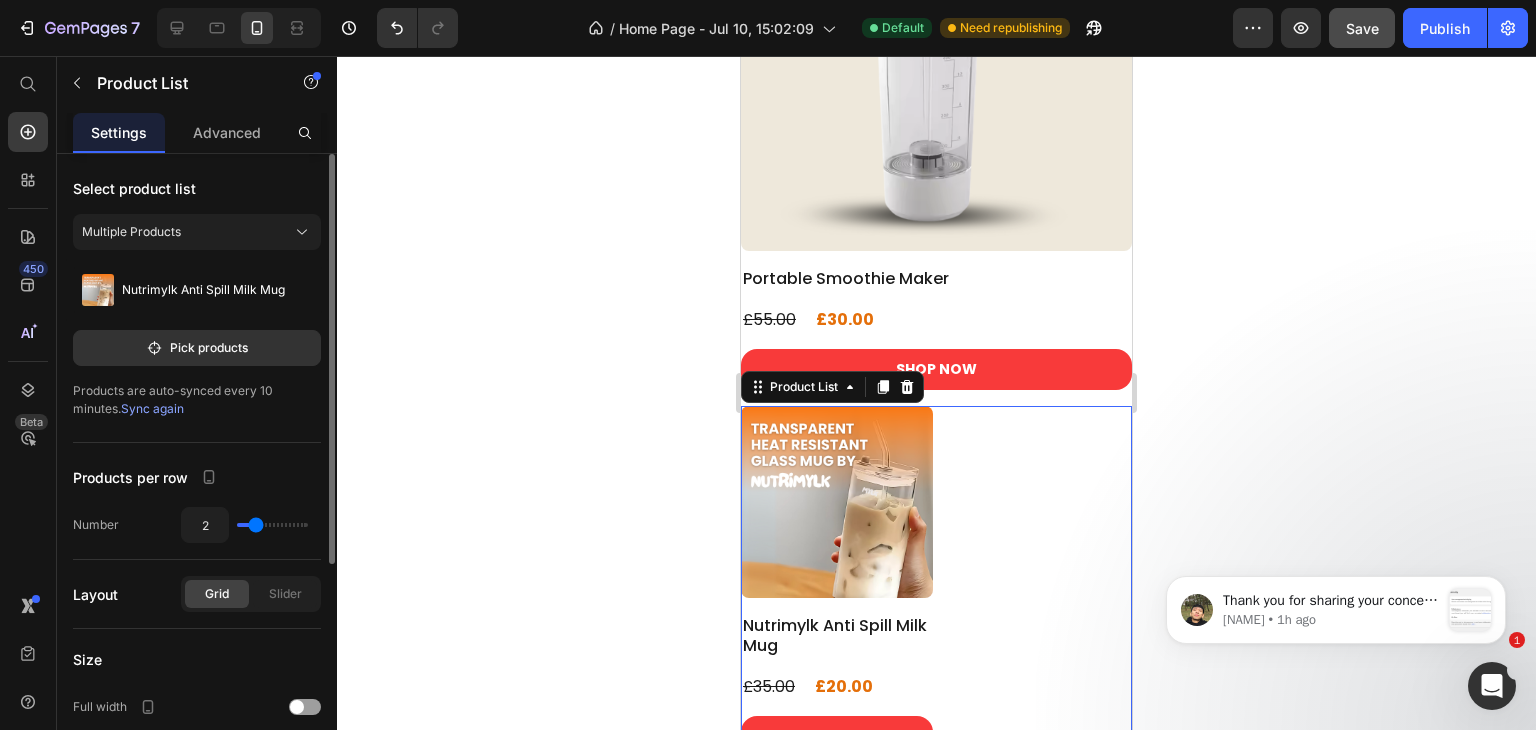 type on "1" 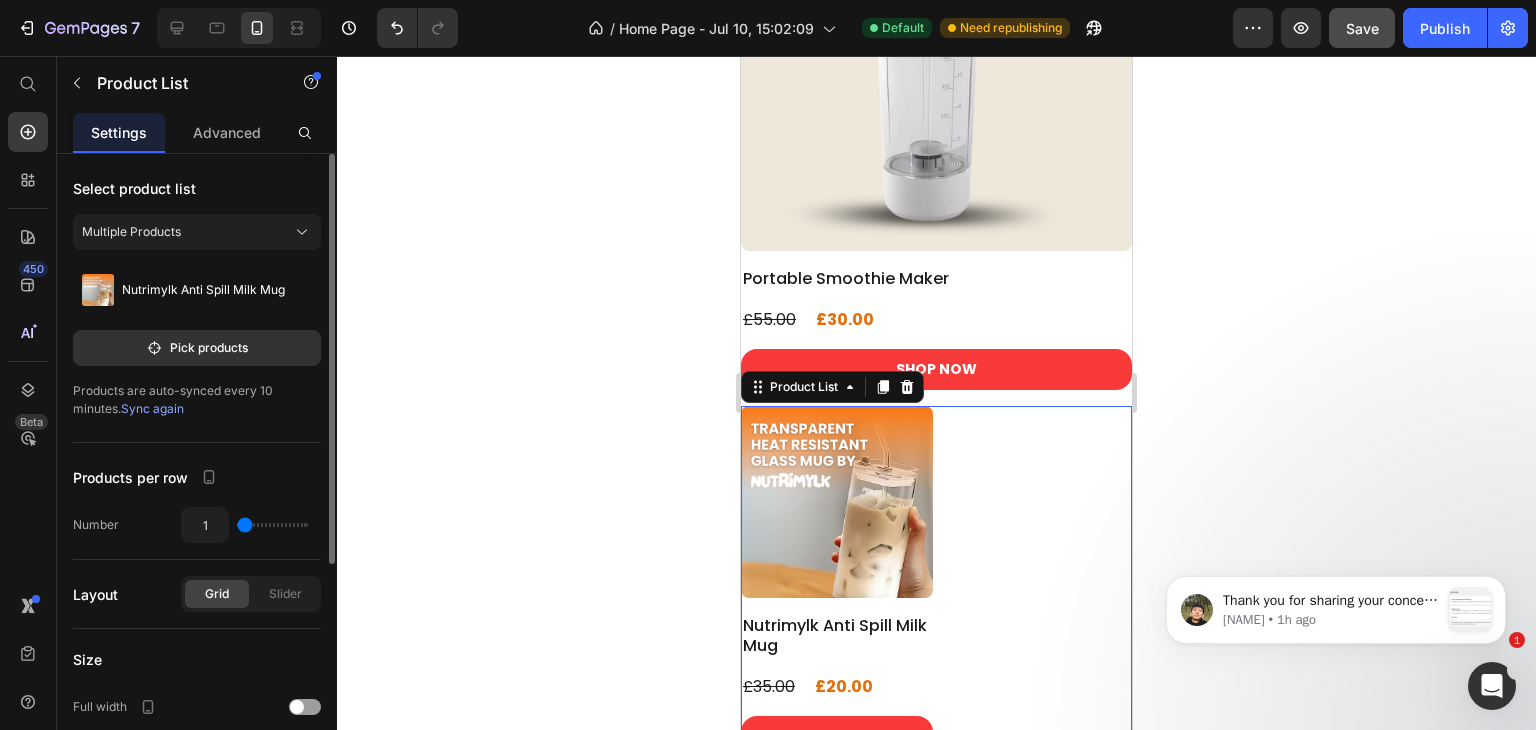 type on "1" 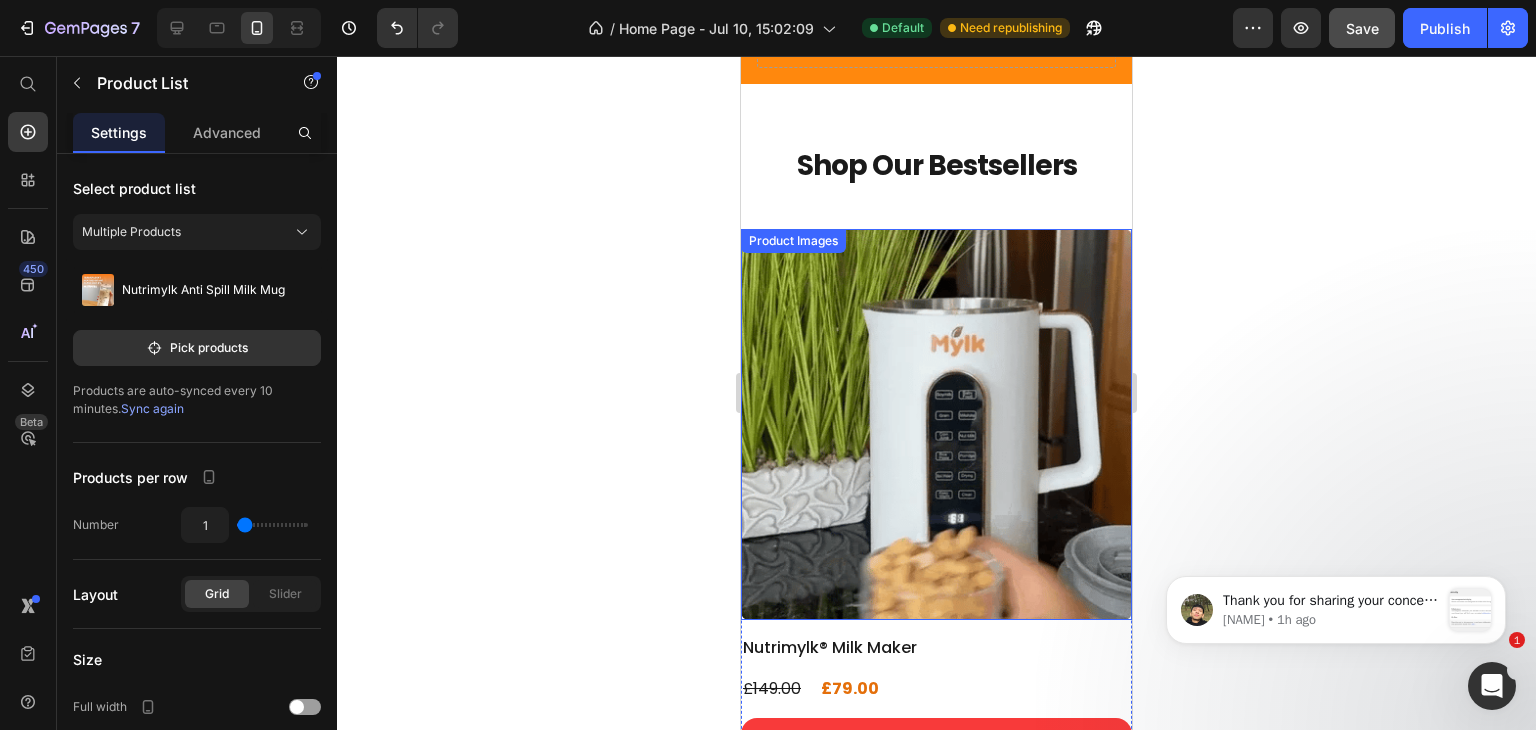 scroll, scrollTop: 512, scrollLeft: 0, axis: vertical 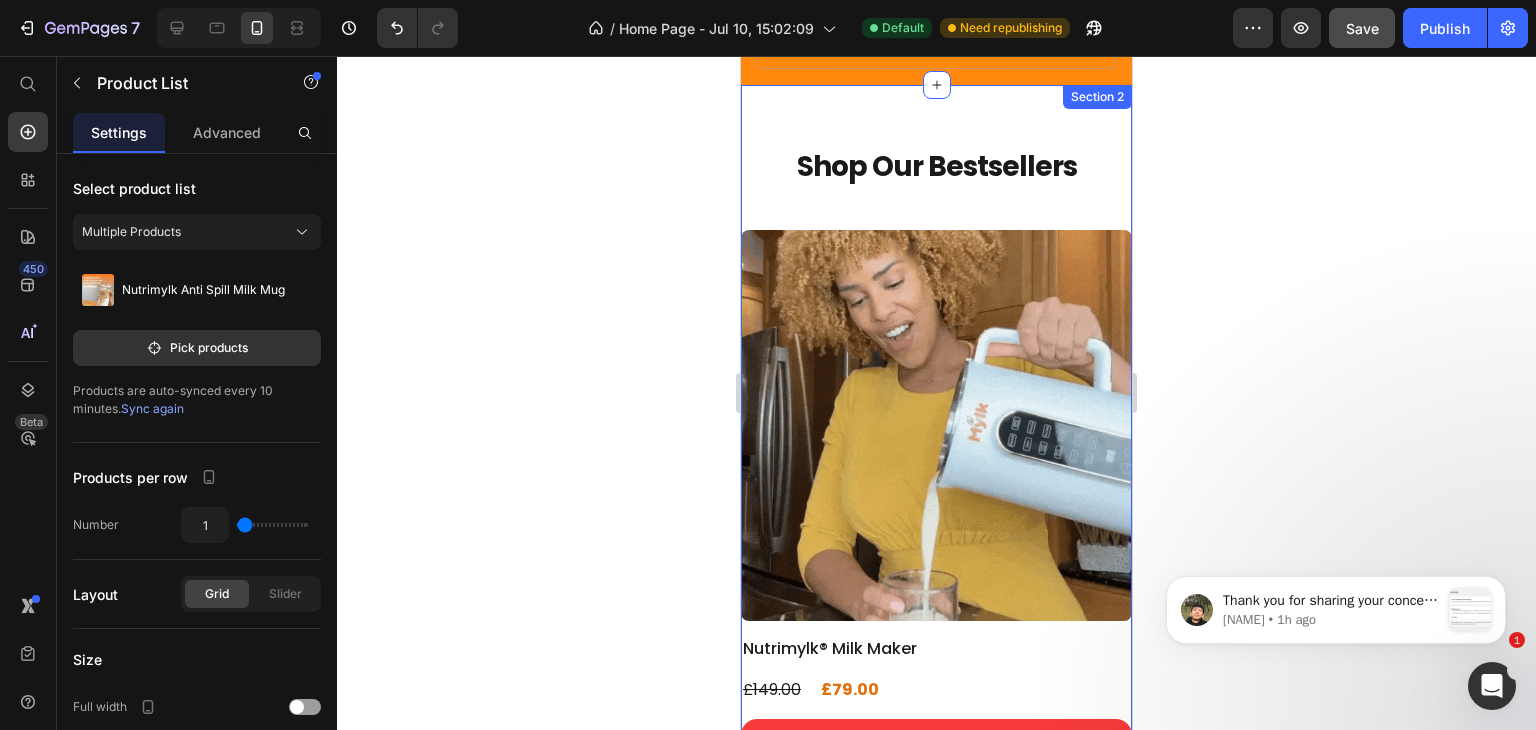 click on "Shop Our Bestsellers Heading Product Images Nutrimylk® Milk Maker Product Title £79.00 Product Price £149.00 Product Price Row SHOP NOW Product Cart Button Row Product List Product Images Portable Smoothie Maker Product Title £30.00 Product Price £55.00 Product Price Row SHOP NOW Product Cart Button Row Product List Product Images Nutrimylk Anti Spill Milk Mug Product Title £20.00 Product Price £35.00 Product Price Row SHOP NOW Product Cart Button Row Product List   0 Row" at bounding box center [936, 984] 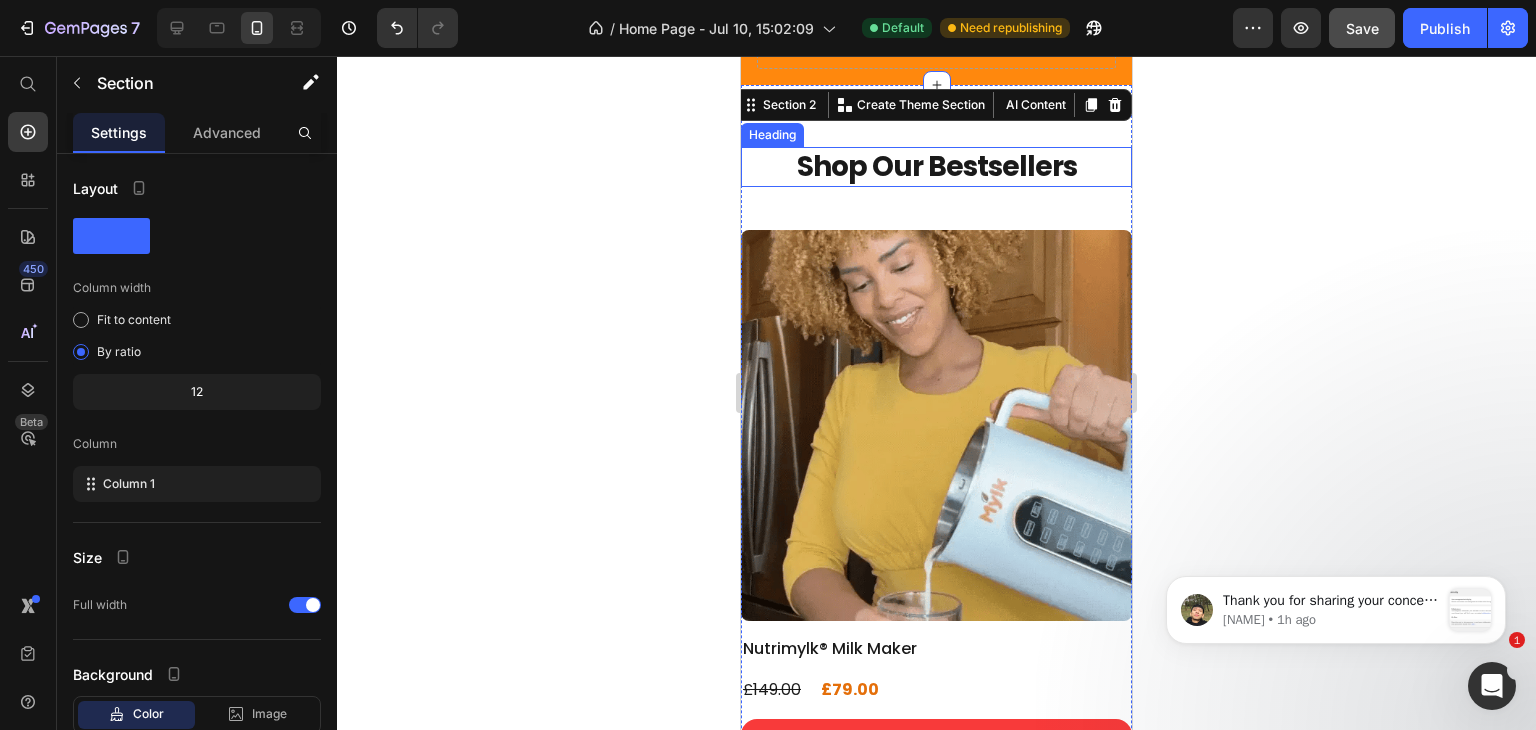 click on "Shop Our Bestsellers" at bounding box center [936, 167] 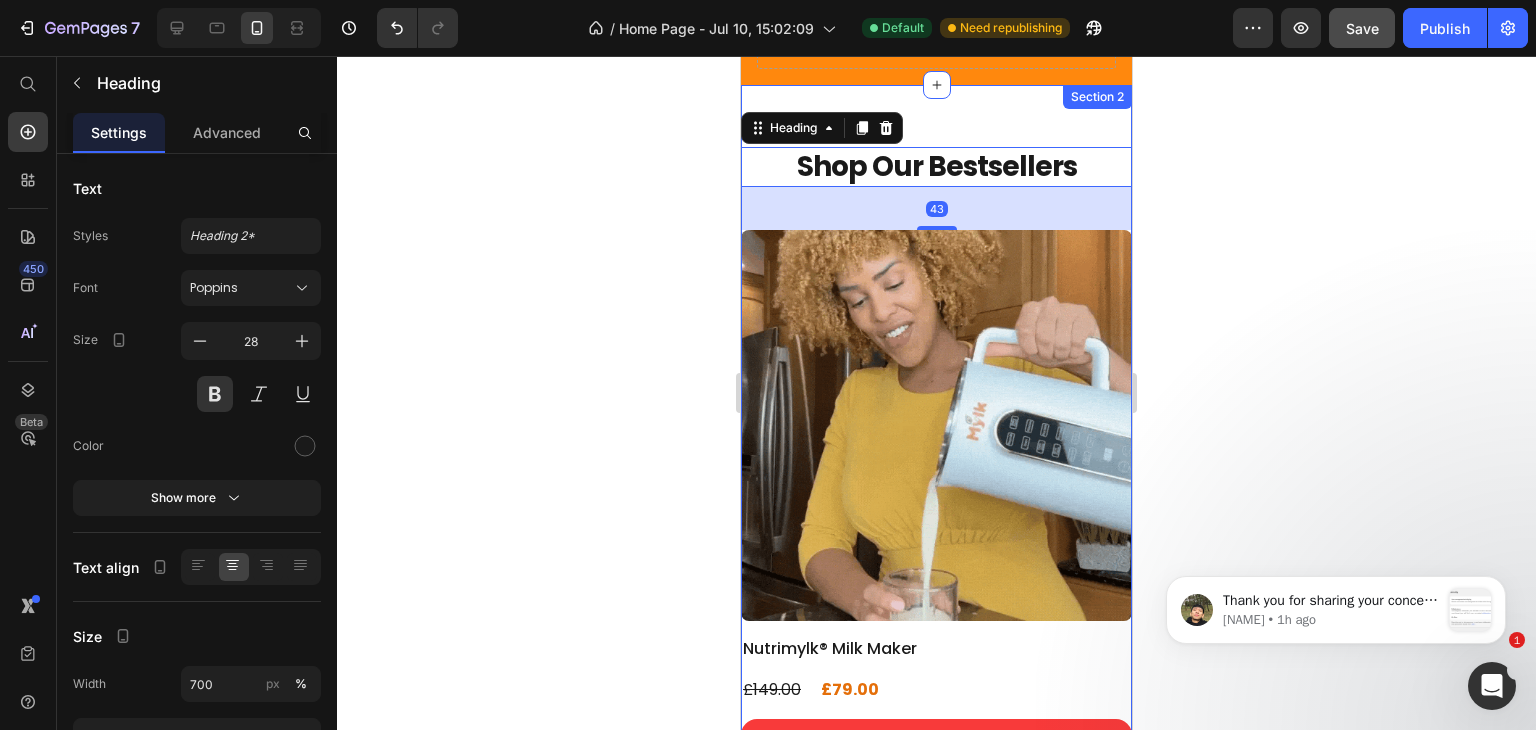 click on "Shop Our Bestsellers Heading   43 Product Images Nutrimylk® Milk Maker Product Title £79.00 Product Price £149.00 Product Price Row SHOP NOW Product Cart Button Row Product List Product Images Portable Smoothie Maker Product Title £30.00 Product Price £55.00 Product Price Row SHOP NOW Product Cart Button Row Product List Product Images Nutrimylk Anti Spill Milk Mug Product Title £20.00 Product Price £35.00 Product Price Row SHOP NOW Product Cart Button Row Product List Row Section 2" at bounding box center [936, 984] 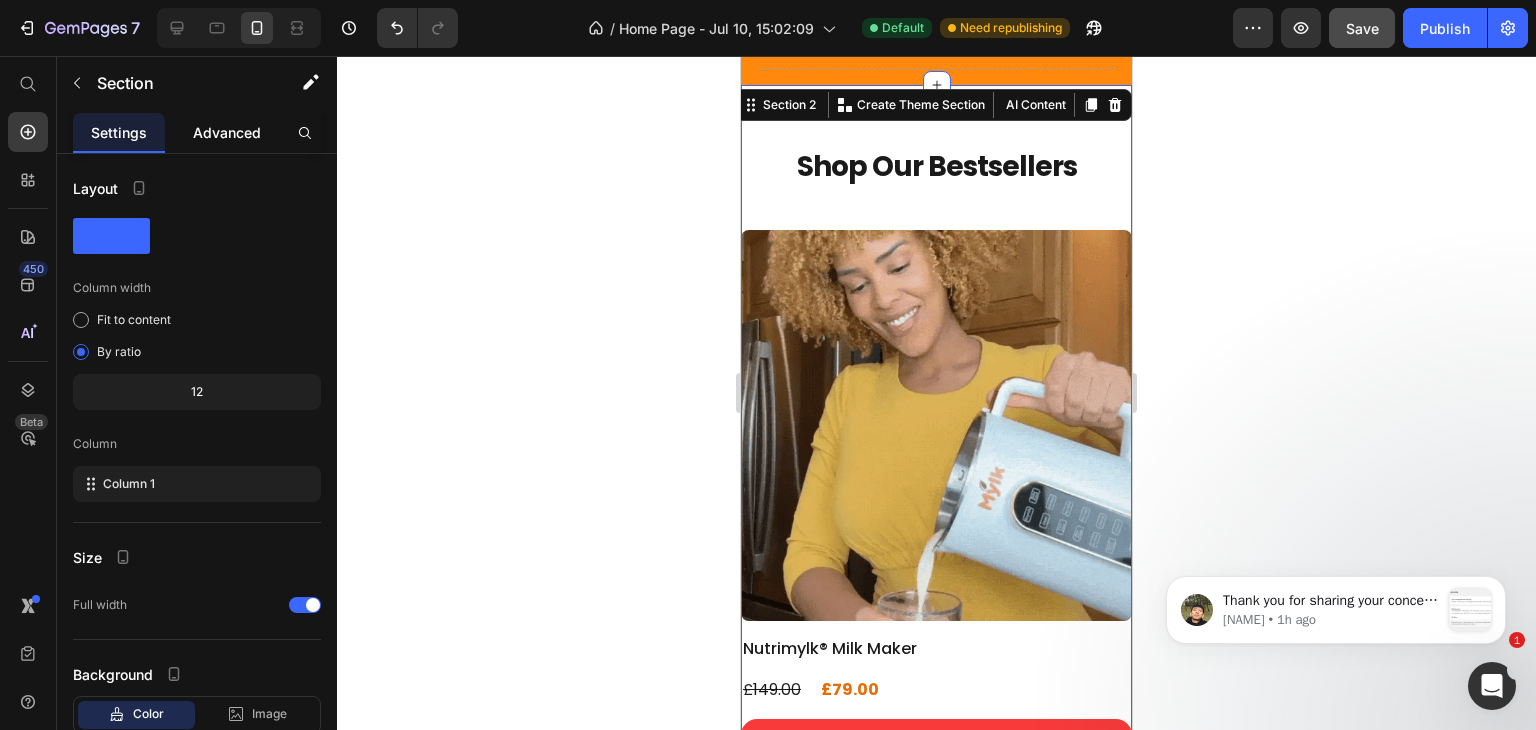 click on "Advanced" 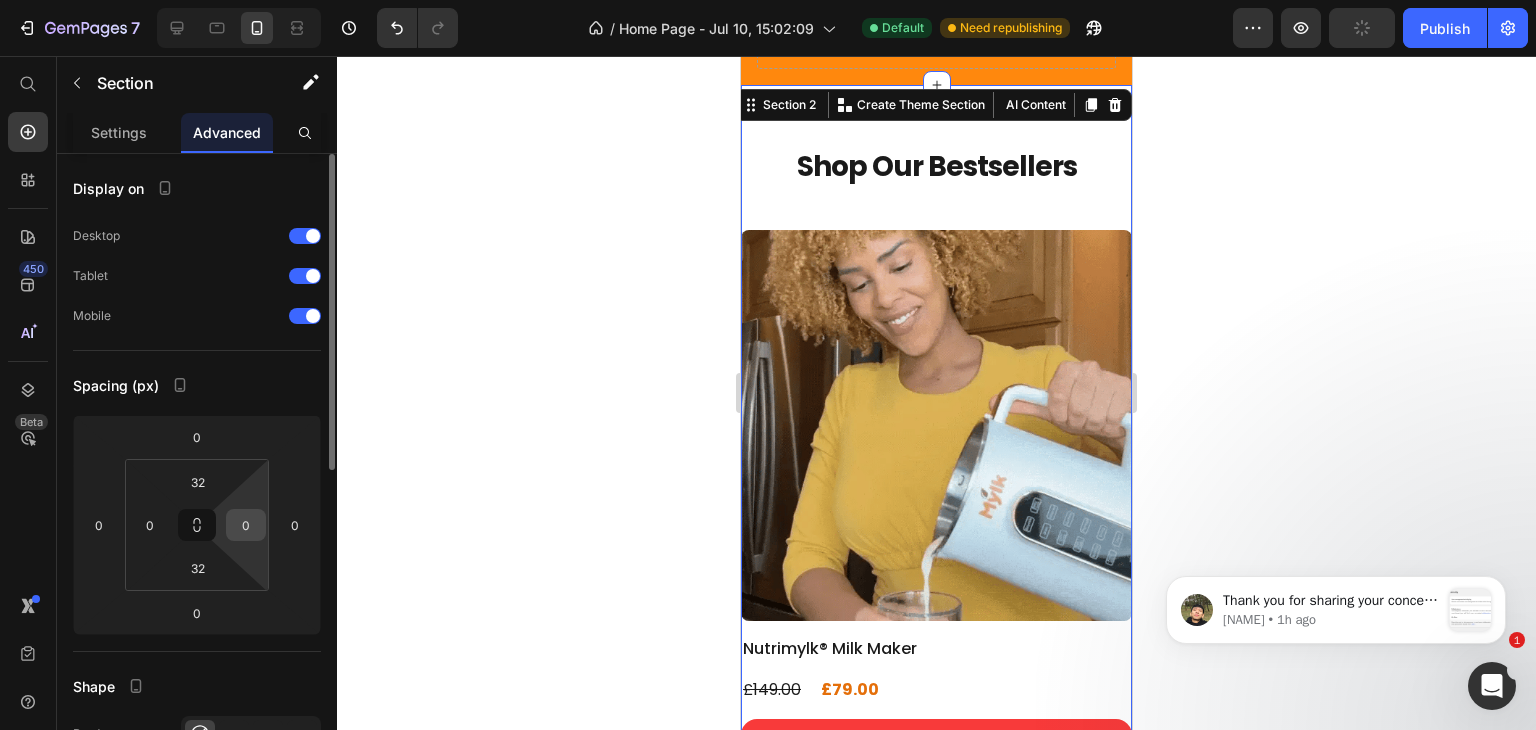click on "0" at bounding box center [246, 525] 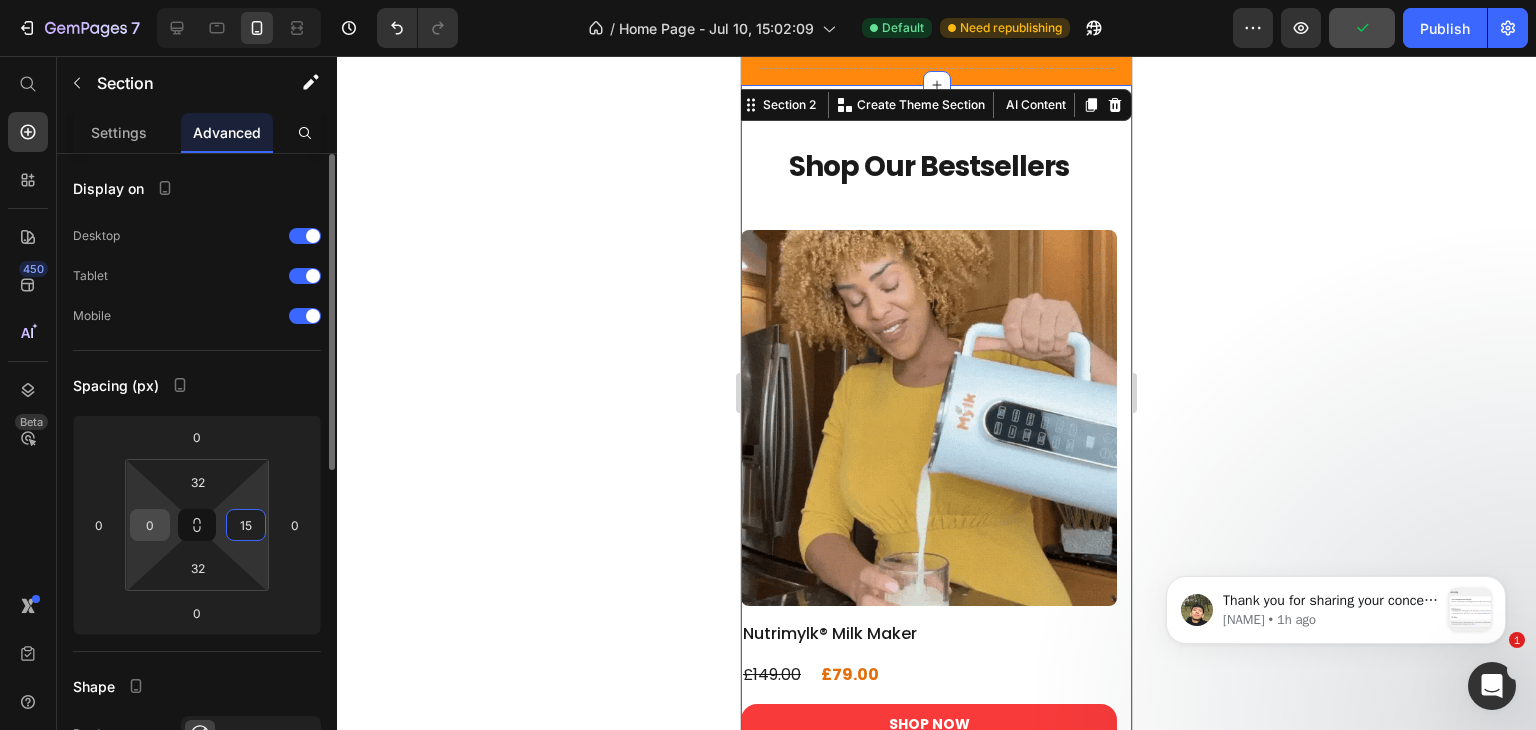type on "15" 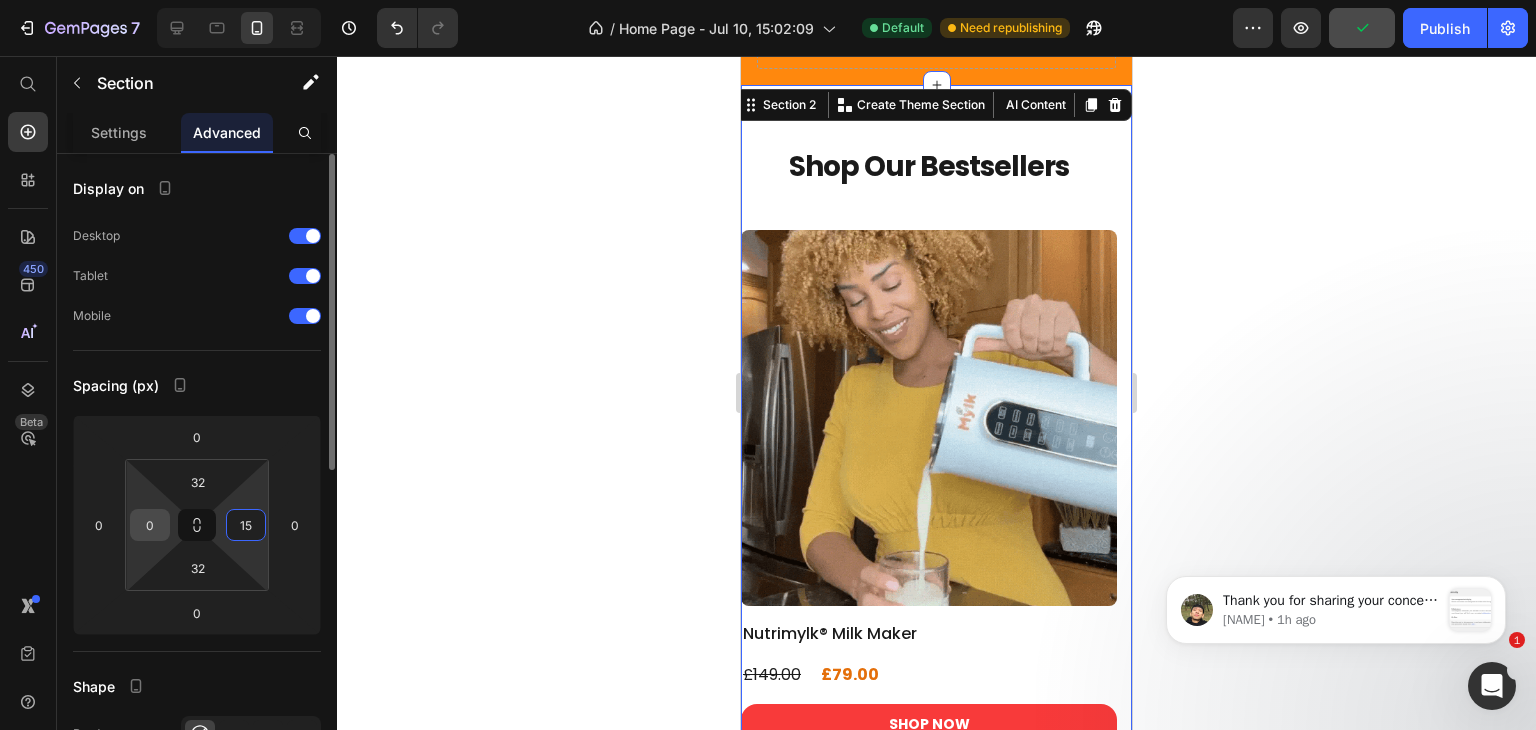 click on "0" at bounding box center [150, 525] 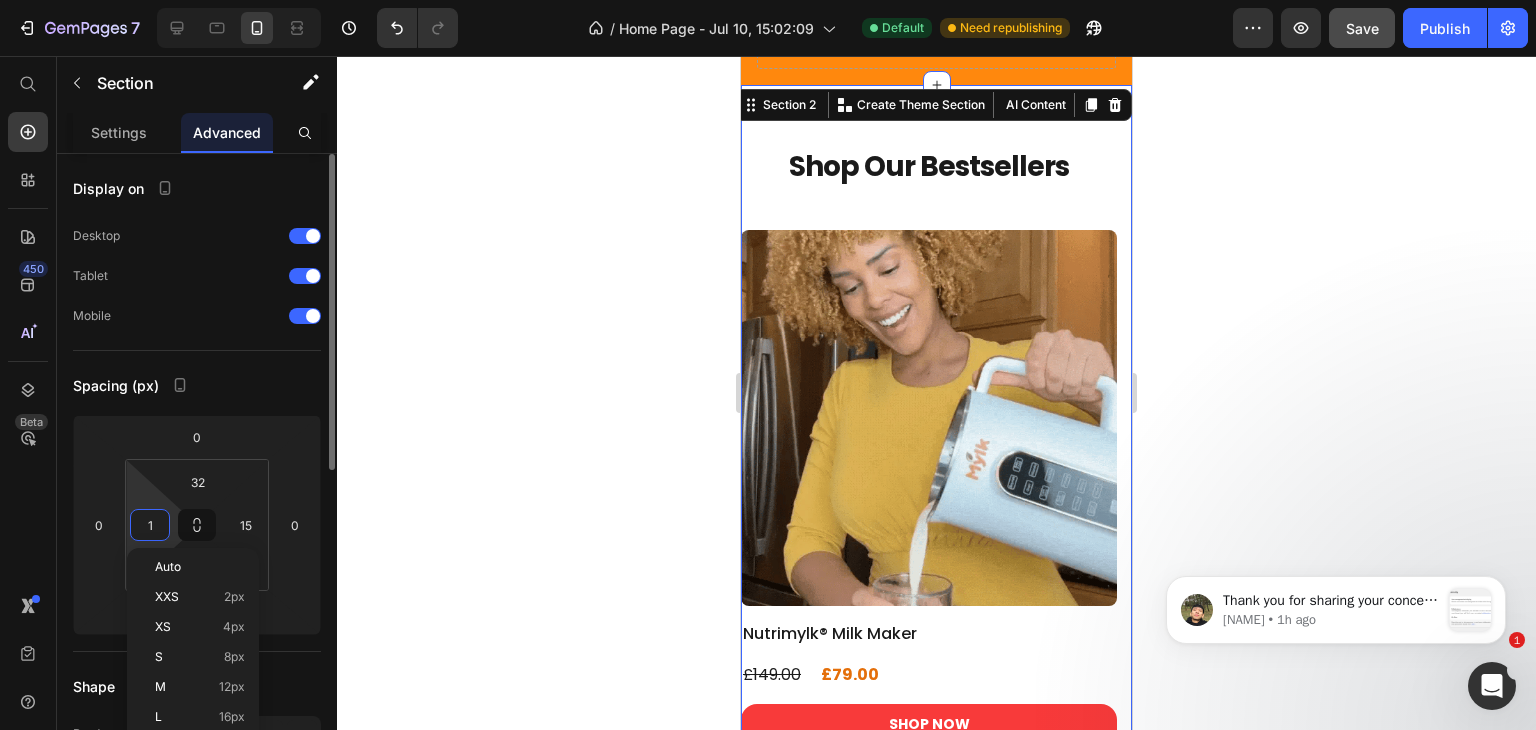 type on "15" 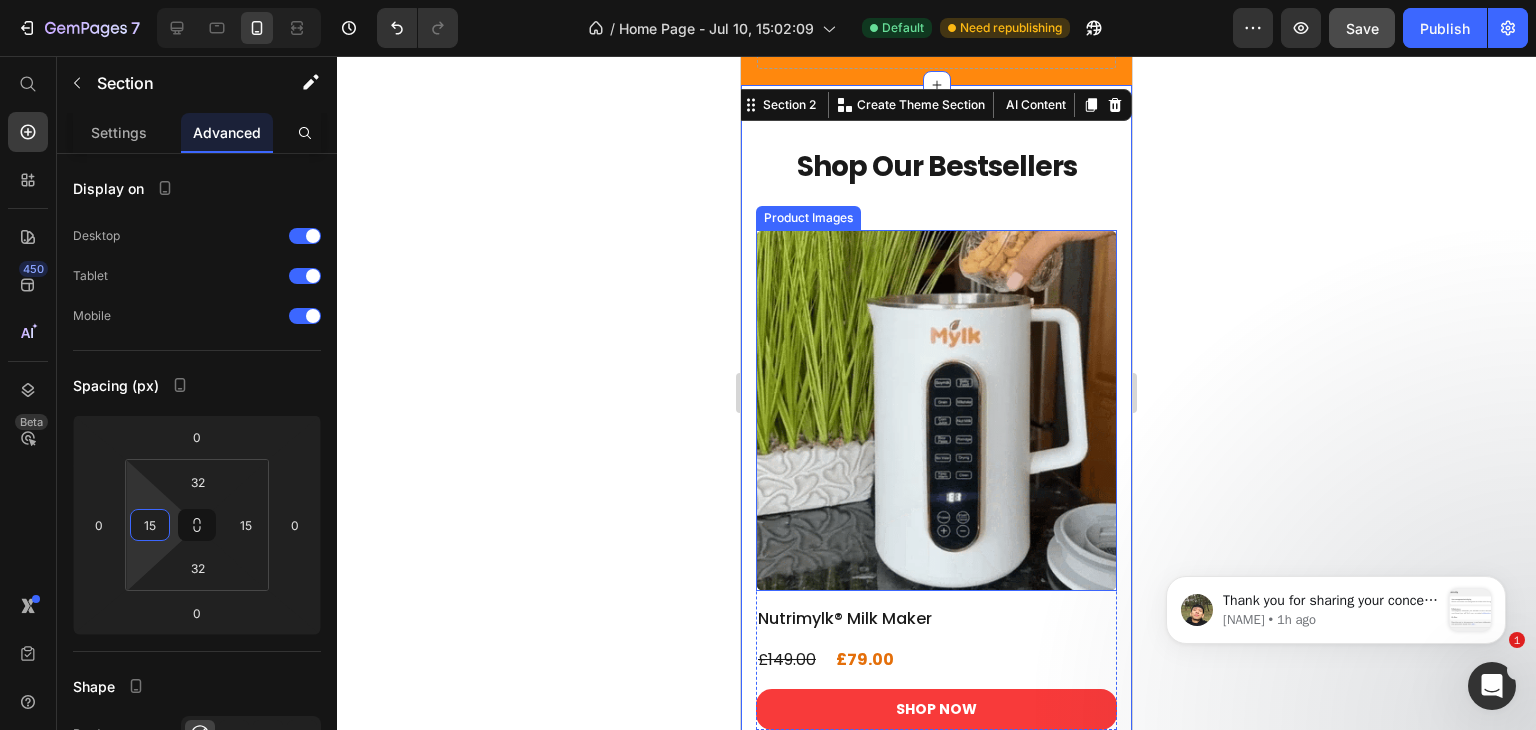 click at bounding box center (936, 410) 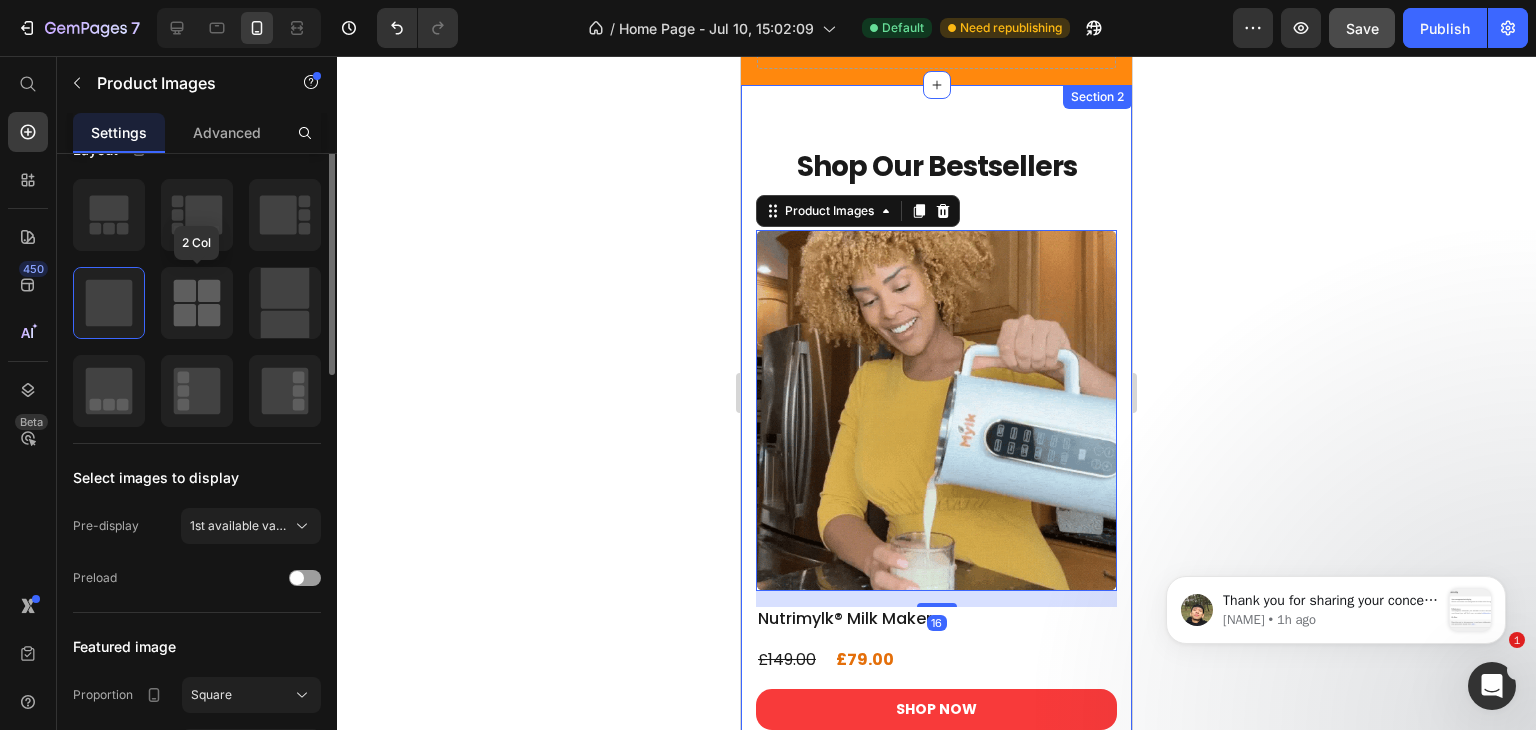 scroll, scrollTop: 300, scrollLeft: 0, axis: vertical 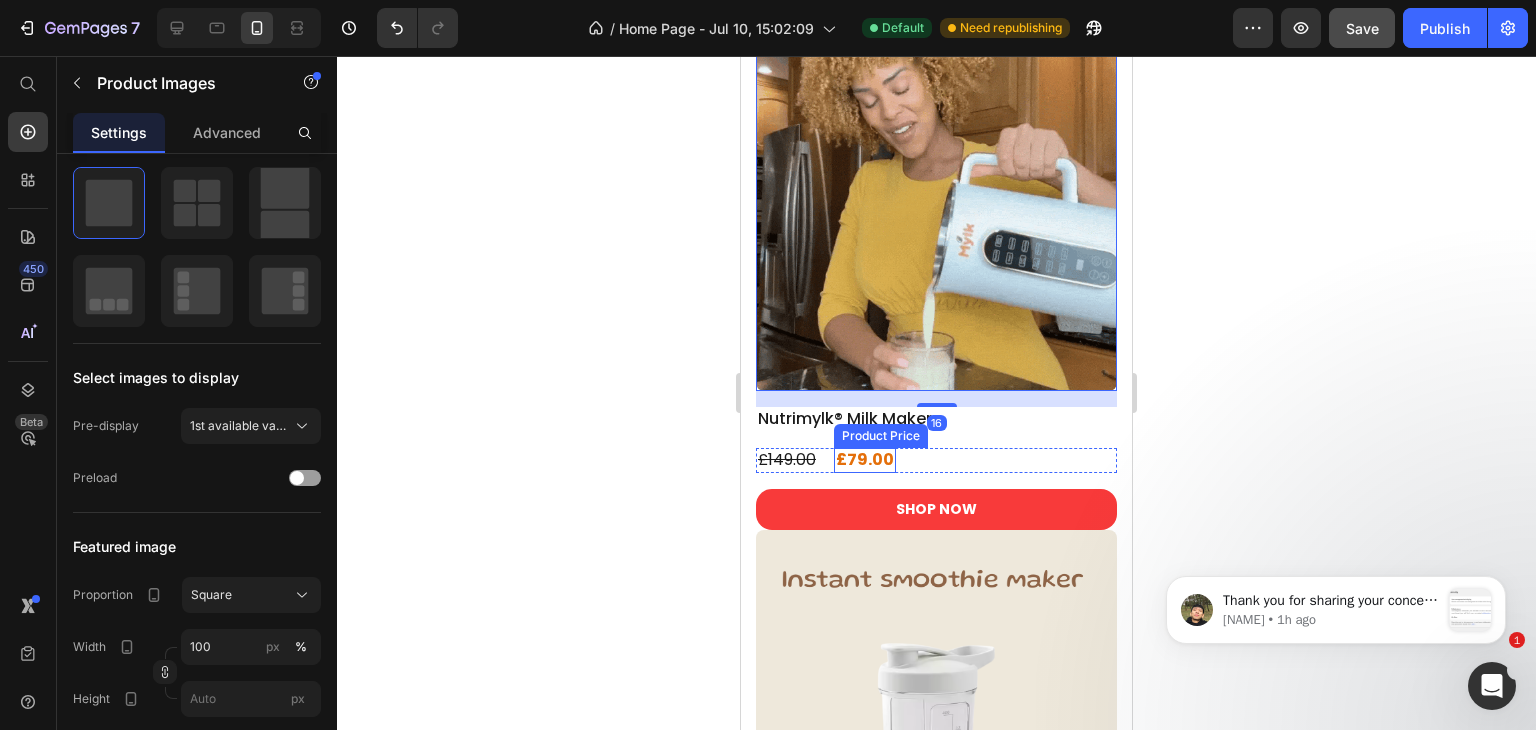 click on "Product Price" at bounding box center (881, 436) 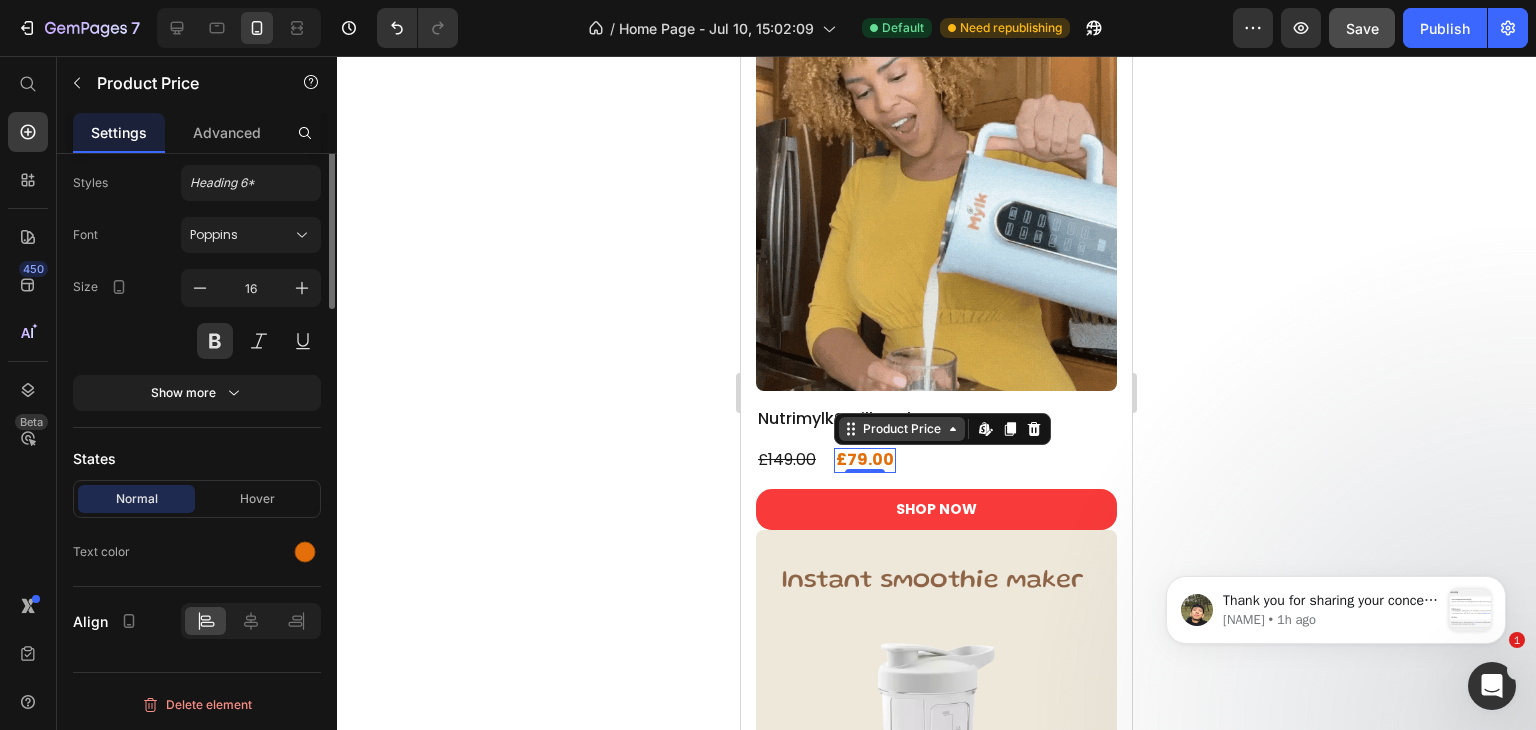 scroll, scrollTop: 0, scrollLeft: 0, axis: both 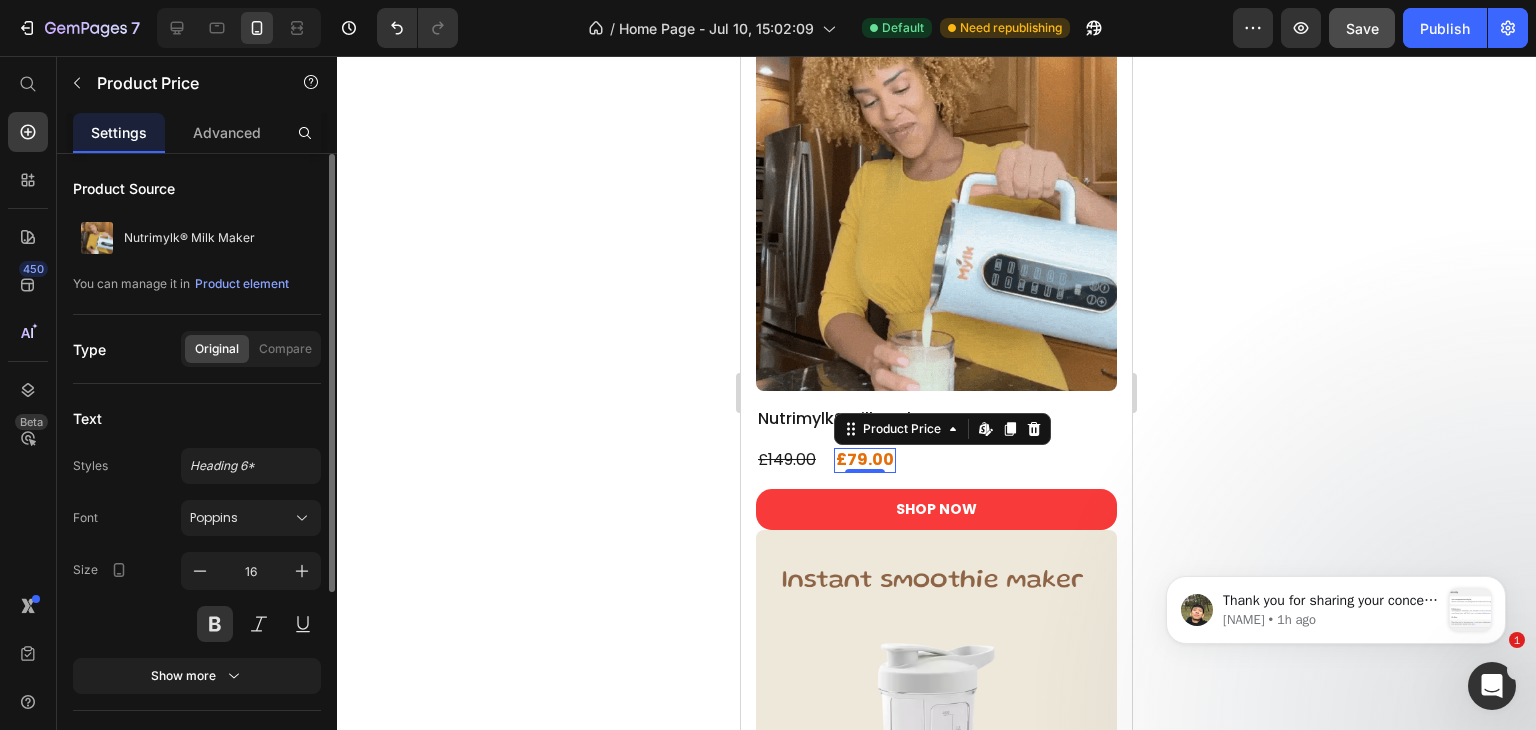 click on "Nutrimylk® Milk Maker" at bounding box center (936, 419) 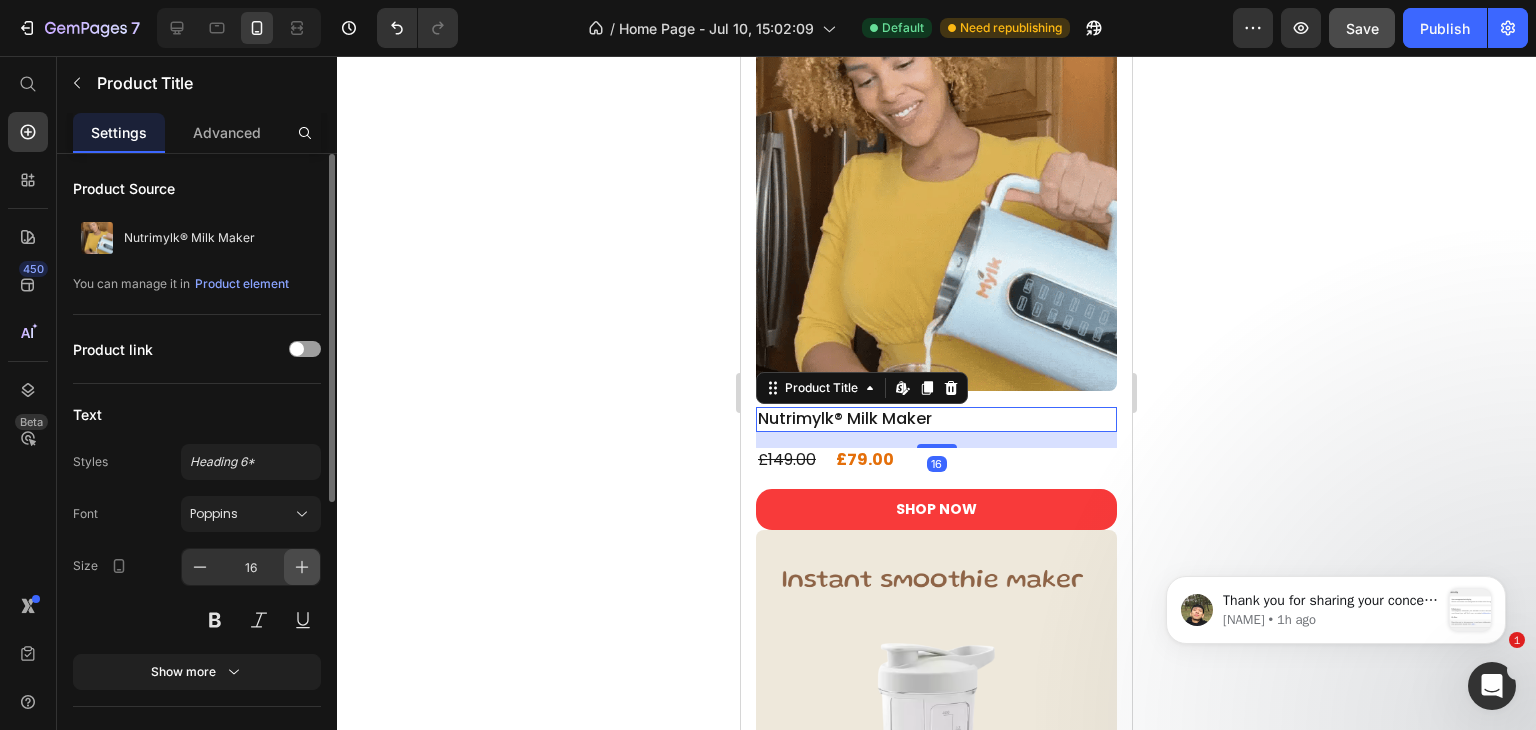 click 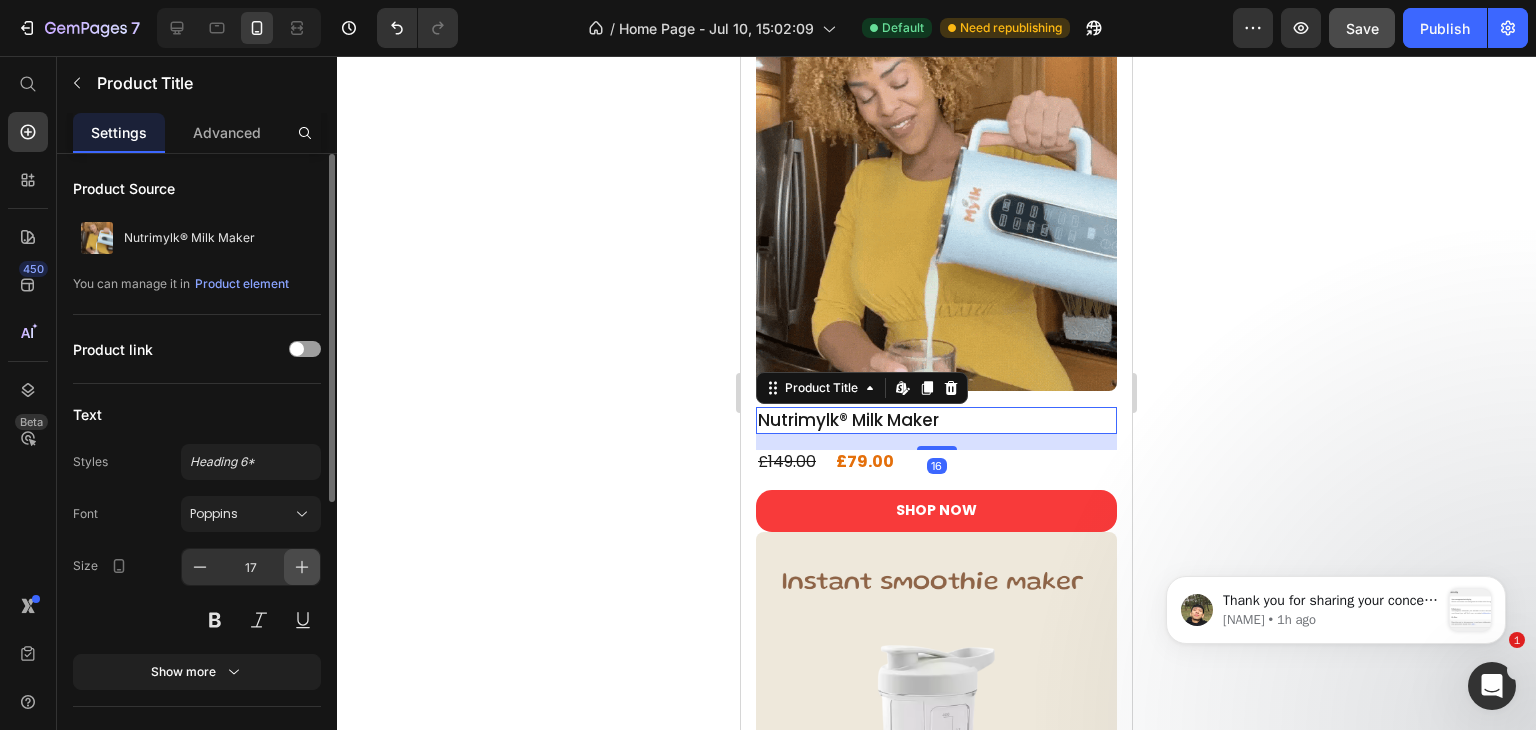 click 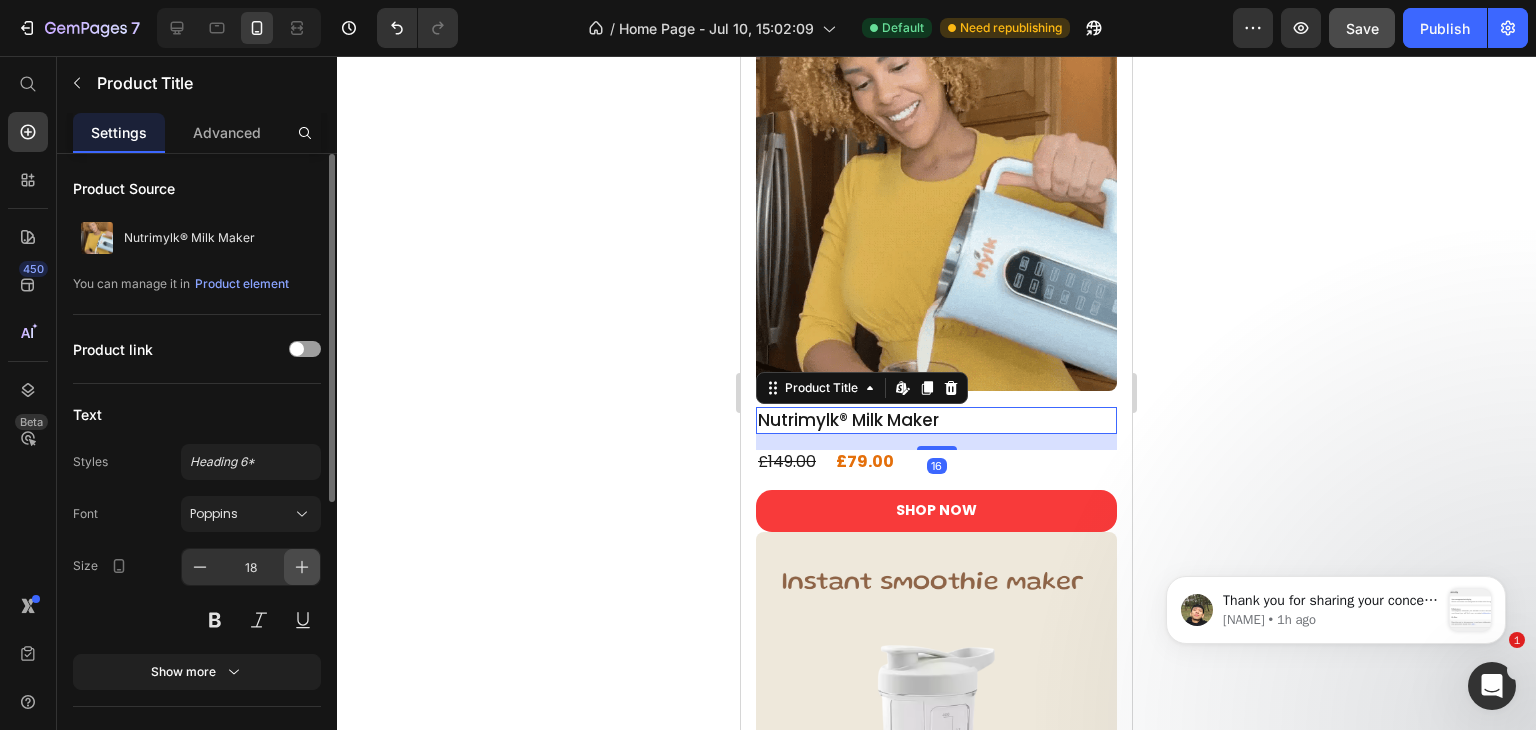 click 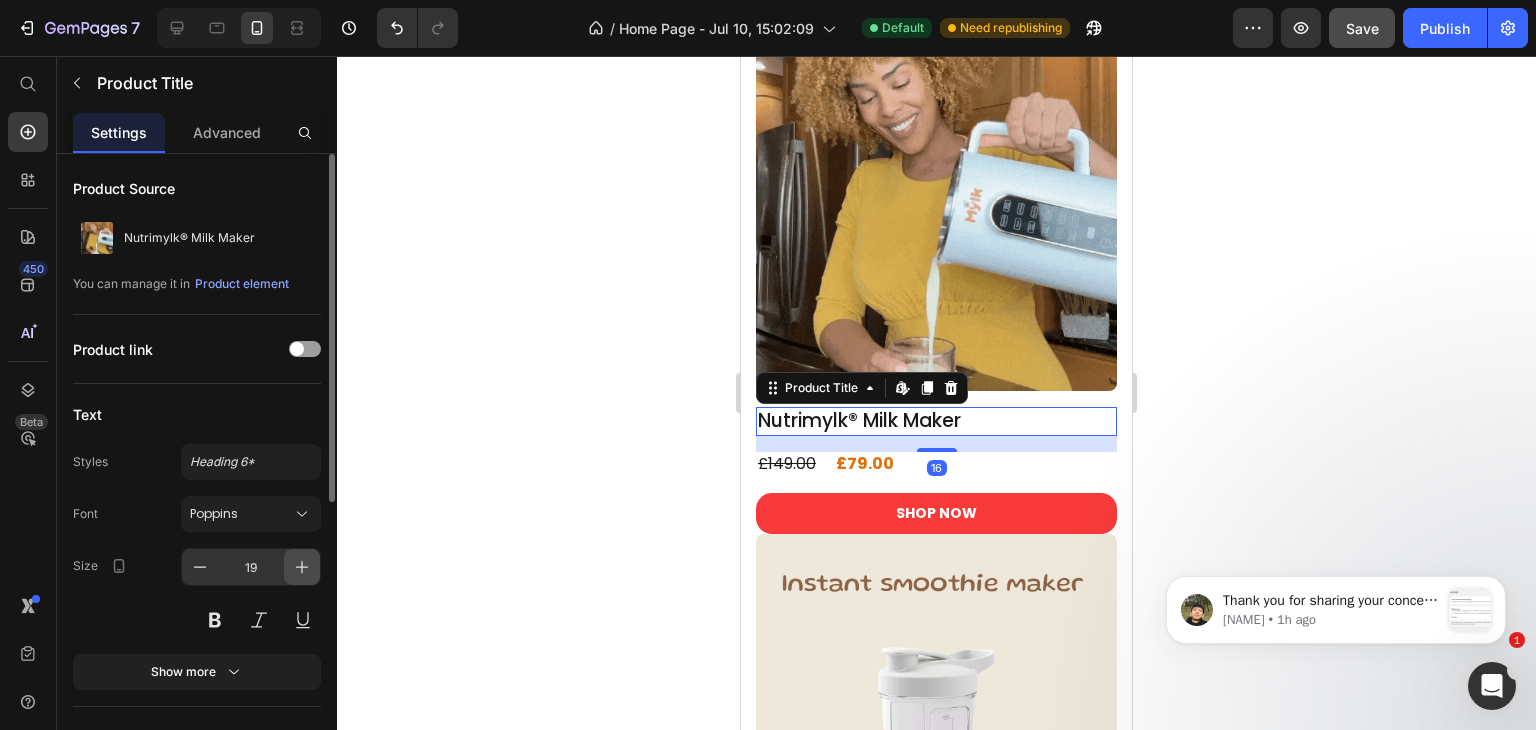 click 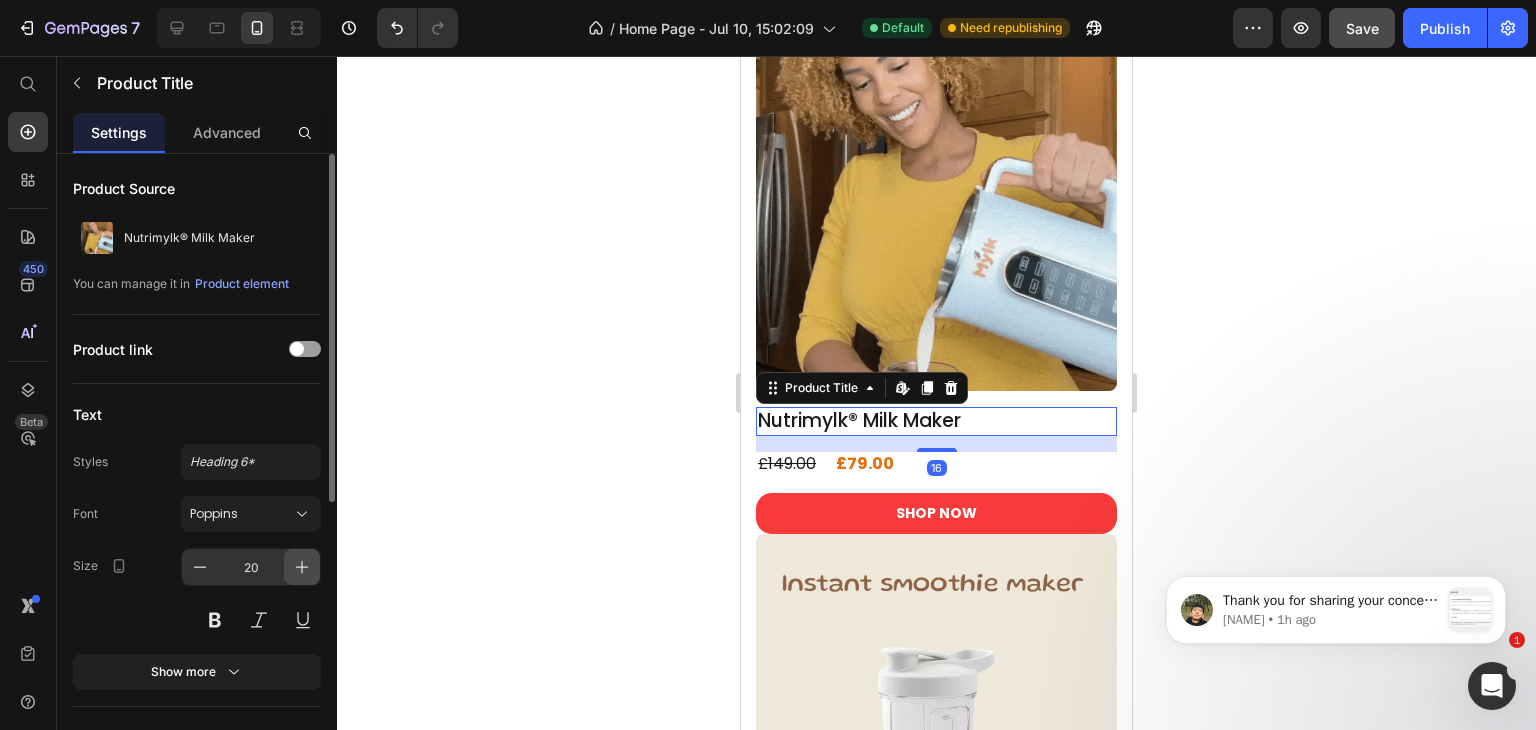 click 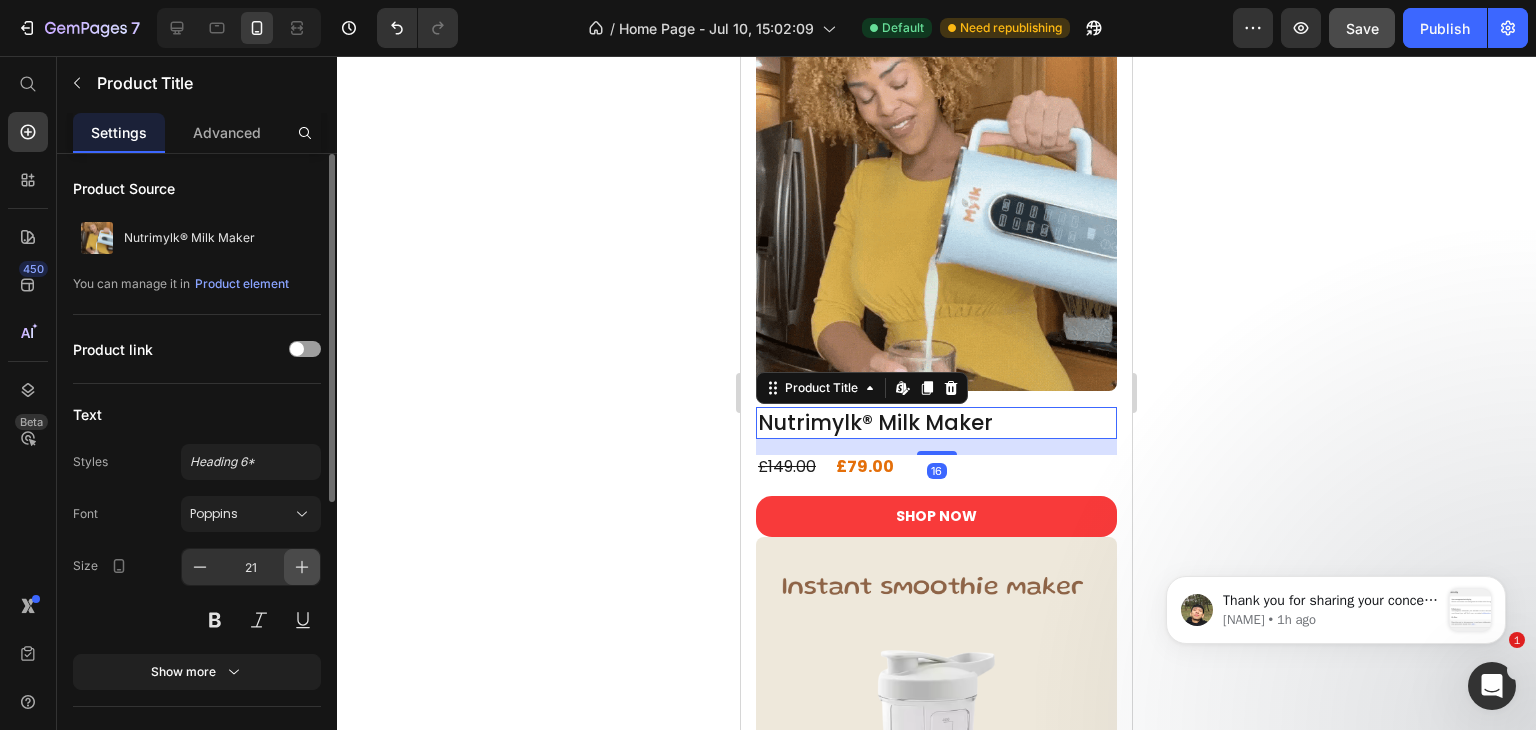 click 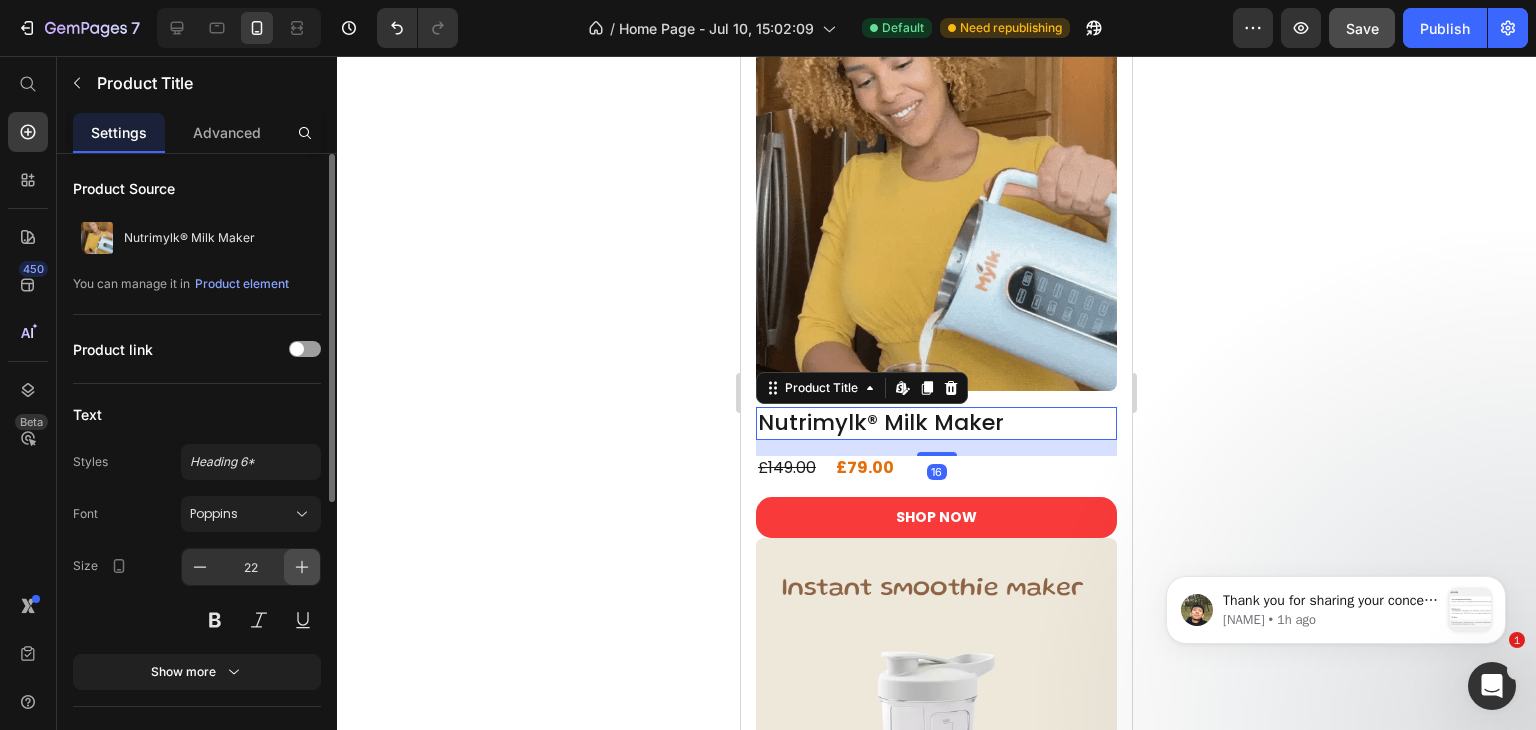 click 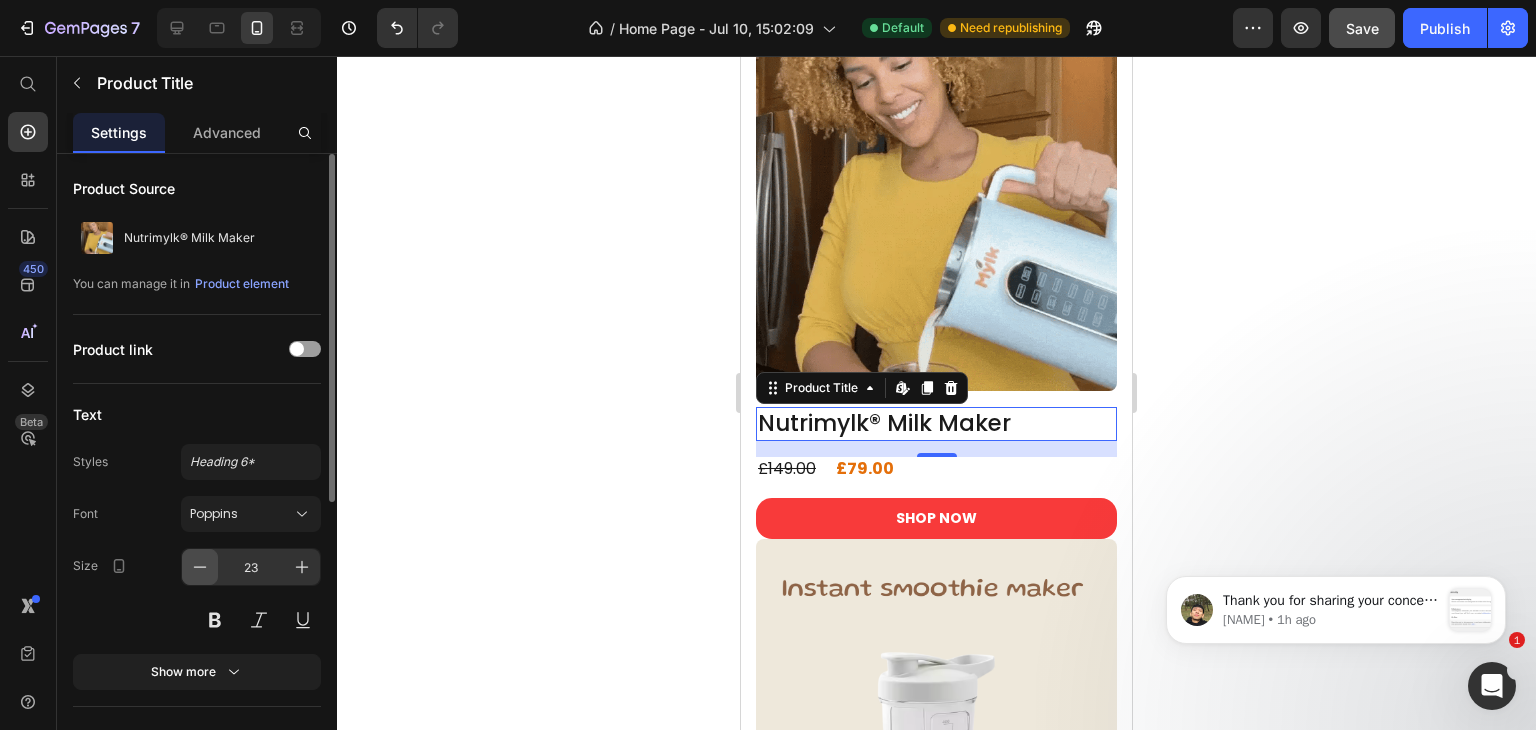 click 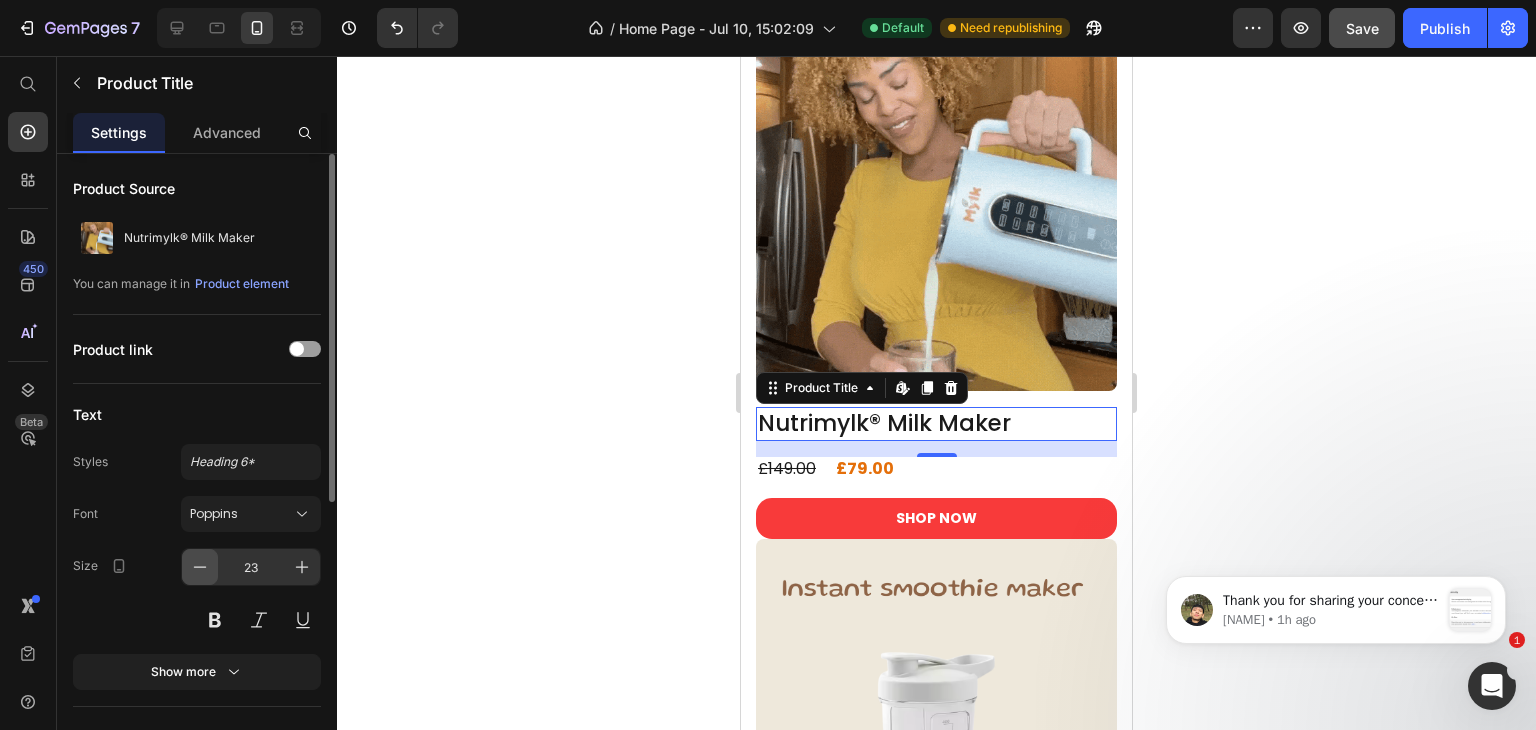 type on "22" 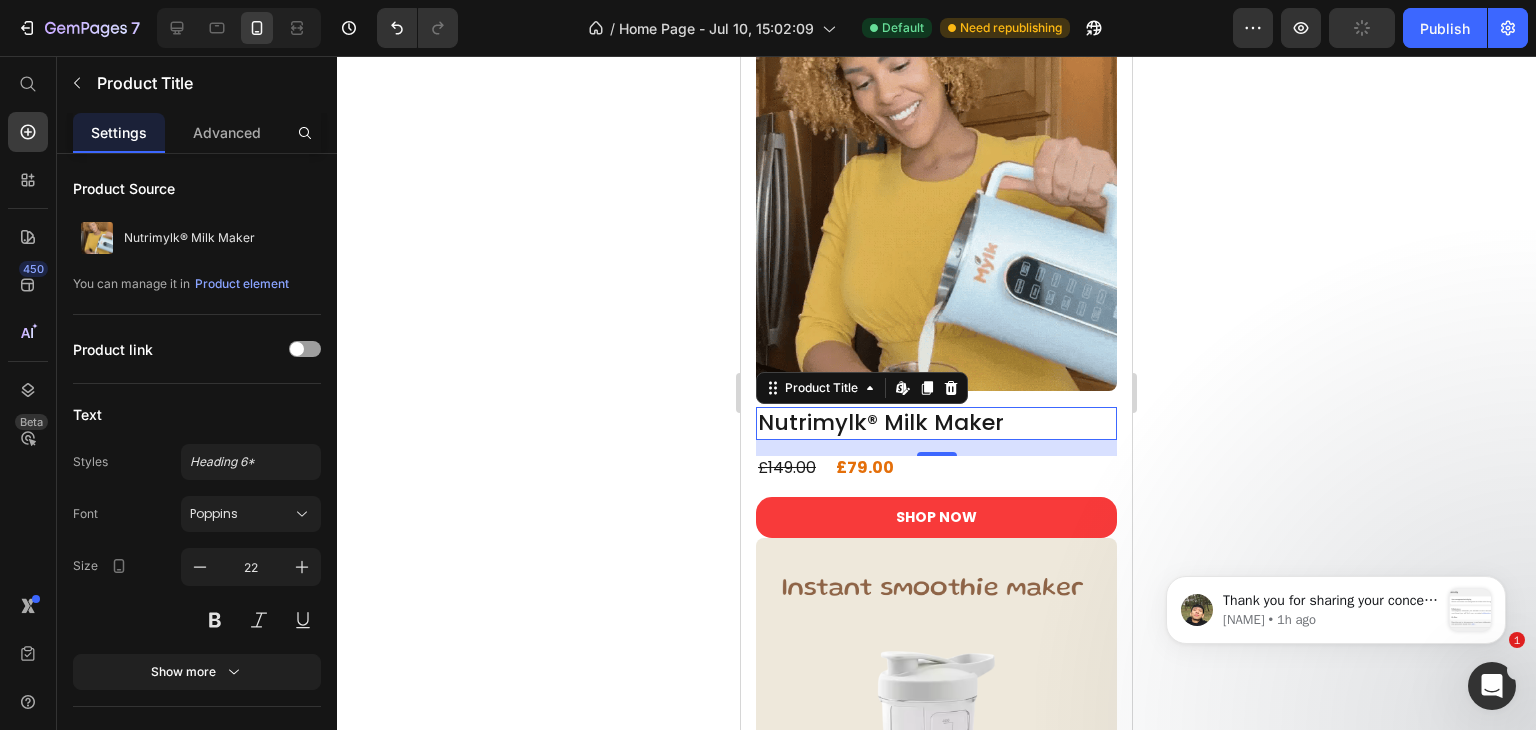 click 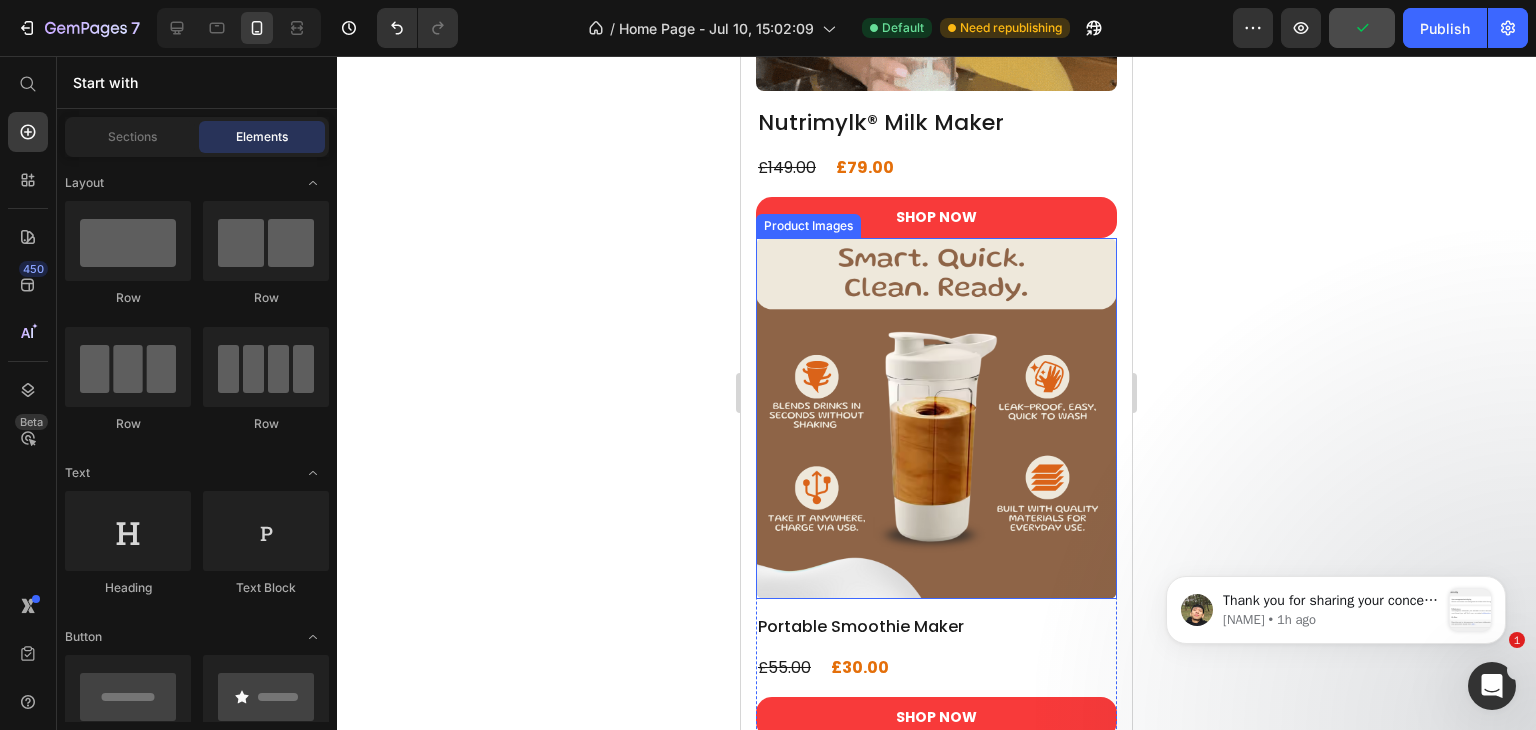 scroll, scrollTop: 912, scrollLeft: 0, axis: vertical 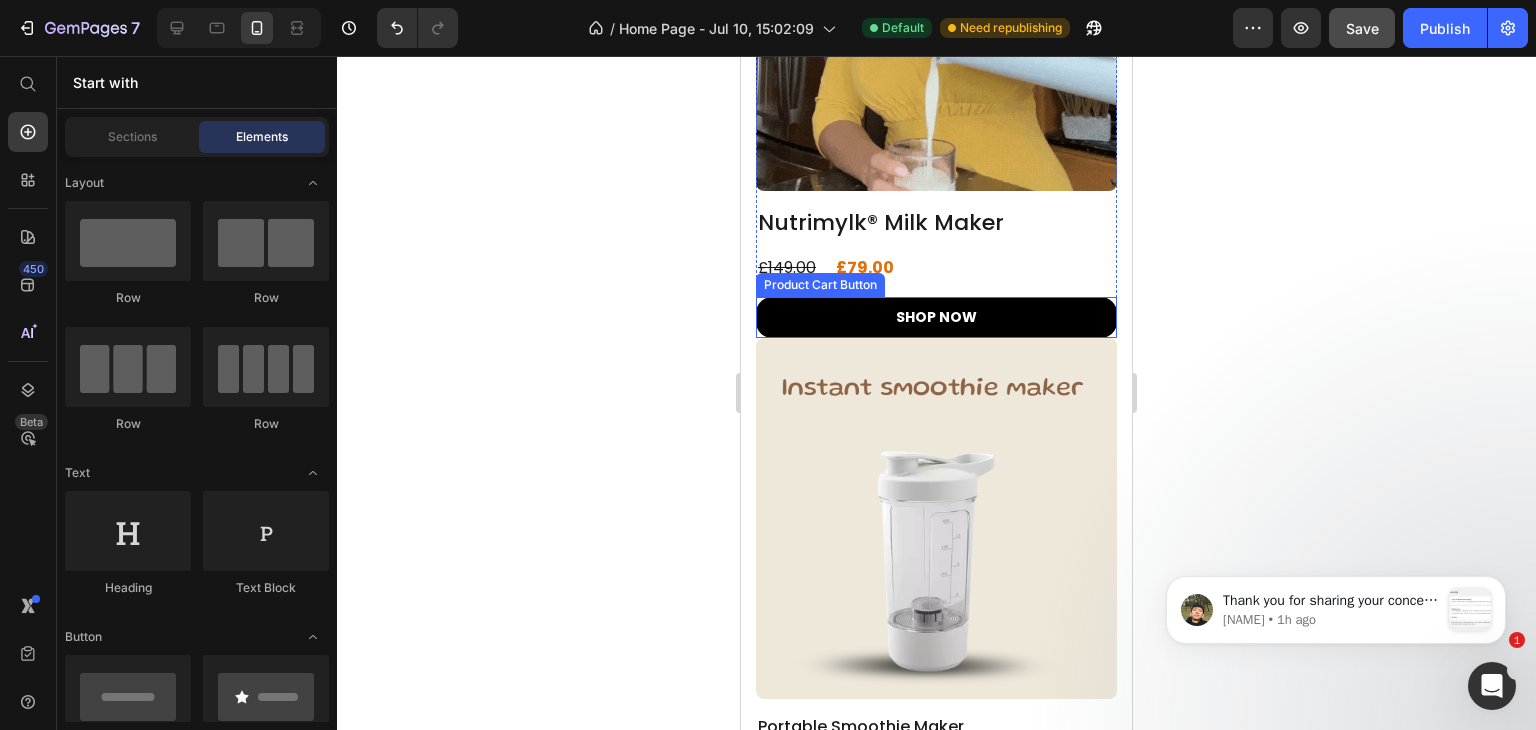 click on "SHOP NOW" at bounding box center [936, 317] 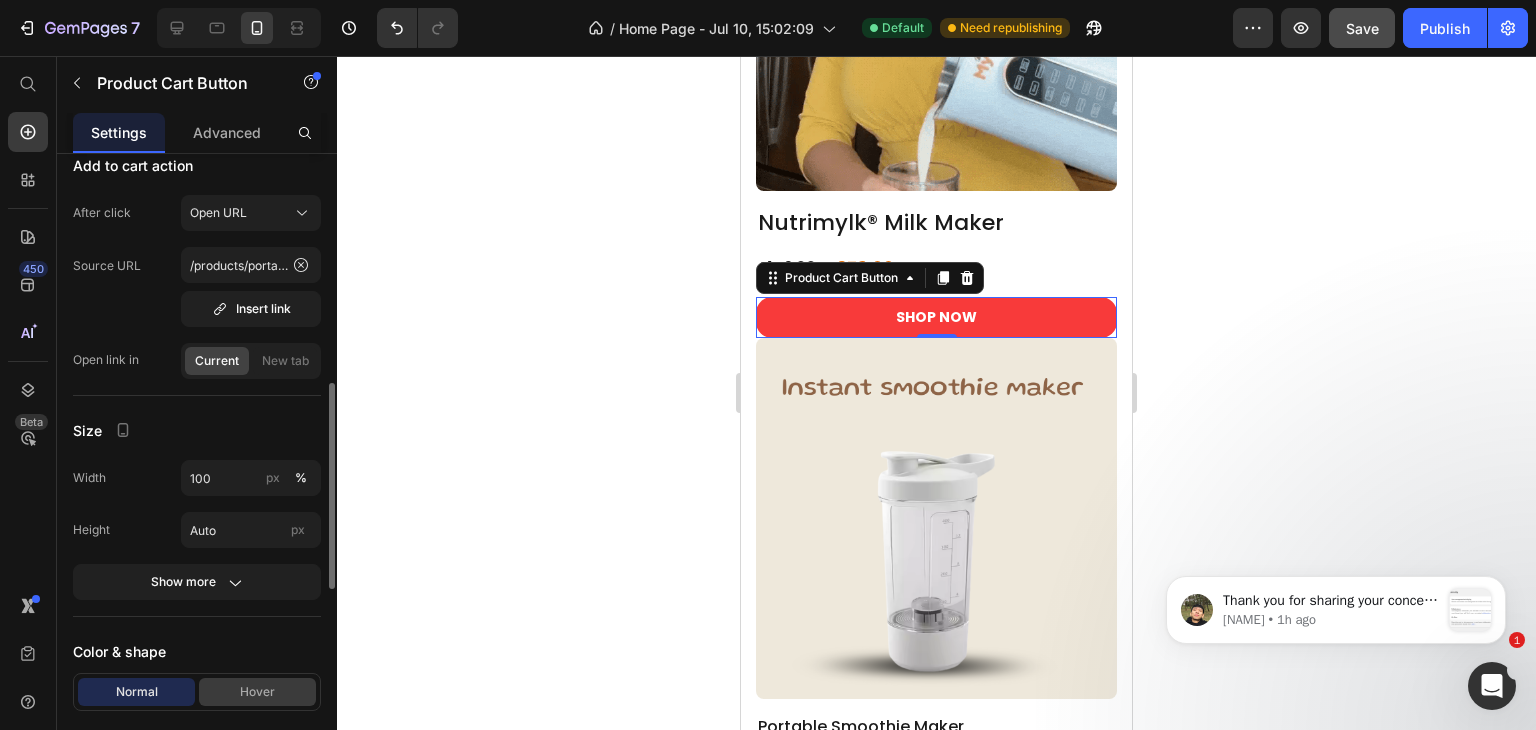 scroll, scrollTop: 1000, scrollLeft: 0, axis: vertical 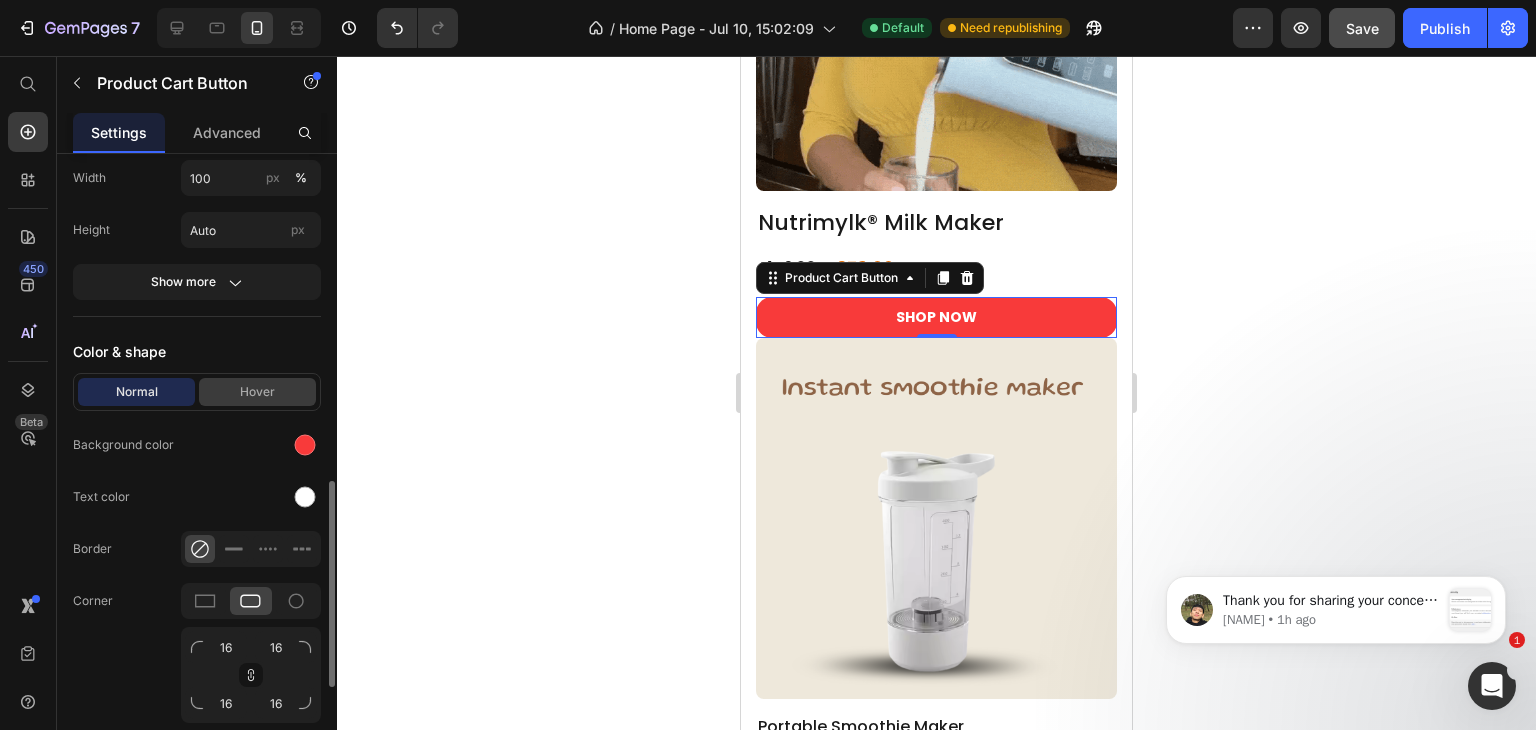 click on "Hover" at bounding box center (257, 392) 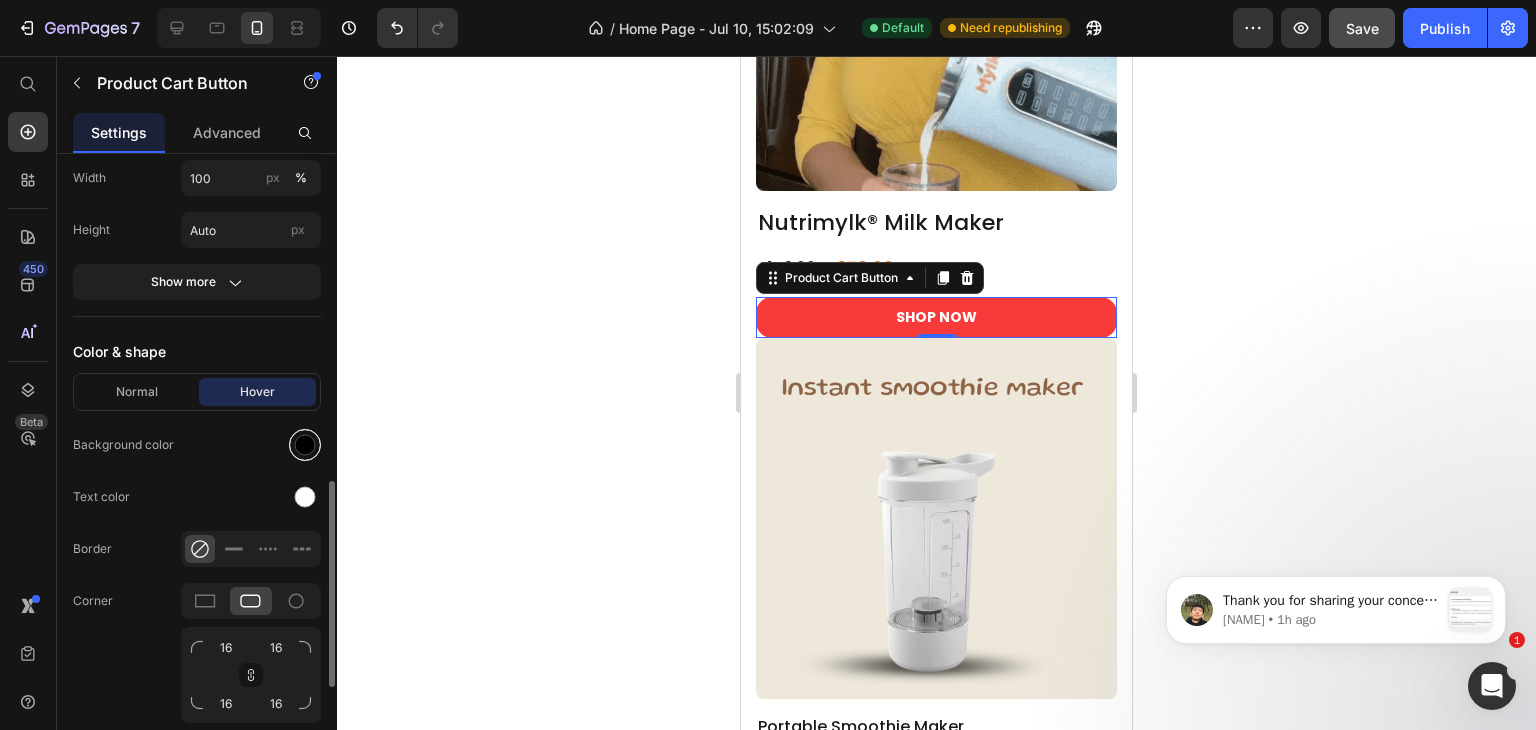 click at bounding box center [305, 445] 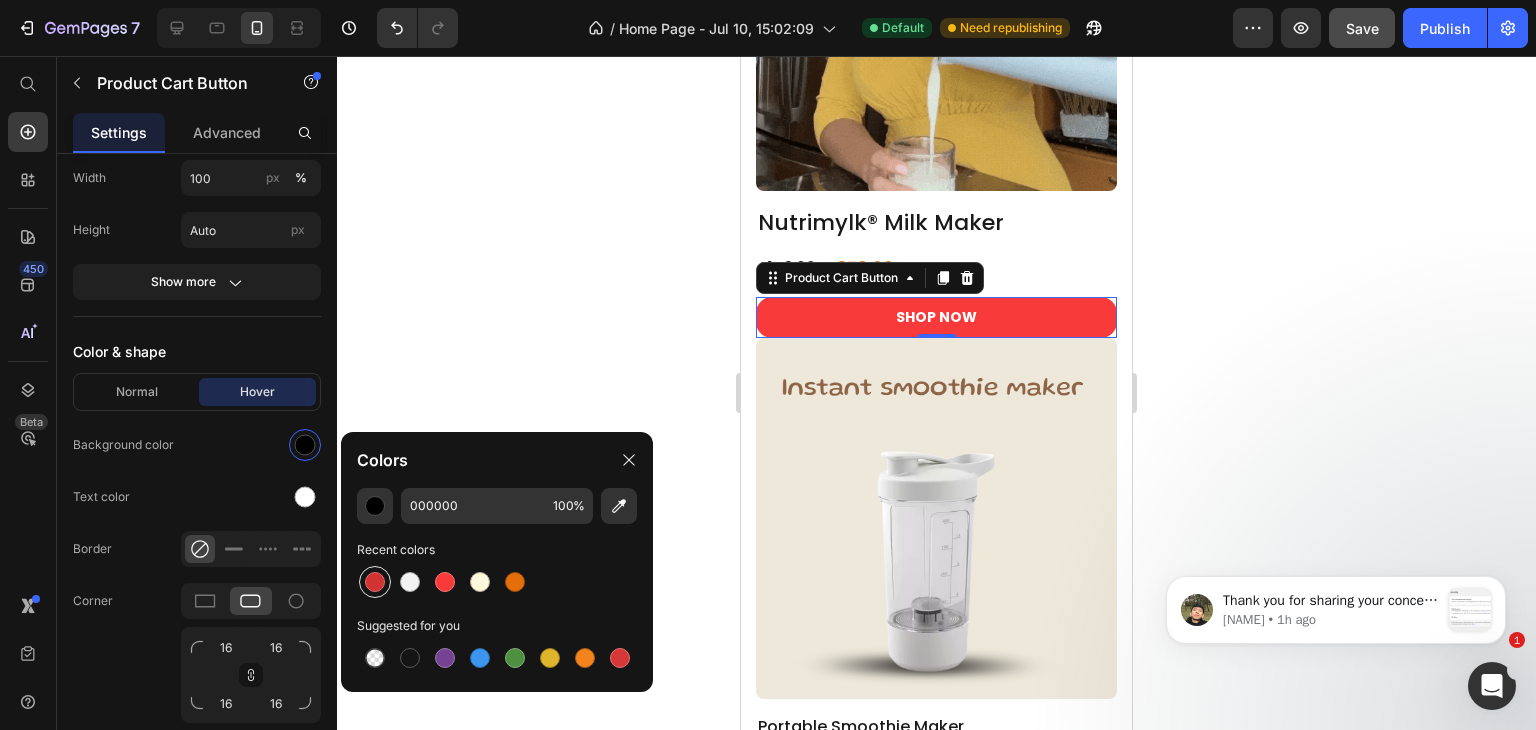click at bounding box center [375, 582] 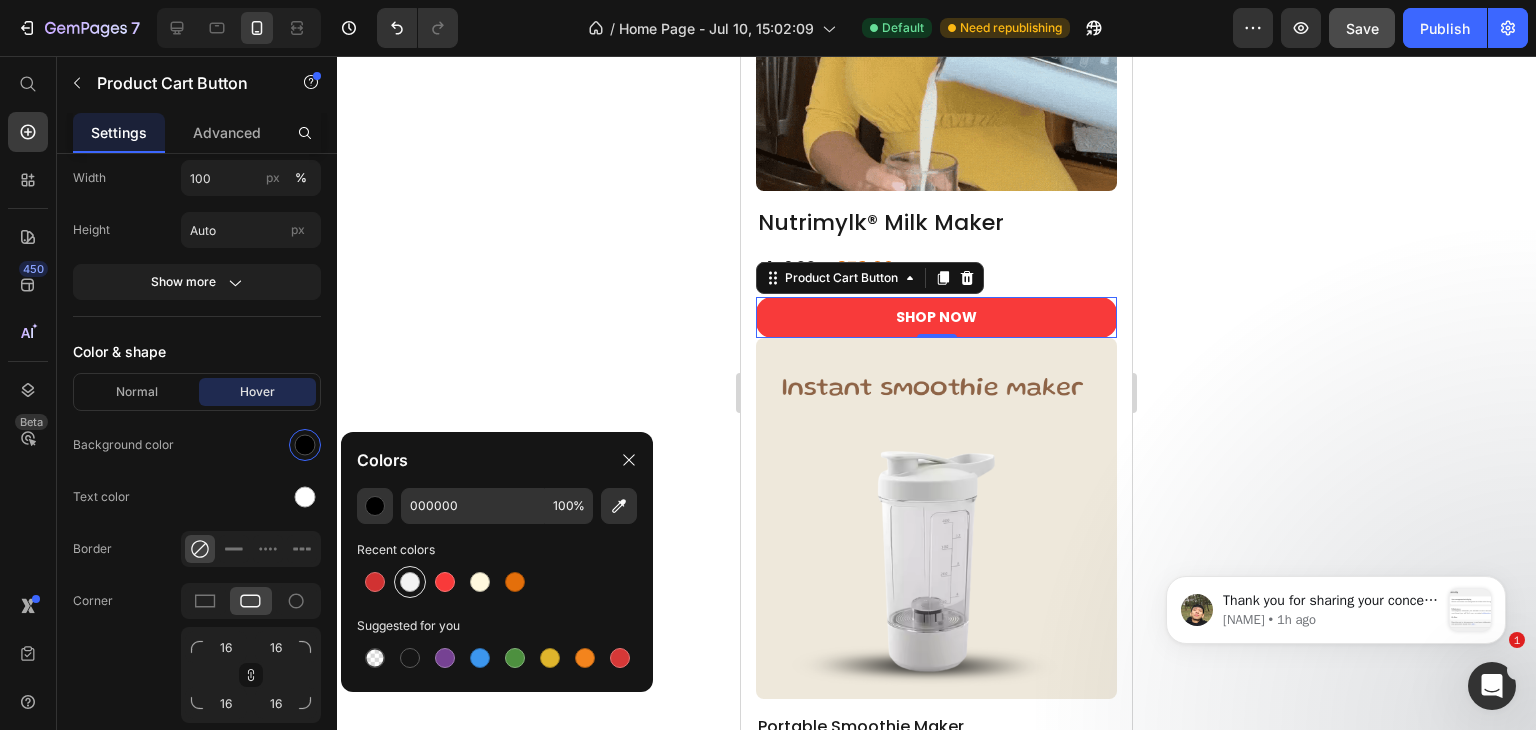 type on "D13232" 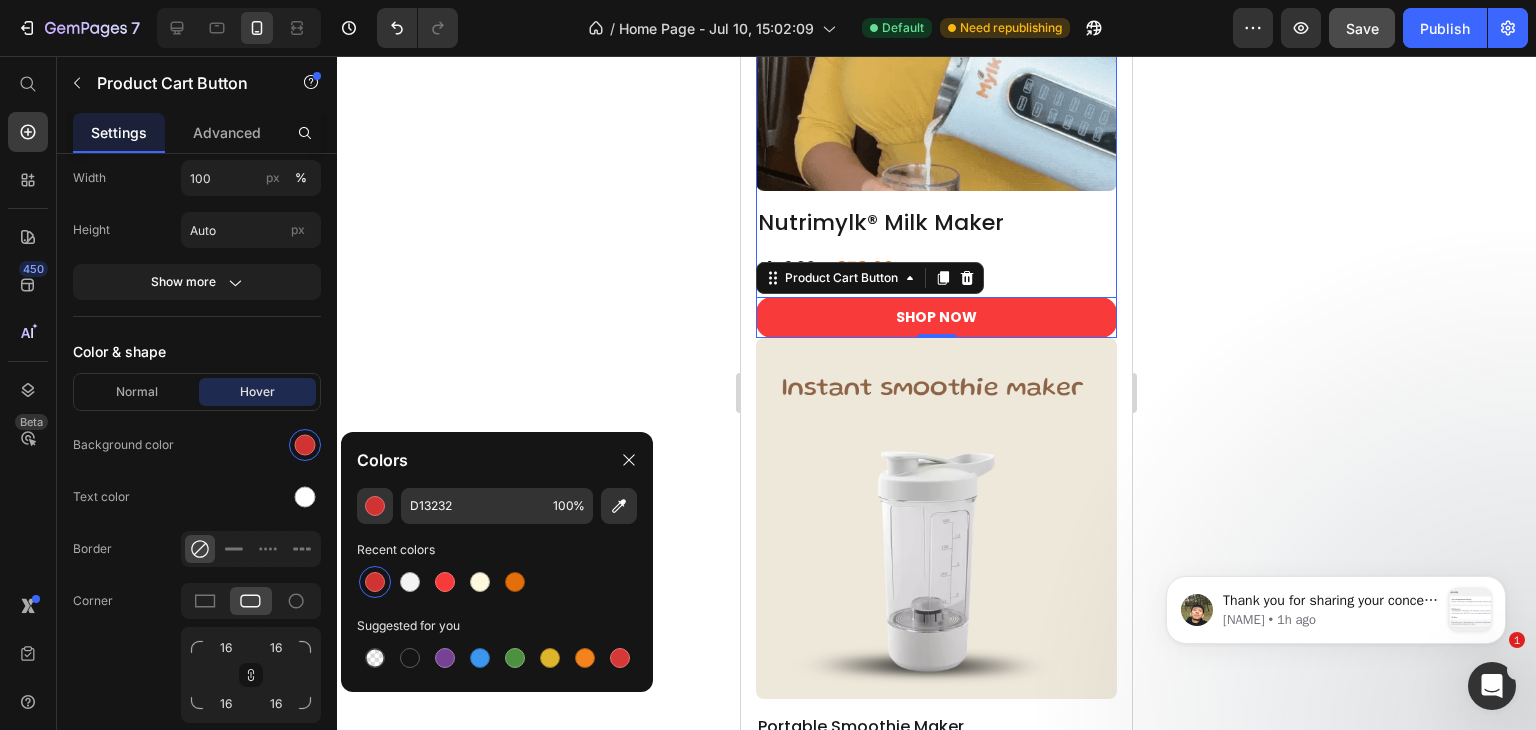 click on "Nutrimylk® Milk Maker" at bounding box center [936, 223] 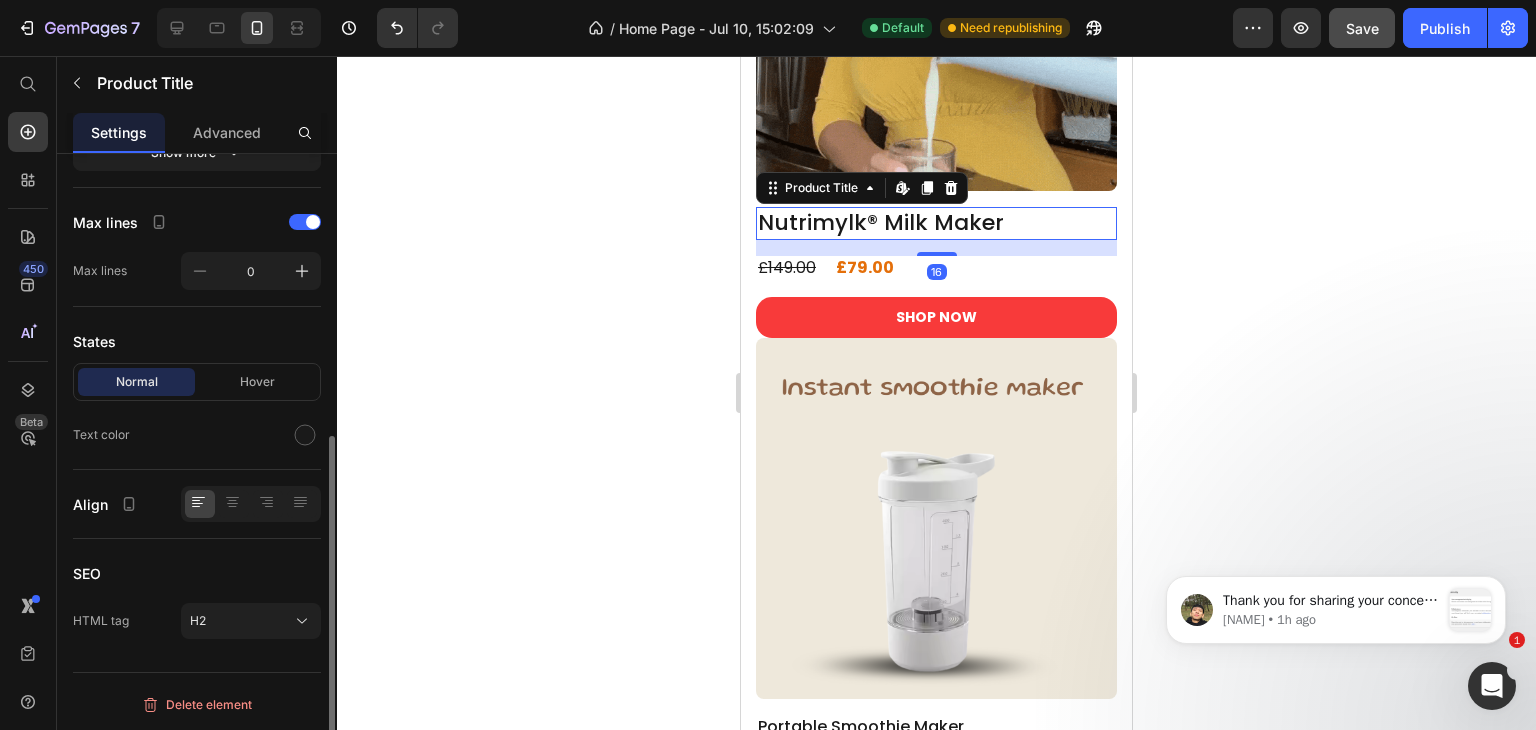 scroll, scrollTop: 0, scrollLeft: 0, axis: both 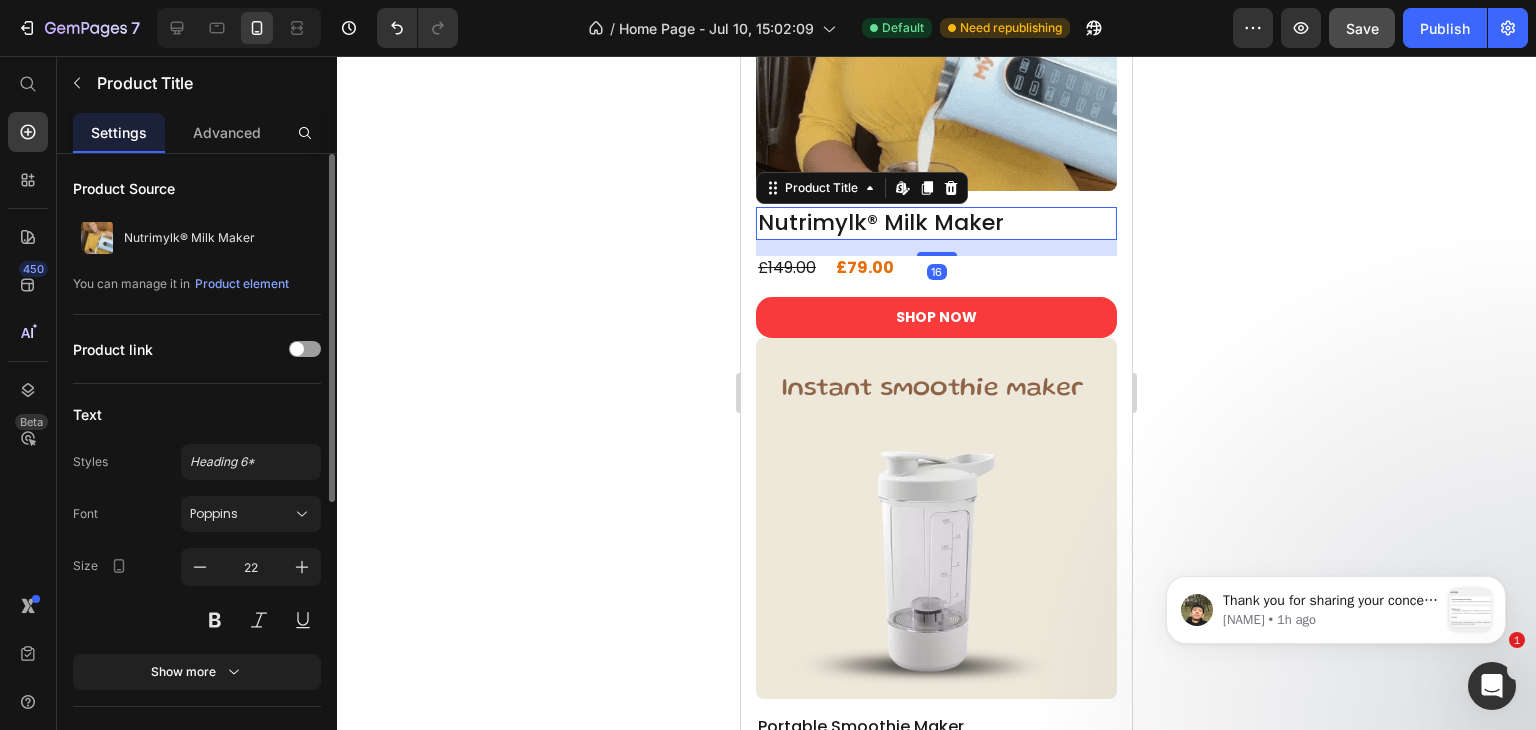click on "16" at bounding box center [936, 248] 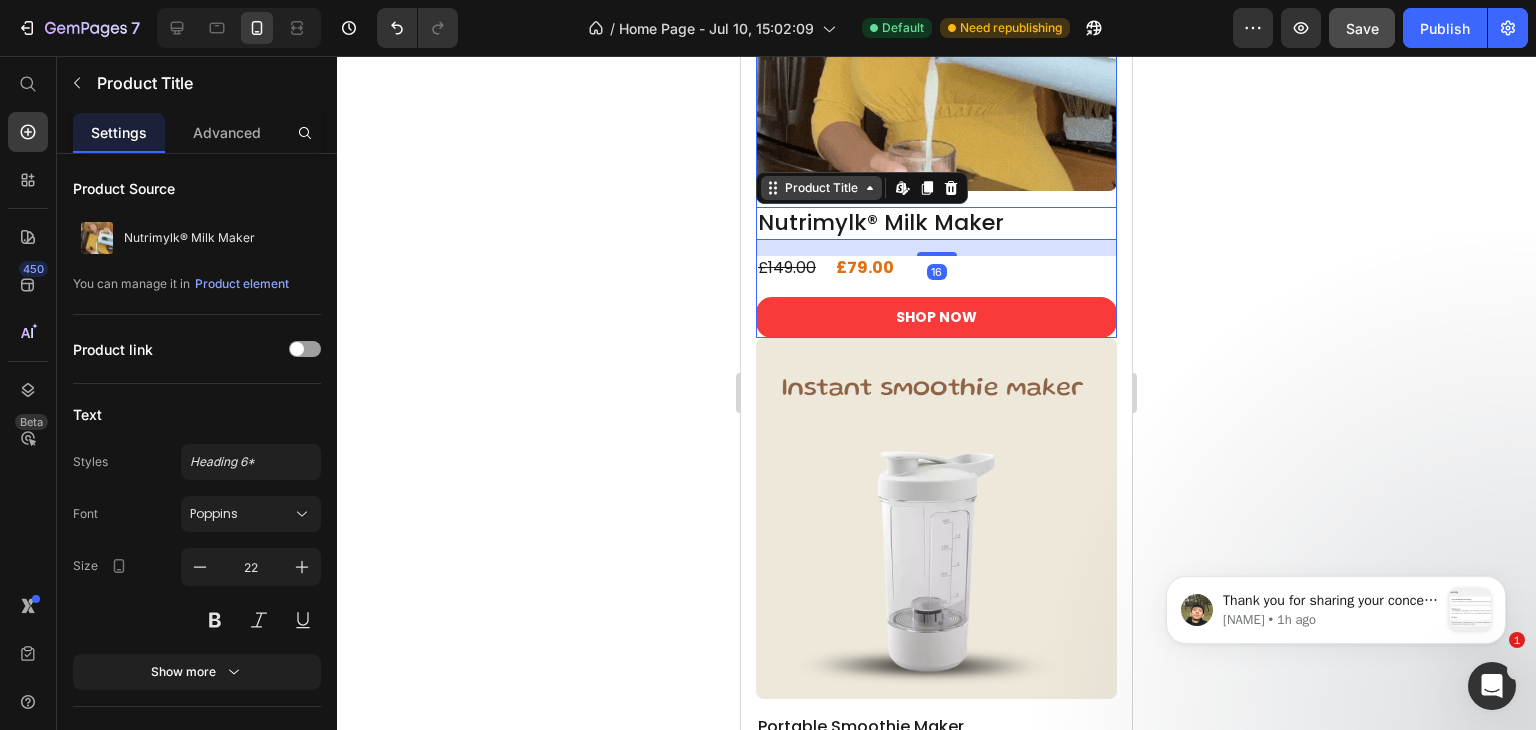 click on "Product Title" at bounding box center [821, 188] 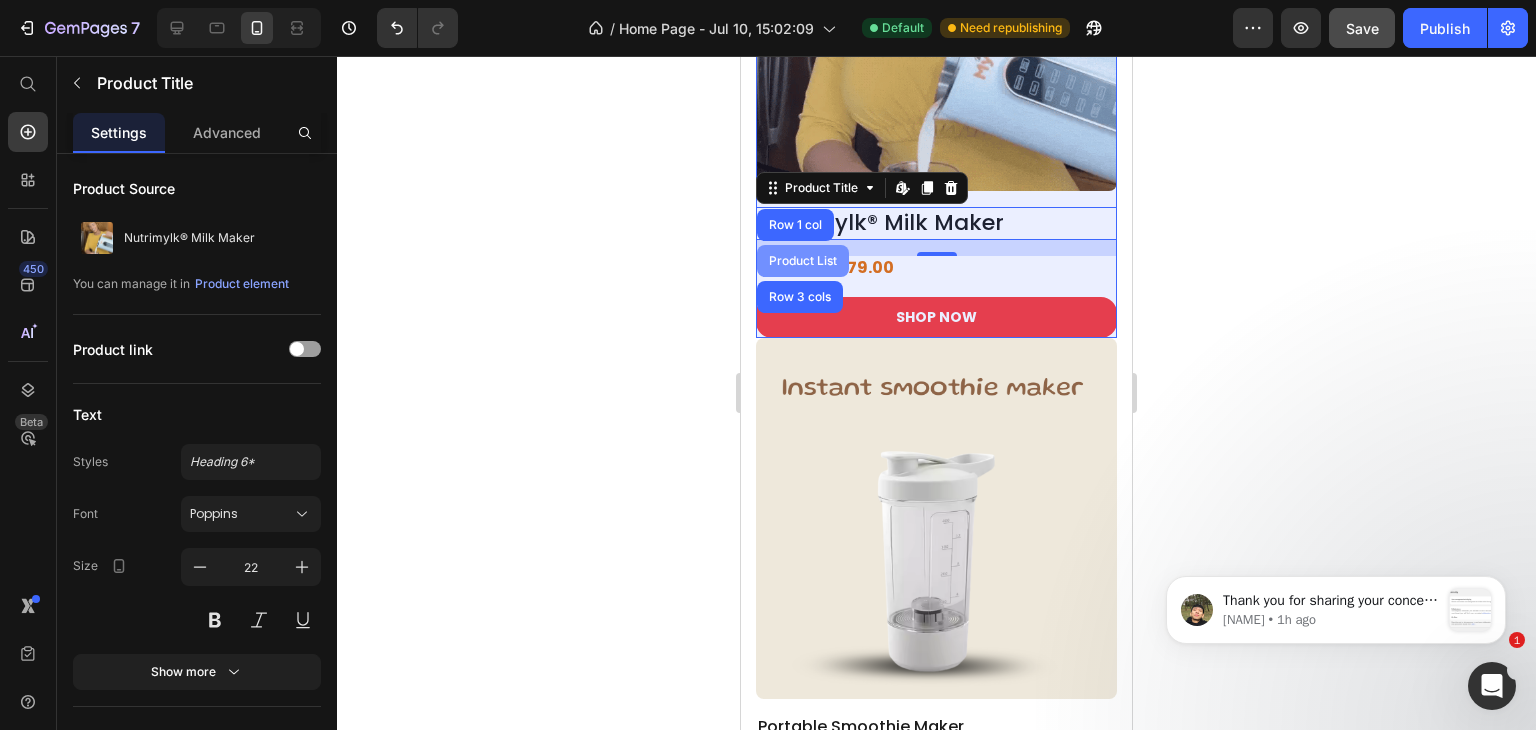 click on "Product List" at bounding box center (803, 261) 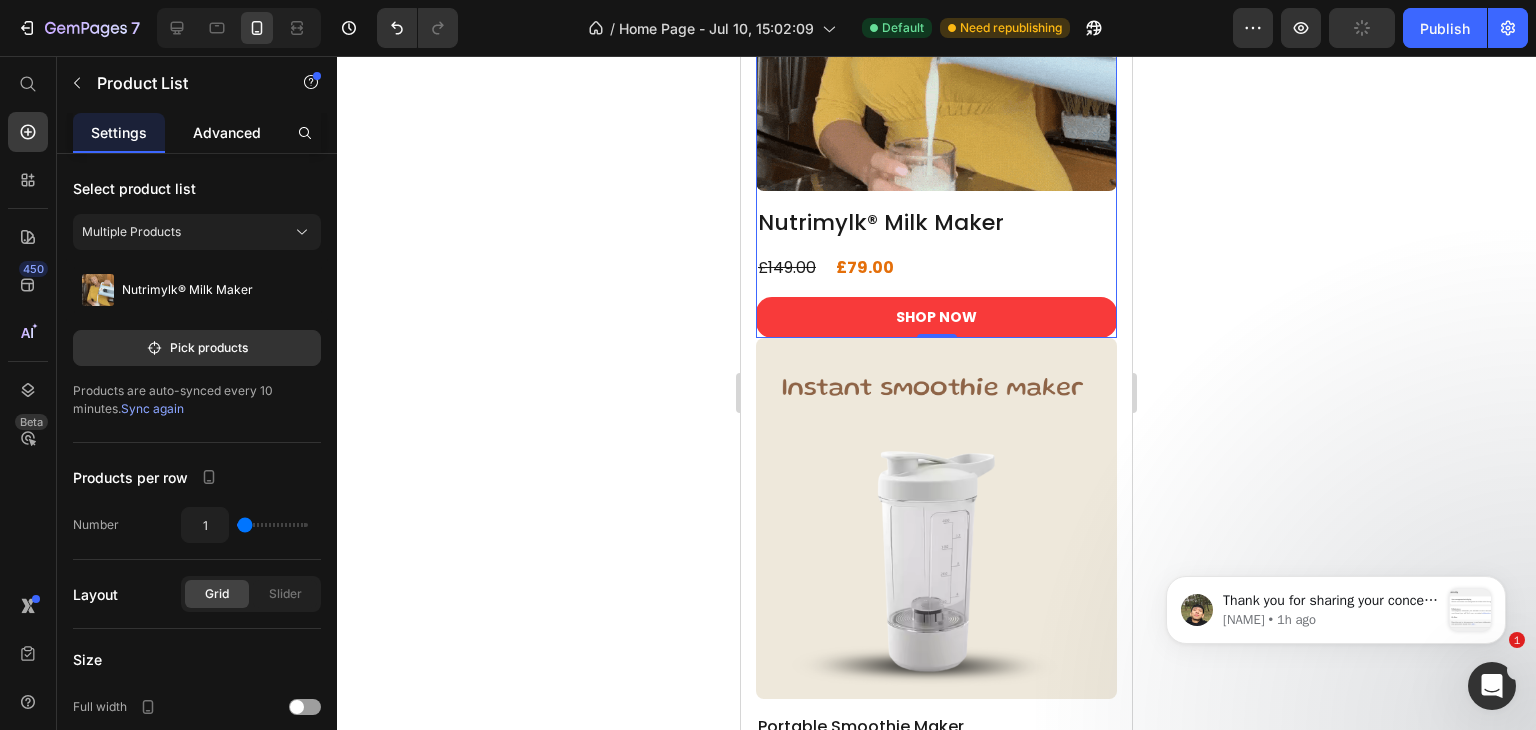 click on "Advanced" at bounding box center (227, 132) 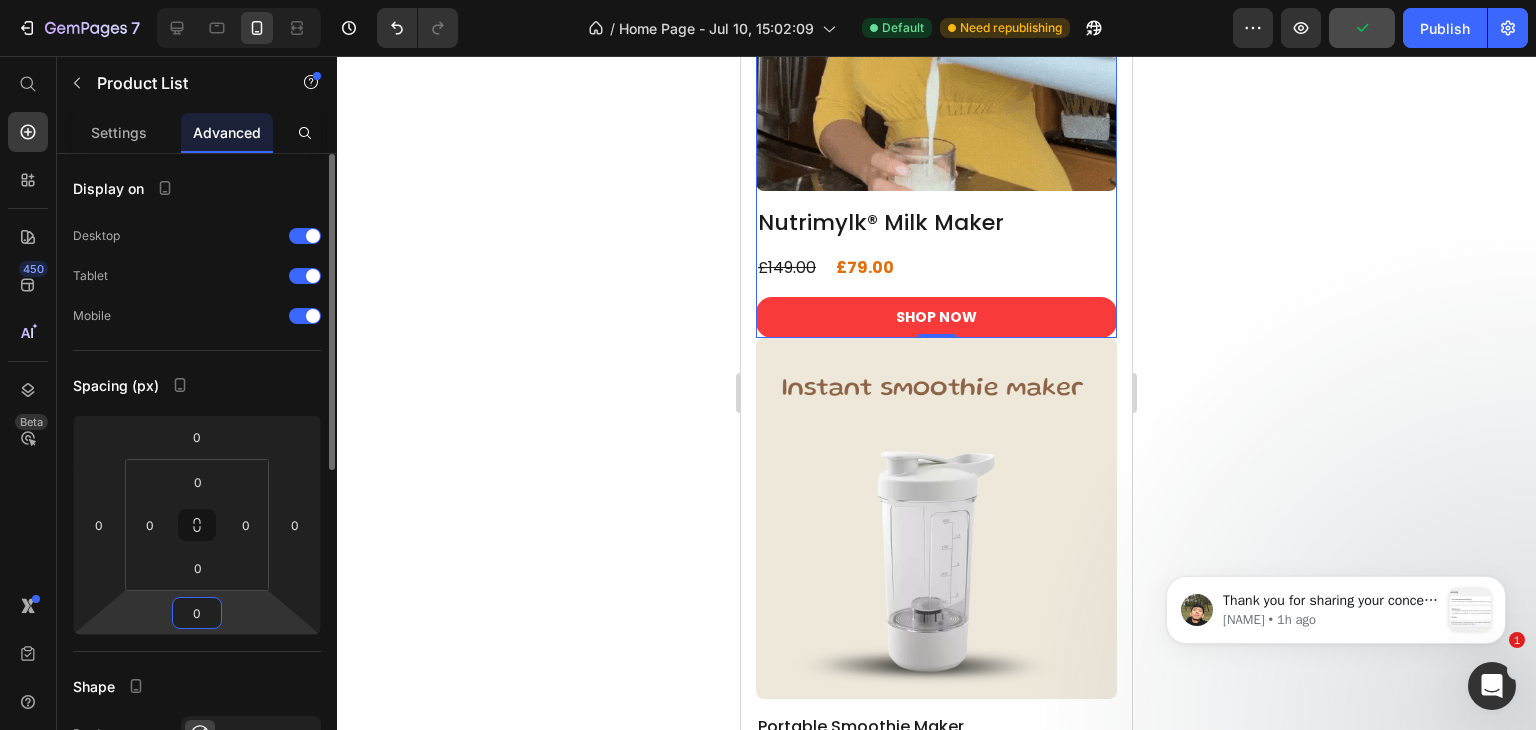 click on "0" at bounding box center (197, 613) 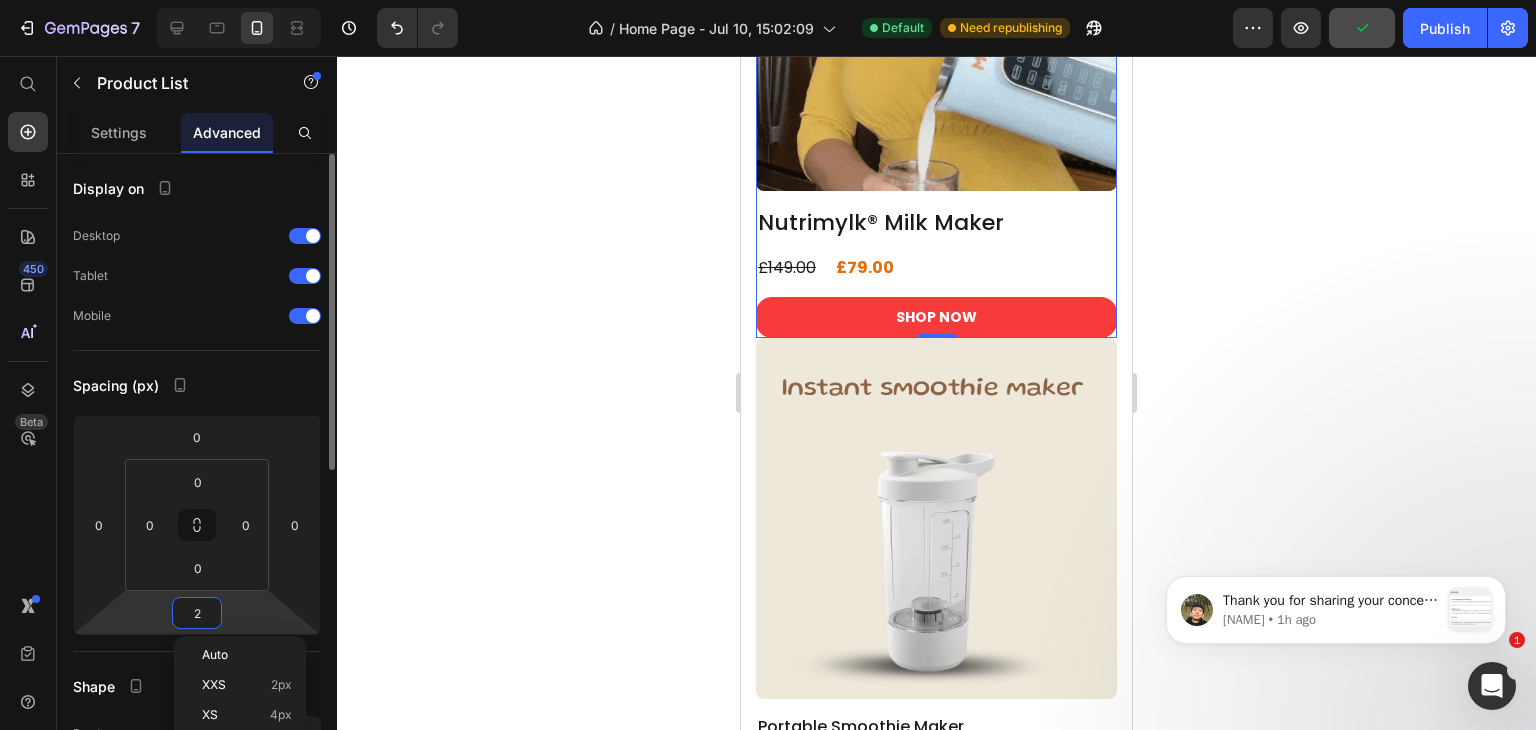 type on "20" 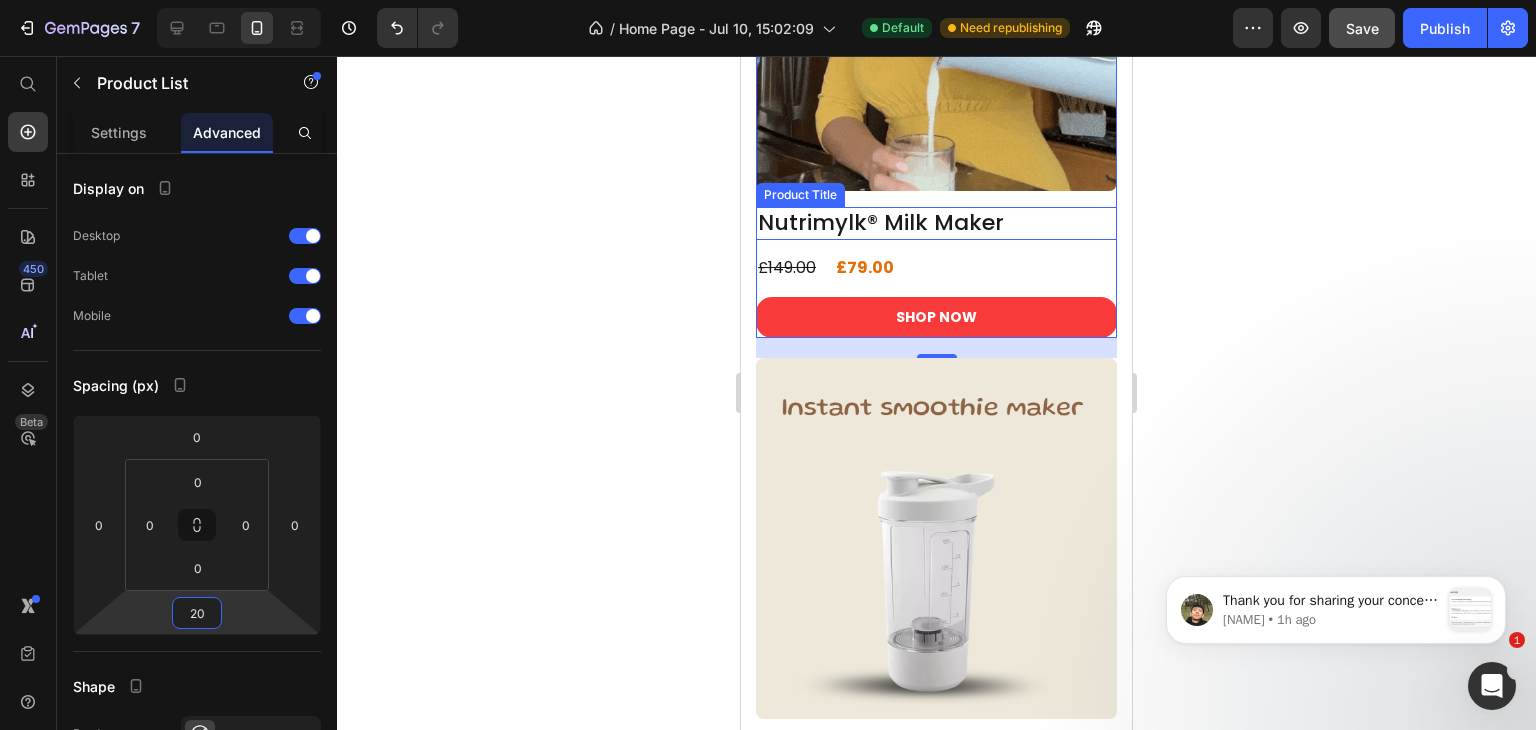 click on "Nutrimylk® Milk Maker" at bounding box center [936, 223] 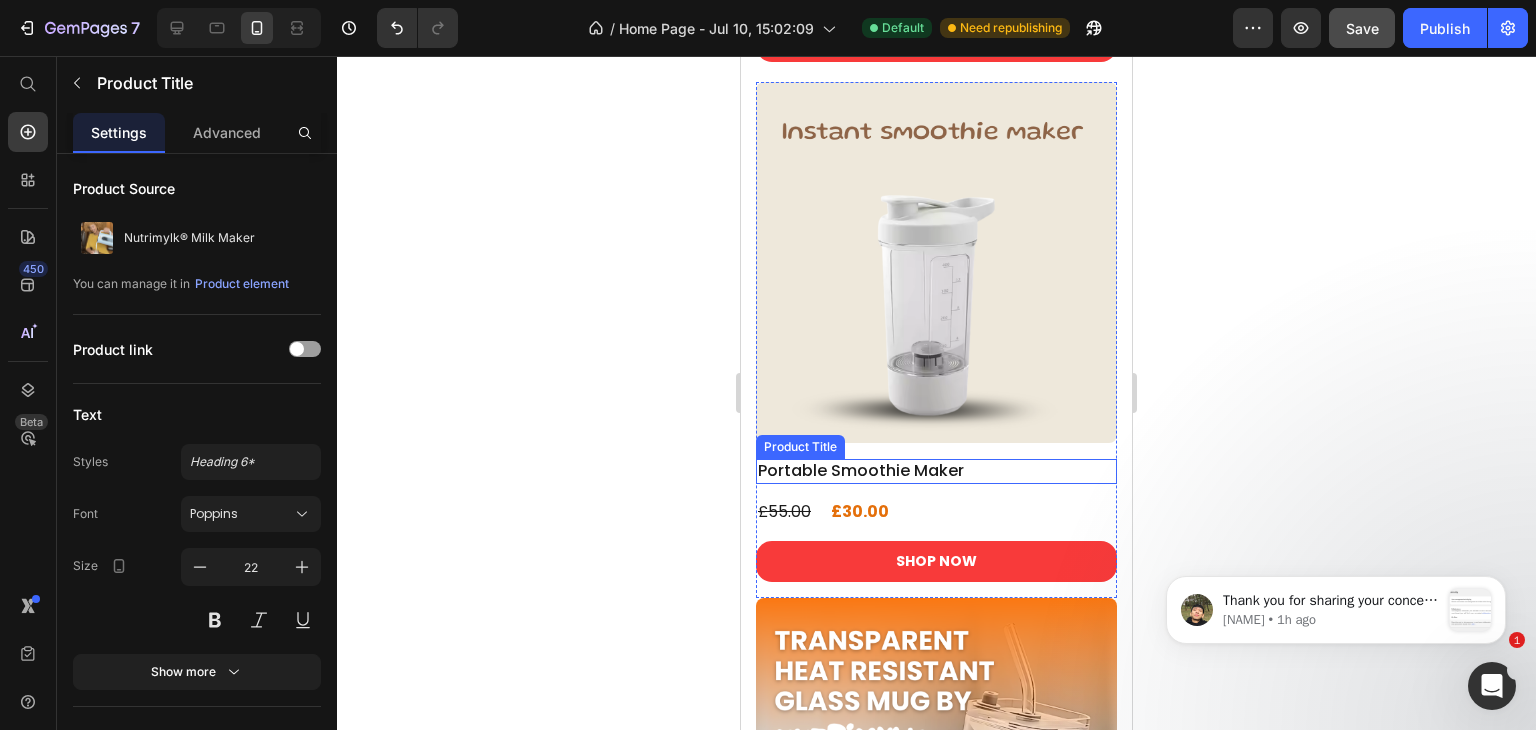 scroll, scrollTop: 1212, scrollLeft: 0, axis: vertical 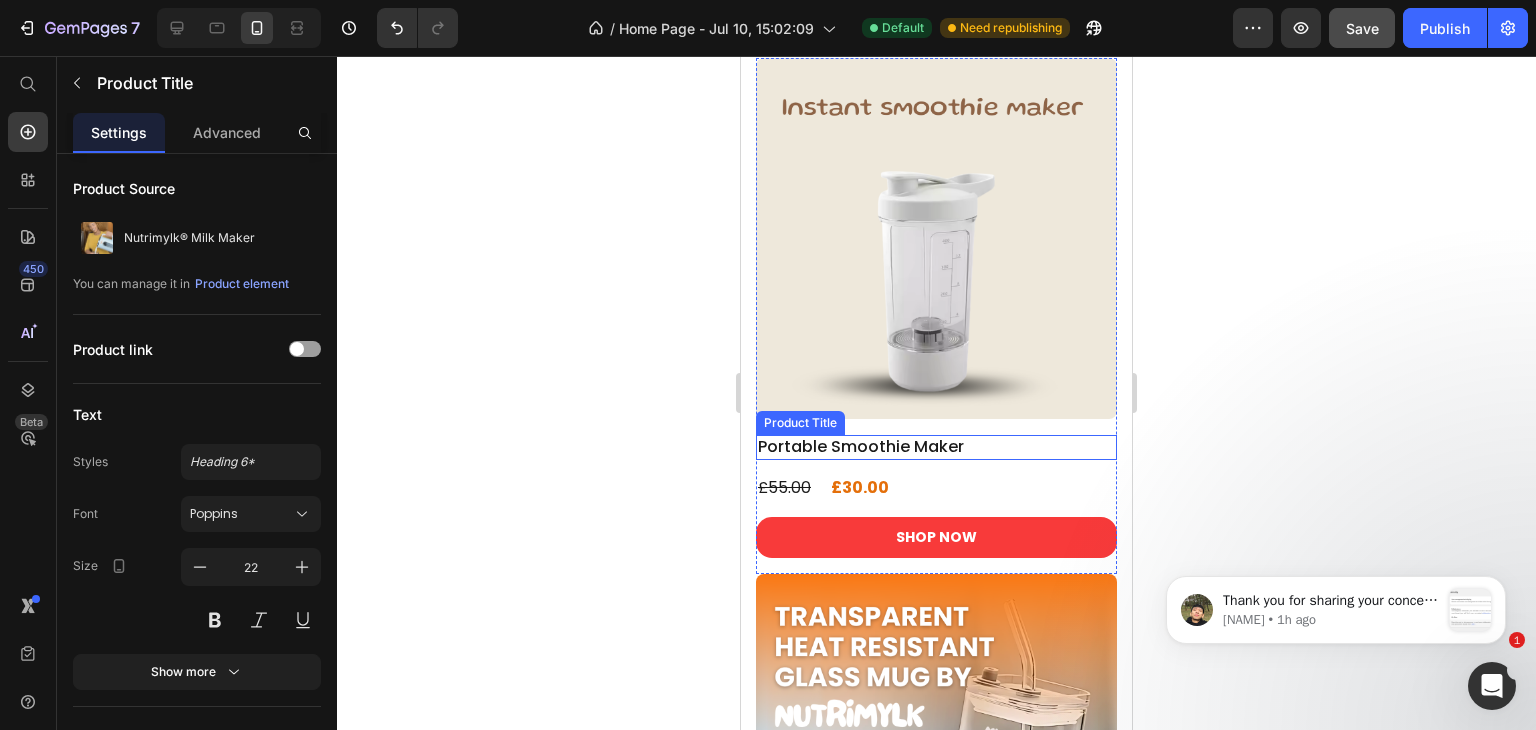 click on "Portable Smoothie Maker" at bounding box center [936, 447] 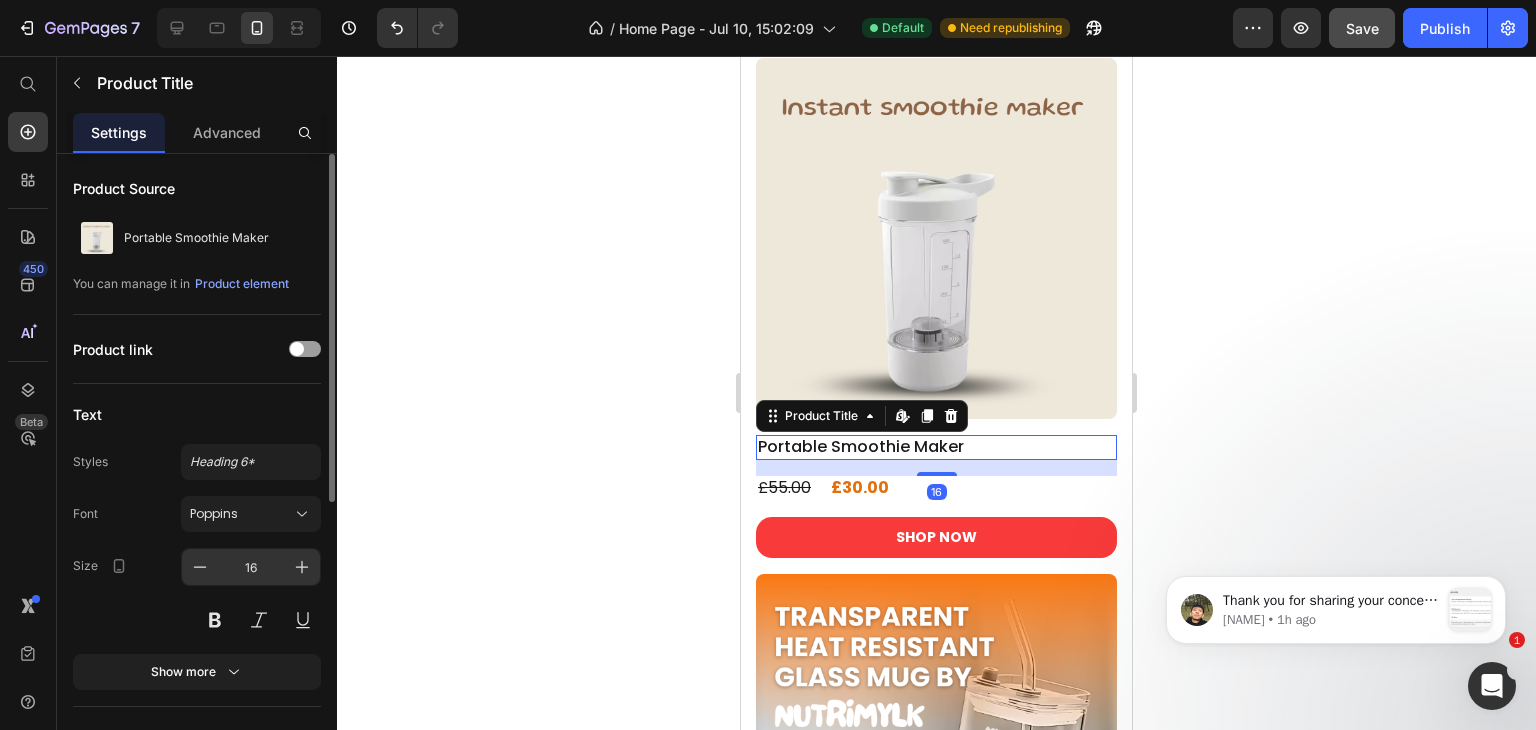 click on "16" at bounding box center [251, 567] 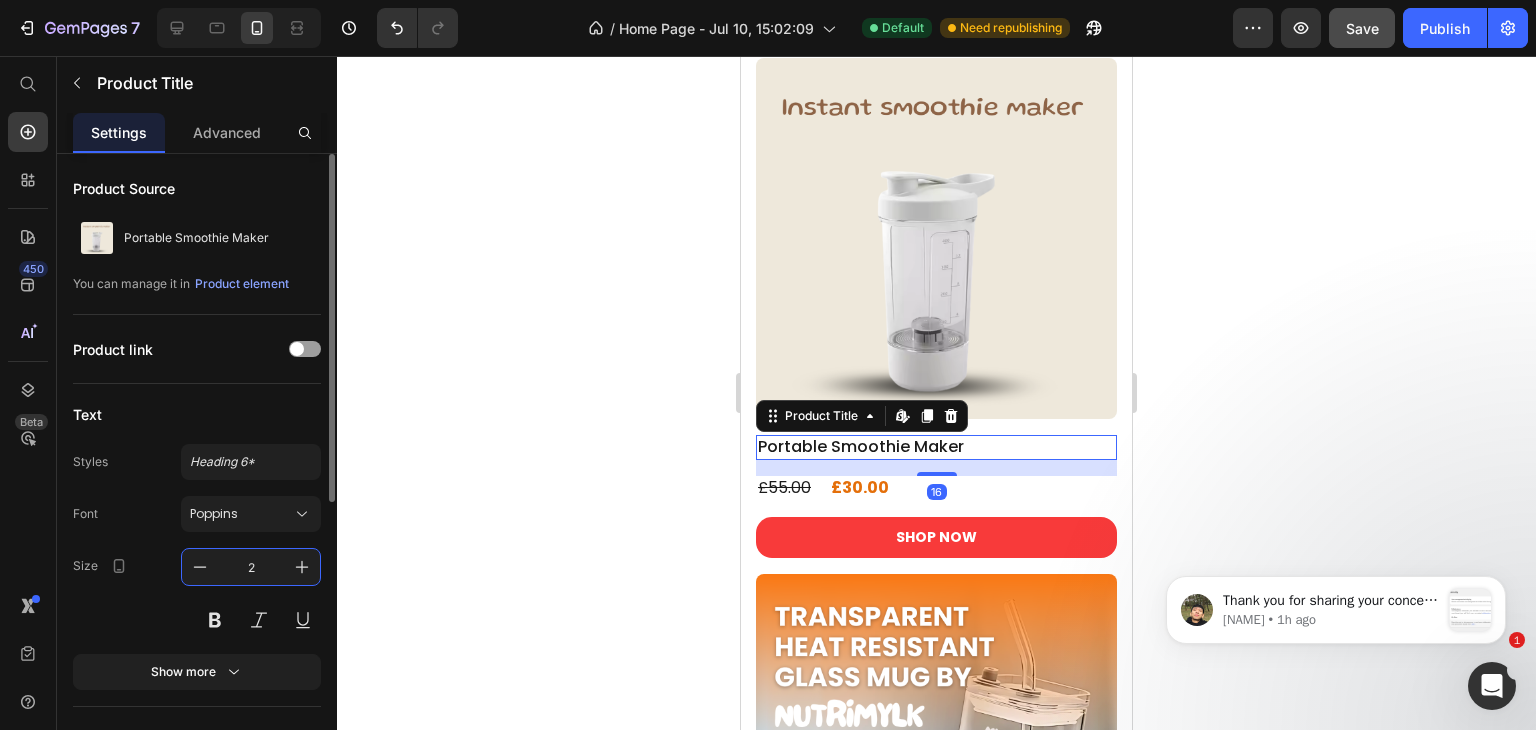 type on "22" 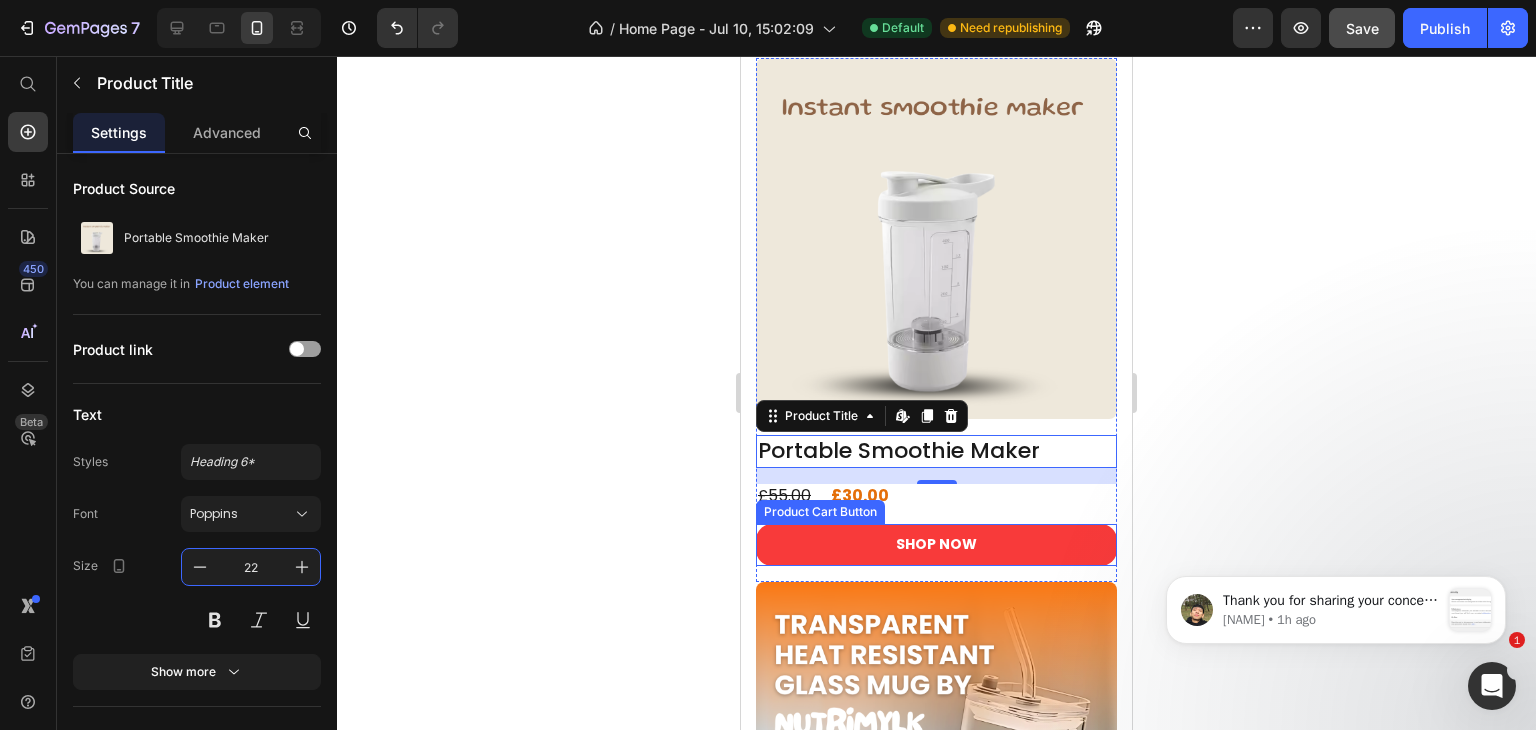 click on "SHOP NOW Product Cart Button" at bounding box center [936, 544] 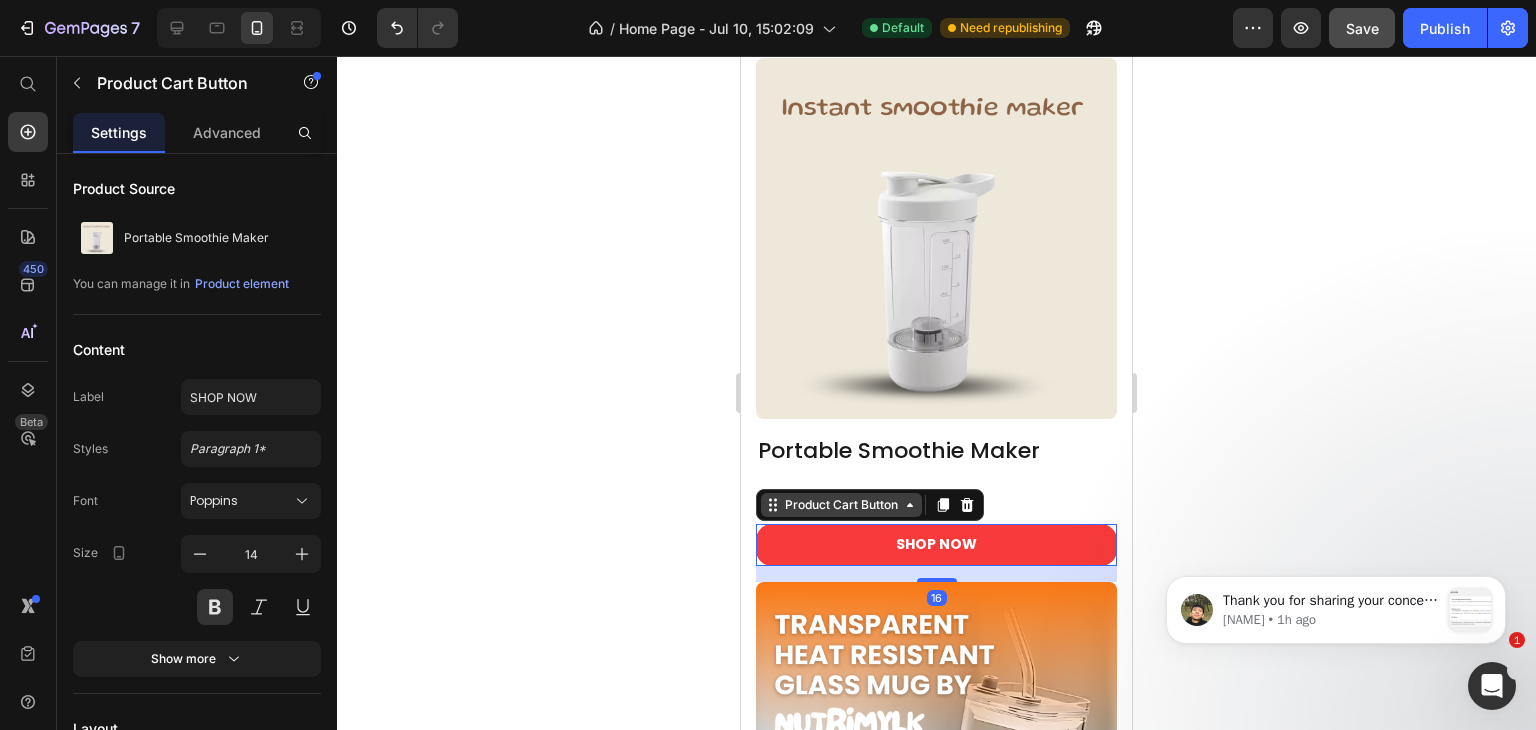 click on "Product Cart Button" at bounding box center (841, 505) 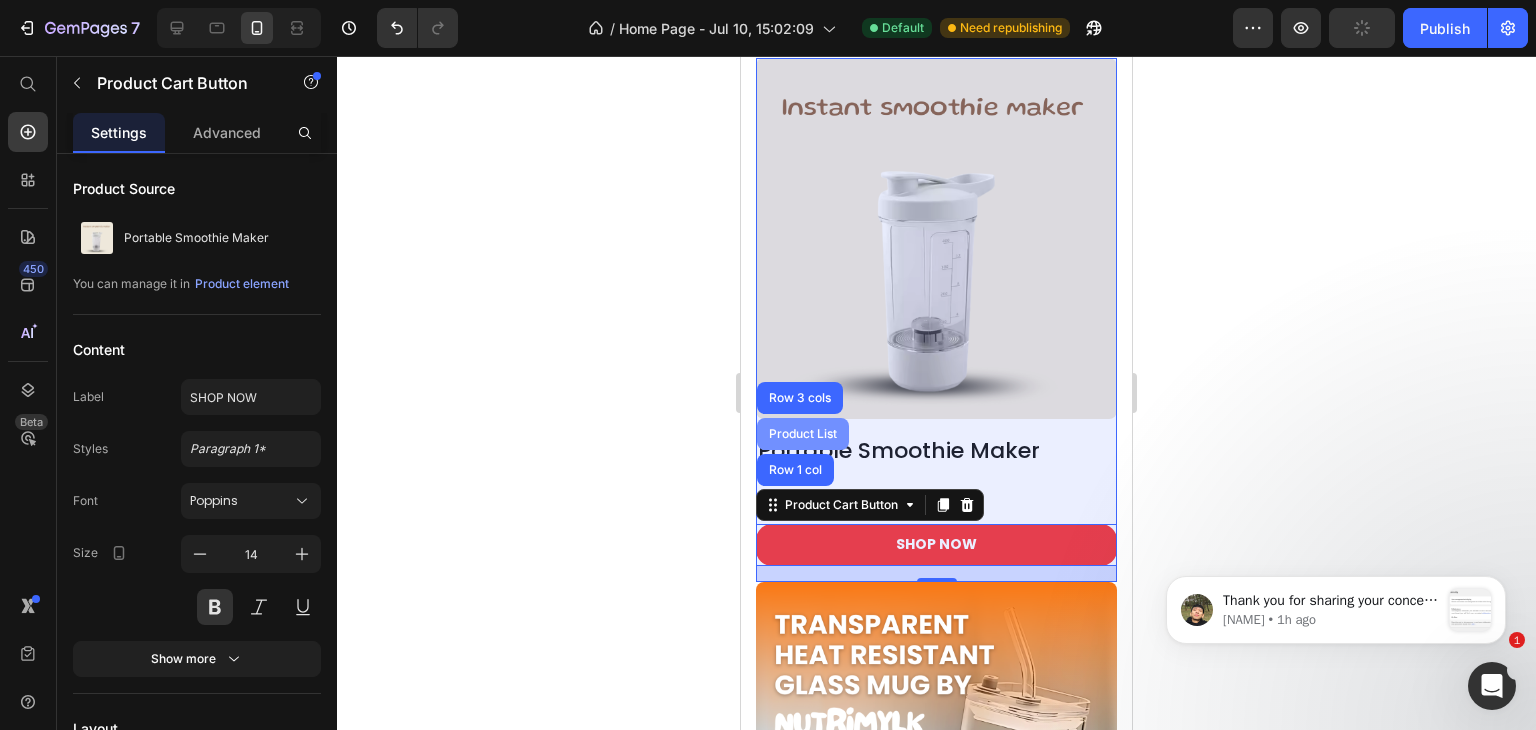 click on "Product List" at bounding box center [803, 434] 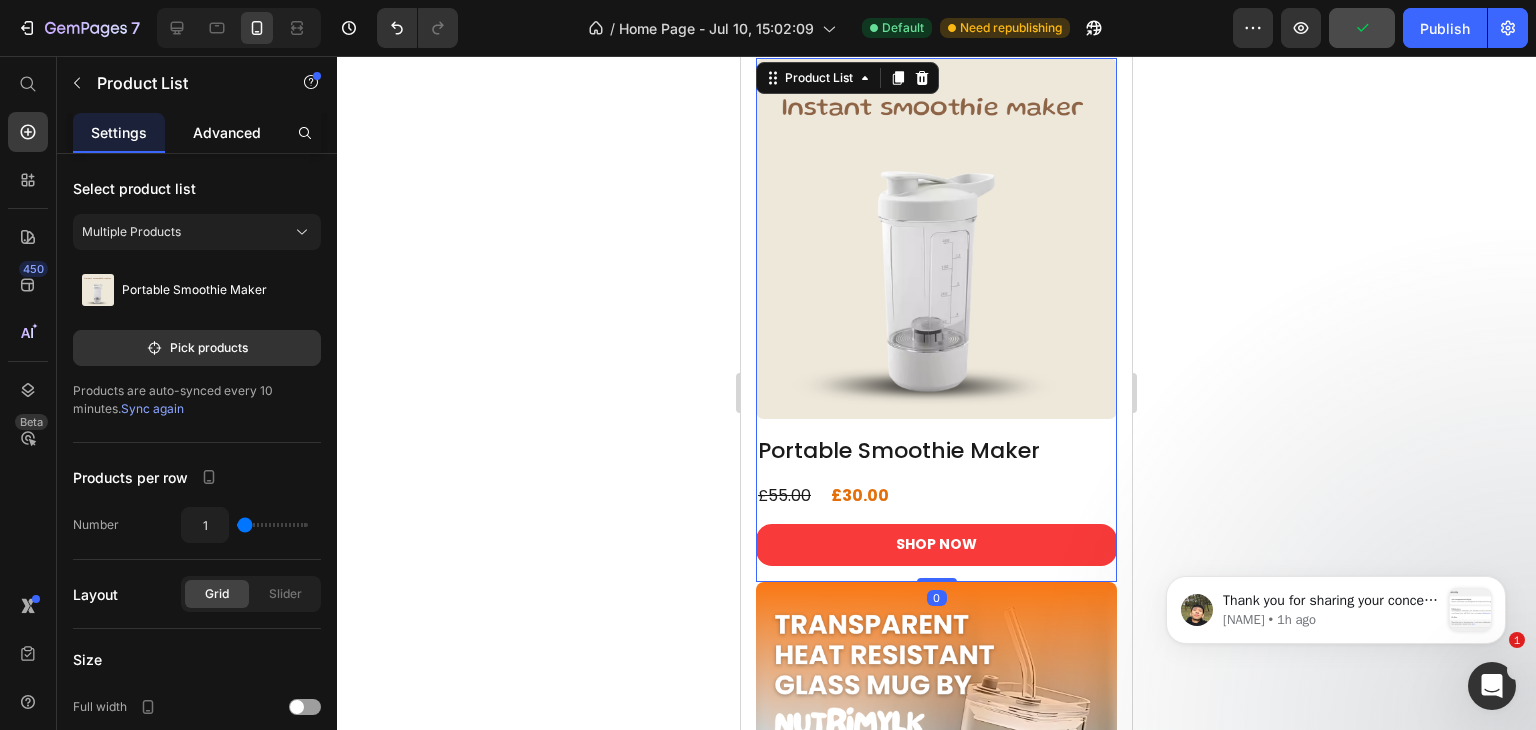 click on "Advanced" at bounding box center [227, 132] 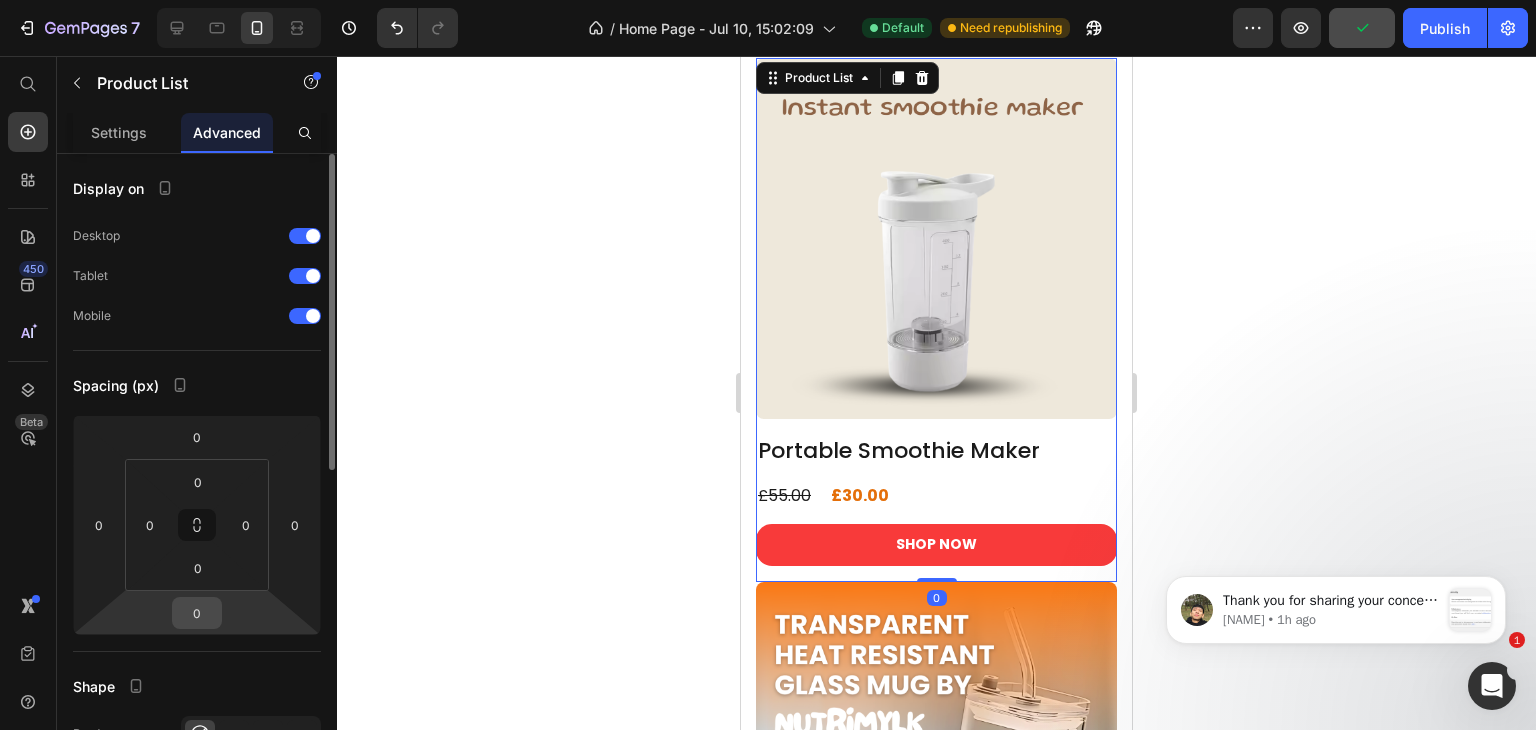click on "0" at bounding box center (197, 613) 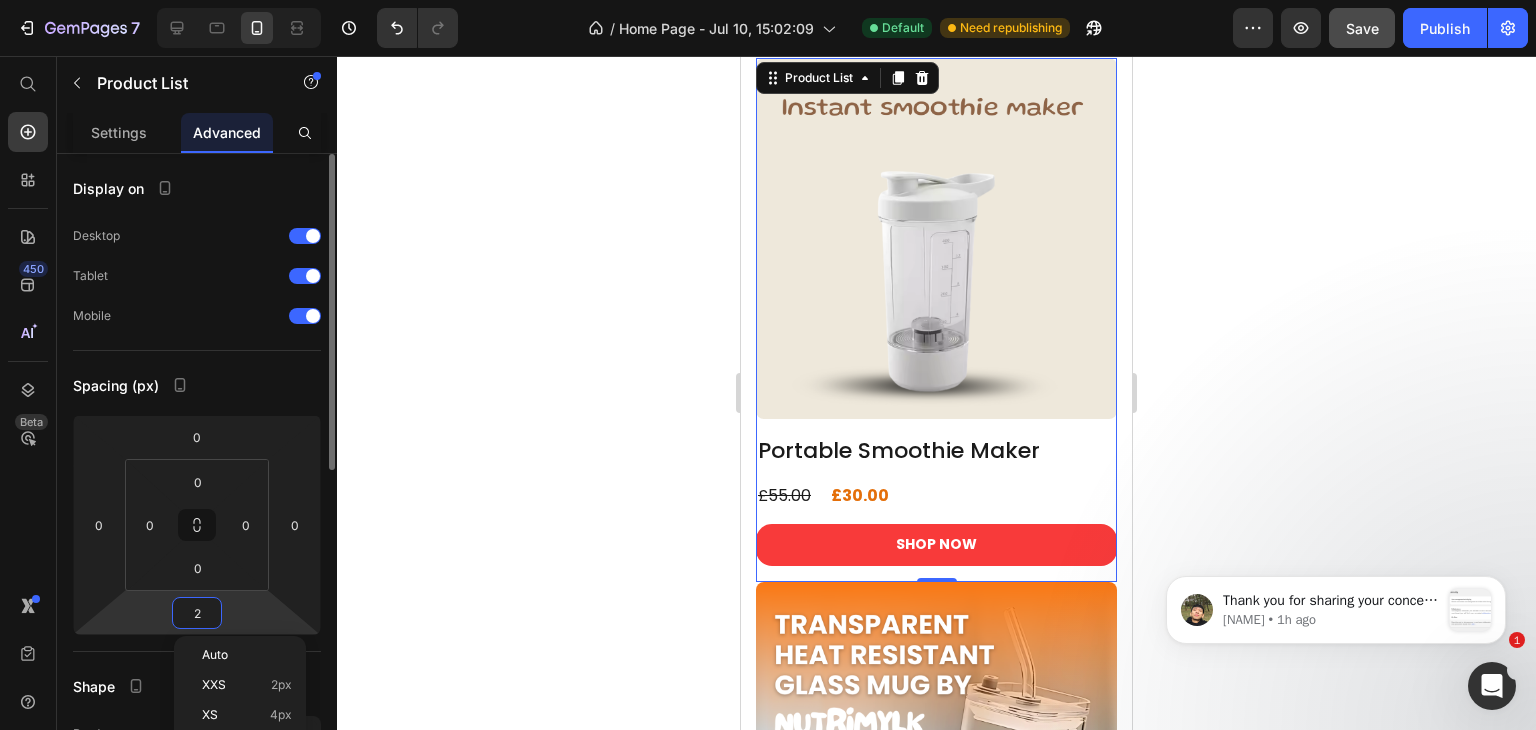 type on "20" 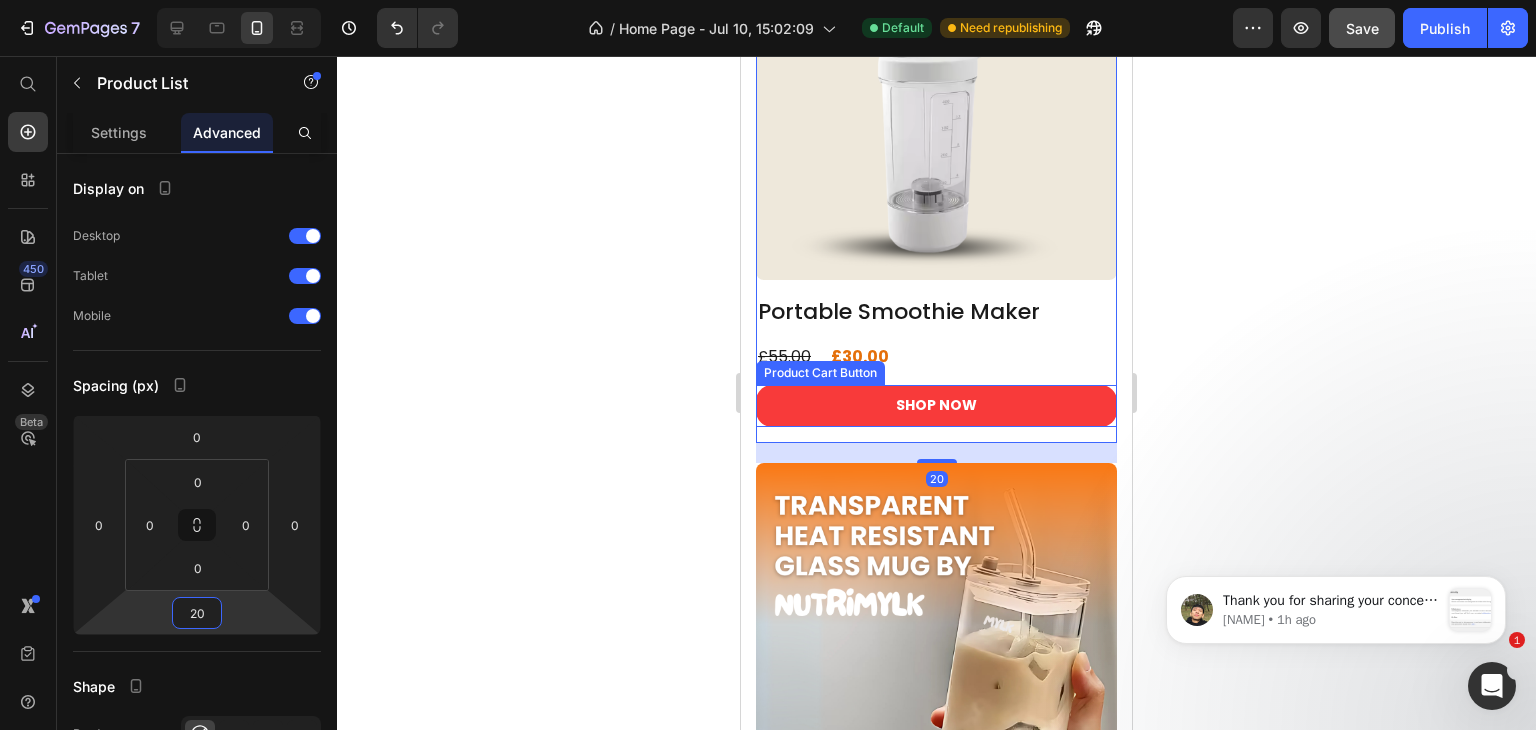 scroll, scrollTop: 1712, scrollLeft: 0, axis: vertical 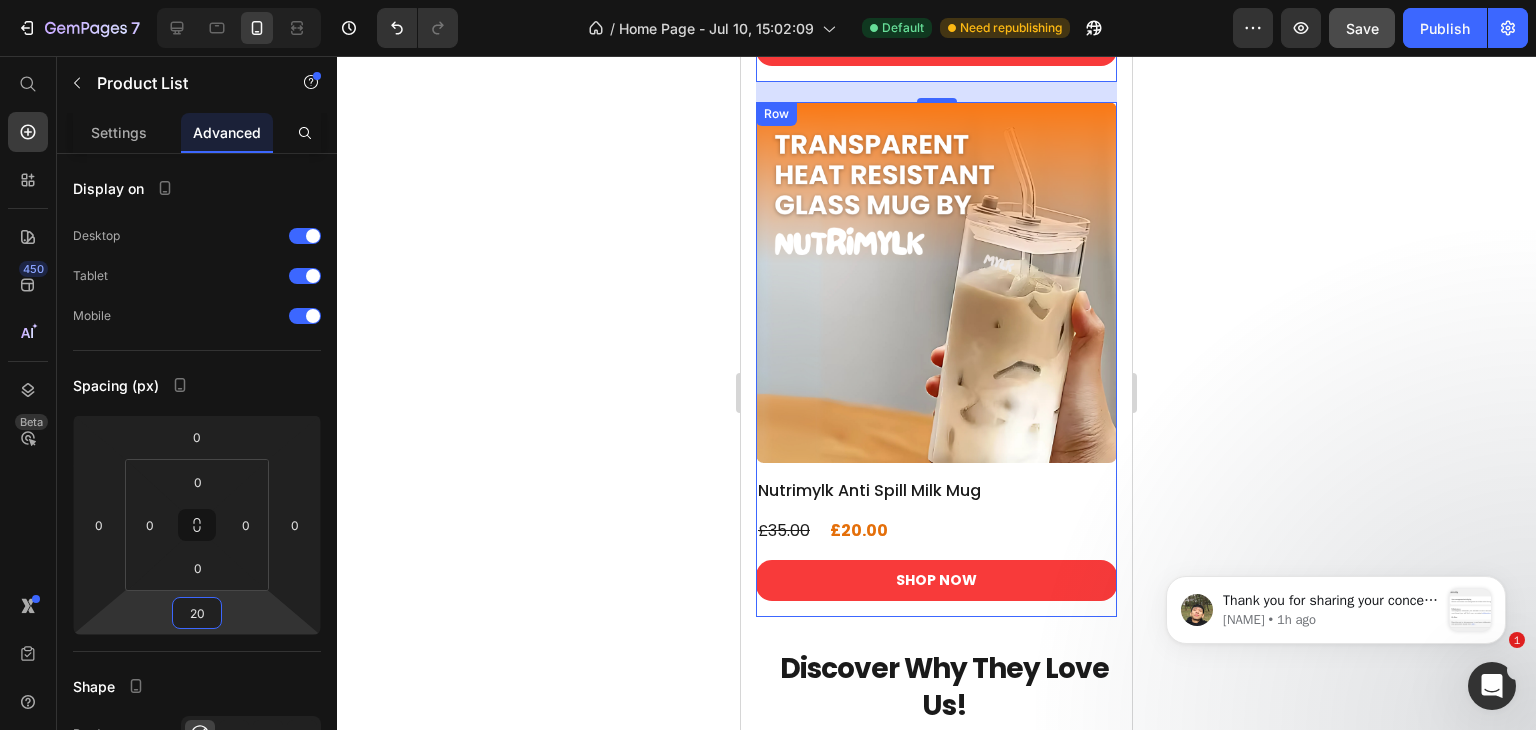 click on "Nutrimylk Anti Spill Milk Mug" at bounding box center (936, 491) 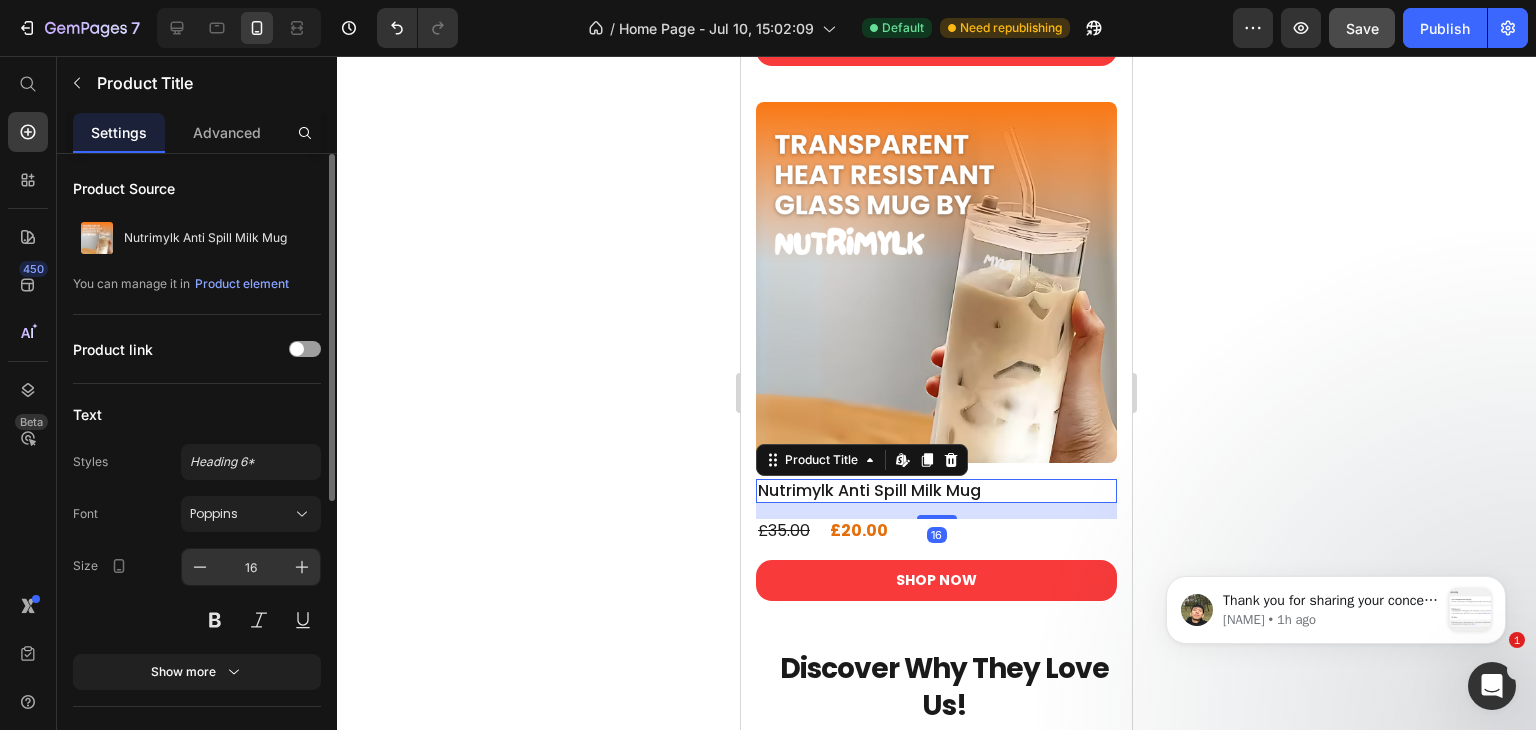 click on "16" at bounding box center [251, 567] 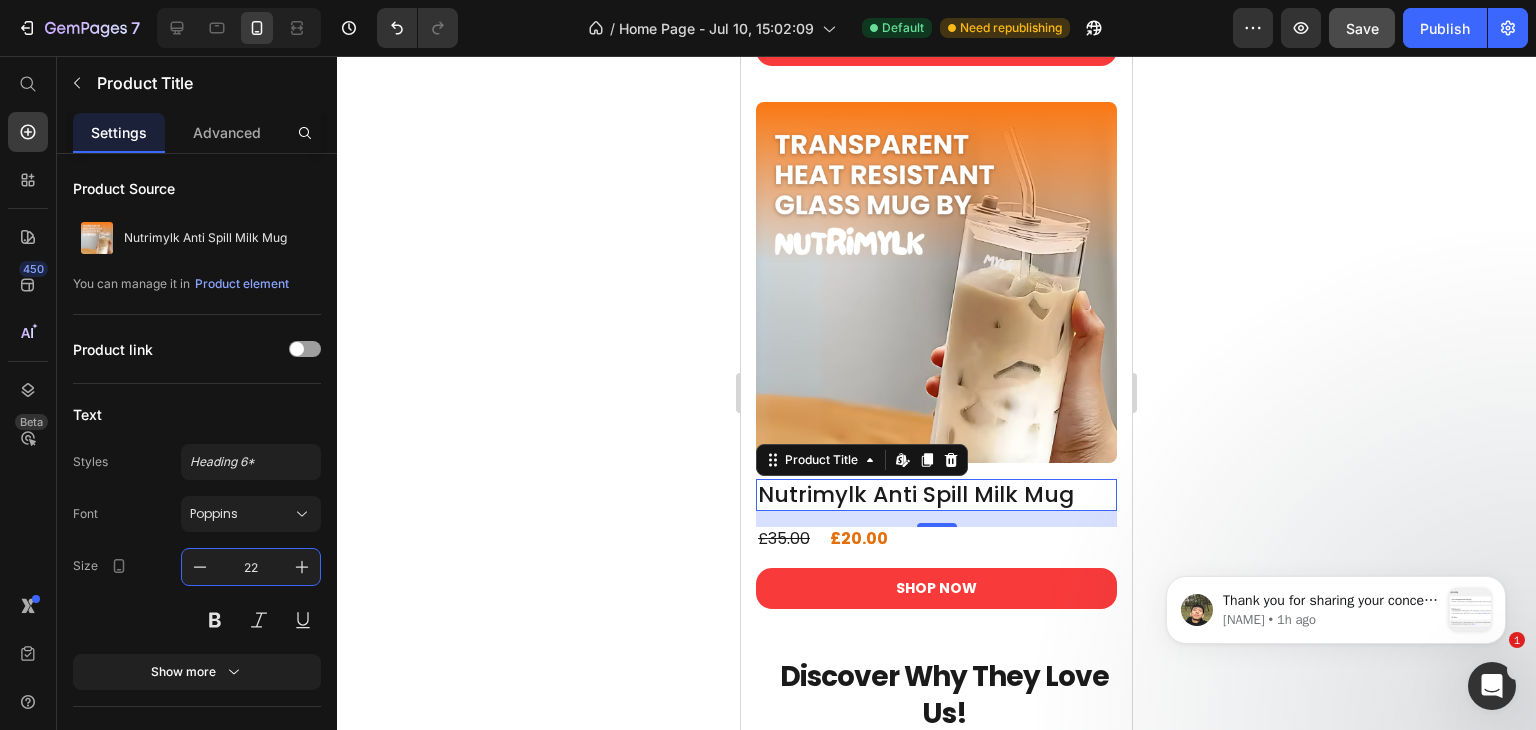 type on "22" 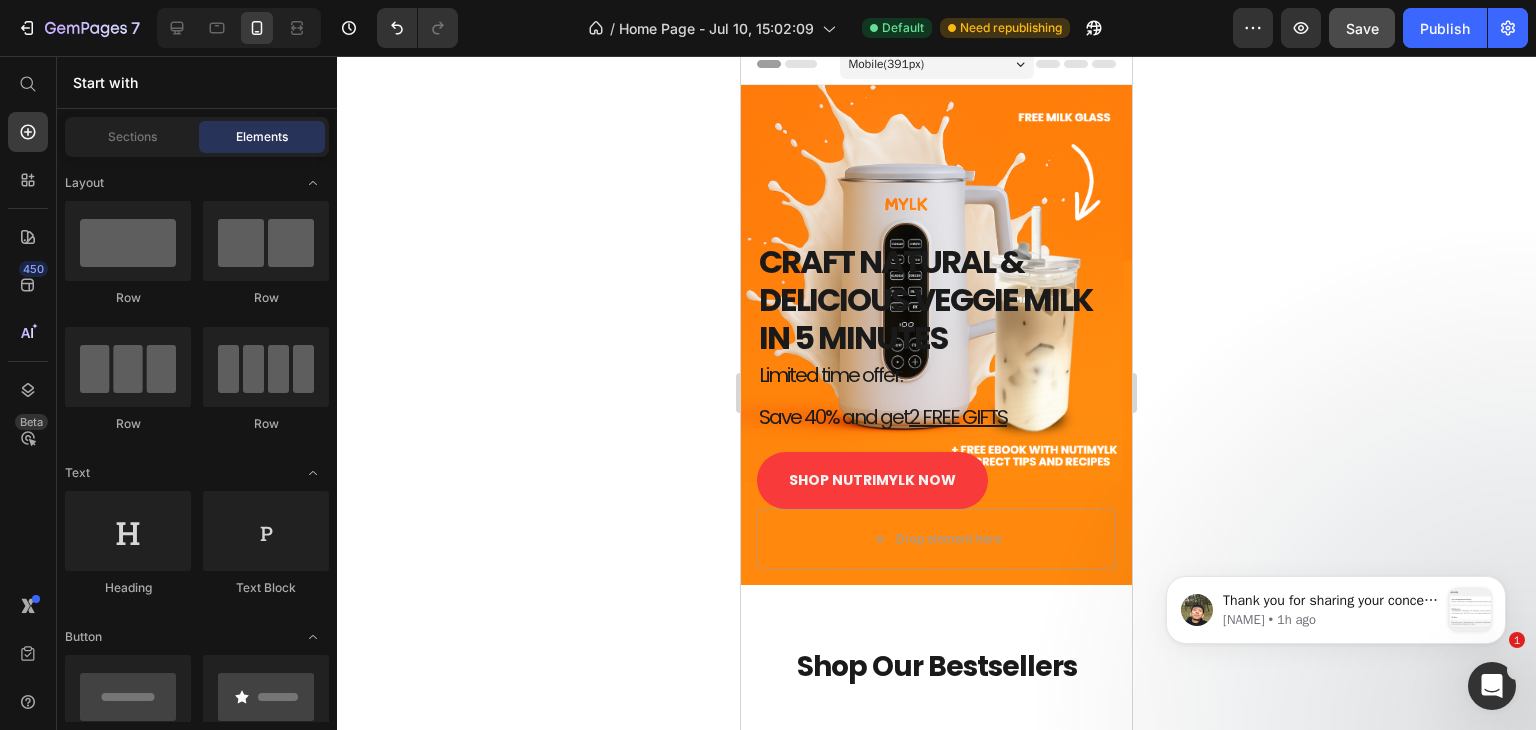 scroll, scrollTop: 0, scrollLeft: 0, axis: both 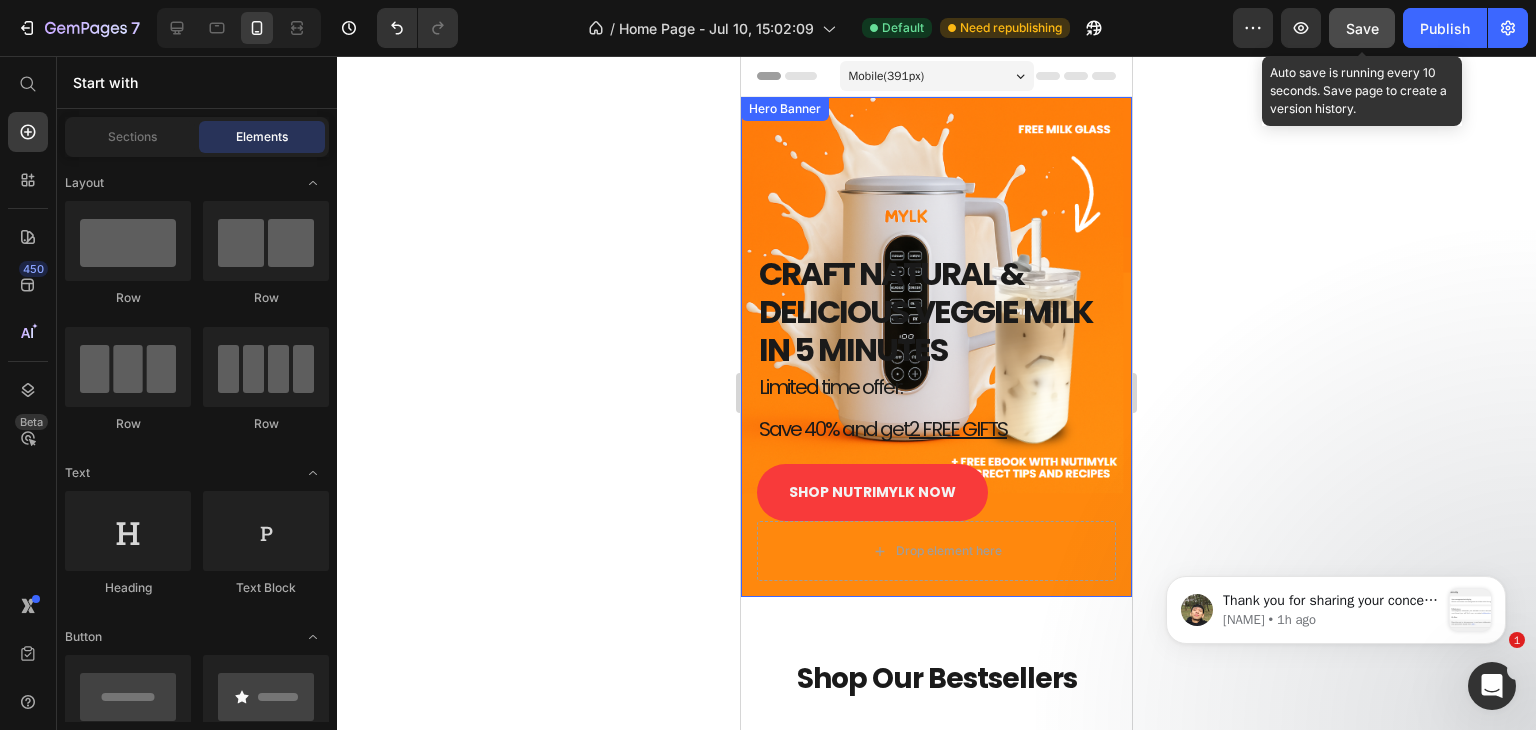 click on "Save" 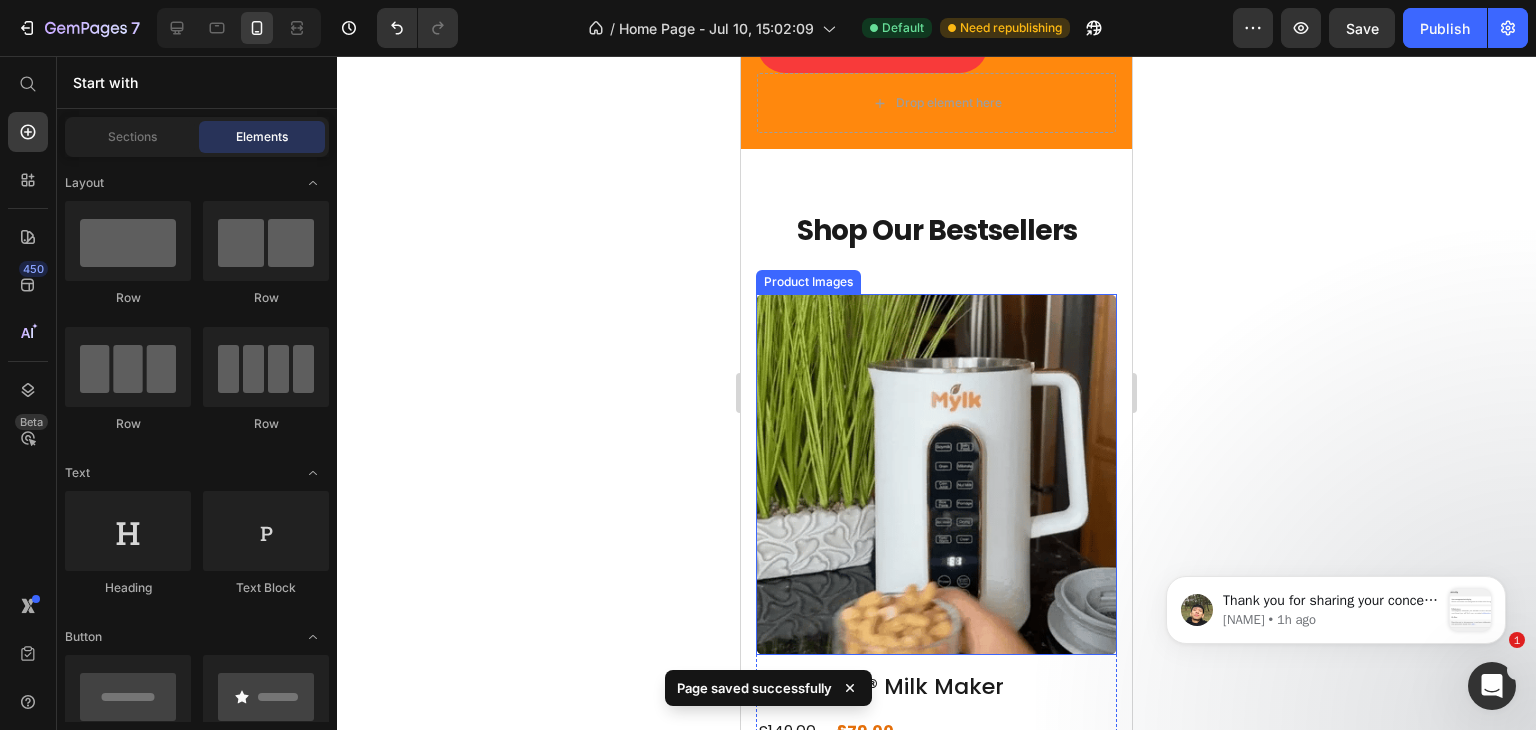 scroll, scrollTop: 200, scrollLeft: 0, axis: vertical 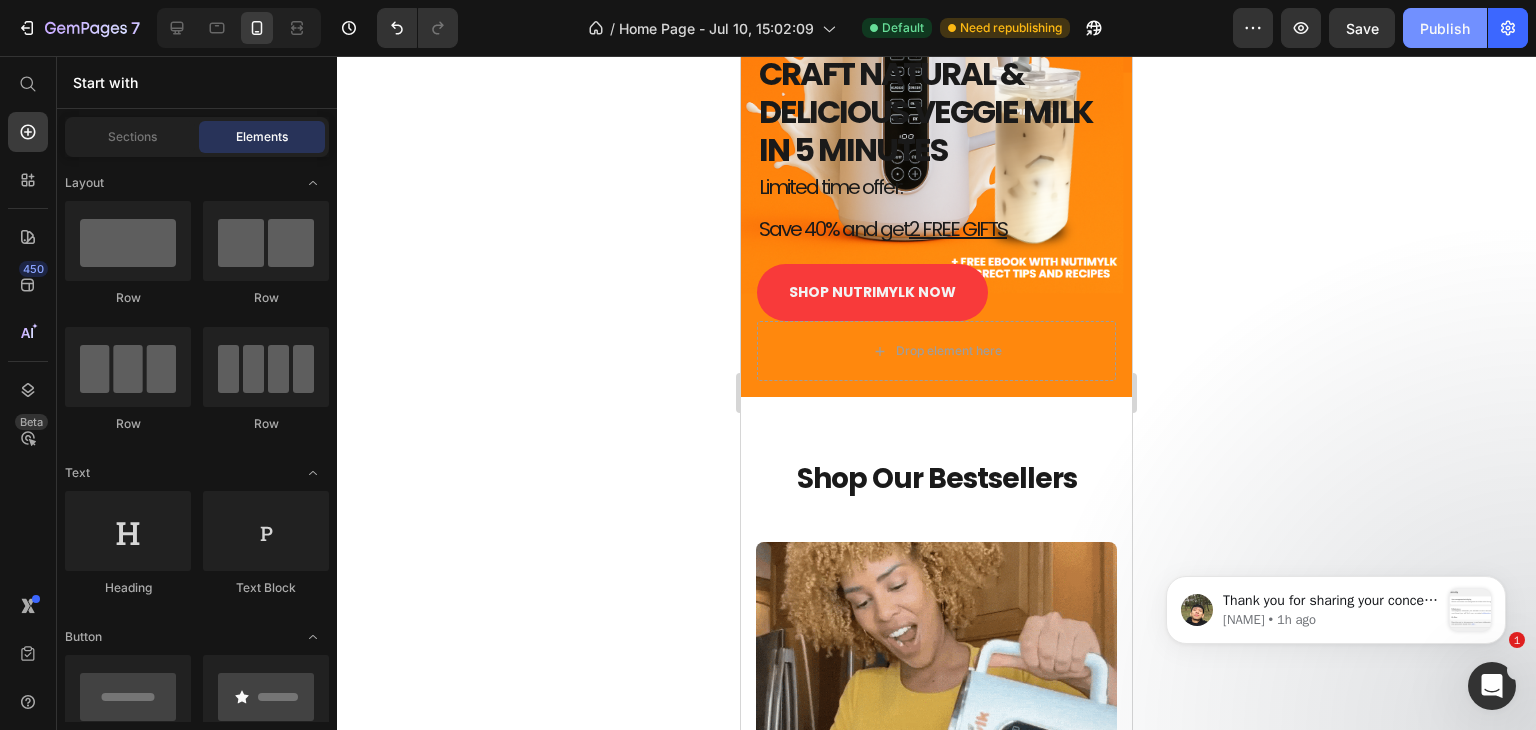 click on "Publish" at bounding box center [1445, 28] 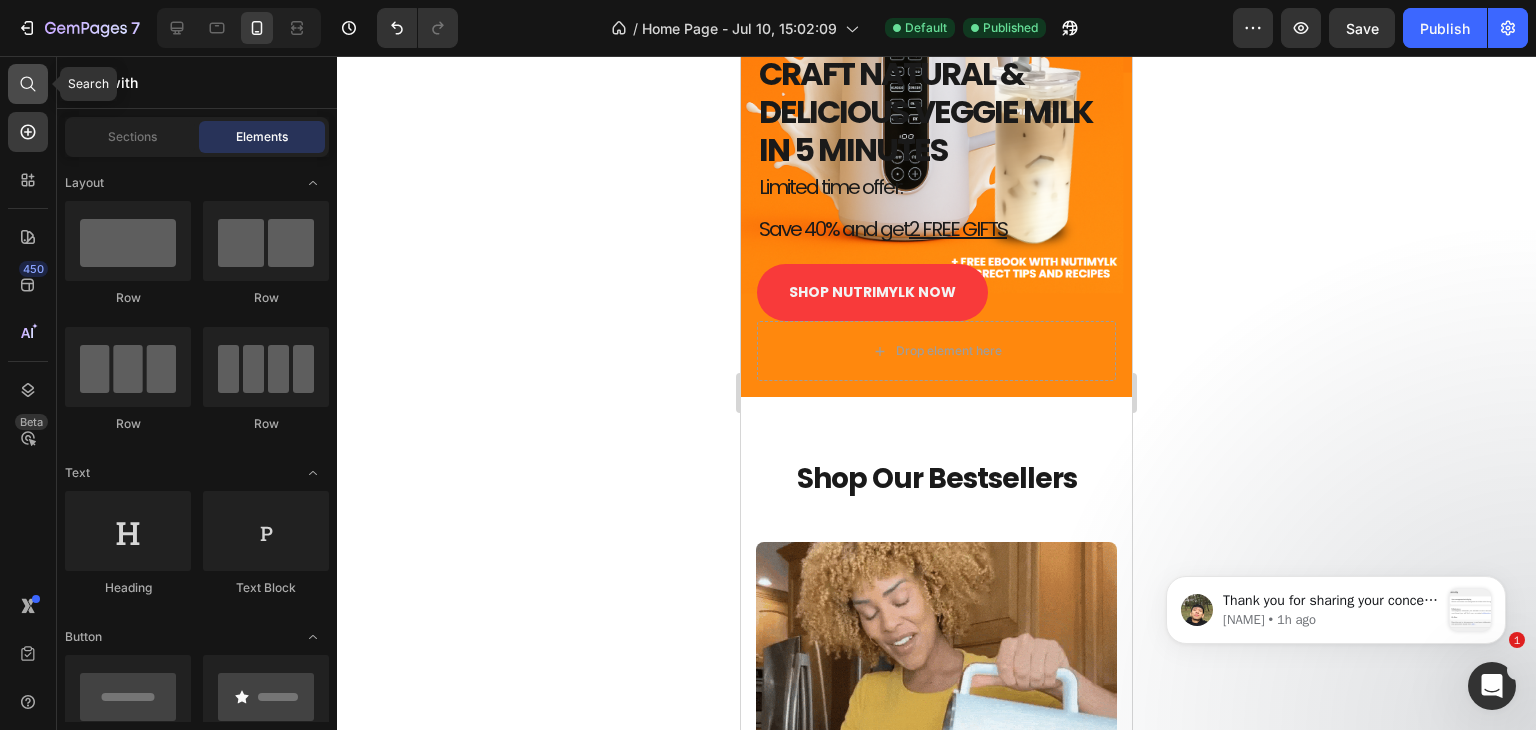click 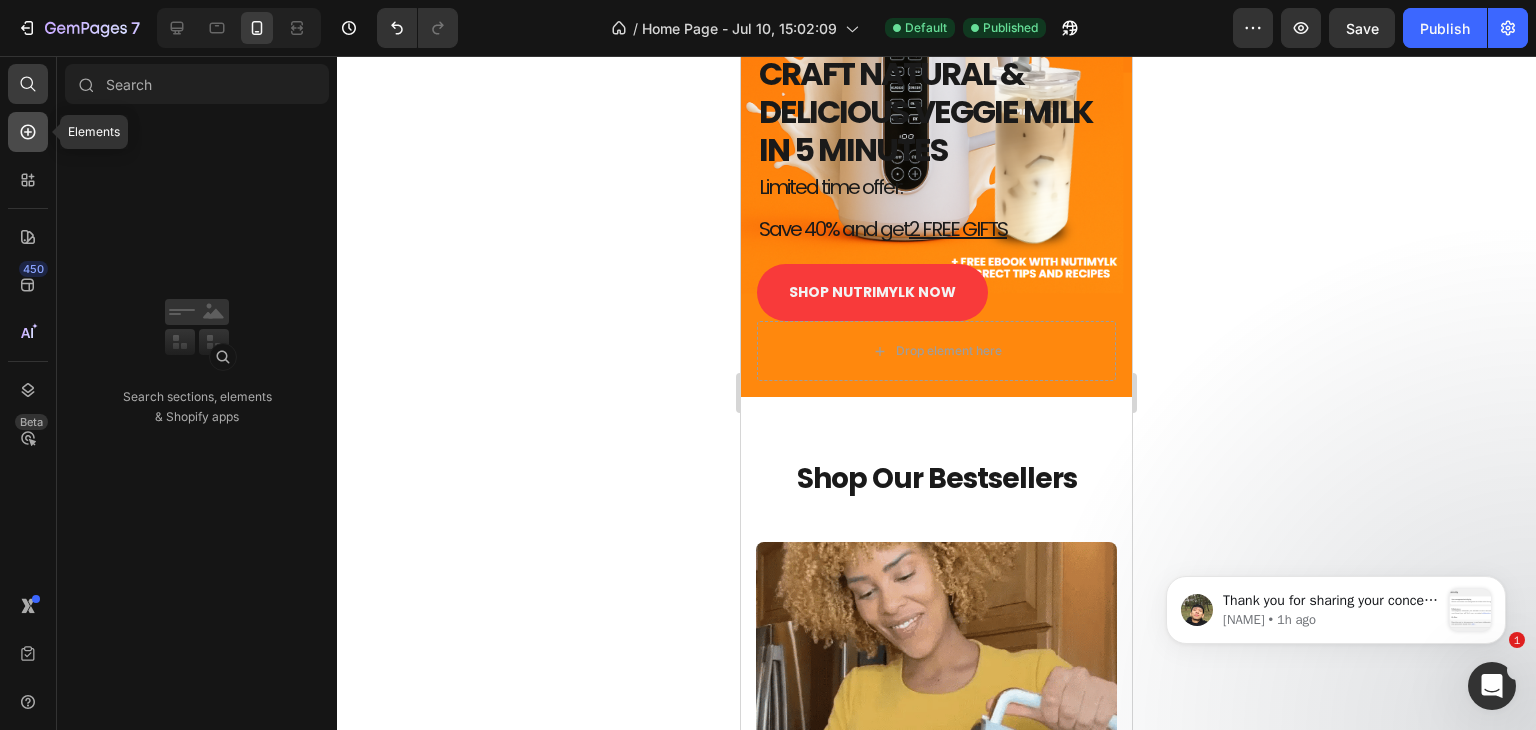 click 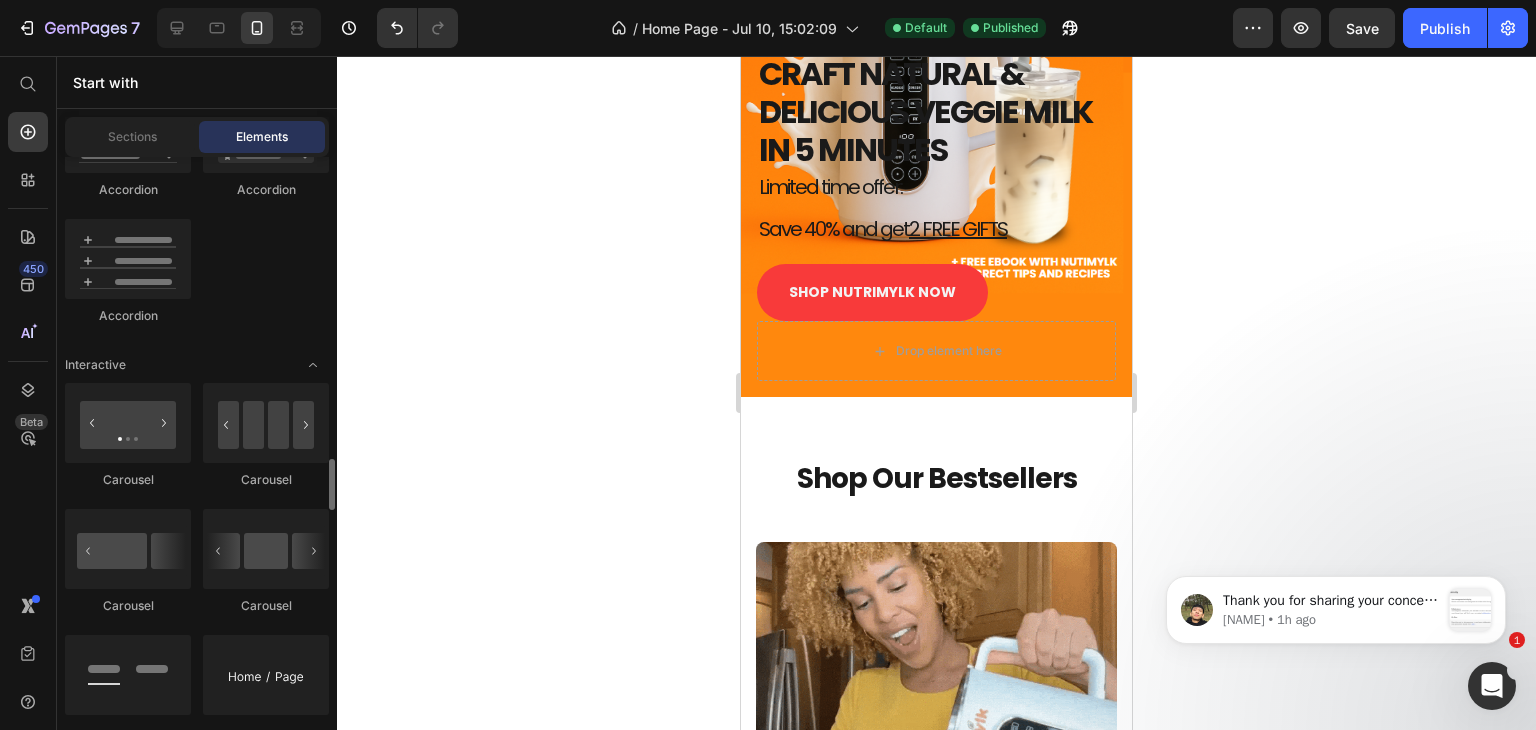 scroll, scrollTop: 2056, scrollLeft: 0, axis: vertical 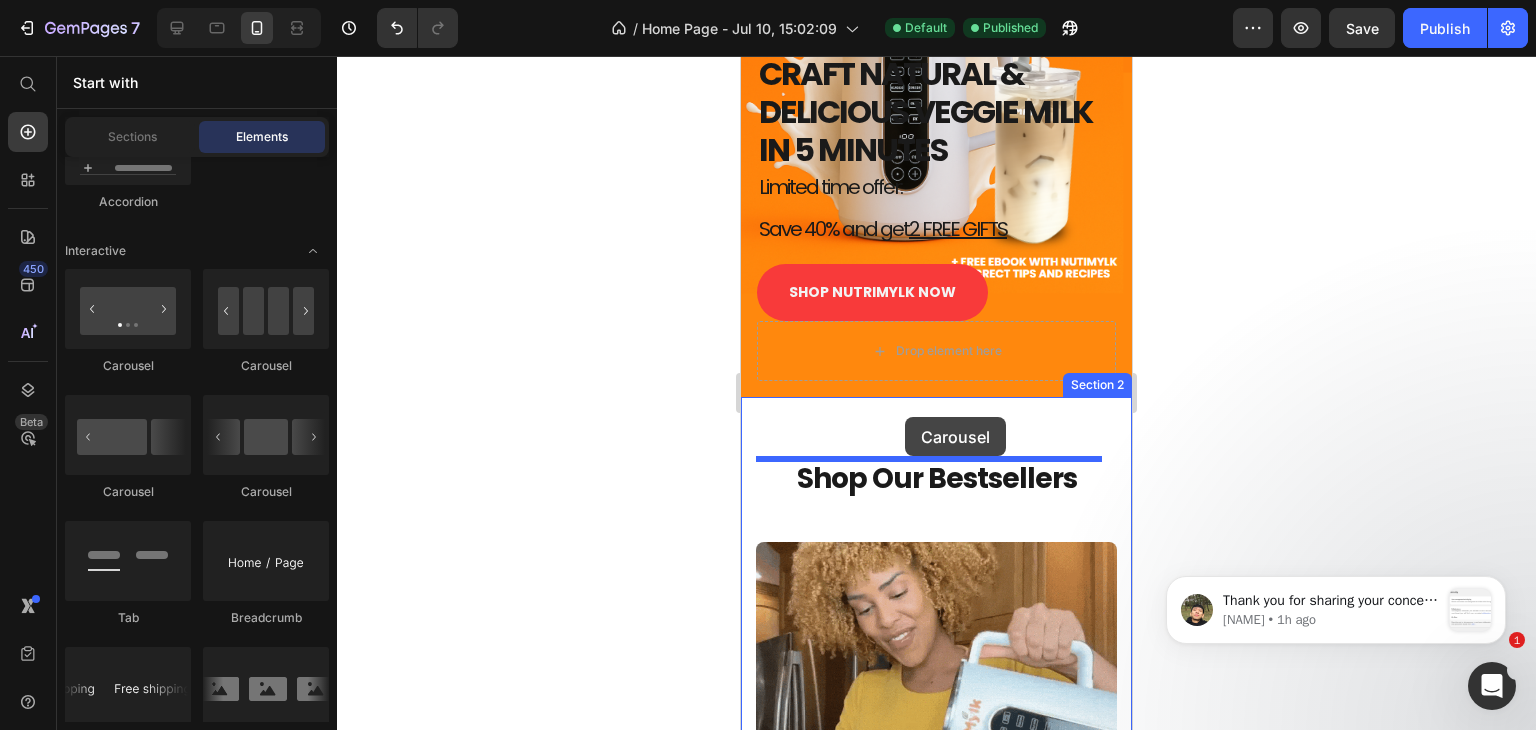 drag, startPoint x: 1006, startPoint y: 493, endPoint x: 905, endPoint y: 417, distance: 126.40016 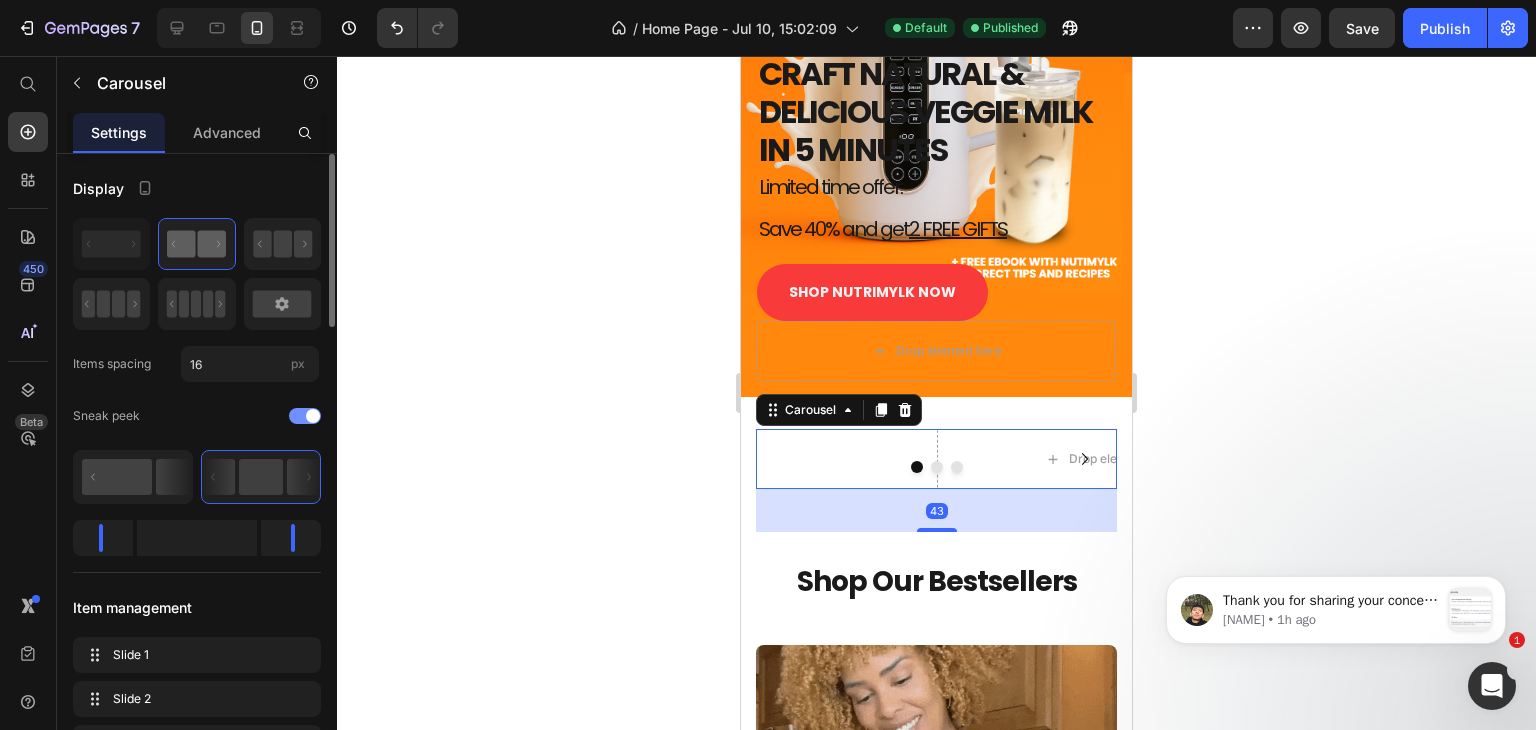 click at bounding box center (313, 416) 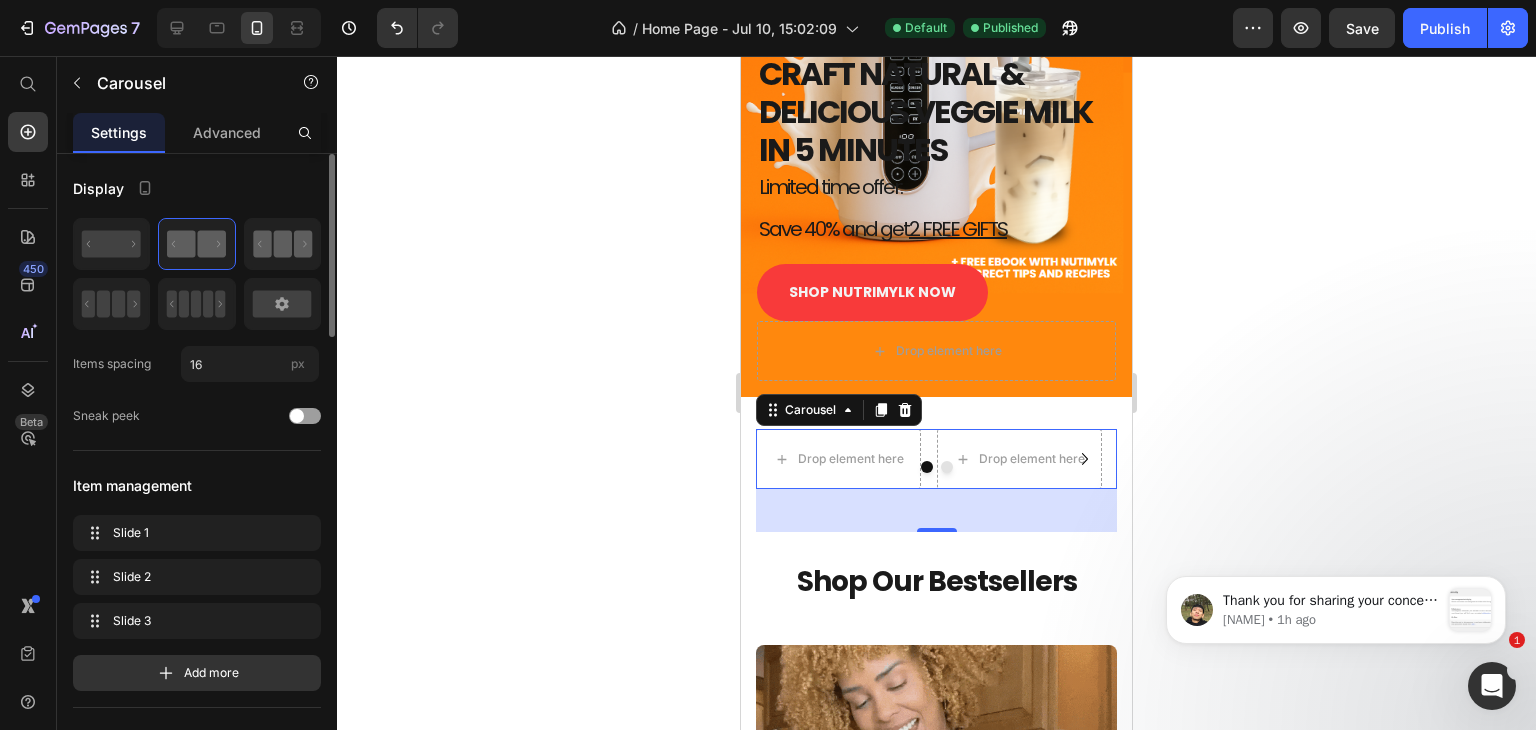 drag, startPoint x: 281, startPoint y: 248, endPoint x: 139, endPoint y: 461, distance: 255.99414 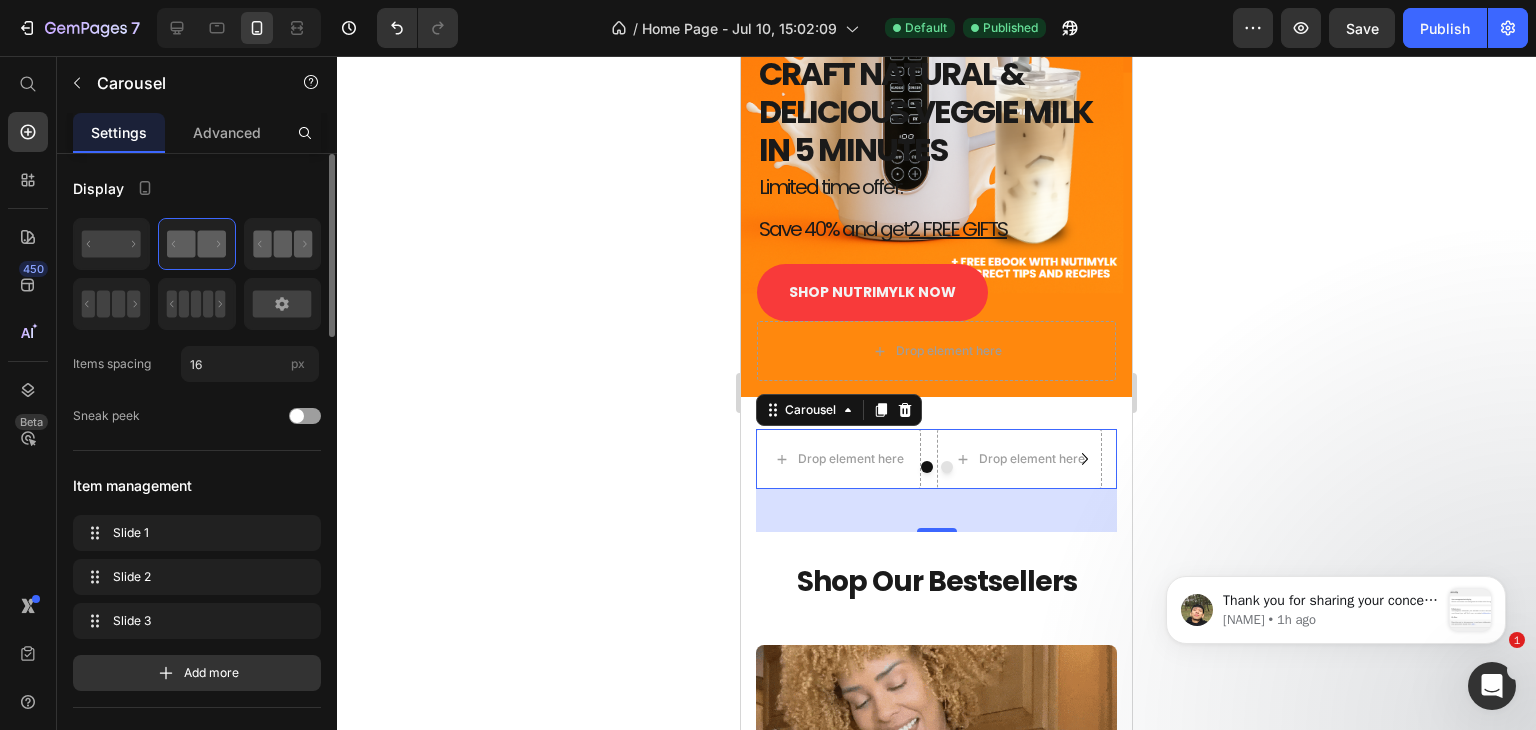 click 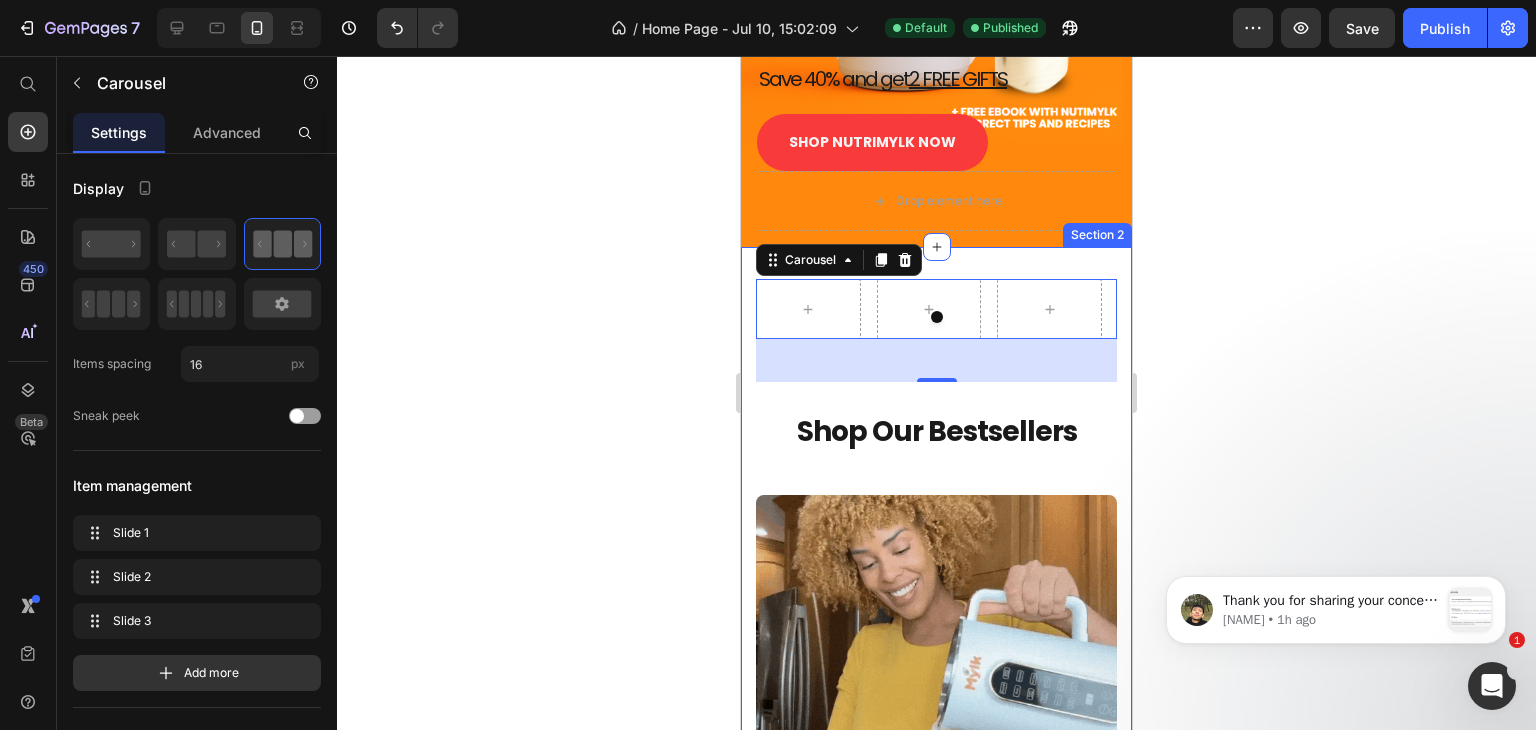 scroll, scrollTop: 662, scrollLeft: 0, axis: vertical 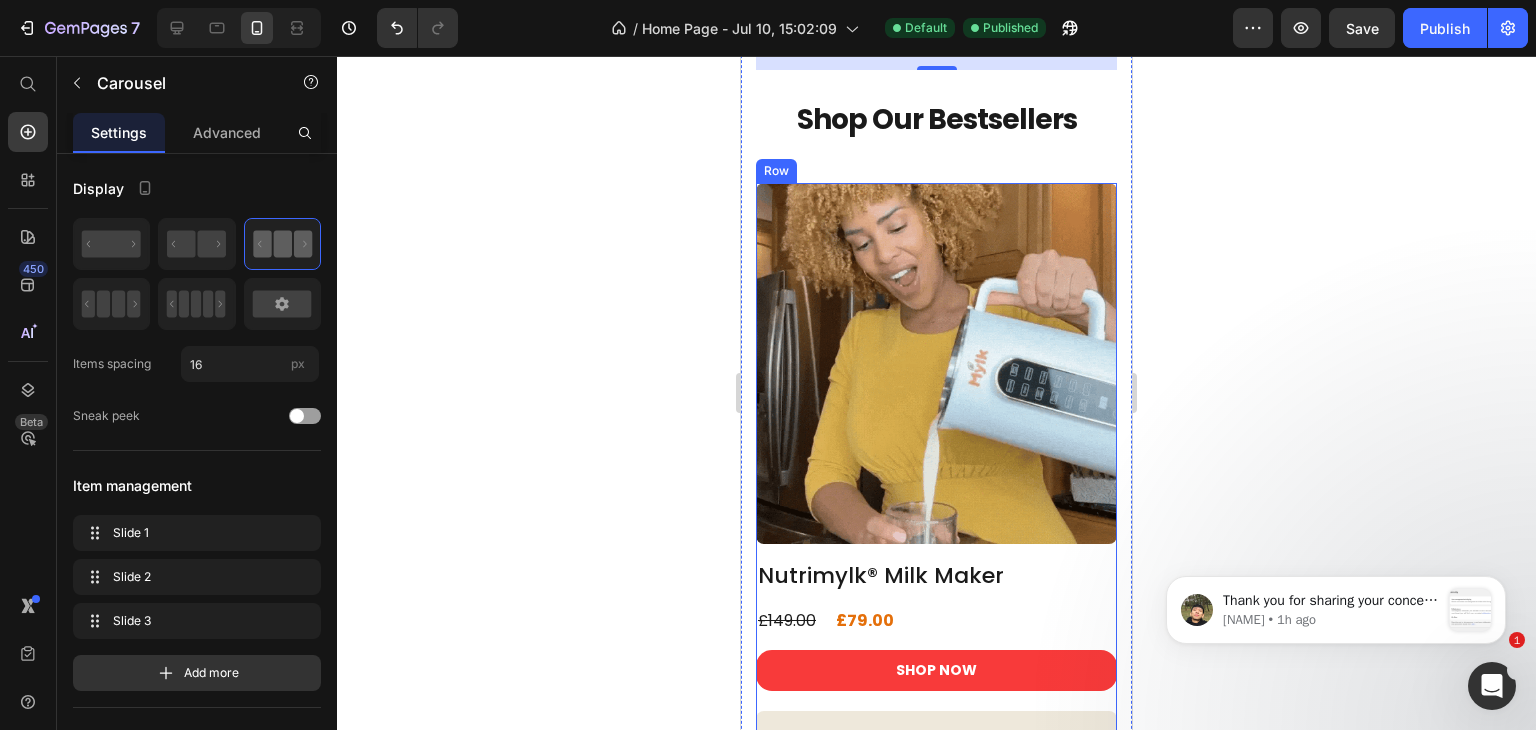 click on "Product Images Nutrimylk® Milk Maker Product Title £79.00 Product Price £149.00 Product Price Row SHOP NOW Product Cart Button Row Product List" at bounding box center [936, 447] 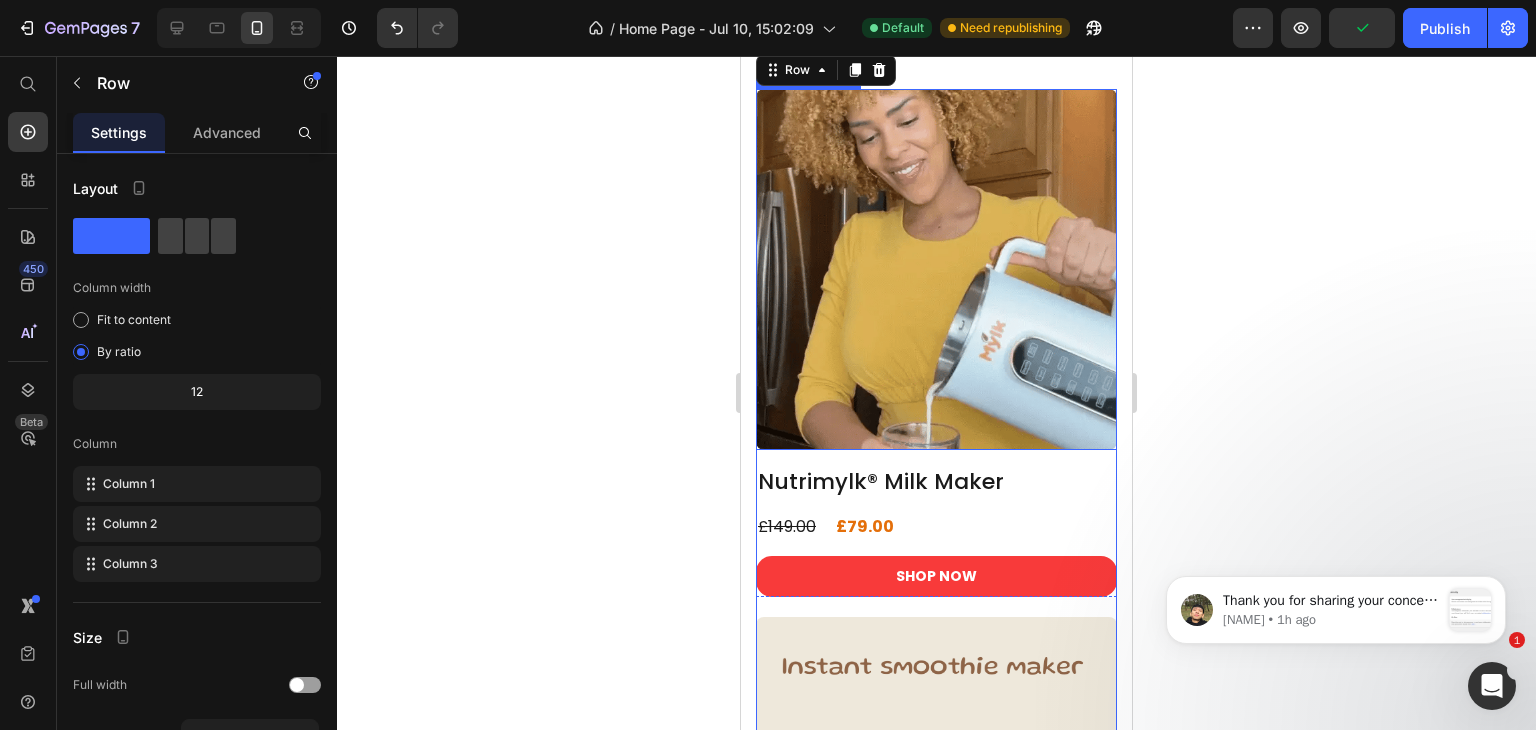 scroll, scrollTop: 531, scrollLeft: 0, axis: vertical 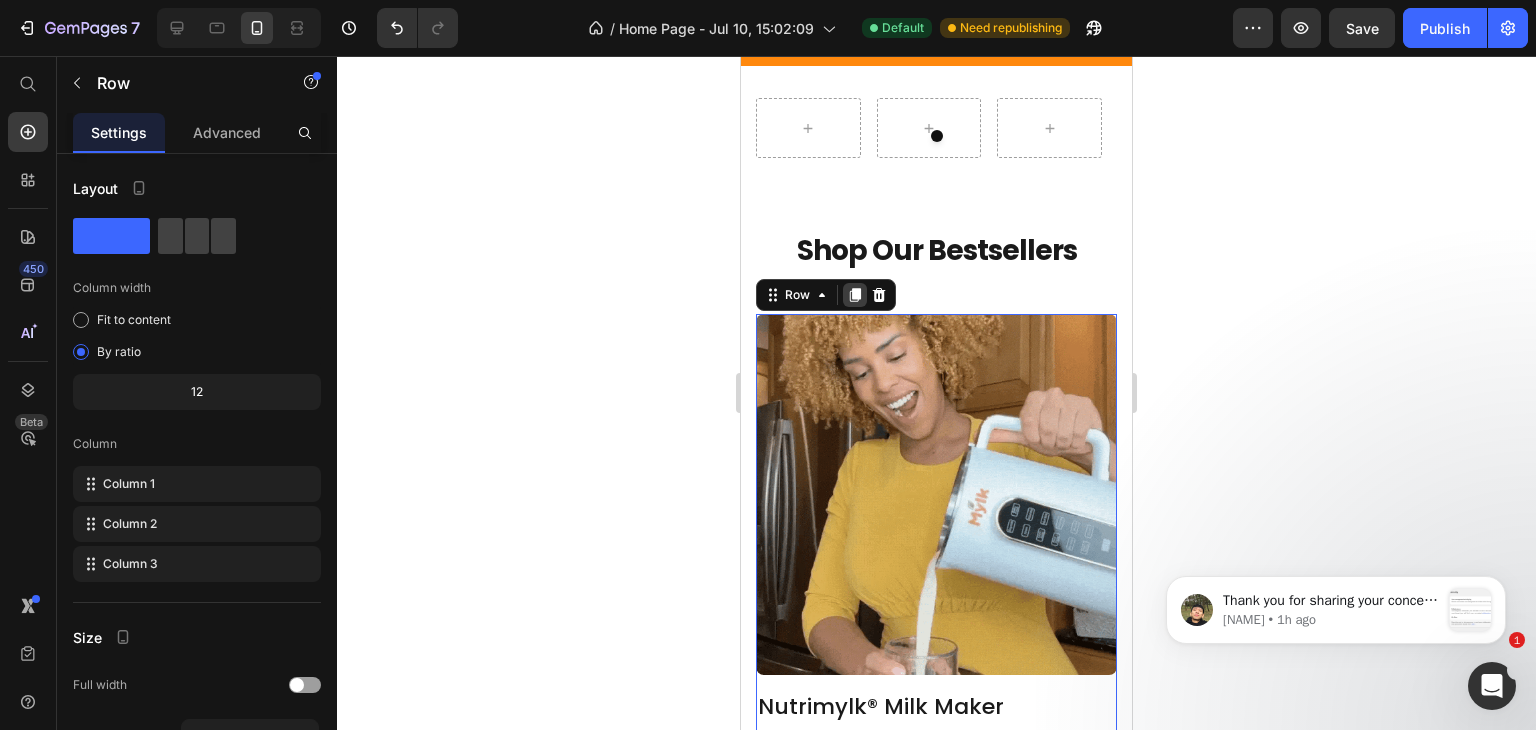 click 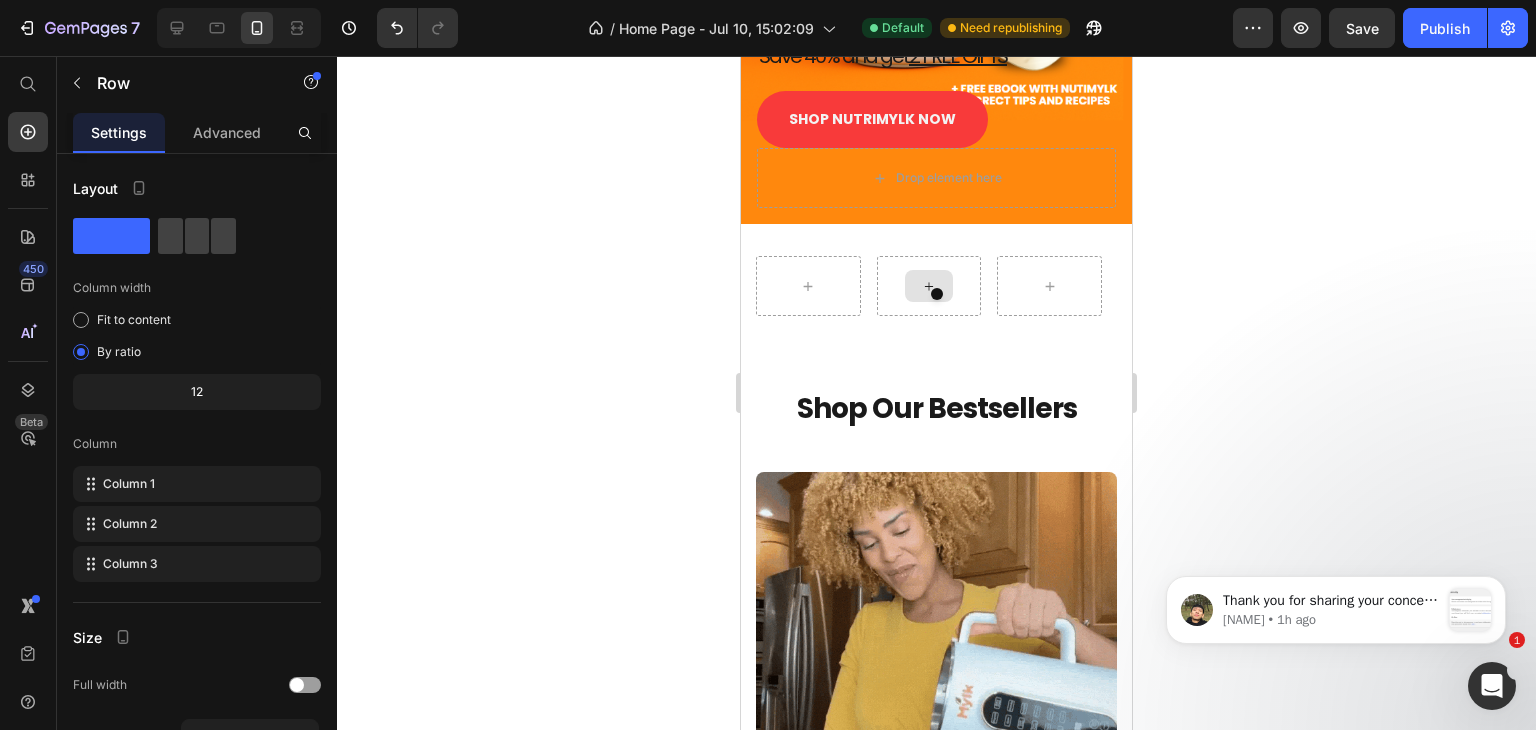scroll, scrollTop: 372, scrollLeft: 0, axis: vertical 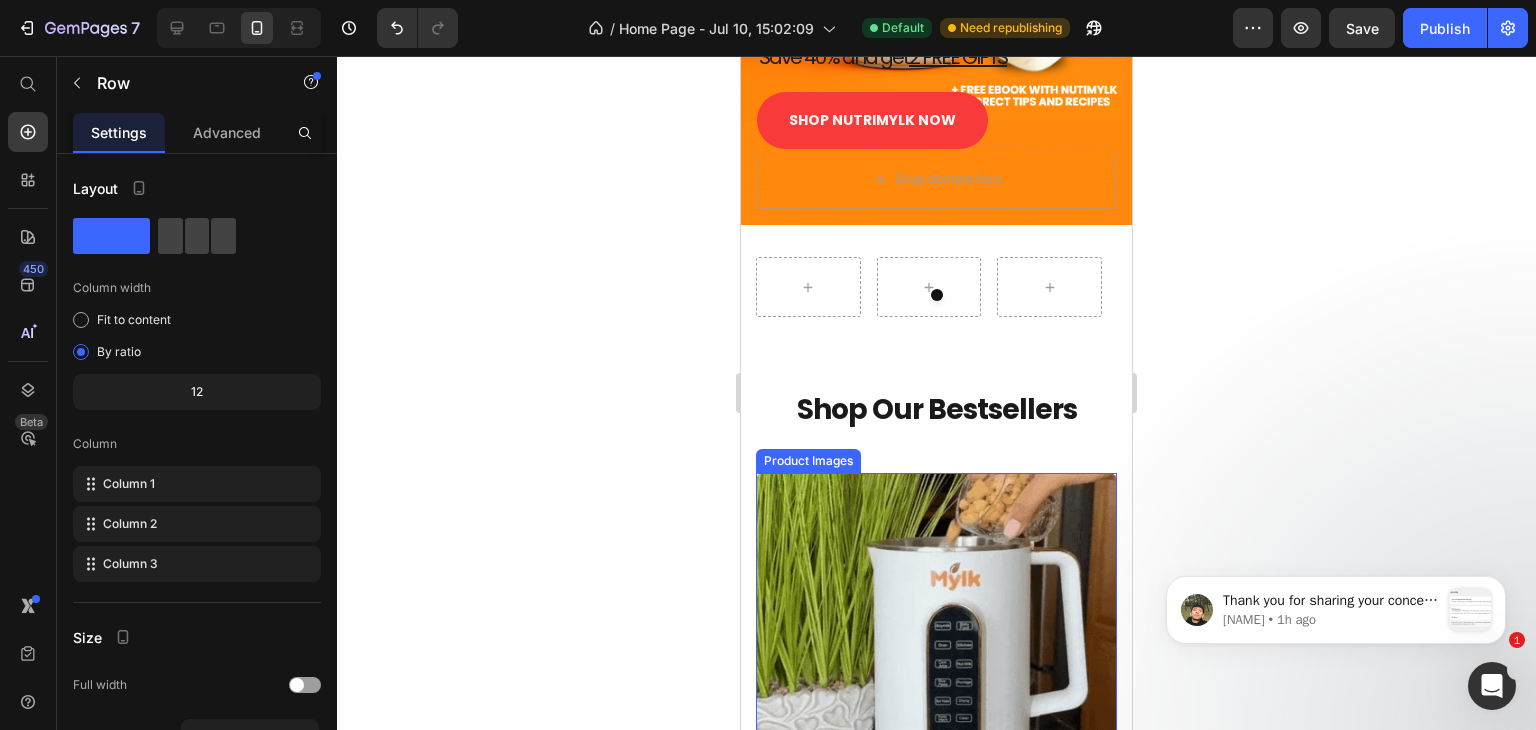 click at bounding box center (936, 653) 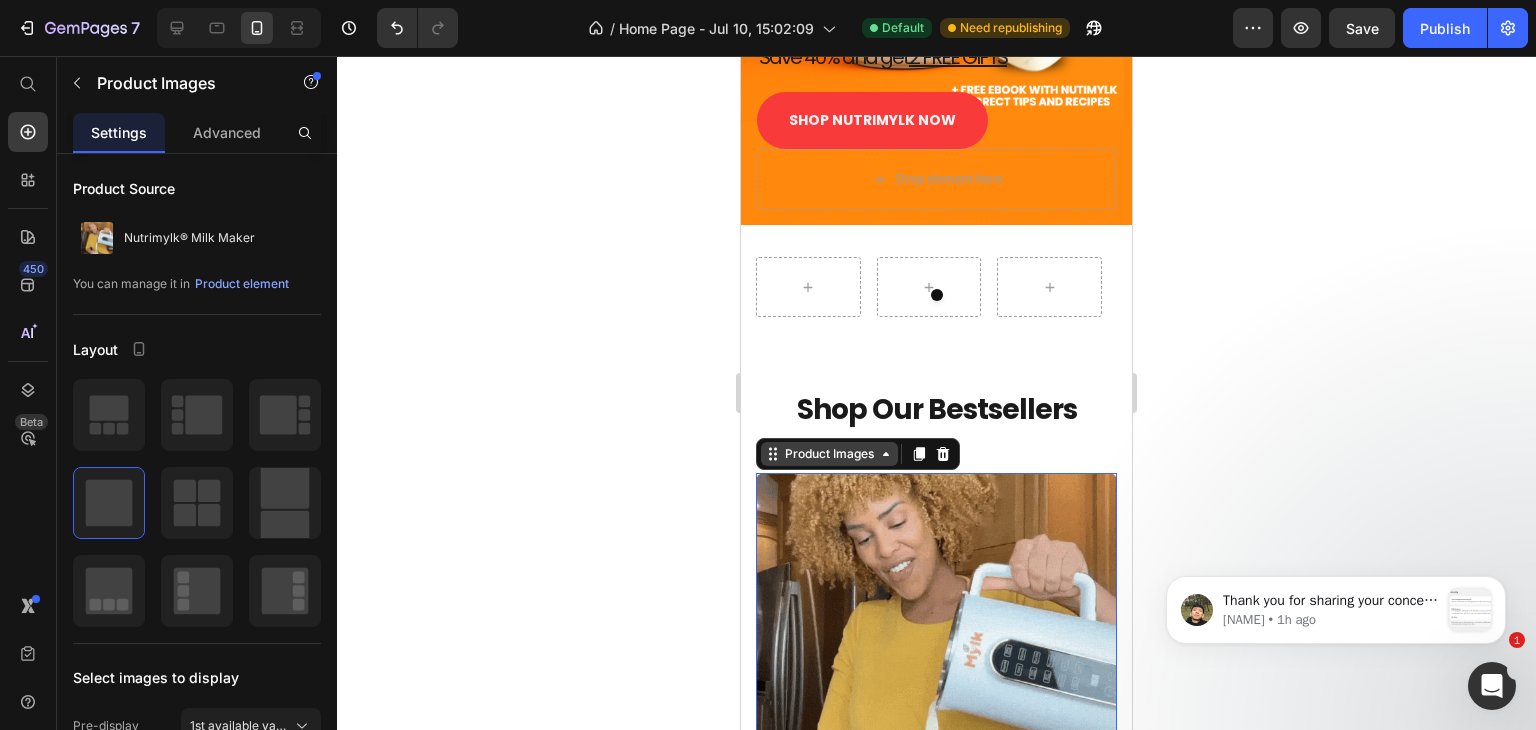 click on "Product Images" at bounding box center (829, 454) 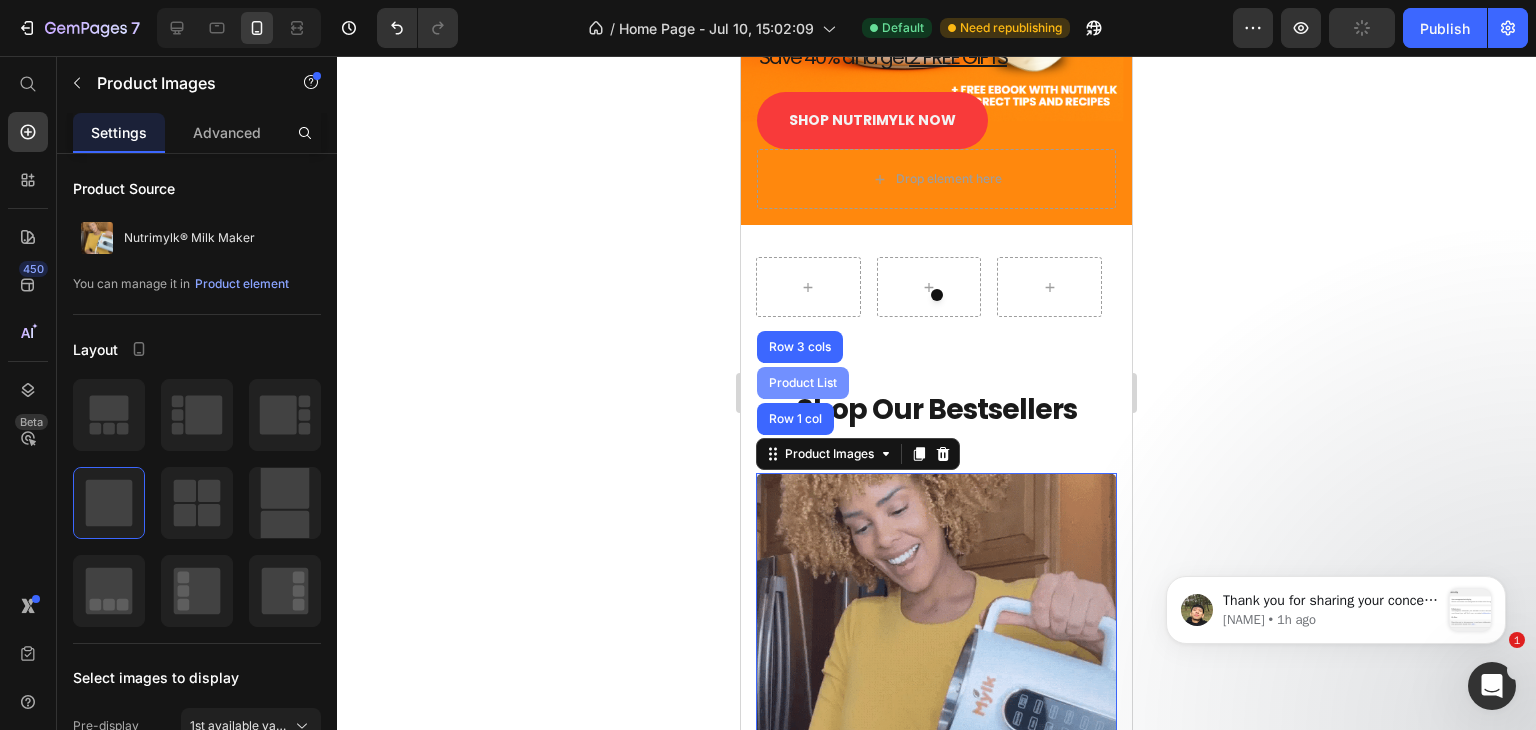 click on "Product List" at bounding box center (803, 383) 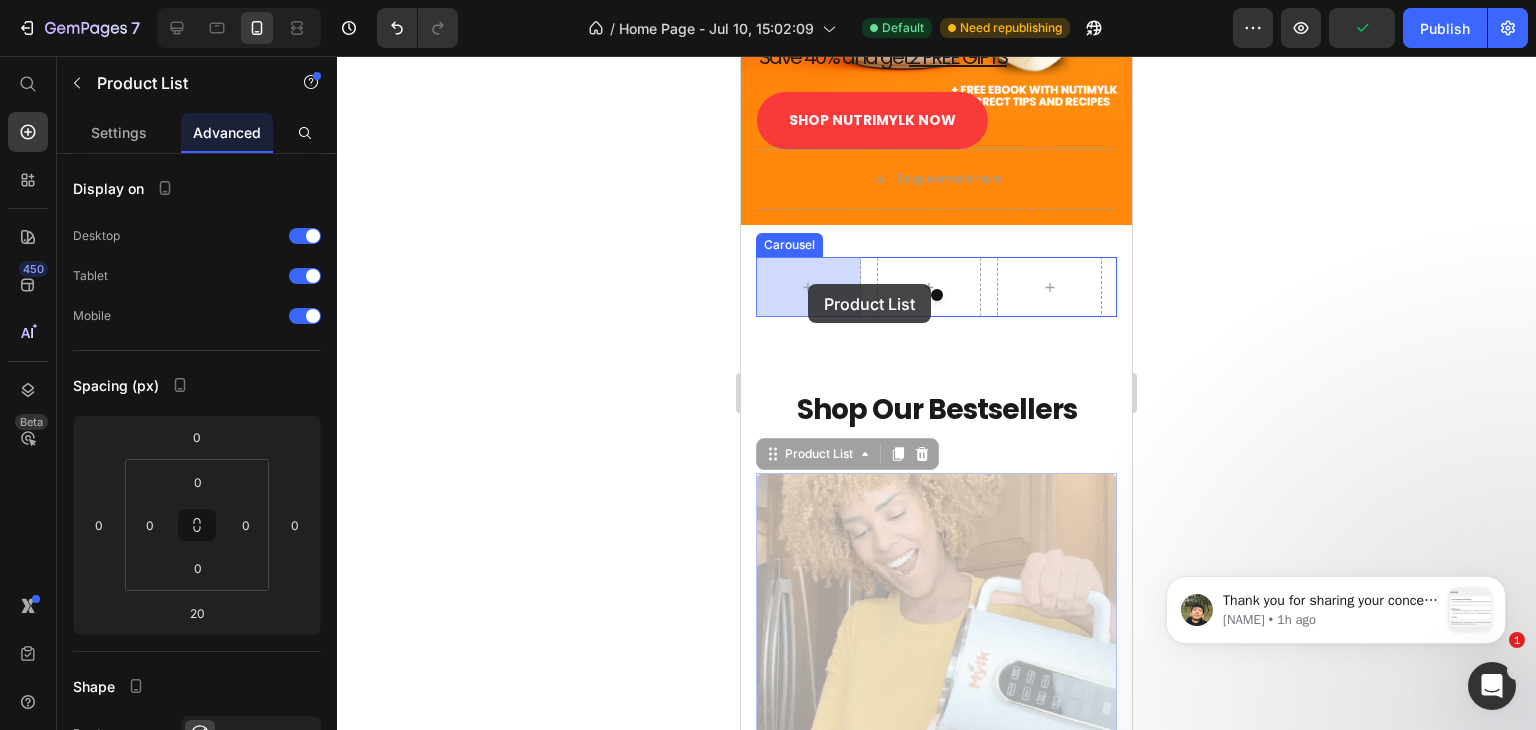 drag, startPoint x: 800, startPoint y: 450, endPoint x: 808, endPoint y: 284, distance: 166.19266 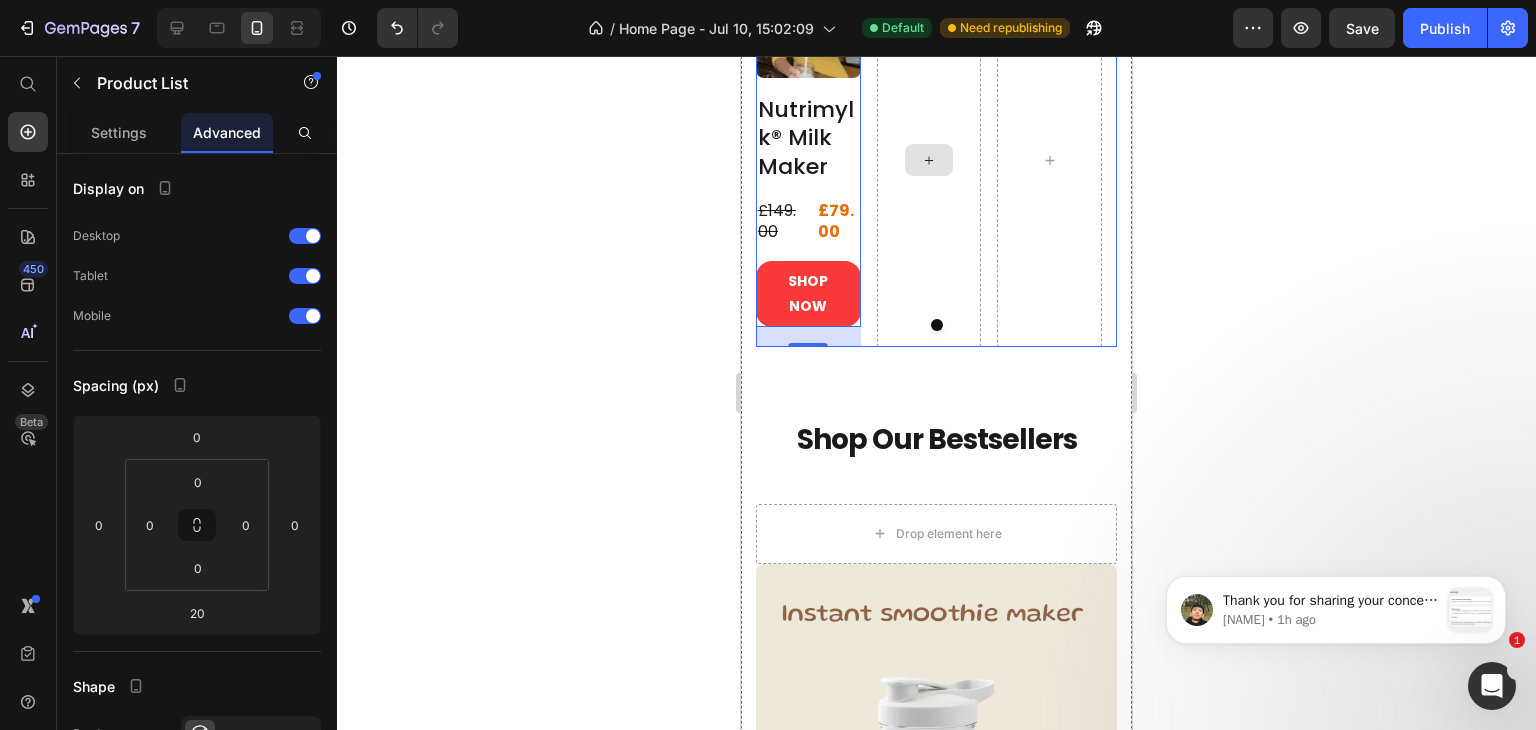 scroll, scrollTop: 660, scrollLeft: 0, axis: vertical 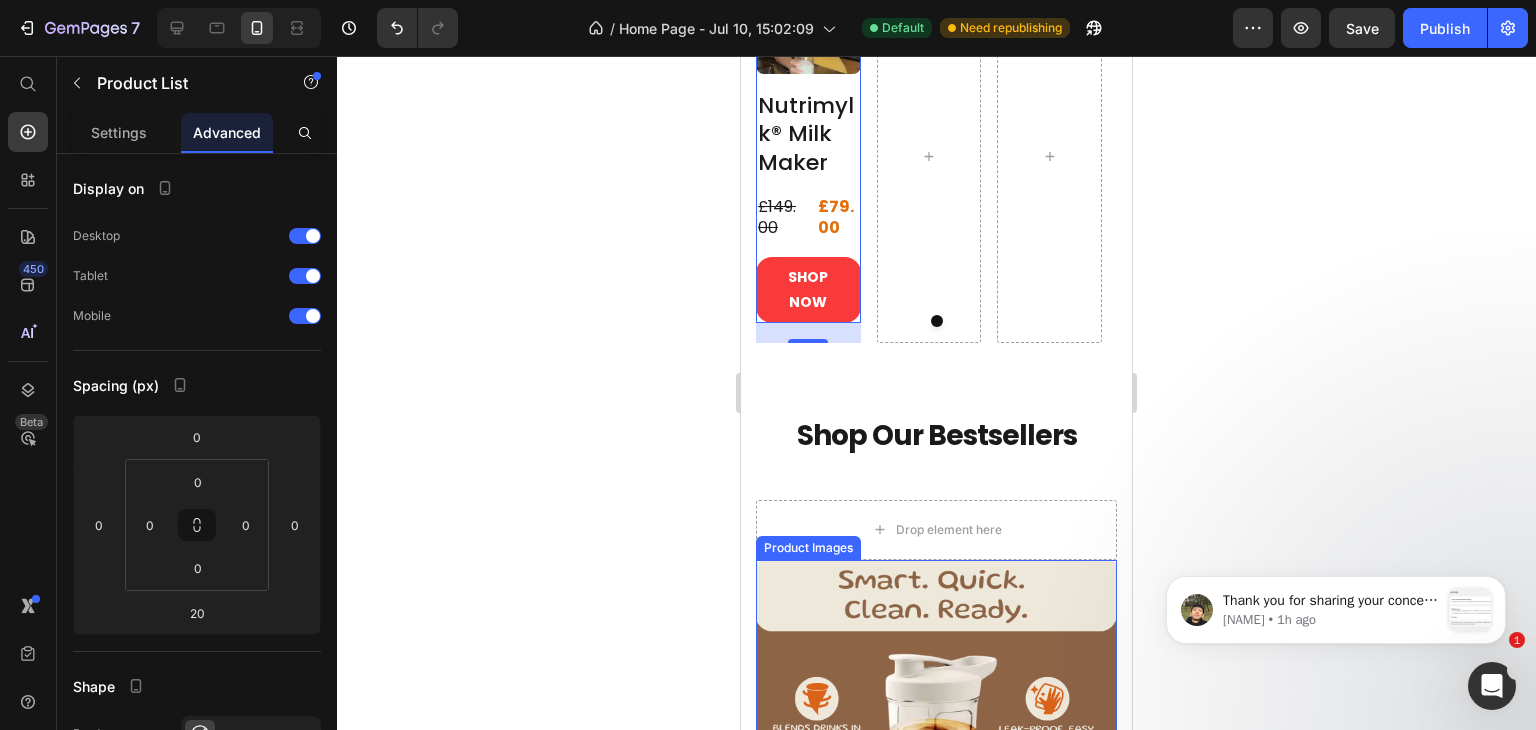 click at bounding box center [936, 740] 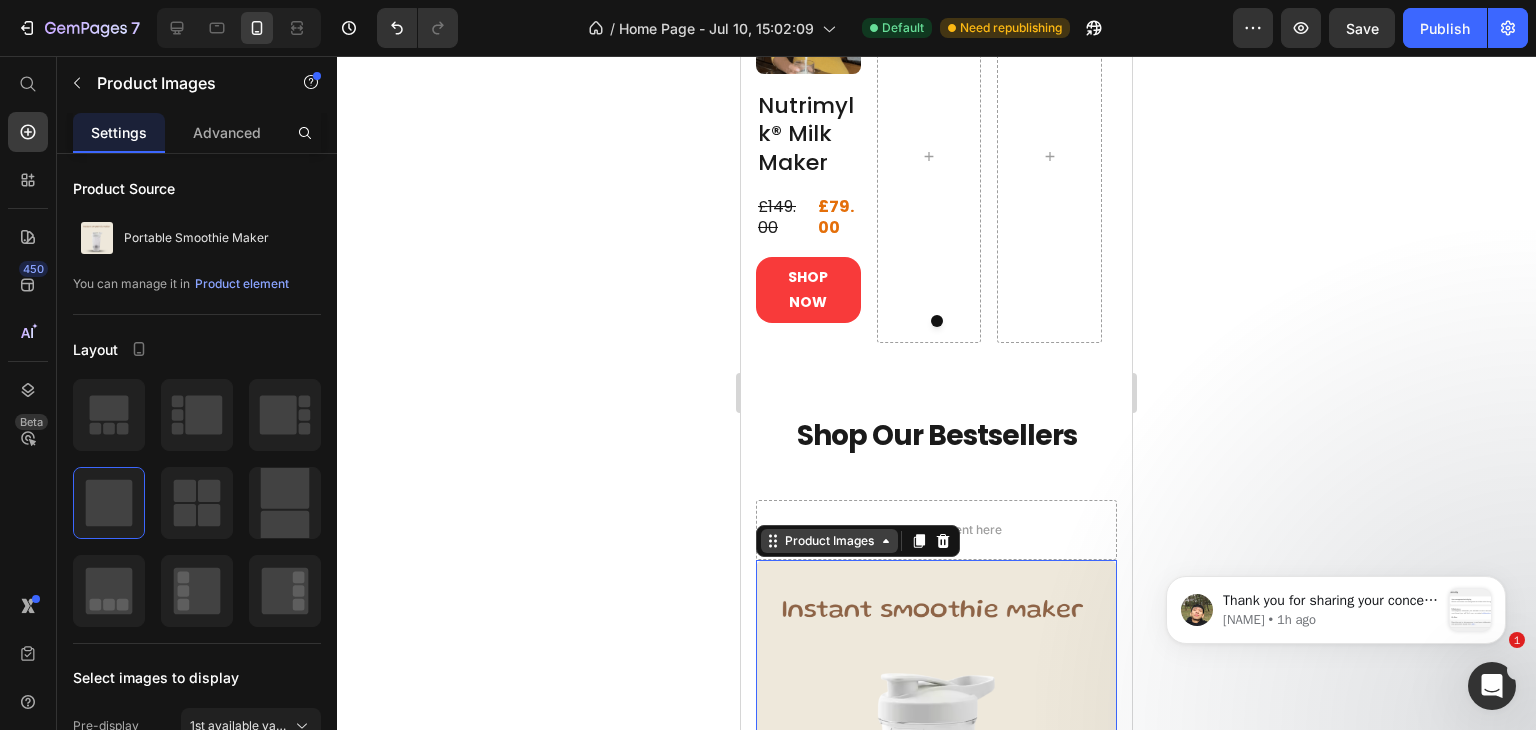 click on "Product Images" at bounding box center [829, 541] 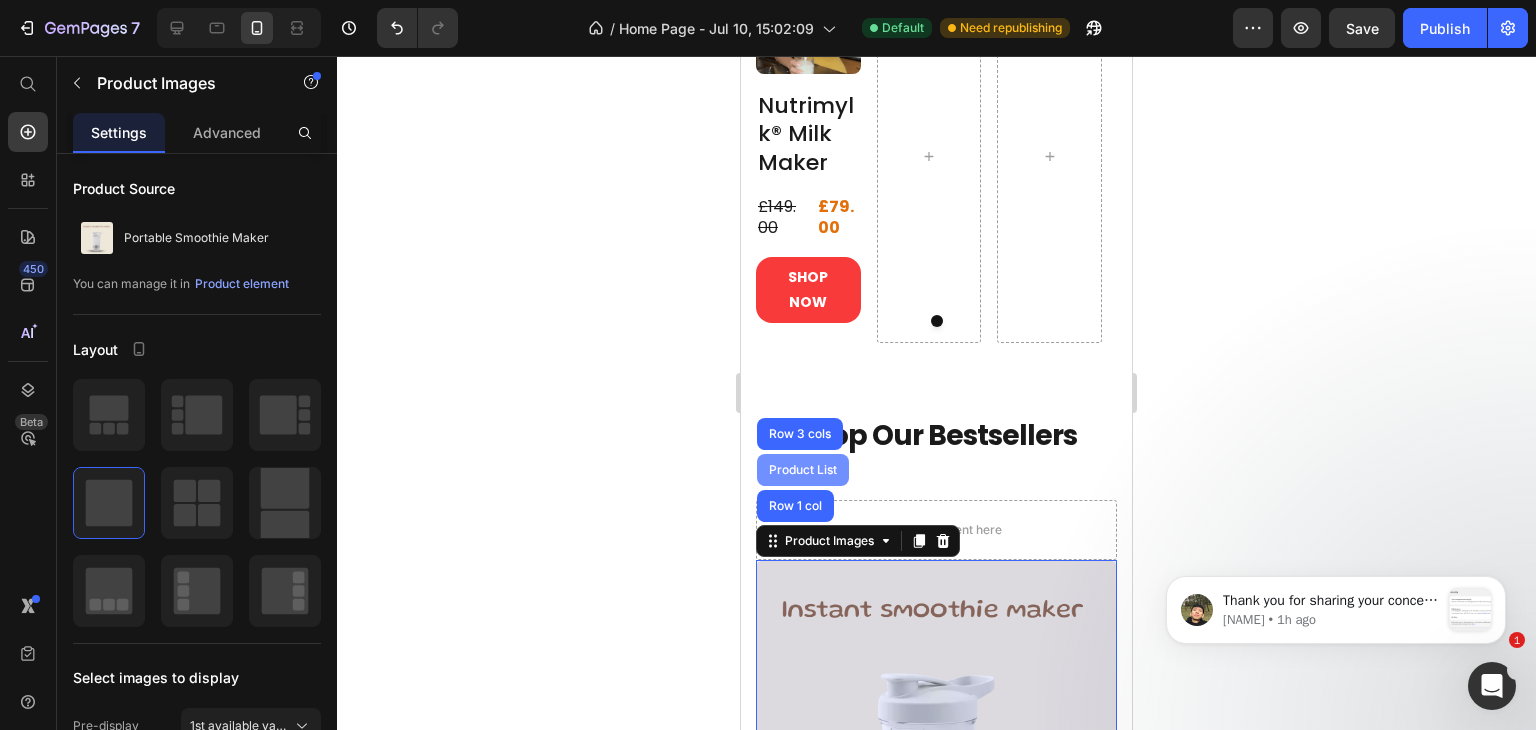 click on "Product List" at bounding box center (803, 470) 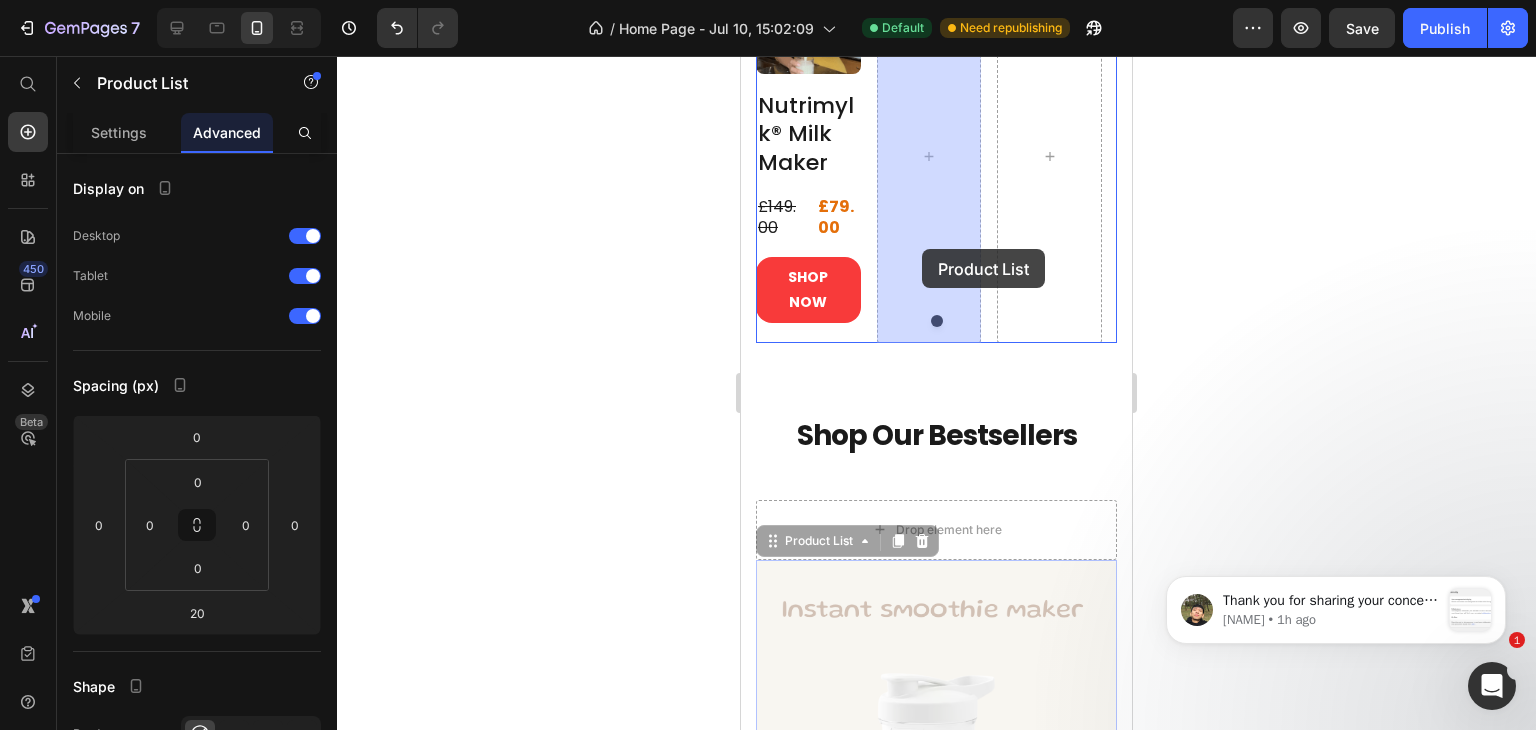 drag, startPoint x: 814, startPoint y: 541, endPoint x: 922, endPoint y: 249, distance: 311.3326 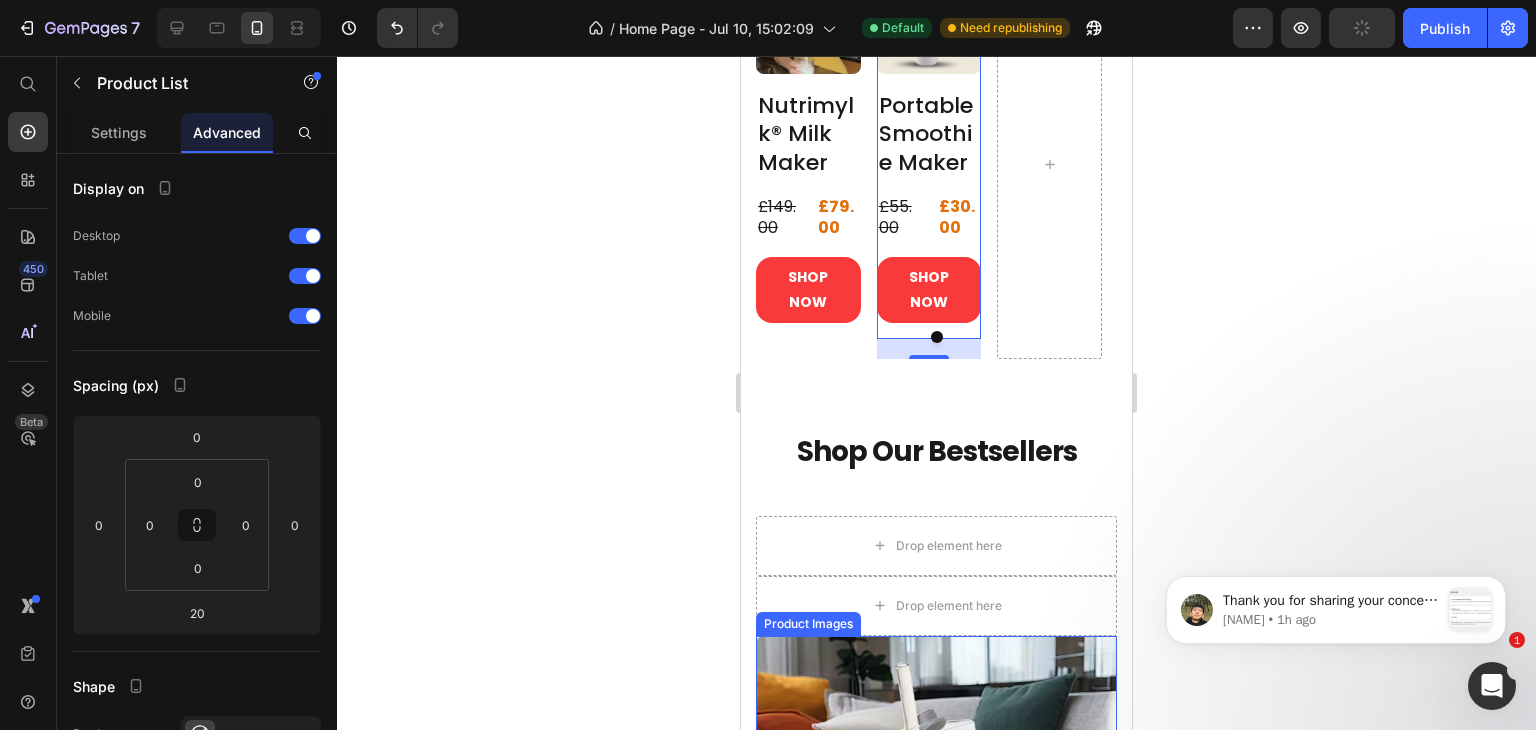 click at bounding box center [936, 816] 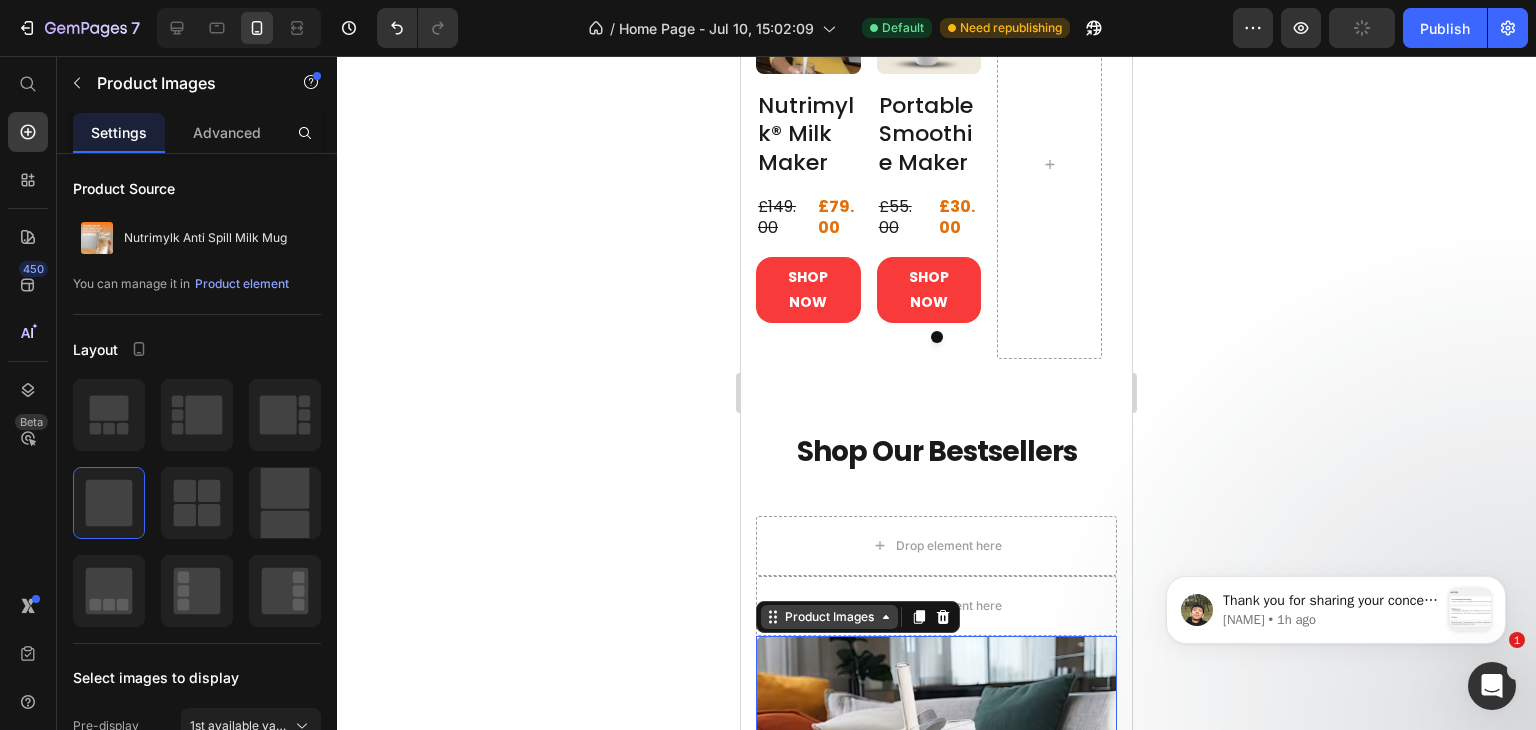 click on "Product Images" at bounding box center (829, 617) 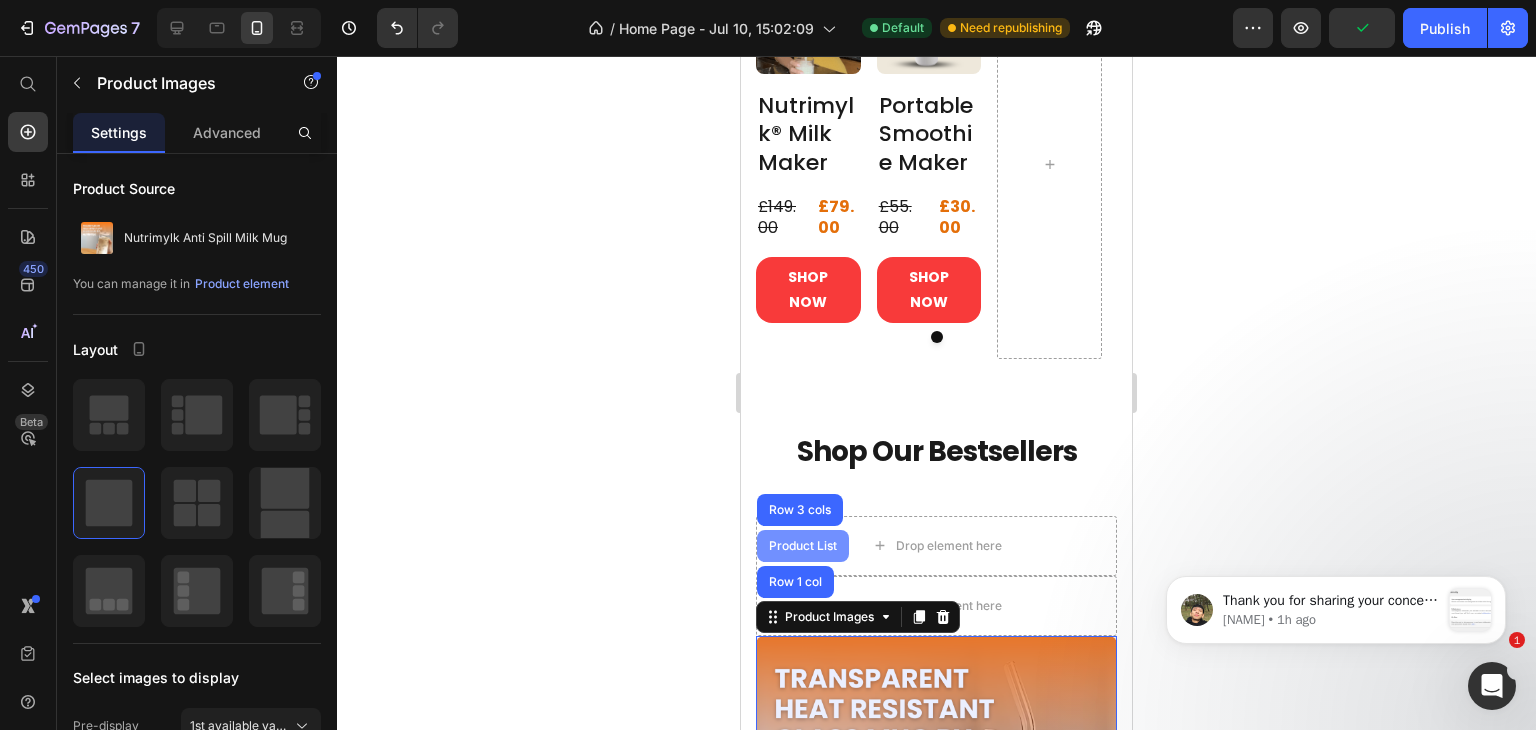 click on "Product List" at bounding box center (803, 546) 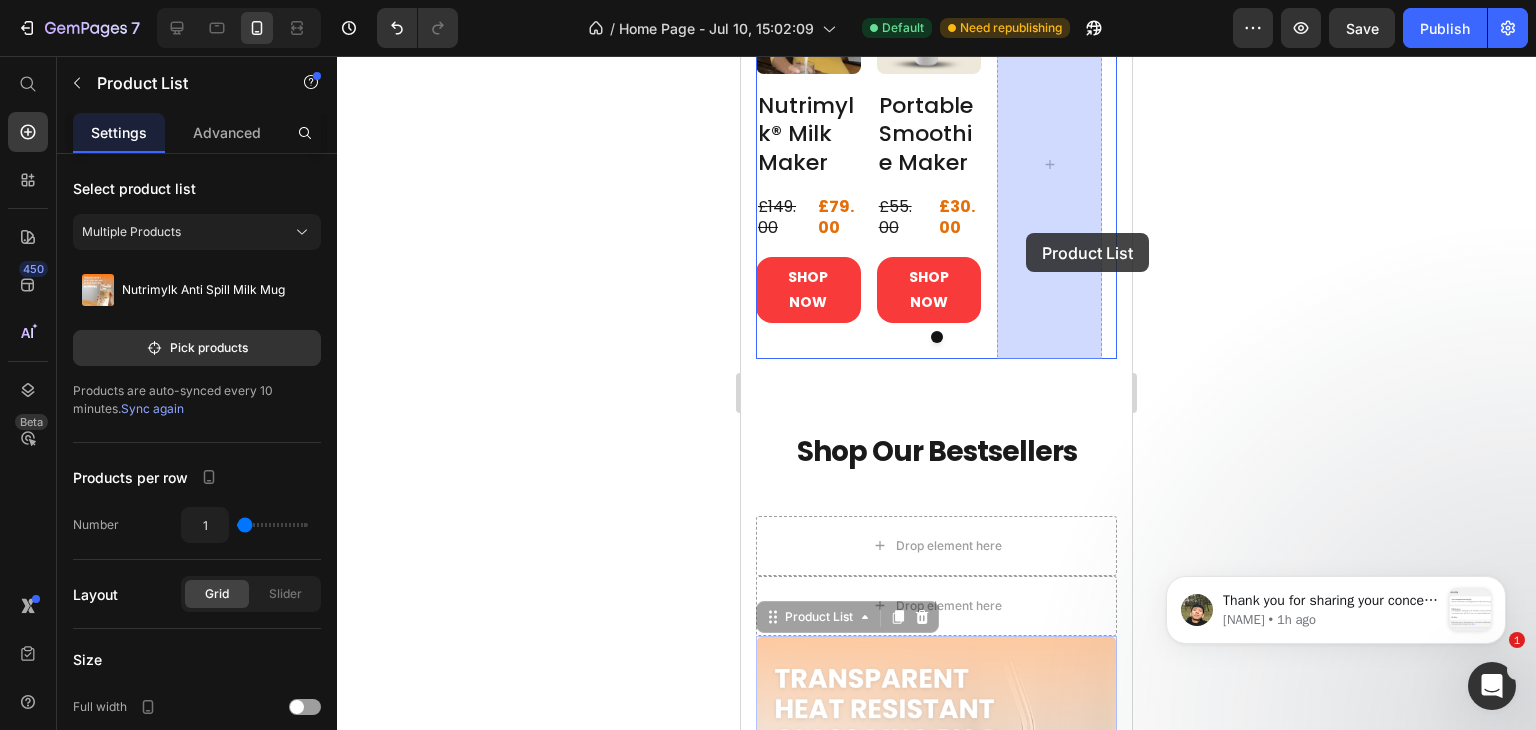 drag, startPoint x: 813, startPoint y: 617, endPoint x: 1030, endPoint y: 230, distance: 443.68683 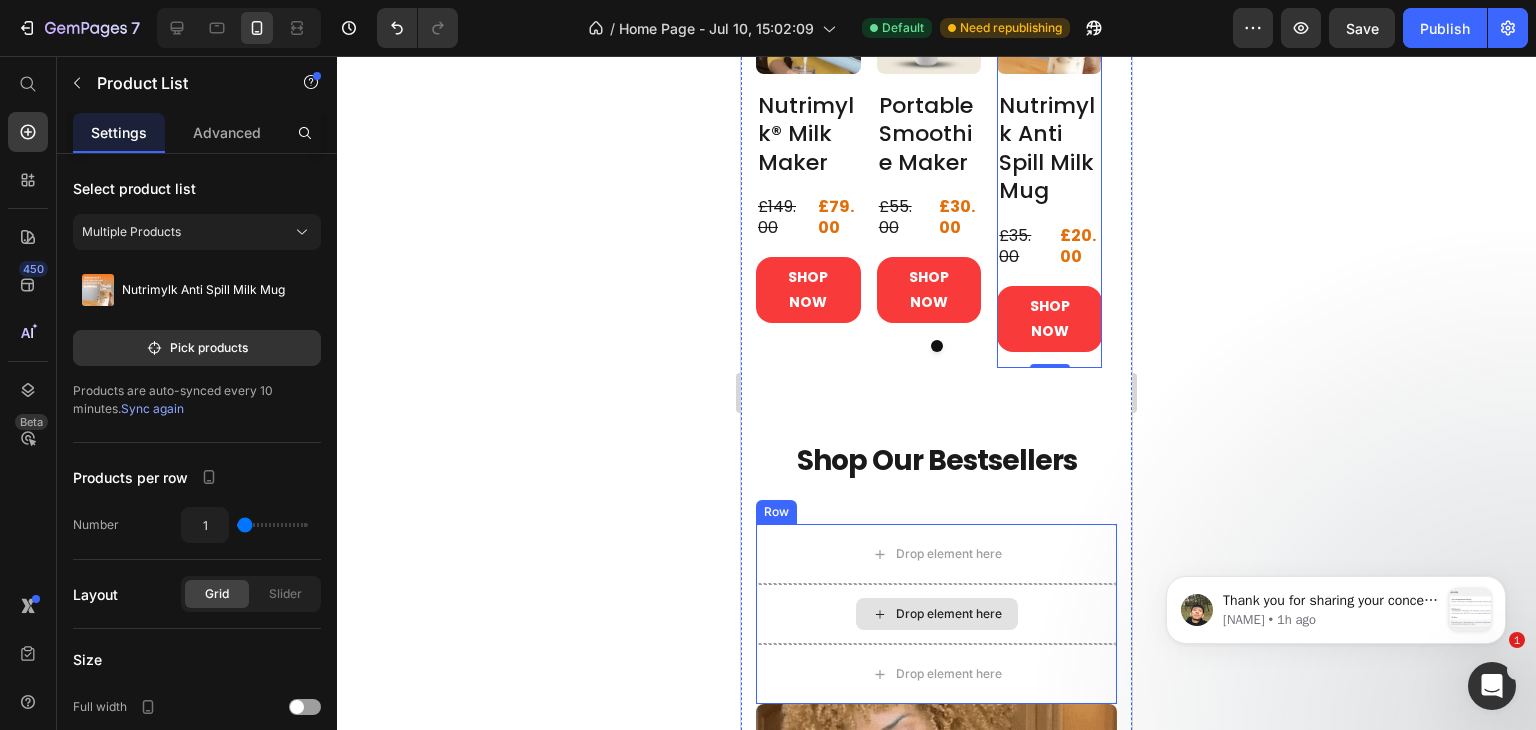 scroll, scrollTop: 776, scrollLeft: 0, axis: vertical 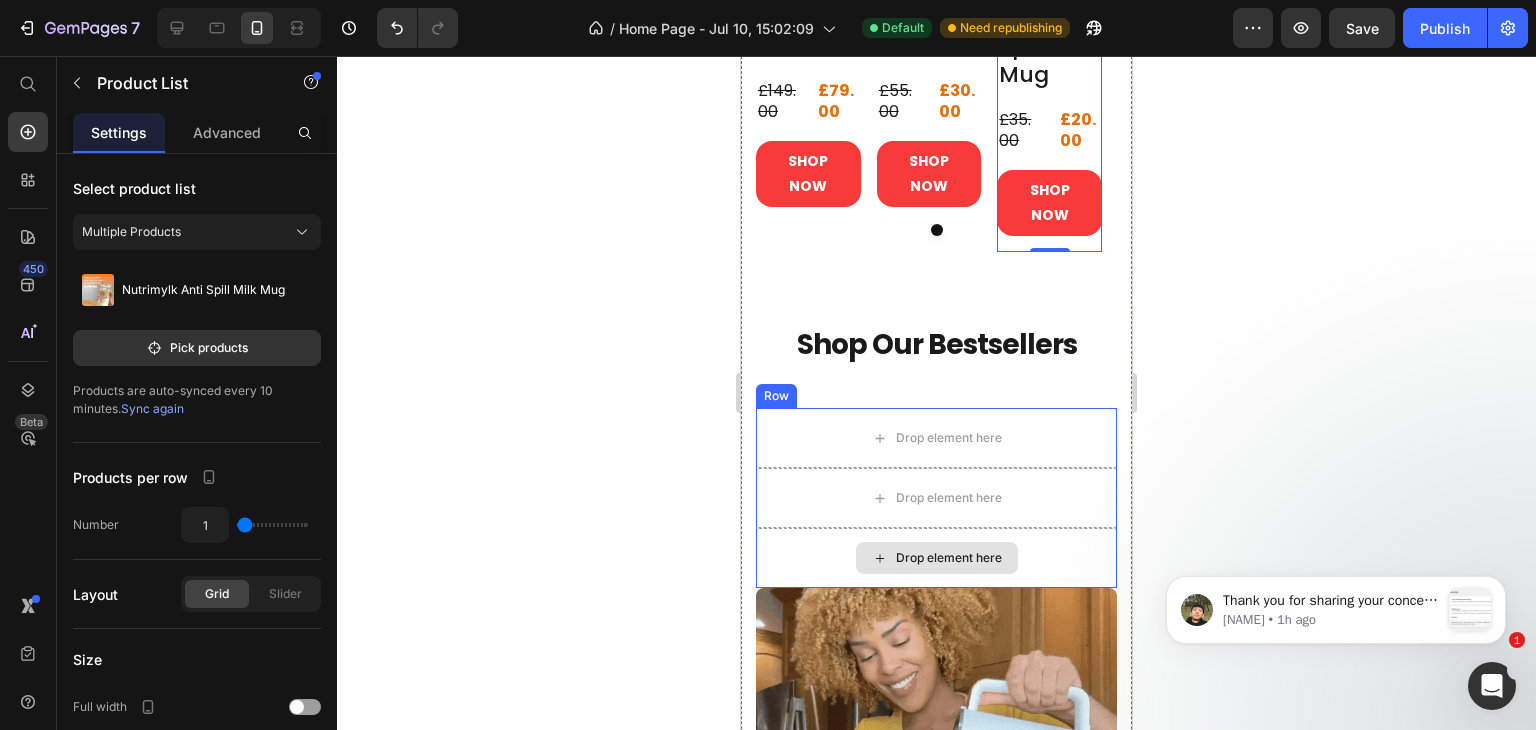 click on "Drop element here" at bounding box center (936, 498) 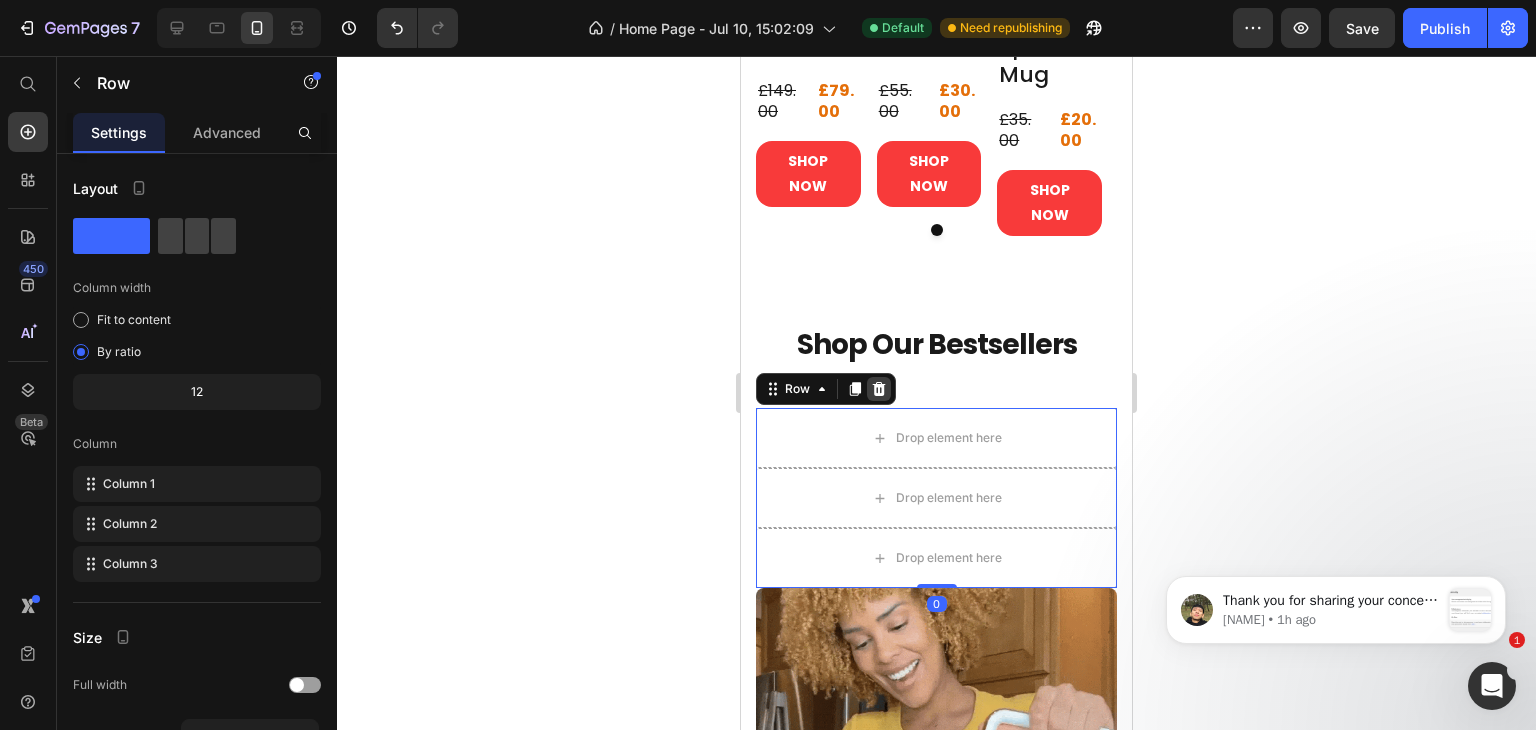 click 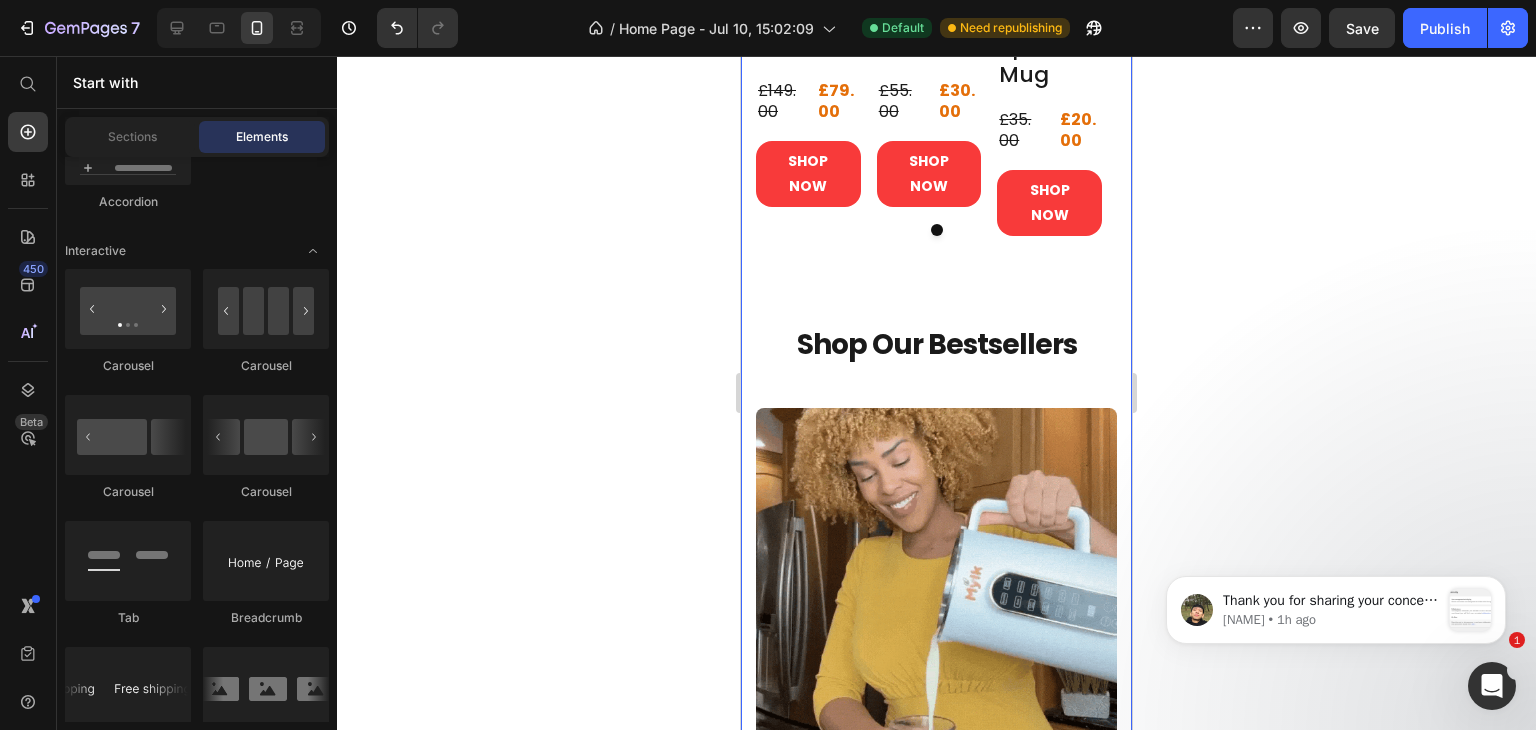 scroll, scrollTop: 492, scrollLeft: 0, axis: vertical 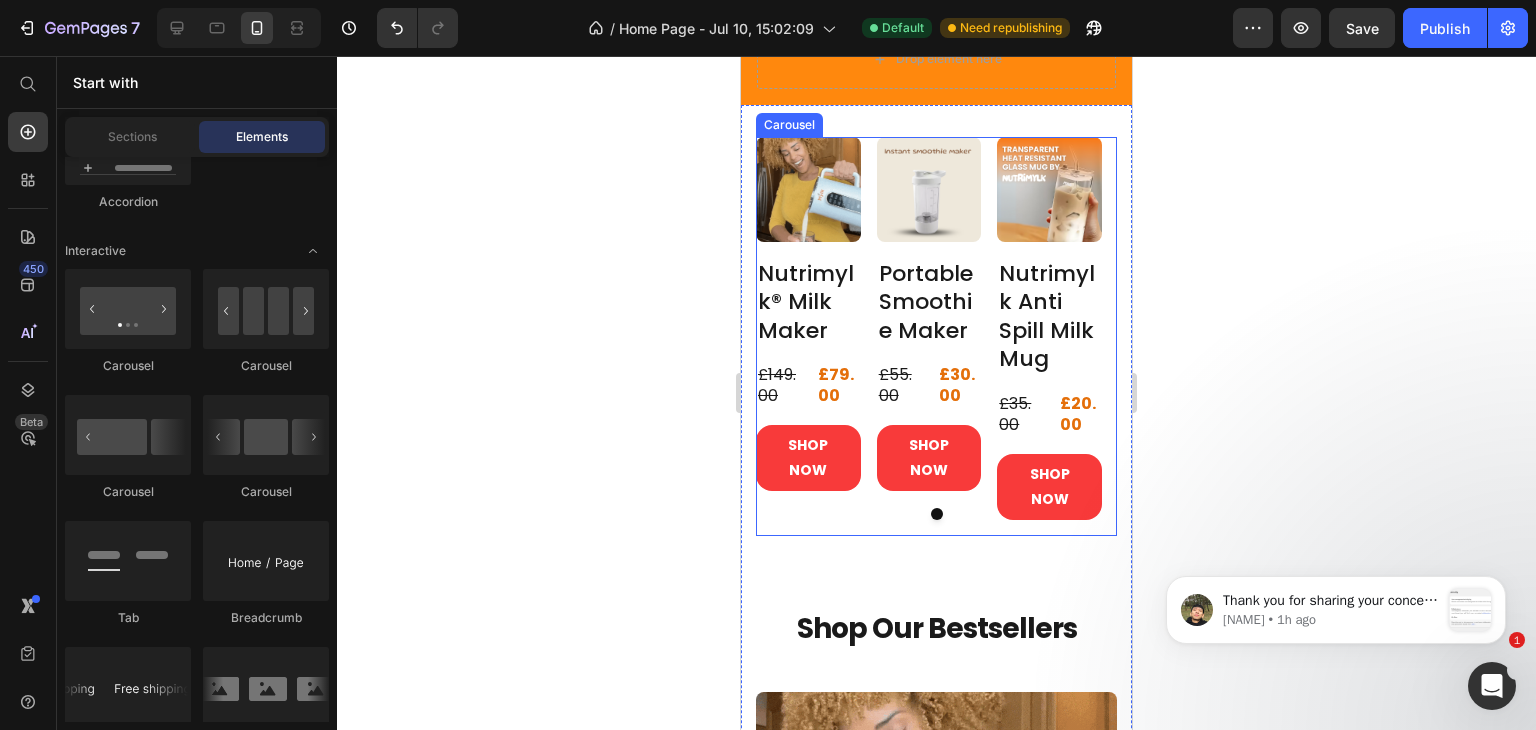 click on "Product Images Nutrimylk® Milk Maker Product Title £79.00 Product Price £149.00 Product Price Row SHOP NOW Product Cart Button Row Product List Product Images Portable Smoothie Maker Product Title £30.00 Product Price £55.00 Product Price Row SHOP NOW Product Cart Button Row Product List Product Images Nutrimylk Anti Spill Milk Mug Product Title £20.00 Product Price £35.00 Product Price Row SHOP NOW Product Cart Button Row Product List" at bounding box center [936, 336] 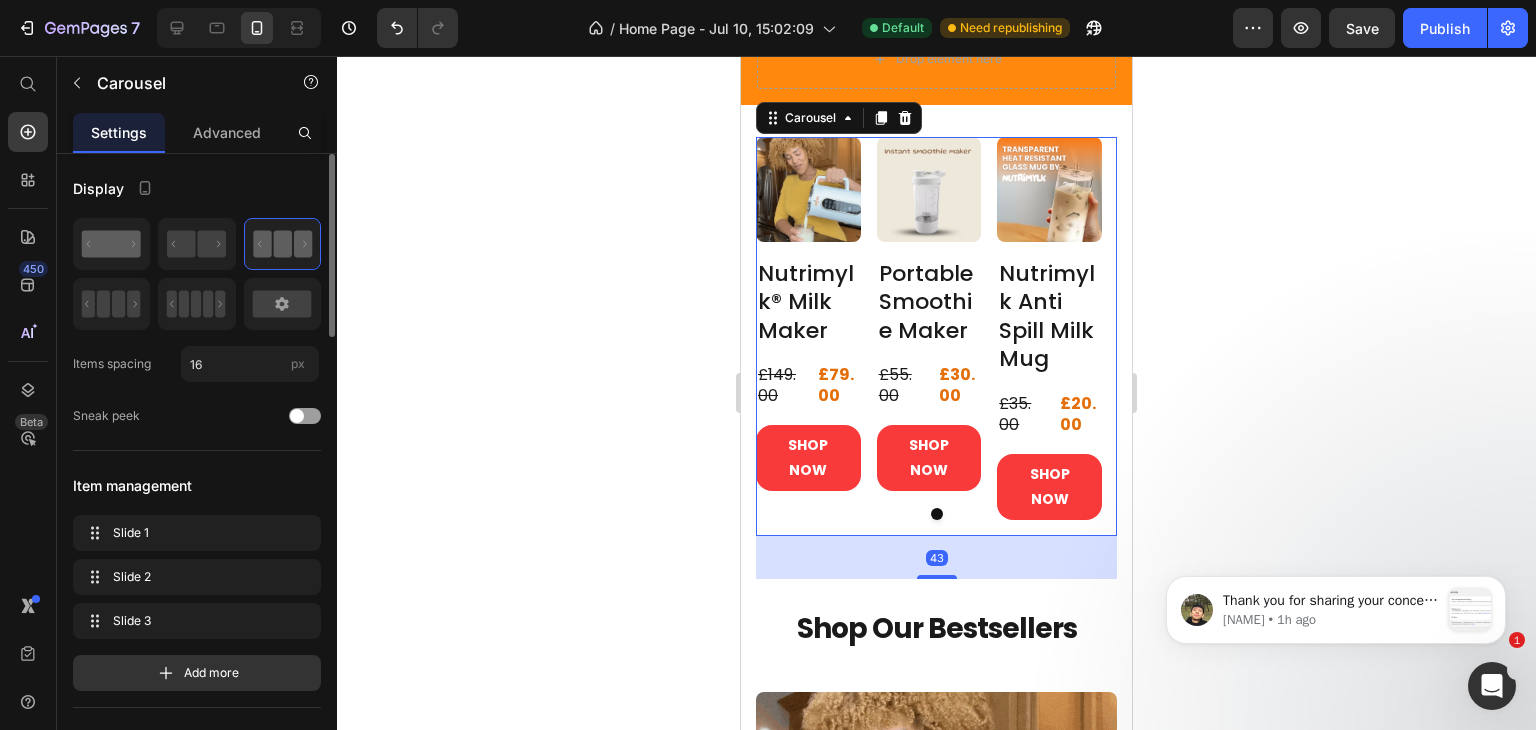 click 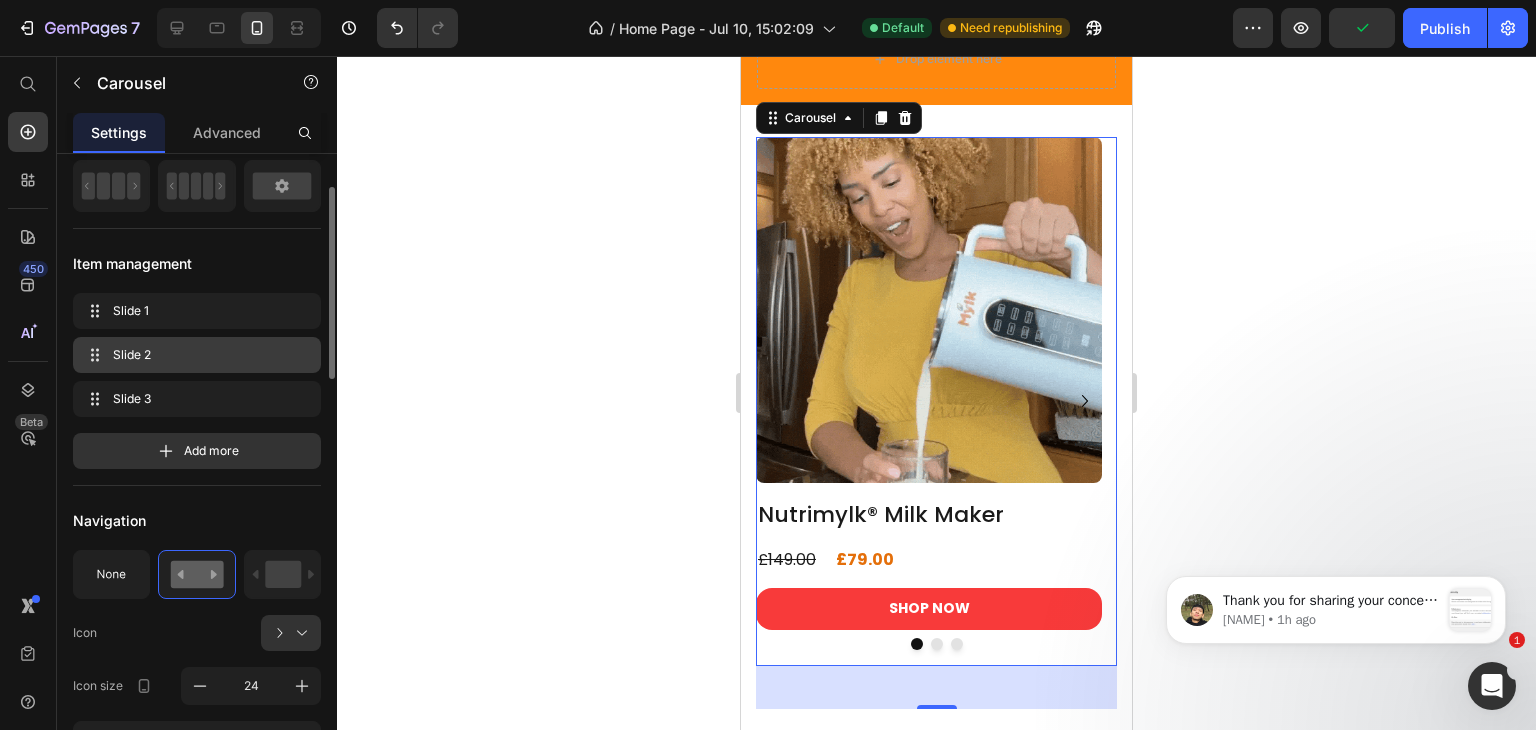 scroll, scrollTop: 119, scrollLeft: 0, axis: vertical 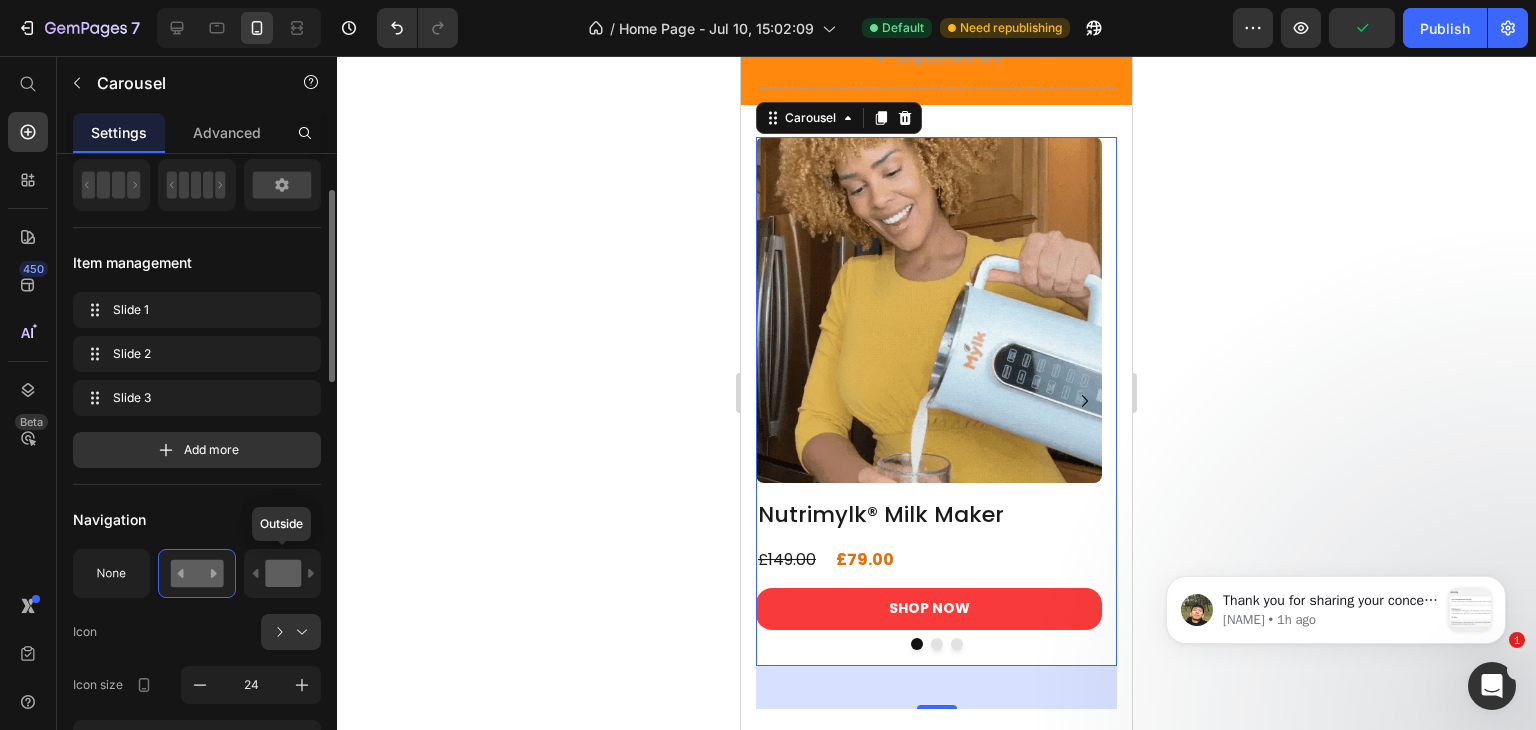click 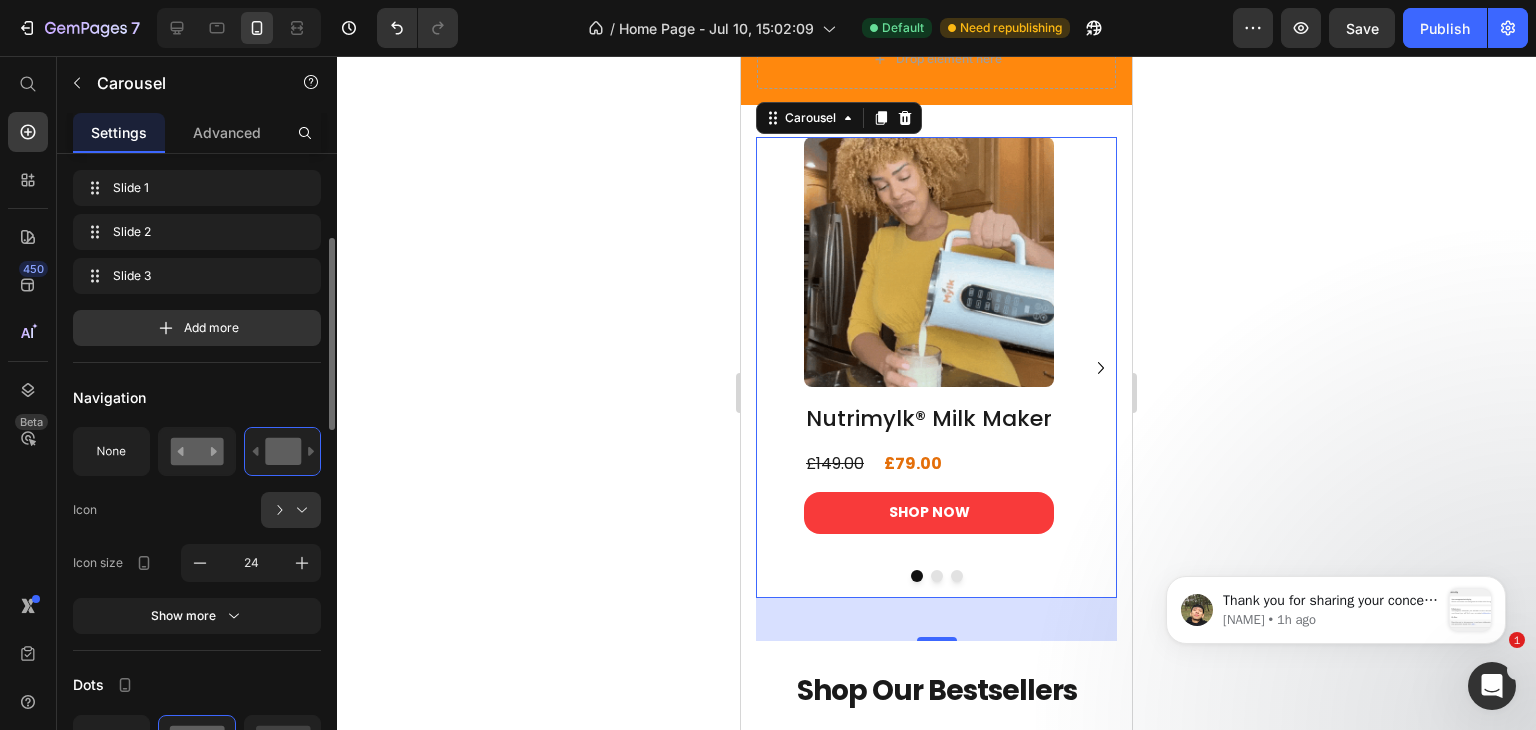 scroll, scrollTop: 254, scrollLeft: 0, axis: vertical 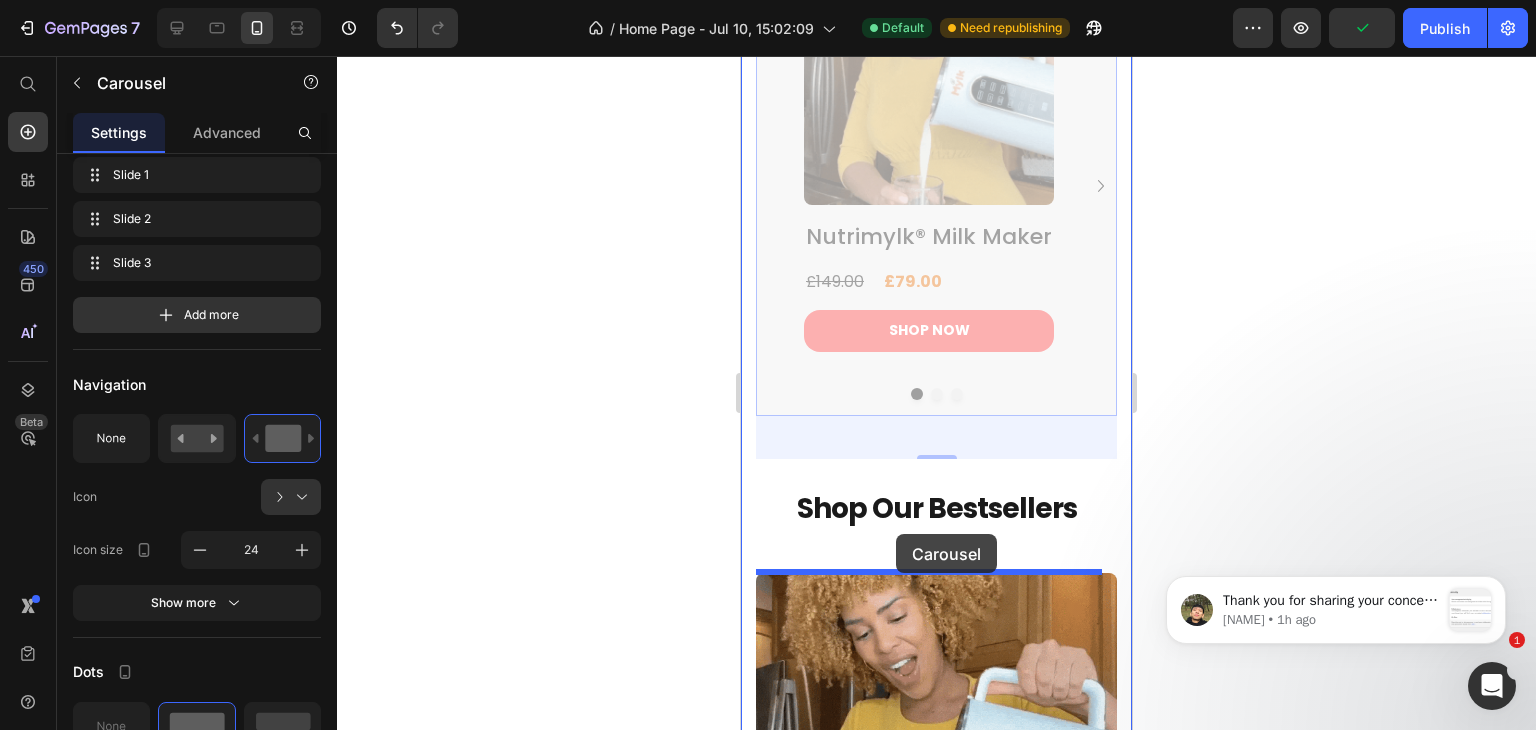 drag, startPoint x: 803, startPoint y: 125, endPoint x: 896, endPoint y: 537, distance: 422.36597 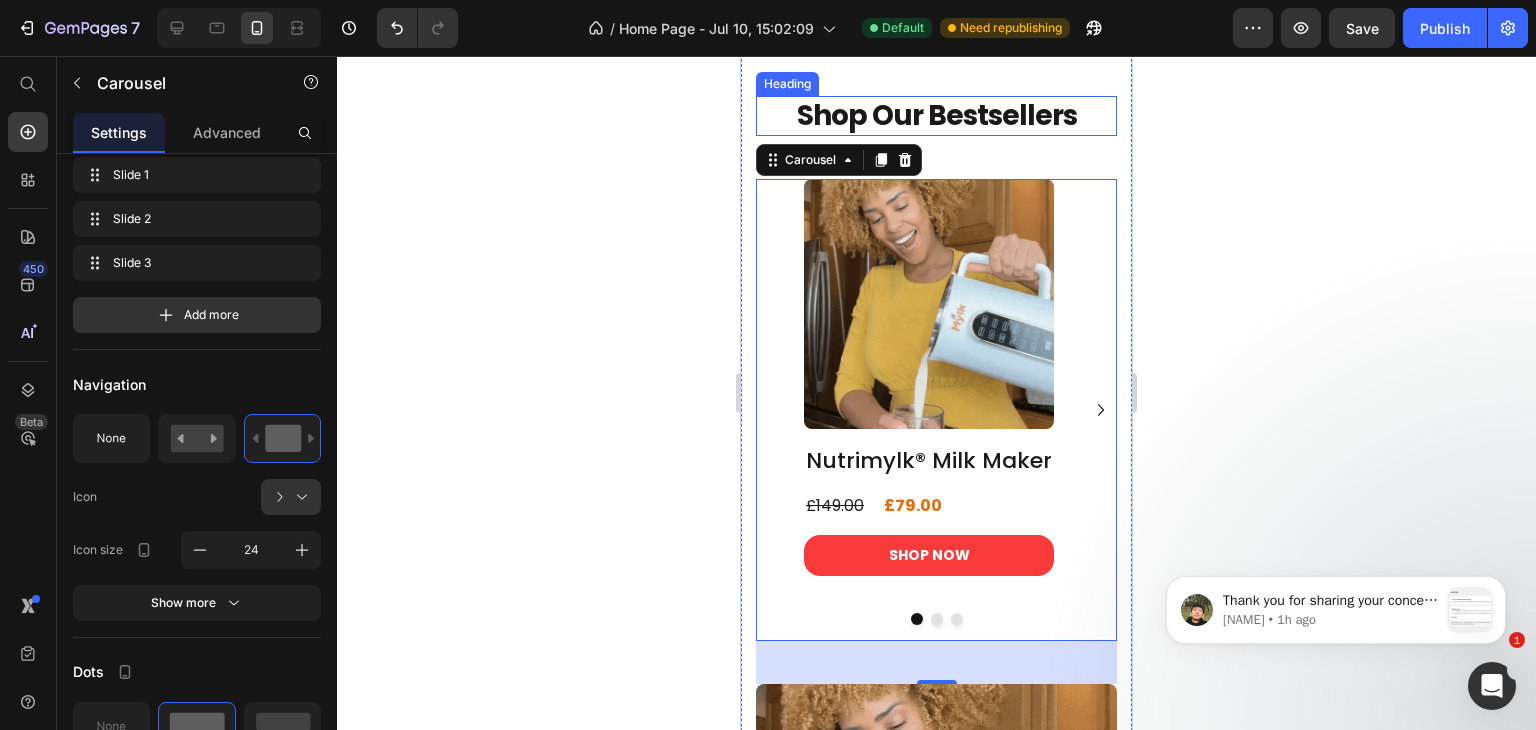 scroll, scrollTop: 562, scrollLeft: 0, axis: vertical 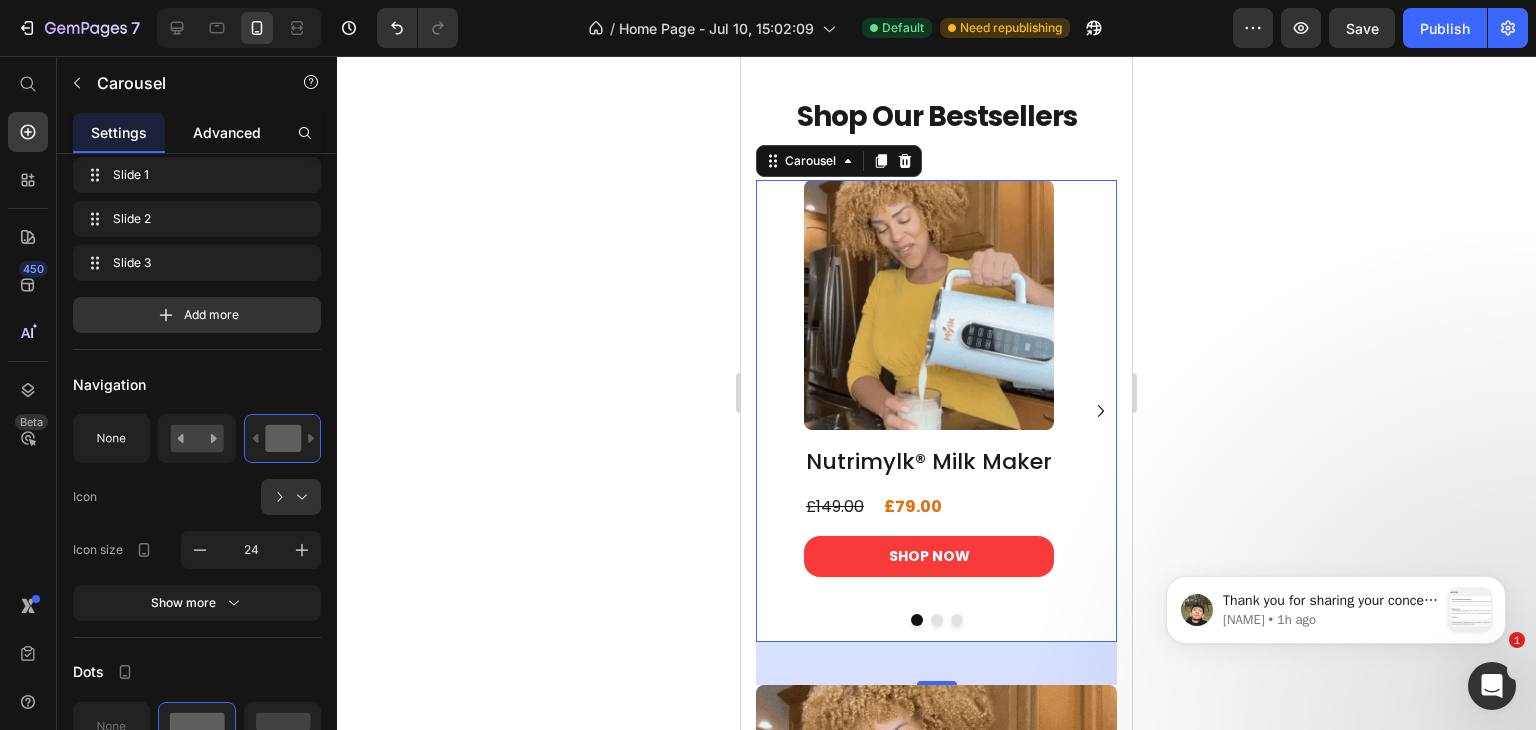 click on "Advanced" at bounding box center (227, 132) 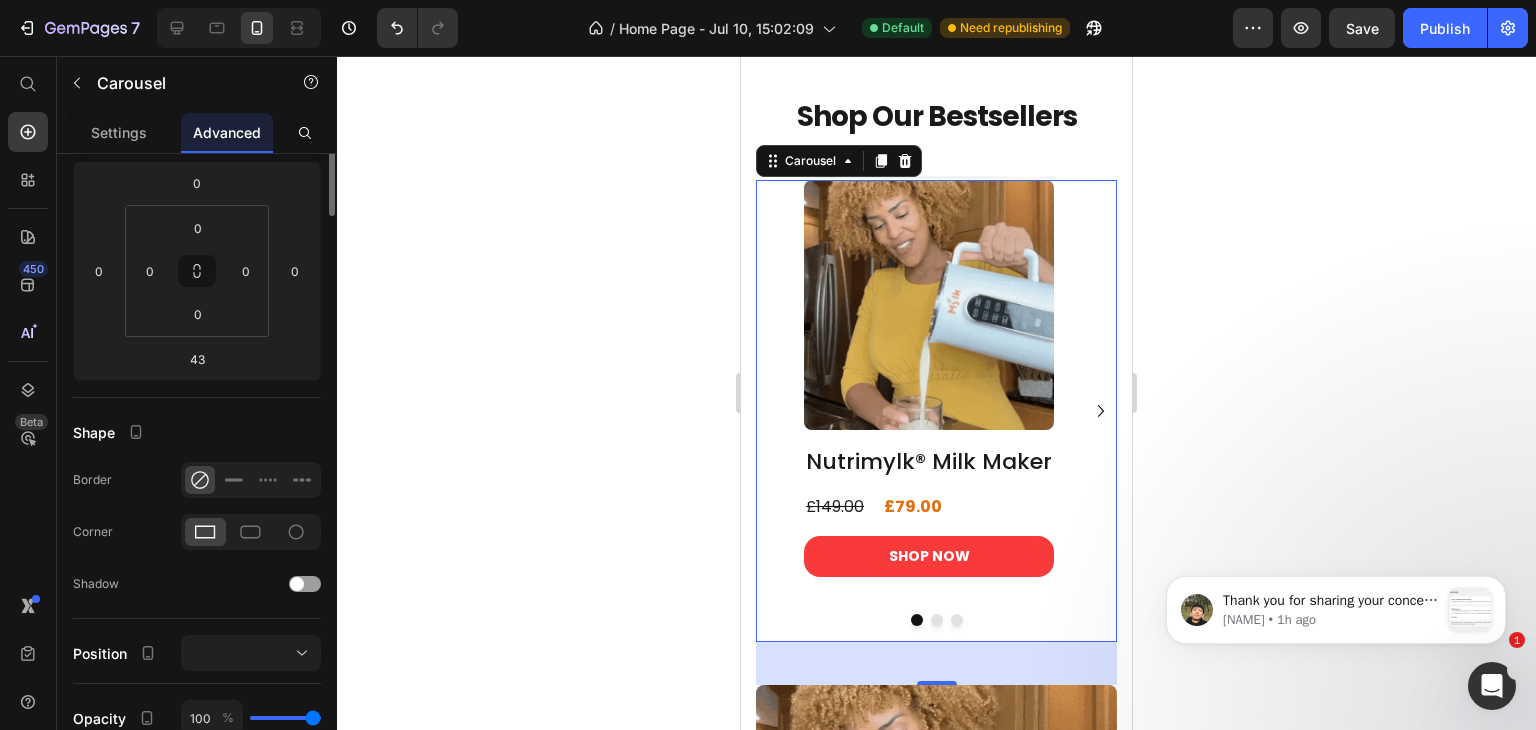 scroll, scrollTop: 0, scrollLeft: 0, axis: both 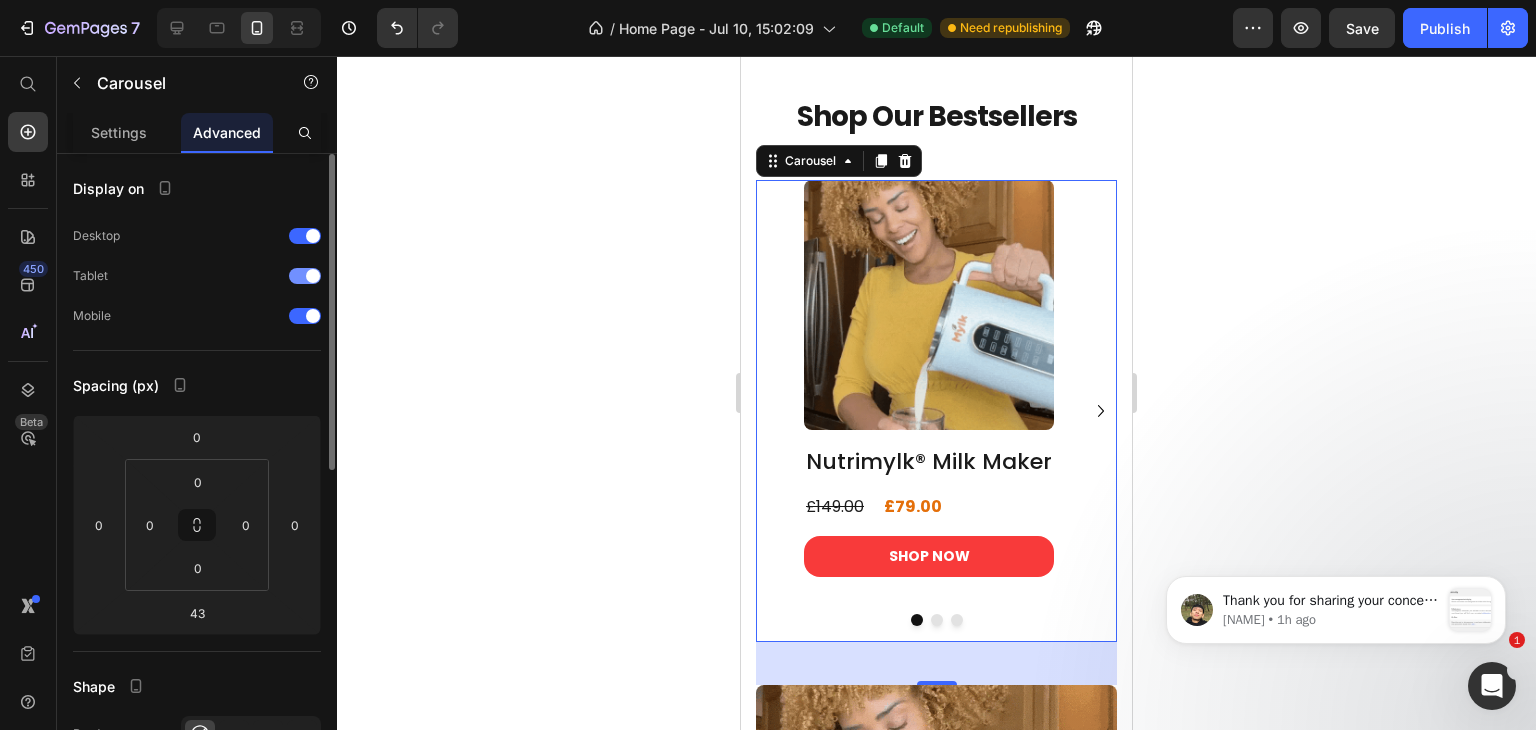 click at bounding box center (313, 276) 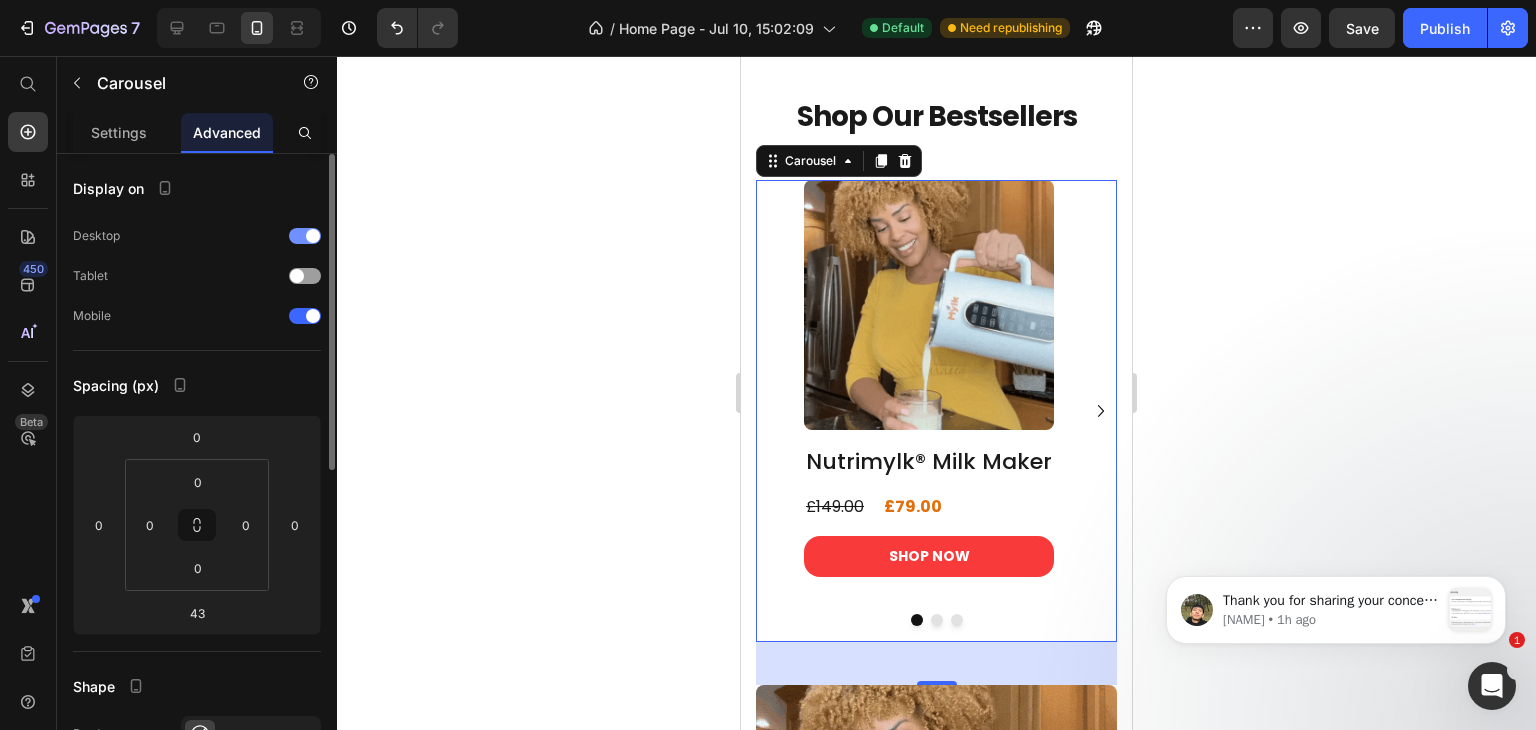 click at bounding box center (313, 236) 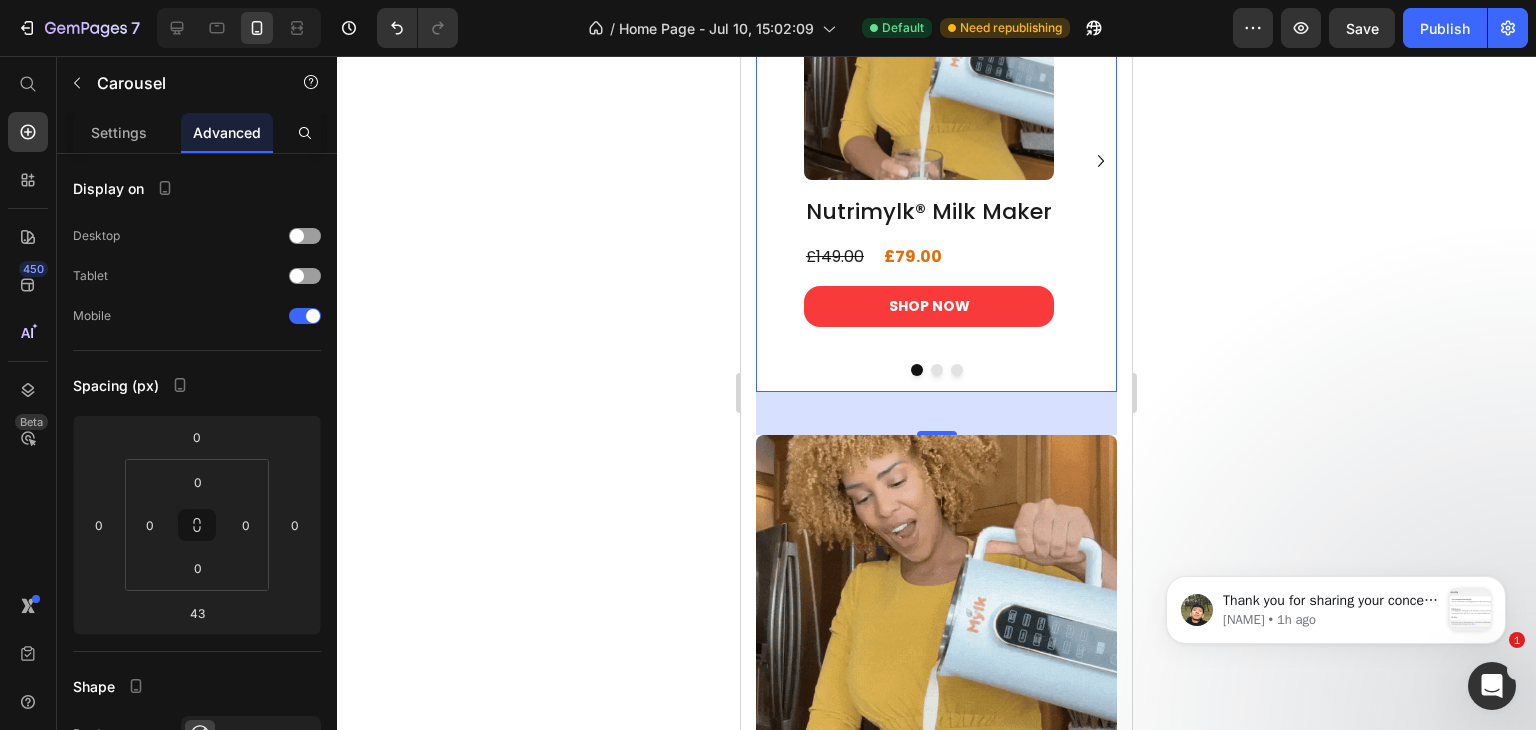 scroll, scrollTop: 814, scrollLeft: 0, axis: vertical 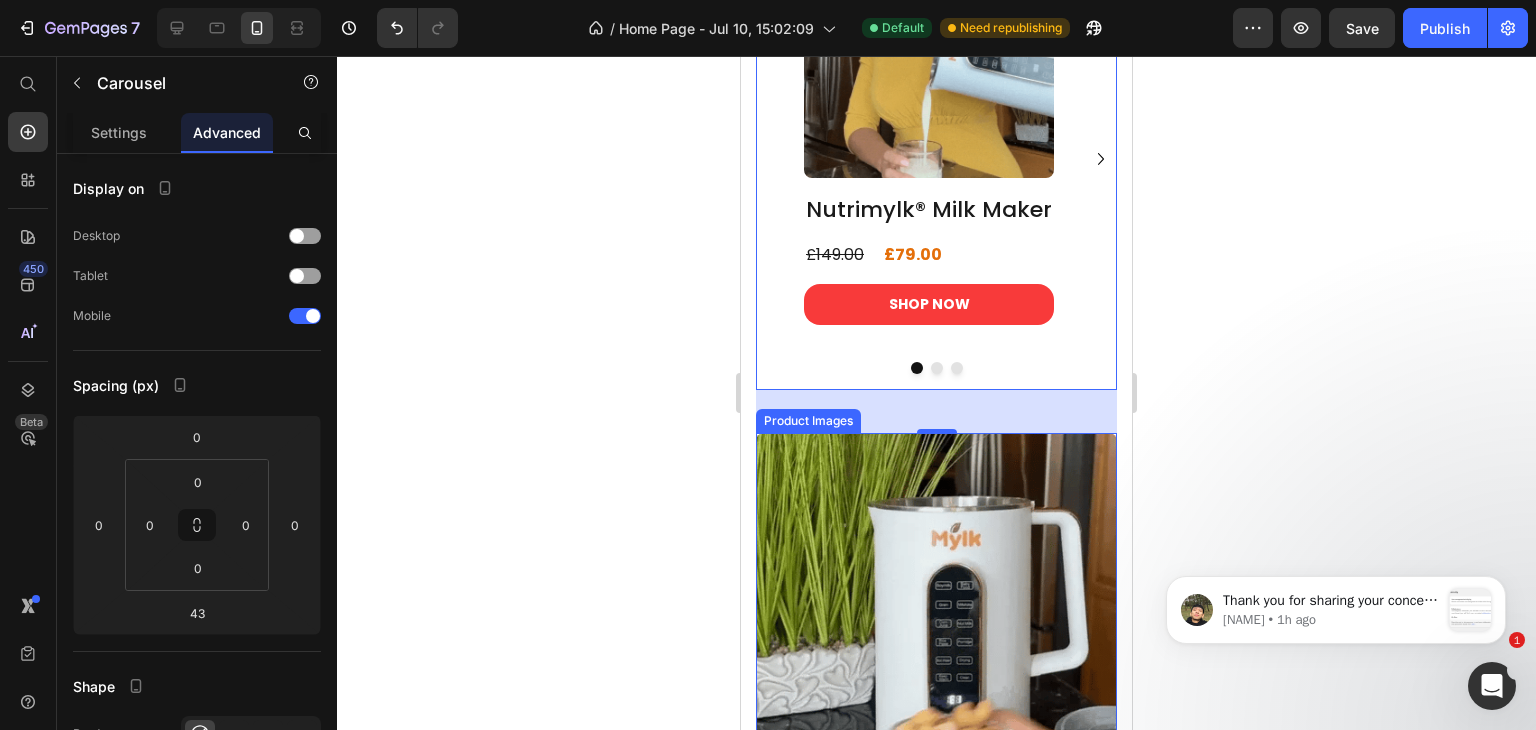 click at bounding box center (936, 613) 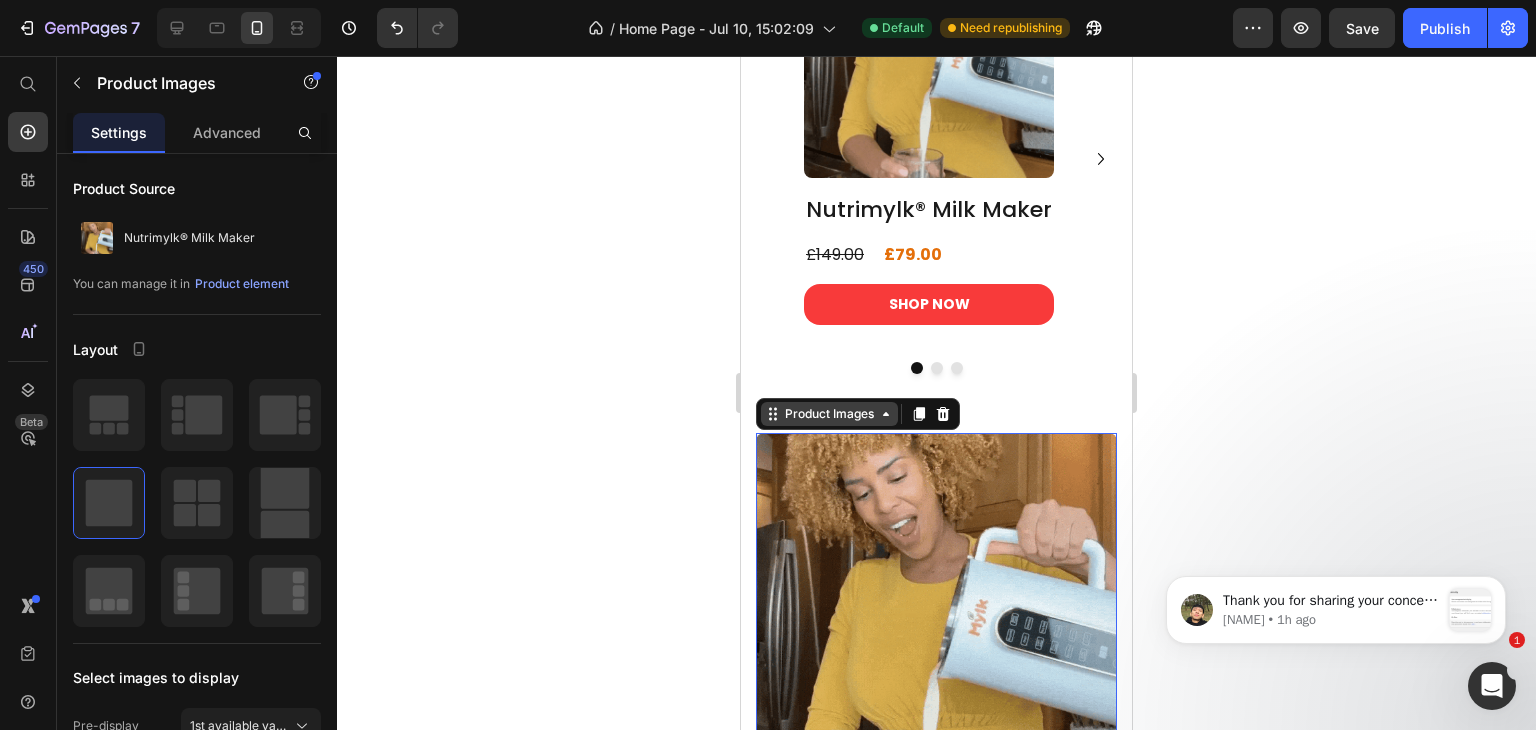 click on "Product Images" at bounding box center [829, 414] 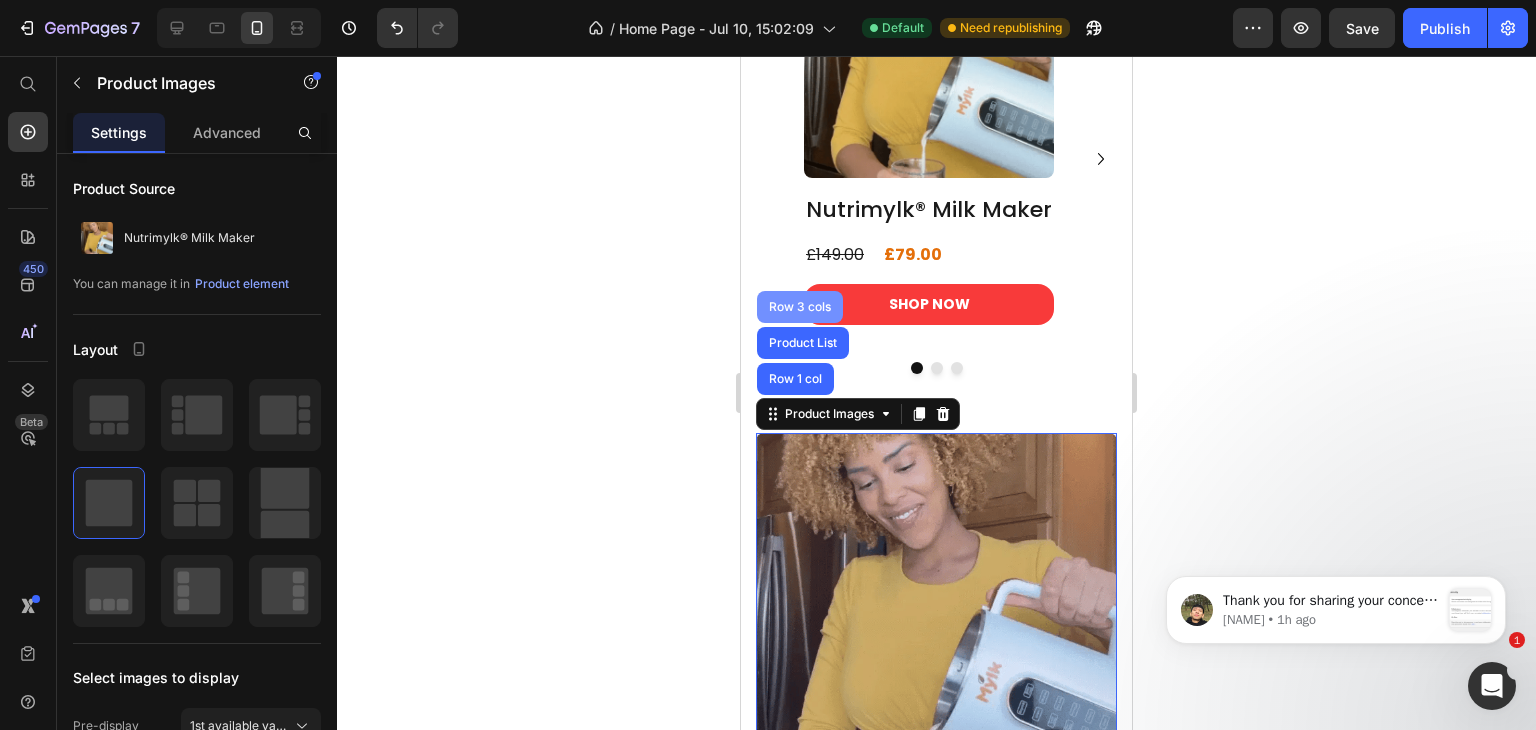 click on "Row 3 cols" at bounding box center (800, 307) 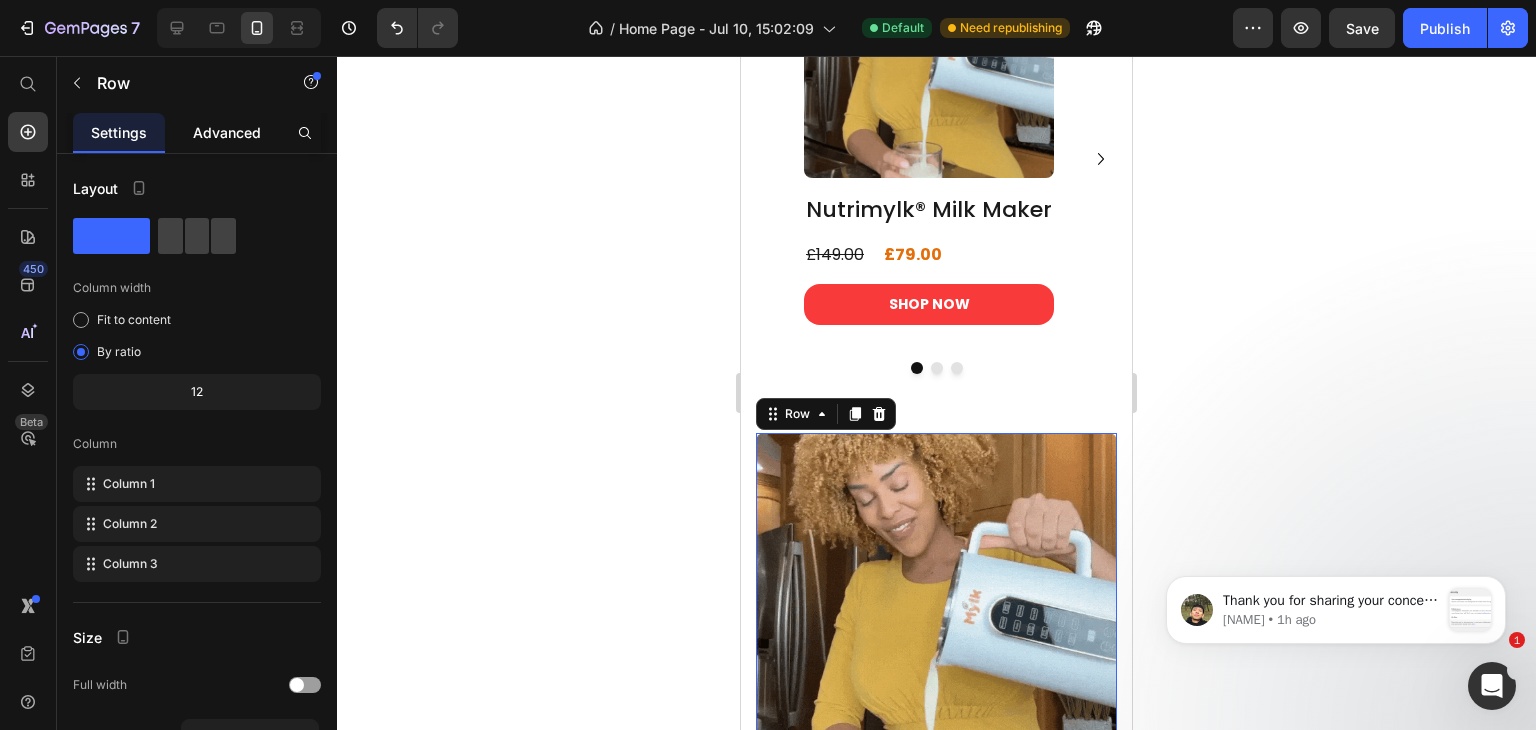 click on "Advanced" at bounding box center [227, 132] 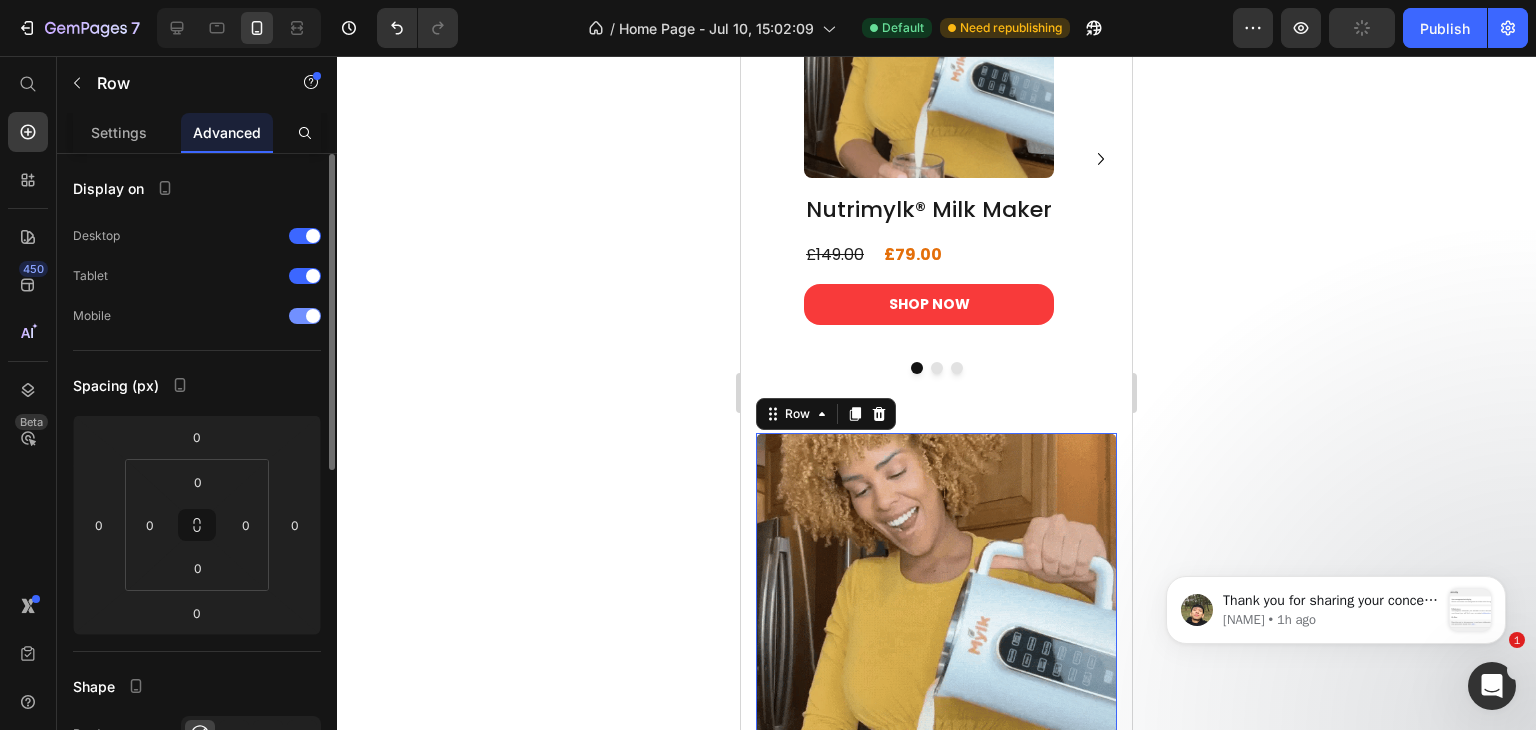 click at bounding box center [305, 316] 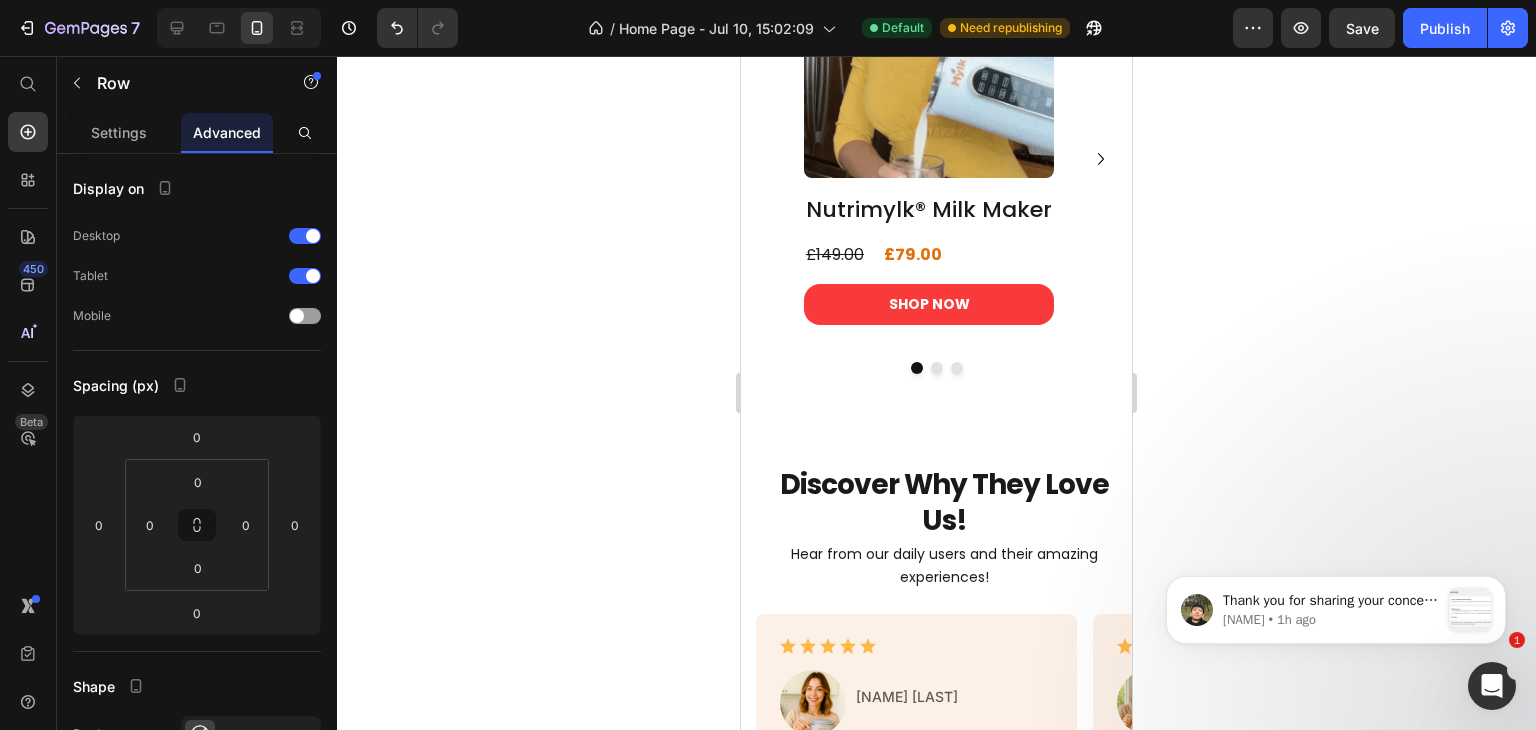 scroll, scrollTop: 486, scrollLeft: 0, axis: vertical 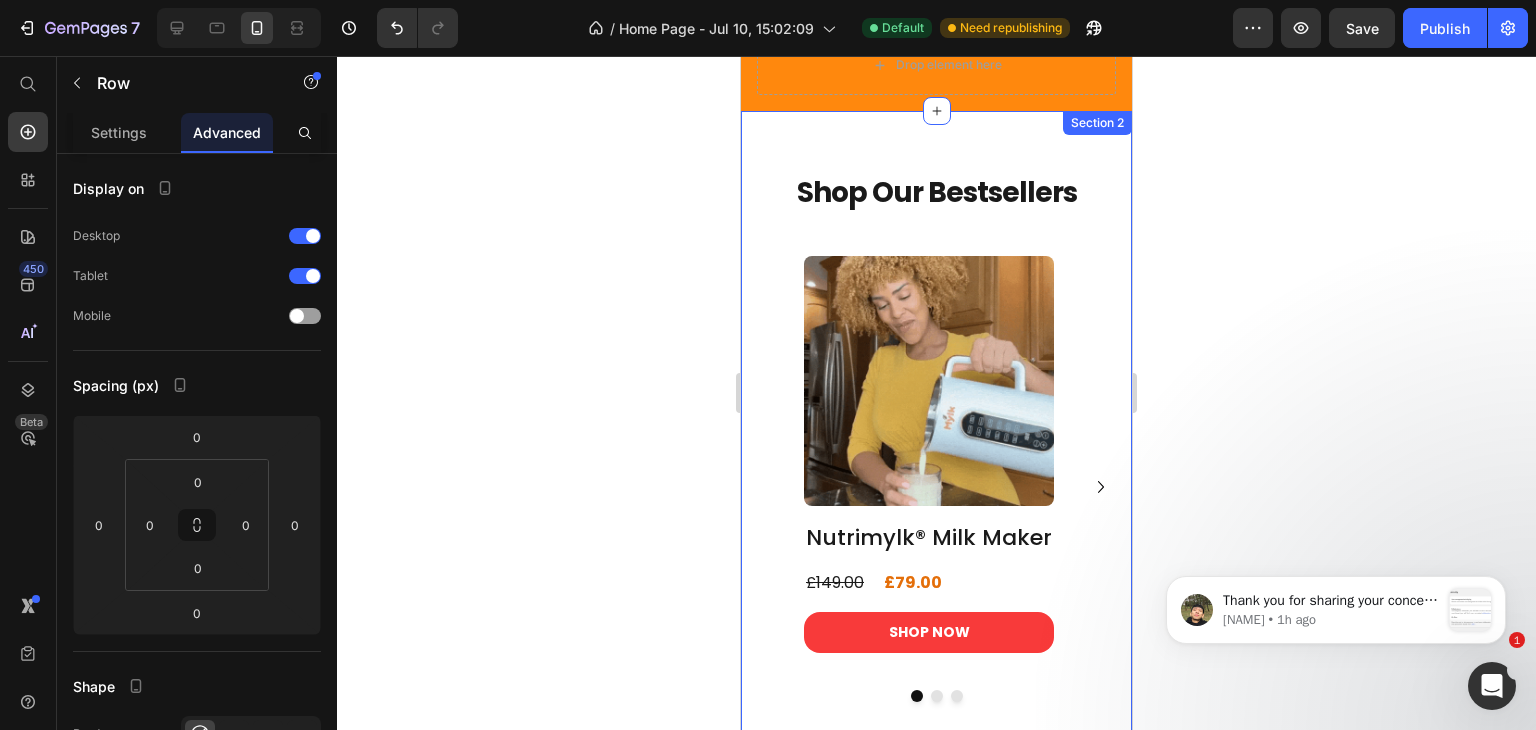 click on "Shop Our Bestsellers Heading
Product Images Nutrimylk® Milk Maker Product Title £79.00 Product Price £149.00 Product Price Row SHOP NOW Product Cart Button Row Product List Product Images Portable Smoothie Maker Product Title £30.00 Product Price £55.00 Product Price Row SHOP NOW Product Cart Button Row Product List Product Images Nutrimylk Anti Spill Milk Mug Product Title £20.00 Product Price £35.00 Product Price Row SHOP NOW Product Cart Button Row Product List
Carousel Product Images Nutrimylk® Milk Maker Product Title £79.00 Product Price £149.00 Product Price Row SHOP NOW Product Cart Button Row Product List Product Images Portable Smoothie Maker Product Title £30.00 Product Price £55.00 Product Price Row SHOP NOW Product Cart Button Row Product List Product Images Nutrimylk Anti Spill Milk Mug Product Title £20.00 Product Price £35.00 Product Price Row SHOP NOW Product Cart Button Row Row   0" at bounding box center (936, 452) 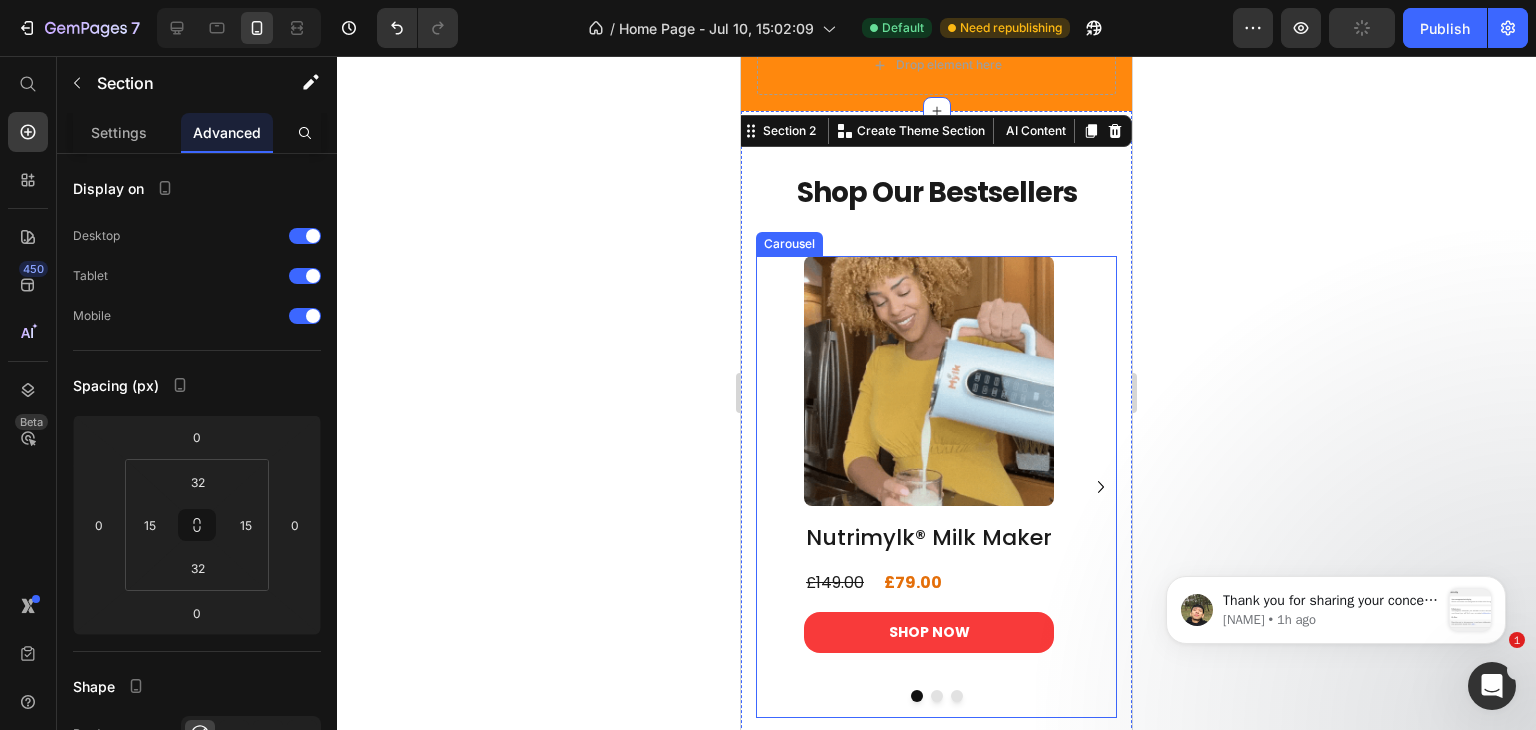 click on "Product Images Nutrimylk® Milk Maker Product Title £79.00 Product Price £149.00 Product Price Row SHOP NOW Product Cart Button Row Product List Product Images Portable Smoothie Maker Product Title £30.00 Product Price £55.00 Product Price Row SHOP NOW Product Cart Button Row Product List Product Images Nutrimylk Anti Spill Milk Mug Product Title £20.00 Product Price £35.00 Product Price Row SHOP NOW Product Cart Button Row Product List" at bounding box center [936, 486] 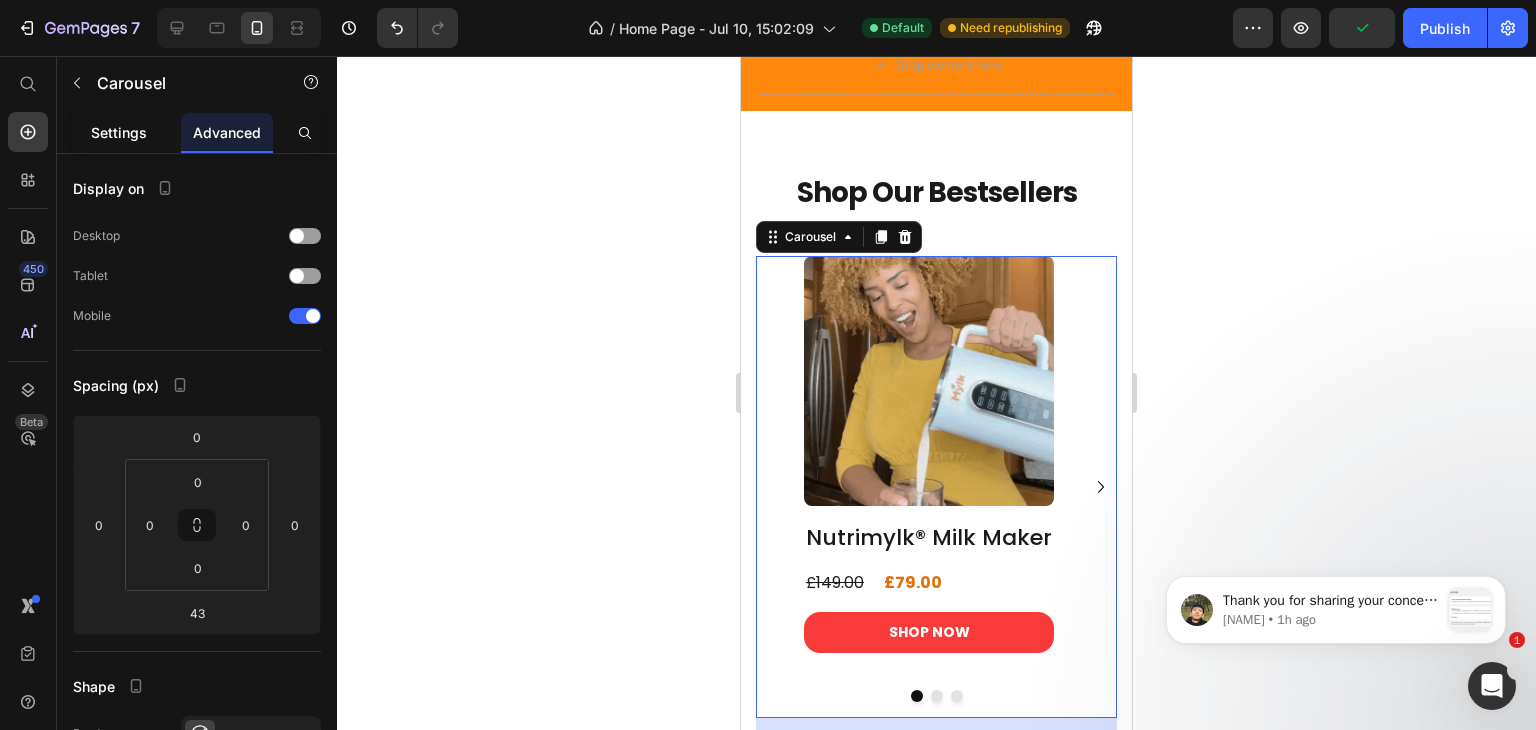 click on "Settings" 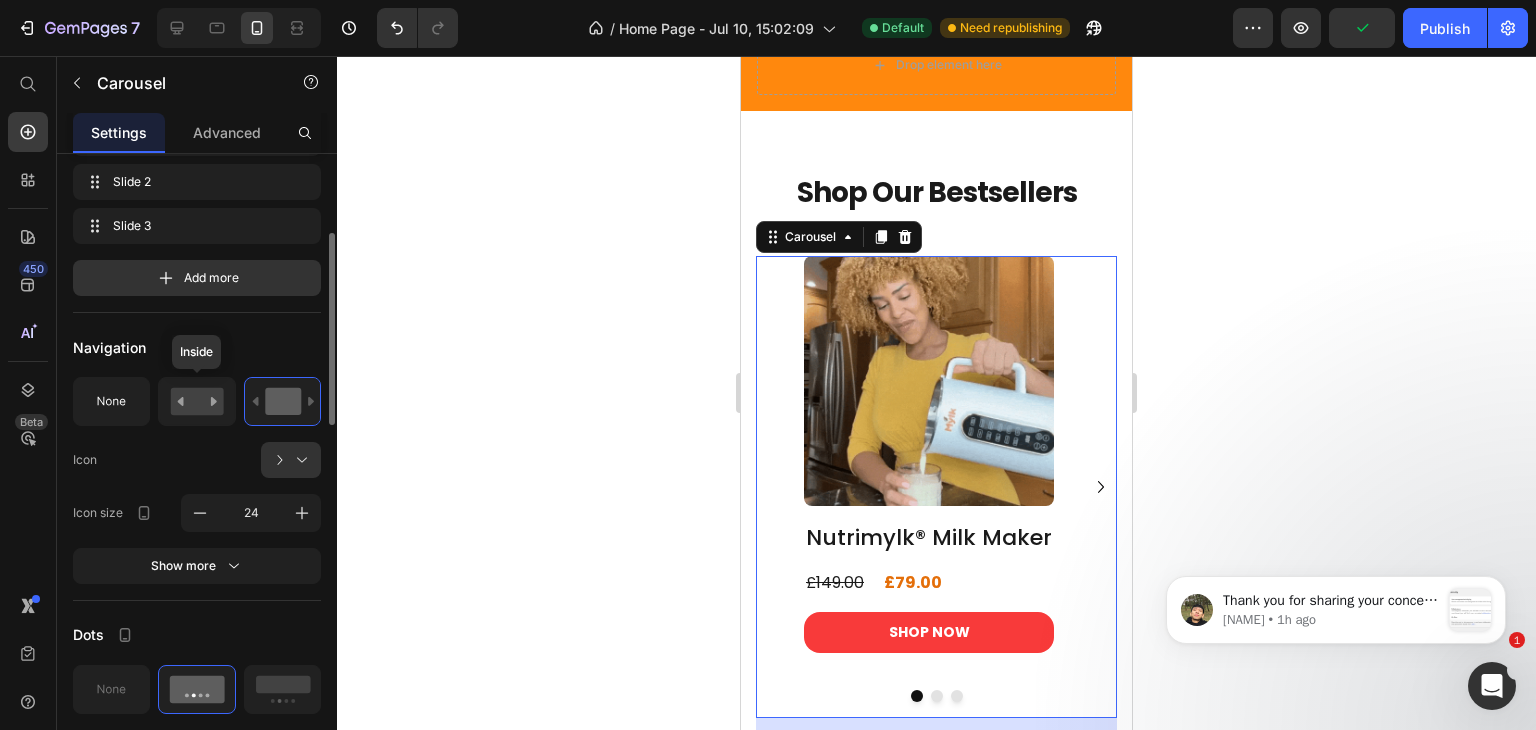 scroll, scrollTop: 292, scrollLeft: 0, axis: vertical 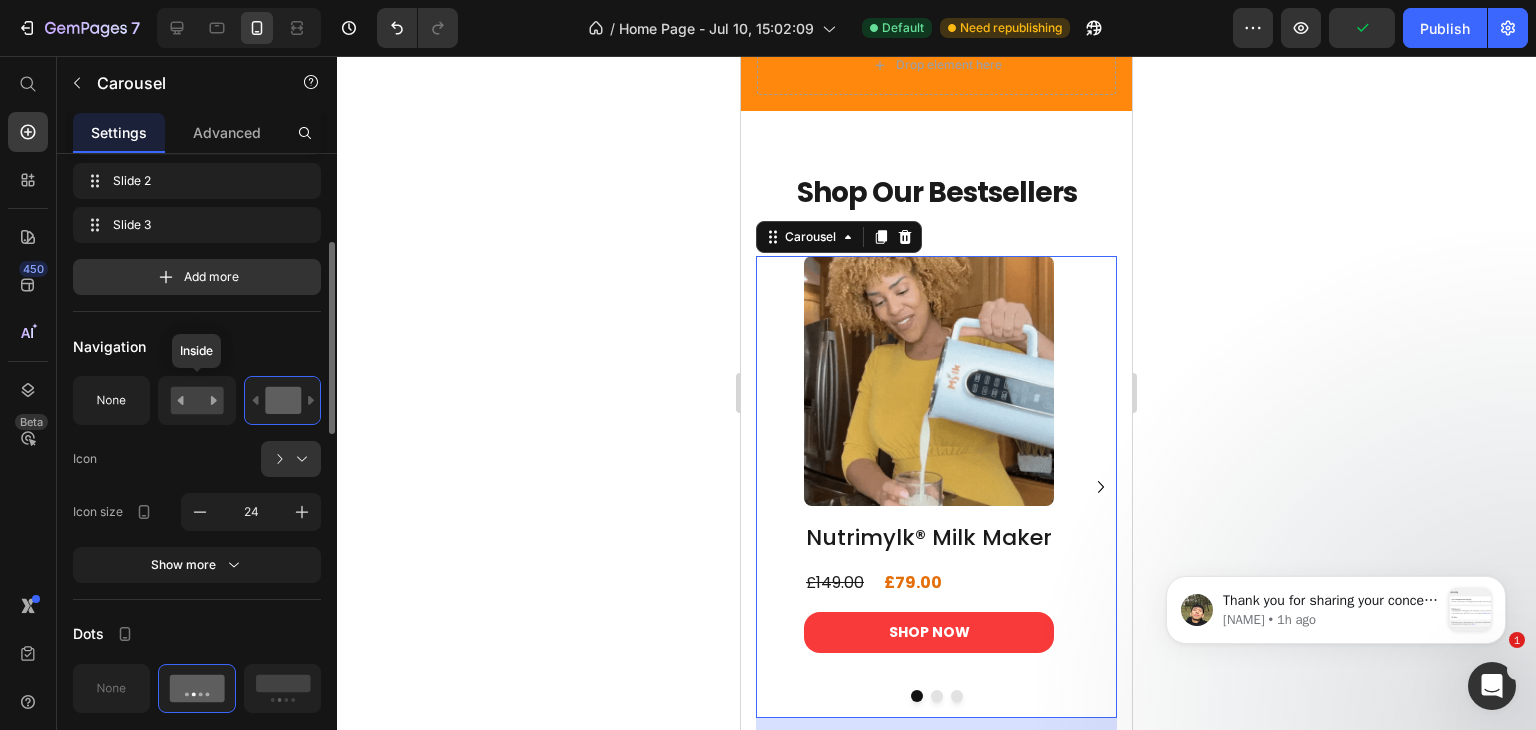 click 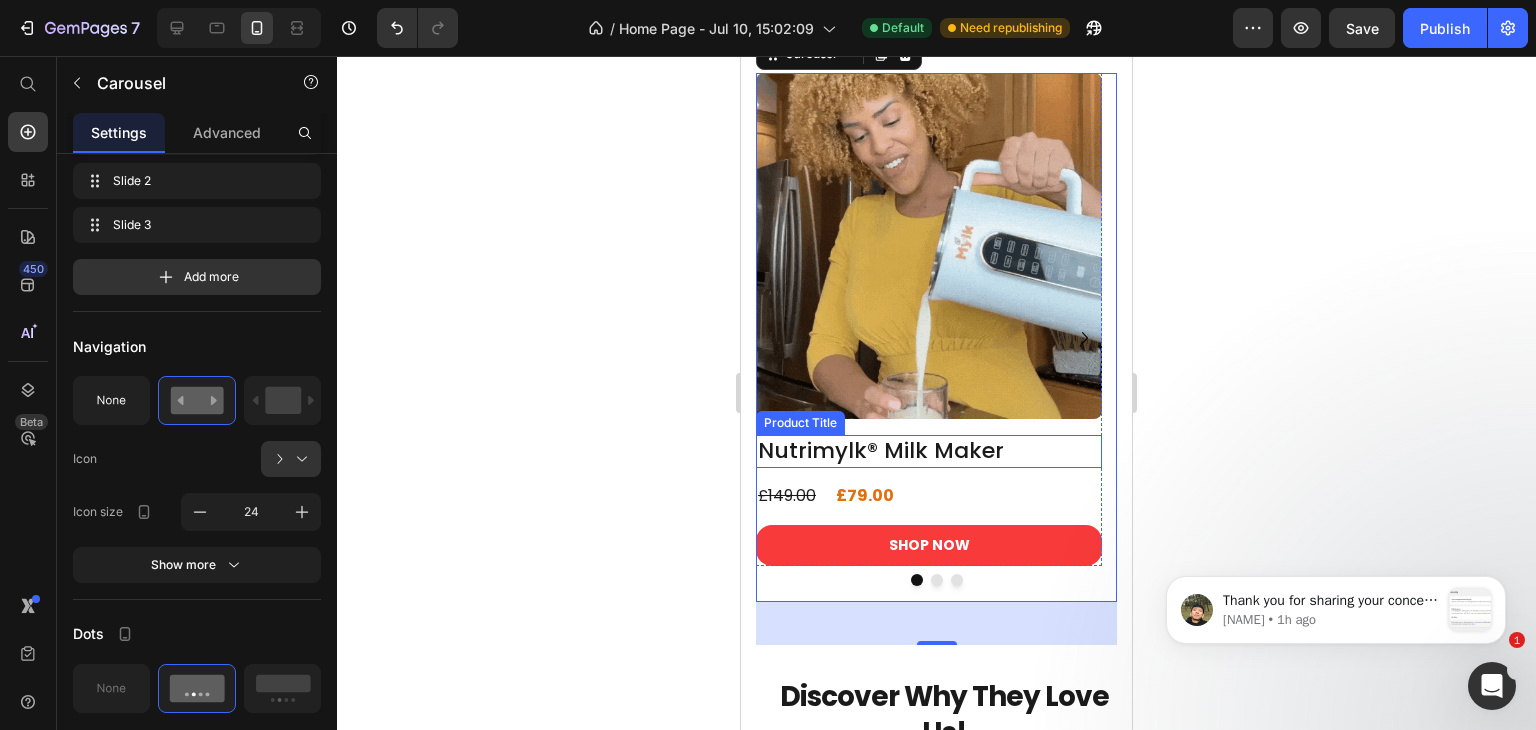 scroll, scrollTop: 673, scrollLeft: 0, axis: vertical 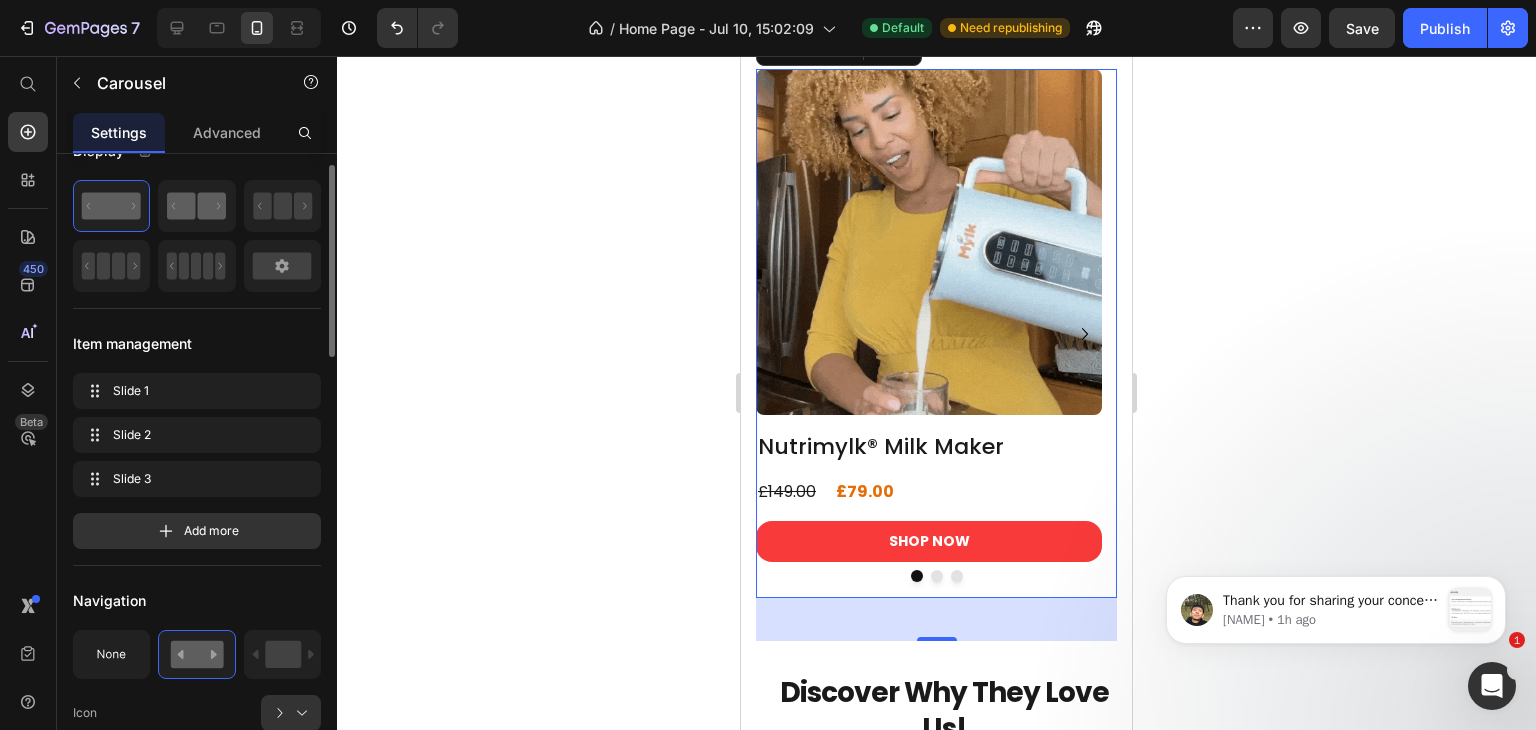 click 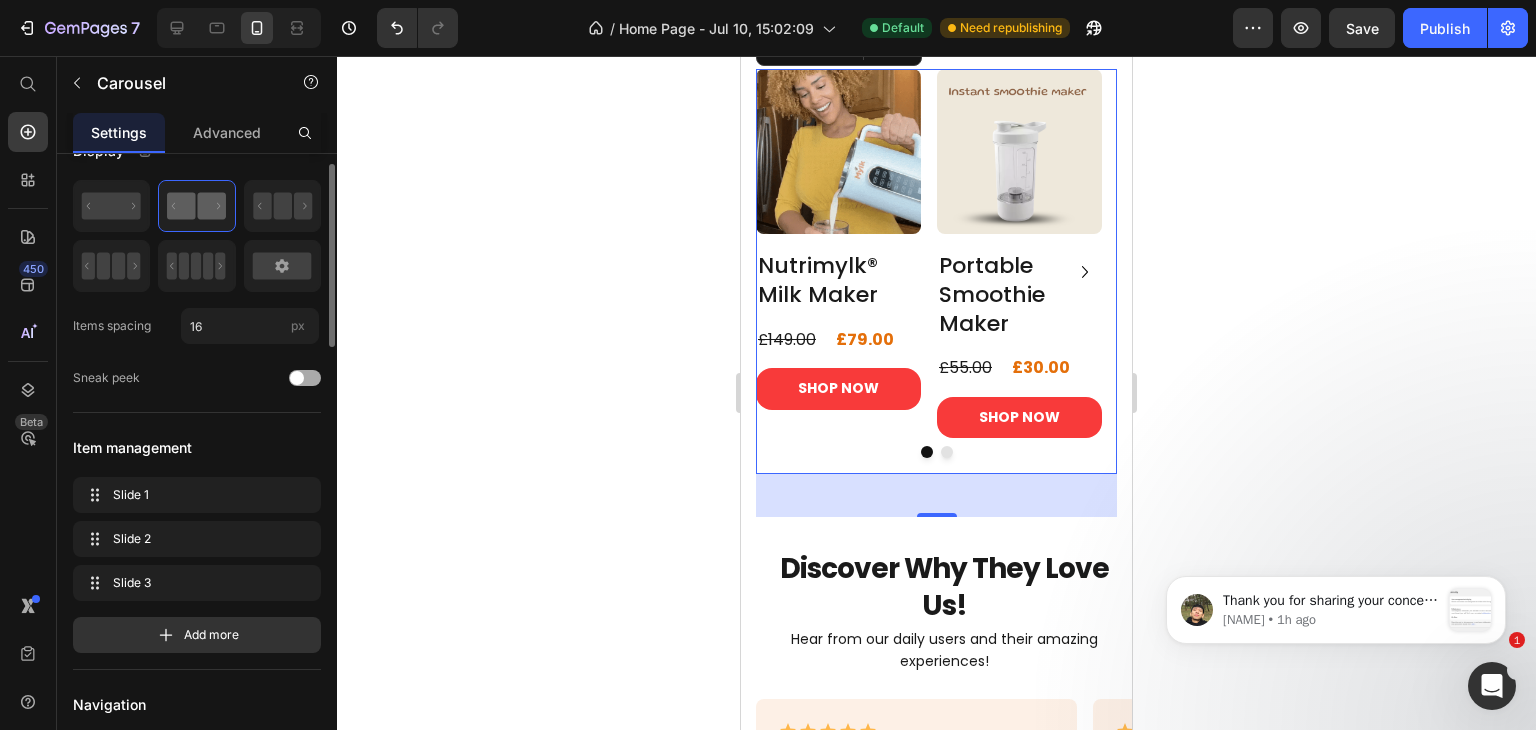click at bounding box center [297, 378] 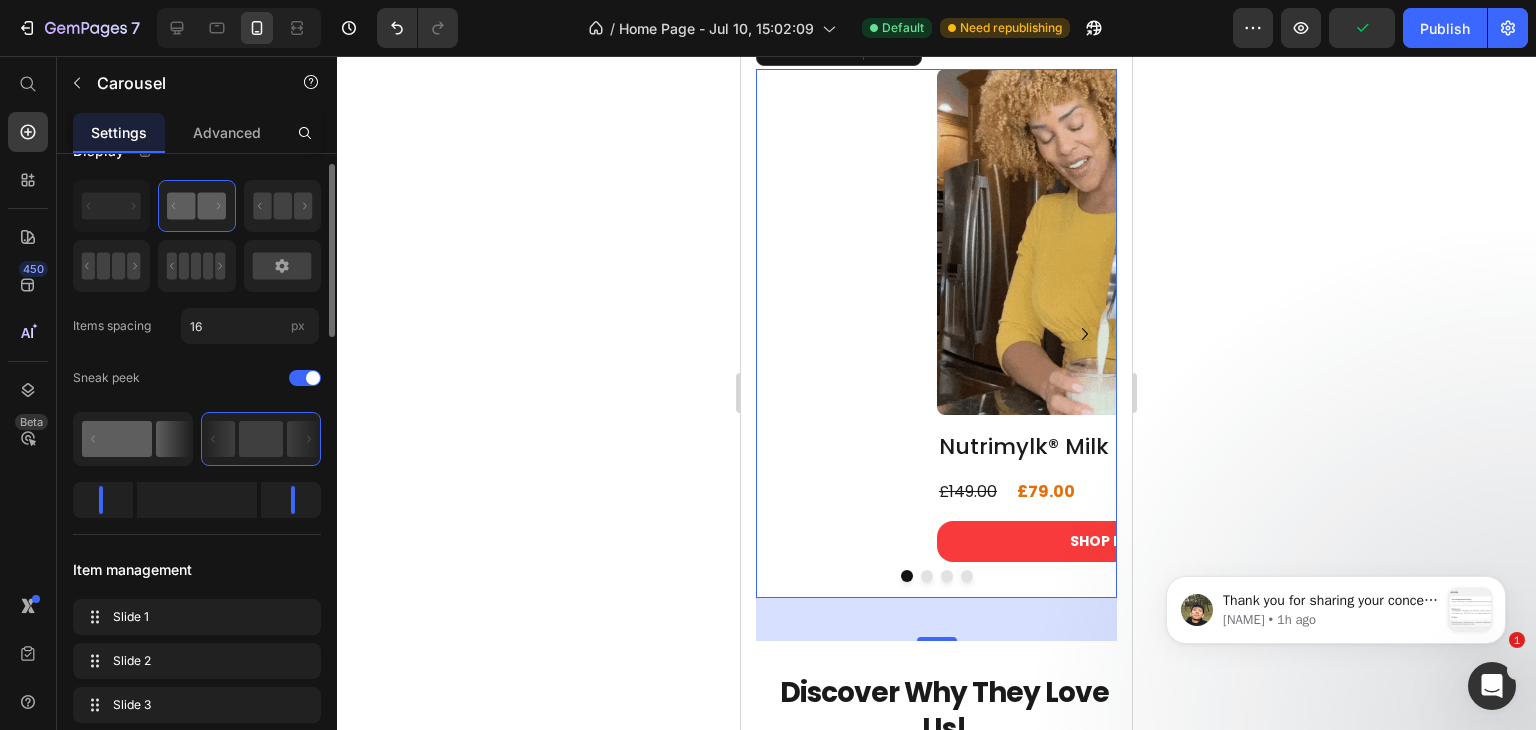 click 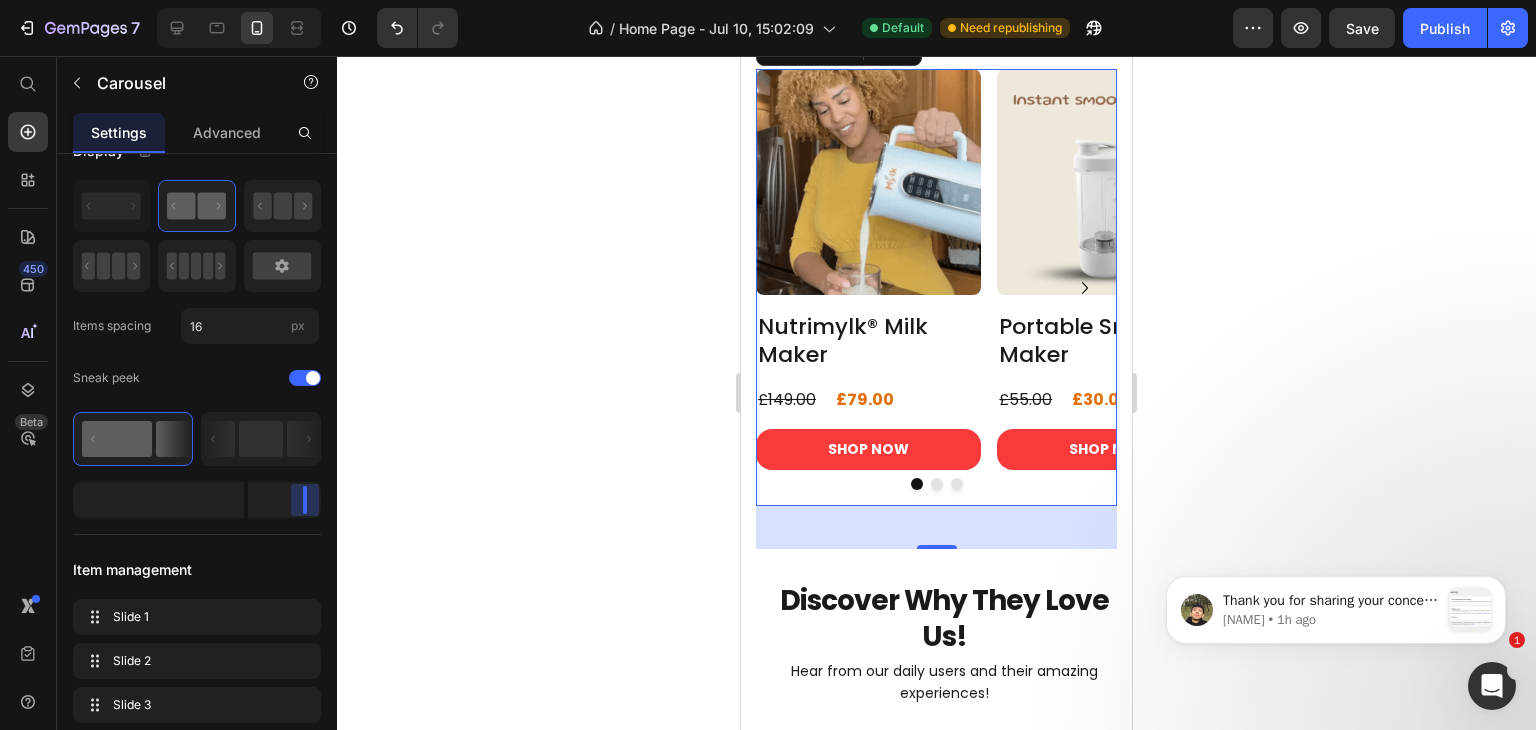 drag, startPoint x: 289, startPoint y: 509, endPoint x: 310, endPoint y: 506, distance: 21.213203 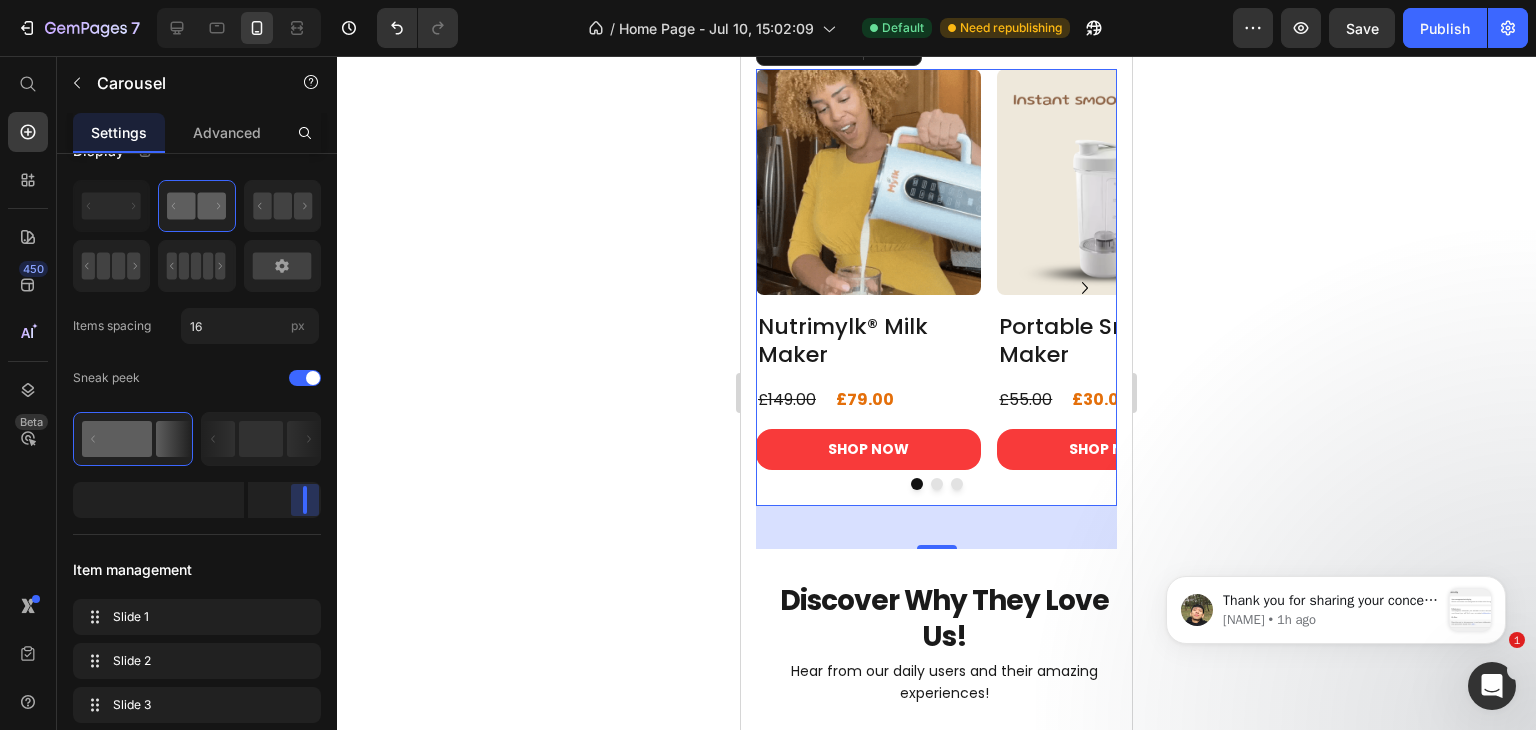 click on "7  Version history  /  Home Page - Jul 10, 15:02:09 Default Need republishing Preview  Save   Publish  450 Beta Start with Sections Elements Hero Section Product Detail Brands Trusted Badges Guarantee Product Breakdown How to use Testimonials Compare Bundle FAQs Social Proof Brand Story Product List Collection Blog List Contact Sticky Add to Cart Custom Footer Browse Library 450 Layout
Row
Row
Row
Row Text
Heading
Text Block Button
Button
Button
Sticky Back to top Media
Image" at bounding box center (768, 0) 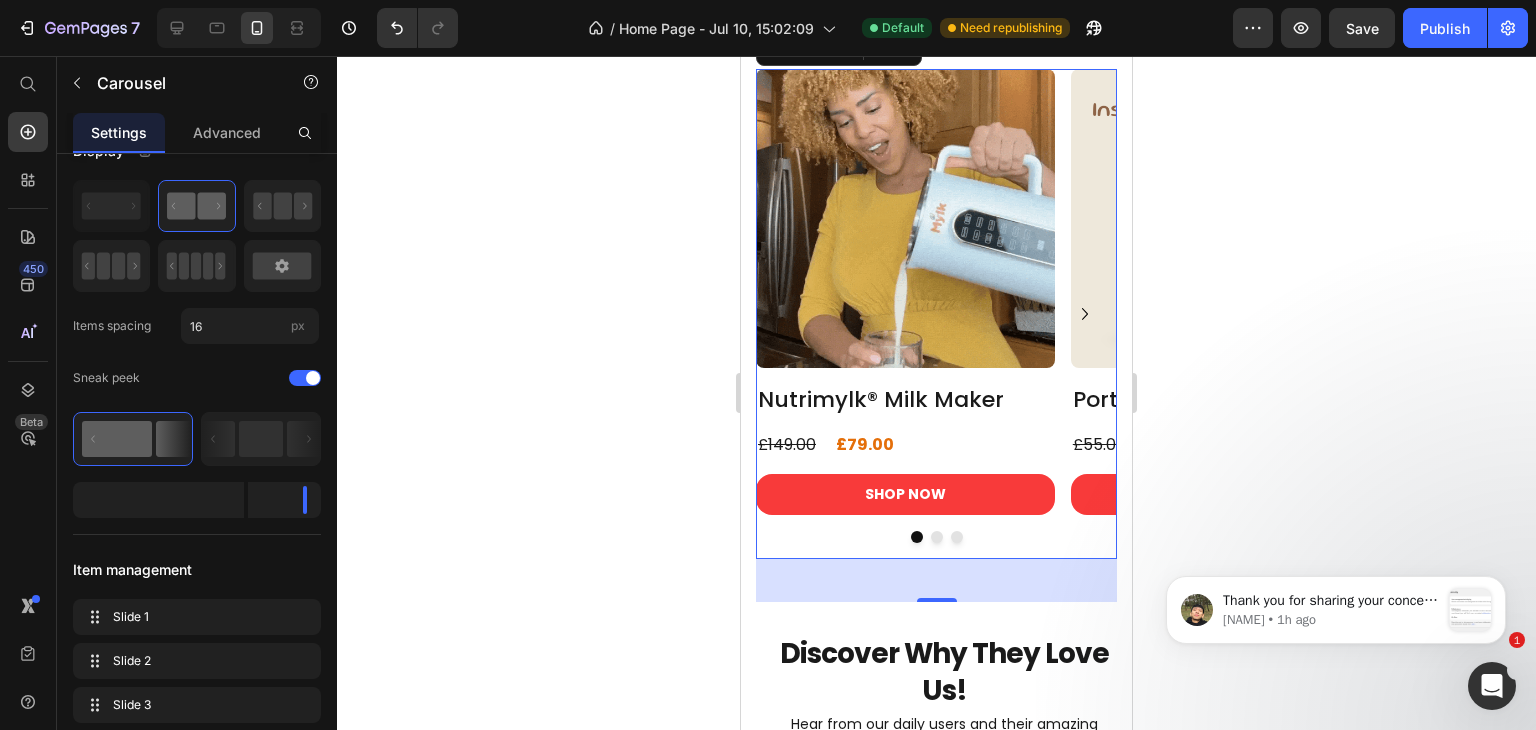 click 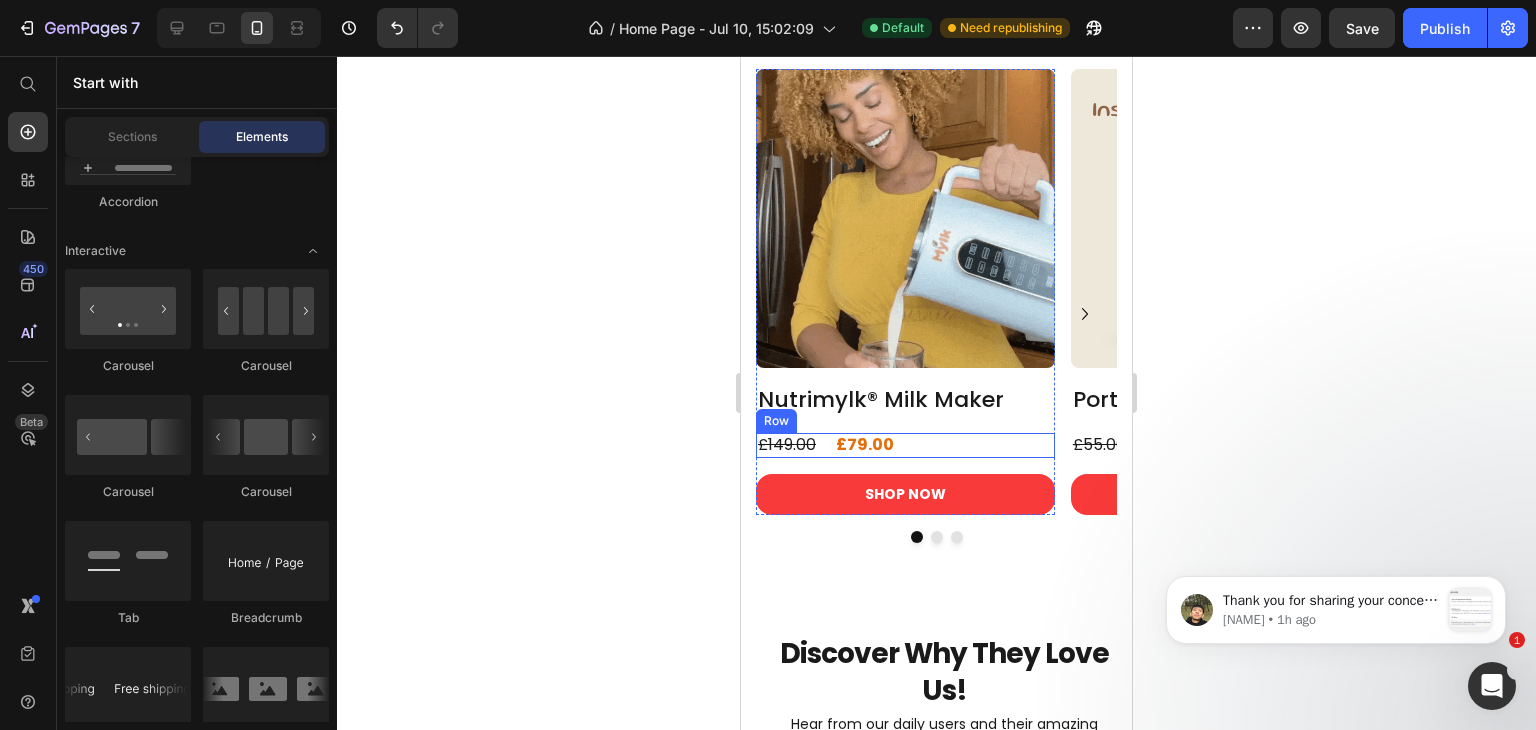 scroll, scrollTop: 613, scrollLeft: 0, axis: vertical 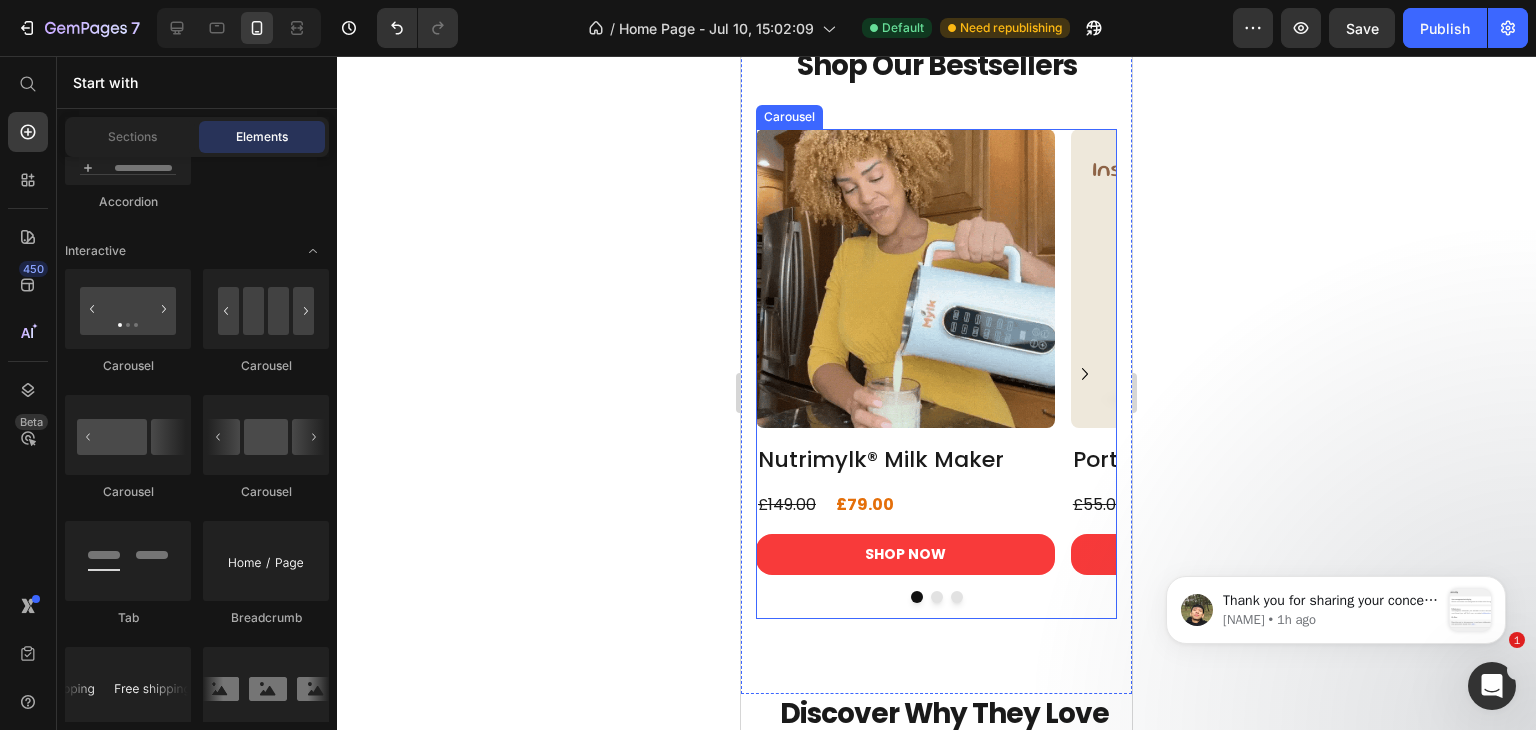 click on "Product Images Nutrimylk® Milk Maker Product Title £79.00 Product Price £149.00 Product Price Row SHOP NOW Product Cart Button Row Product List Product Images Portable Smoothie Maker Product Title £30.00 Product Price £55.00 Product Price Row SHOP NOW Product Cart Button Row Product List Product Images Nutrimylk Anti Spill Milk Mug Product Title £20.00 Product Price £35.00 Product Price Row SHOP NOW Product Cart Button Row Product List" at bounding box center (936, 374) 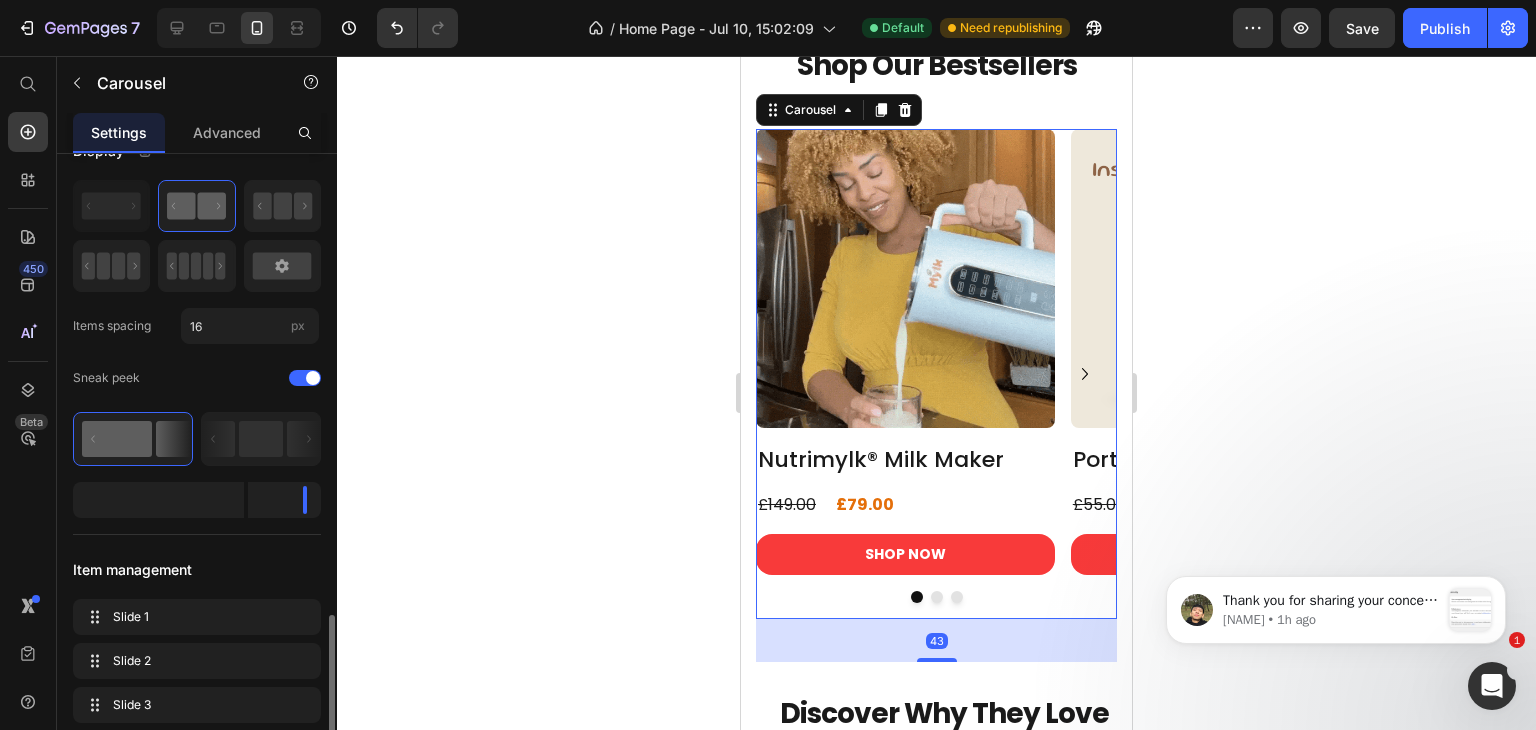 scroll, scrollTop: 401, scrollLeft: 0, axis: vertical 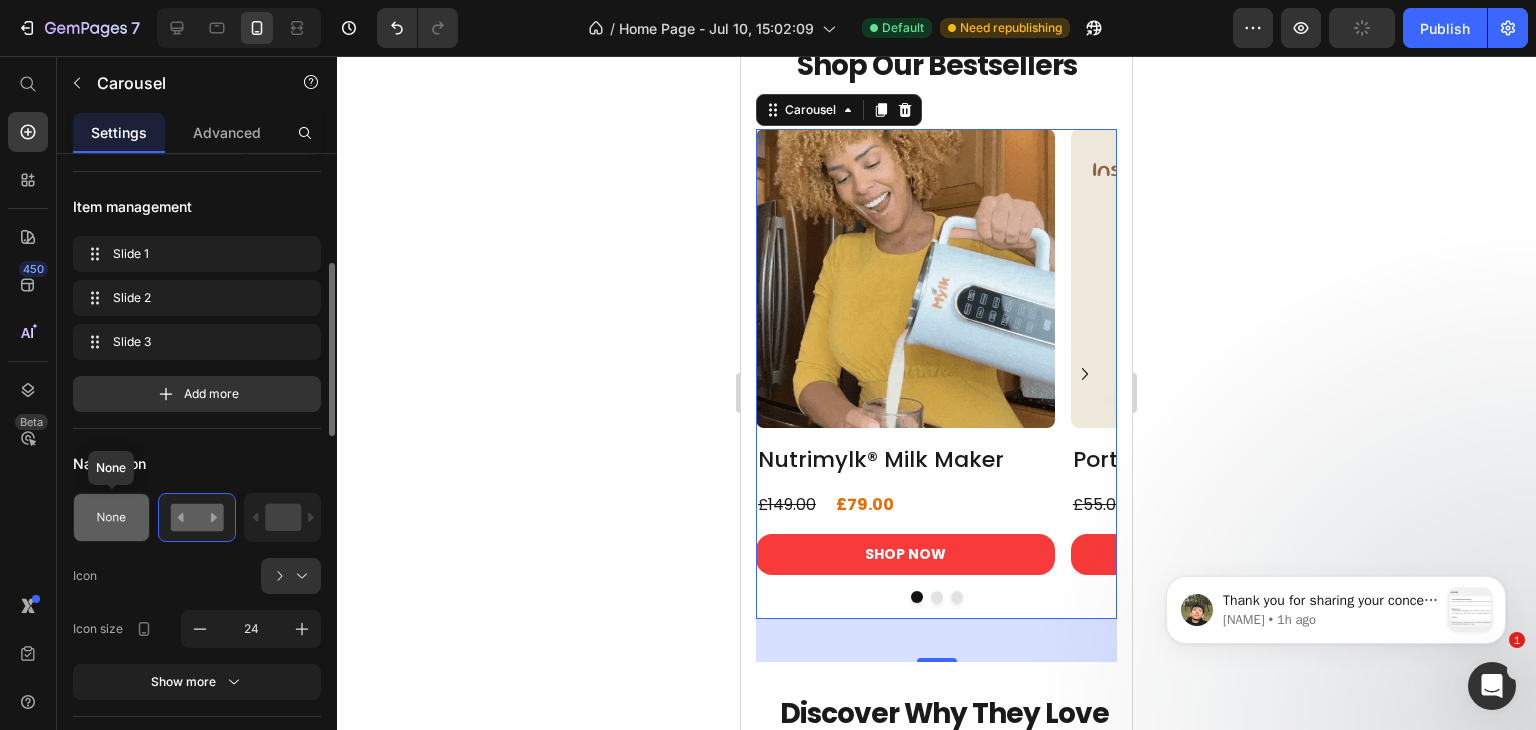click 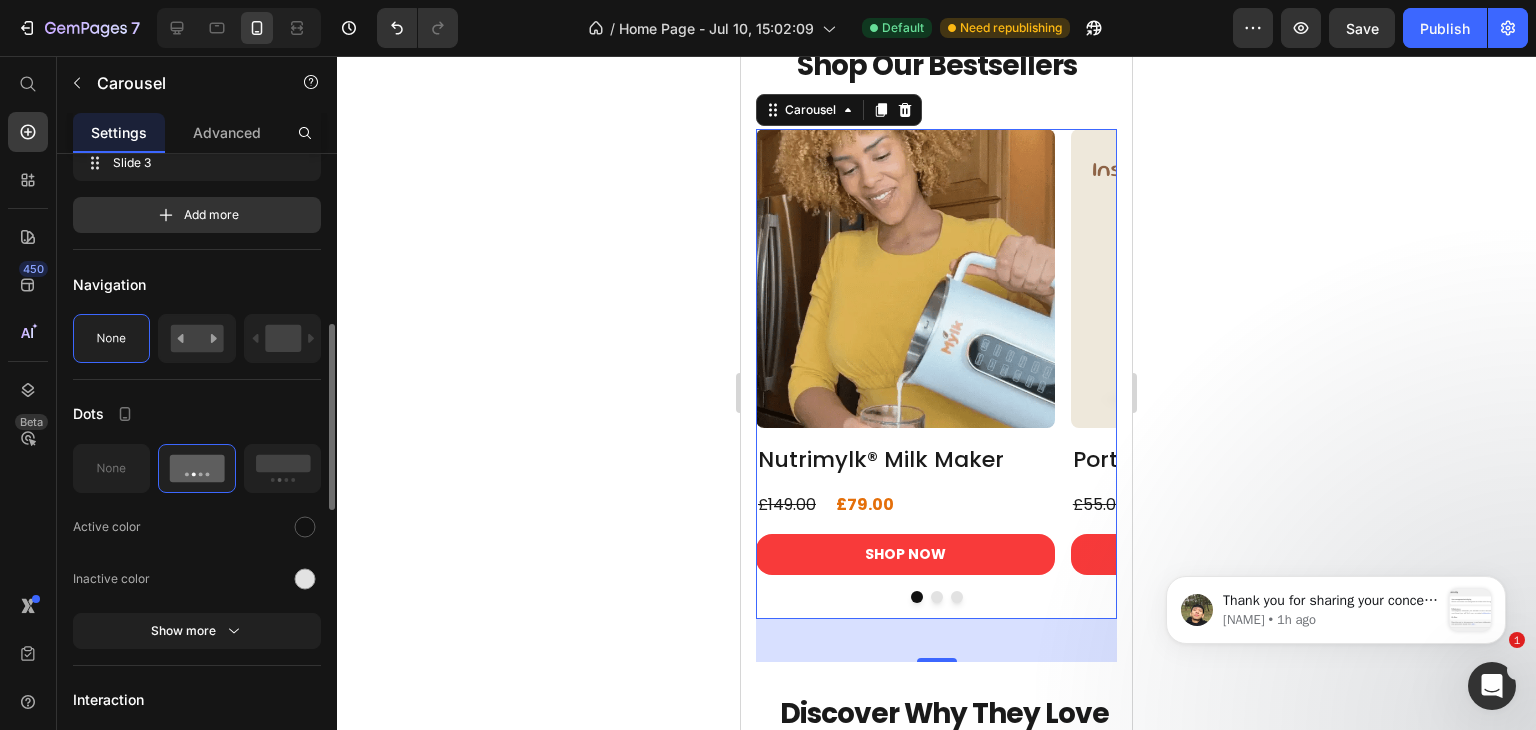 scroll, scrollTop: 582, scrollLeft: 0, axis: vertical 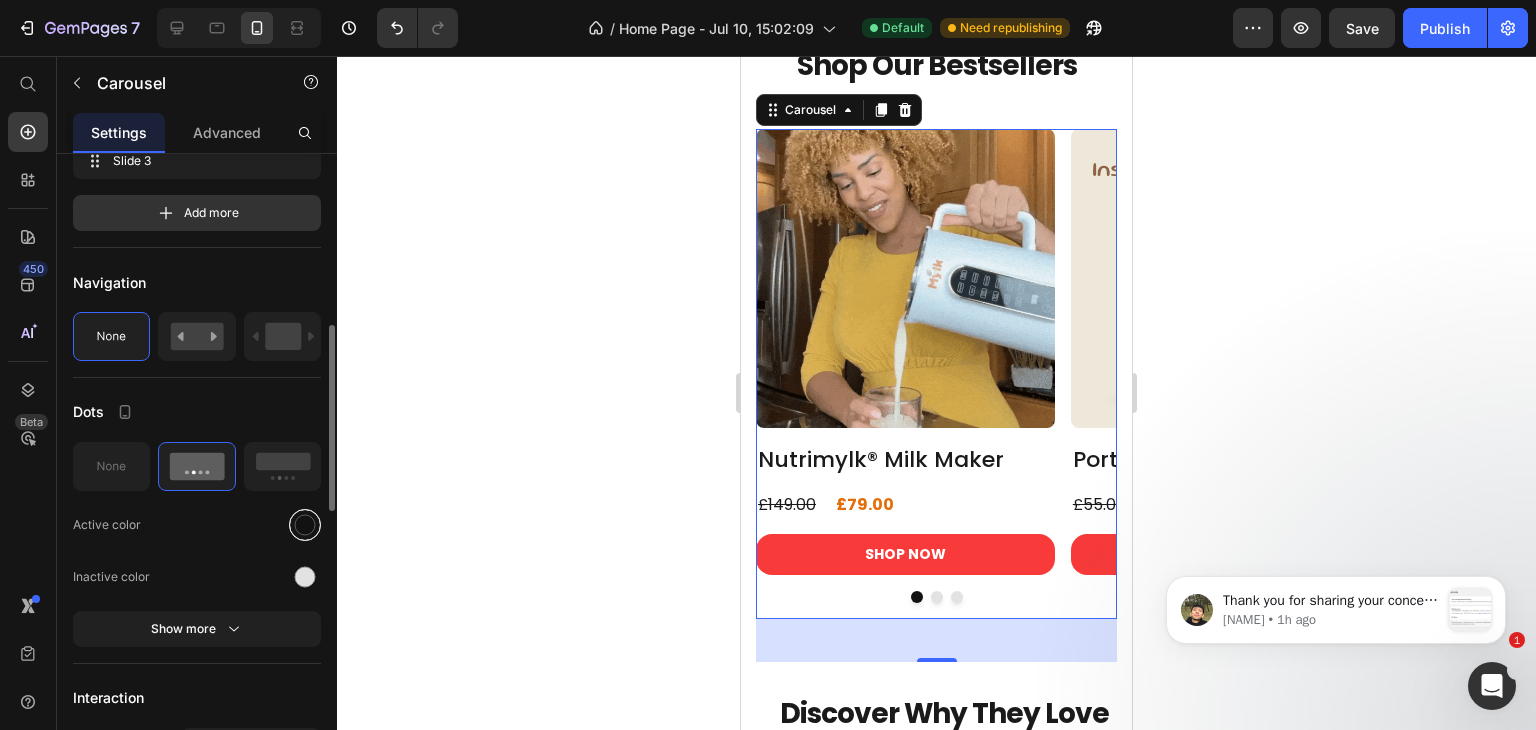 click at bounding box center (305, 525) 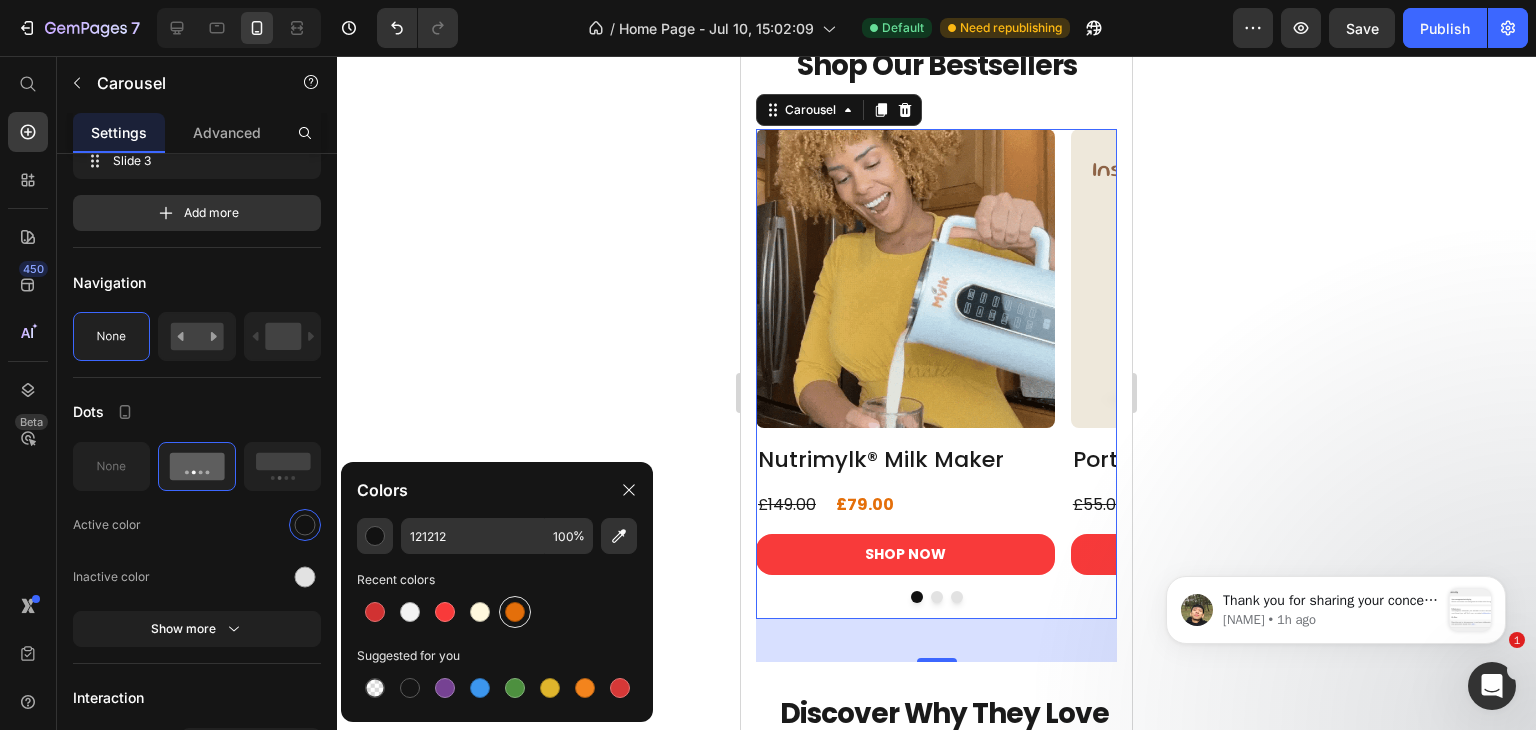click at bounding box center (515, 612) 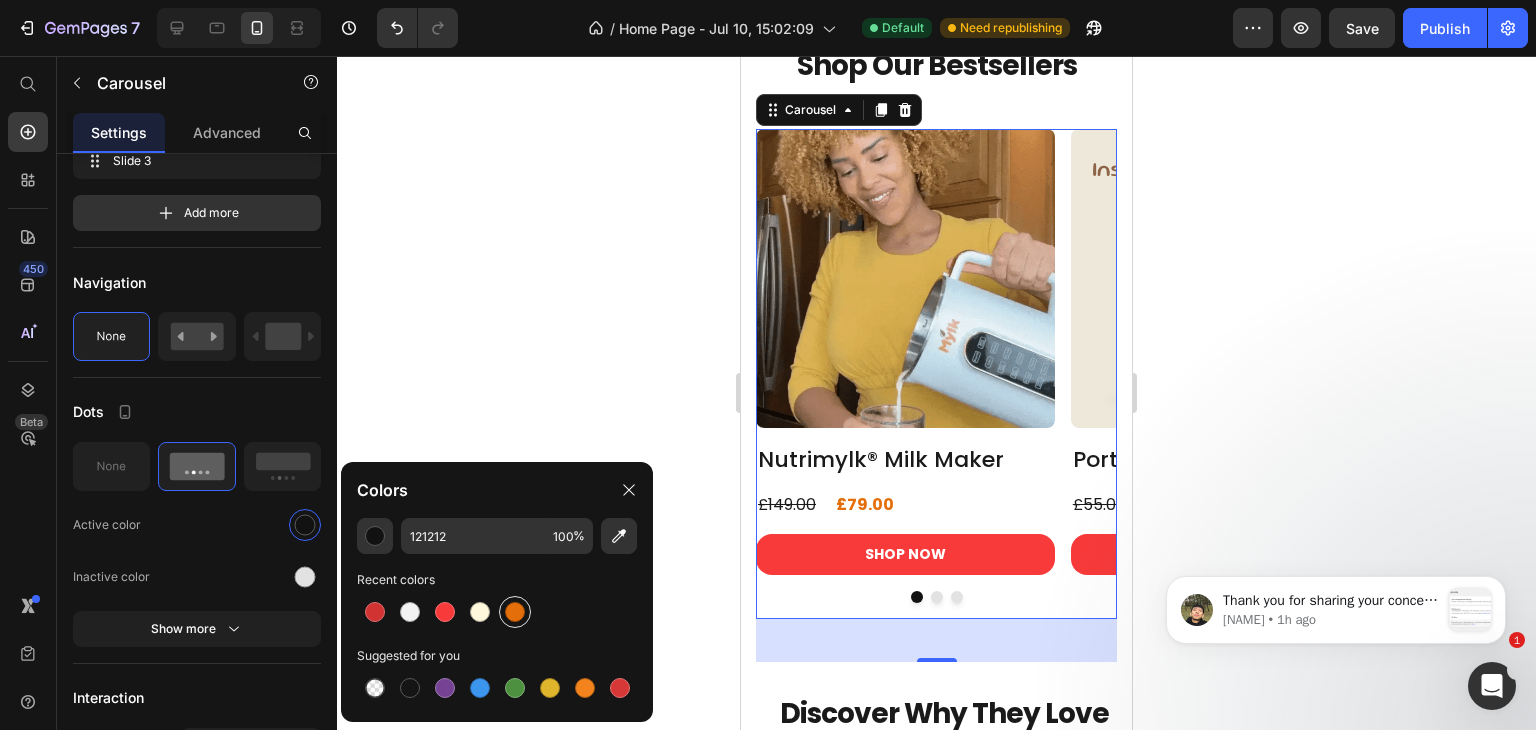 type on "E46F0A" 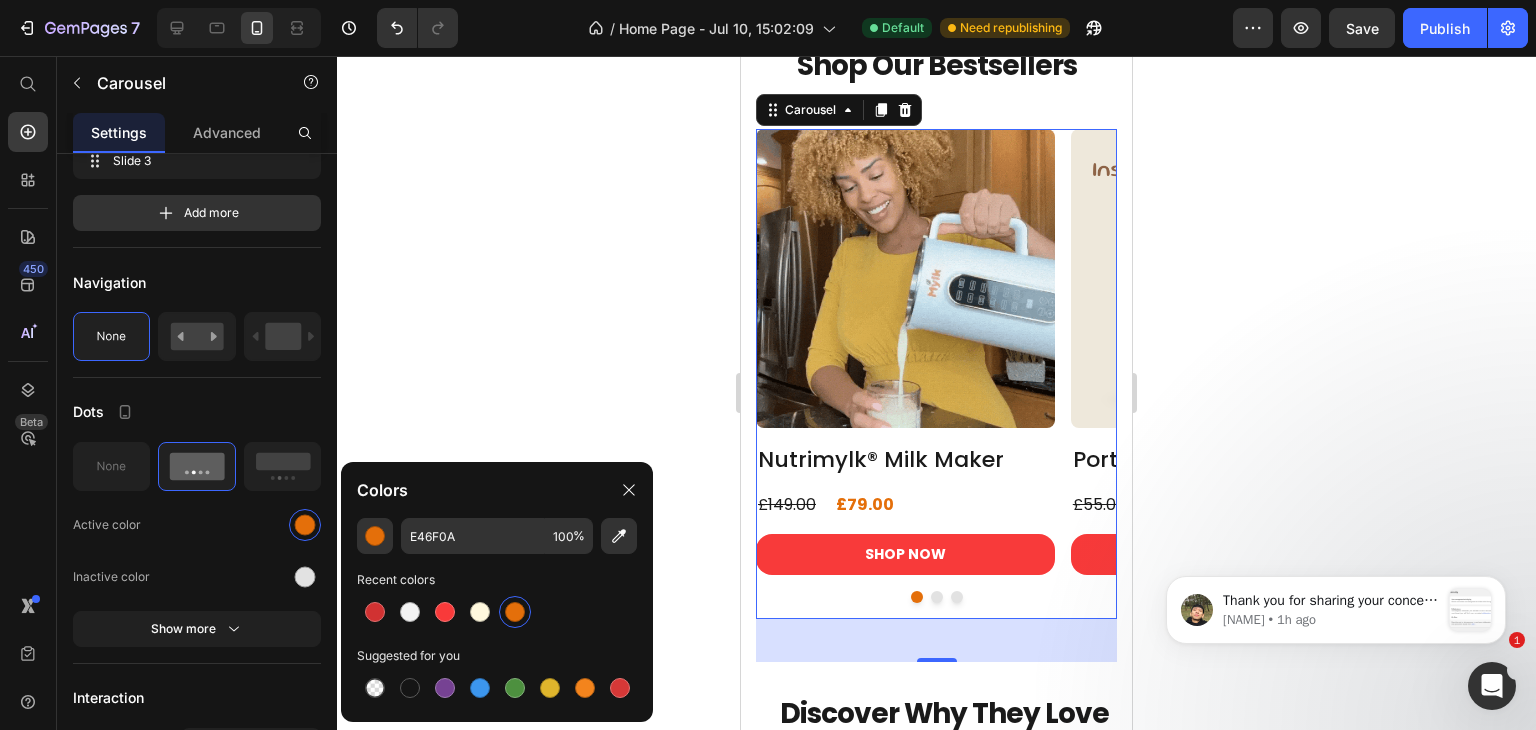 click 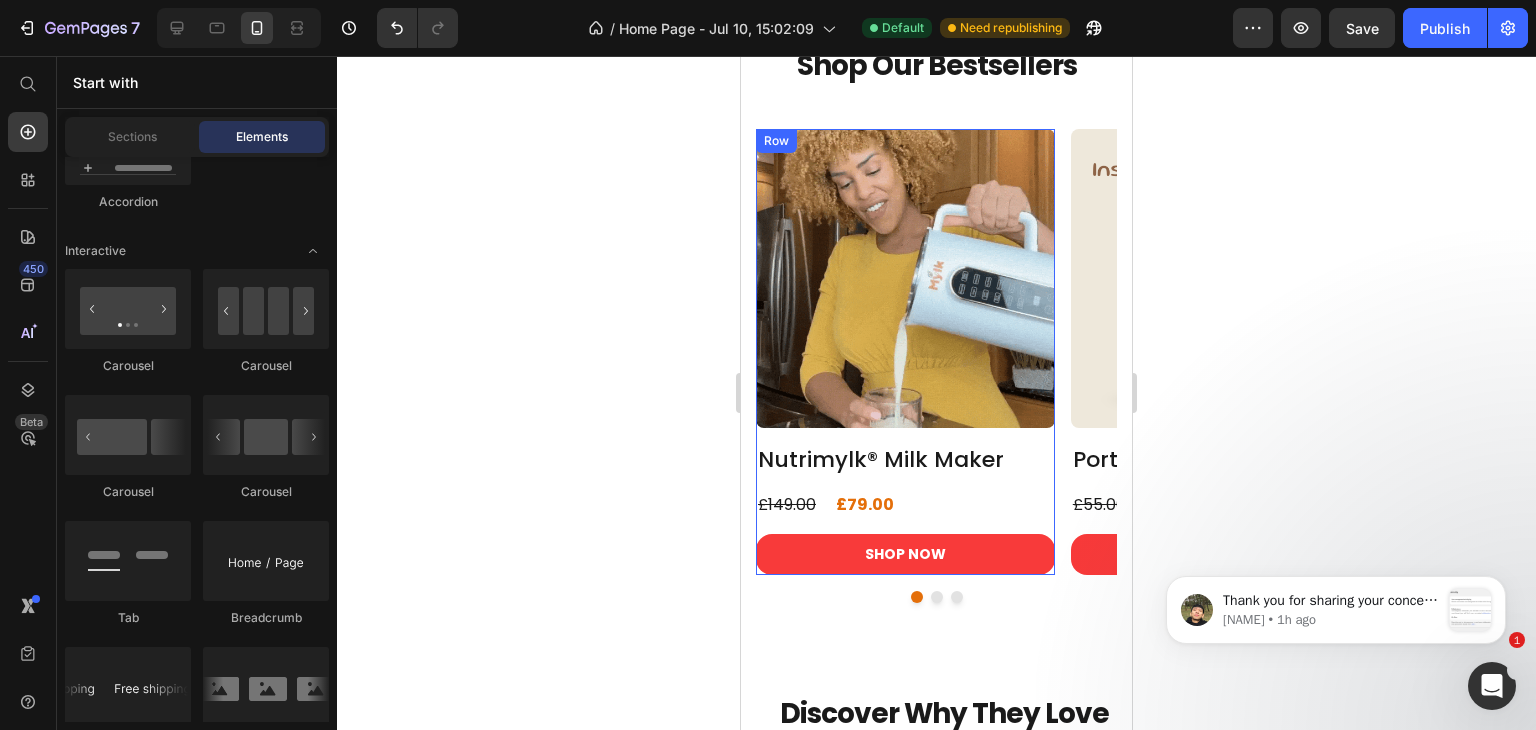 scroll, scrollTop: 512, scrollLeft: 0, axis: vertical 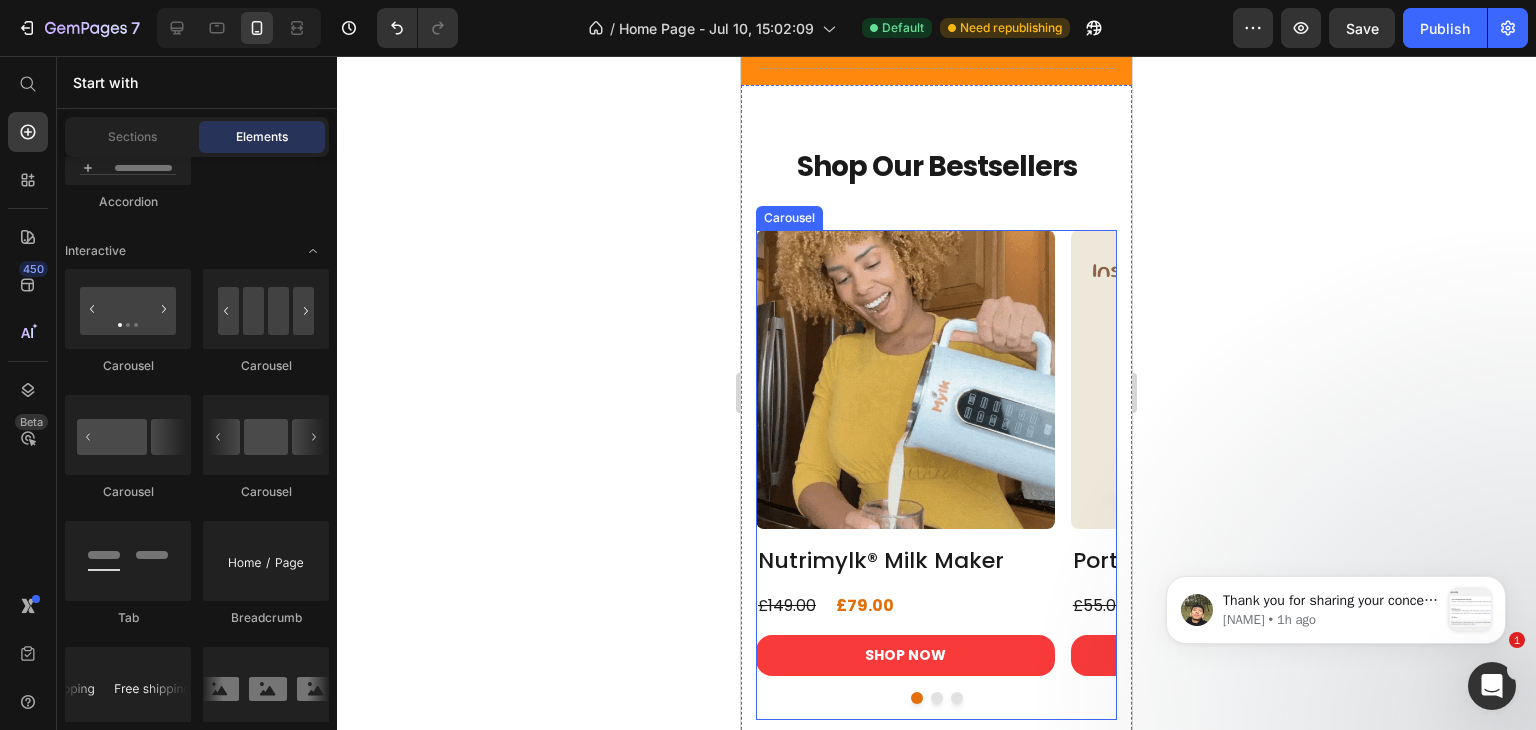 click on "Product Images Nutrimylk® Milk Maker Product Title £79.00 Product Price £149.00 Product Price Row SHOP NOW Product Cart Button Row Product List Product Images Portable Smoothie Maker Product Title £30.00 Product Price £55.00 Product Price Row SHOP NOW Product Cart Button Row Product List Product Images Nutrimylk Anti Spill Milk Mug Product Title £20.00 Product Price £35.00 Product Price Row SHOP NOW Product Cart Button Row Product List" at bounding box center [936, 475] 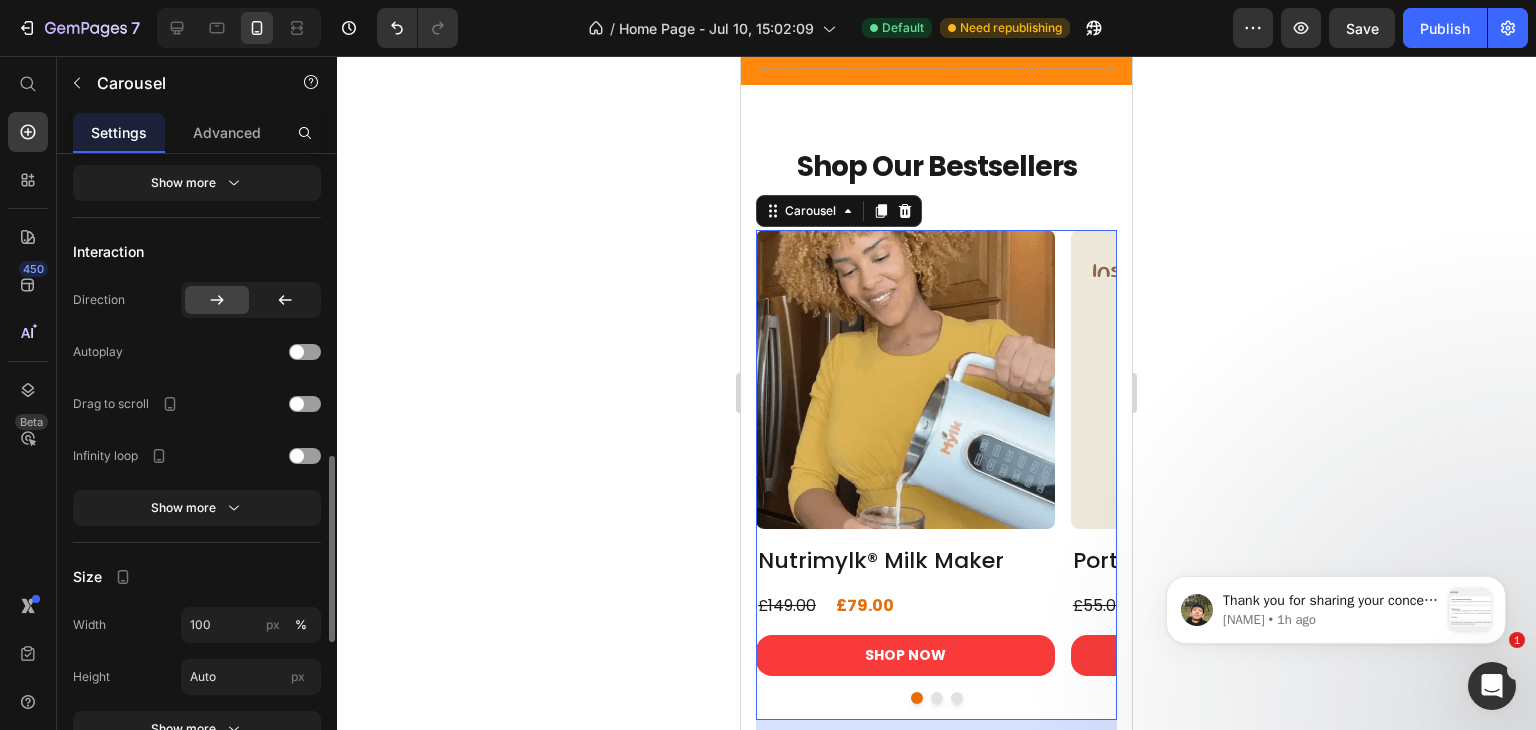 scroll, scrollTop: 1029, scrollLeft: 0, axis: vertical 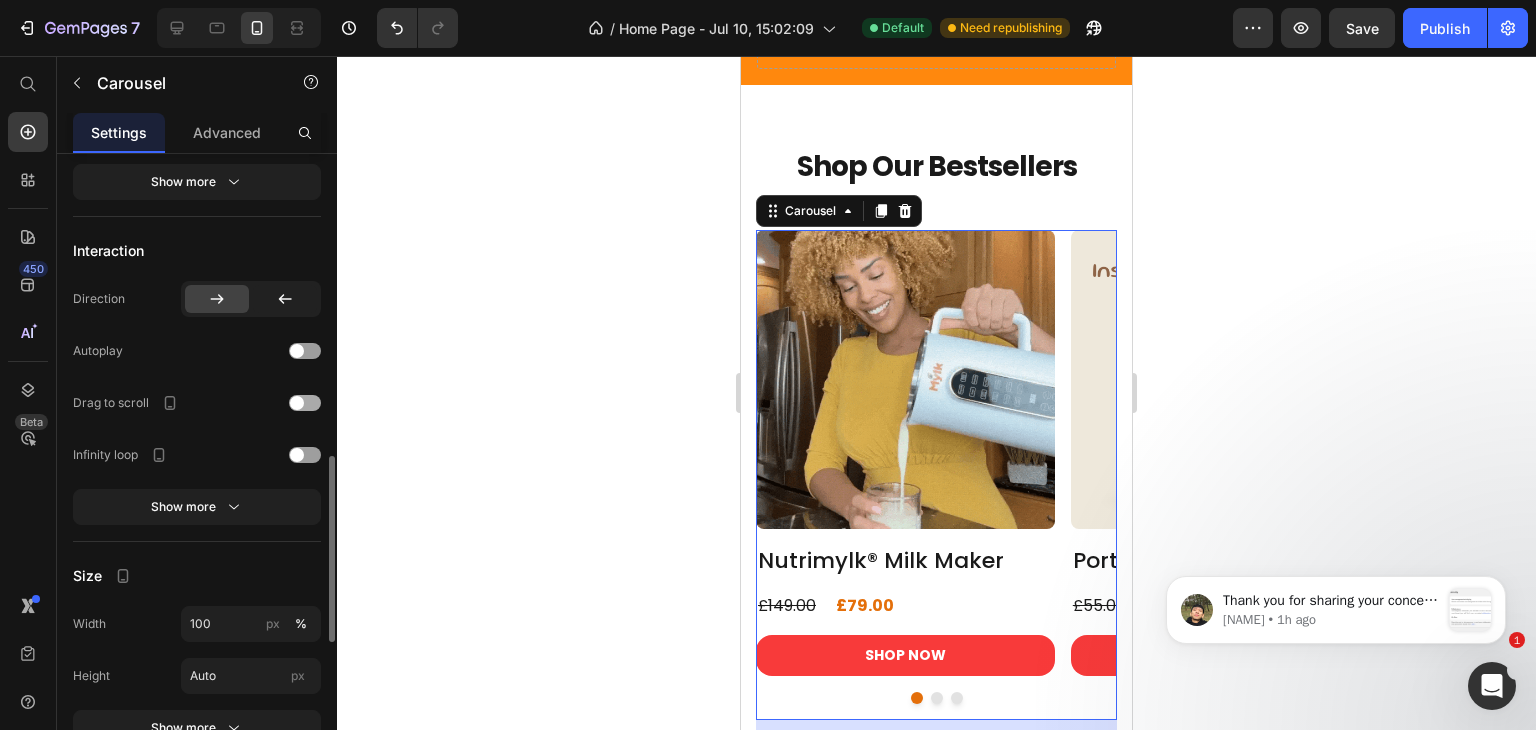 click at bounding box center [305, 403] 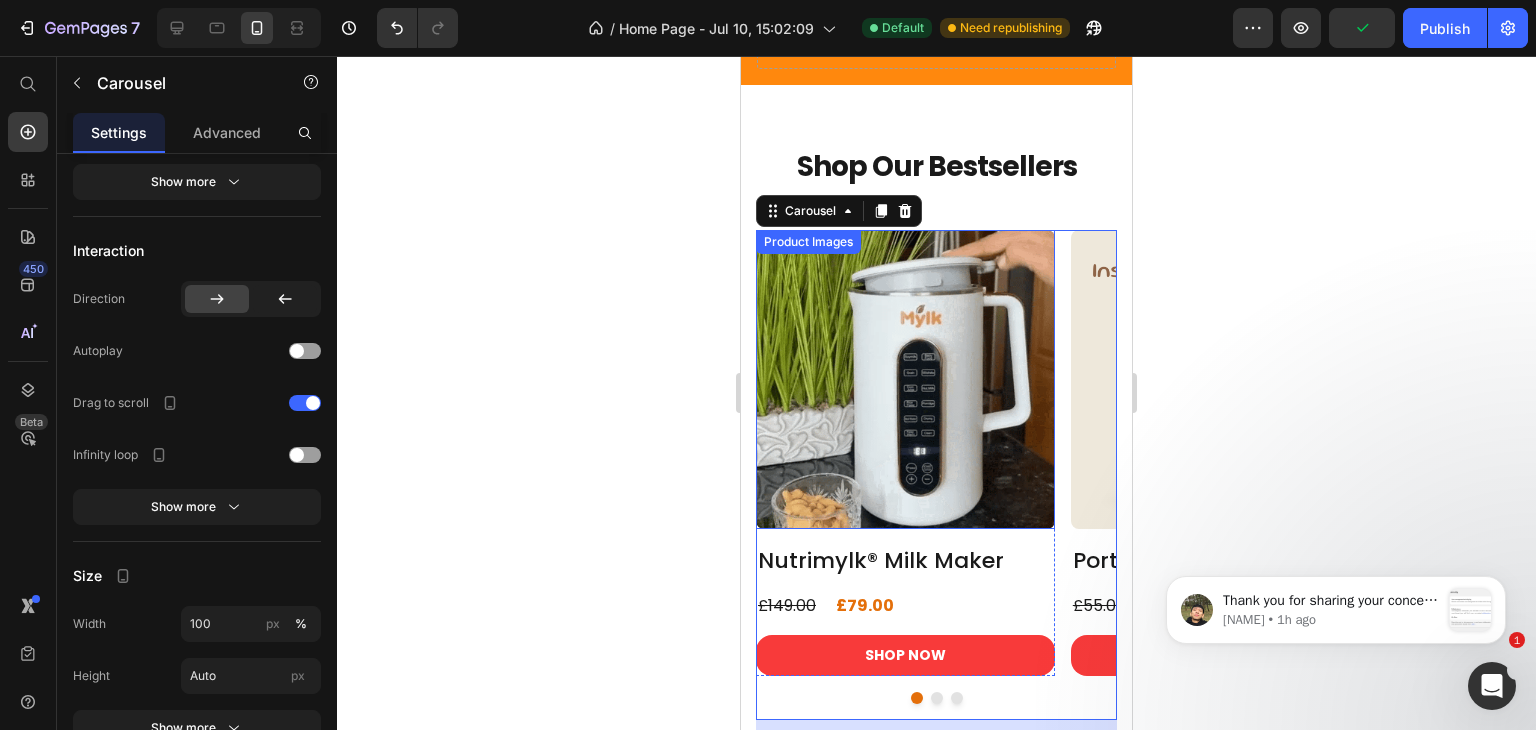 scroll, scrollTop: 852, scrollLeft: 0, axis: vertical 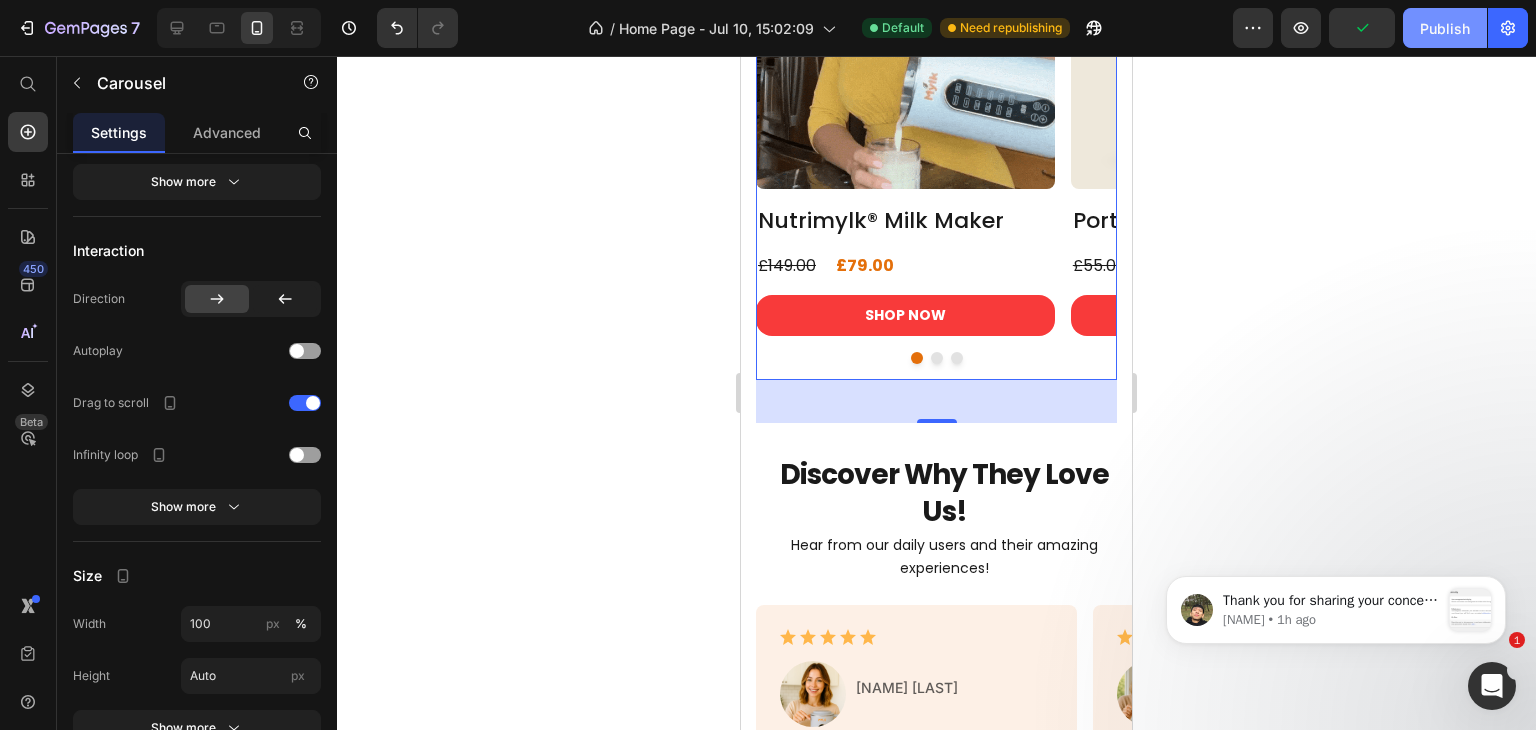 click on "Publish" at bounding box center [1445, 28] 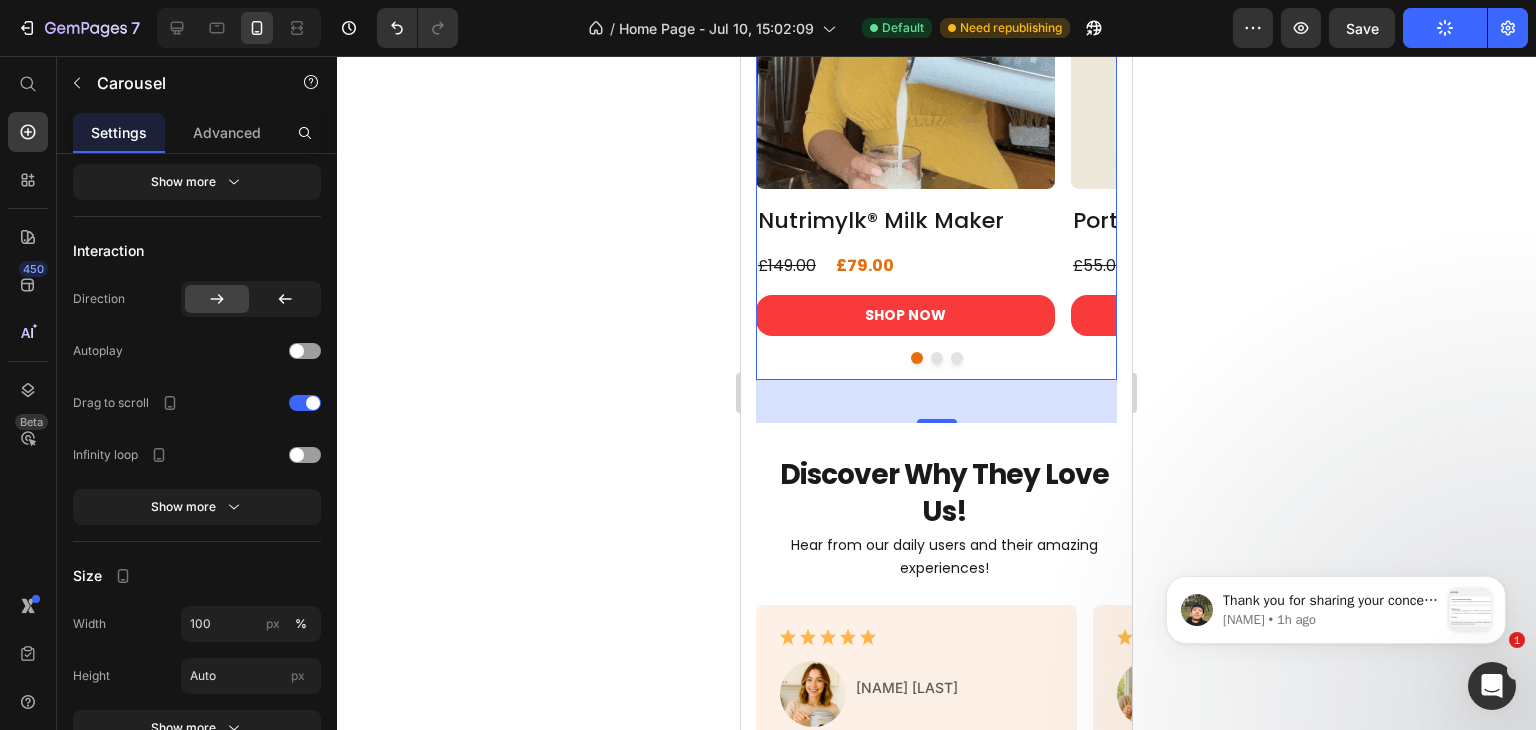 scroll, scrollTop: 1164, scrollLeft: 0, axis: vertical 